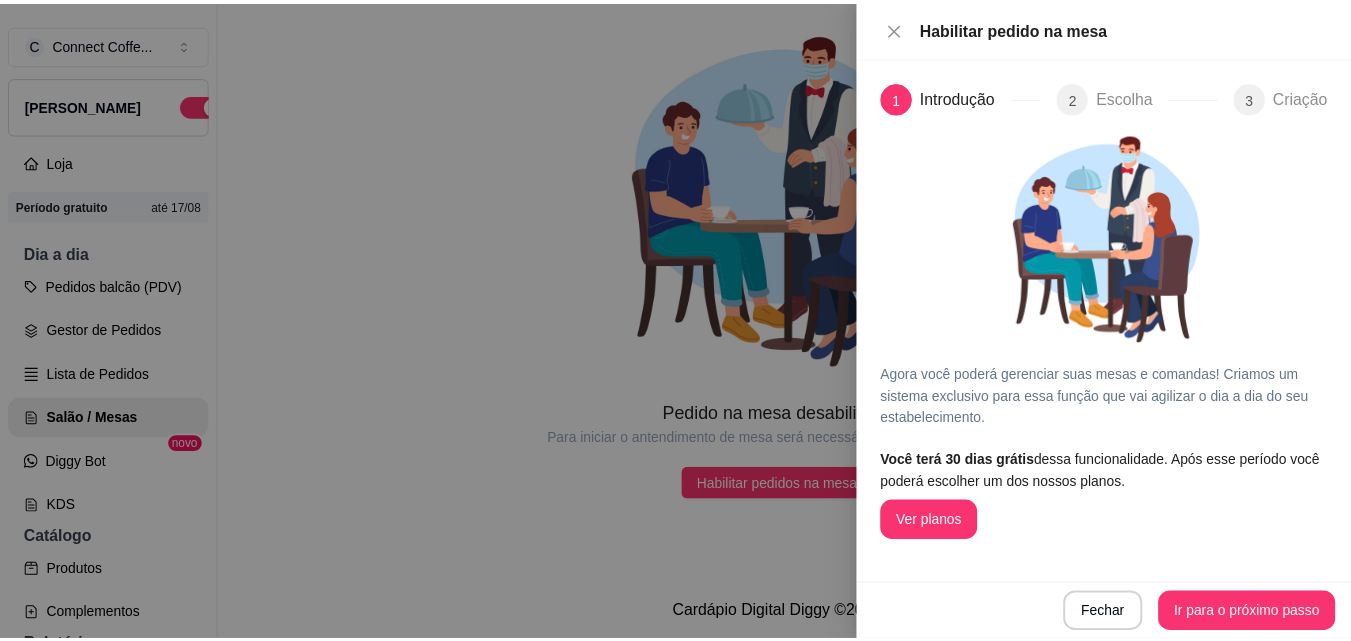 scroll, scrollTop: 0, scrollLeft: 0, axis: both 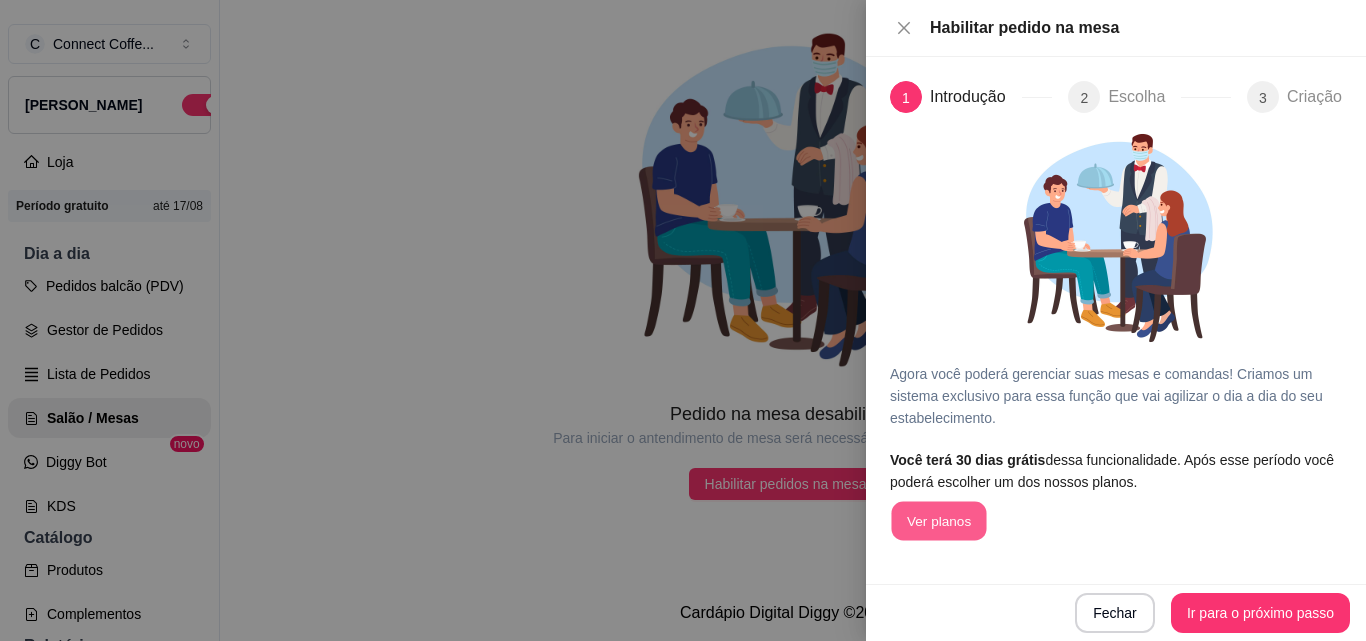 click on "Ver planos" at bounding box center [938, 521] 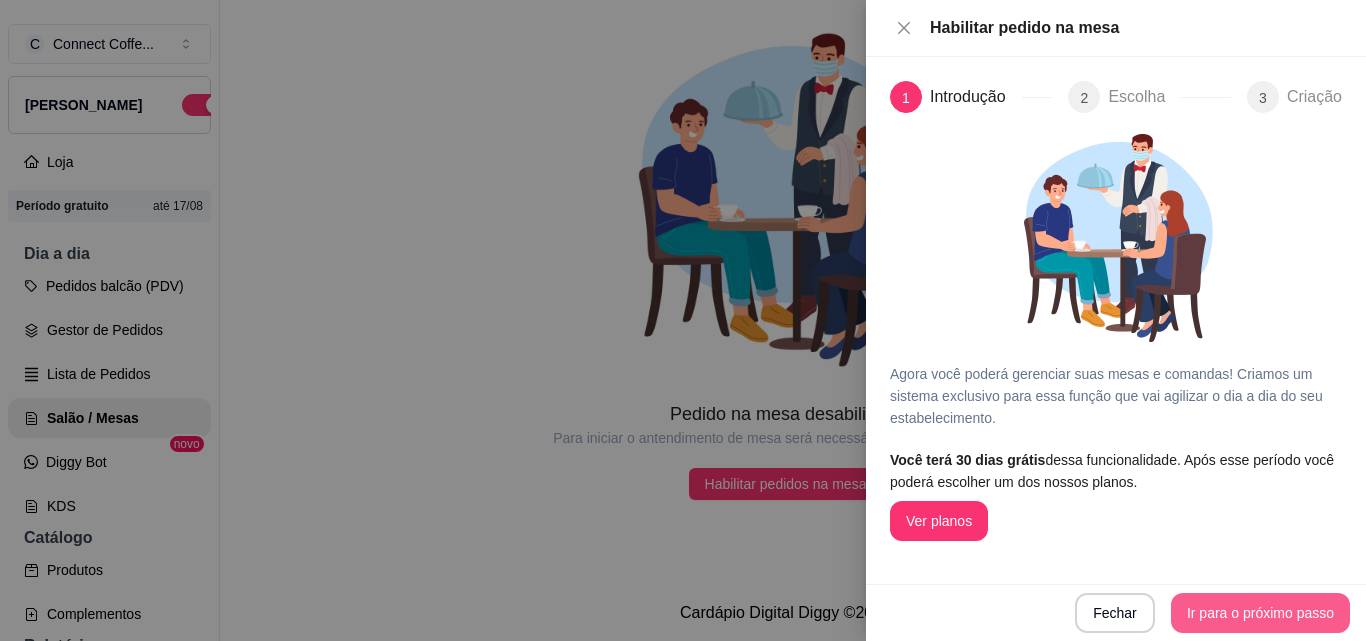 click on "Ir para o próximo passo" at bounding box center (1260, 613) 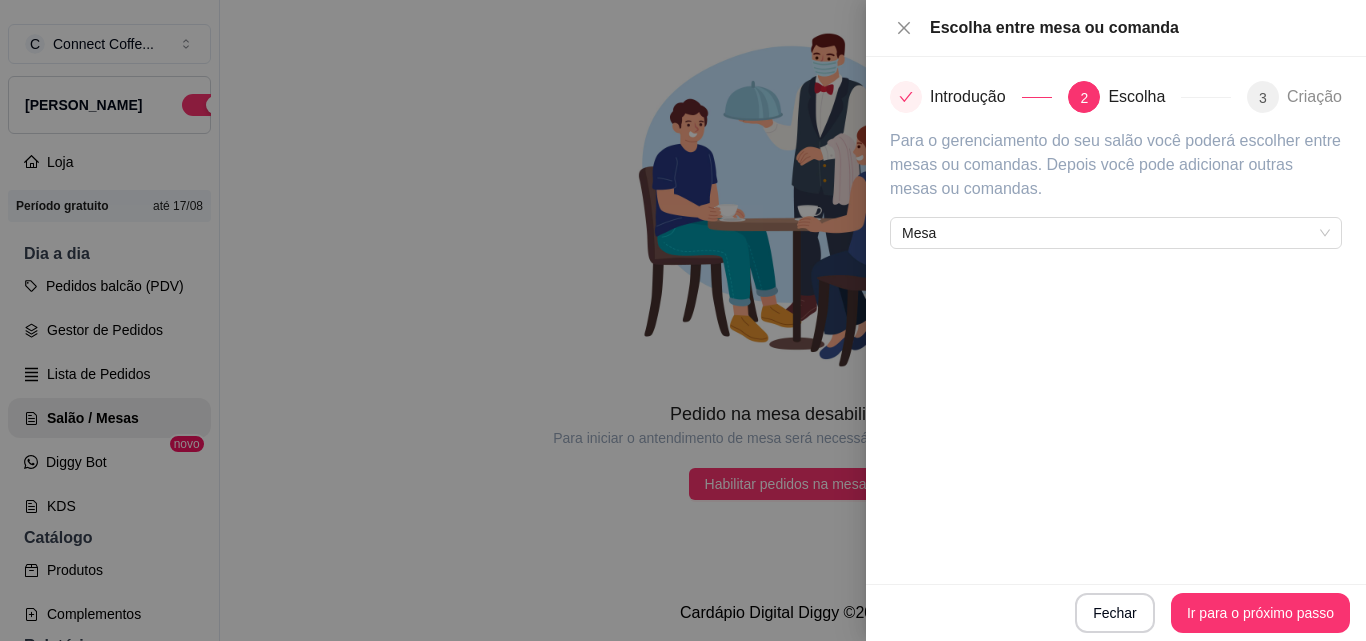 click on "Mesa" at bounding box center (1116, 229) 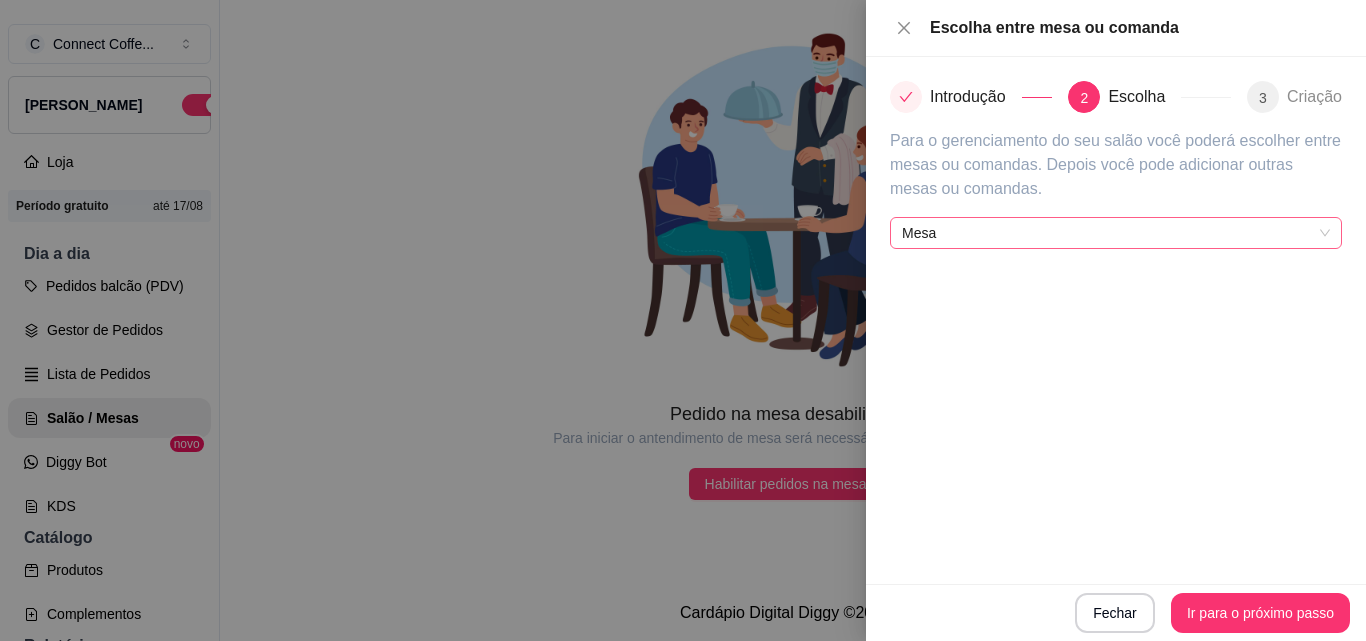 click on "Mesa" at bounding box center [1116, 233] 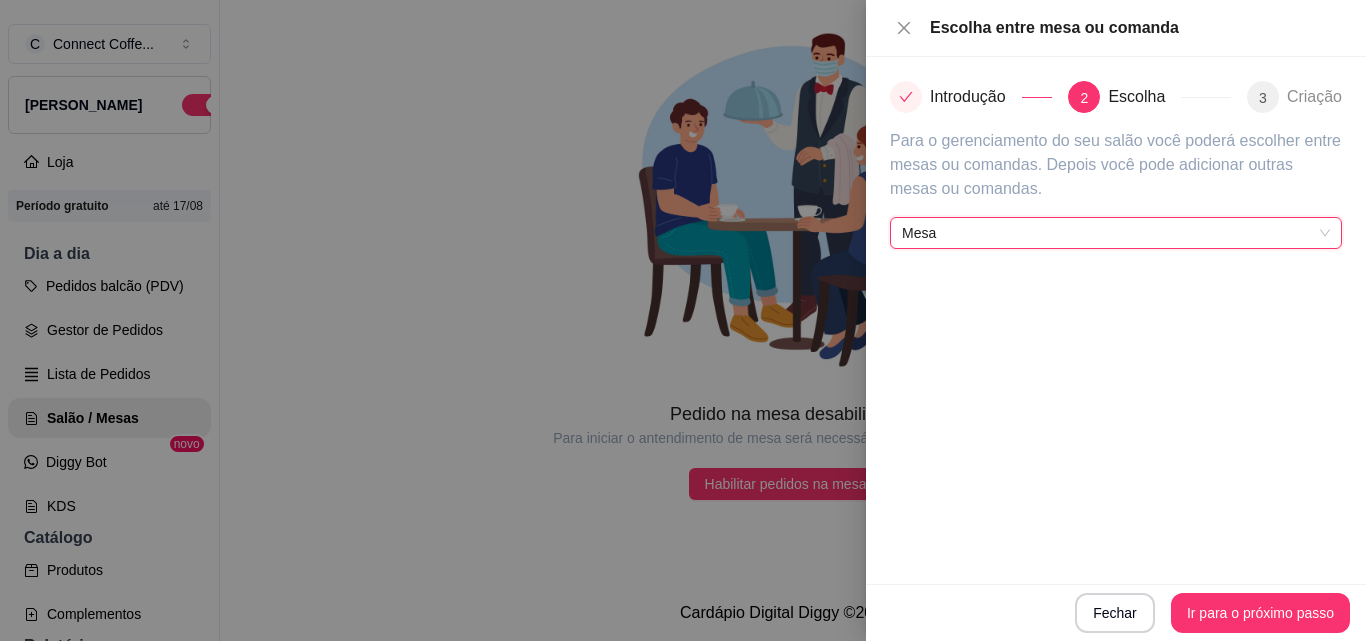 click on "Mesa" at bounding box center (1116, 233) 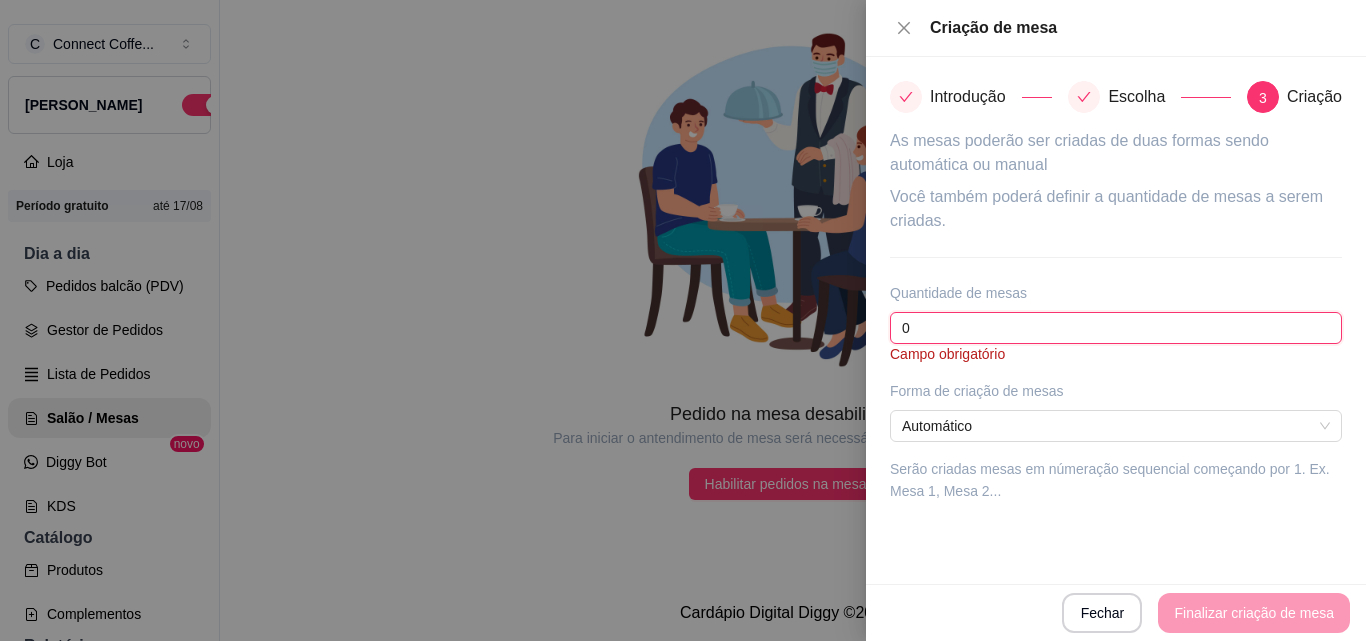 drag, startPoint x: 945, startPoint y: 326, endPoint x: 846, endPoint y: 317, distance: 99.40825 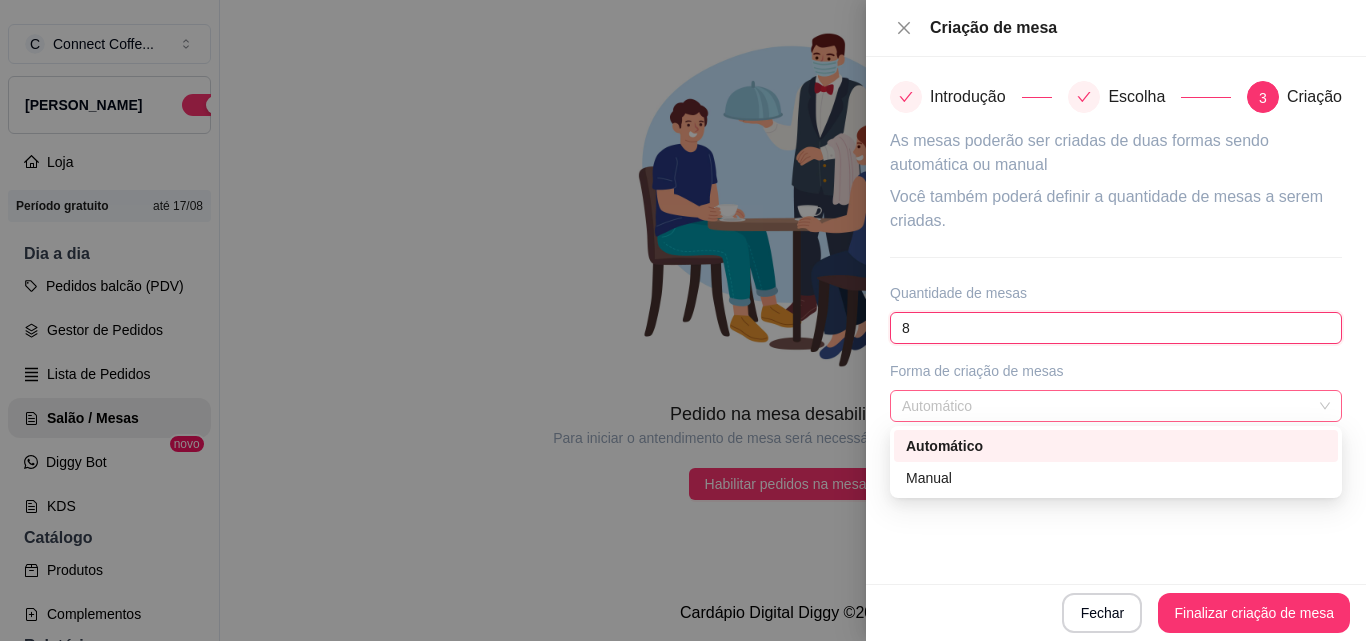 click on "Automático" at bounding box center [1116, 406] 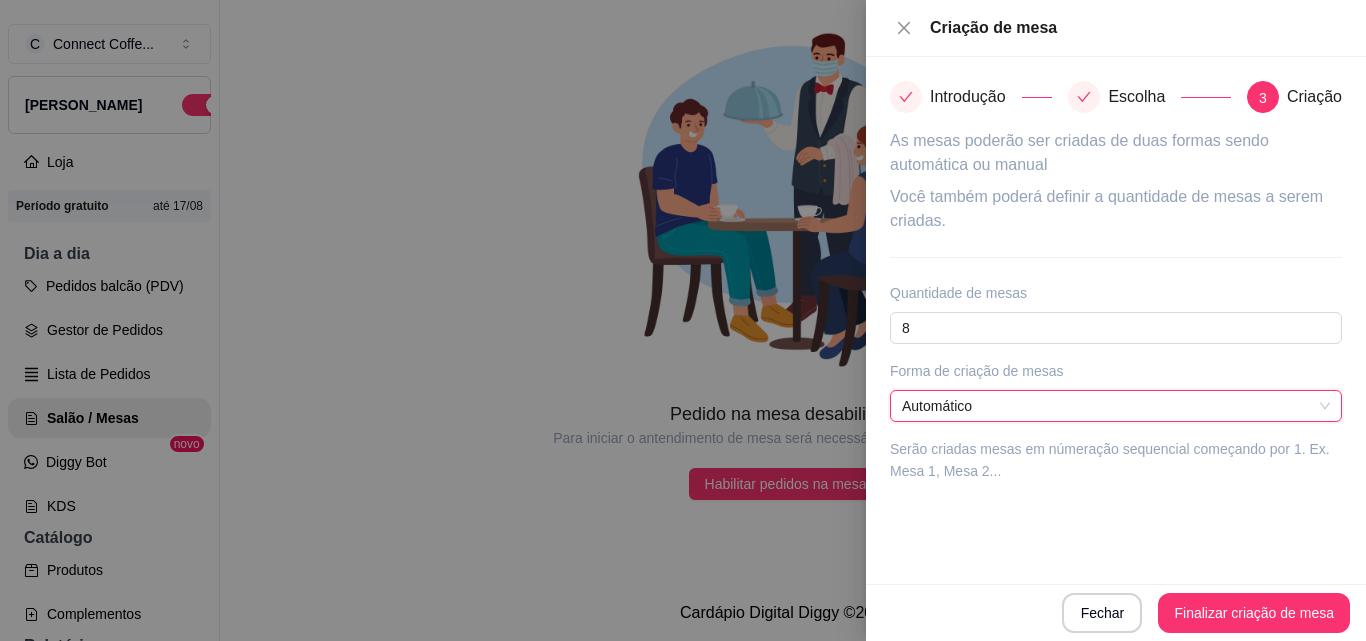click on "Automático" at bounding box center [1116, 406] 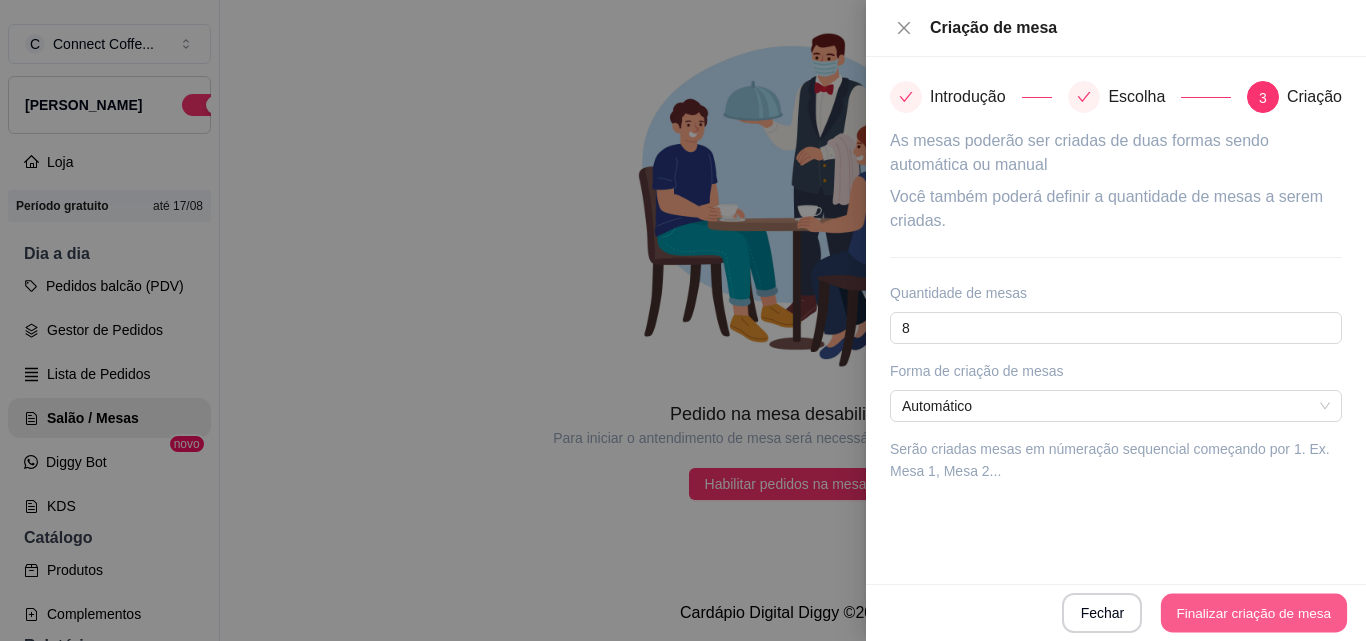 click on "Finalizar criação de mesa" at bounding box center [1254, 613] 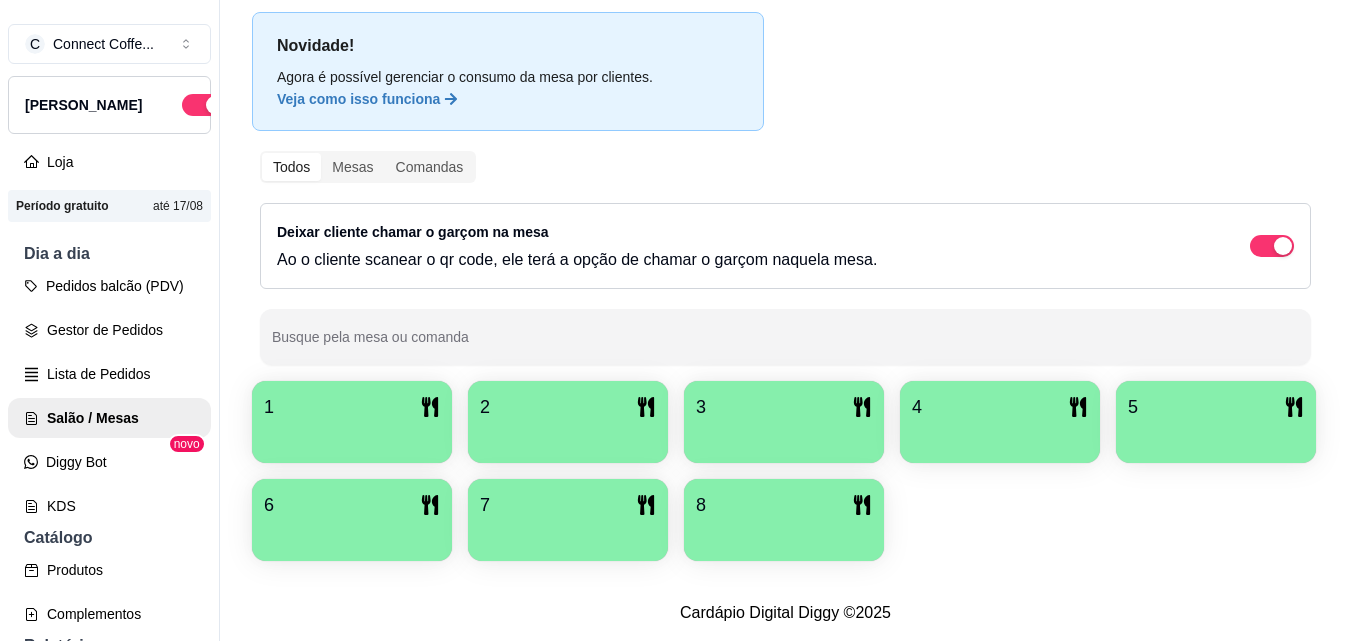 scroll, scrollTop: 123, scrollLeft: 0, axis: vertical 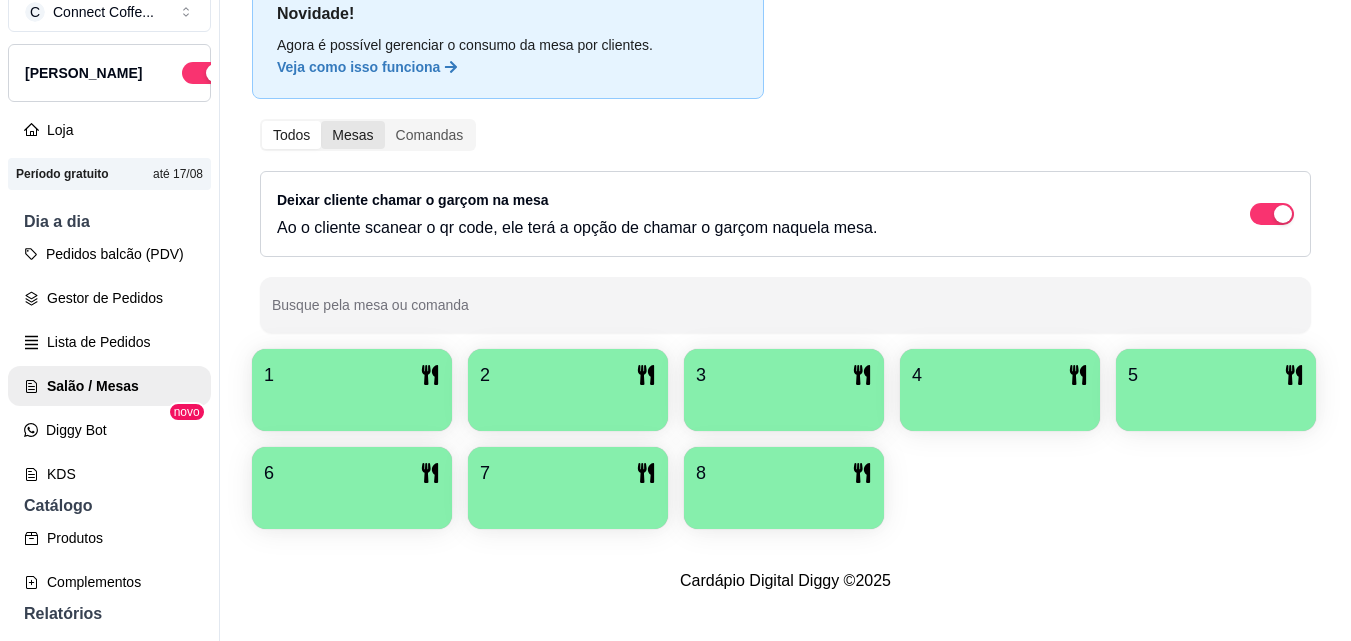 click on "Mesas" at bounding box center [352, 135] 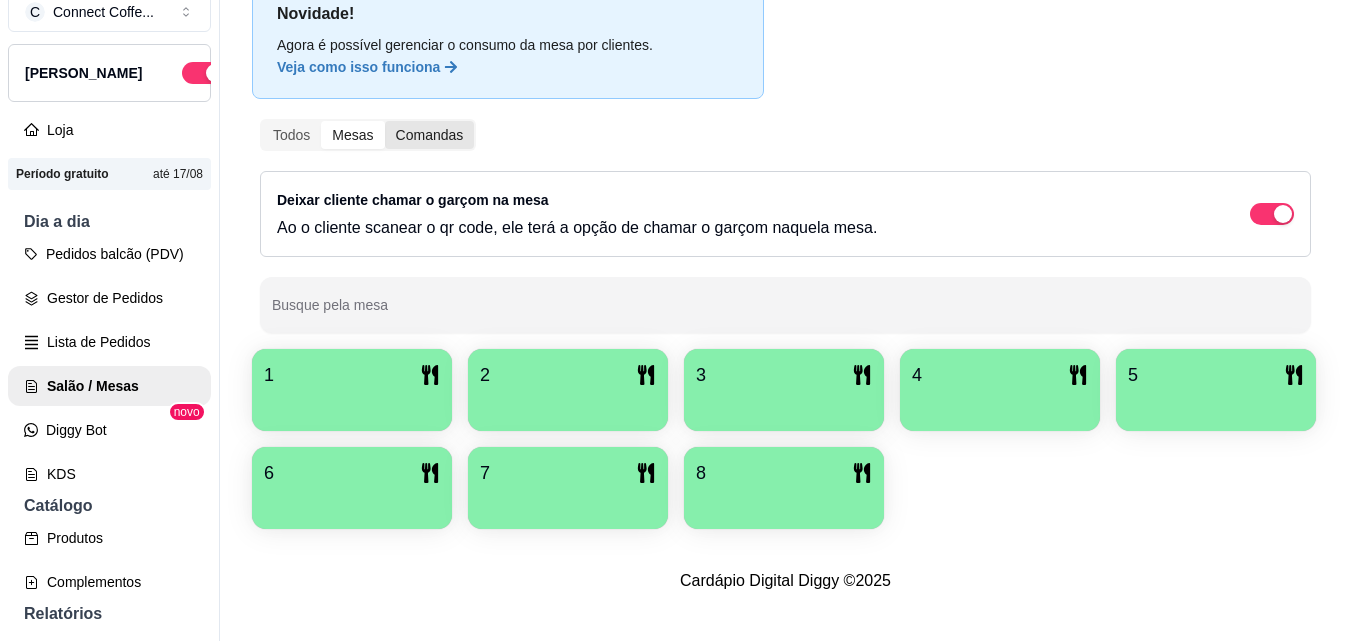 click on "Comandas" at bounding box center (430, 135) 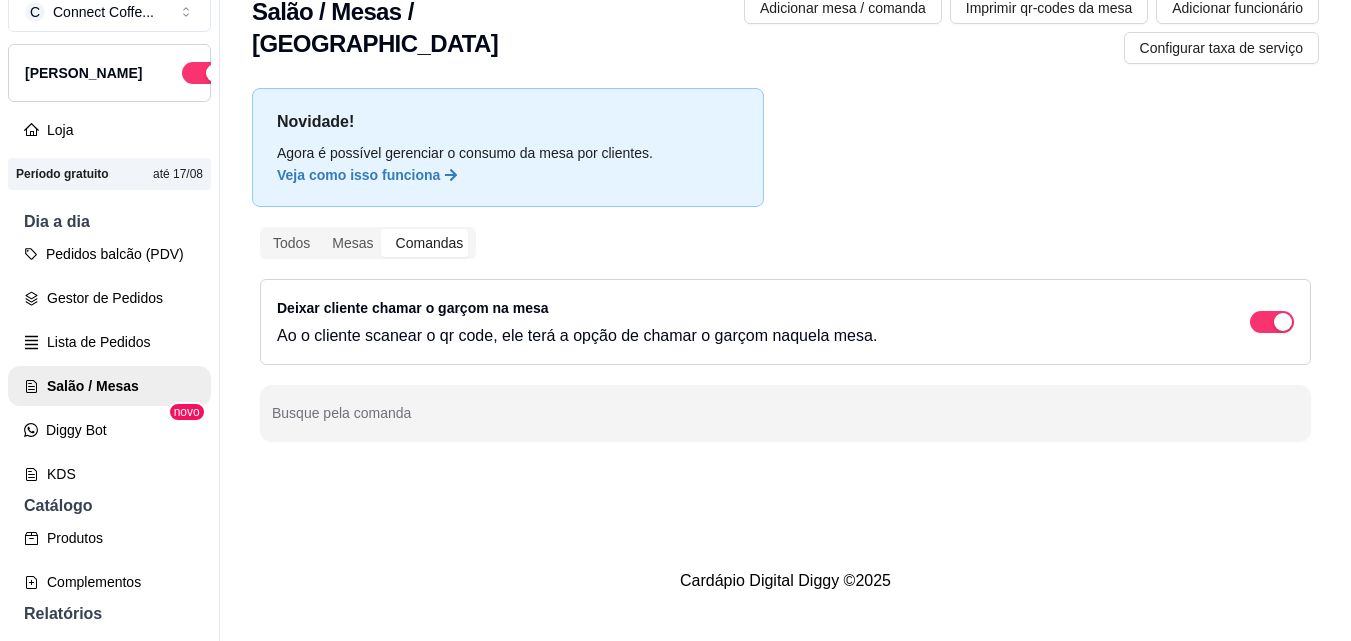 scroll, scrollTop: 0, scrollLeft: 0, axis: both 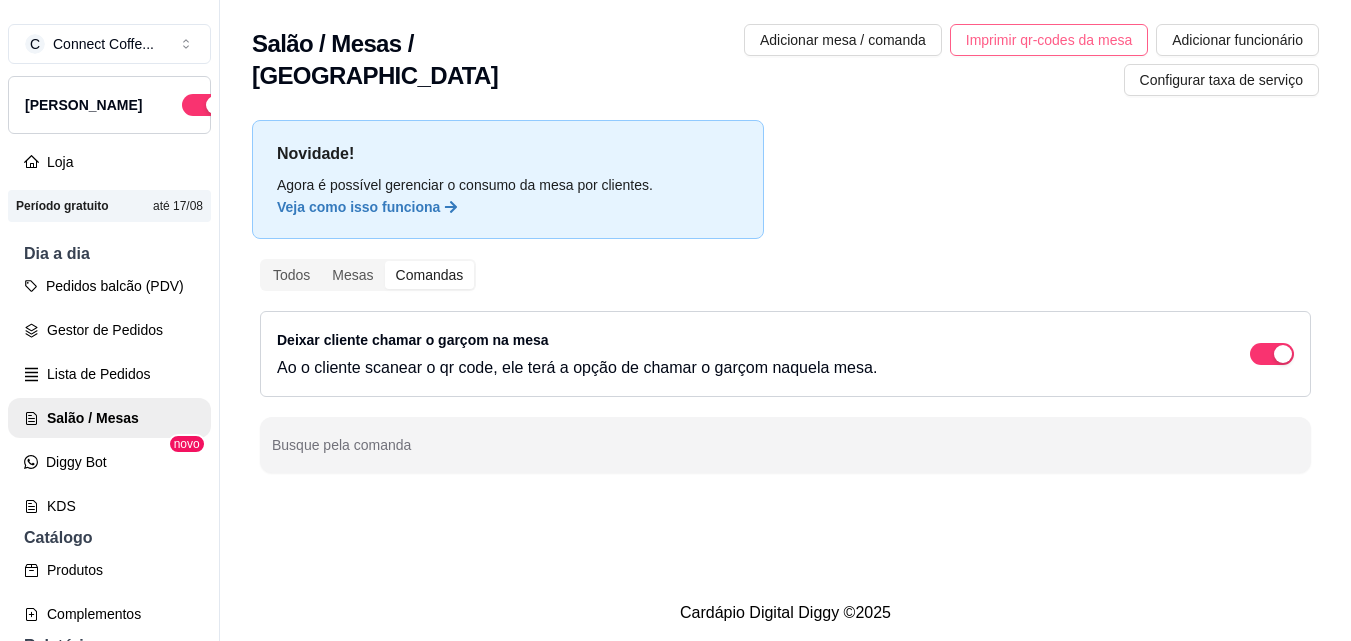 click on "Imprimir qr-codes da mesa" at bounding box center (1049, 40) 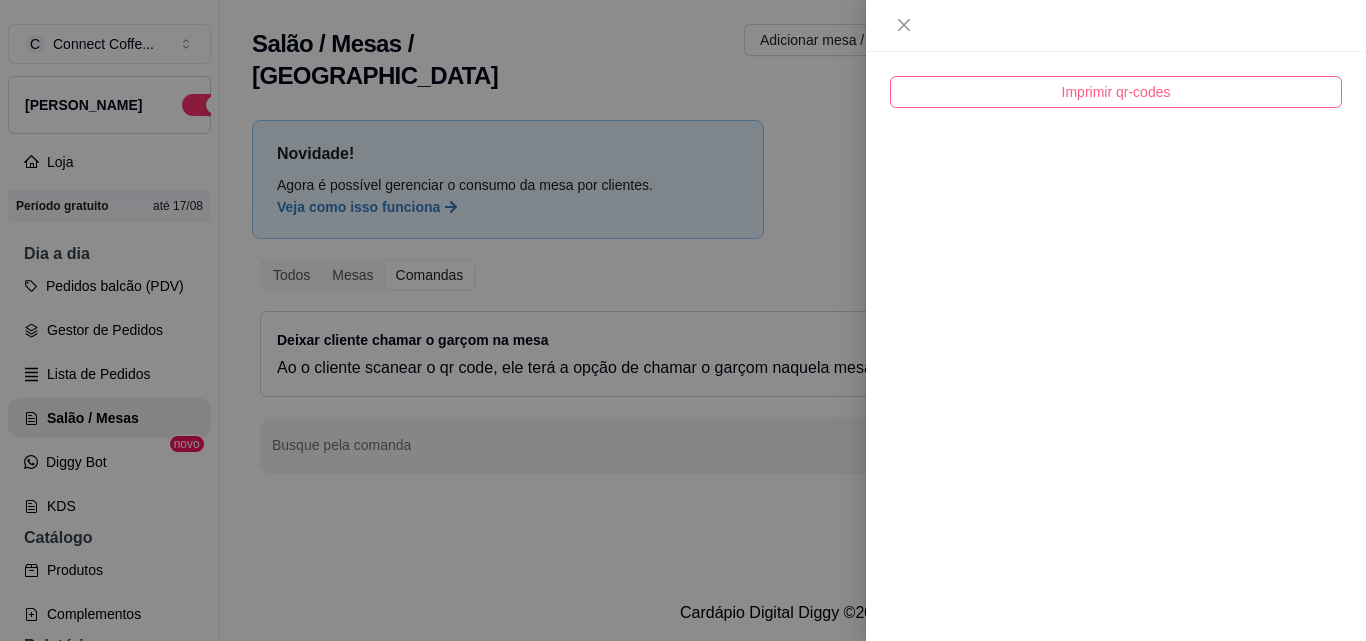 click on "Imprimir qr-codes" at bounding box center [1116, 92] 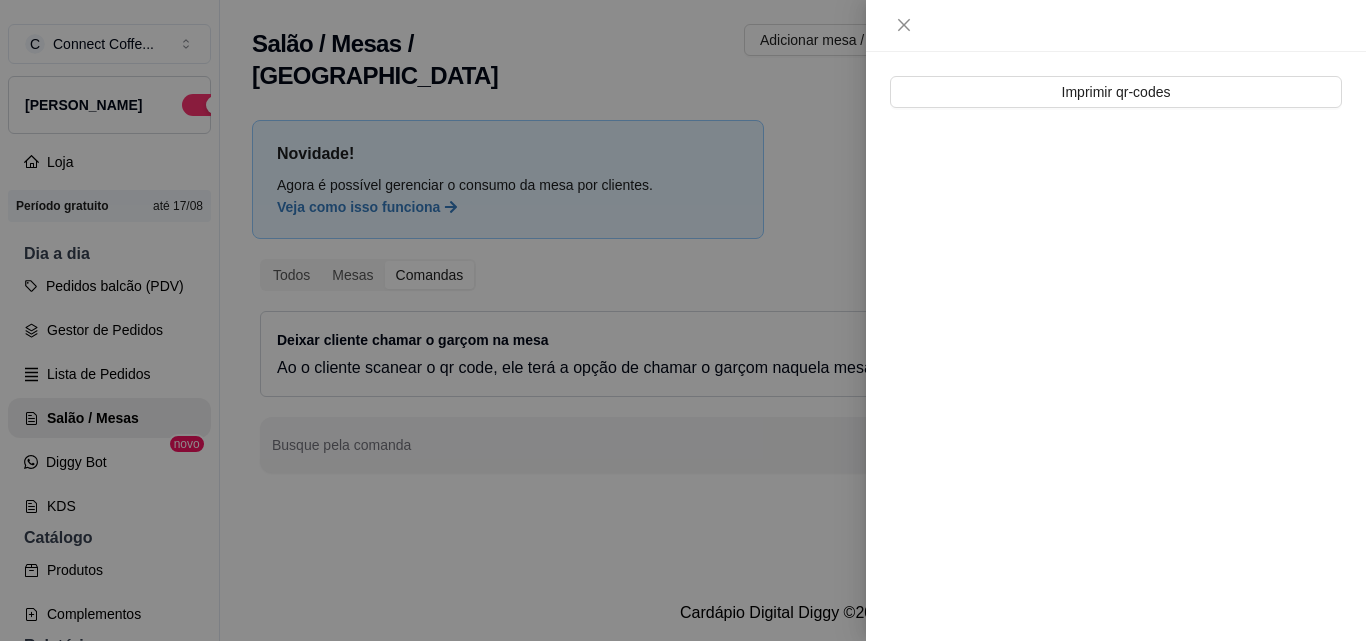 click on "Imprimir qr-codes" at bounding box center [1116, 346] 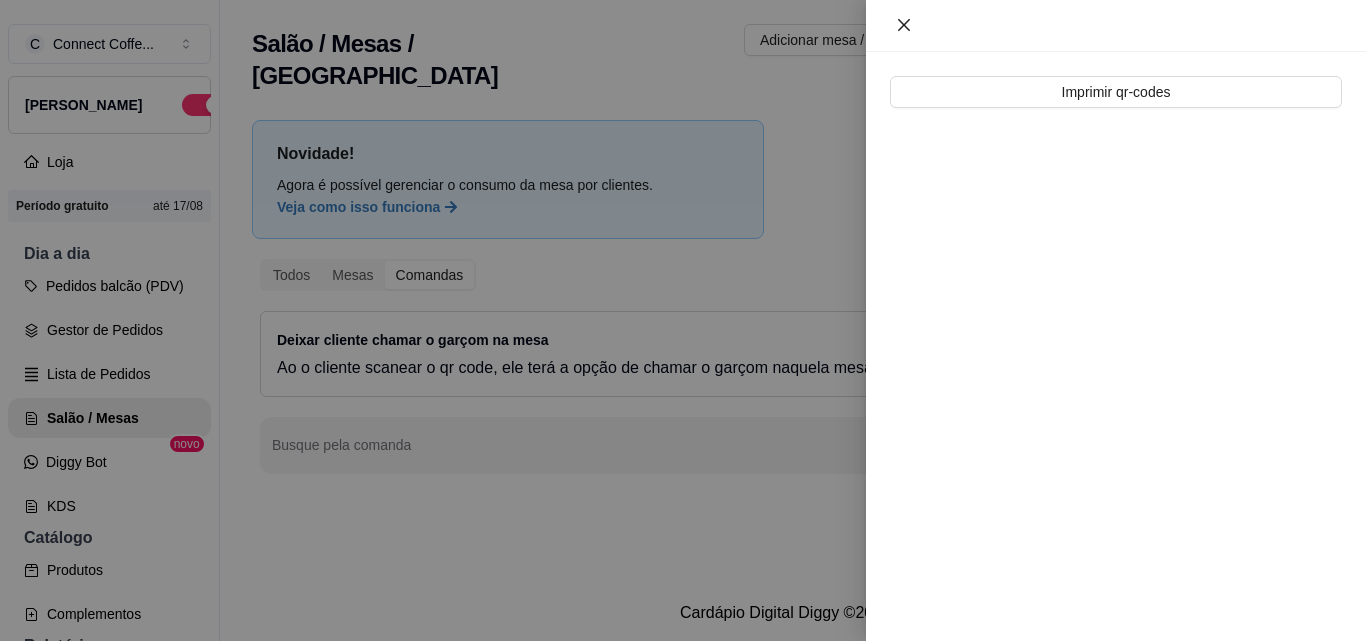 click 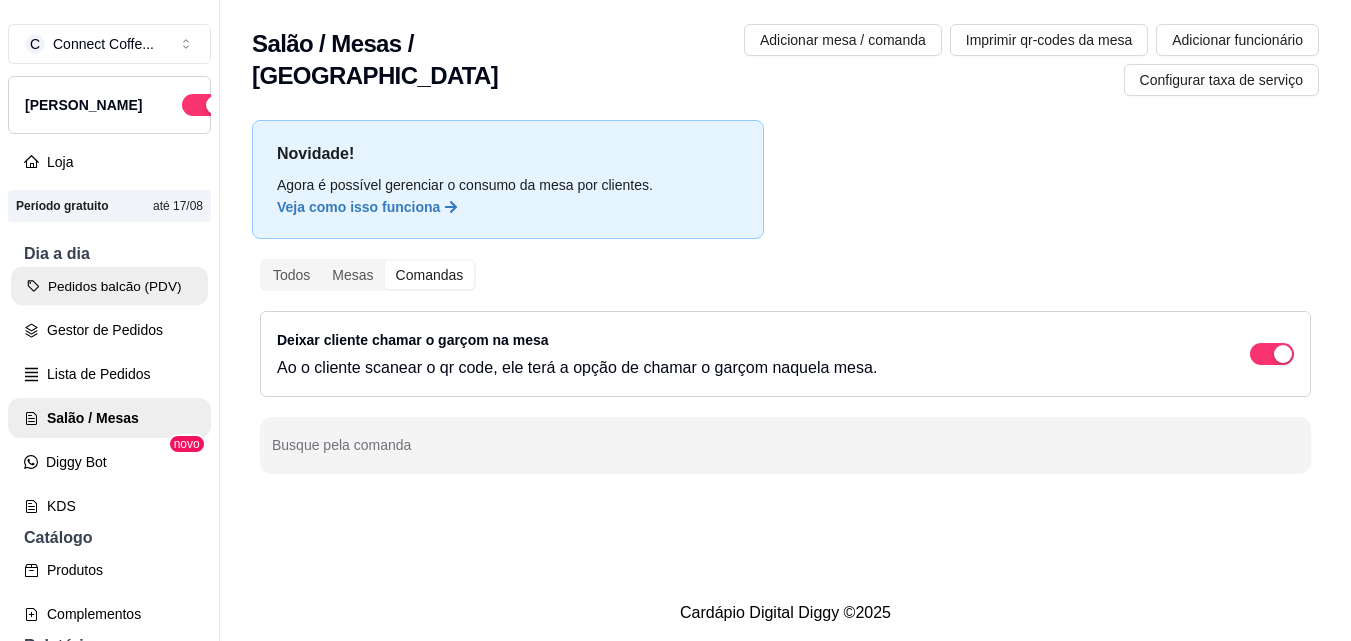 click on "Pedidos balcão (PDV)" at bounding box center (109, 286) 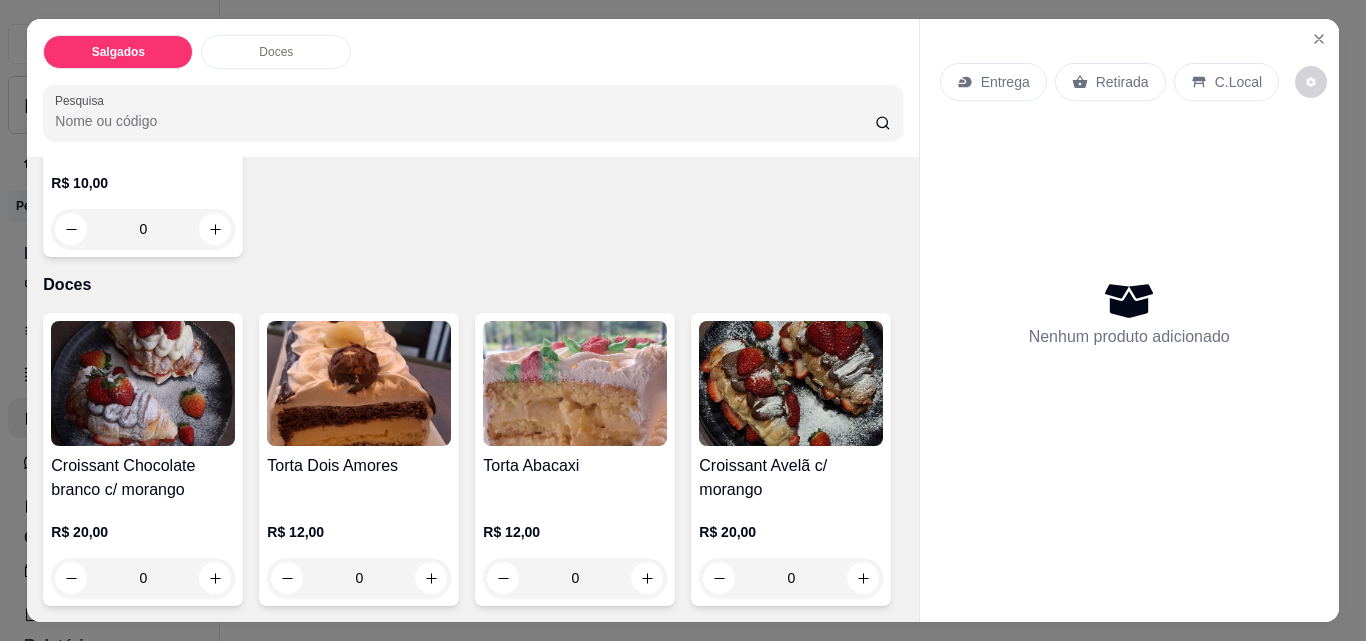 scroll, scrollTop: 608, scrollLeft: 0, axis: vertical 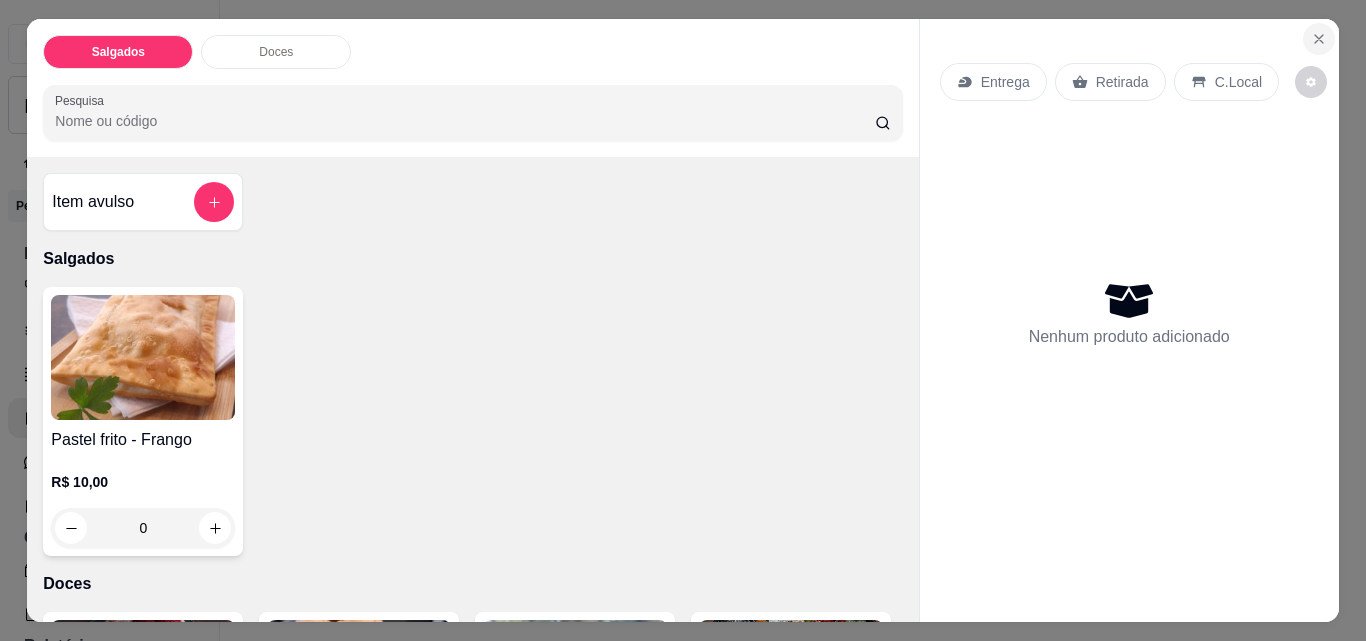 click 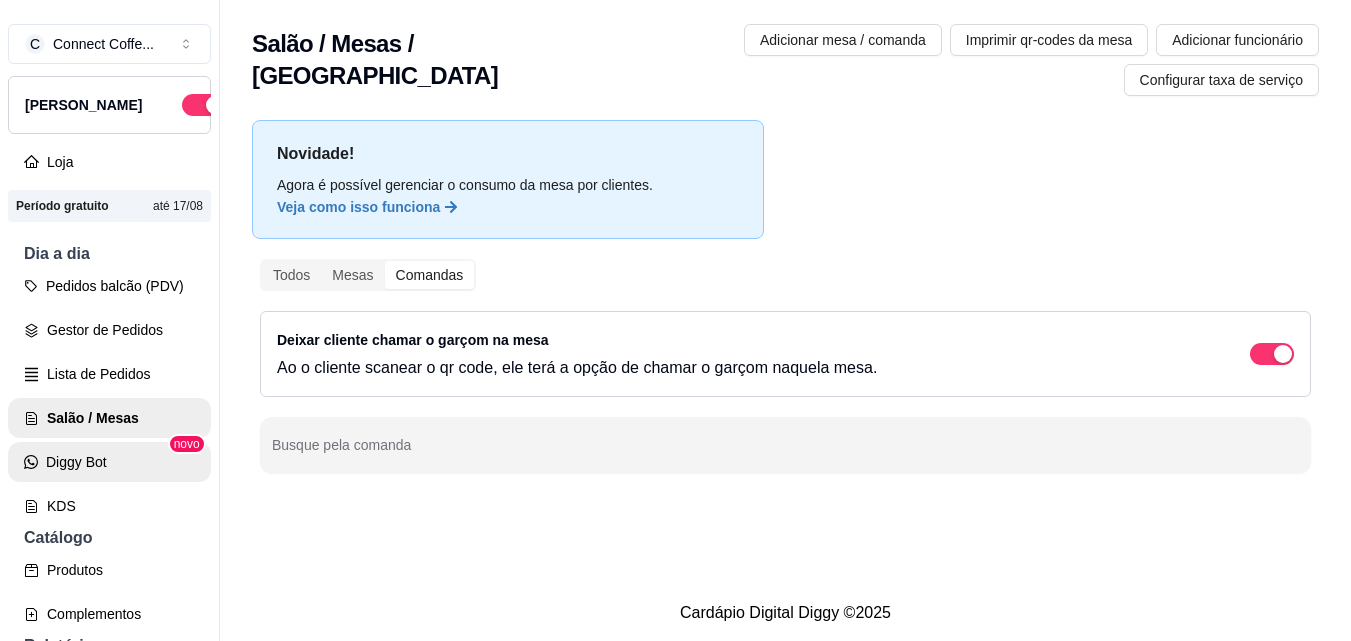 click on "Diggy Bot" at bounding box center (109, 462) 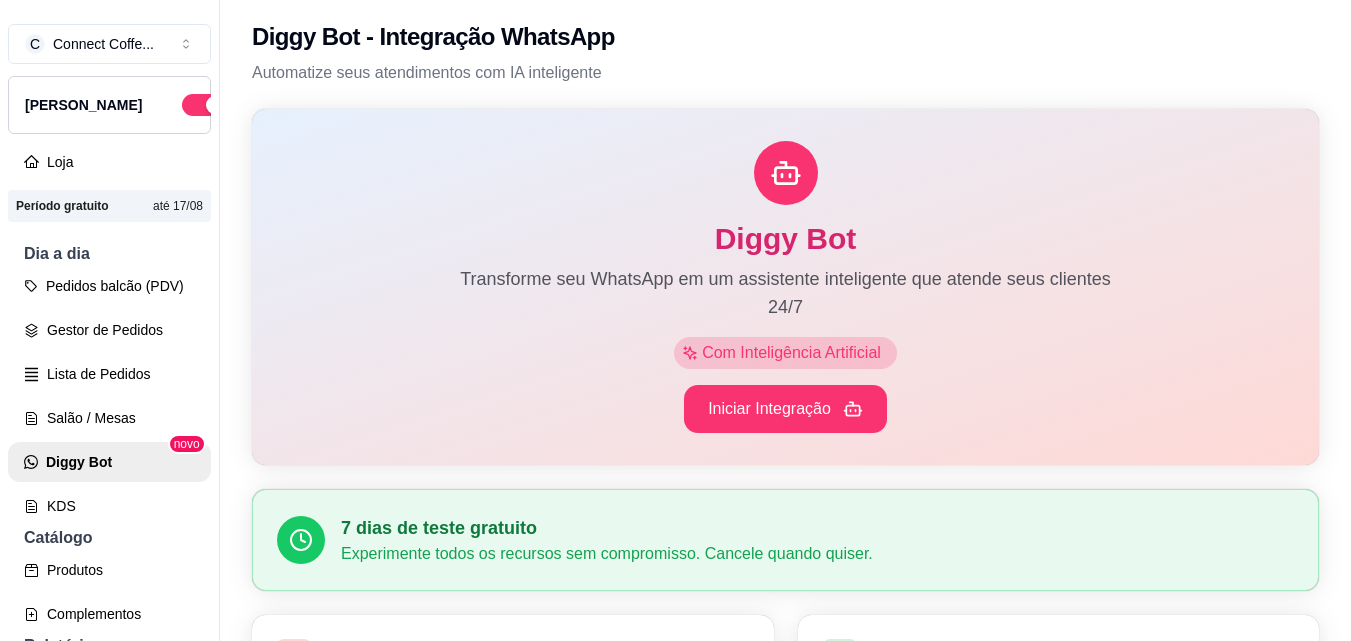 scroll, scrollTop: 0, scrollLeft: 0, axis: both 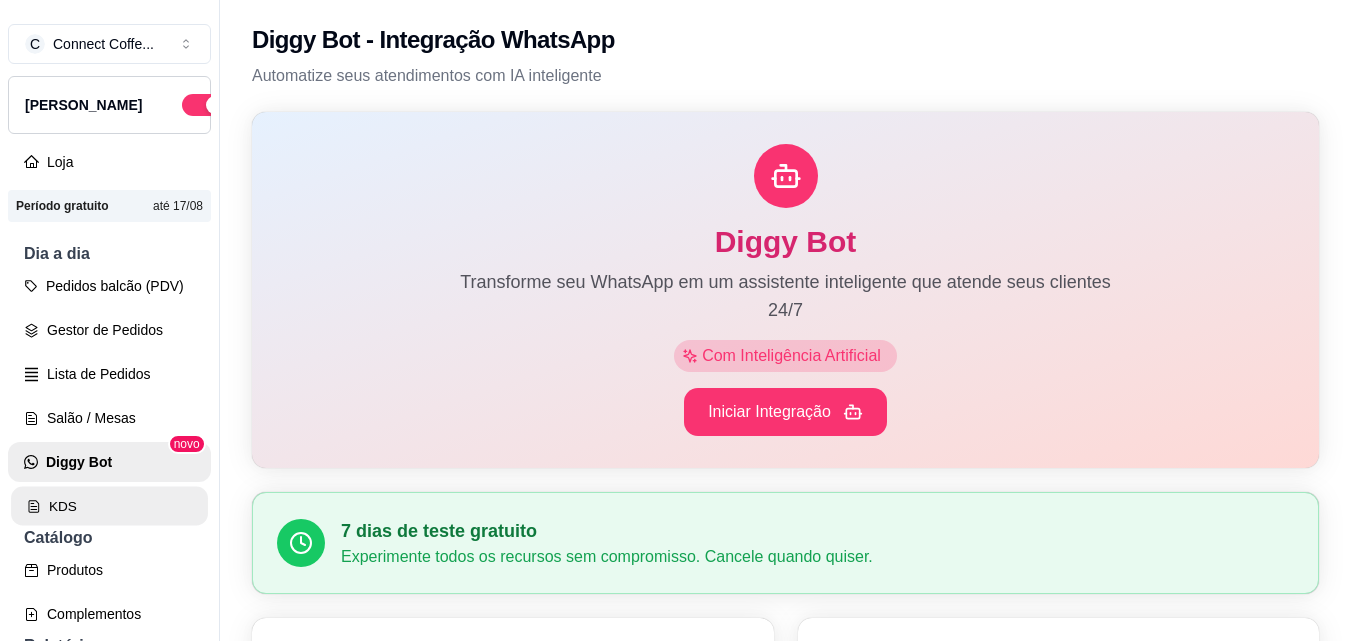 click on "KDS" at bounding box center (109, 506) 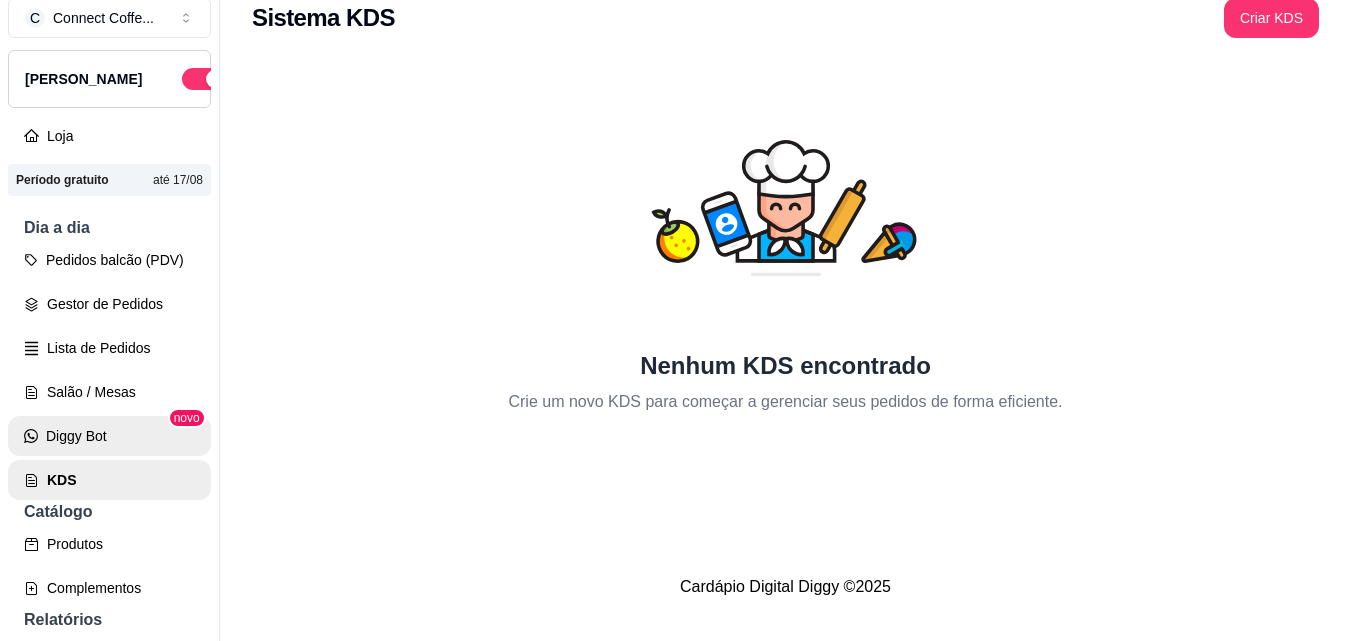 scroll, scrollTop: 32, scrollLeft: 0, axis: vertical 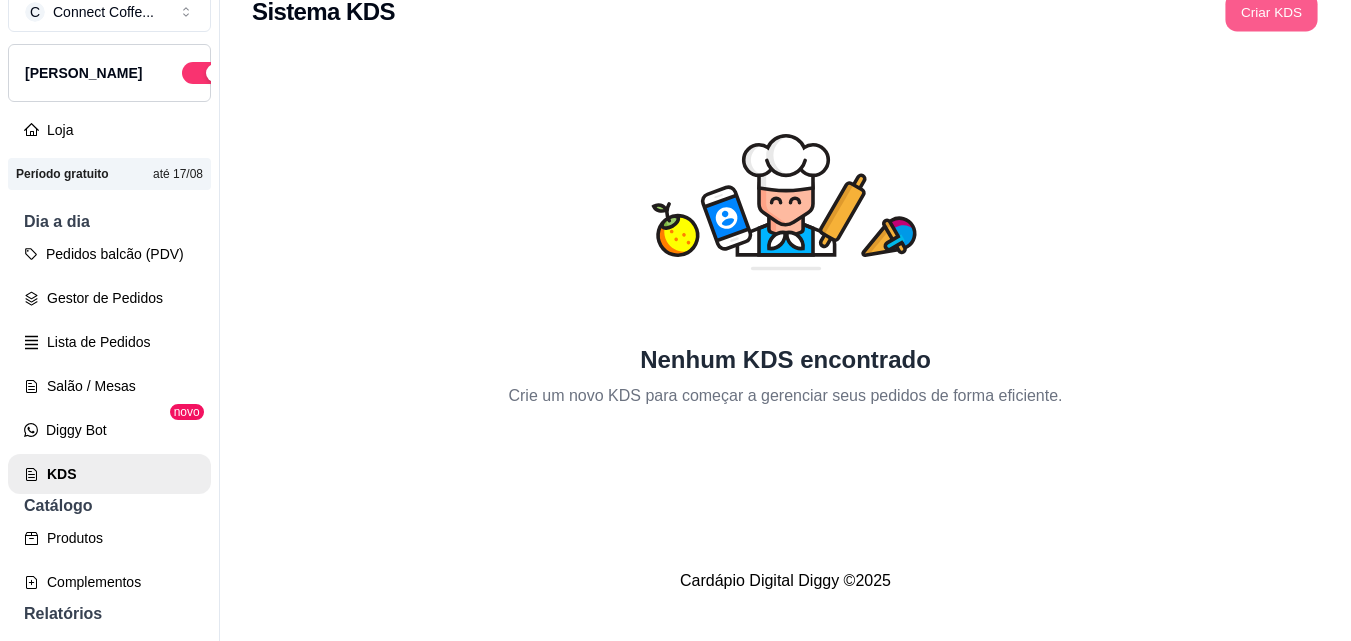 click on "Criar KDS" at bounding box center (1271, 12) 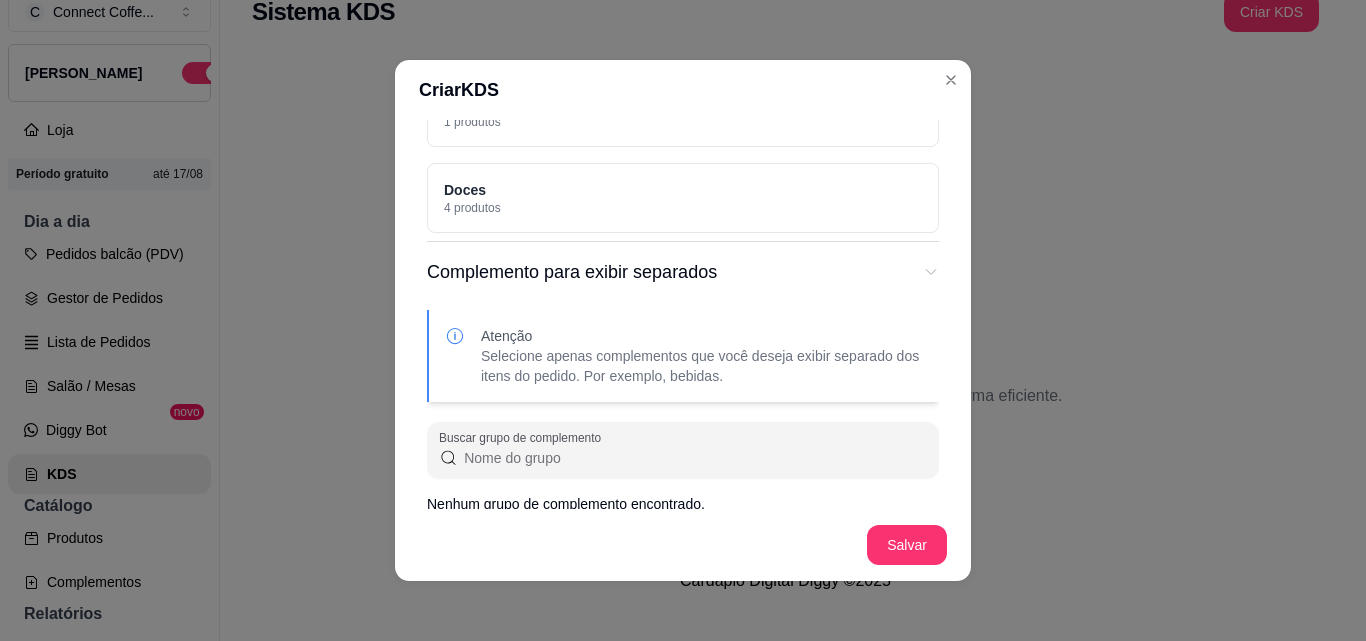 scroll, scrollTop: 470, scrollLeft: 0, axis: vertical 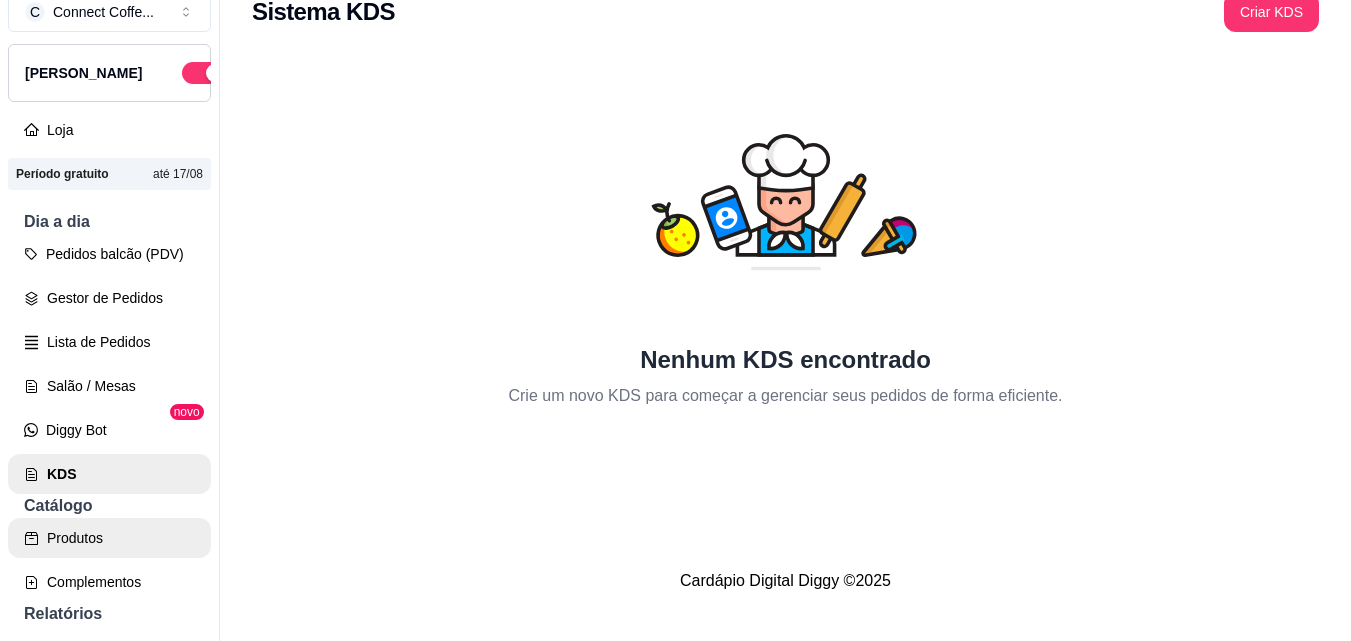 click on "Produtos" at bounding box center [109, 538] 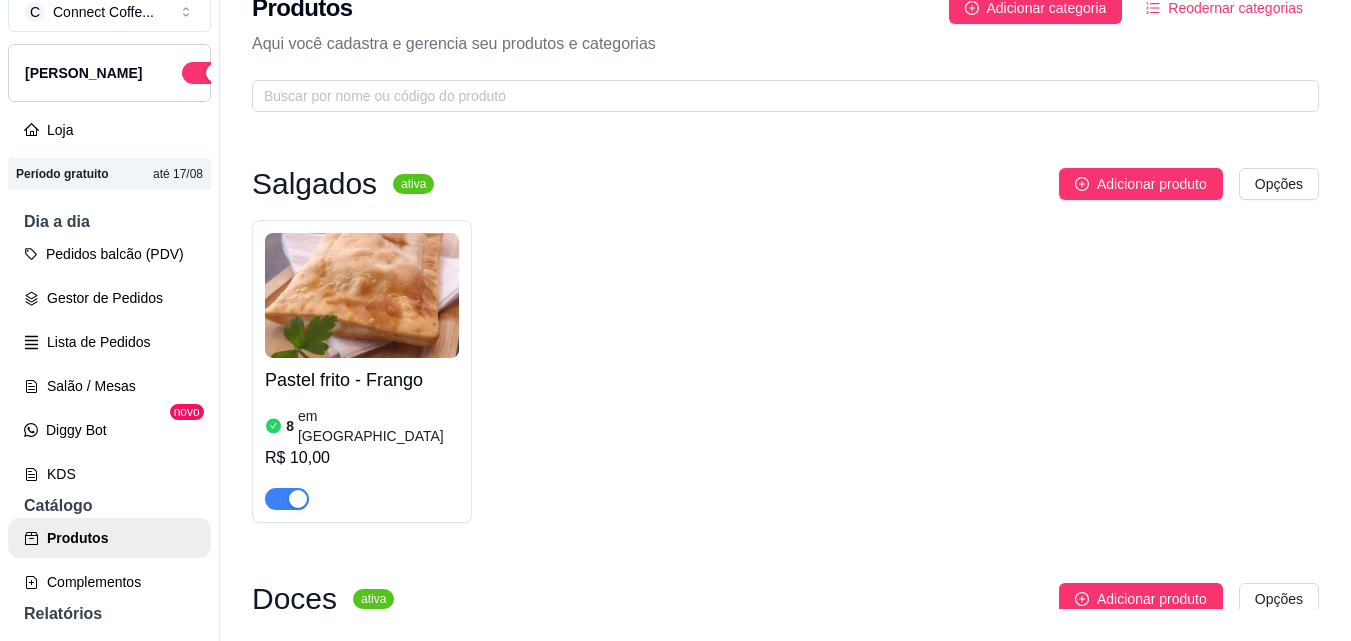 scroll, scrollTop: 0, scrollLeft: 0, axis: both 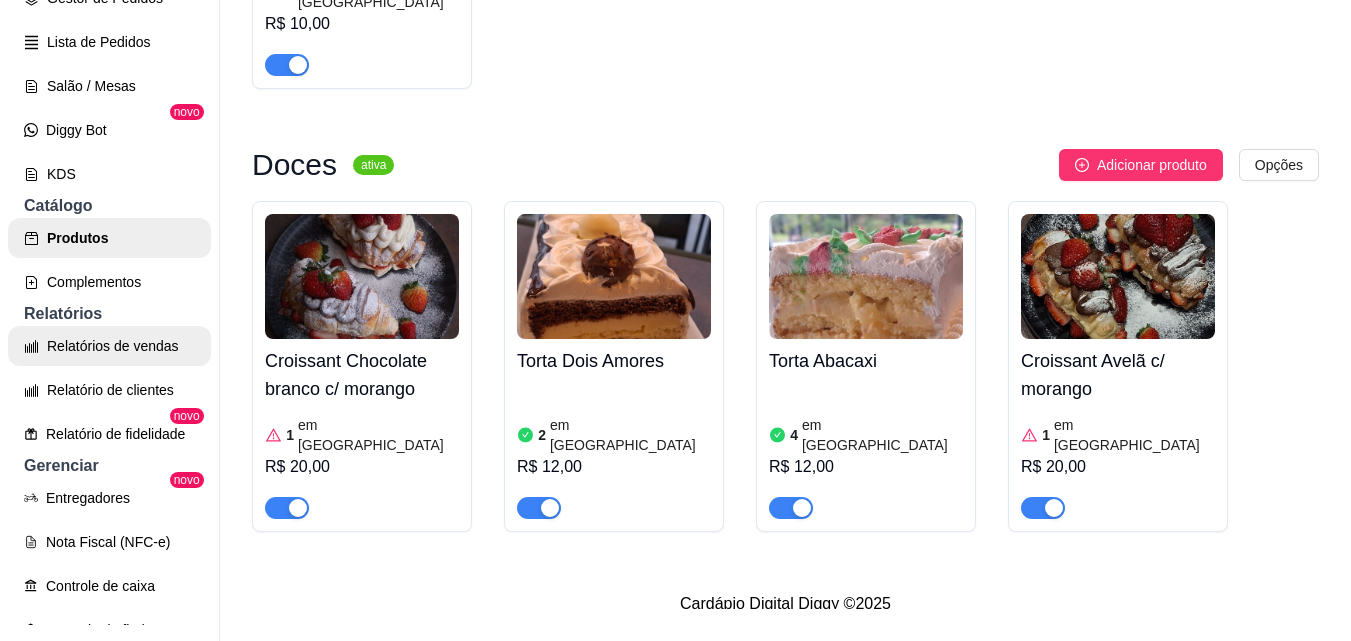 click on "Relatórios de vendas" at bounding box center (109, 346) 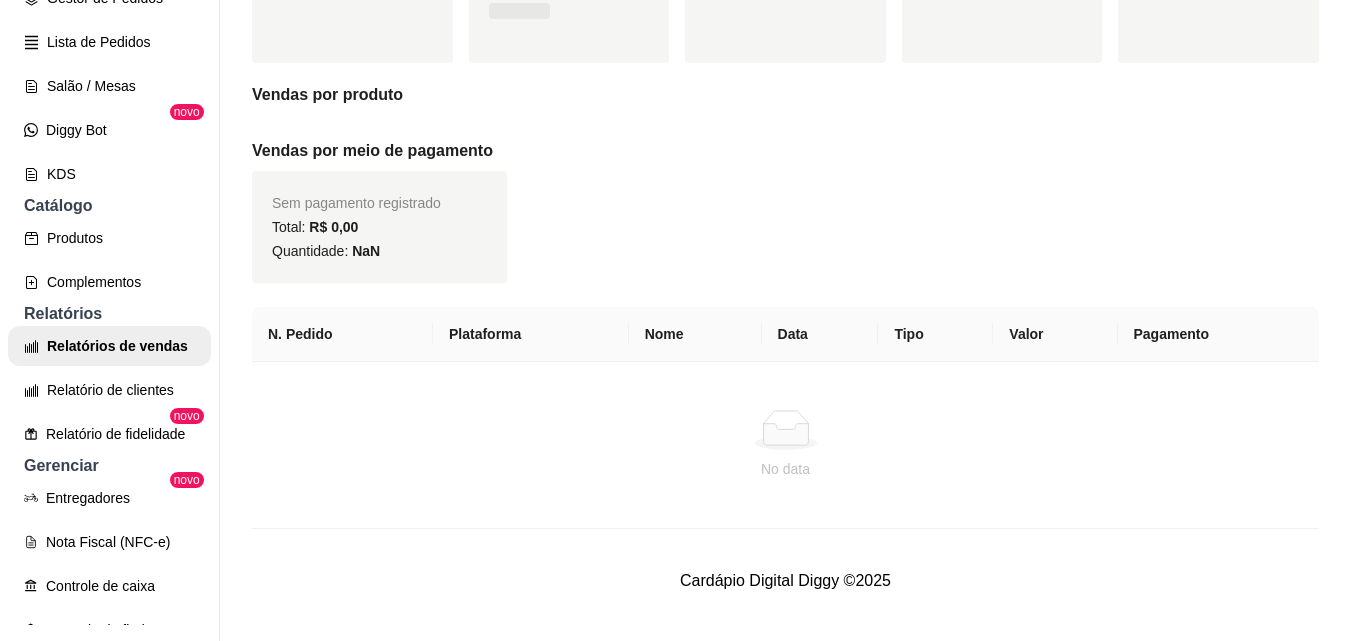 scroll, scrollTop: 0, scrollLeft: 0, axis: both 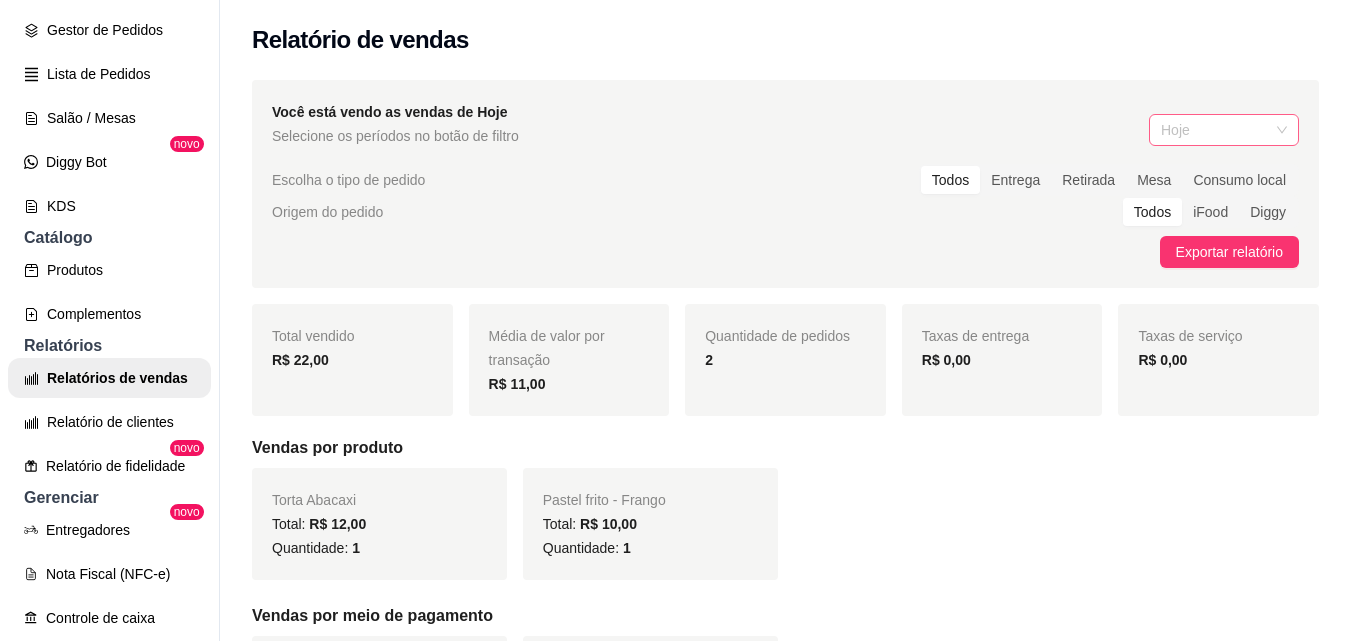 click on "Hoje" at bounding box center (1224, 130) 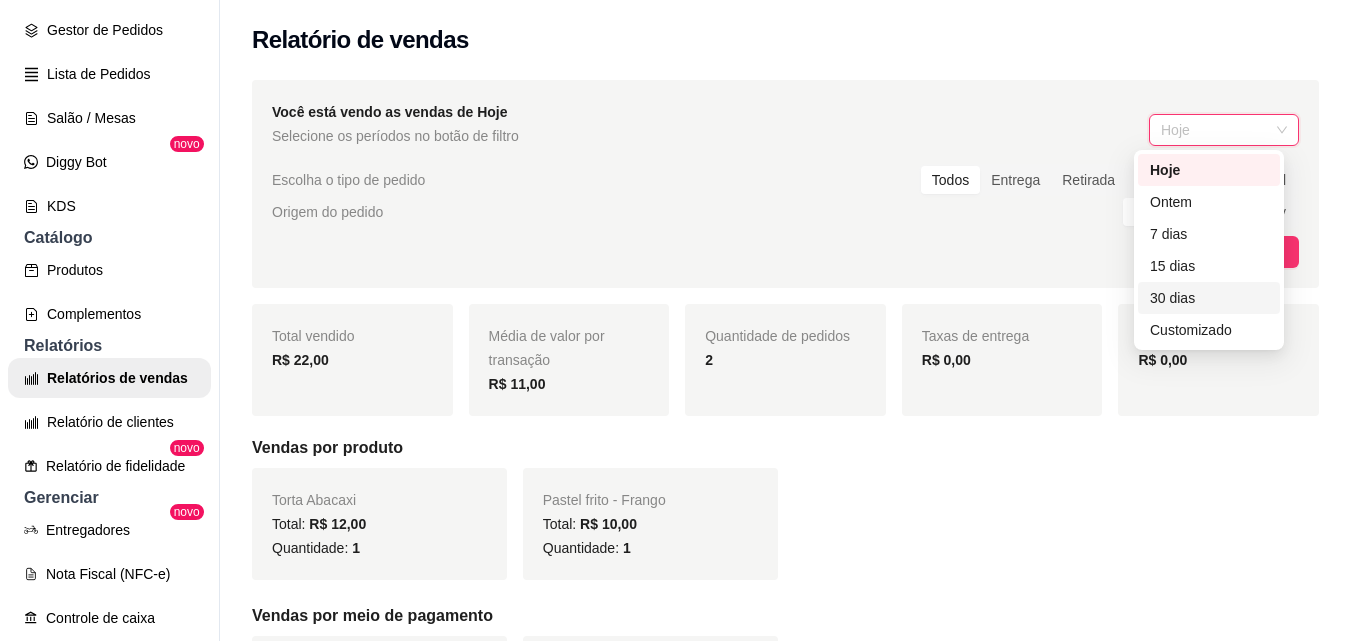 click on "30 dias" at bounding box center [1209, 298] 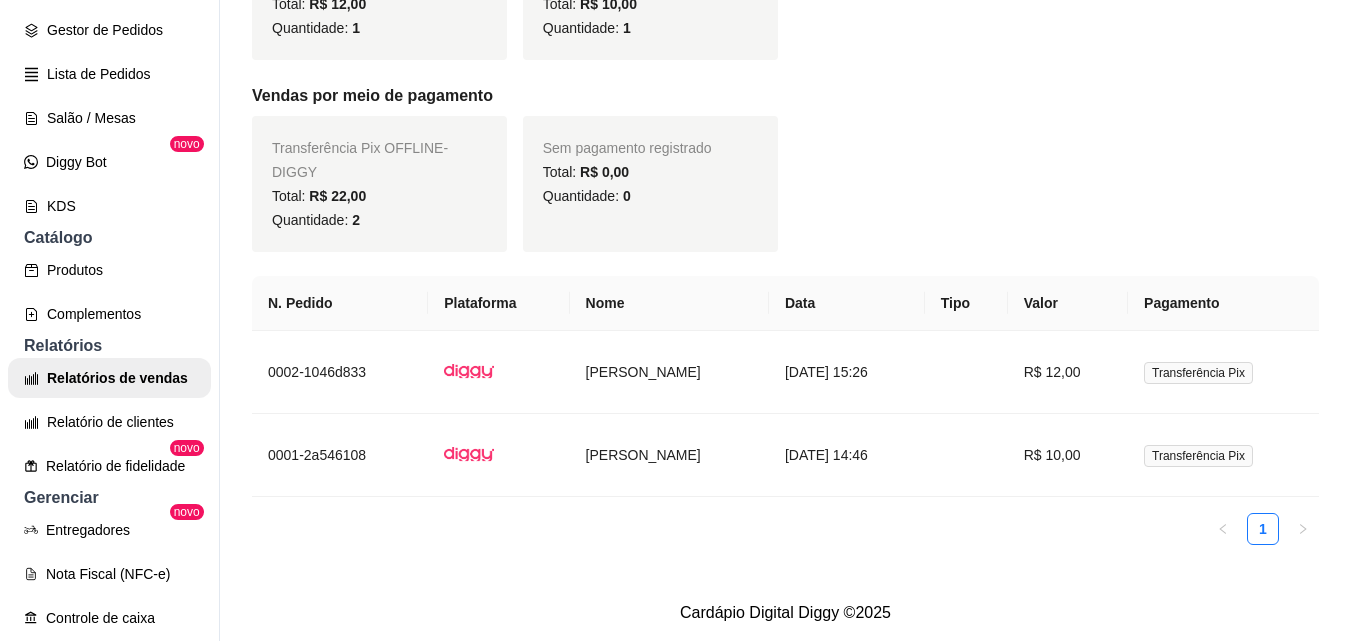 scroll, scrollTop: 535, scrollLeft: 0, axis: vertical 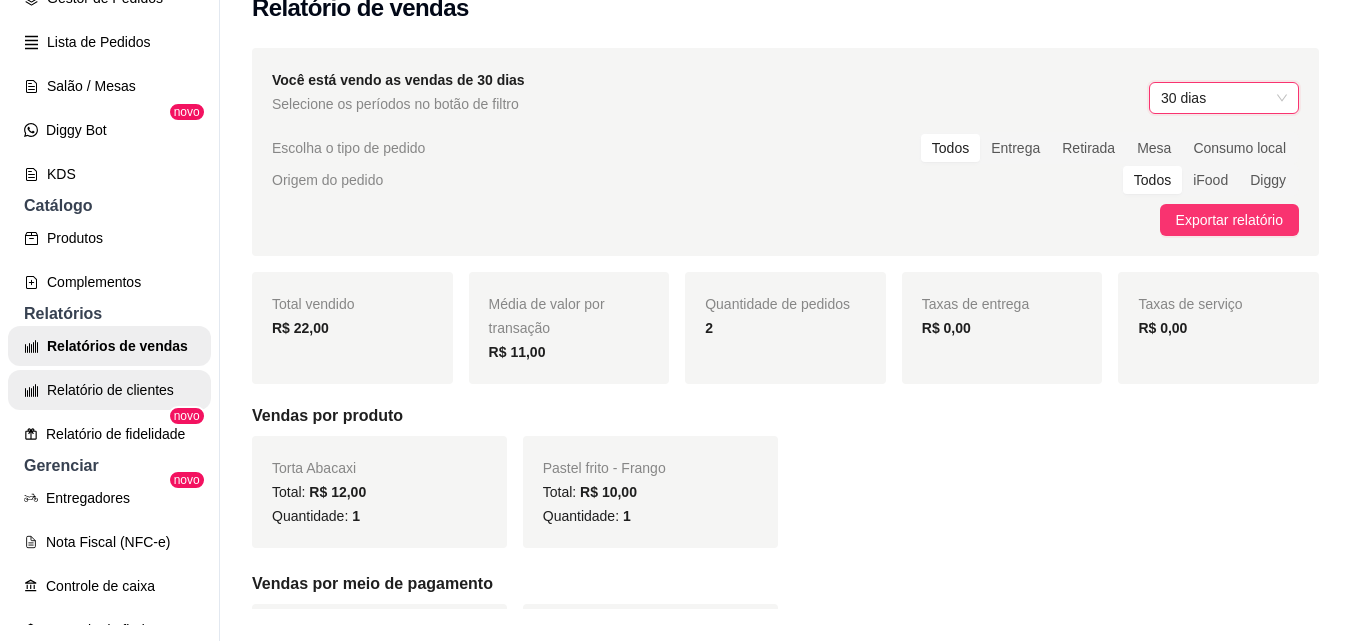 click on "Relatório de clientes" at bounding box center (109, 390) 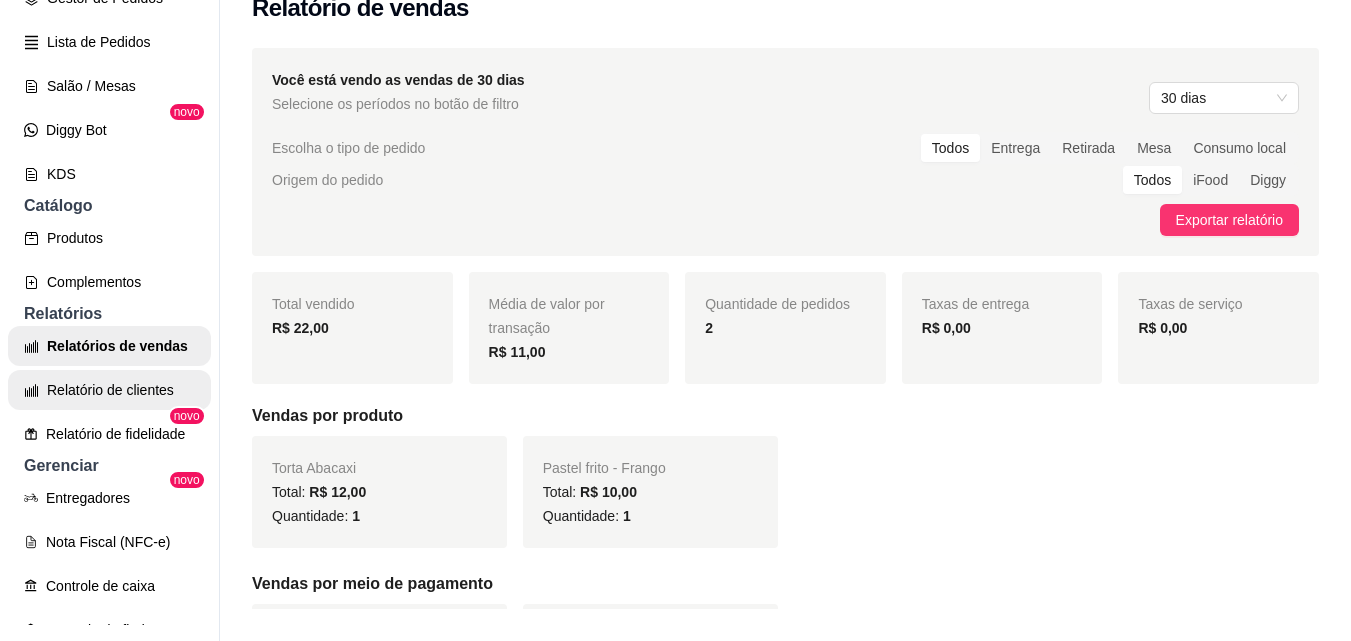 scroll, scrollTop: 0, scrollLeft: 0, axis: both 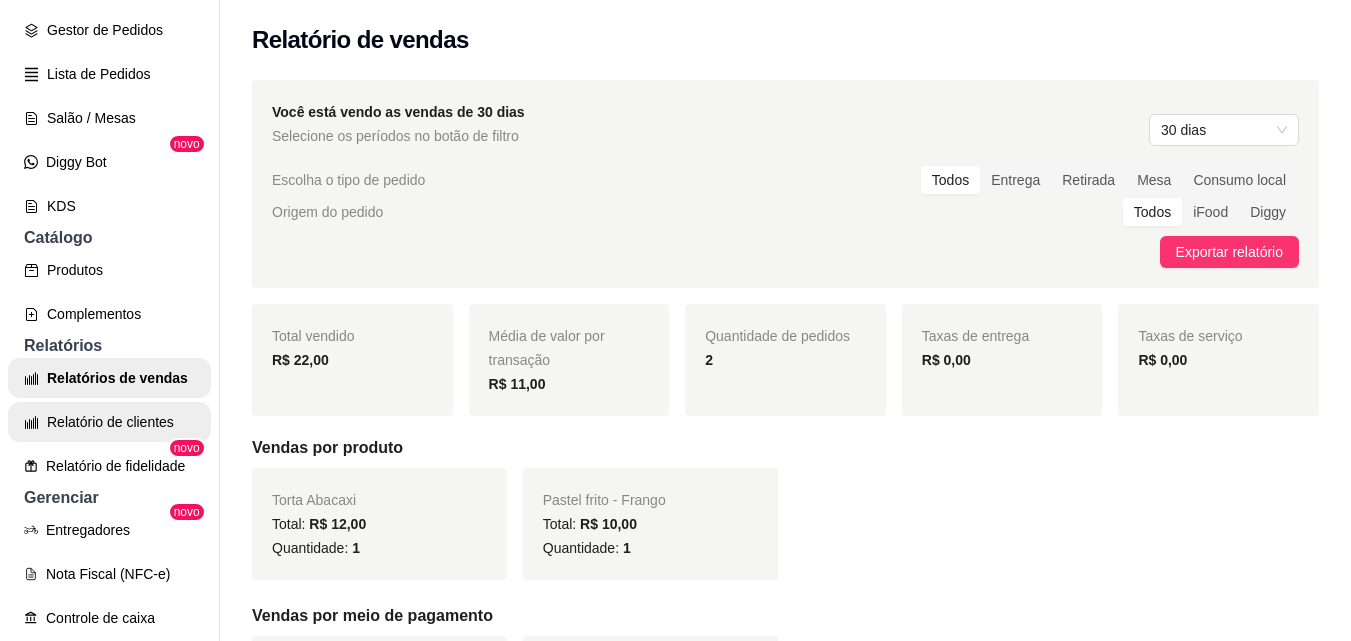 select on "30" 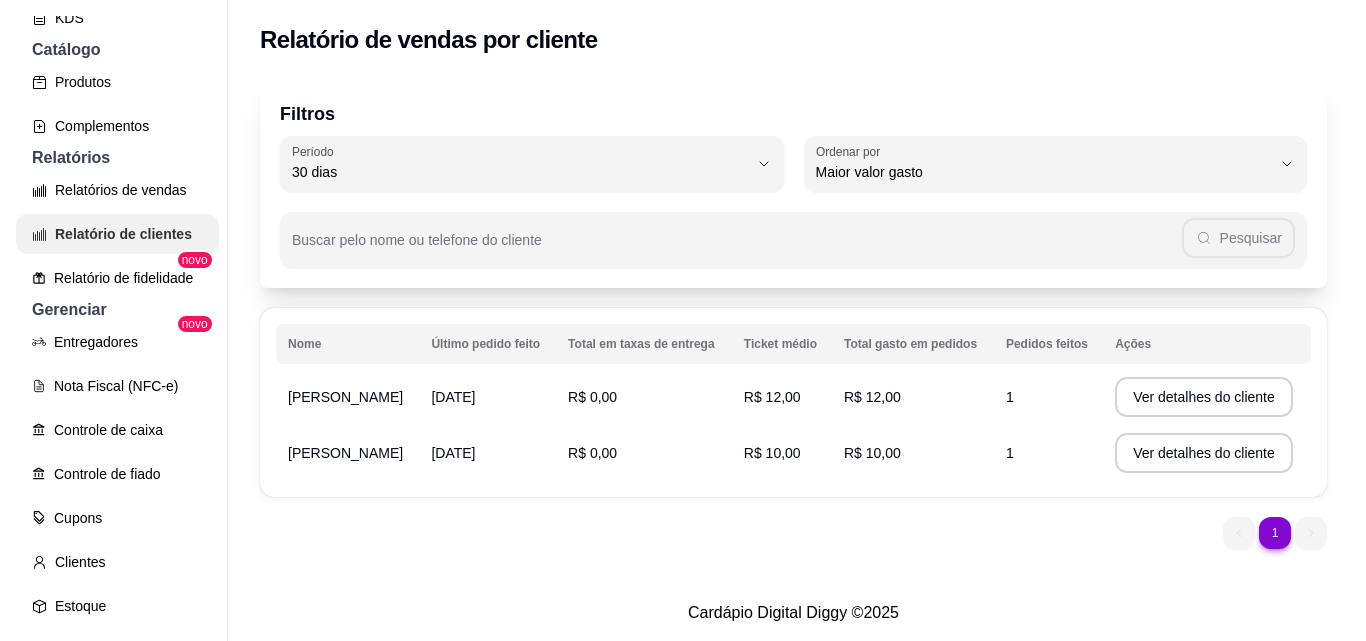 scroll, scrollTop: 500, scrollLeft: 0, axis: vertical 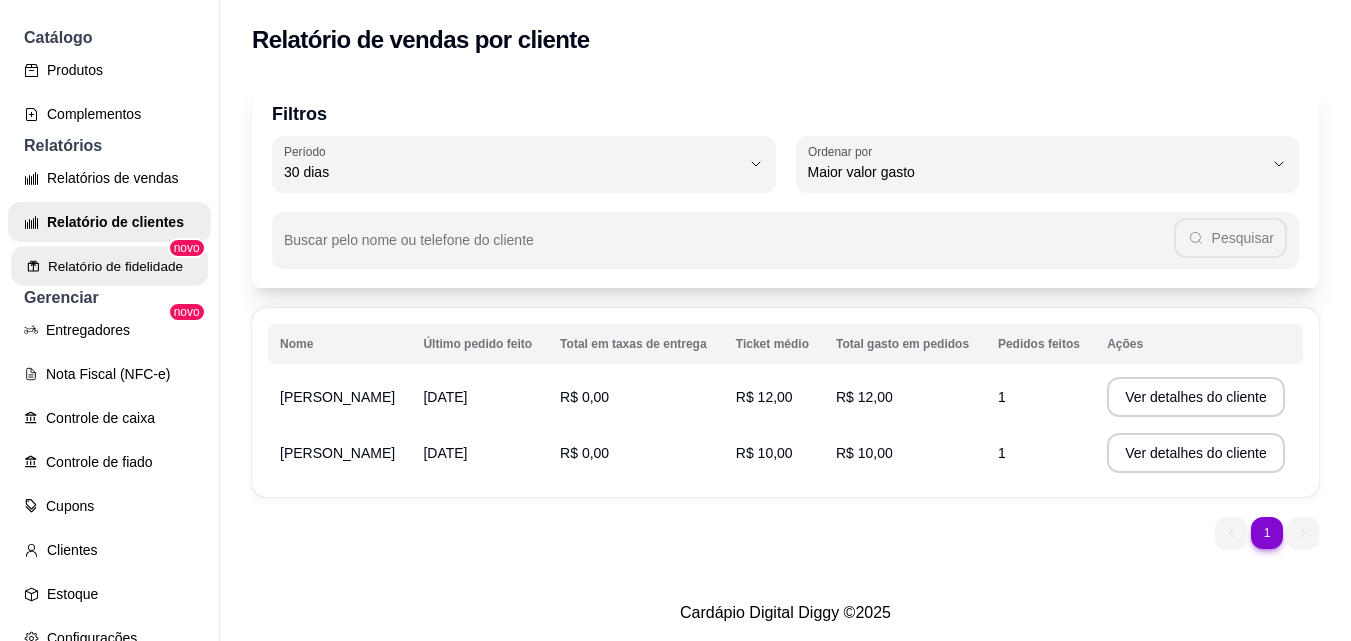 click on "Relatório de fidelidade" at bounding box center (109, 266) 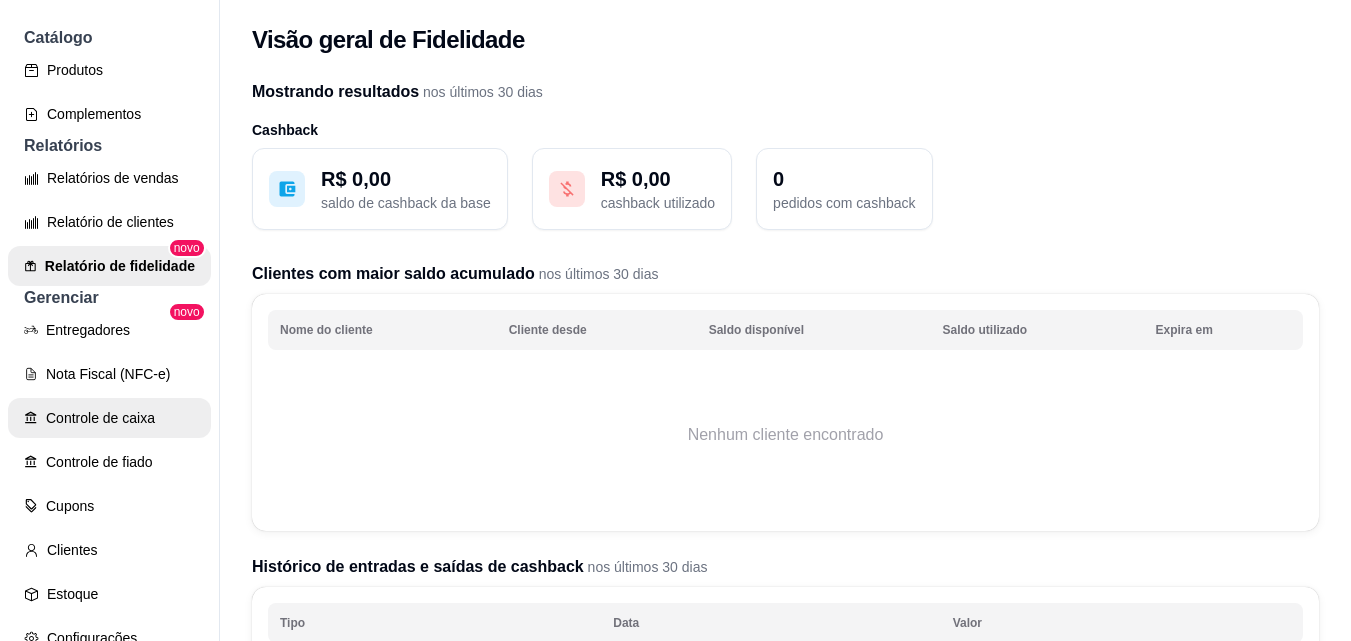 click on "Controle de caixa" at bounding box center [109, 418] 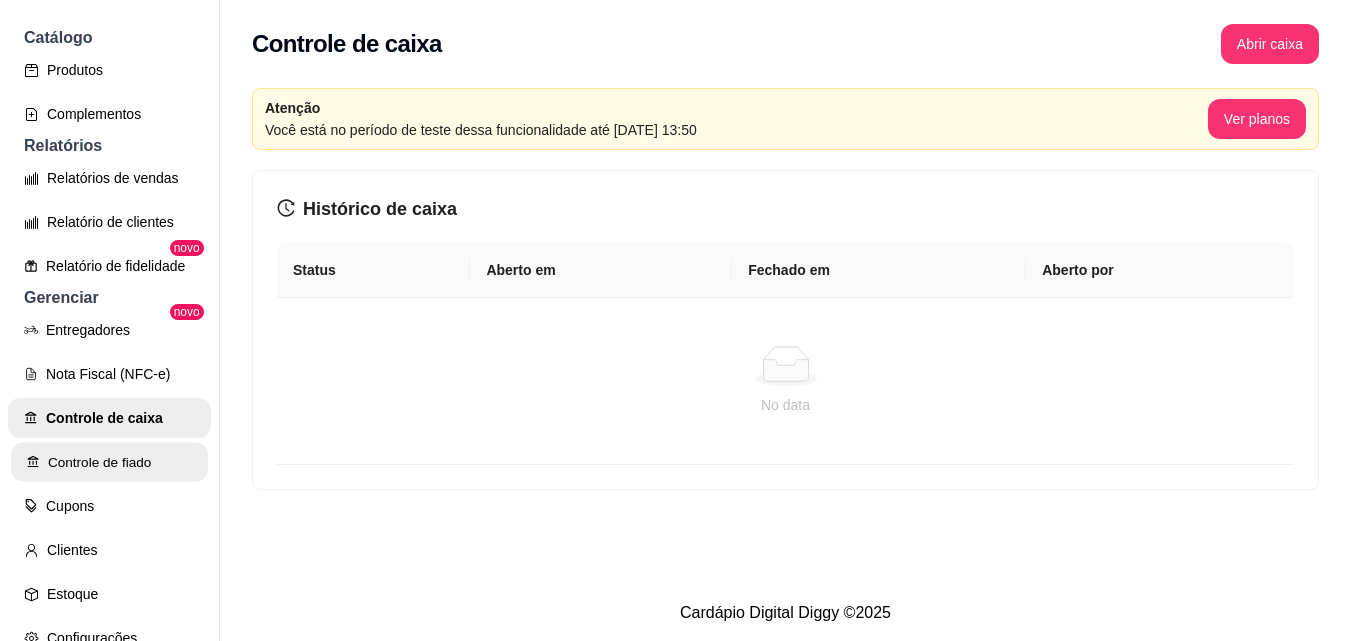 click on "Controle de fiado" at bounding box center [109, 462] 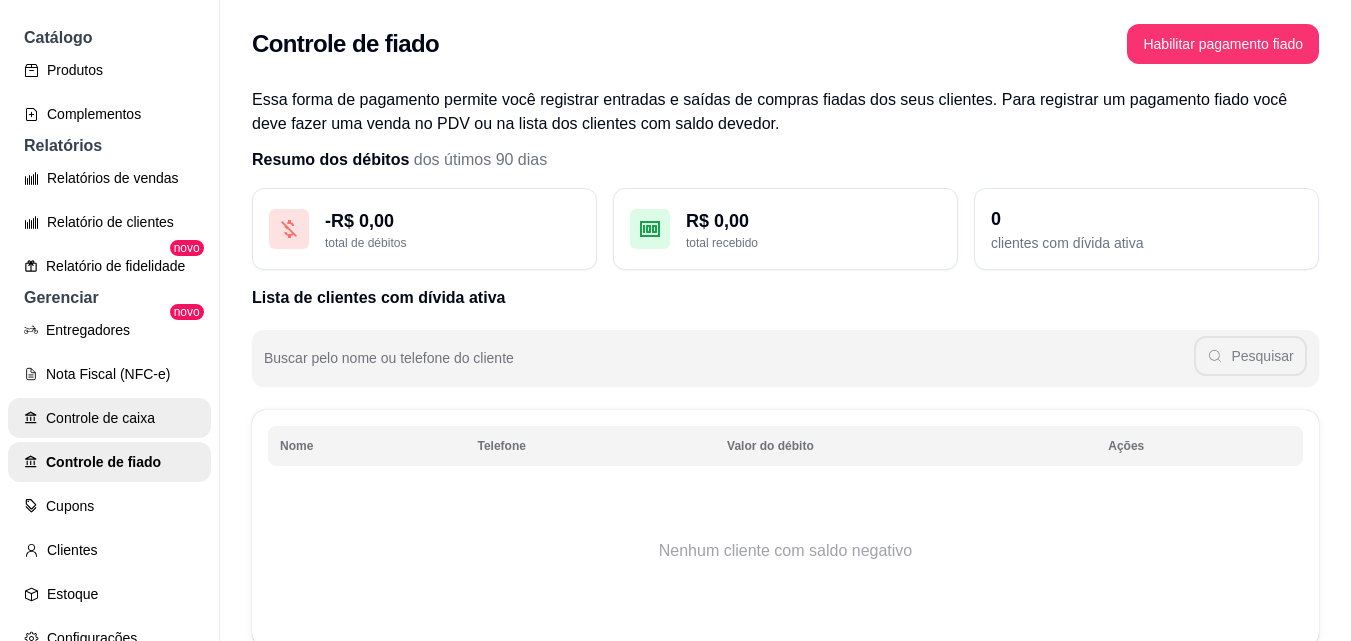click on "Controle de caixa" at bounding box center (109, 418) 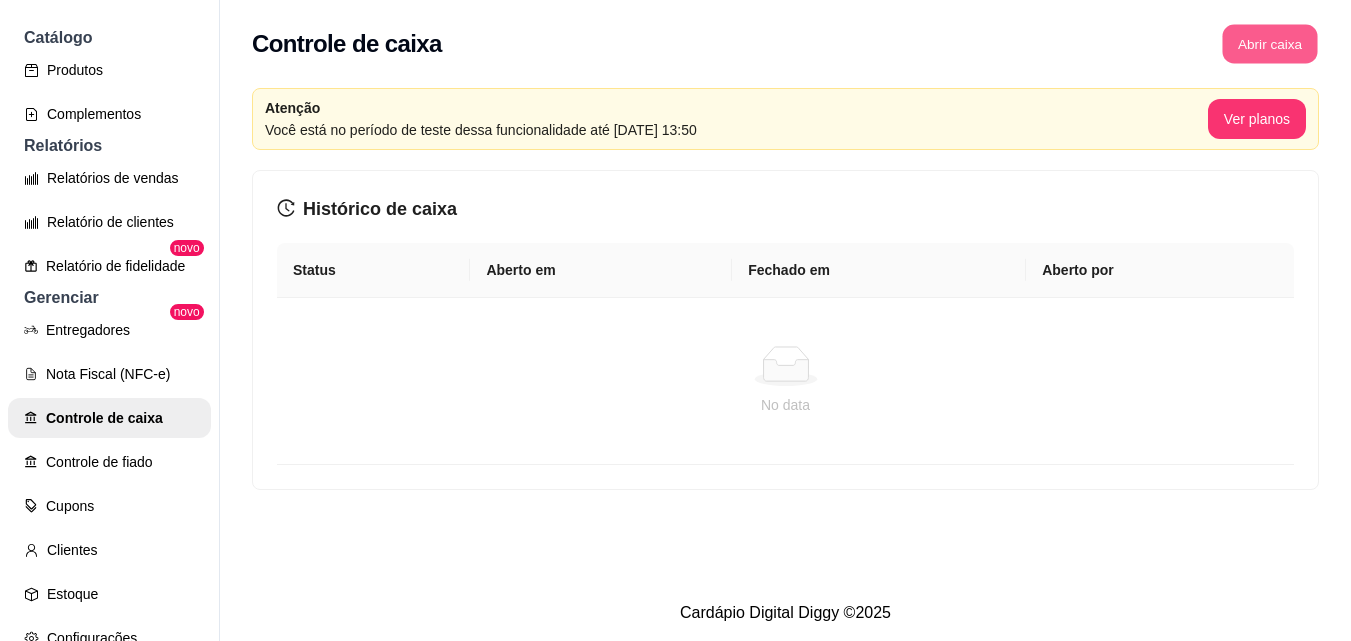 click on "Abrir caixa" at bounding box center [1269, 44] 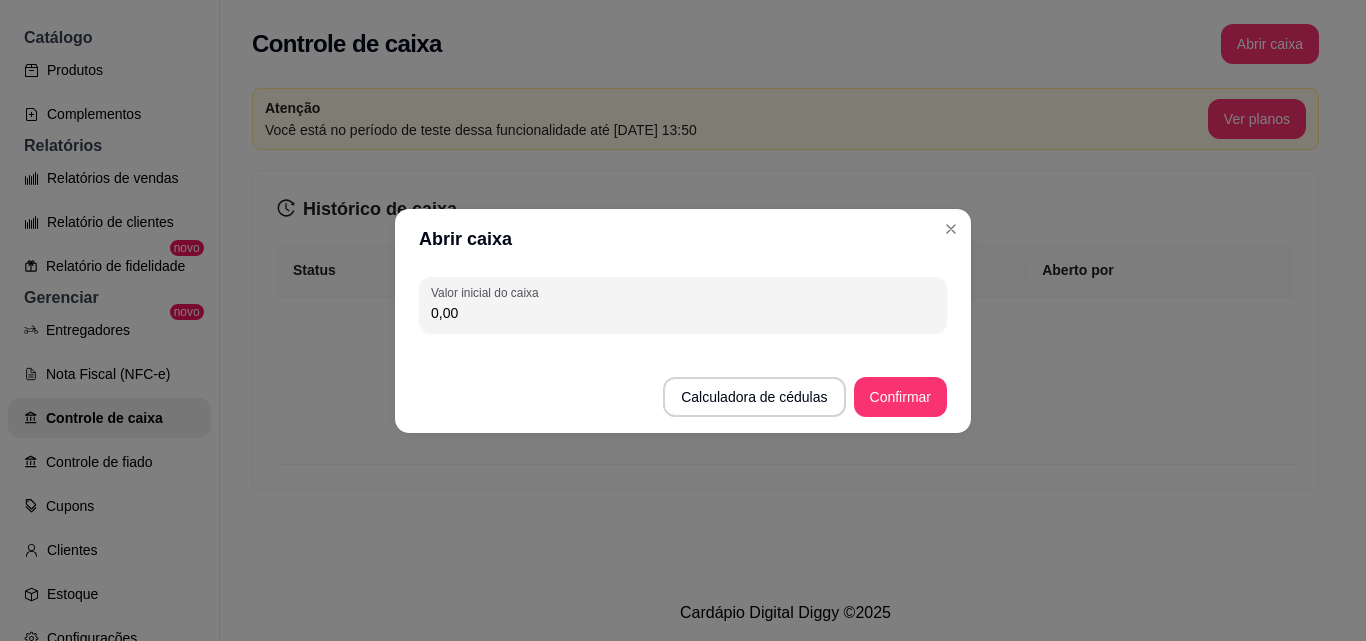 drag, startPoint x: 480, startPoint y: 308, endPoint x: 371, endPoint y: 305, distance: 109.041275 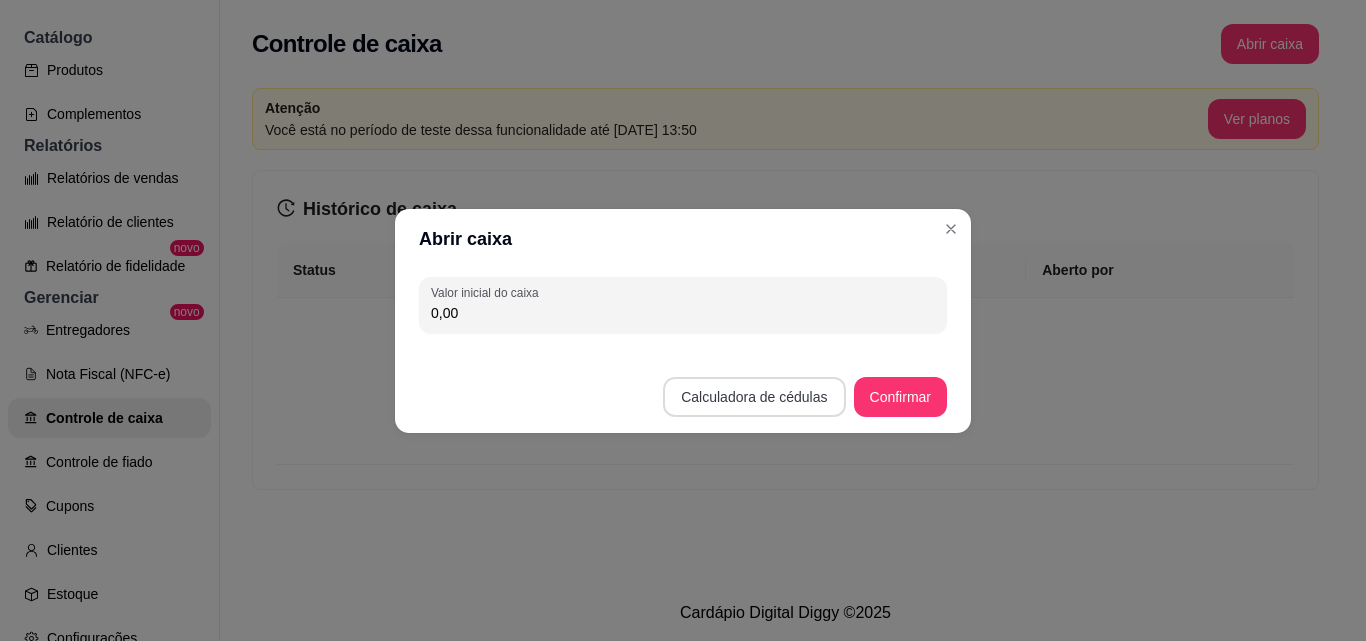 click on "Calculadora de cédulas" at bounding box center [754, 397] 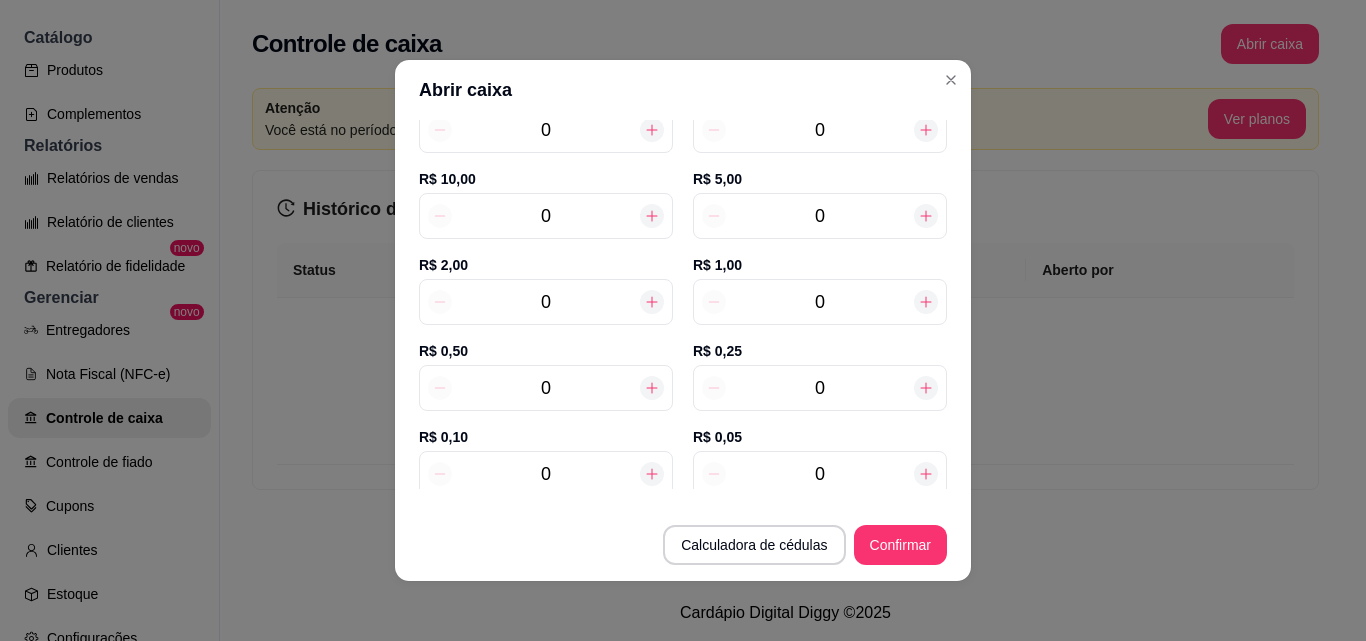scroll, scrollTop: 303, scrollLeft: 0, axis: vertical 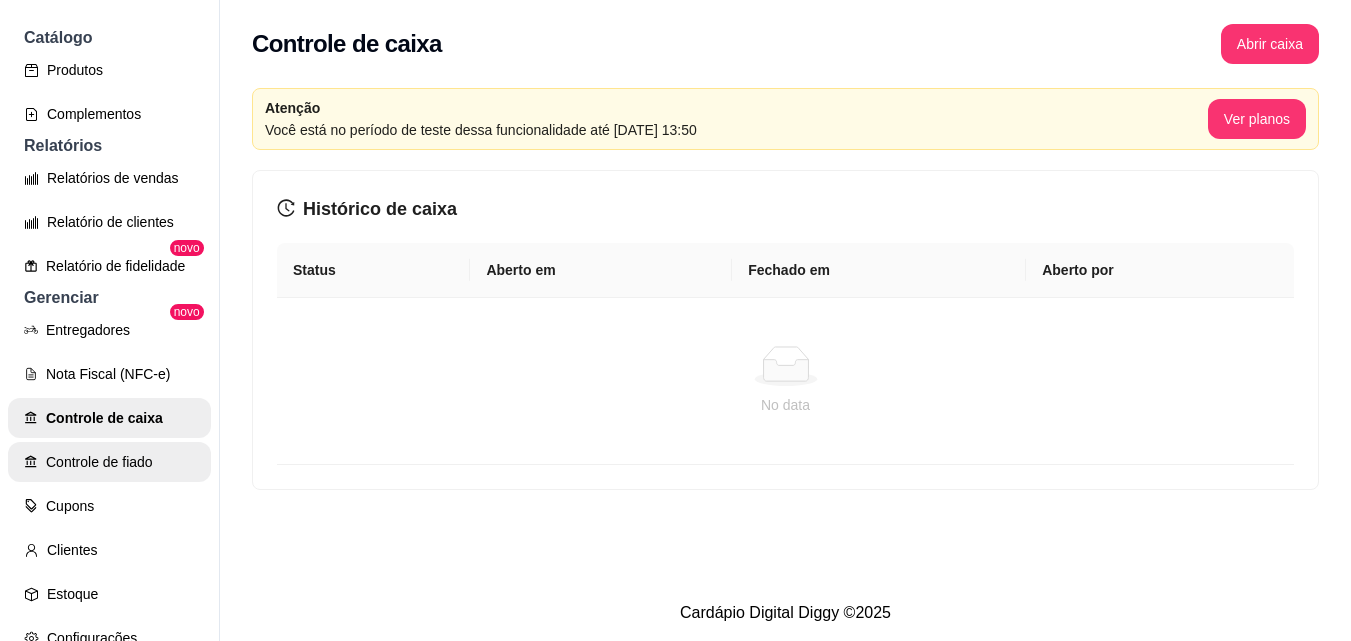 click on "Controle de fiado" at bounding box center (109, 462) 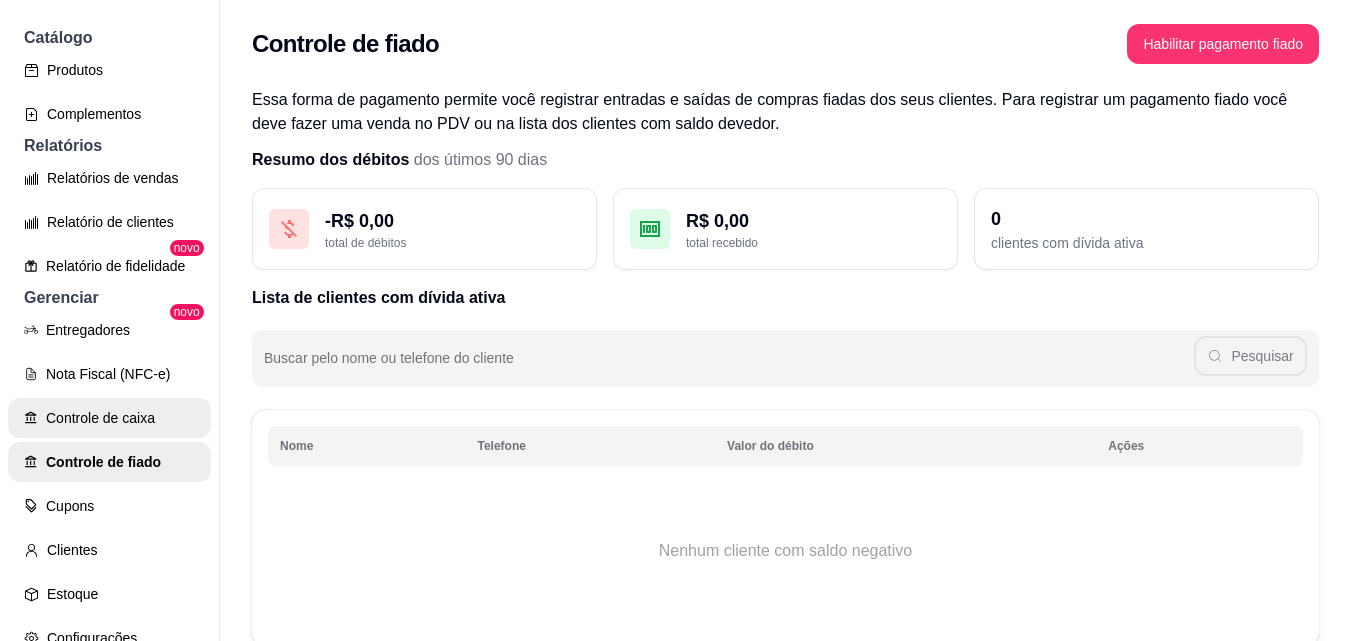 scroll, scrollTop: 600, scrollLeft: 0, axis: vertical 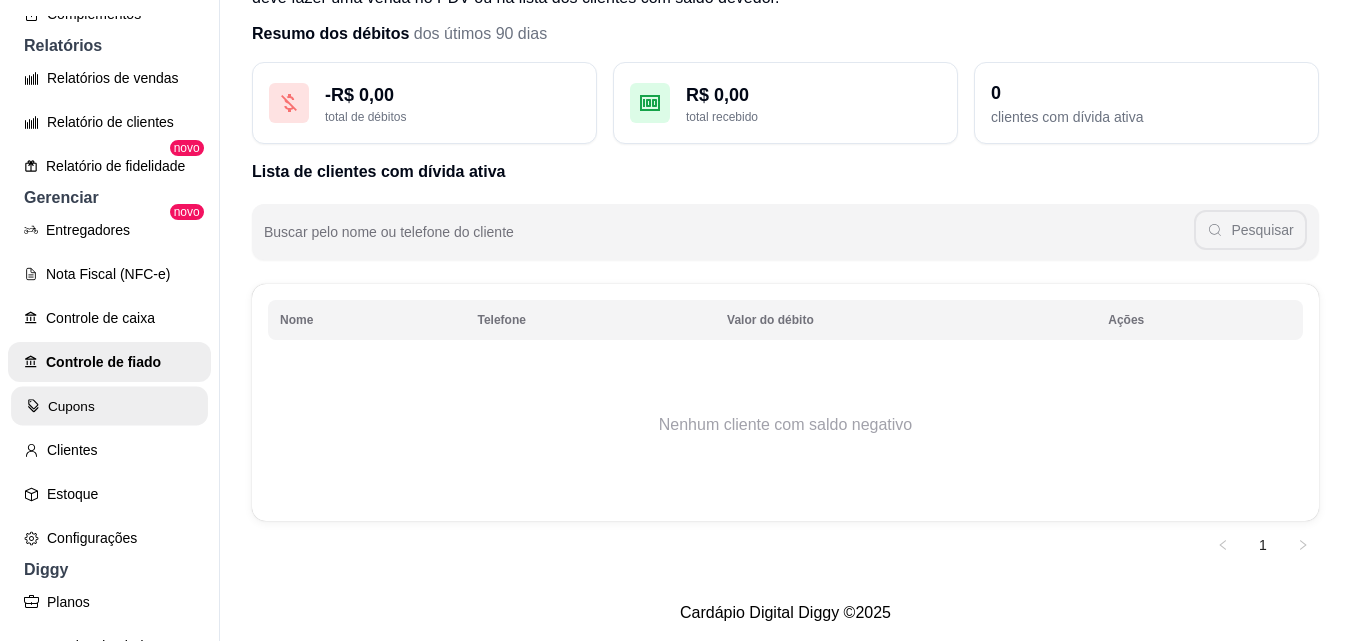 click on "Cupons" at bounding box center [109, 406] 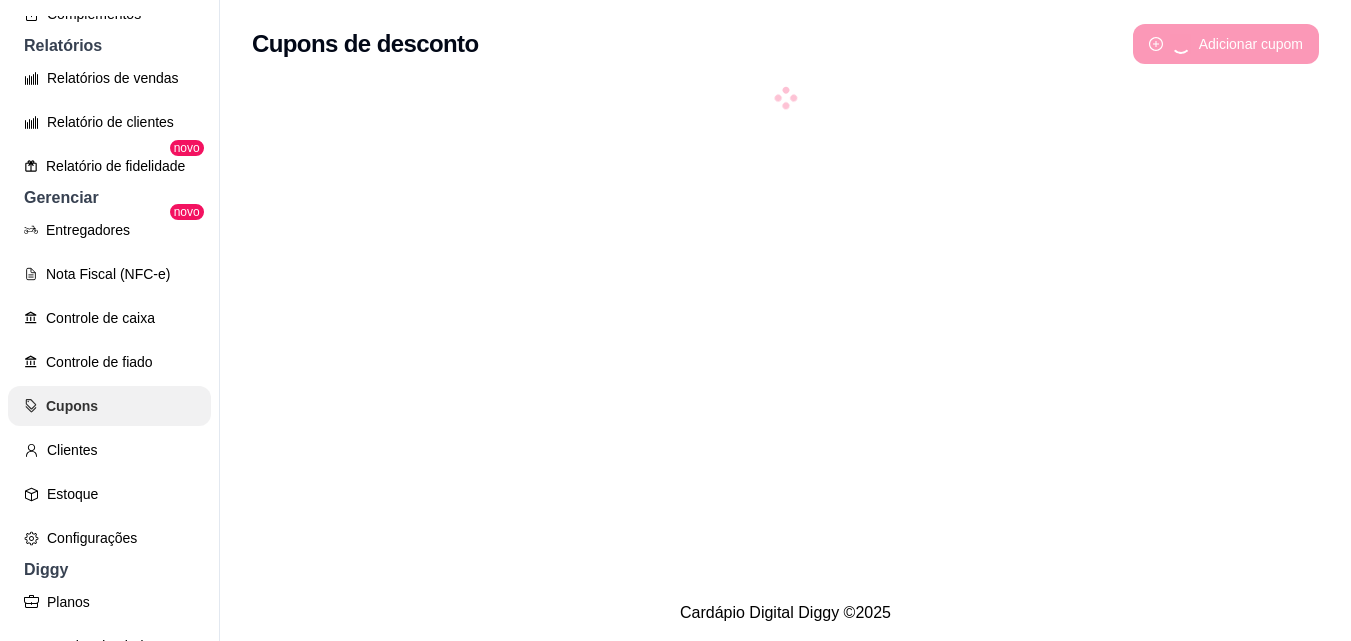 scroll, scrollTop: 0, scrollLeft: 0, axis: both 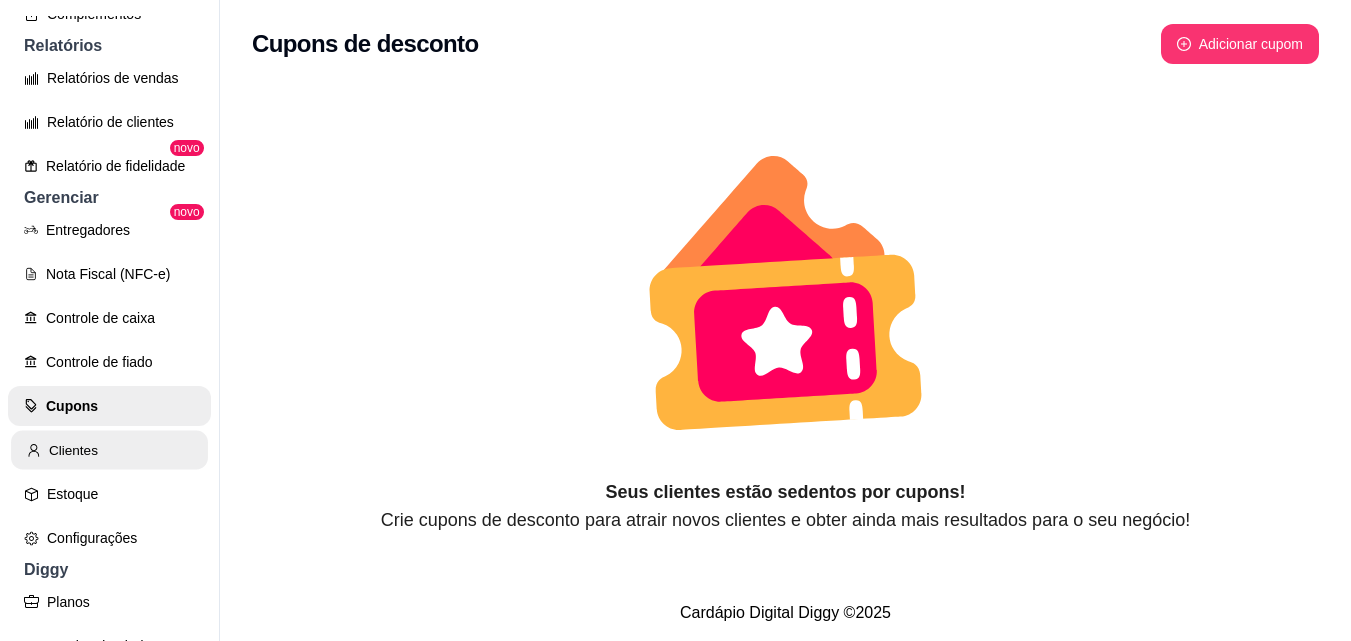 click on "Clientes" at bounding box center (109, 450) 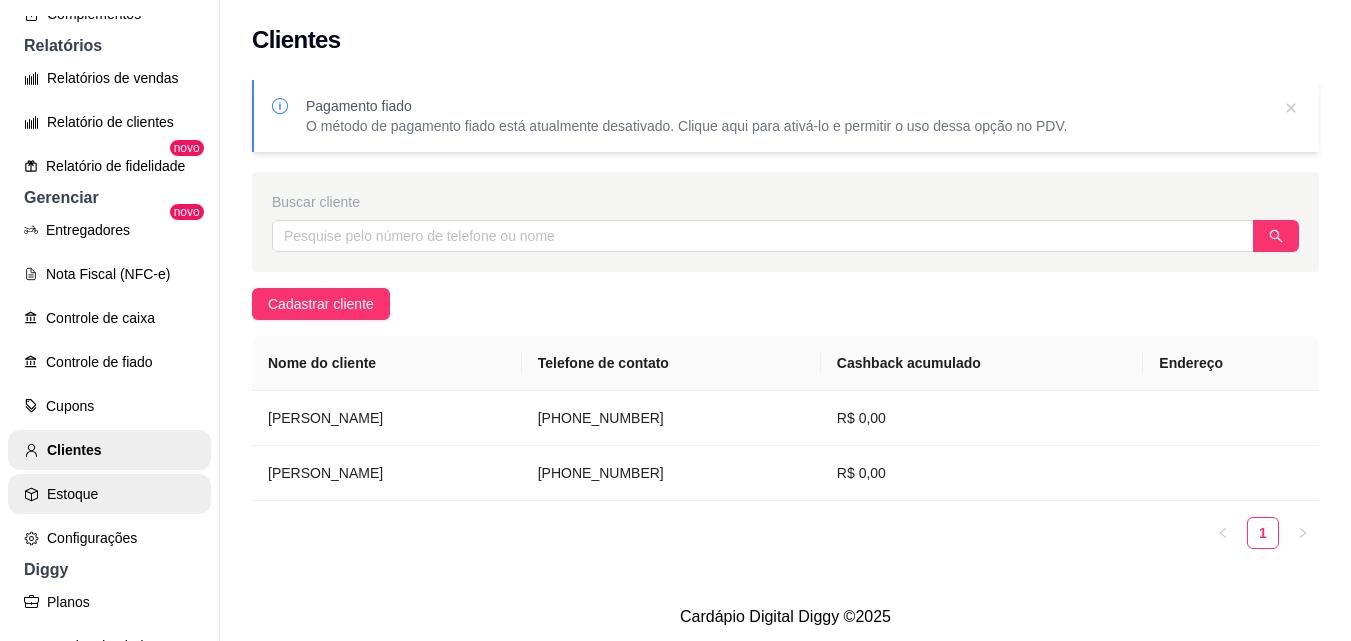 click on "Estoque" at bounding box center (109, 494) 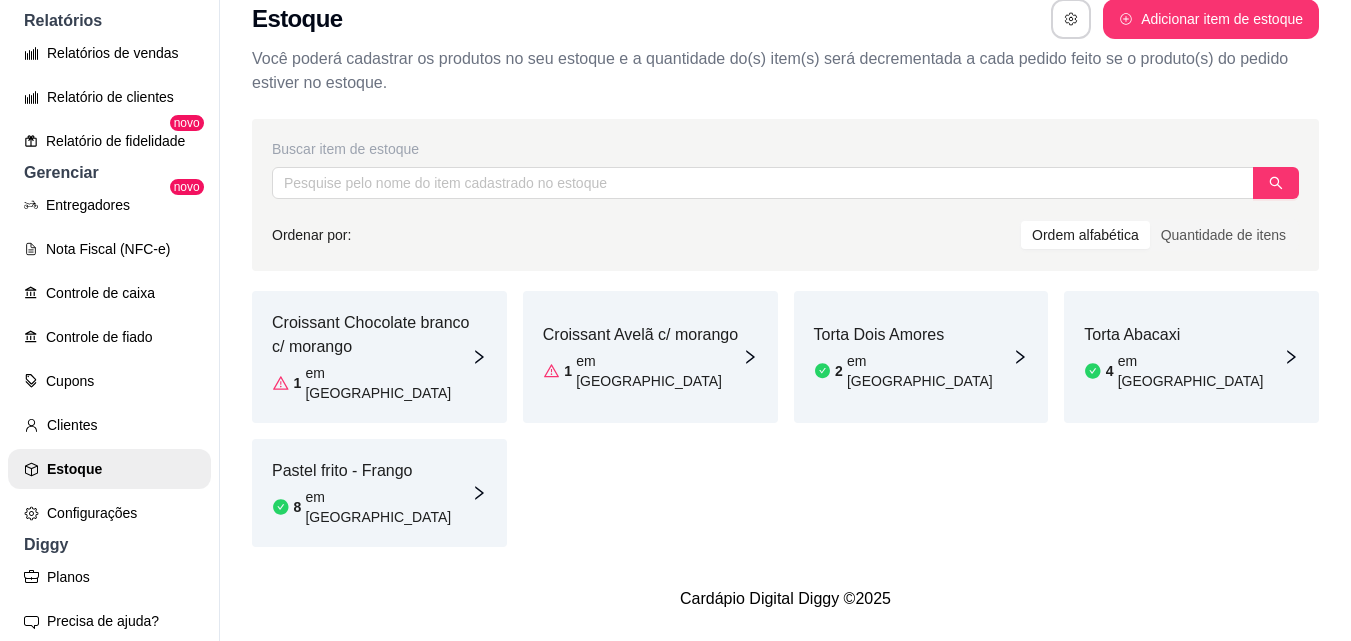 scroll, scrollTop: 32, scrollLeft: 0, axis: vertical 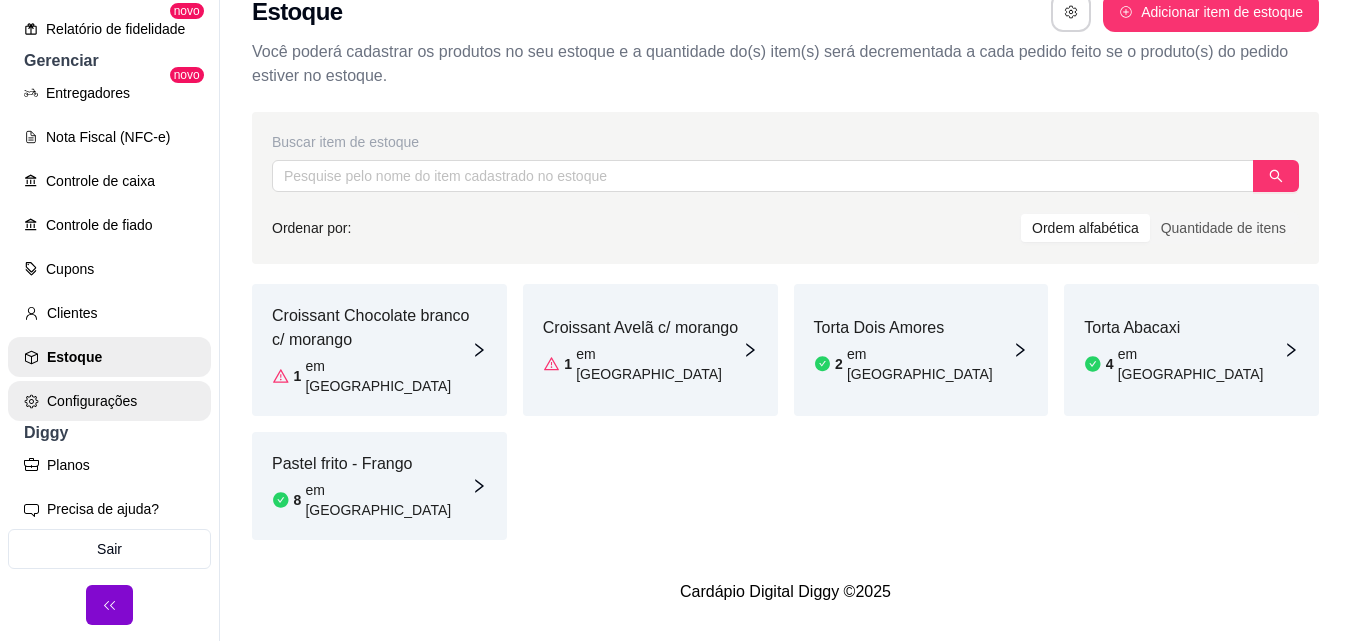 click on "Configurações" at bounding box center [109, 401] 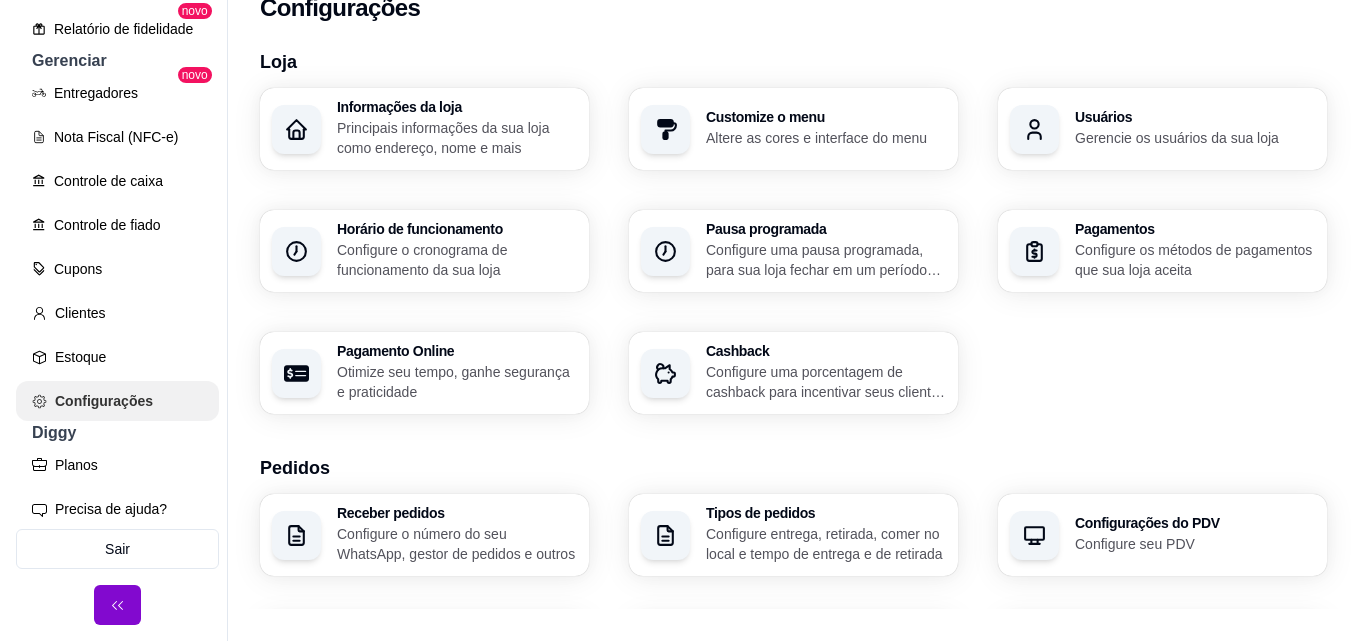 scroll, scrollTop: 0, scrollLeft: 0, axis: both 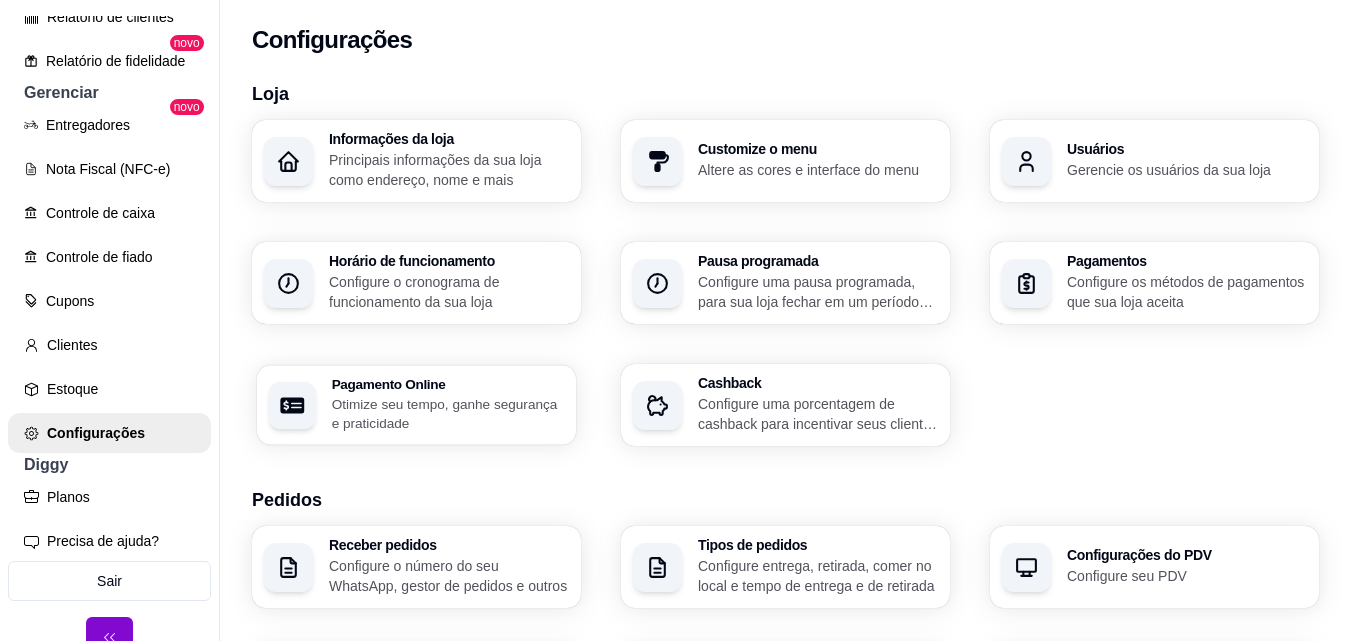 click on "Pagamento Online Otimize seu tempo, ganhe segurança e praticidade" at bounding box center (448, 405) 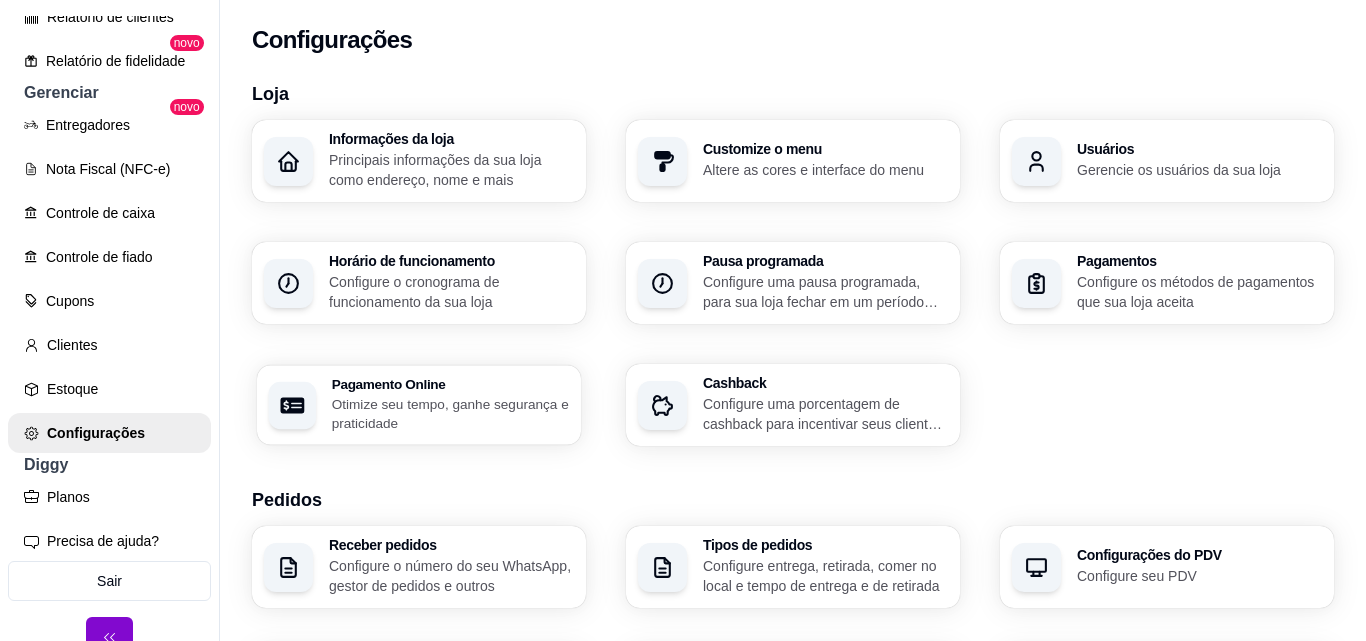 select on "4.98" 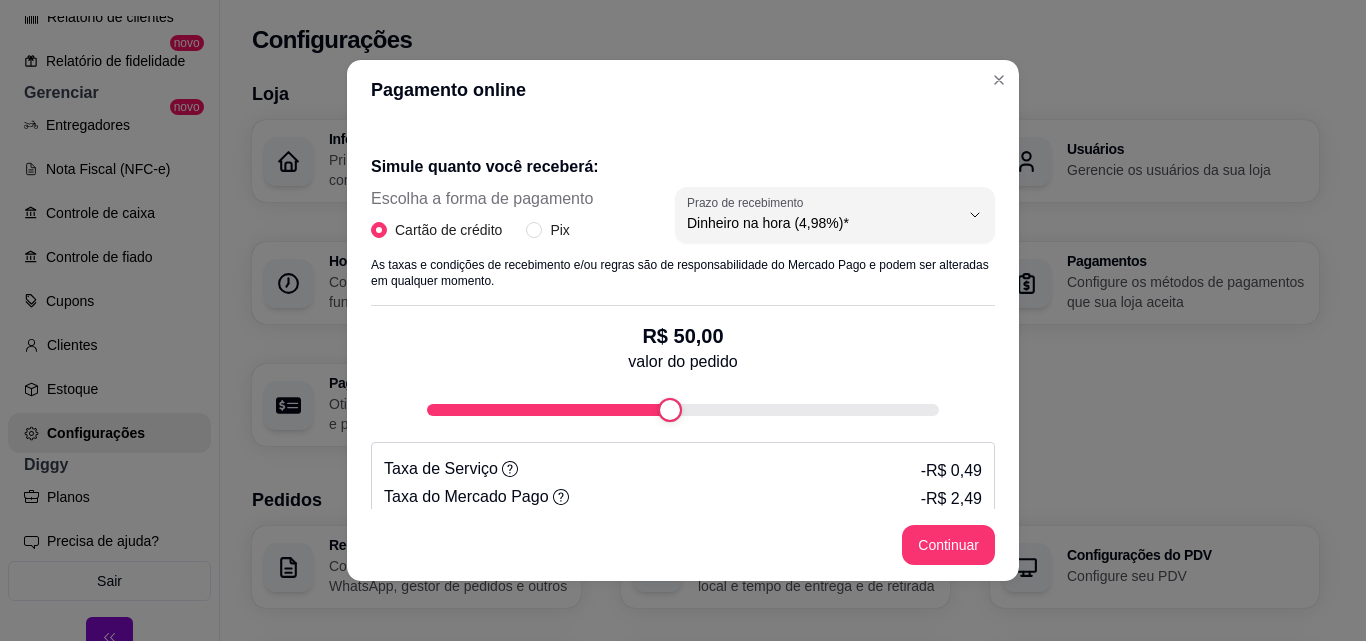 scroll, scrollTop: 416, scrollLeft: 0, axis: vertical 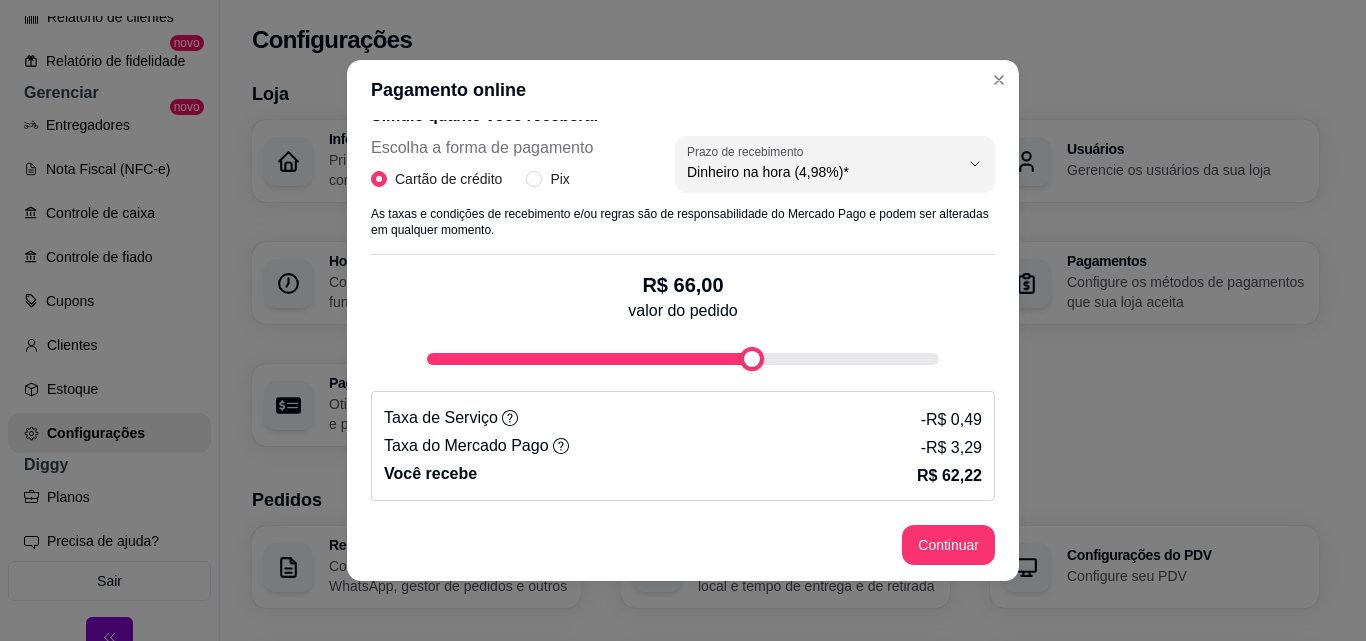 click at bounding box center (752, 359) 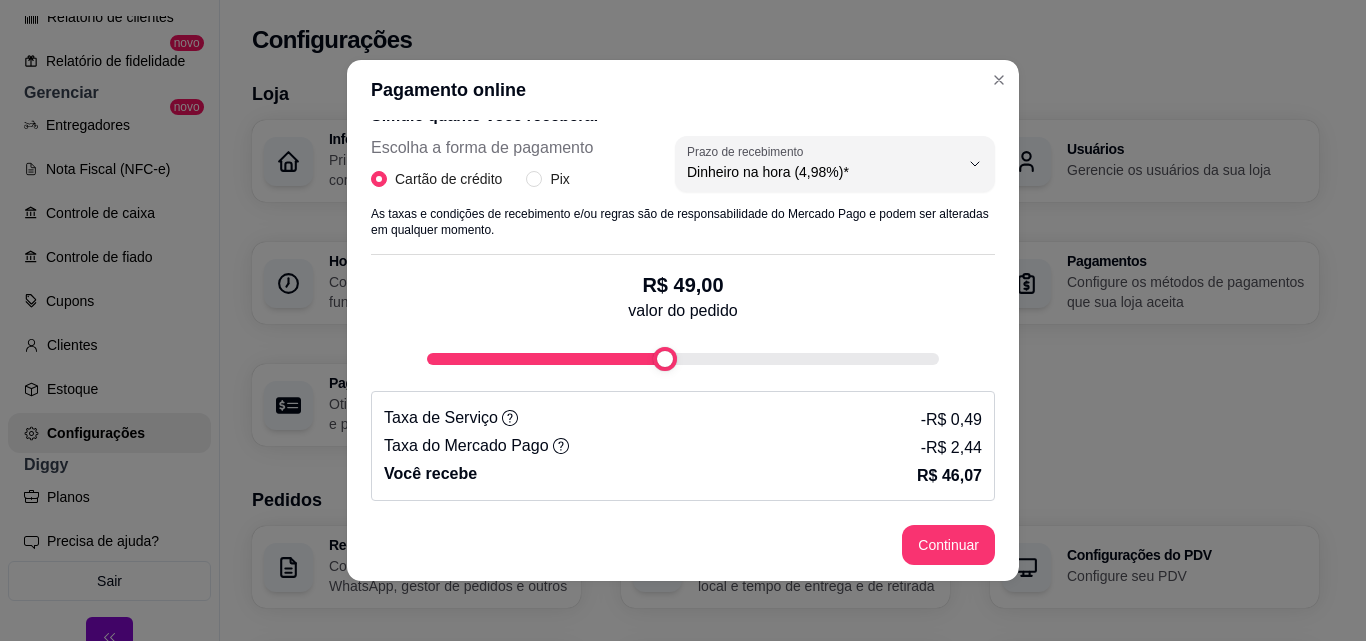 type on "50" 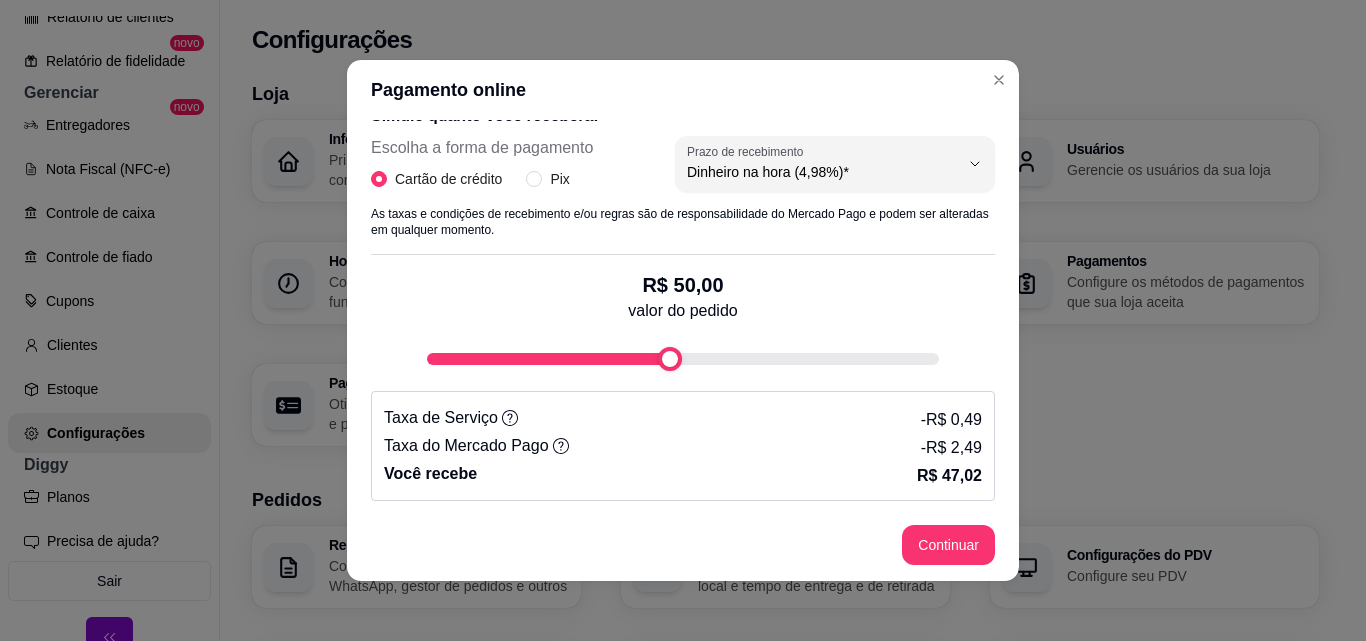 click on "Simule quanto você receberá: Escolha a forma de pagamento Cartão de crédito Pix 4.98 Prazo de recebimento Dinheiro na hora (4,98%)* Dinheiro em 14 dias (4,49%) Dinheiro em 30 dias (3,98%) Prazo de recebimento Dinheiro na hora (4,98%)* As taxas e condições de recebimento e/ou regras são de responsabilidade do Mercado Pago e podem ser alteradas em qualquer momento. R$ 50,00 valor do pedido Taxa de Serviço -  R$ 0,49 Taxa do Mercado Pago -  R$ 2,49 Você recebe R$ 47,02" at bounding box center (683, 294) 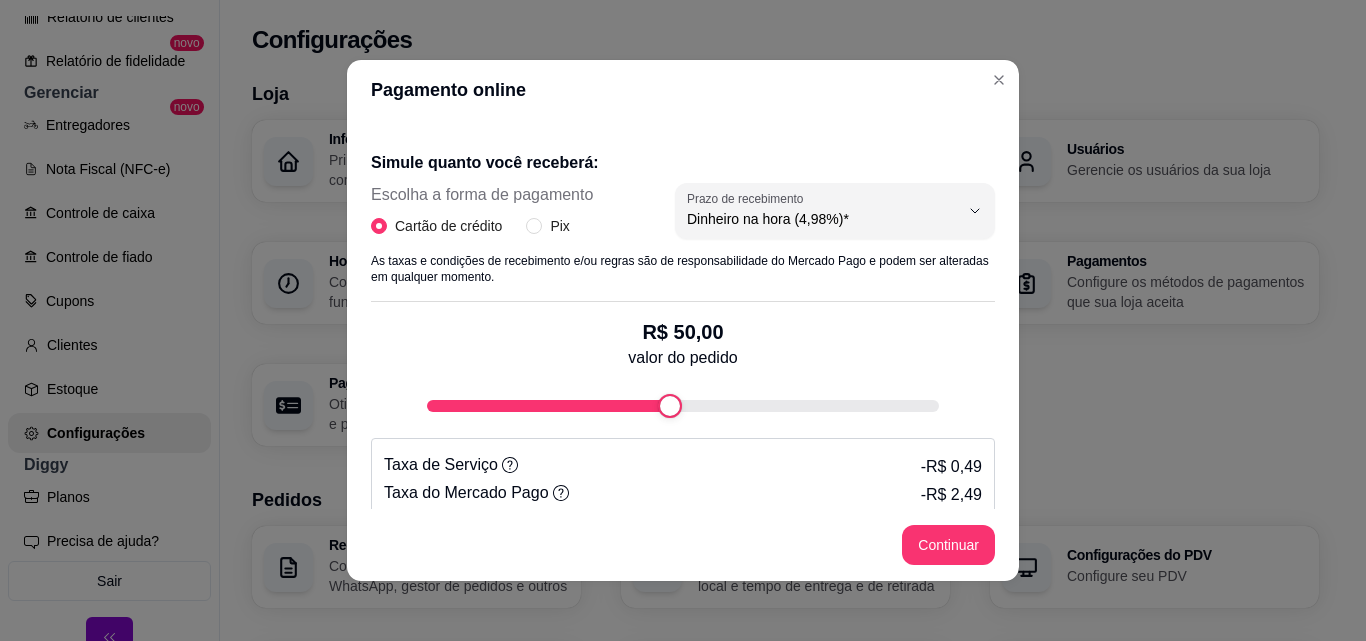 scroll, scrollTop: 416, scrollLeft: 0, axis: vertical 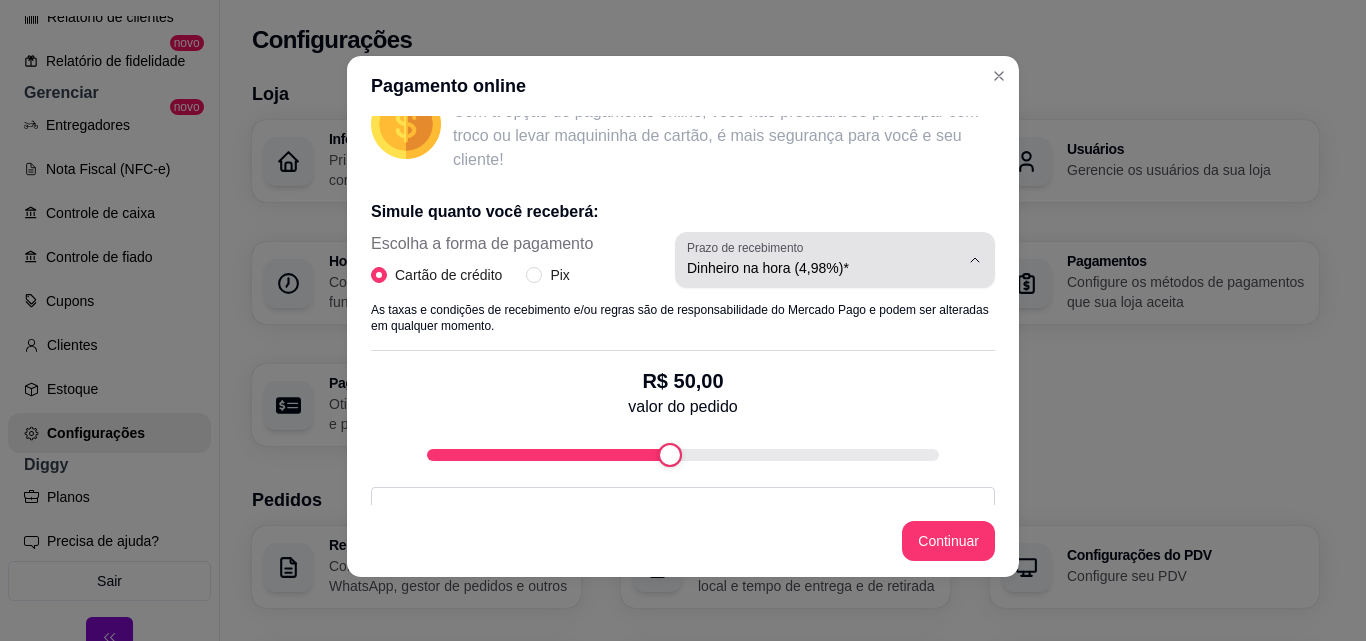 click 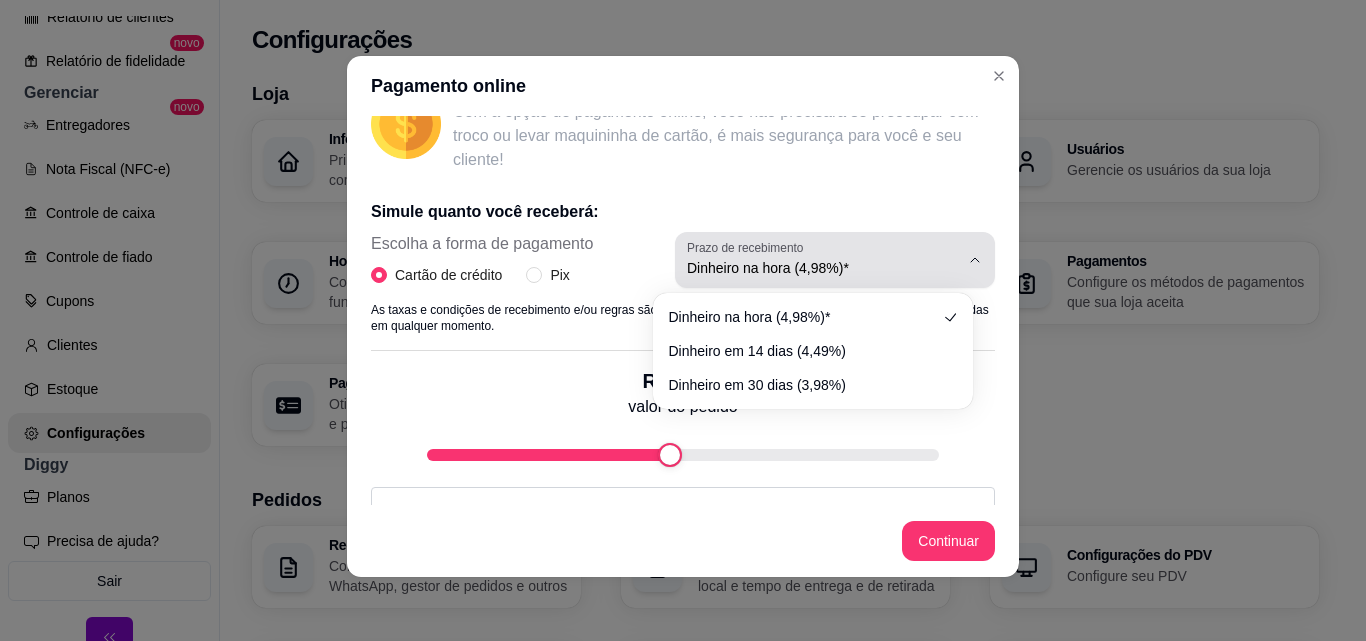 click 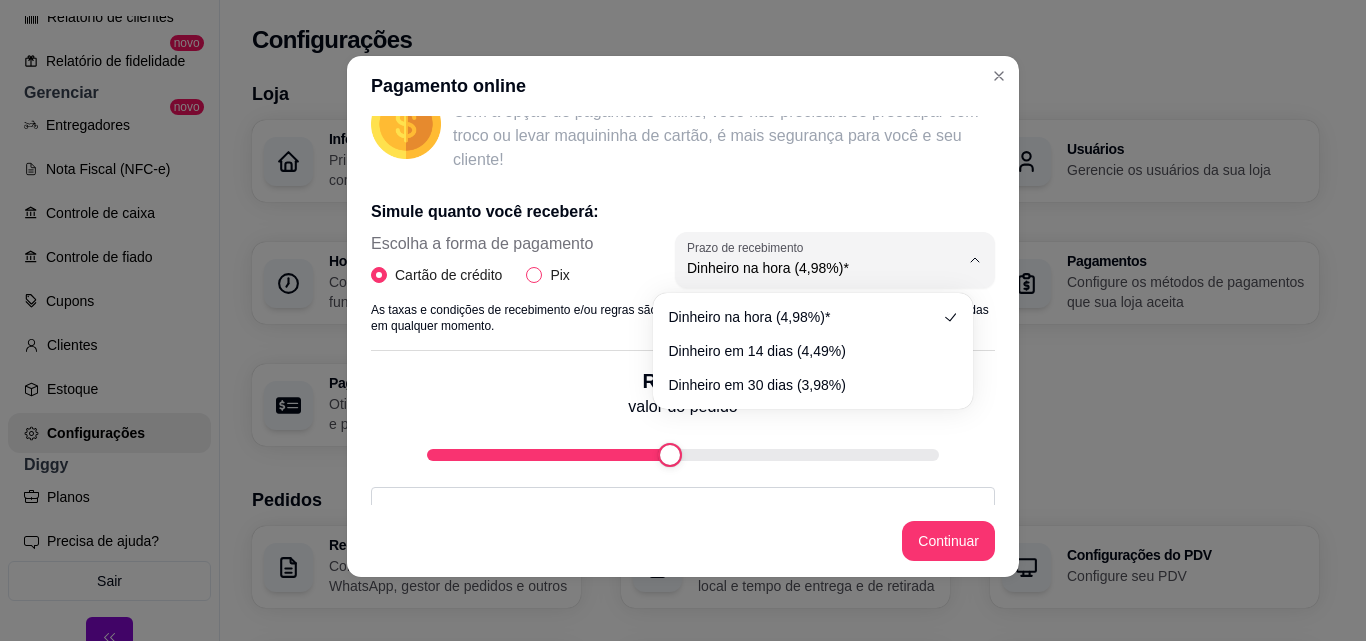 click on "Pix" at bounding box center [534, 275] 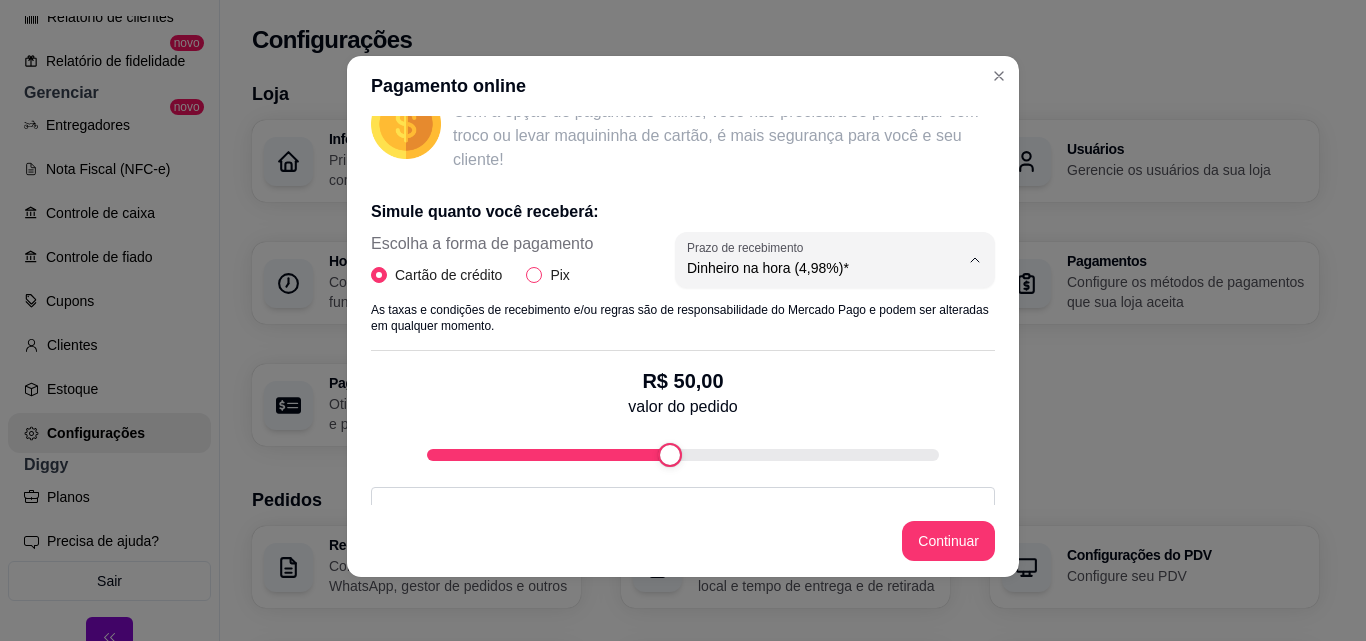 radio on "true" 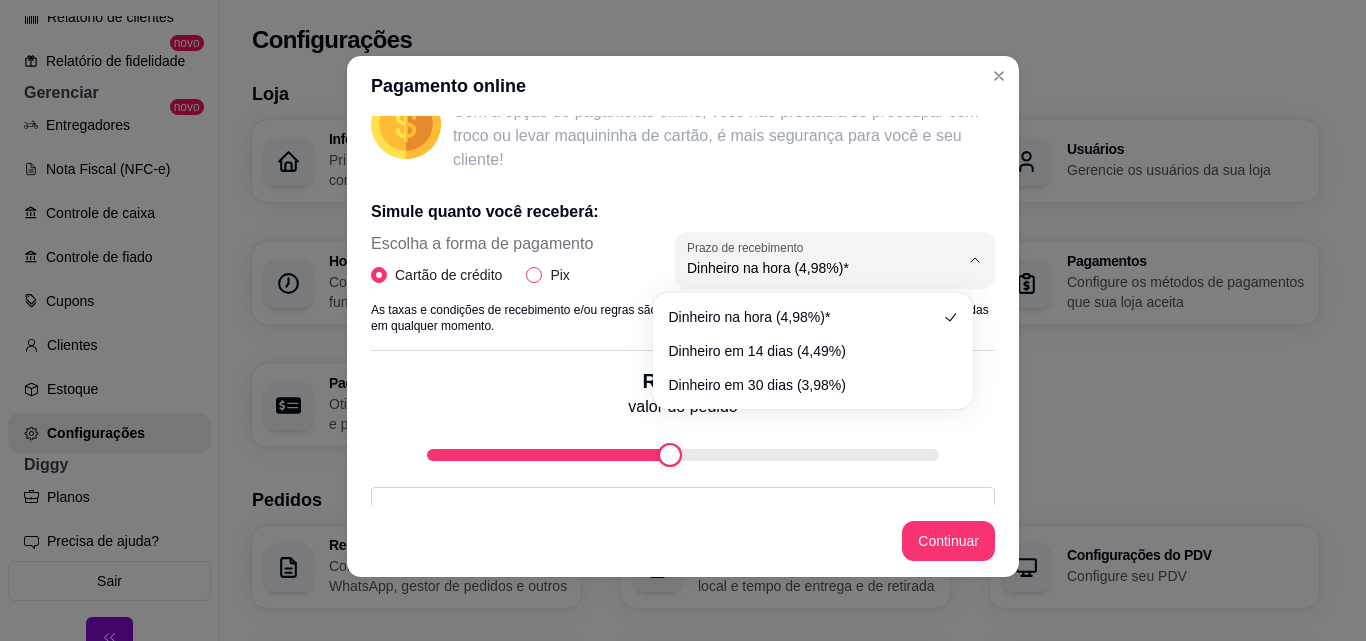 radio on "false" 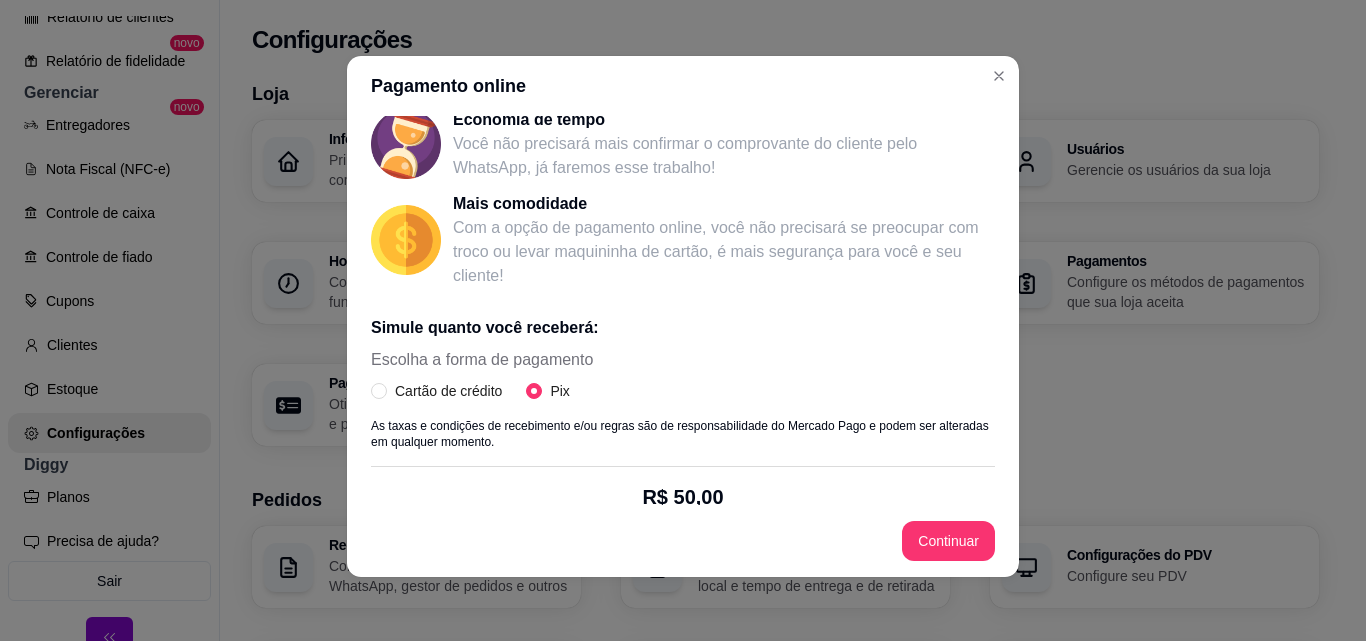 scroll, scrollTop: 0, scrollLeft: 0, axis: both 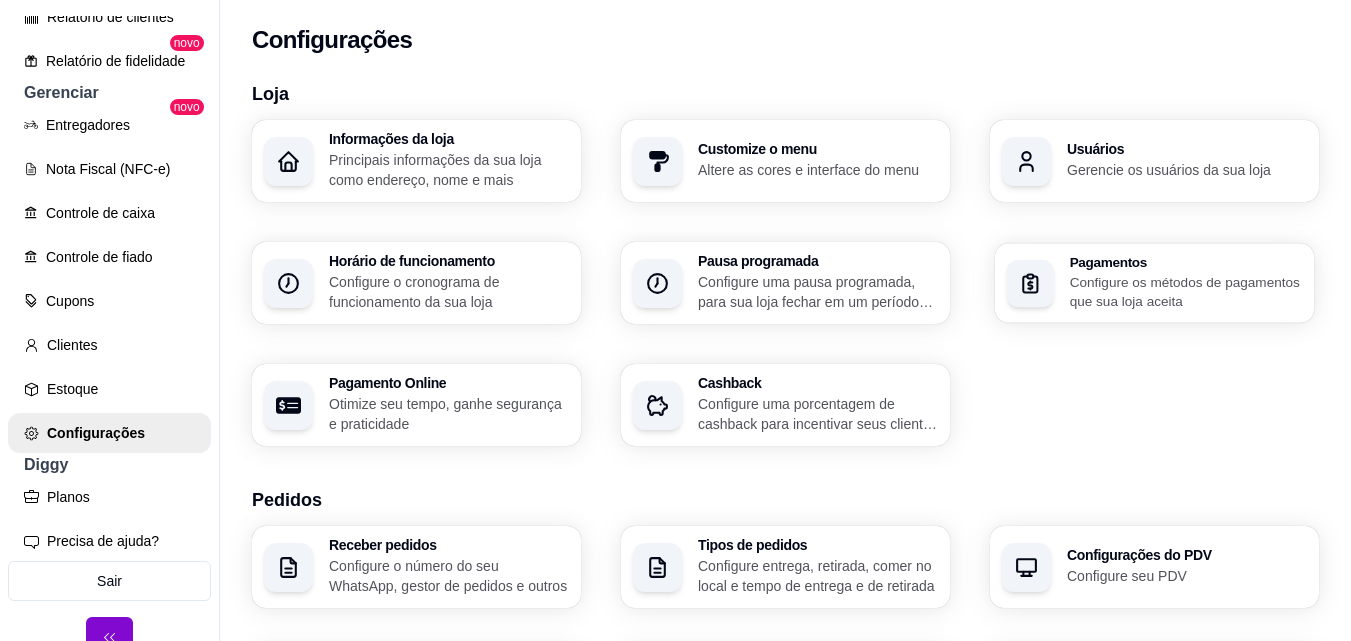 click on "Configure os métodos de pagamentos que sua loja aceita" at bounding box center (1186, 291) 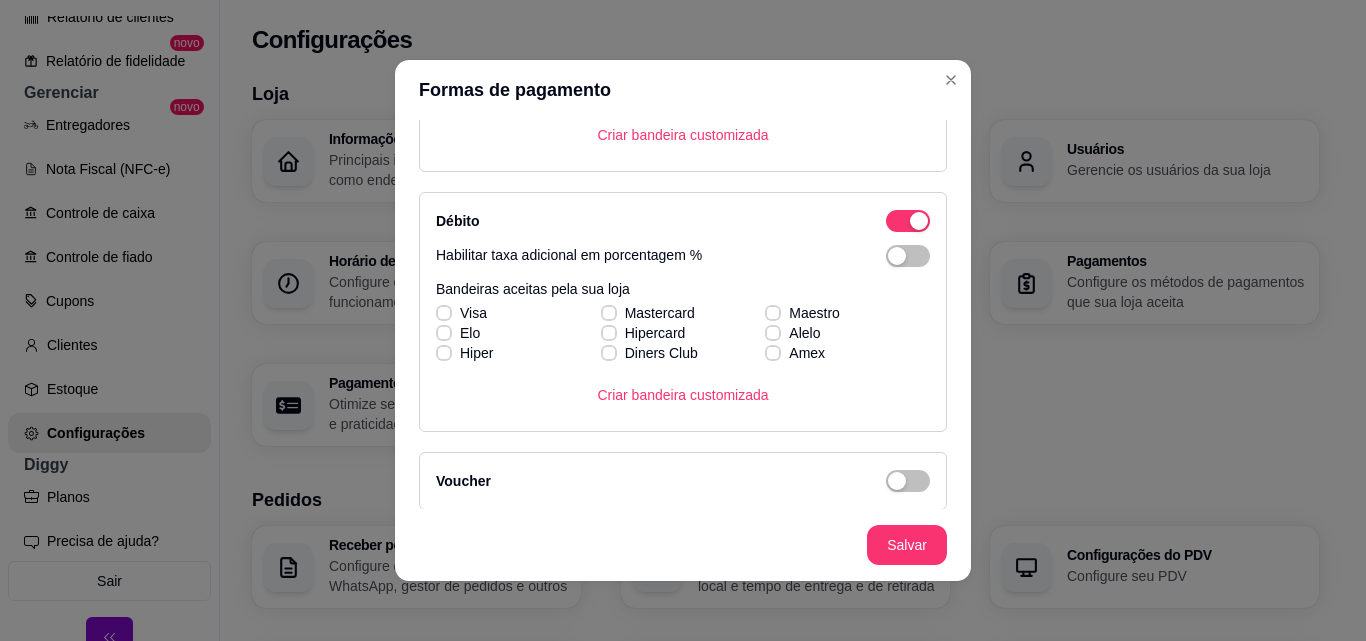 scroll, scrollTop: 639, scrollLeft: 0, axis: vertical 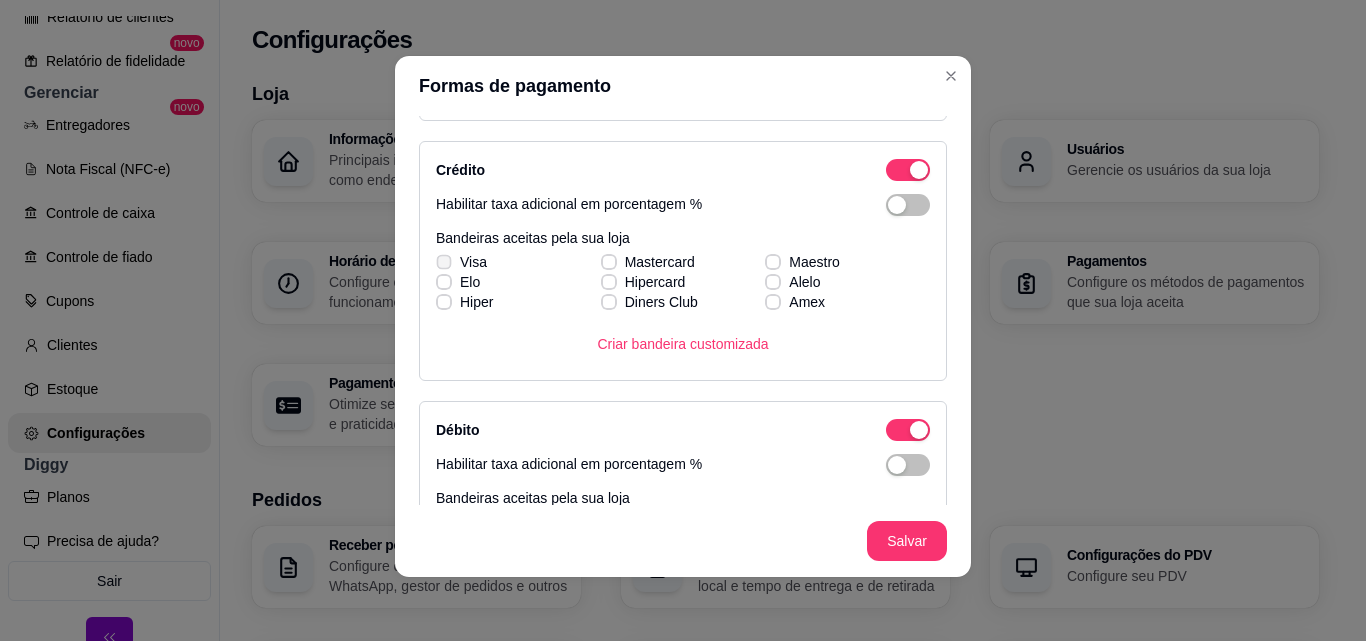 click 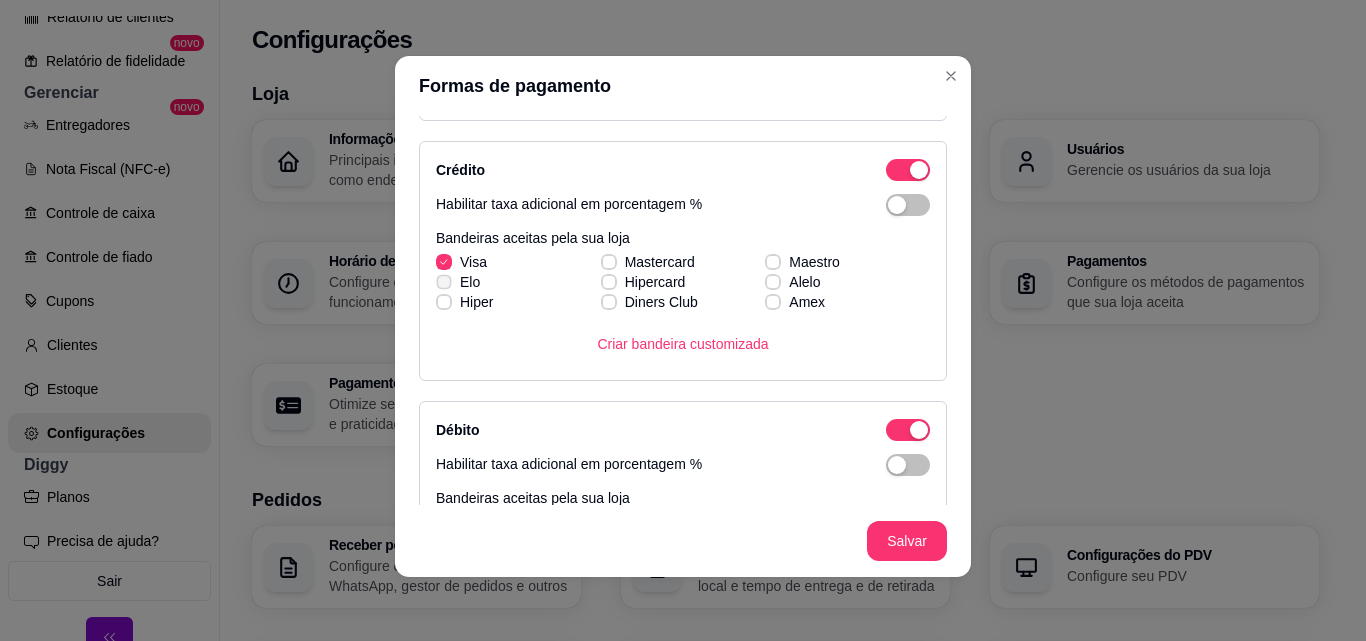 click on "Elo" at bounding box center (458, 282) 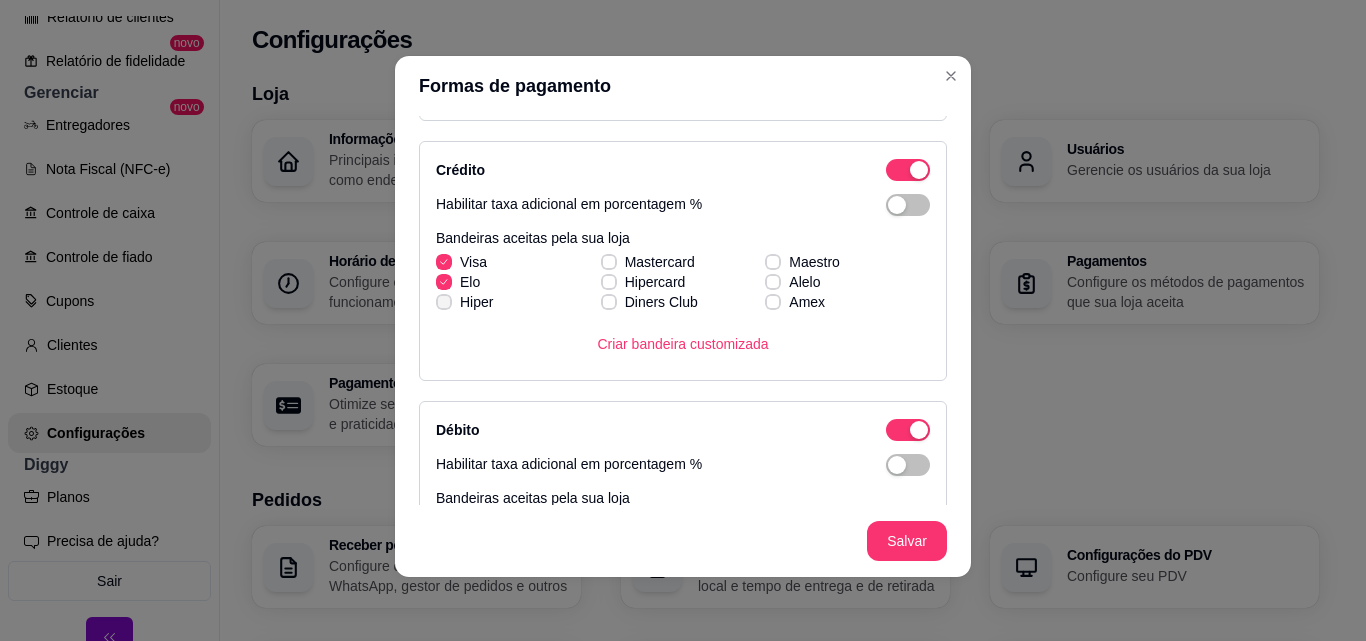 click on "Hiper" at bounding box center (464, 302) 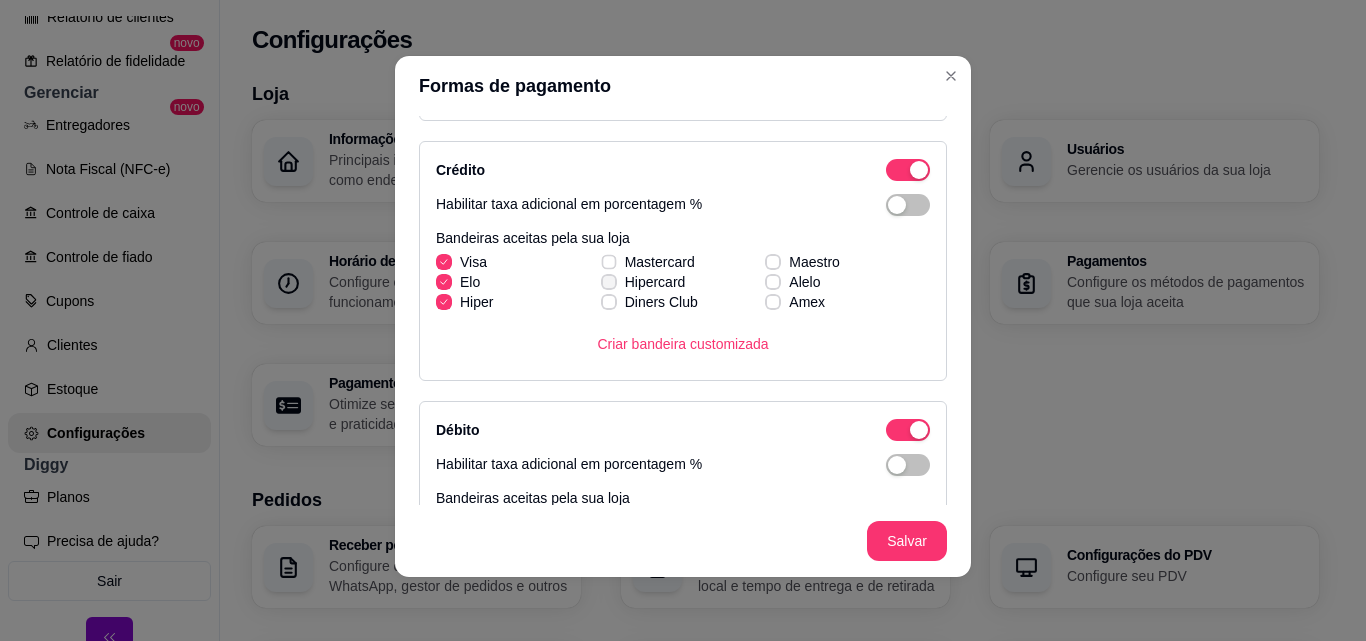 click on "Visa Mastercard Maestro Elo Hipercard Alelo Hiper Diners Club Amex" at bounding box center [683, 282] 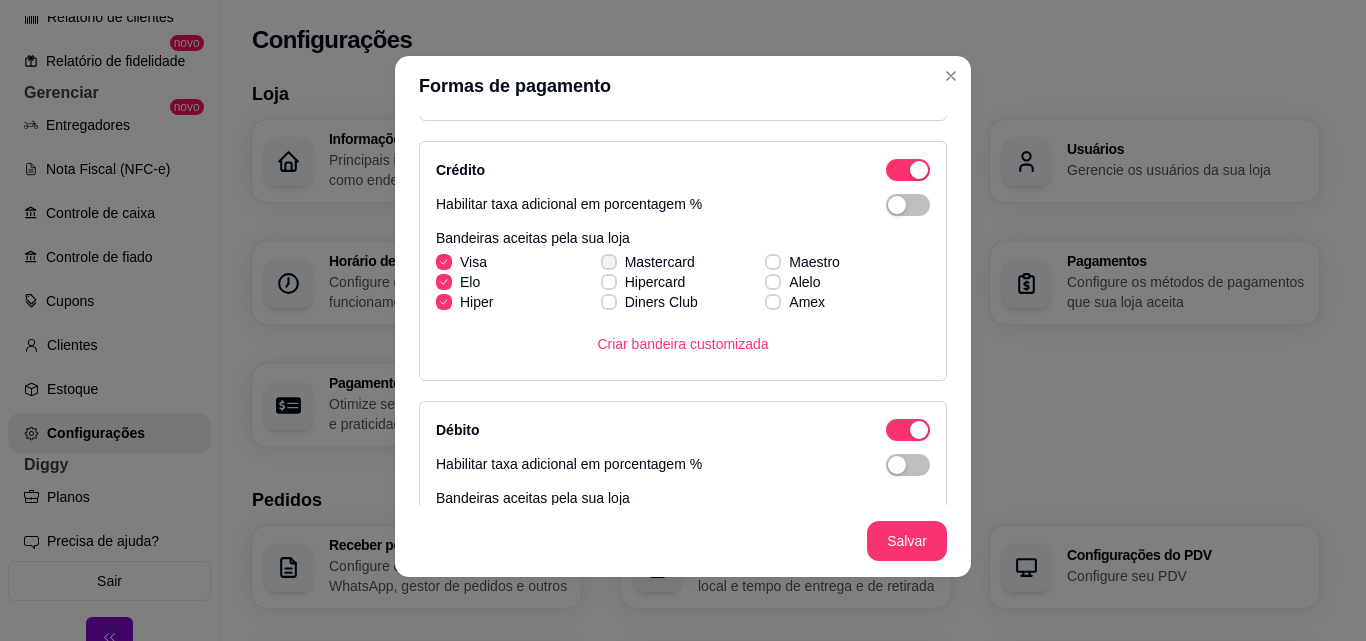click 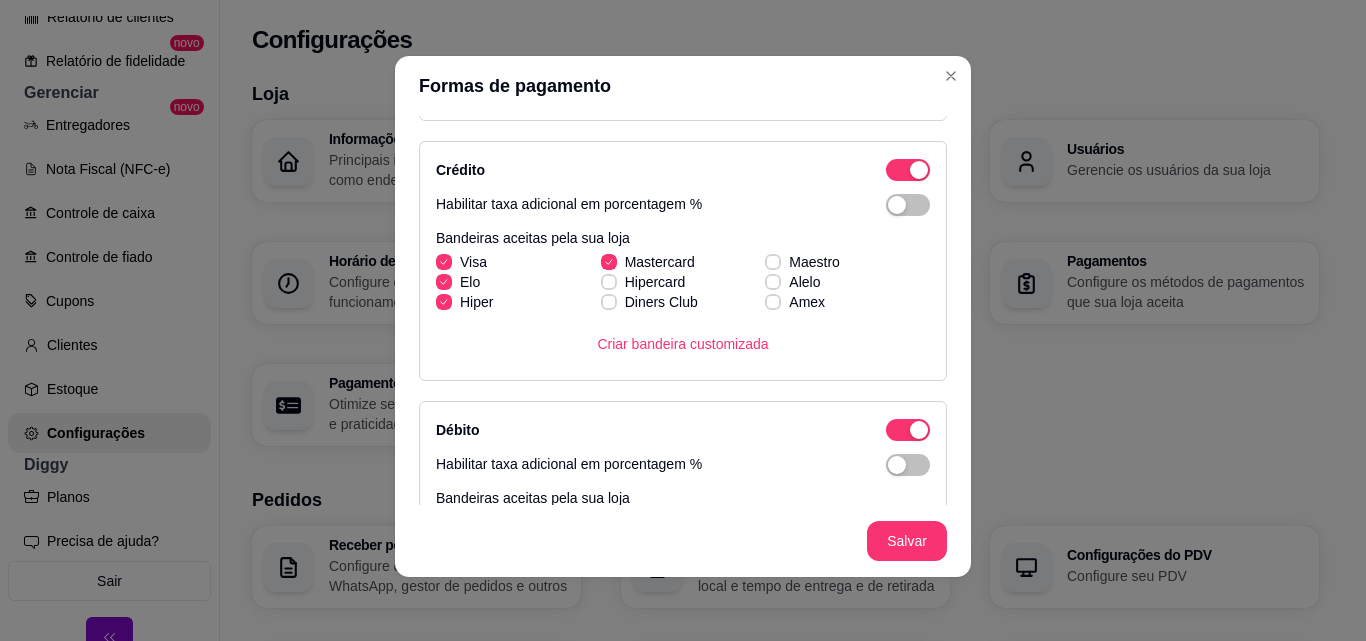 click 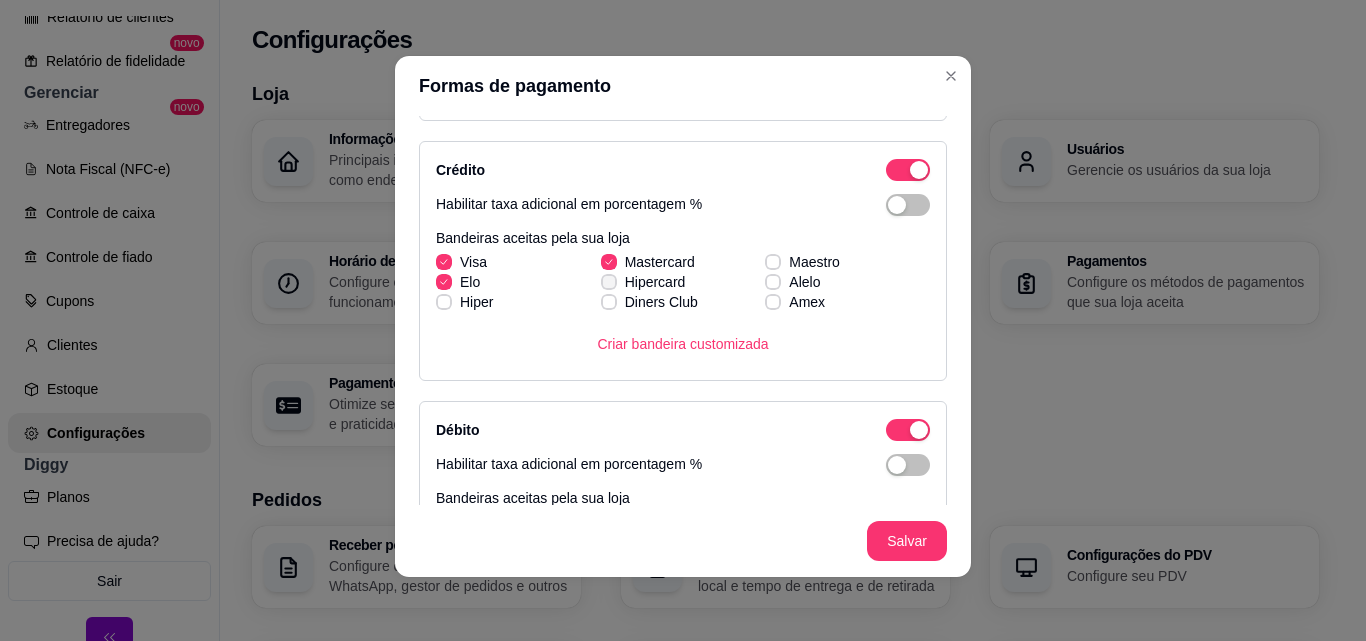 click 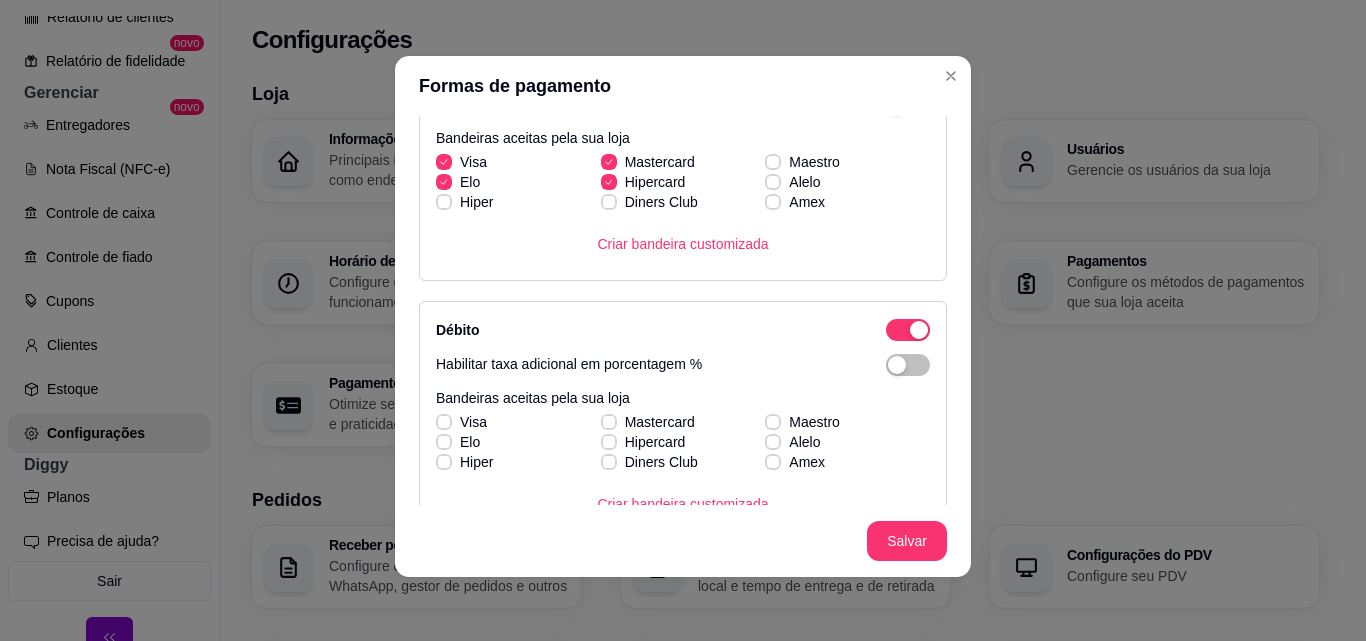 scroll, scrollTop: 539, scrollLeft: 0, axis: vertical 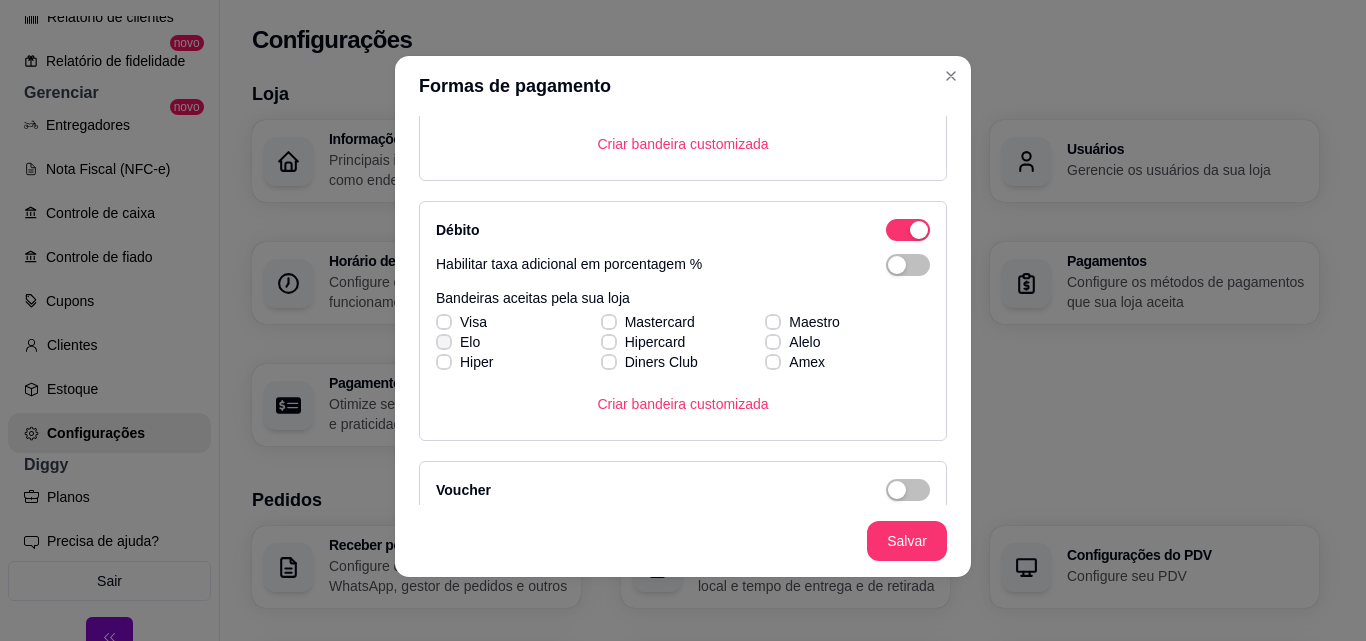 click on "Elo" at bounding box center [458, 342] 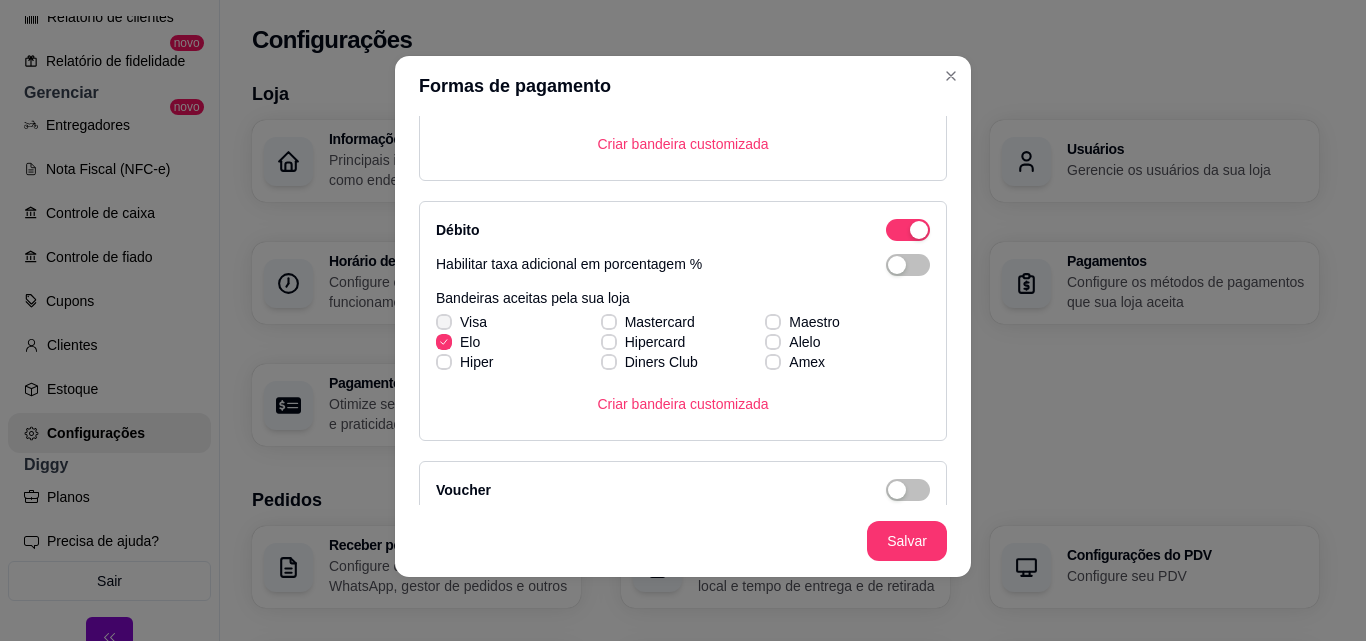 click 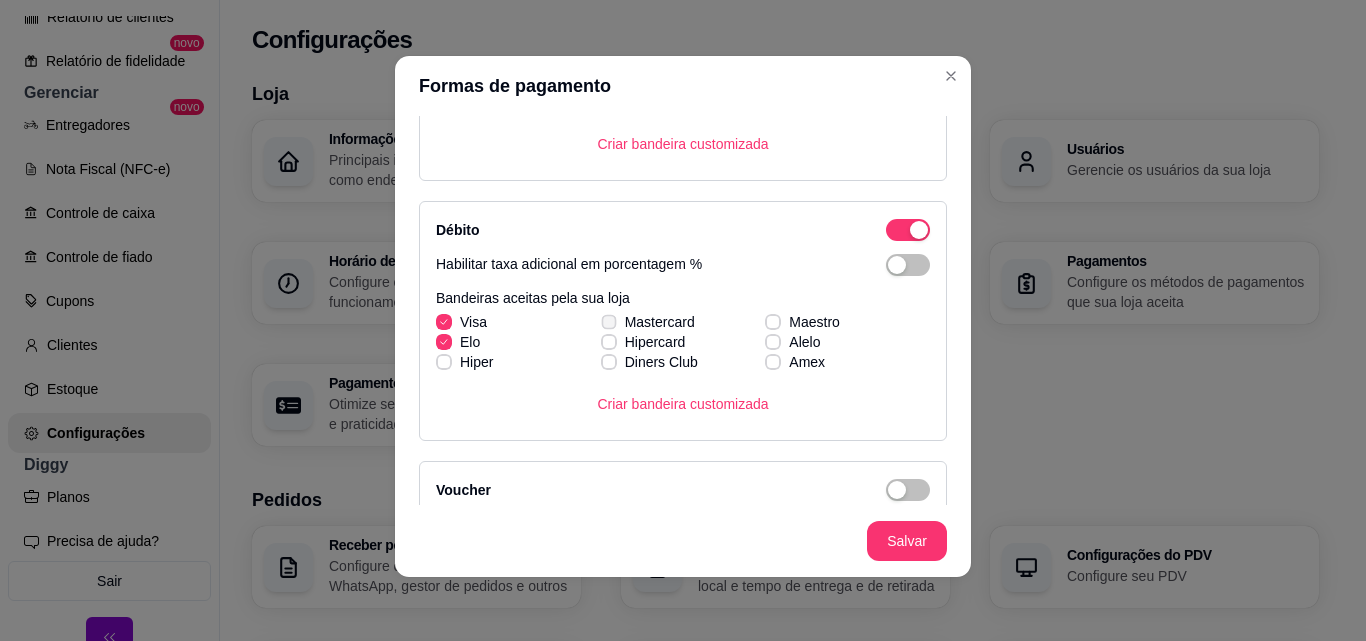 click on "Mastercard" at bounding box center [648, 322] 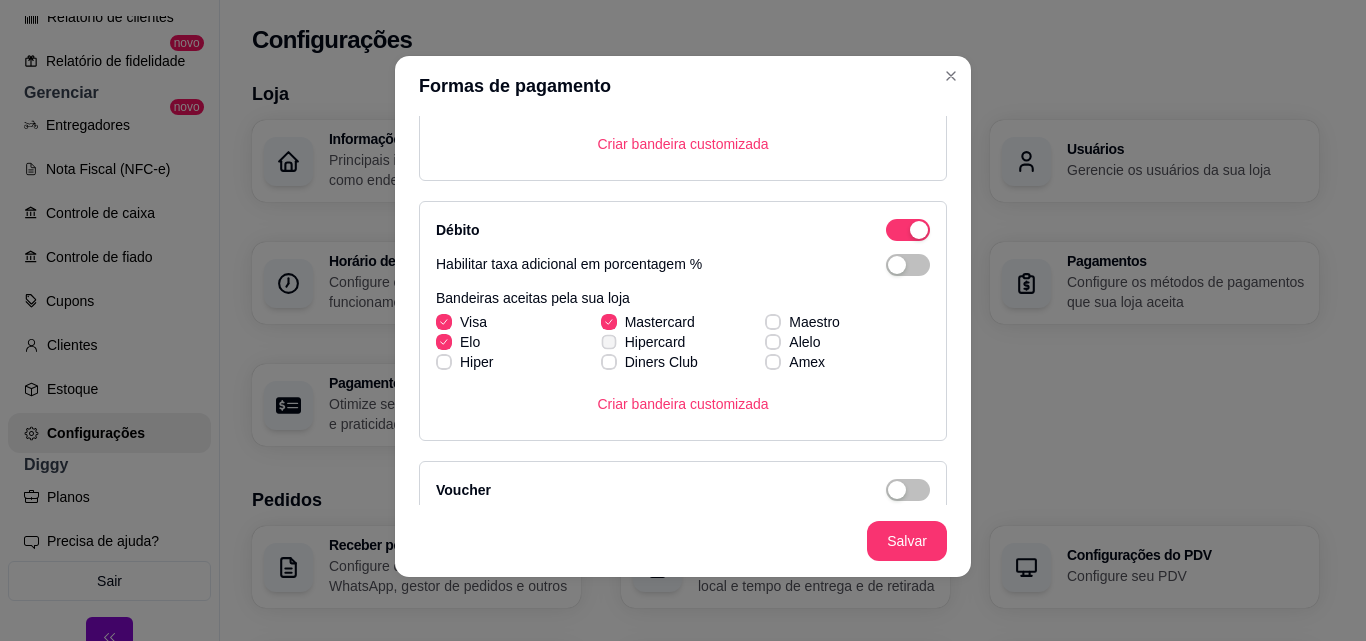 click on "Hipercard" at bounding box center [643, 342] 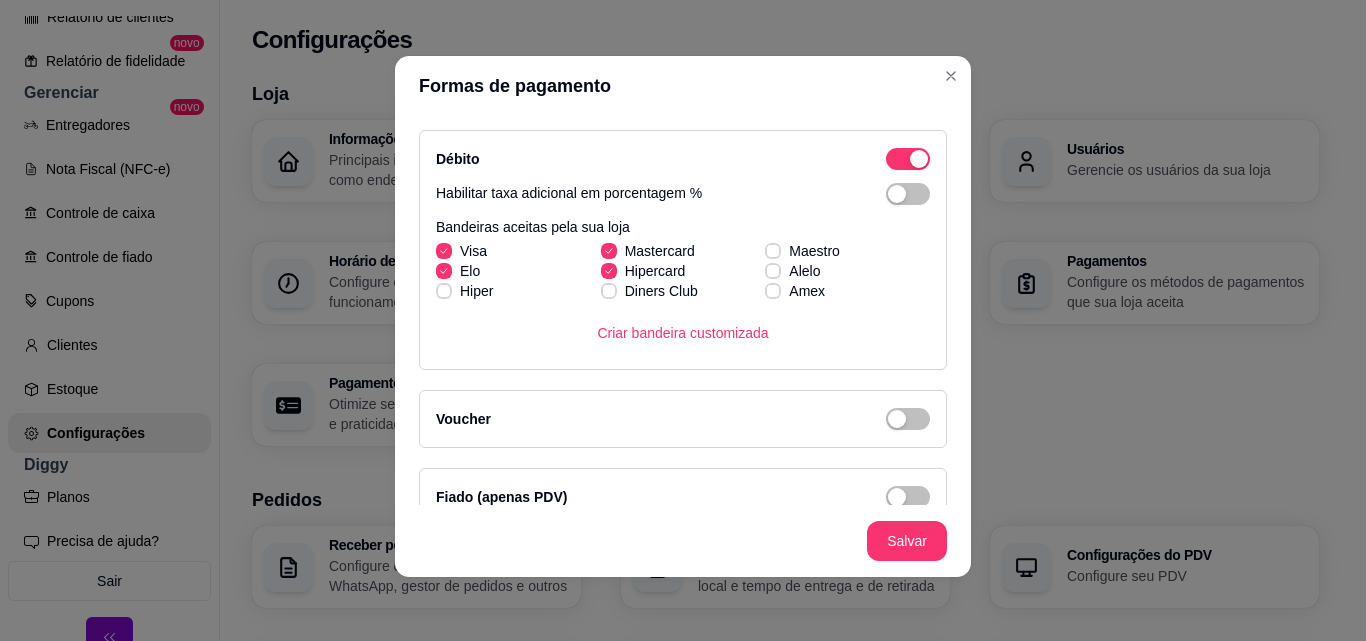 scroll, scrollTop: 639, scrollLeft: 0, axis: vertical 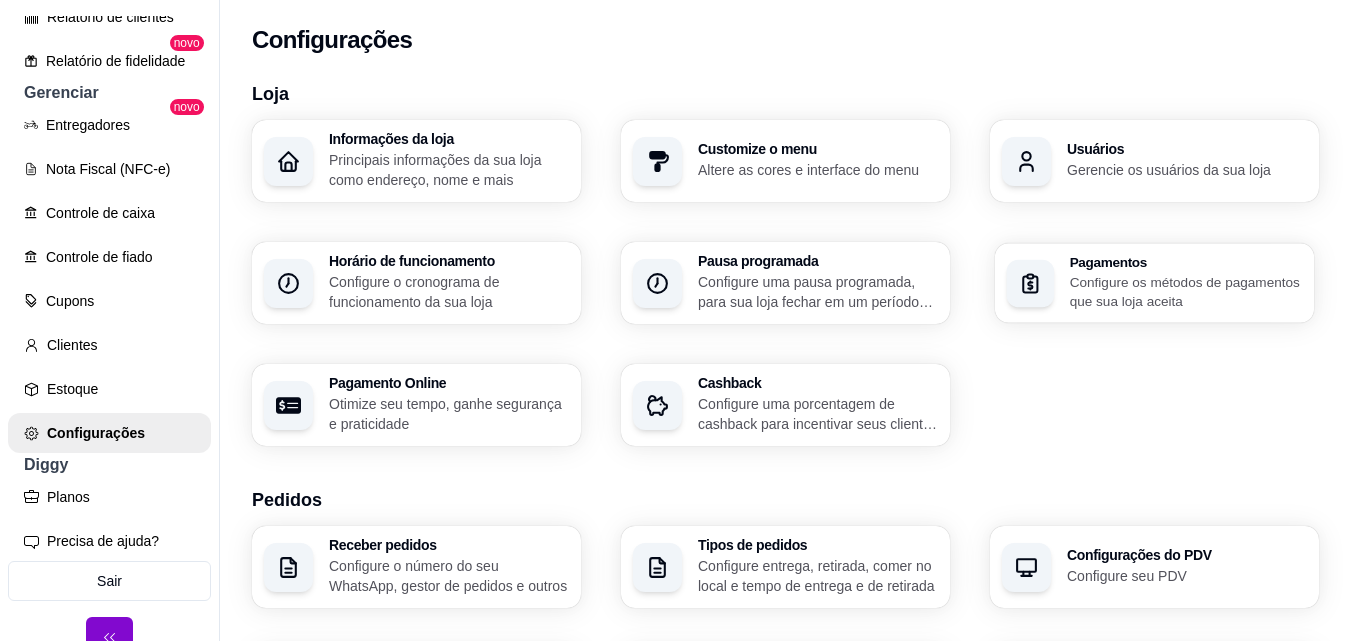 click on "Configure os métodos de pagamentos que sua loja aceita" at bounding box center (1186, 291) 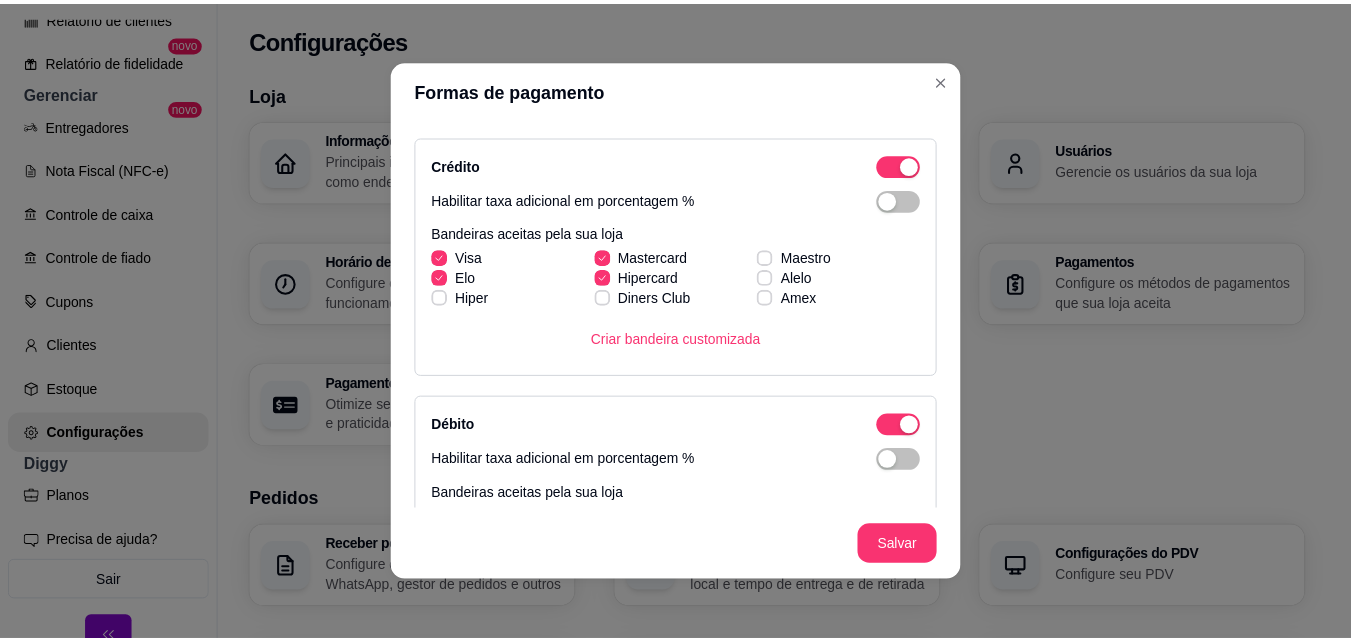 scroll, scrollTop: 300, scrollLeft: 0, axis: vertical 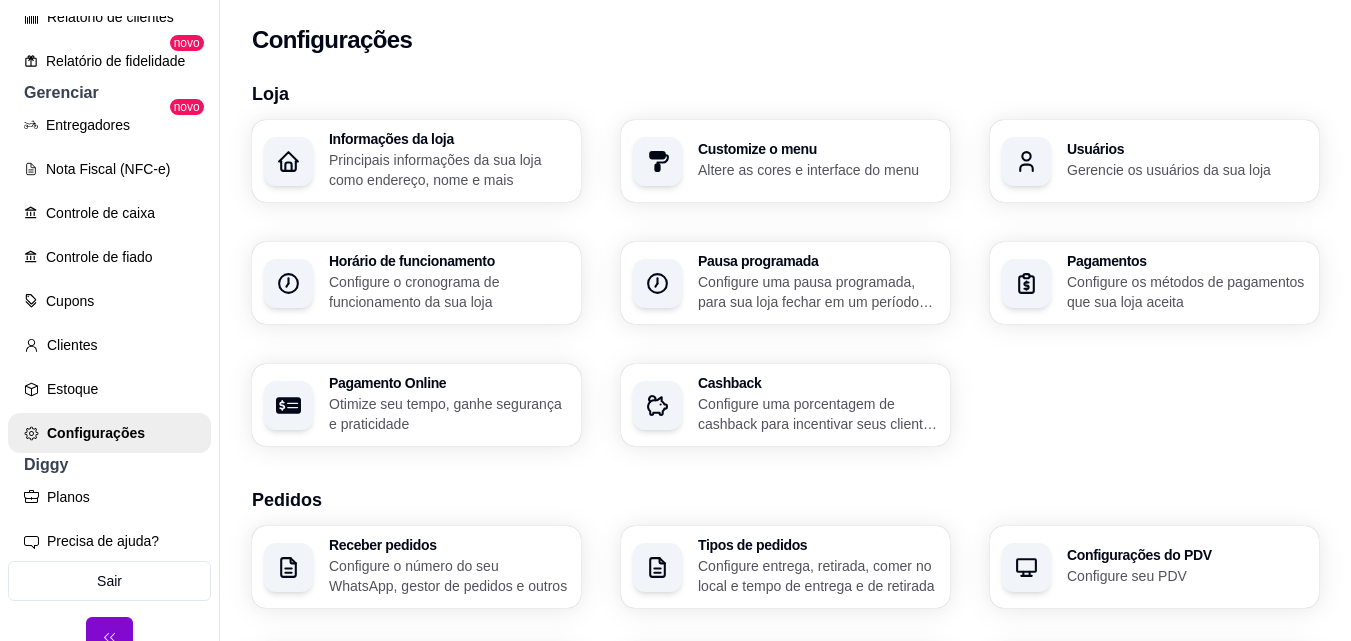 click on "Otimize seu tempo, ganhe segurança e praticidade" at bounding box center [449, 414] 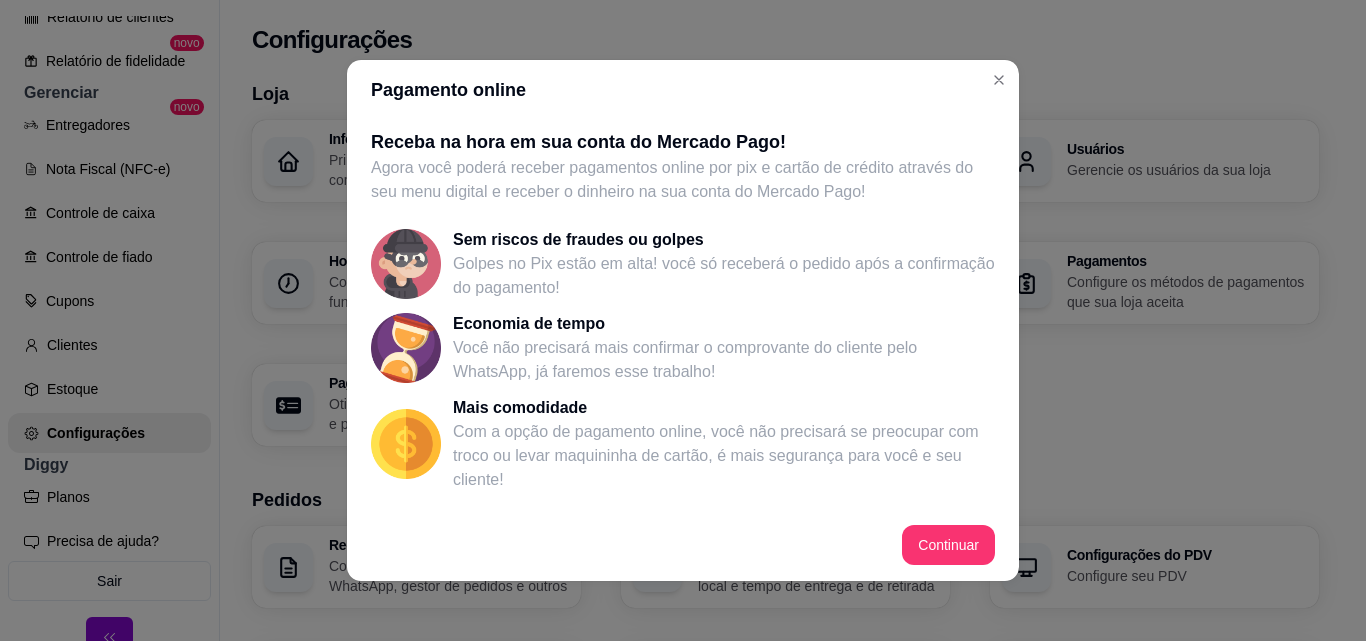 click on "Pagamento online" at bounding box center (683, 90) 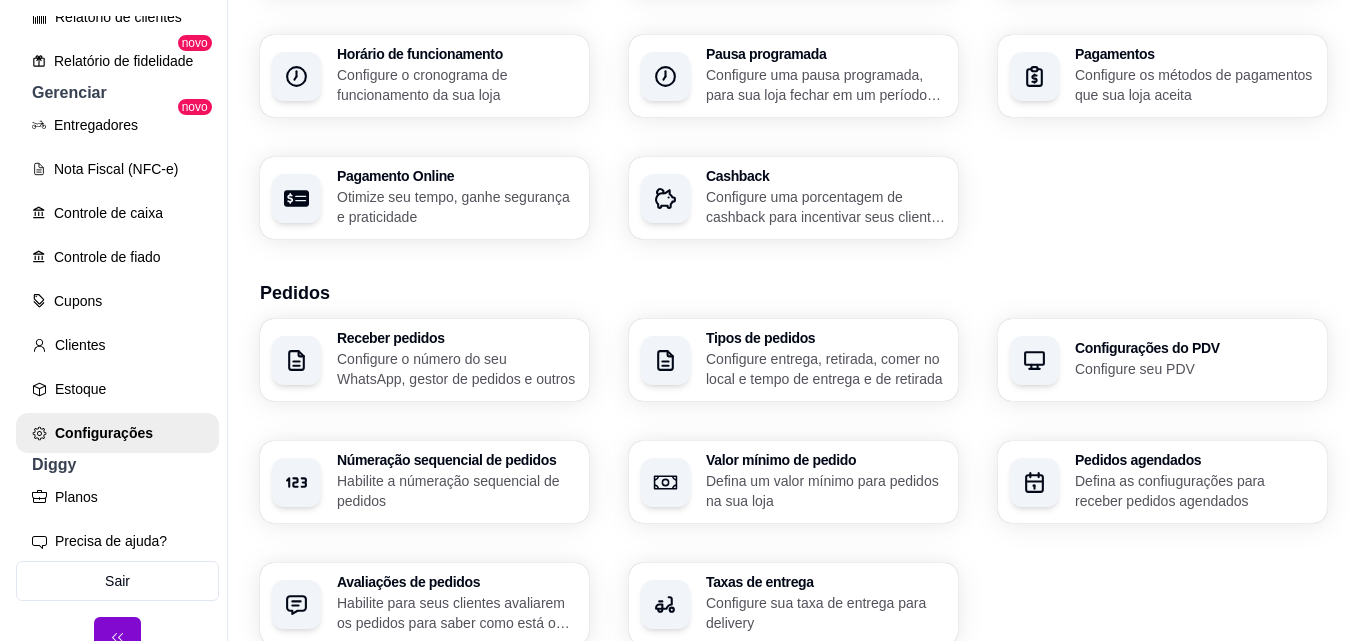 scroll, scrollTop: 300, scrollLeft: 0, axis: vertical 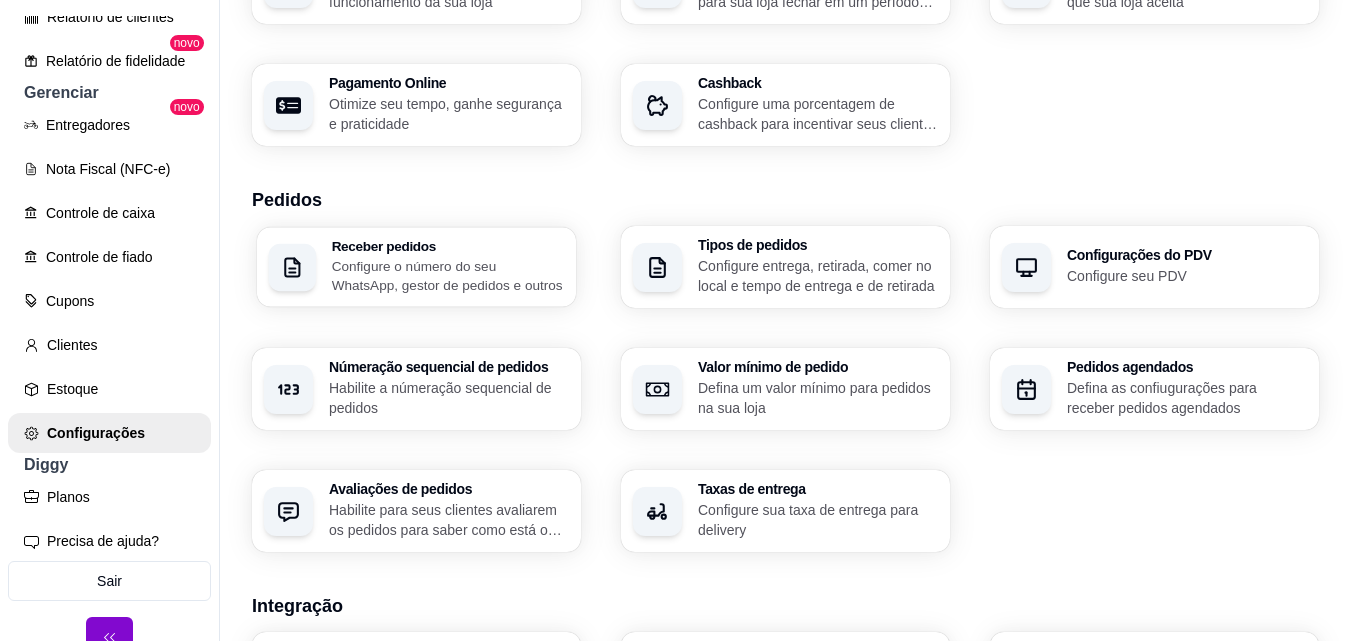 click on "Configure o número do seu WhatsApp, gestor de pedidos e outros" at bounding box center (448, 275) 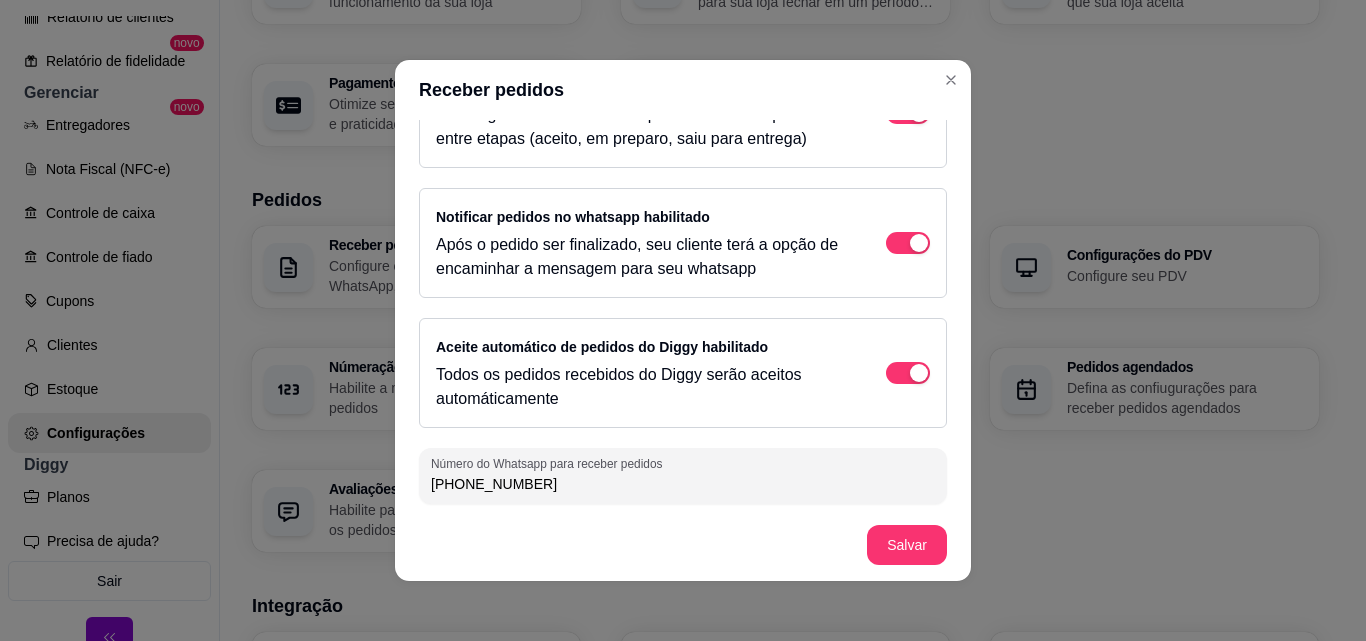 scroll, scrollTop: 203, scrollLeft: 0, axis: vertical 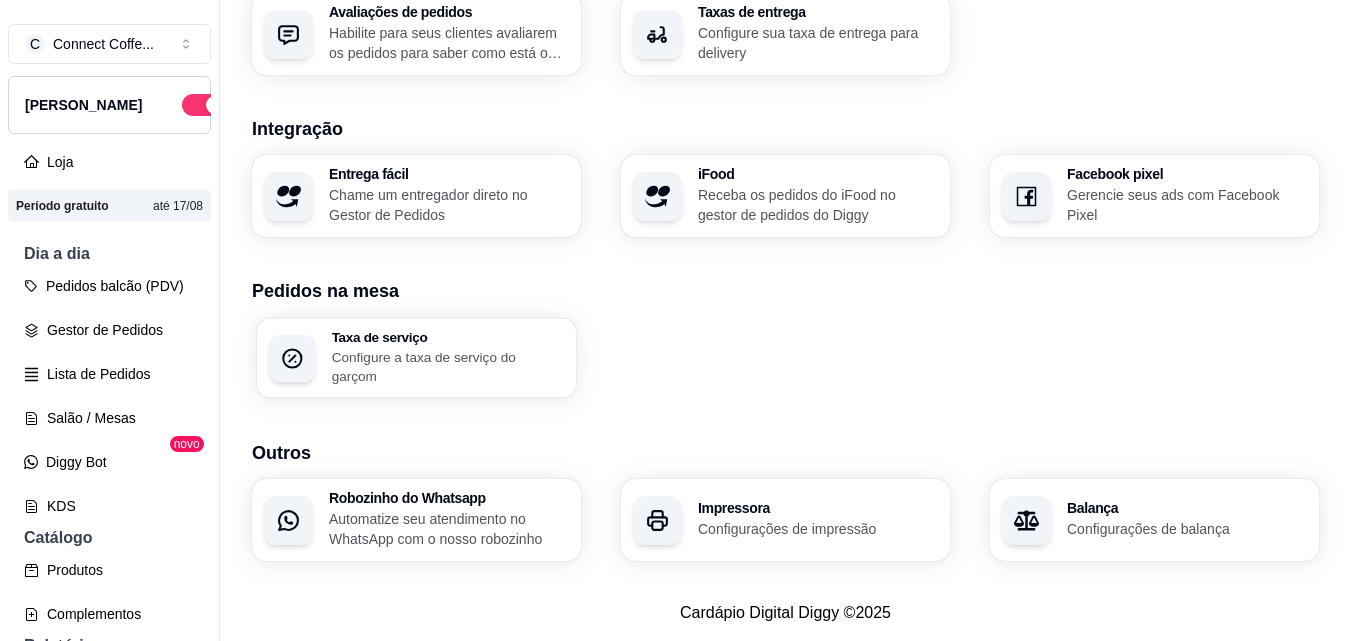 click on "Configure a taxa de serviço do garçom" at bounding box center [448, 366] 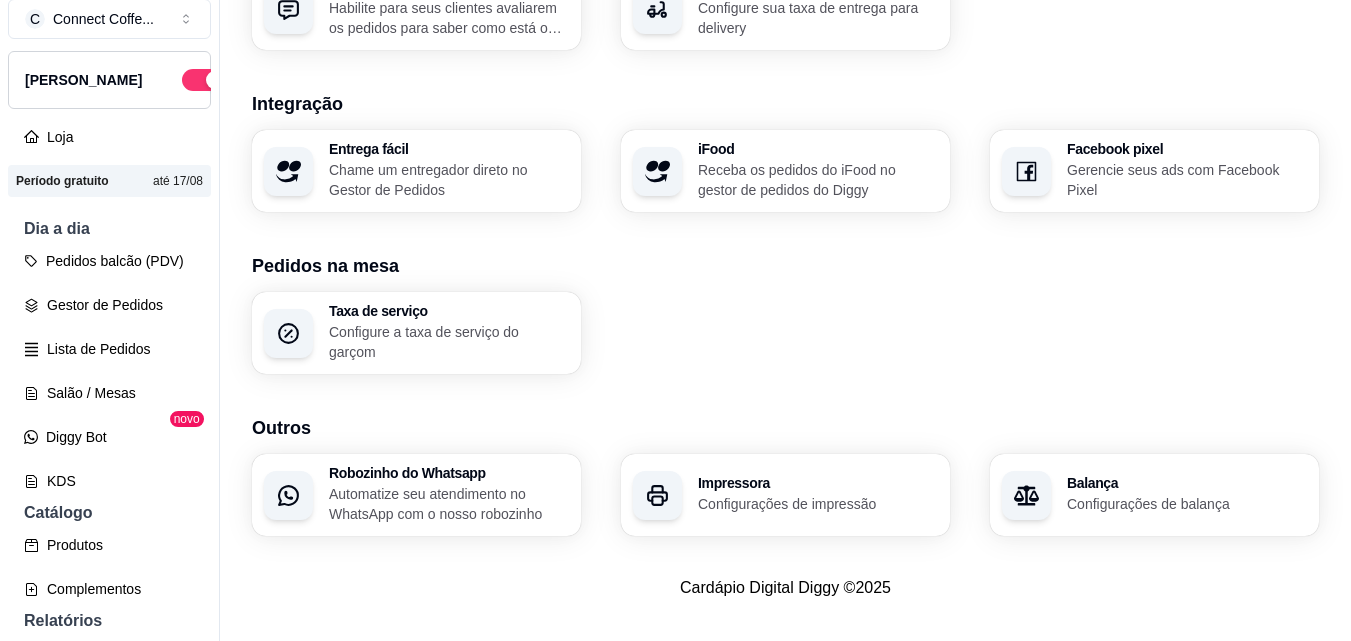 scroll, scrollTop: 32, scrollLeft: 0, axis: vertical 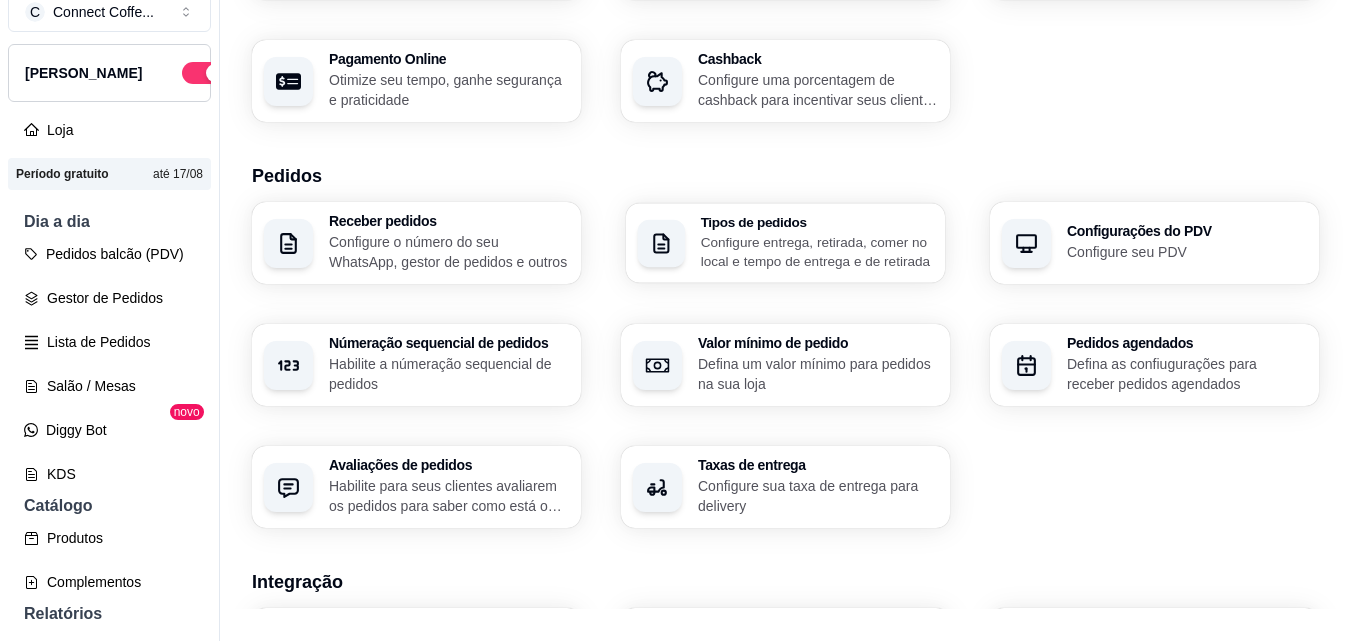 click on "Configure entrega, retirada, comer no local e tempo de entrega e de retirada" at bounding box center [817, 251] 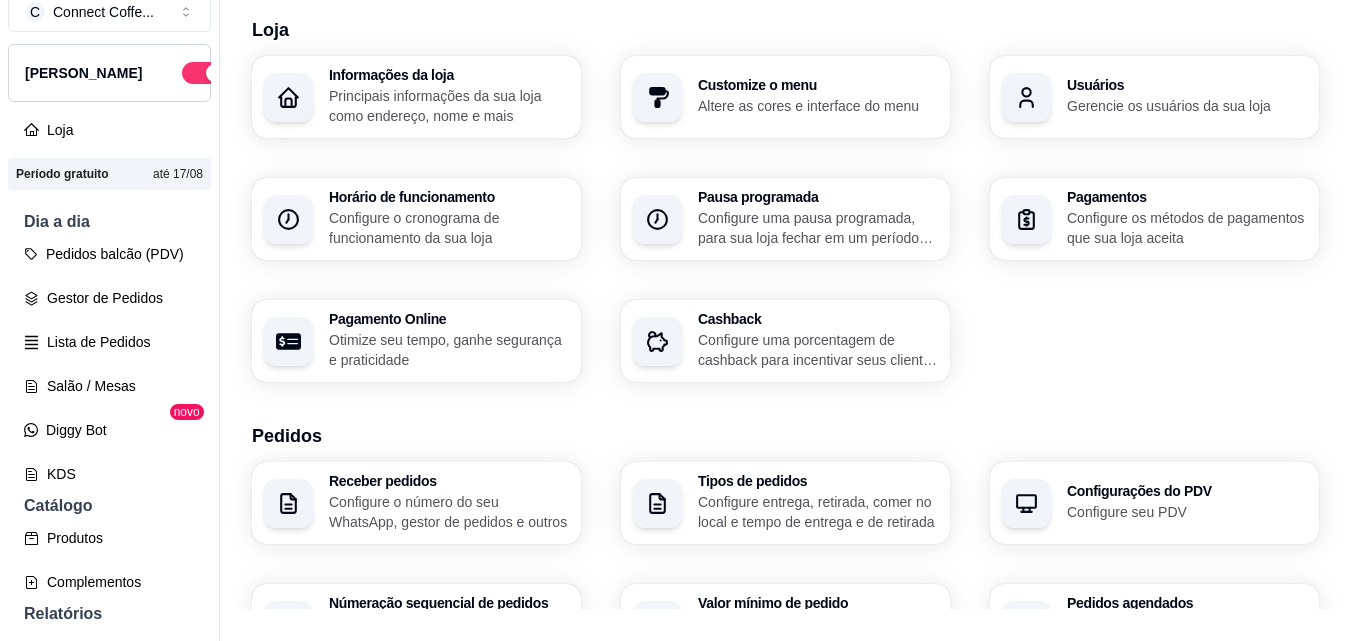scroll, scrollTop: 0, scrollLeft: 0, axis: both 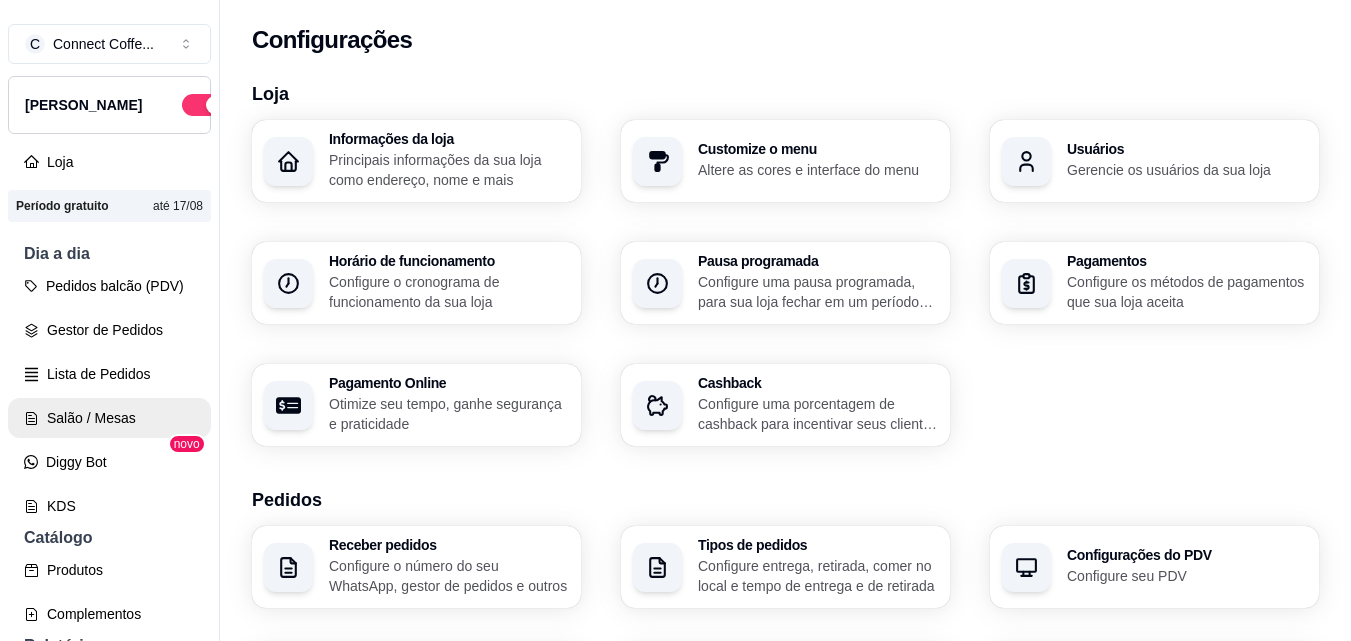 click on "Salão / Mesas" at bounding box center [109, 418] 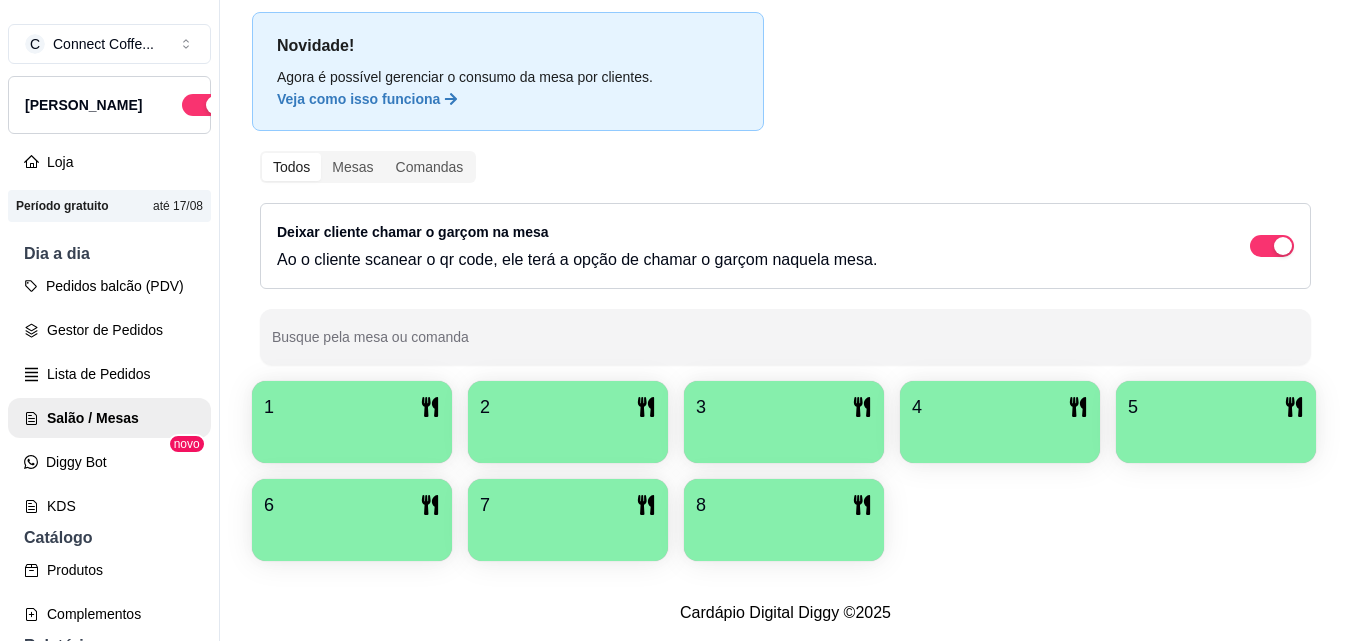 scroll, scrollTop: 123, scrollLeft: 0, axis: vertical 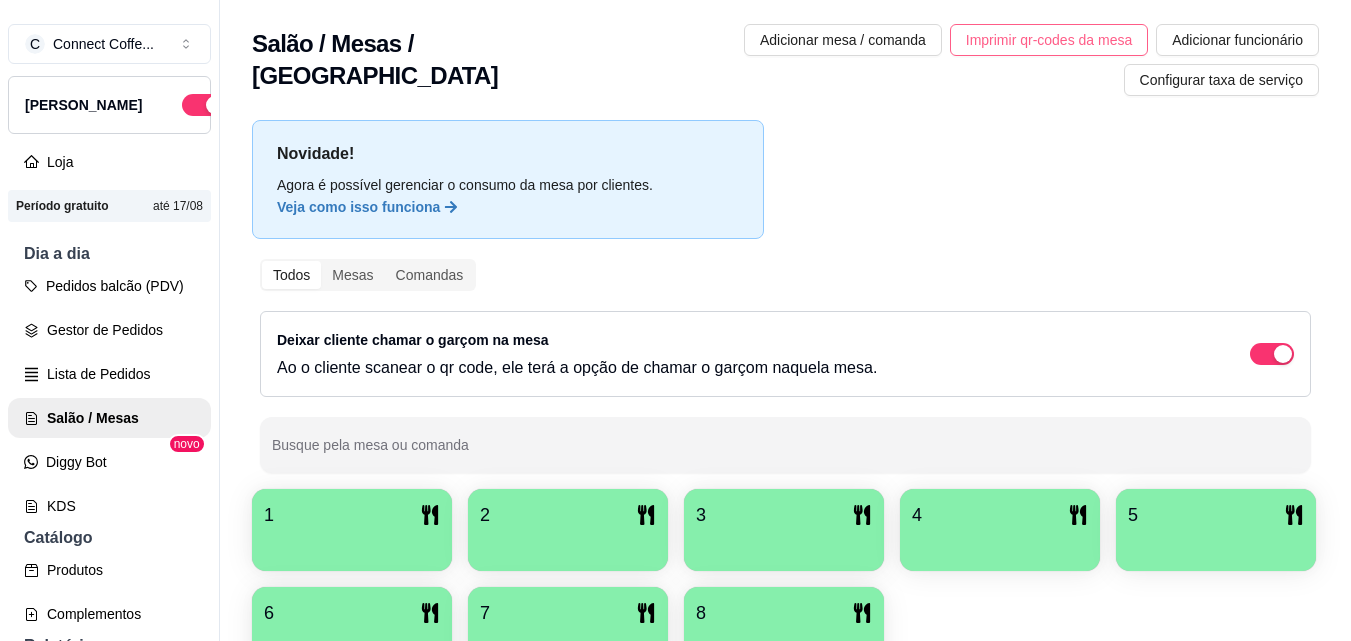 click on "Imprimir qr-codes da mesa" at bounding box center (1049, 40) 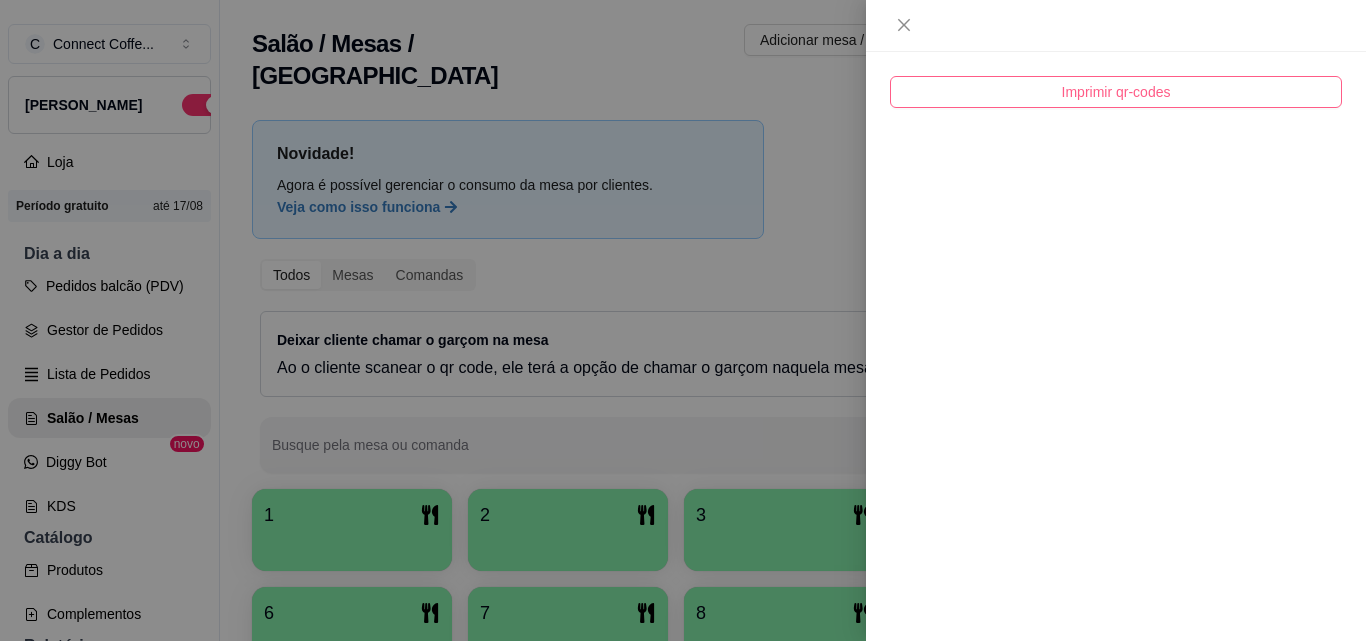 click on "Imprimir qr-codes" at bounding box center (1116, 92) 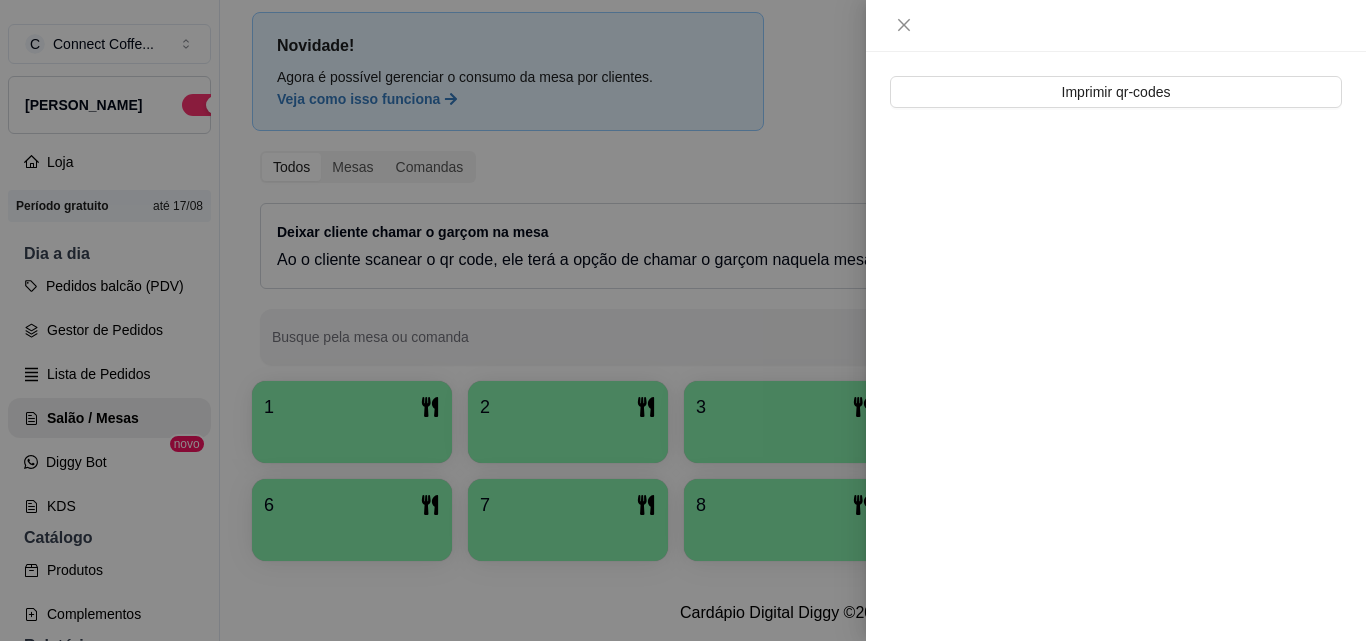 scroll, scrollTop: 123, scrollLeft: 0, axis: vertical 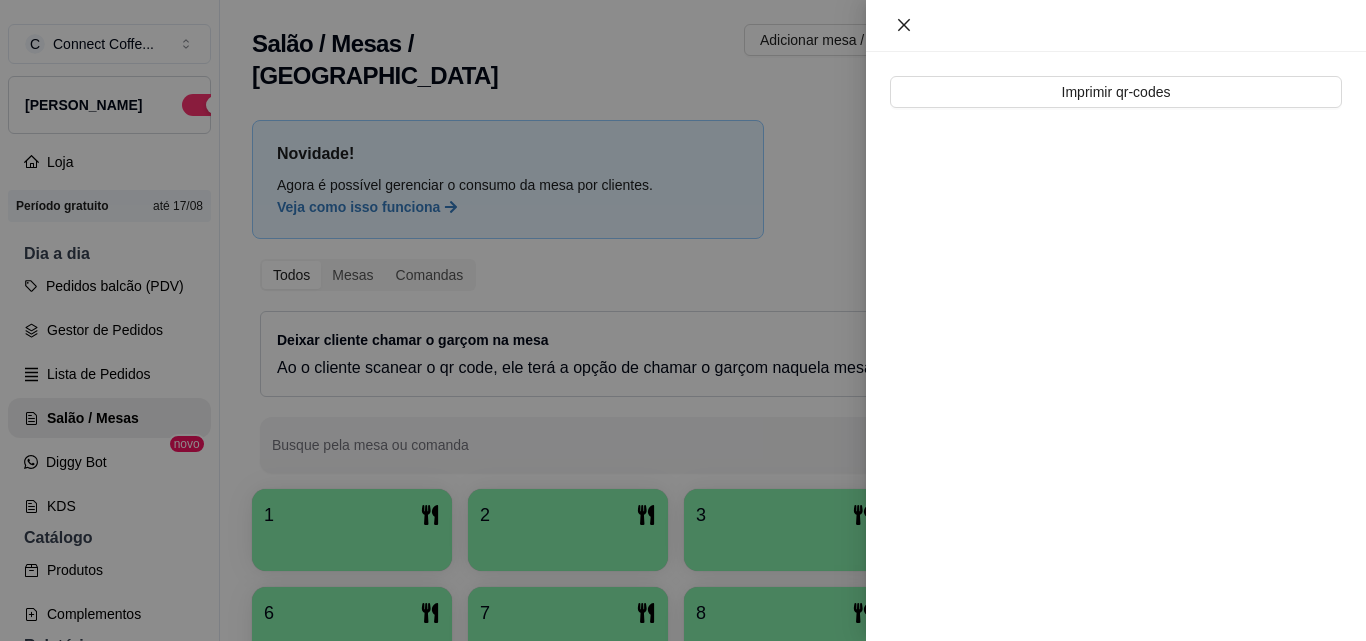 click 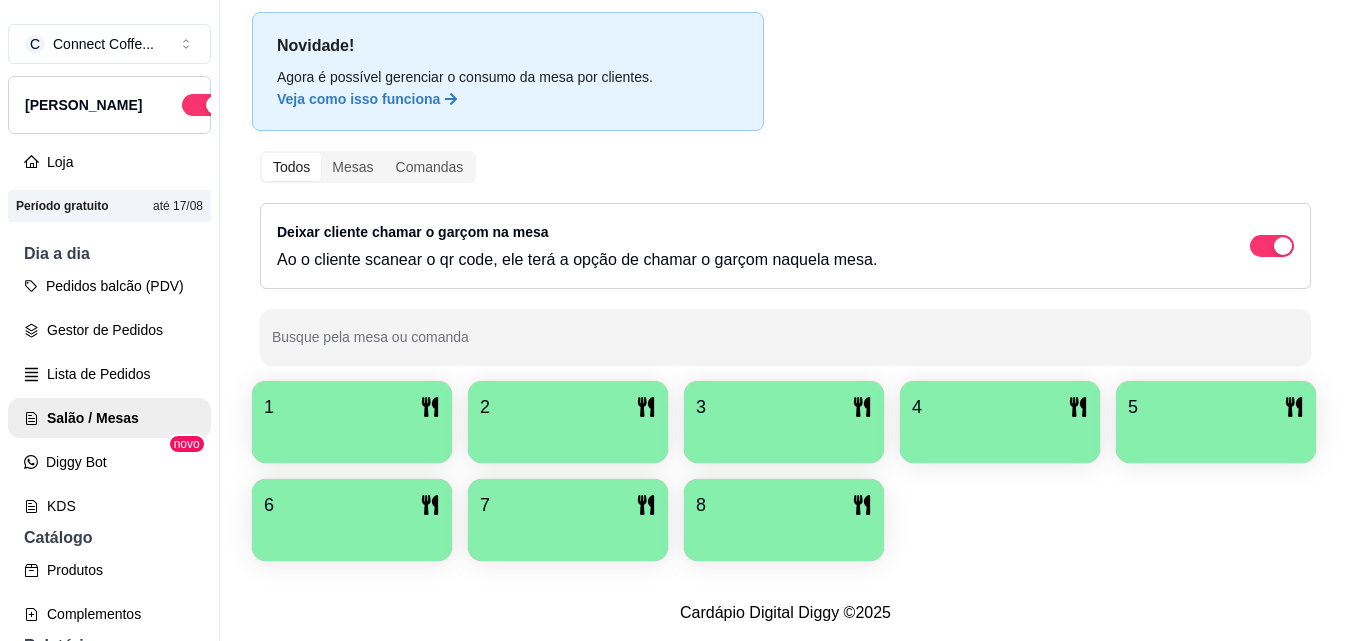 scroll, scrollTop: 123, scrollLeft: 0, axis: vertical 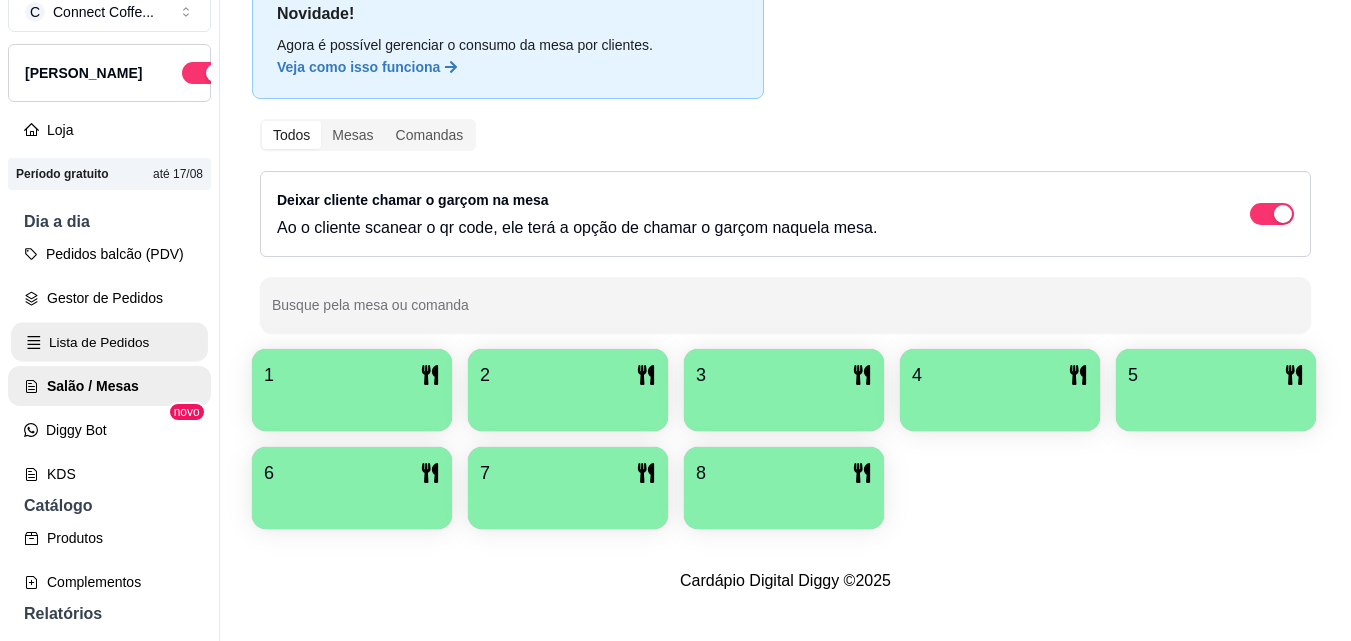 click on "Lista de Pedidos" at bounding box center [109, 342] 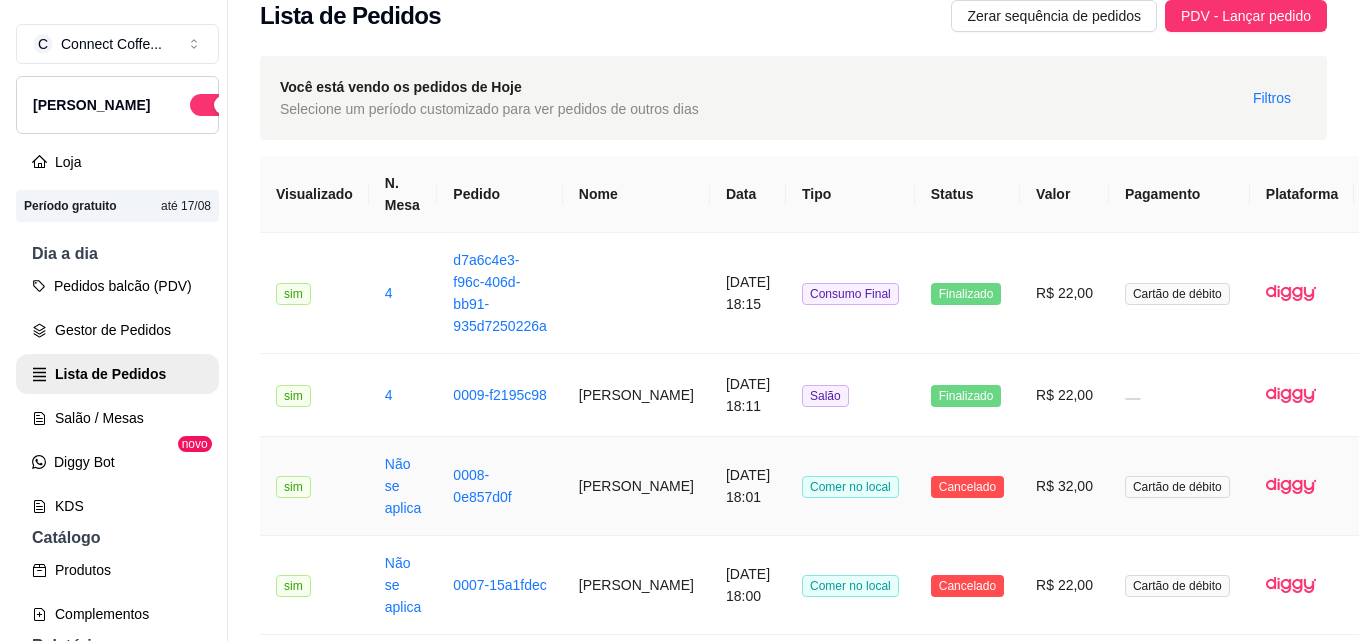 scroll, scrollTop: 0, scrollLeft: 0, axis: both 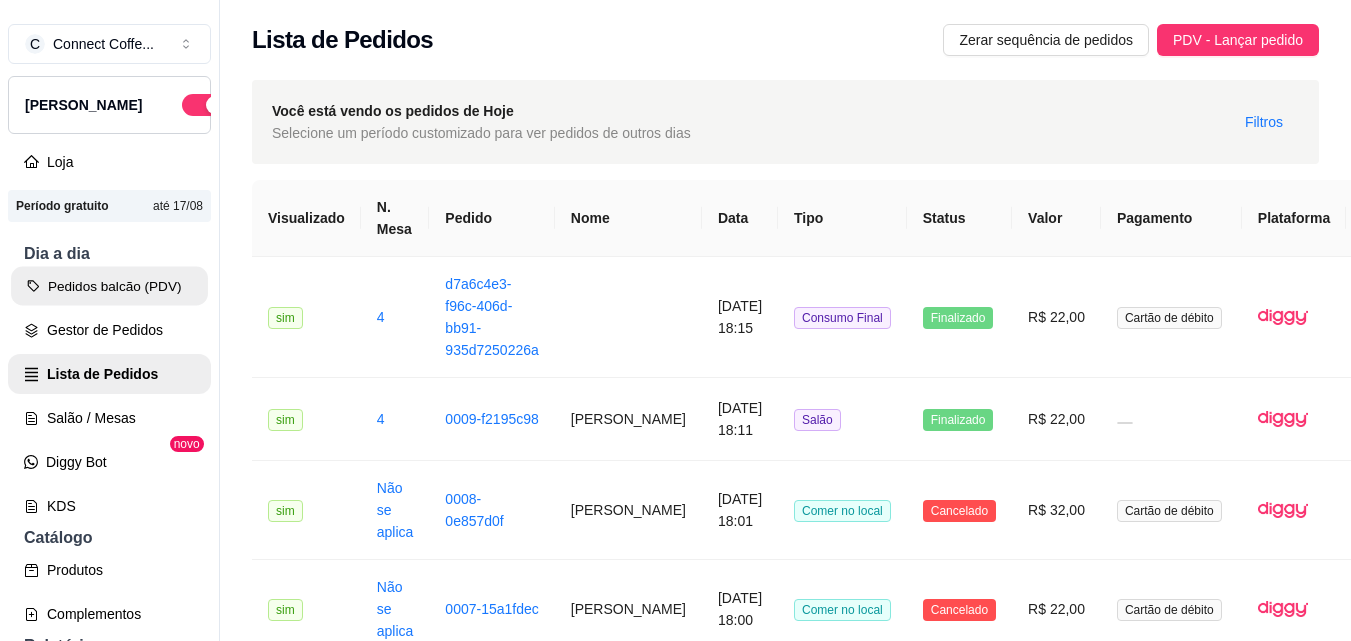 click on "Pedidos balcão (PDV)" at bounding box center (109, 286) 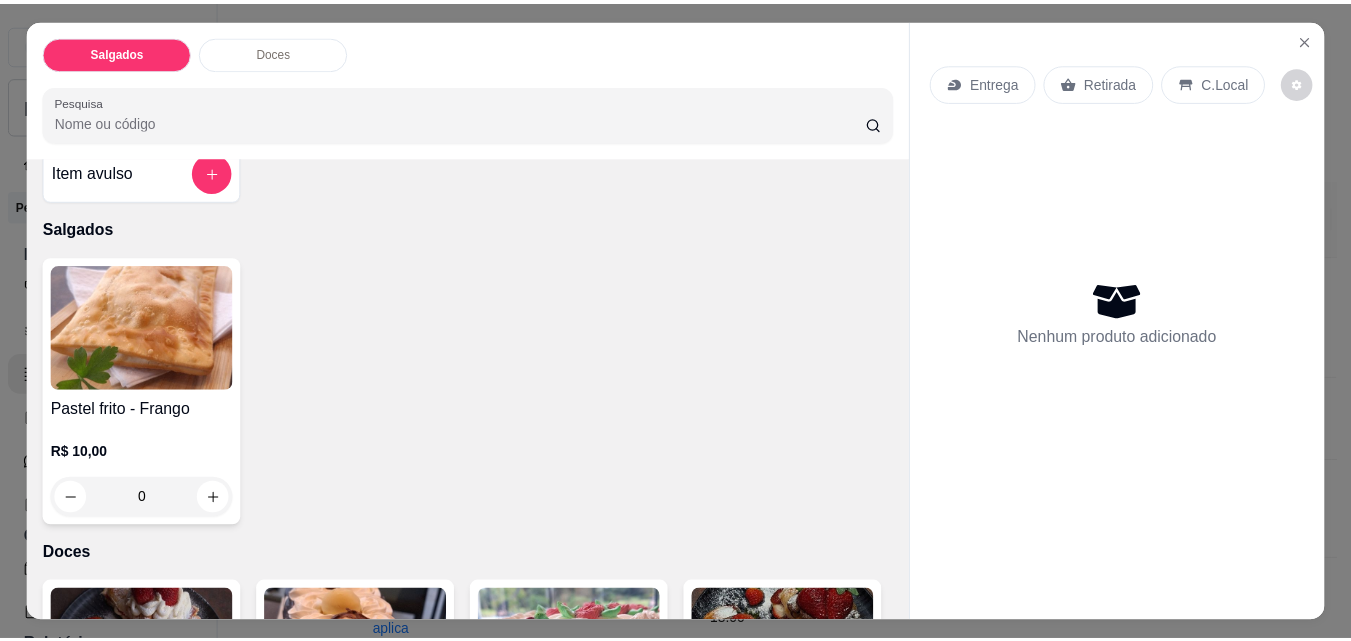 scroll, scrollTop: 0, scrollLeft: 0, axis: both 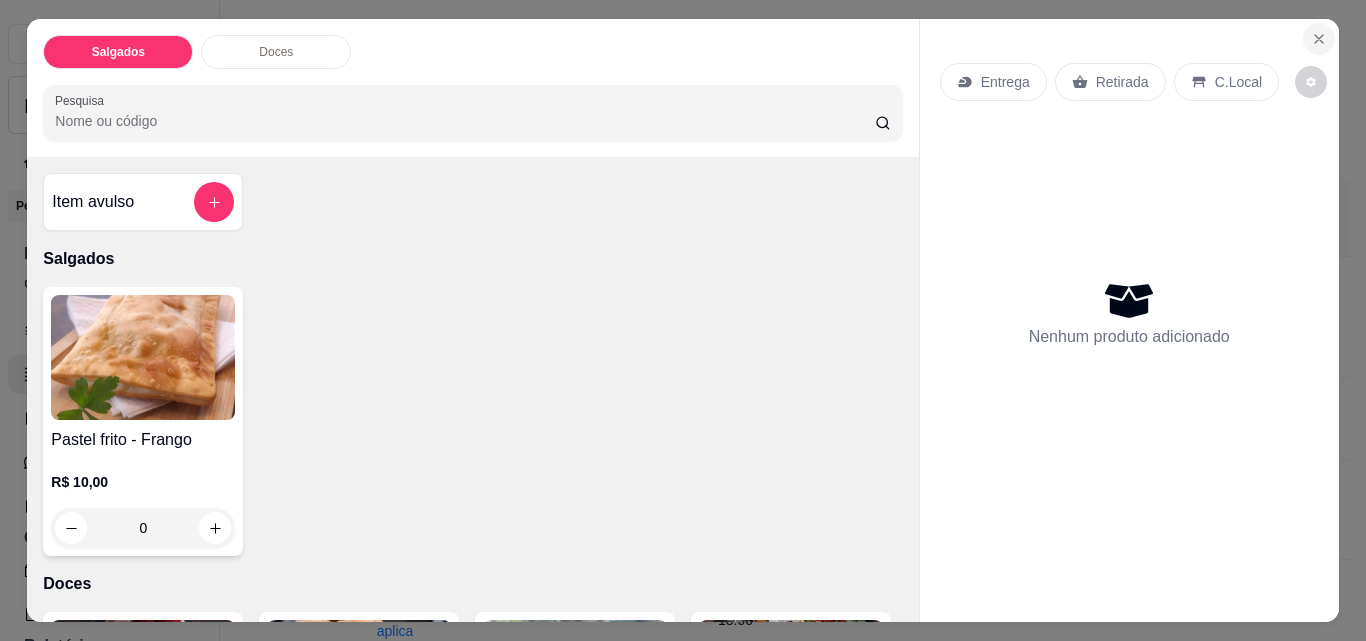 click 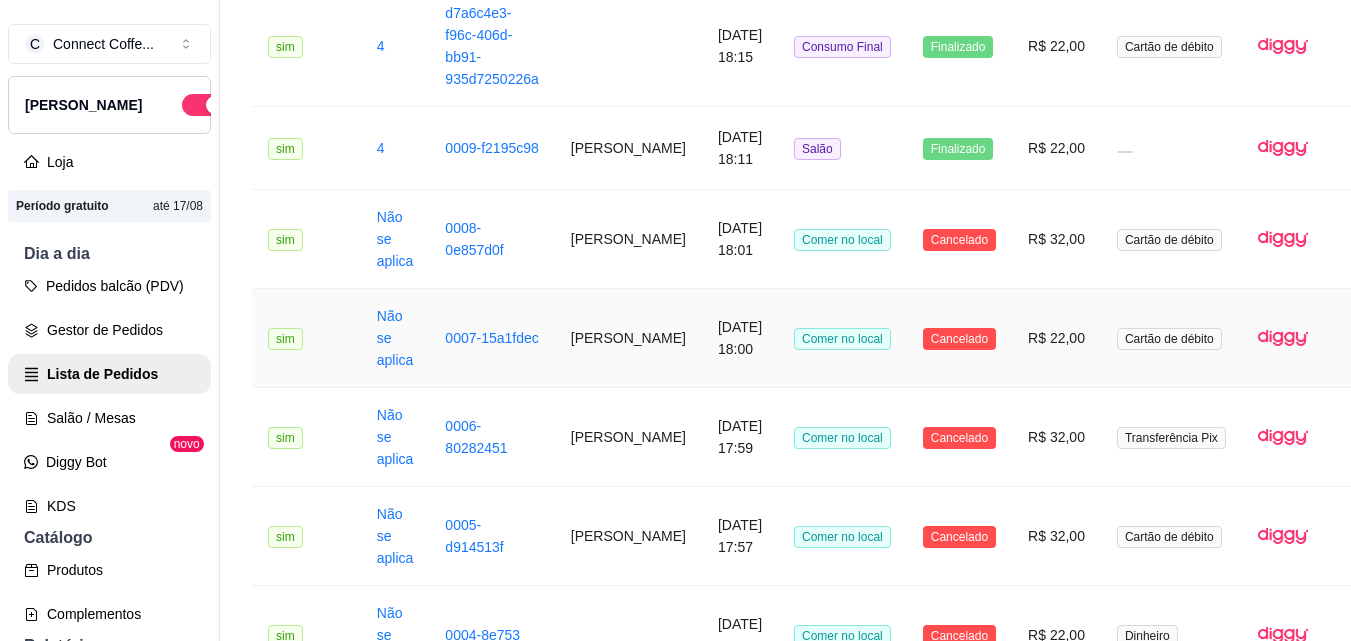 scroll, scrollTop: 0, scrollLeft: 0, axis: both 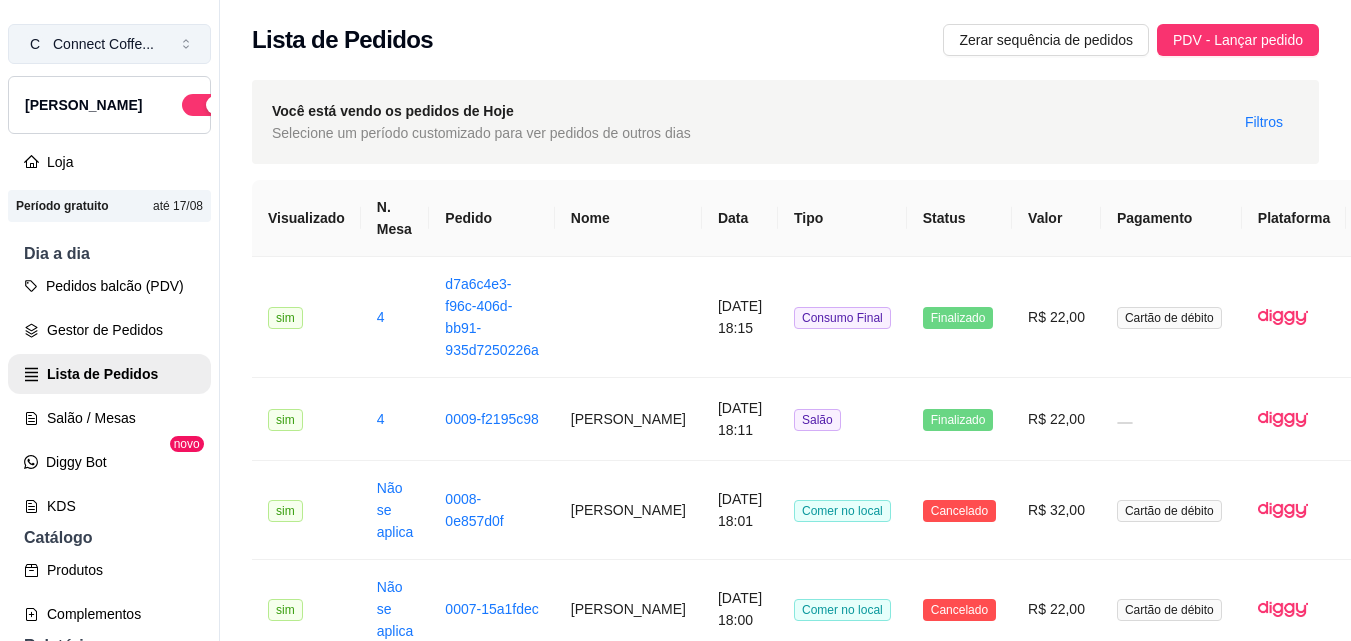 click 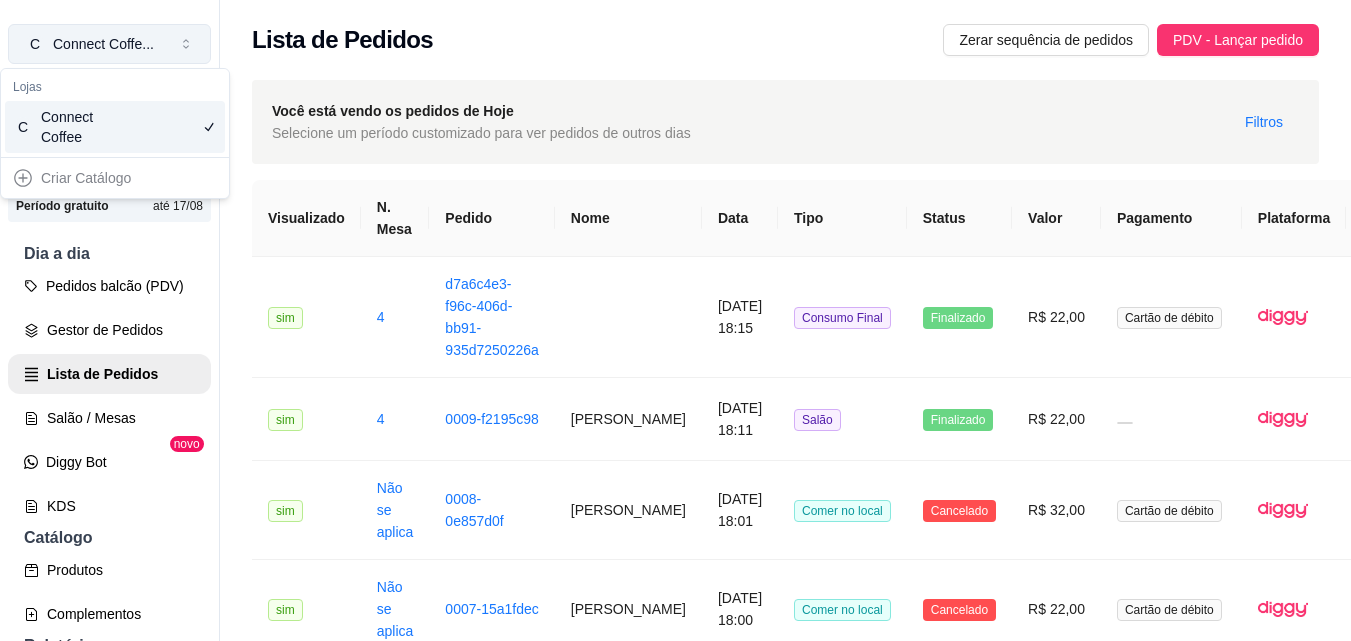 click 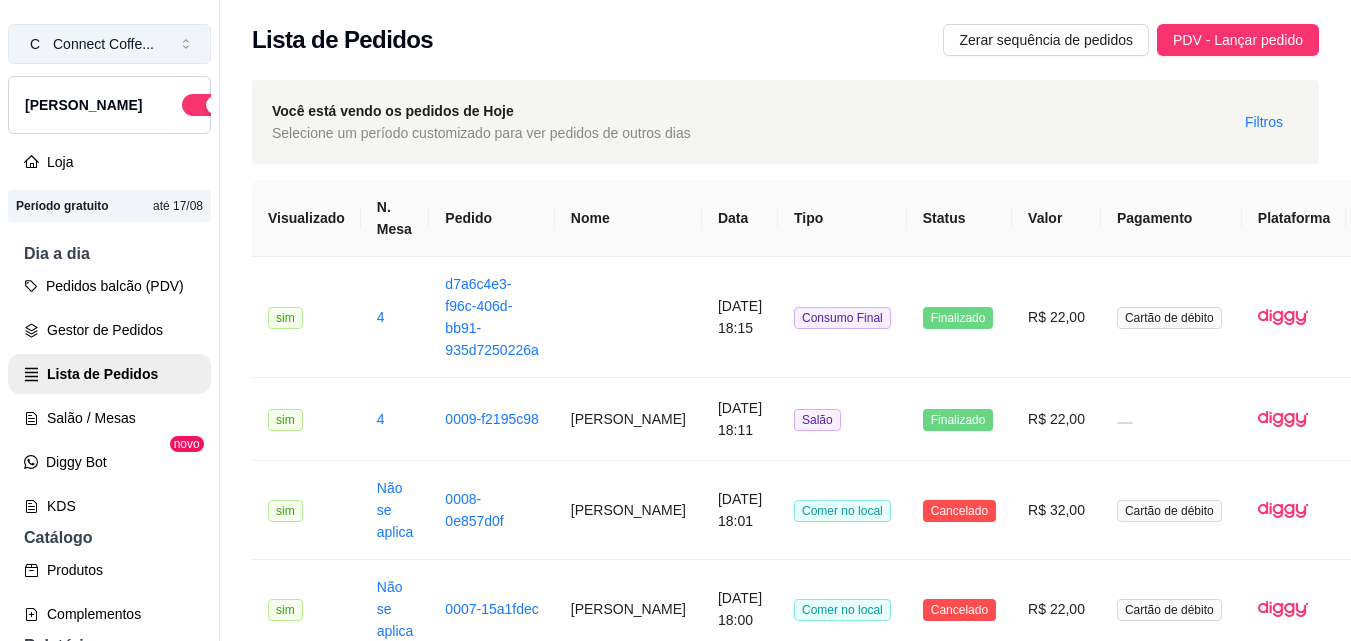 click 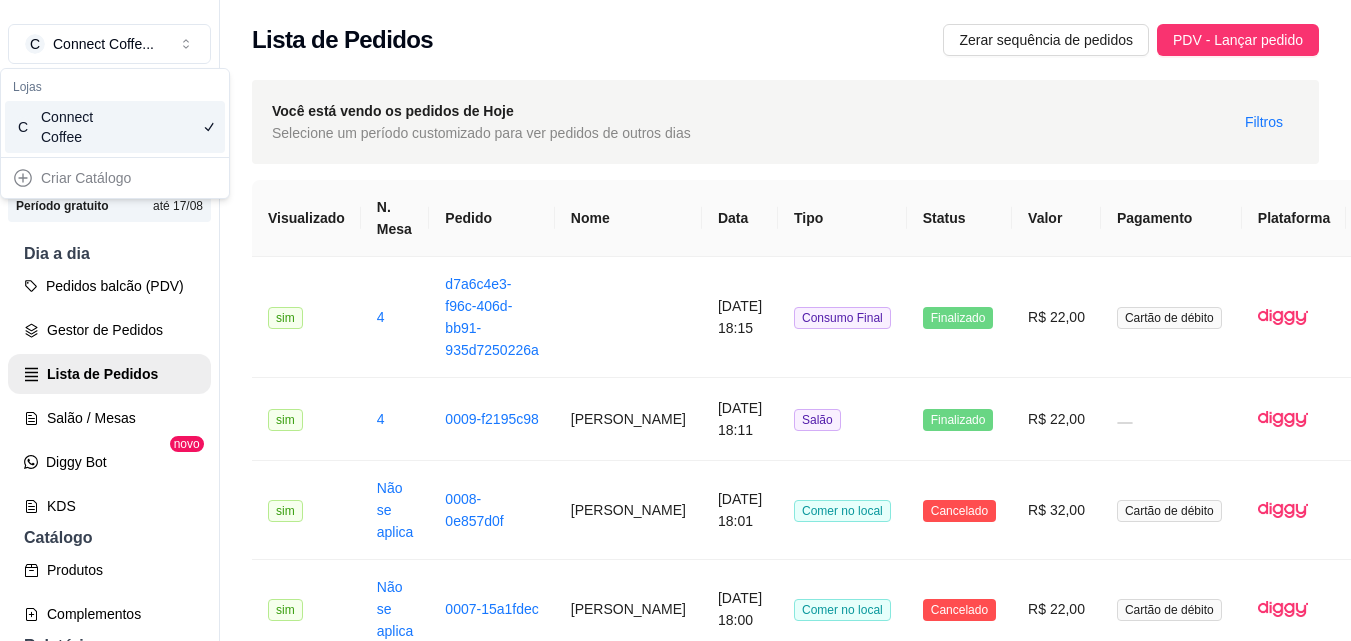 click on "Criar Catálogo" at bounding box center (115, 178) 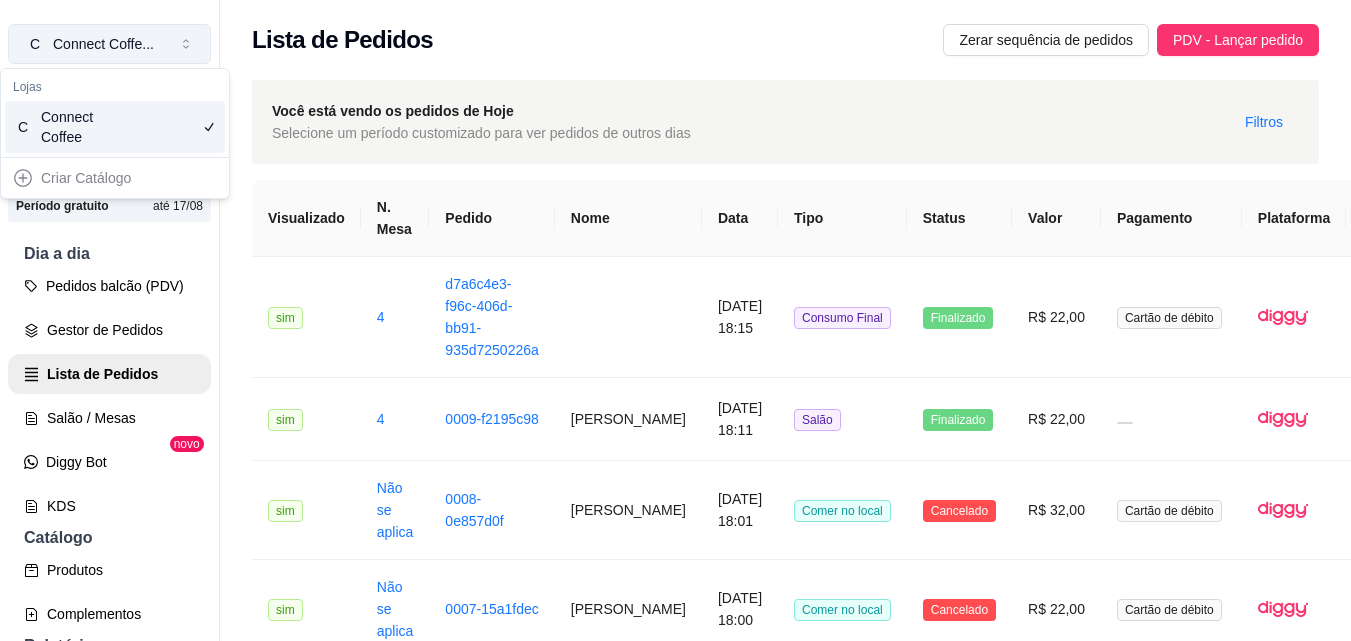 click 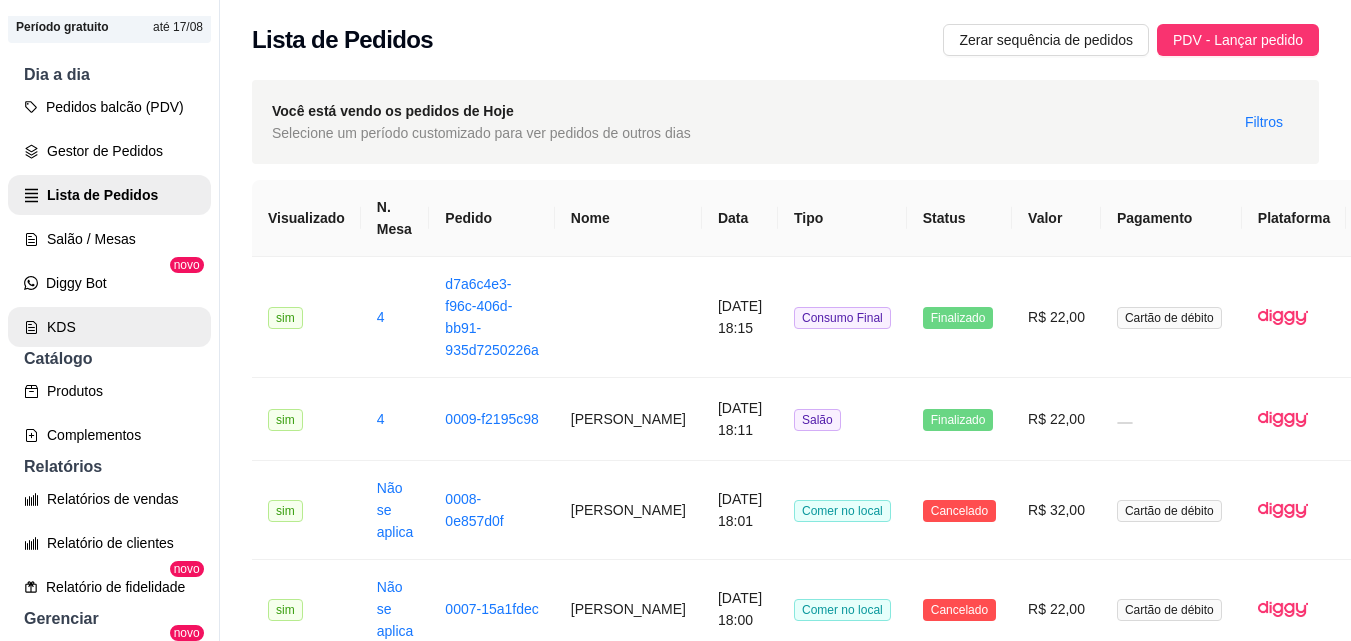 scroll, scrollTop: 200, scrollLeft: 0, axis: vertical 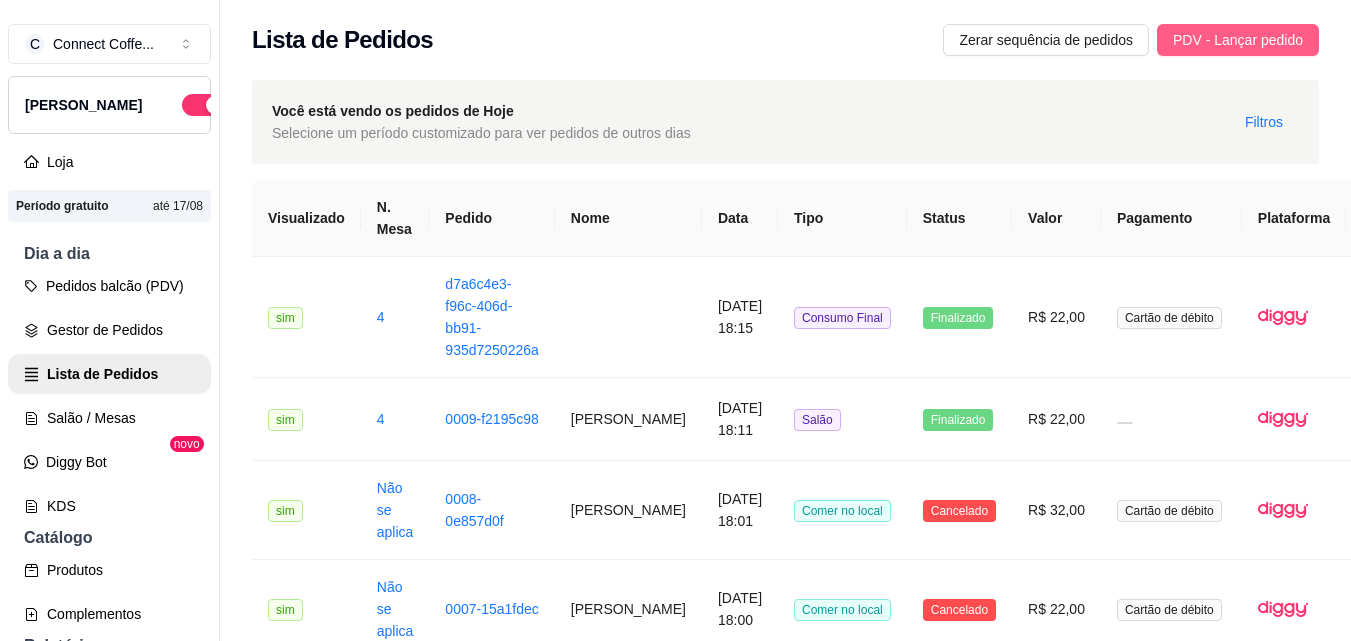 click on "PDV - Lançar pedido" at bounding box center [1238, 40] 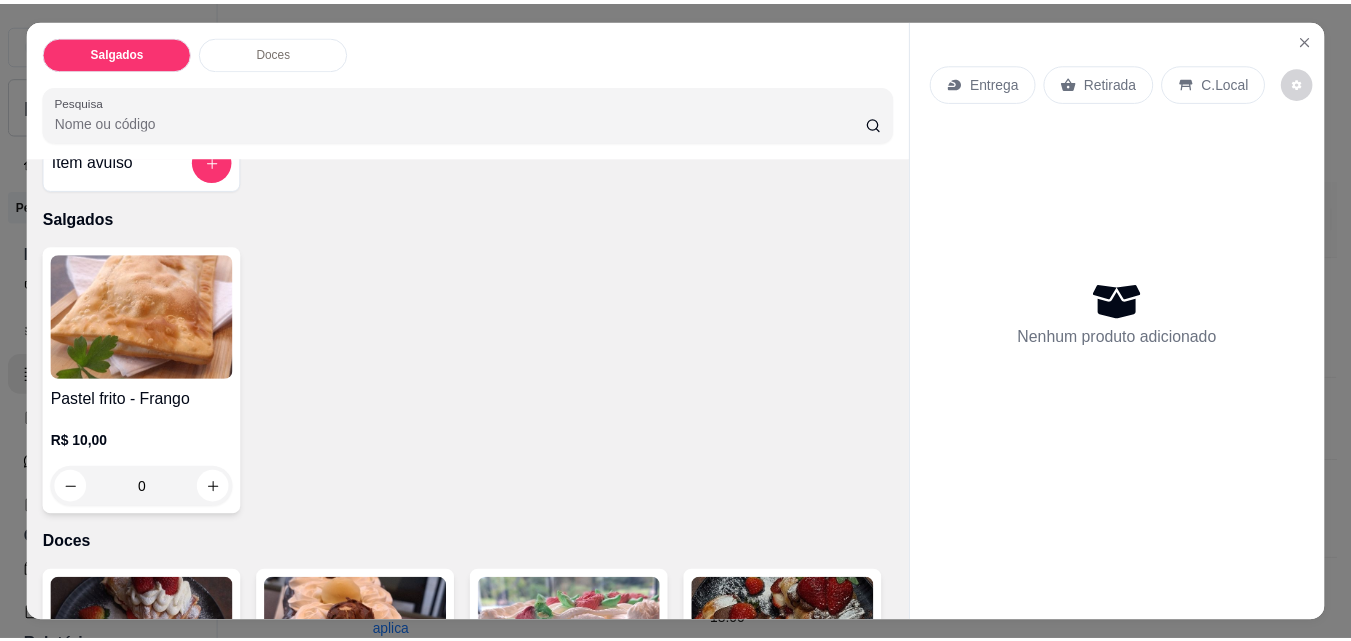 scroll, scrollTop: 0, scrollLeft: 0, axis: both 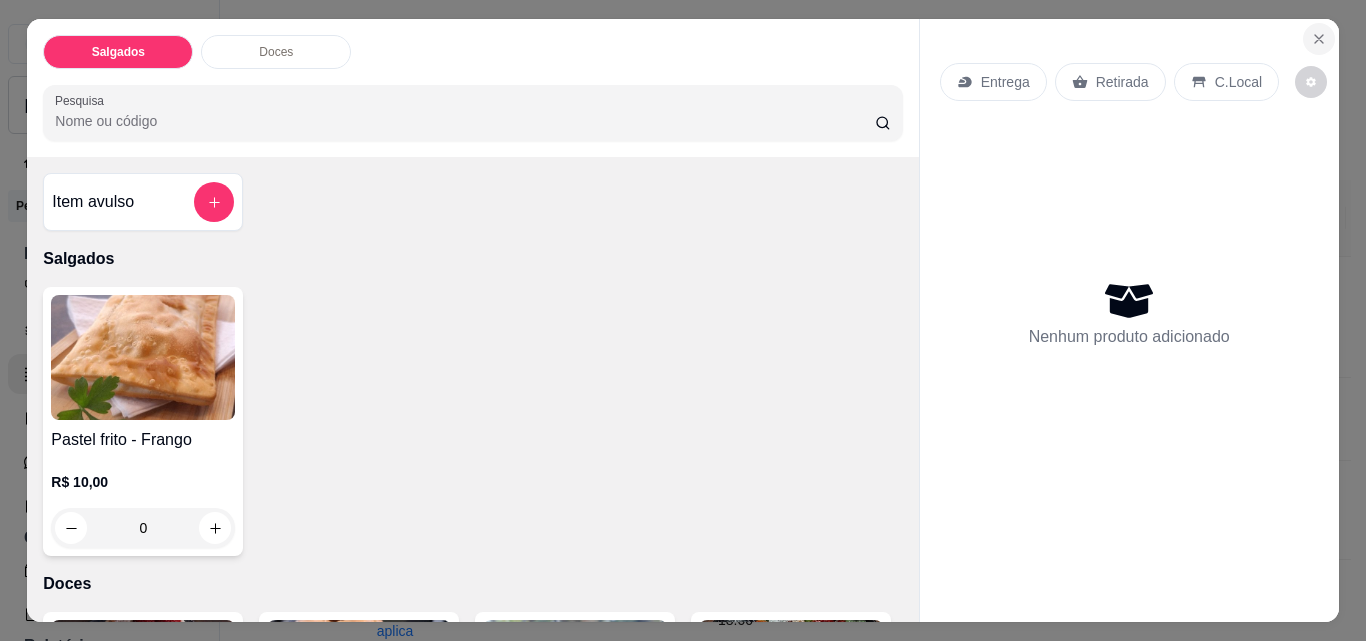click 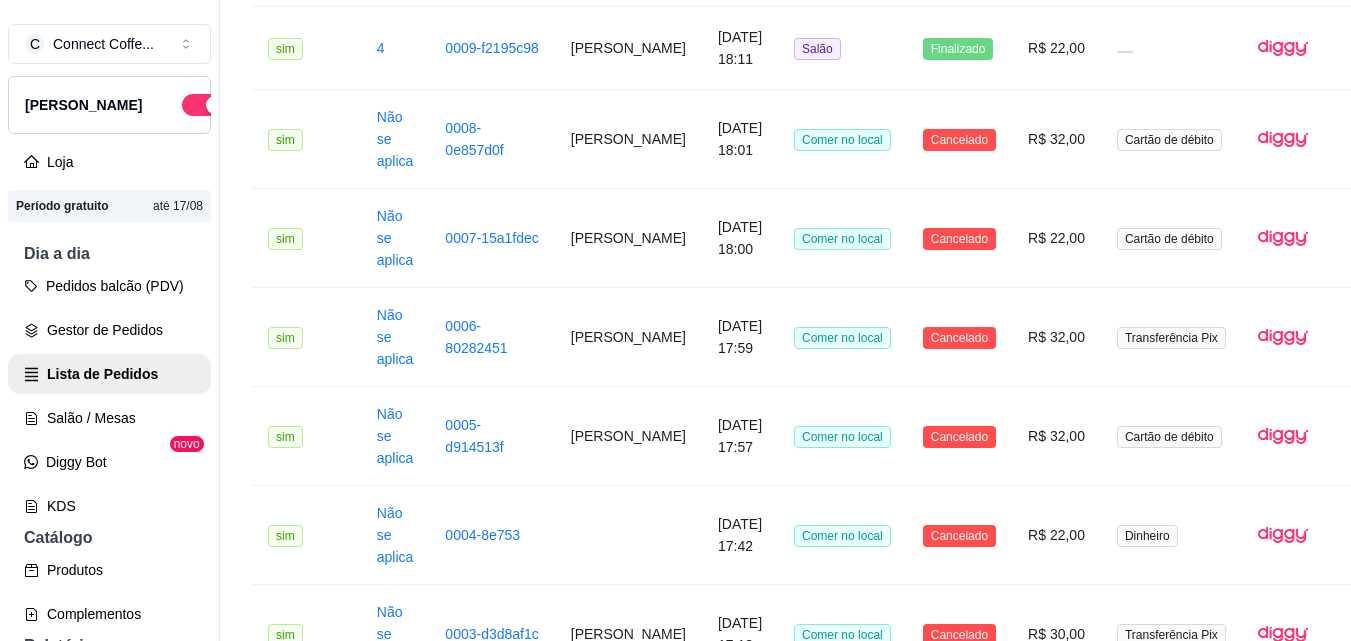 scroll, scrollTop: 0, scrollLeft: 0, axis: both 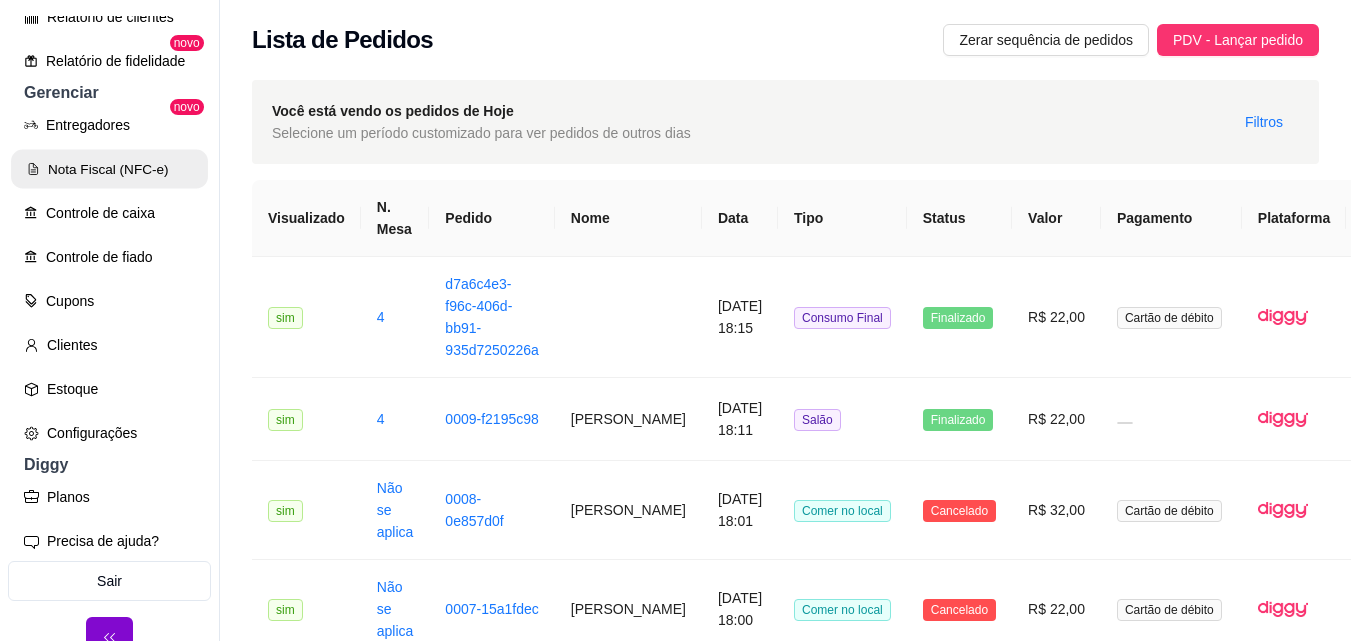 click on "Nota Fiscal (NFC-e)" at bounding box center (109, 169) 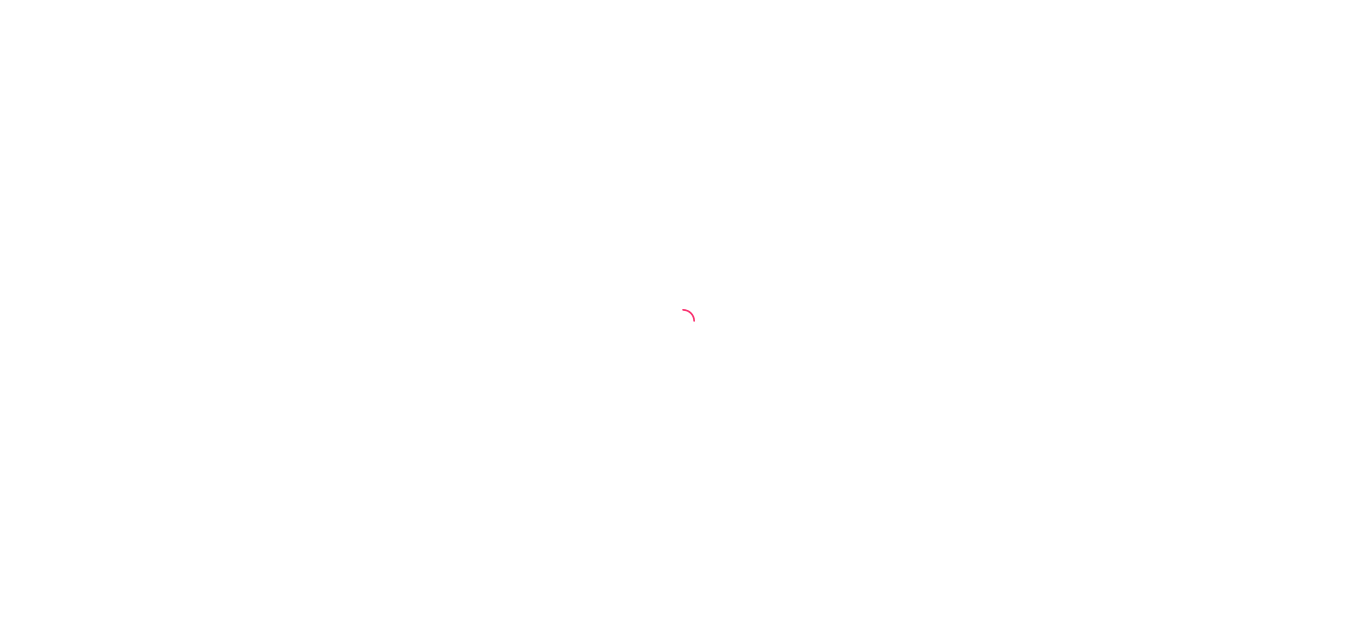 scroll, scrollTop: 0, scrollLeft: 0, axis: both 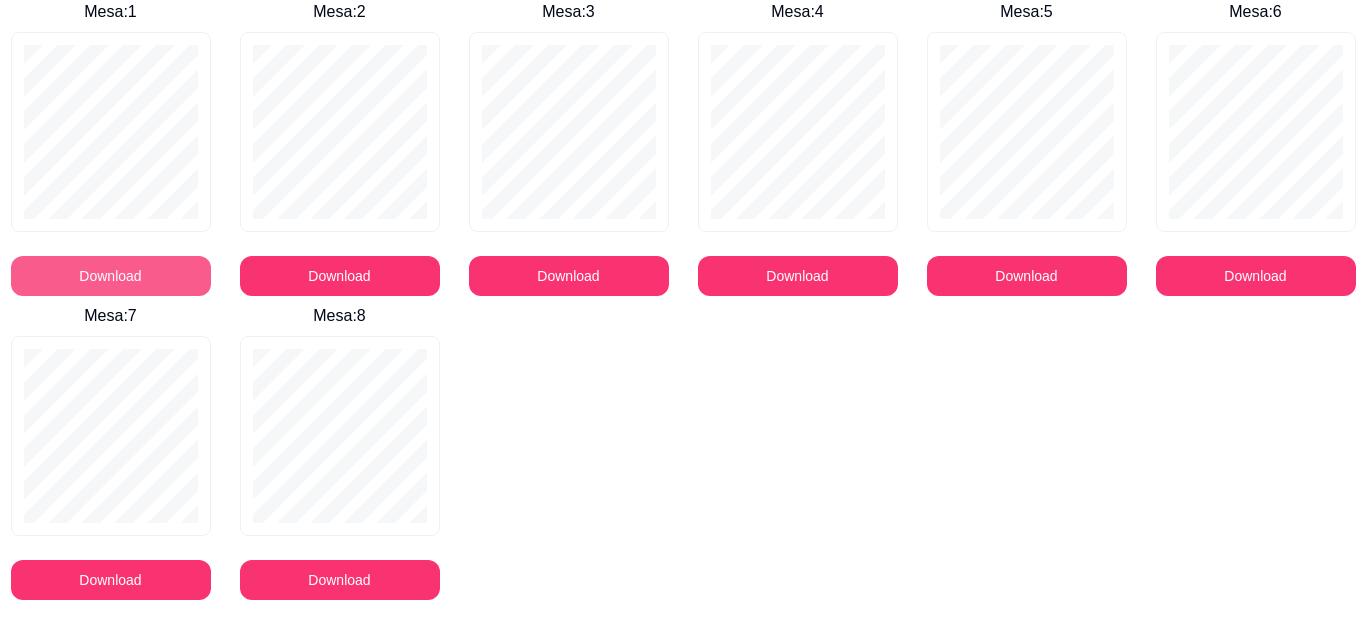 click on "Download" at bounding box center [111, 276] 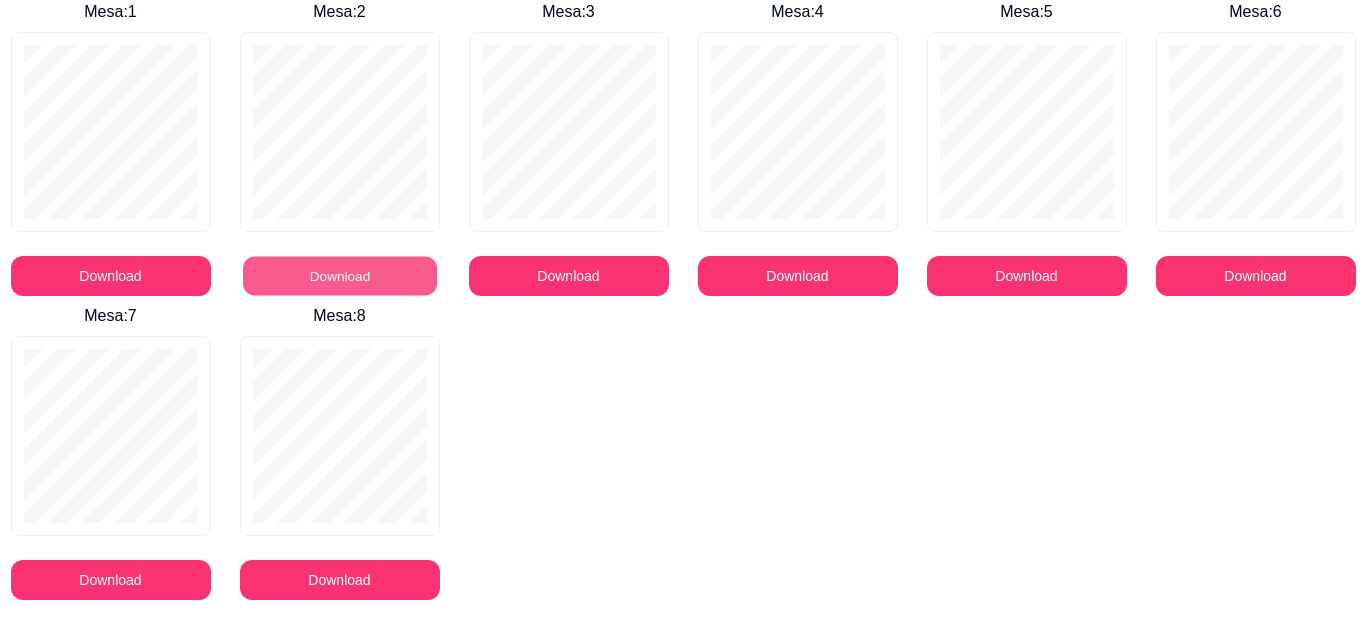 click on "Download" at bounding box center (340, 276) 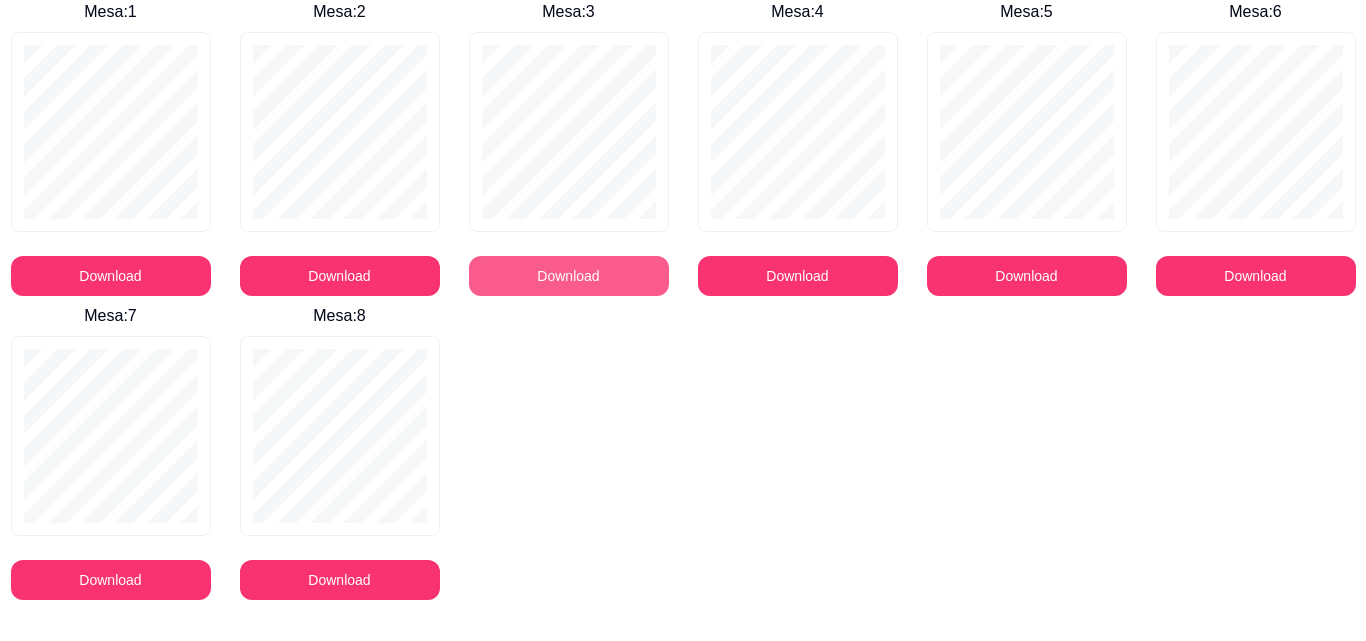 click on "Download" at bounding box center [569, 276] 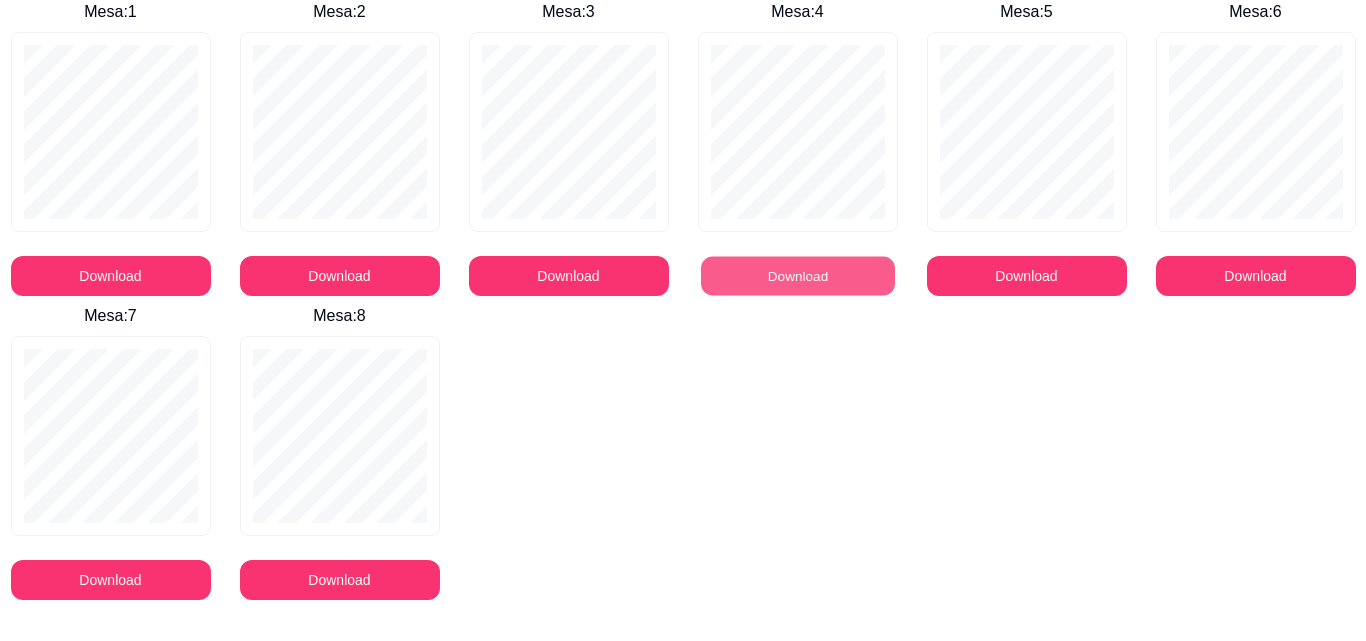click on "Download" at bounding box center [798, 276] 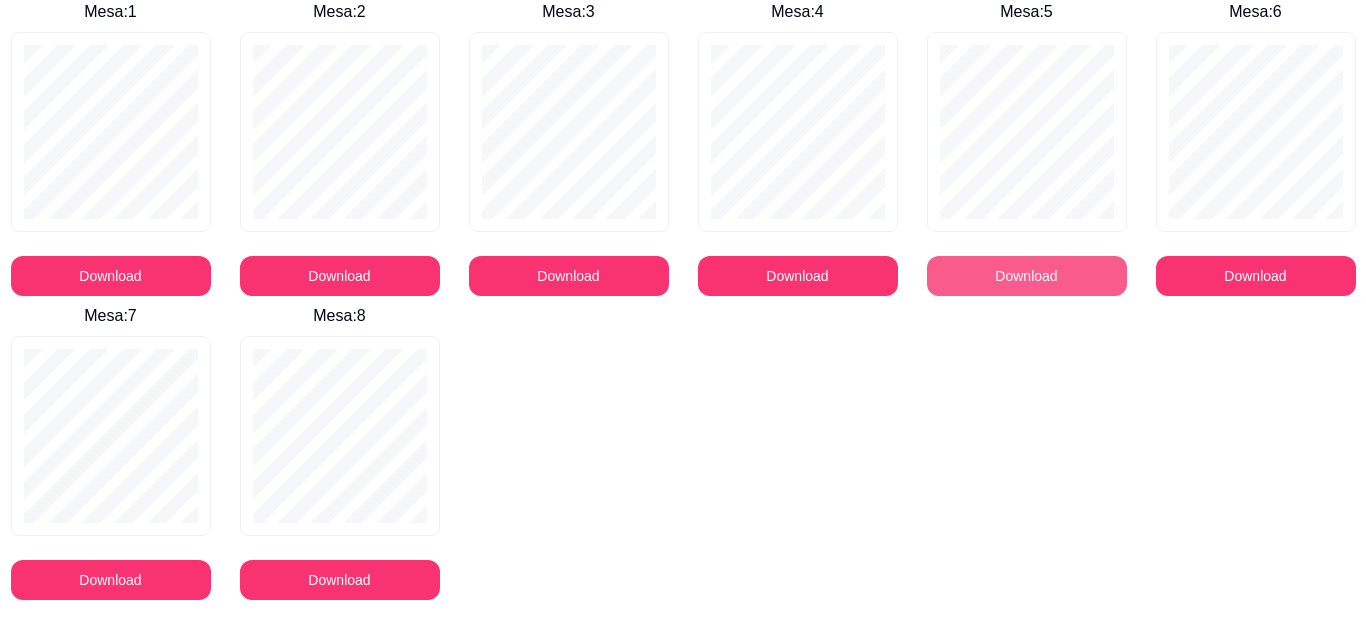 click on "Download" at bounding box center [1027, 276] 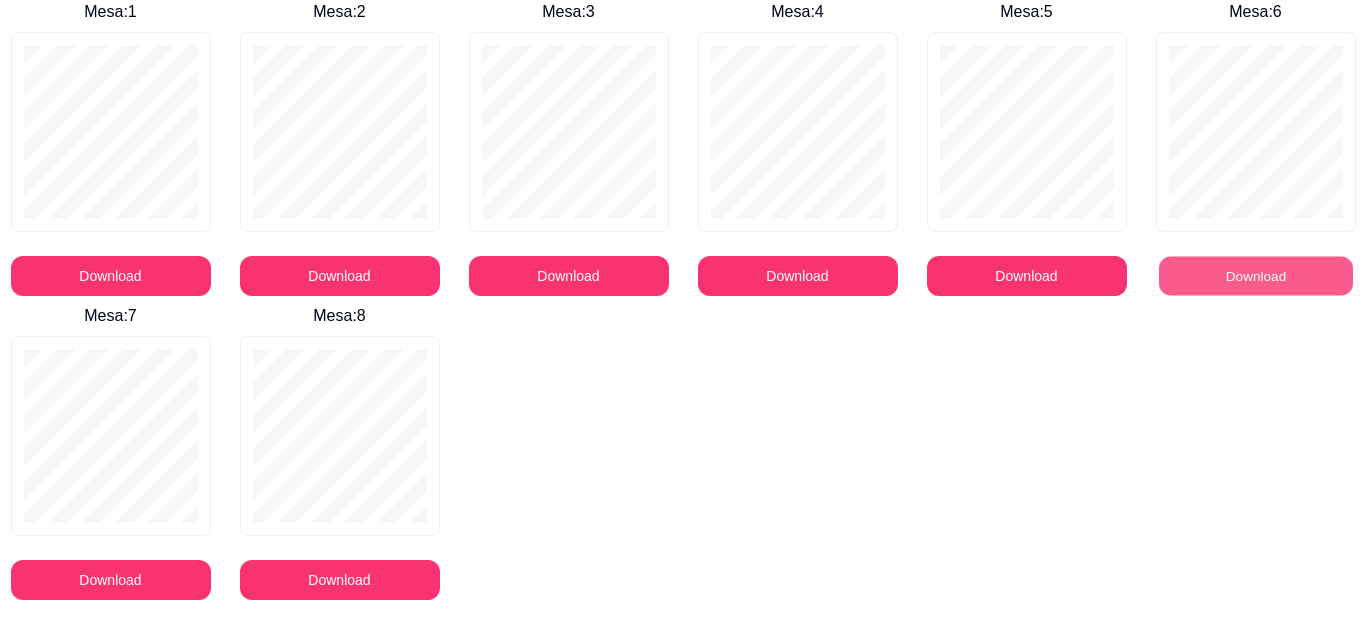 click on "Download" at bounding box center [1256, 276] 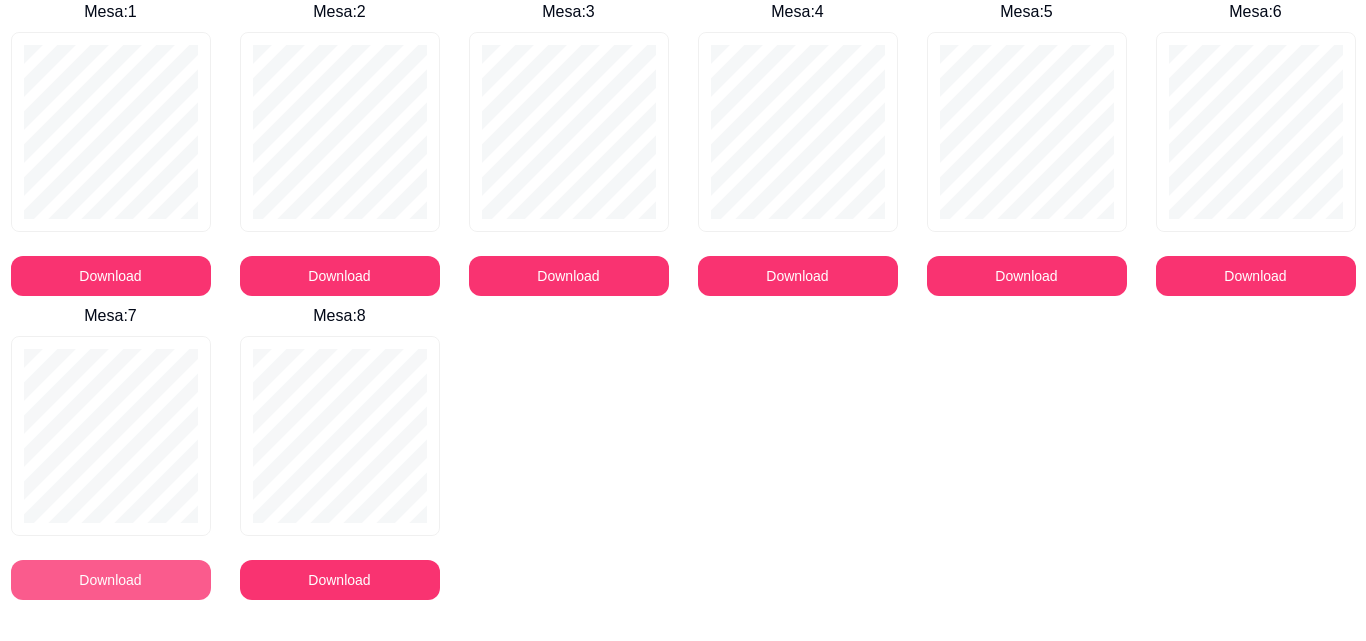 click on "Download" at bounding box center (111, 580) 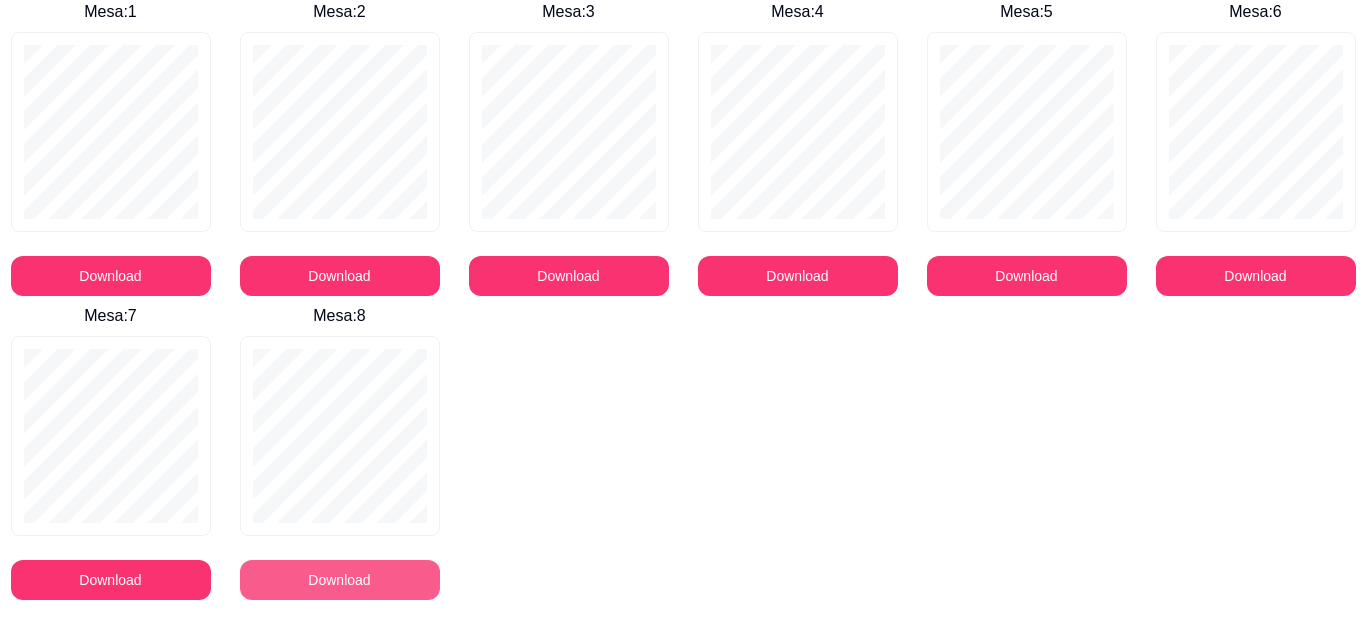 click on "Download" at bounding box center (340, 580) 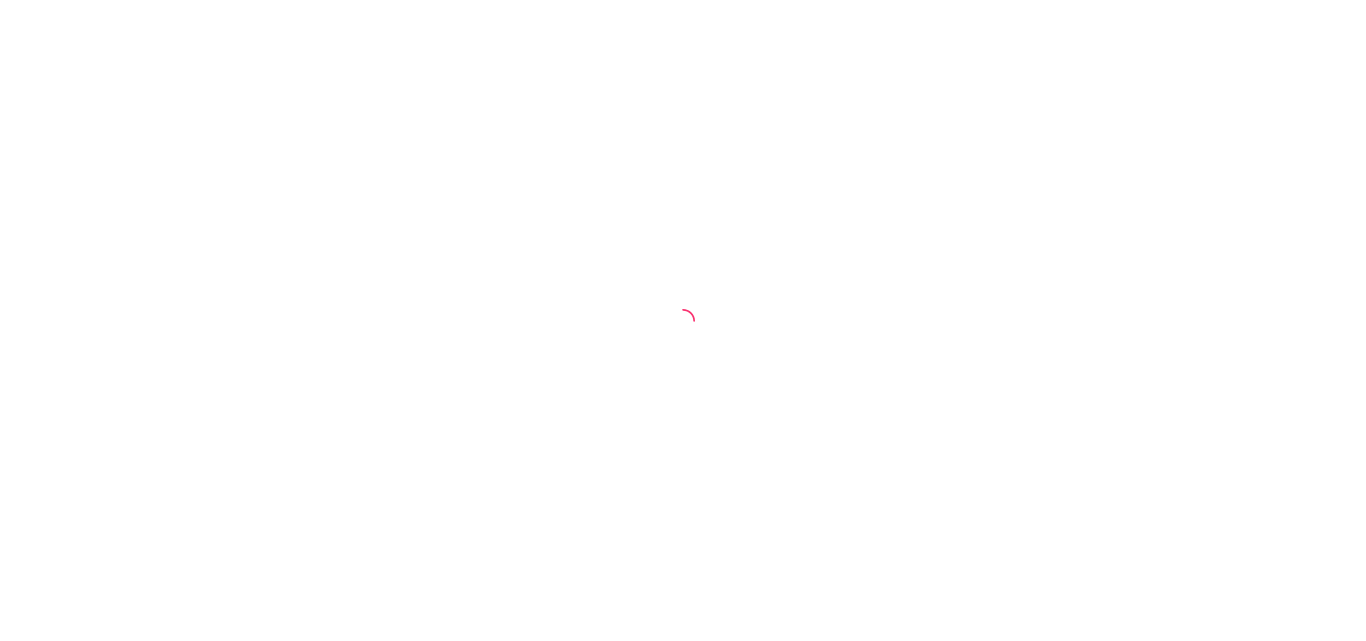 scroll, scrollTop: 0, scrollLeft: 0, axis: both 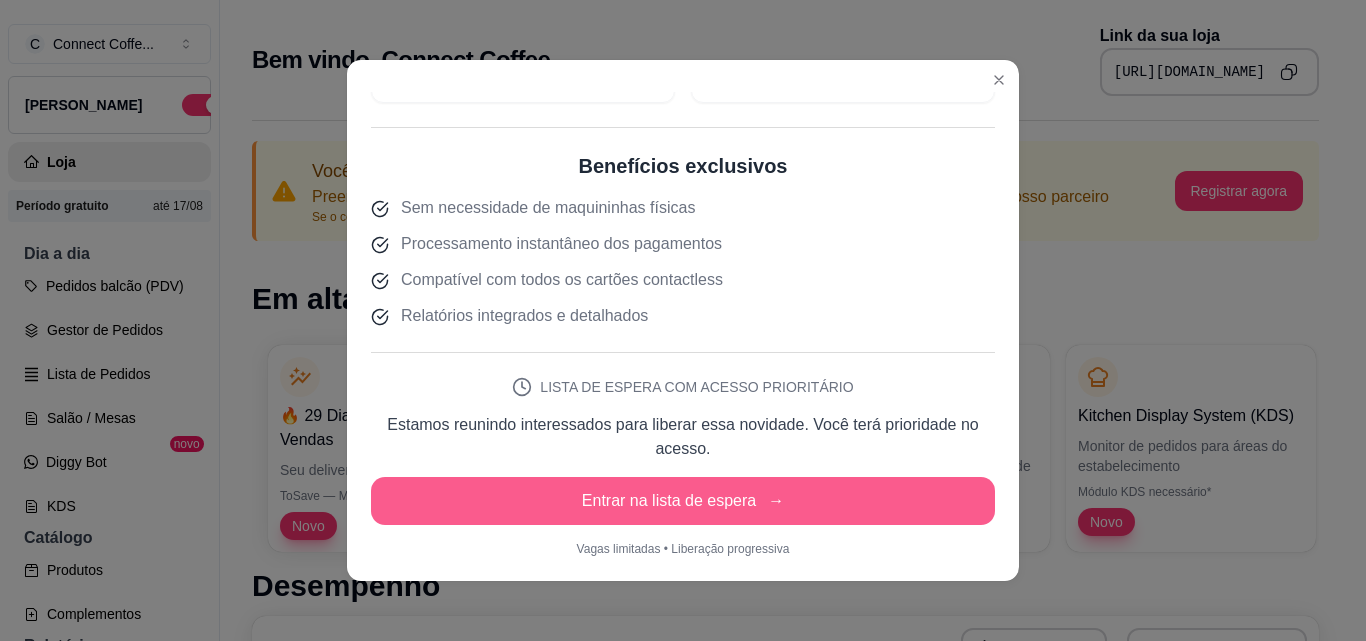 click on "Entrar na lista de espera →" at bounding box center (683, 501) 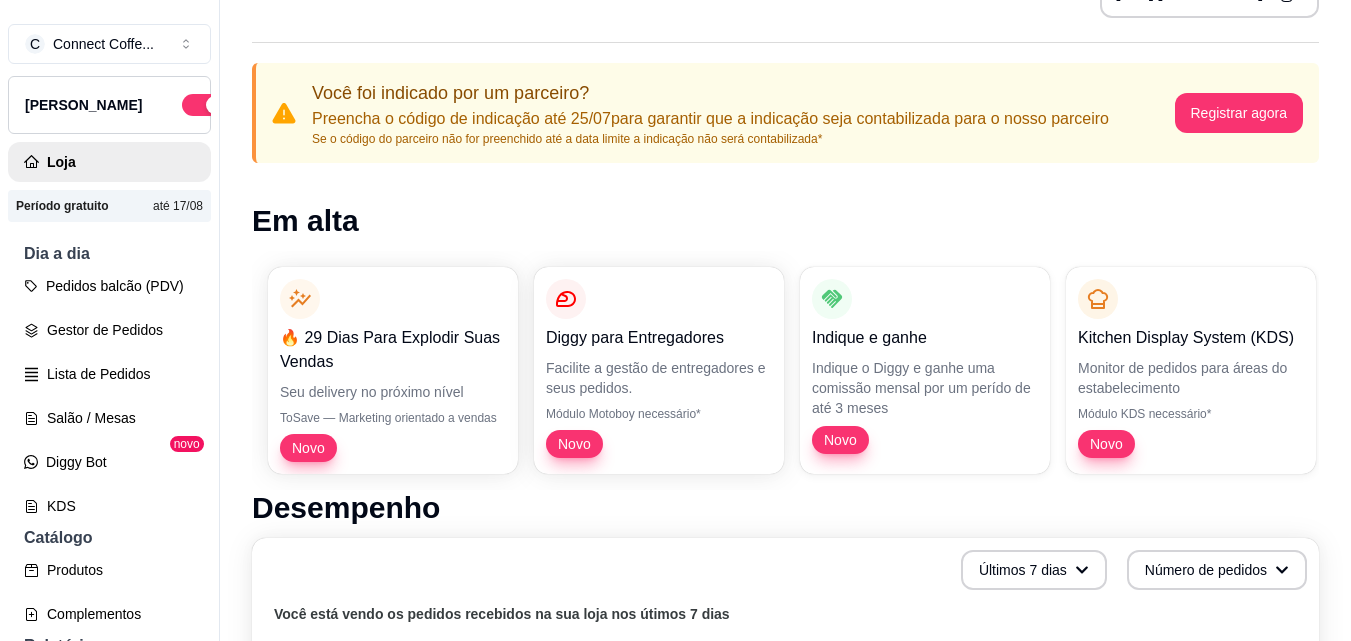 scroll, scrollTop: 0, scrollLeft: 0, axis: both 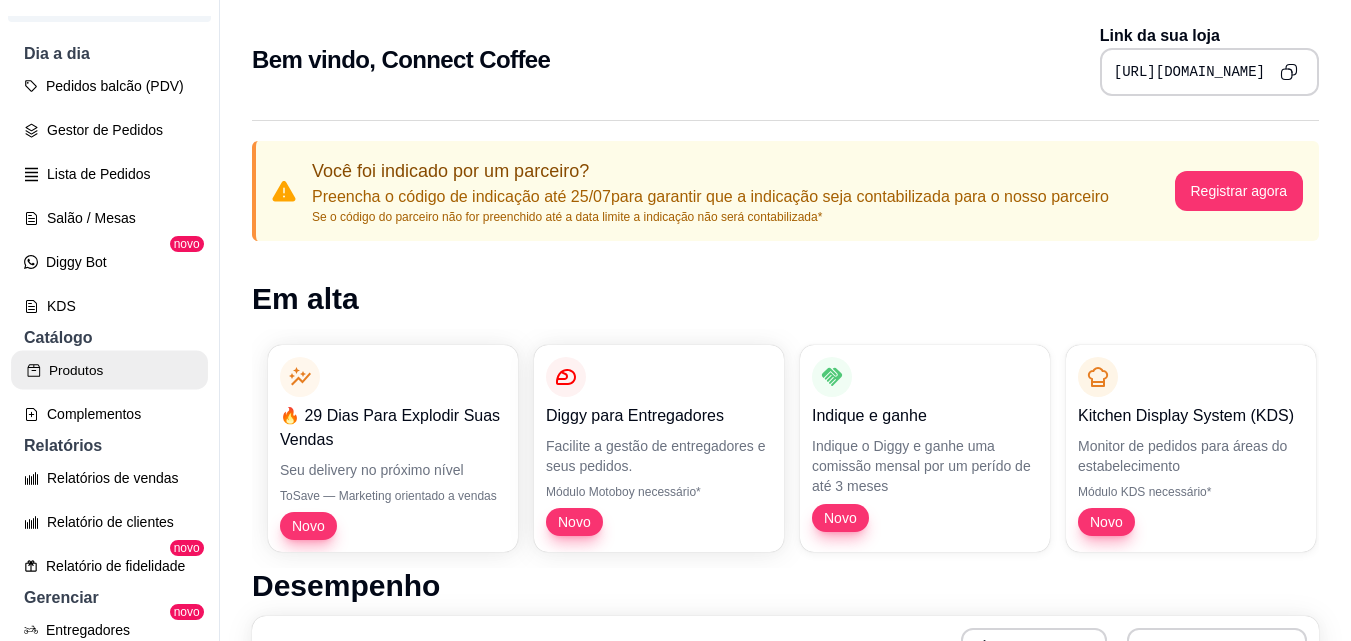click on "Produtos" at bounding box center (109, 370) 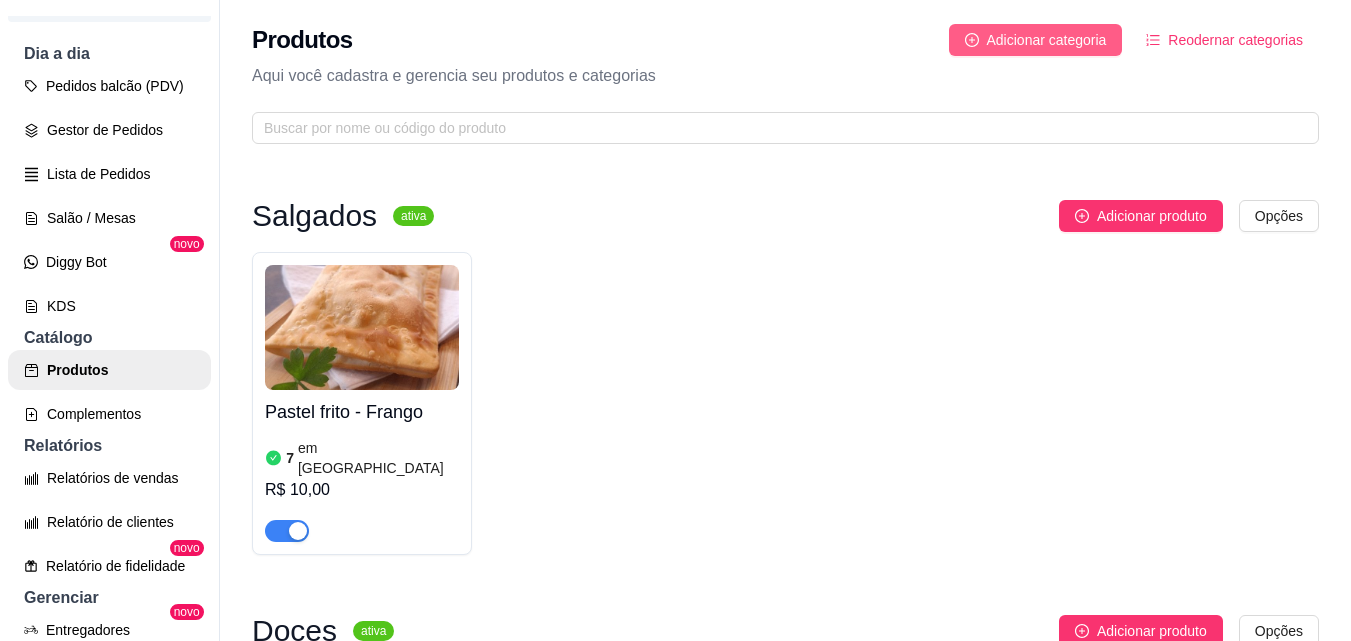 click on "Adicionar categoria" at bounding box center [1047, 40] 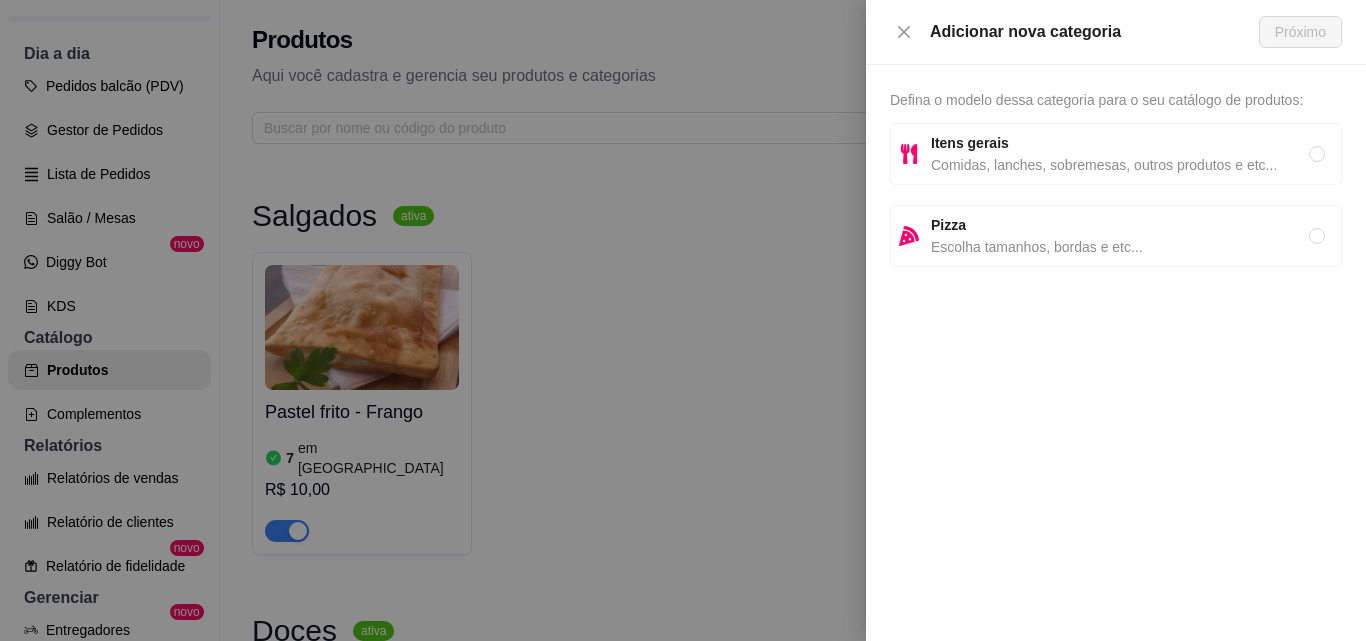 click on "Comidas, lanches, sobremesas, outros produtos e etc..." at bounding box center [1120, 165] 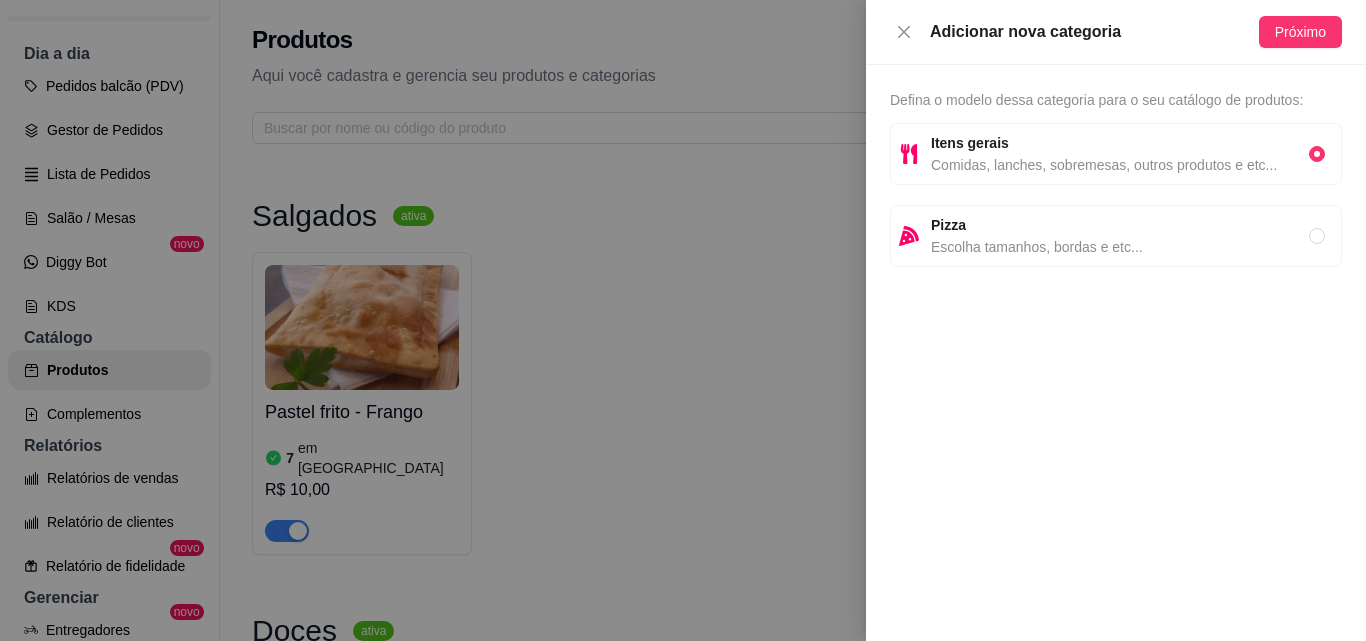 click on "Itens gerais" at bounding box center (1120, 143) 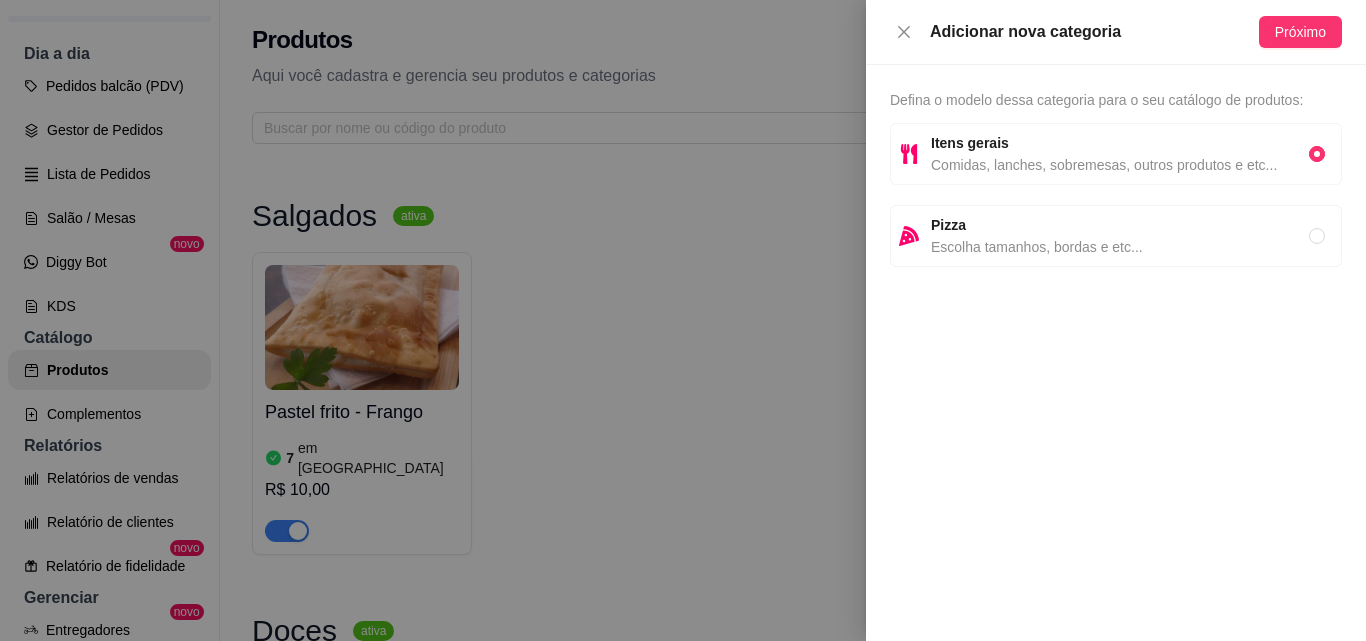 click at bounding box center (1317, 154) 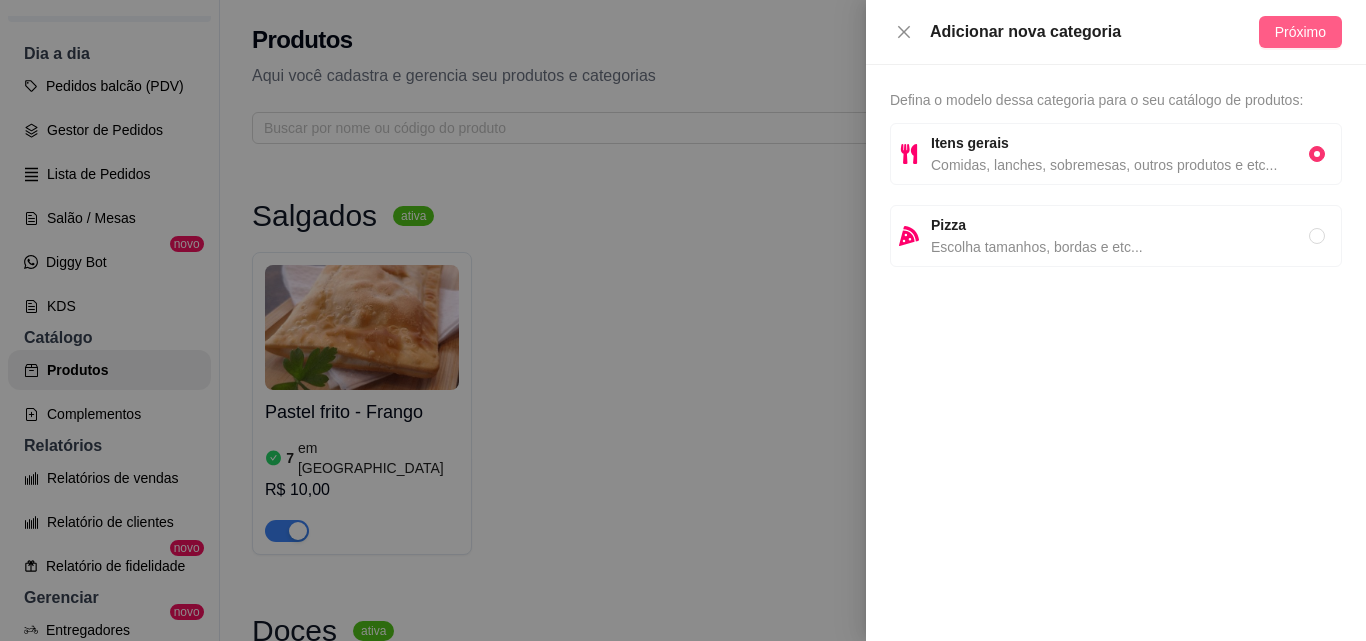 click on "Próximo" at bounding box center (1300, 32) 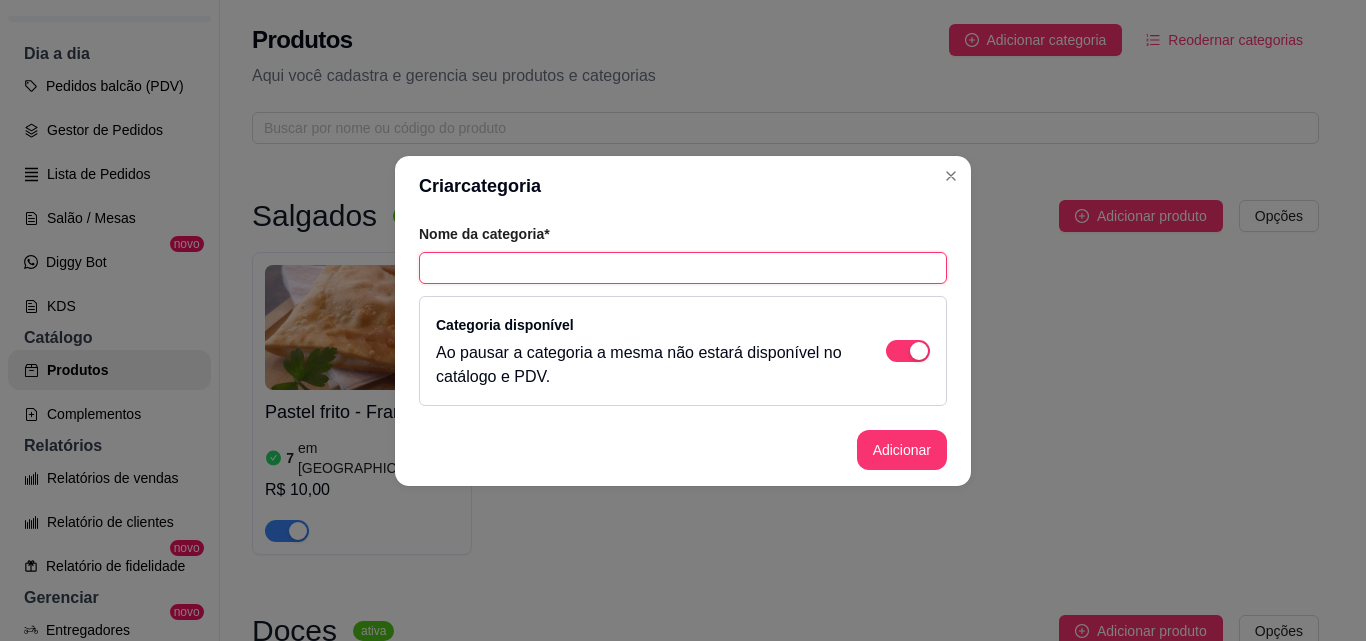 click at bounding box center (683, 268) 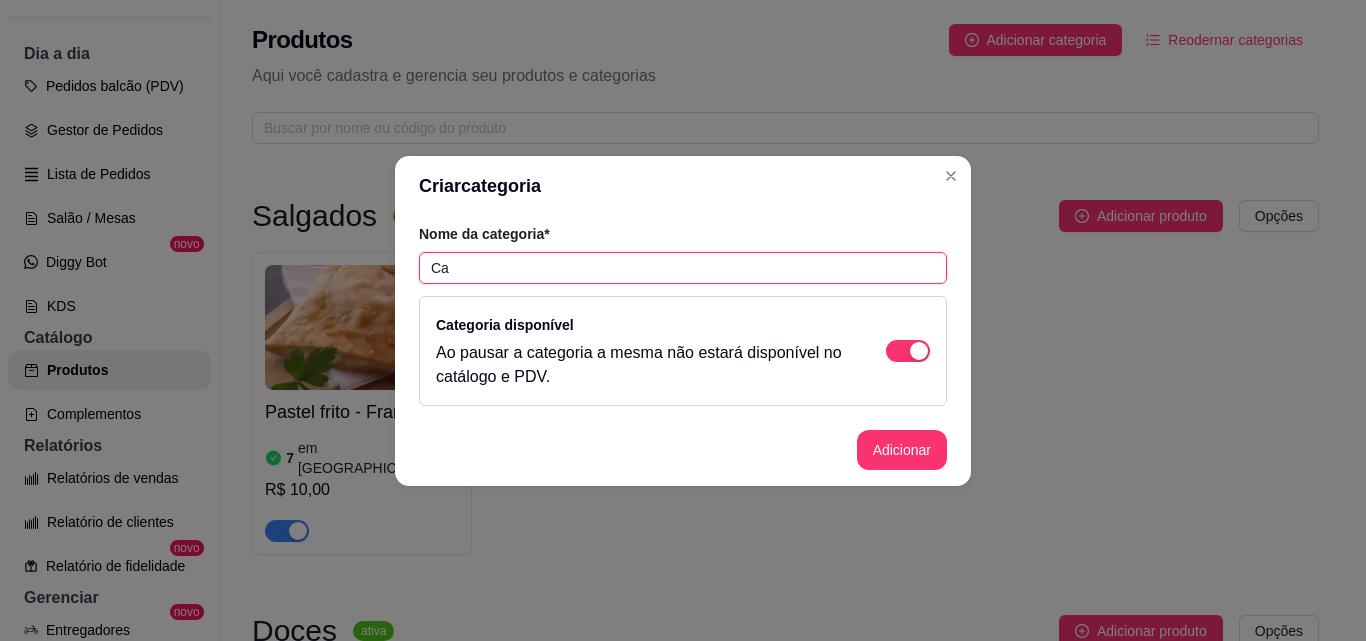 type on "C" 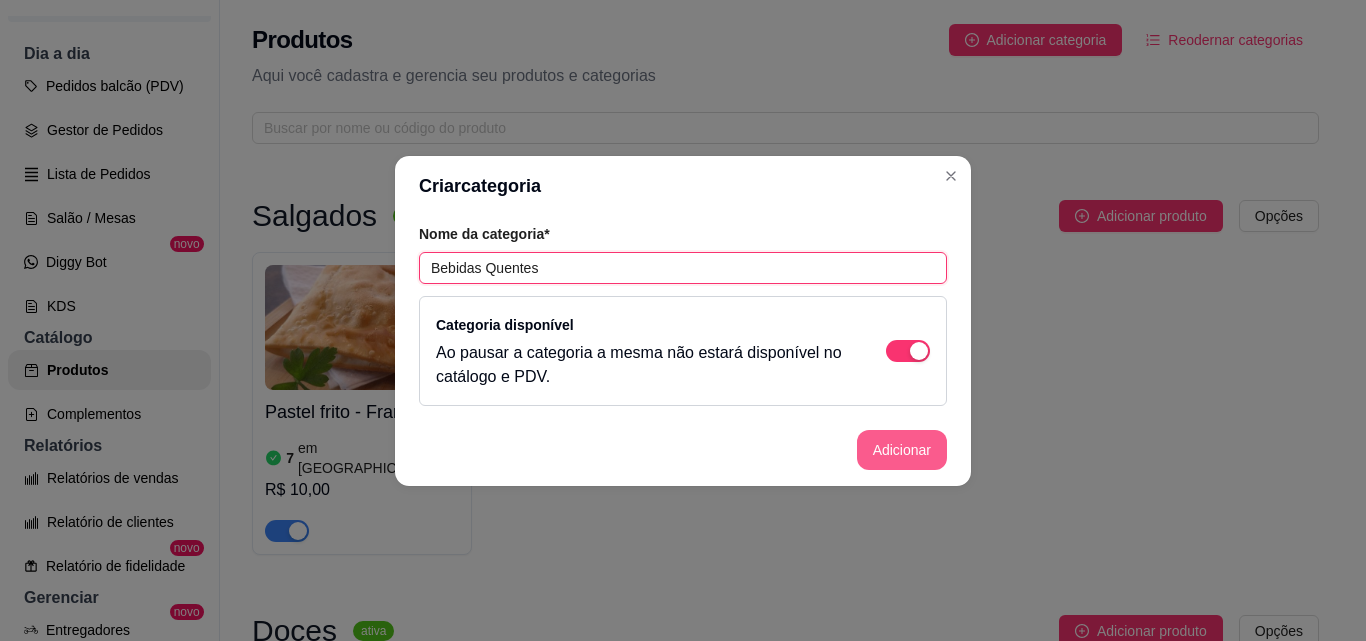 type on "Bebidas Quentes" 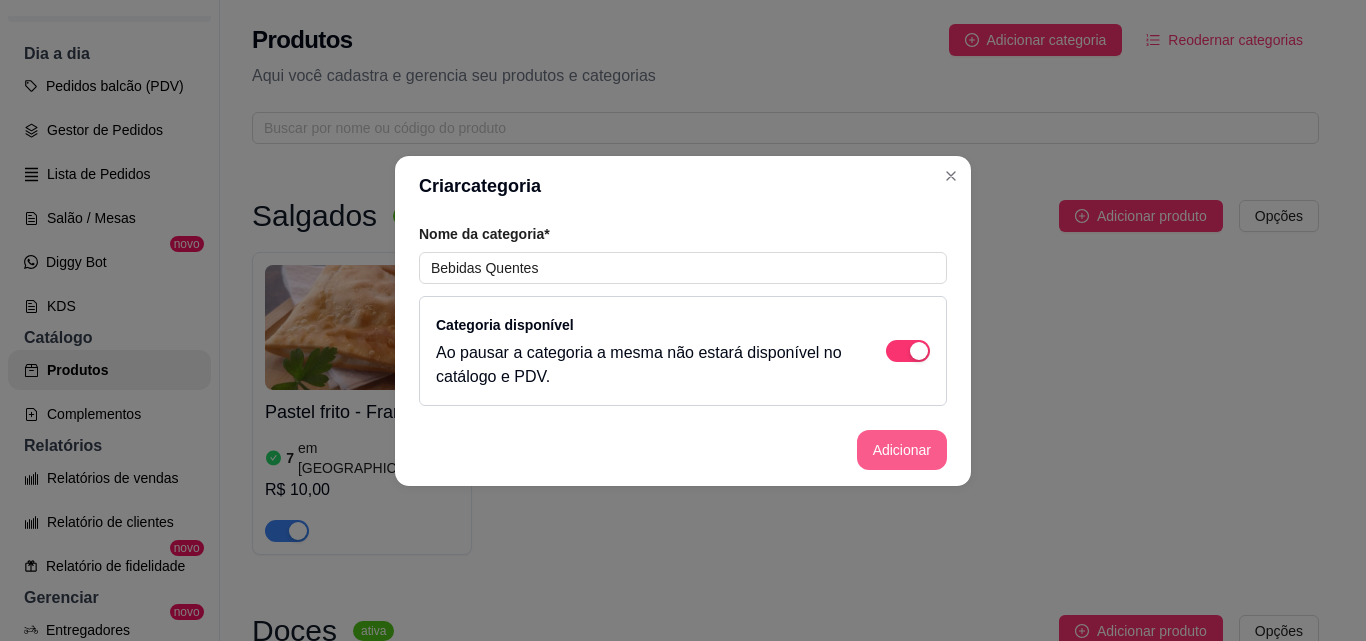 click on "Adicionar" at bounding box center [902, 450] 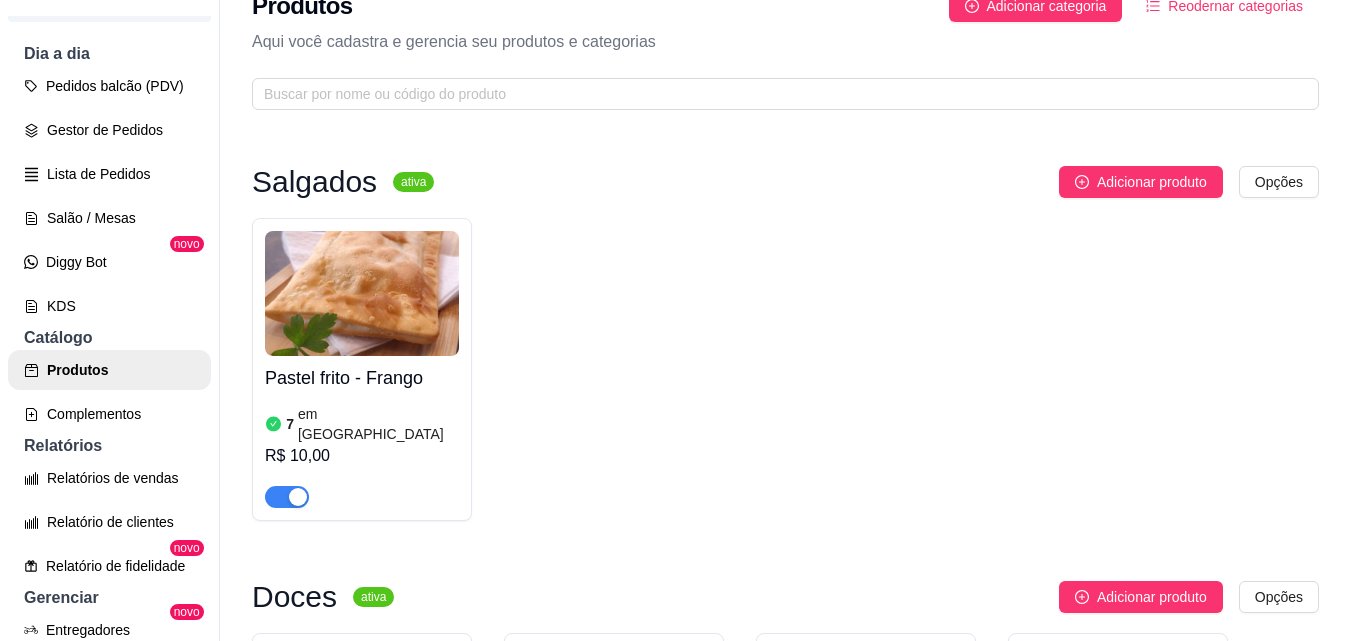scroll, scrollTop: 0, scrollLeft: 0, axis: both 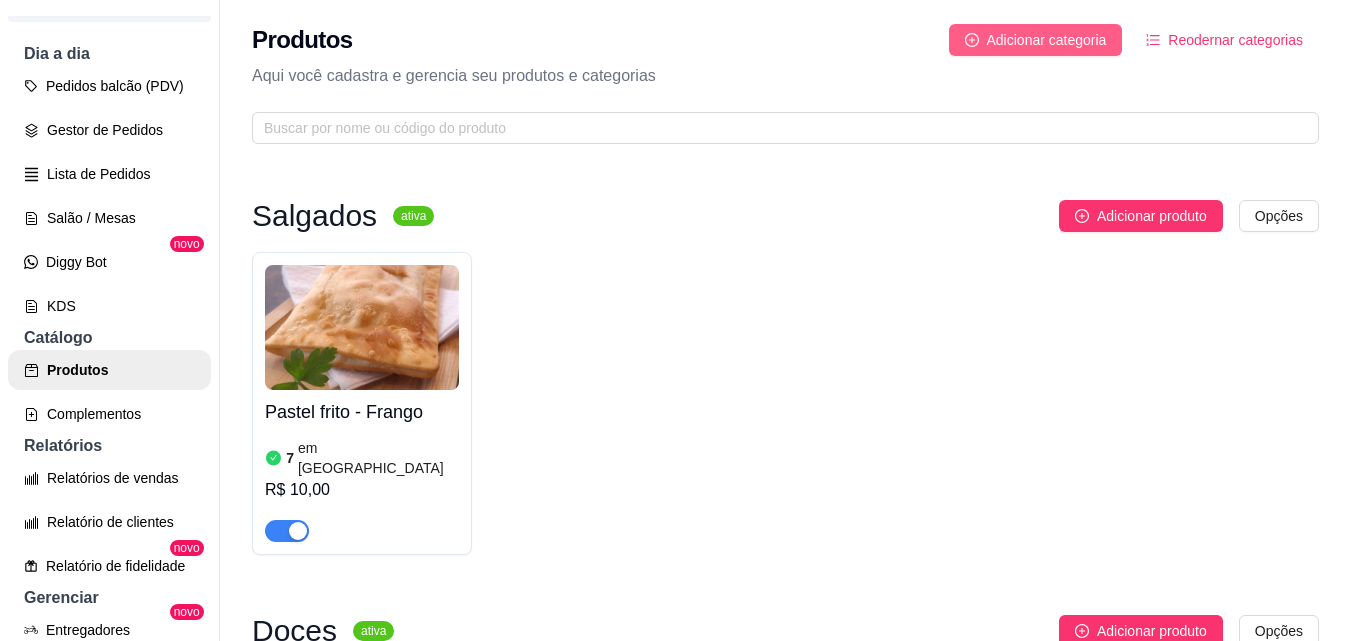 click on "Adicionar categoria" at bounding box center (1047, 40) 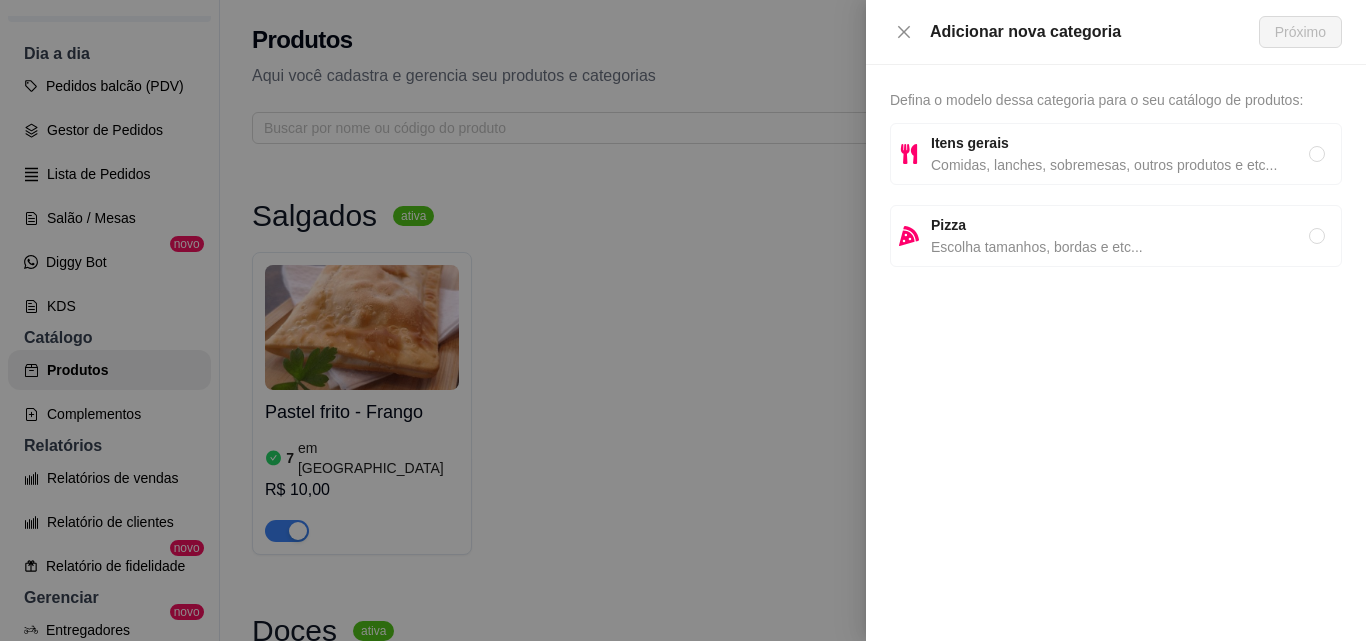 click on "Itens gerais" at bounding box center (1120, 143) 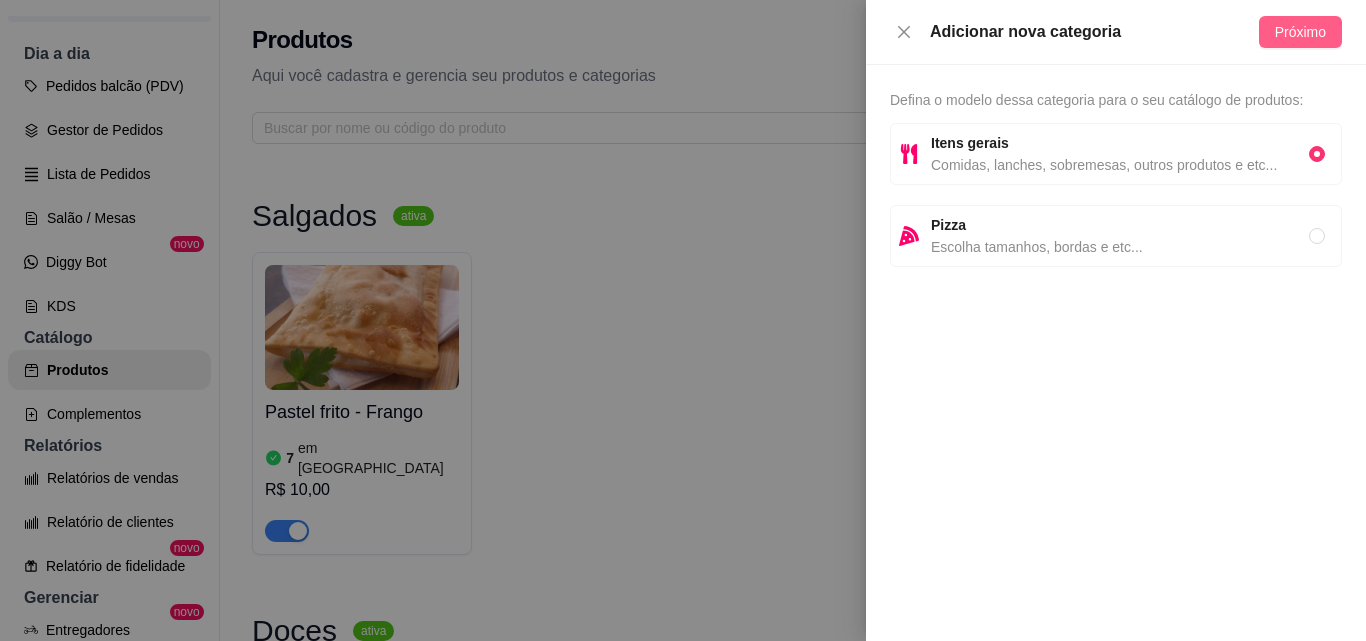 click on "Próximo" at bounding box center [1300, 32] 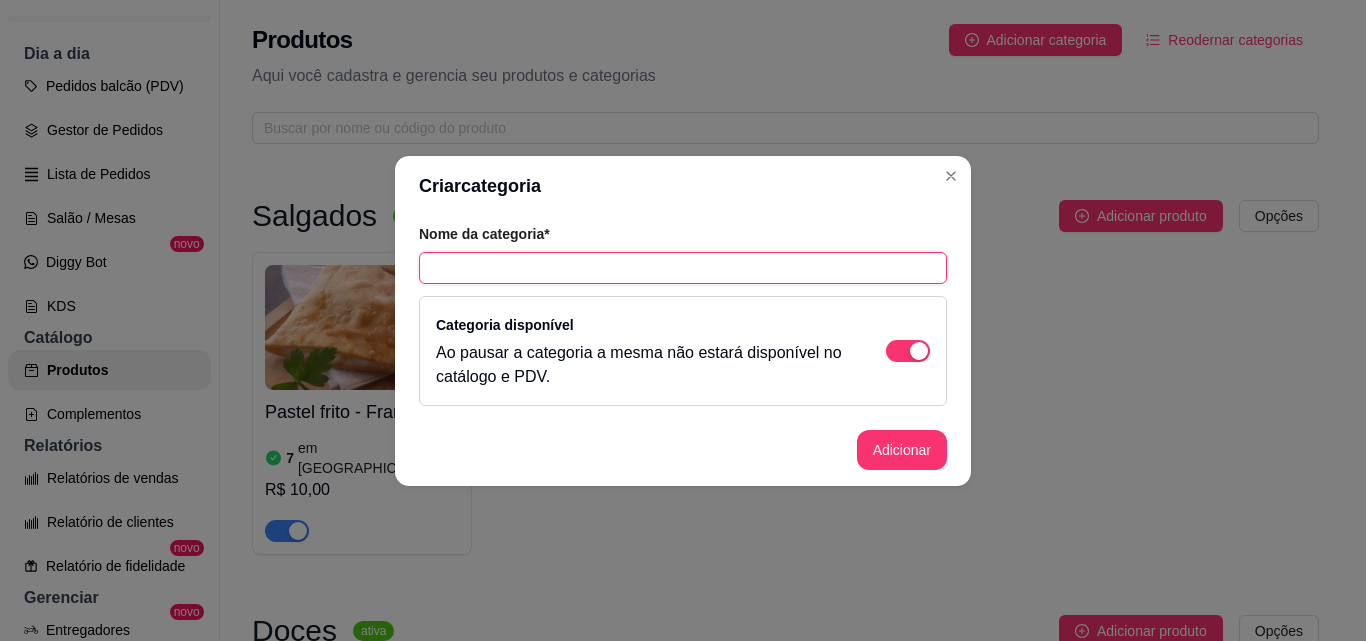 click at bounding box center [683, 268] 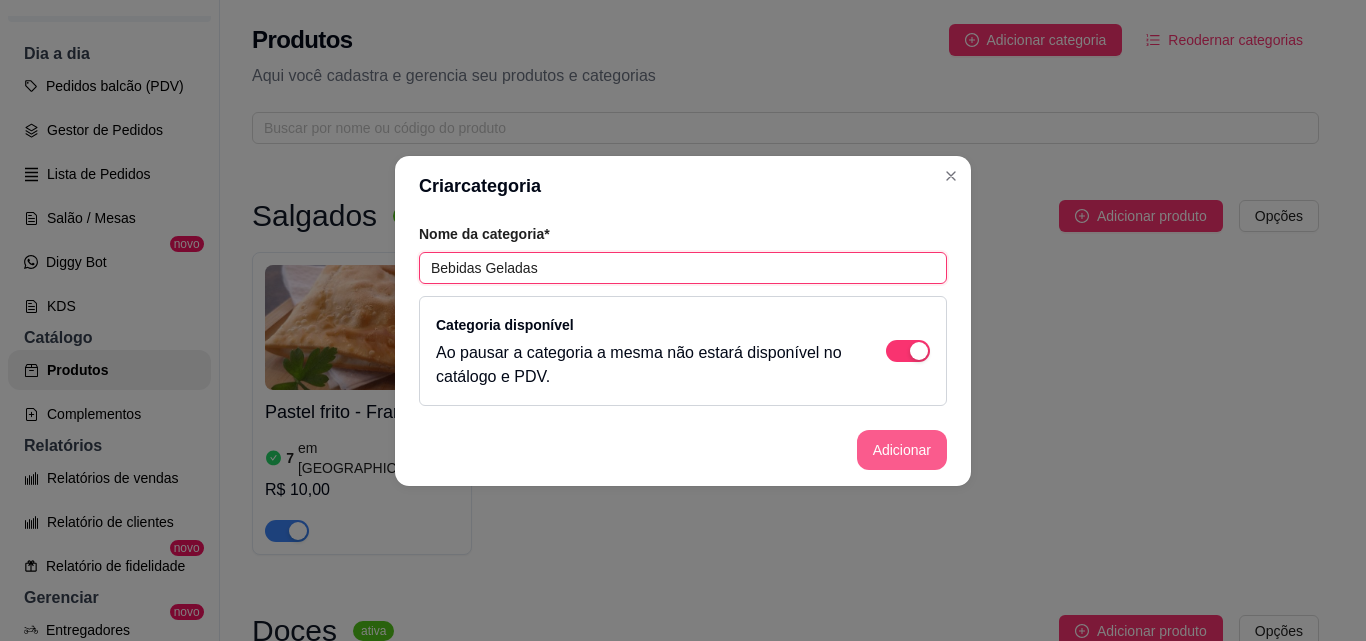 type on "Bebidas Geladas" 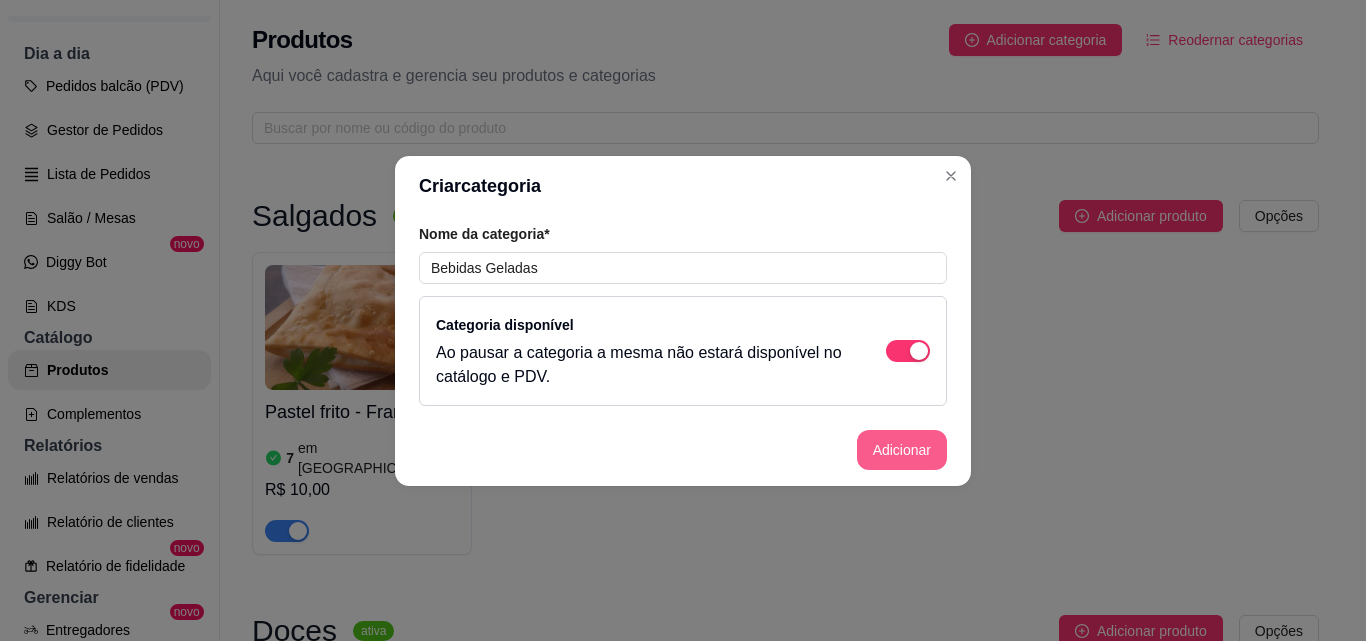 click on "Adicionar" at bounding box center (902, 450) 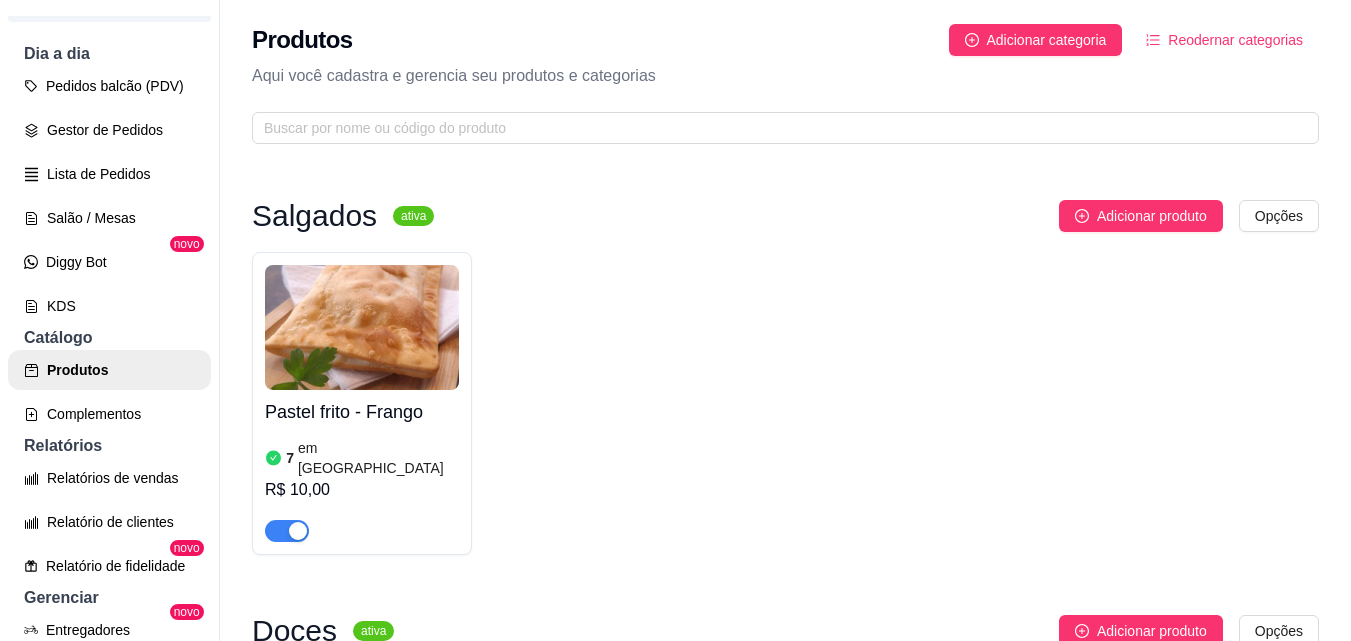 scroll, scrollTop: 706, scrollLeft: 0, axis: vertical 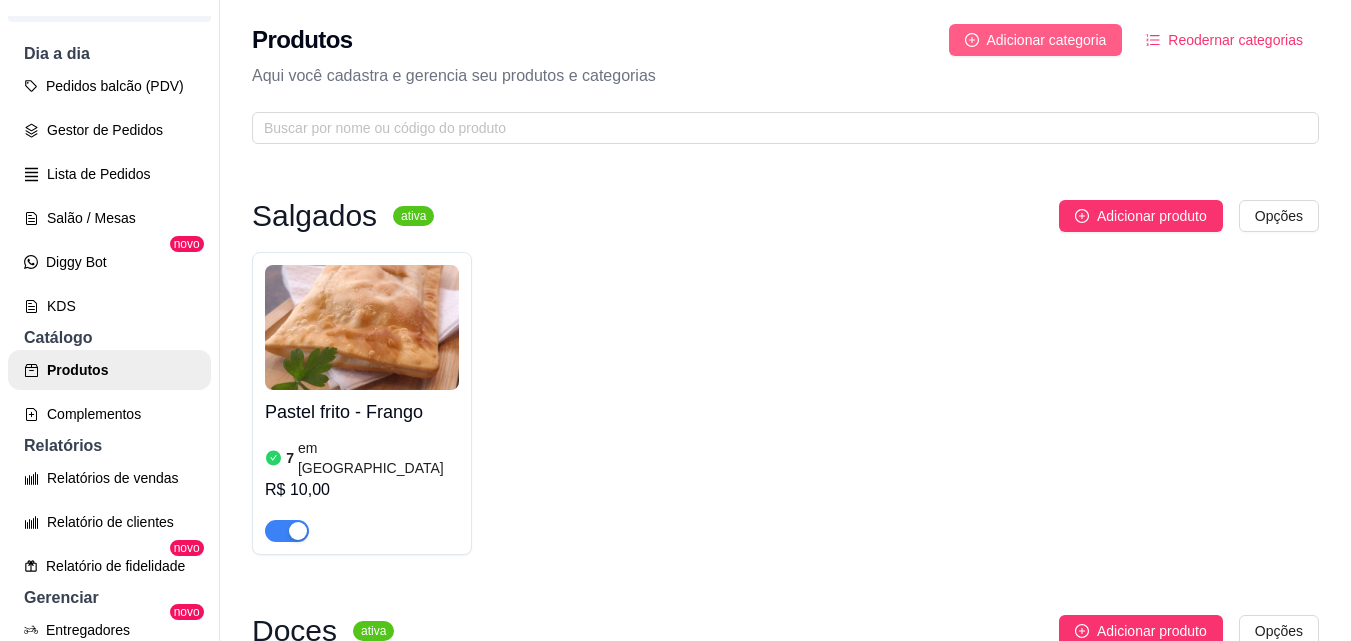click on "Adicionar categoria" at bounding box center [1047, 40] 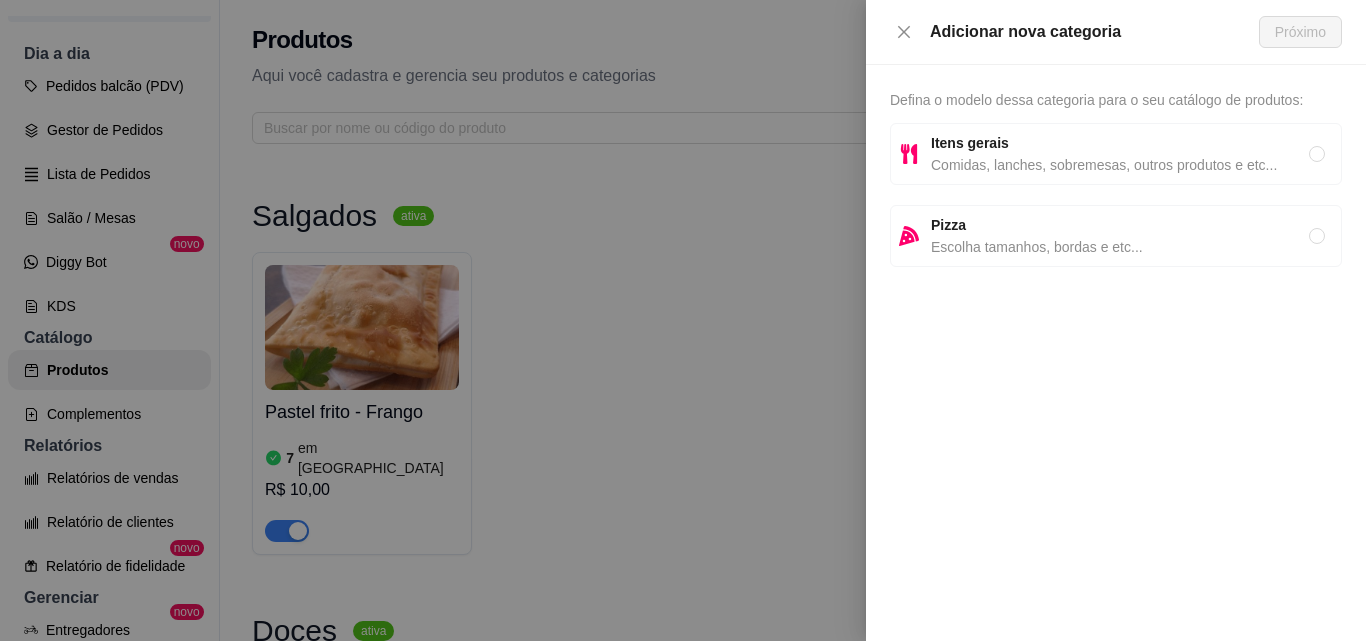 click on "Comidas, lanches, sobremesas, outros produtos e etc..." at bounding box center [1120, 165] 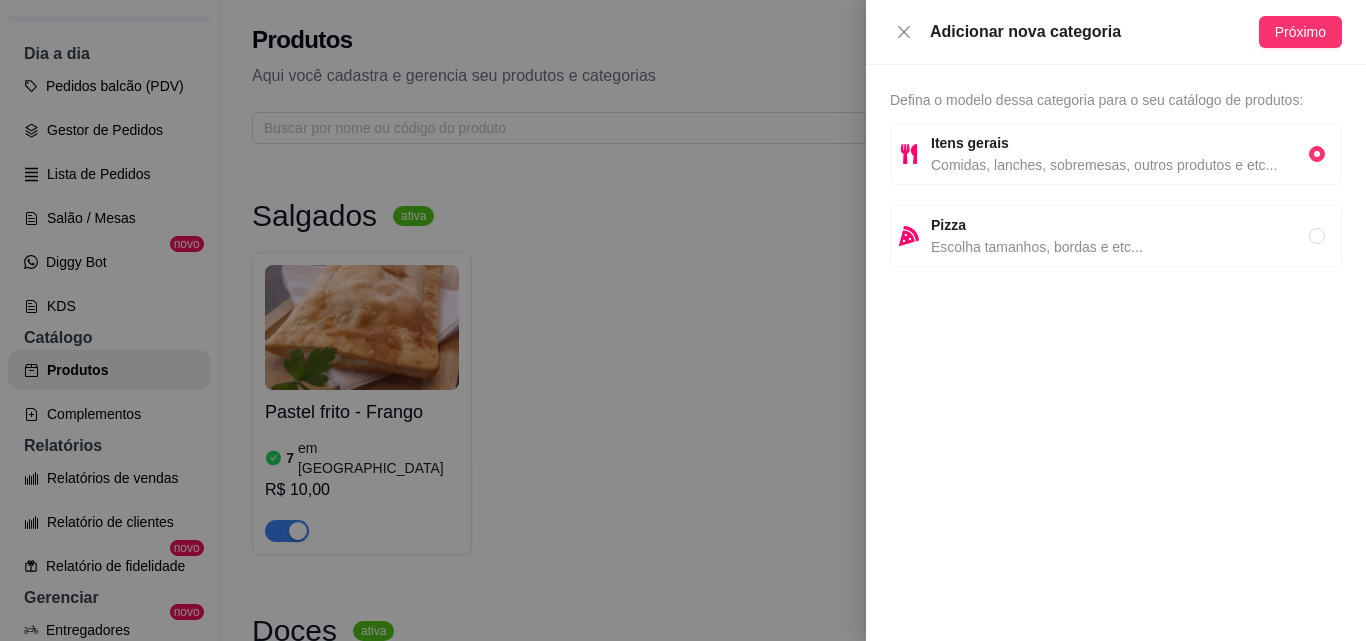 radio on "true" 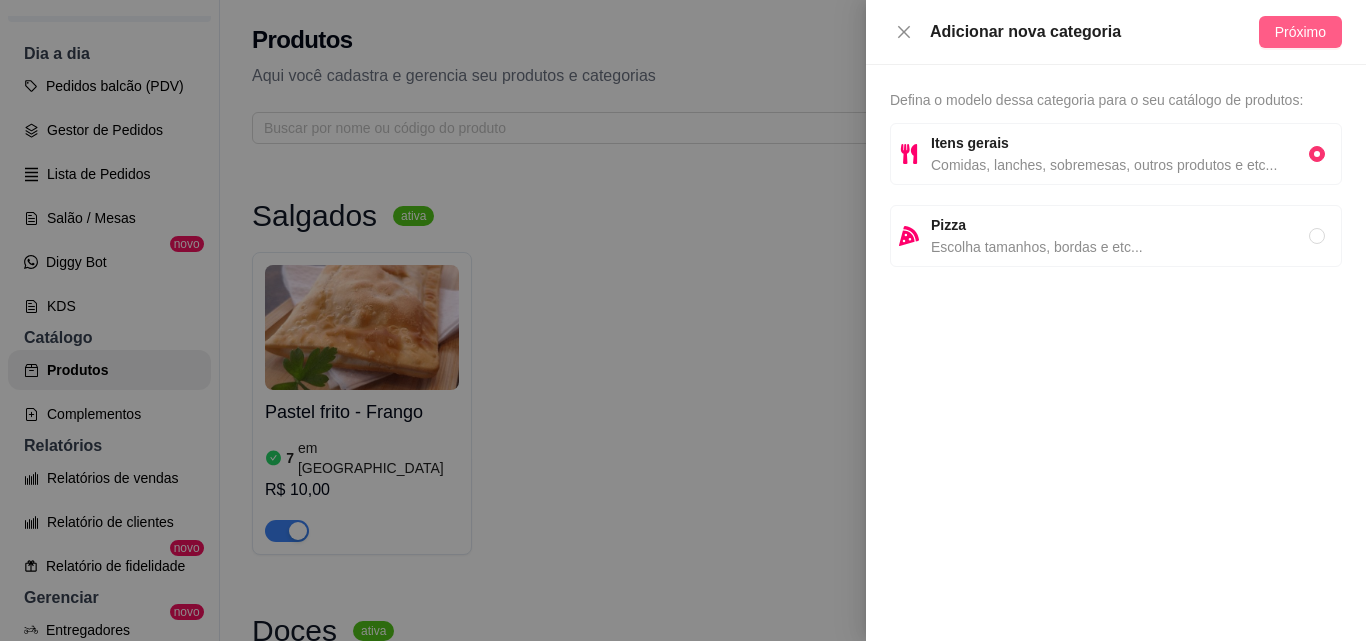click on "Próximo" at bounding box center (1300, 32) 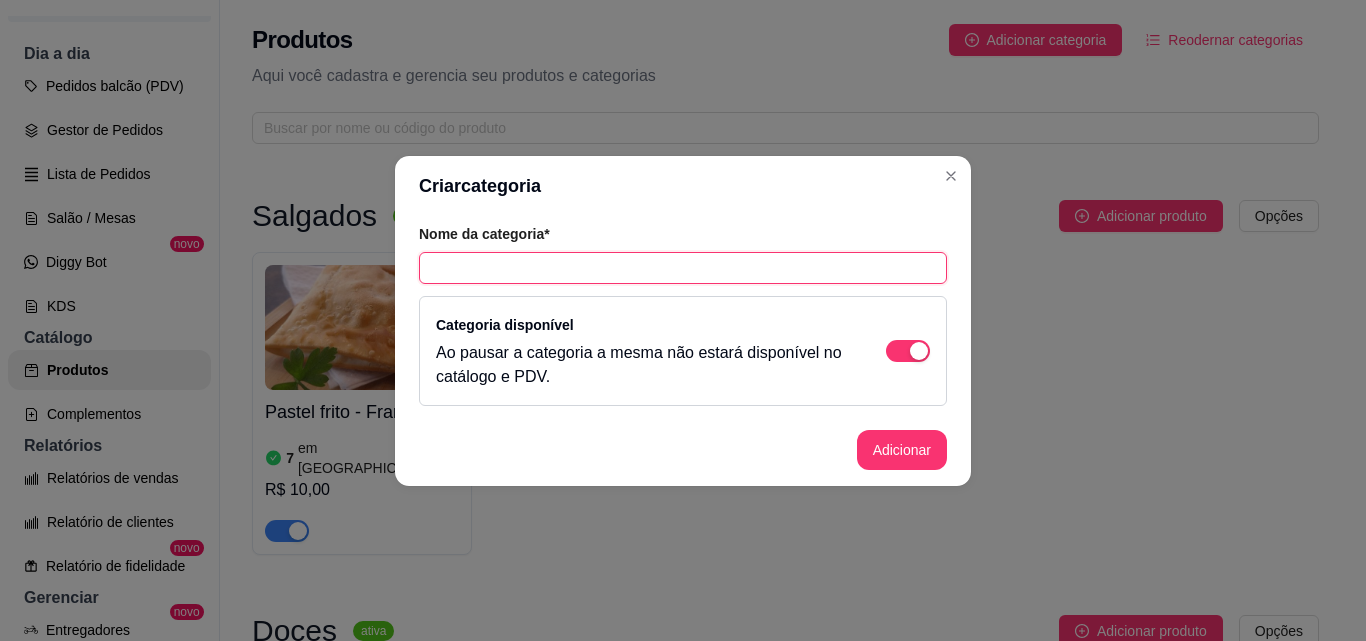 click at bounding box center (683, 268) 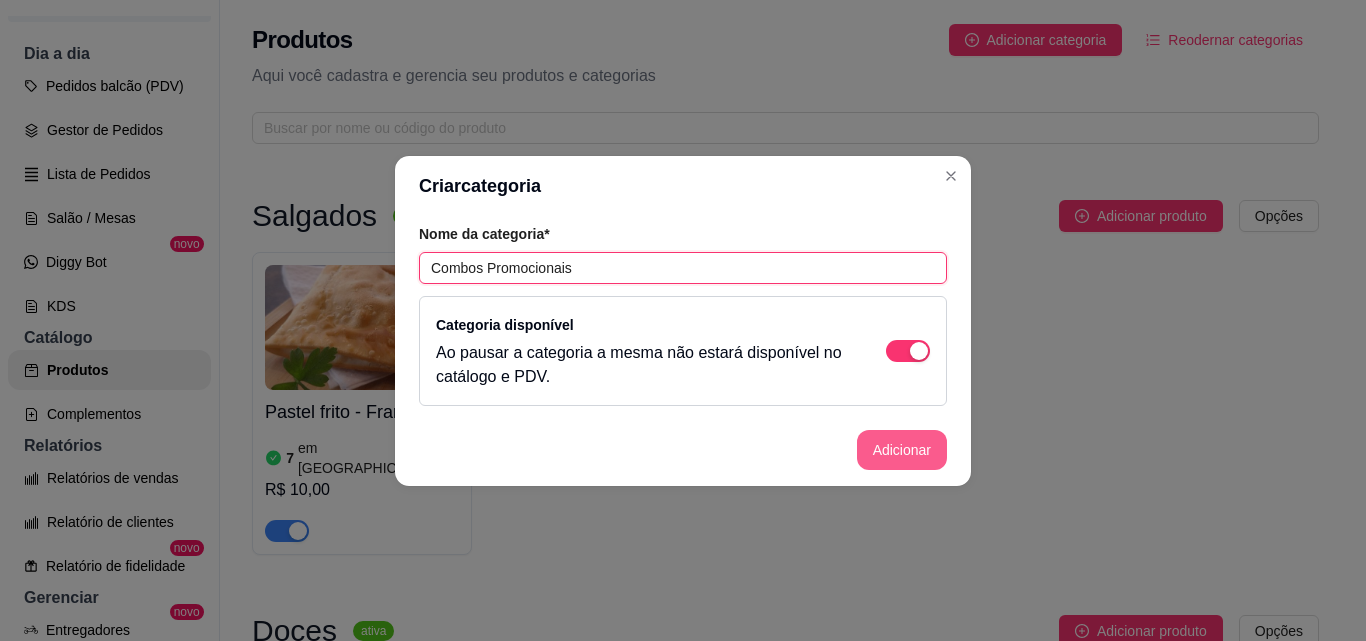 type on "Combos Promocionais" 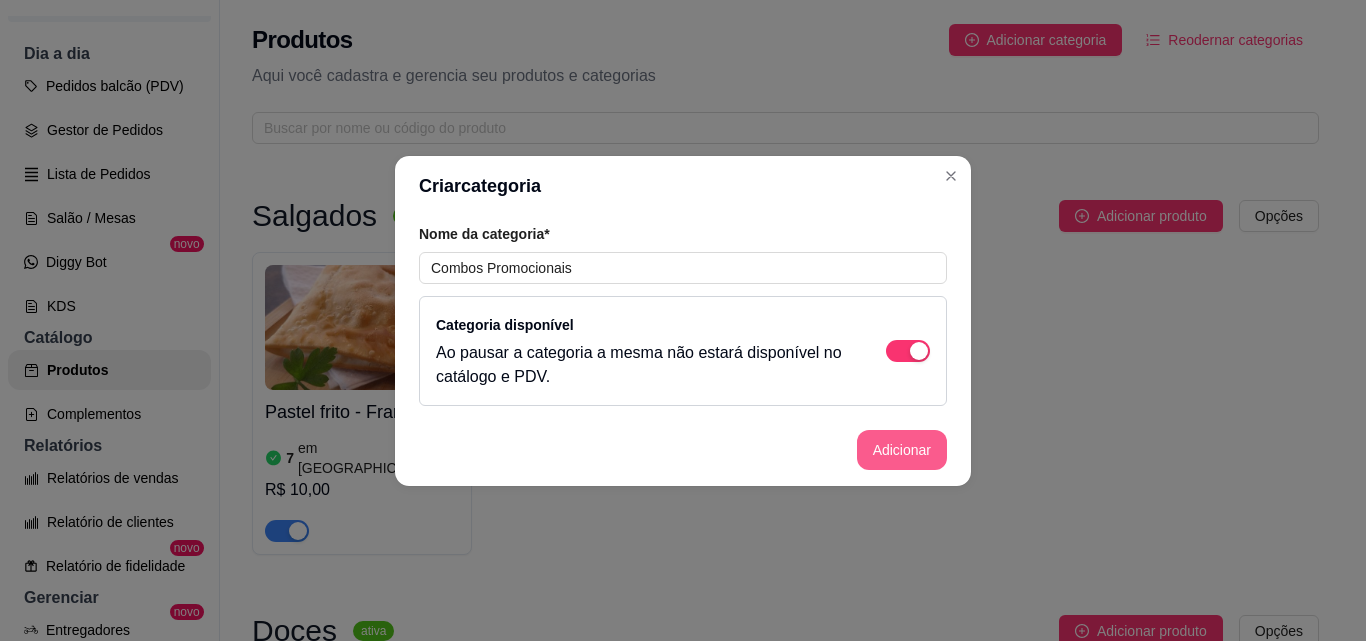 click on "Adicionar" at bounding box center (902, 450) 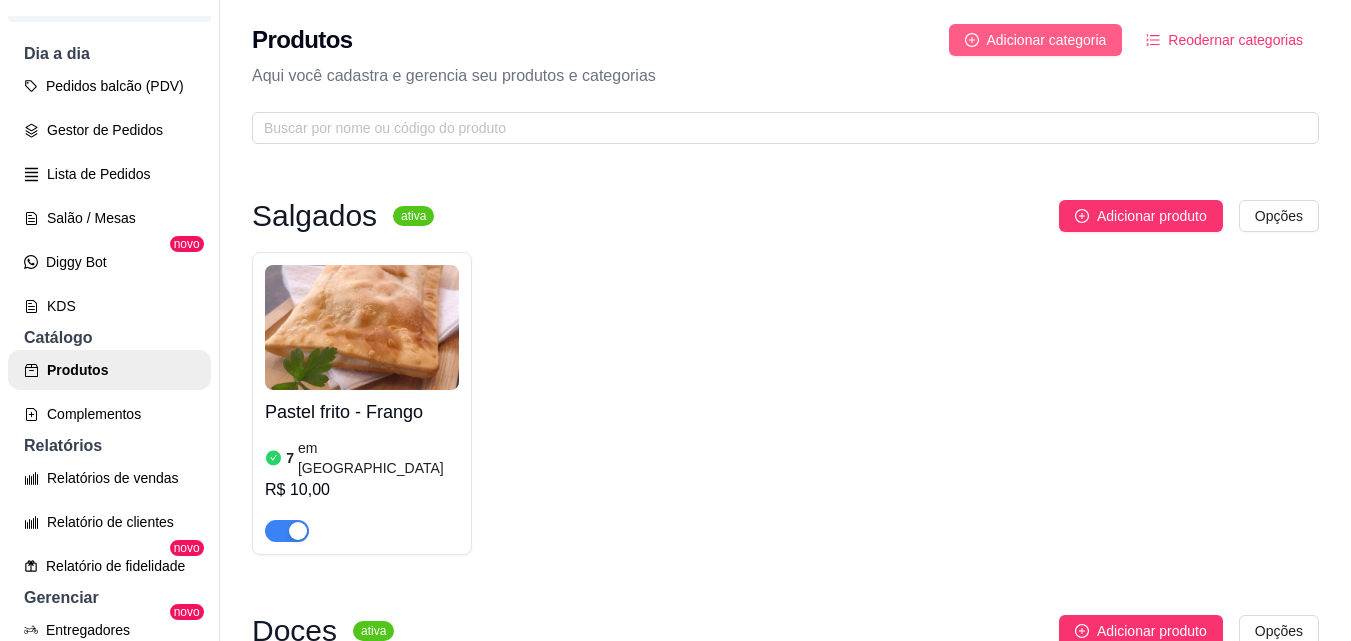 click on "Adicionar categoria" at bounding box center [1047, 40] 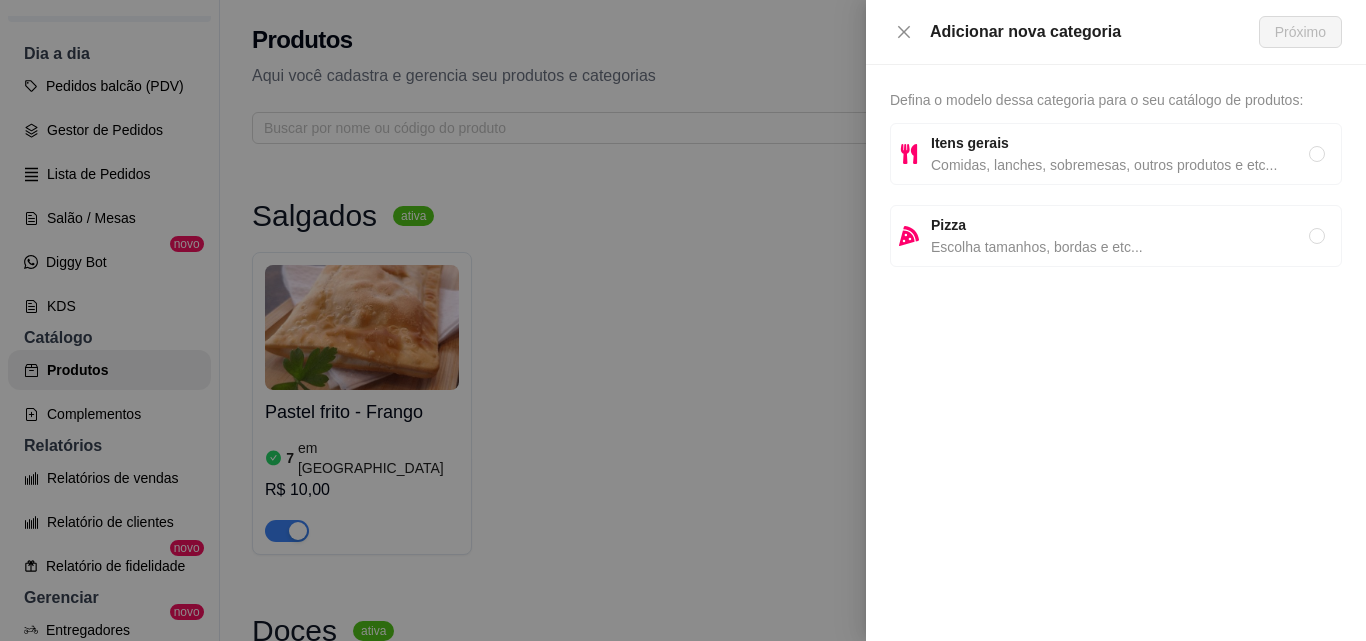 click on "Comidas, lanches, sobremesas, outros produtos e etc..." at bounding box center (1120, 165) 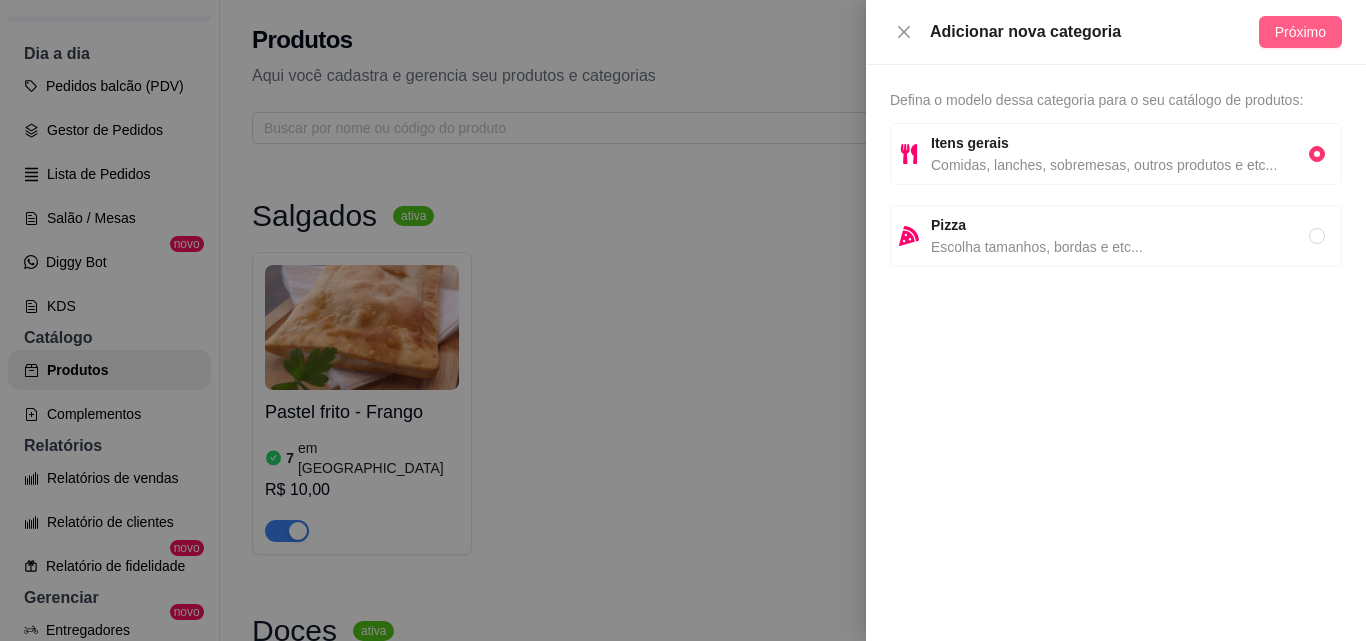 click on "Próximo" at bounding box center (1300, 32) 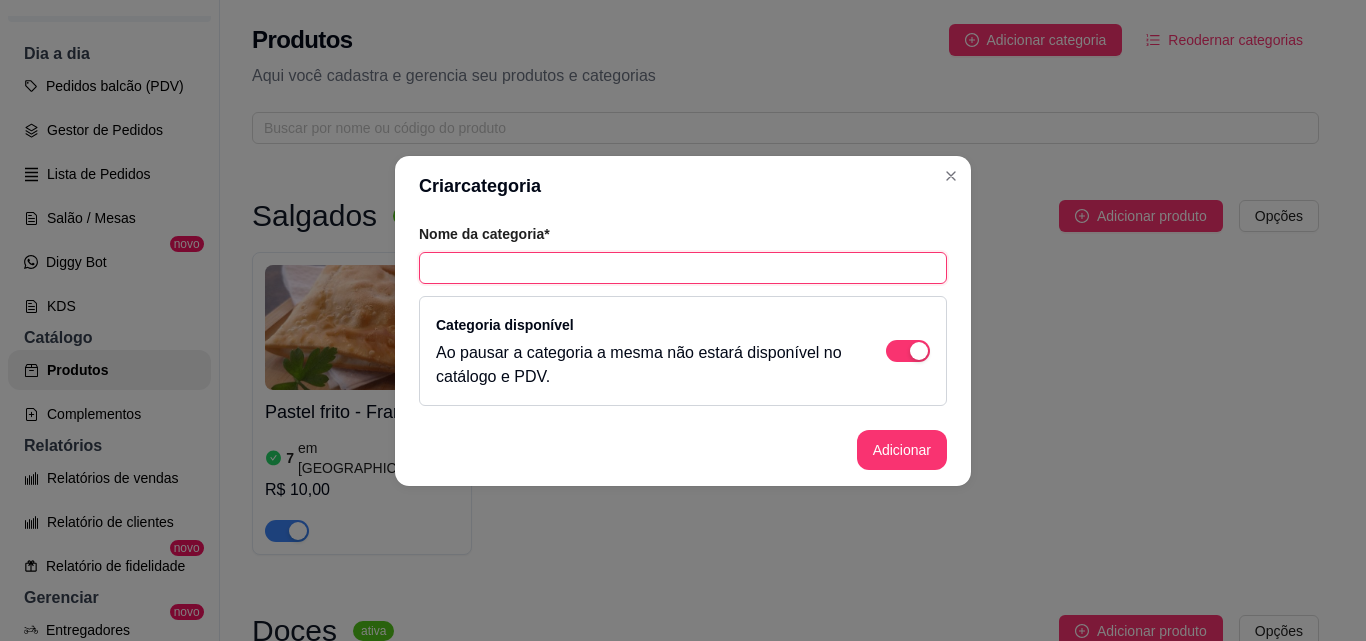 click at bounding box center (683, 268) 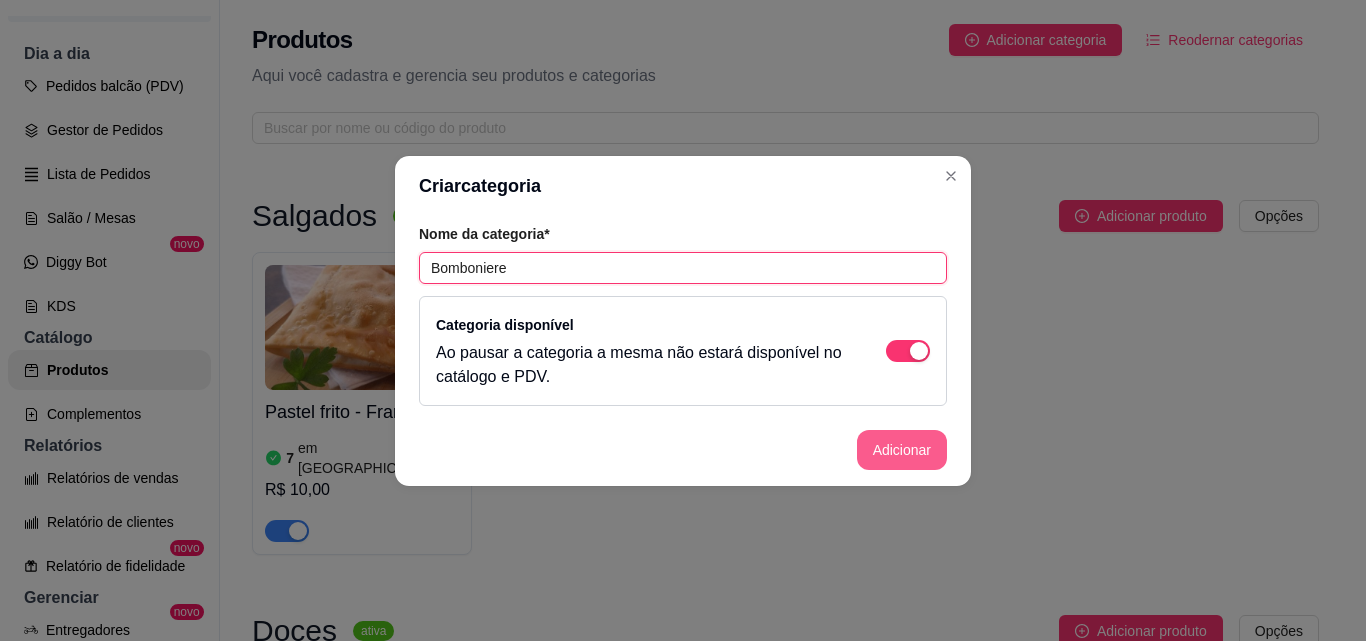 type on "Bomboniere" 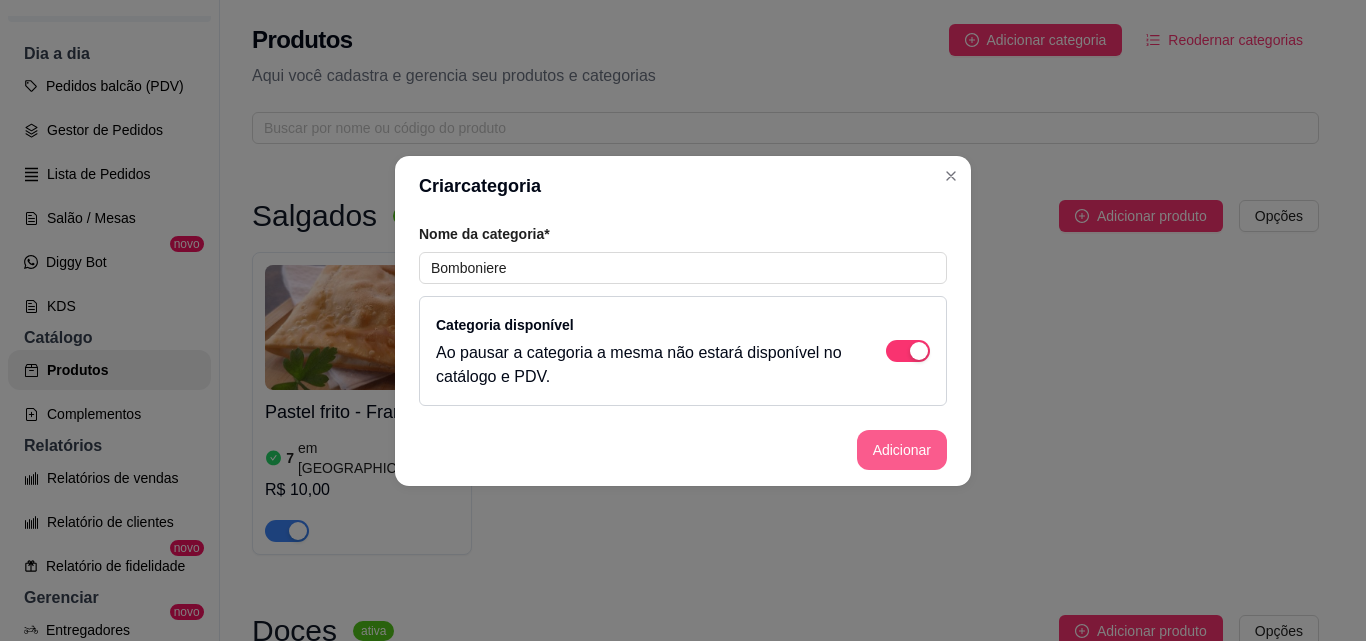click on "Adicionar" at bounding box center [902, 450] 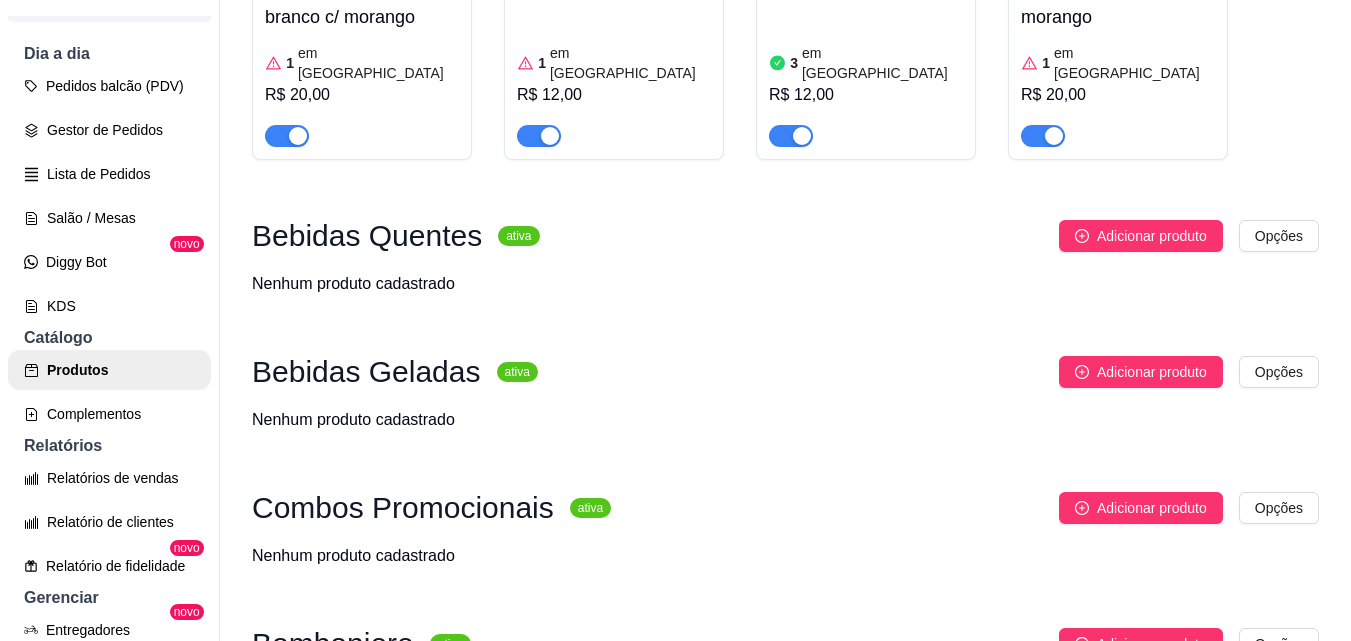 scroll, scrollTop: 978, scrollLeft: 0, axis: vertical 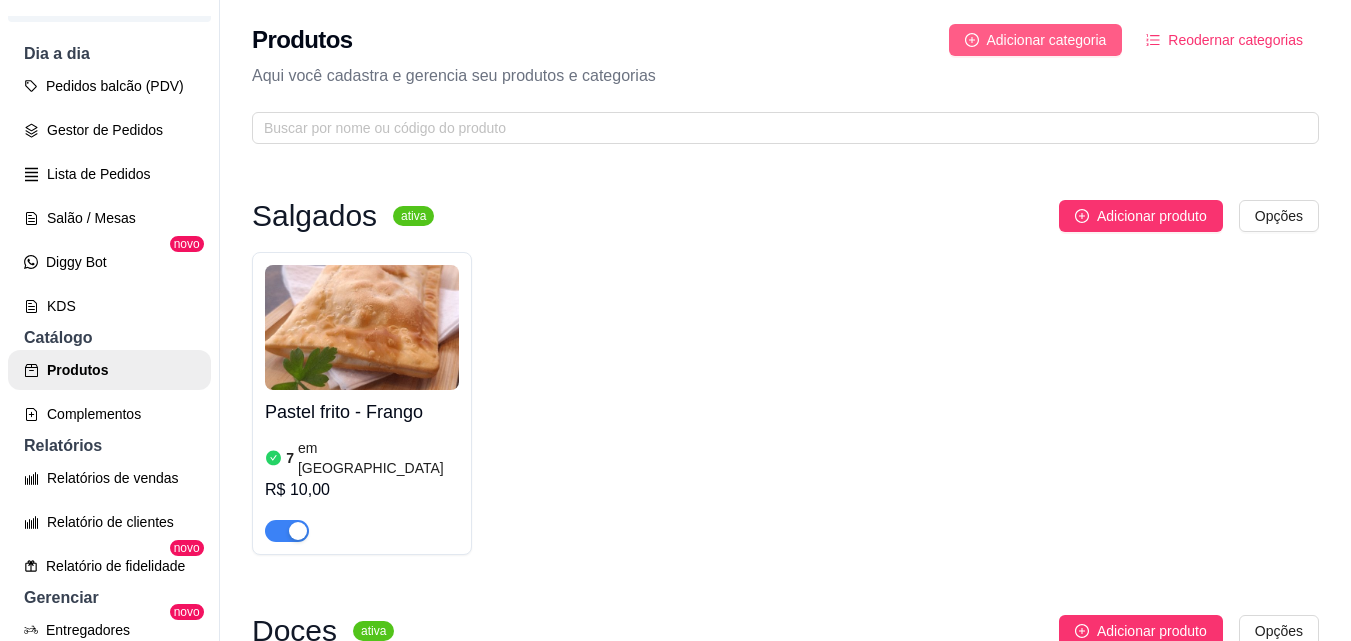 click on "Adicionar categoria" at bounding box center (1047, 40) 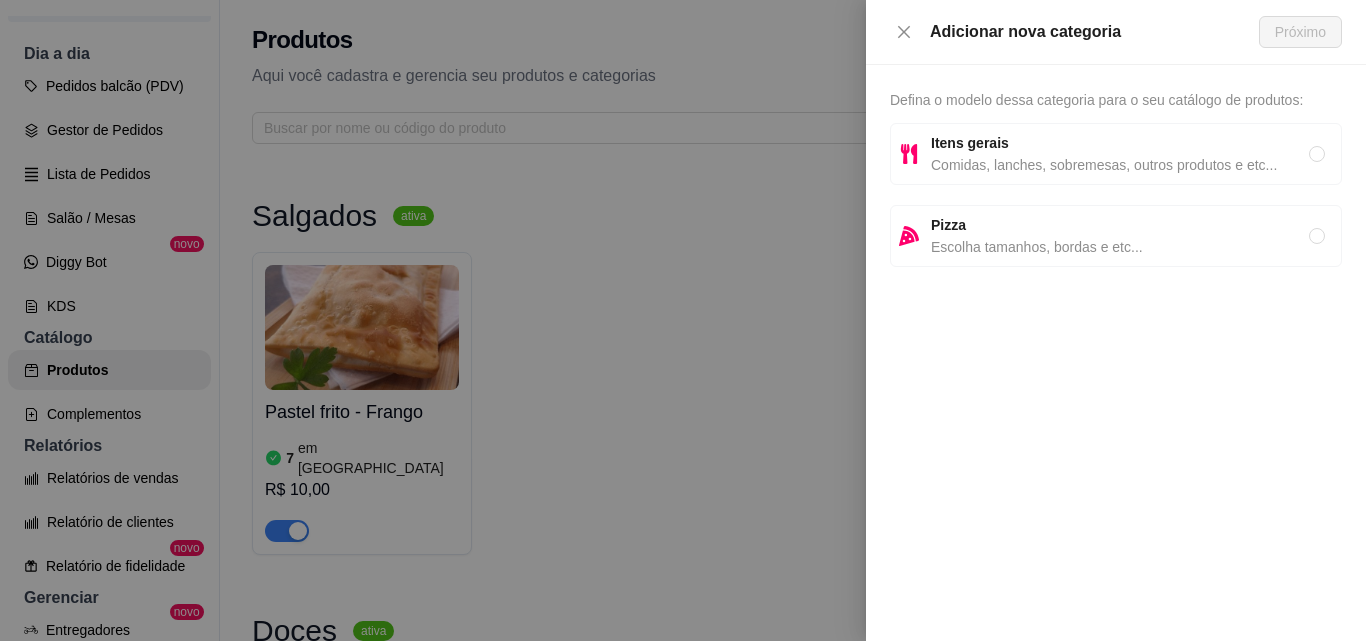 click on "Defina o modelo dessa categoria para o seu catálogo de produtos: Itens gerais Comidas, lanches, sobremesas, outros produtos e etc... Pizza Escolha tamanhos, bordas e etc..." at bounding box center (1116, 353) 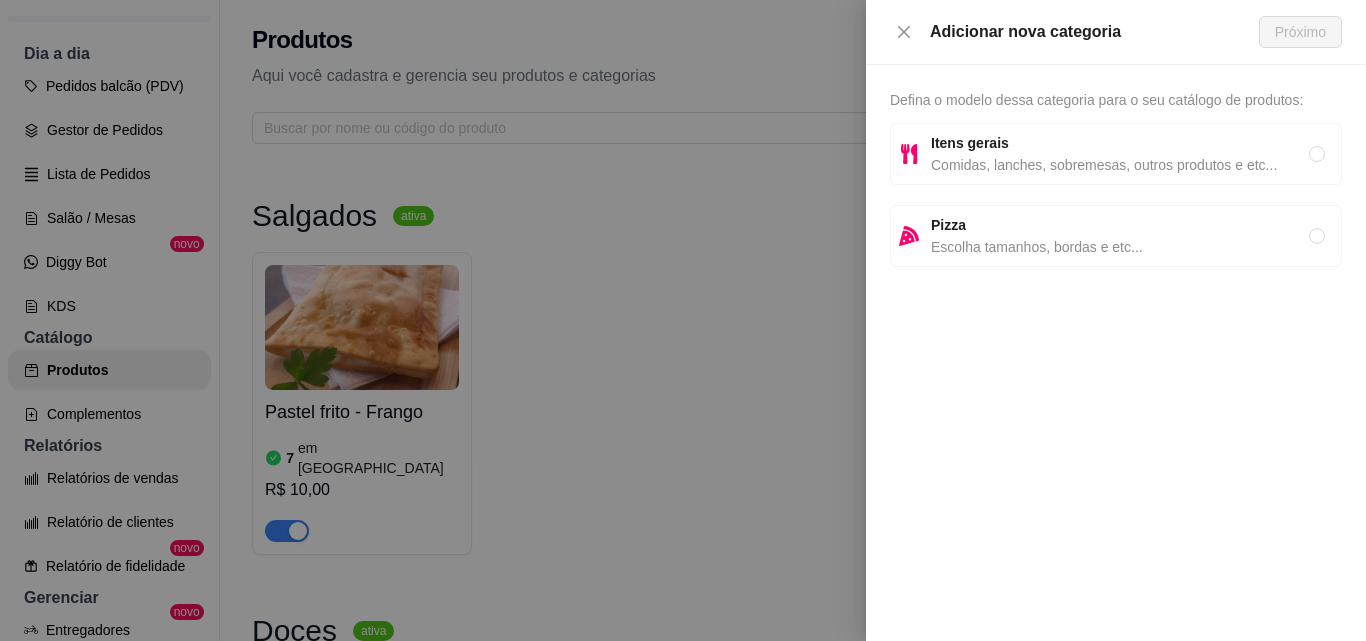 click on "Itens gerais" at bounding box center (1120, 143) 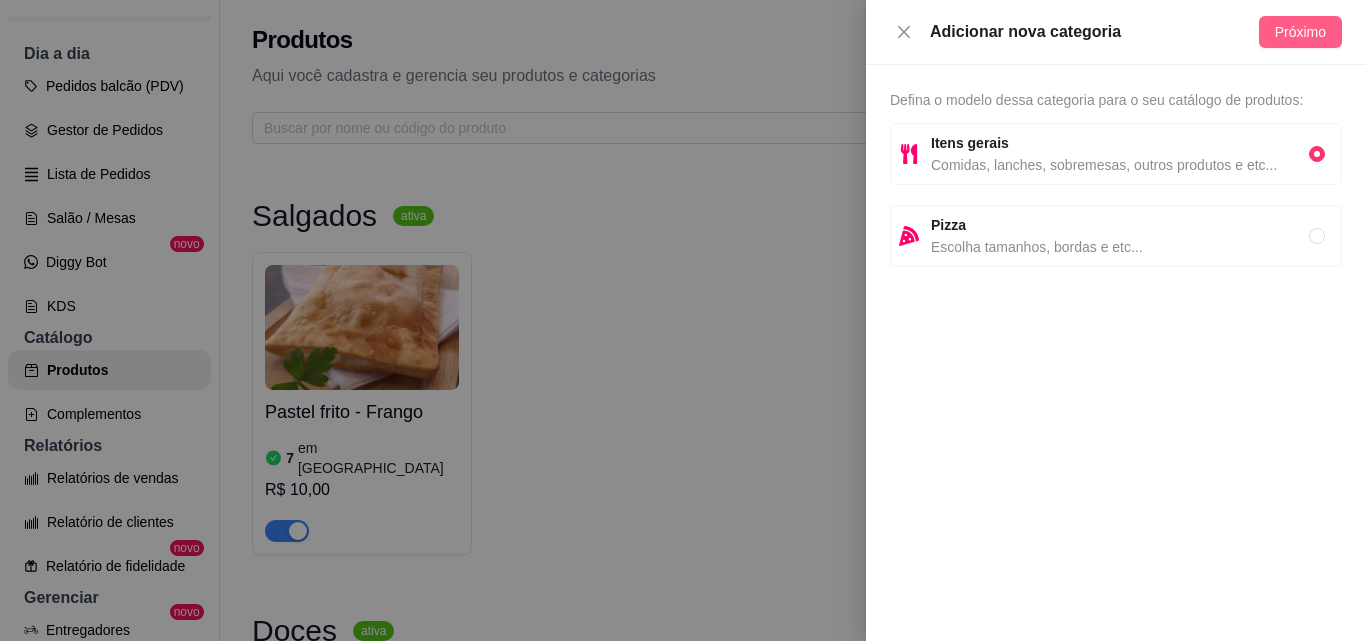 click on "Próximo" at bounding box center [1300, 32] 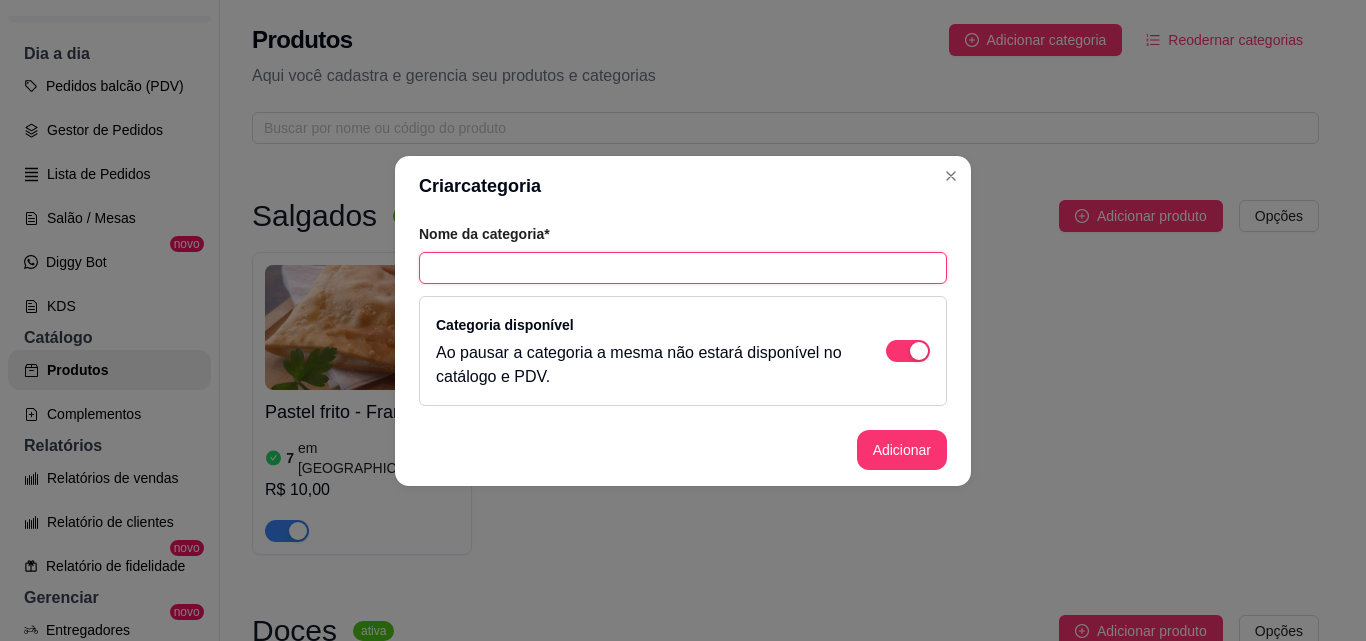 click at bounding box center [683, 268] 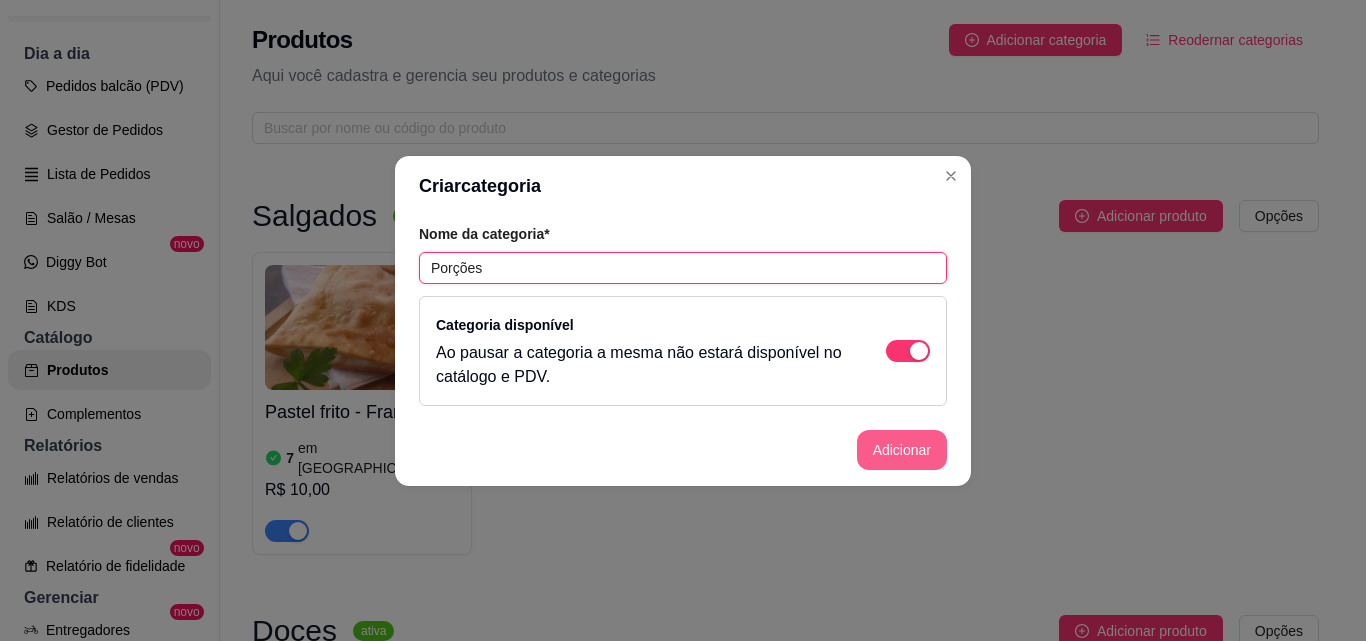 type on "Porções" 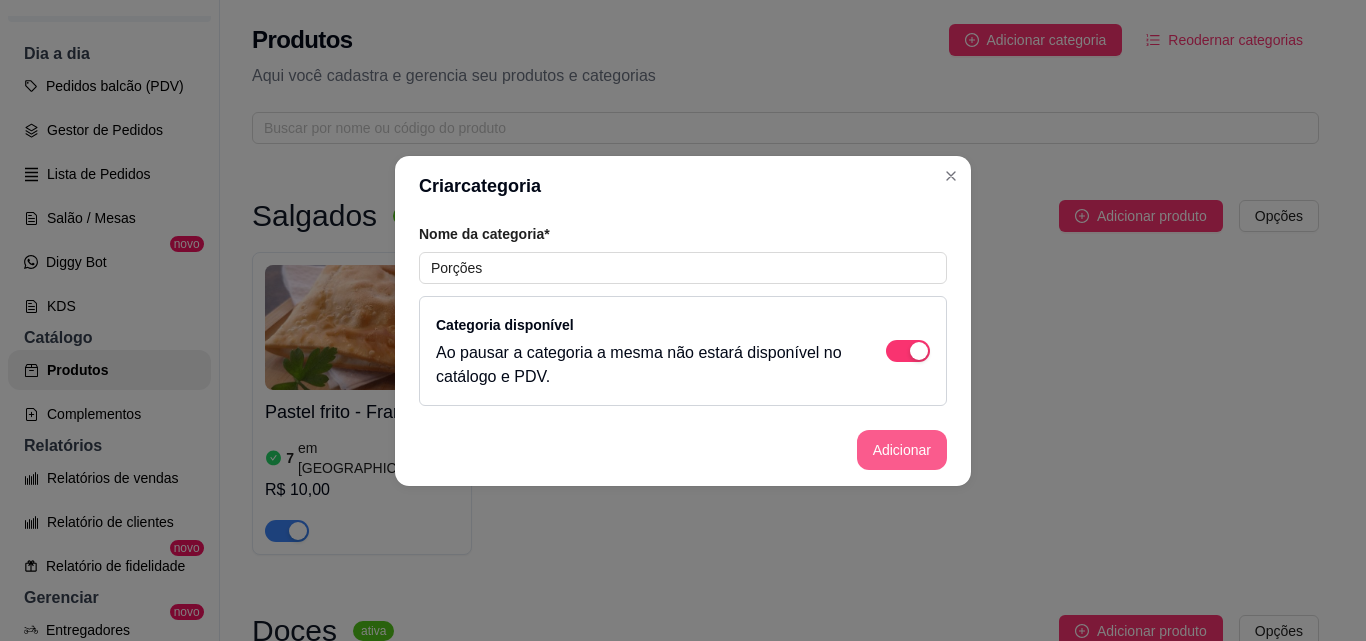 click on "Adicionar" at bounding box center (902, 450) 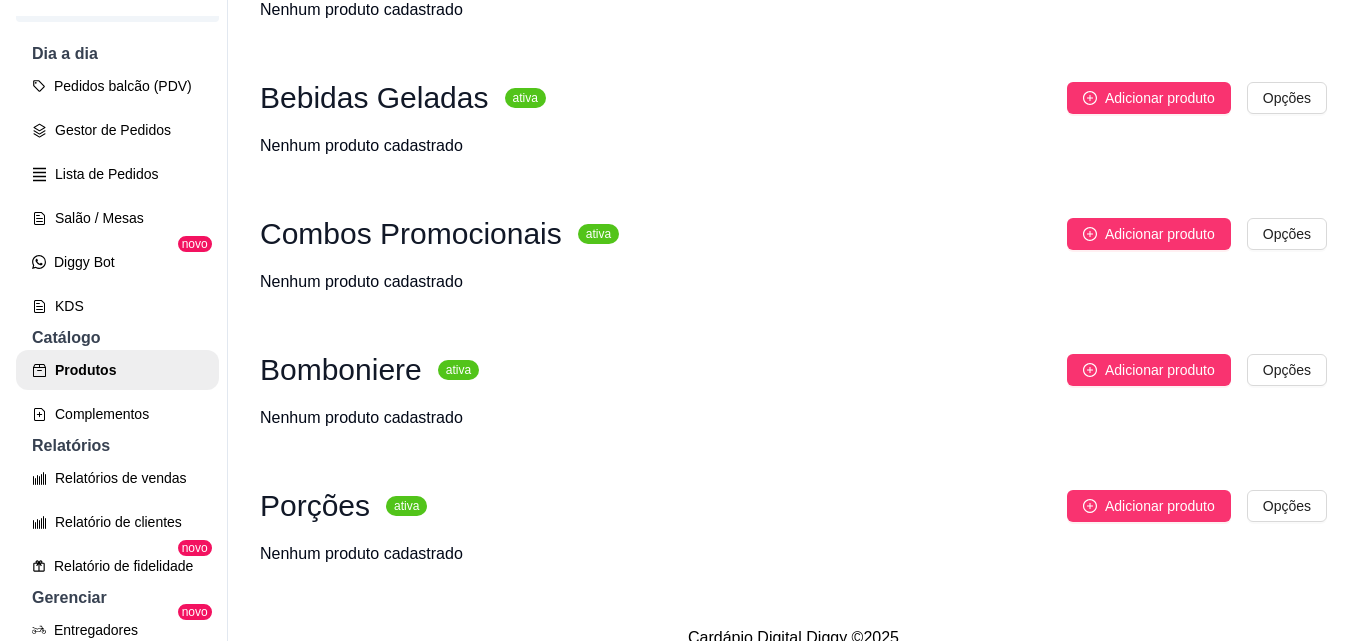 scroll, scrollTop: 1114, scrollLeft: 0, axis: vertical 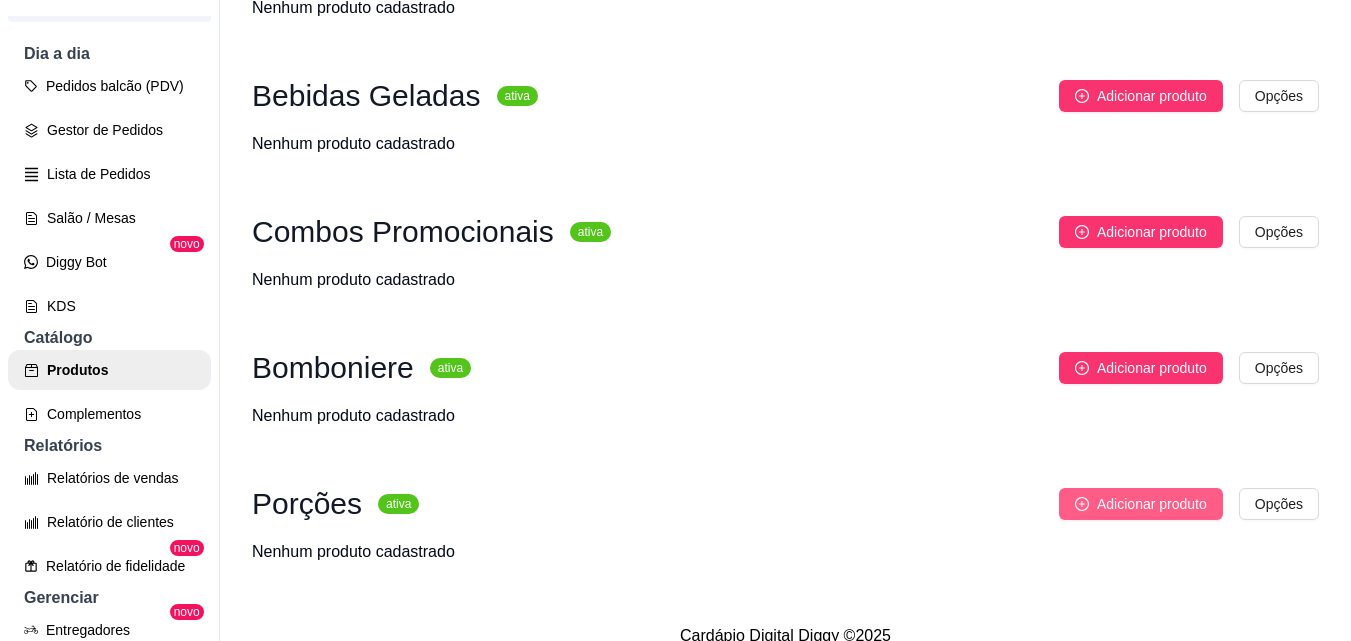 click on "Adicionar produto" at bounding box center (1152, 504) 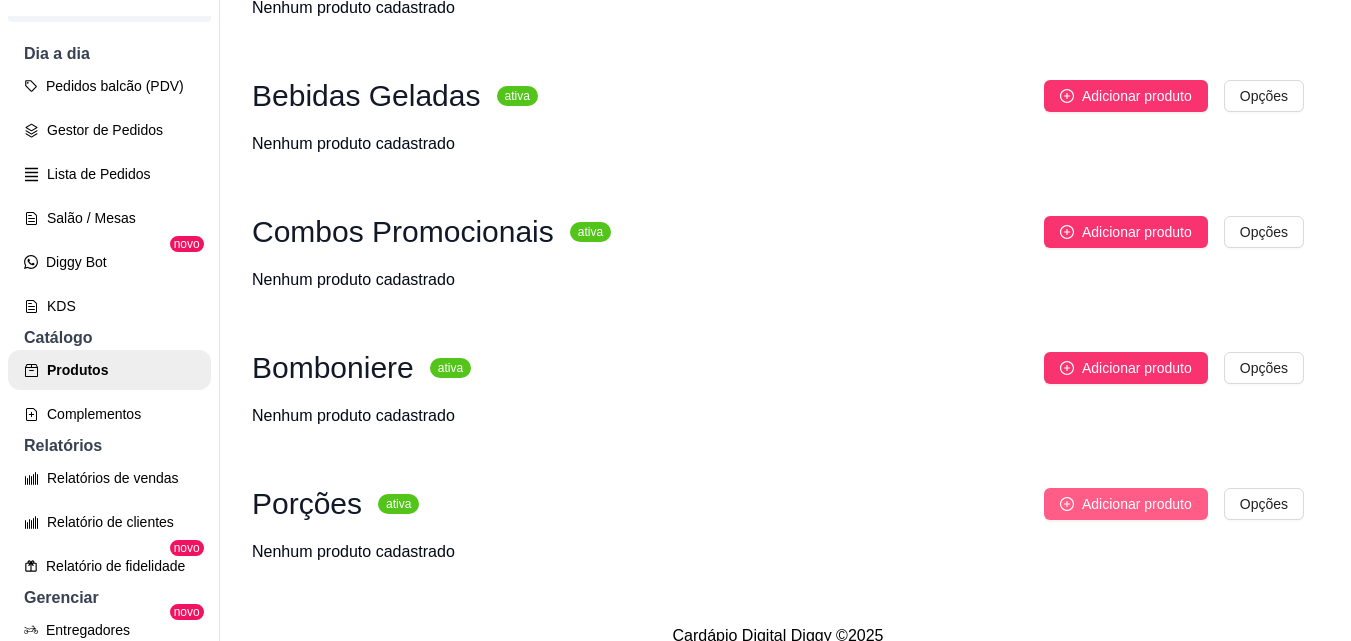 type 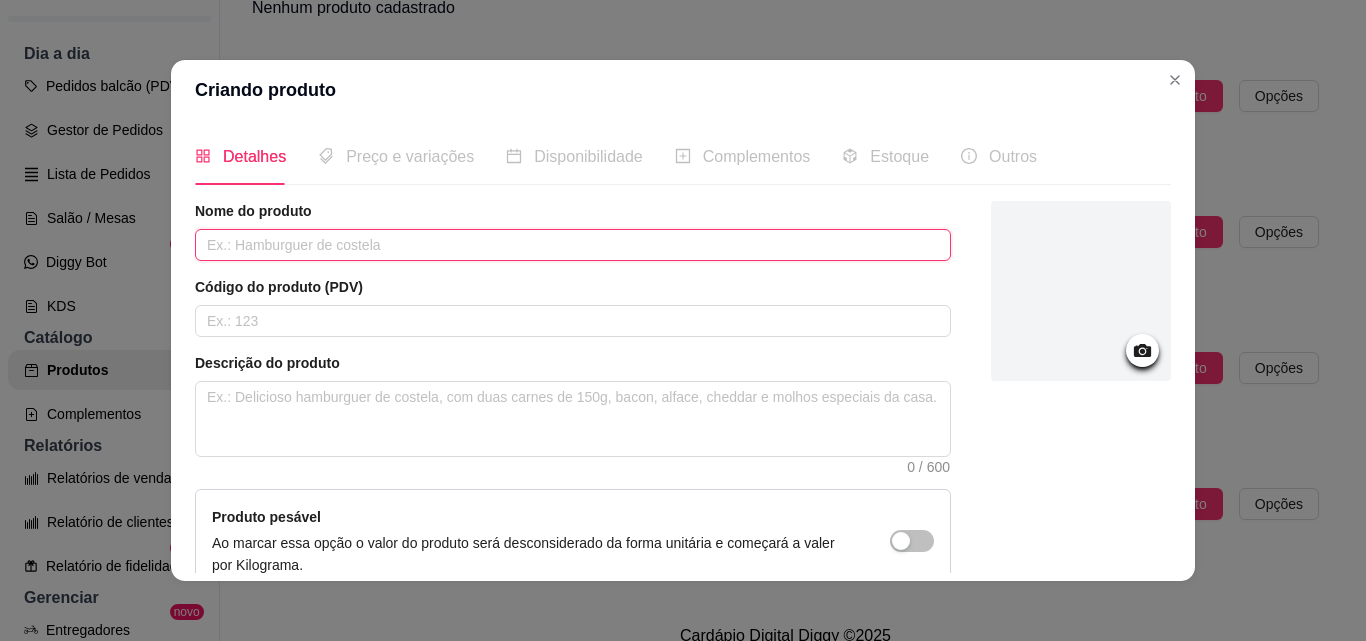 click at bounding box center [573, 245] 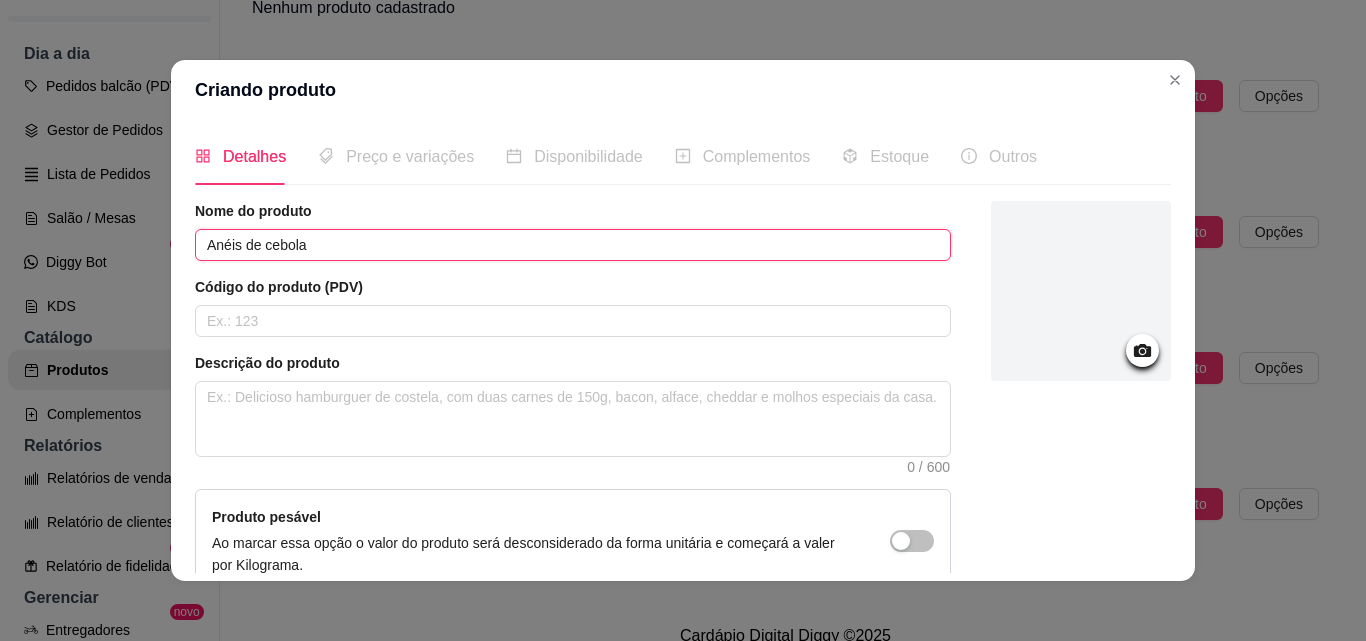 type on "Anéis de cebola" 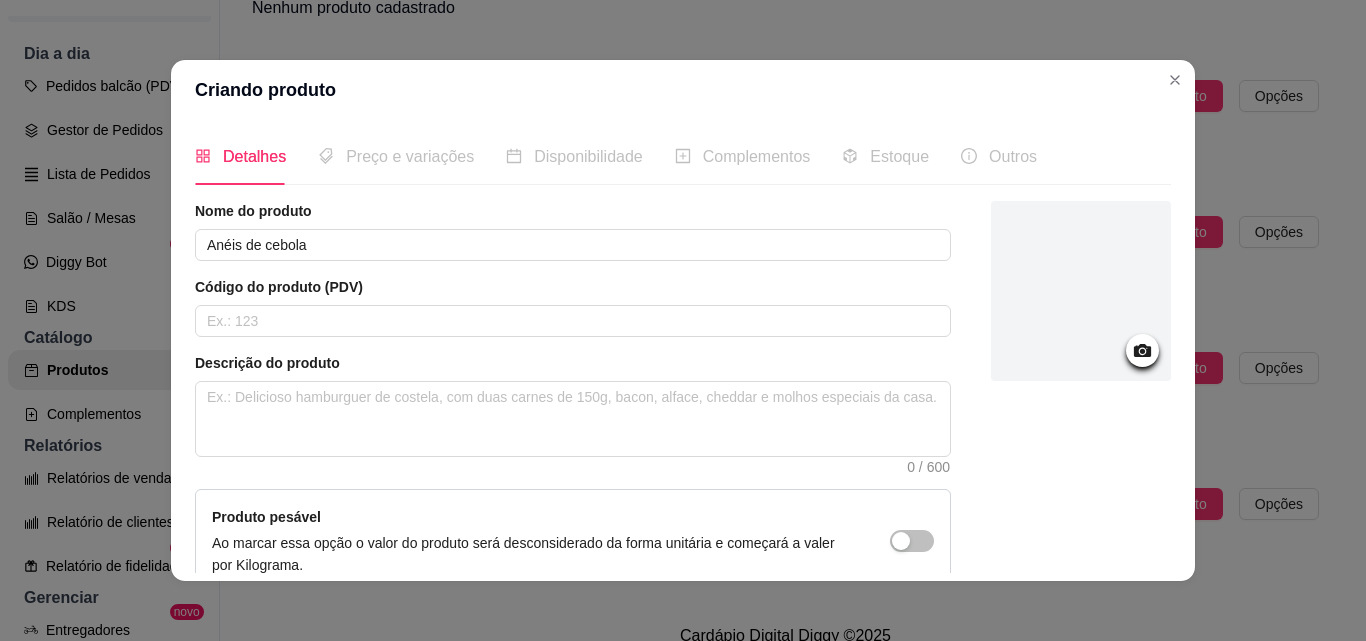 click 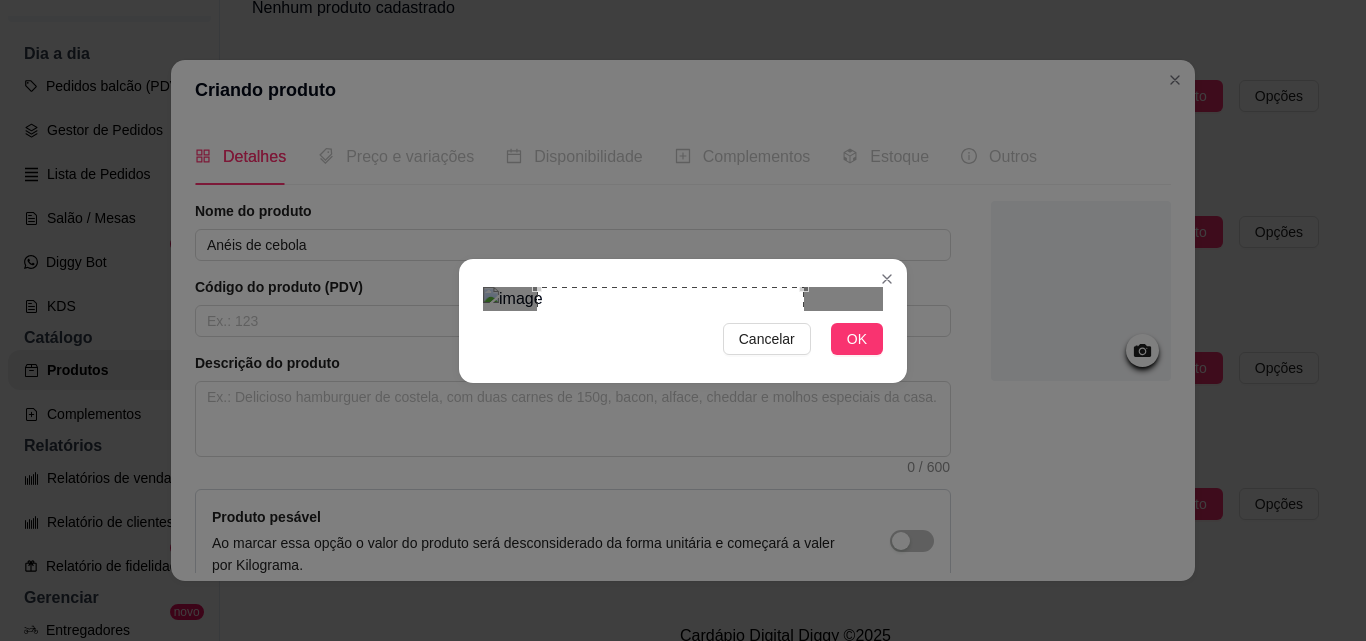 click at bounding box center [670, 420] 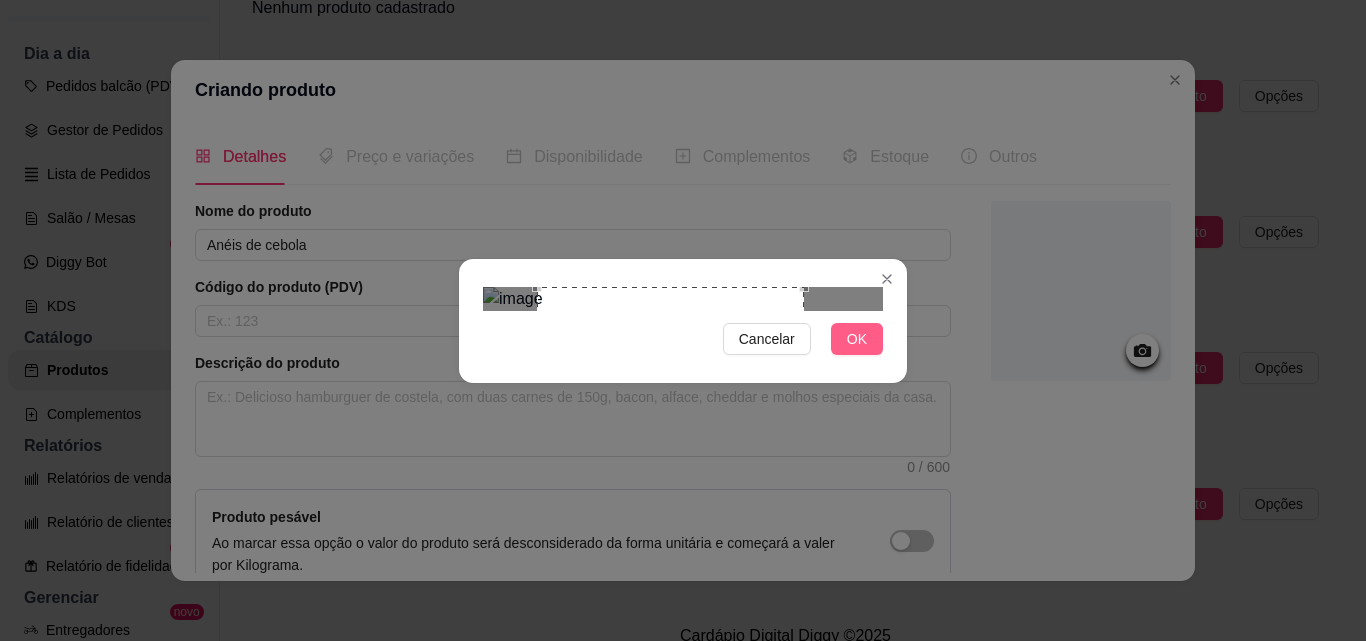 click on "OK" at bounding box center [857, 339] 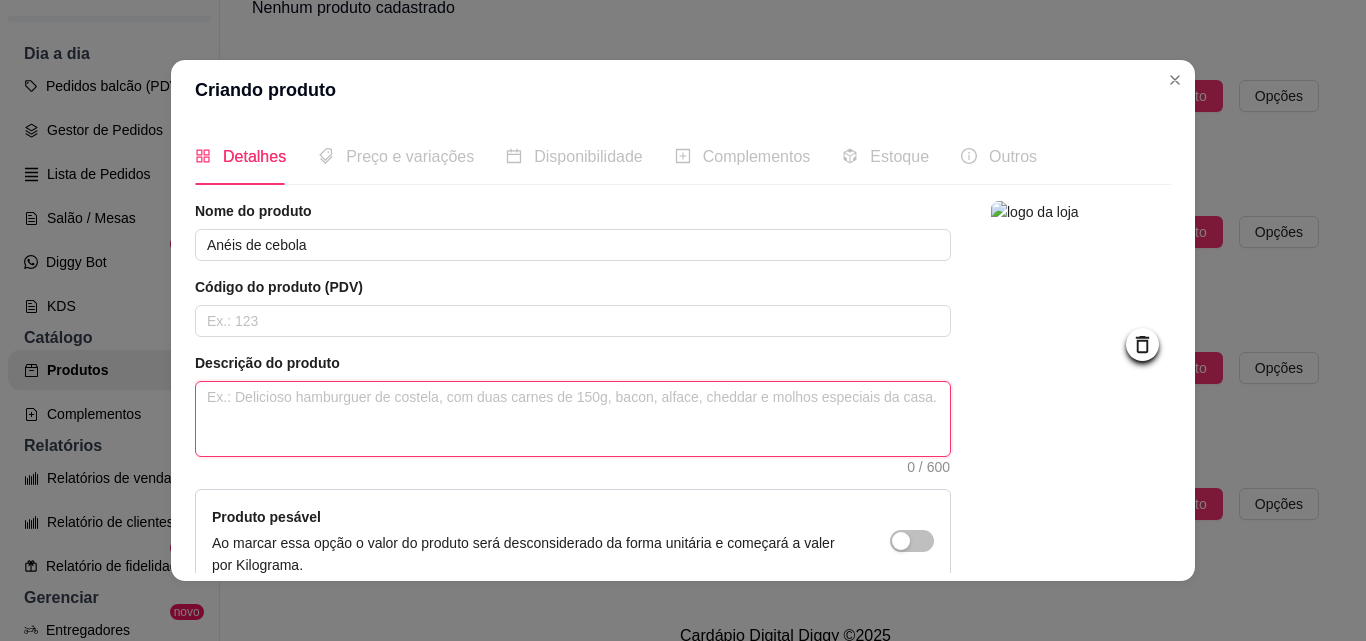 click at bounding box center [573, 419] 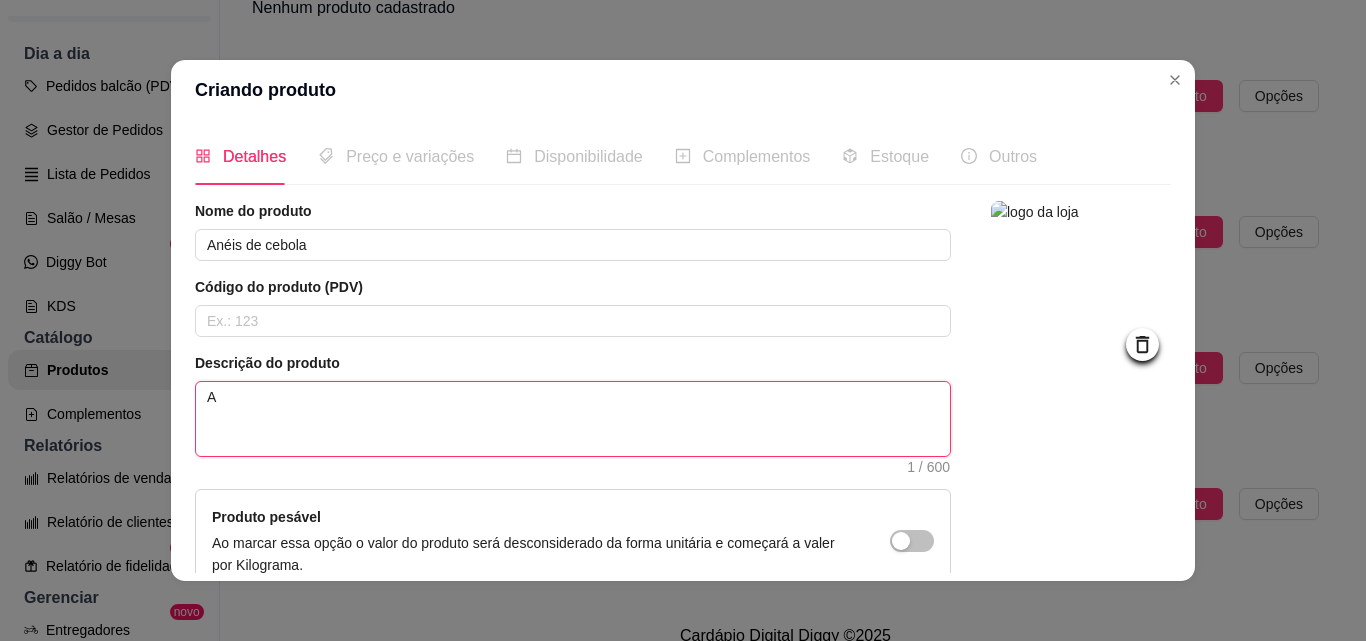type on "An" 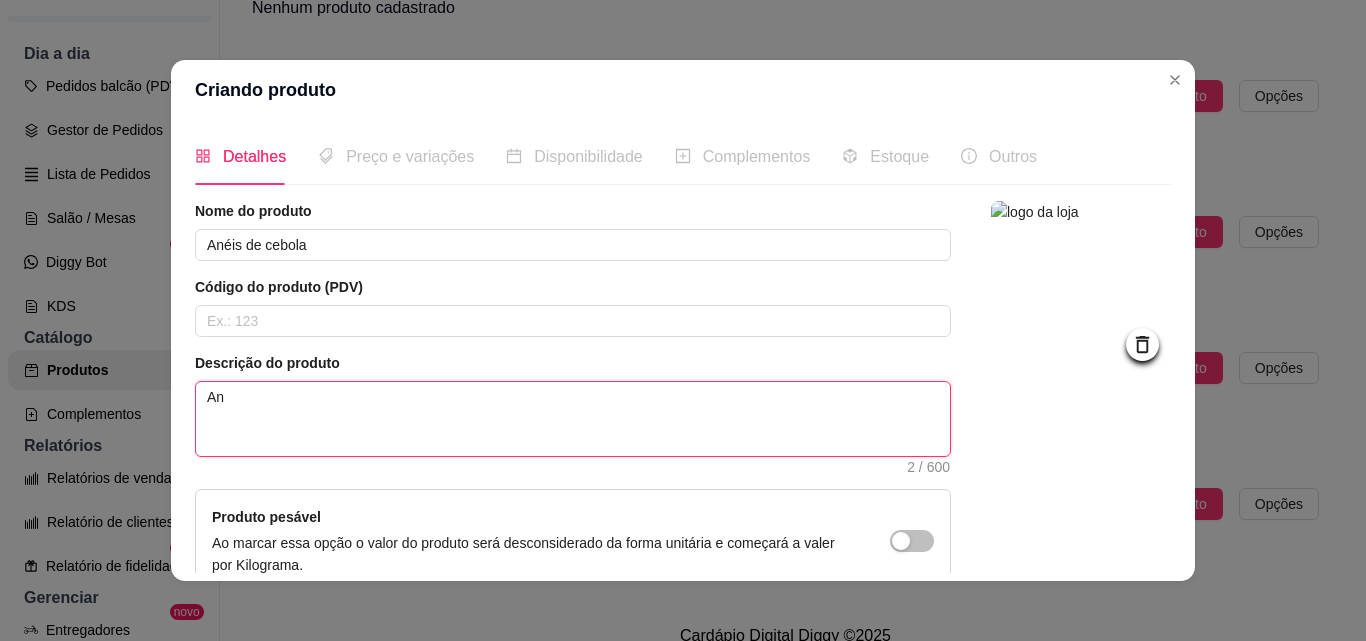 type on "Ané" 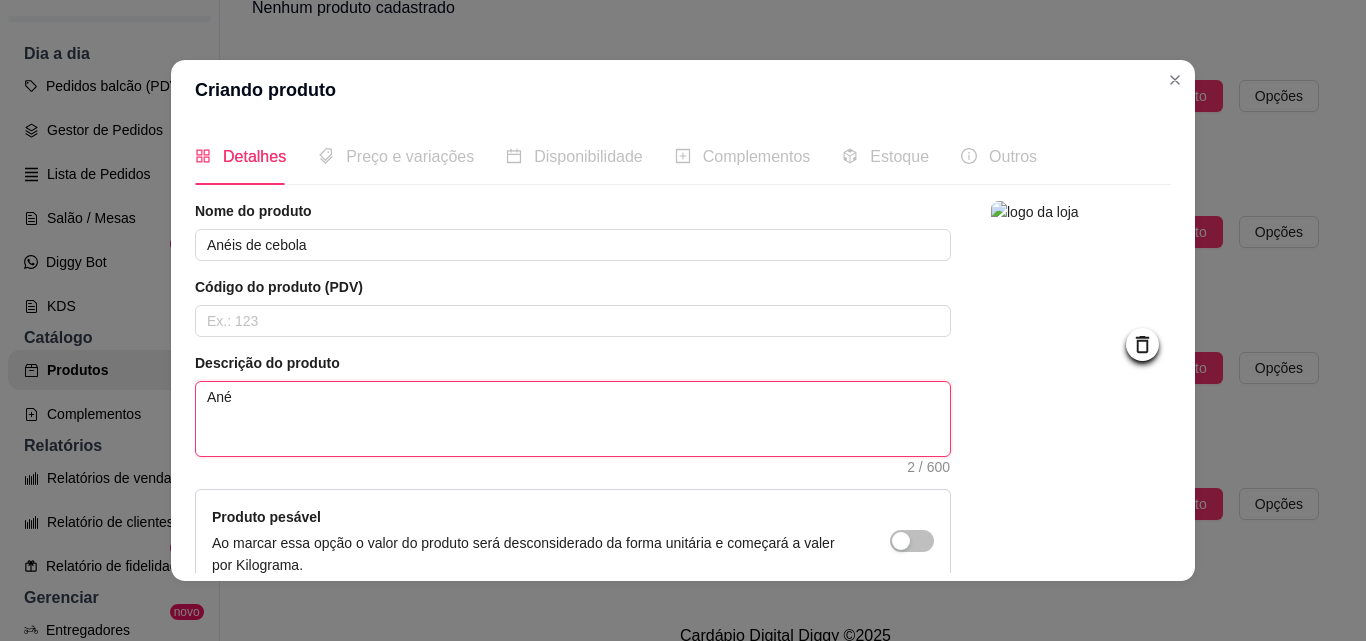 type on "Anéi" 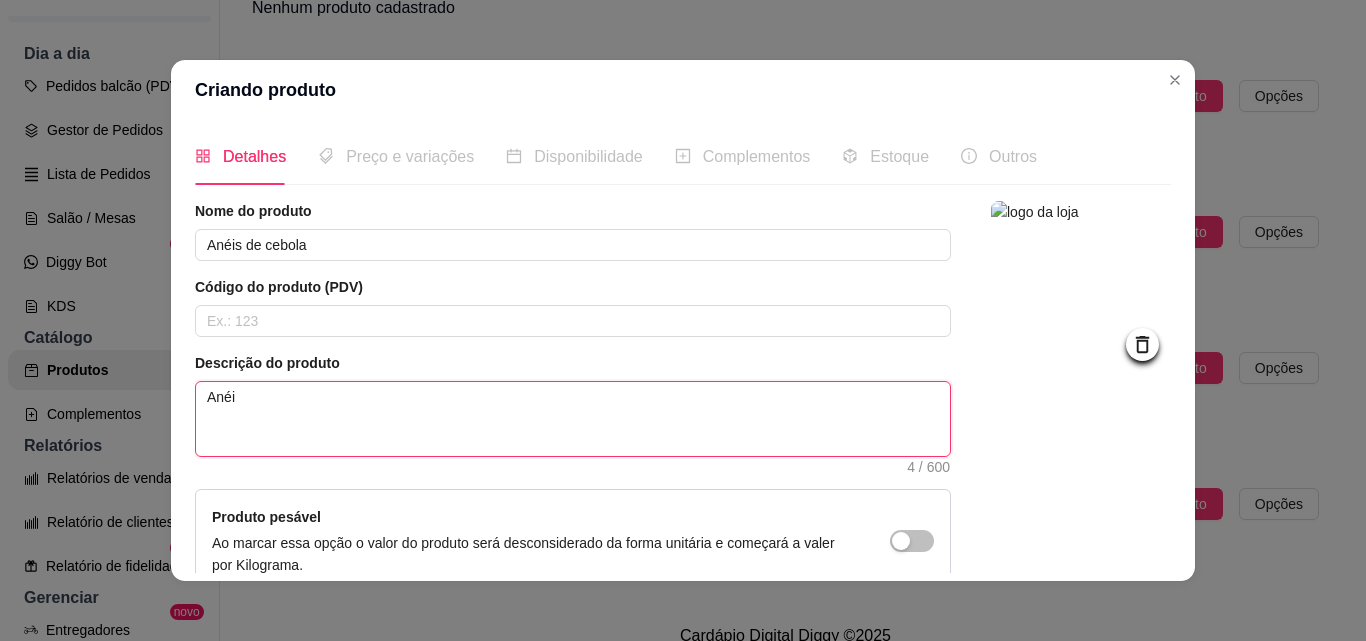 type on "Anéis" 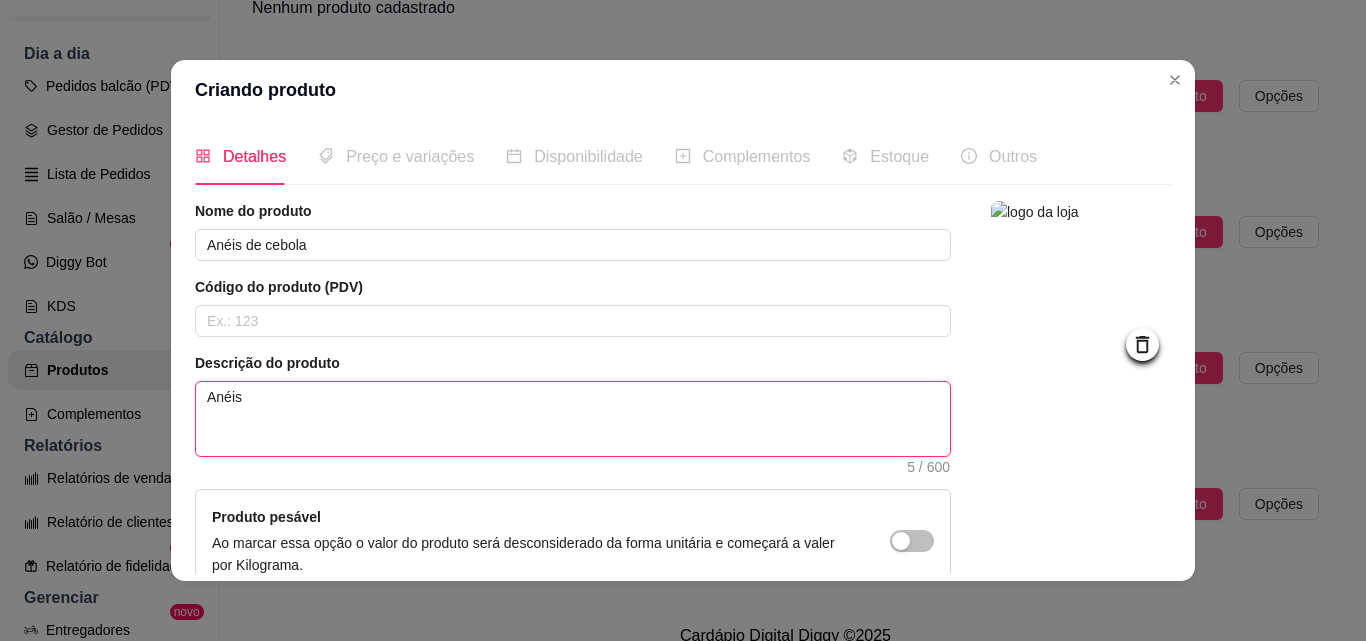 type on "Anéis" 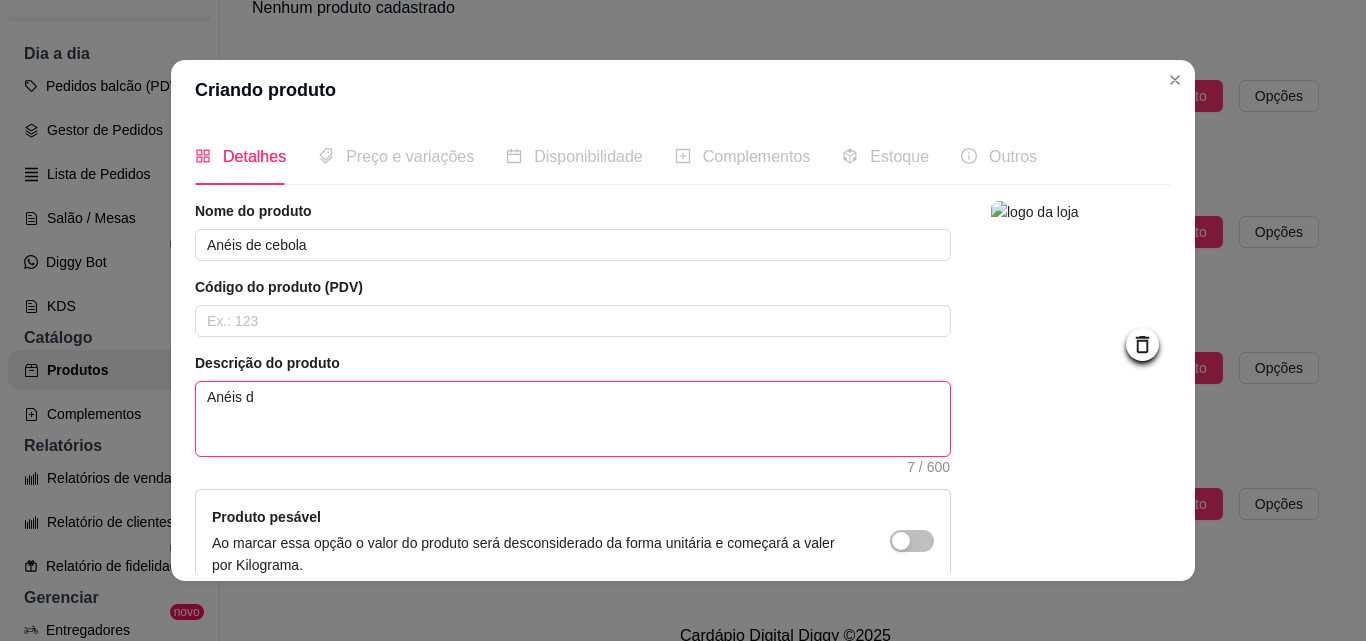 type on "Anéis de" 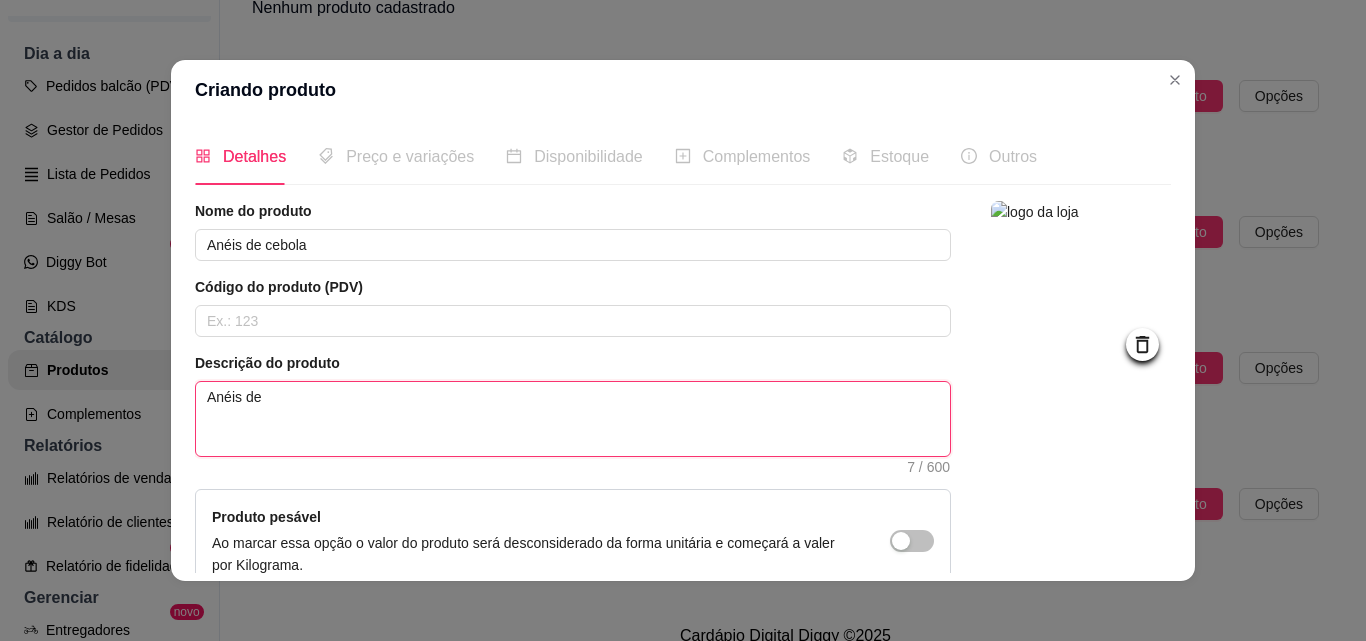 type on "Anéis de" 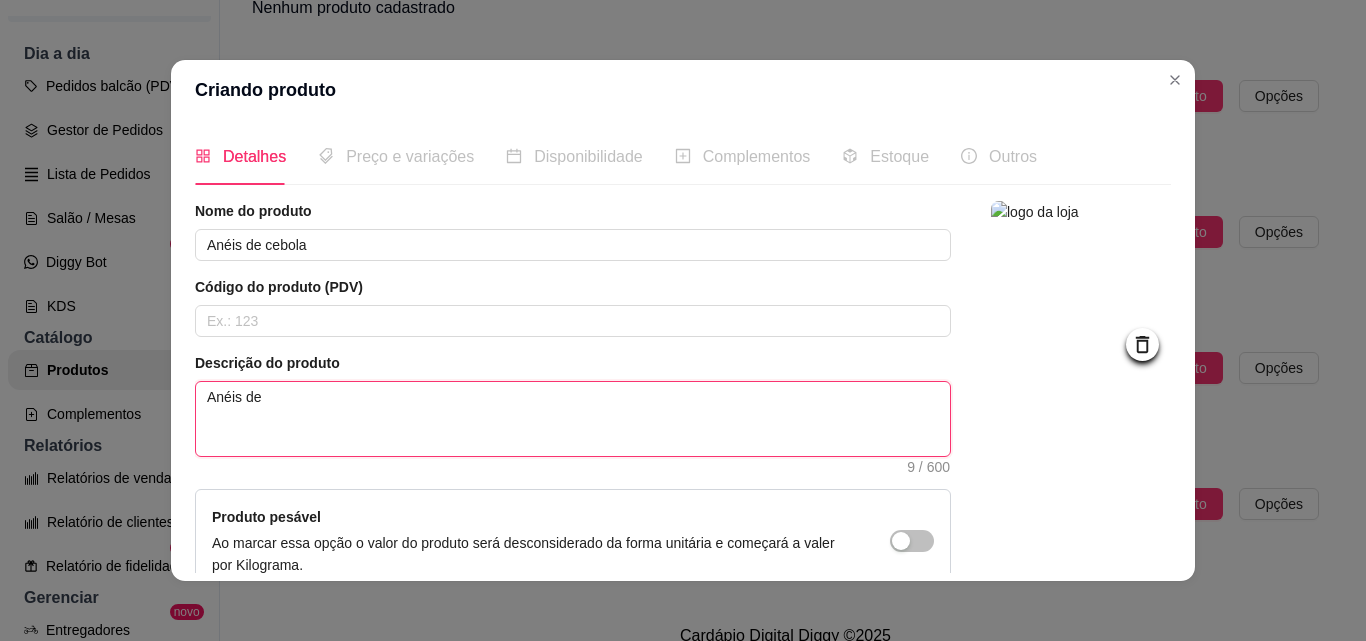 type on "Anéis de c" 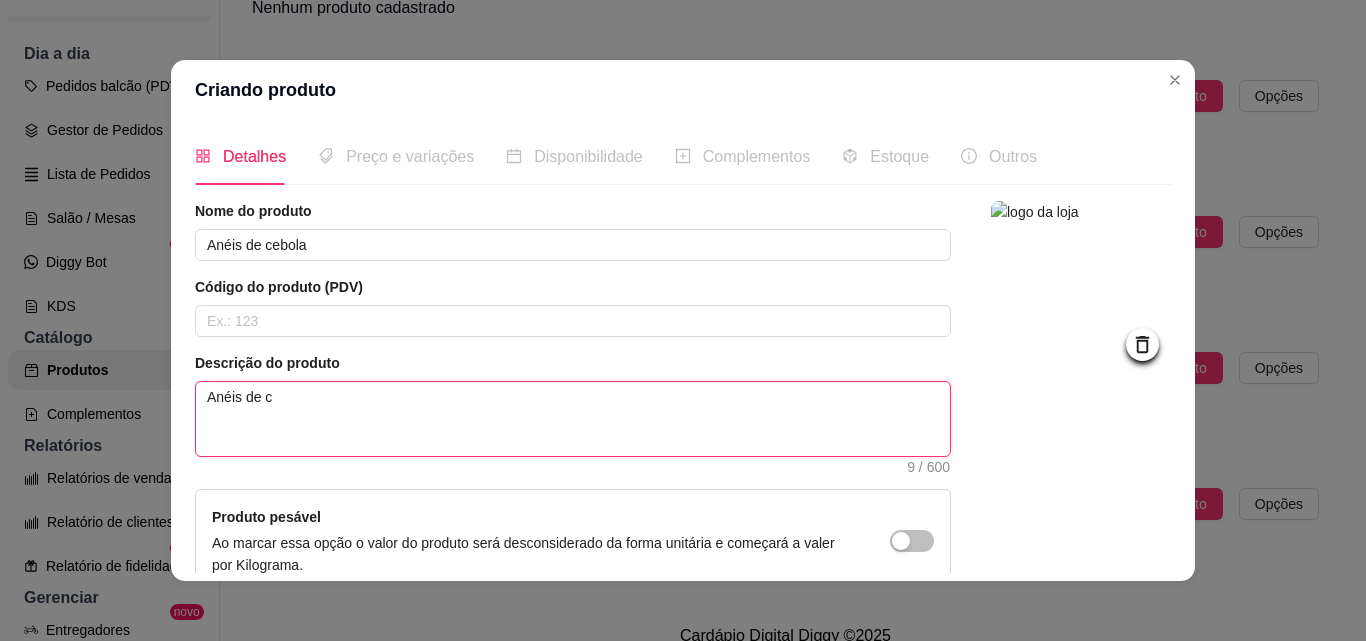 type 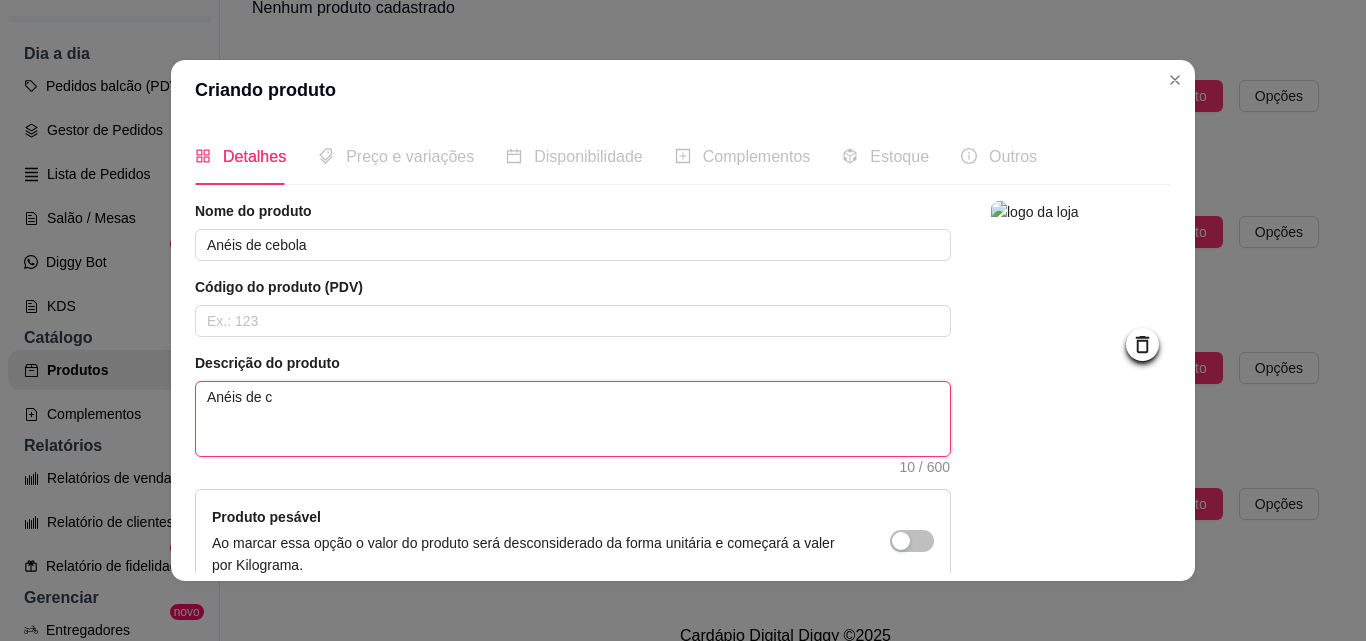 type on "Anéis de ce" 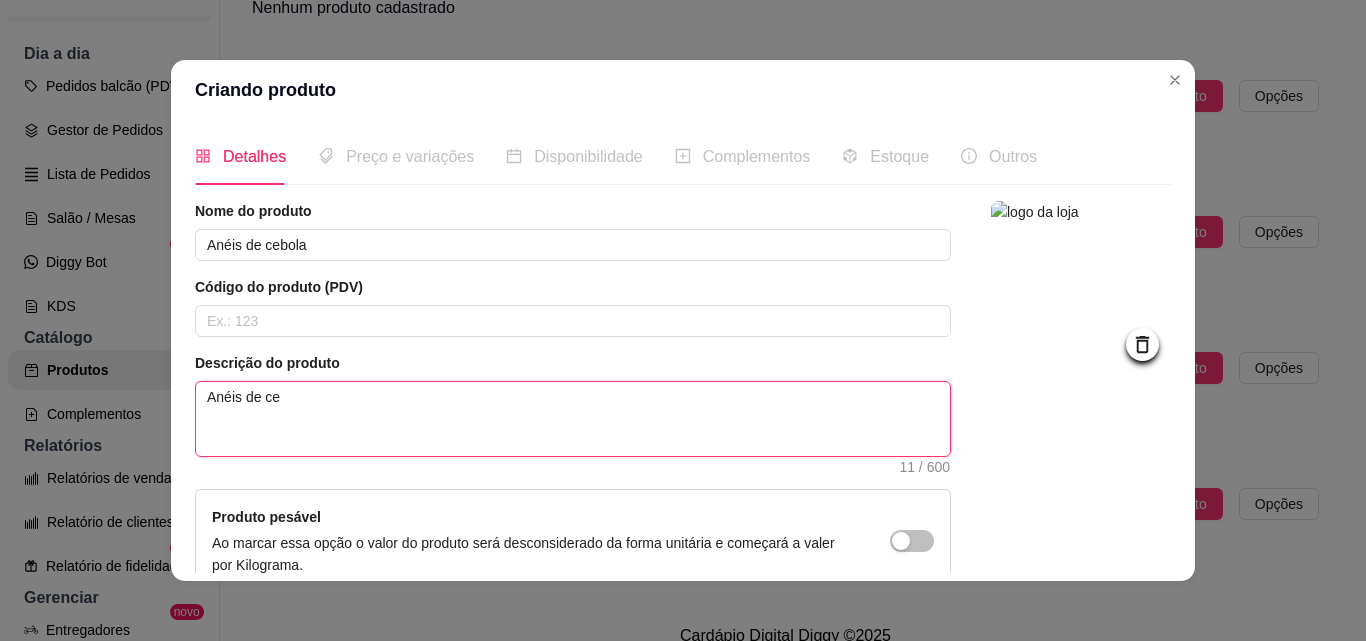 type on "Anéis de ceb" 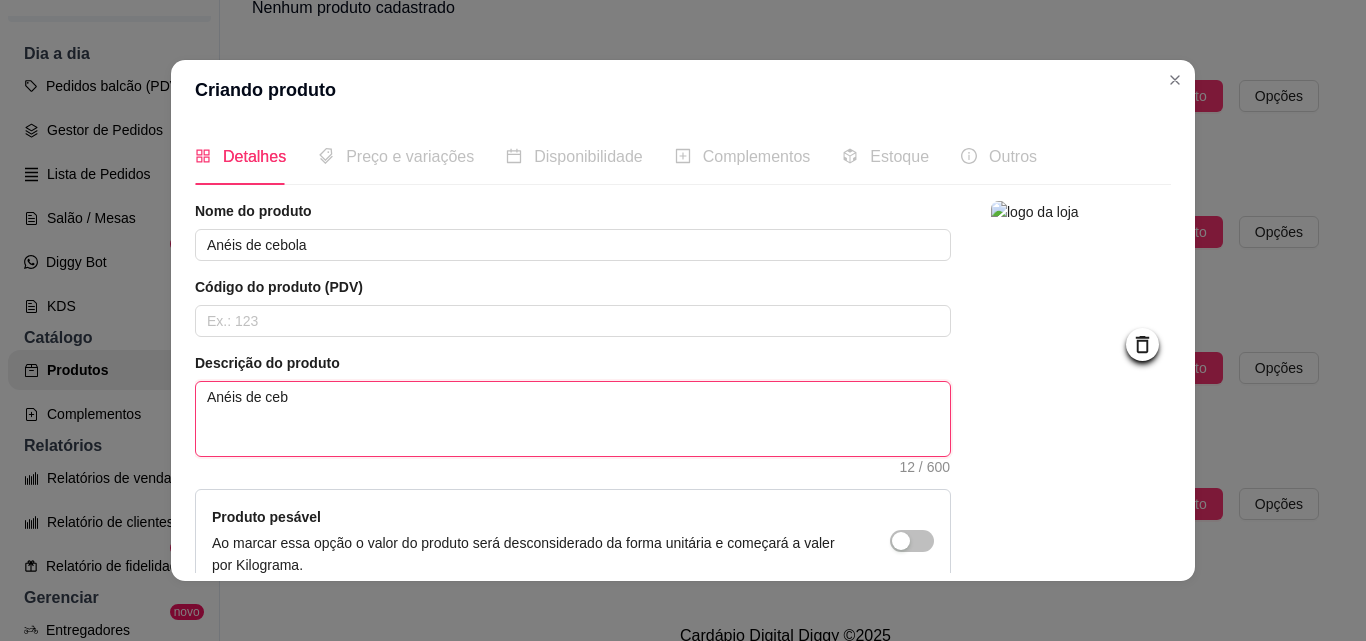 type on "Anéis de cebo" 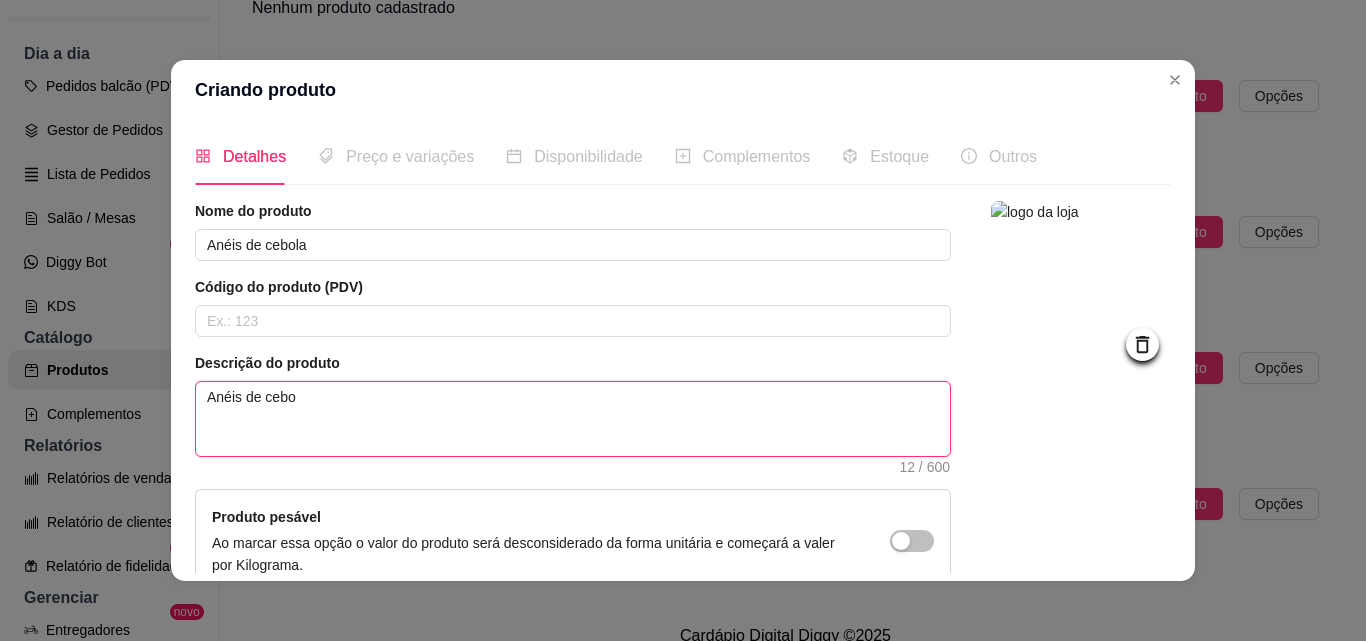 type on "Anéis de cebol" 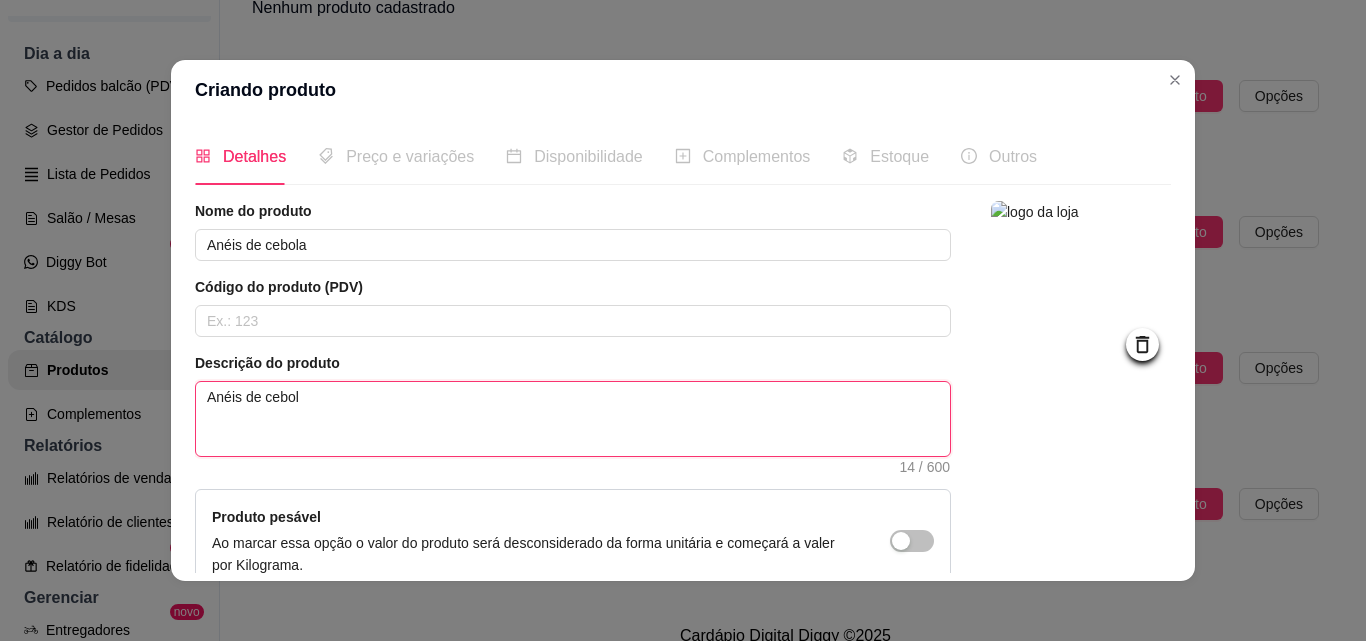 type on "Anéis de cebola" 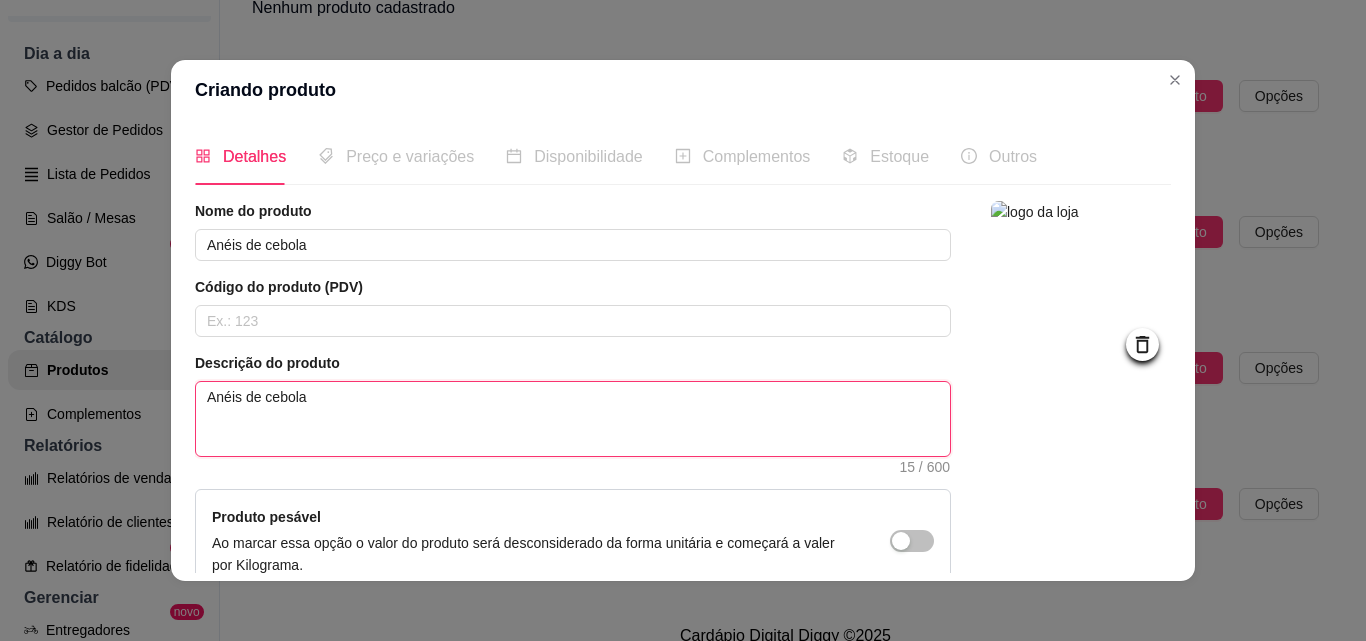 type on "Anéis de cebola" 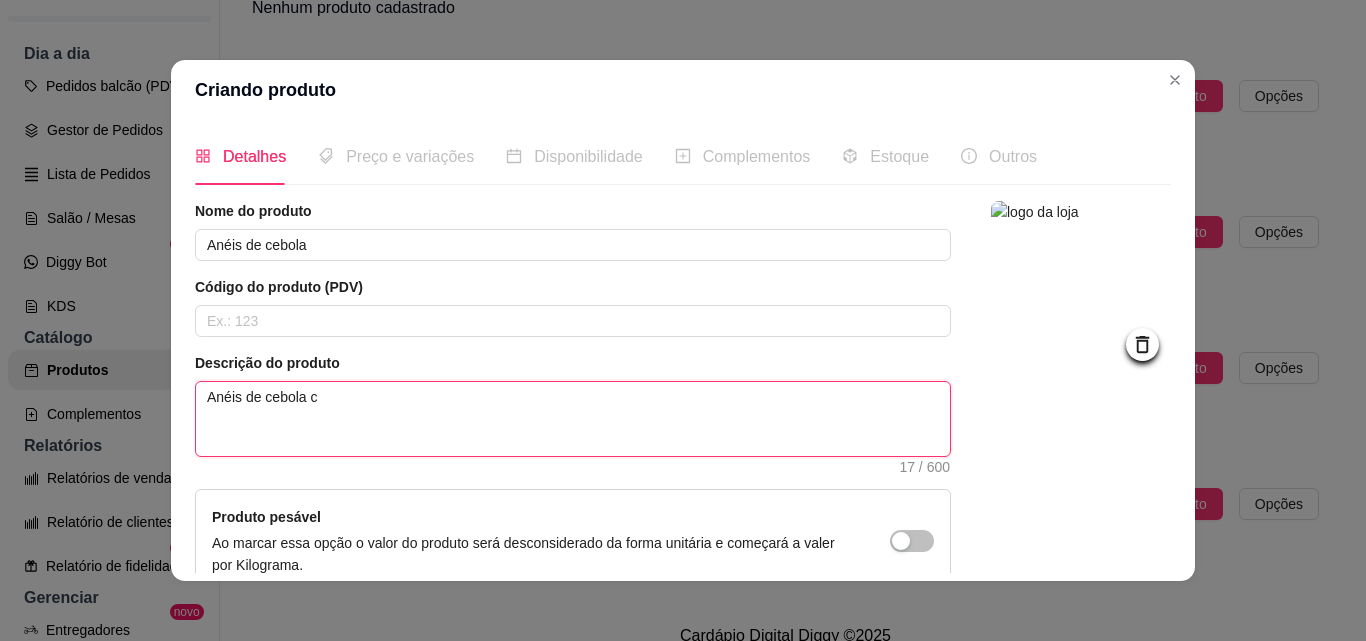 type on "Anéis de cebola co" 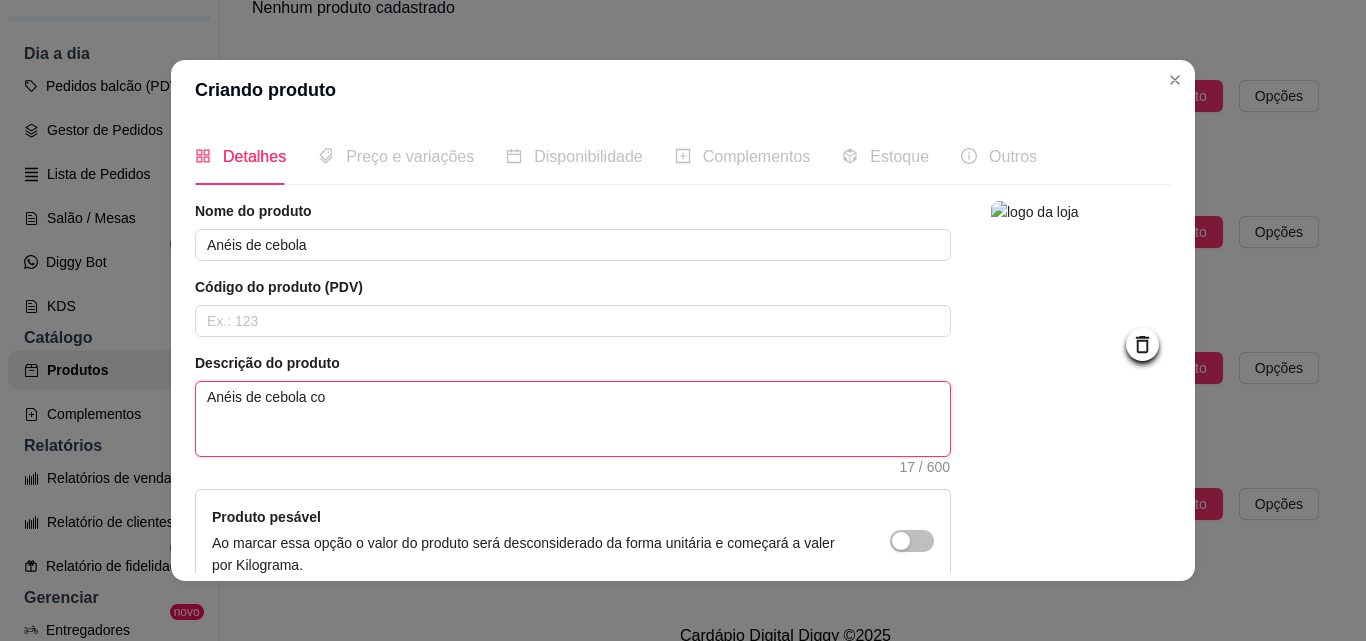 type on "Anéis de cebola com" 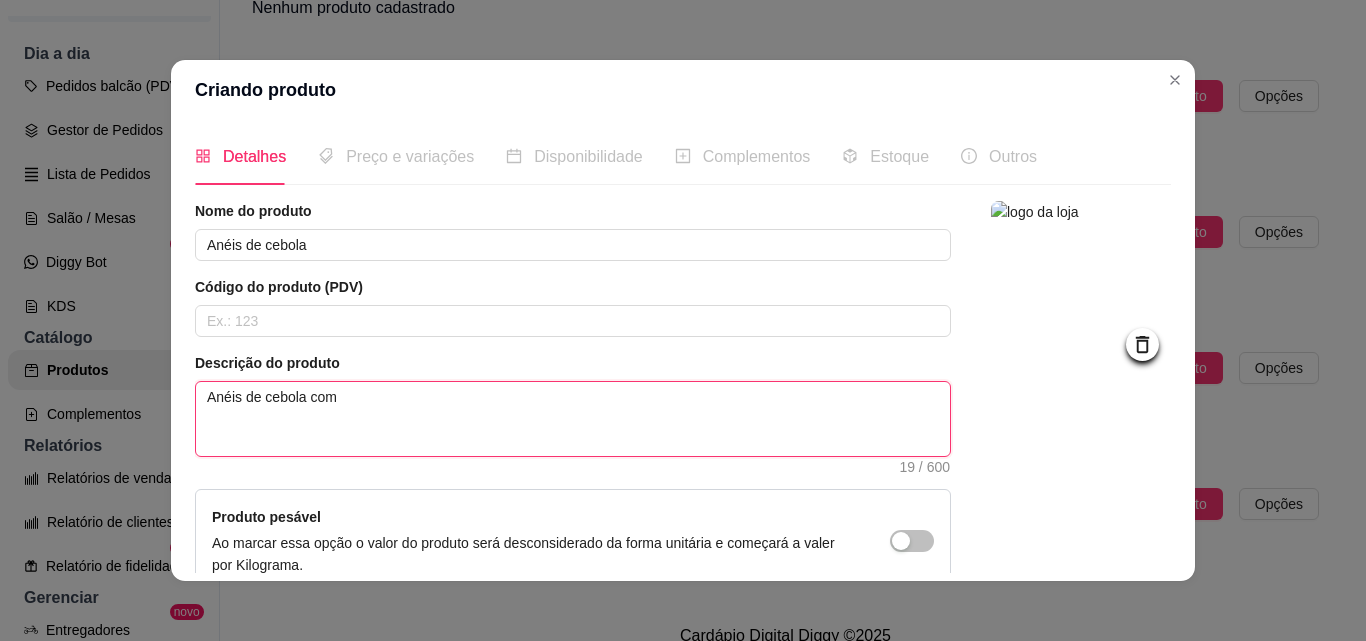 type on "Anéis de cebola com" 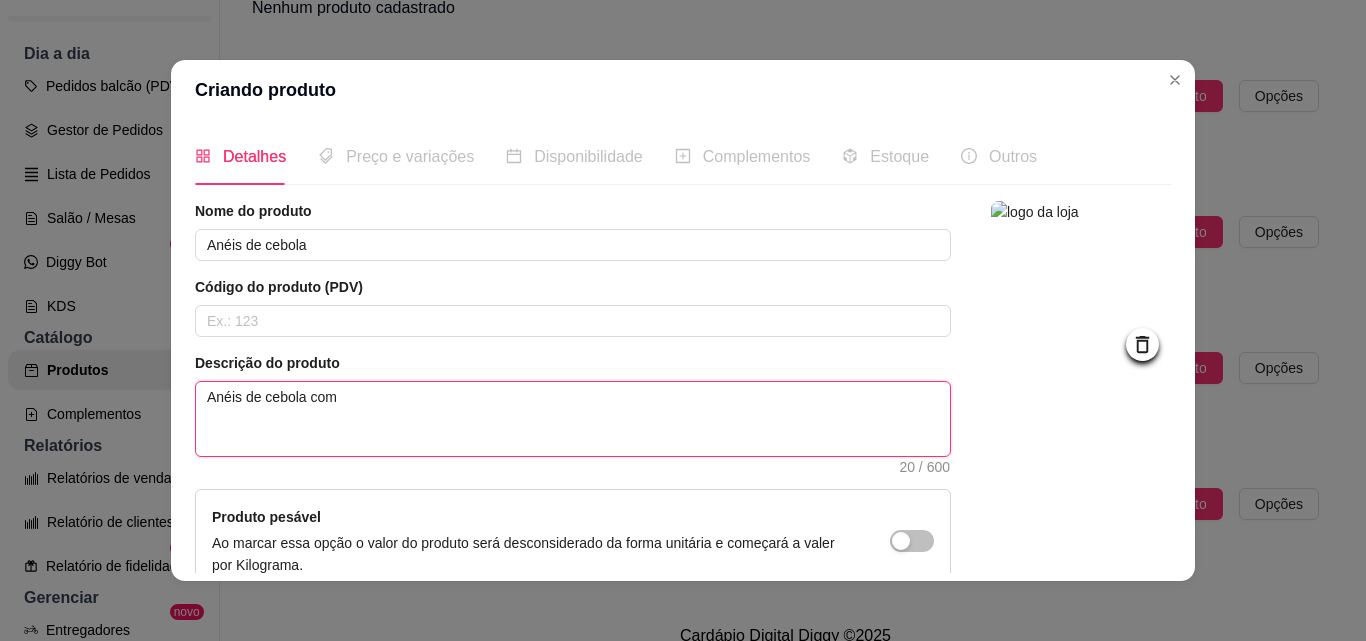 type on "Anéis de cebola com" 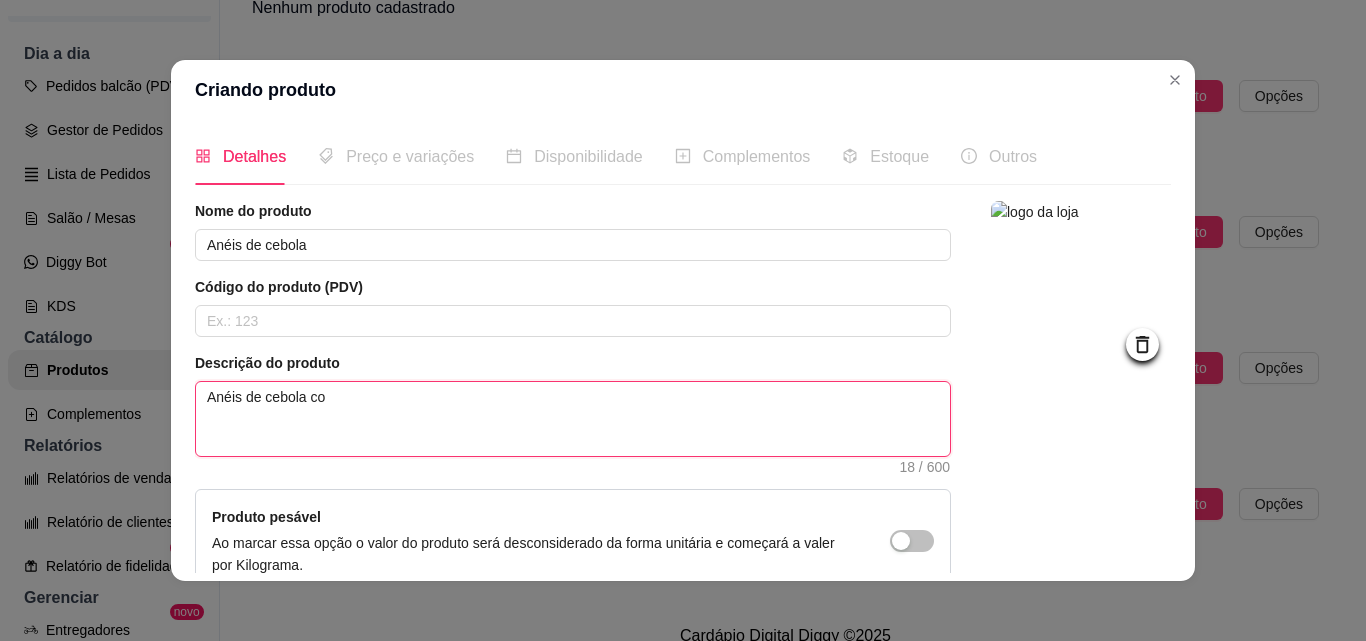 type on "Anéis de cebola c" 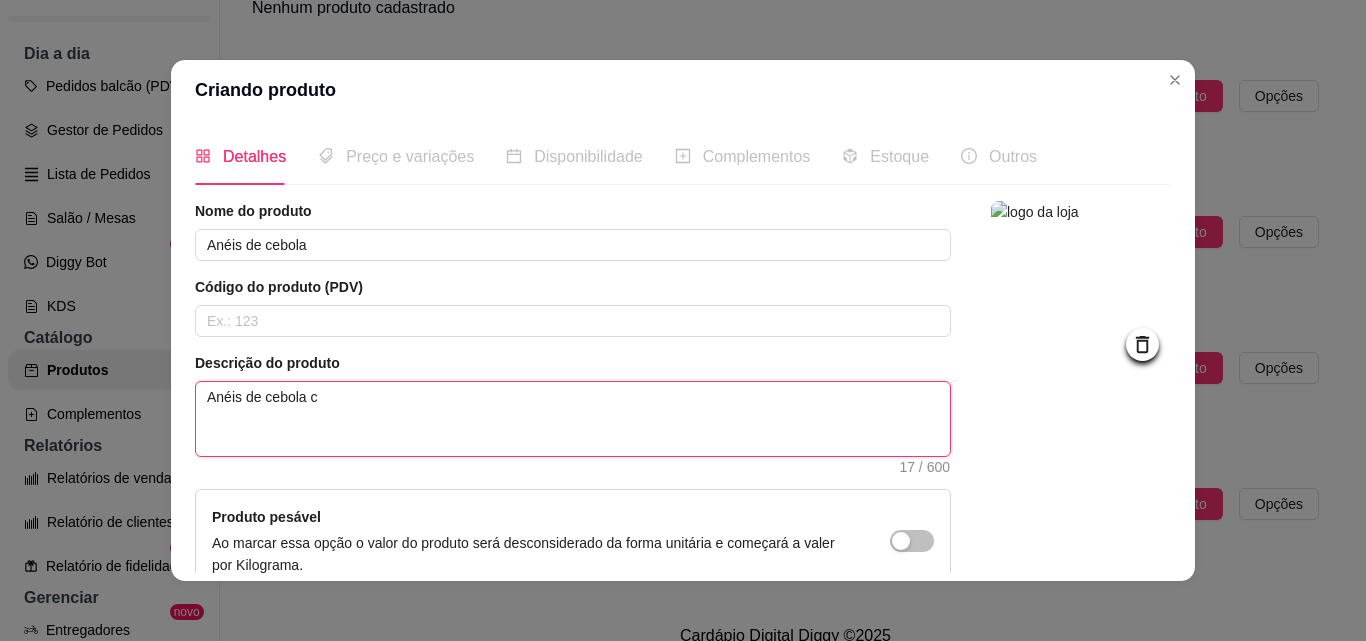 type on "Anéis de cebola" 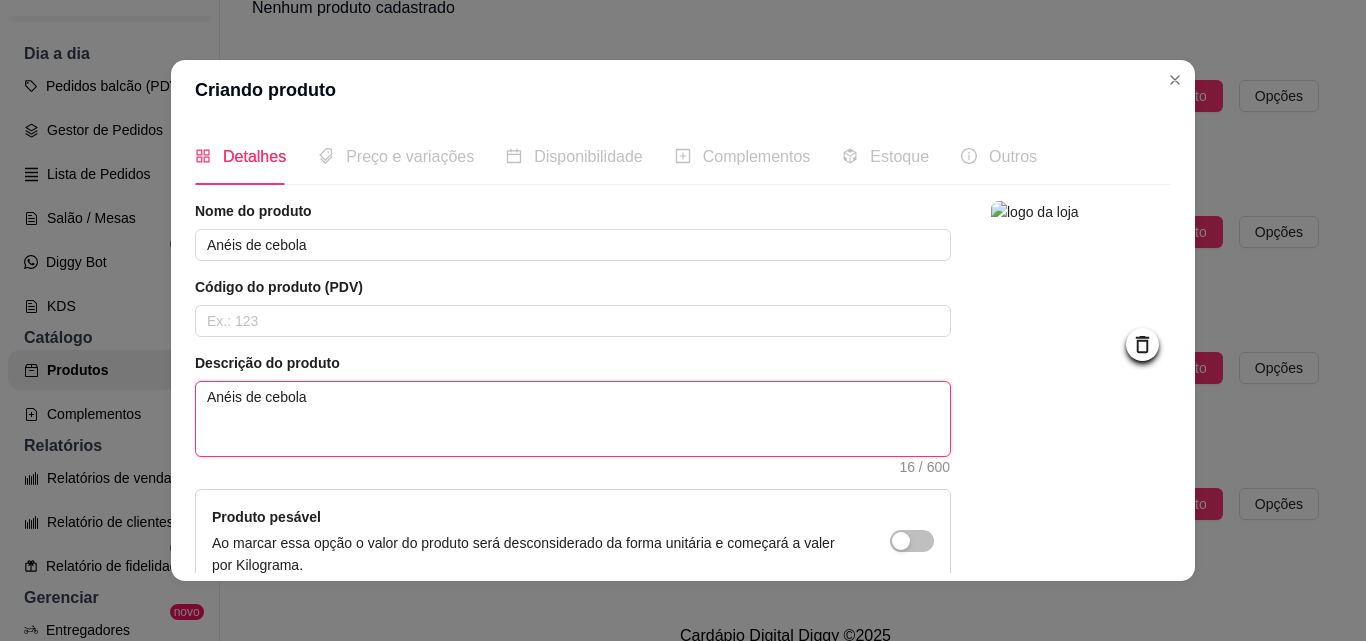 type on "Anéis de cebola a" 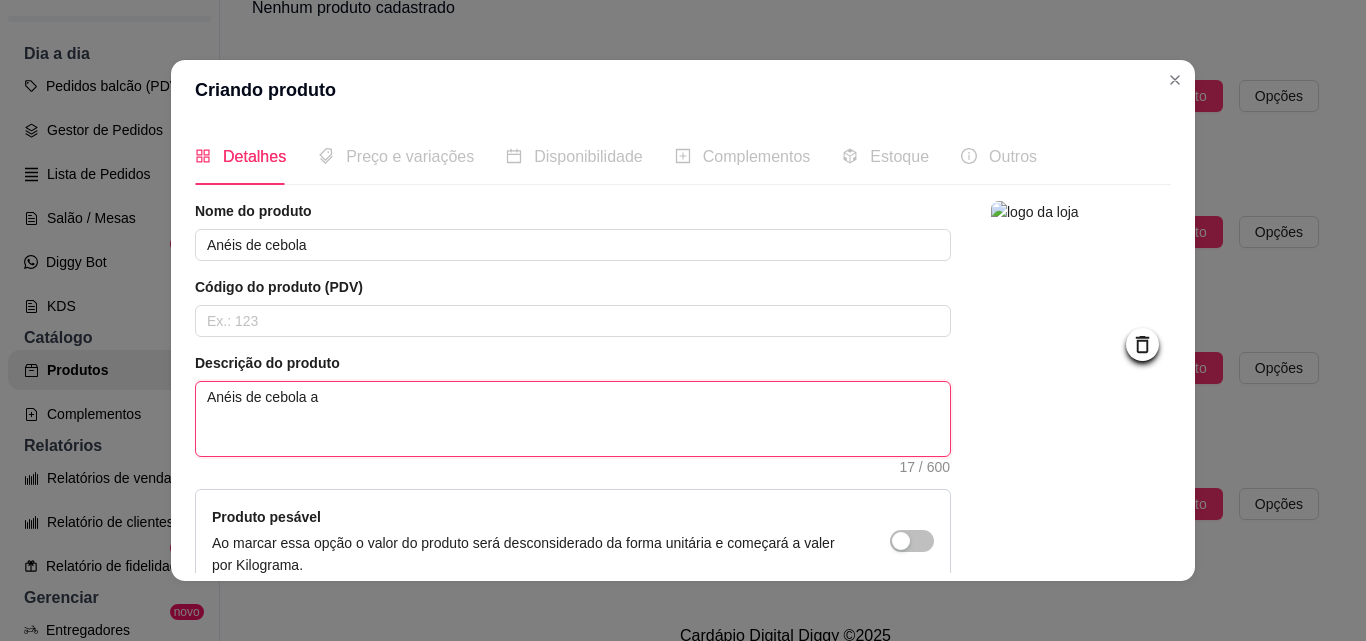 type on "Anéis de cebola ac" 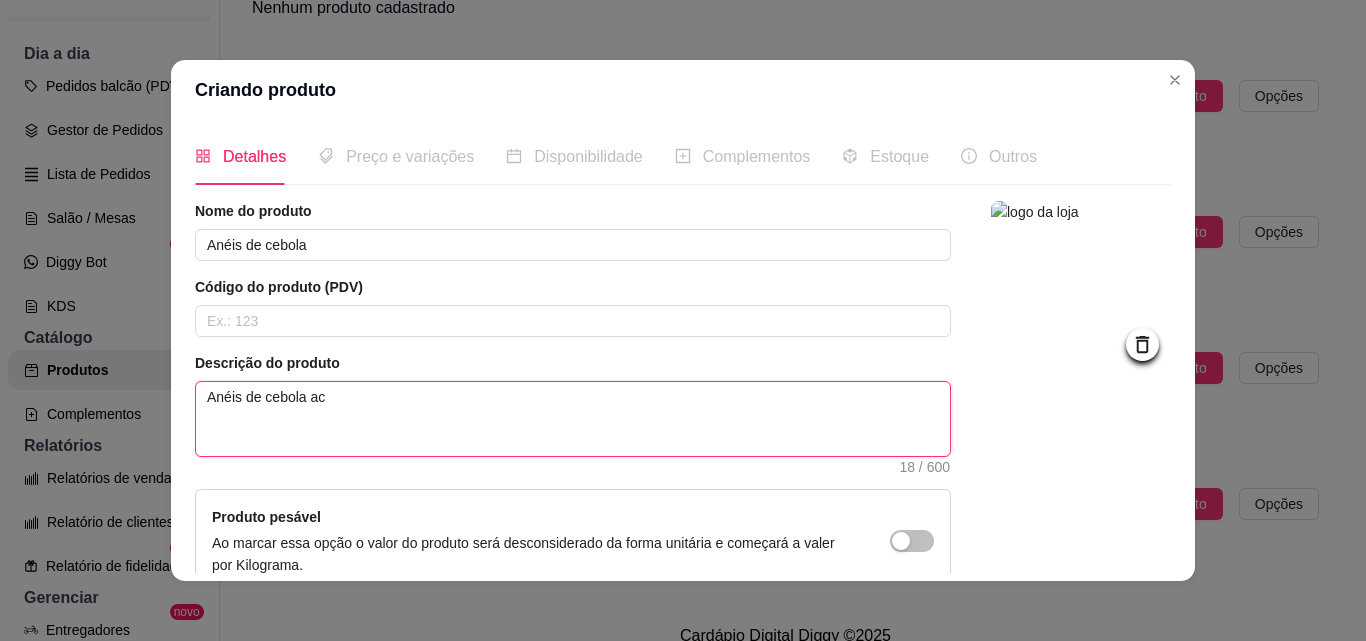type on "Anéis de cebola aco" 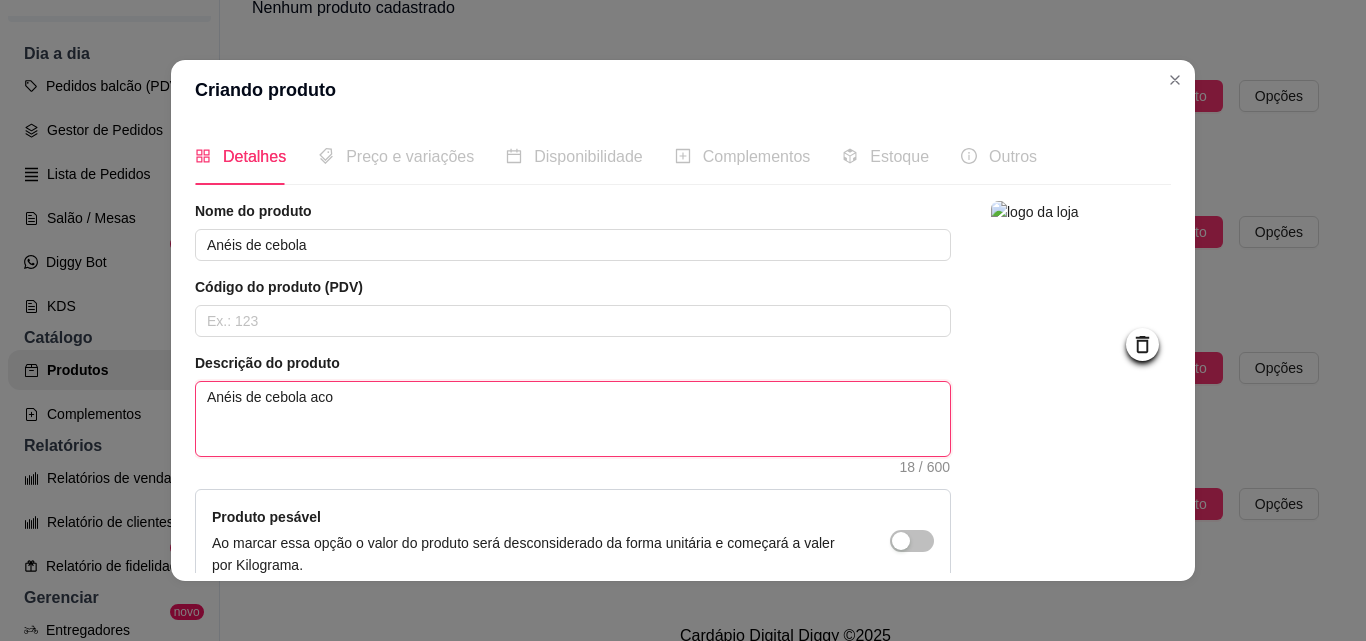 type 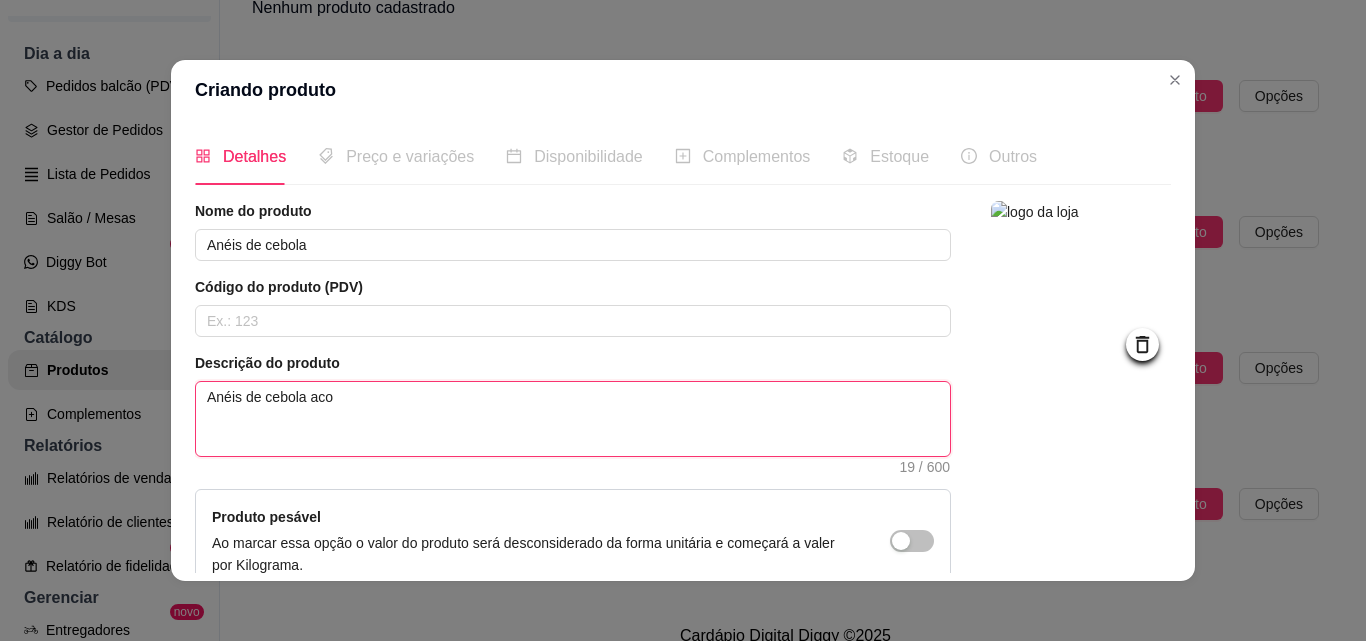 type on "Anéis de cebola acom" 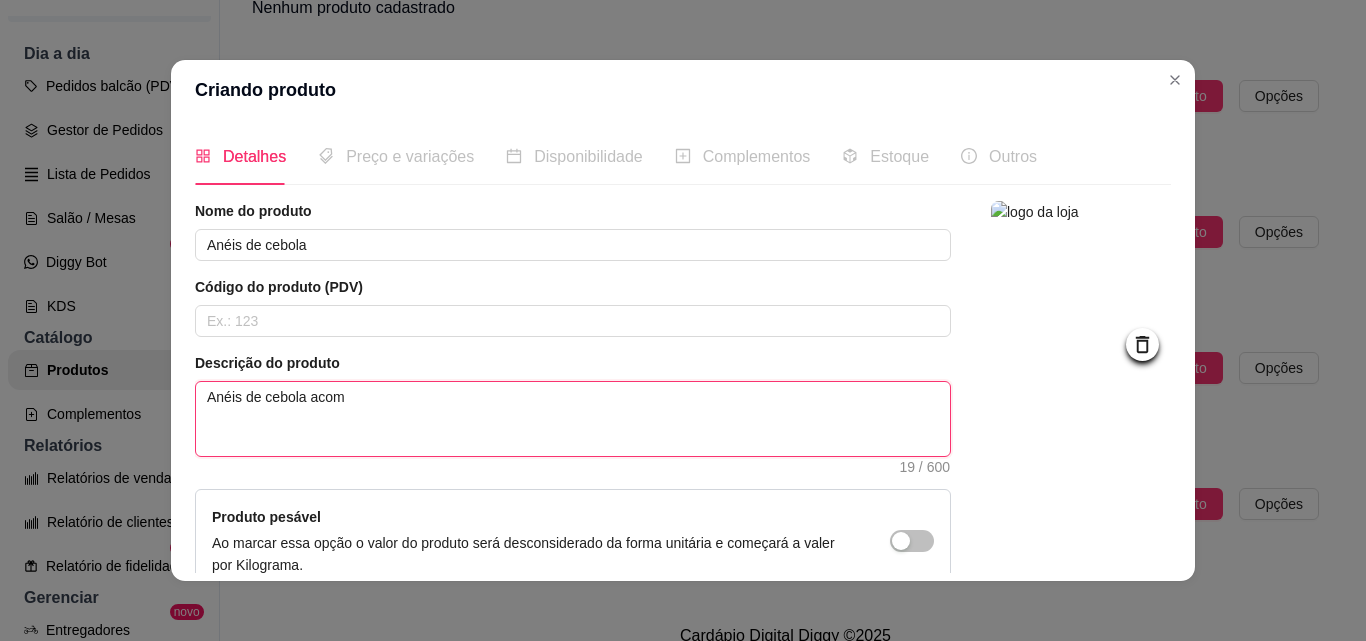 type on "Anéis de cebola acomp" 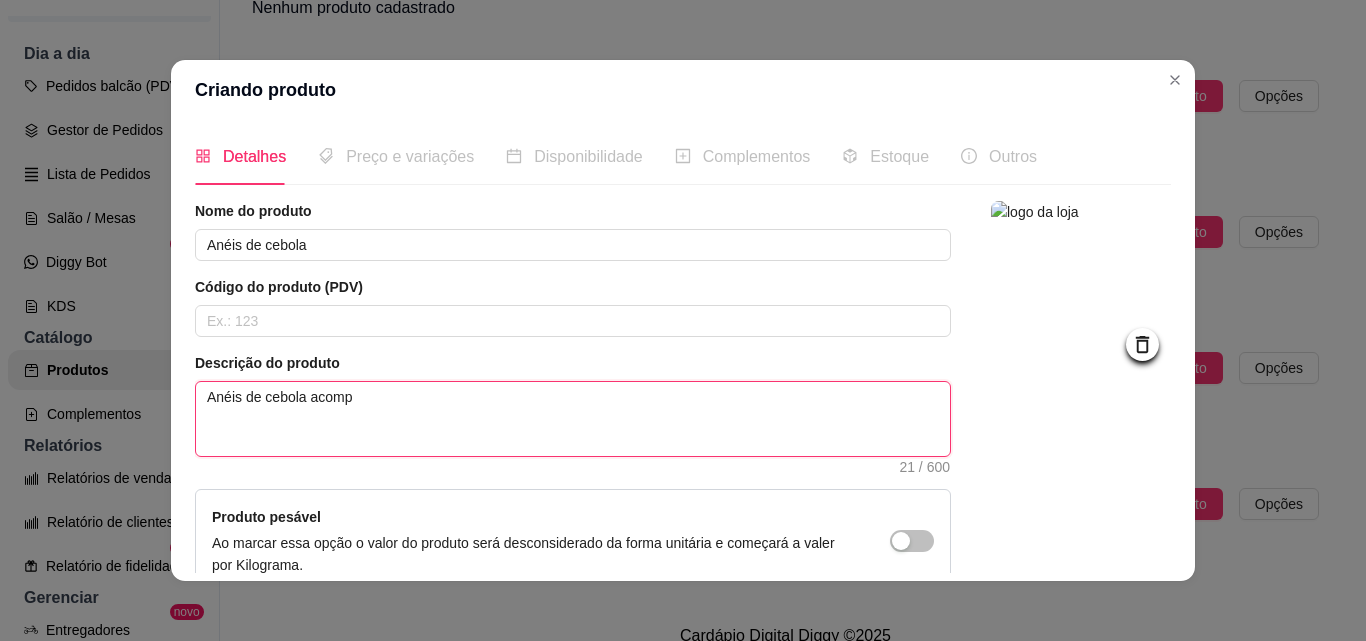 type on "Anéis de cebola acompa" 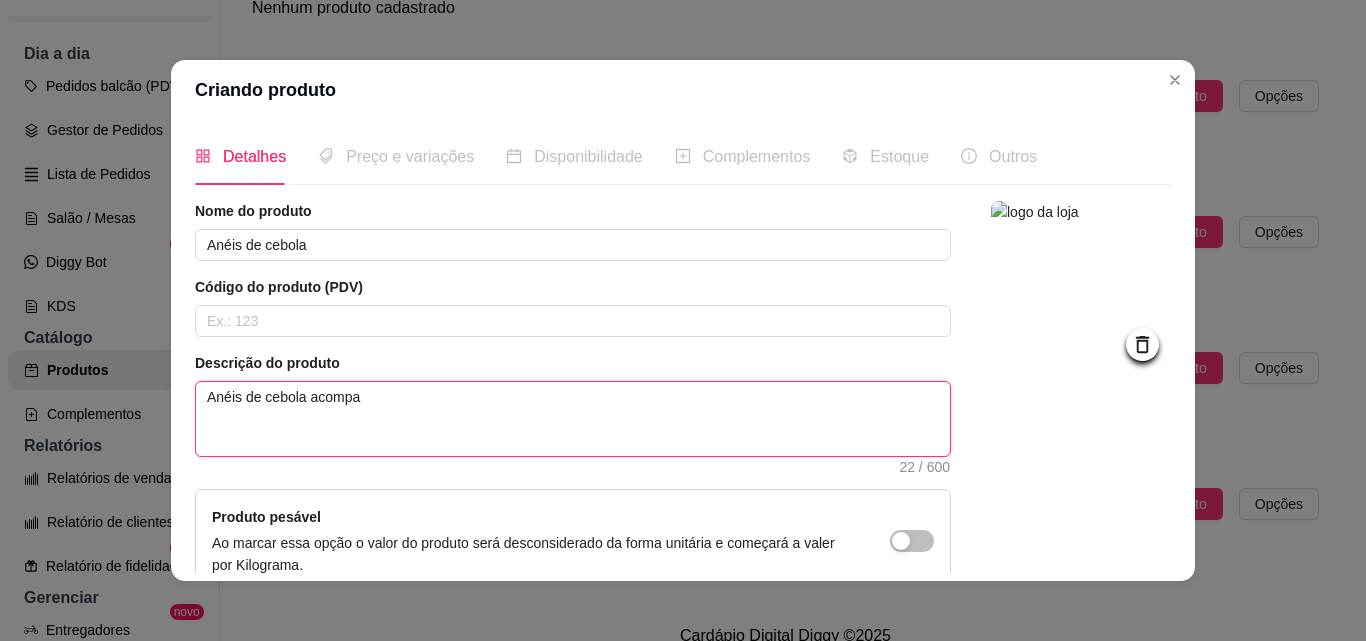 type on "Anéis de cebola acompan" 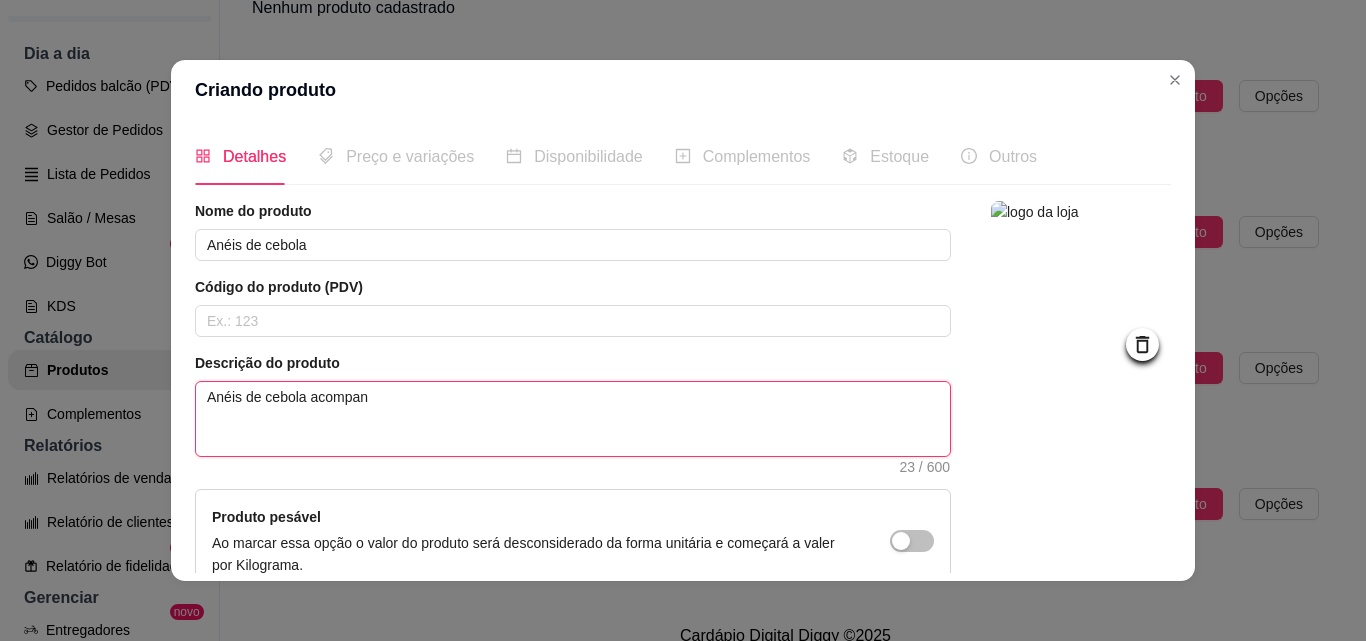 type on "Anéis de cebola acompanh" 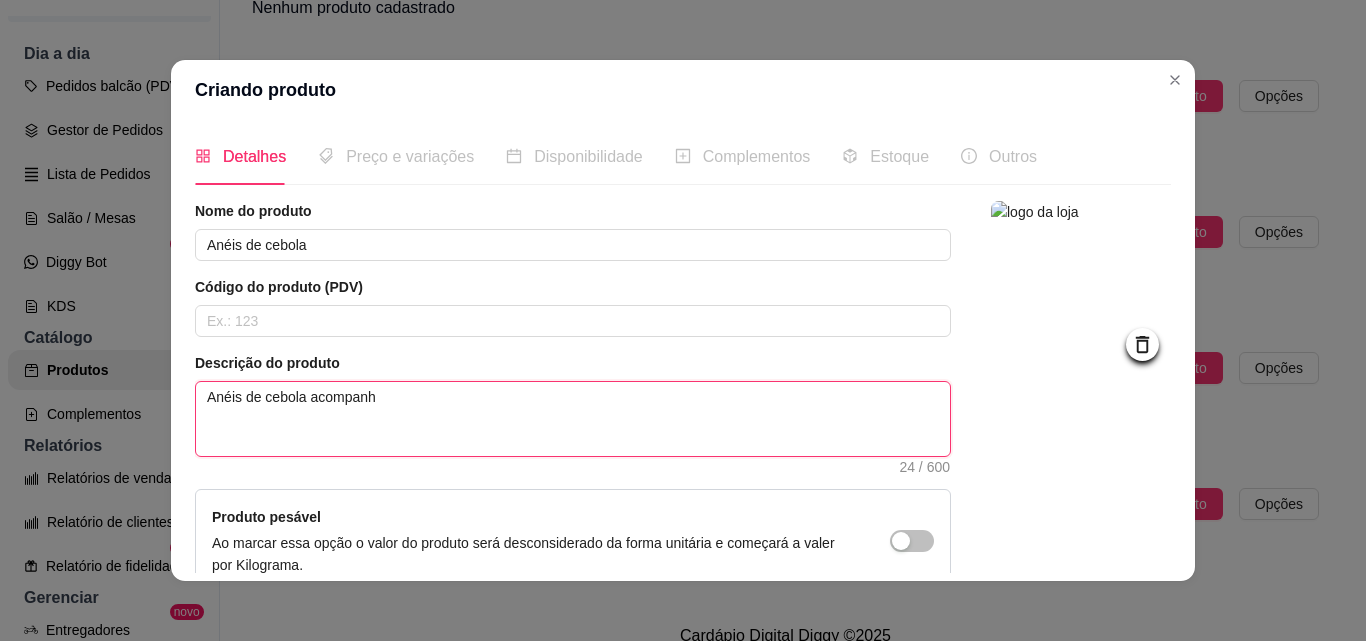 type on "Anéis de cebola acompanha" 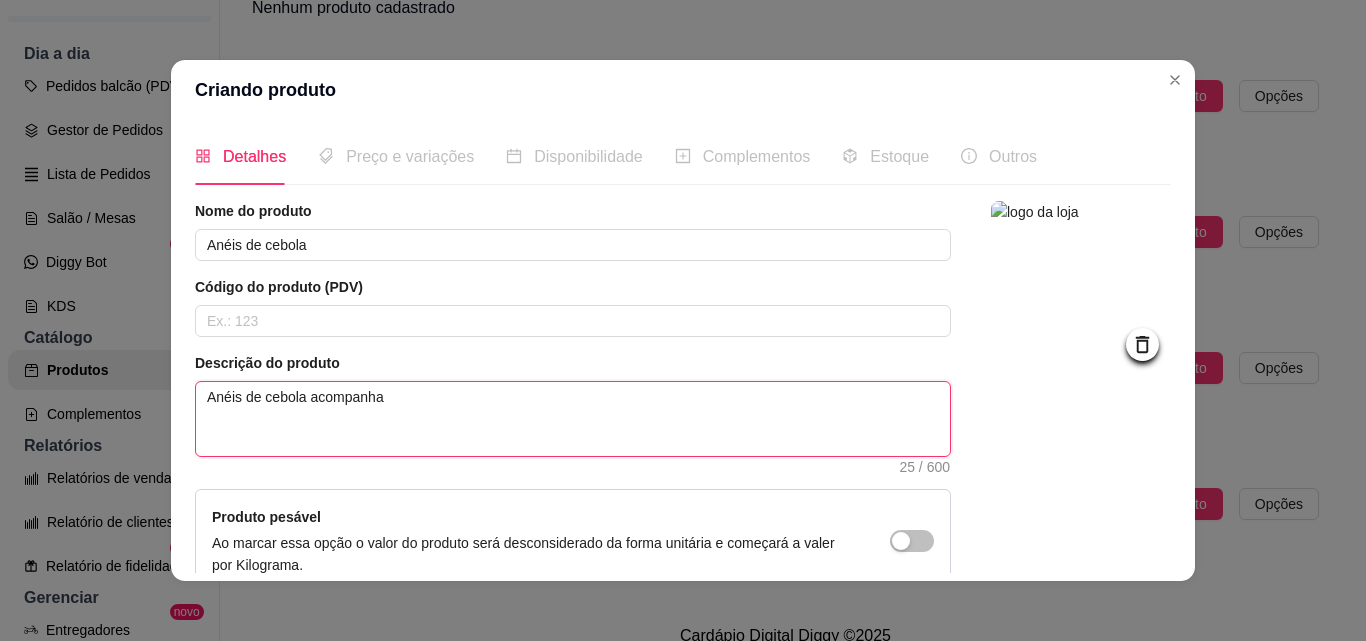 type on "Anéis de cebola acompanhad" 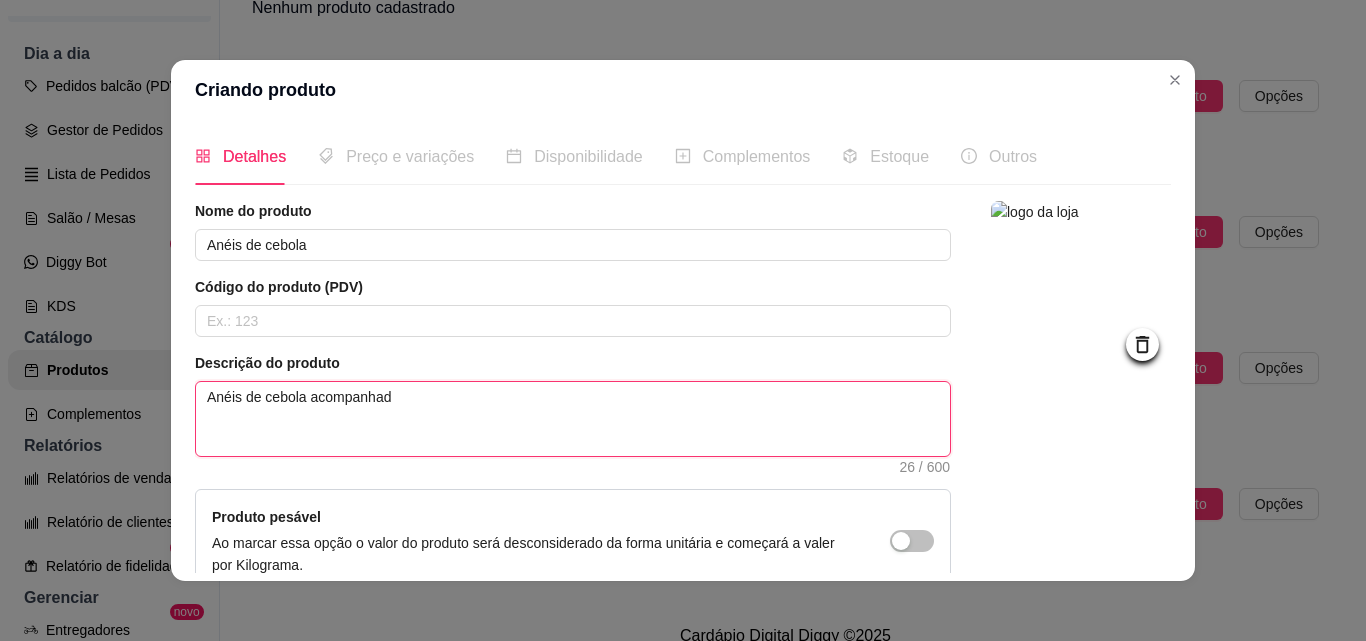 type on "Anéis de cebola acompanhado" 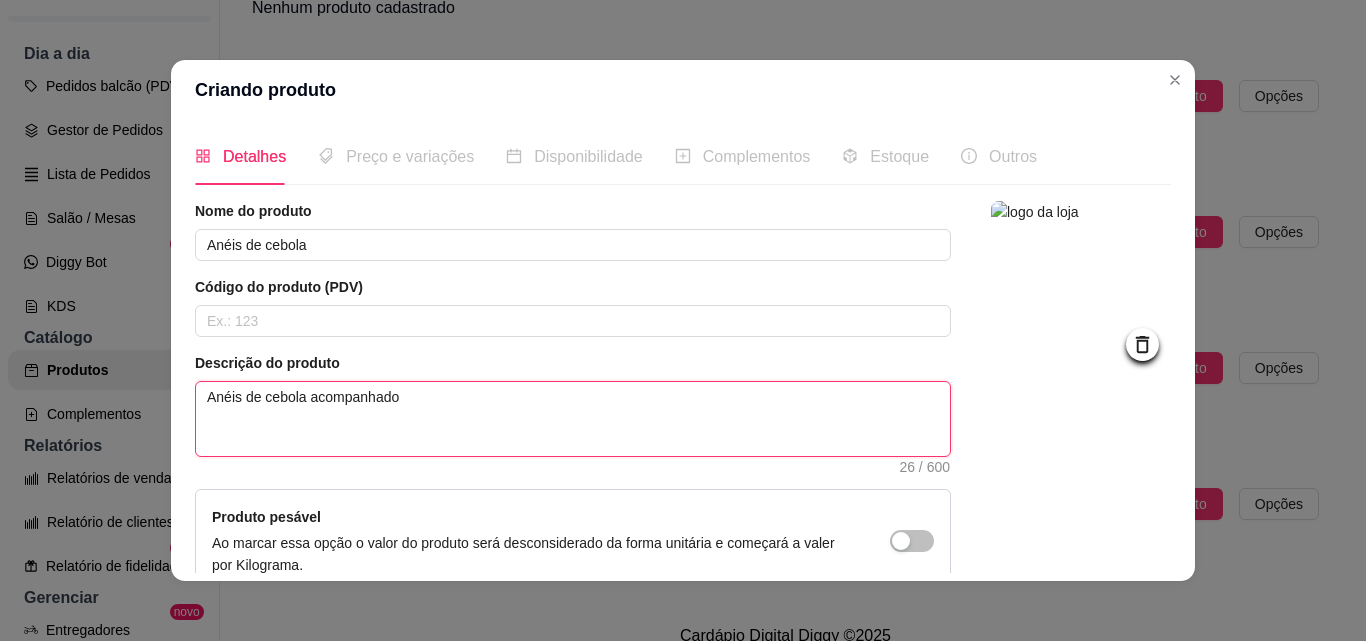 type on "Anéis de cebola acompanhados" 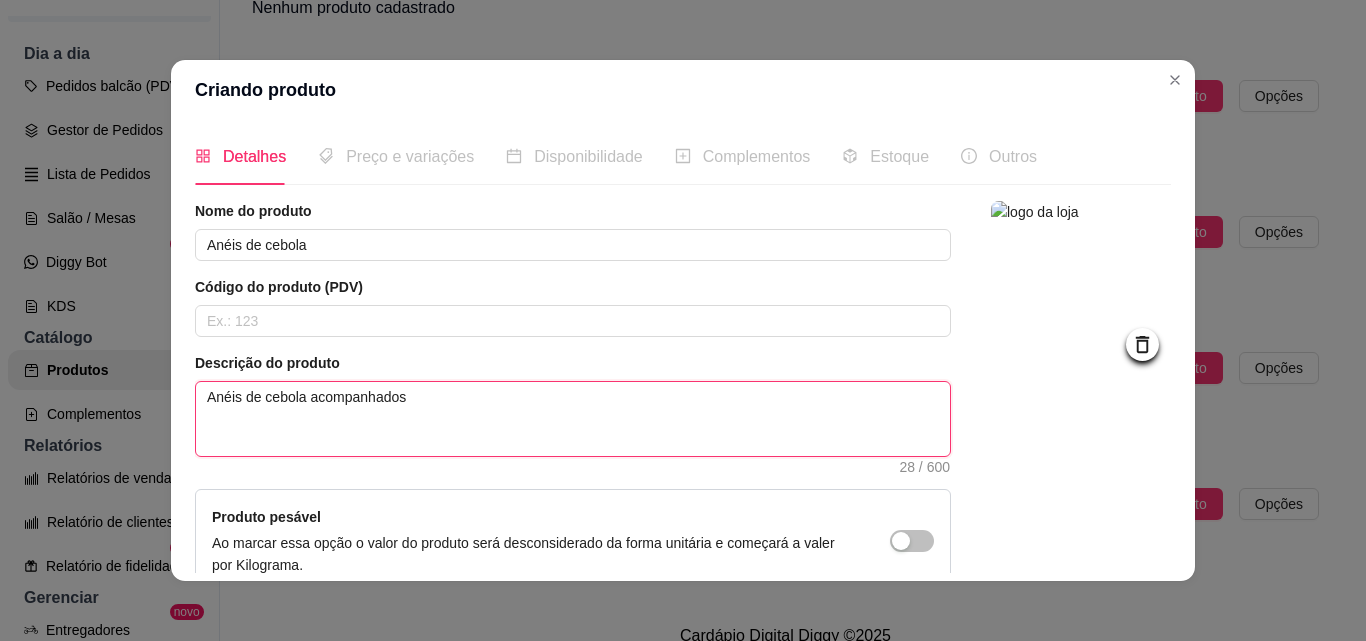 type on "Anéis de cebola acompanhados" 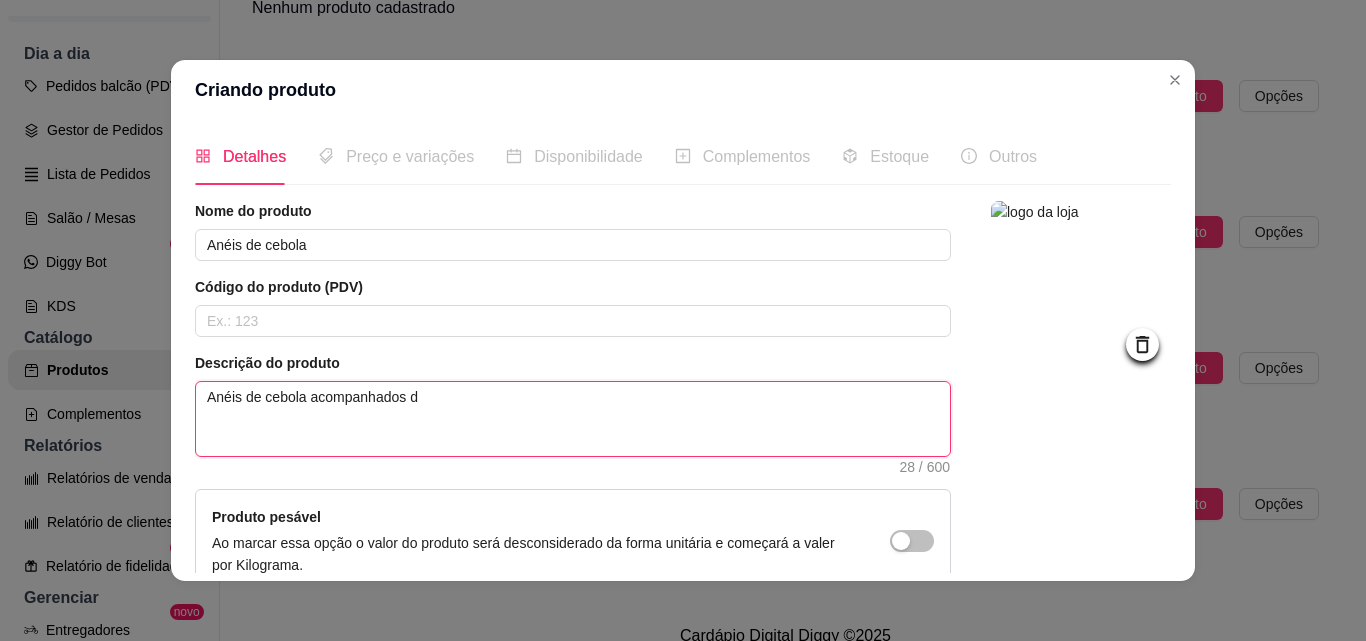 type 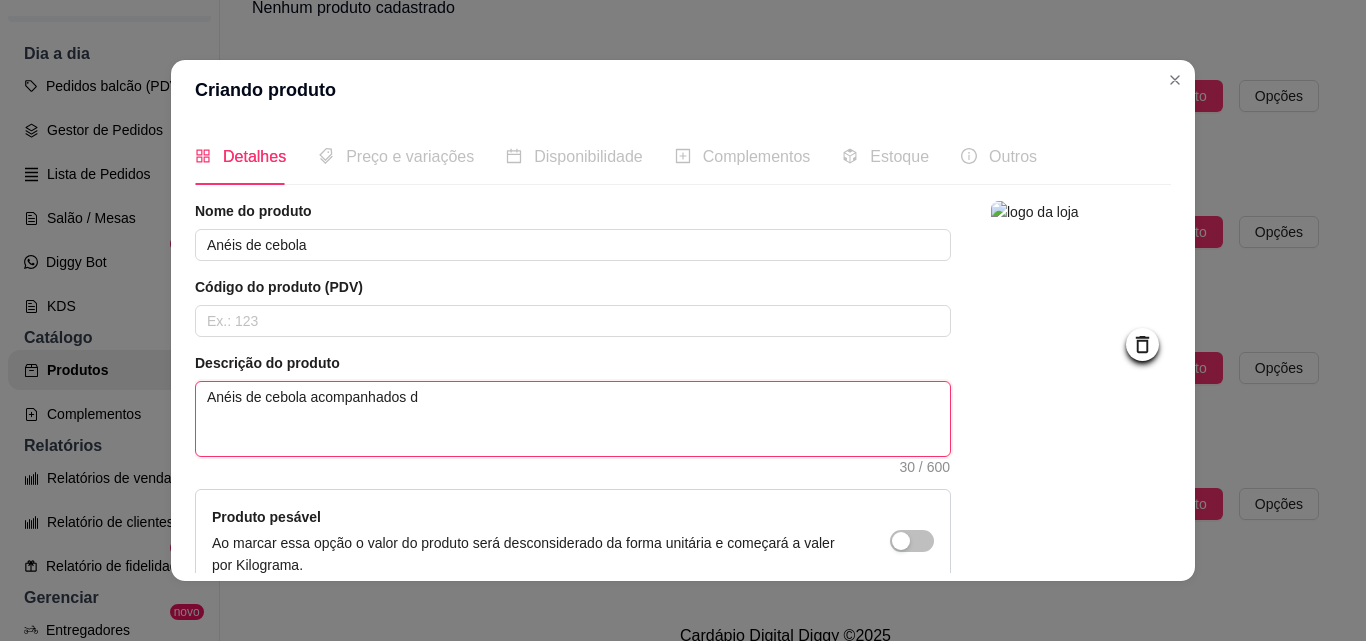 type on "Anéis de cebola acompanhados de" 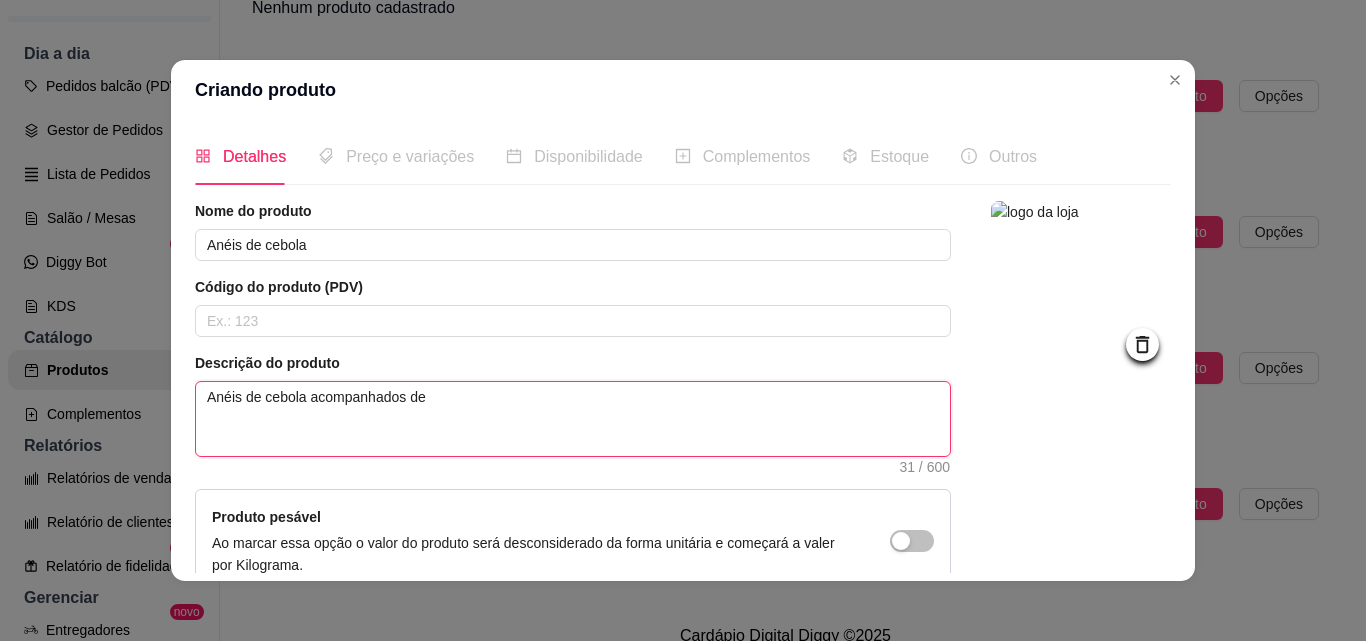 type on "Anéis de cebola acompanhados de" 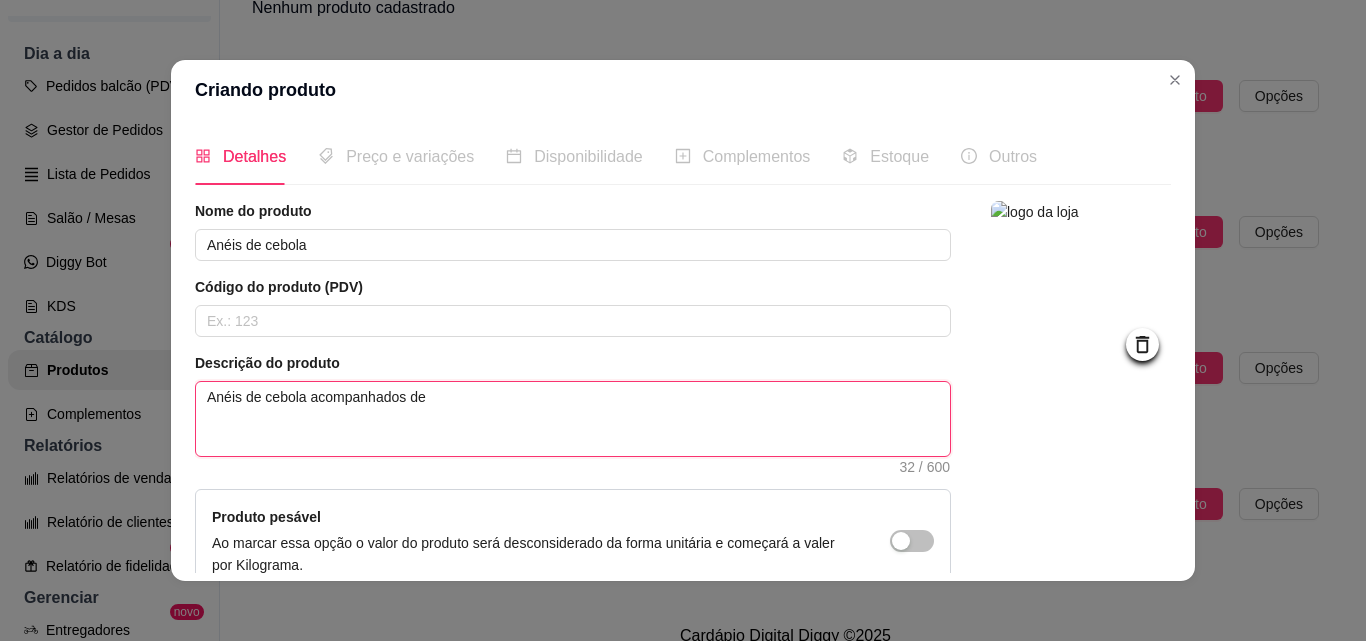 type on "Anéis de cebola acompanhados de m" 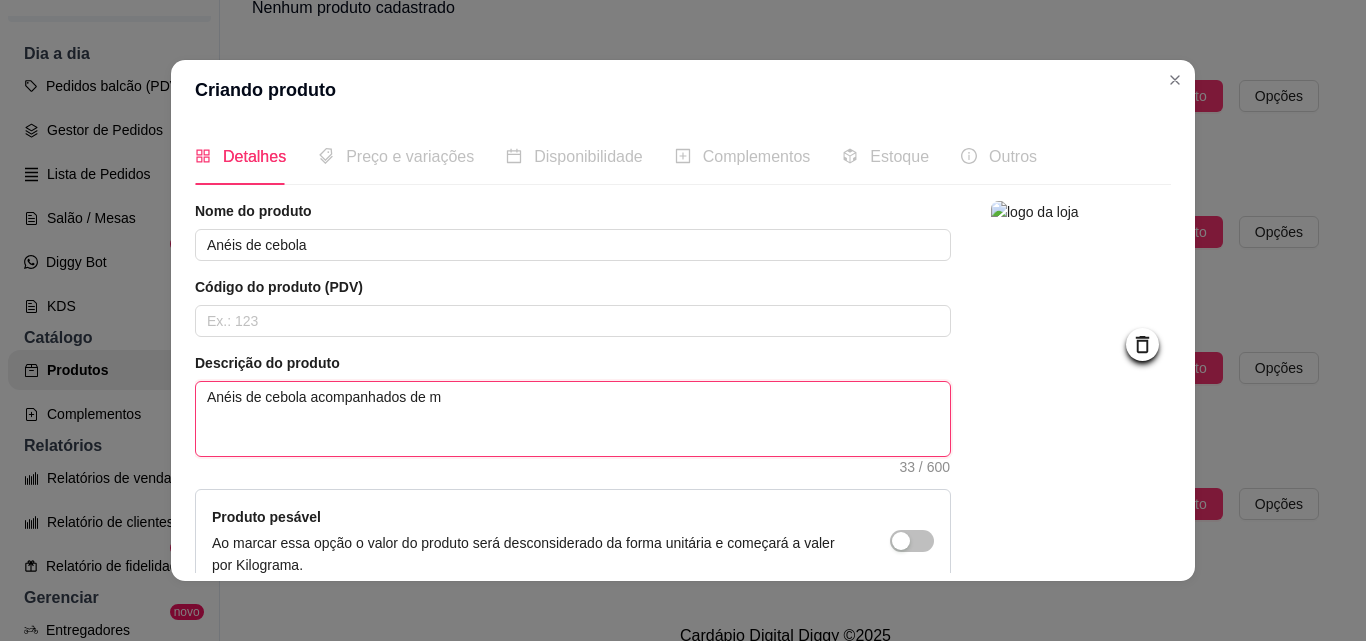 type on "Anéis de cebola acompanhados de mo" 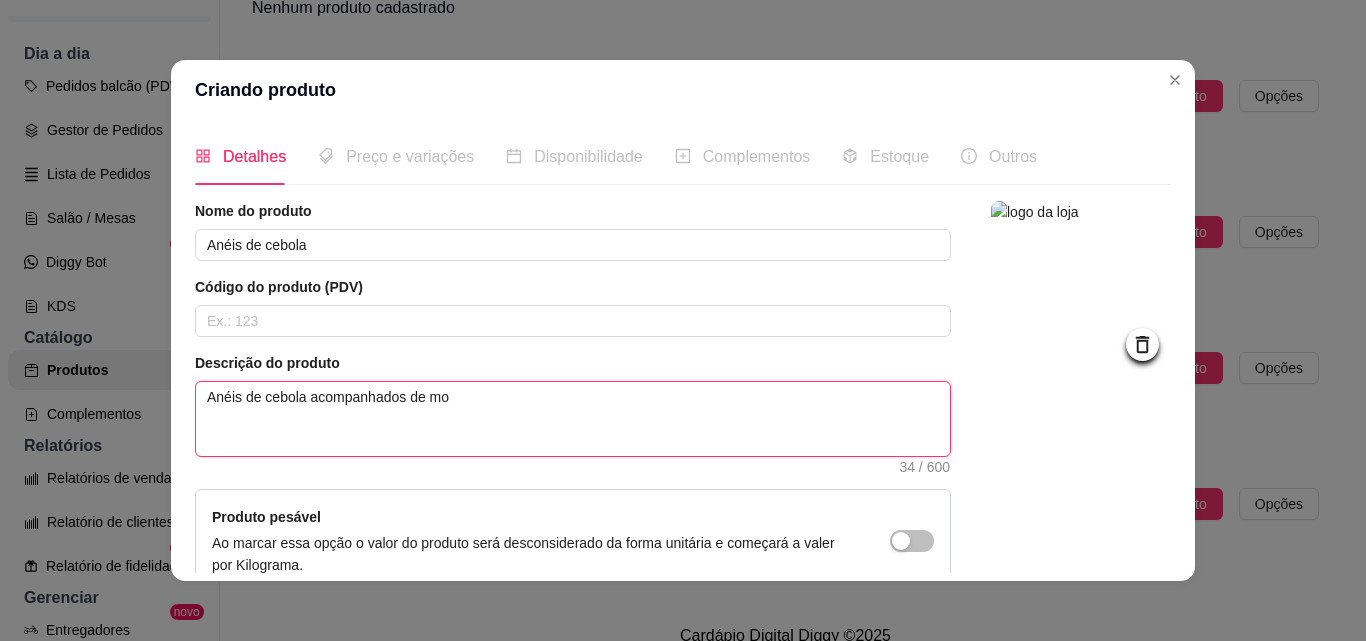 type on "Anéis de cebola acompanhados de mol" 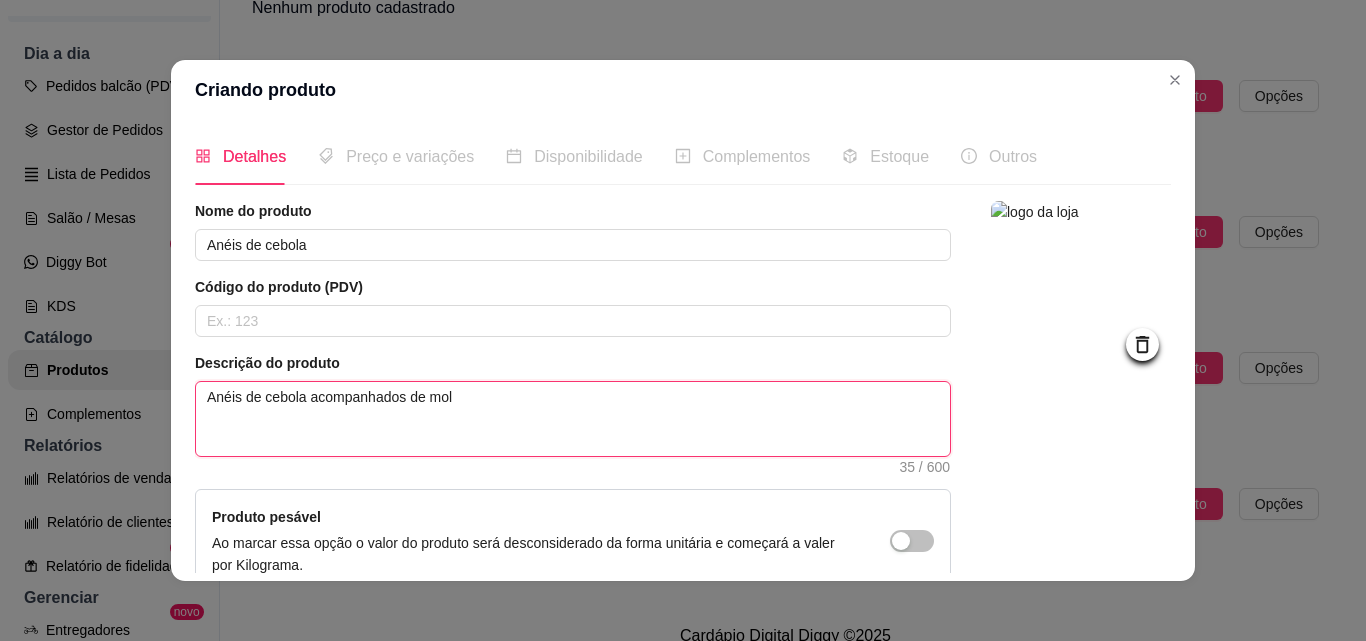 type on "Anéis de cebola acompanhados de molh" 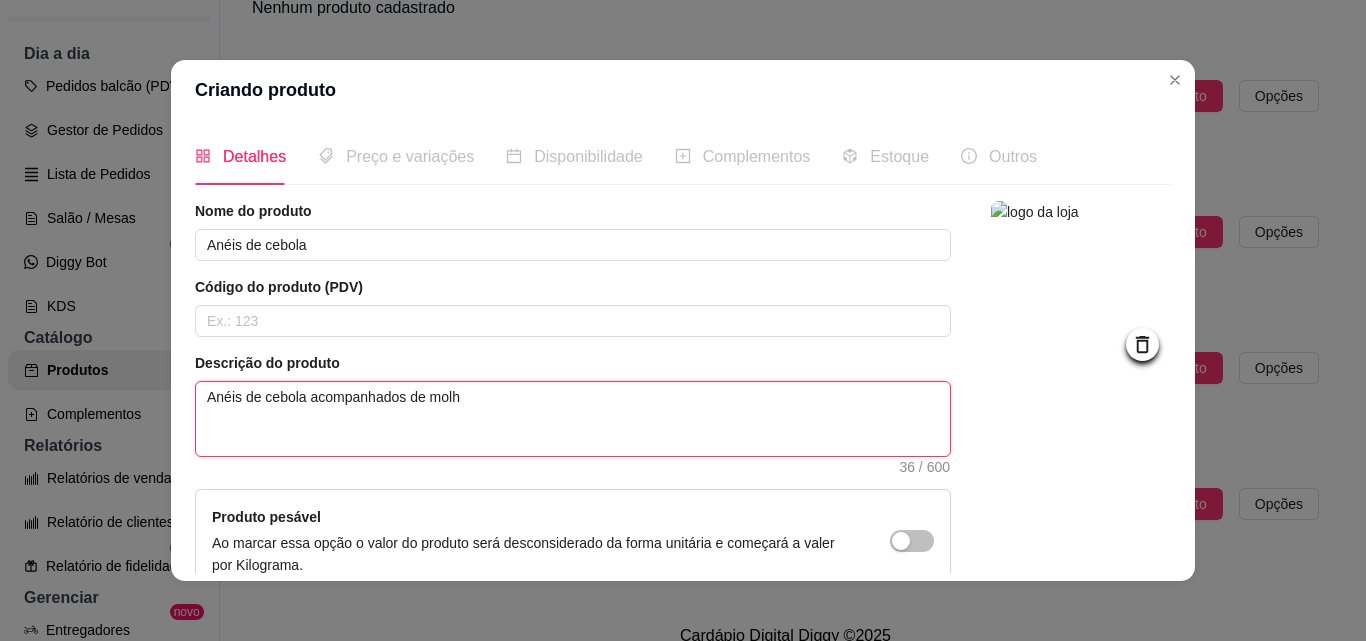 type on "Anéis de cebola acompanhados de molho" 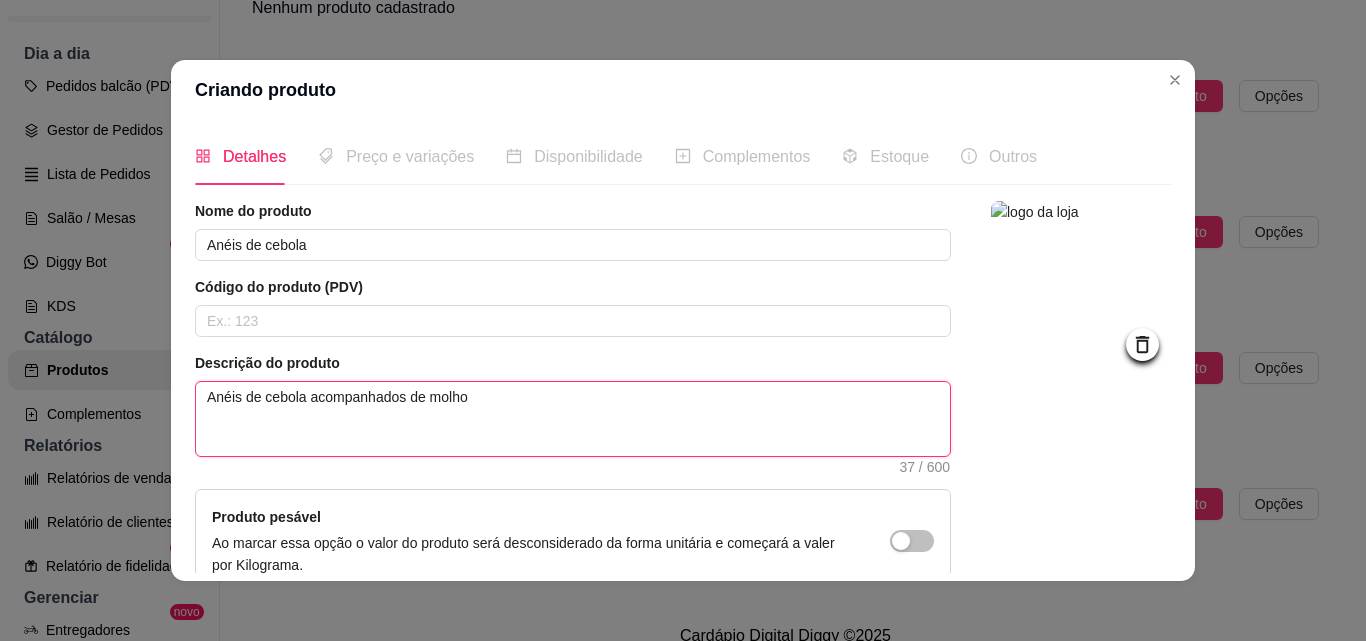 type on "Anéis de cebola acompanhados de molho" 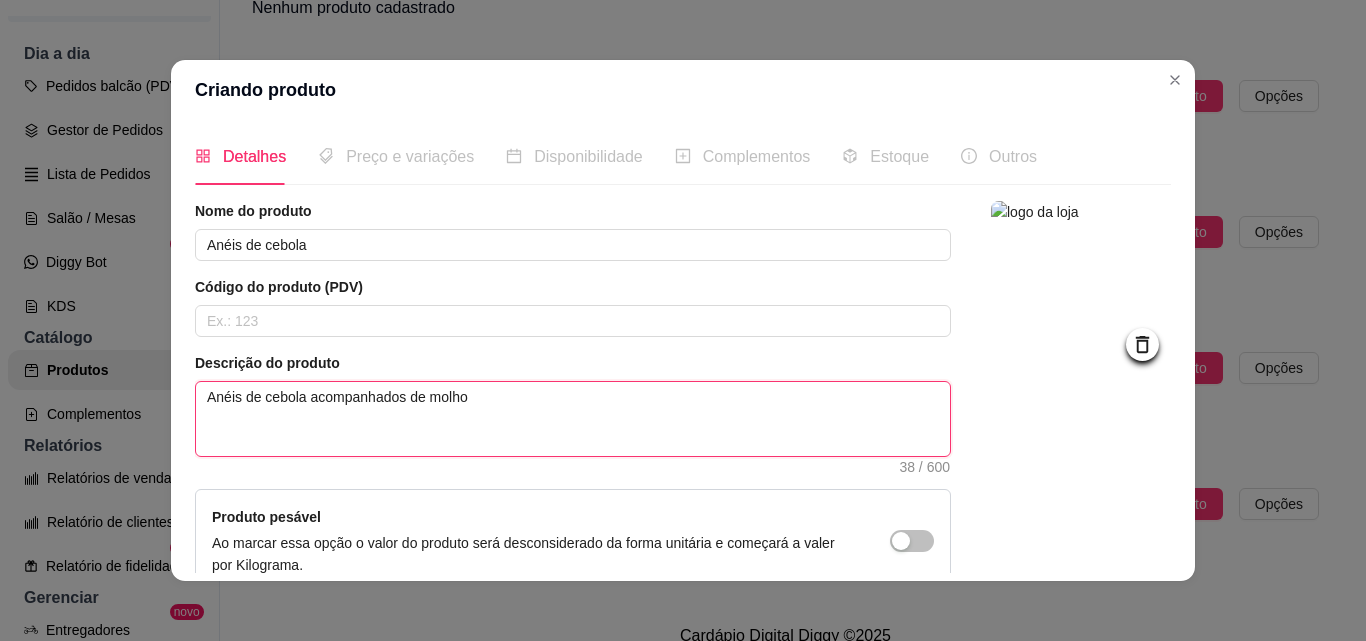 type on "Anéis de cebola acompanhados de molho b" 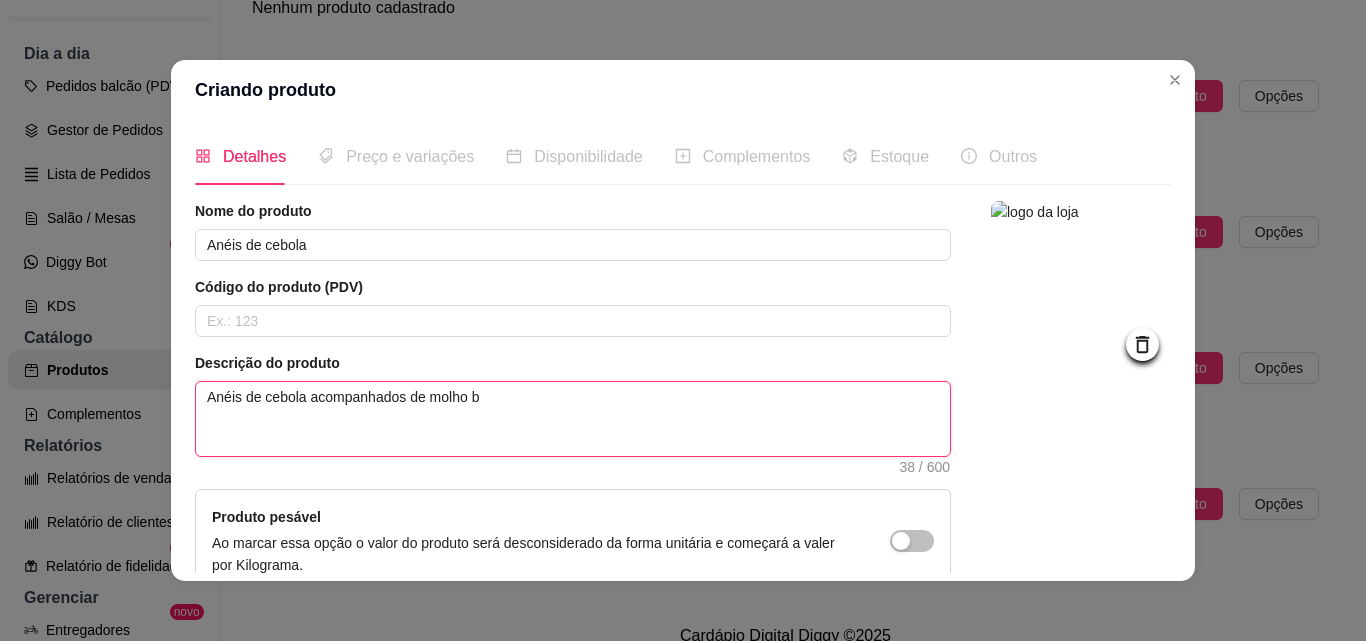 type on "Anéis de cebola acompanhados de molho ba" 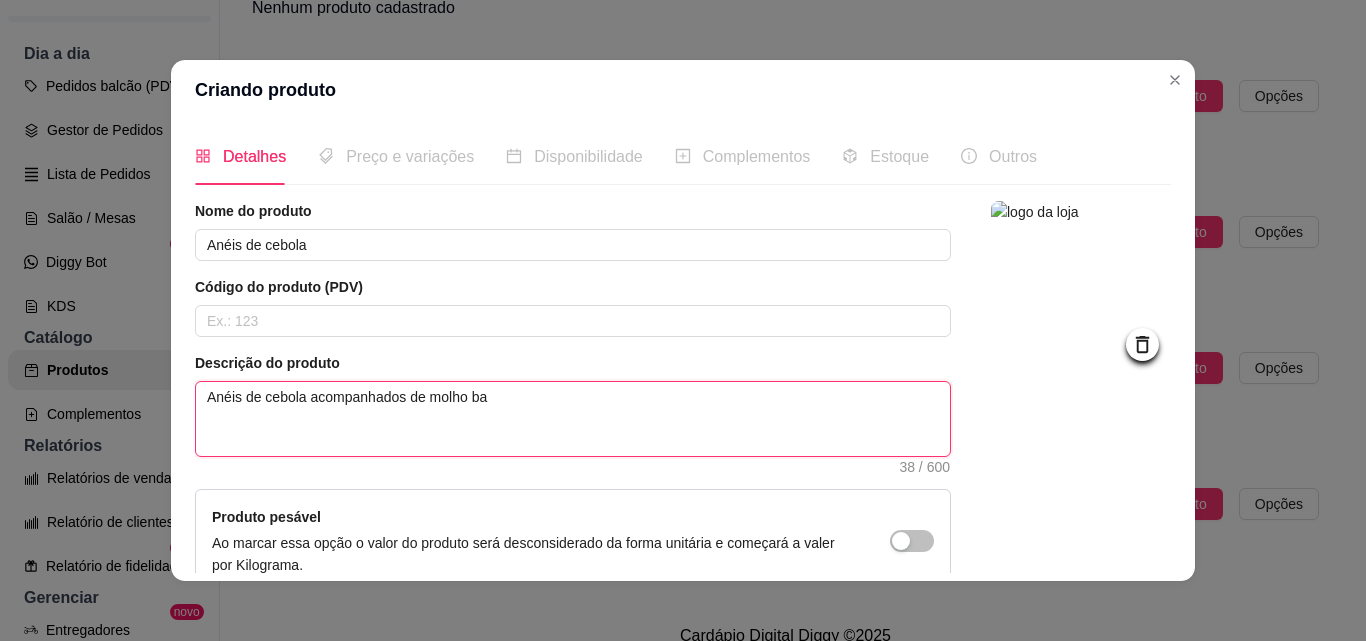 type 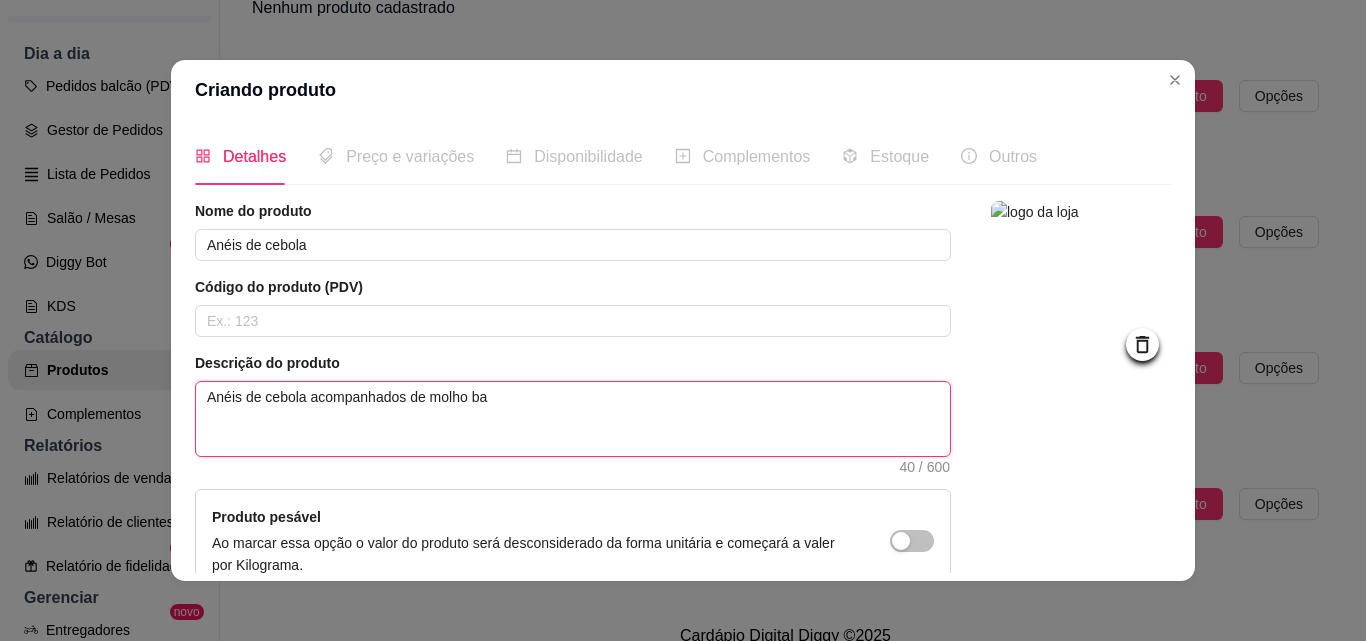 type on "Anéis de cebola acompanhados de molho bar" 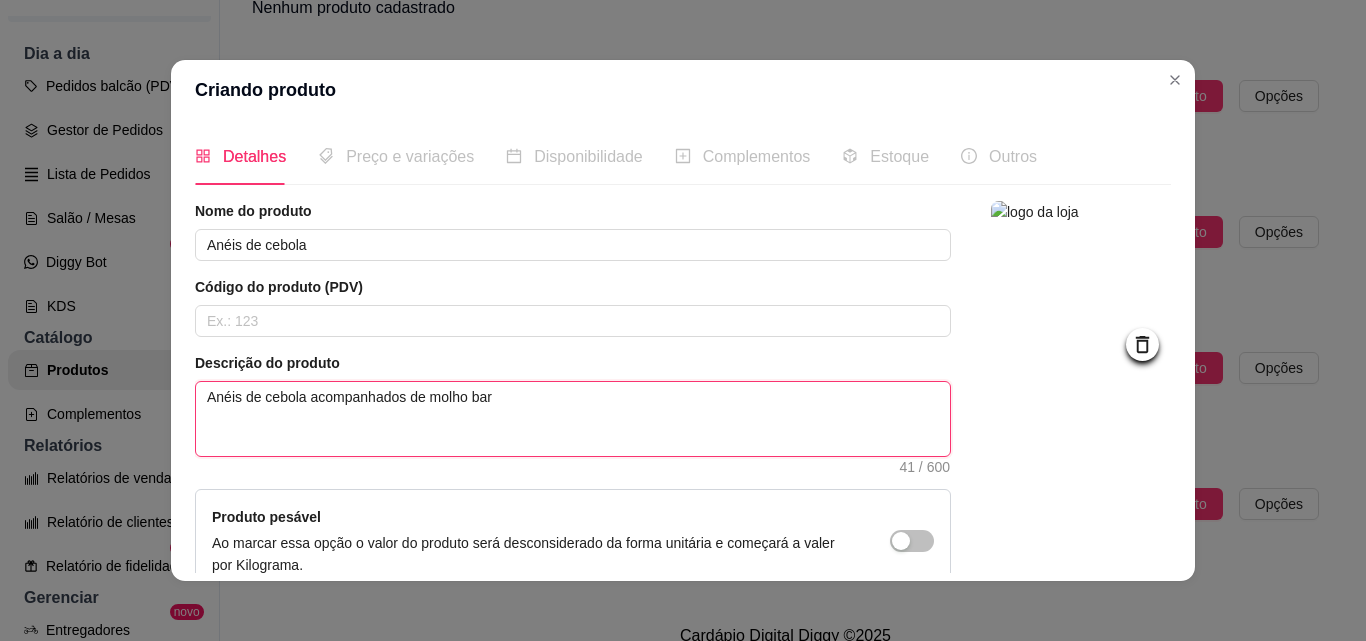 type on "Anéis de cebola acompanhados de molho barb" 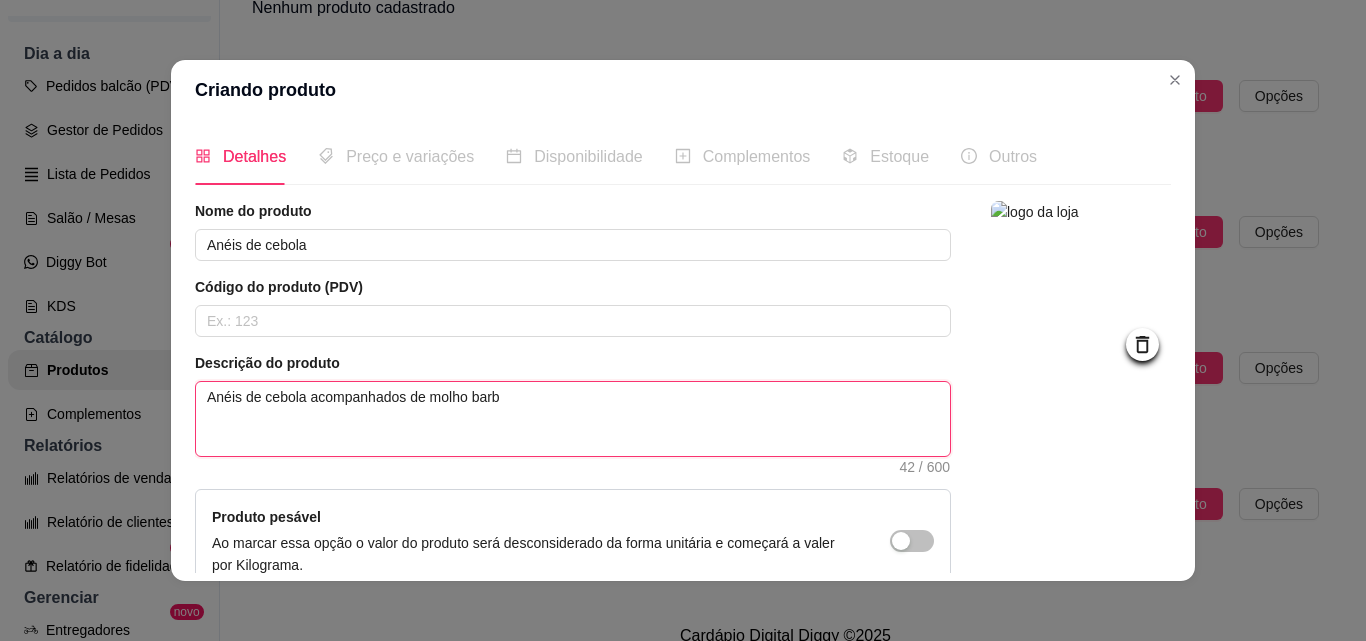 type on "Anéis de cebola acompanhados de molho barbe" 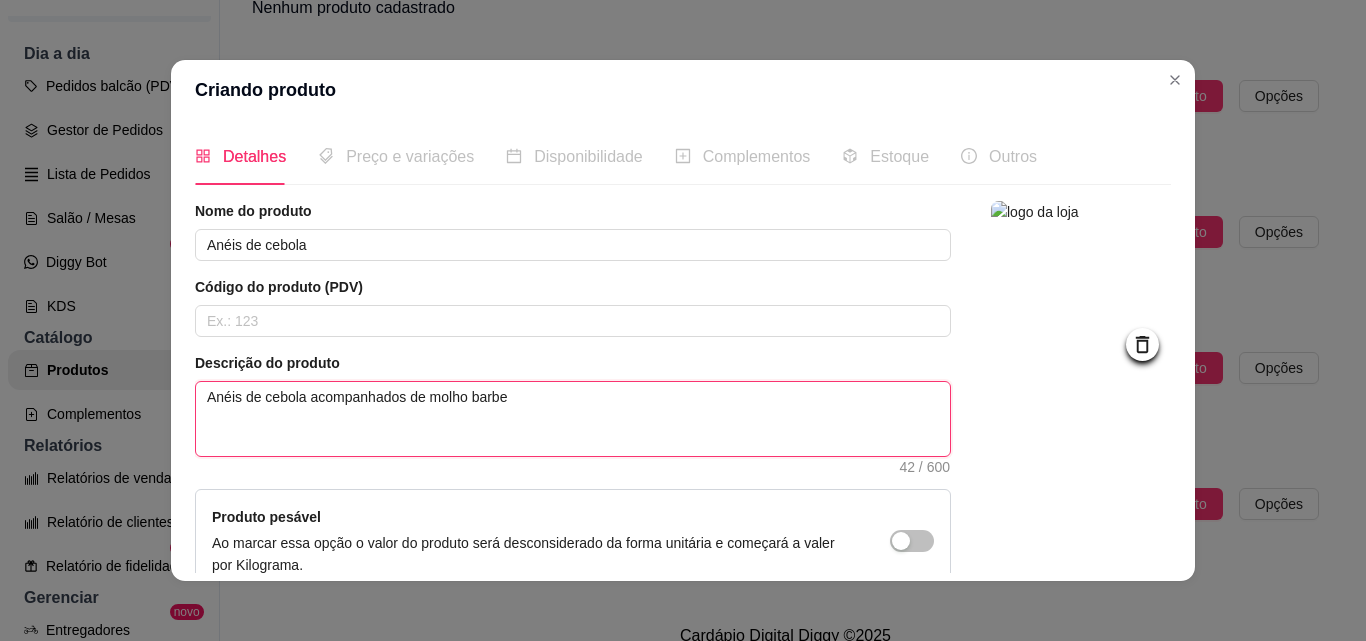 type on "Anéis de cebola acompanhados de molho barbec" 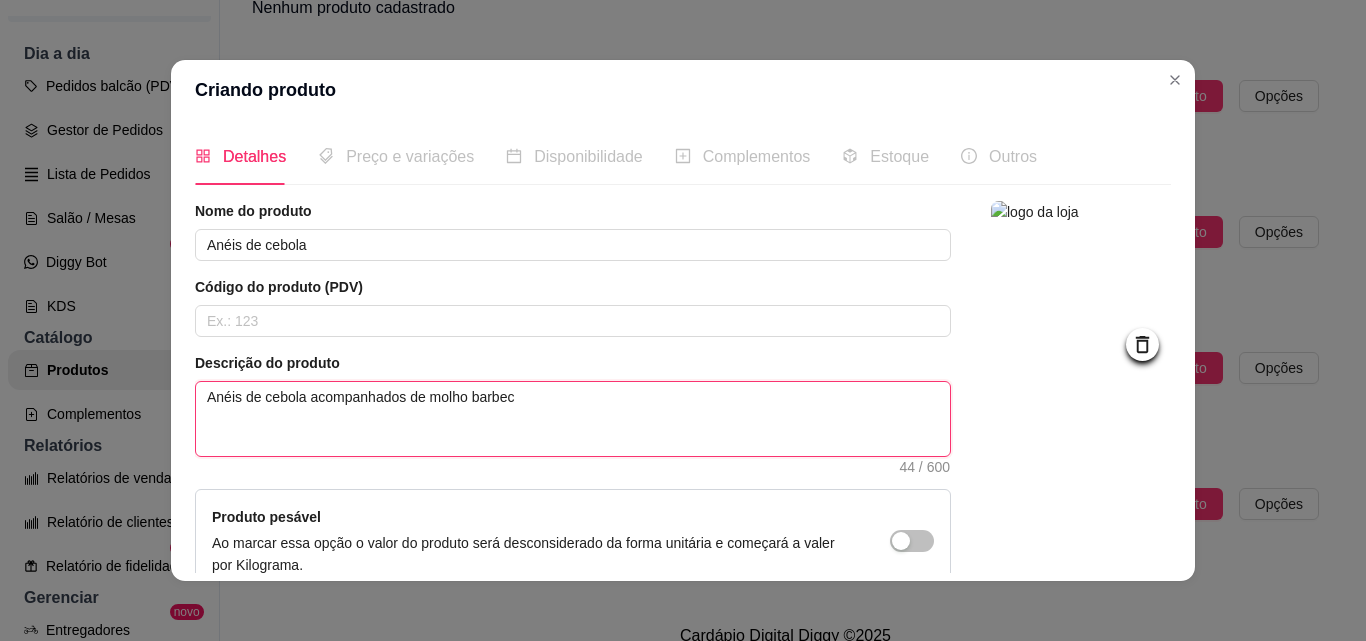 type on "Anéis de cebola acompanhados de molho barbecu" 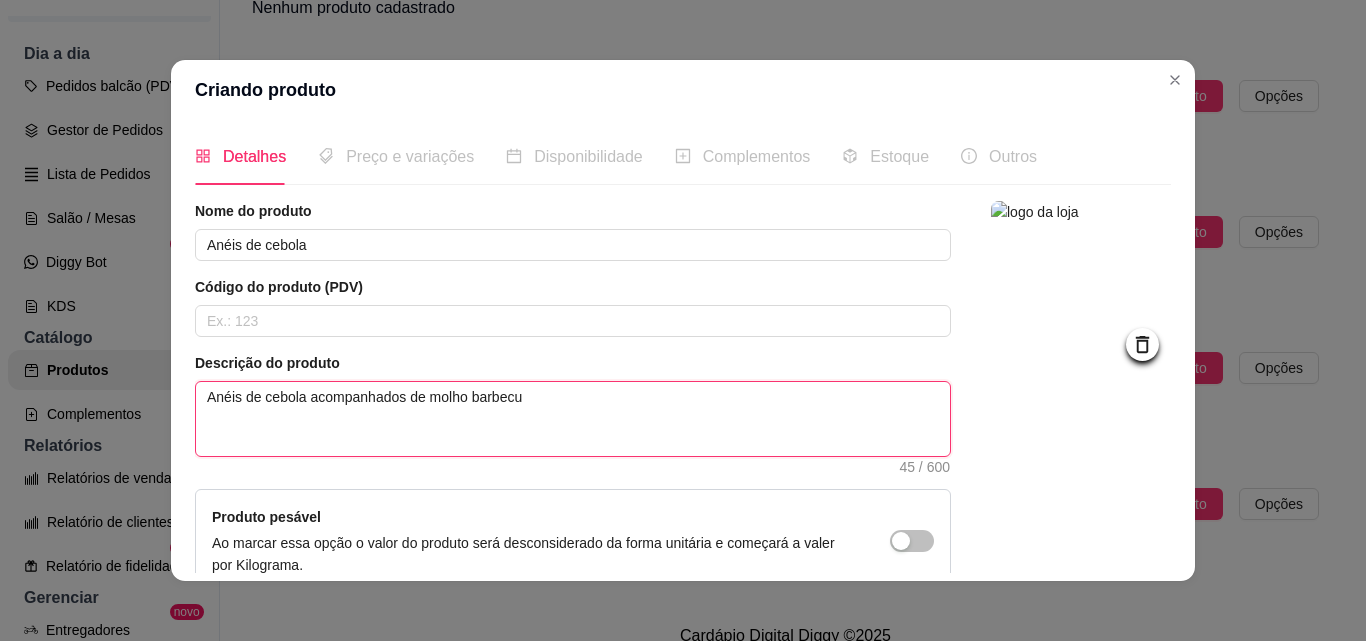 type on "Anéis de cebola acompanhados de molho barbecue" 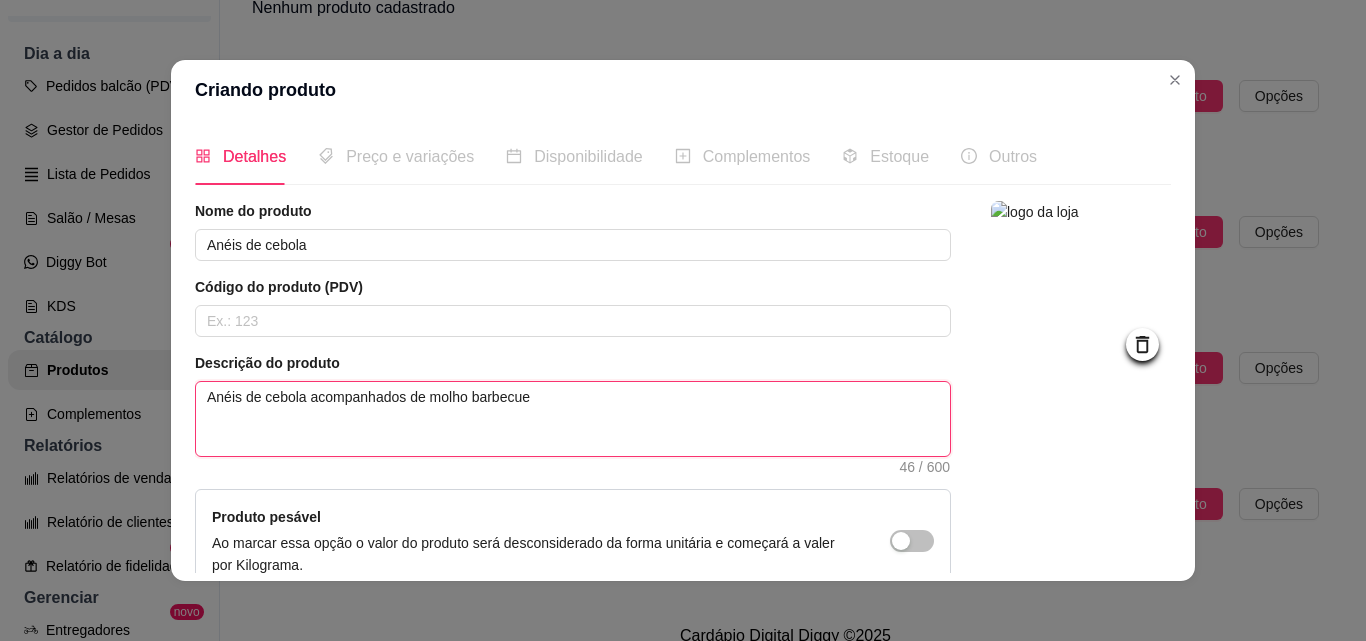 type on "Anéis de cebola acompanhados de molho barbecue" 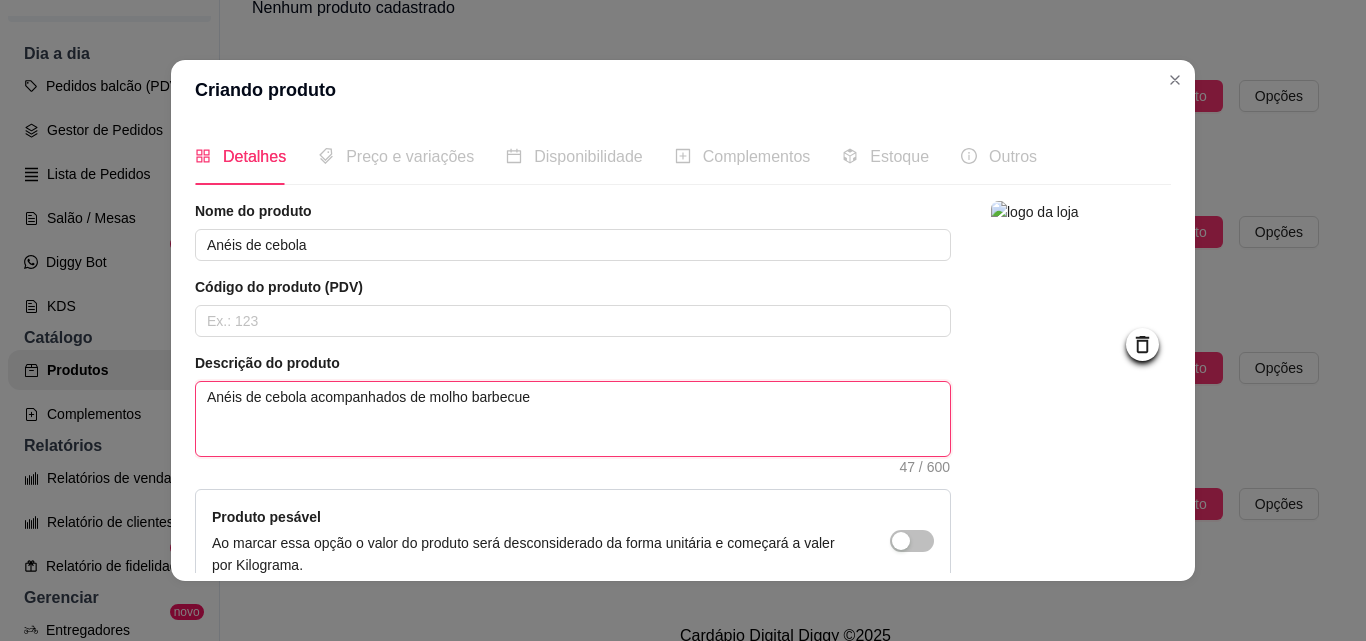 type on "Anéis de cebola acompanhados de molho barbecue e" 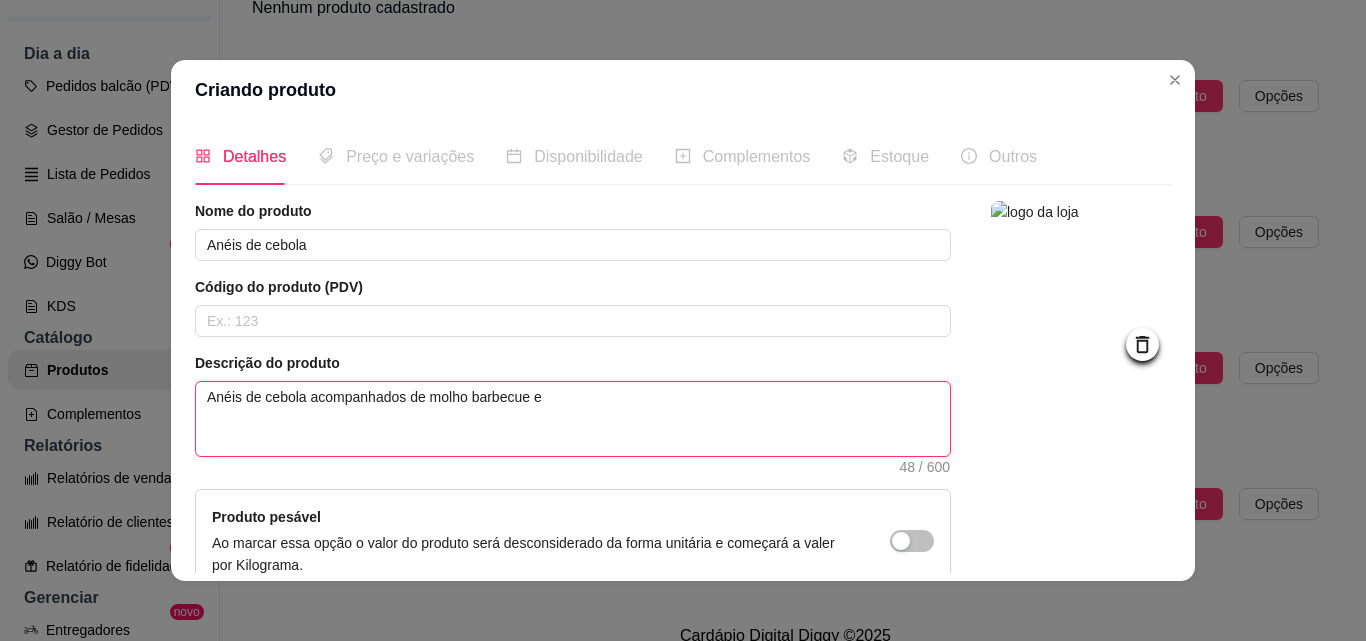 type on "Anéis de cebola acompanhados de molho barbecue e" 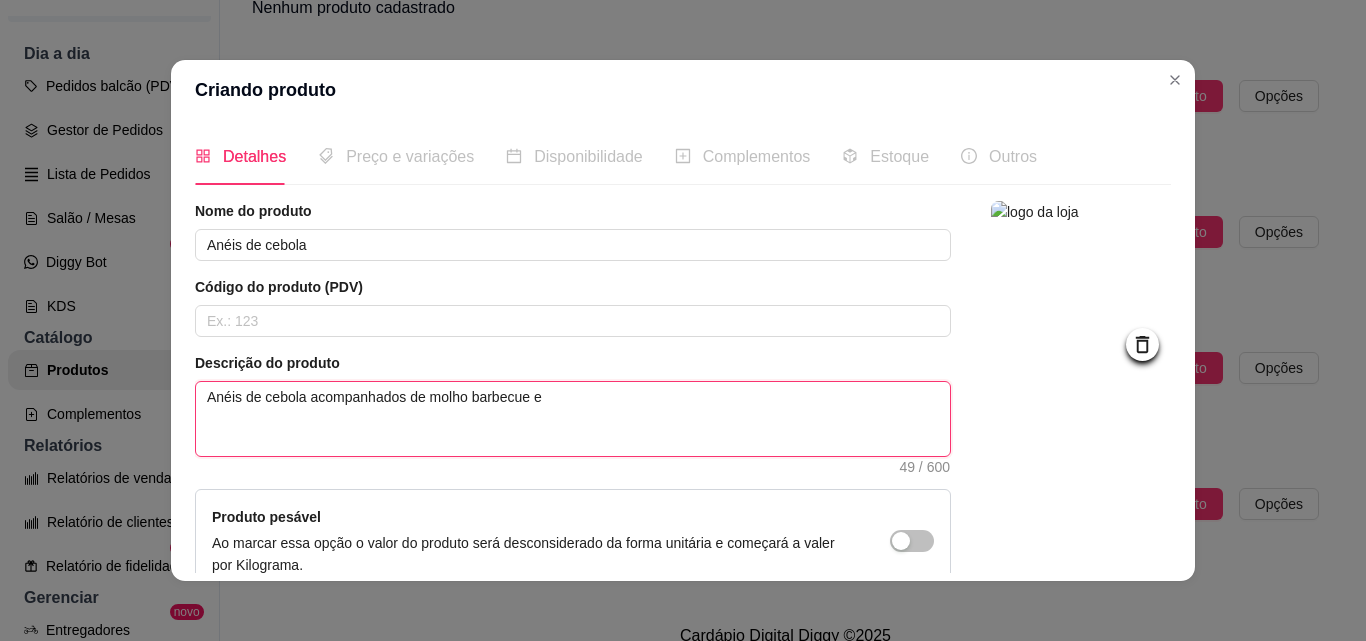 type on "Anéis de cebola acompanhados de molho barbecue e m" 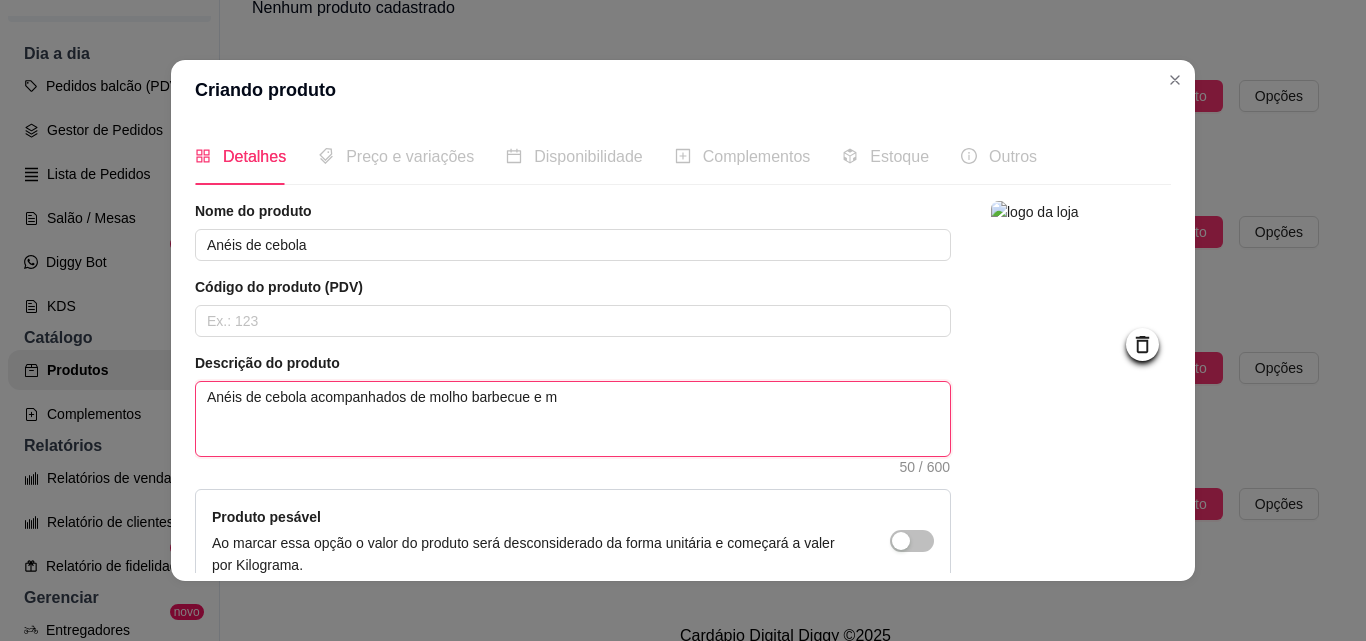 type on "Anéis de cebola acompanhados de molho barbecue e mo" 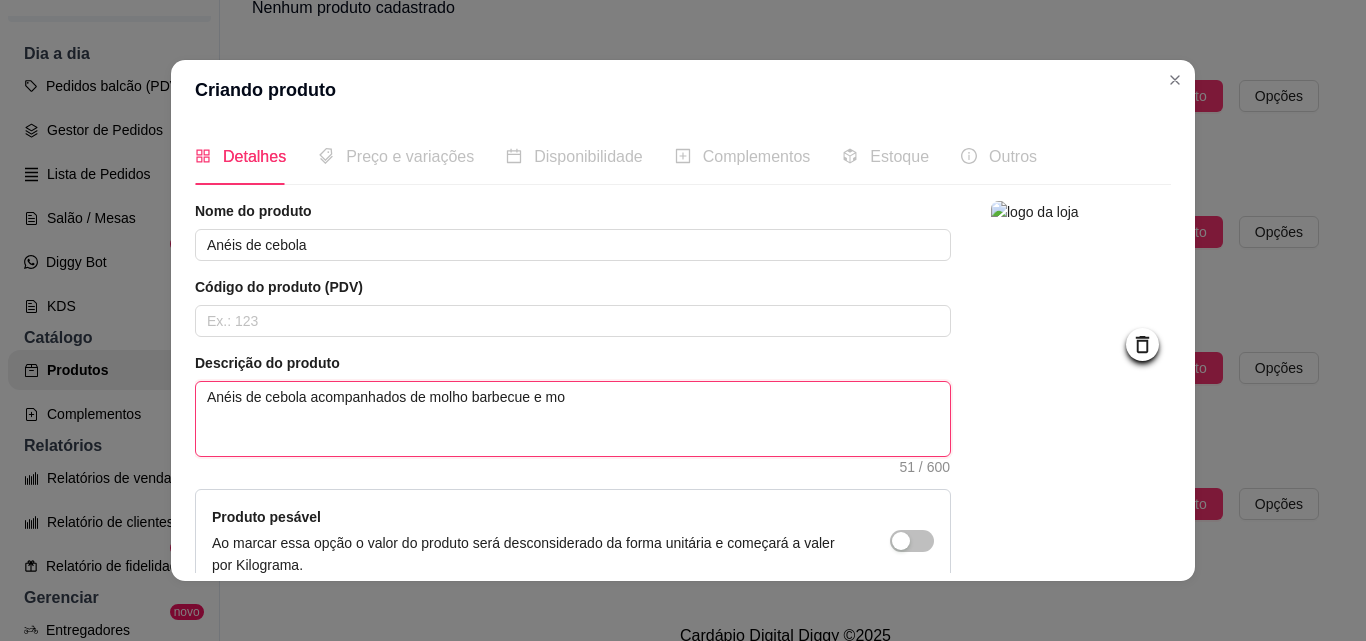 type on "Anéis de cebola acompanhados de molho barbecue e mol" 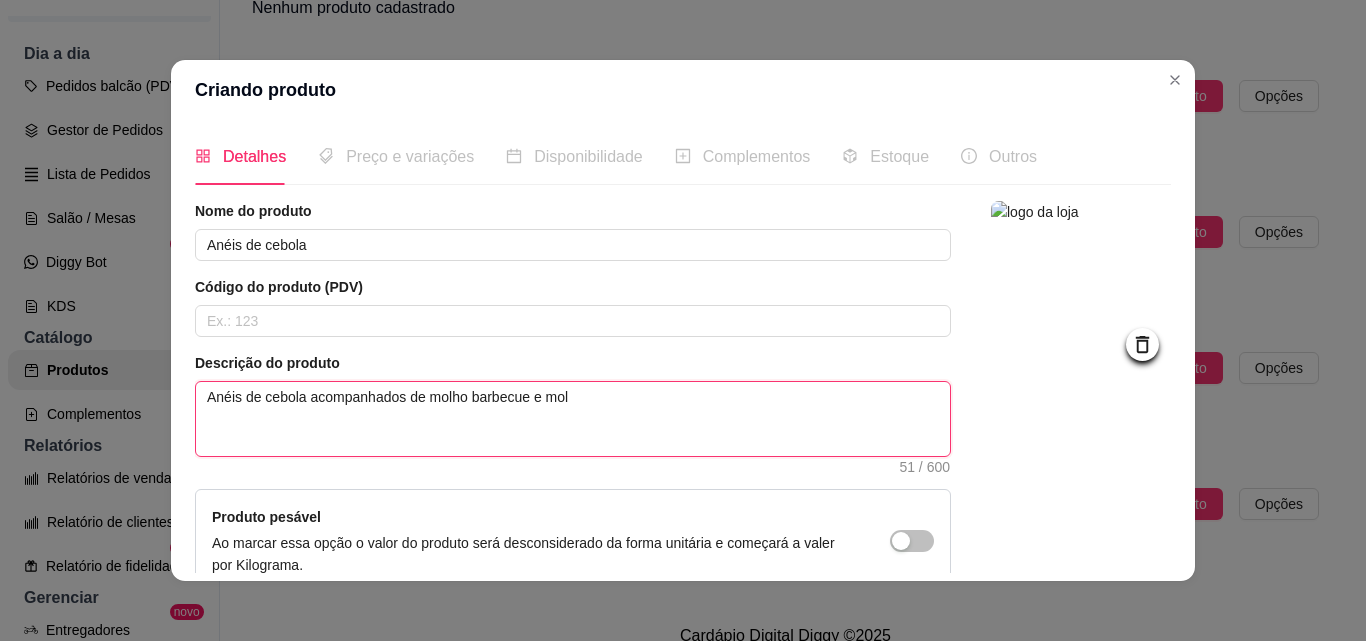 type 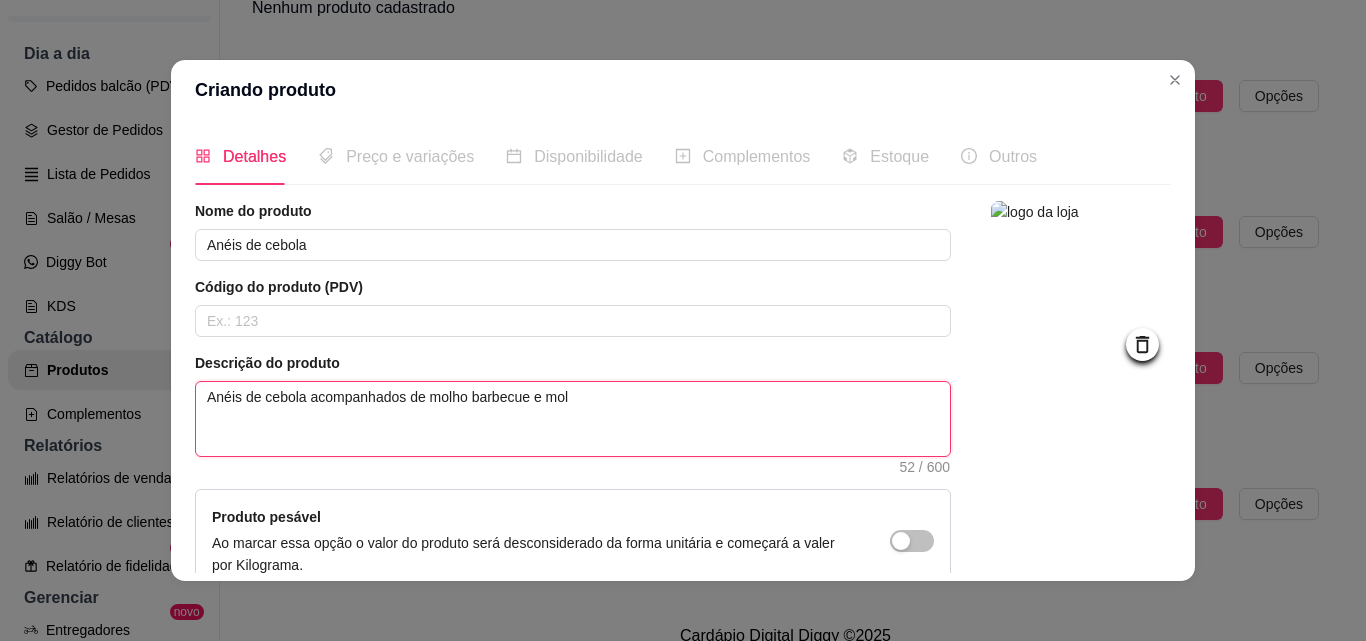 type on "Anéis de cebola acompanhados de molho barbecue e molh" 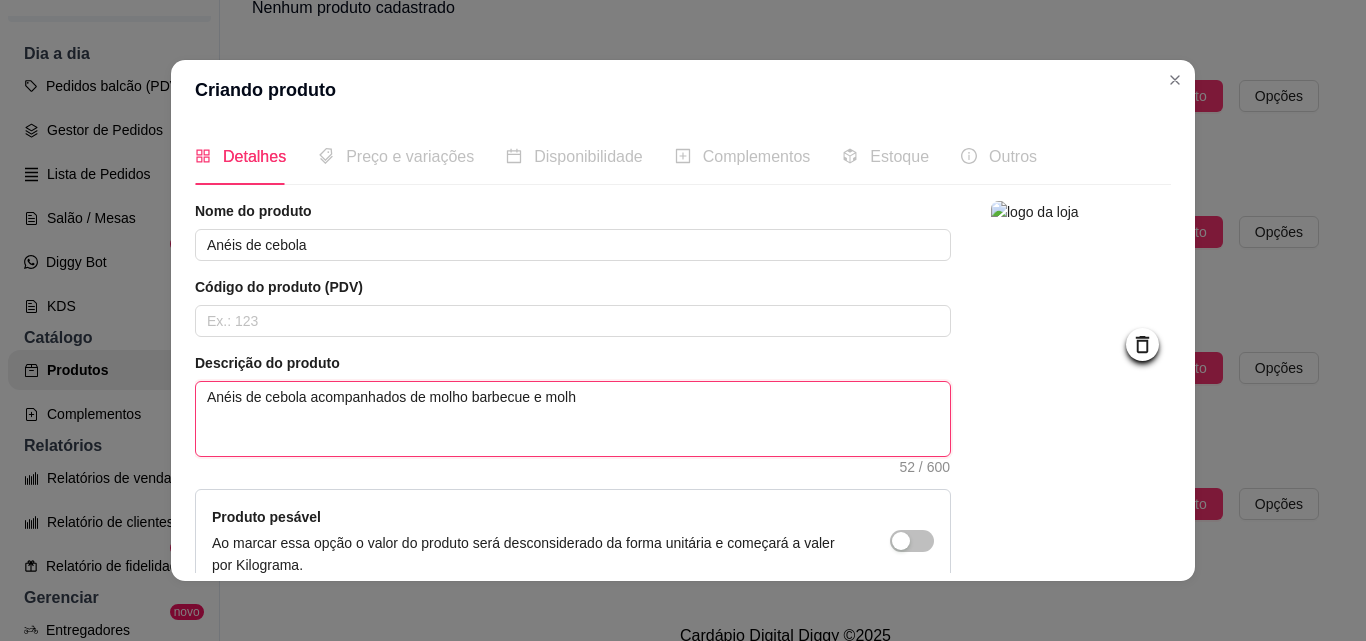 type 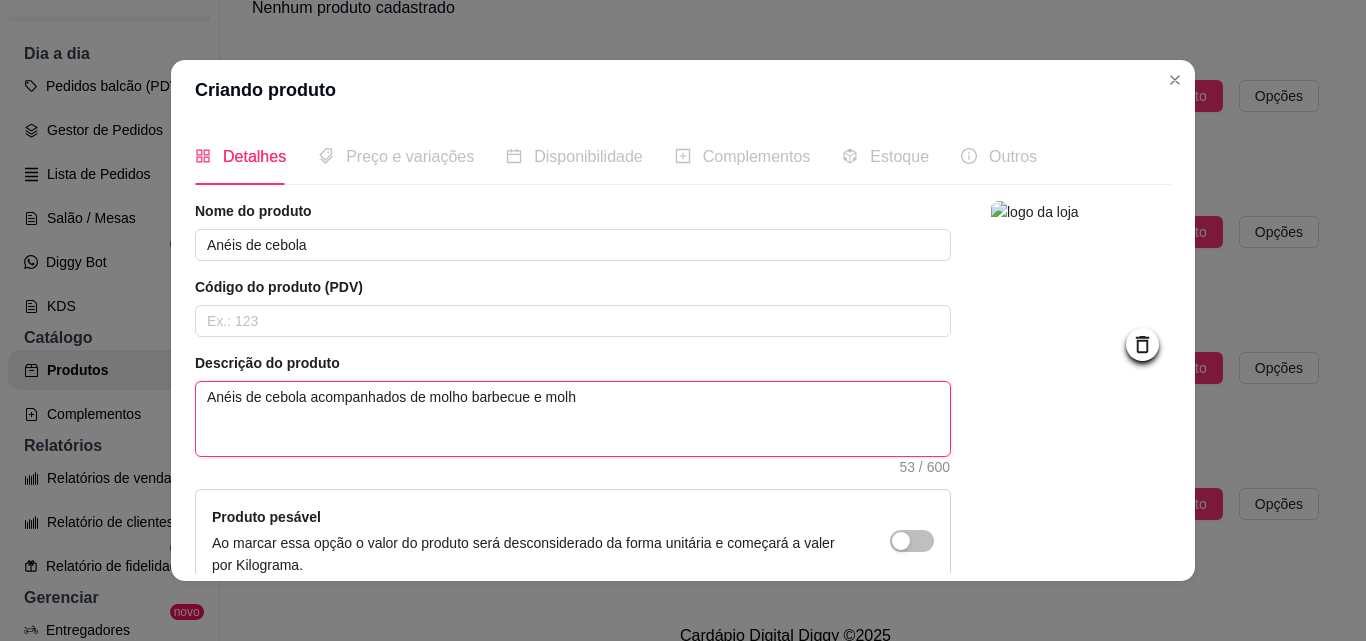 type on "Anéis de cebola acompanhados de molho barbecue e molho" 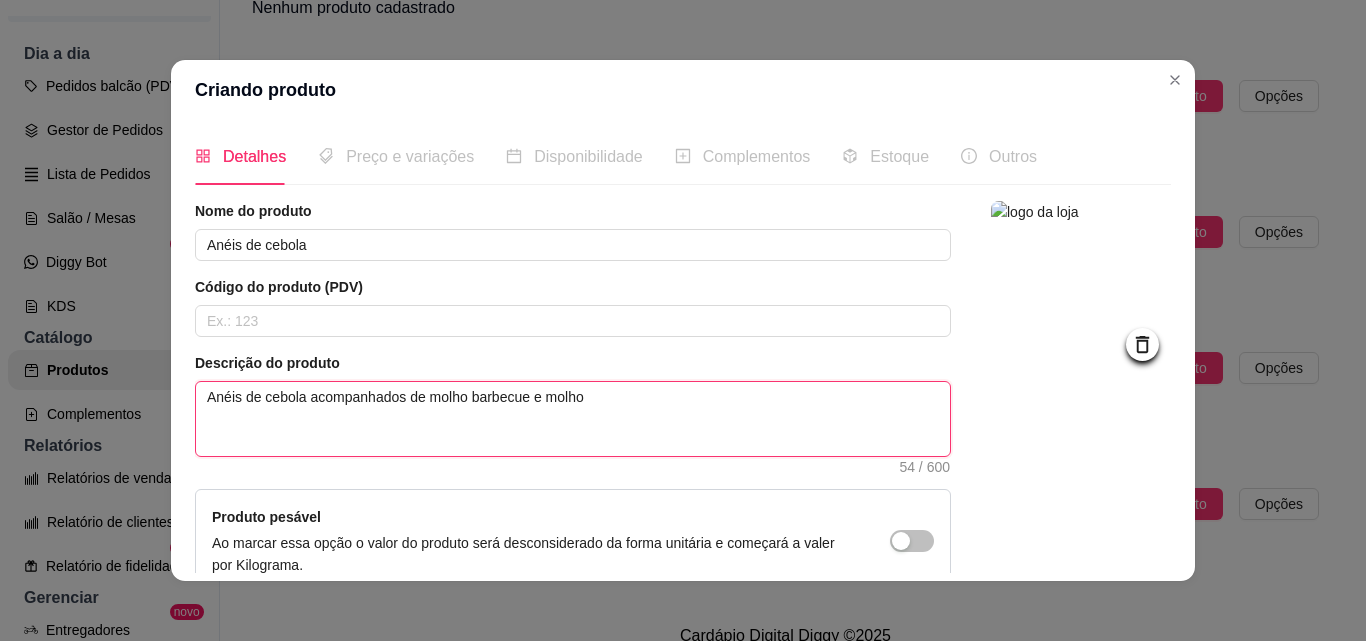 type on "Anéis de cebola acompanhados de molho barbecue e molho" 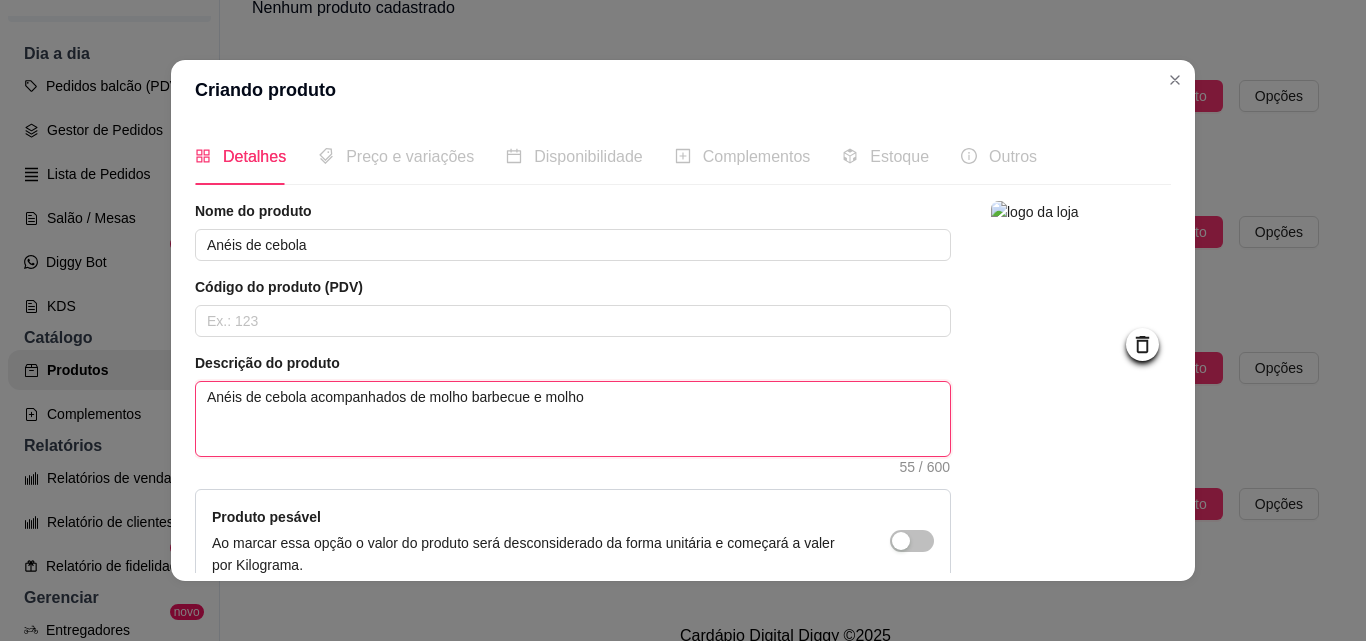 type on "Anéis de cebola acompanhados de molho barbecue e molho c" 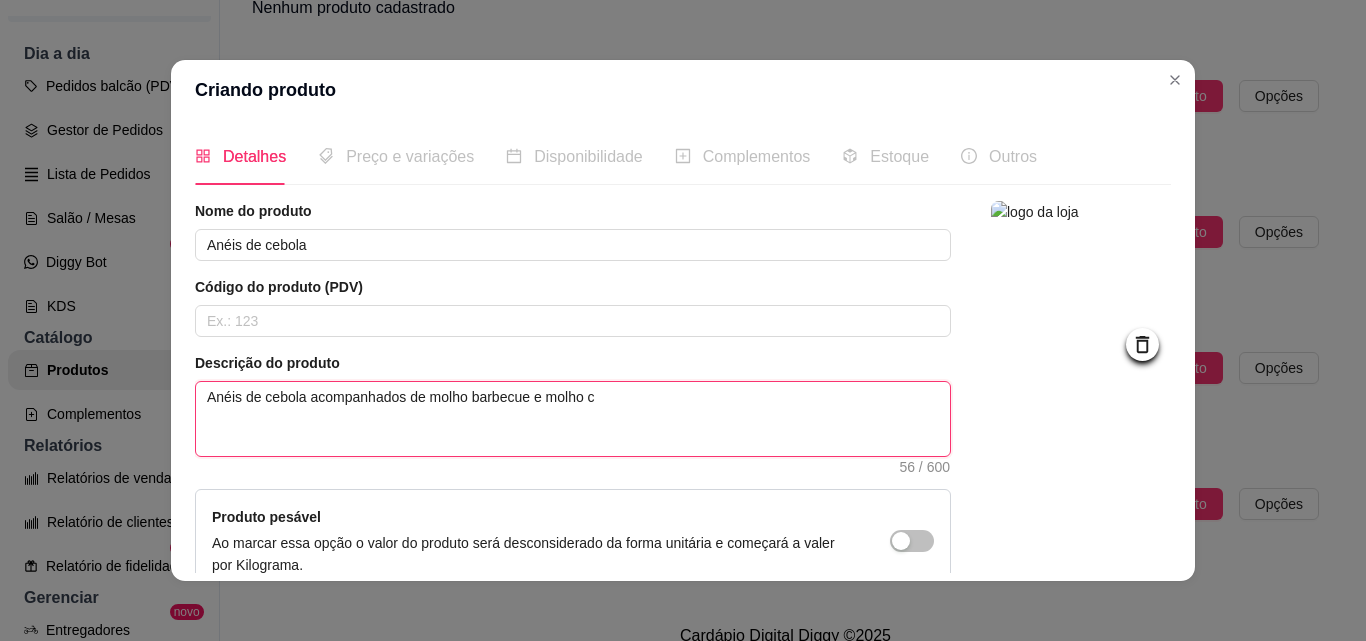 type on "Anéis de cebola acompanhados de molho barbecue e molho ch" 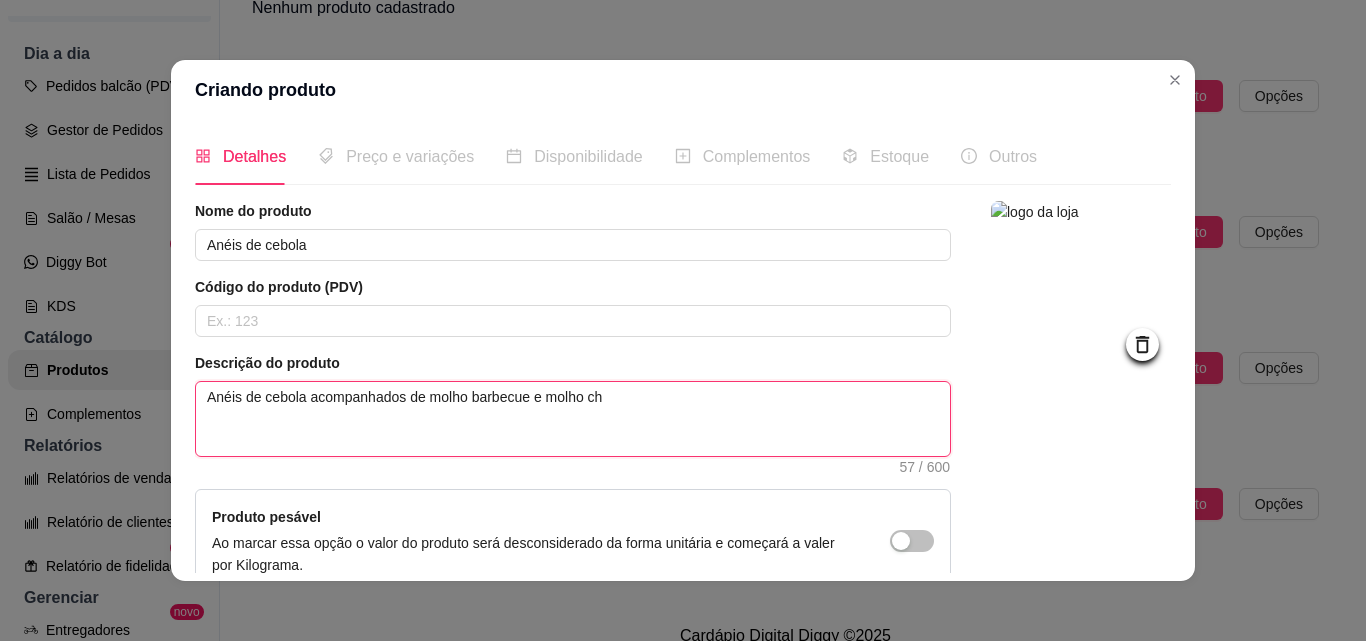 type on "Anéis de cebola acompanhados de molho barbecue e molho che" 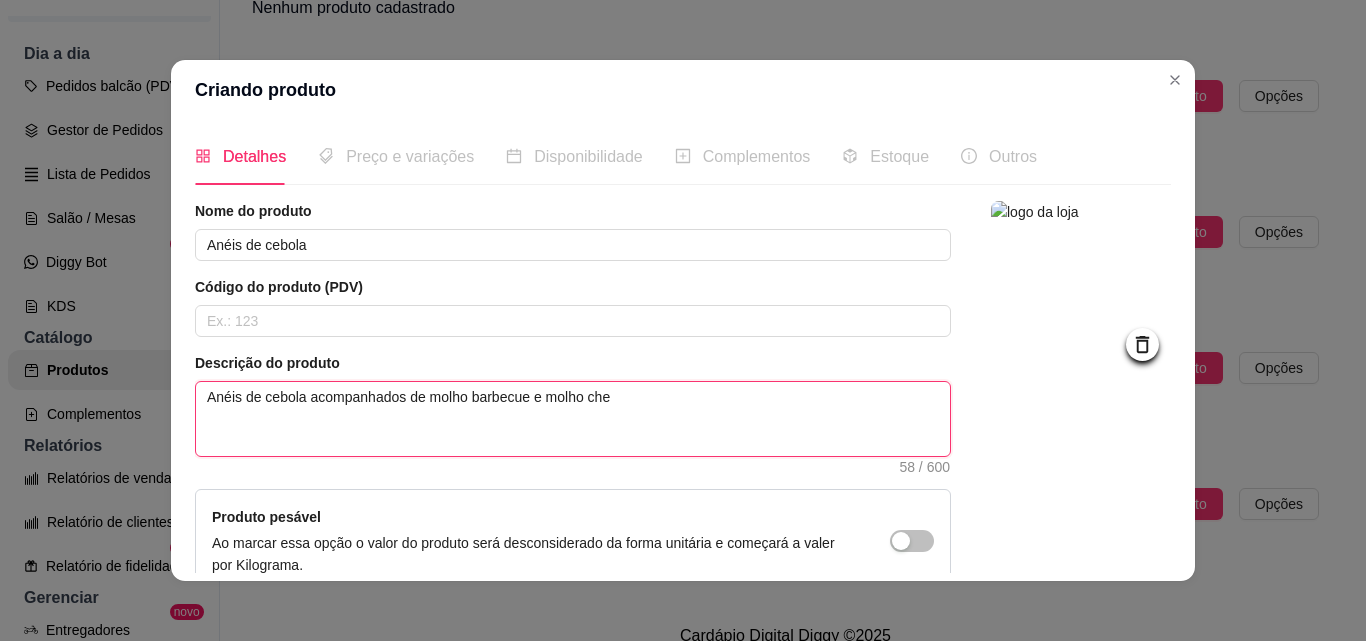type on "Anéis de cebola acompanhados de molho barbecue e molho ched" 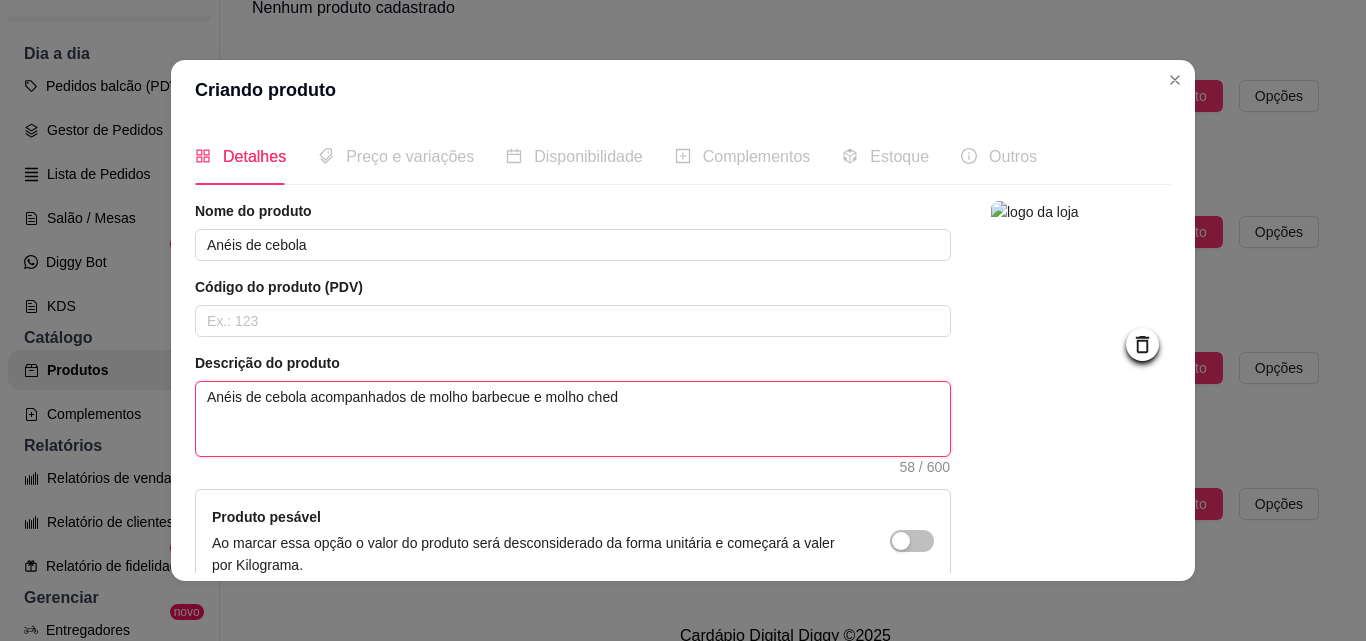 type 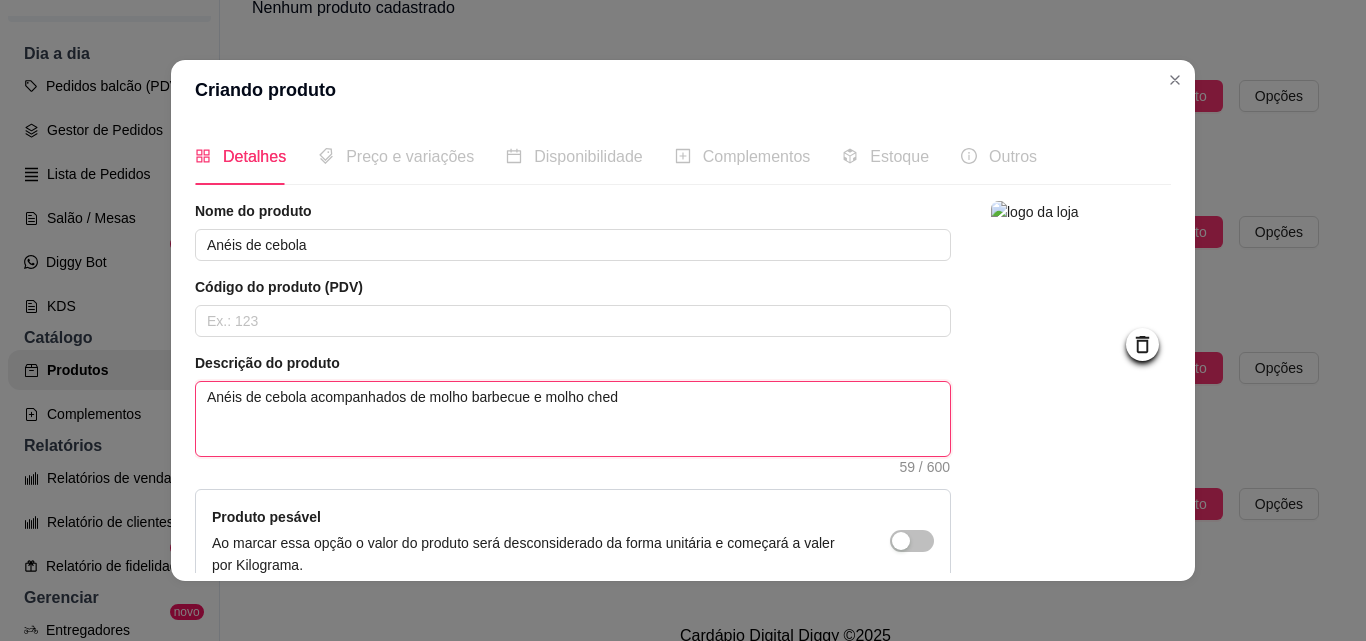 type on "Anéis de cebola acompanhados de molho barbecue e molho chedd" 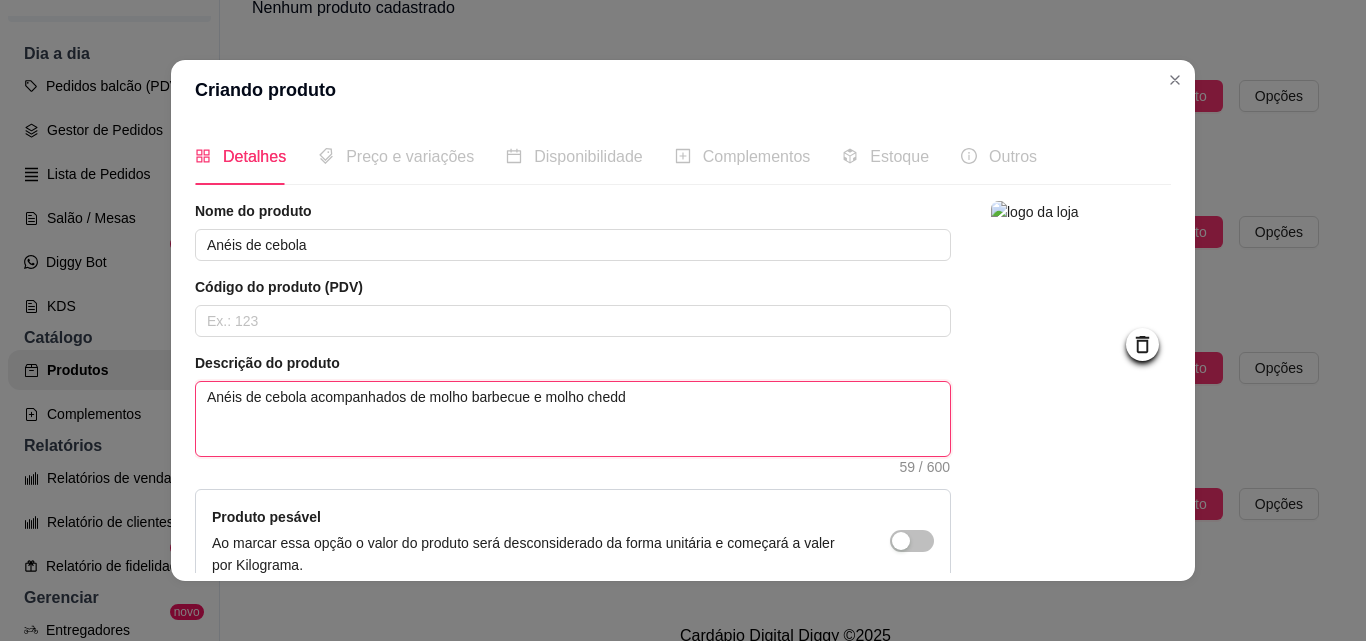 type on "Anéis de cebola acompanhados de molho barbecue e molho chedda" 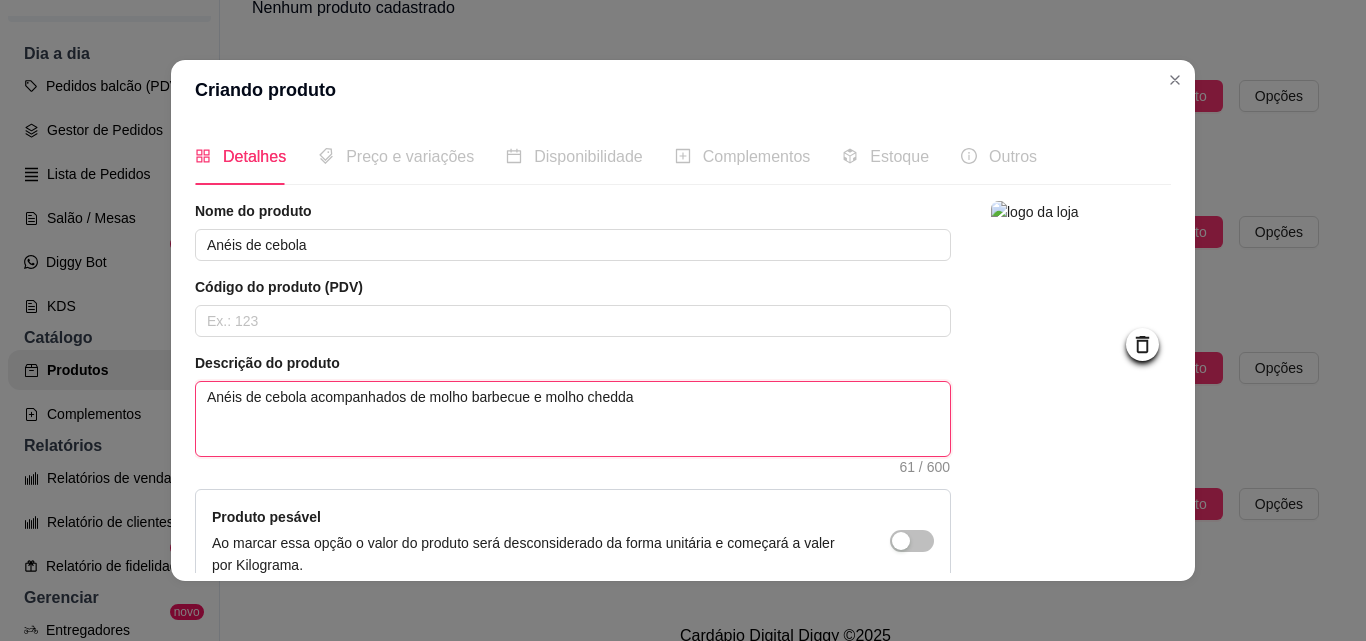 type on "Anéis de cebola acompanhados de molho barbecue e molho cheddar" 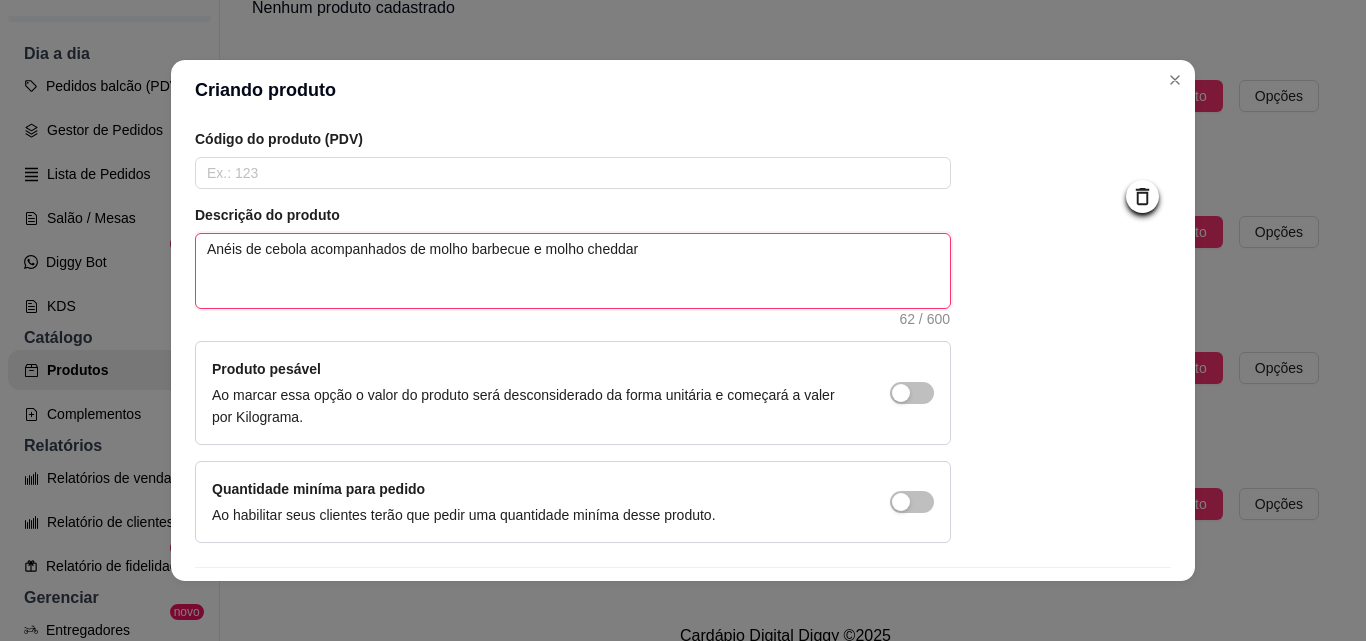 scroll, scrollTop: 207, scrollLeft: 0, axis: vertical 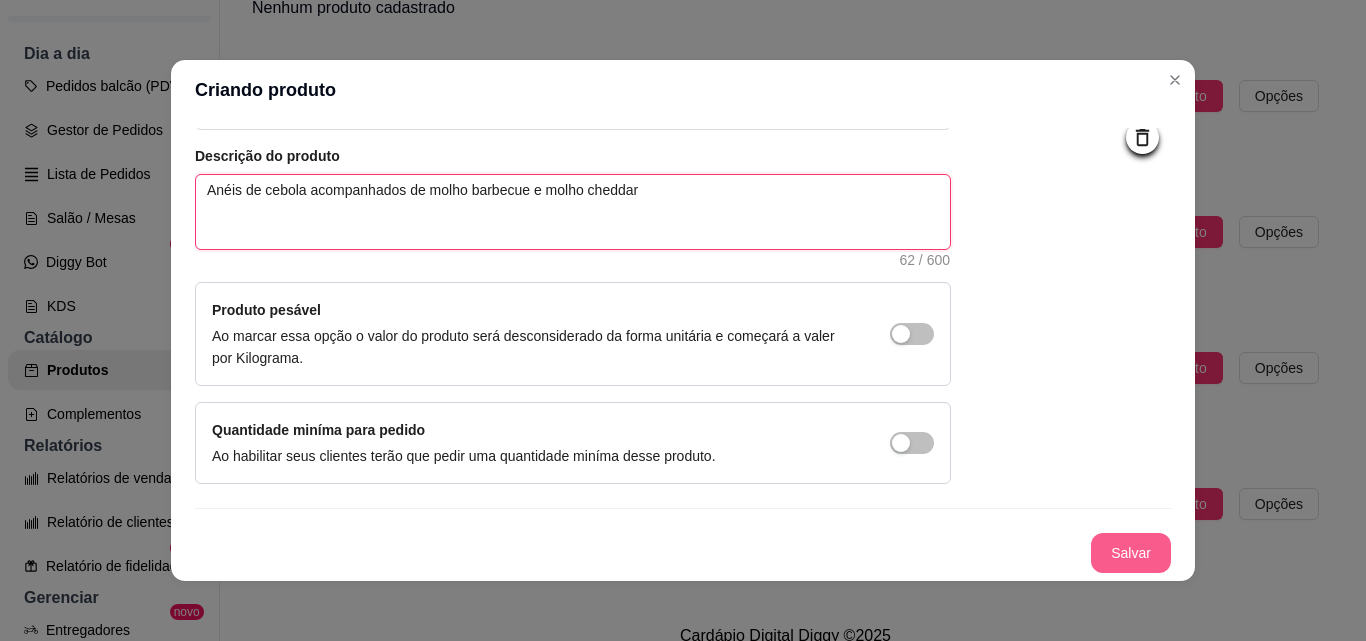 type on "Anéis de cebola acompanhados de molho barbecue e molho cheddar" 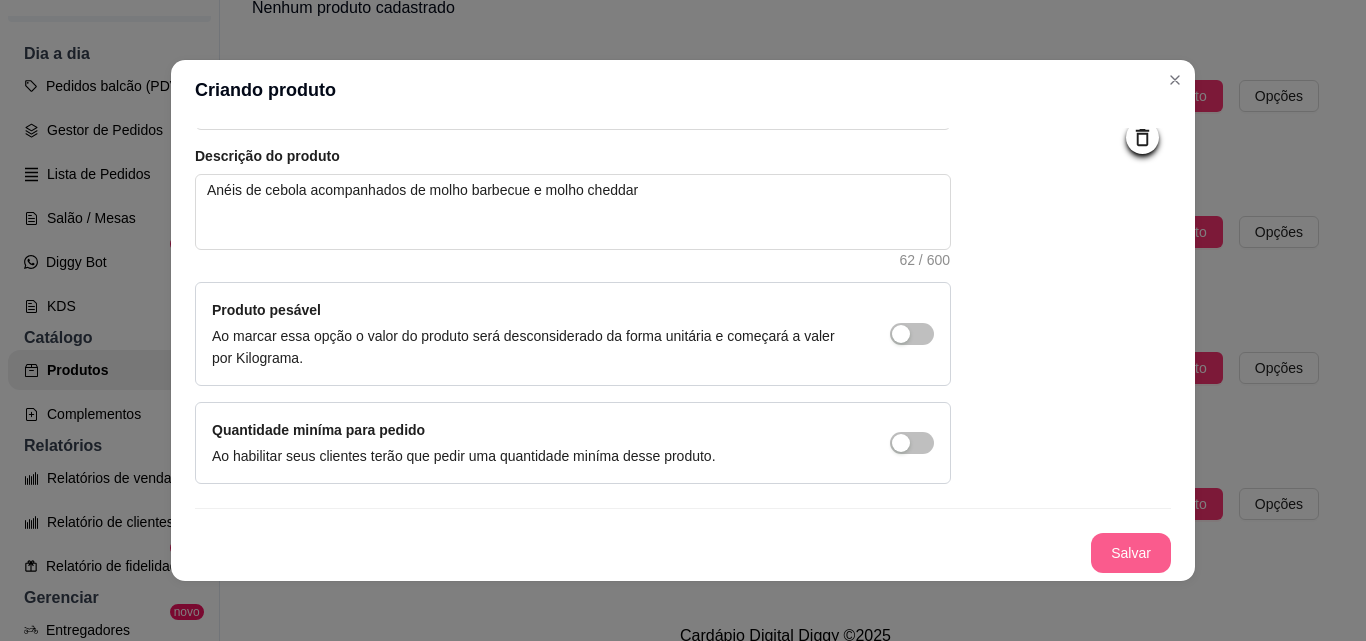 click on "Salvar" at bounding box center [1131, 553] 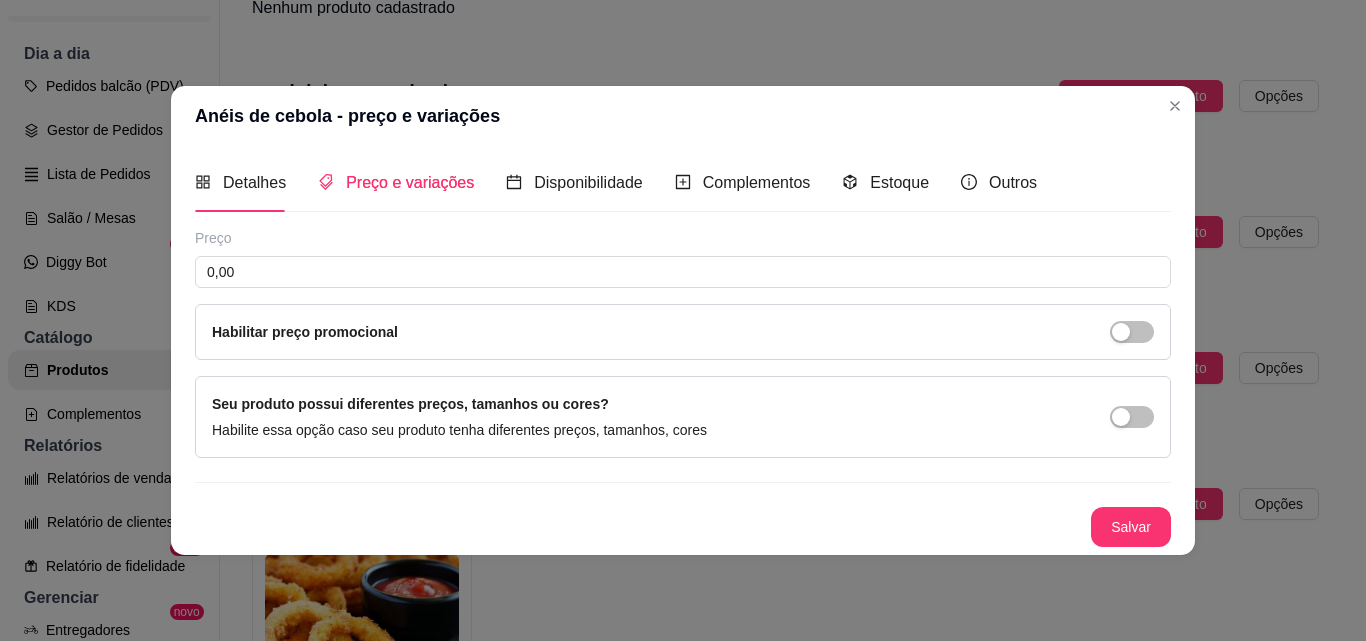 type 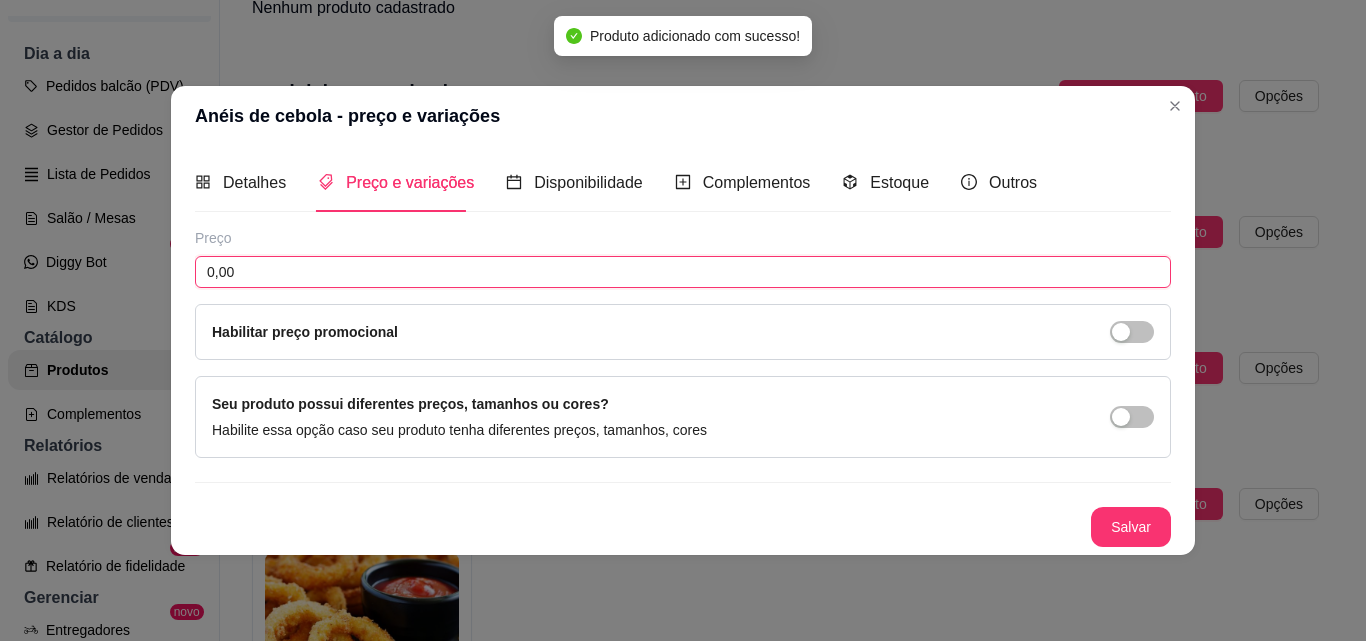 click on "0,00" at bounding box center [683, 272] 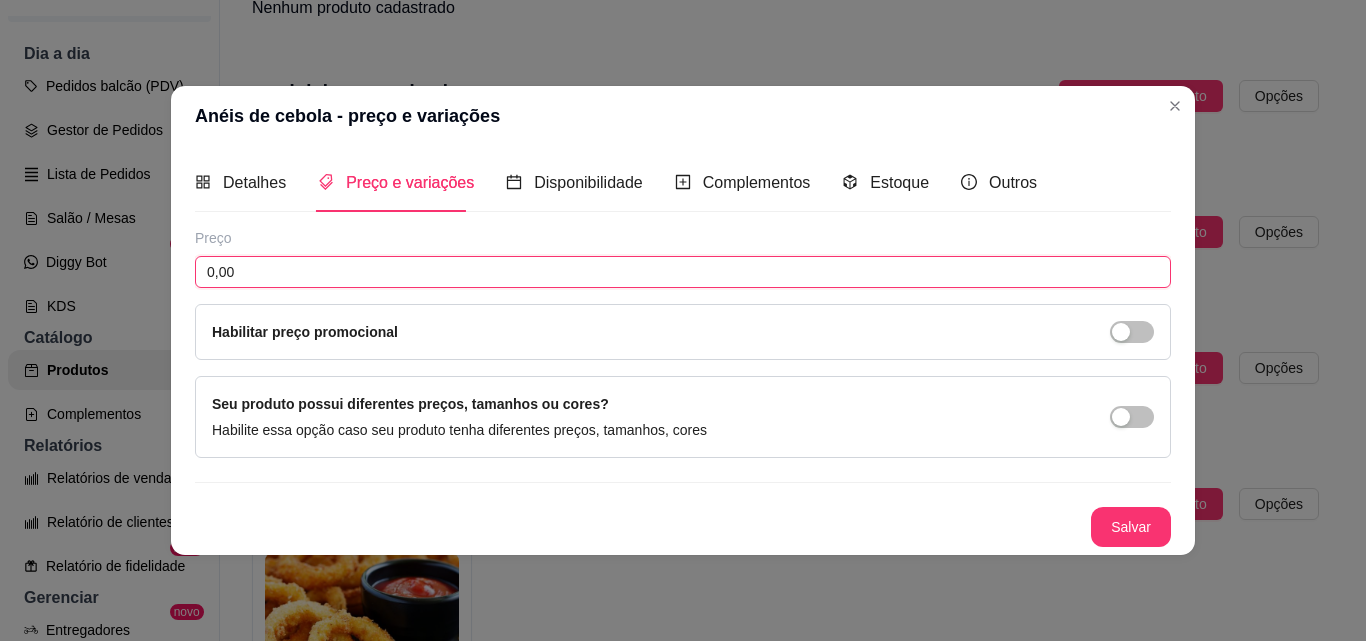 drag, startPoint x: 238, startPoint y: 272, endPoint x: 196, endPoint y: 270, distance: 42.047592 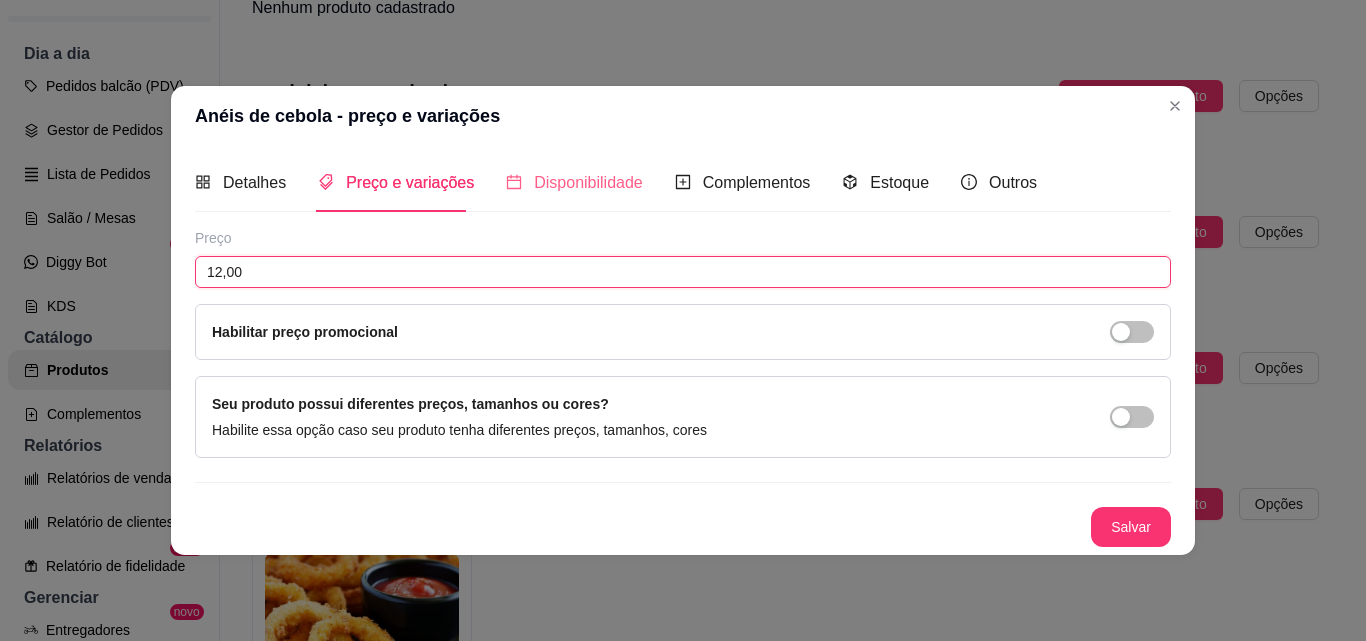 type on "12,00" 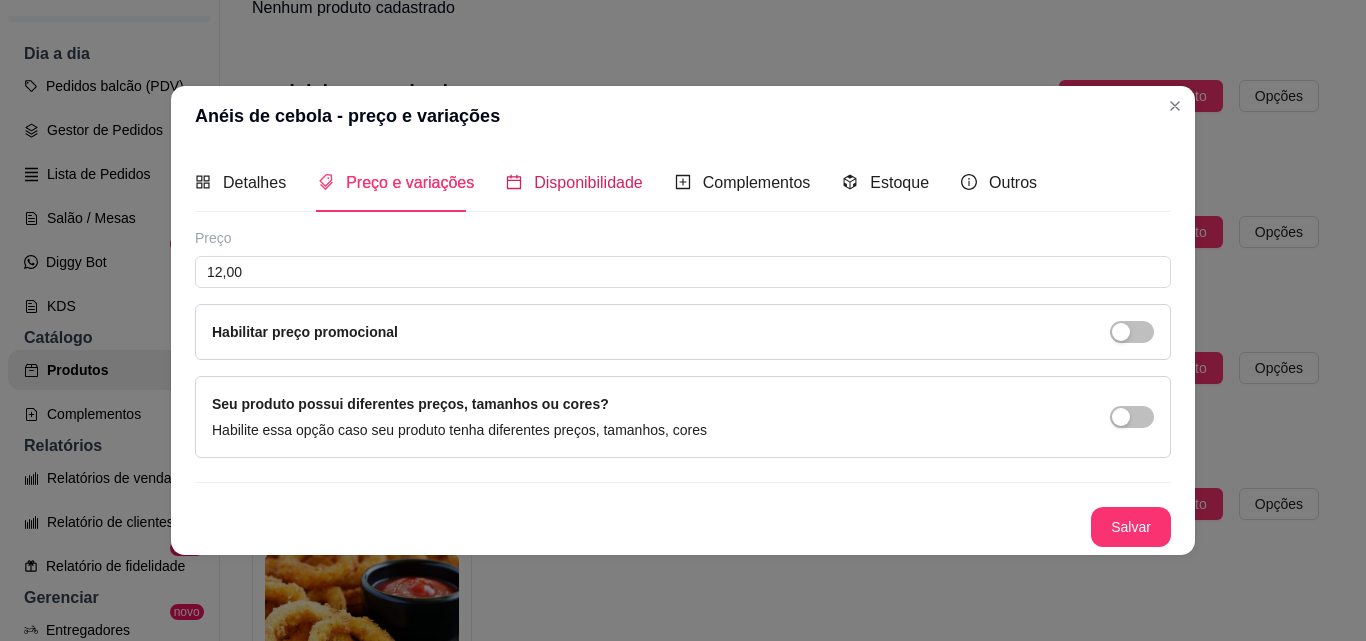 click on "Disponibilidade" at bounding box center [588, 182] 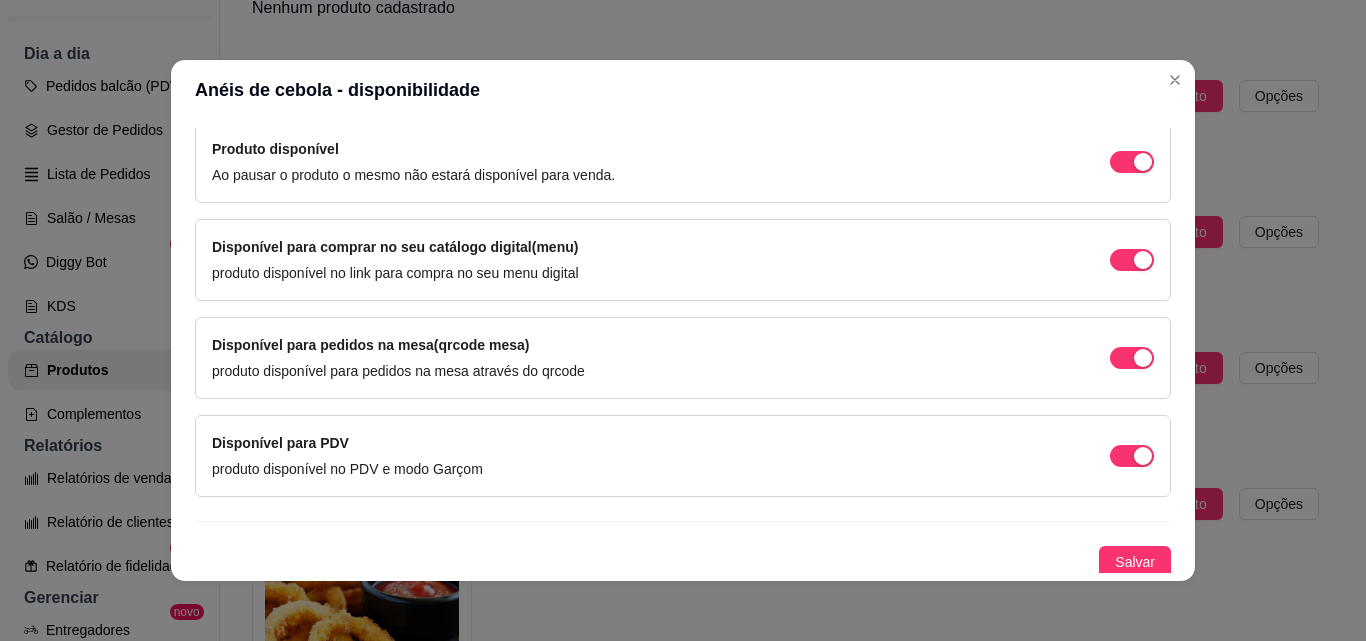 scroll, scrollTop: 205, scrollLeft: 0, axis: vertical 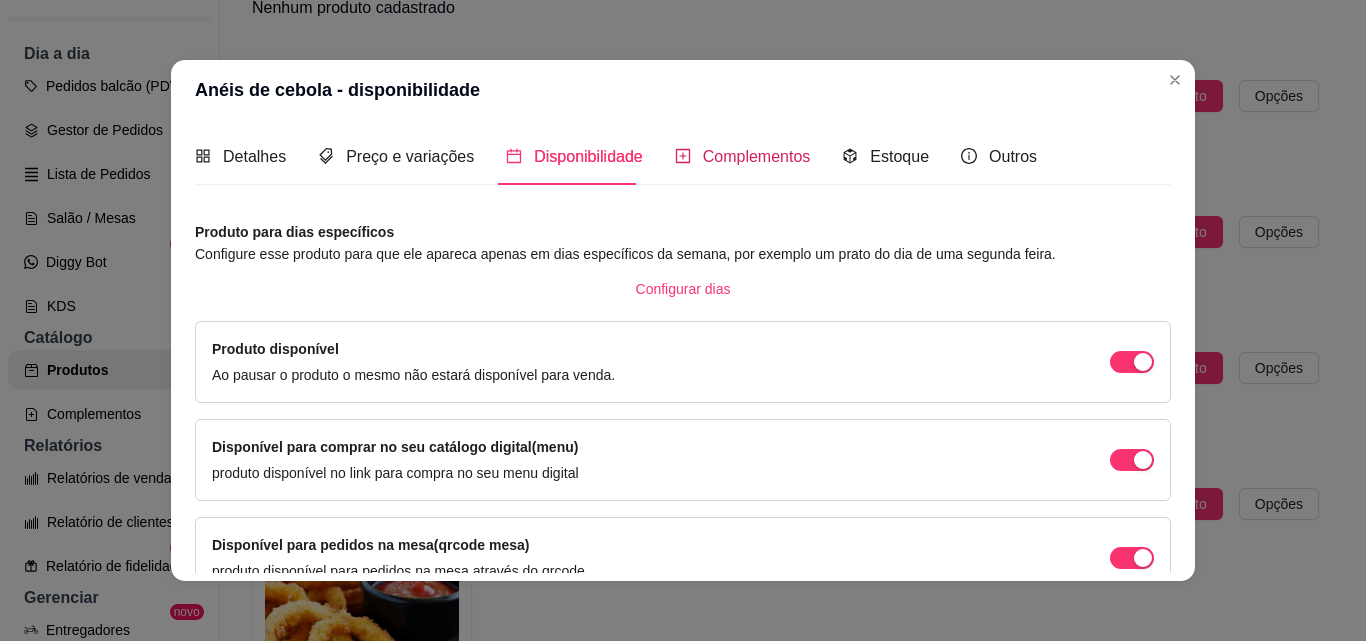 click on "Complementos" at bounding box center [757, 156] 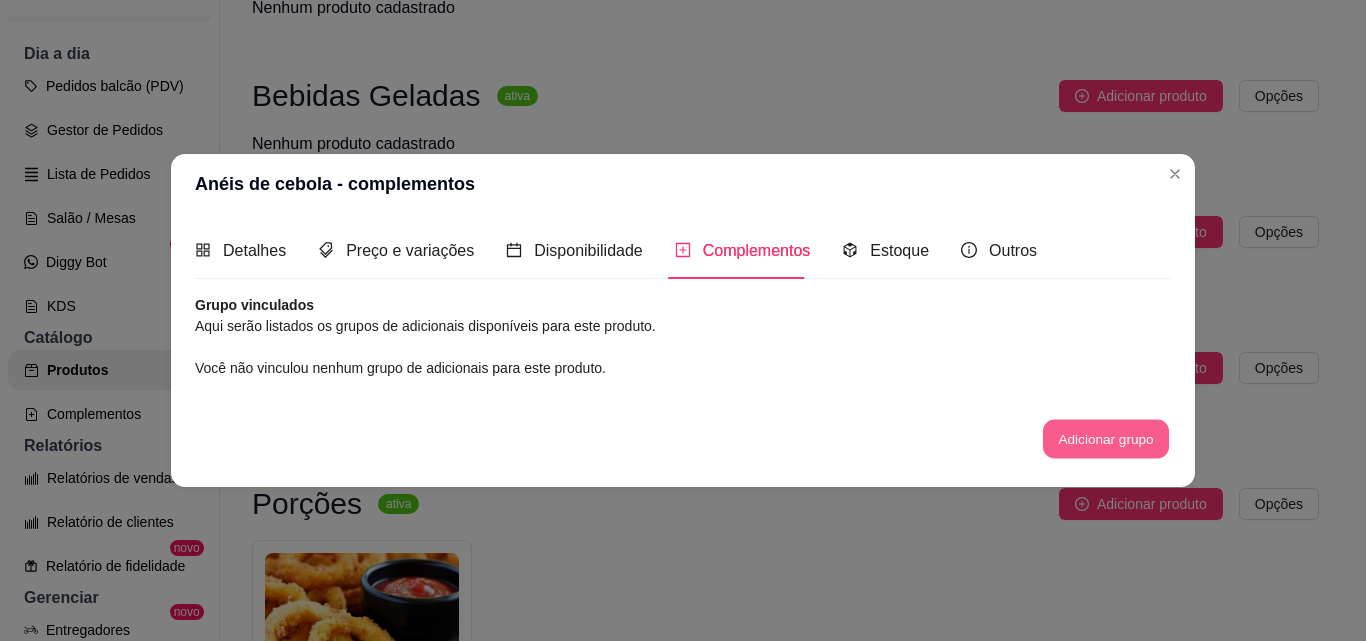 click on "Adicionar grupo" at bounding box center (1106, 439) 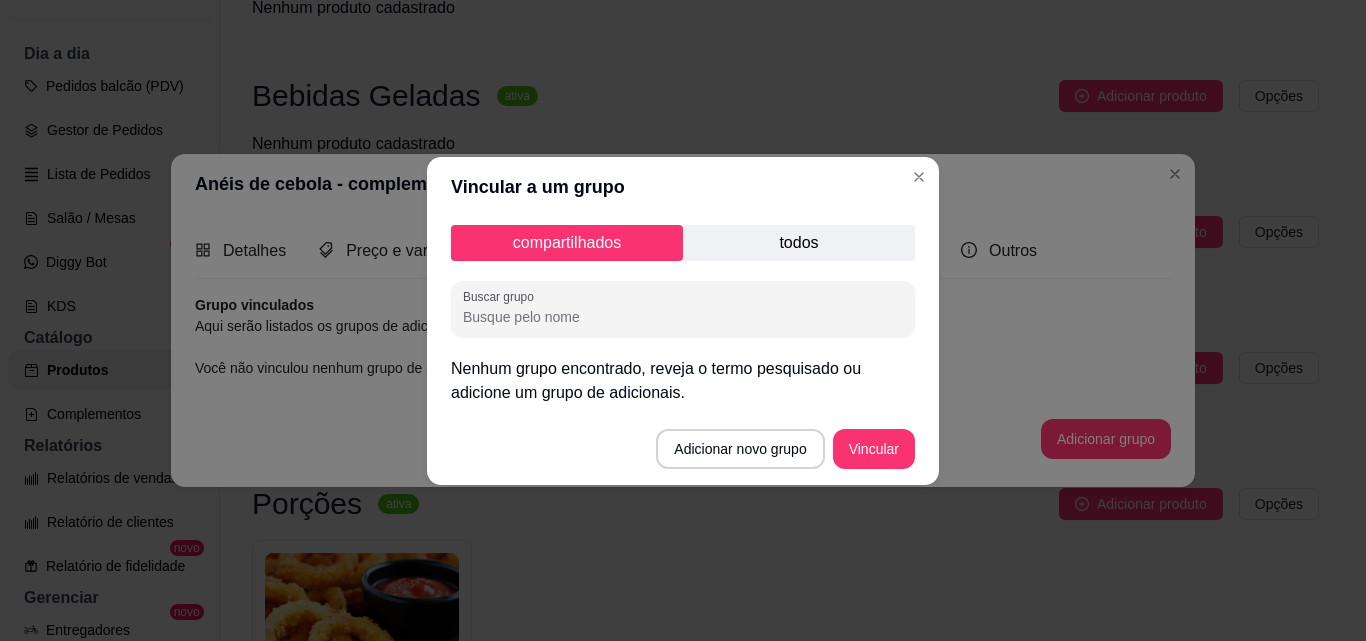 click on "todos" at bounding box center [799, 243] 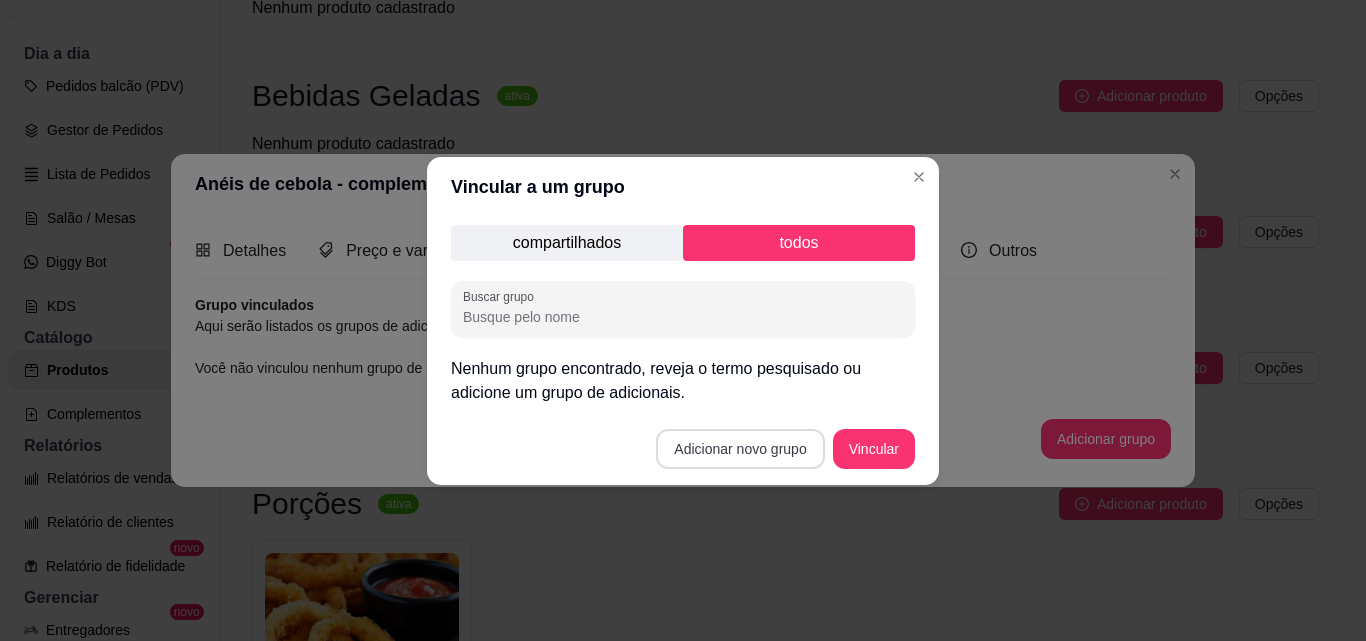click on "Adicionar novo grupo" at bounding box center (740, 449) 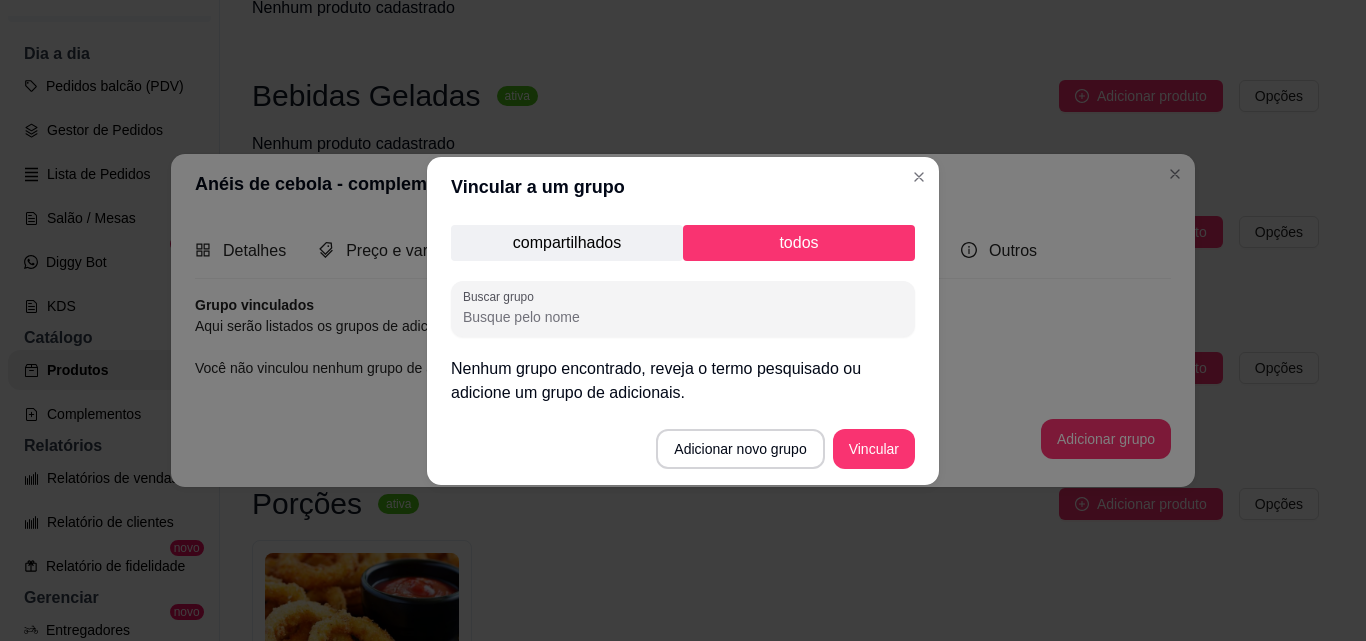 click on "todos" at bounding box center (799, 243) 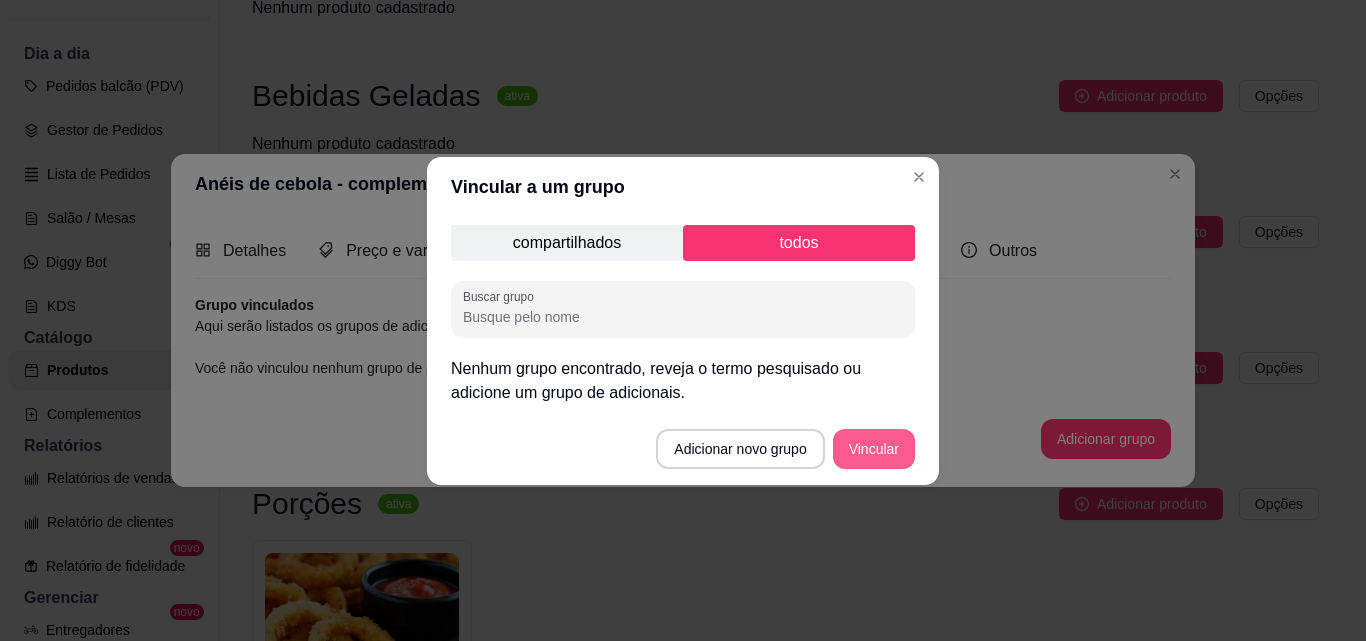 click on "Vincular" at bounding box center (874, 449) 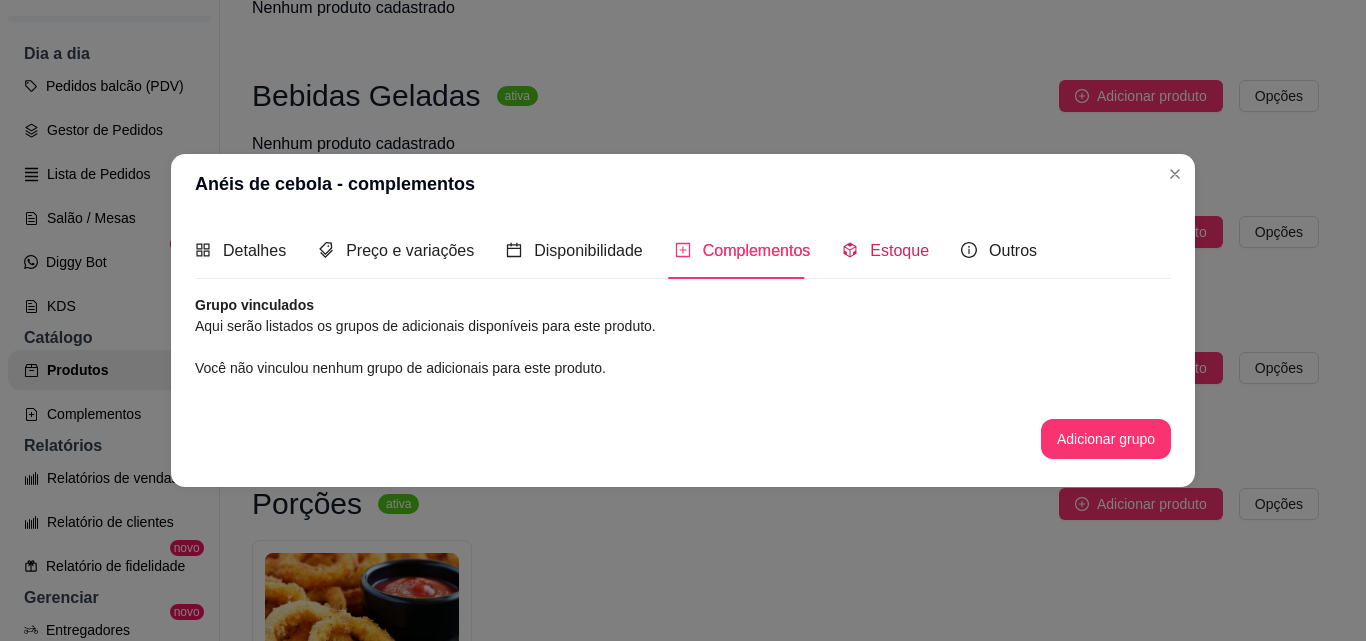 click on "Estoque" at bounding box center [899, 250] 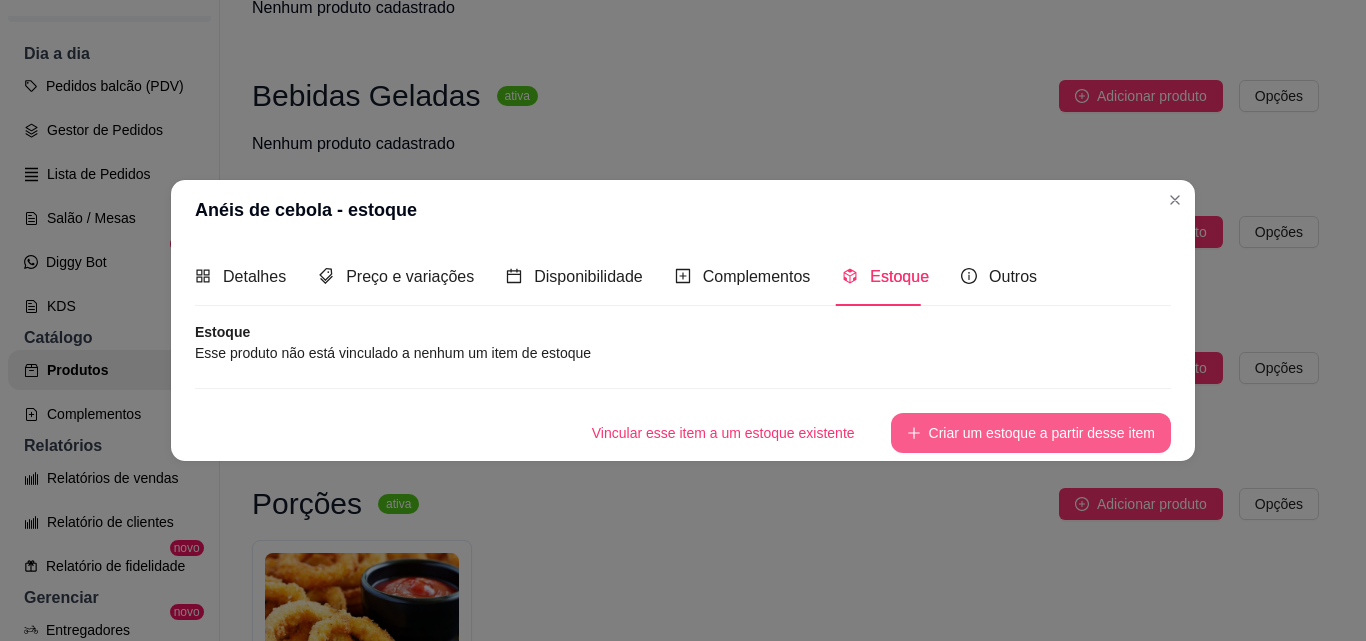 click on "Criar um estoque a partir desse item" at bounding box center (1031, 433) 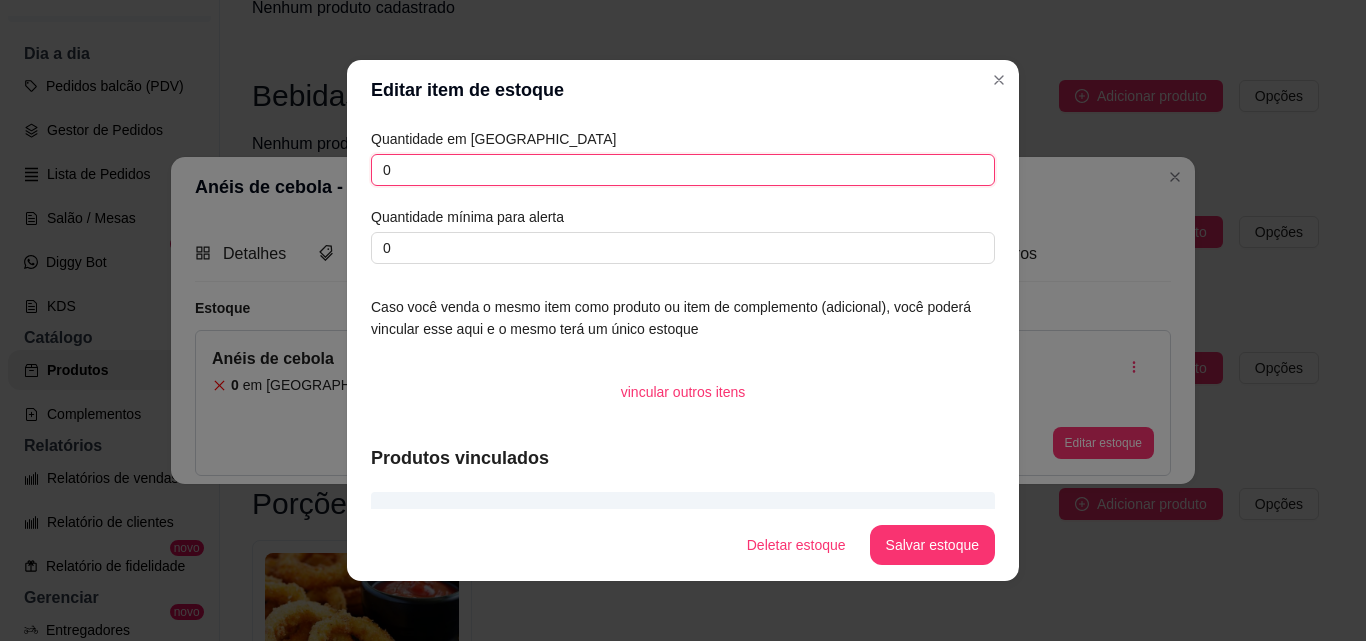 drag, startPoint x: 390, startPoint y: 168, endPoint x: 344, endPoint y: 168, distance: 46 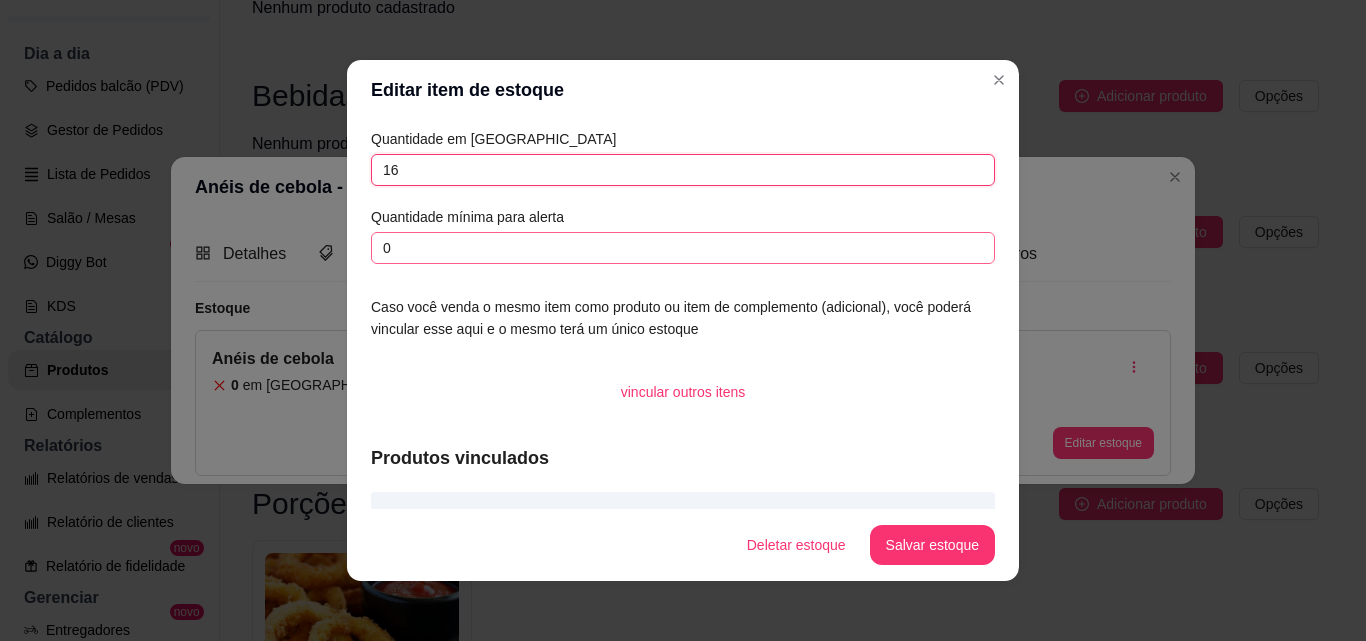 type on "16" 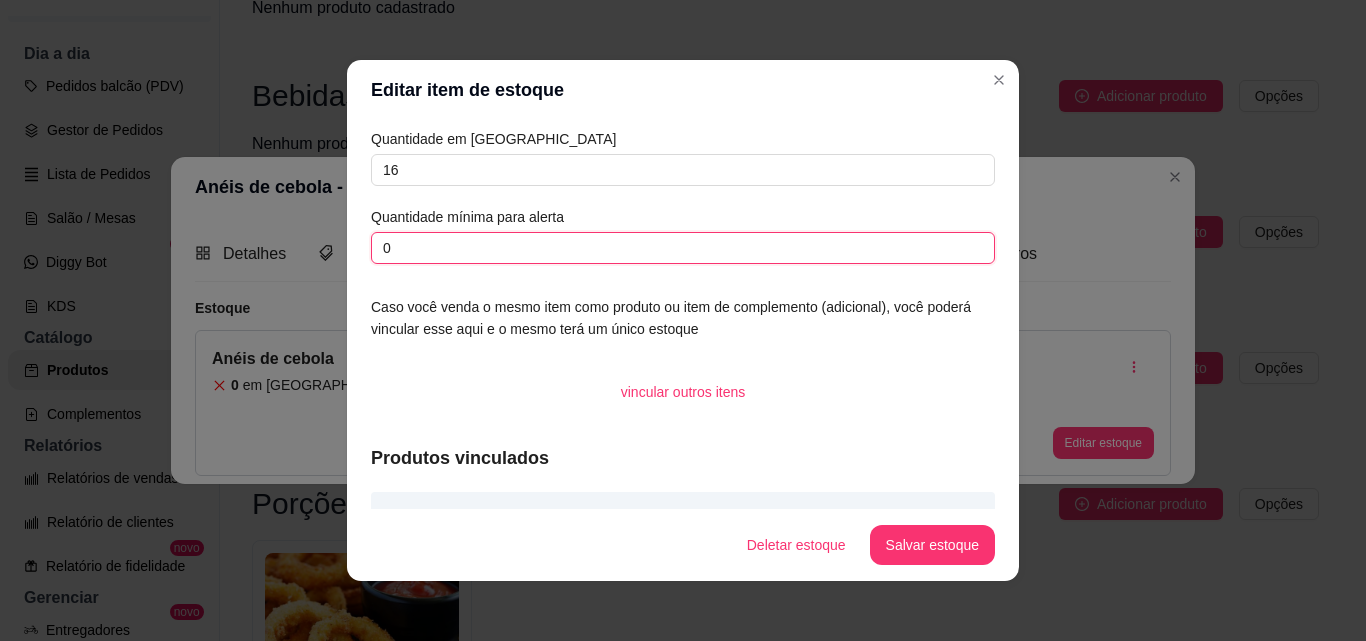 drag, startPoint x: 406, startPoint y: 240, endPoint x: 350, endPoint y: 236, distance: 56.142673 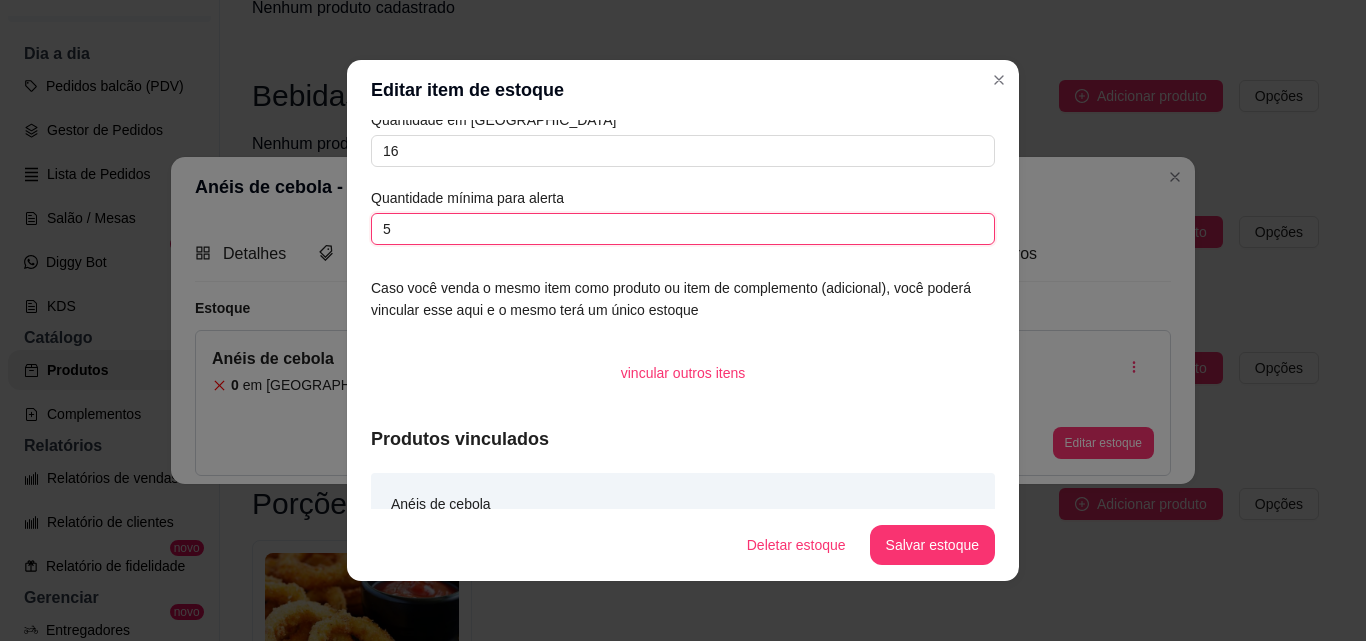 scroll, scrollTop: 53, scrollLeft: 0, axis: vertical 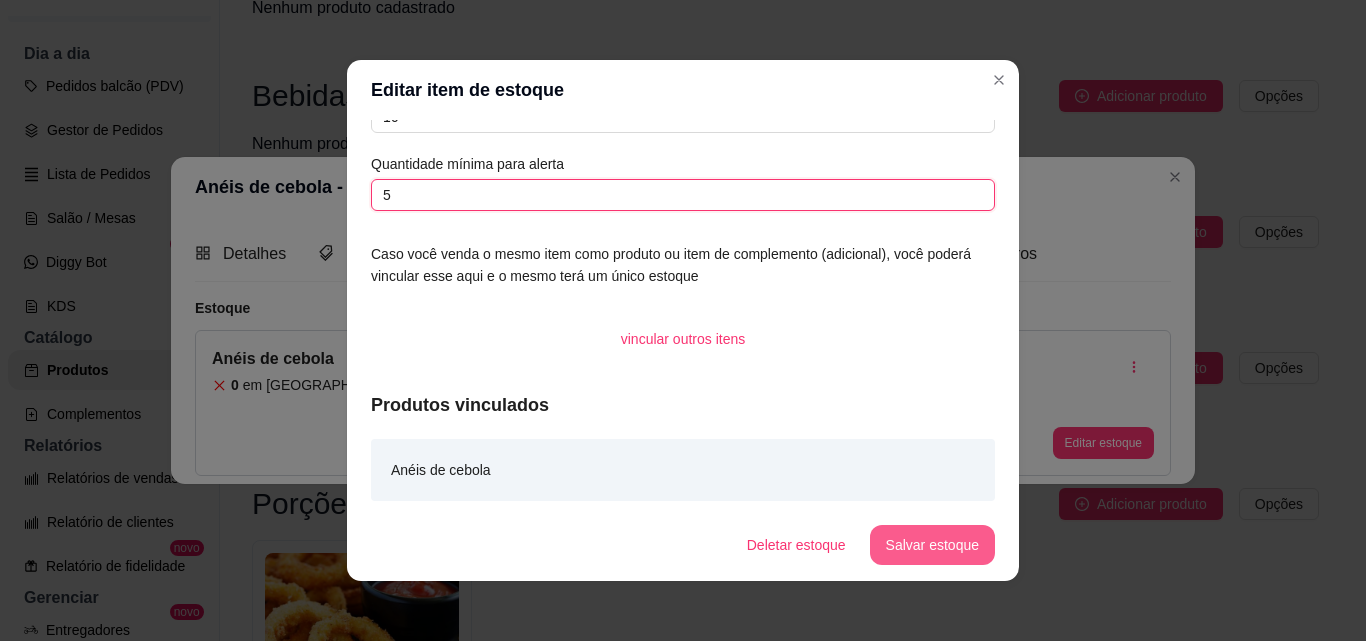 type on "5" 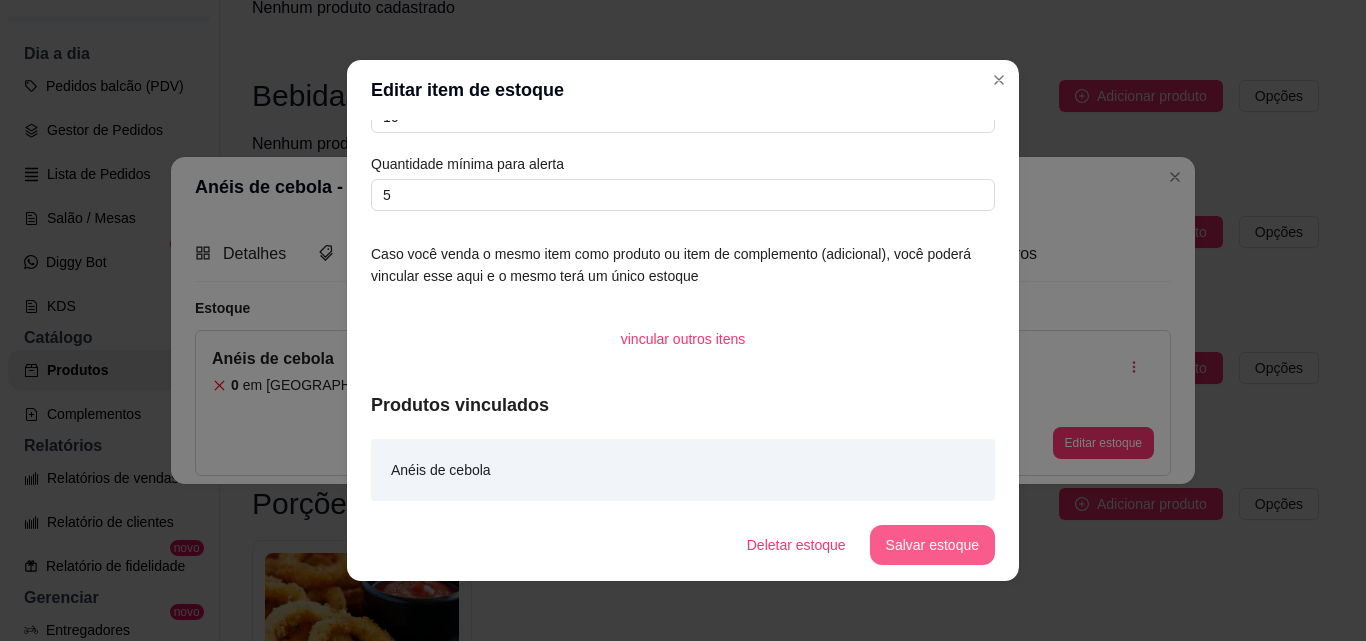 click on "Salvar estoque" at bounding box center (932, 545) 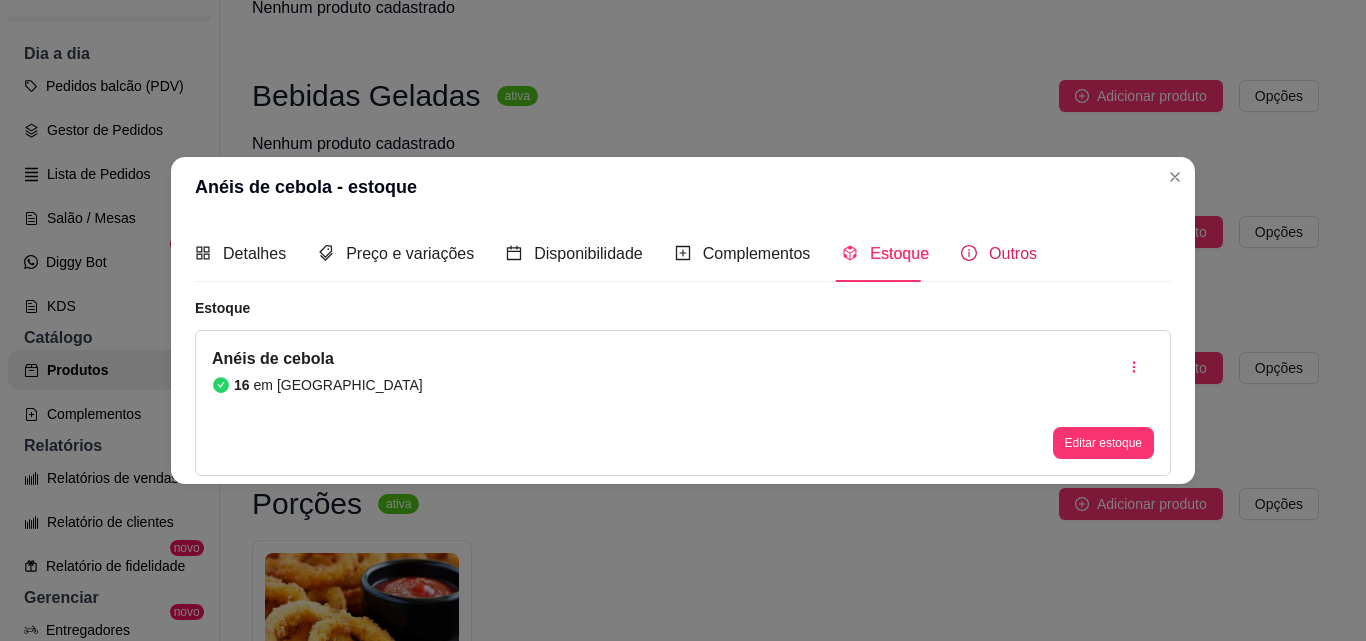 click on "Outros" at bounding box center (1013, 253) 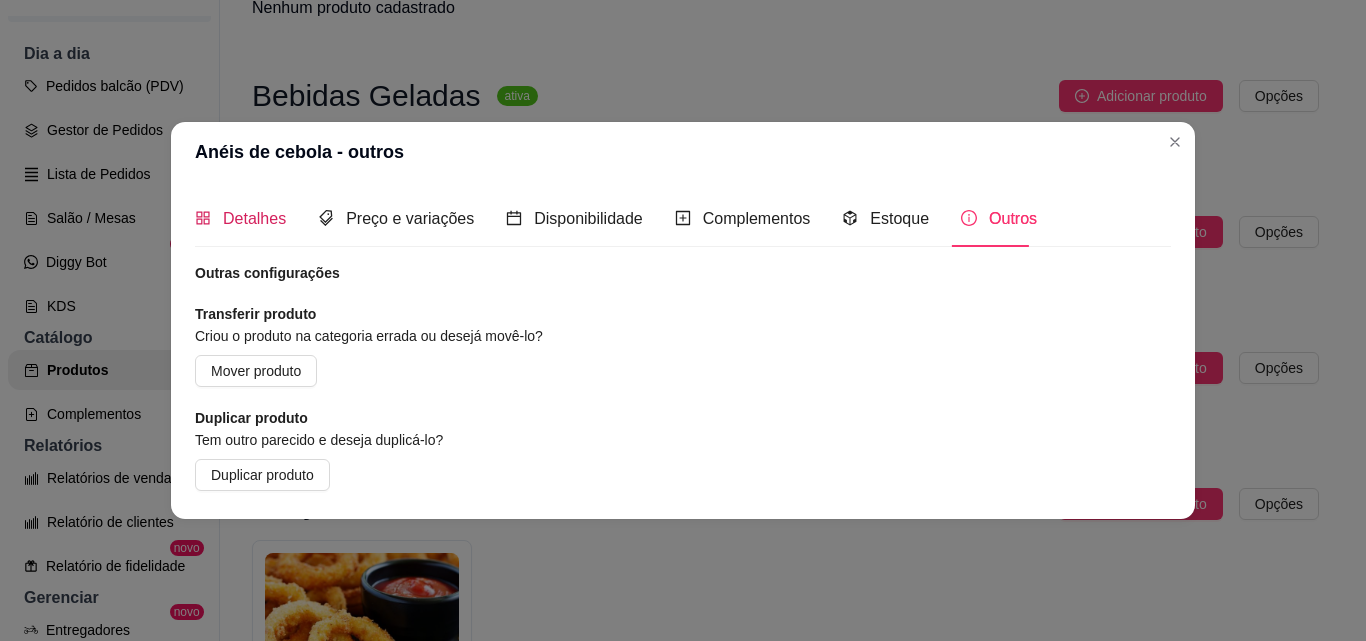 click on "Detalhes" at bounding box center (254, 218) 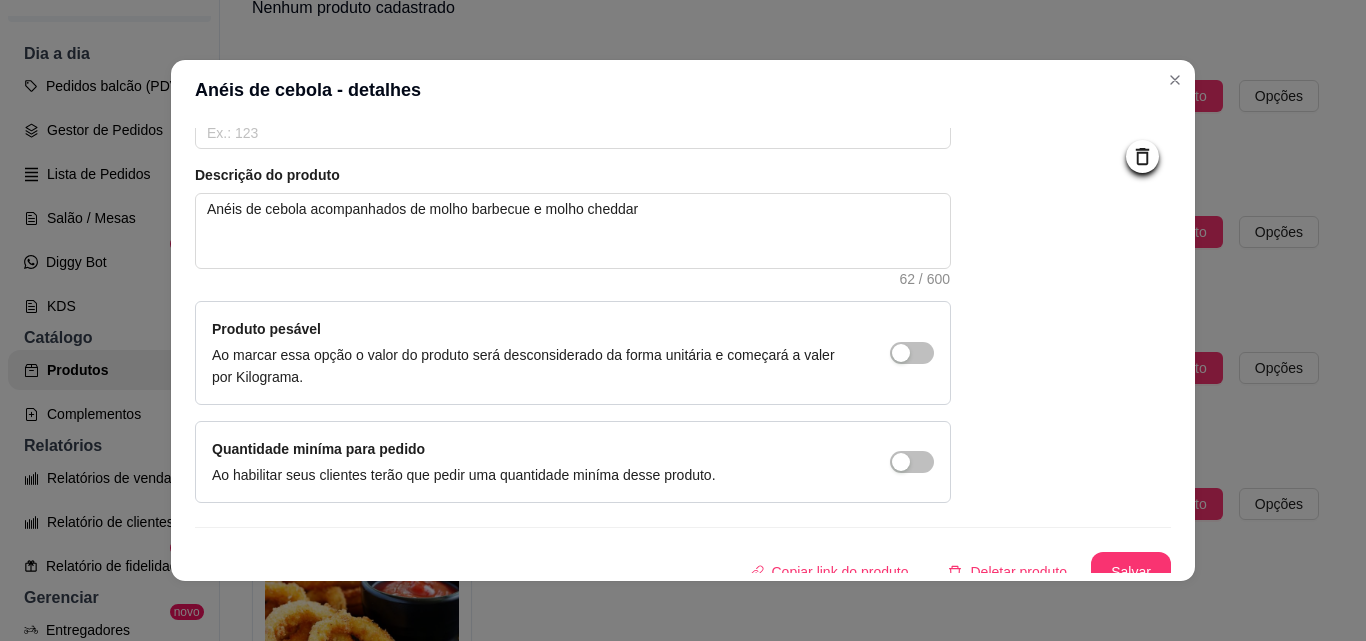 scroll, scrollTop: 207, scrollLeft: 0, axis: vertical 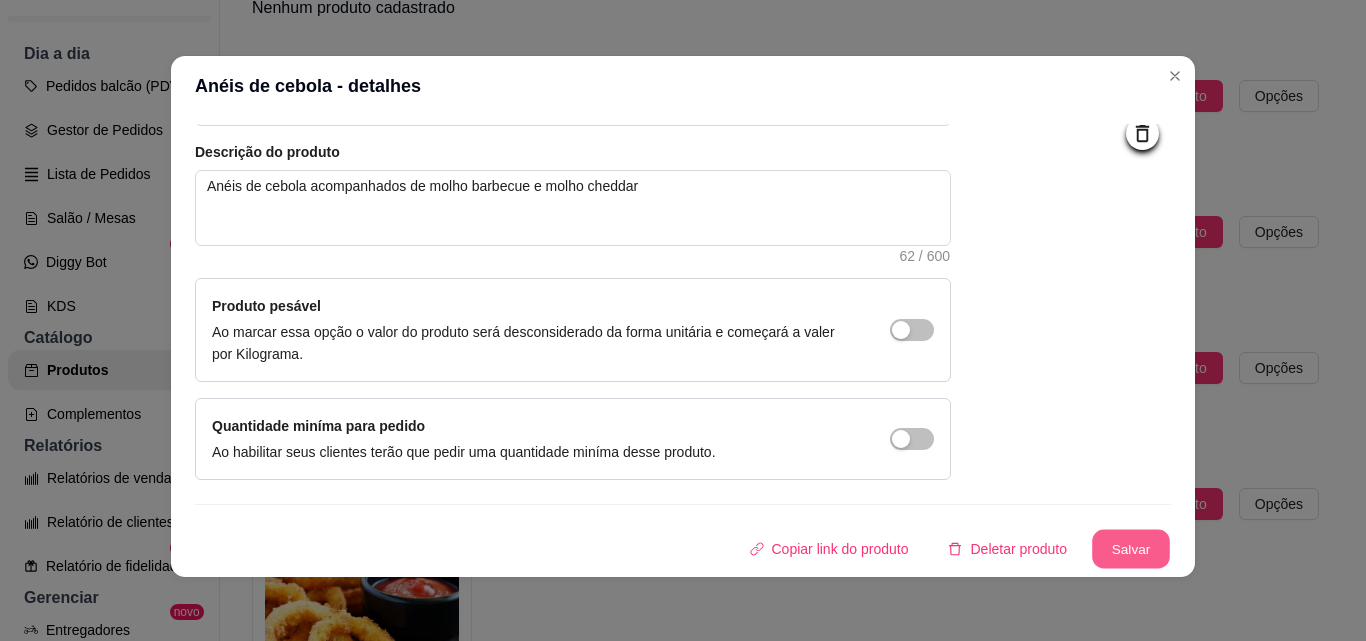 click on "Salvar" at bounding box center [1131, 549] 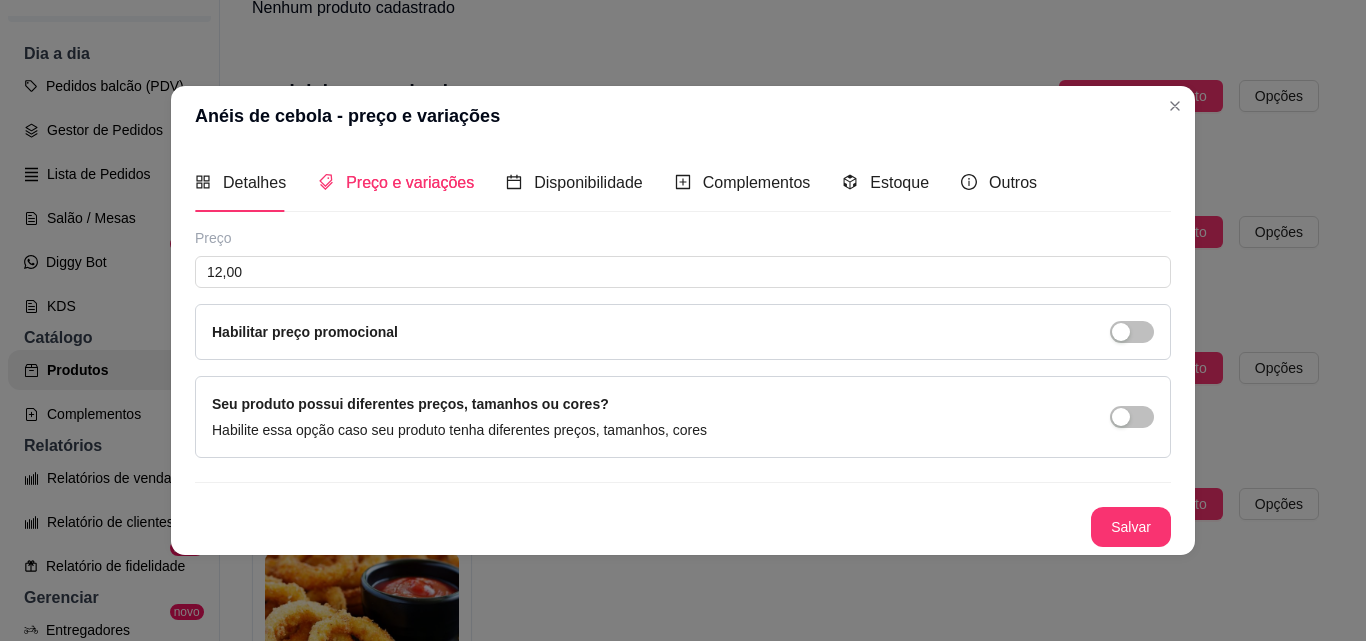 scroll, scrollTop: 0, scrollLeft: 0, axis: both 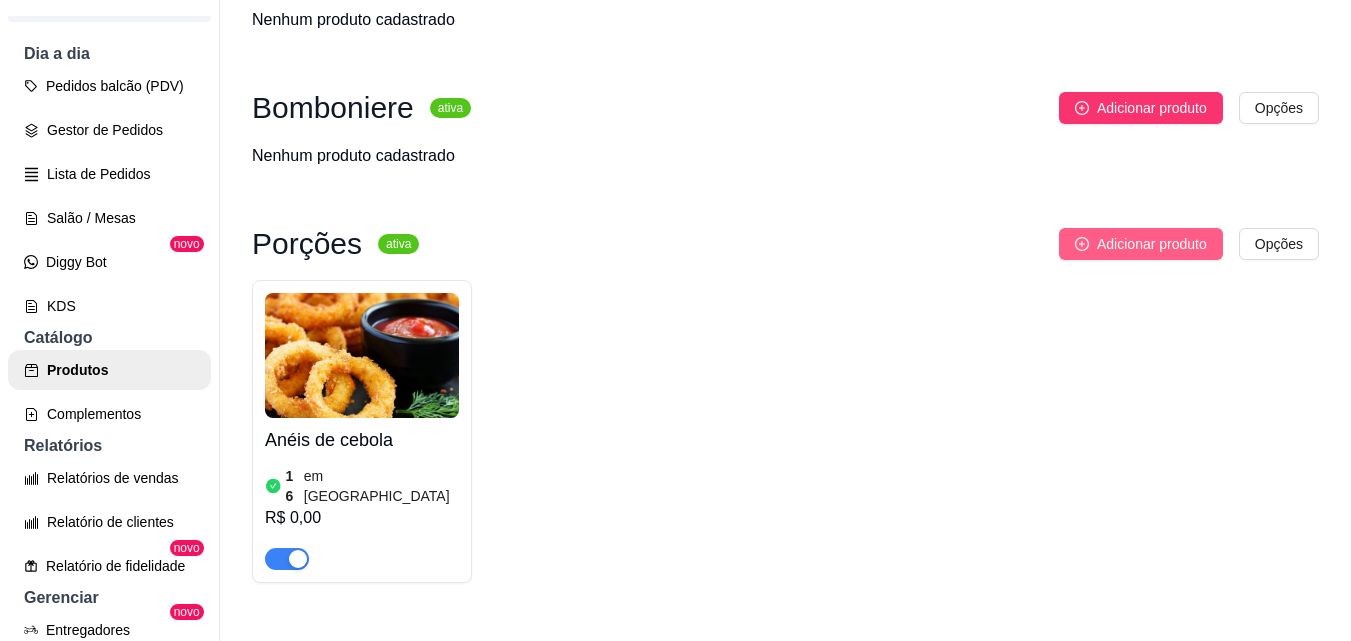 click on "Adicionar produto" at bounding box center (1152, 244) 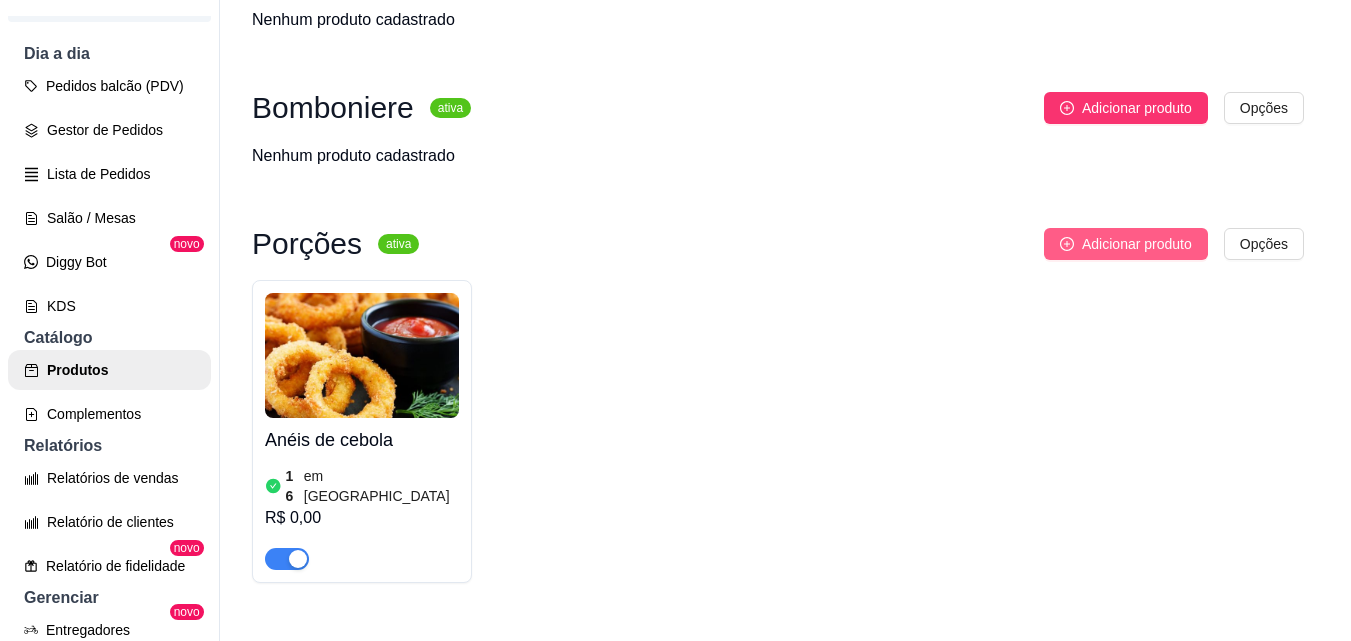 type 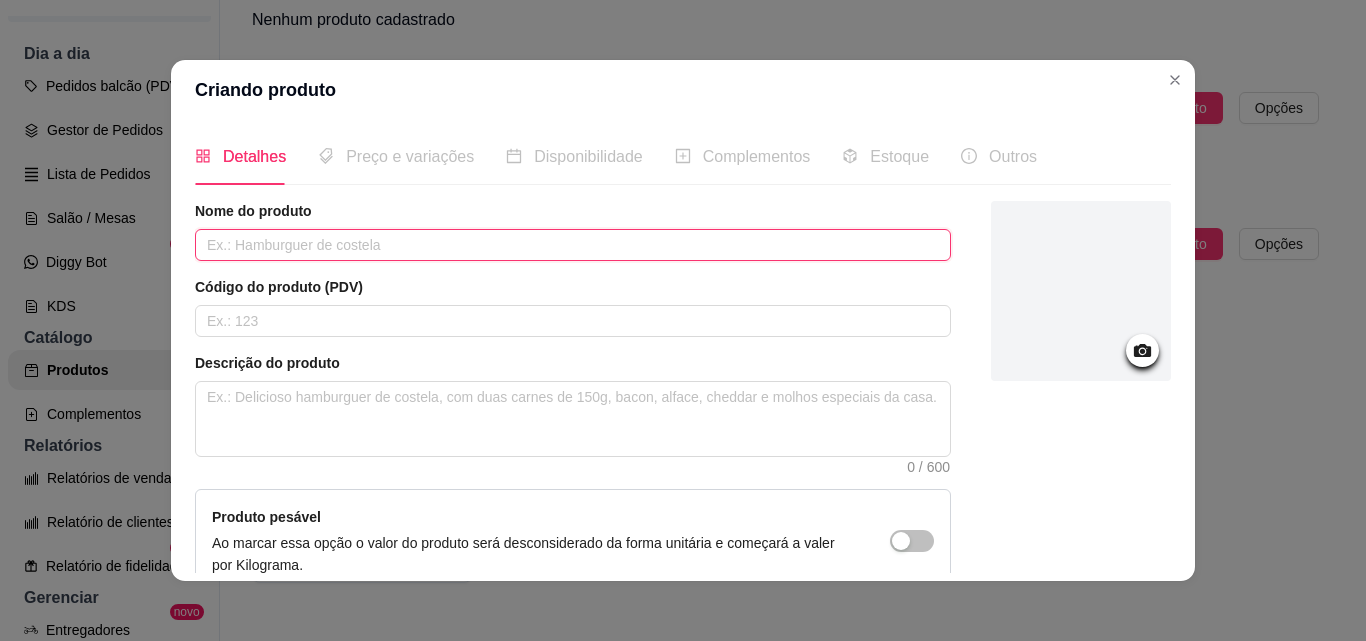 click at bounding box center (573, 245) 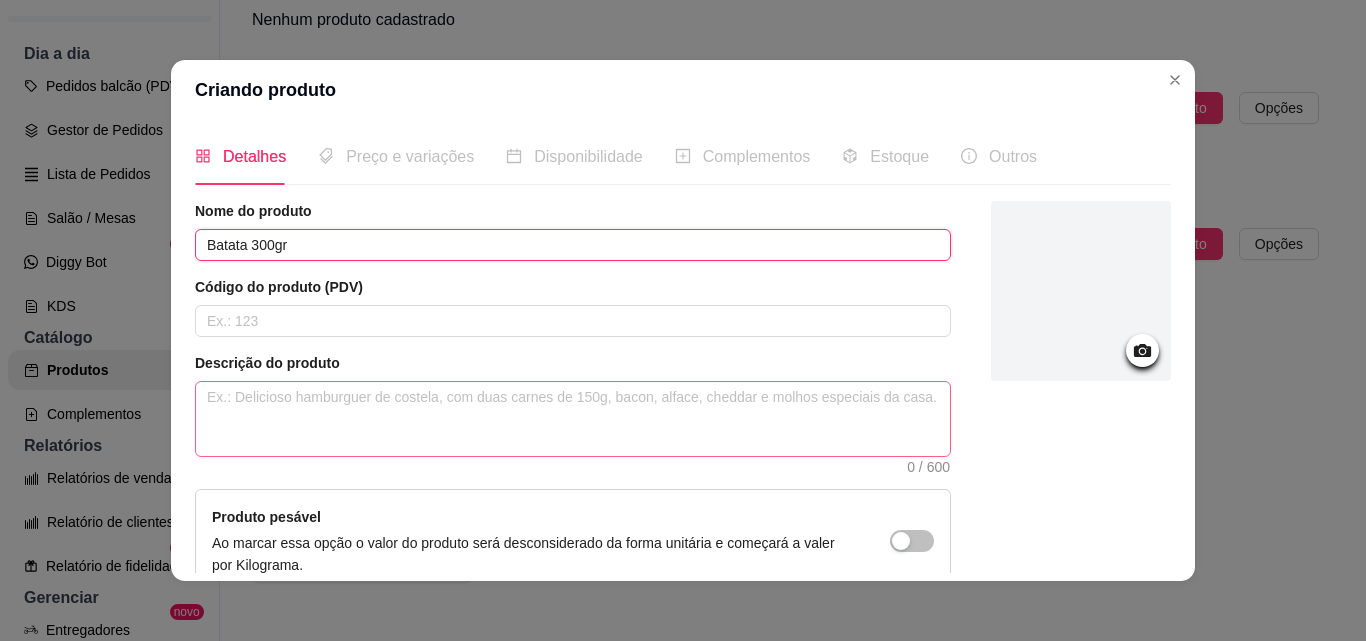 type on "Batata 300gr" 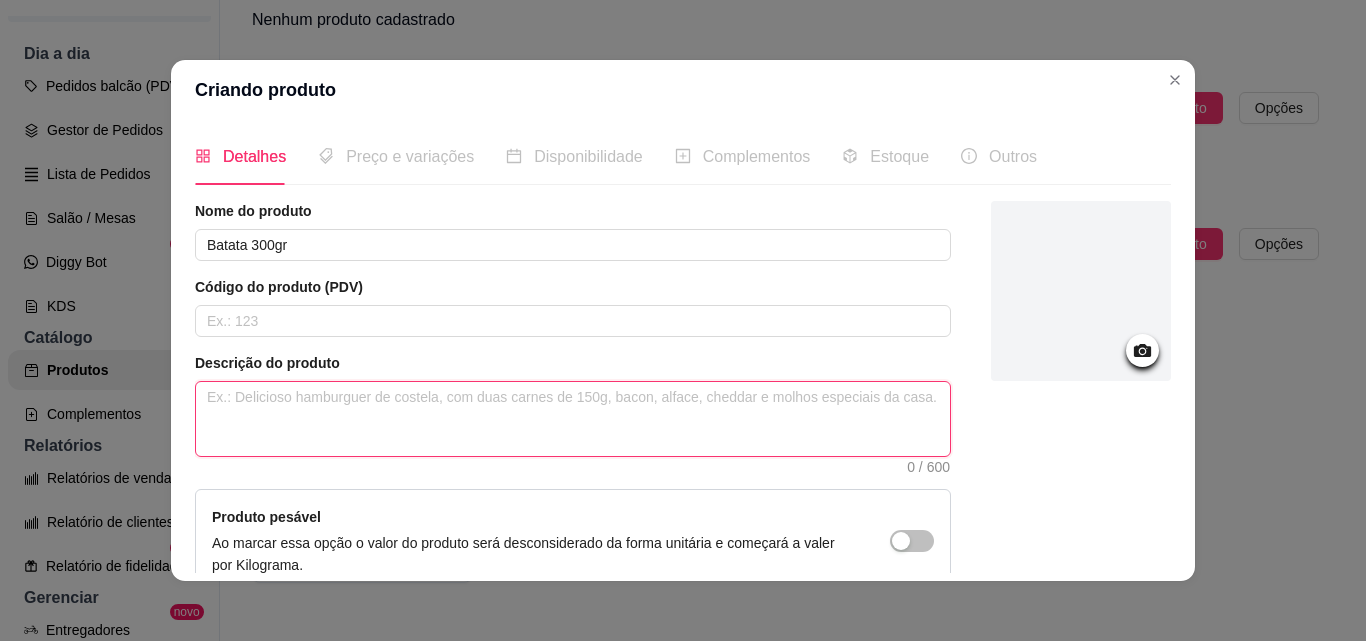 click at bounding box center (573, 419) 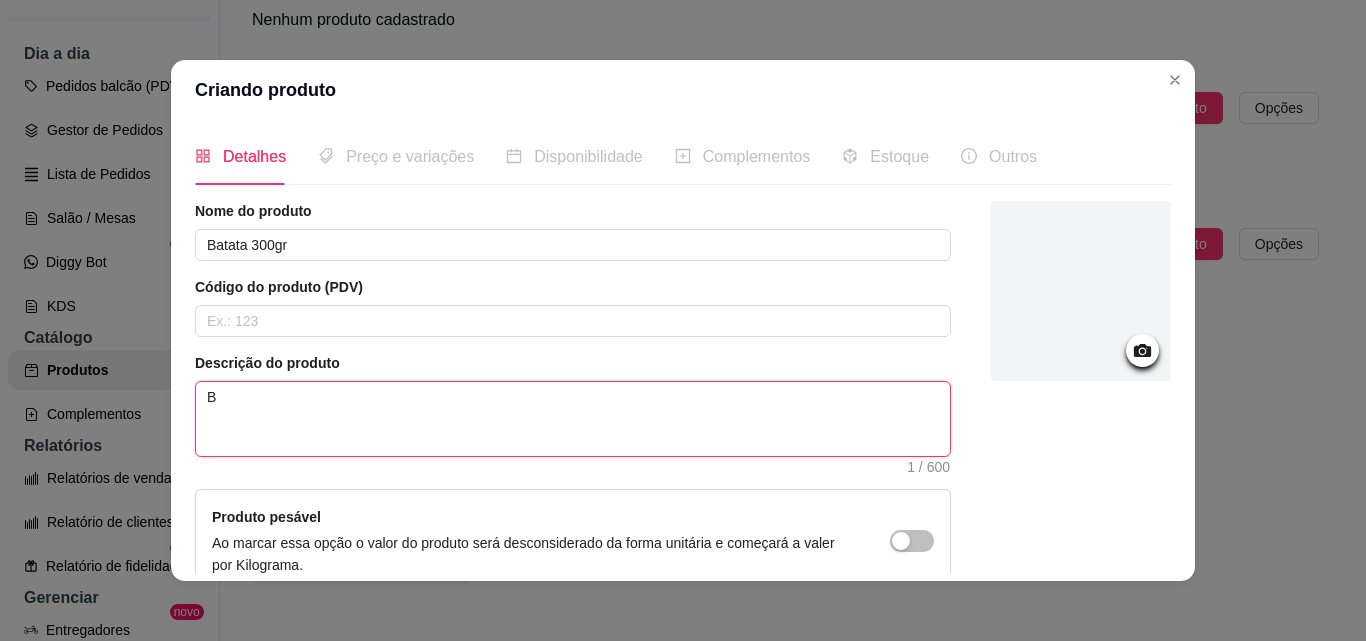type 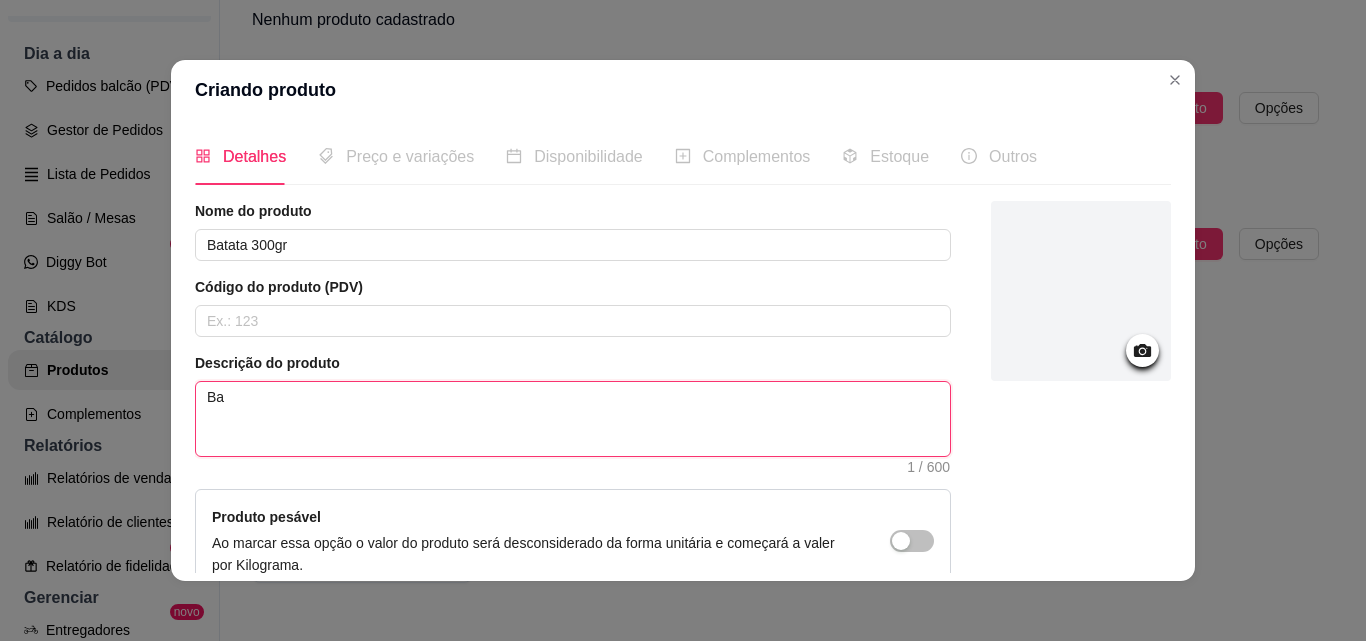 type 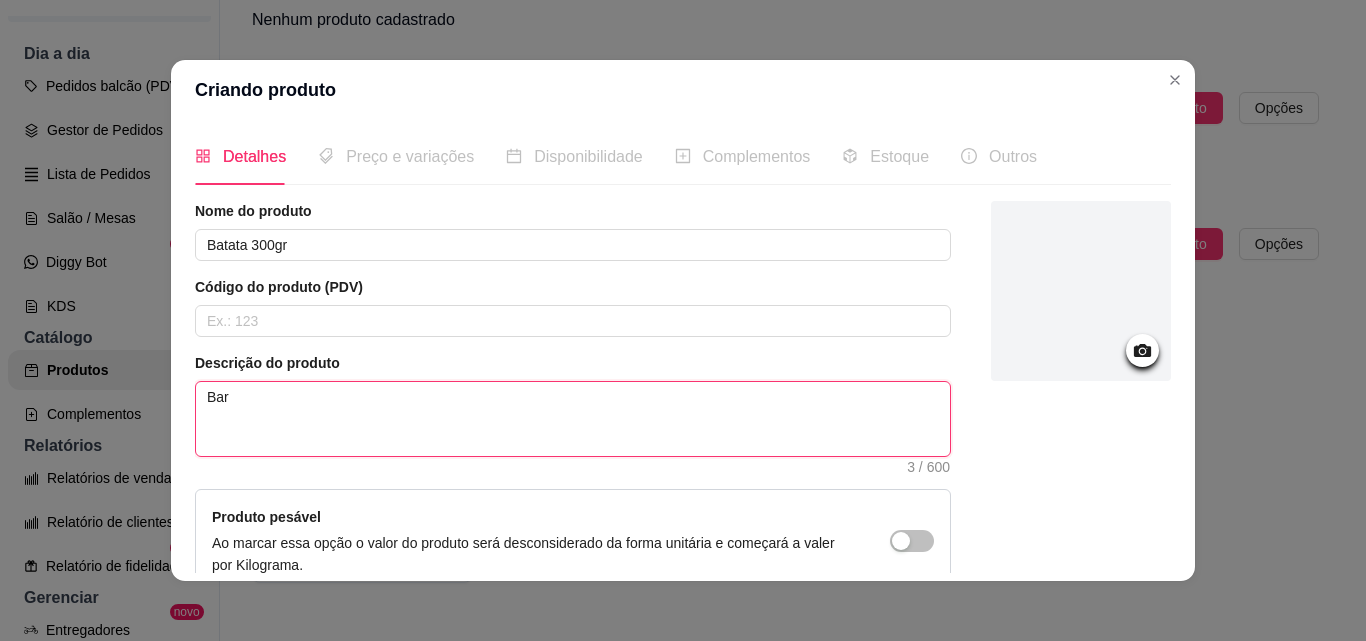 type 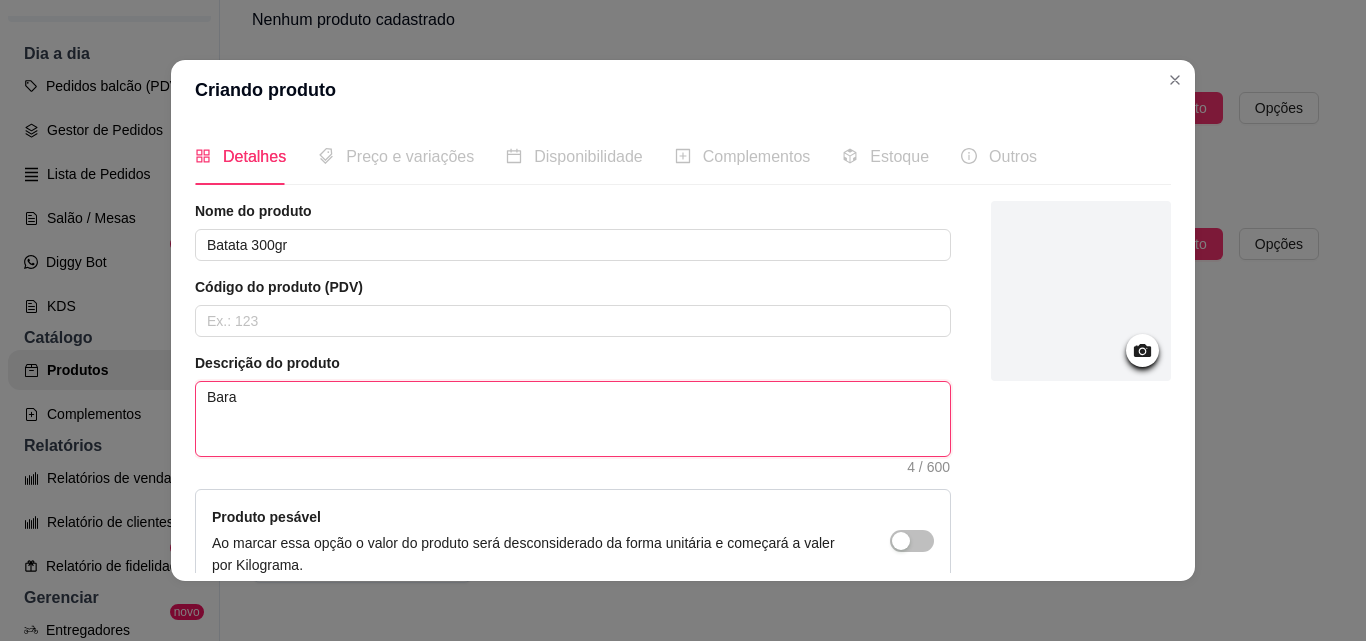 type 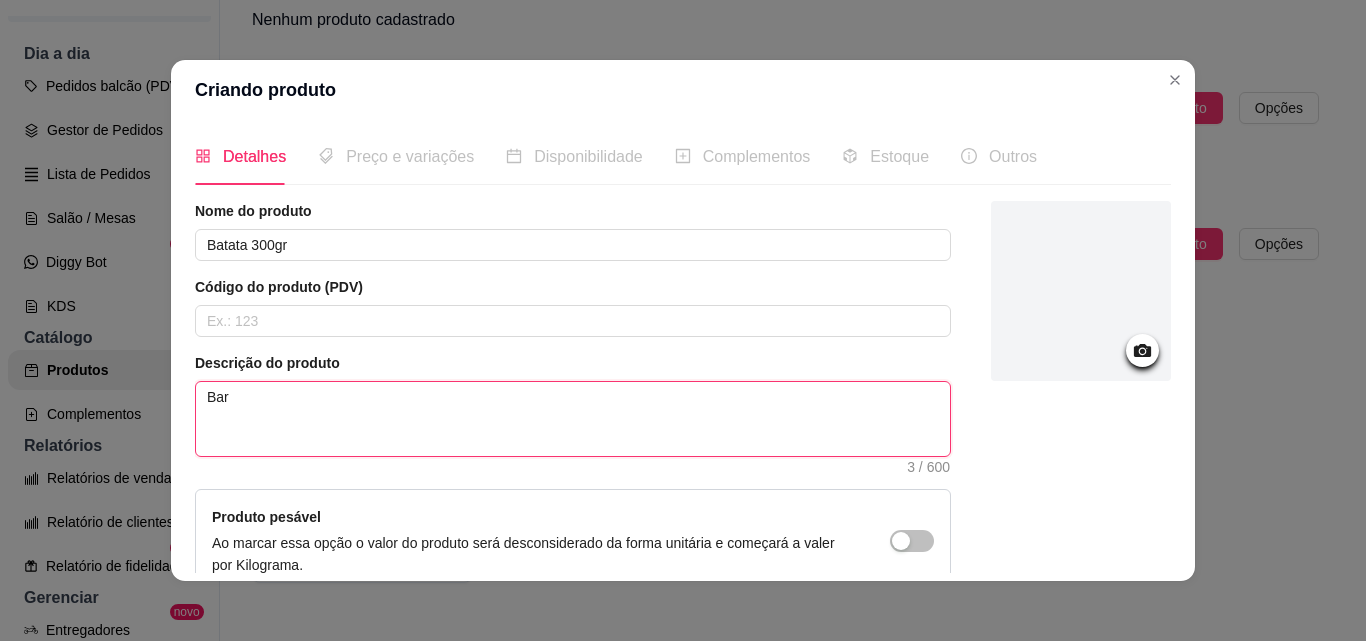 type 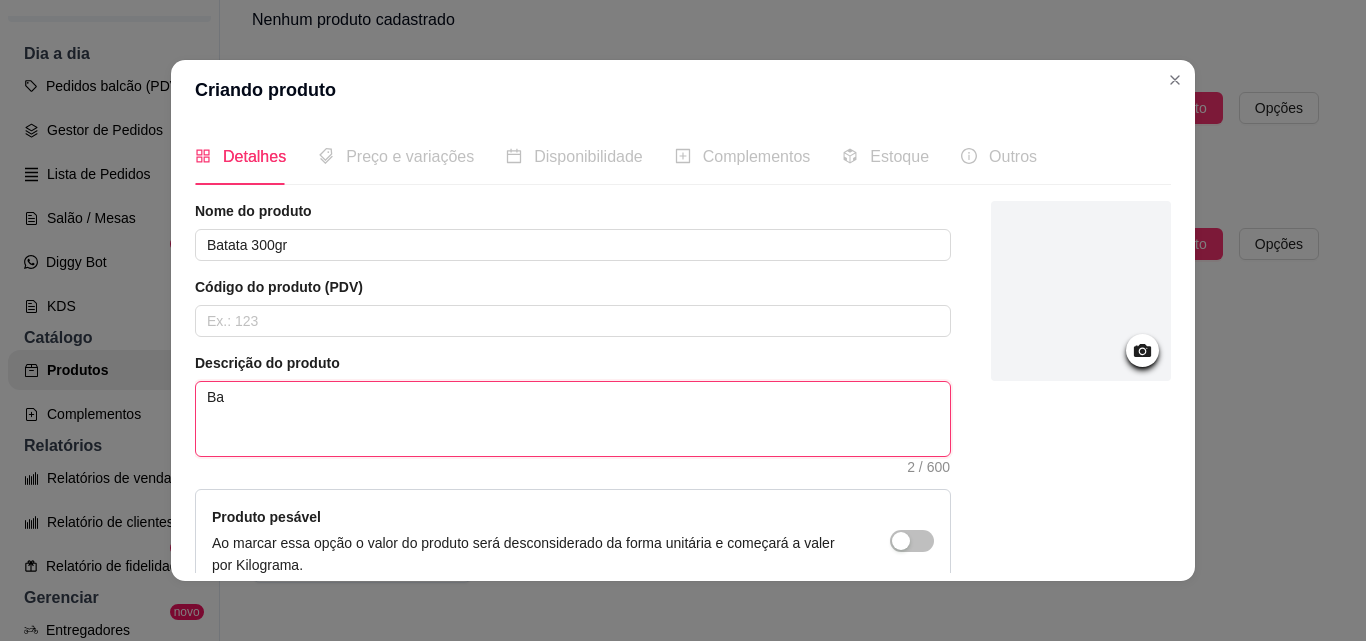 type 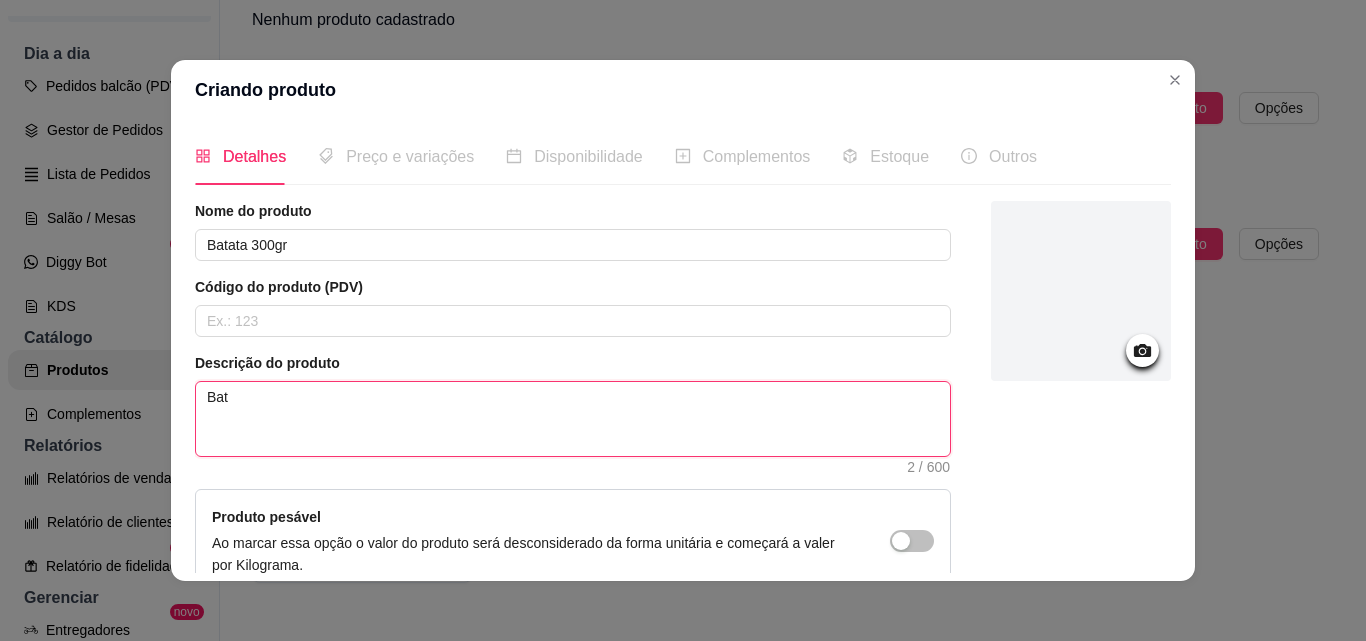 type 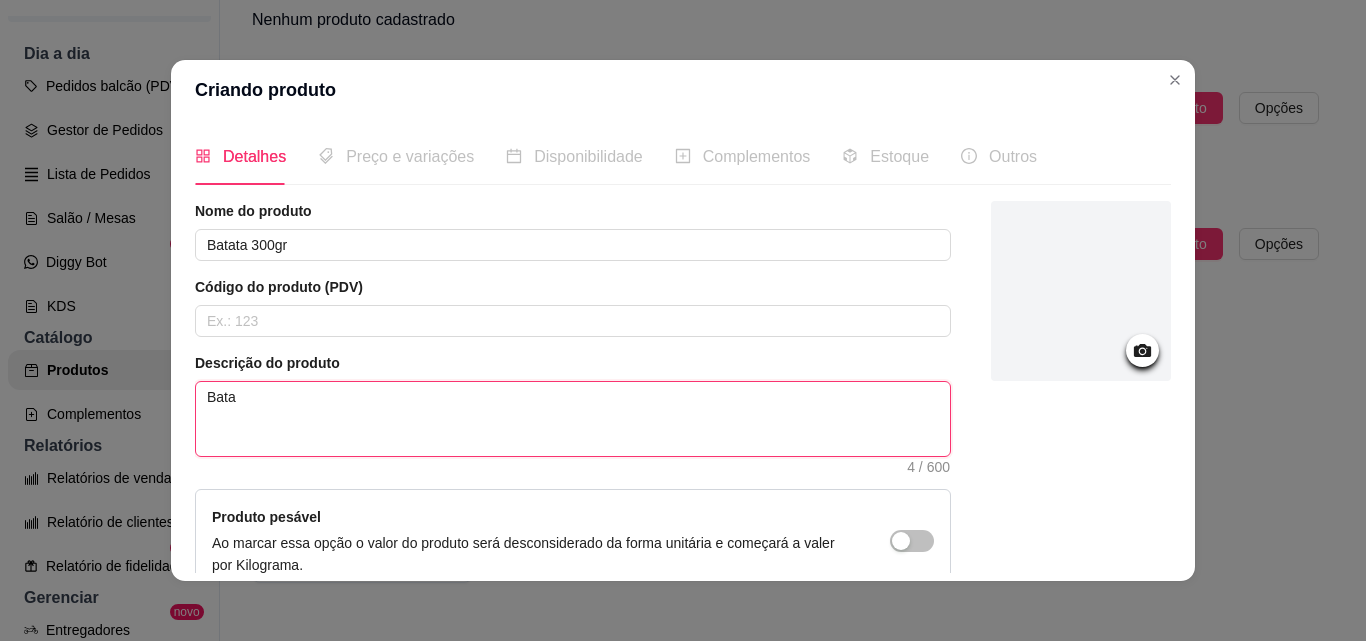 type 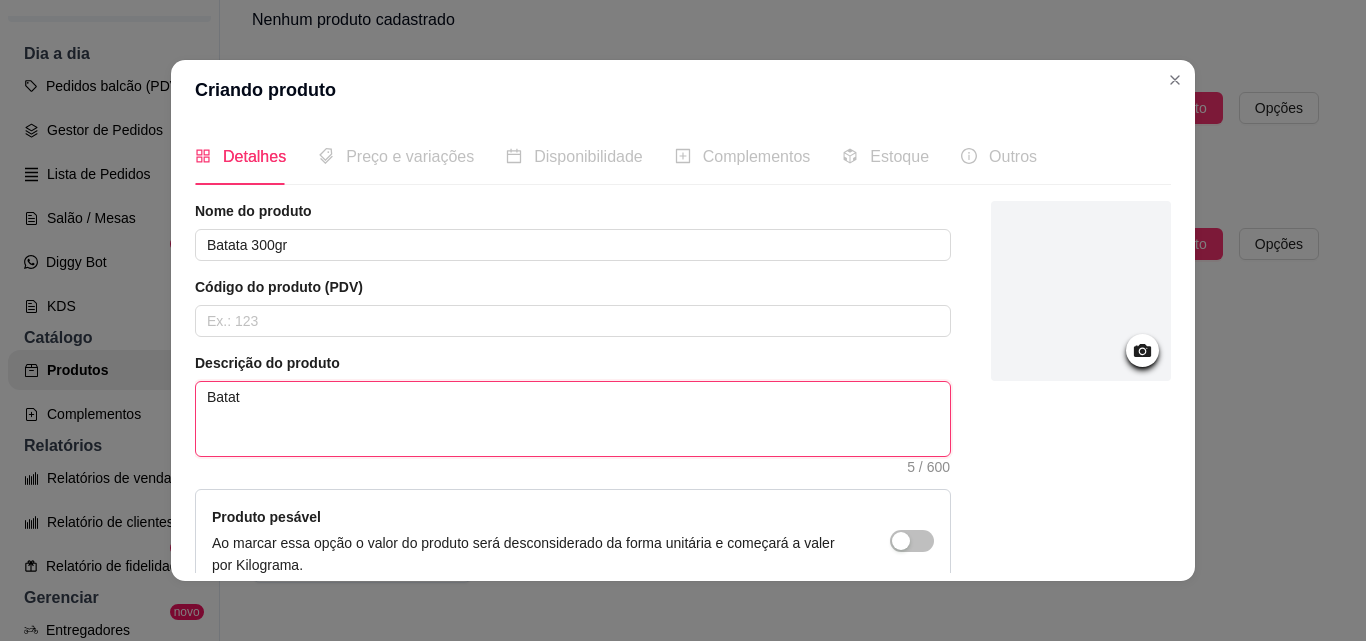 type 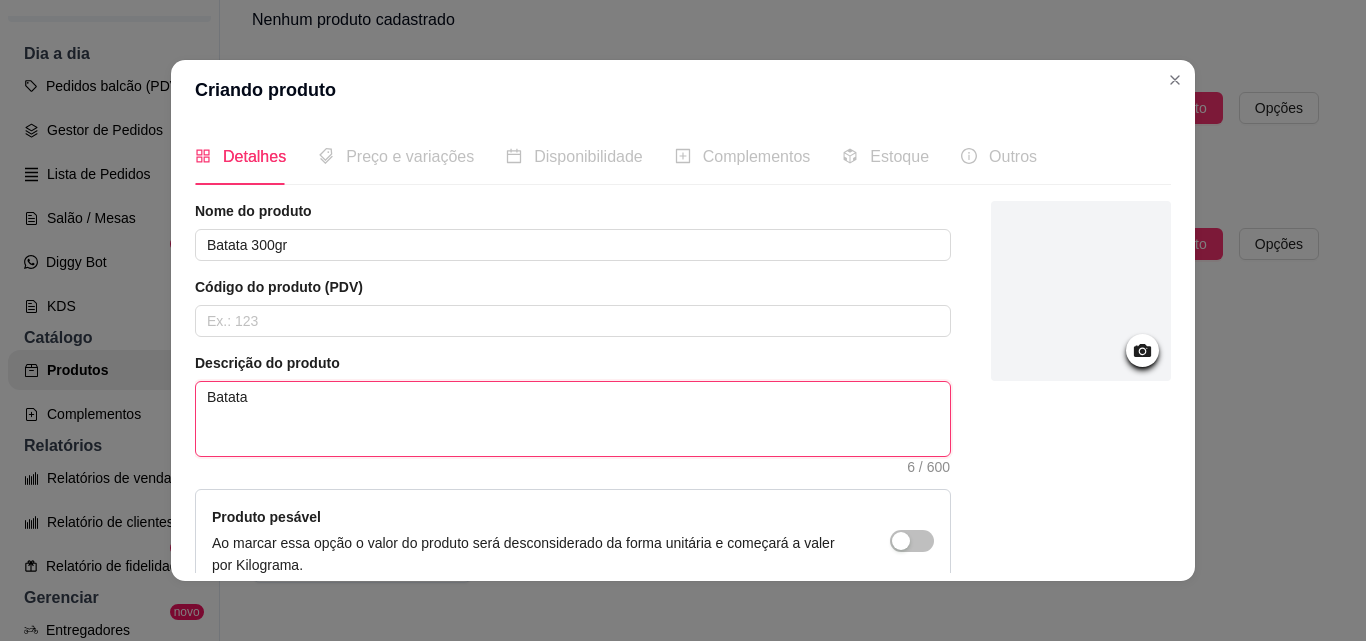 type 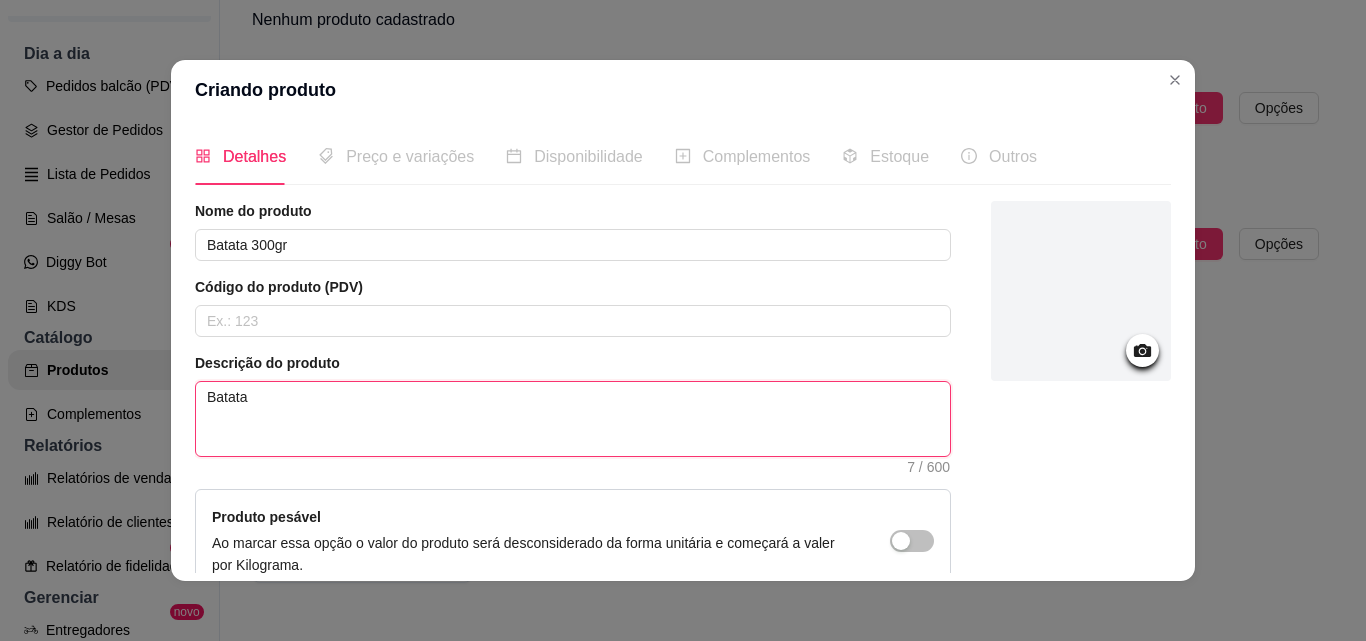 type 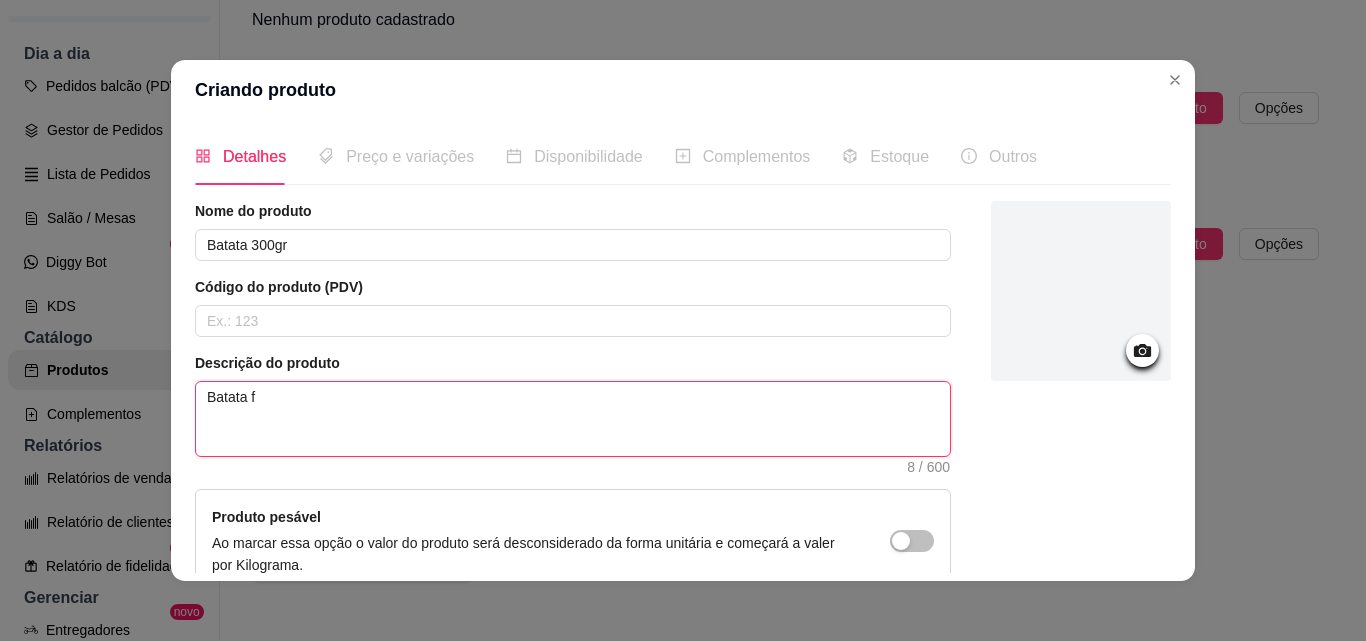 type 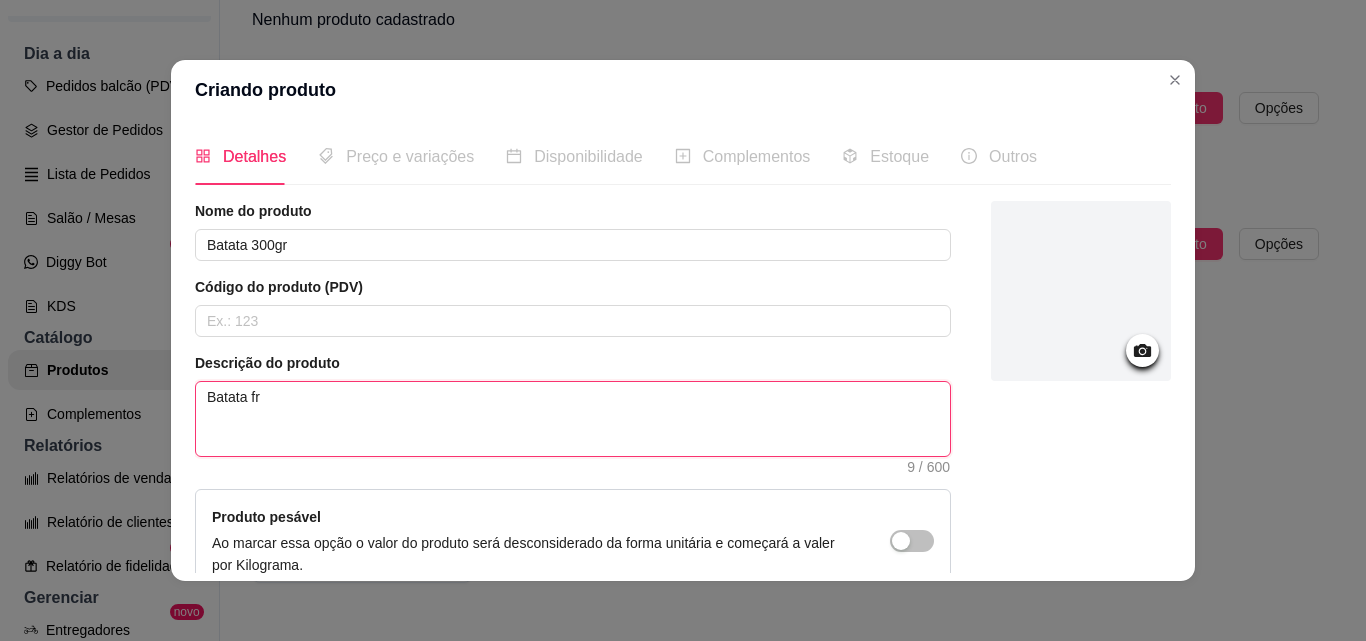 type 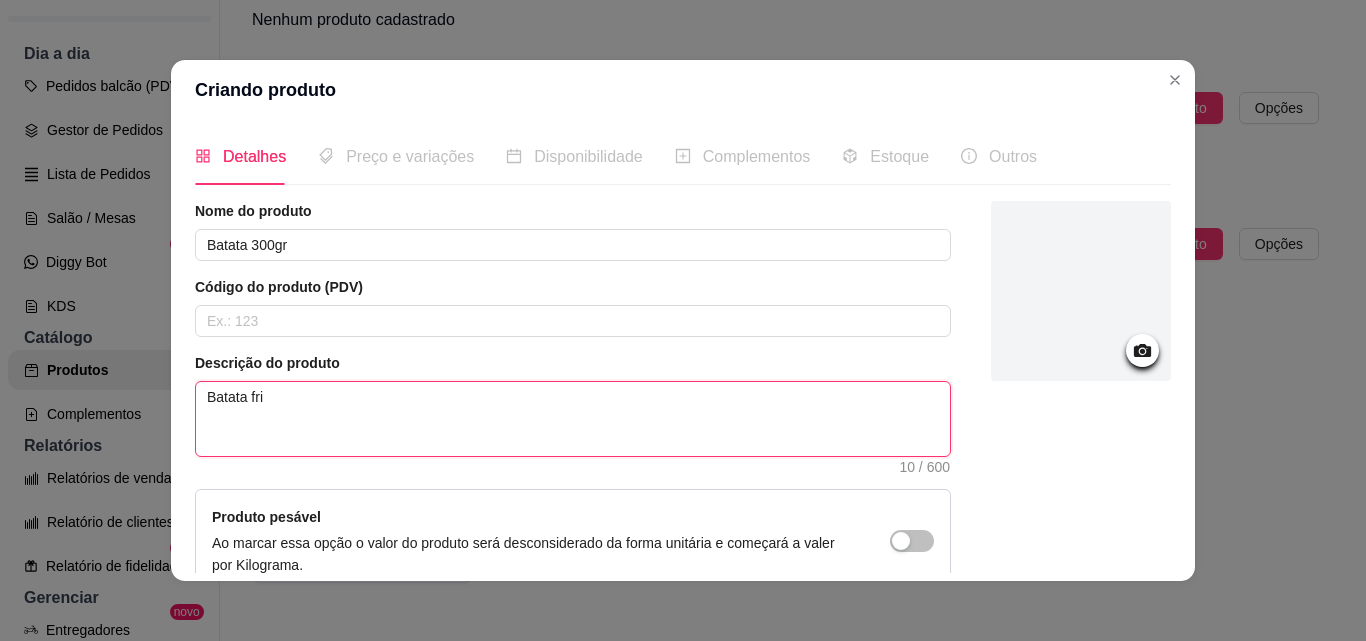 type 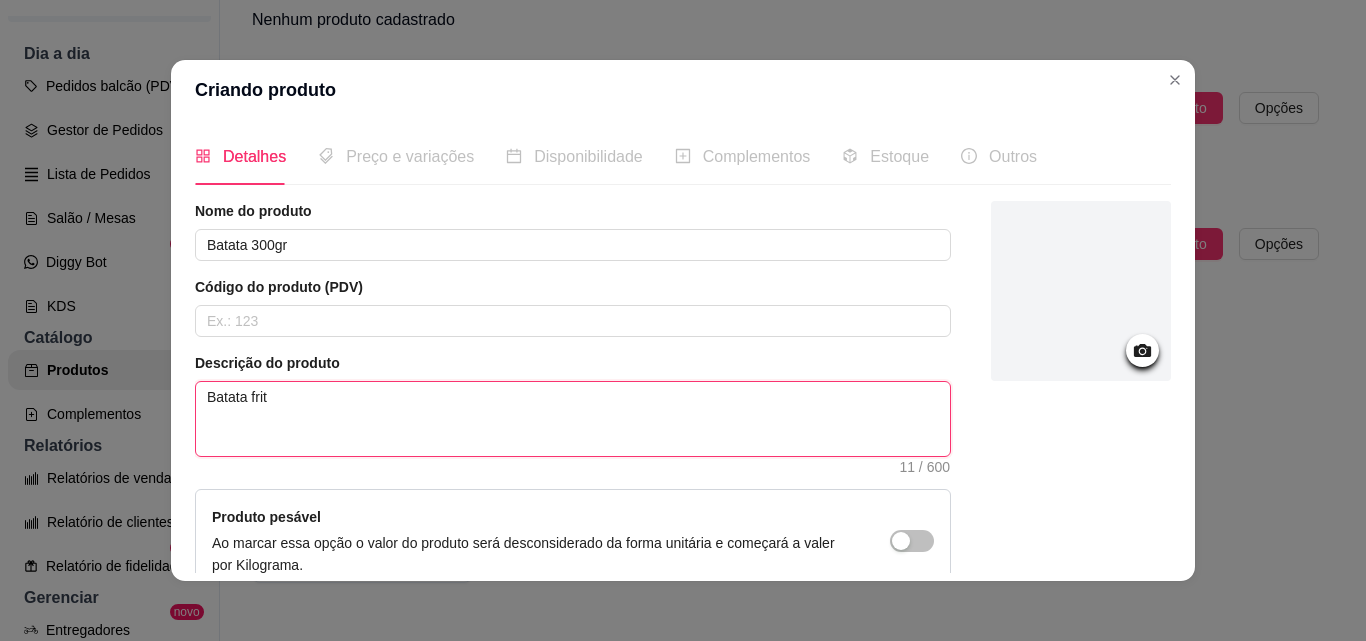 type 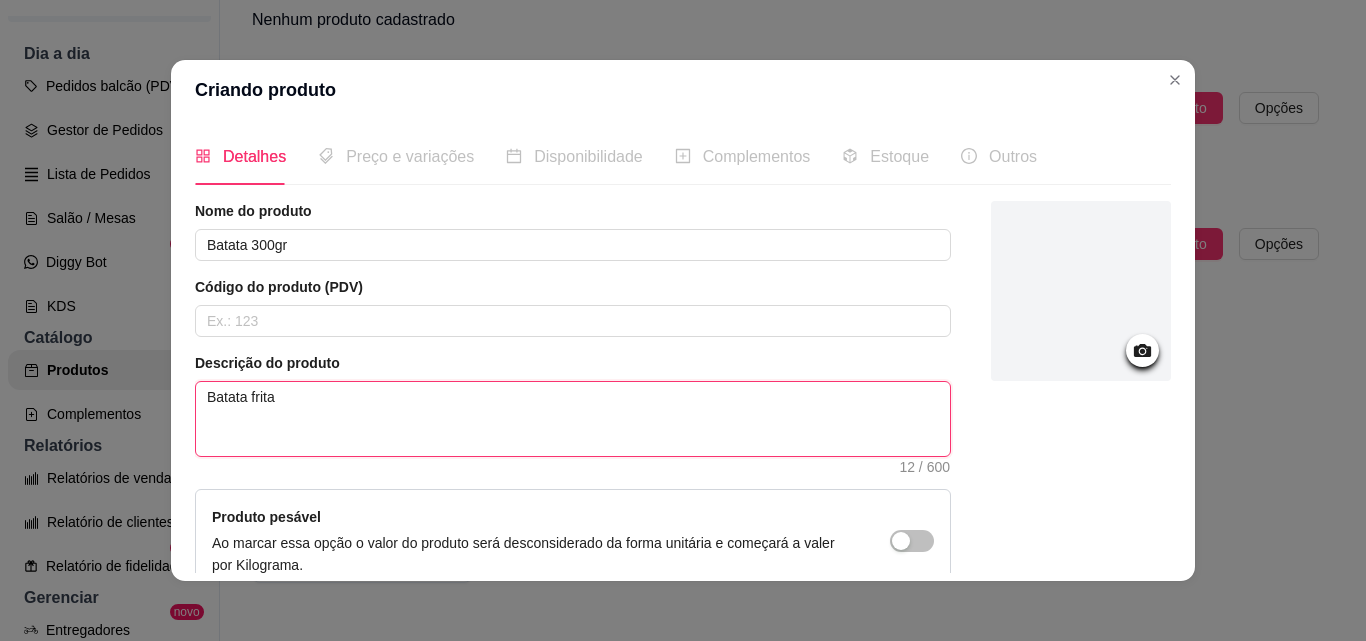 type 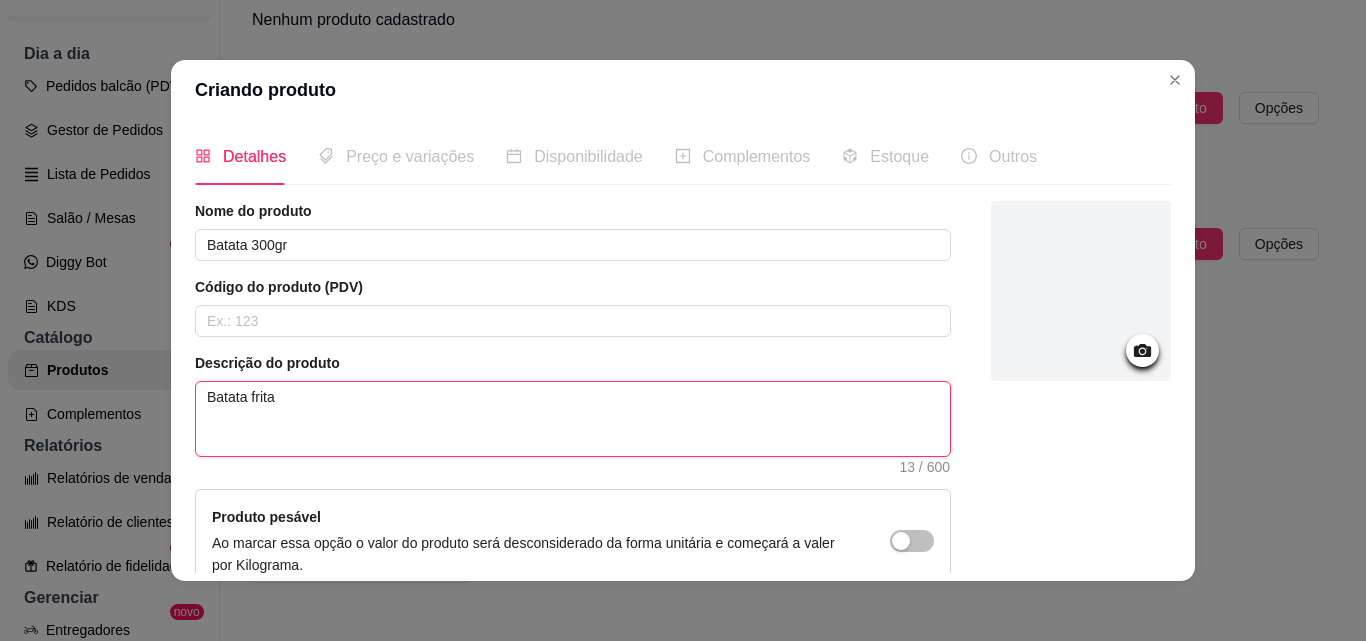 type 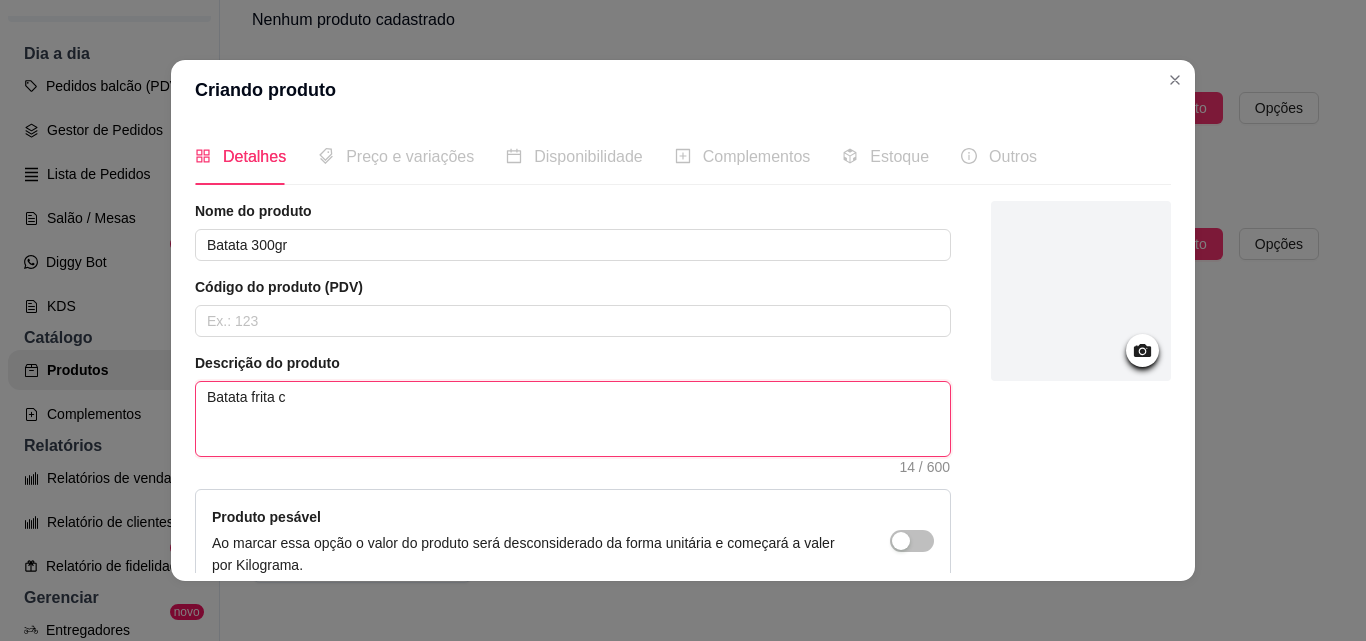 type 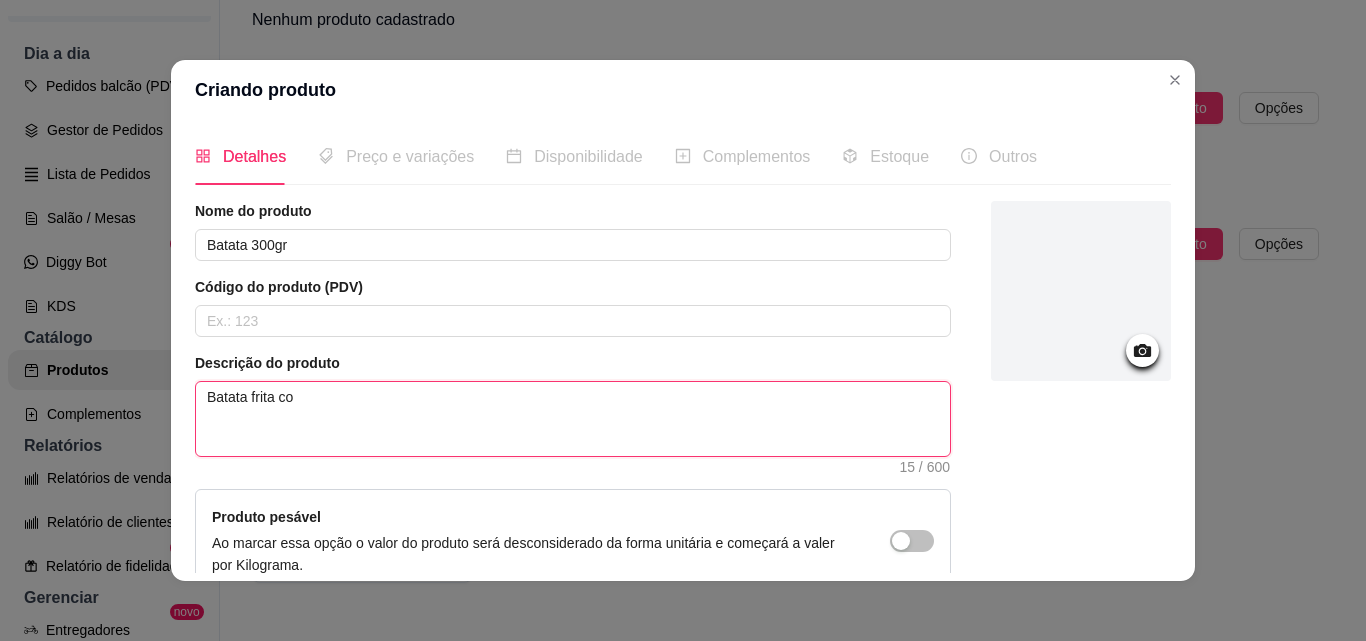 type 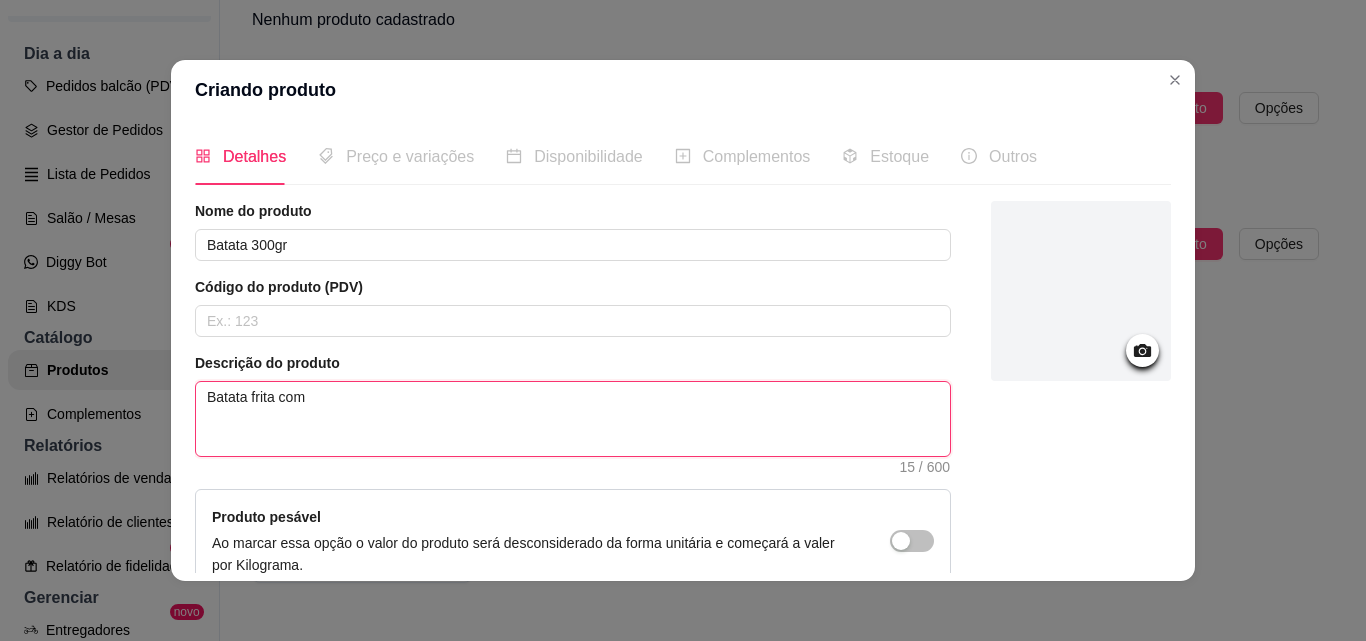type 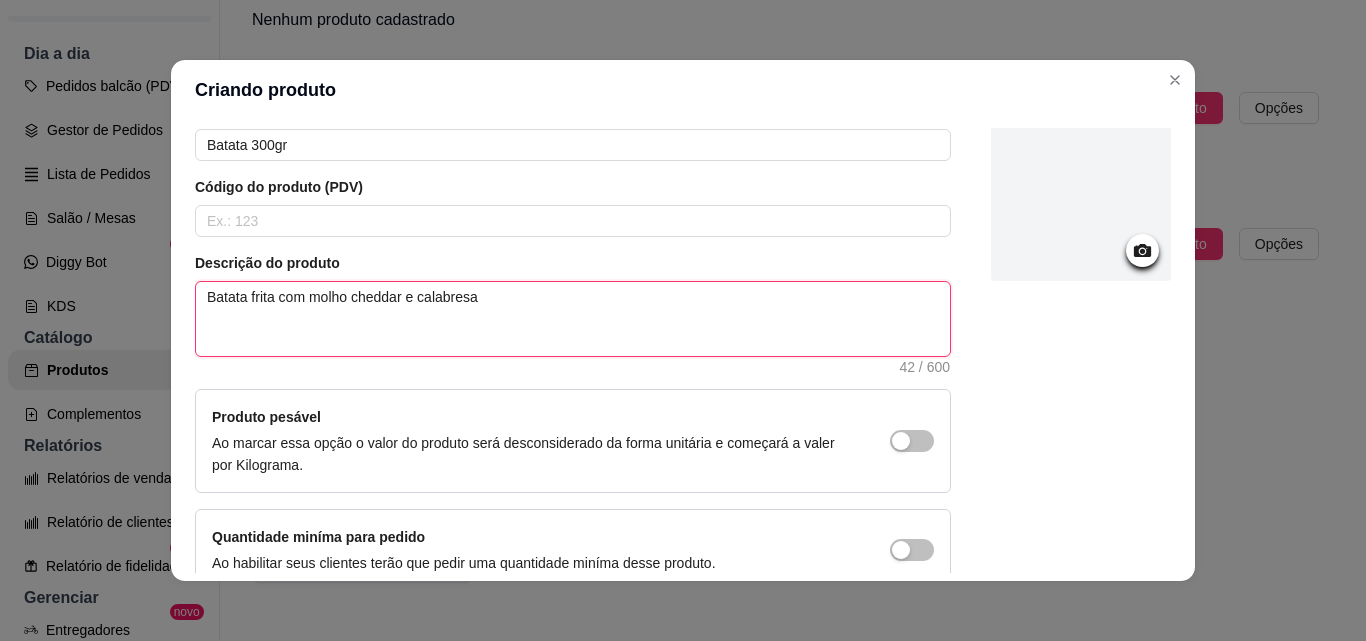 scroll, scrollTop: 207, scrollLeft: 0, axis: vertical 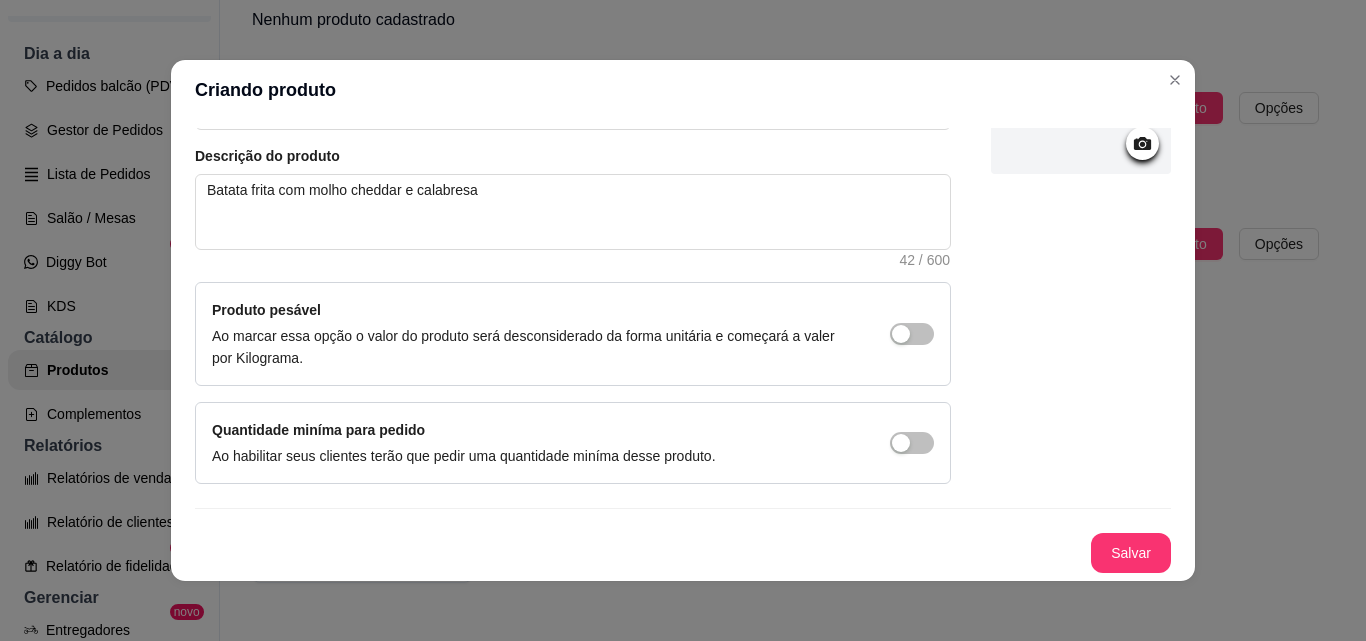 click 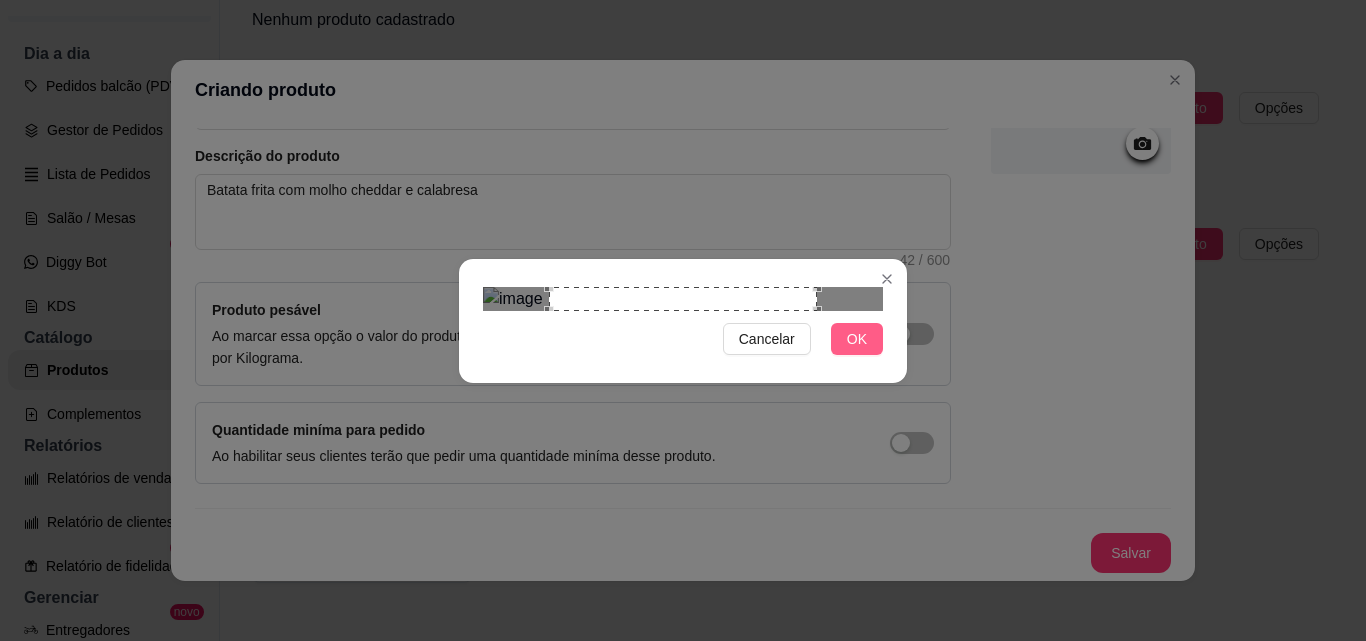 click on "OK" at bounding box center (857, 339) 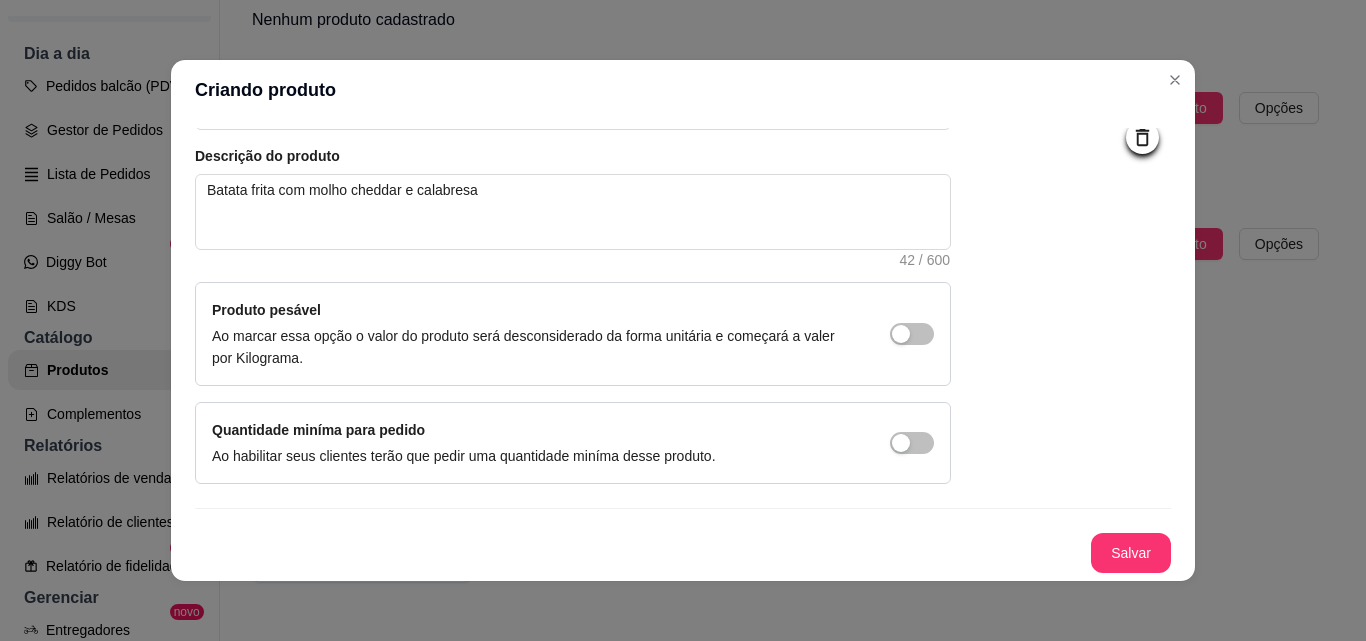 scroll, scrollTop: 0, scrollLeft: 0, axis: both 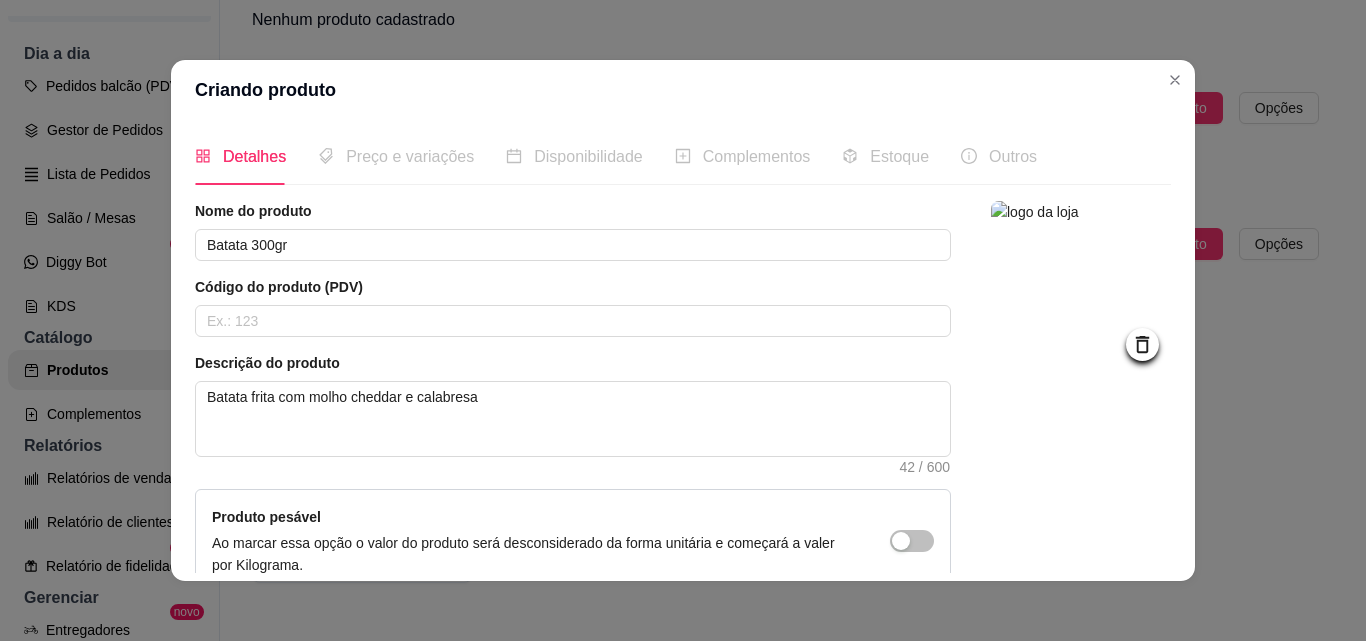 click 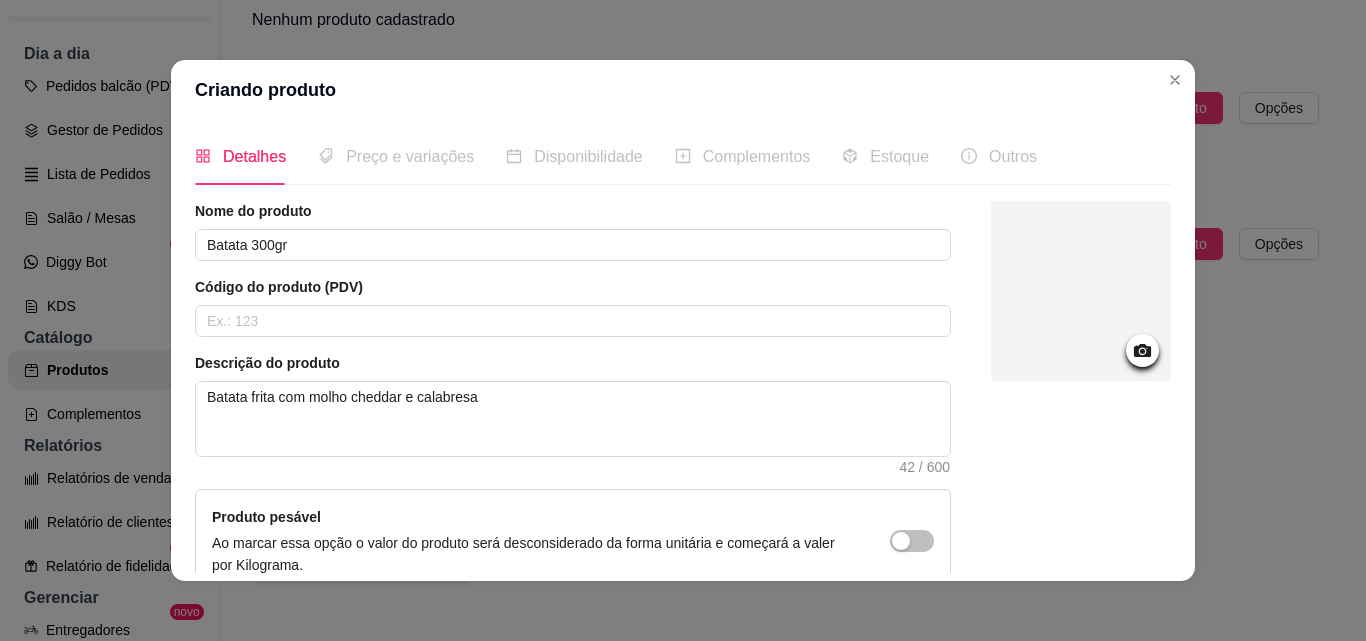 click 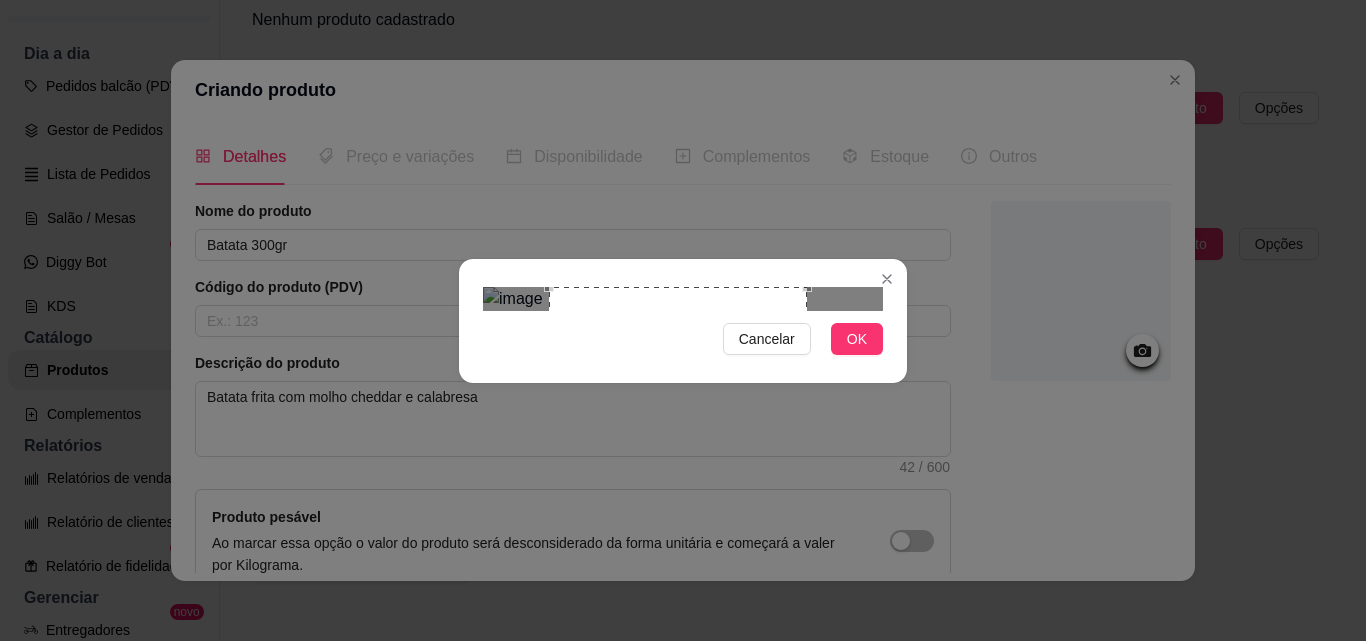 click at bounding box center [812, 550] 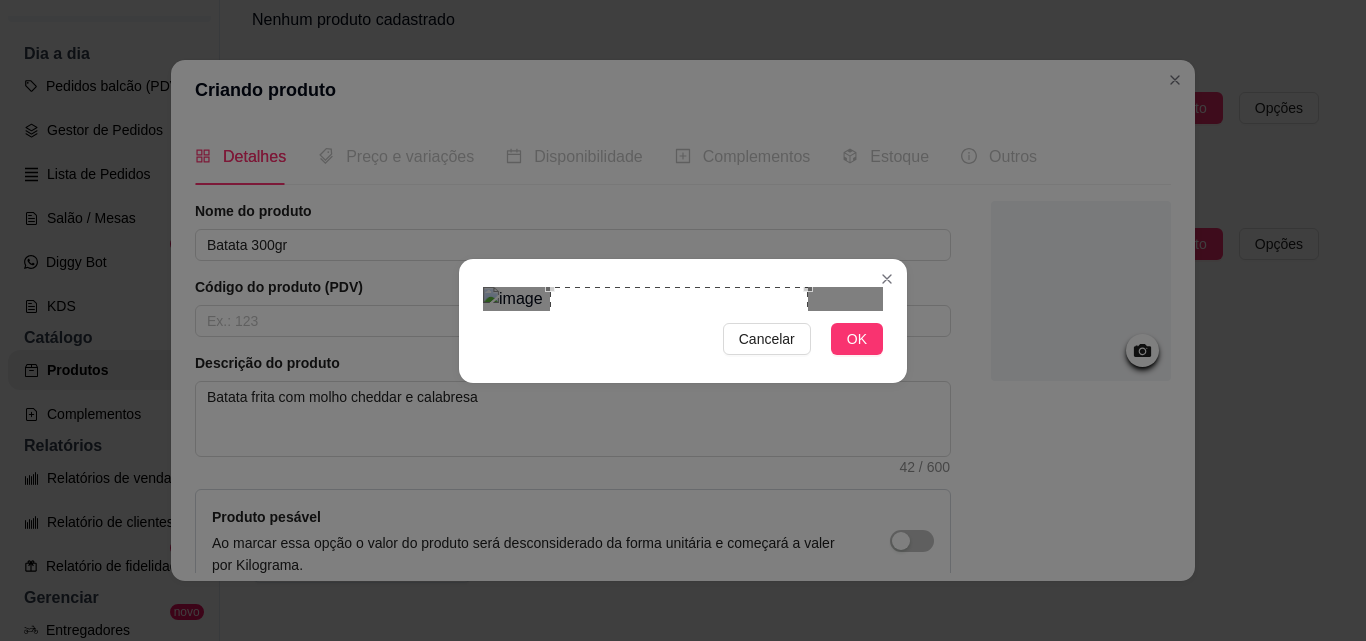 click at bounding box center (679, 416) 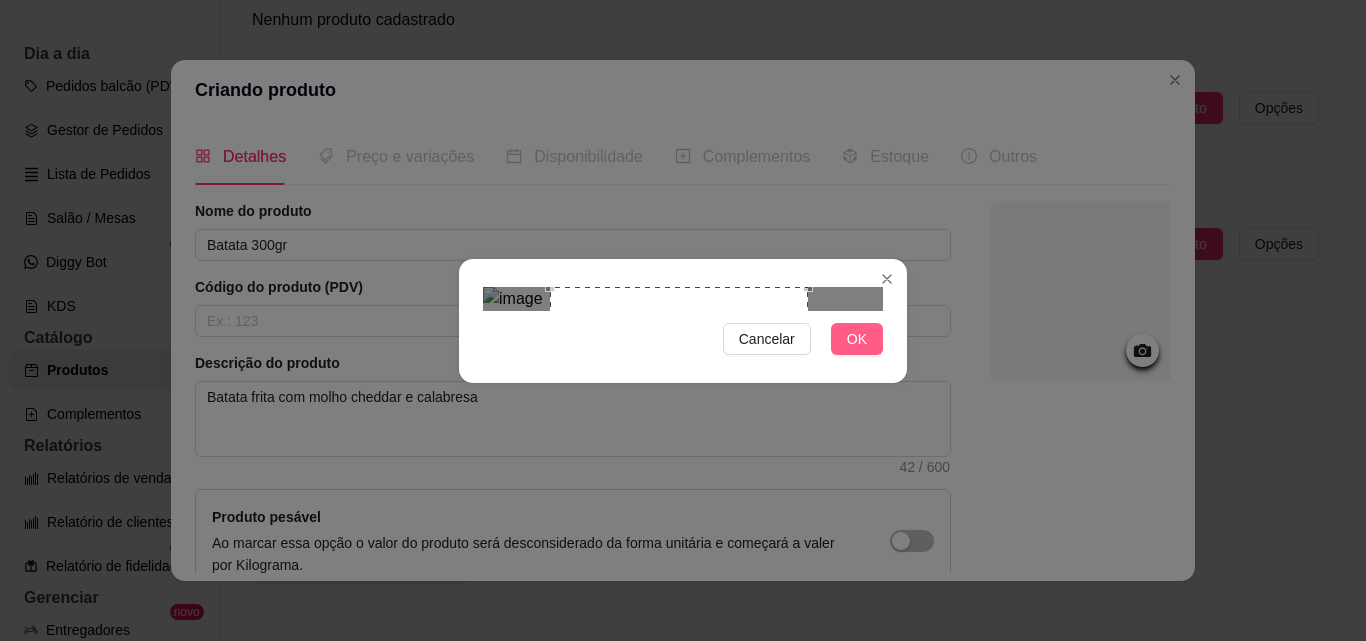 click on "OK" at bounding box center [857, 339] 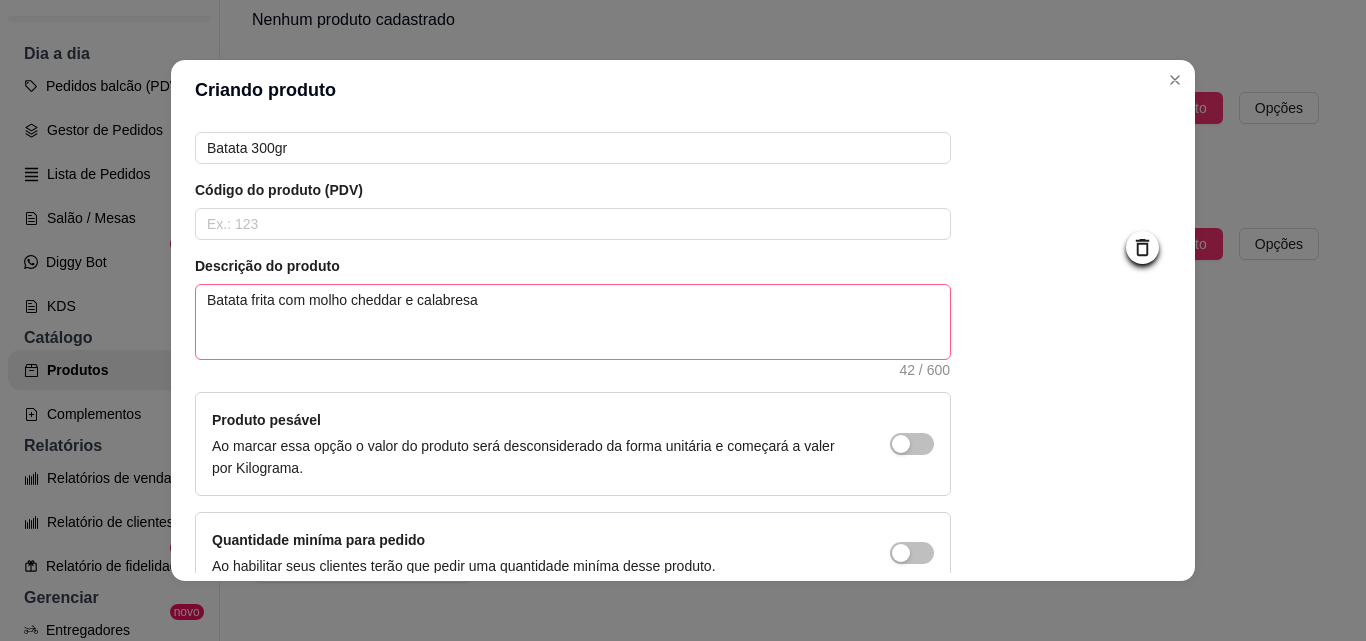 scroll, scrollTop: 207, scrollLeft: 0, axis: vertical 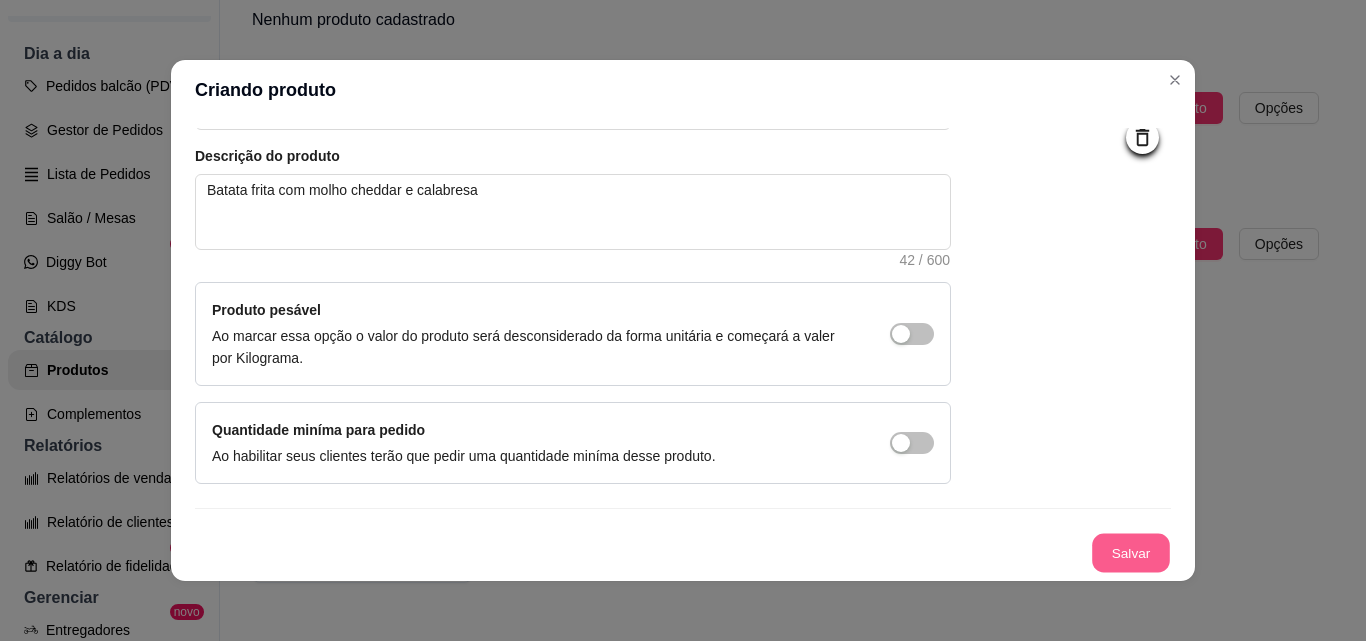 click on "Salvar" at bounding box center (1131, 553) 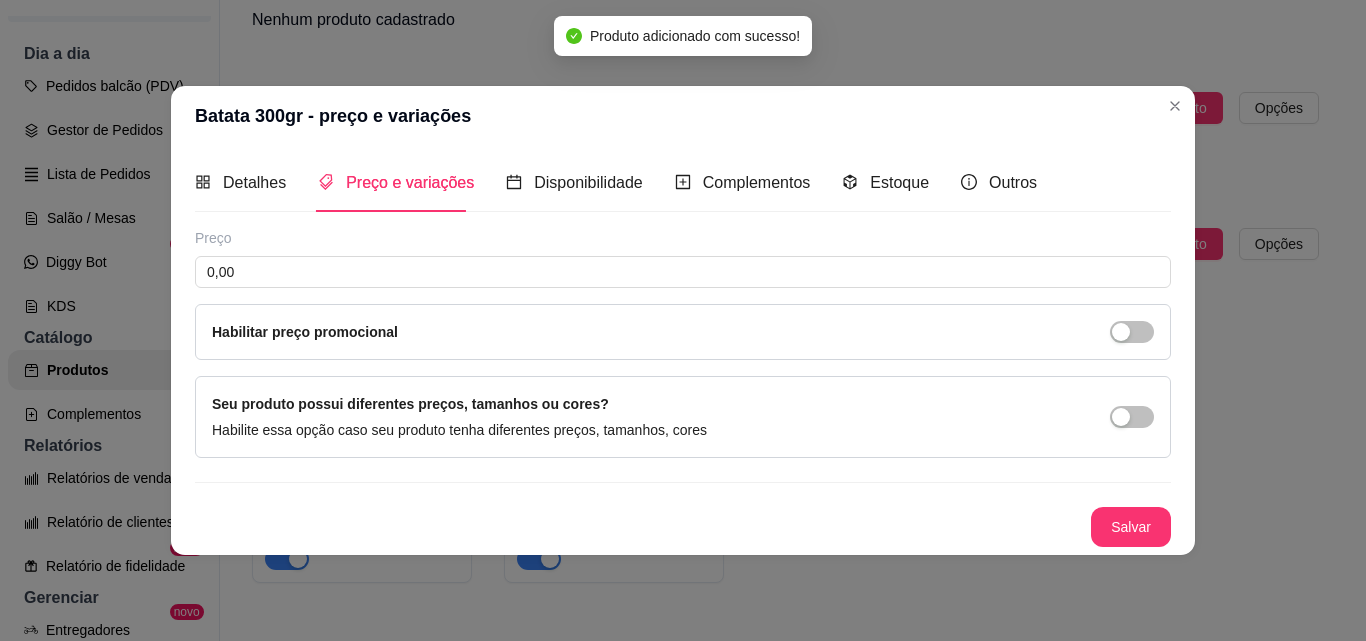 scroll, scrollTop: 0, scrollLeft: 0, axis: both 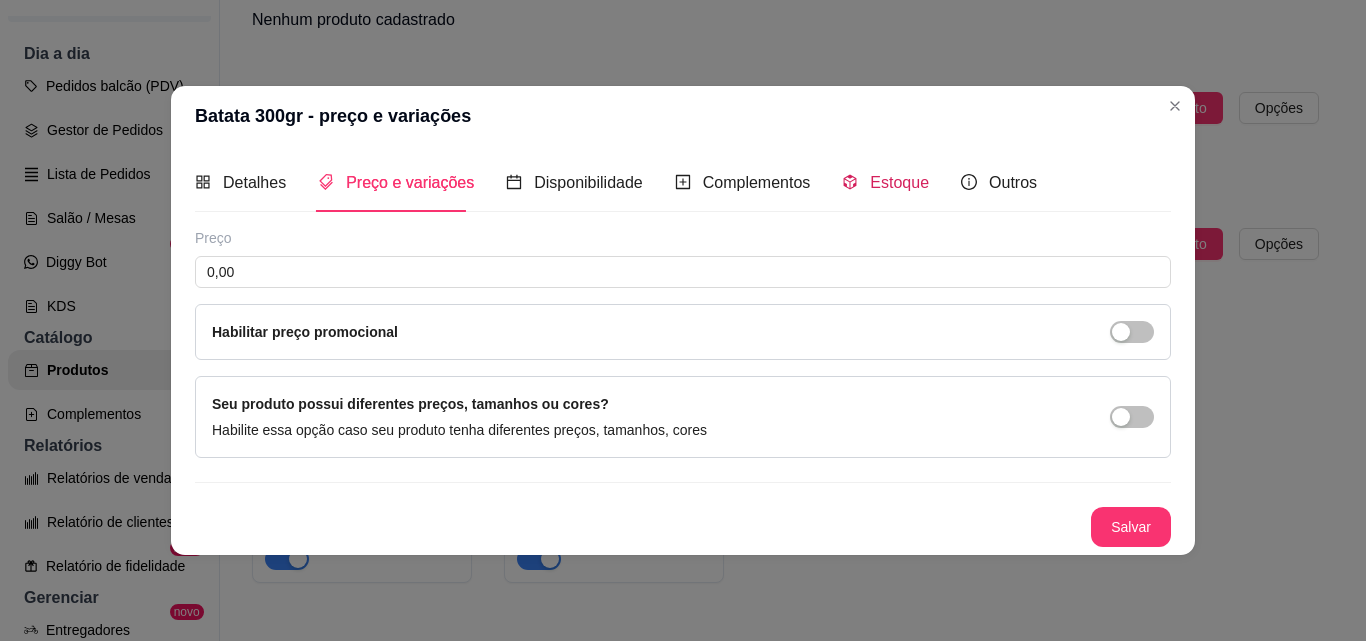 click on "Estoque" at bounding box center [899, 182] 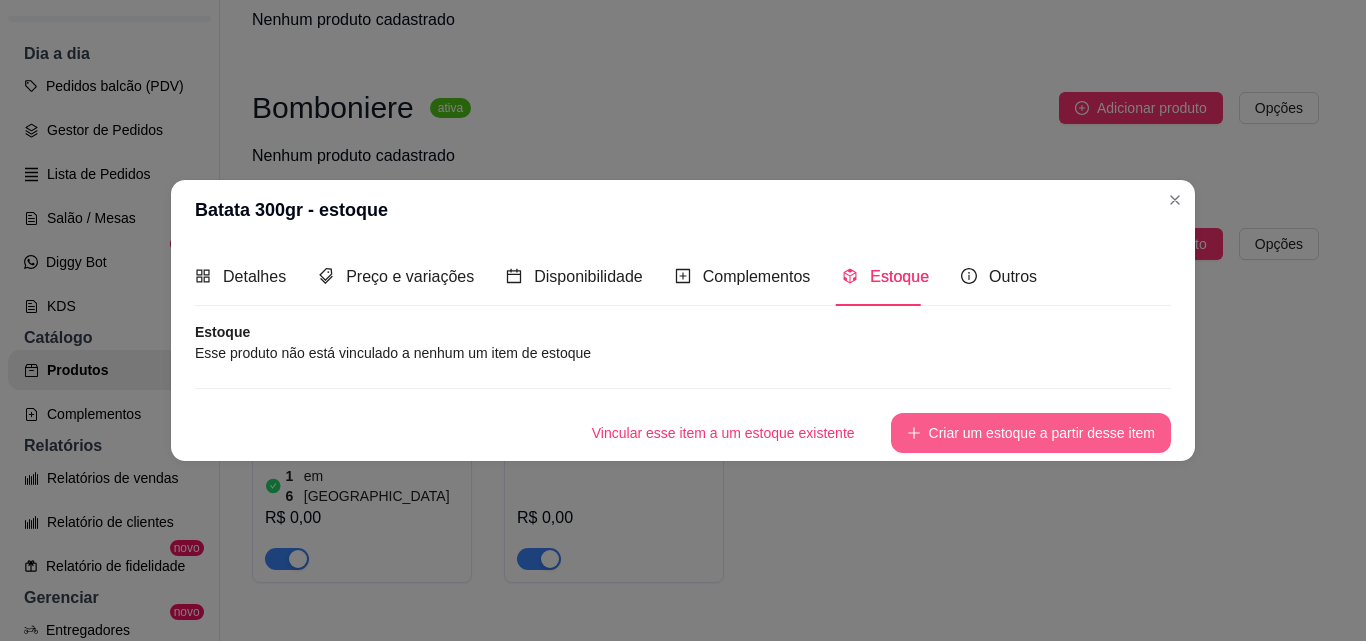 click on "Criar um estoque a partir desse item" at bounding box center (1031, 433) 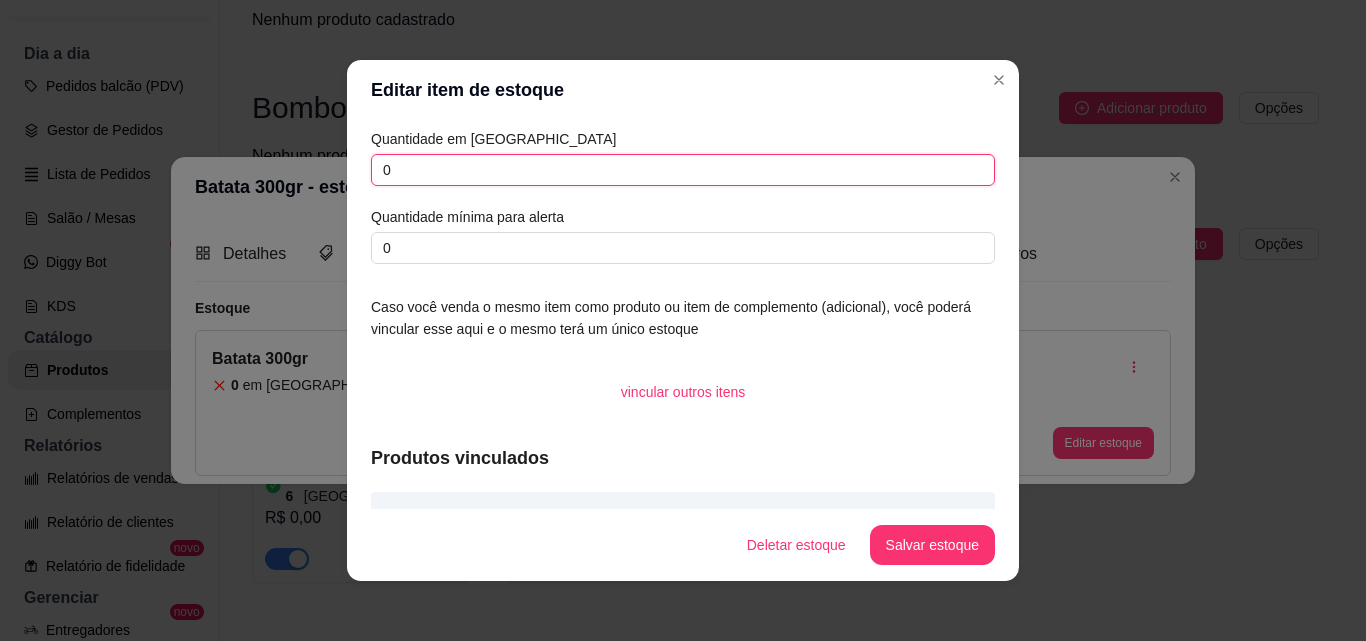 drag, startPoint x: 400, startPoint y: 173, endPoint x: 319, endPoint y: 173, distance: 81 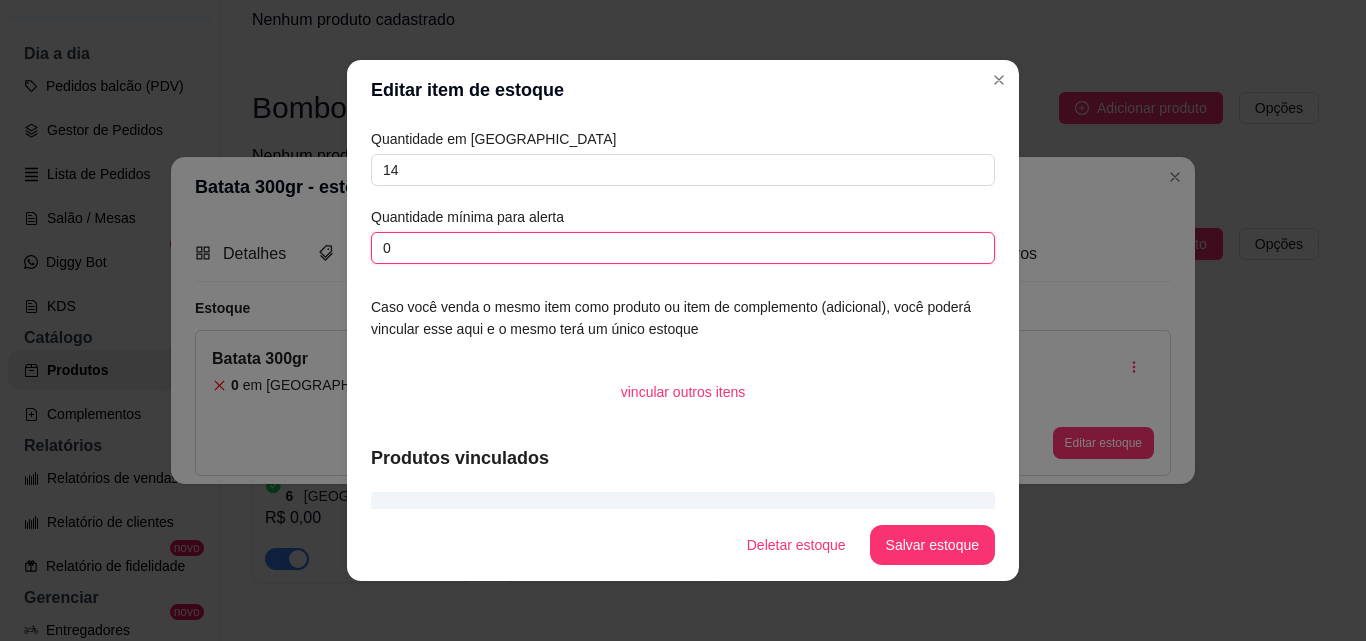drag, startPoint x: 376, startPoint y: 249, endPoint x: 334, endPoint y: 247, distance: 42.047592 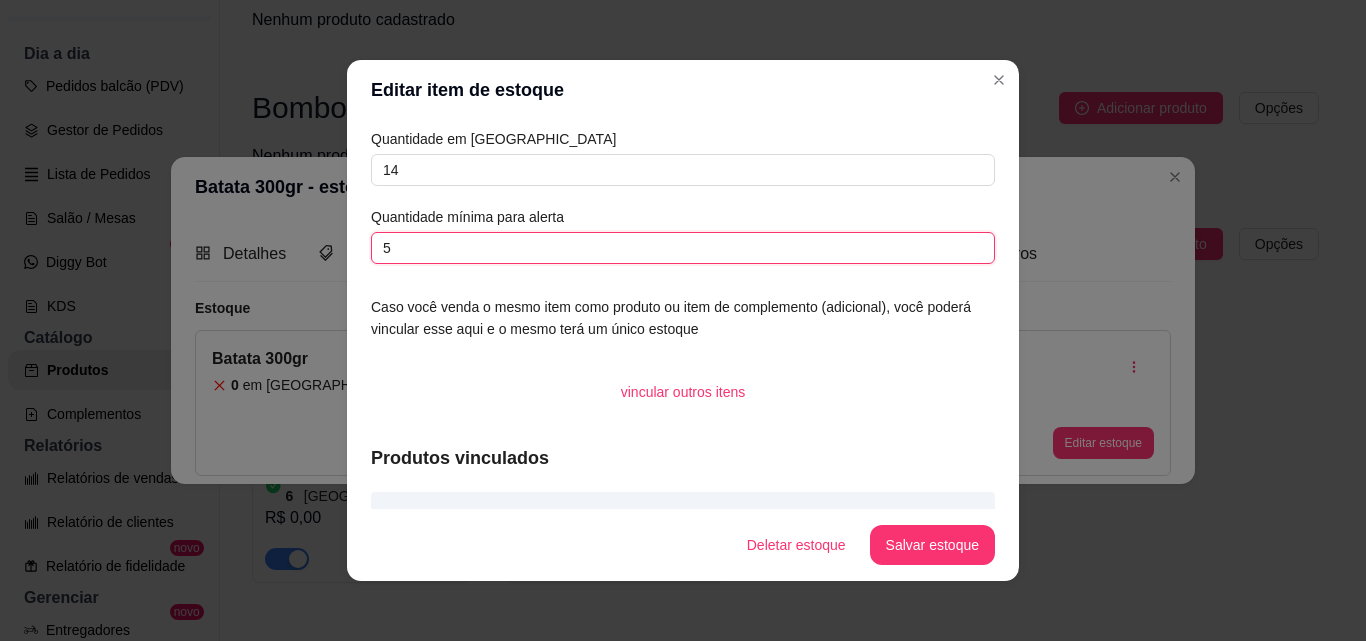 scroll, scrollTop: 53, scrollLeft: 0, axis: vertical 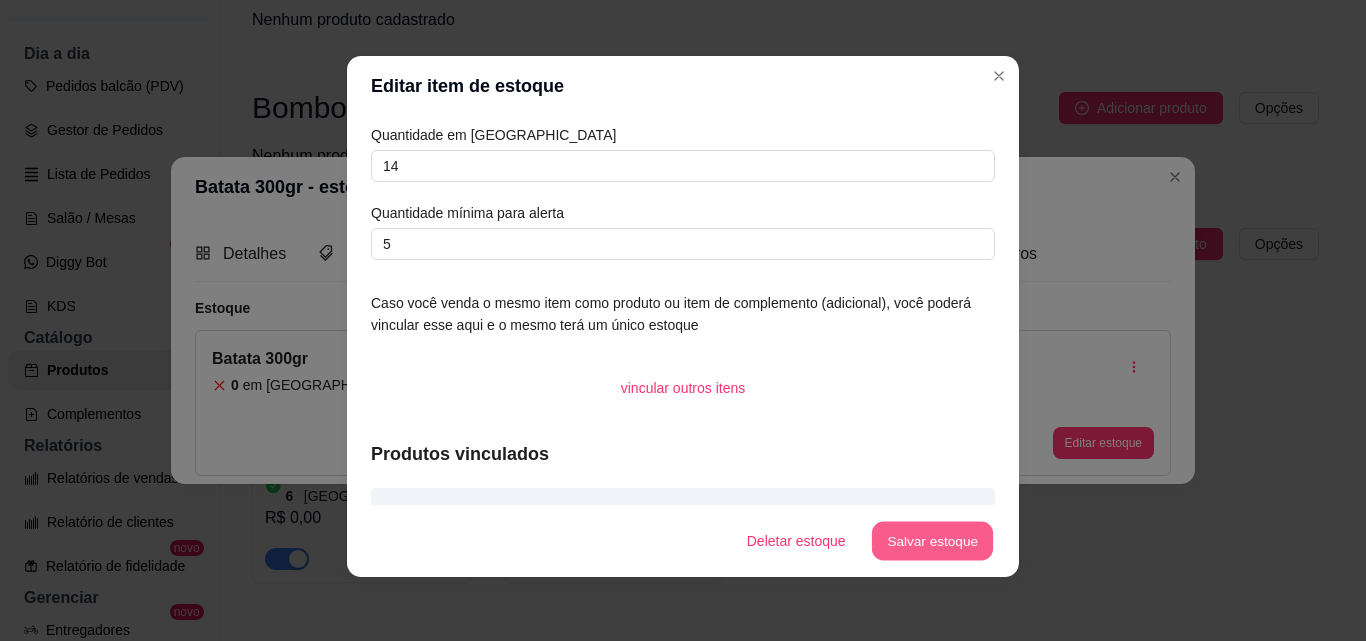 click on "Salvar estoque" at bounding box center (932, 541) 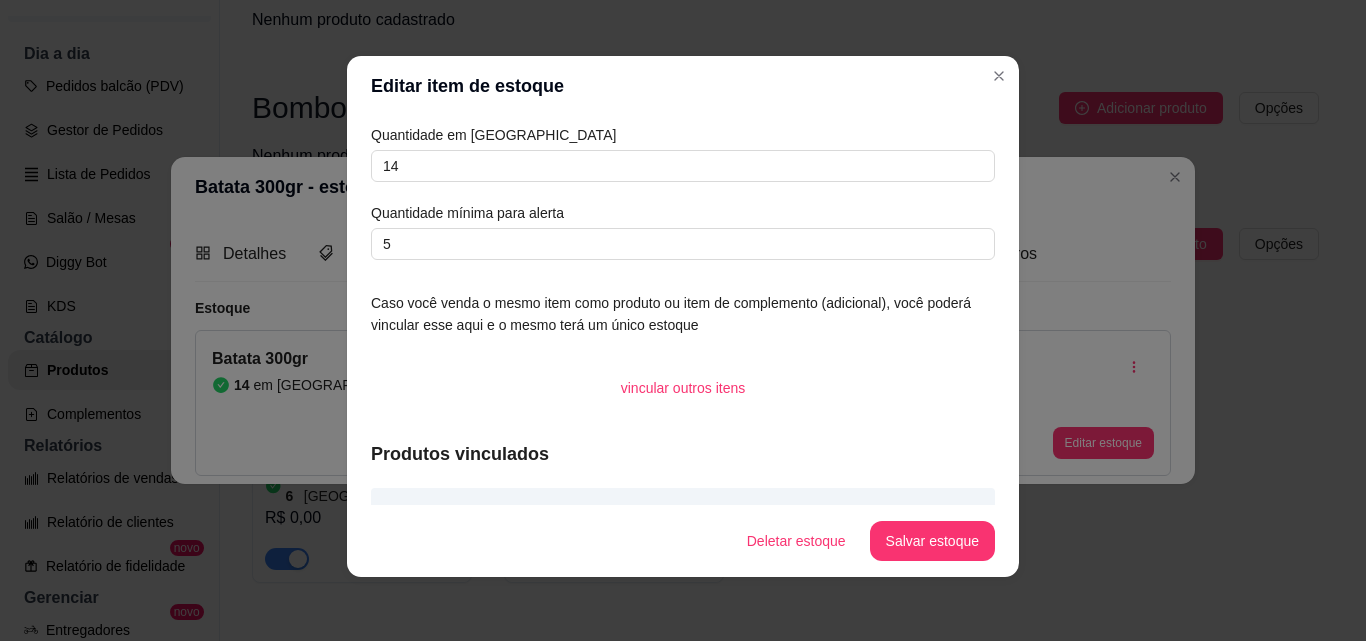 scroll, scrollTop: 0, scrollLeft: 0, axis: both 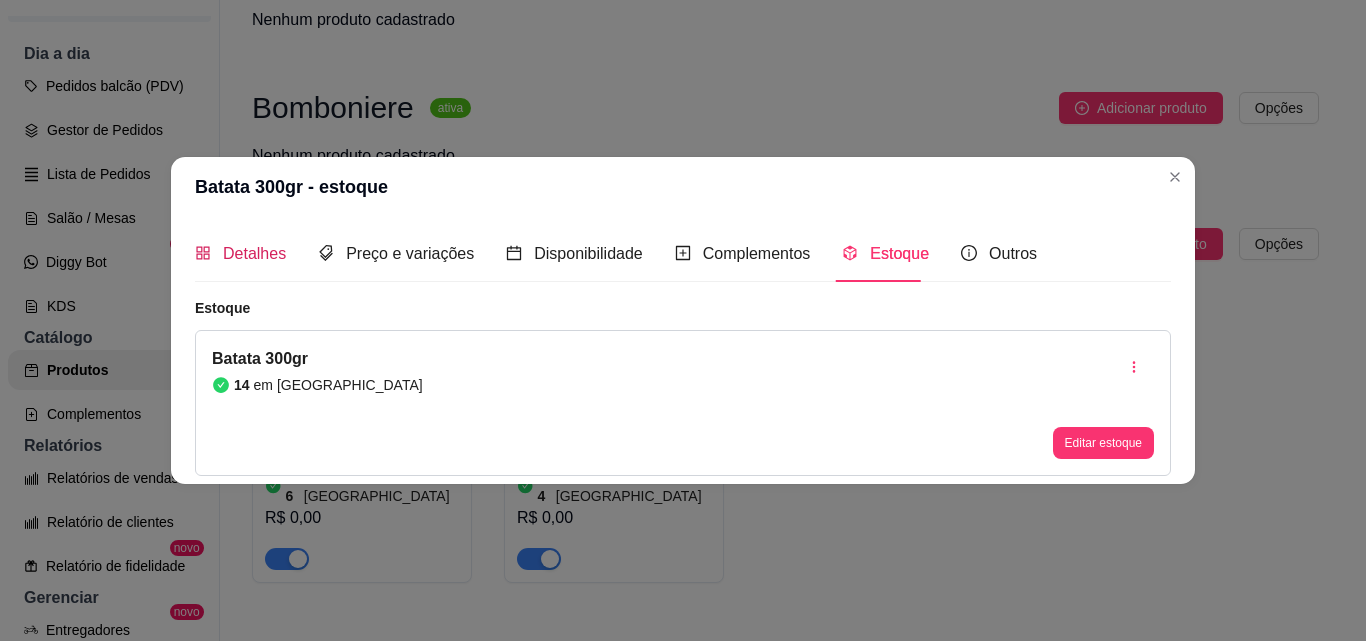 click on "Detalhes" at bounding box center [254, 253] 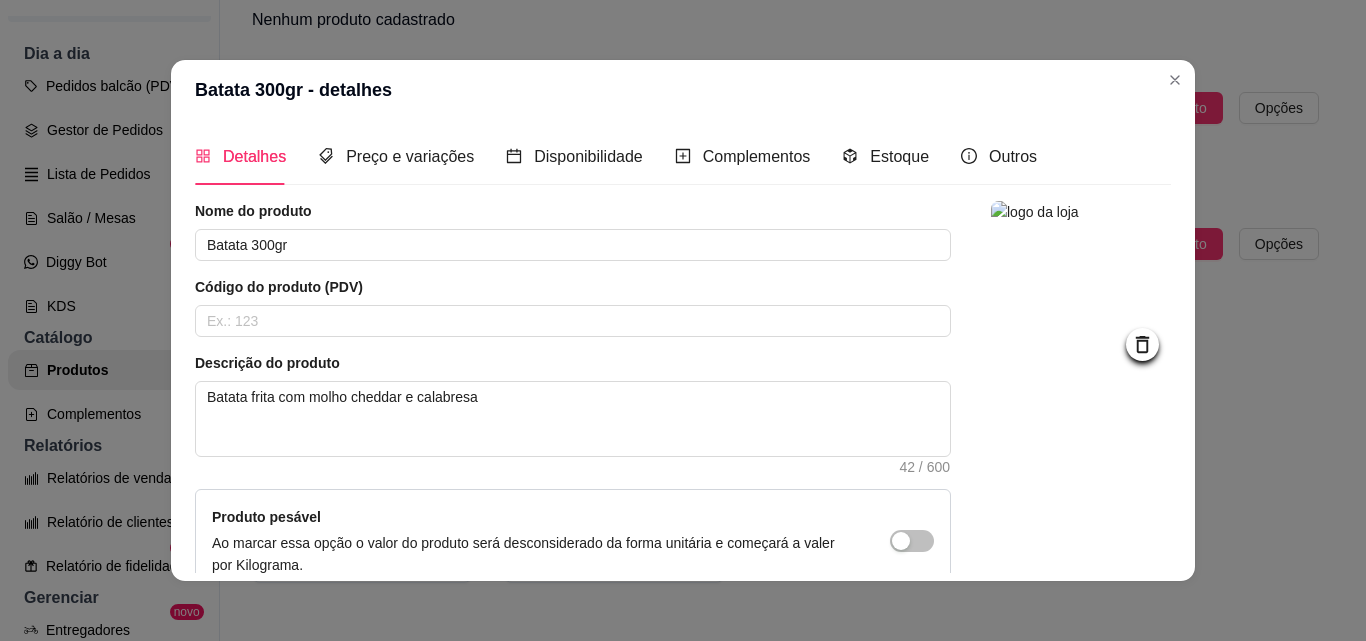 scroll, scrollTop: 207, scrollLeft: 0, axis: vertical 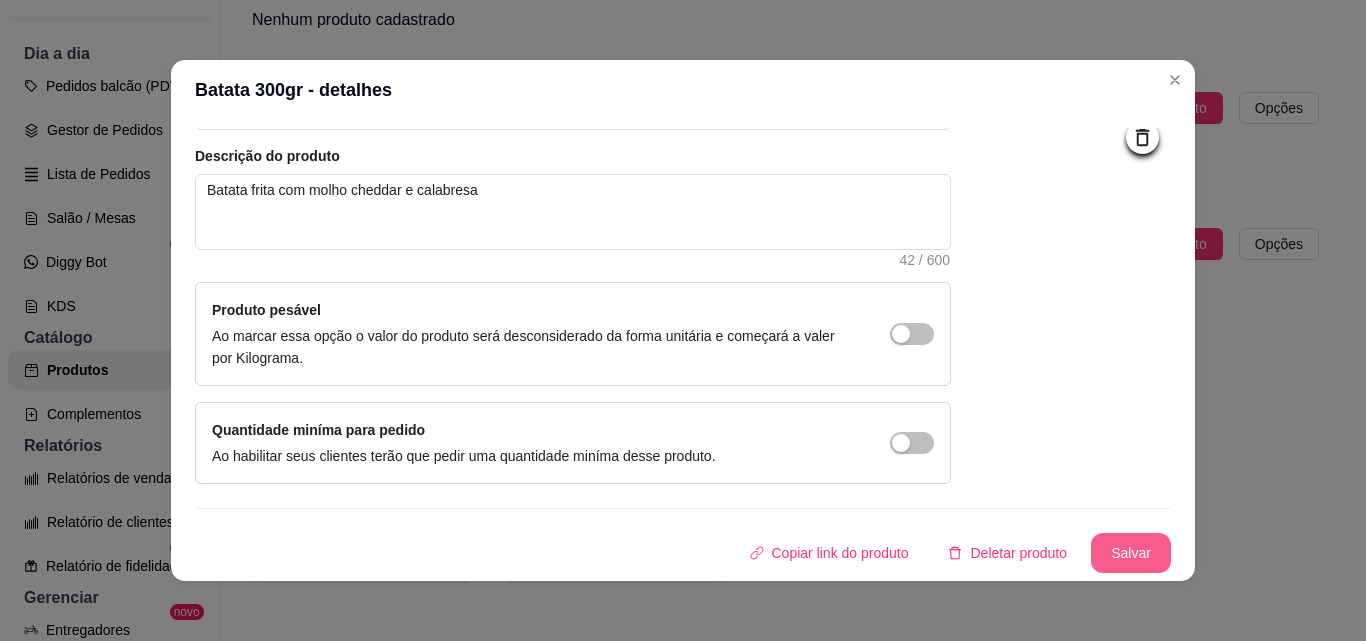 click on "Salvar" at bounding box center [1131, 553] 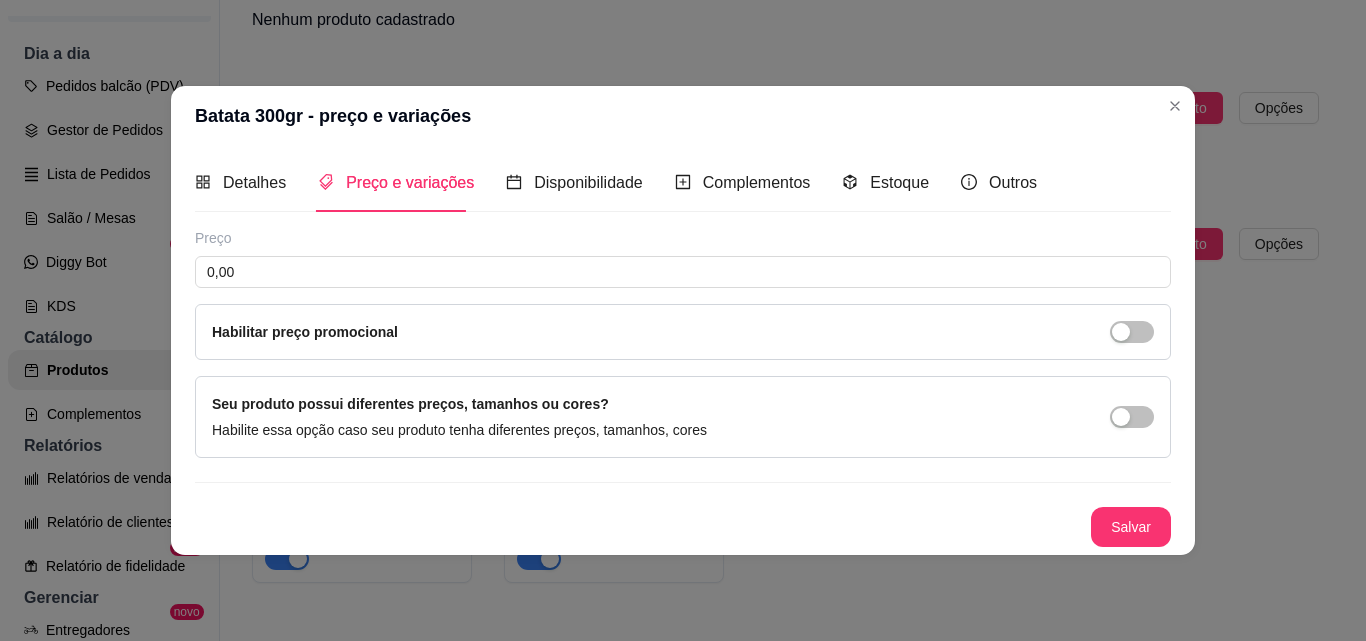 scroll, scrollTop: 0, scrollLeft: 0, axis: both 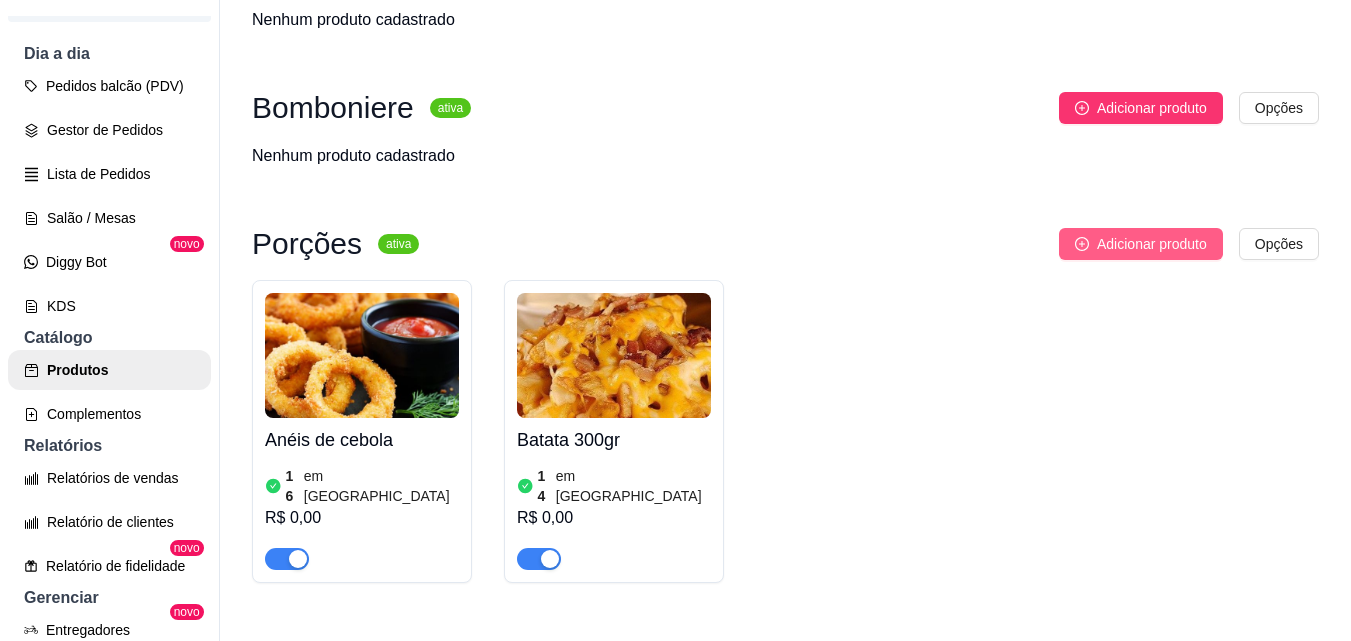 click on "Adicionar produto" at bounding box center (1152, 244) 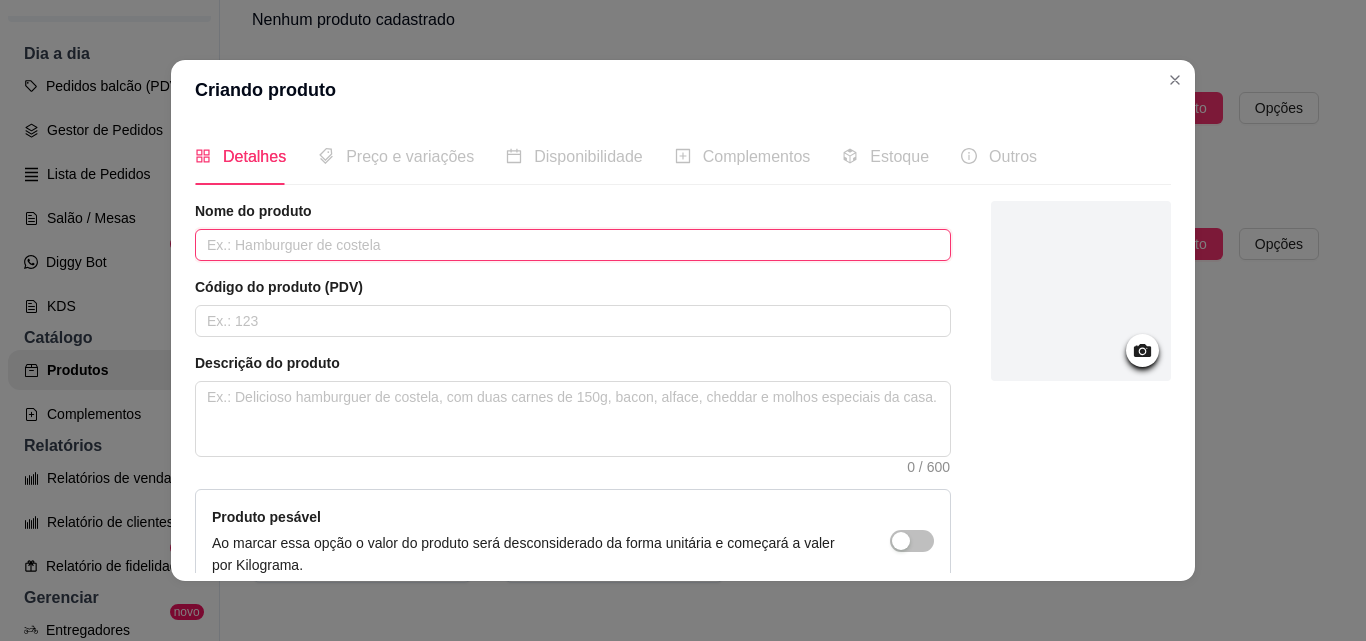 click at bounding box center [573, 245] 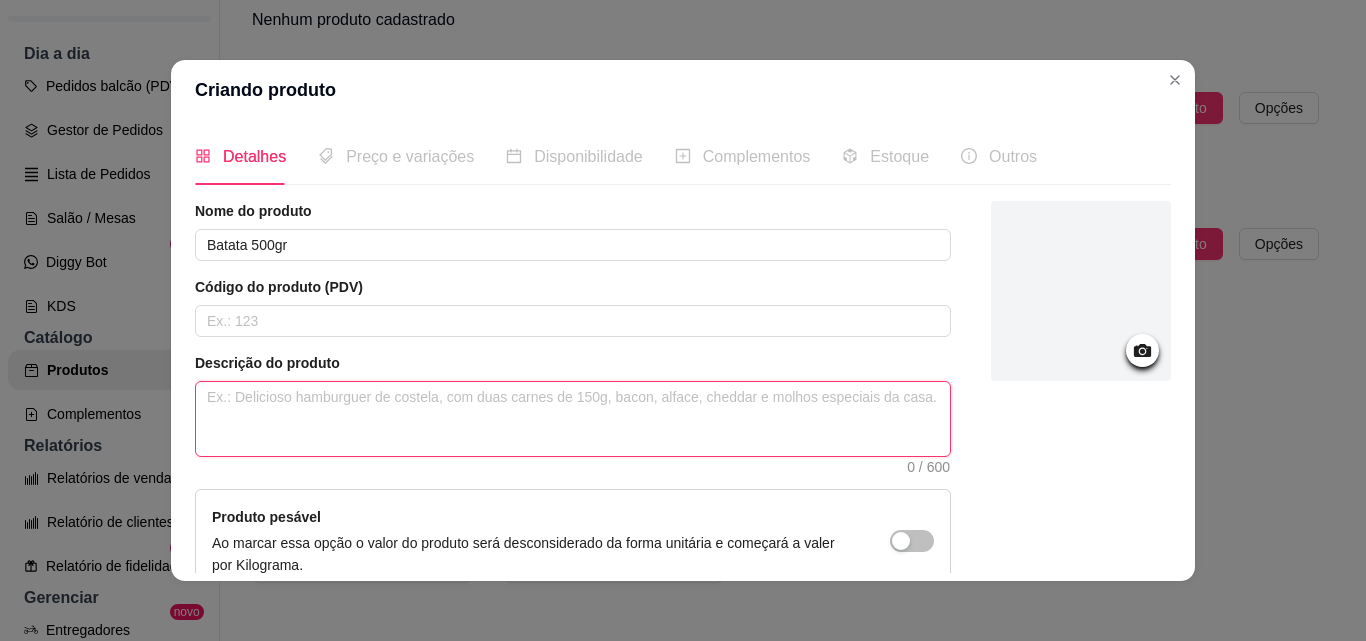 click at bounding box center (573, 419) 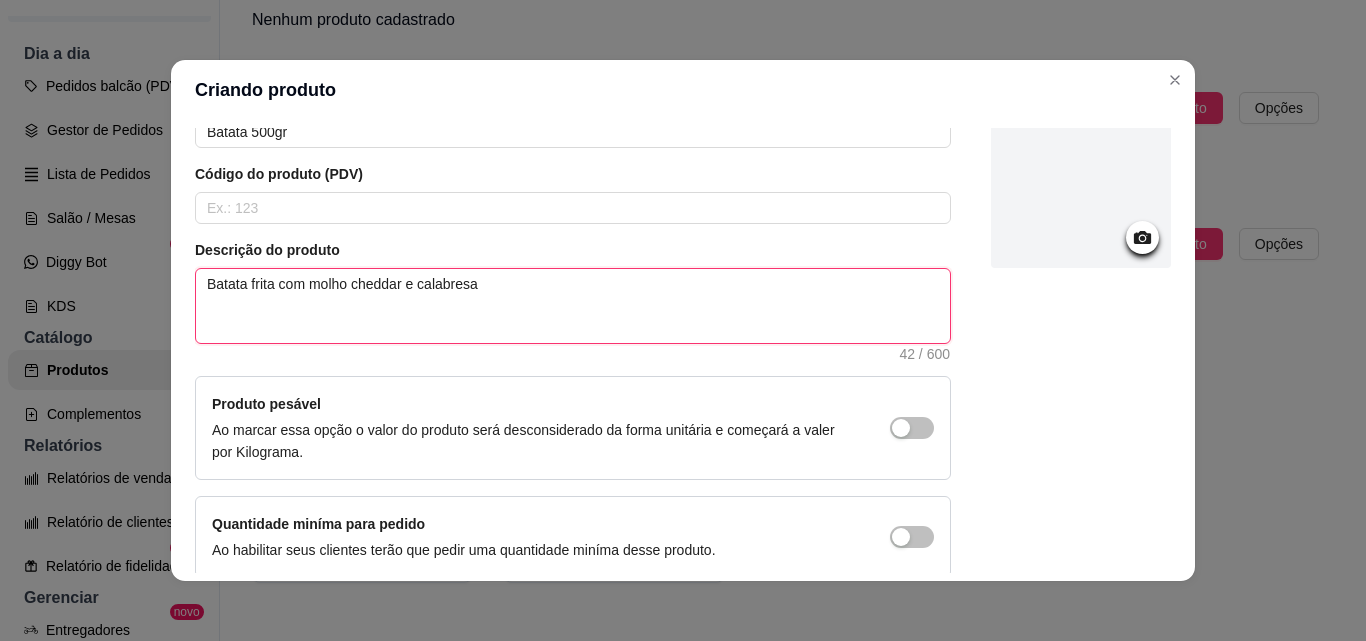 scroll, scrollTop: 0, scrollLeft: 0, axis: both 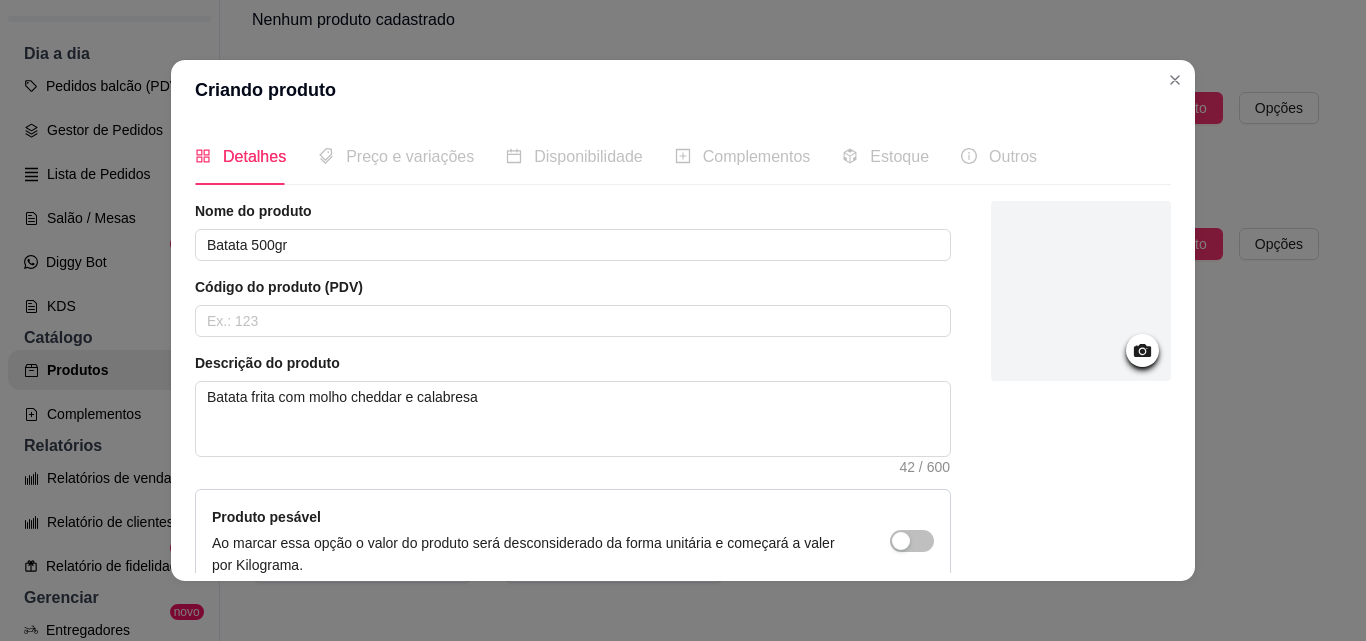 click 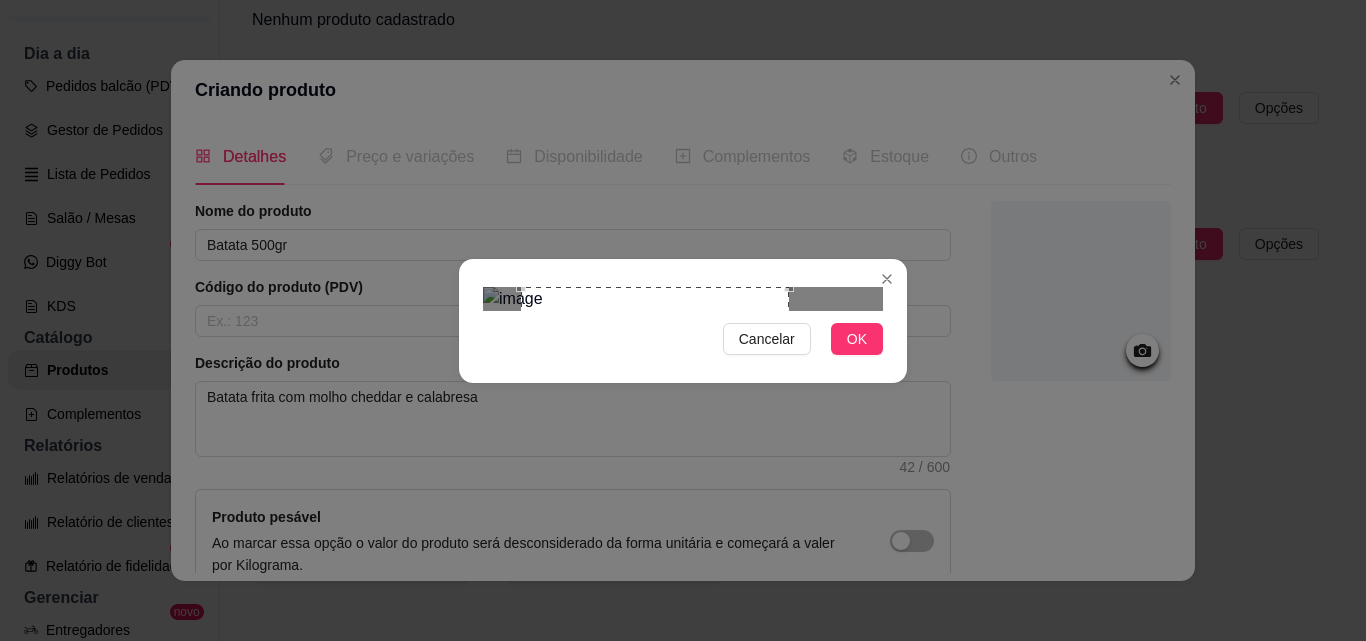 click at bounding box center [655, 421] 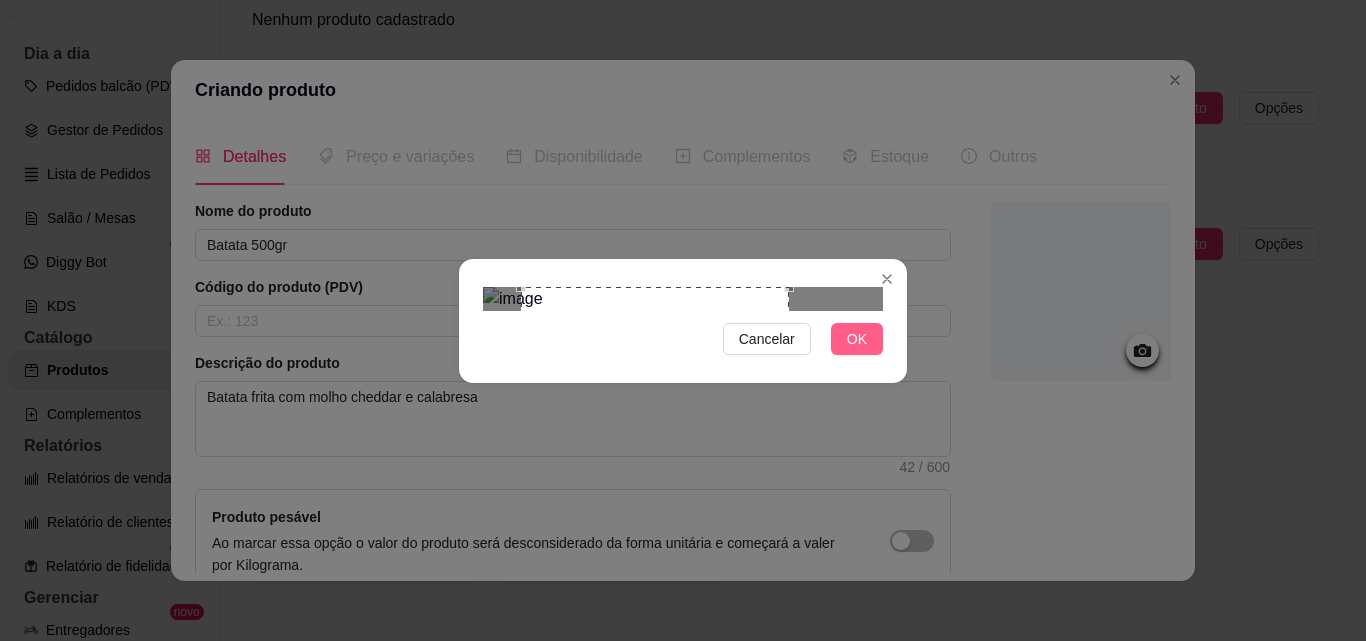 click on "OK" at bounding box center (857, 339) 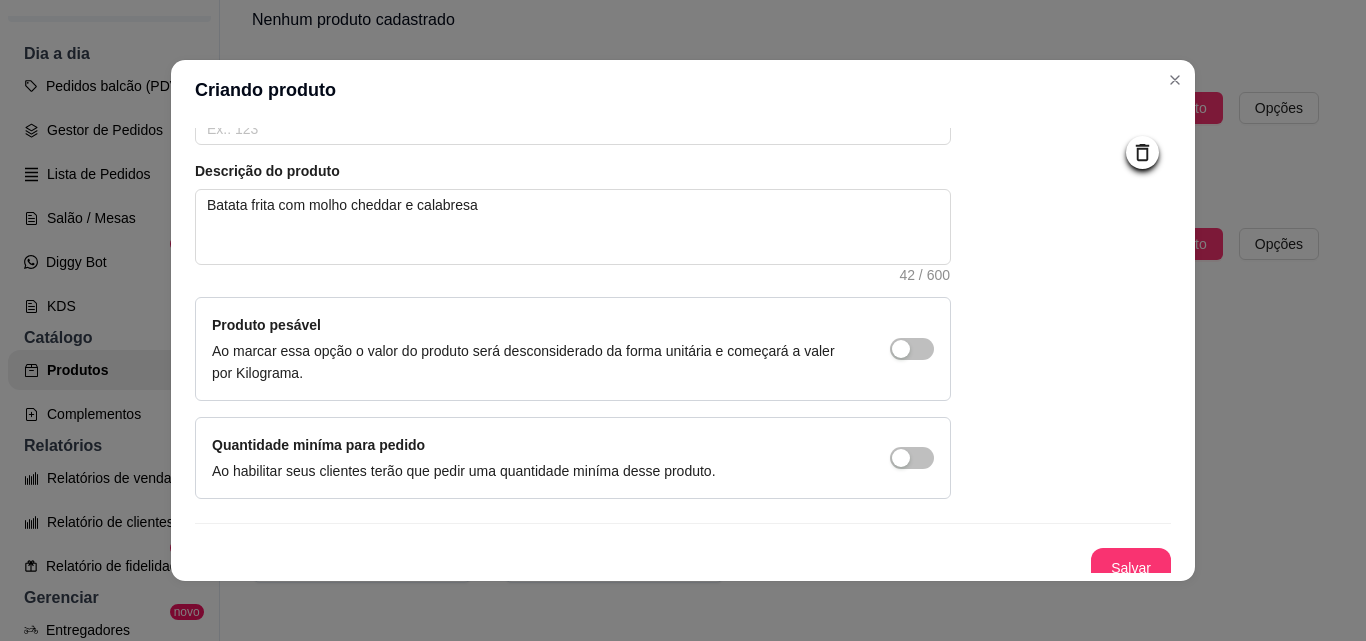 scroll, scrollTop: 207, scrollLeft: 0, axis: vertical 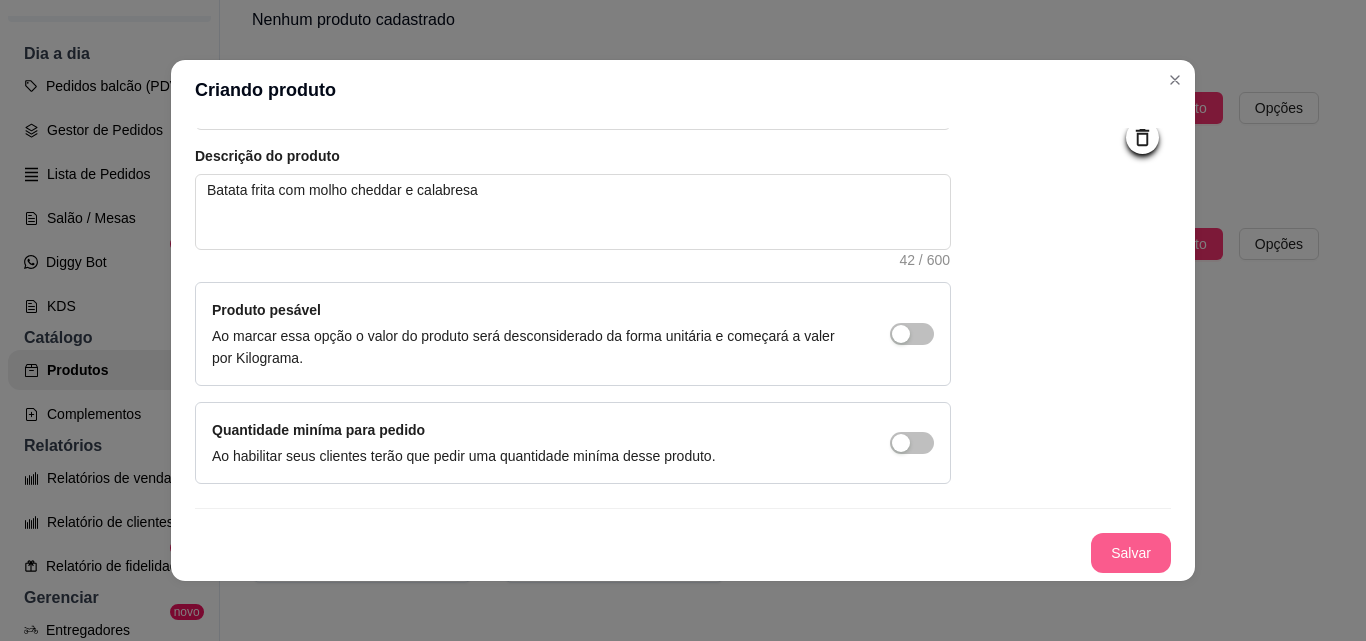 click on "Salvar" at bounding box center (1131, 553) 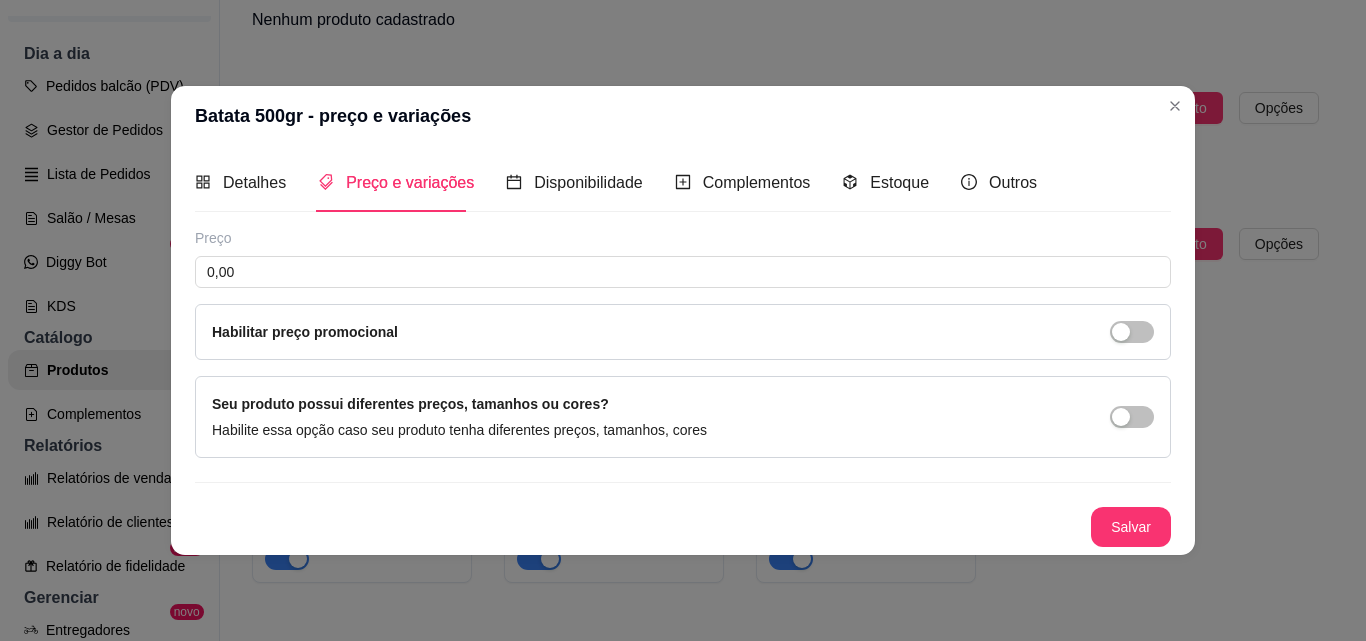 scroll, scrollTop: 0, scrollLeft: 0, axis: both 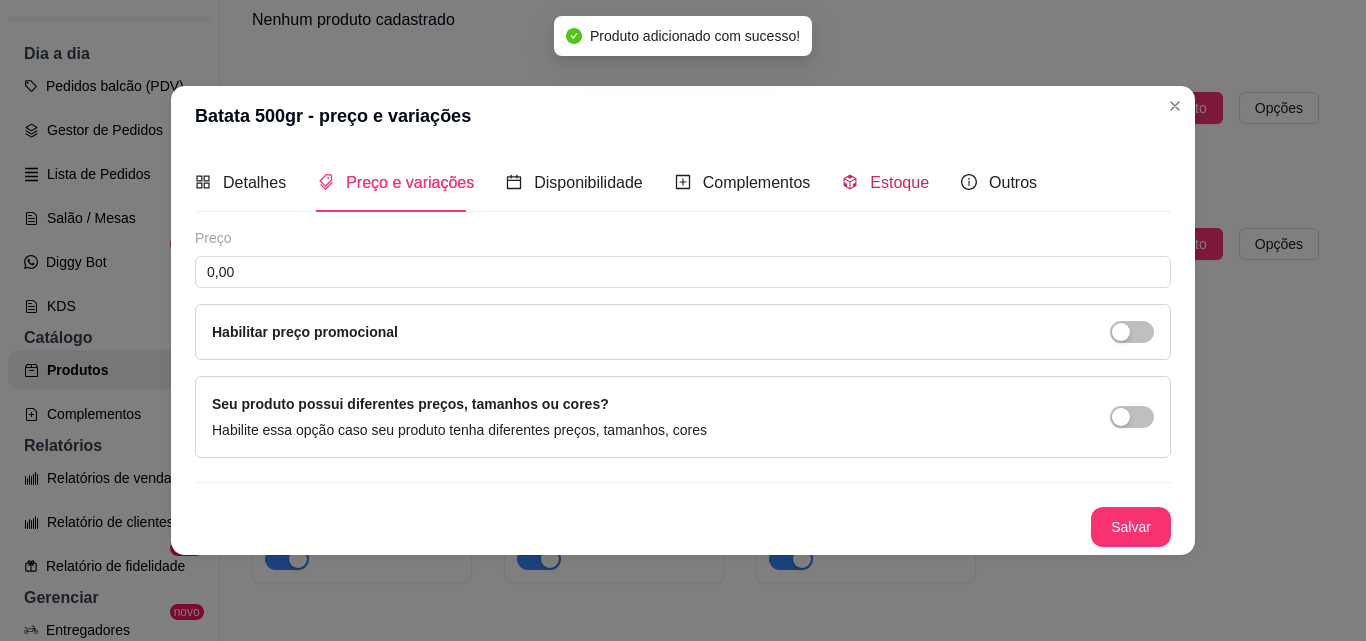 click on "Estoque" at bounding box center (899, 182) 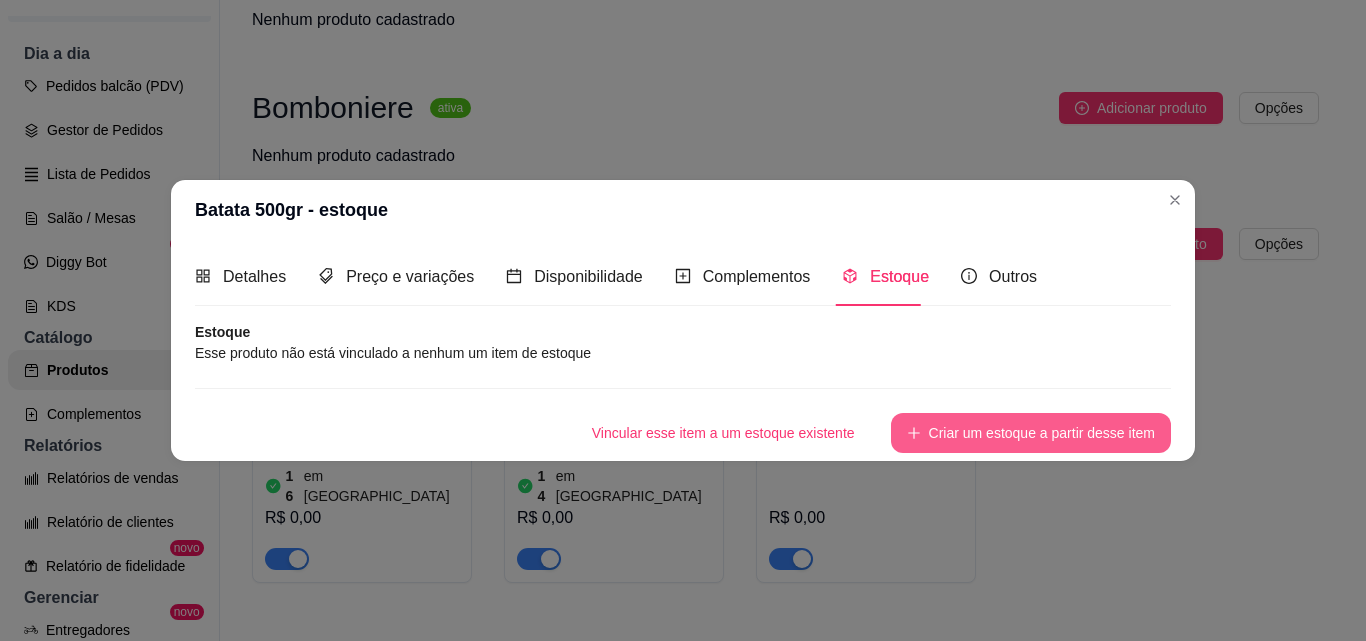 click on "Criar um estoque a partir desse item" at bounding box center (1031, 433) 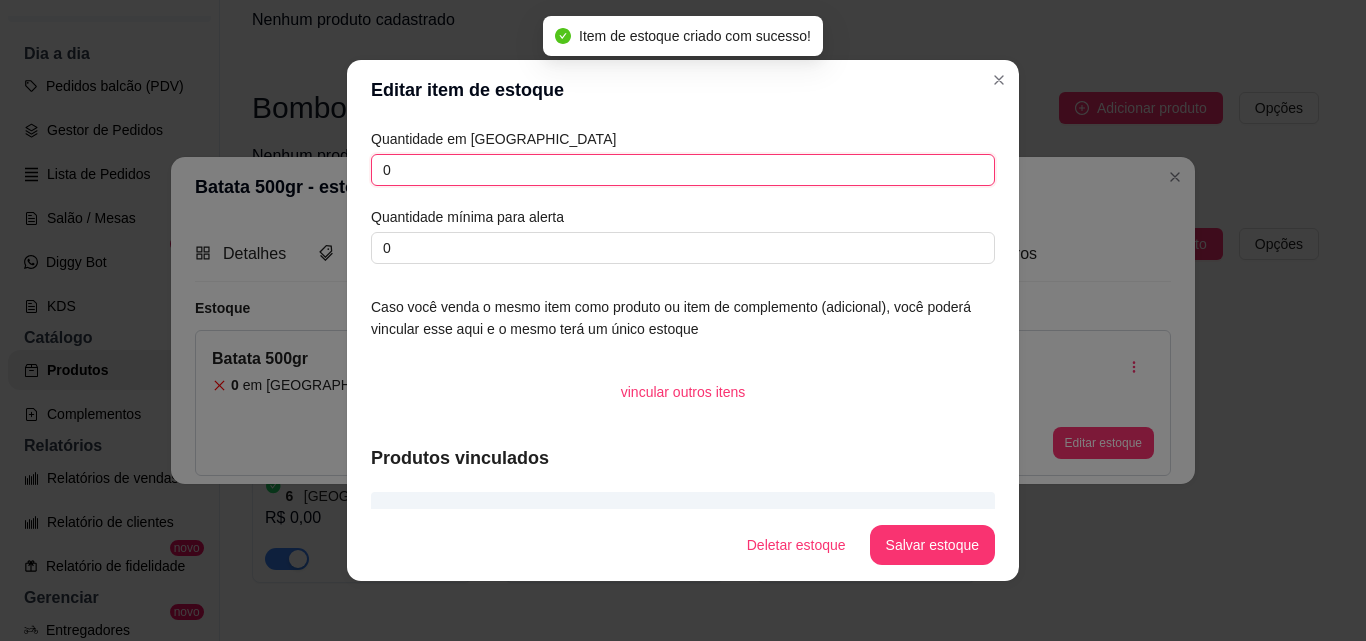 drag, startPoint x: 411, startPoint y: 156, endPoint x: 355, endPoint y: 154, distance: 56.0357 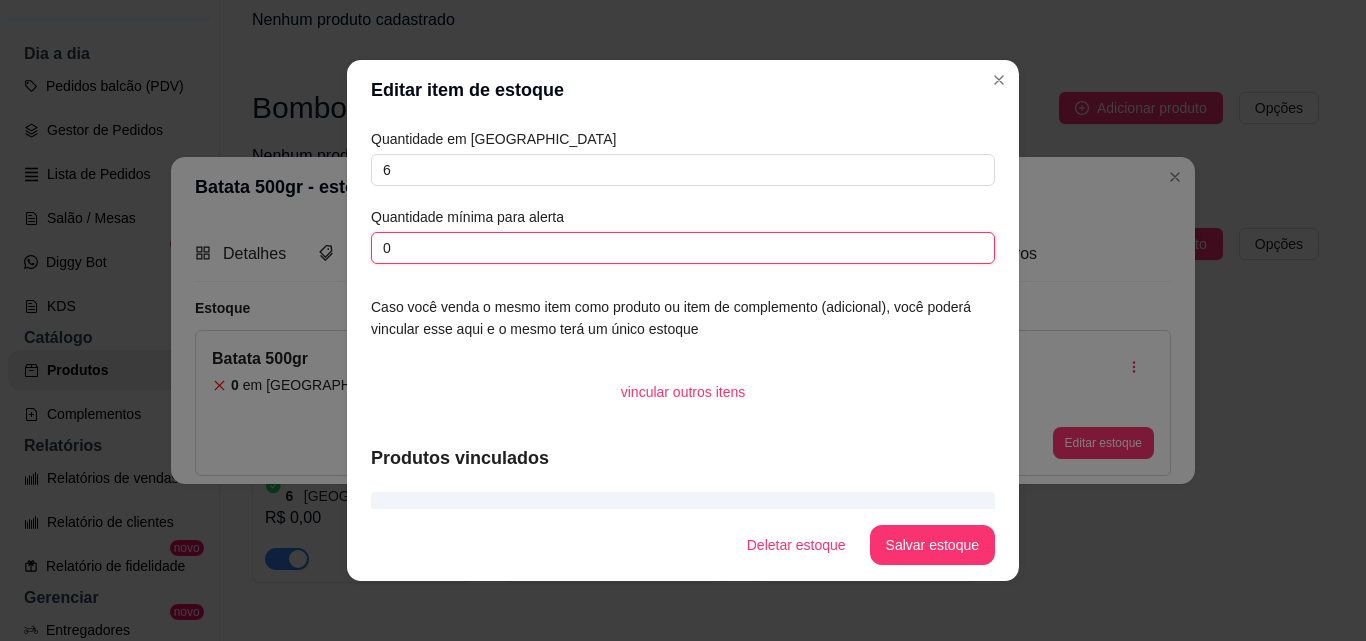 drag, startPoint x: 396, startPoint y: 249, endPoint x: 344, endPoint y: 245, distance: 52.153618 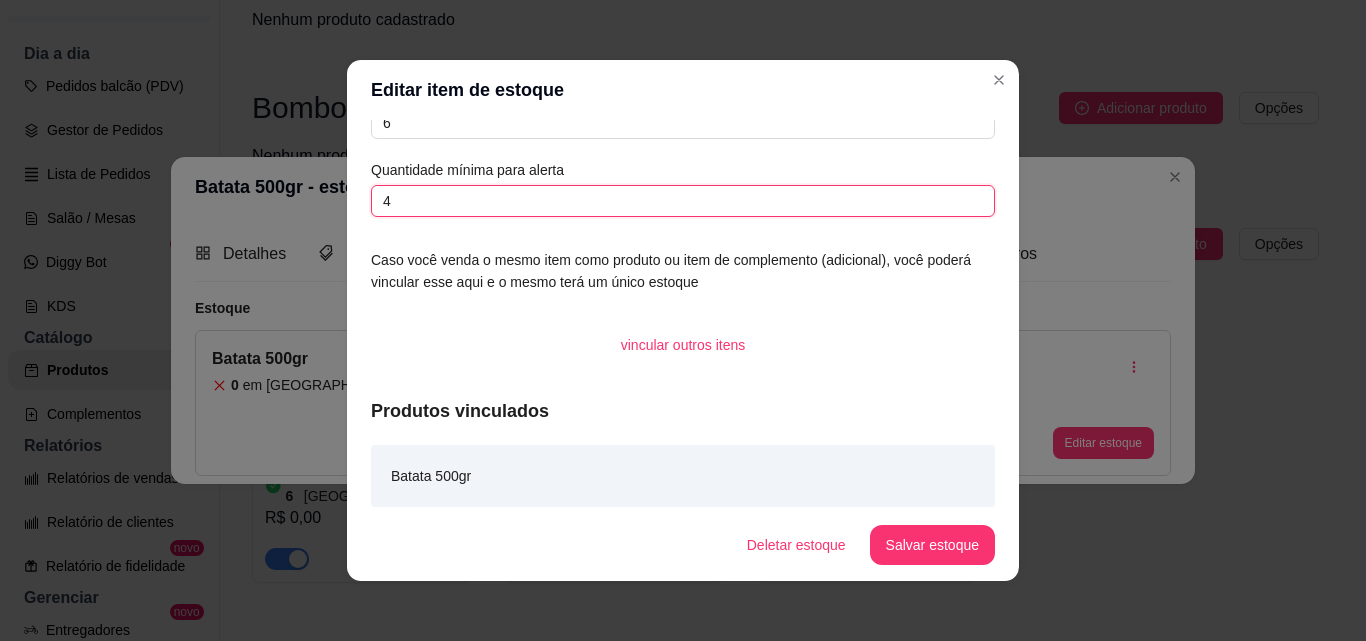 scroll, scrollTop: 53, scrollLeft: 0, axis: vertical 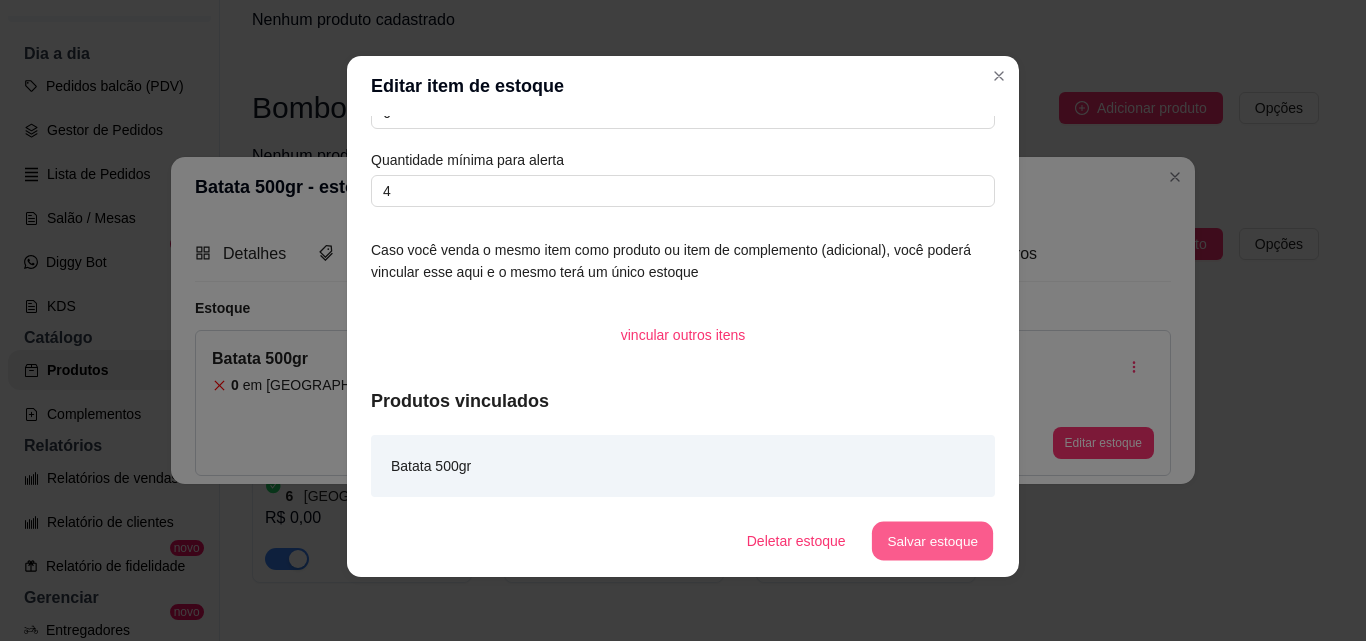 click on "Salvar estoque" at bounding box center [932, 541] 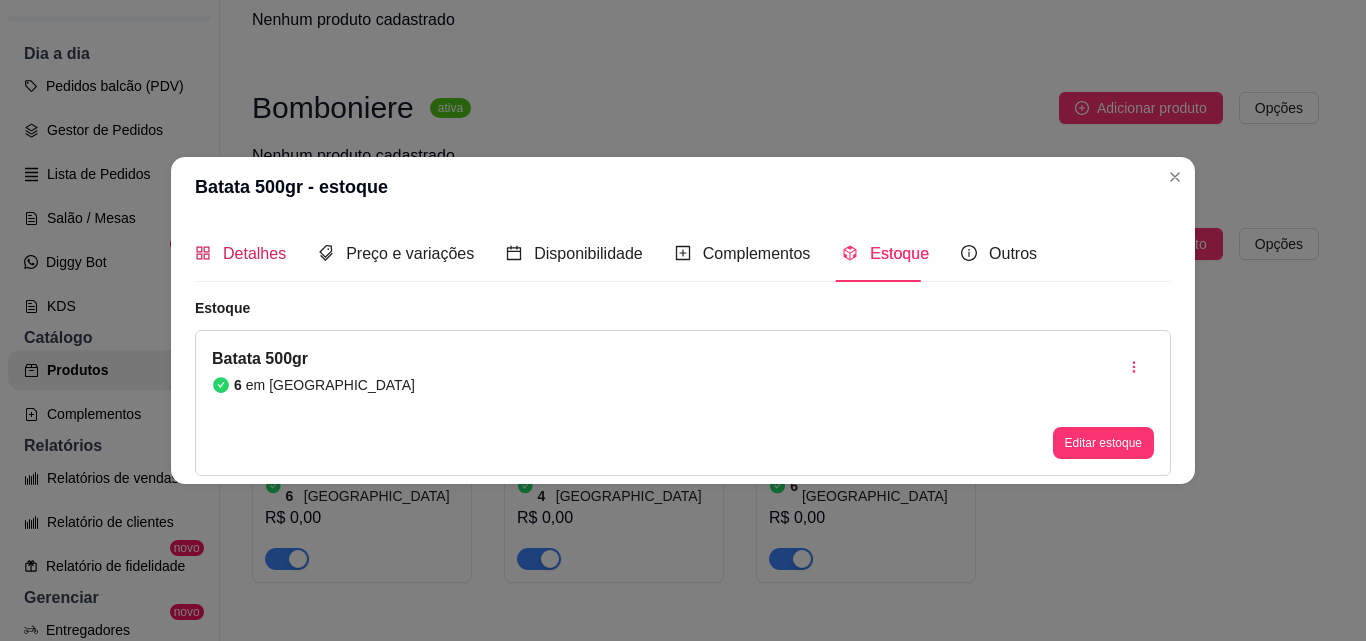 click on "Detalhes" at bounding box center [254, 253] 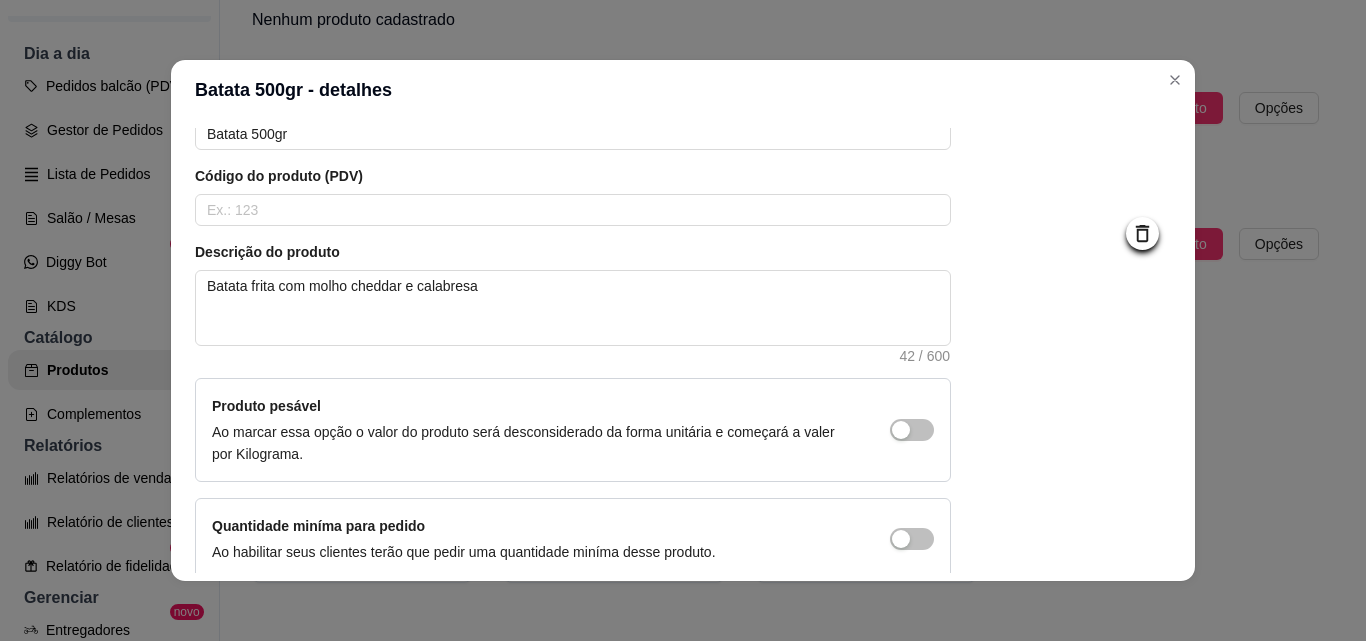 scroll, scrollTop: 207, scrollLeft: 0, axis: vertical 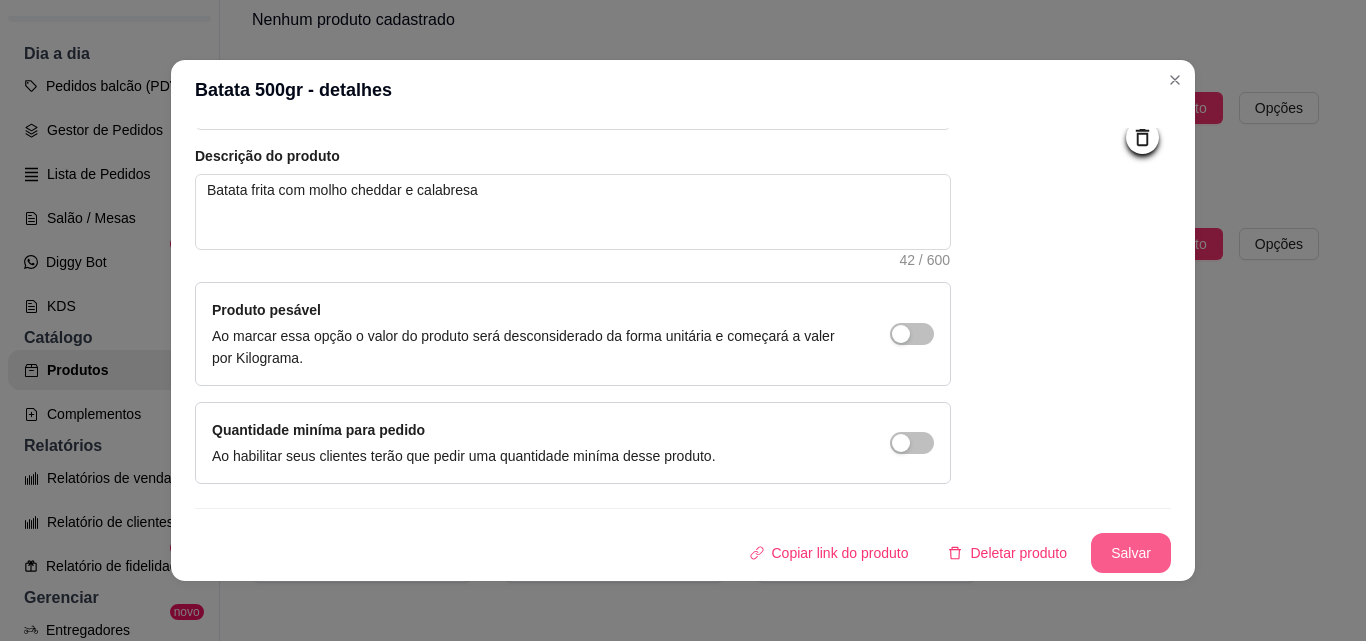 click on "Salvar" at bounding box center (1131, 553) 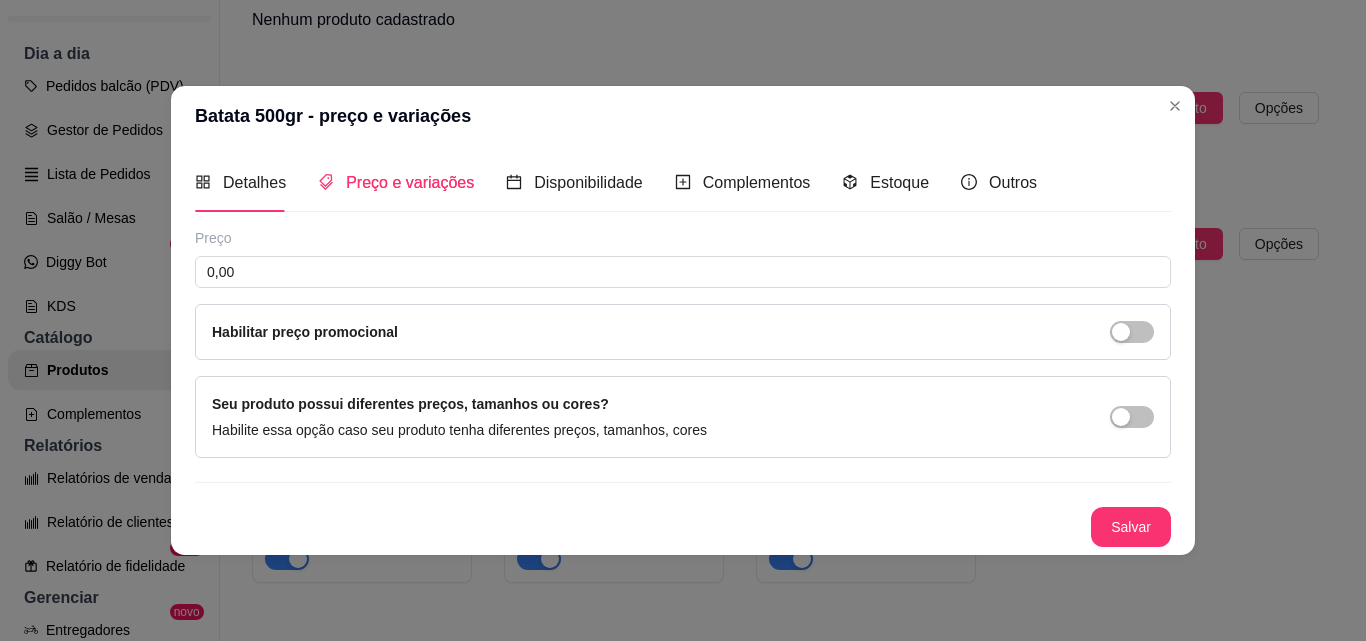 scroll, scrollTop: 0, scrollLeft: 0, axis: both 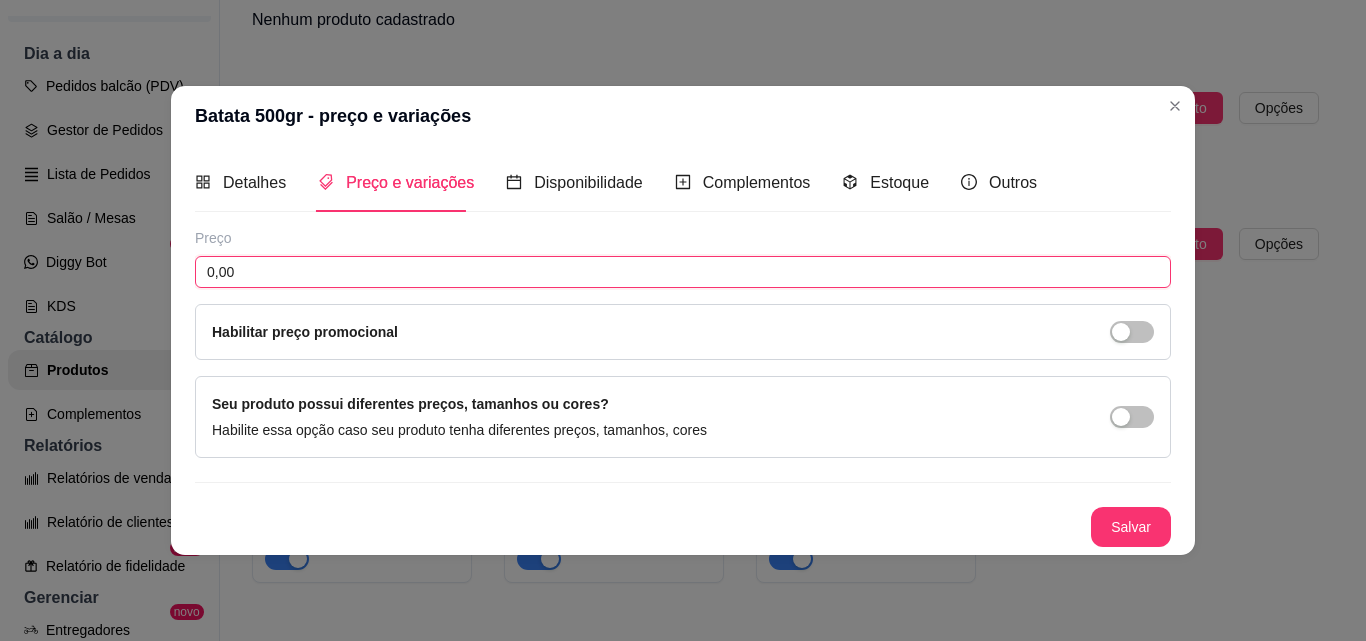 drag, startPoint x: 253, startPoint y: 270, endPoint x: 136, endPoint y: 270, distance: 117 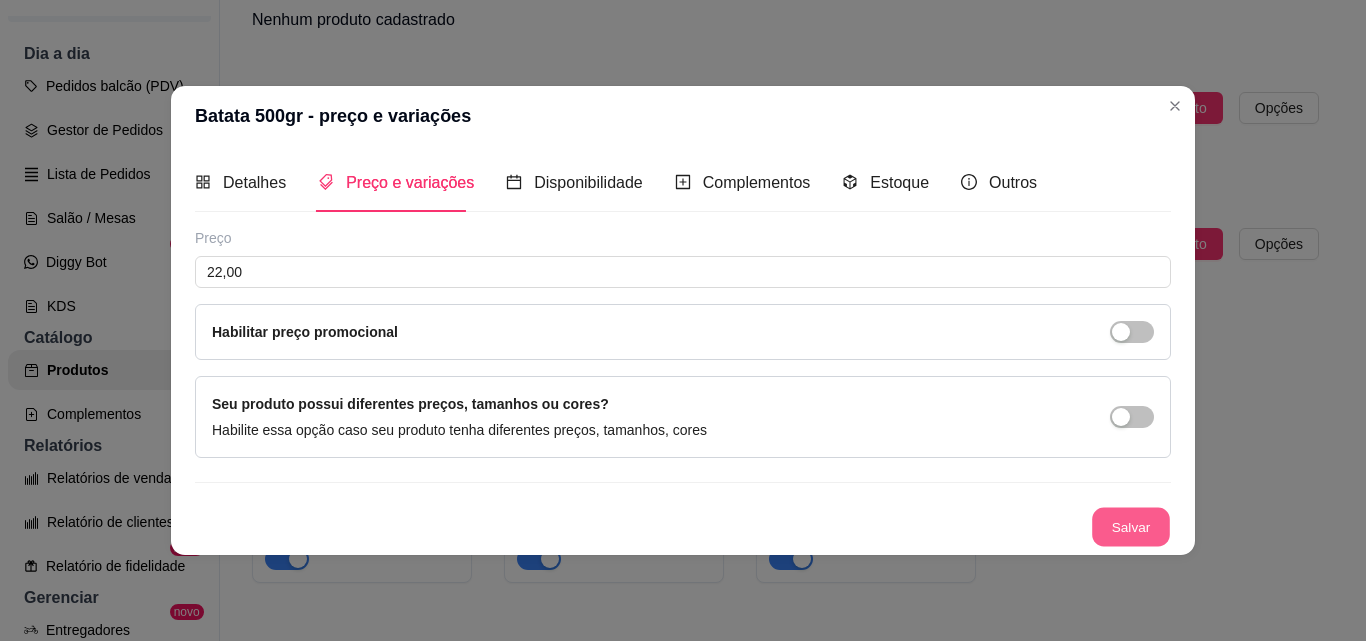 click on "Salvar" at bounding box center (1131, 526) 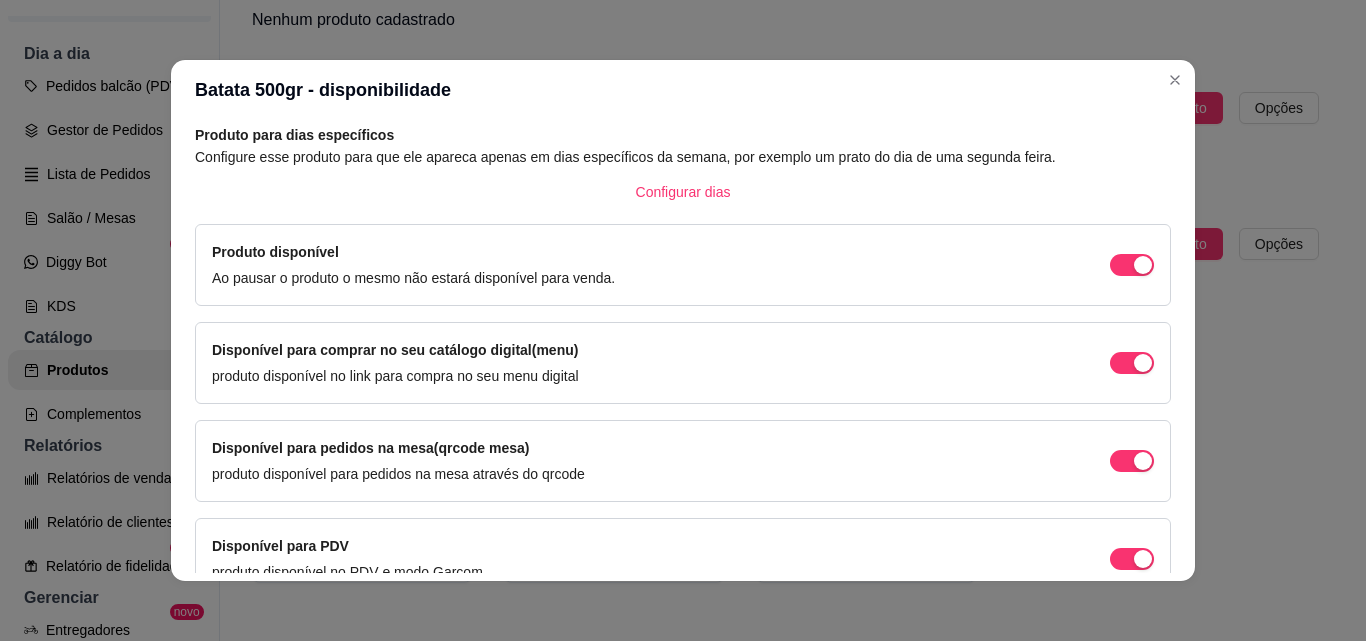 scroll, scrollTop: 205, scrollLeft: 0, axis: vertical 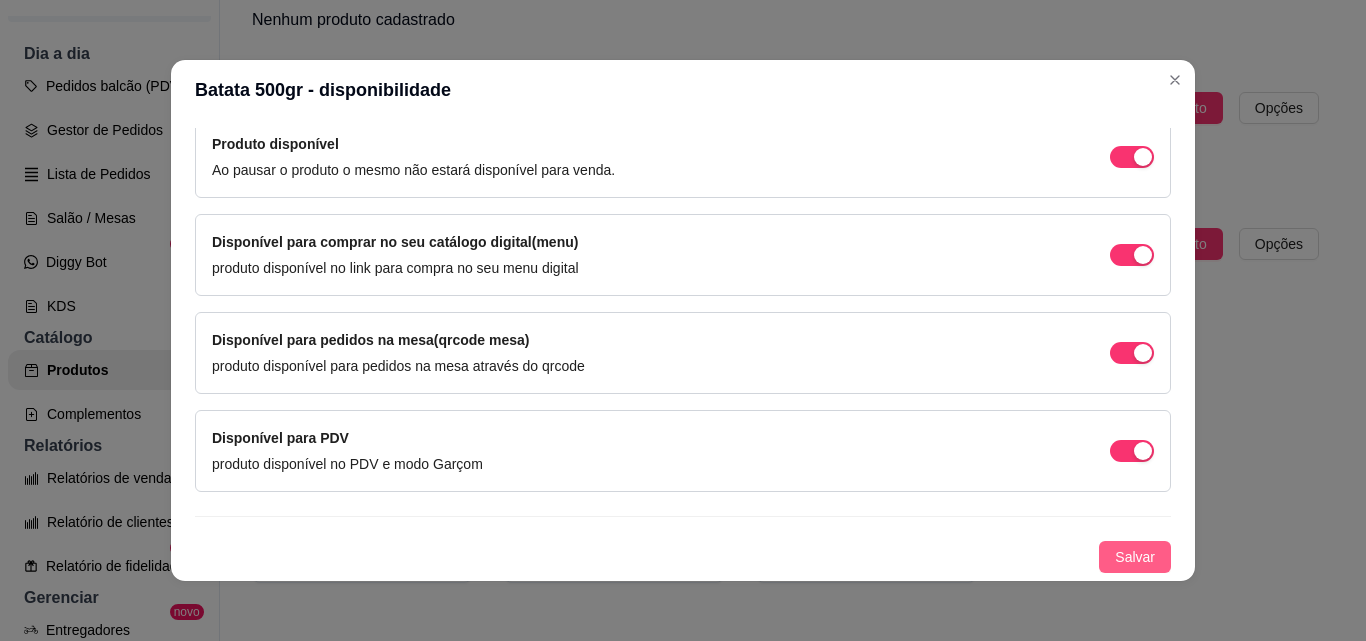 click on "Salvar" at bounding box center (1135, 557) 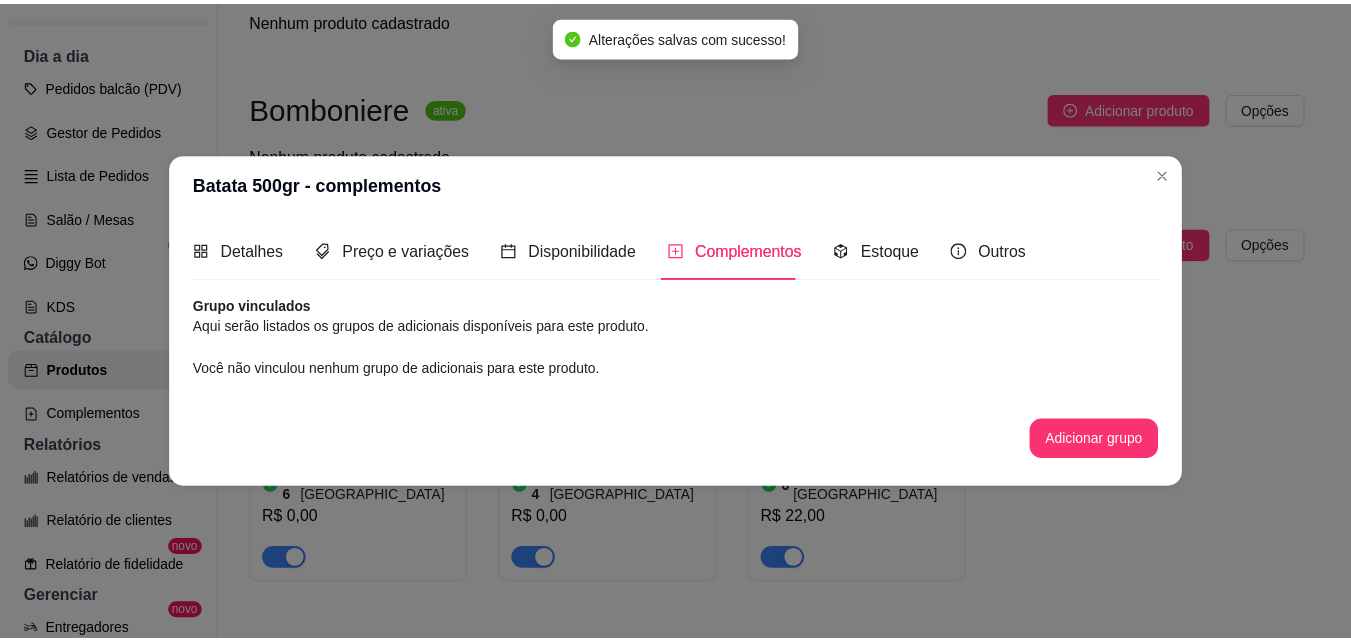 scroll, scrollTop: 0, scrollLeft: 0, axis: both 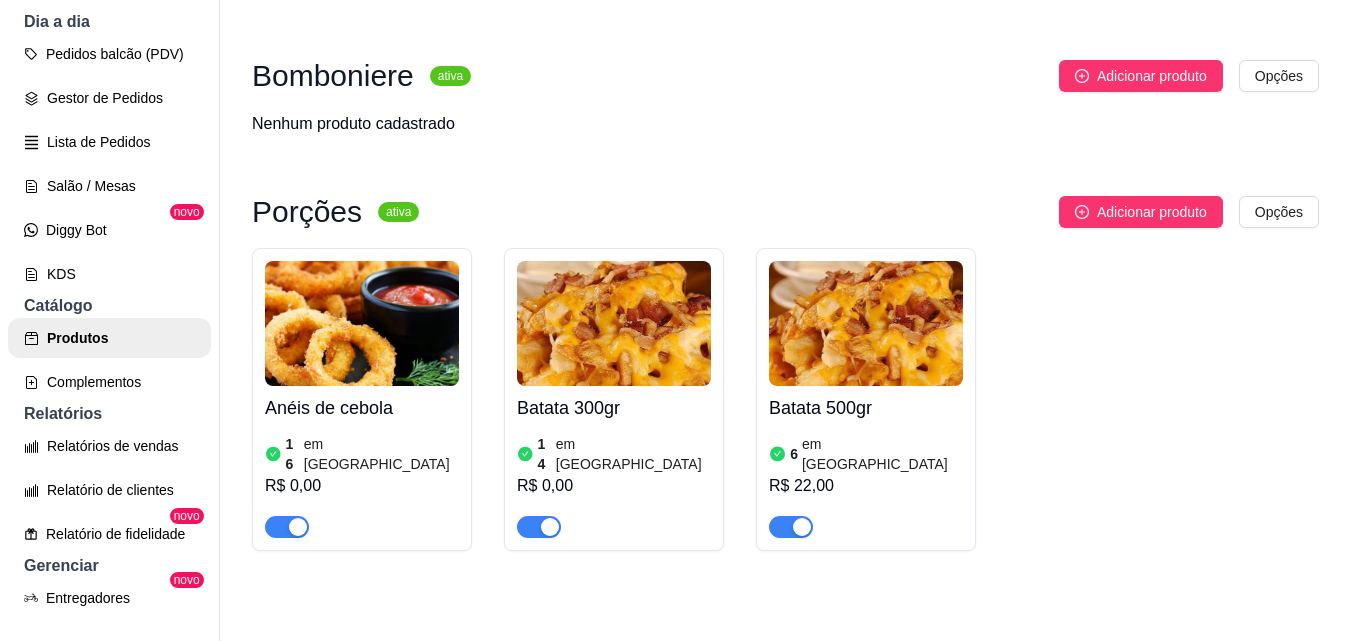 click at bounding box center [866, 323] 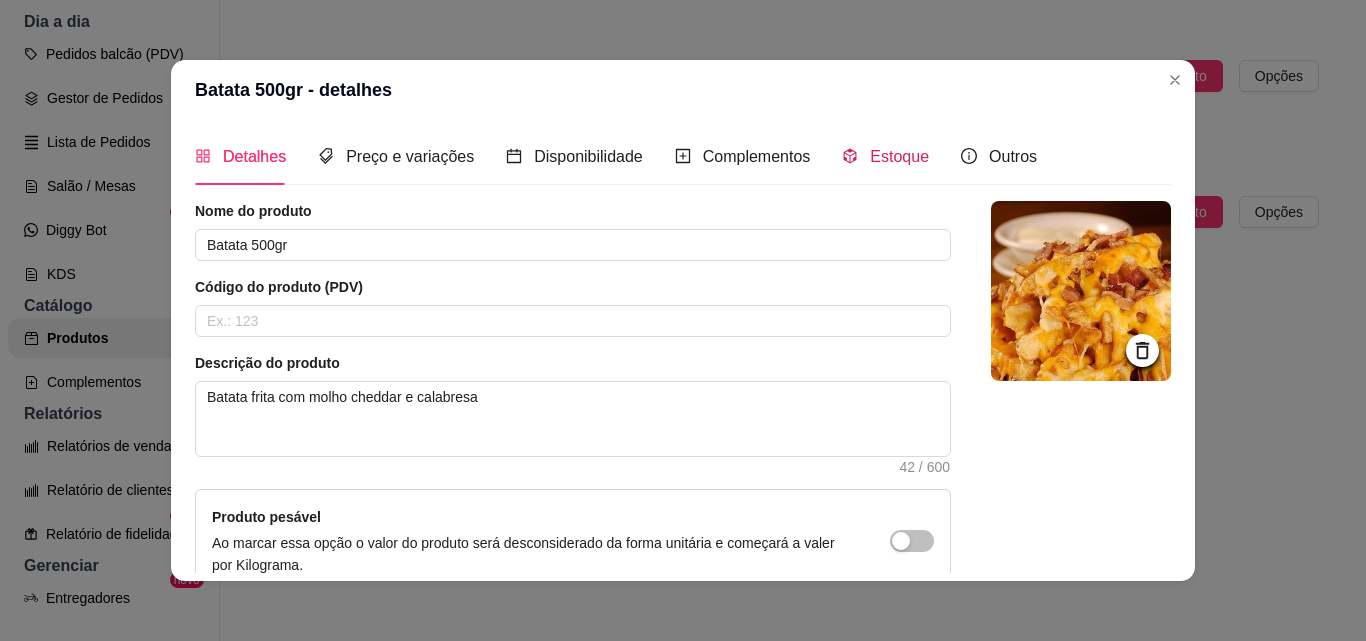 click on "Estoque" at bounding box center (899, 156) 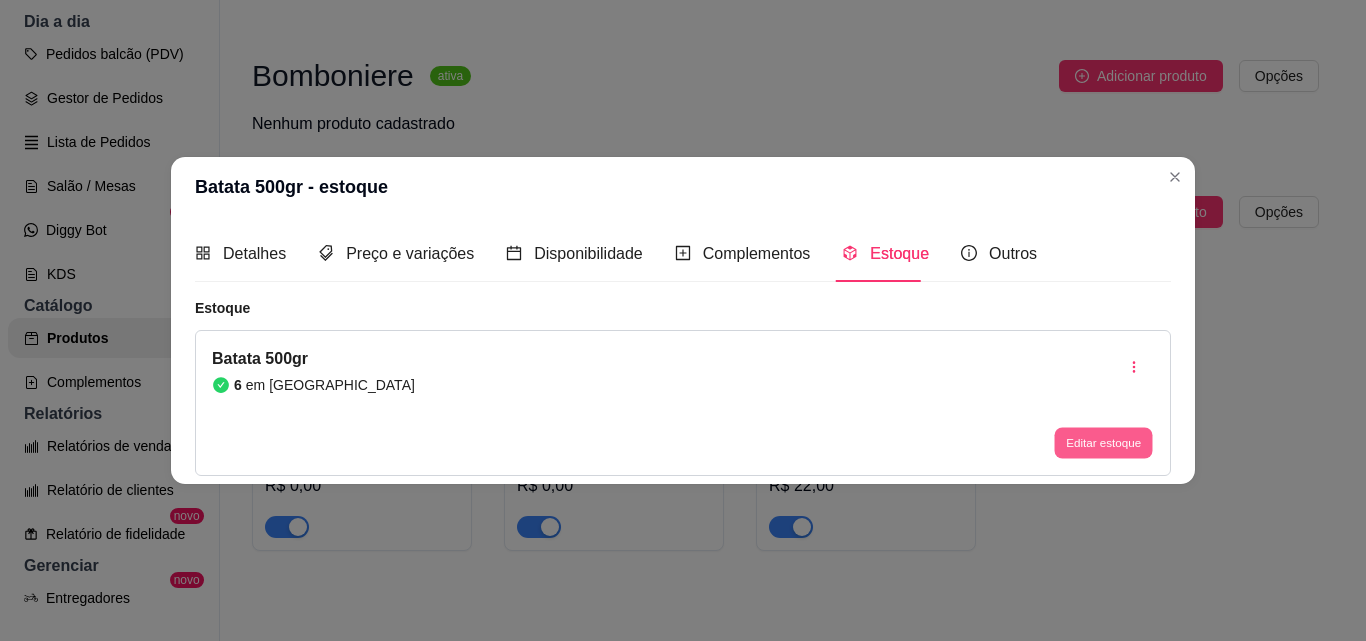 click on "Editar estoque" at bounding box center (1103, 443) 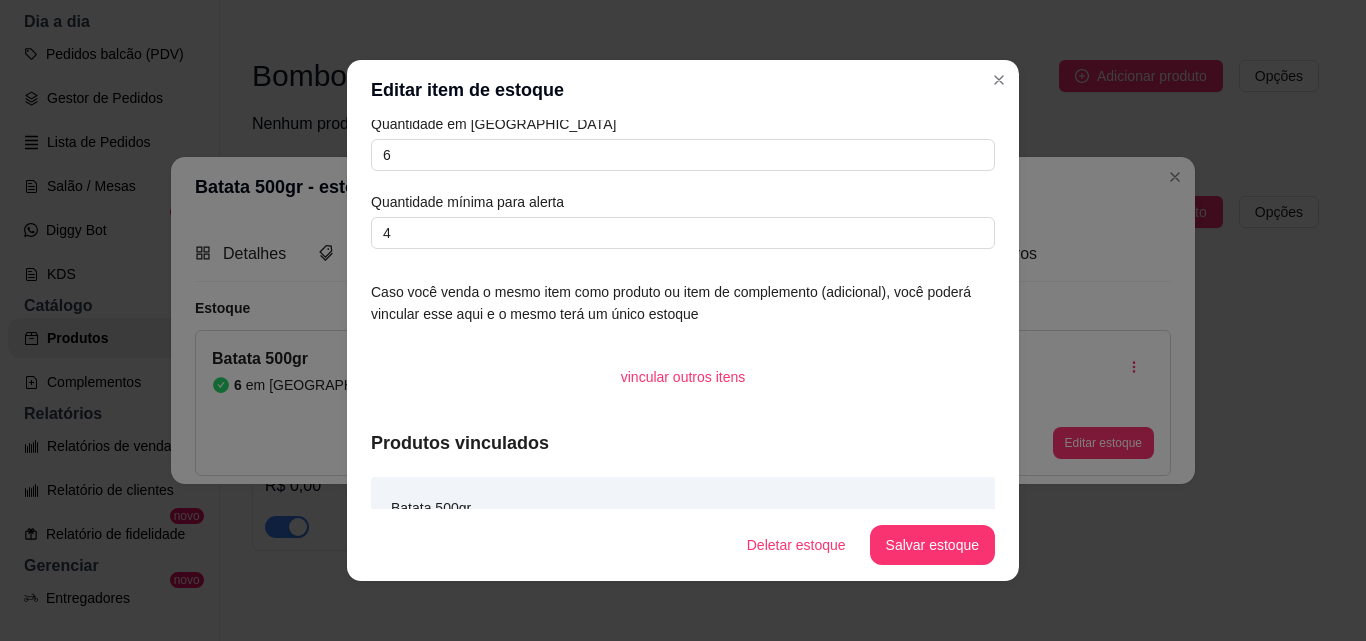 scroll, scrollTop: 0, scrollLeft: 0, axis: both 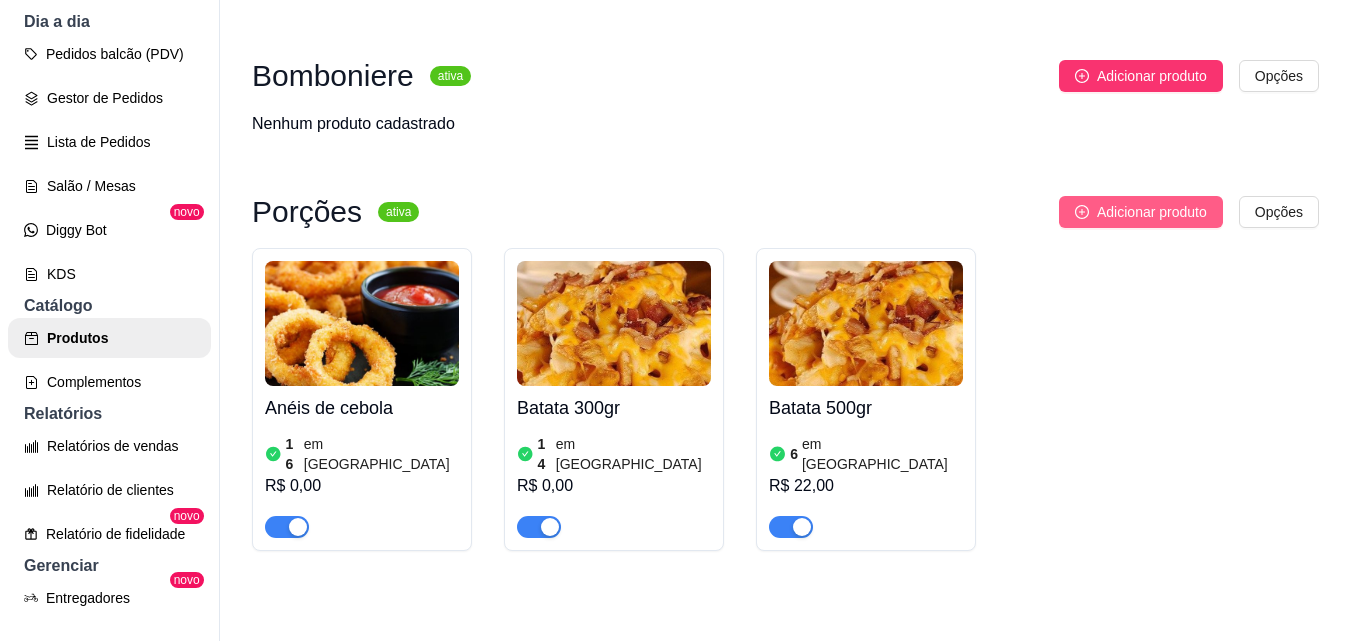 click on "Adicionar produto" at bounding box center [1152, 212] 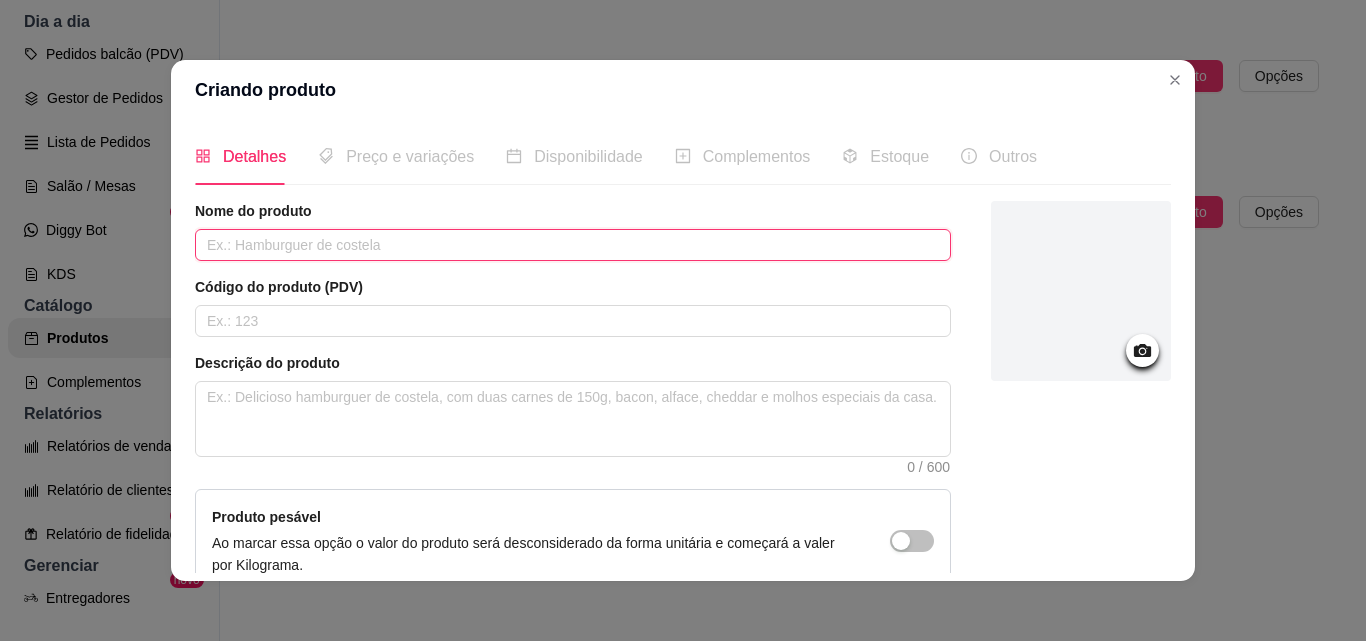 click at bounding box center (573, 245) 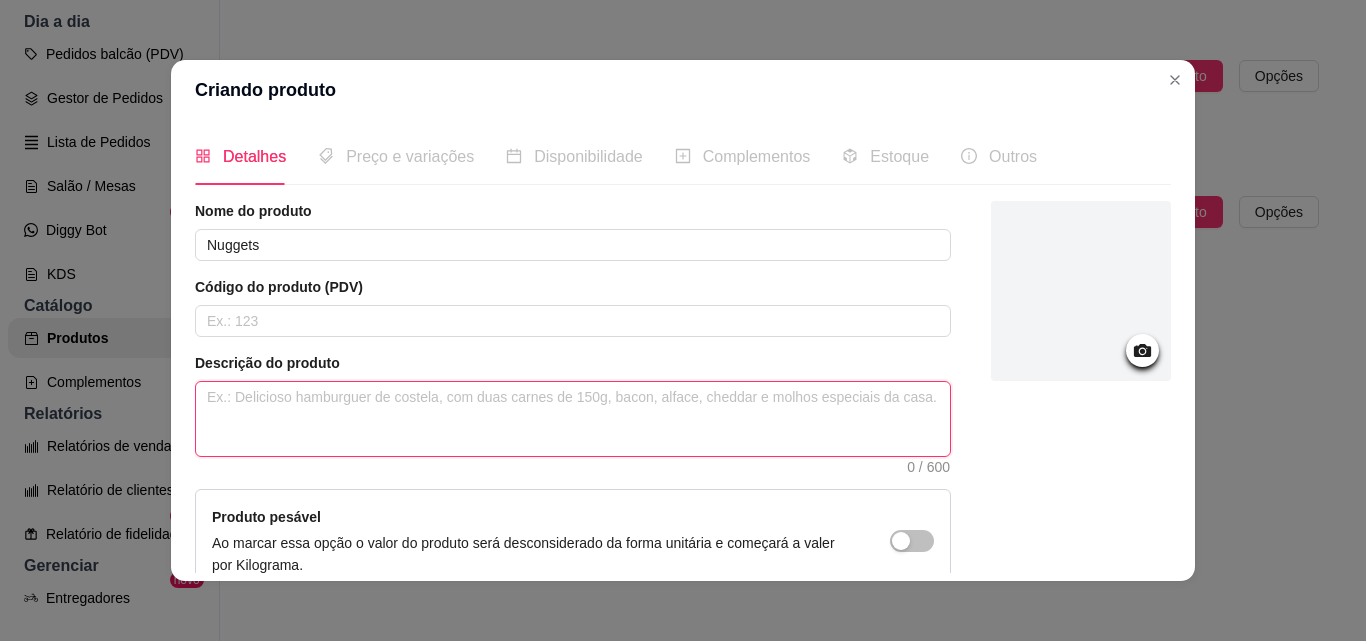 click at bounding box center (573, 419) 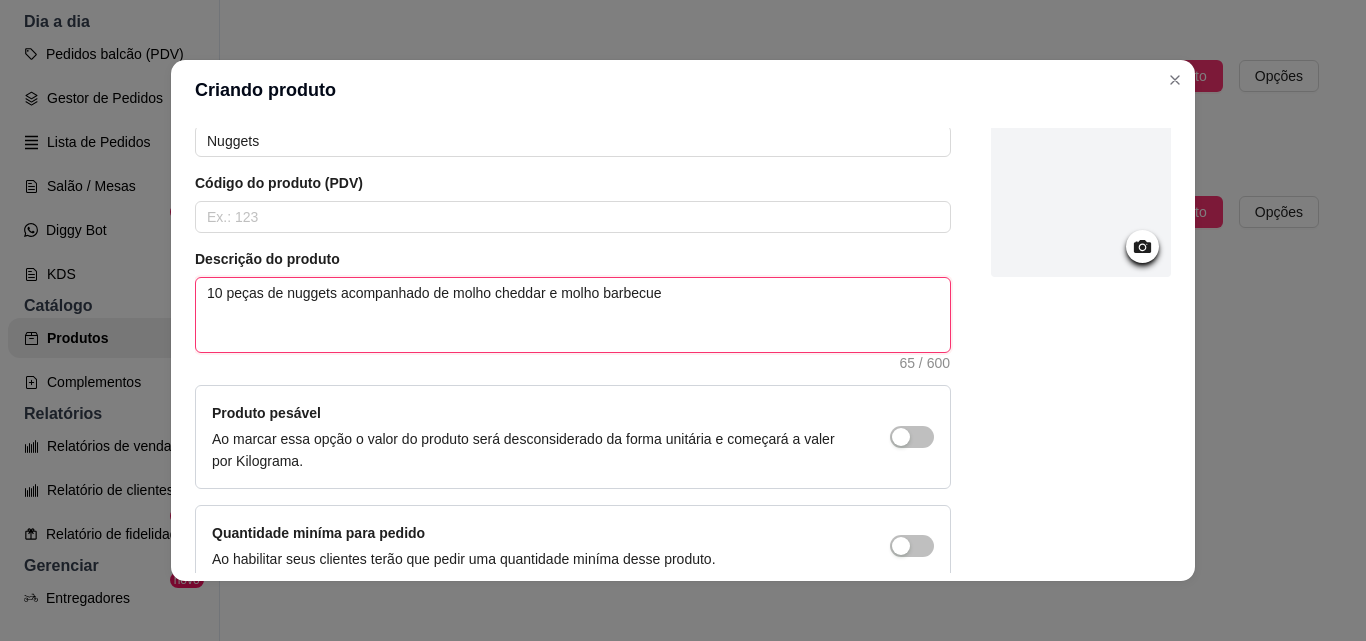 scroll, scrollTop: 207, scrollLeft: 0, axis: vertical 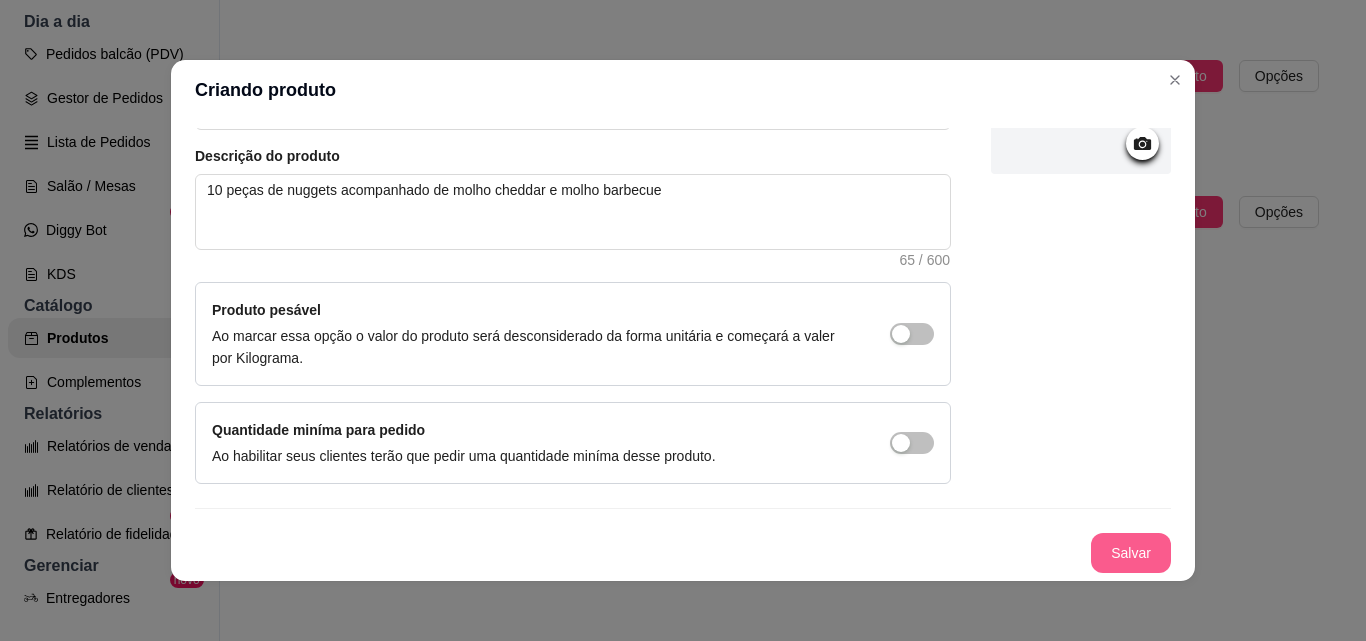 click on "Salvar" at bounding box center (1131, 553) 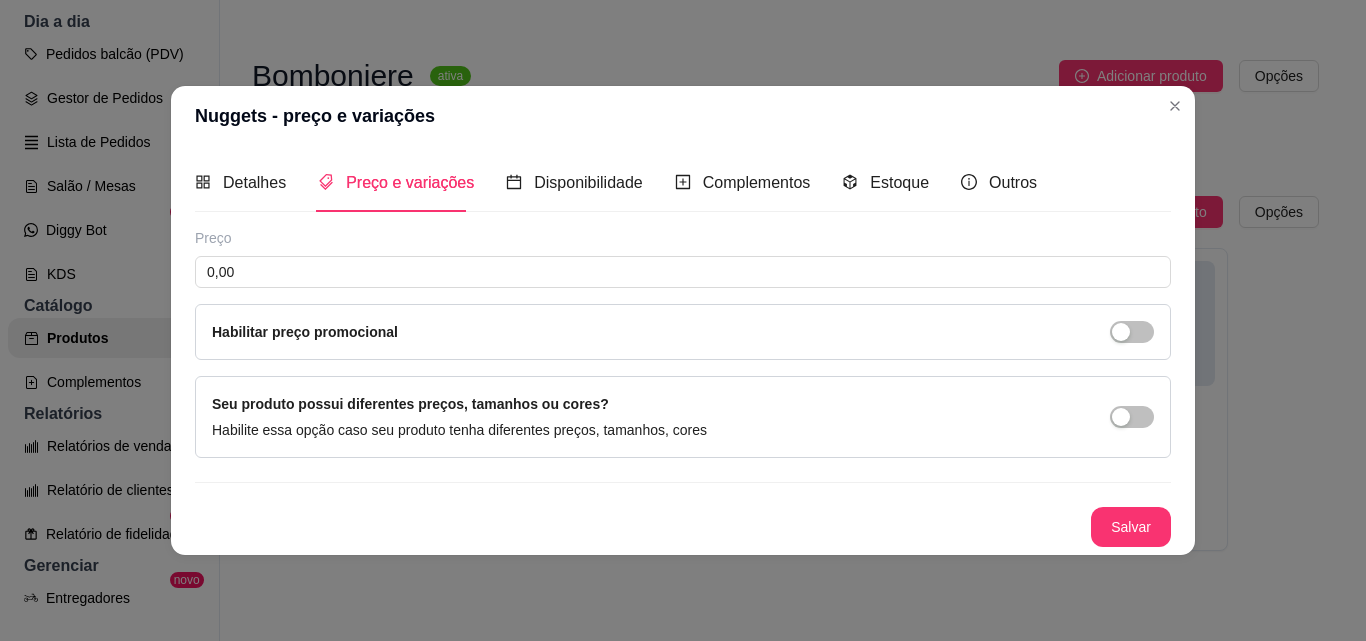 scroll, scrollTop: 0, scrollLeft: 0, axis: both 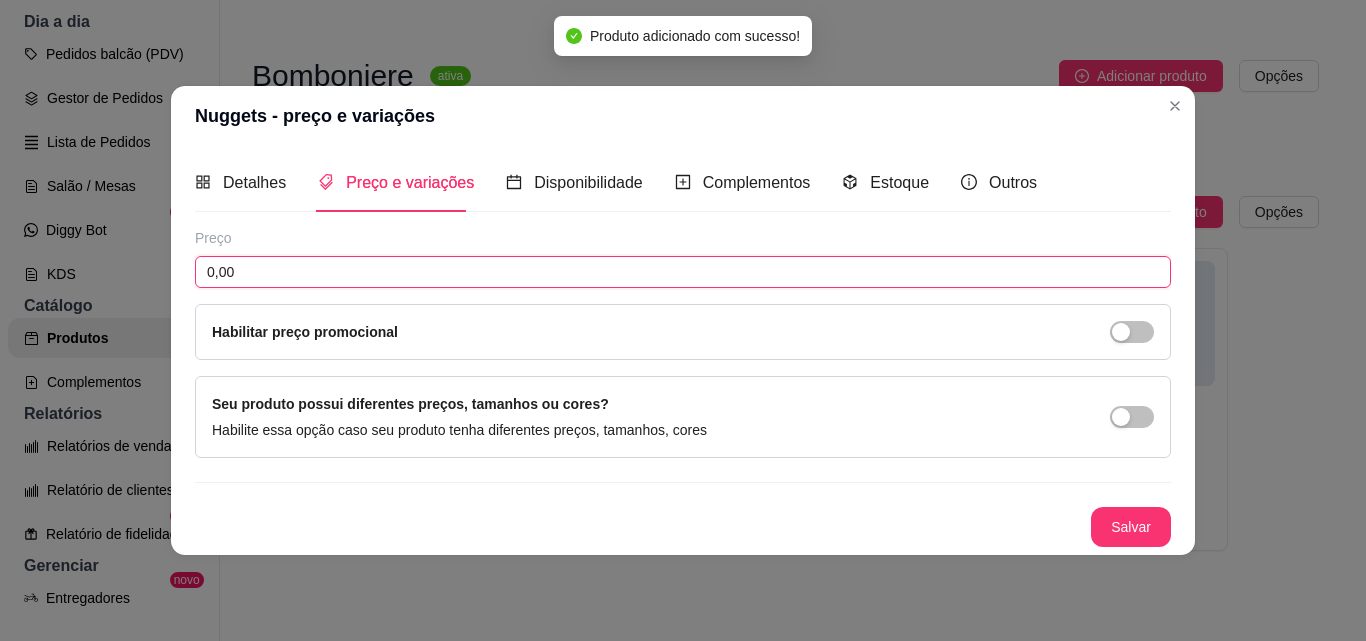 drag, startPoint x: 262, startPoint y: 272, endPoint x: 83, endPoint y: 255, distance: 179.80545 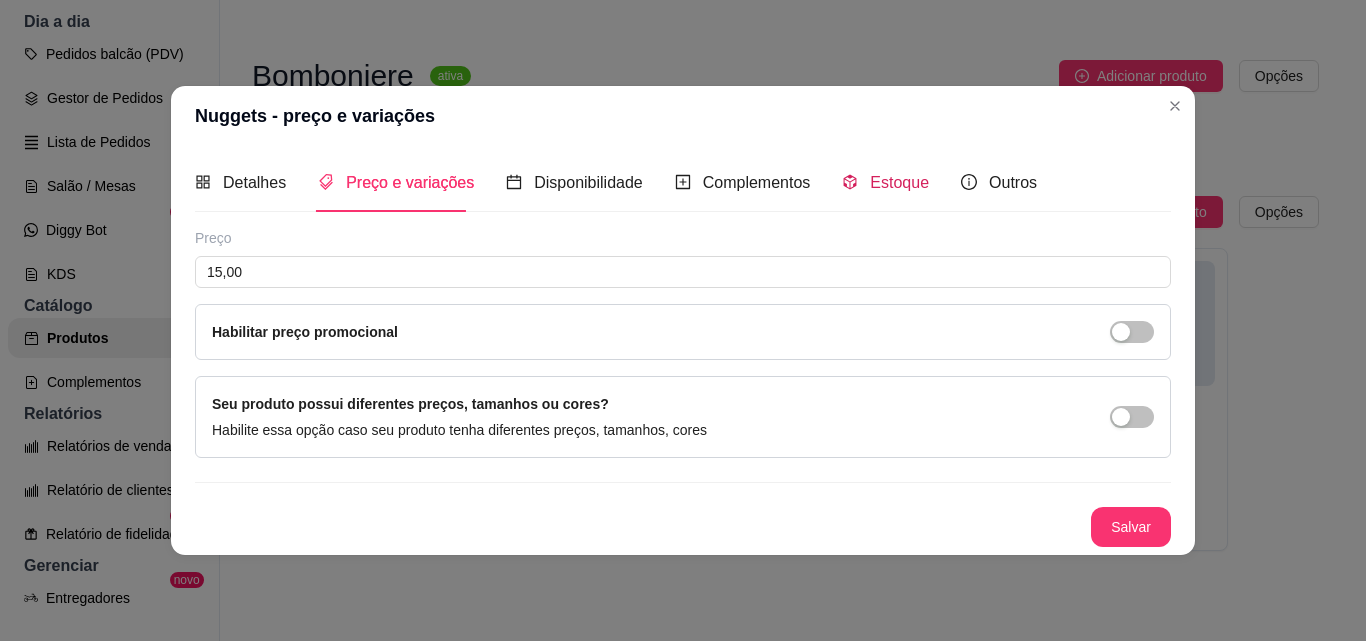 click on "Estoque" at bounding box center (899, 182) 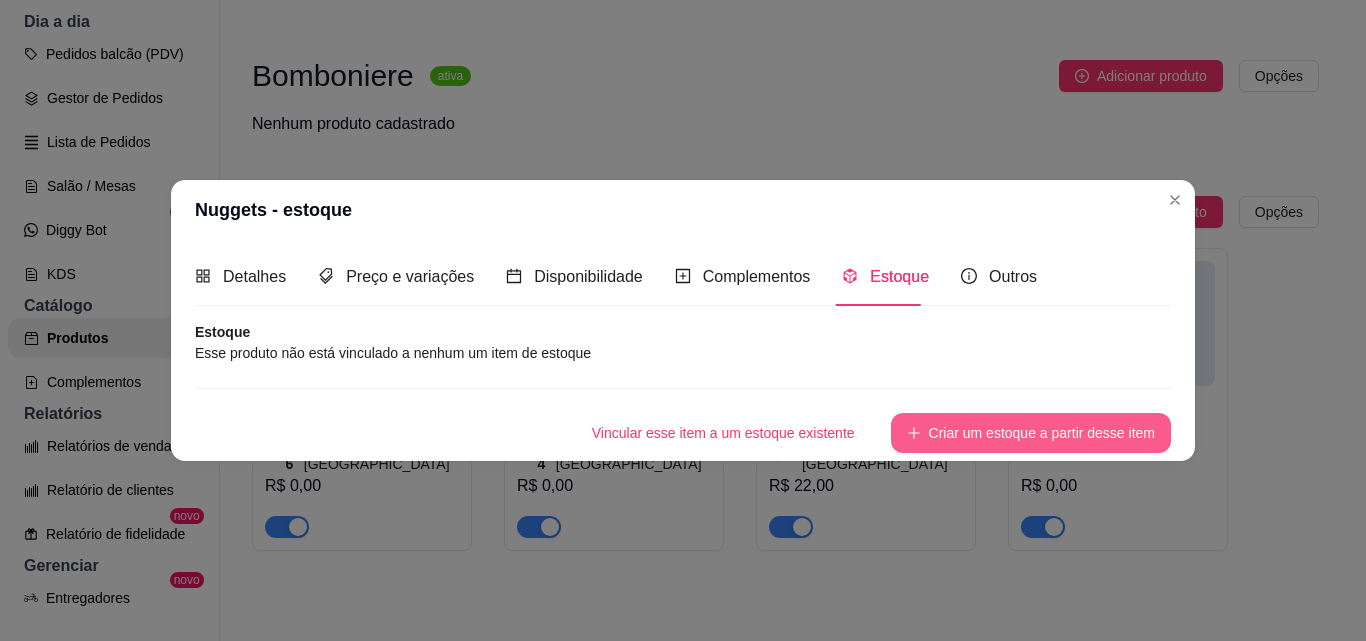 click on "Criar um estoque a partir desse item" at bounding box center [1031, 433] 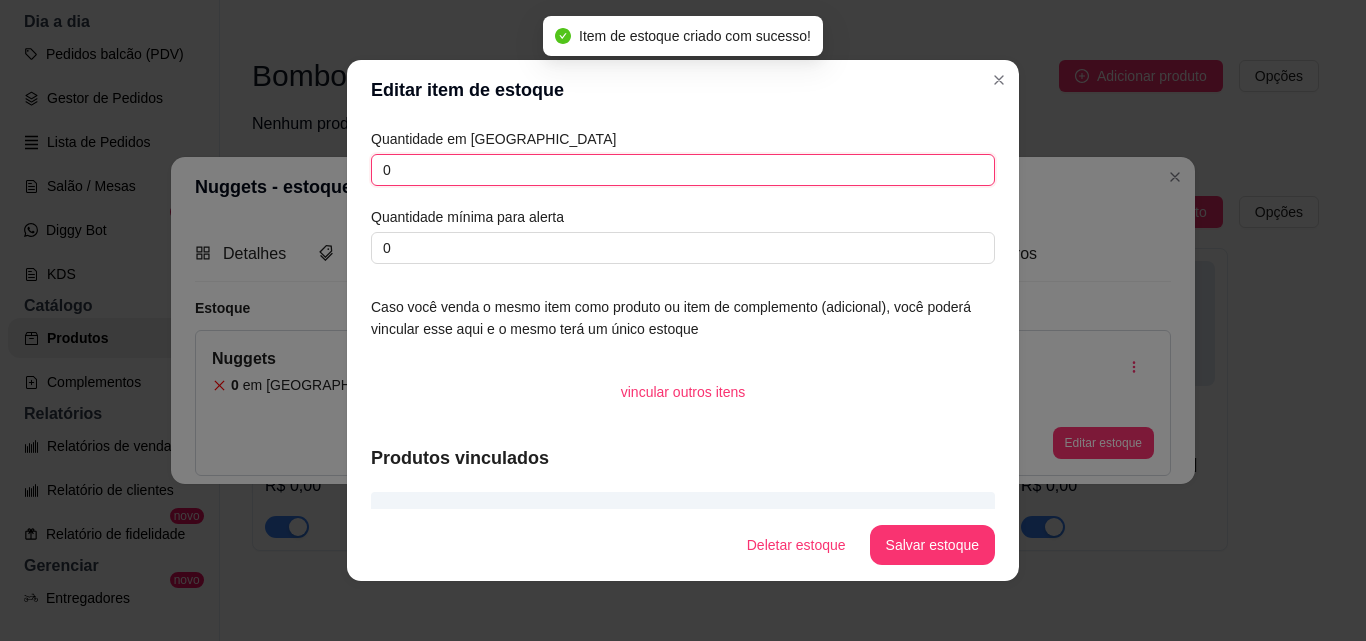 drag, startPoint x: 390, startPoint y: 174, endPoint x: 330, endPoint y: 164, distance: 60.827625 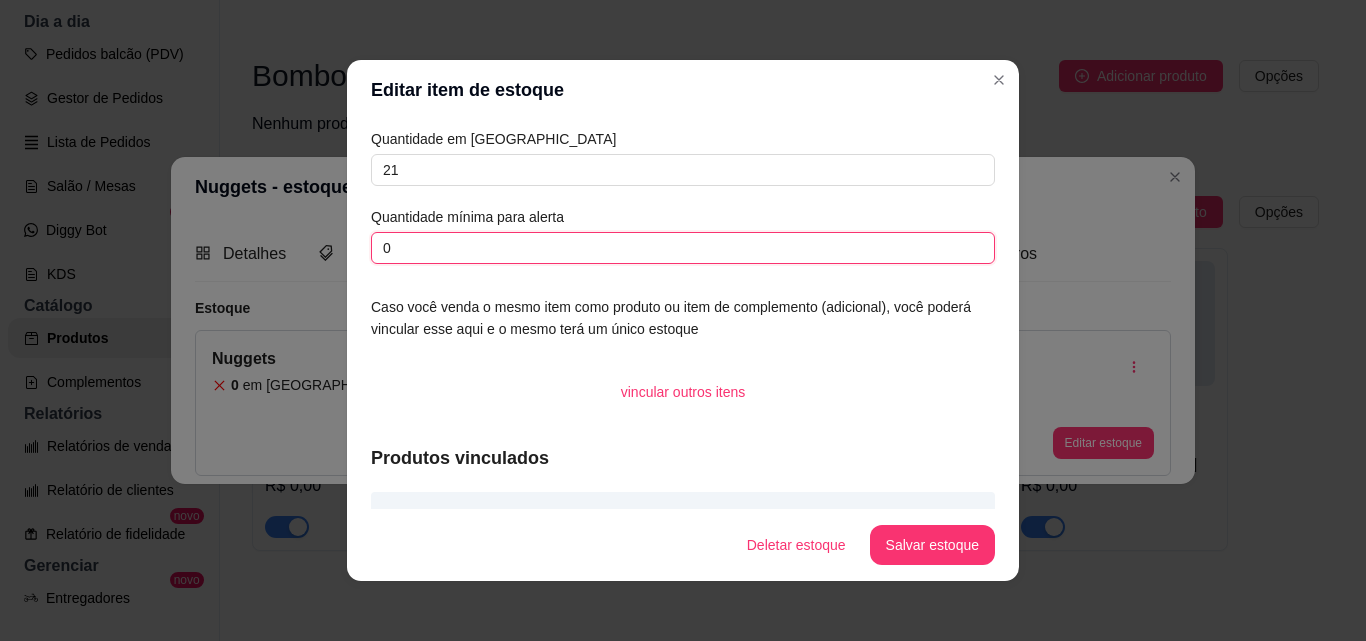 drag, startPoint x: 395, startPoint y: 245, endPoint x: 305, endPoint y: 239, distance: 90.199776 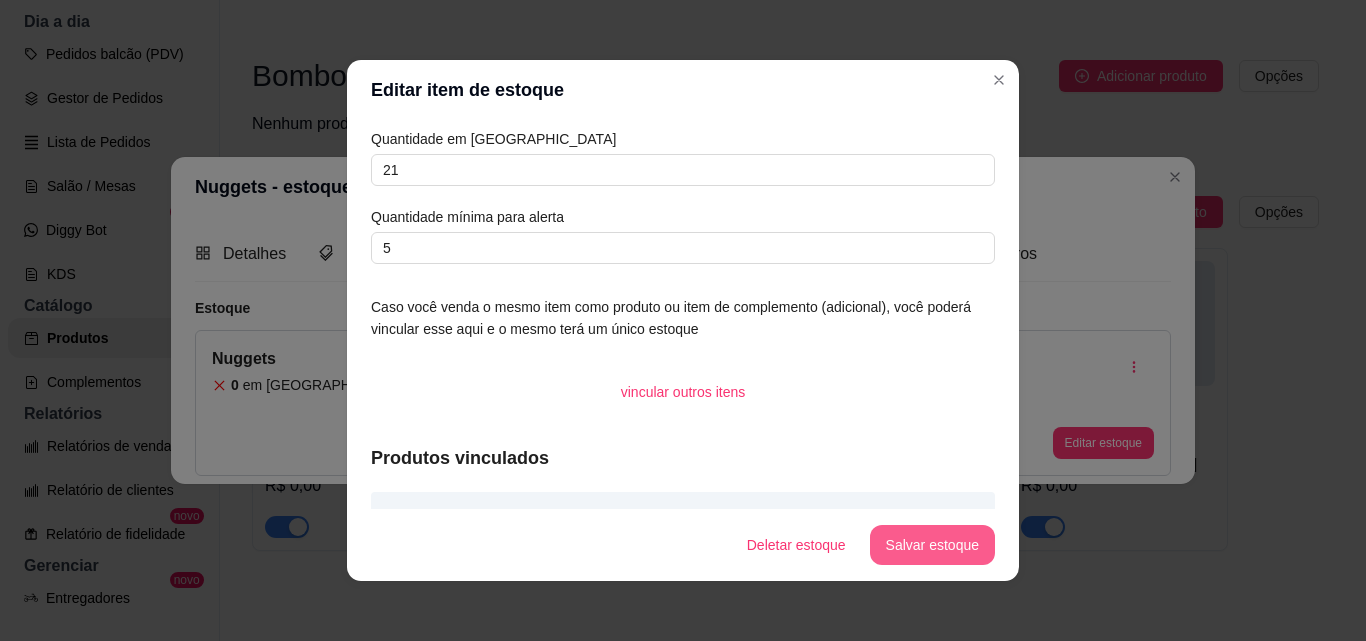 click on "Salvar estoque" at bounding box center (932, 545) 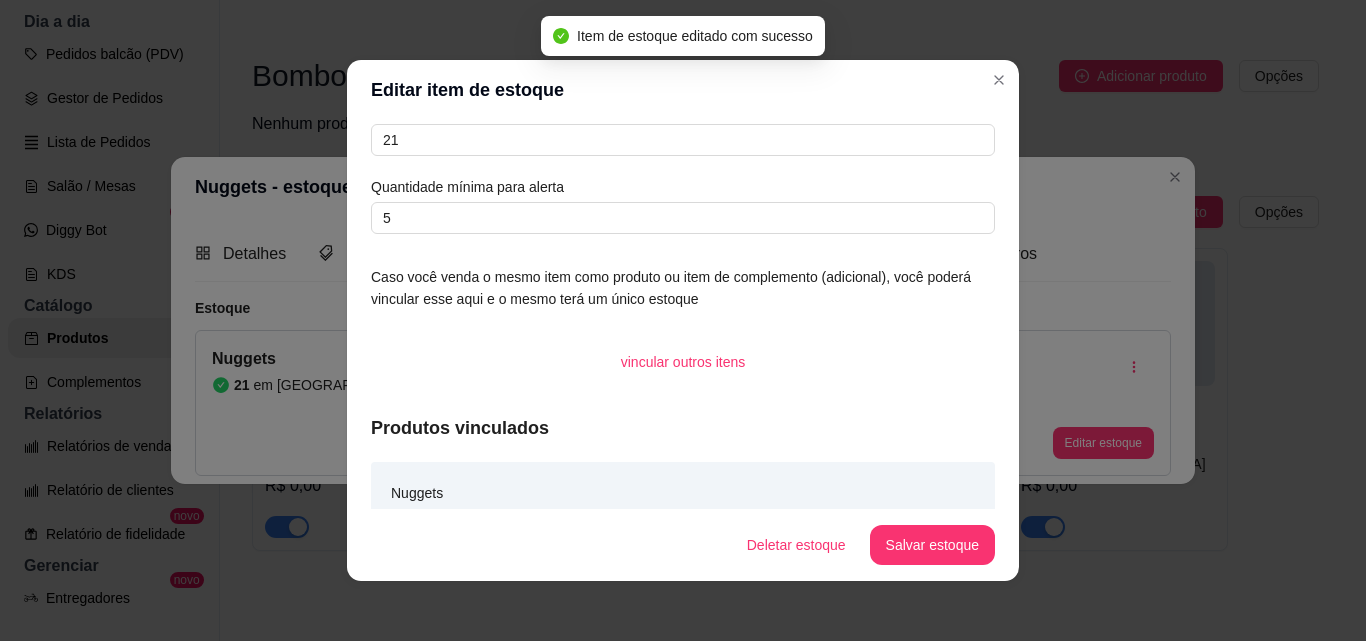 scroll, scrollTop: 53, scrollLeft: 0, axis: vertical 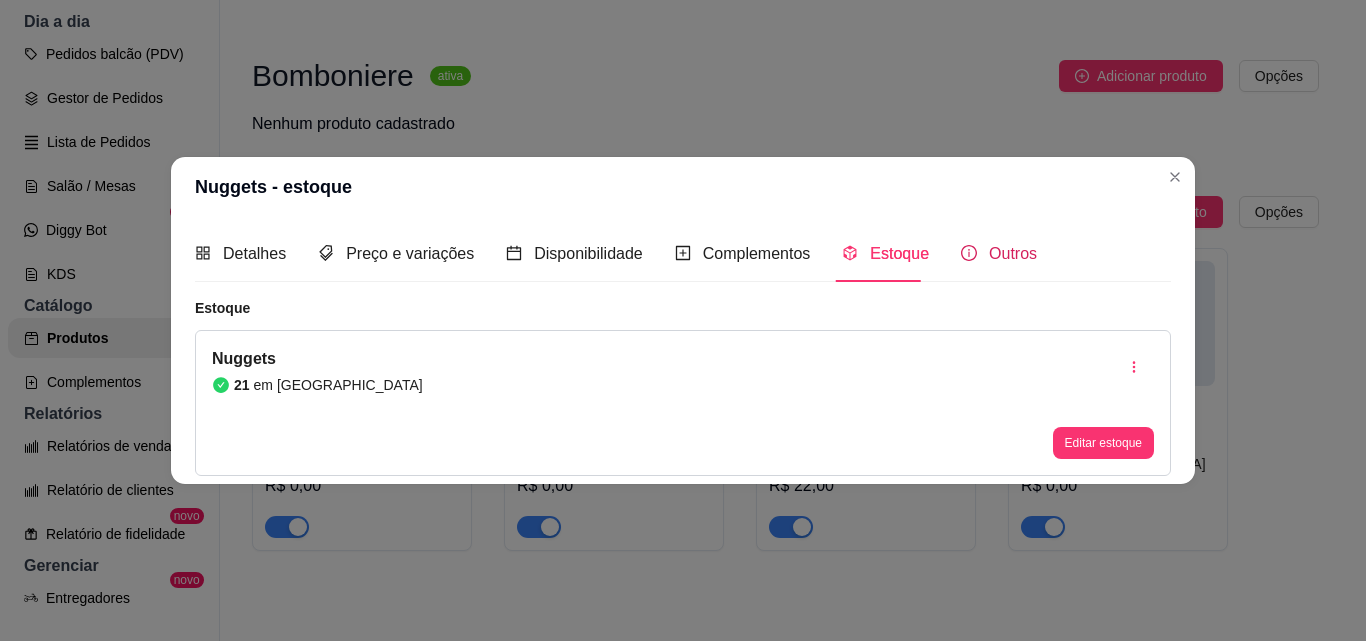 click on "Outros" at bounding box center (1013, 253) 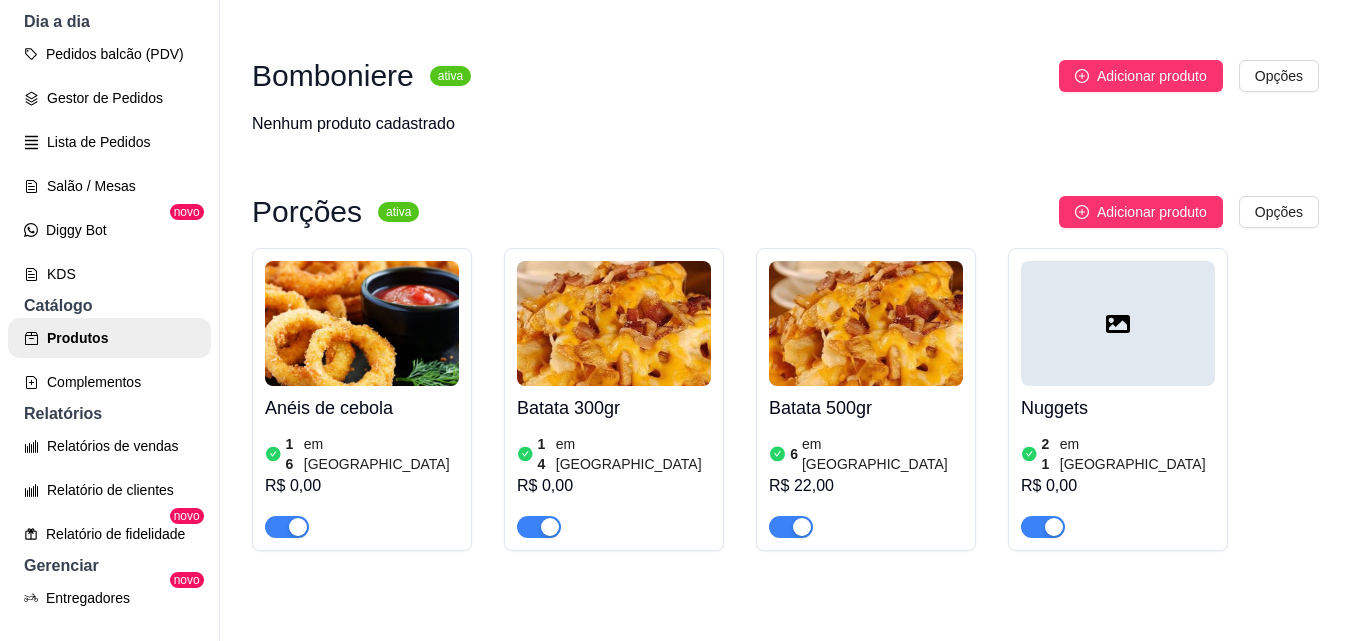 click at bounding box center [1118, 323] 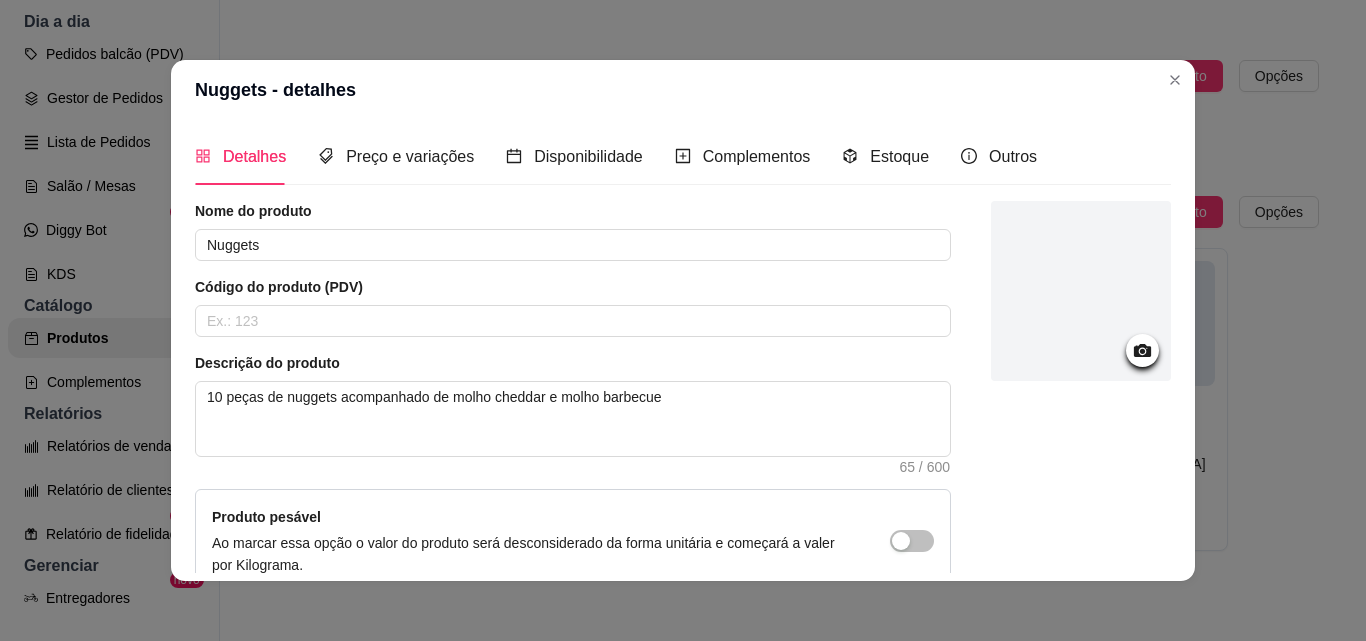 click 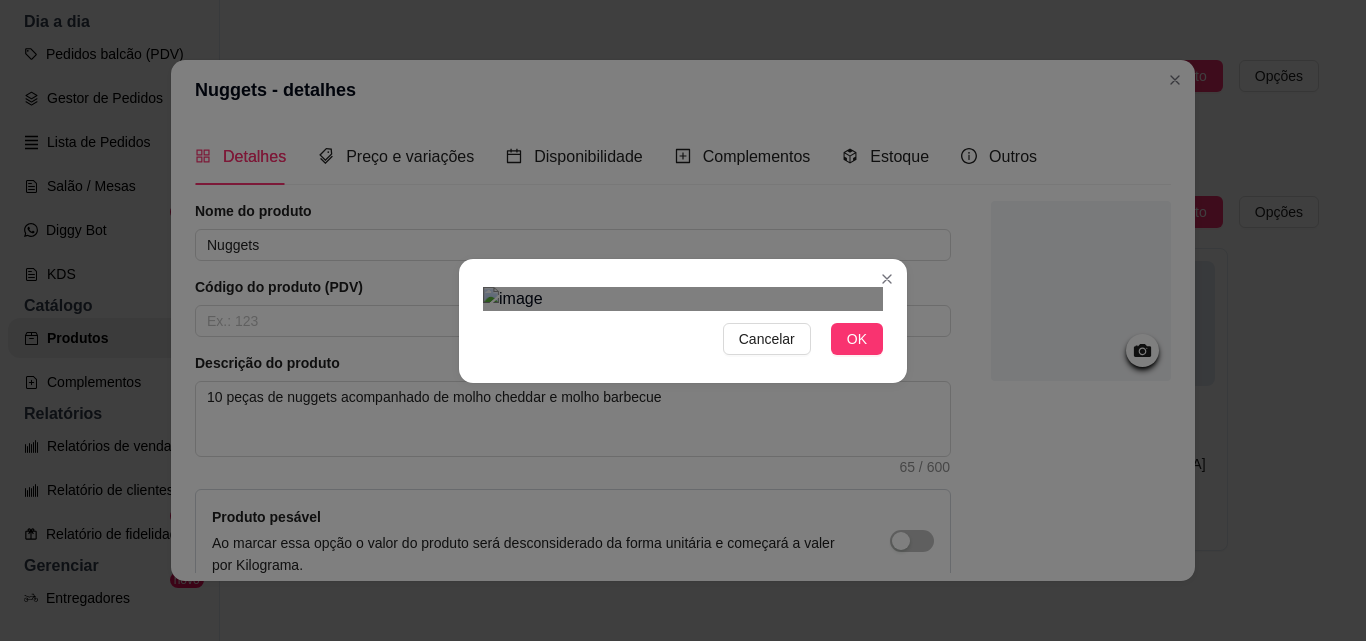 click at bounding box center (681, 553) 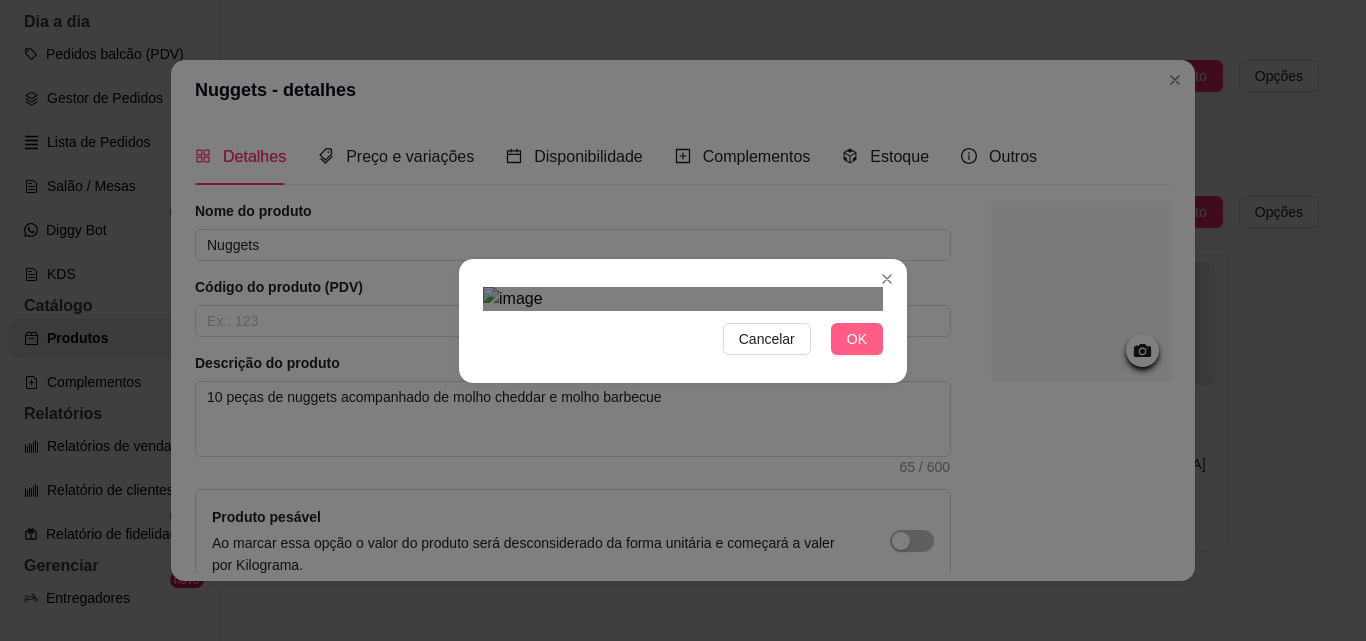 click on "OK" at bounding box center (857, 339) 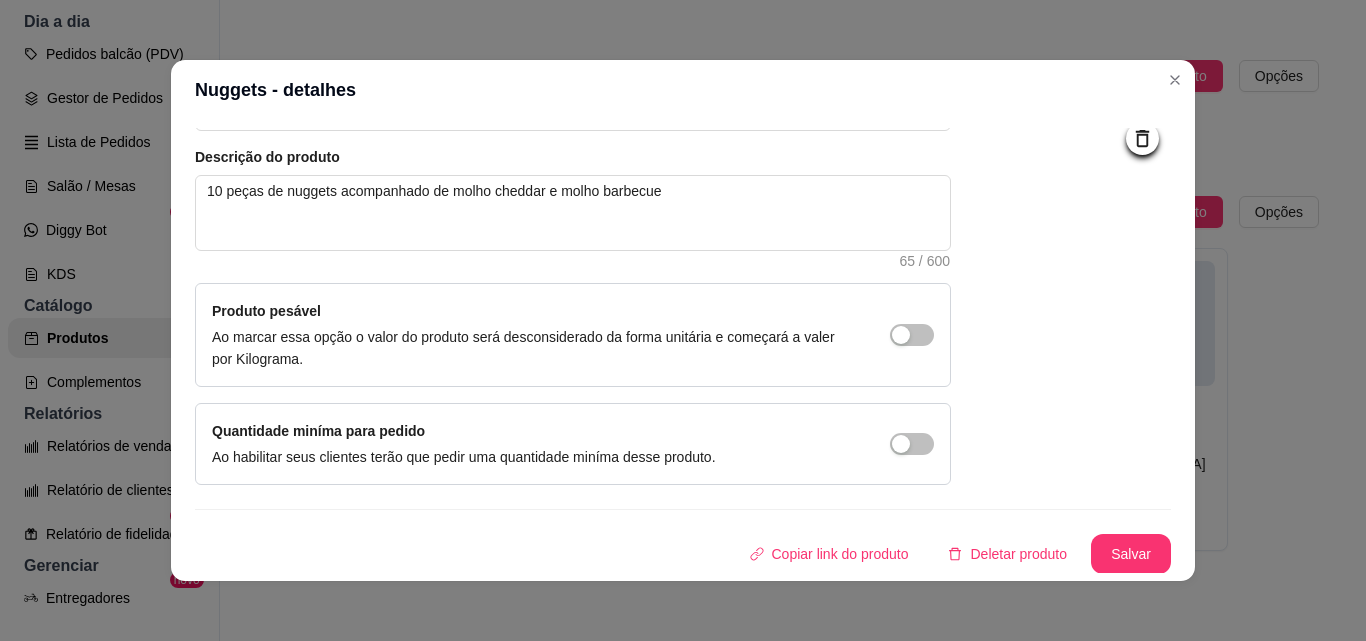 scroll, scrollTop: 207, scrollLeft: 0, axis: vertical 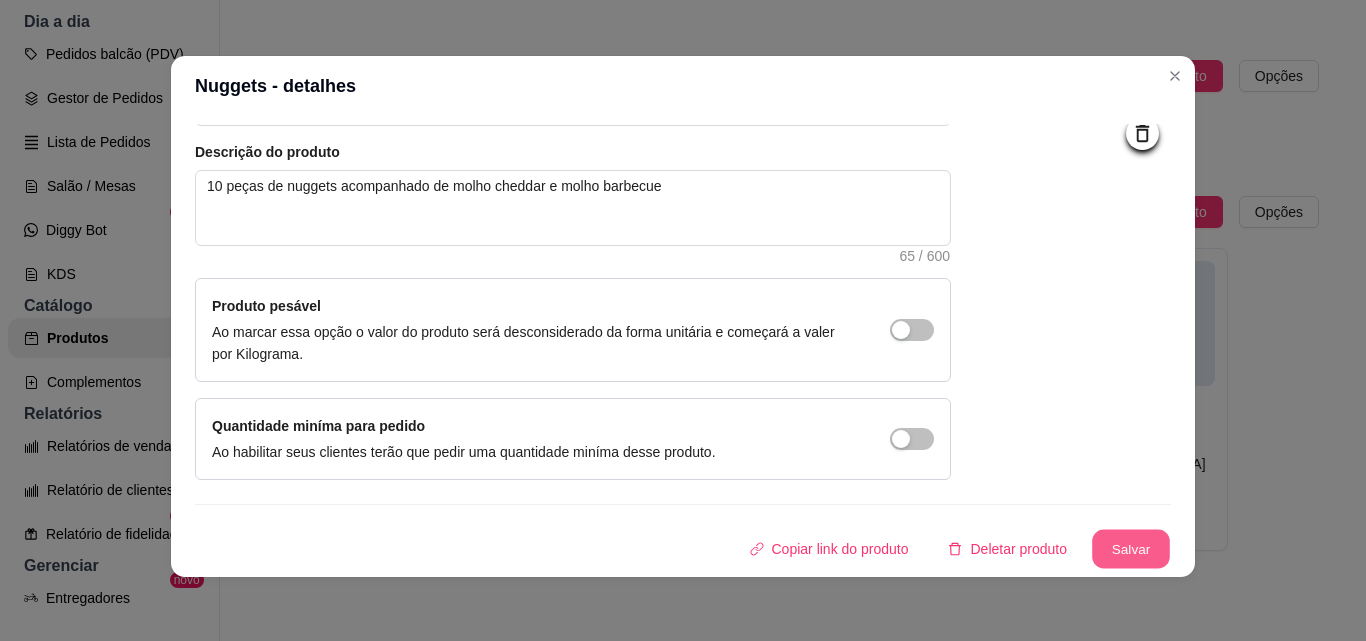 click on "Salvar" at bounding box center [1131, 549] 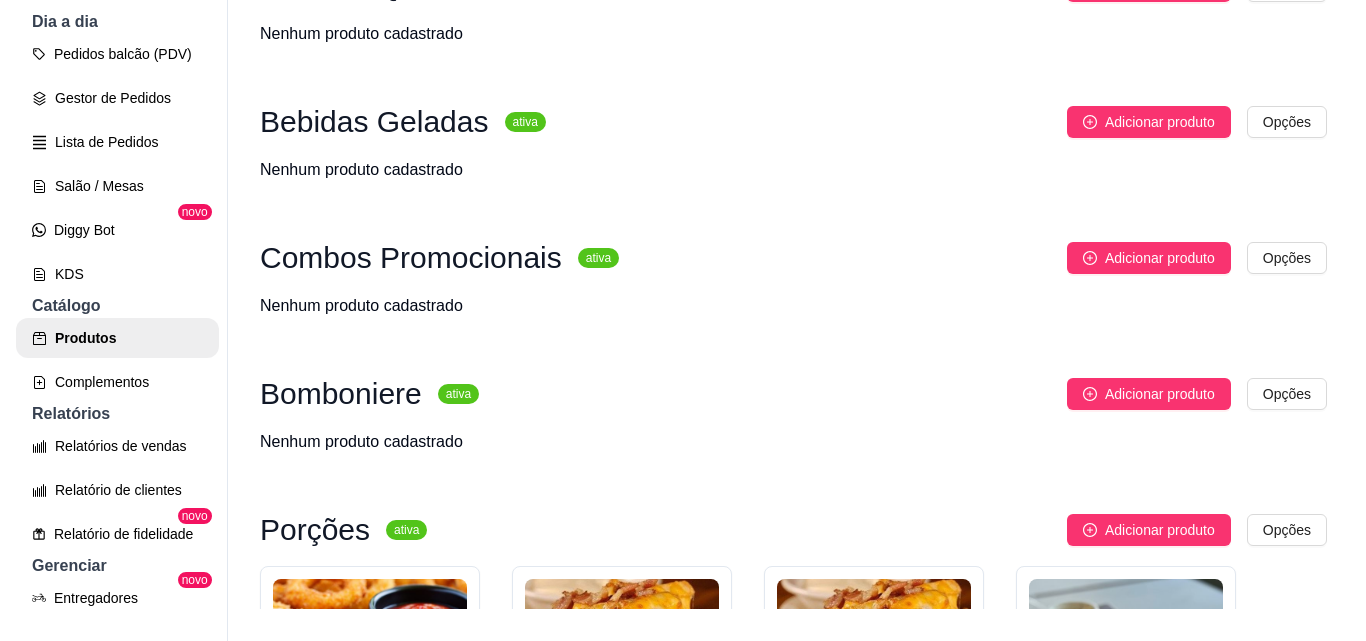 scroll, scrollTop: 974, scrollLeft: 0, axis: vertical 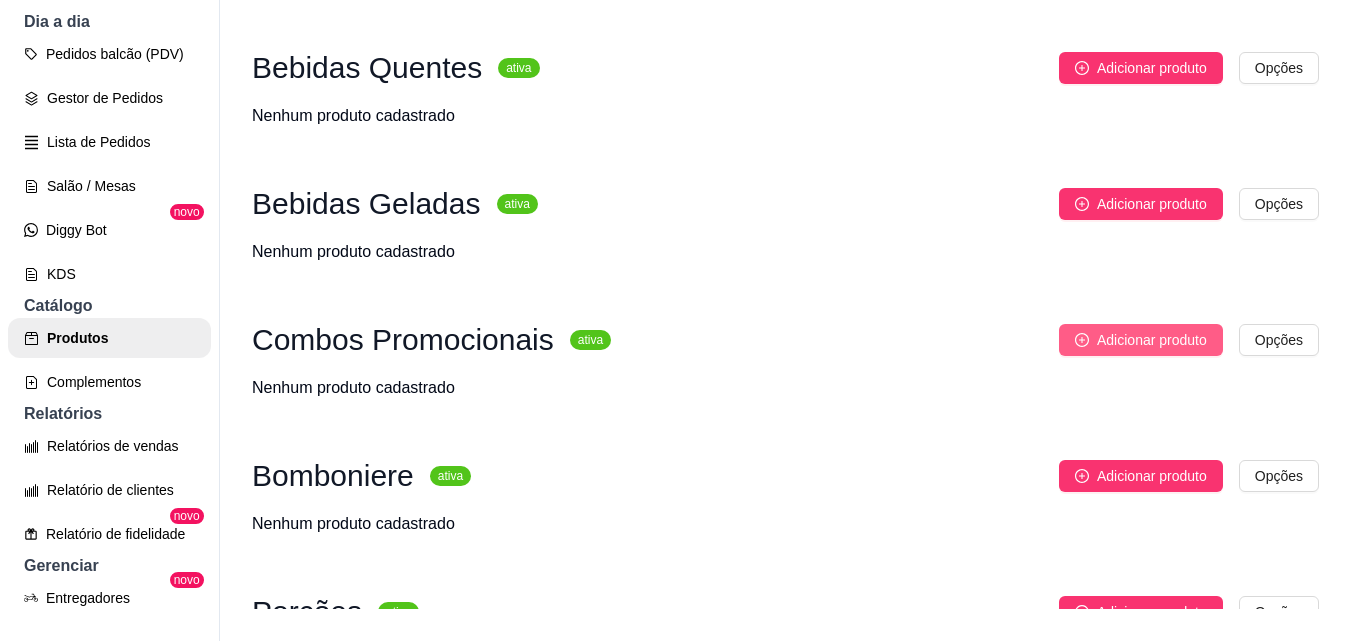 click on "Adicionar produto" at bounding box center (1152, 340) 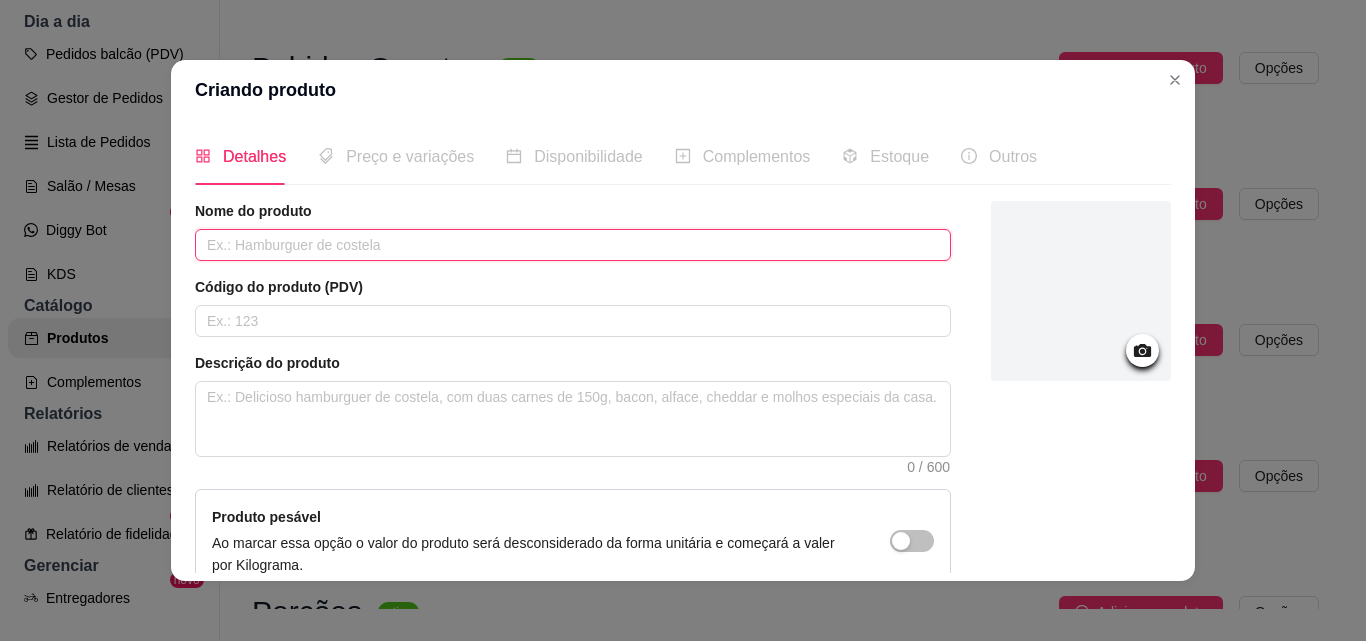 click at bounding box center [573, 245] 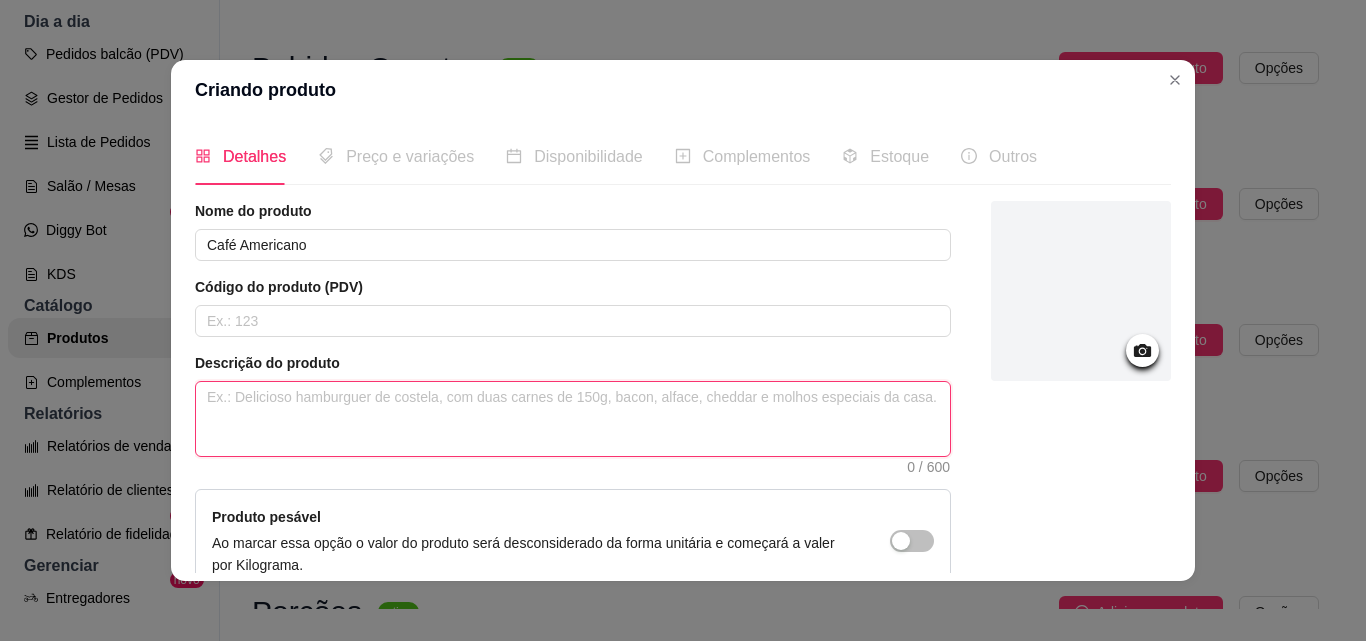 click at bounding box center [573, 419] 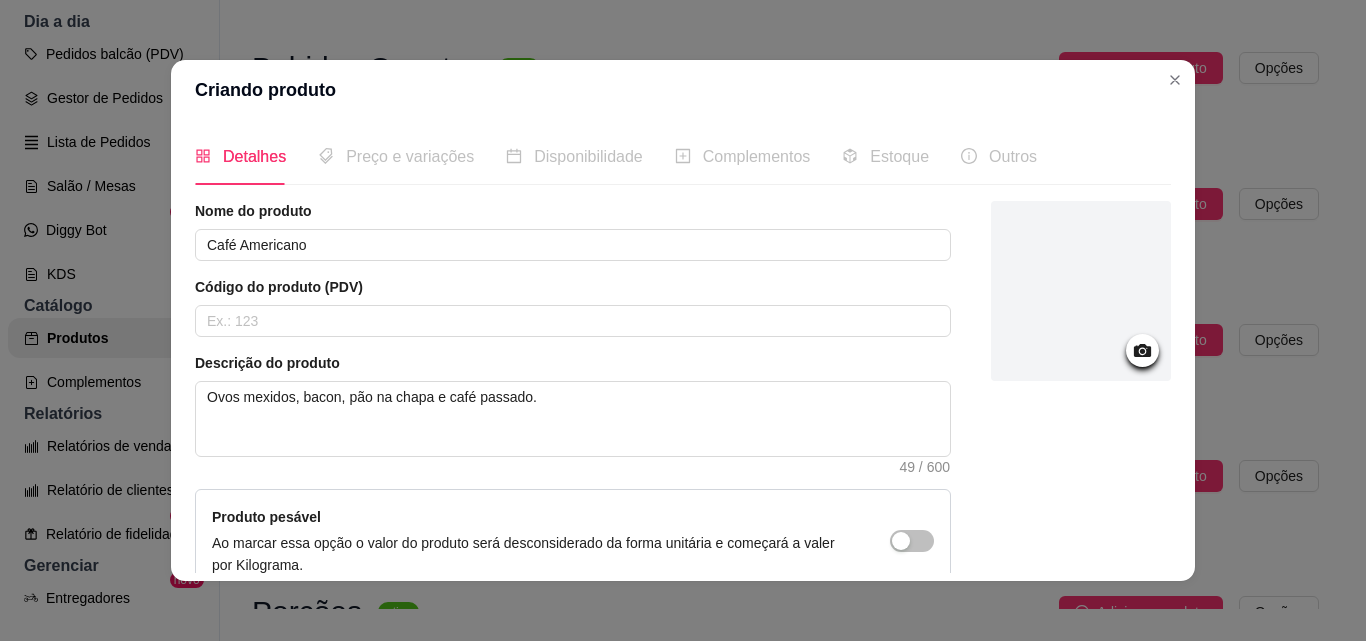 click 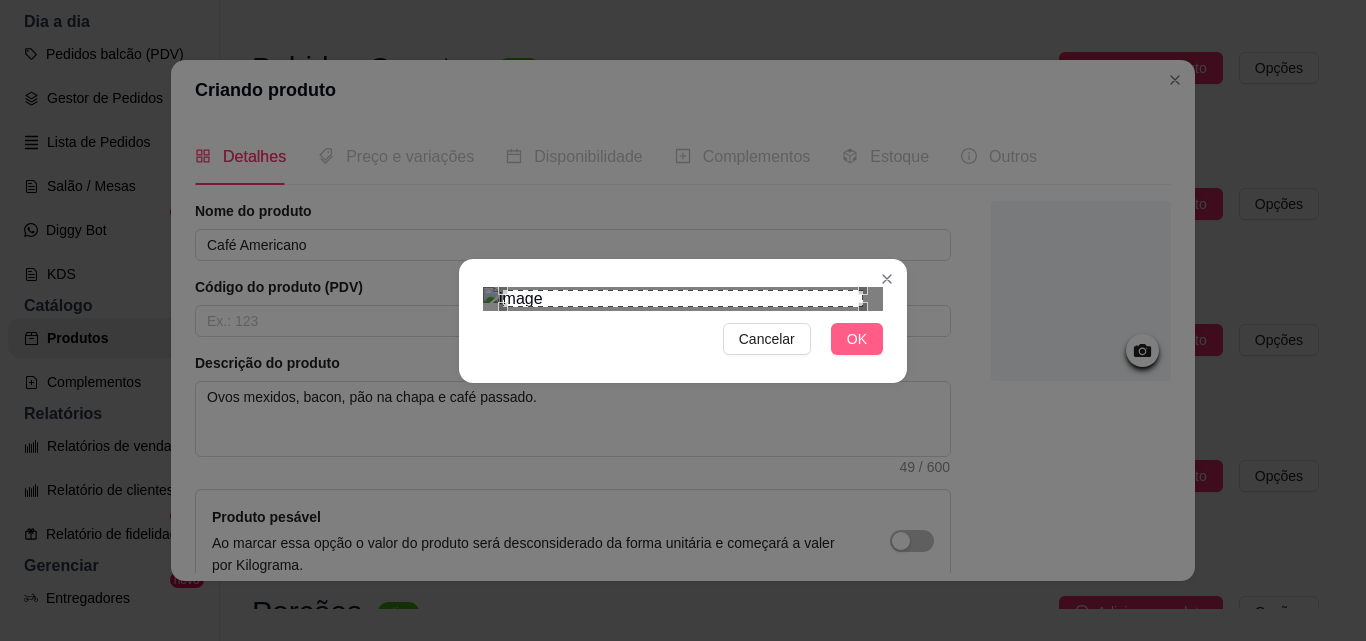 click on "OK" at bounding box center (857, 339) 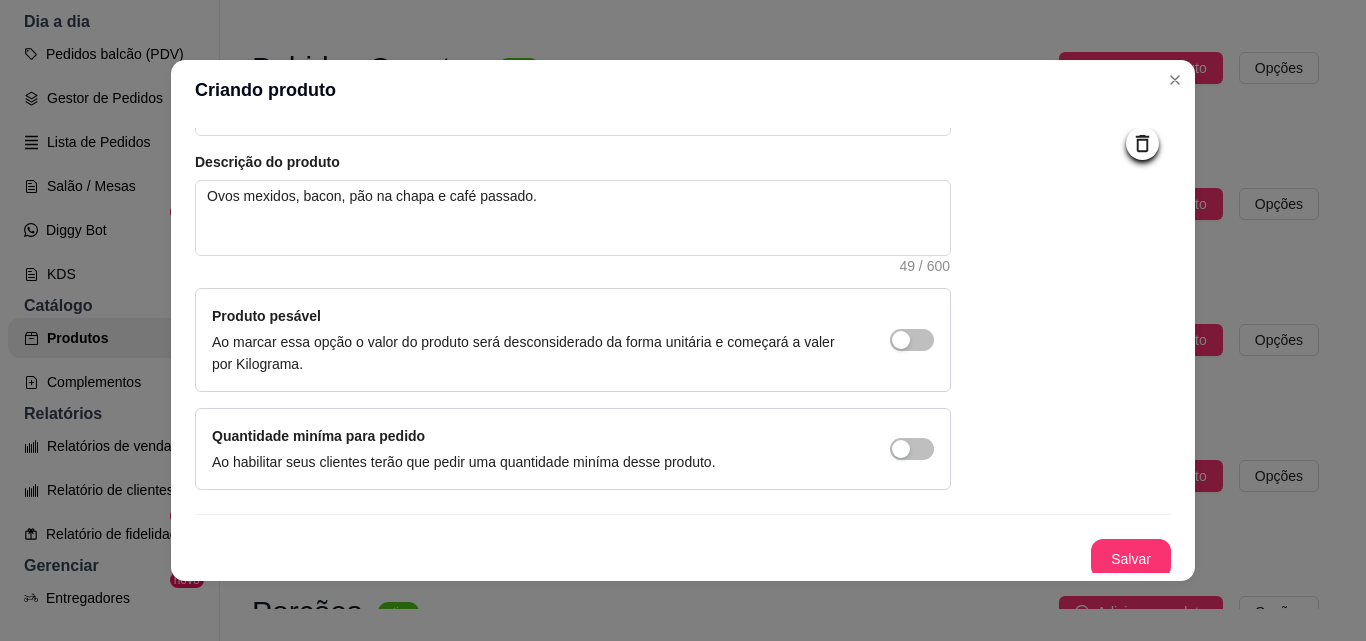scroll, scrollTop: 207, scrollLeft: 0, axis: vertical 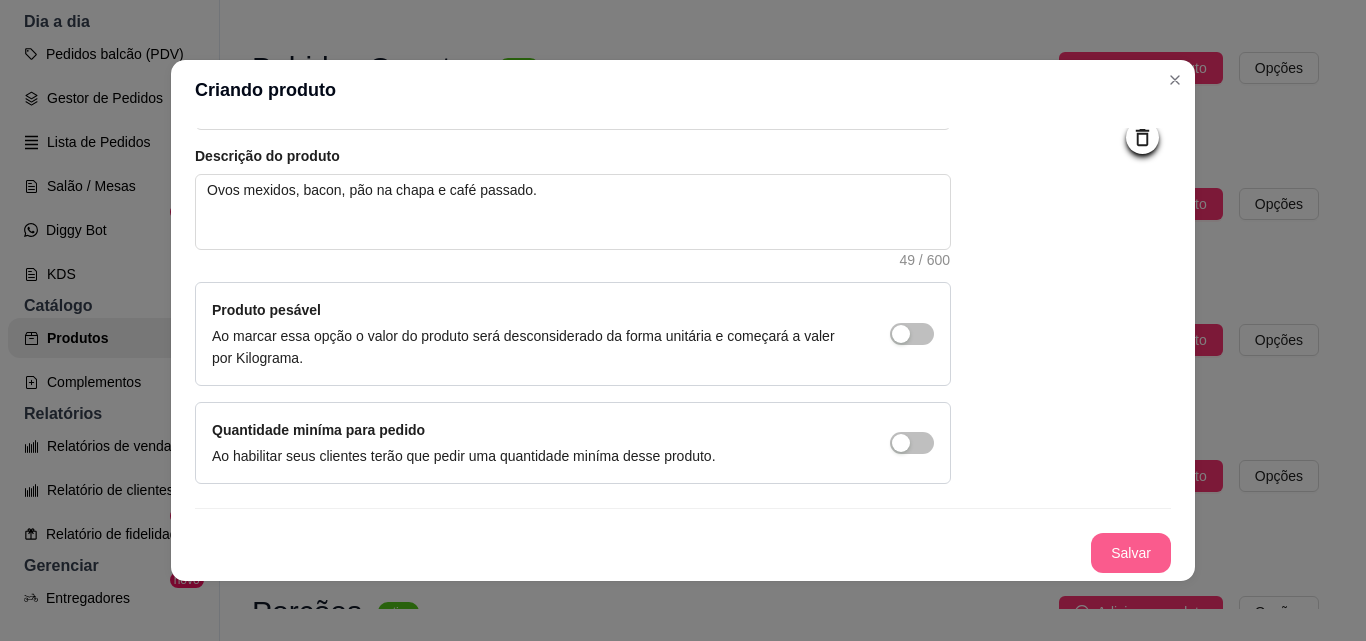 click on "Salvar" at bounding box center [1131, 553] 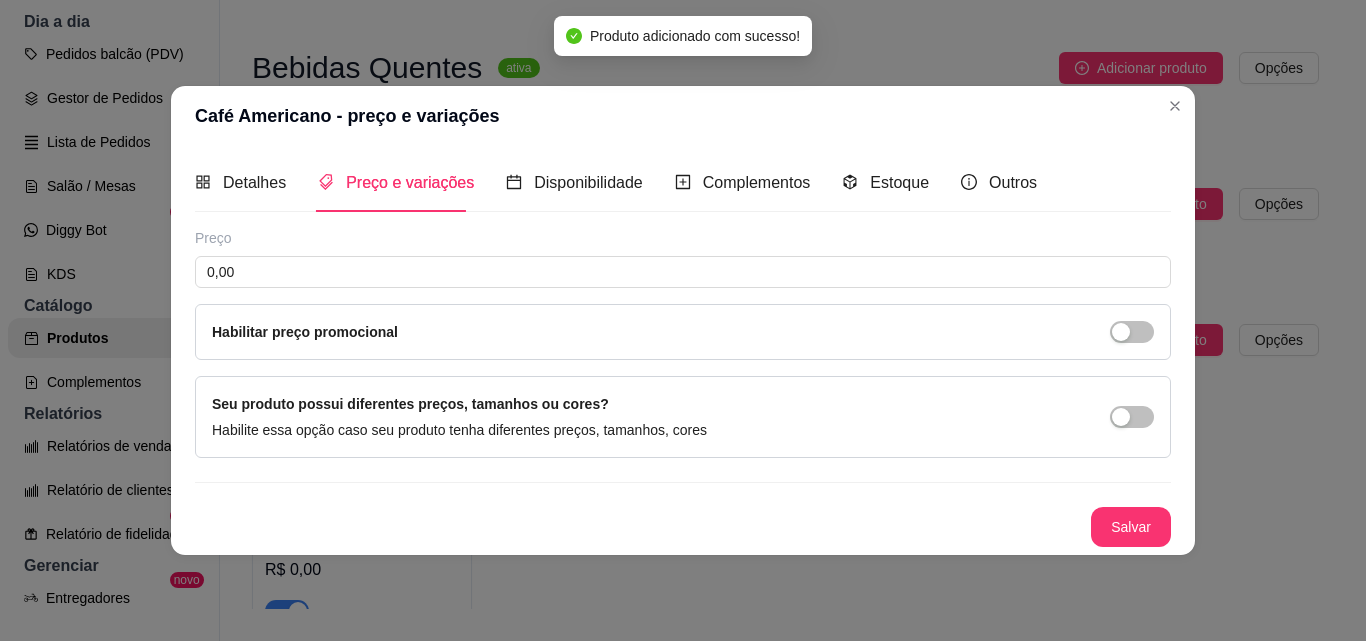 scroll, scrollTop: 0, scrollLeft: 0, axis: both 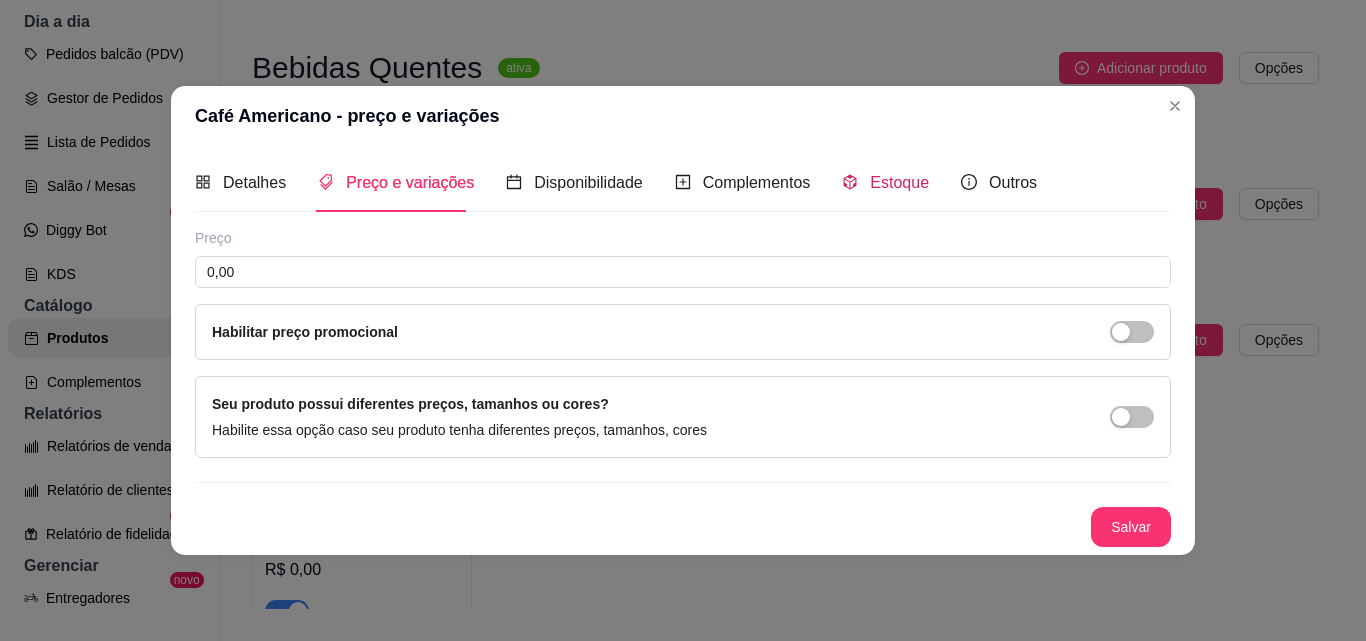 click on "Estoque" at bounding box center [899, 182] 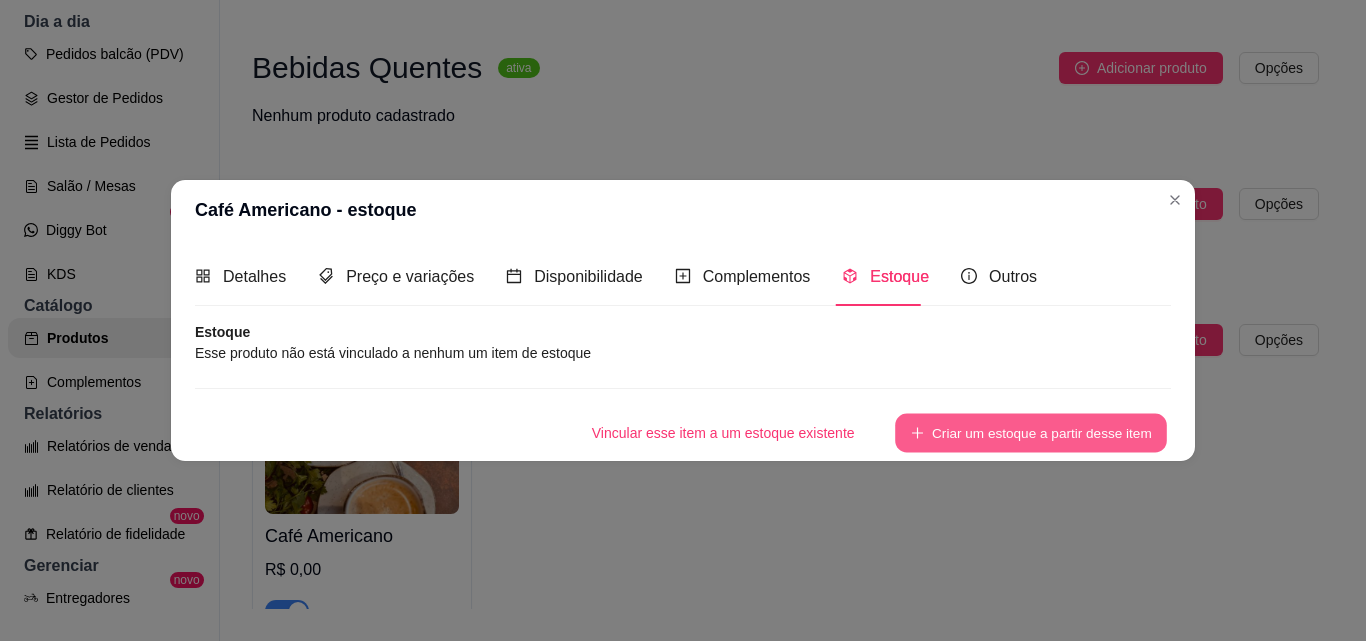 click on "Criar um estoque a partir desse item" at bounding box center [1031, 432] 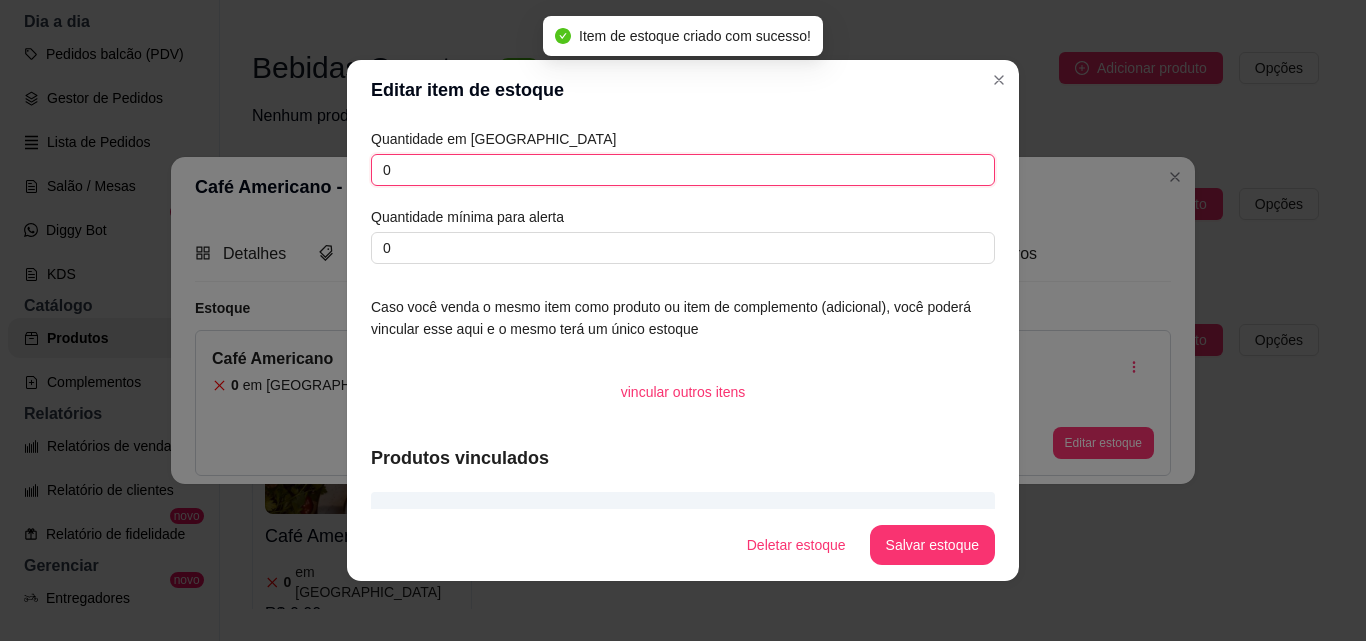 drag, startPoint x: 392, startPoint y: 167, endPoint x: 333, endPoint y: 170, distance: 59.07622 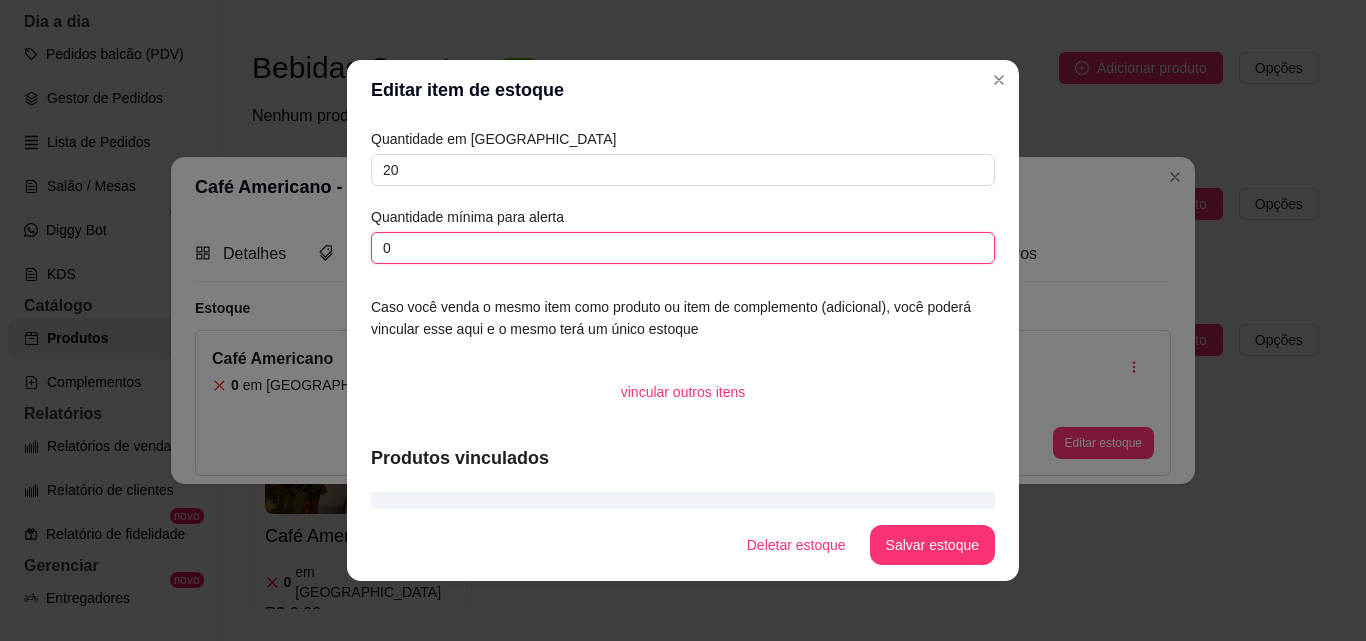drag, startPoint x: 396, startPoint y: 248, endPoint x: 308, endPoint y: 244, distance: 88.09086 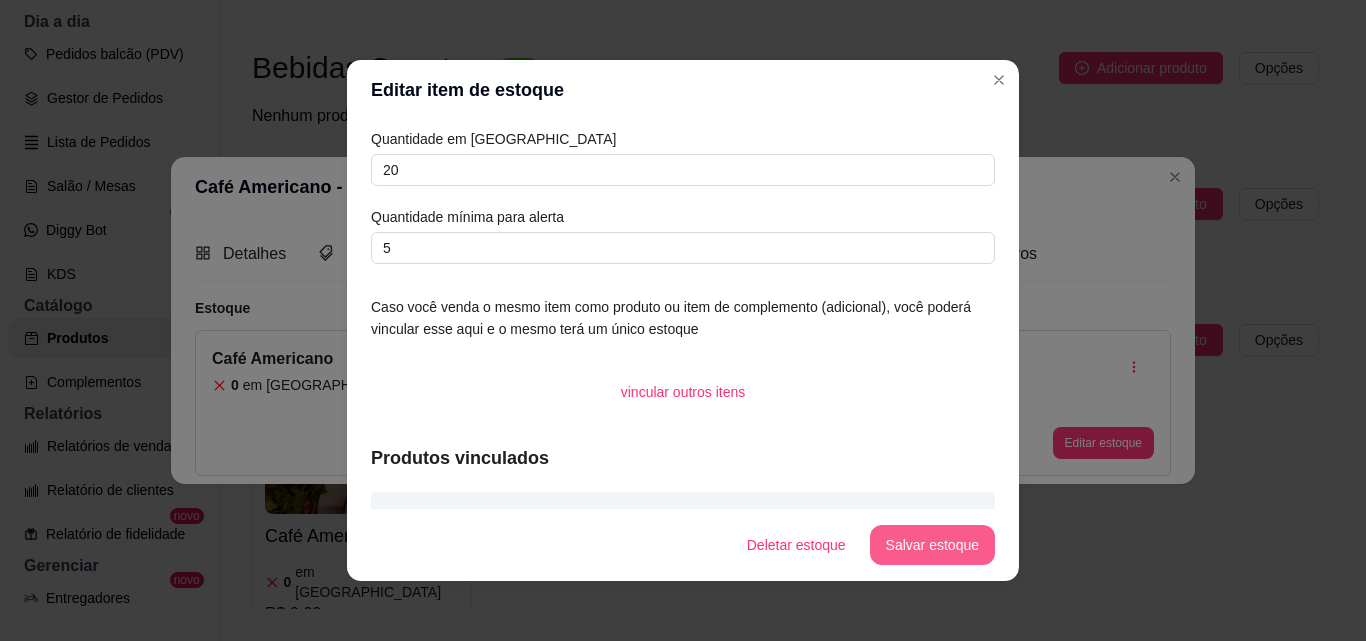 click on "Salvar estoque" at bounding box center (932, 545) 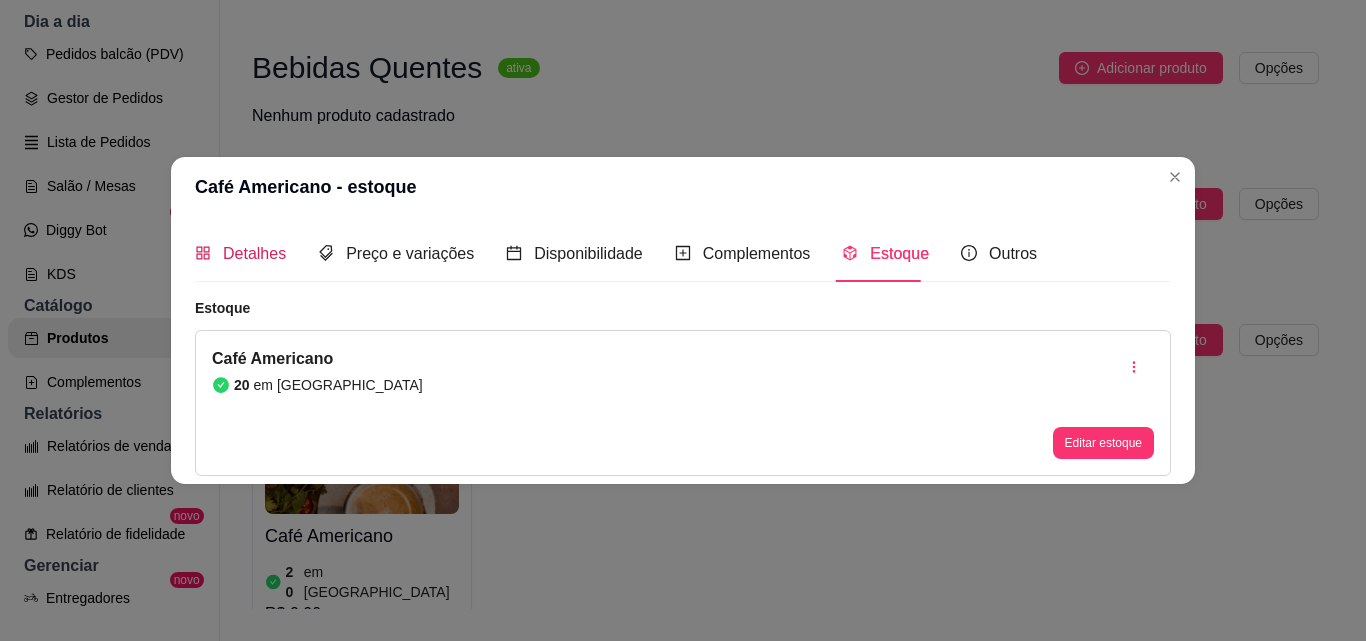 click on "Detalhes" at bounding box center (254, 253) 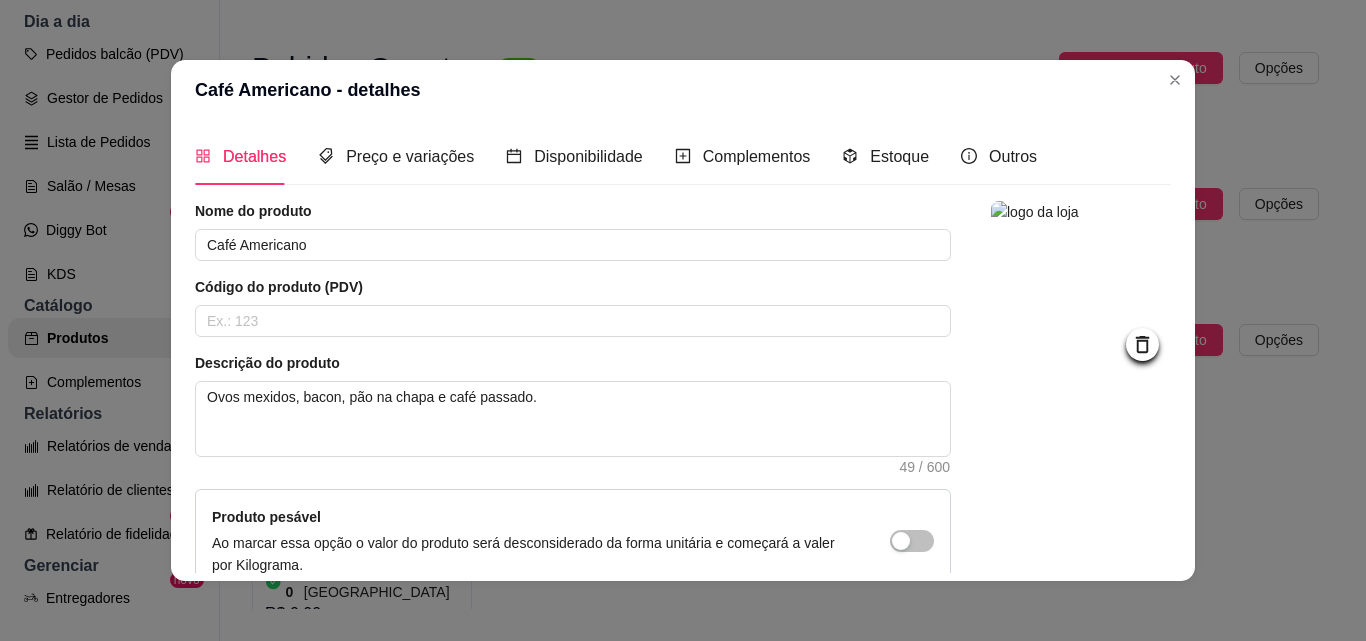 scroll, scrollTop: 207, scrollLeft: 0, axis: vertical 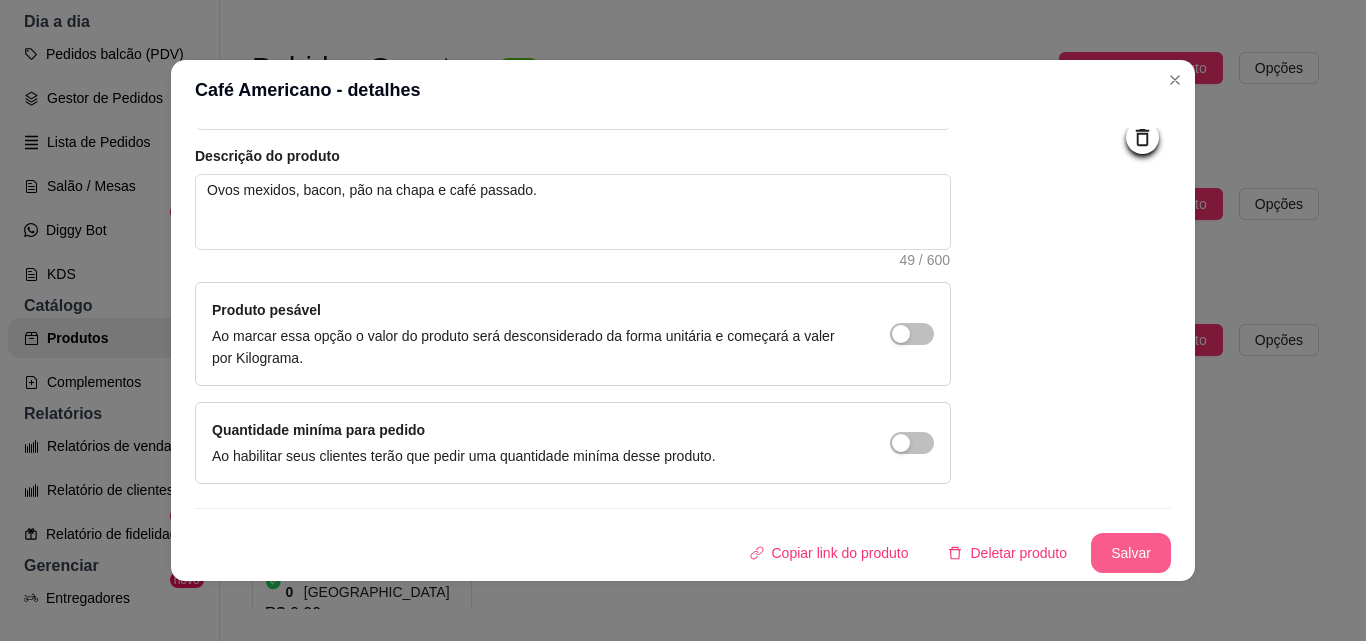 click on "Salvar" at bounding box center [1131, 553] 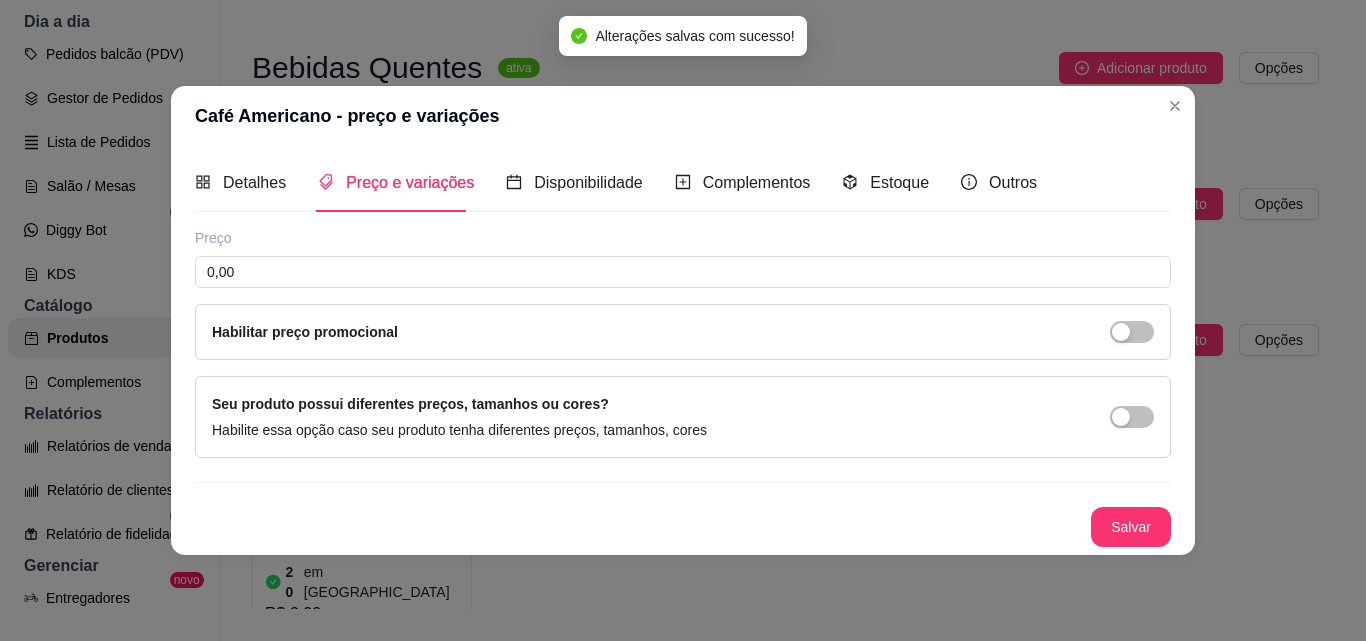 scroll, scrollTop: 0, scrollLeft: 0, axis: both 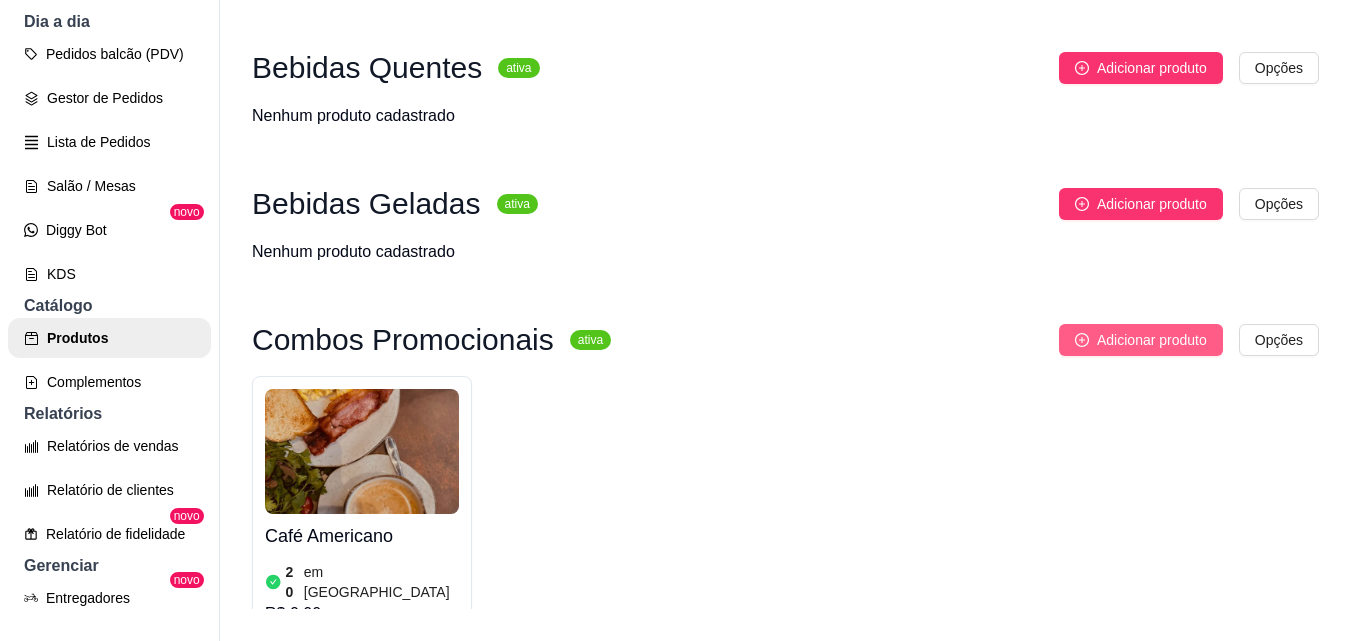 click on "Adicionar produto" at bounding box center (1152, 340) 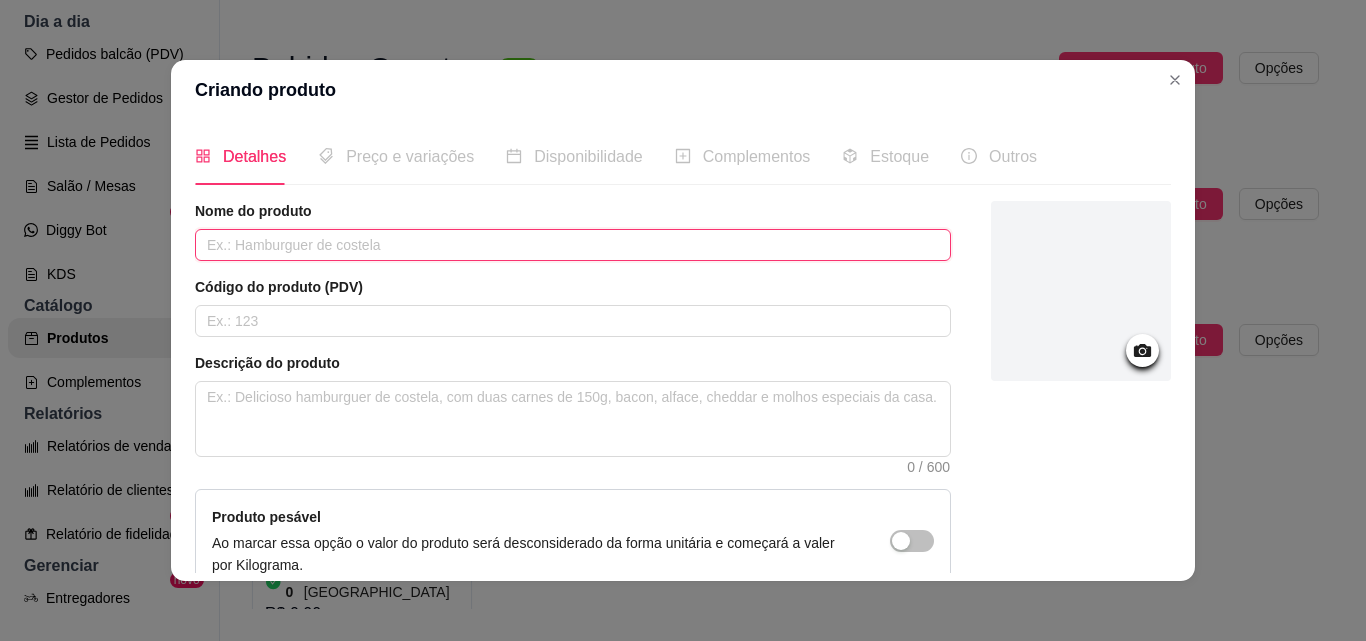 click at bounding box center (573, 245) 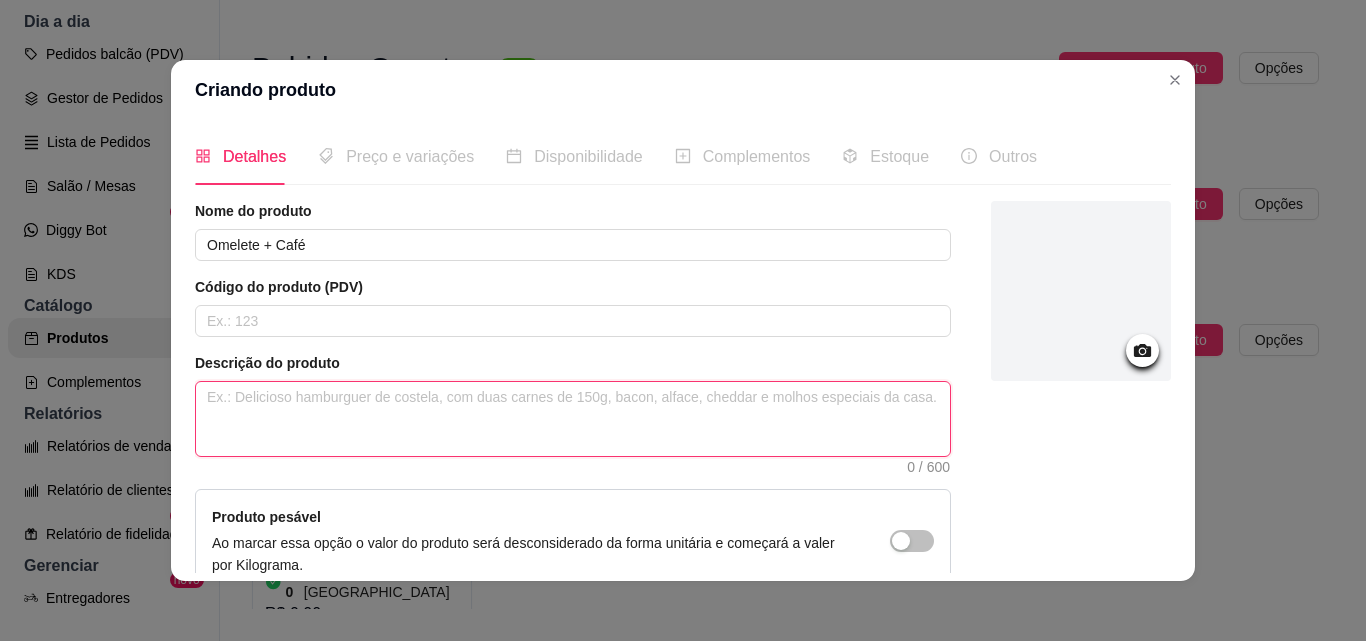 click at bounding box center [573, 419] 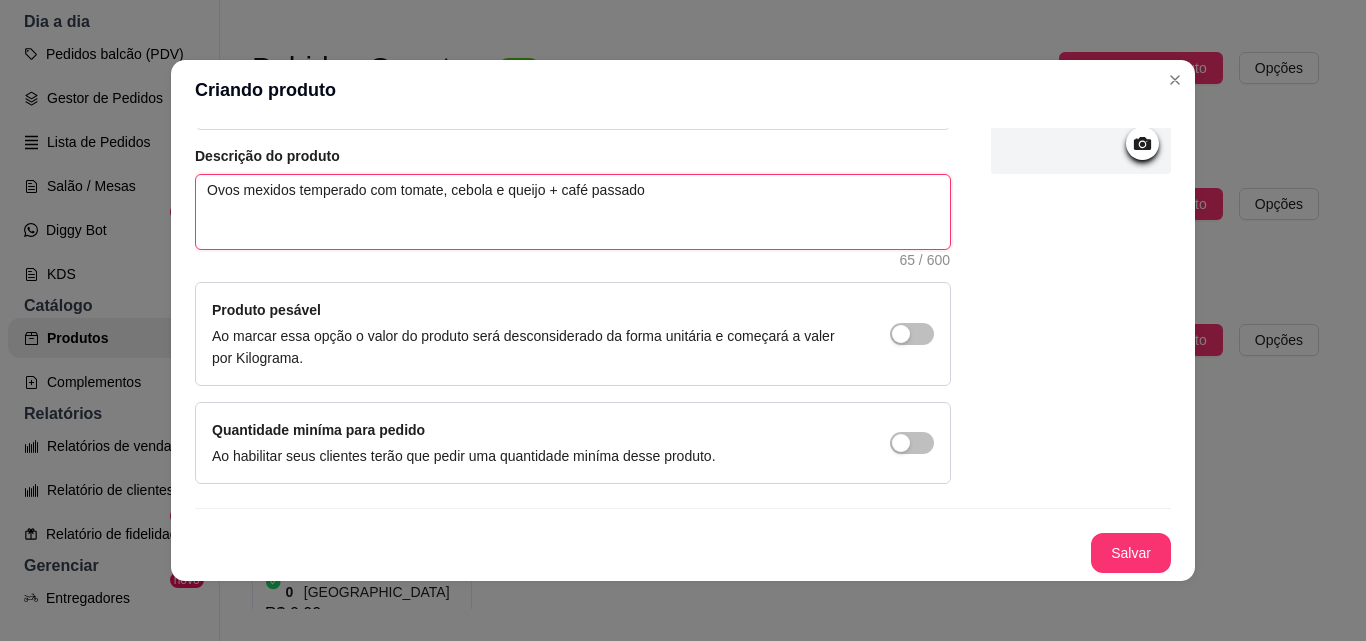 scroll, scrollTop: 0, scrollLeft: 0, axis: both 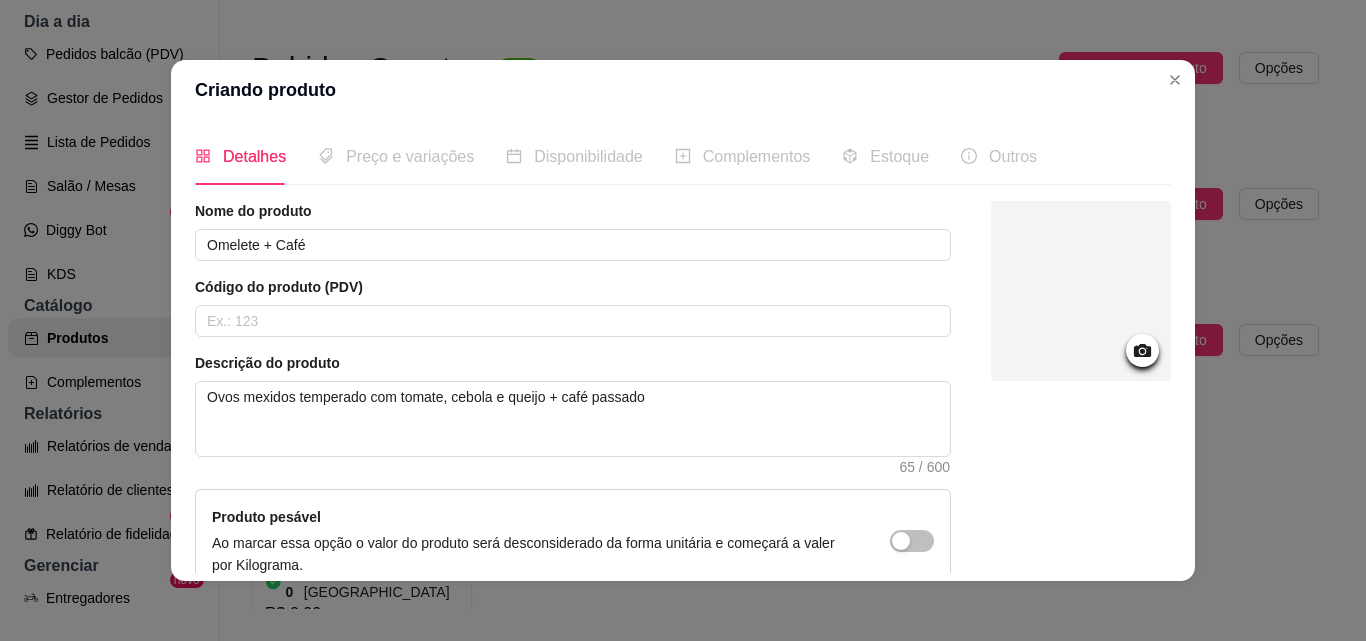click 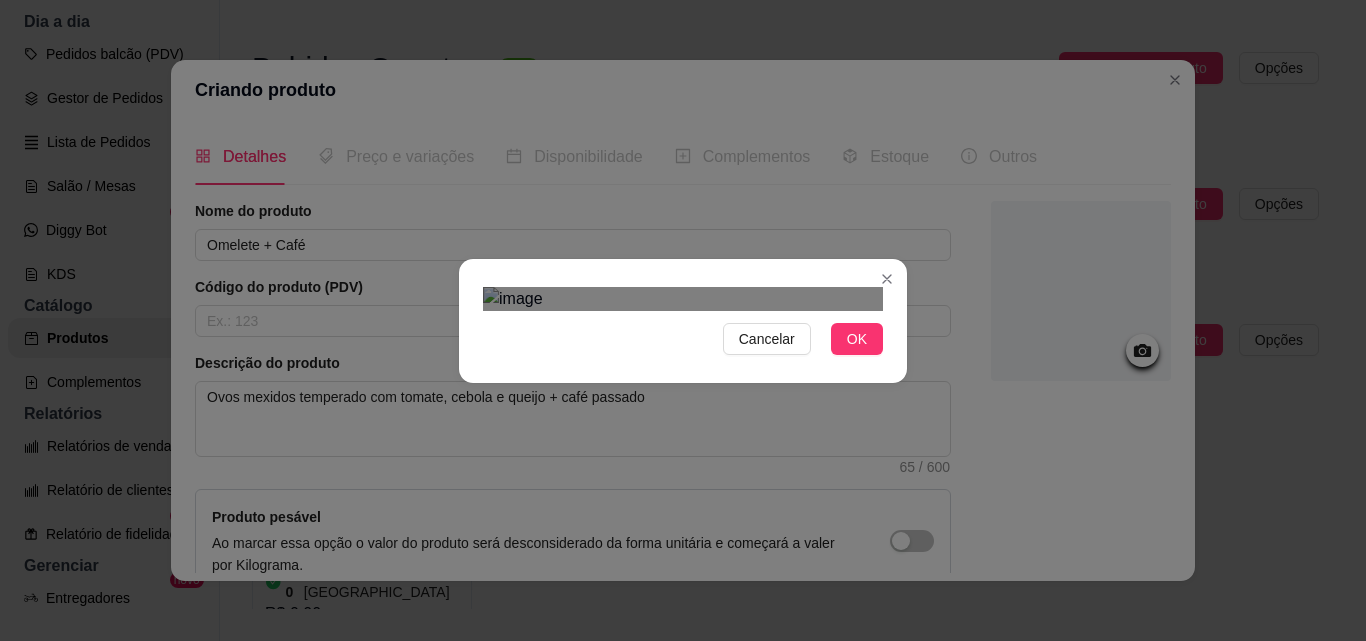 click at bounding box center [688, 676] 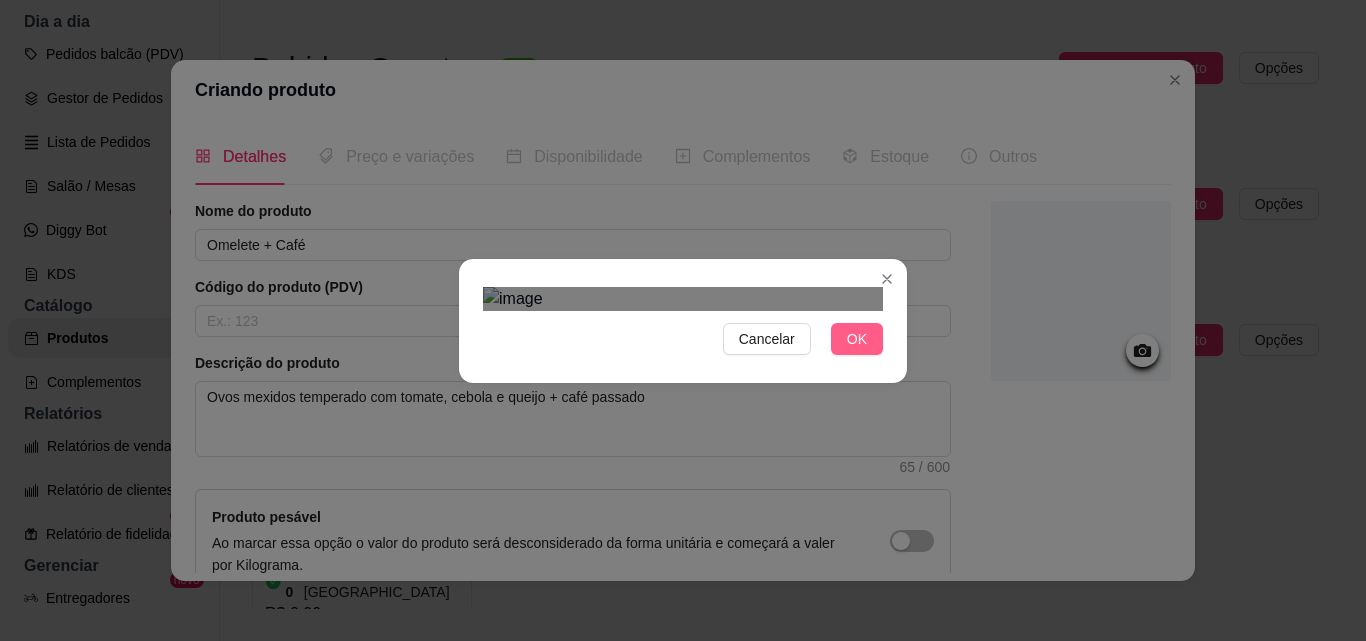 click on "OK" at bounding box center (857, 339) 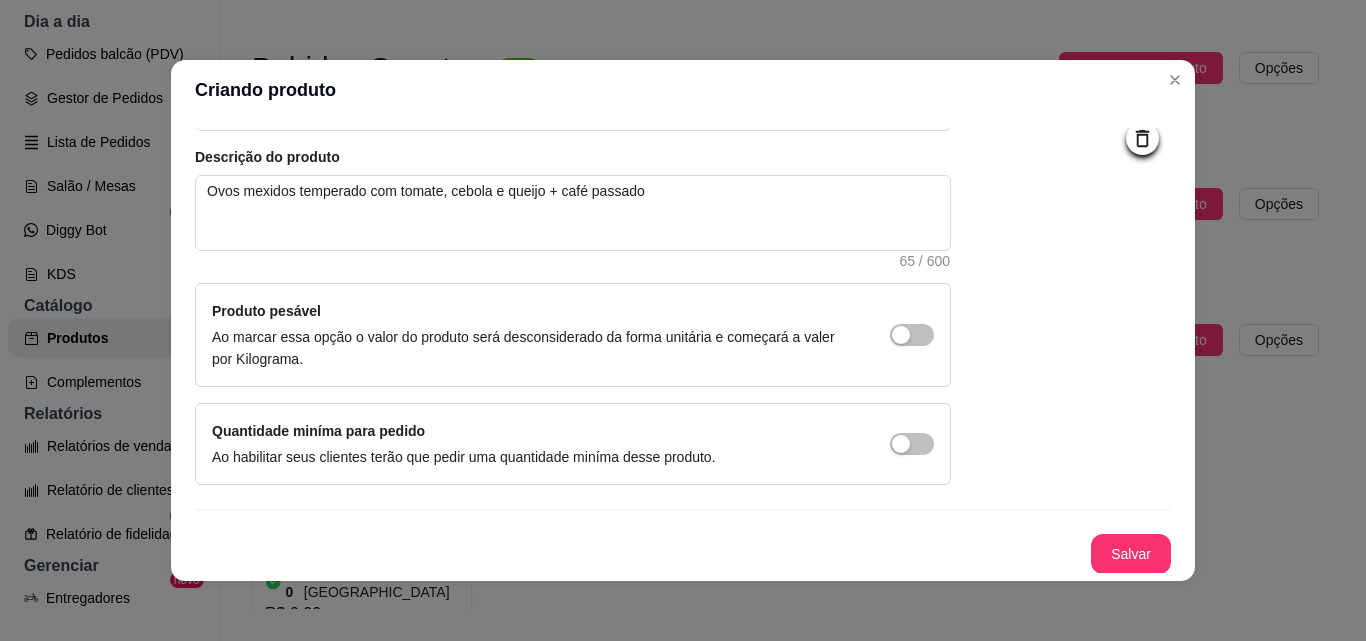 scroll, scrollTop: 207, scrollLeft: 0, axis: vertical 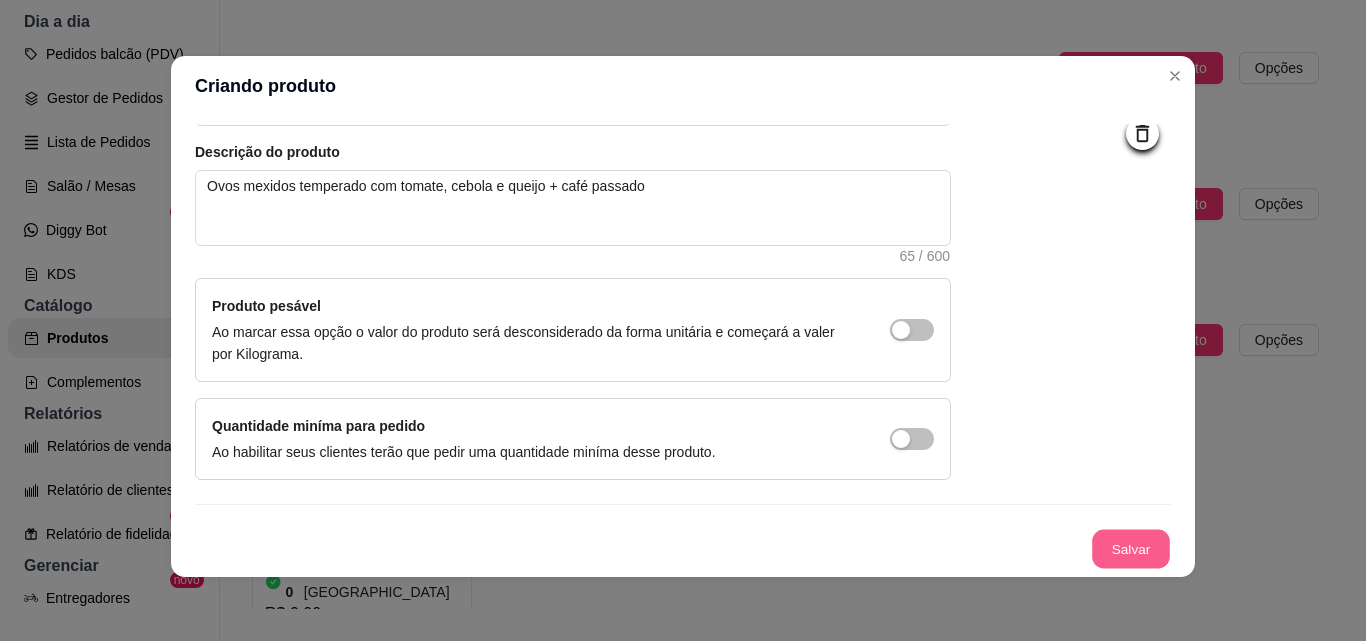 click on "Salvar" at bounding box center [1131, 549] 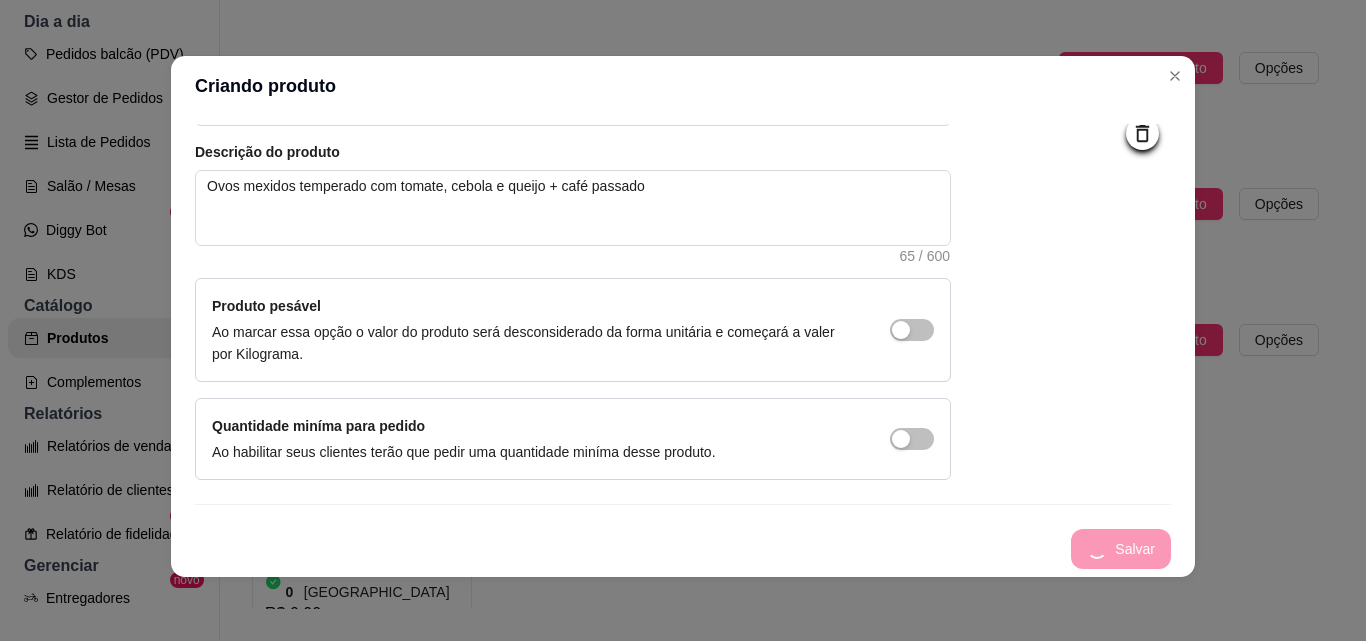 scroll, scrollTop: 0, scrollLeft: 0, axis: both 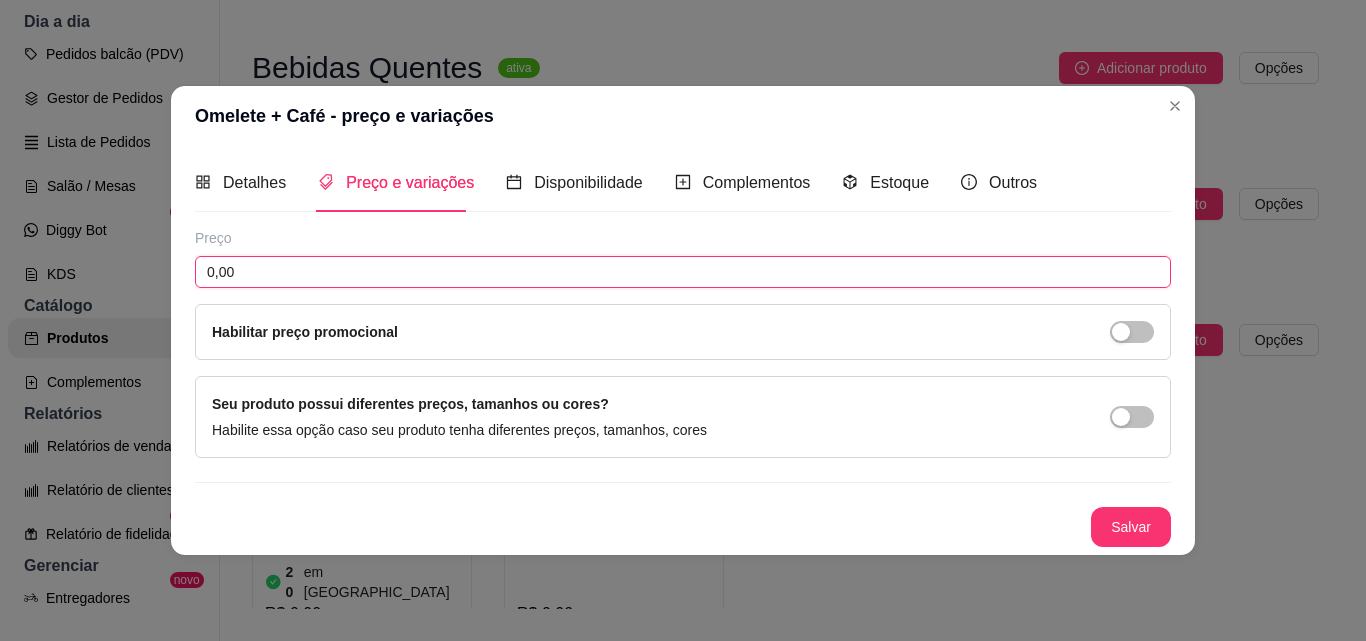 drag, startPoint x: 214, startPoint y: 274, endPoint x: 173, endPoint y: 270, distance: 41.19466 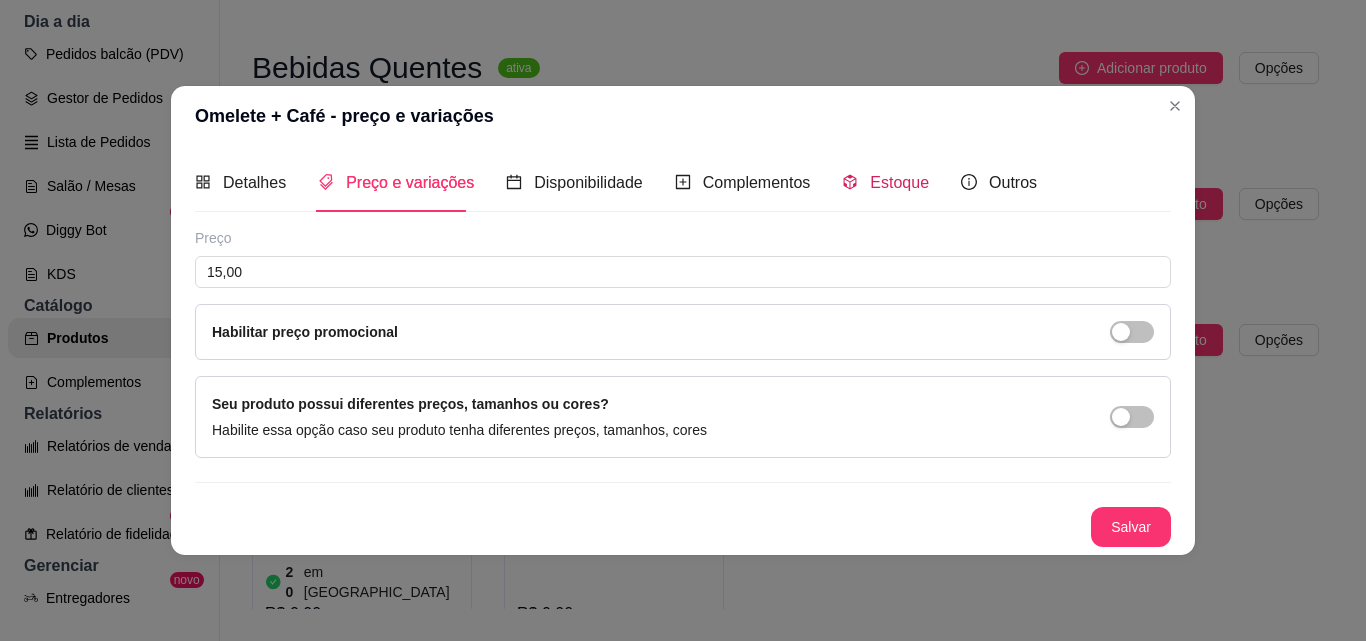 click on "Estoque" at bounding box center (899, 182) 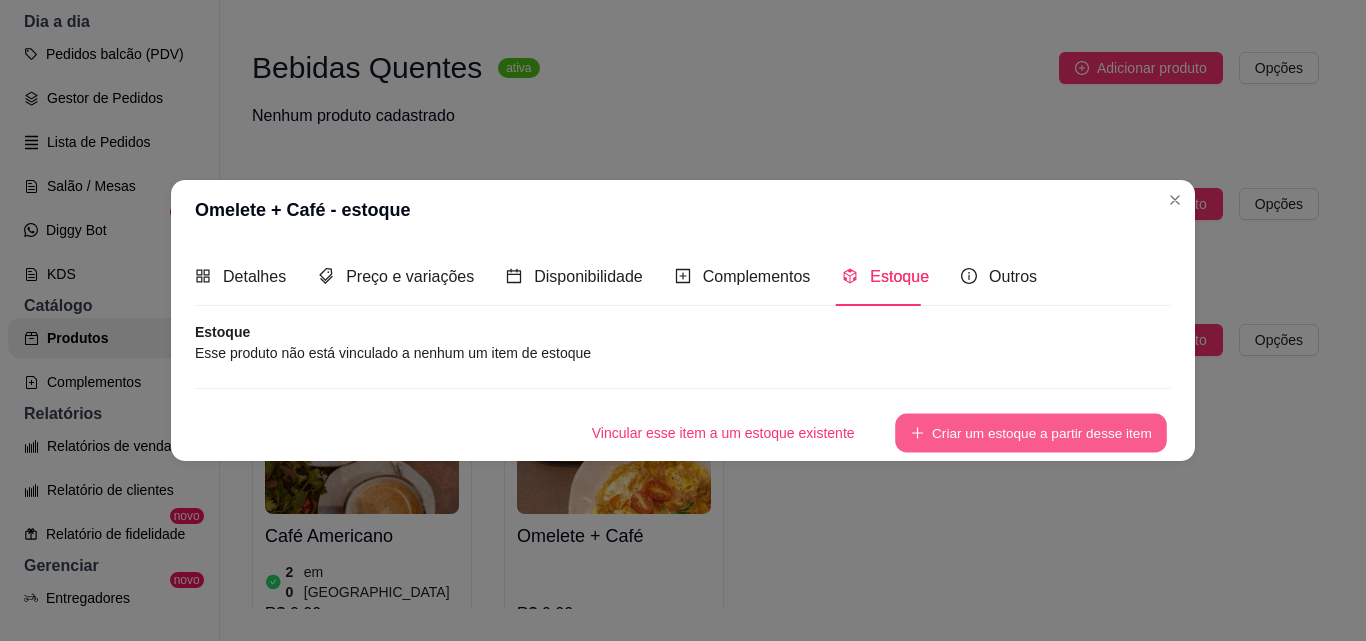 click on "Criar um estoque a partir desse item" at bounding box center [1031, 432] 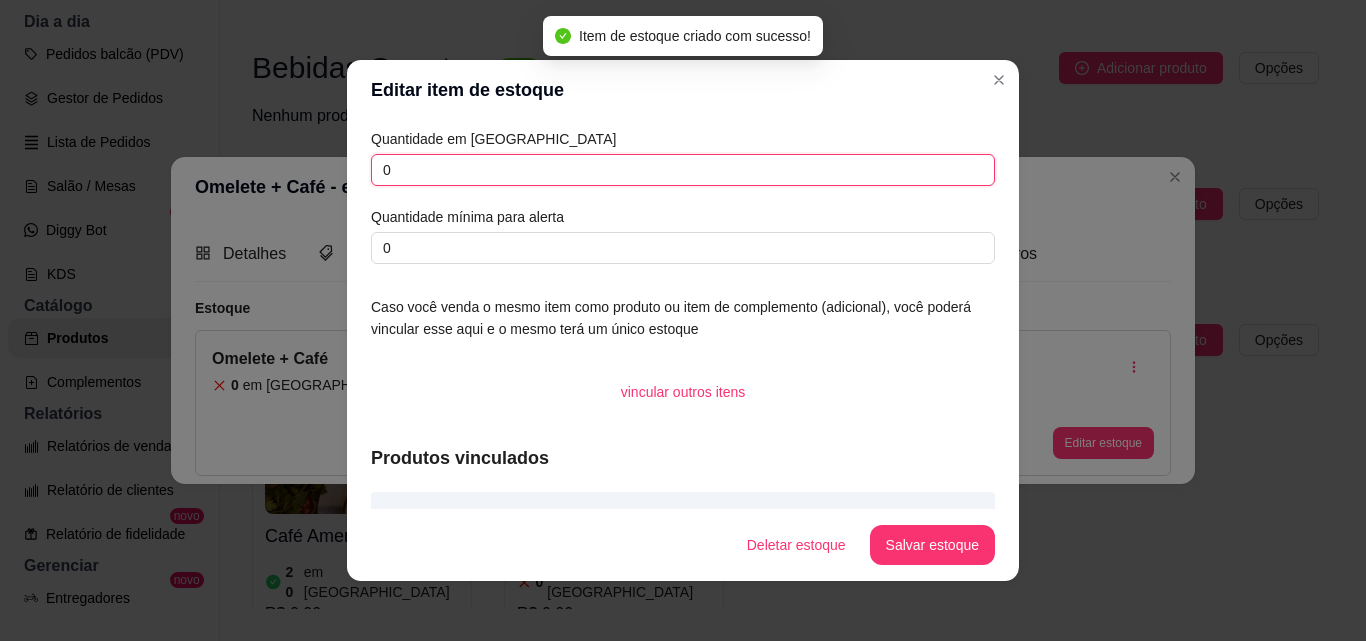 drag, startPoint x: 394, startPoint y: 167, endPoint x: 312, endPoint y: 164, distance: 82.05486 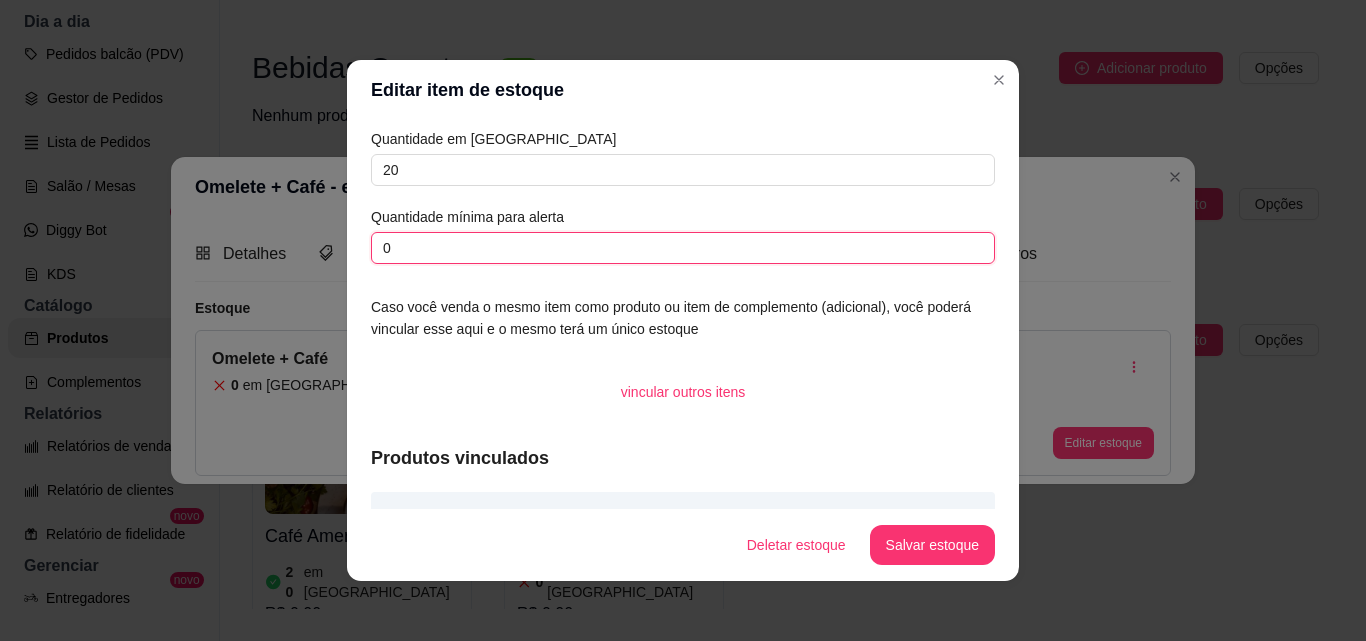 drag, startPoint x: 380, startPoint y: 252, endPoint x: 328, endPoint y: 252, distance: 52 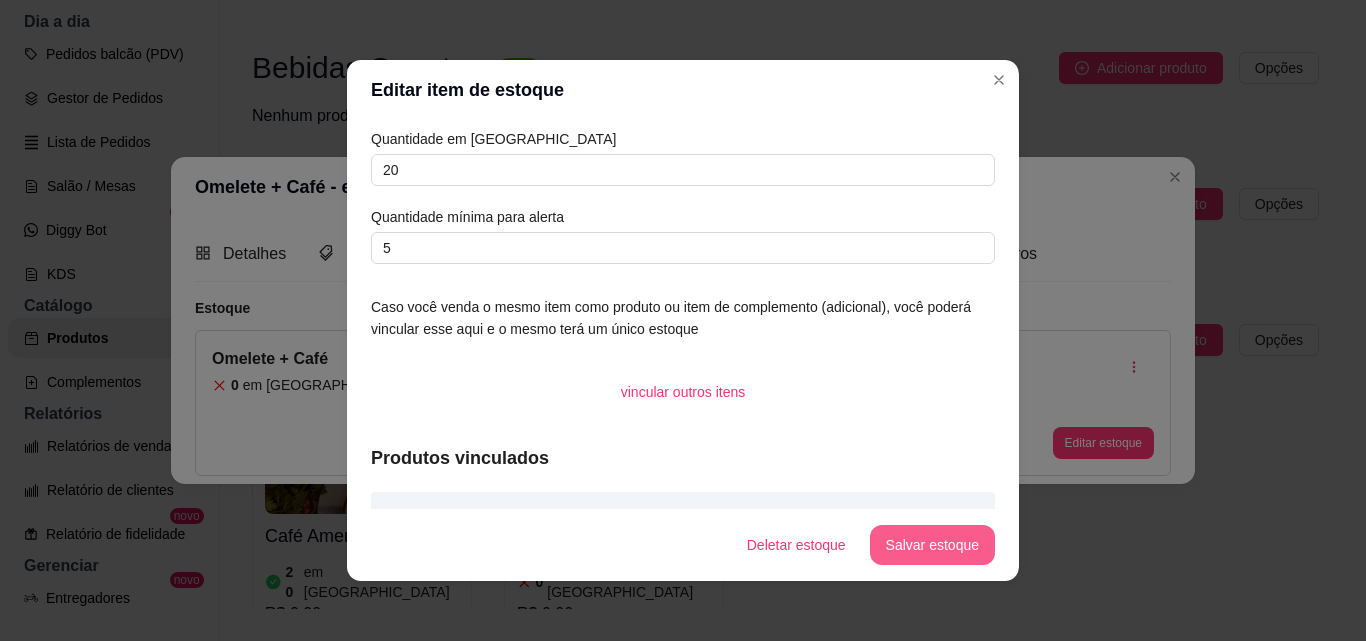 click on "Salvar estoque" at bounding box center [932, 545] 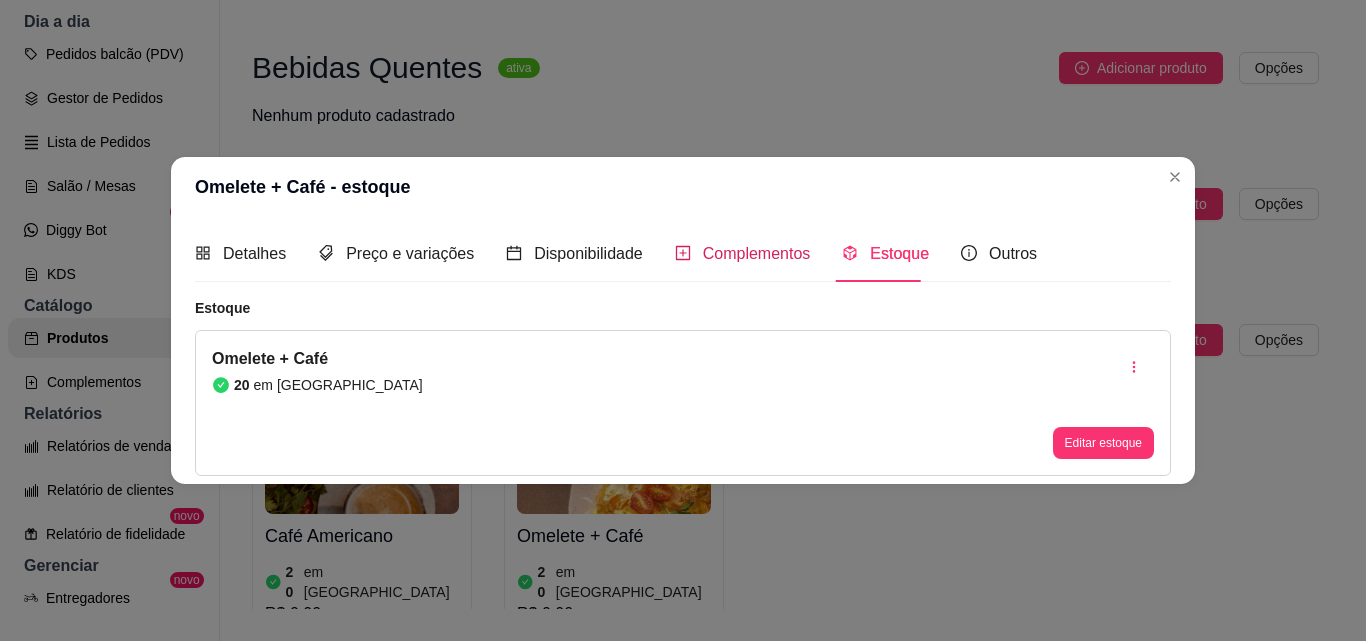 click on "Complementos" at bounding box center (757, 253) 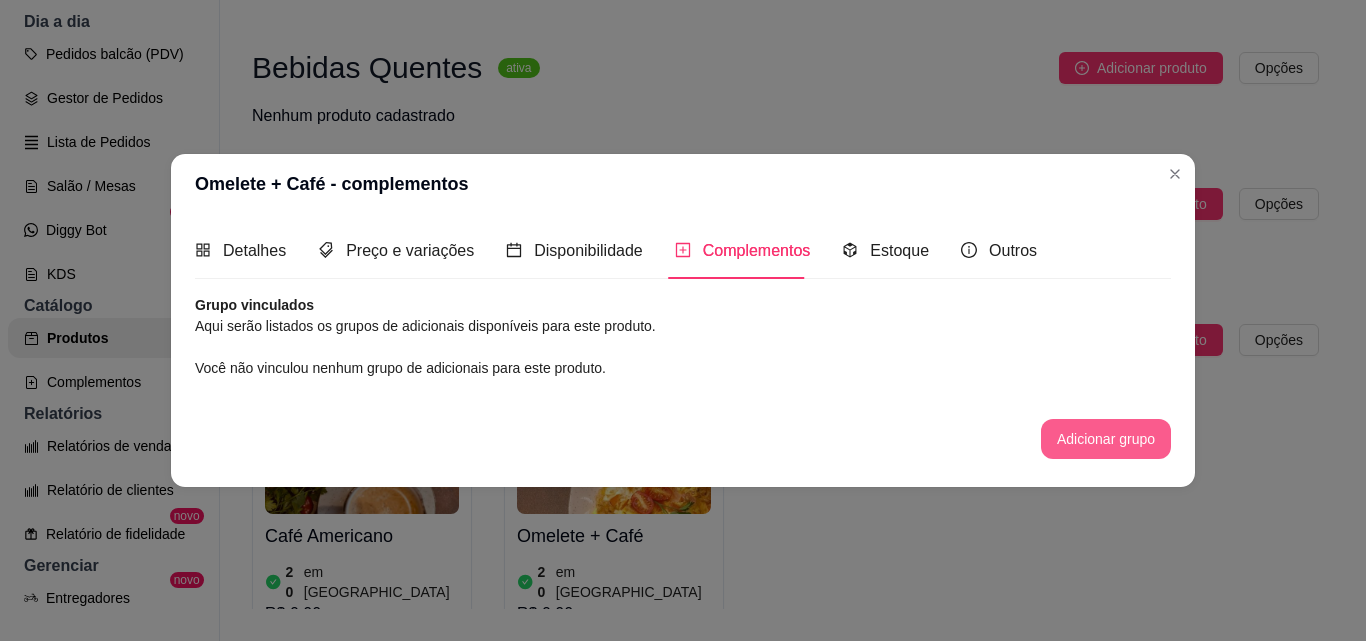 click on "Adicionar grupo" at bounding box center [1106, 439] 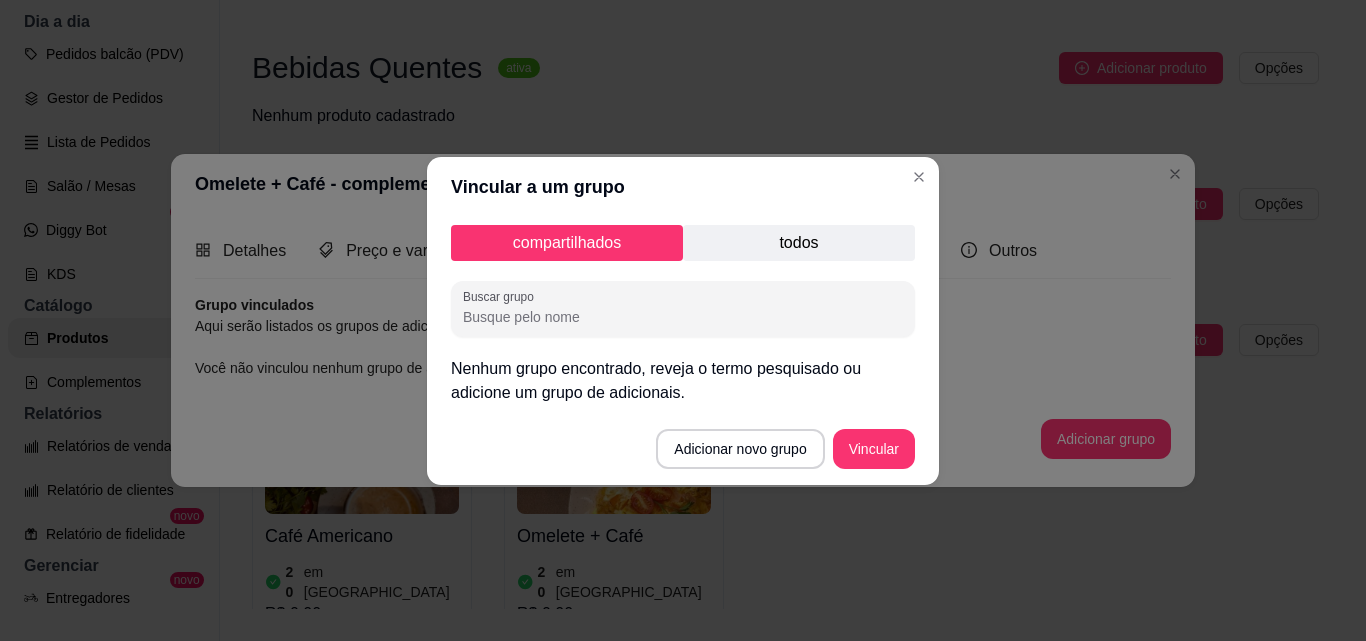 click on "compartilhados" at bounding box center (567, 243) 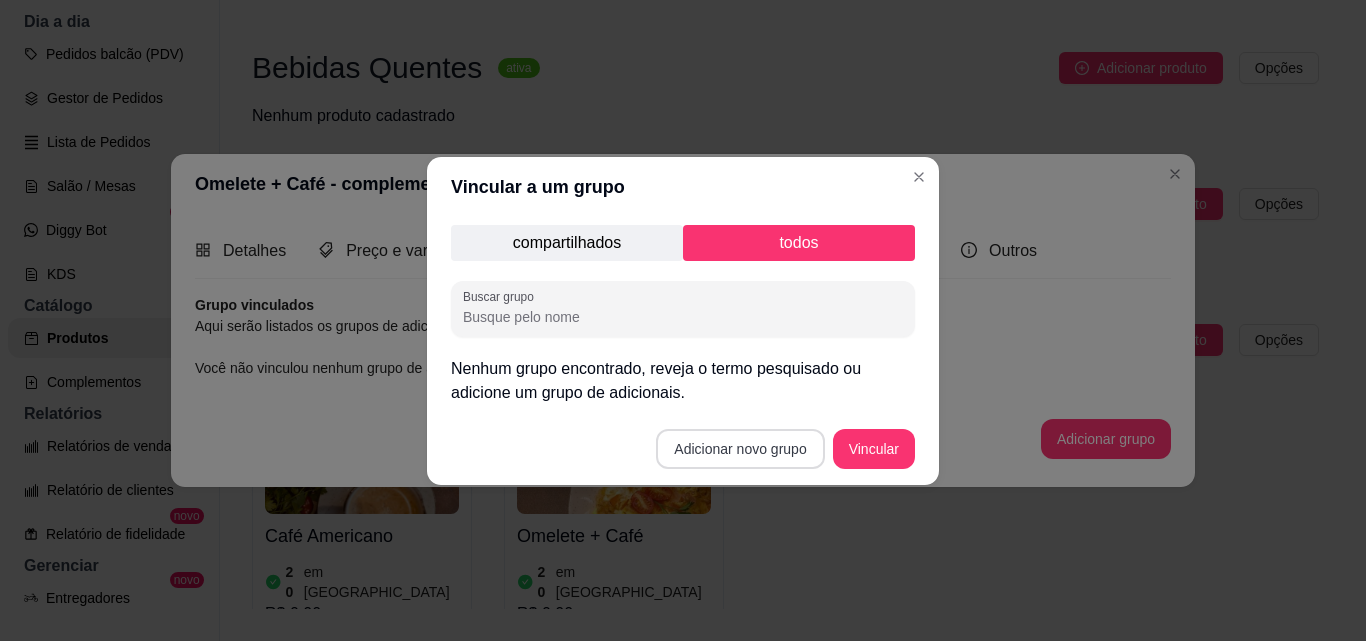 click on "Adicionar novo grupo" at bounding box center [740, 449] 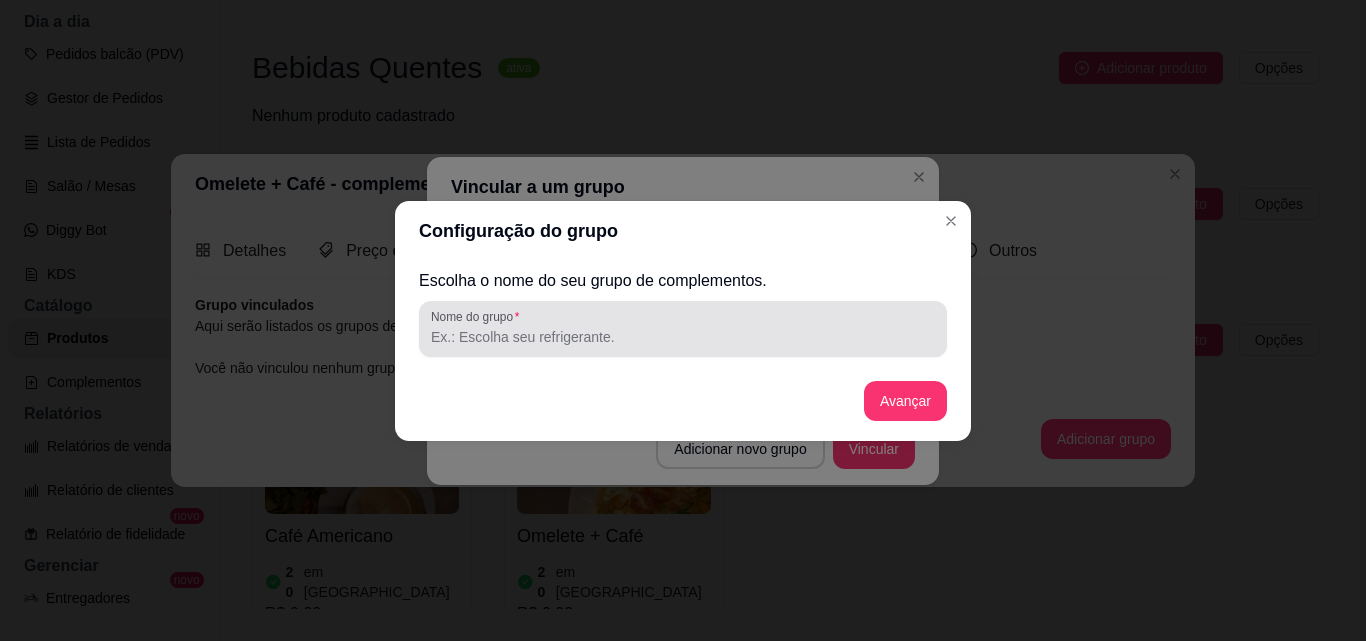 click on "Nome do grupo" at bounding box center [683, 337] 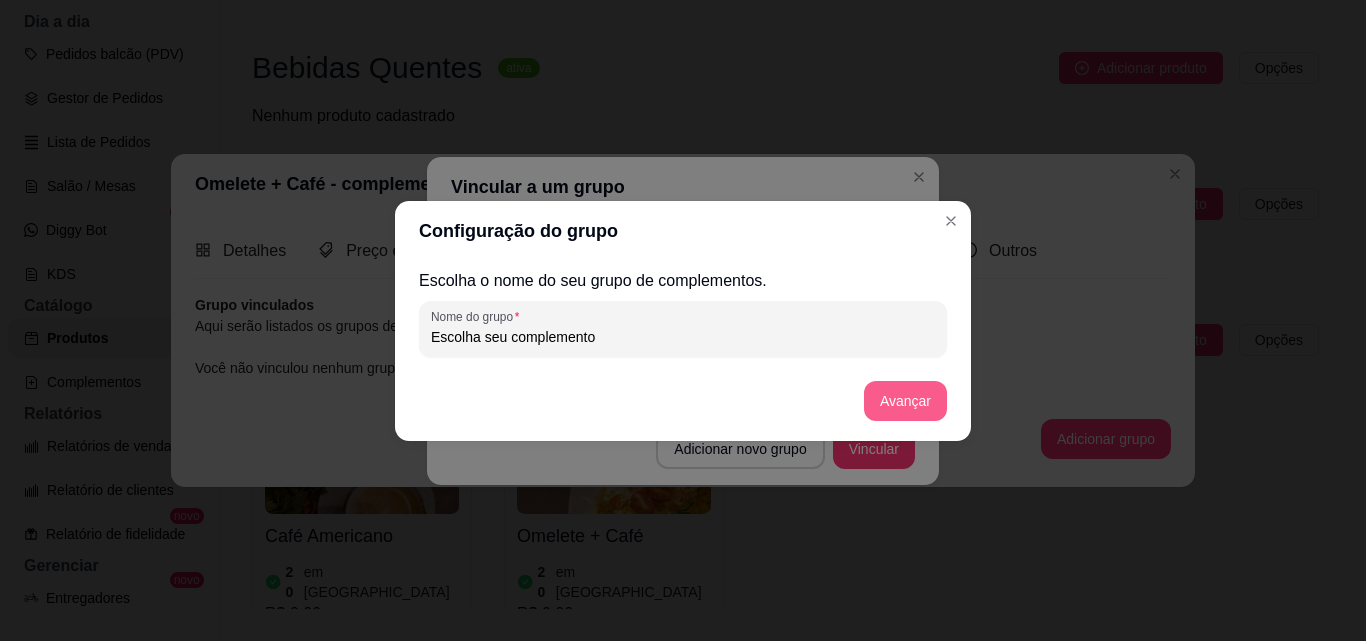 click on "Avançar" at bounding box center [905, 401] 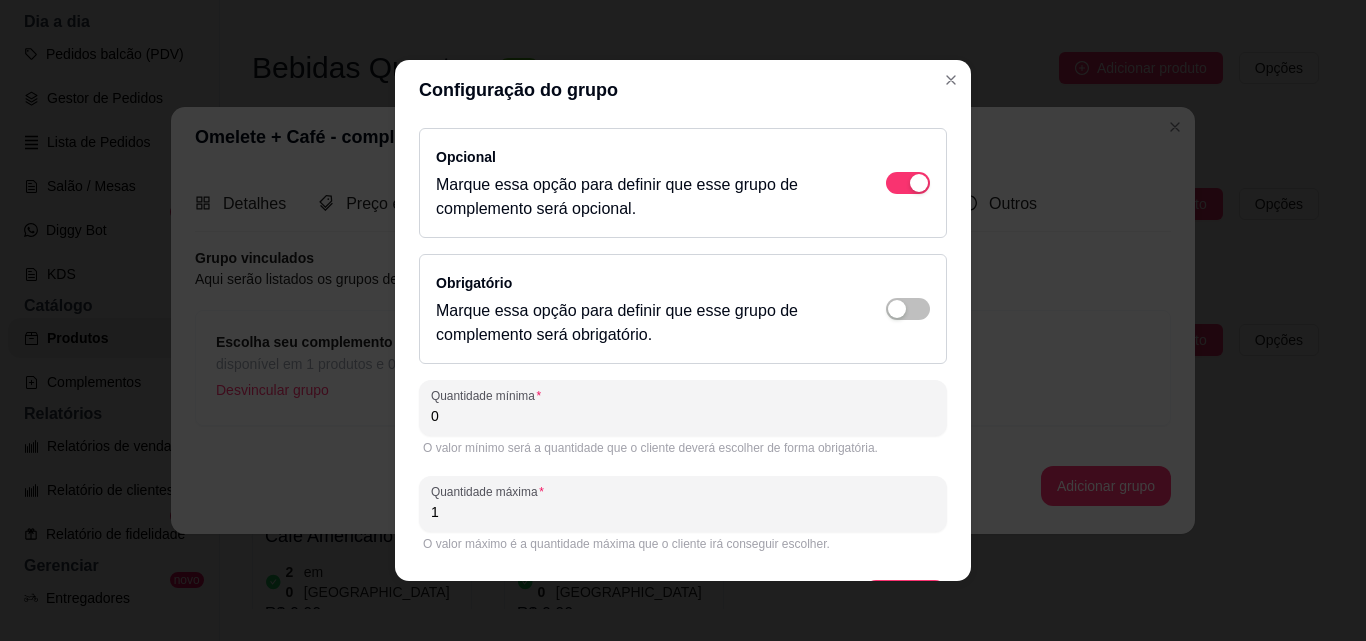 scroll, scrollTop: 59, scrollLeft: 0, axis: vertical 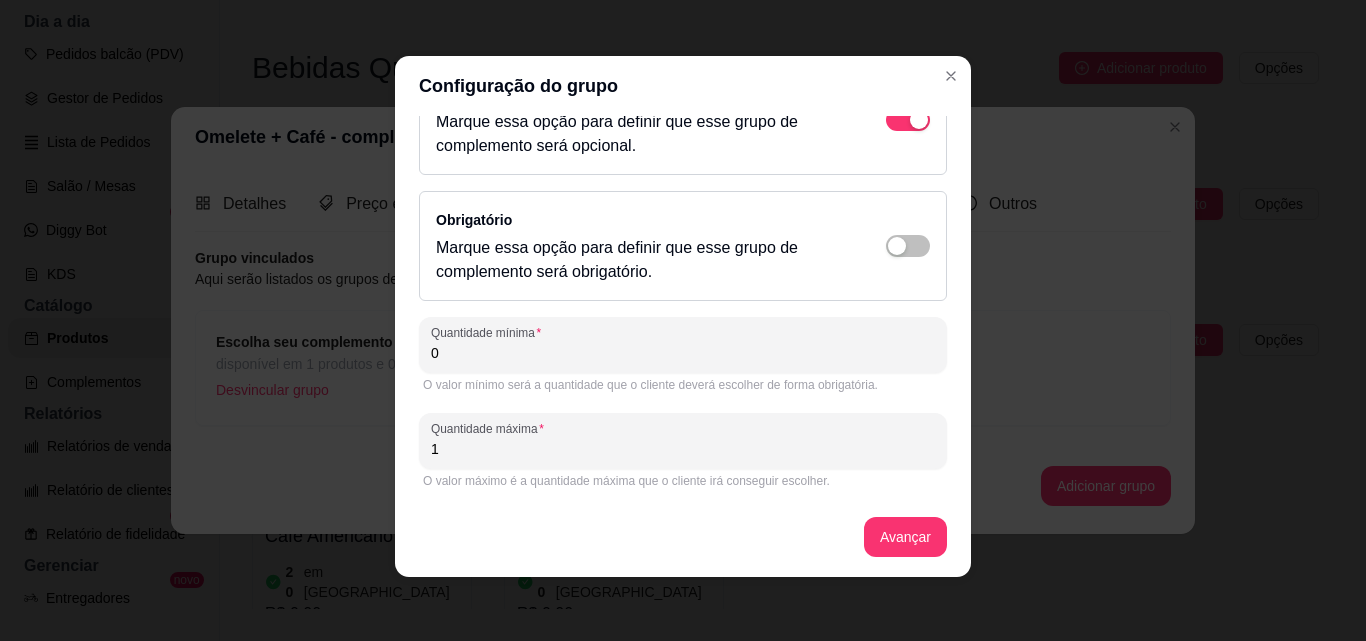 drag, startPoint x: 442, startPoint y: 358, endPoint x: 402, endPoint y: 356, distance: 40.04997 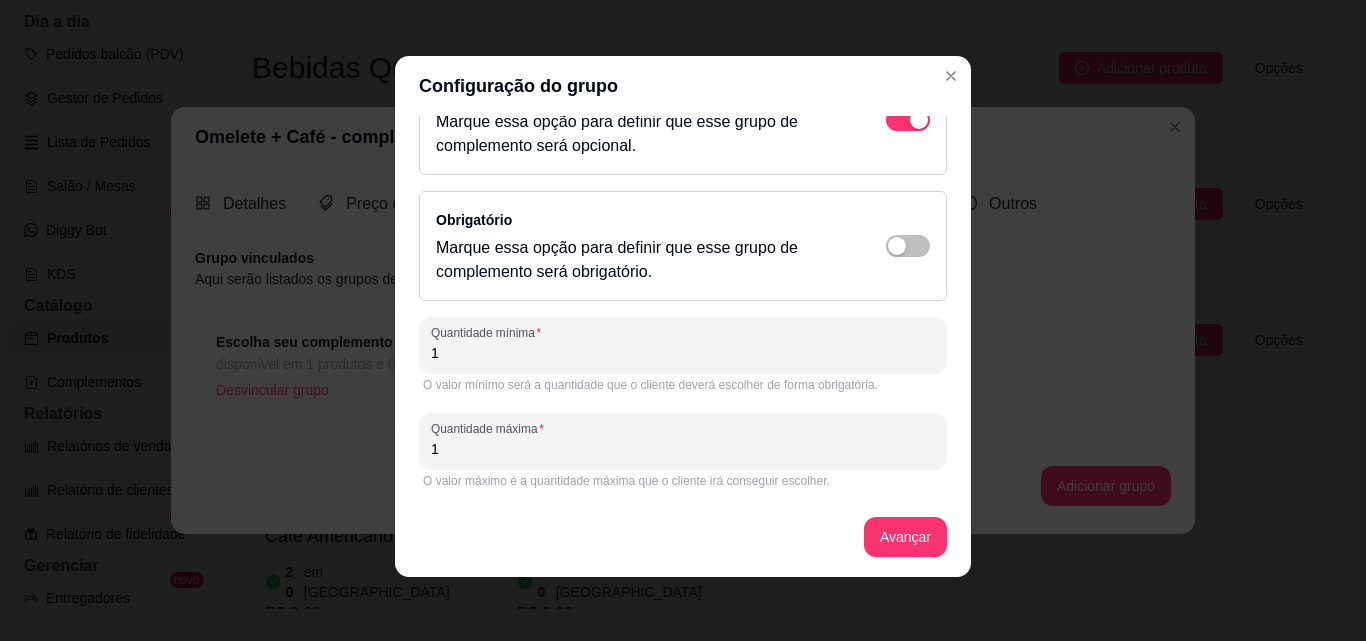 drag, startPoint x: 437, startPoint y: 450, endPoint x: 399, endPoint y: 450, distance: 38 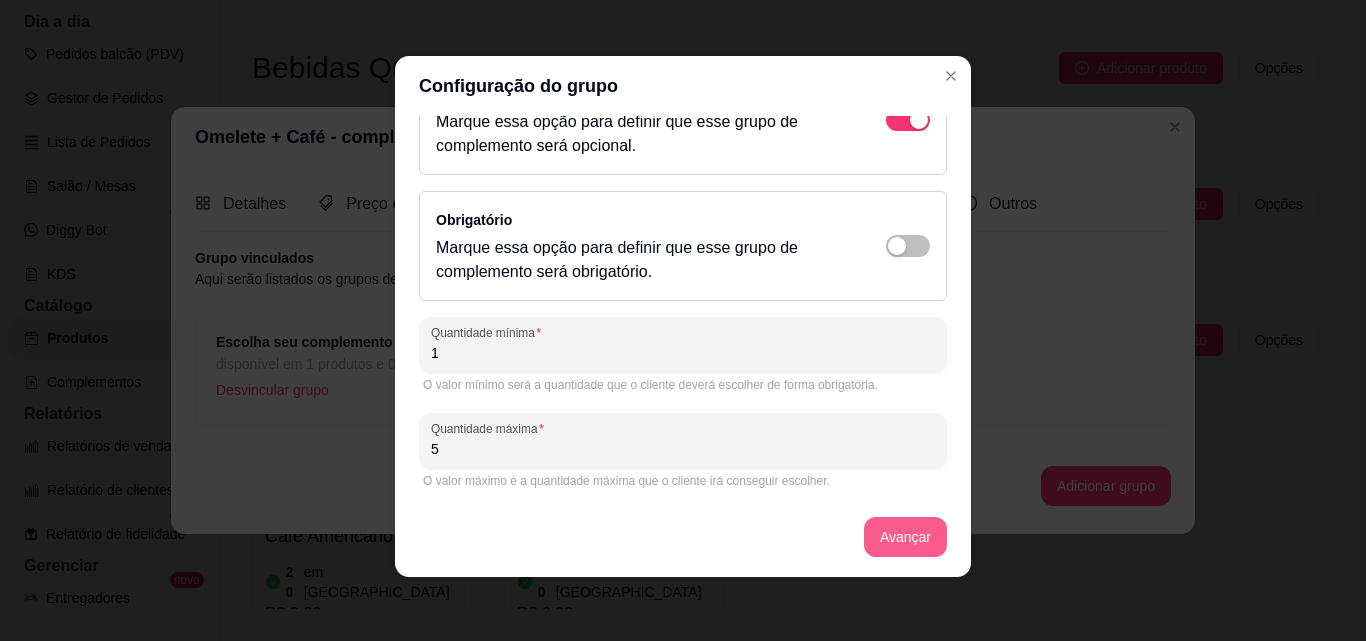 click on "Avançar" at bounding box center (905, 537) 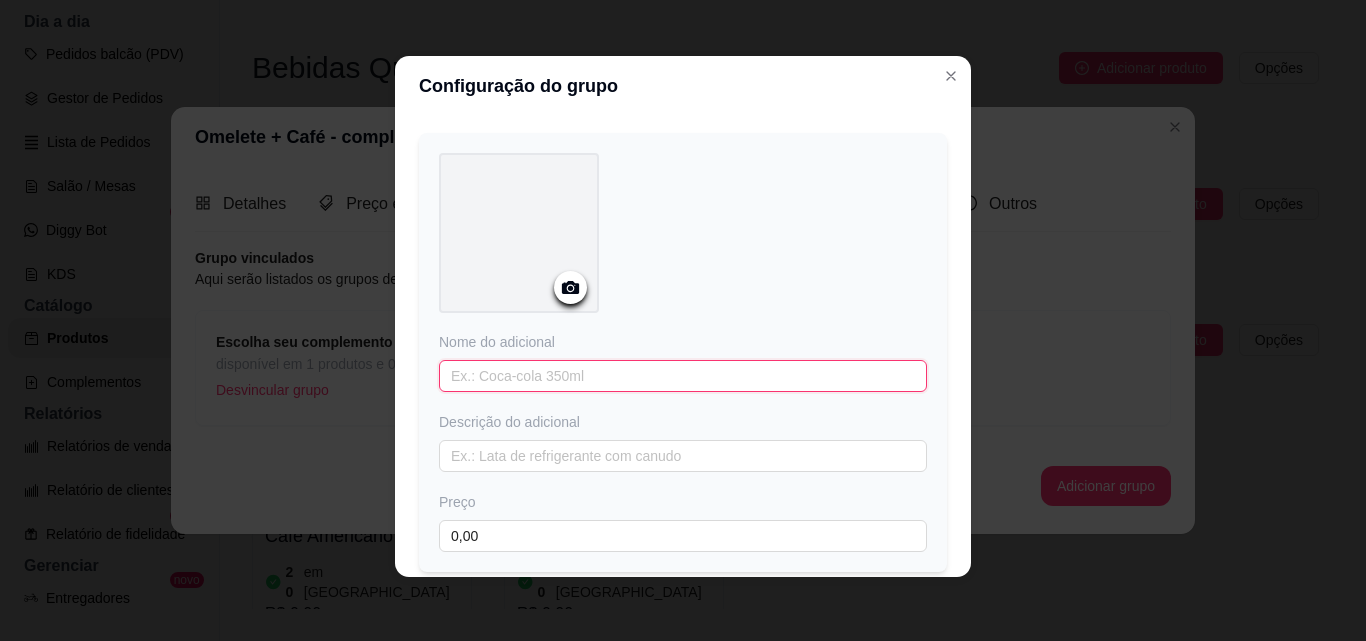 click at bounding box center [683, 376] 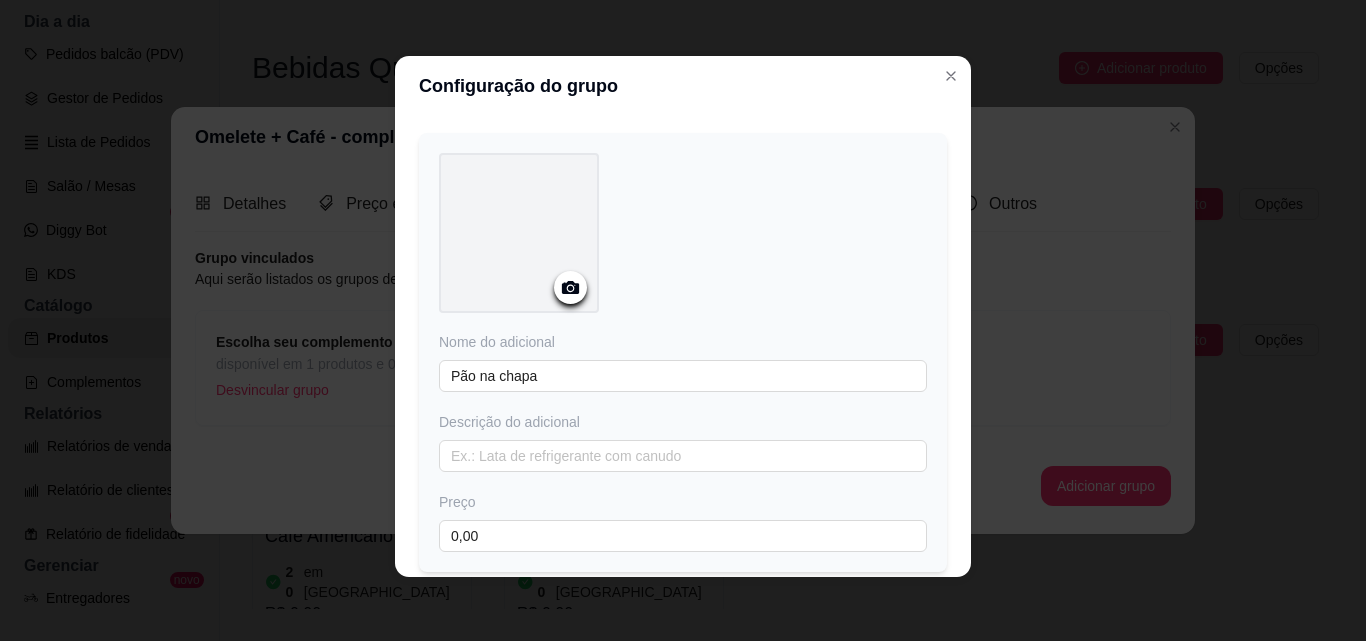click 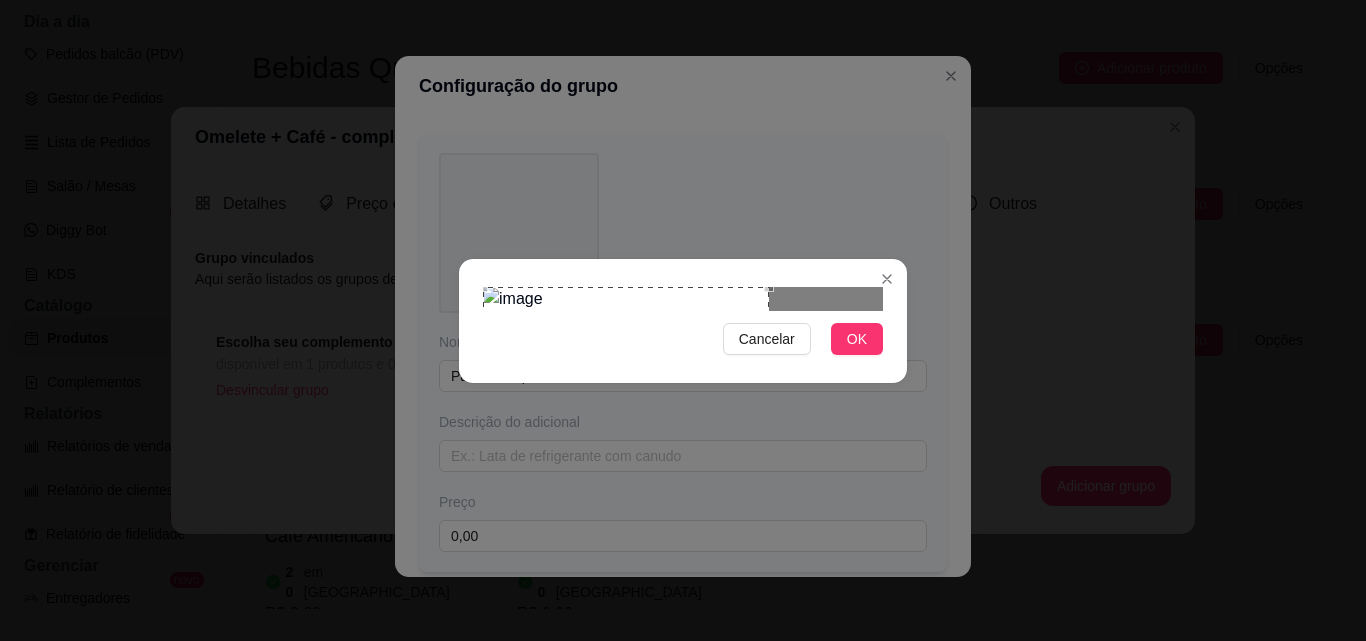 click at bounding box center (626, 430) 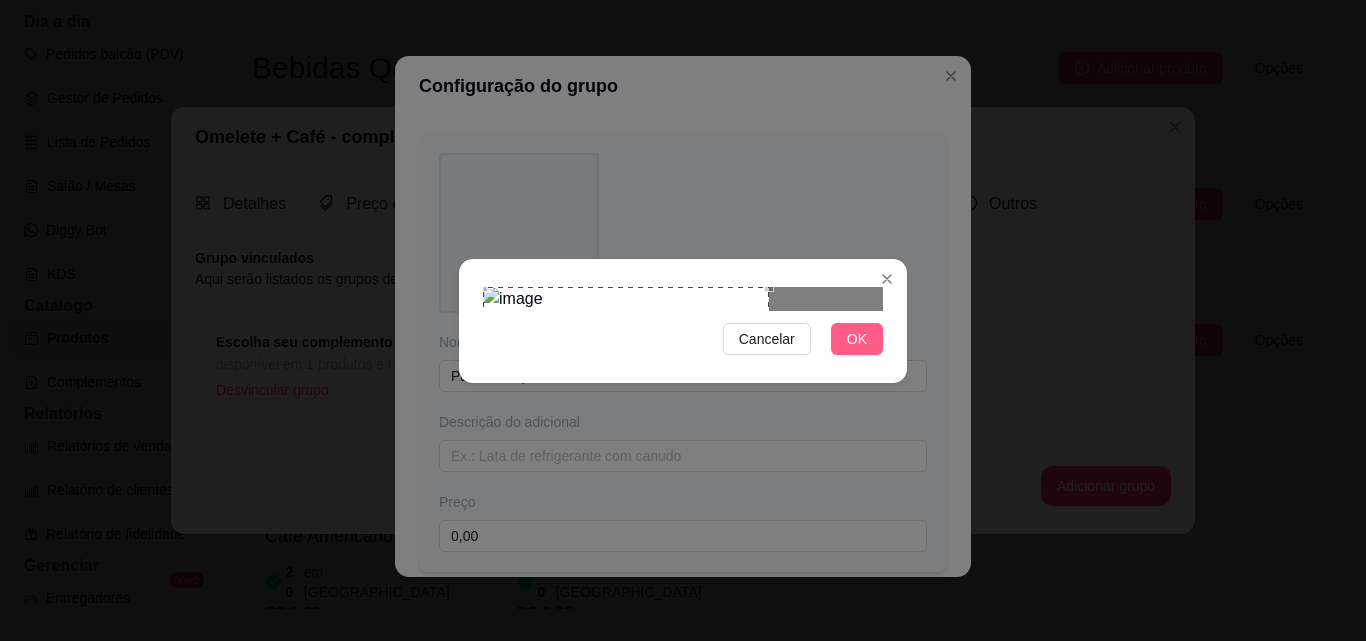 click on "OK" at bounding box center [857, 339] 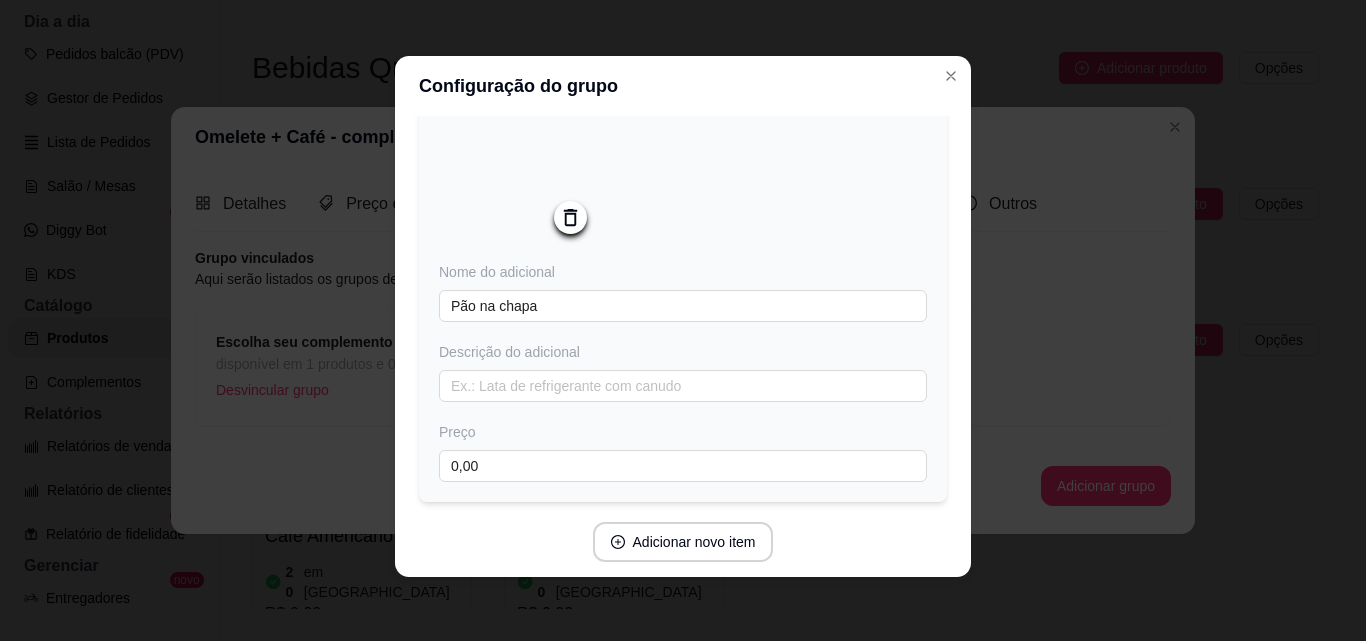 scroll, scrollTop: 197, scrollLeft: 0, axis: vertical 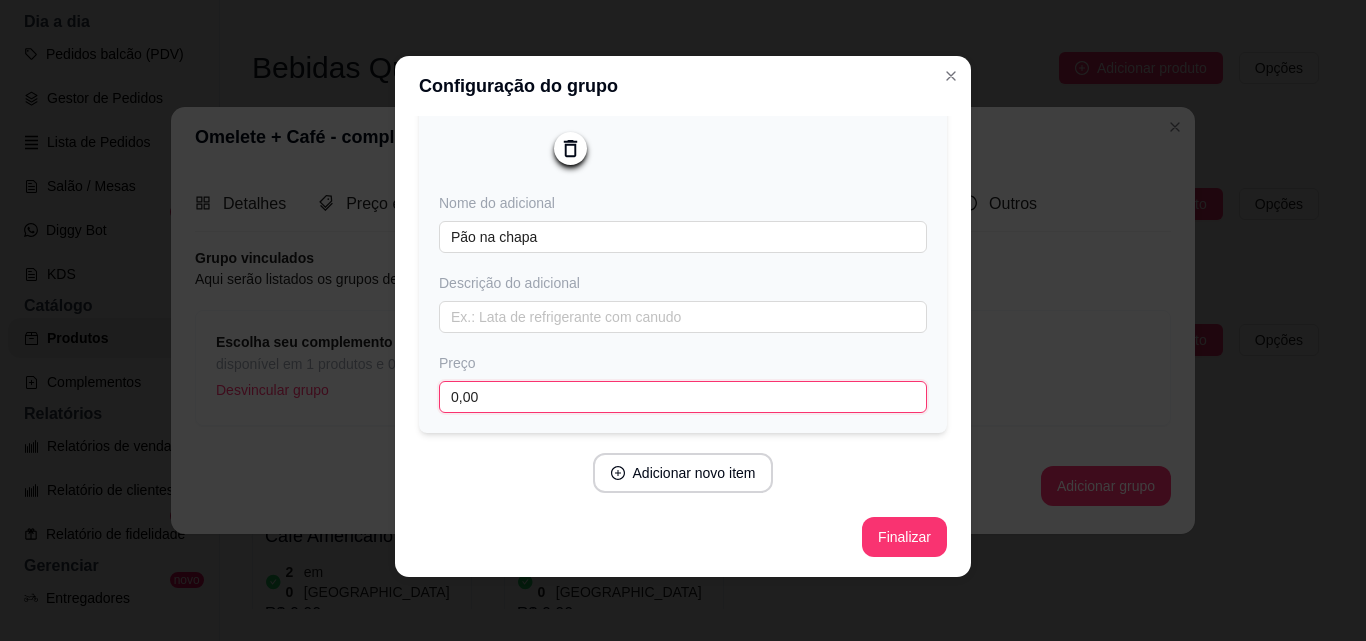 click on "0,00" at bounding box center (683, 397) 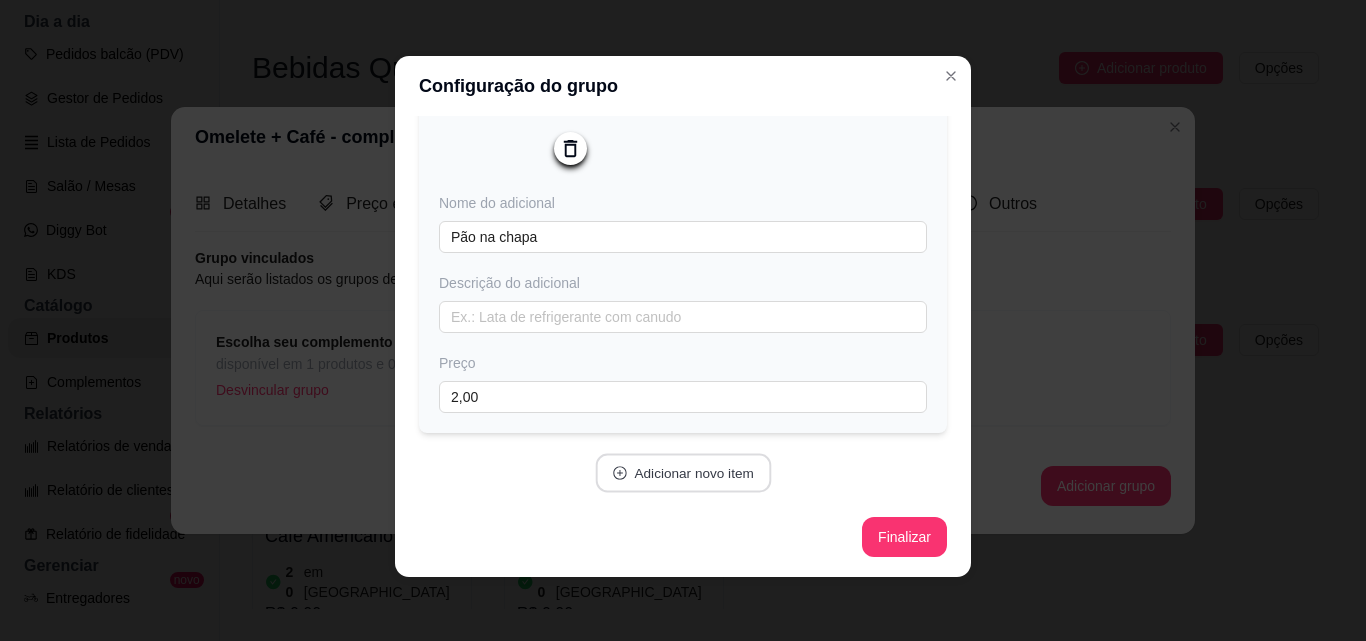 click on "Adicionar novo item" at bounding box center (683, 473) 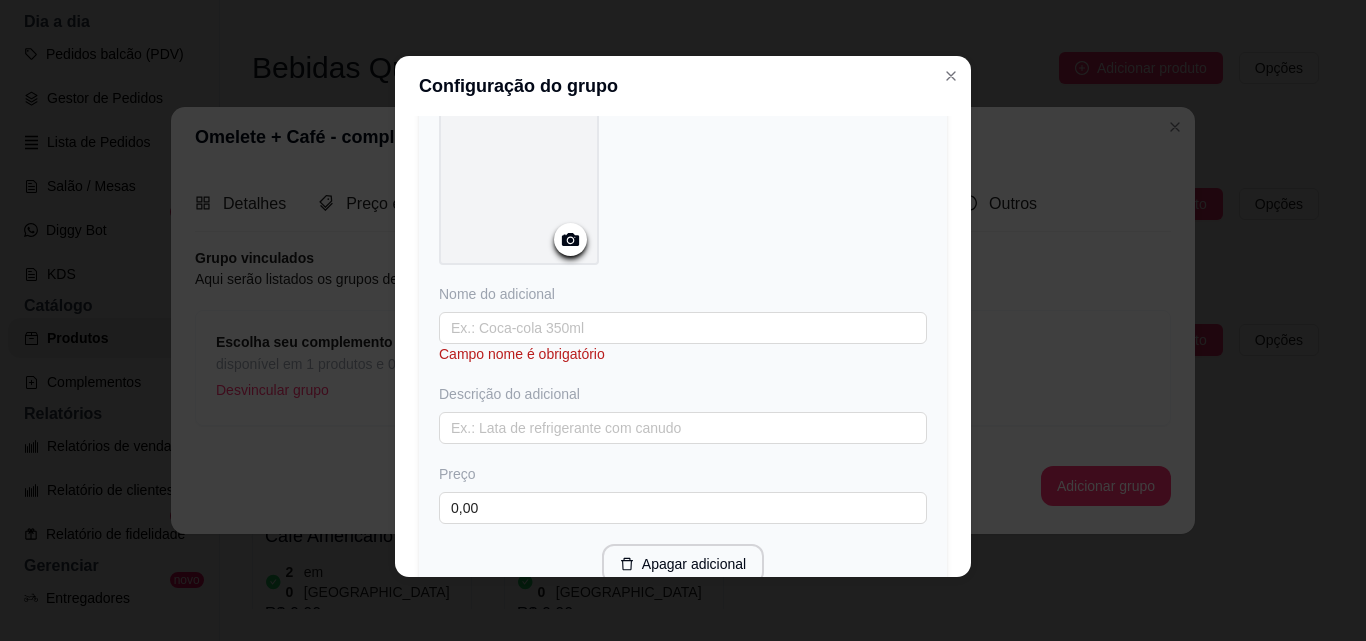 scroll, scrollTop: 595, scrollLeft: 0, axis: vertical 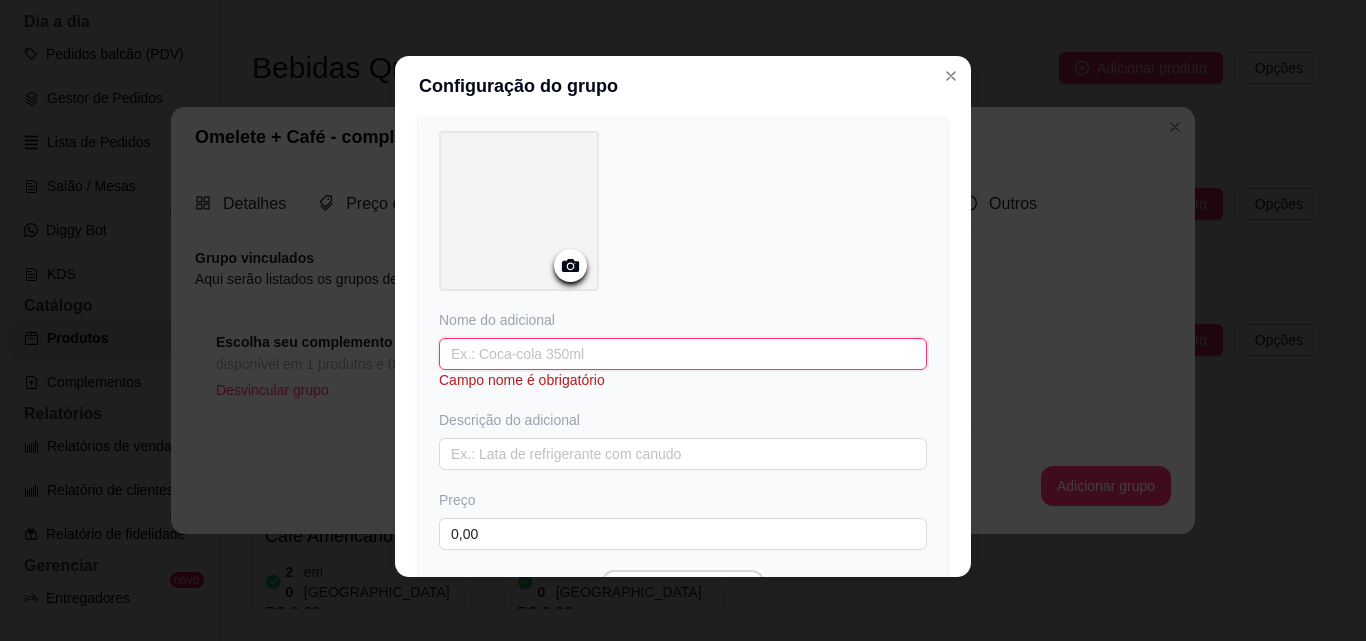 click at bounding box center [683, 354] 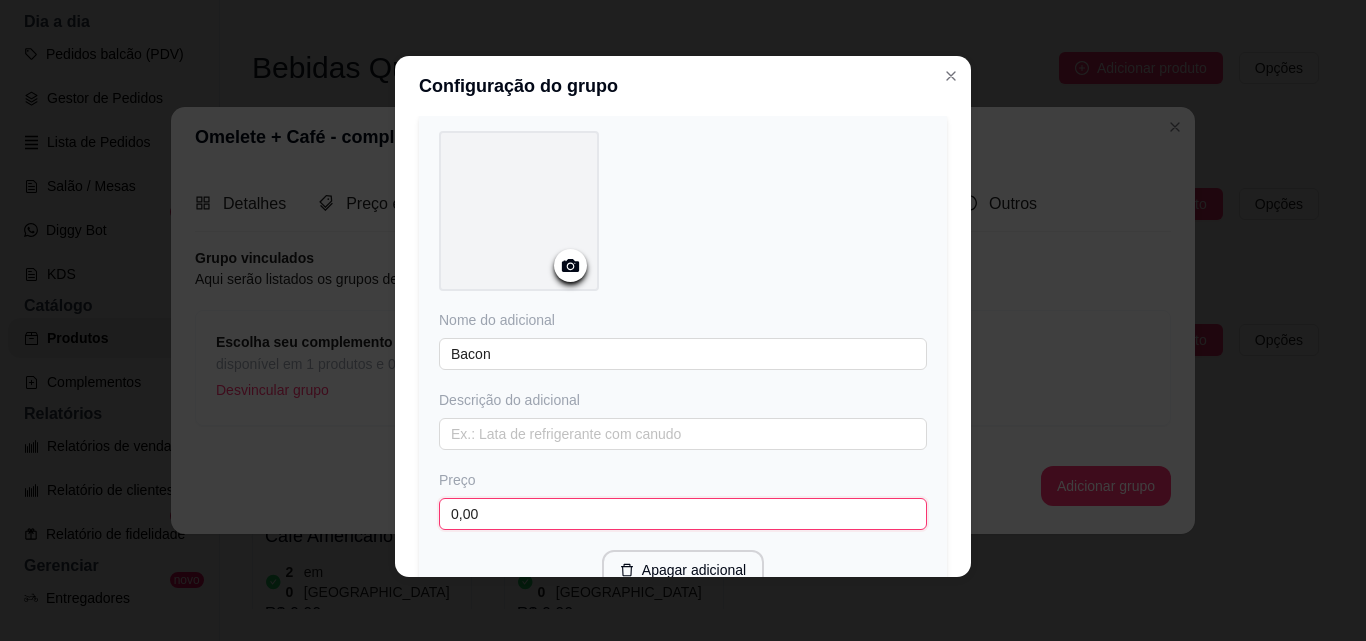 drag, startPoint x: 426, startPoint y: 512, endPoint x: 395, endPoint y: 505, distance: 31.780497 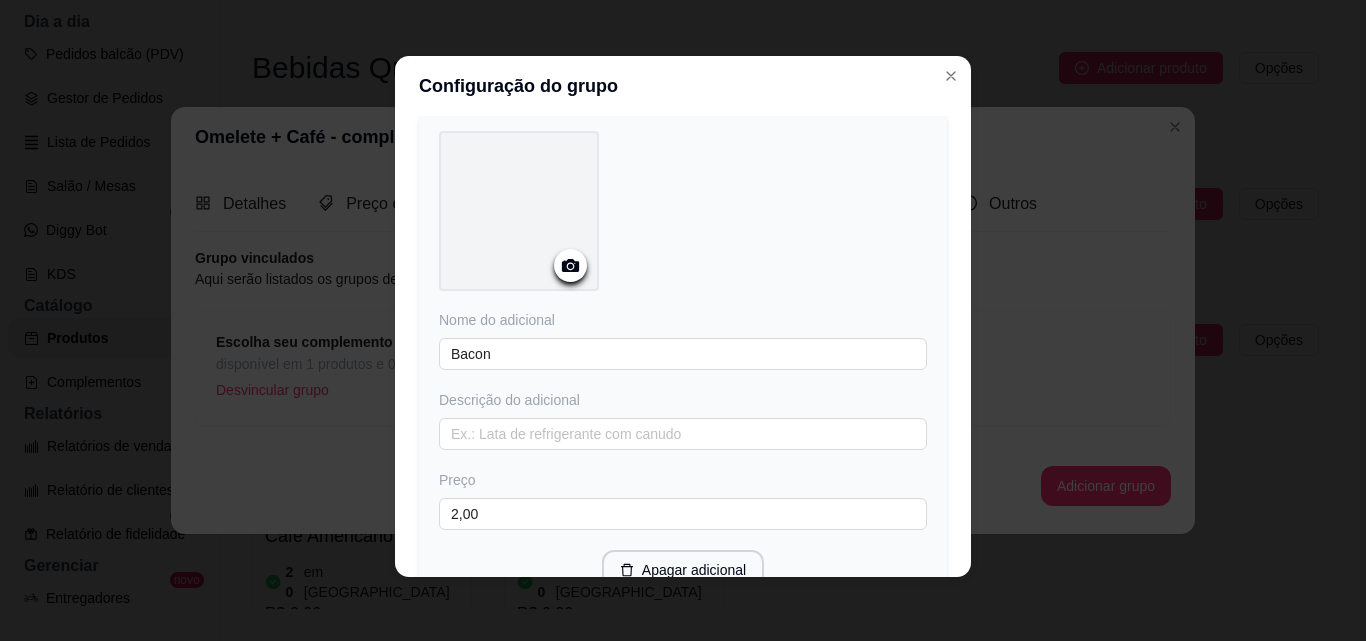 click 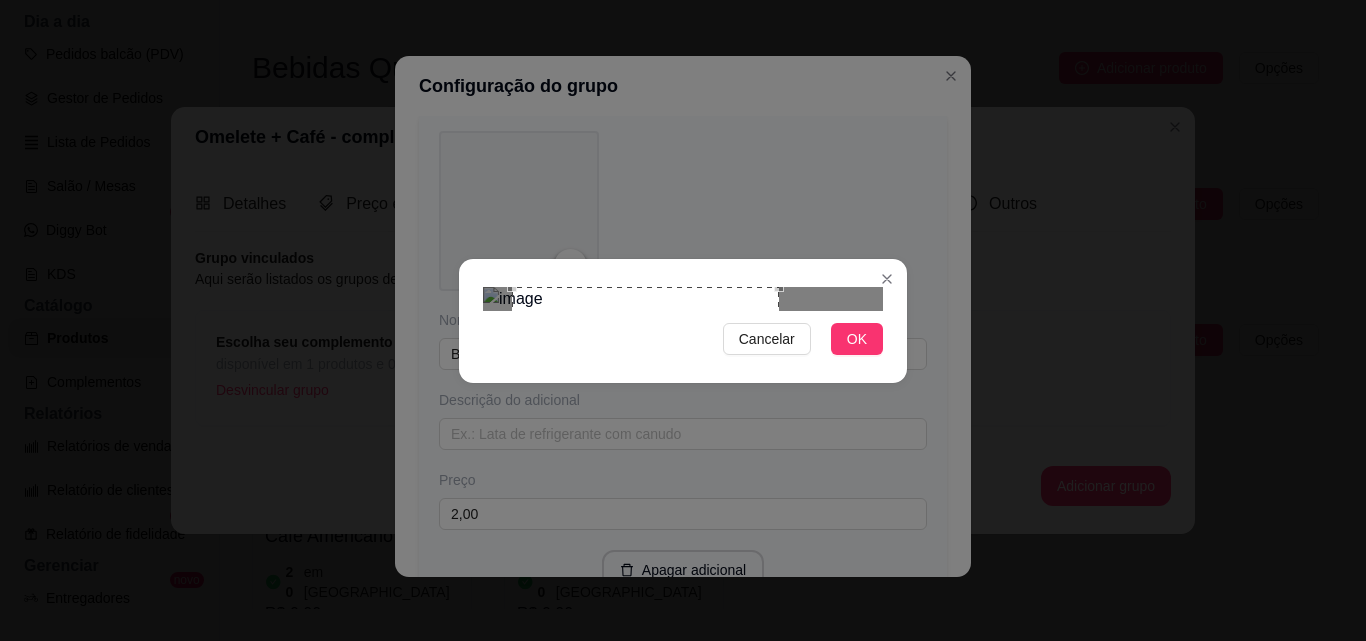click at bounding box center [645, 420] 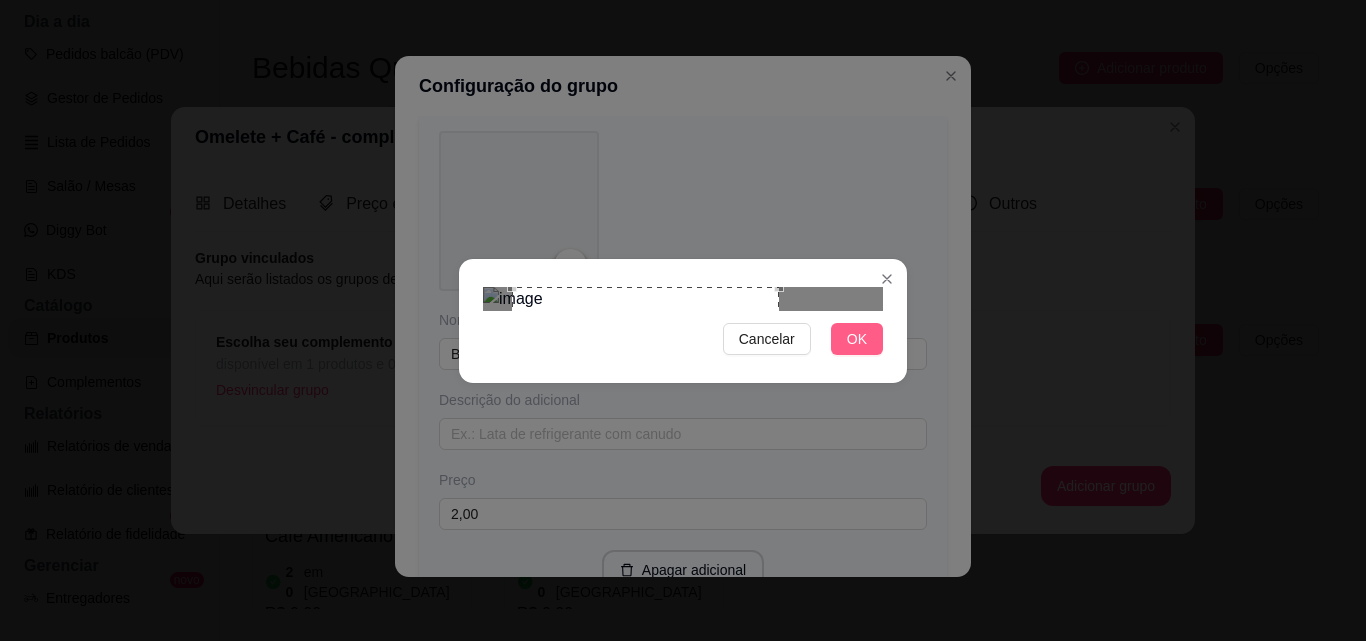 click on "OK" at bounding box center (857, 339) 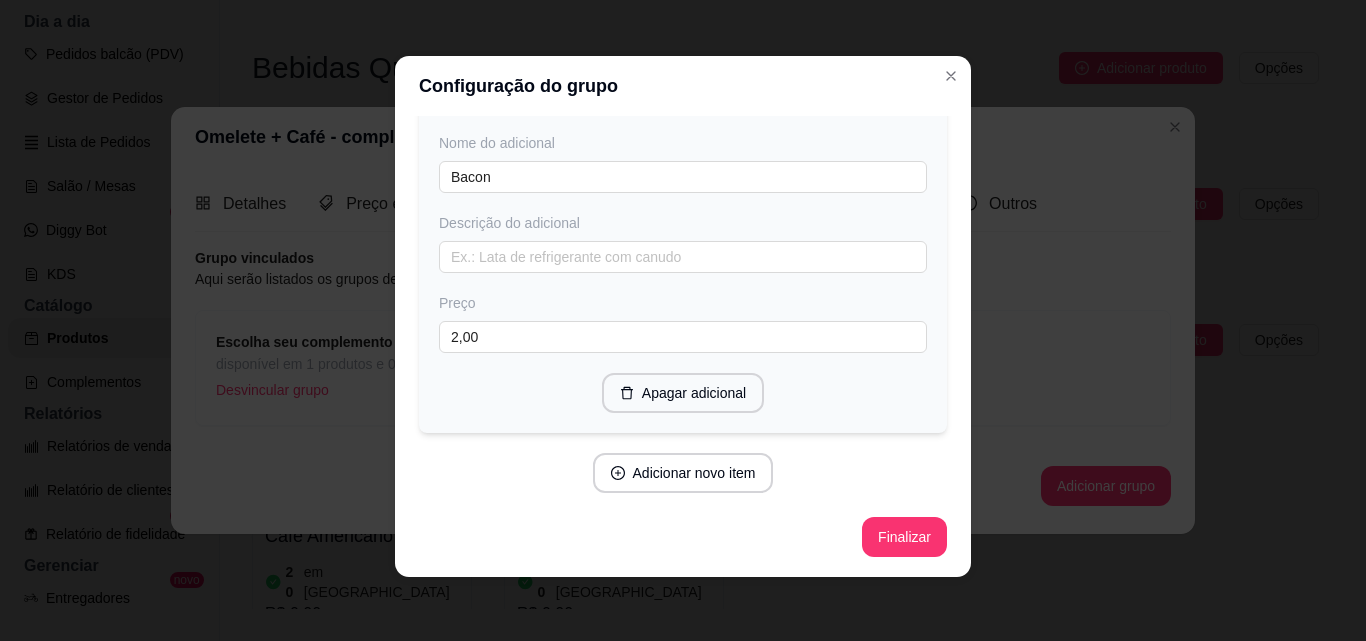 scroll, scrollTop: 775, scrollLeft: 0, axis: vertical 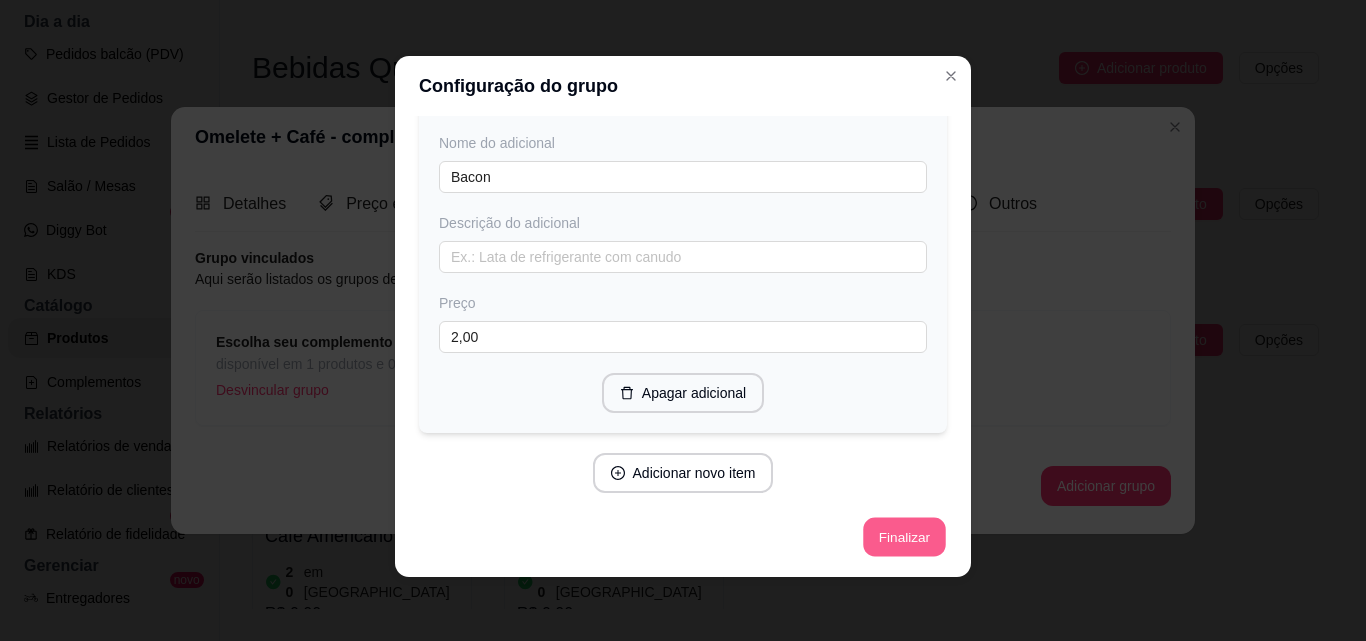click on "Finalizar" at bounding box center (904, 537) 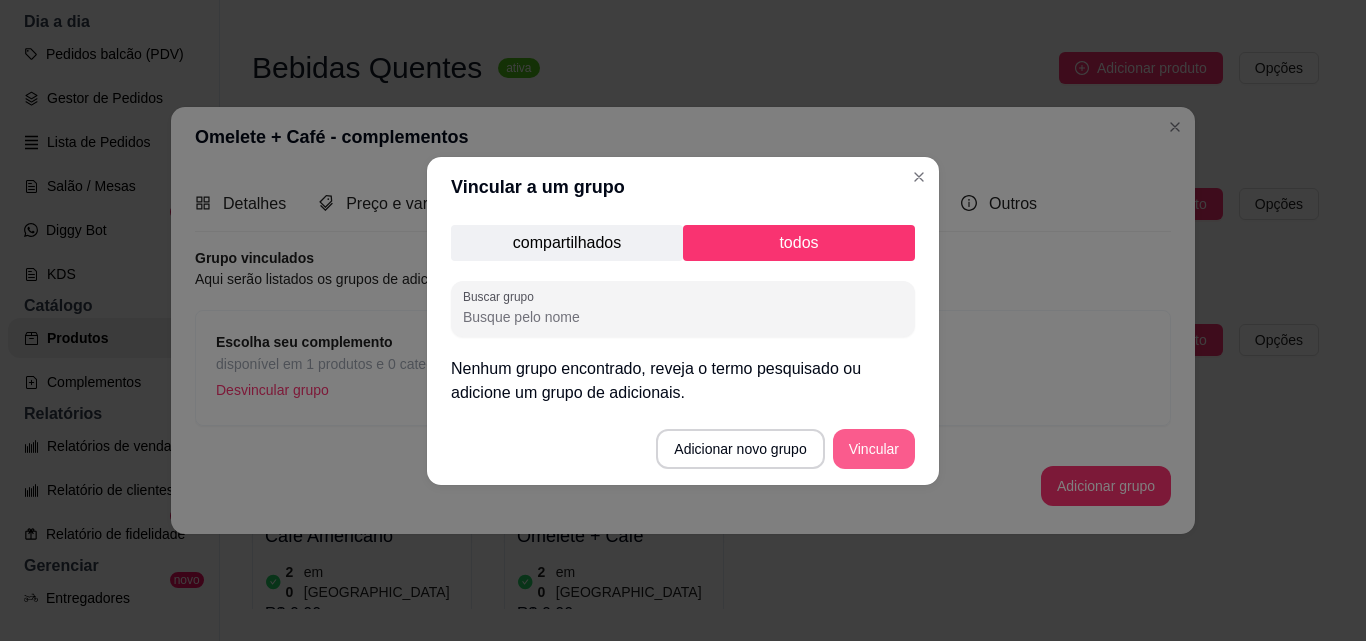 click on "Vincular" at bounding box center [874, 449] 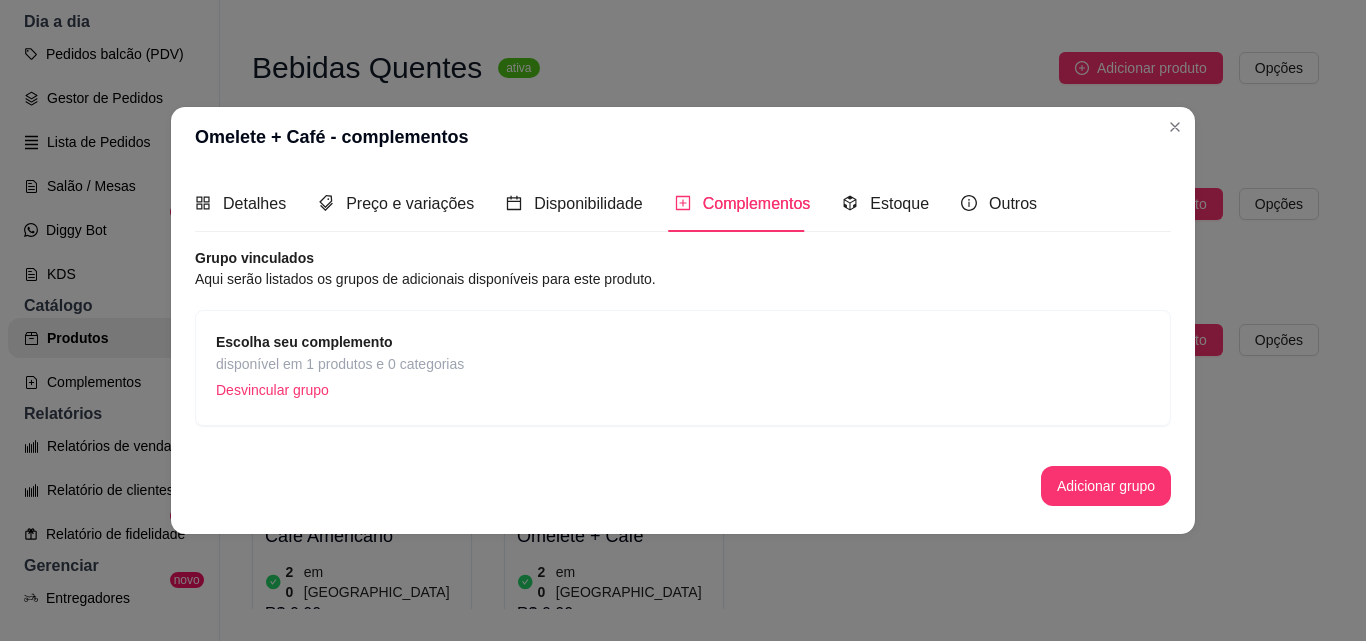 click on "disponível em 1 produtos e 0 categorias" at bounding box center (340, 364) 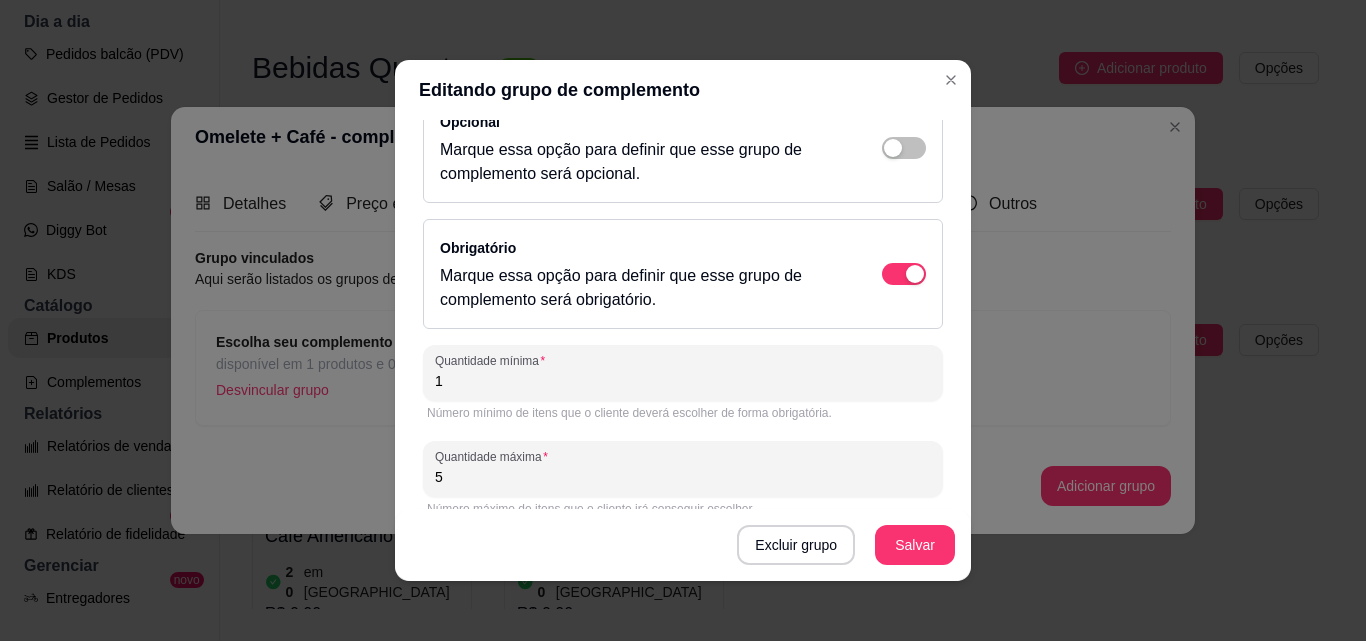 scroll, scrollTop: 321, scrollLeft: 0, axis: vertical 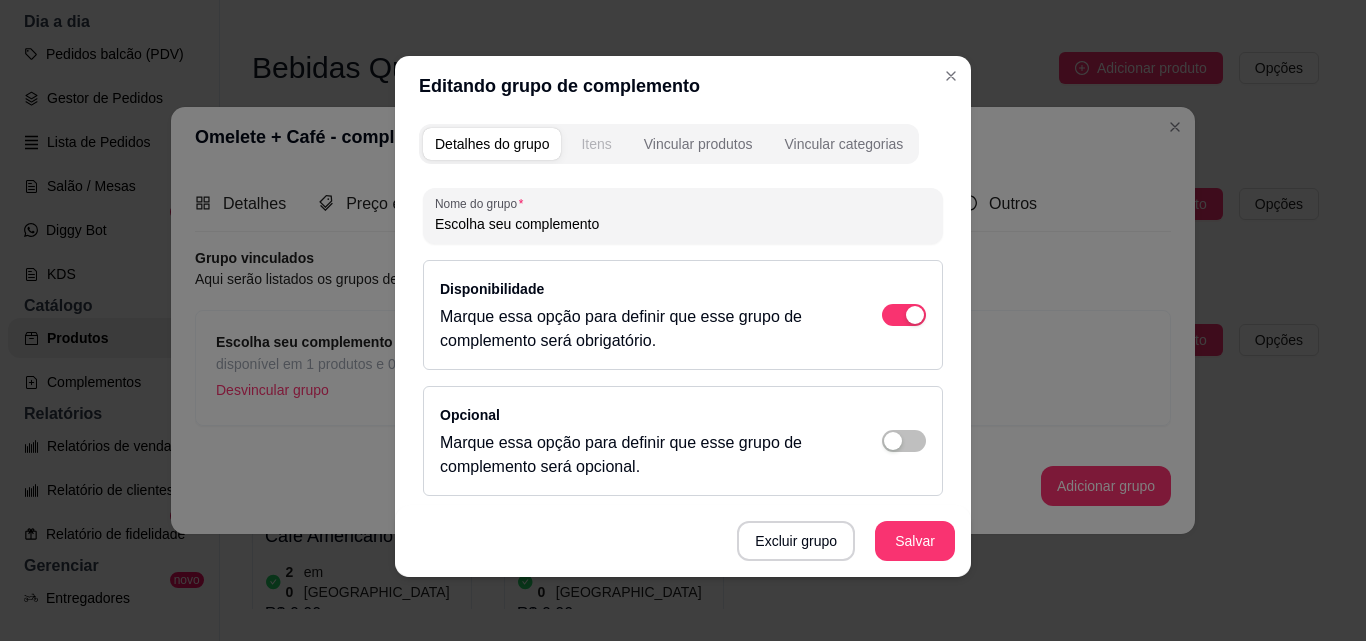 click on "Itens" at bounding box center (596, 144) 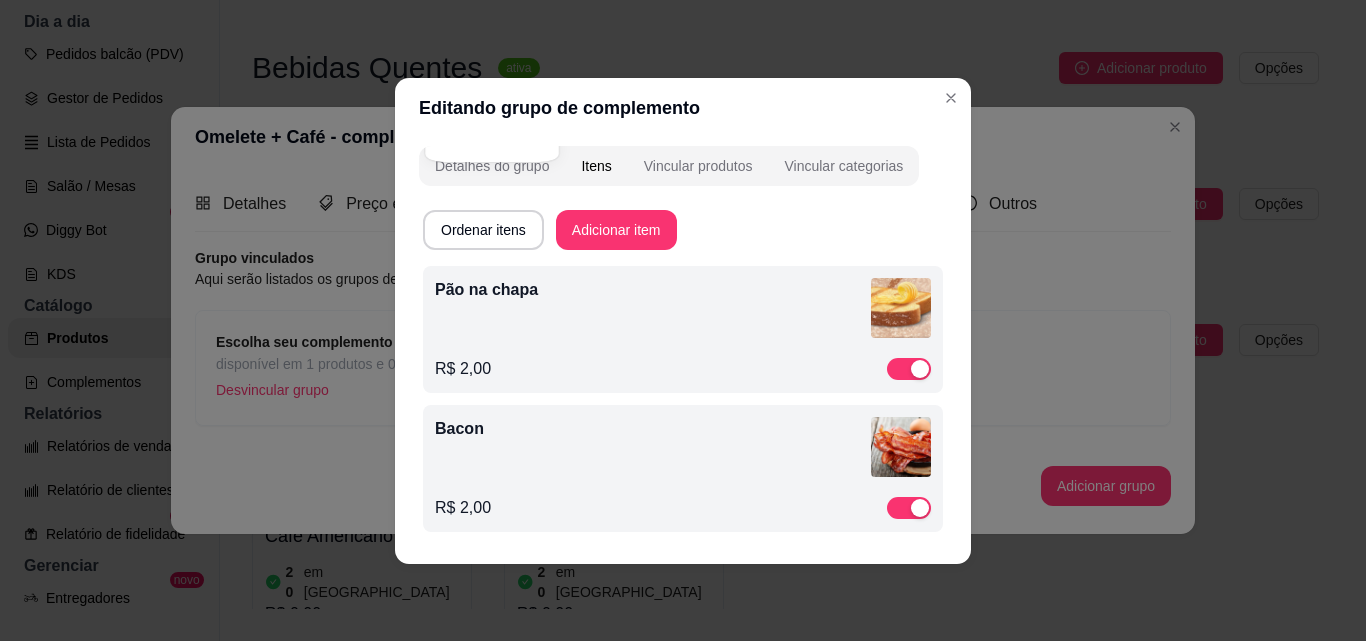 scroll, scrollTop: 0, scrollLeft: 0, axis: both 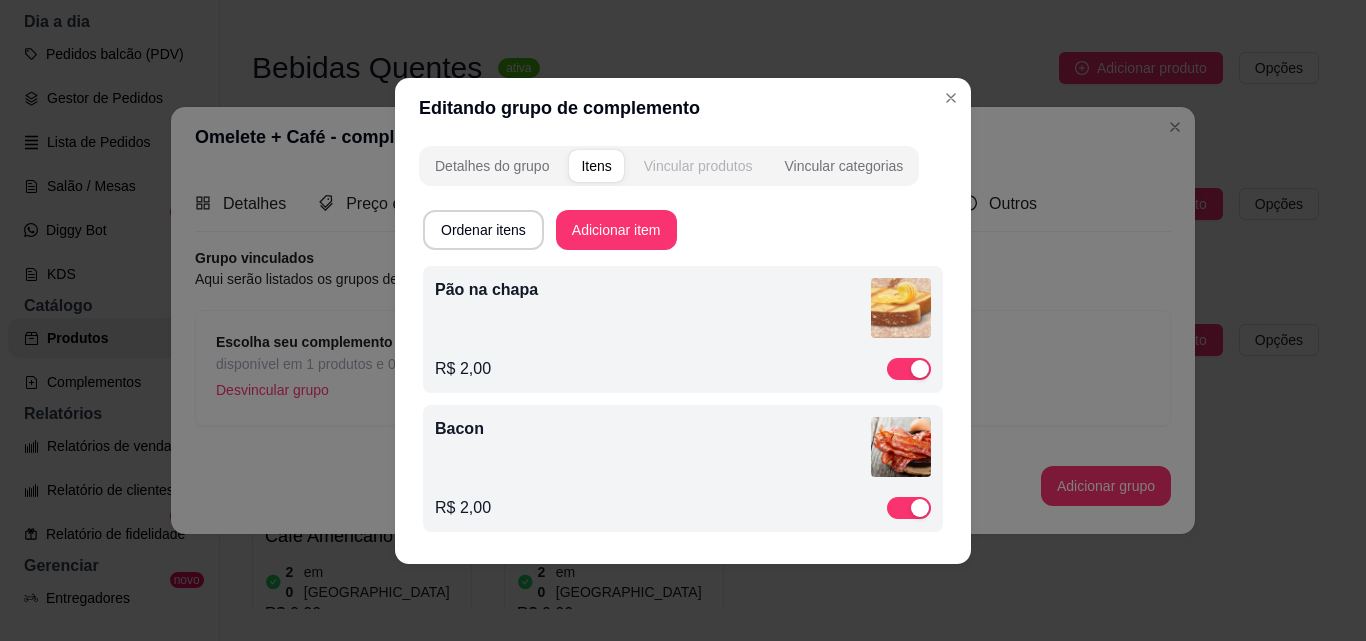 click on "Vincular produtos" at bounding box center [698, 166] 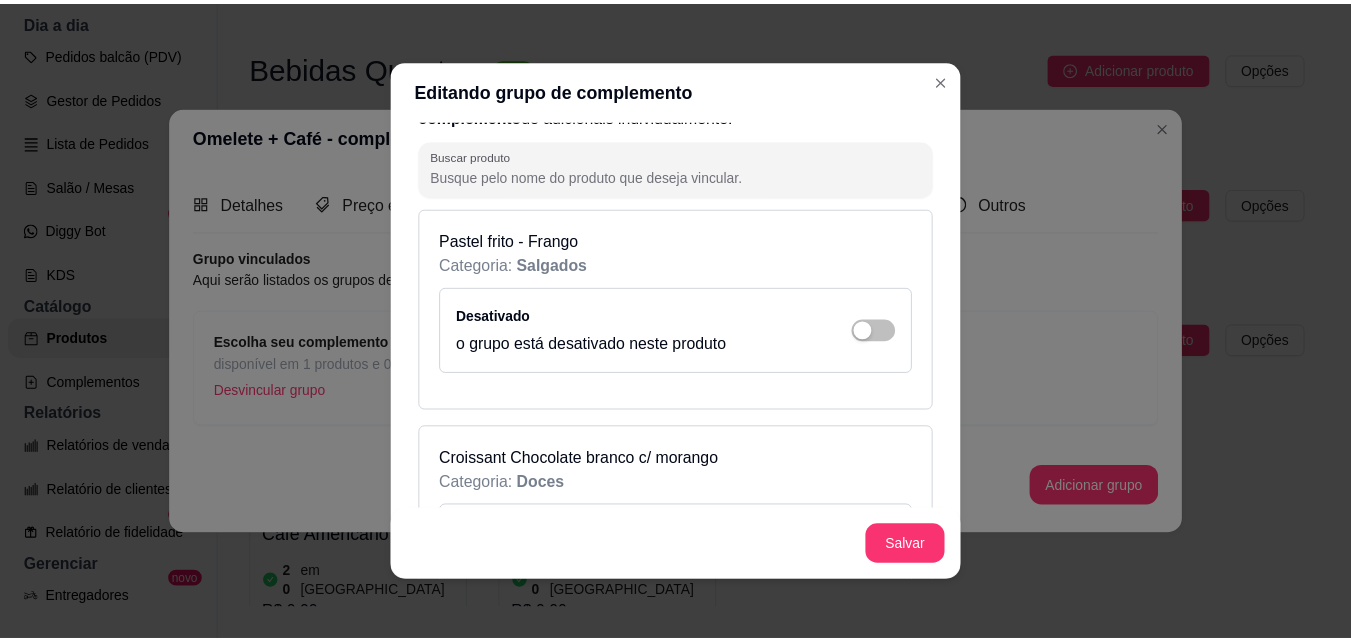scroll, scrollTop: 0, scrollLeft: 0, axis: both 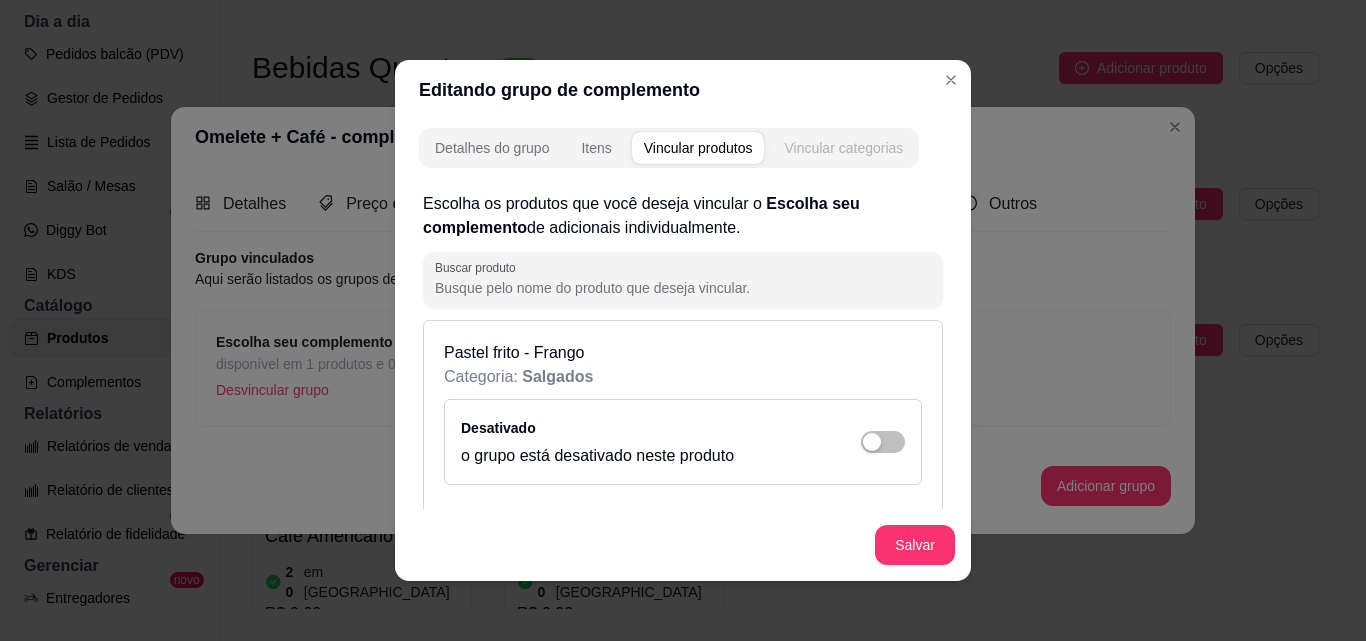 click on "Vincular categorias" at bounding box center (843, 148) 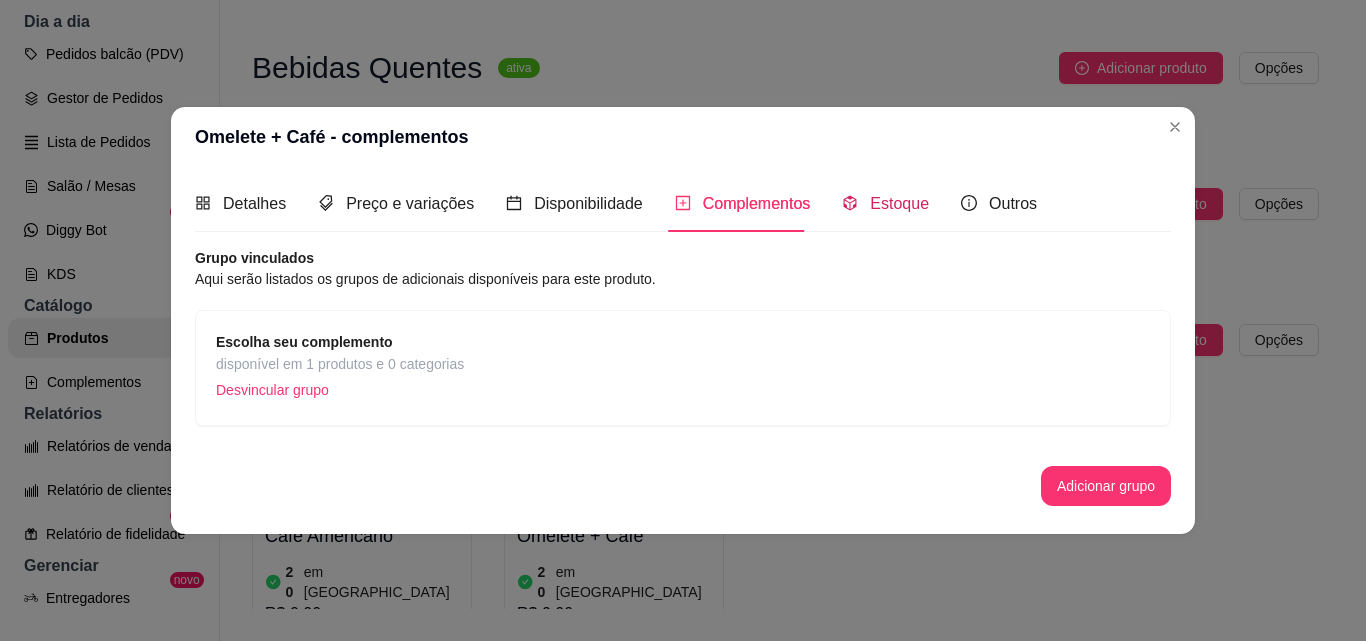click on "Estoque" at bounding box center (899, 203) 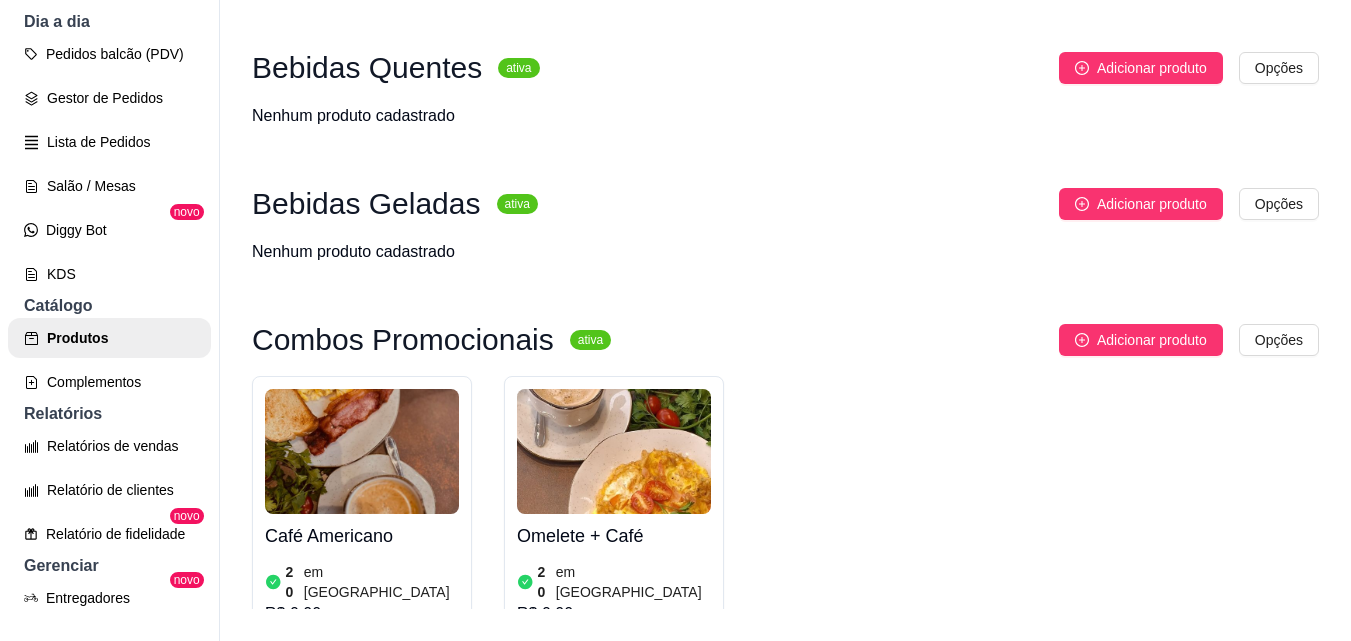 click at bounding box center [362, 451] 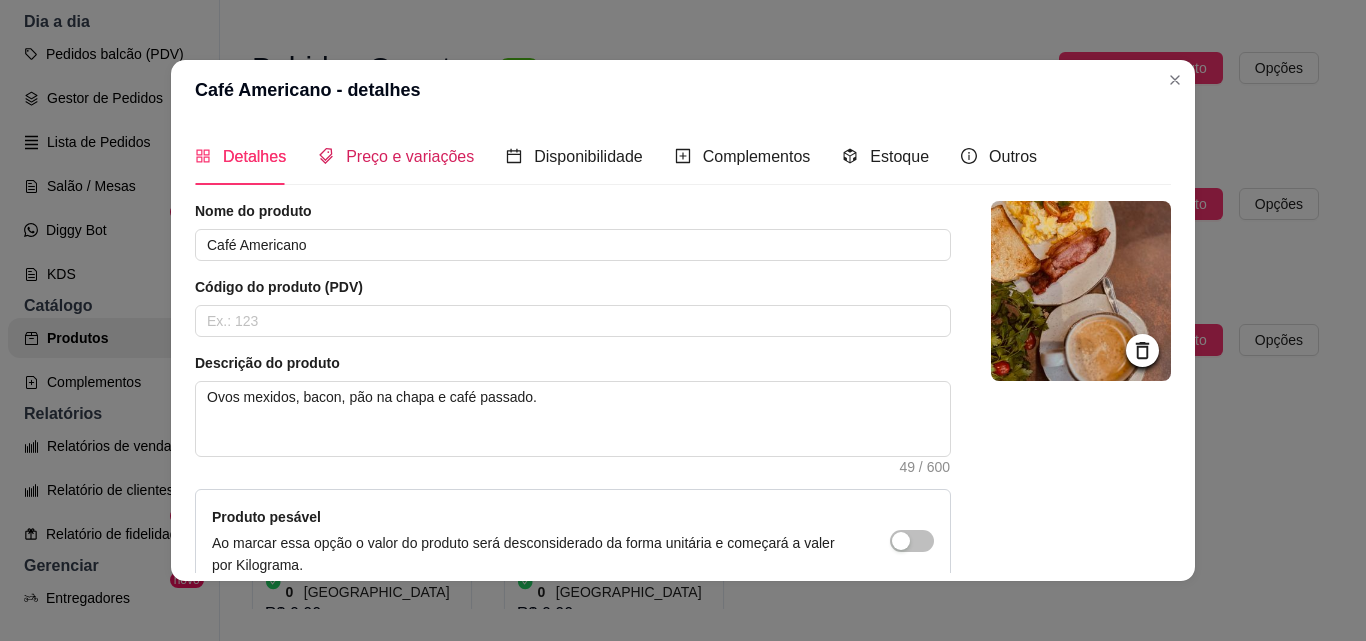 click on "Preço e variações" at bounding box center (410, 156) 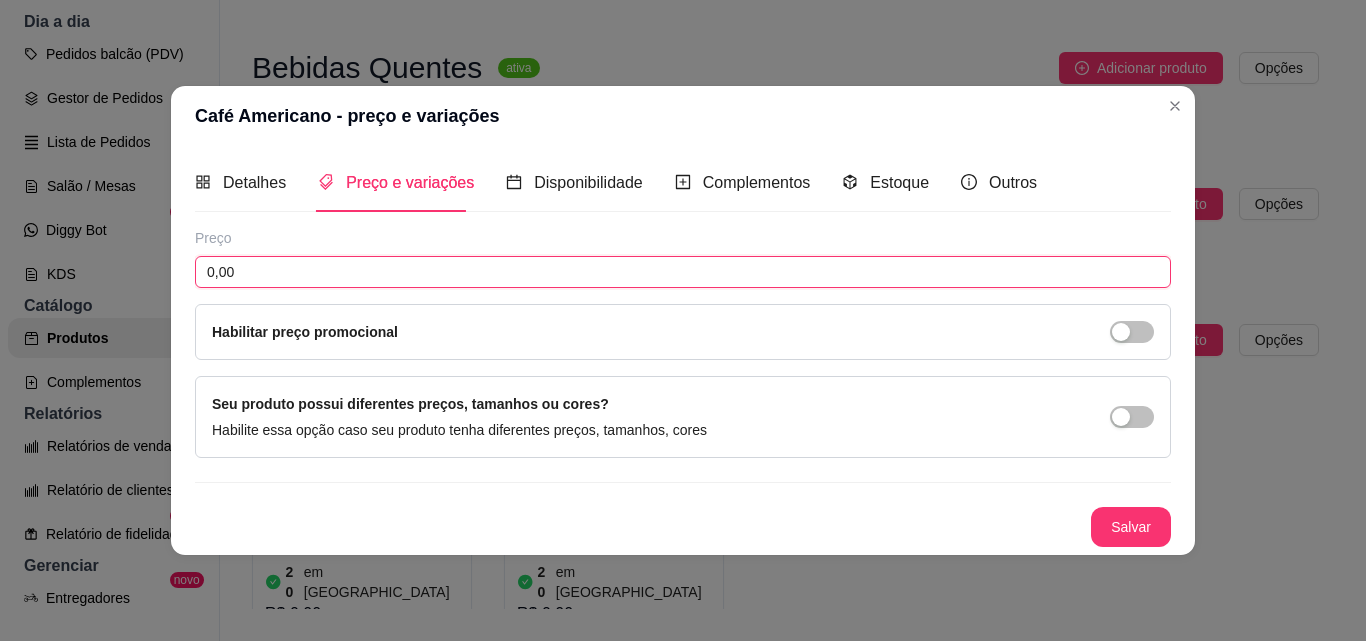 drag, startPoint x: 240, startPoint y: 263, endPoint x: 173, endPoint y: 260, distance: 67.06713 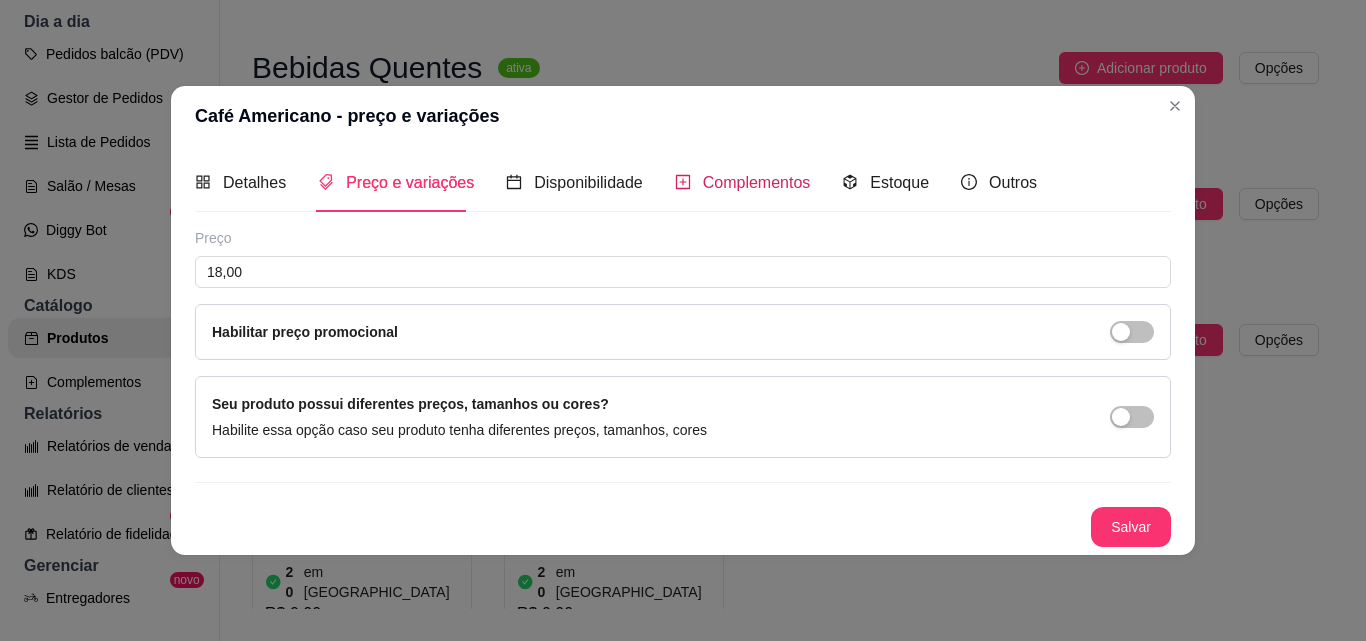 click on "Complementos" at bounding box center (757, 182) 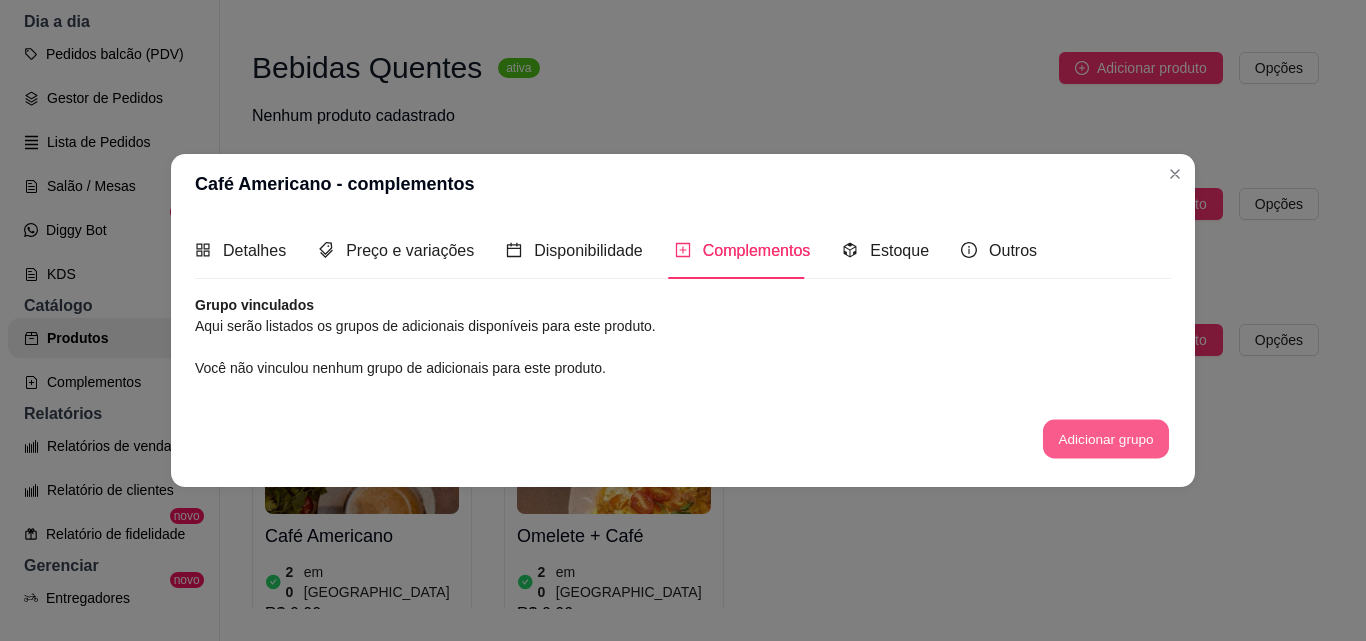 click on "Adicionar grupo" at bounding box center (1106, 439) 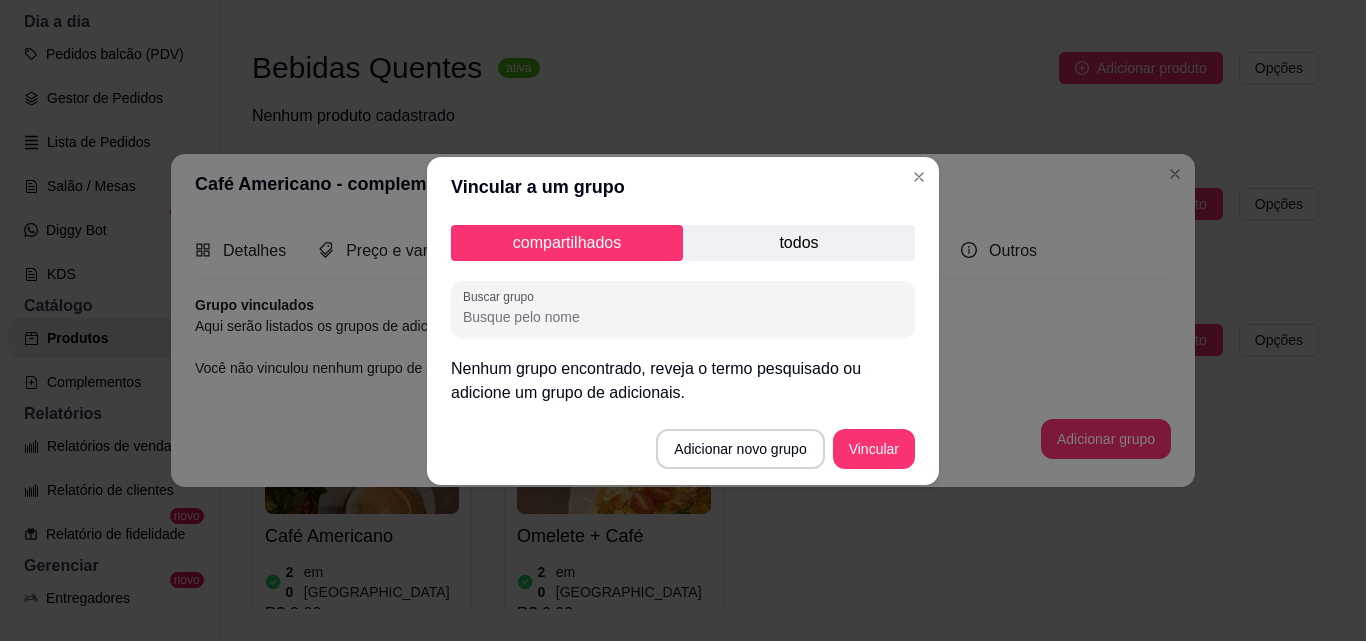 click on "todos" at bounding box center [799, 243] 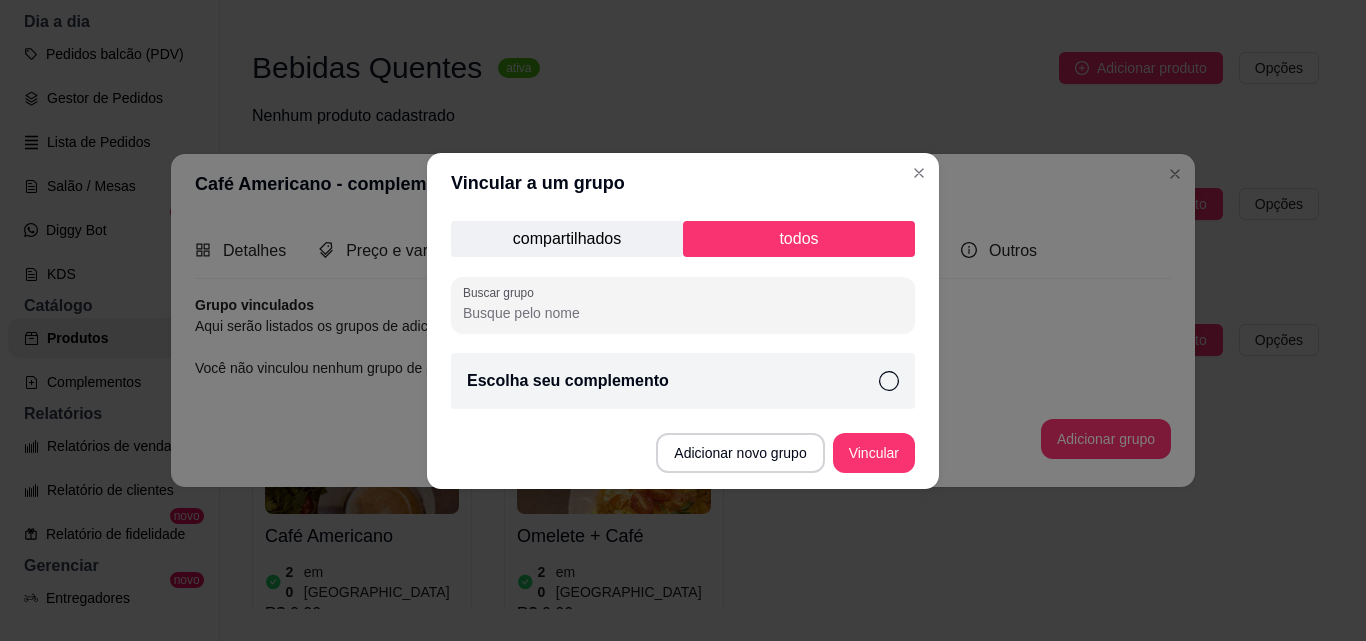 click 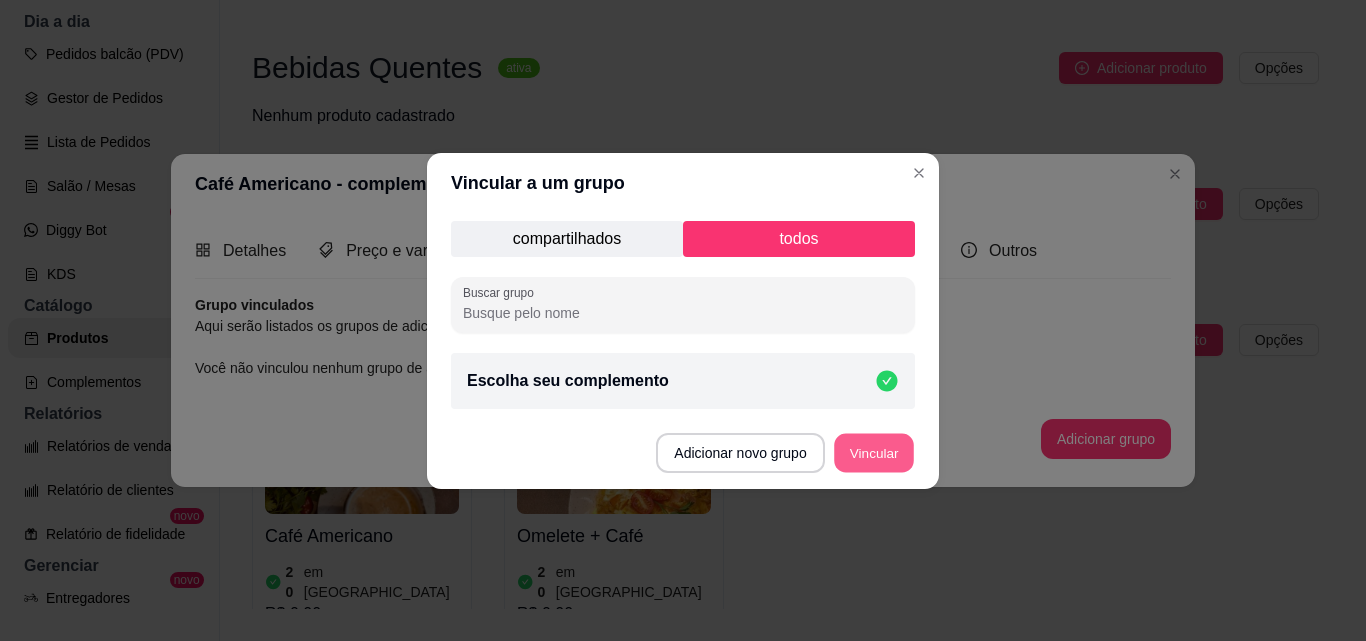 click on "Vincular" at bounding box center (874, 452) 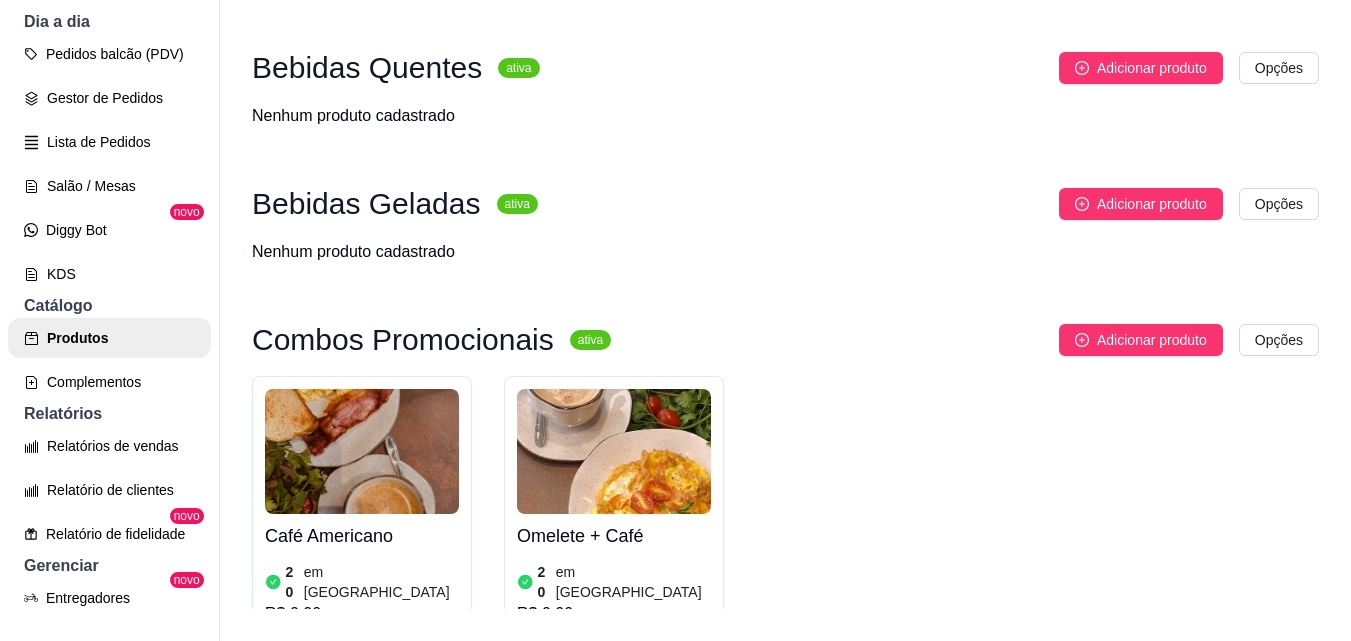 scroll, scrollTop: 1374, scrollLeft: 0, axis: vertical 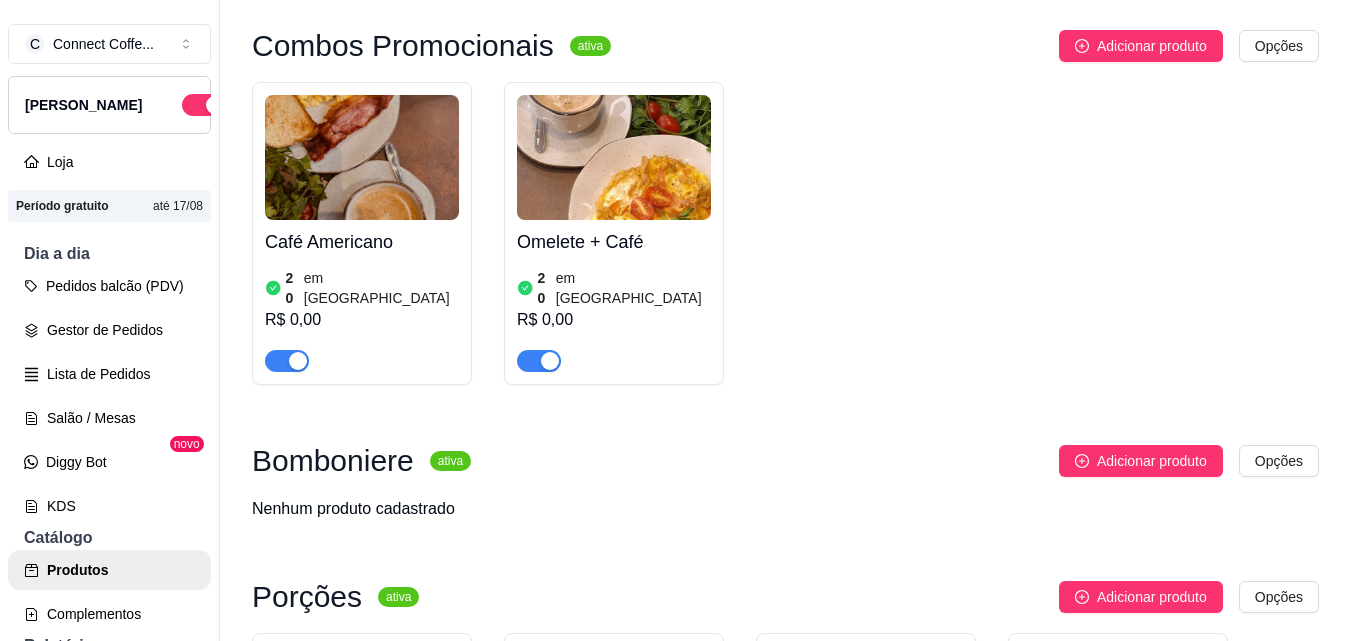 click at bounding box center [362, 157] 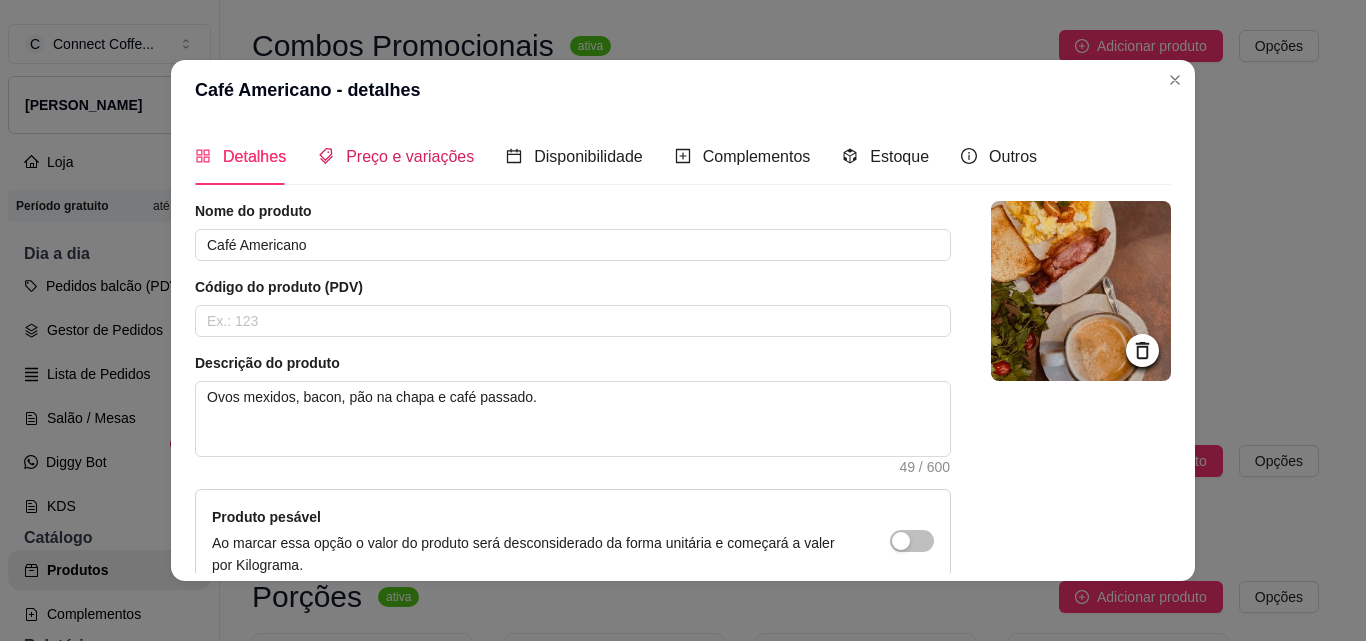 click on "Preço e variações" at bounding box center (410, 156) 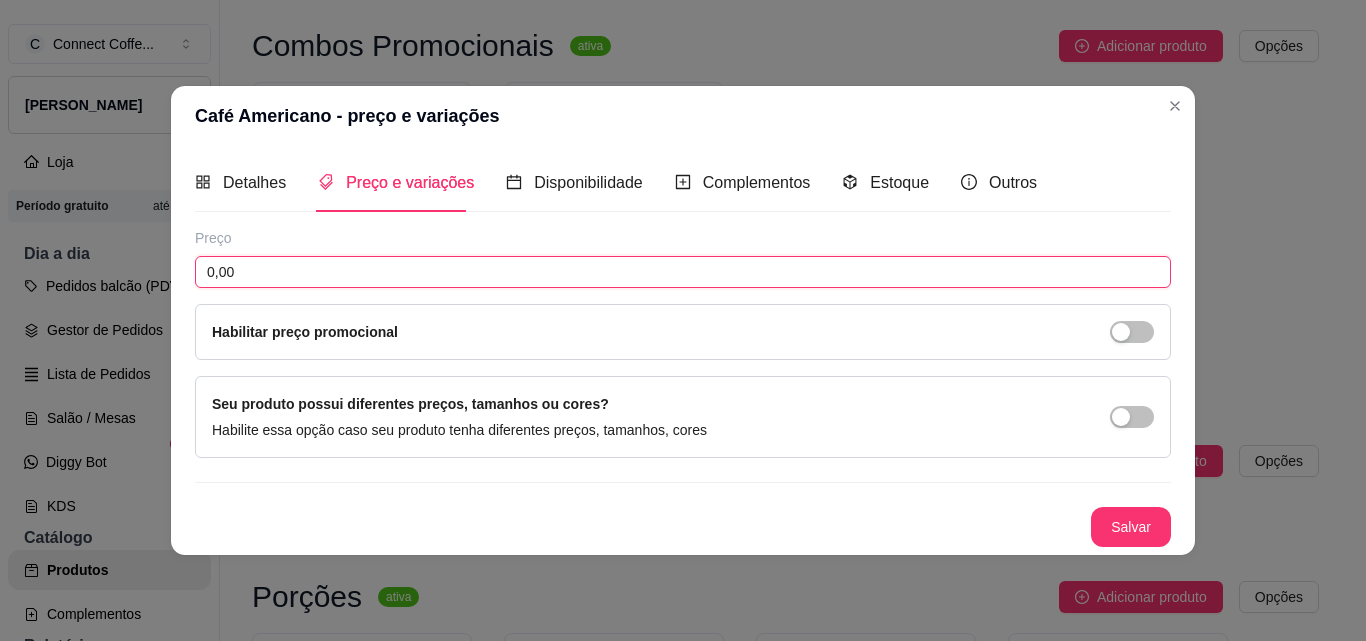 click on "0,00" at bounding box center (683, 272) 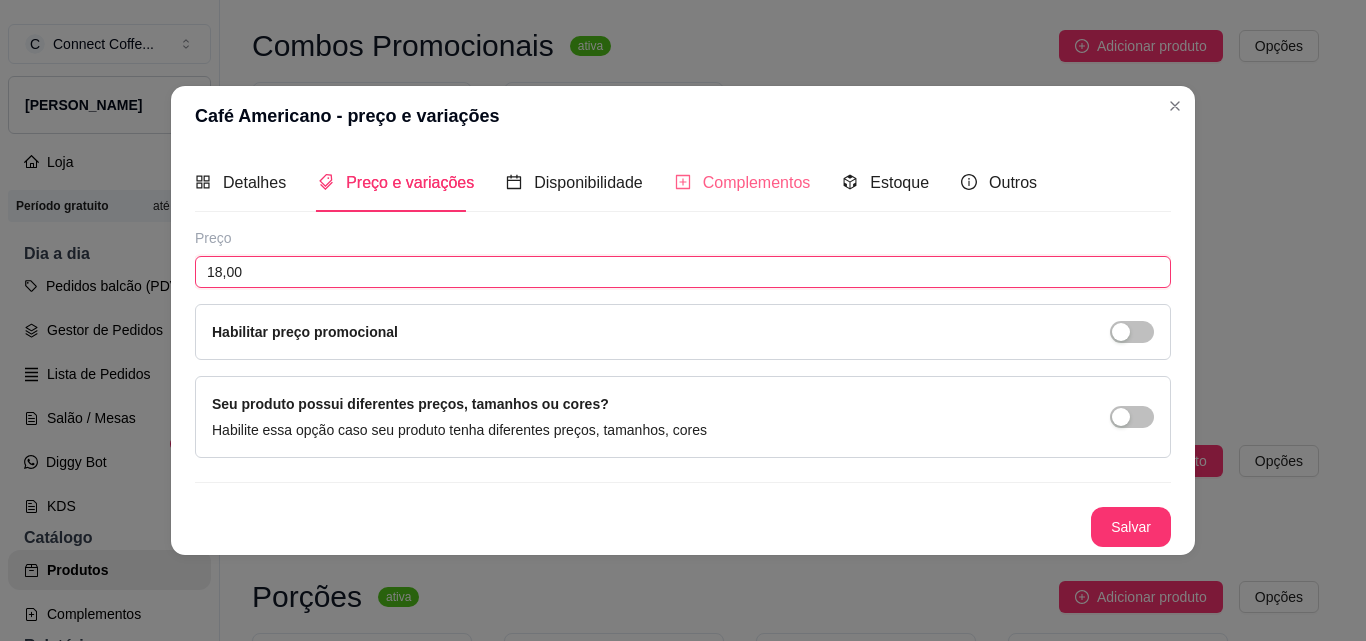 type on "18,00" 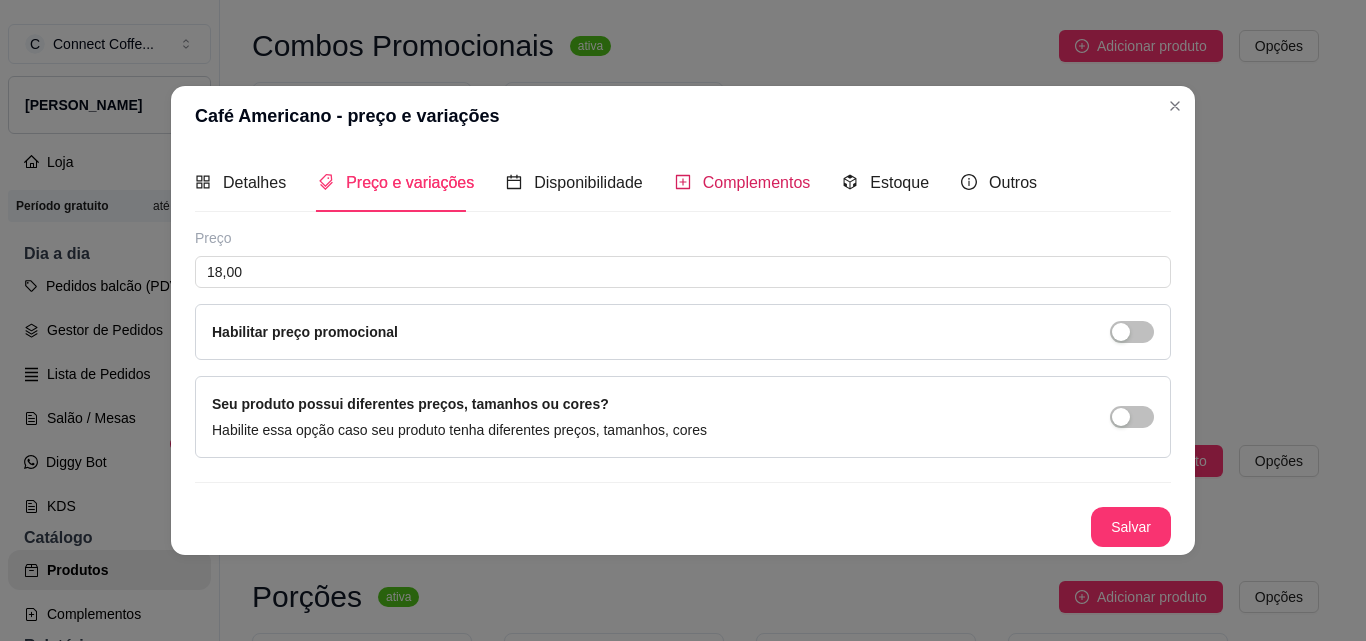 click on "Complementos" at bounding box center [757, 182] 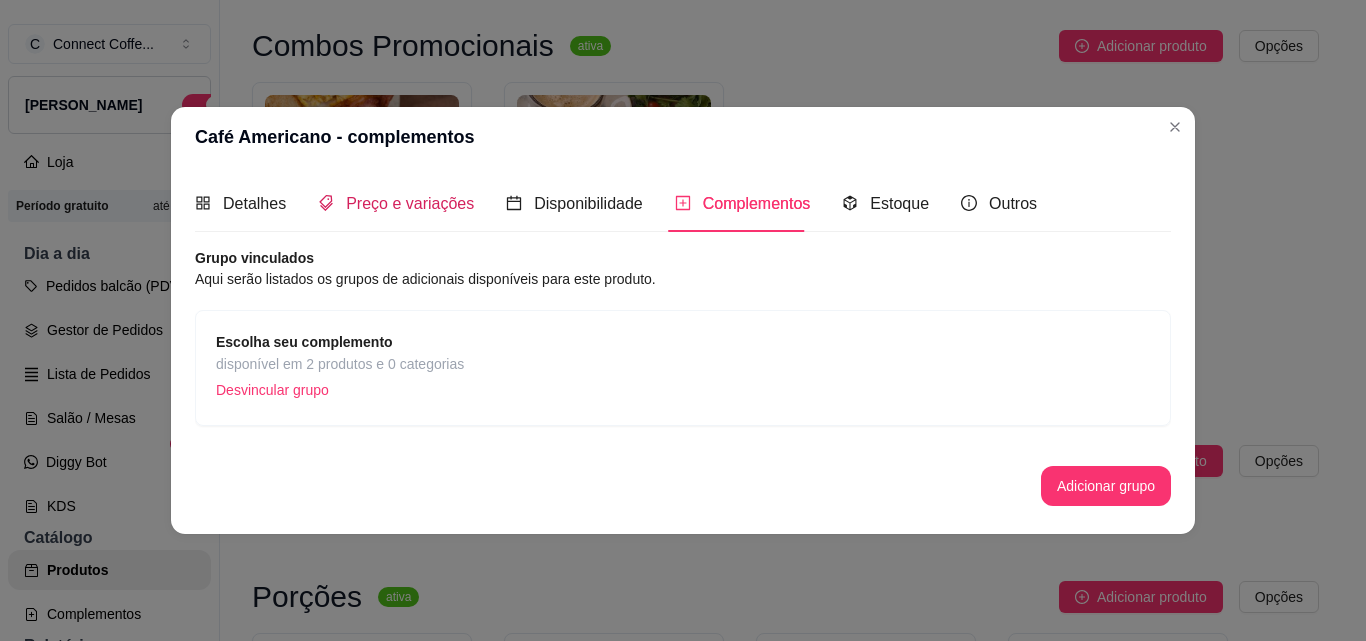 click on "Preço e variações" at bounding box center (410, 203) 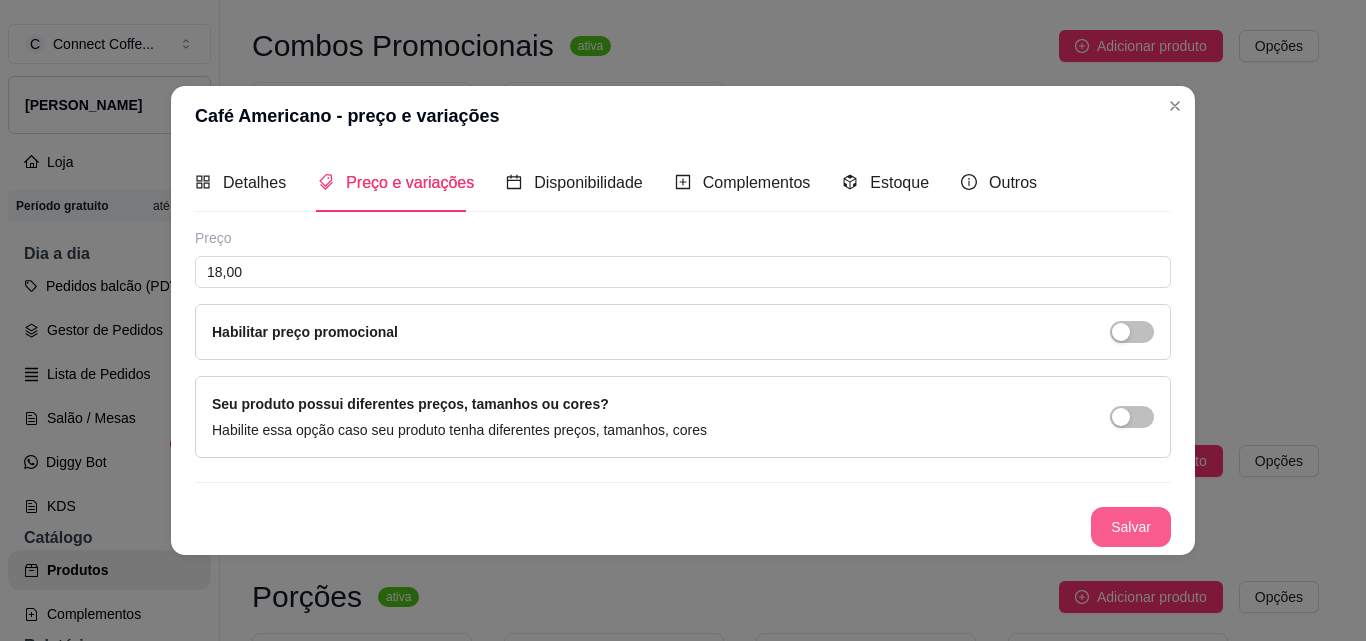 click on "Salvar" at bounding box center (1131, 527) 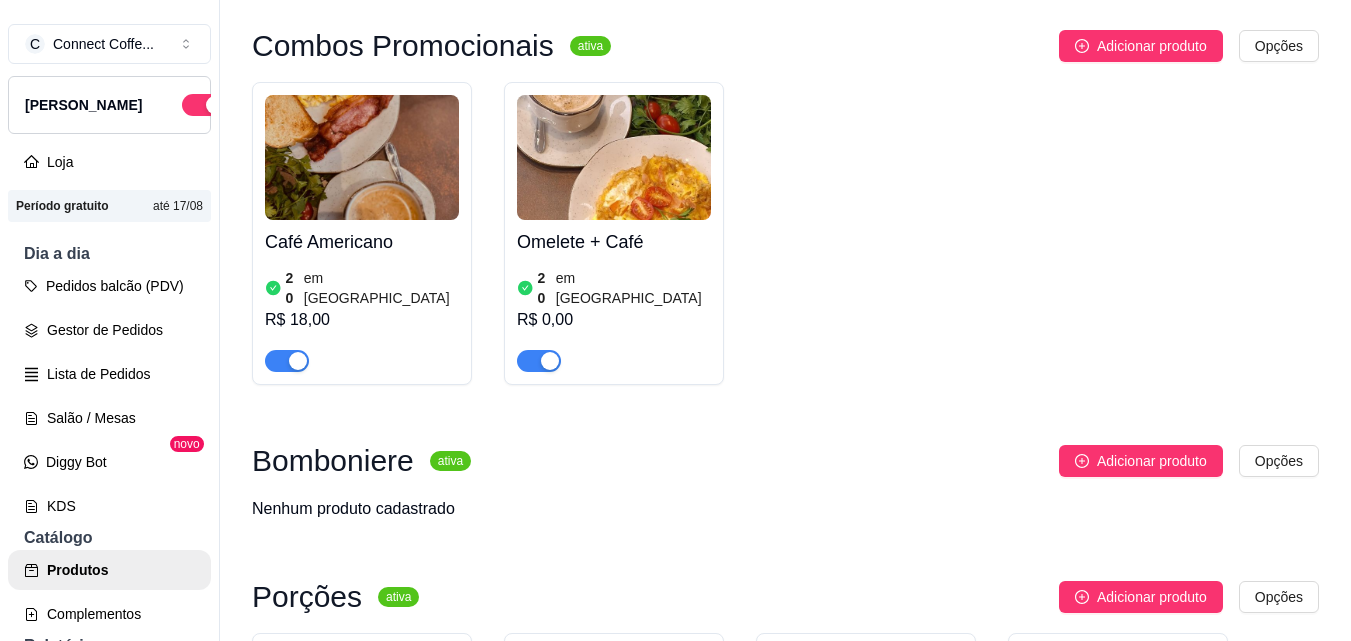 click at bounding box center [614, 157] 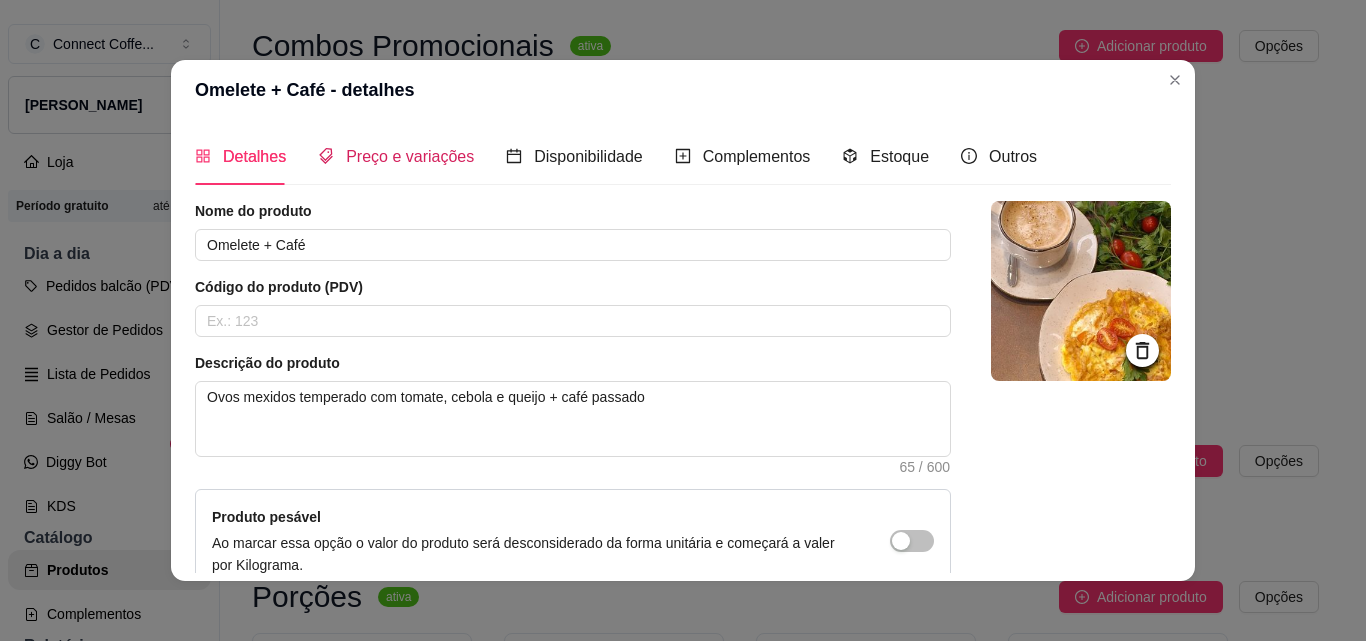 click on "Preço e variações" at bounding box center (410, 156) 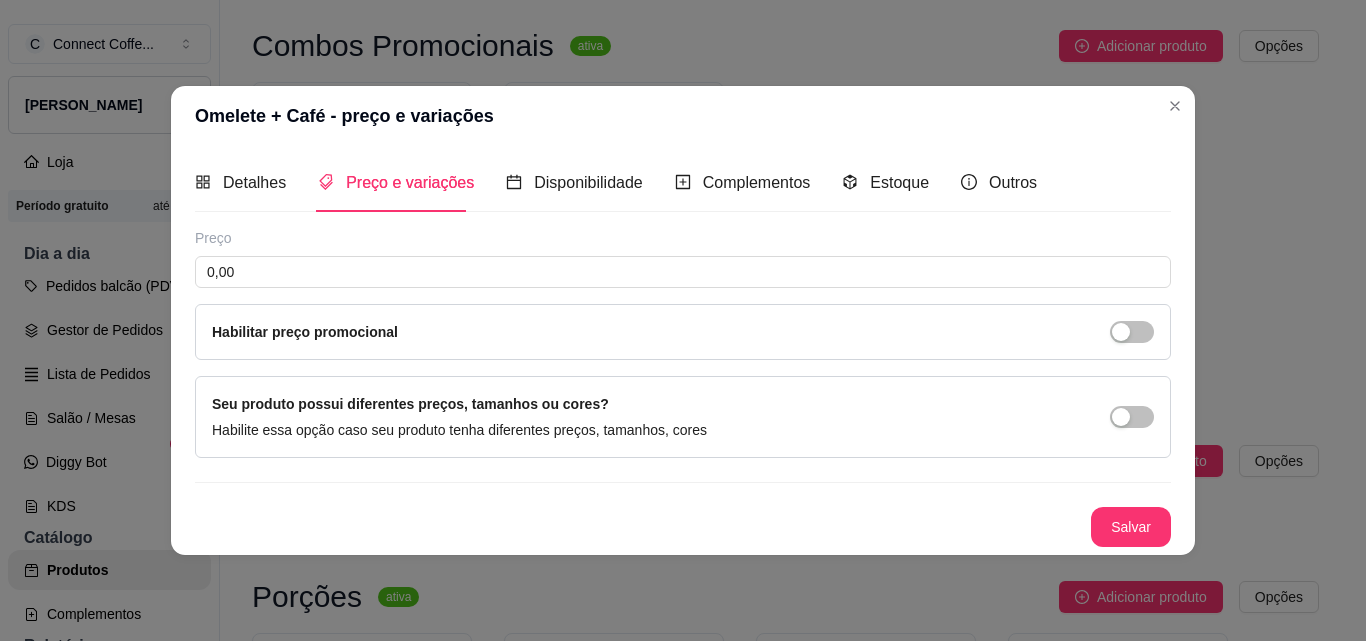 type 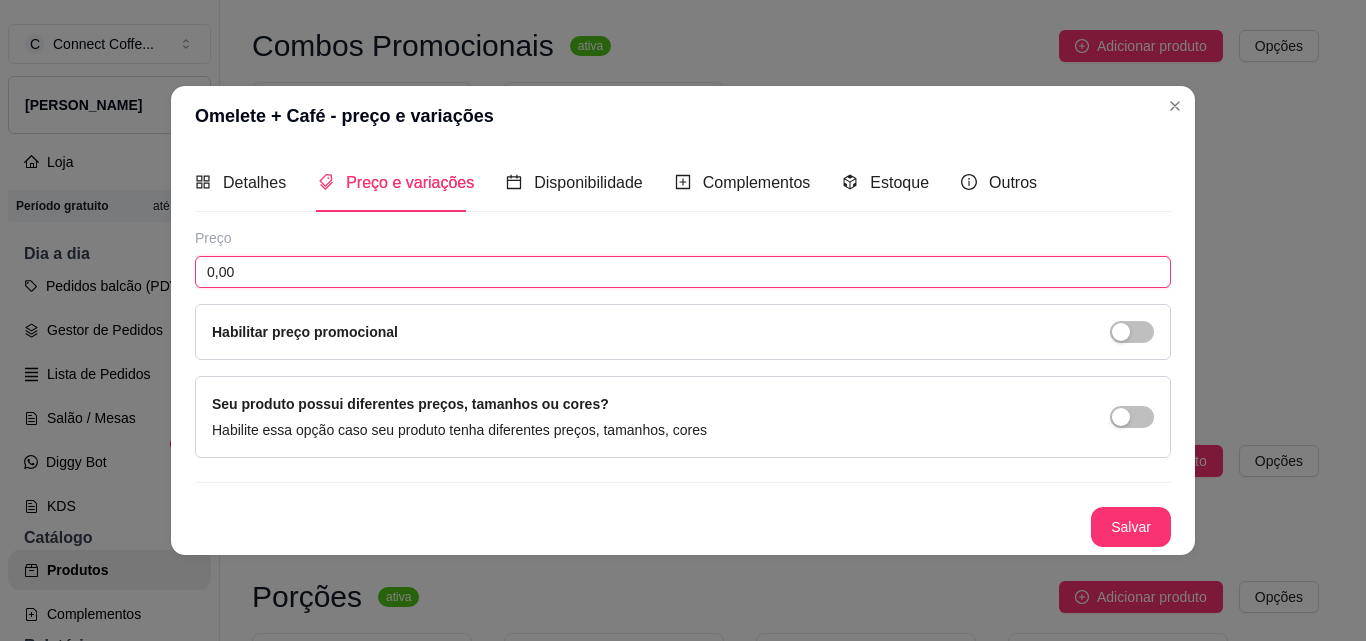 click on "0,00" at bounding box center (683, 272) 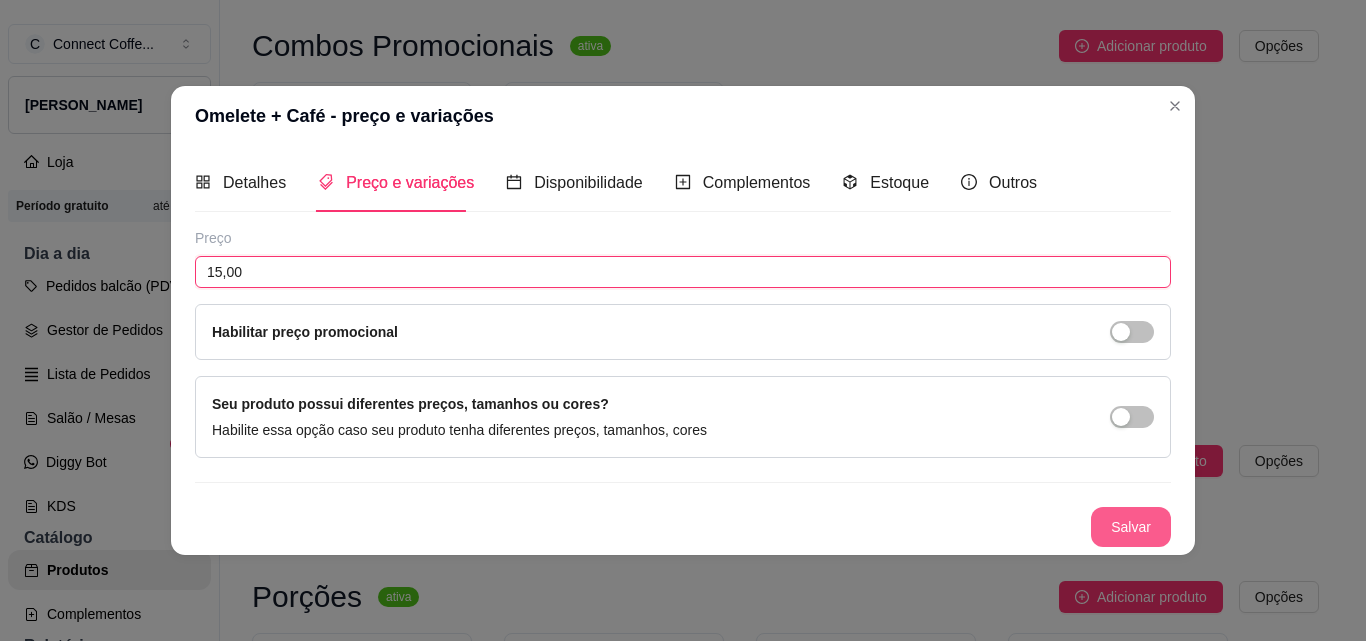 type on "15,00" 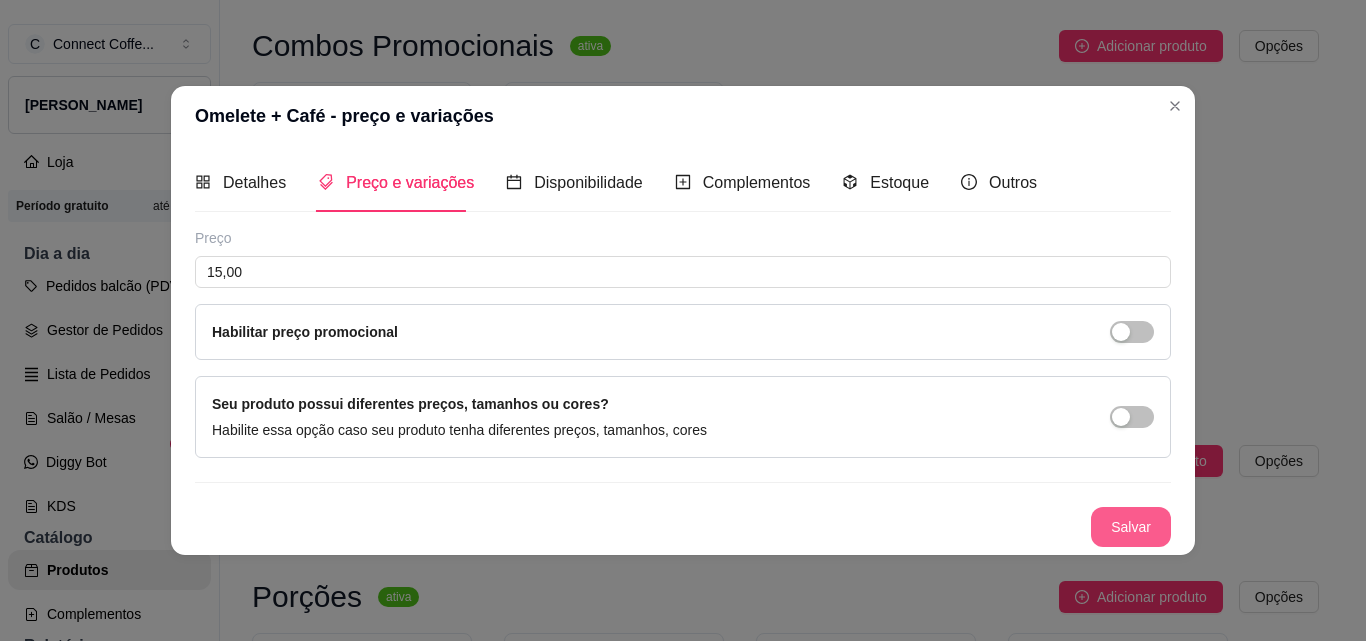 click on "Salvar" at bounding box center [1131, 527] 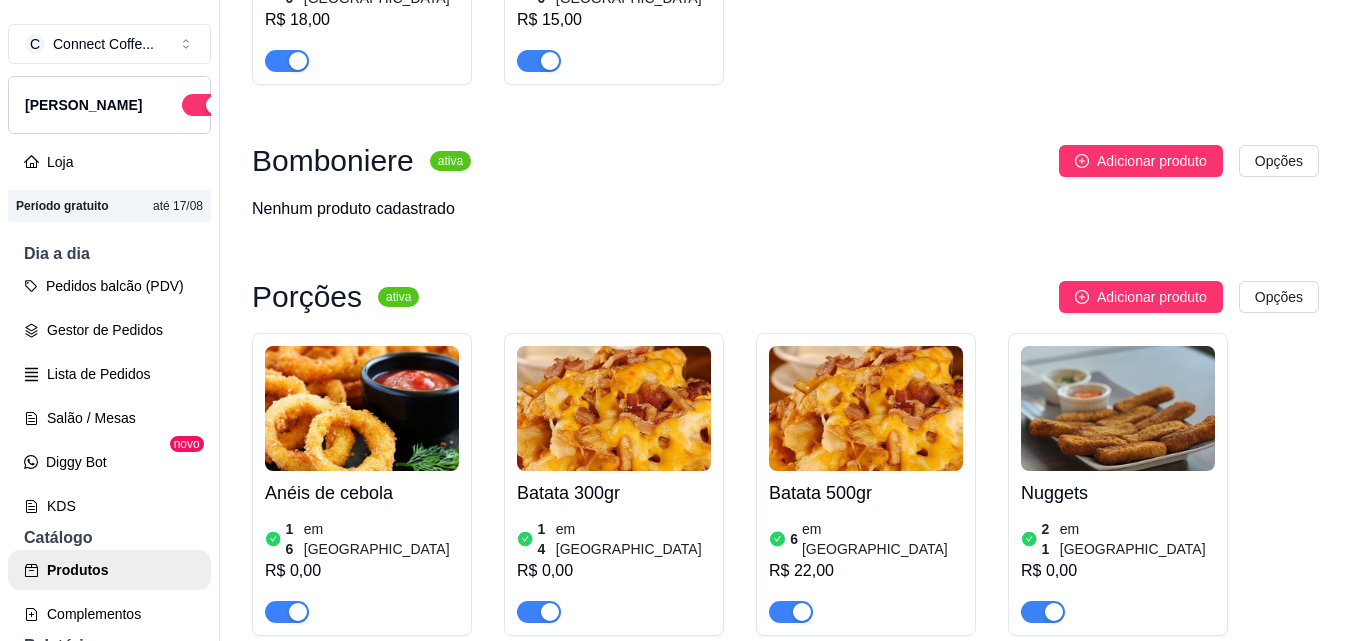 scroll, scrollTop: 1634, scrollLeft: 0, axis: vertical 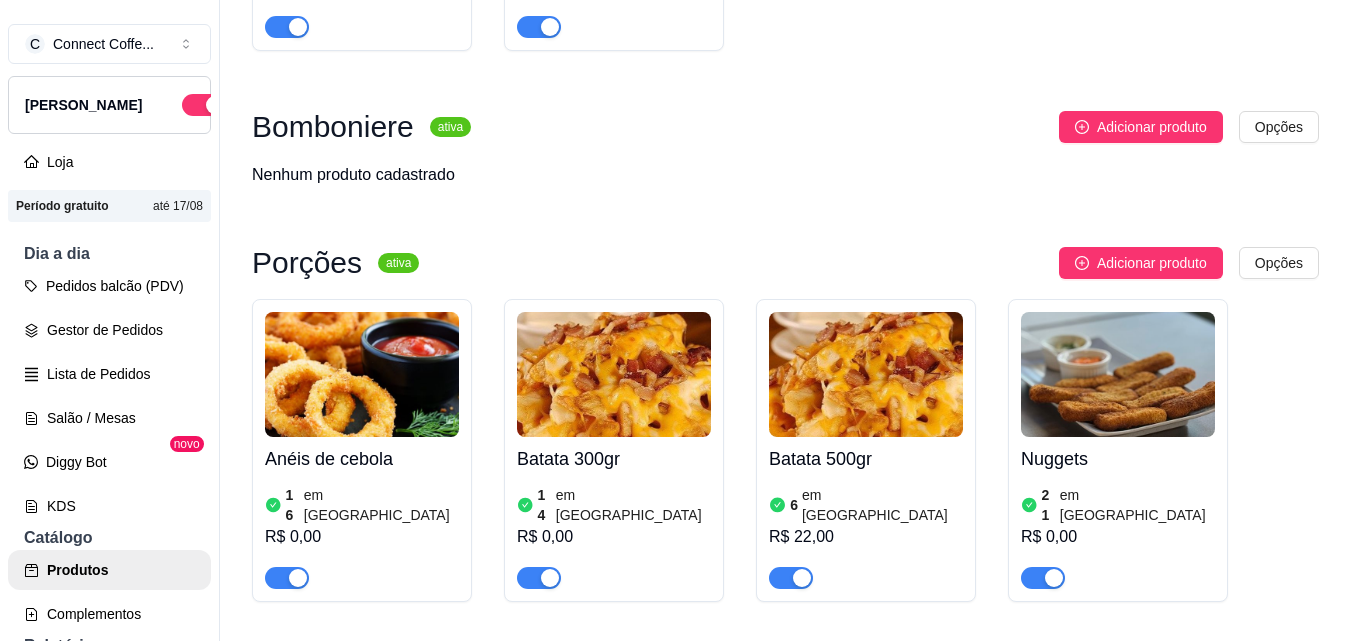 click at bounding box center (1118, 374) 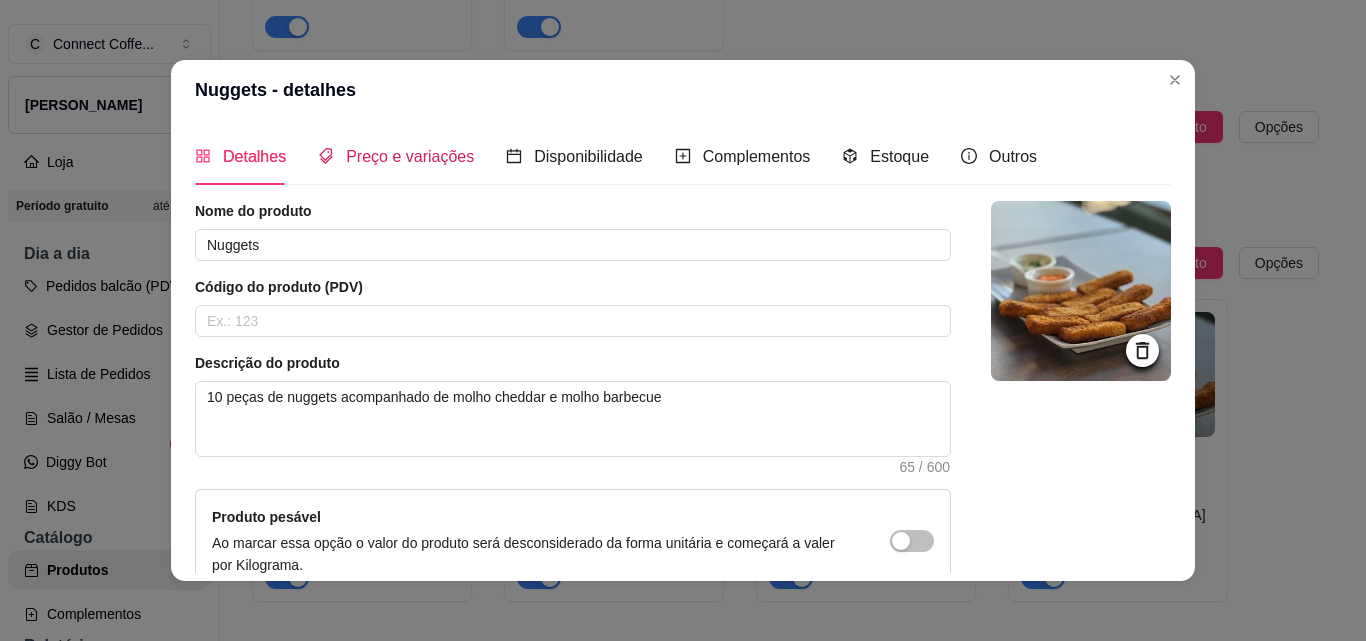 click on "Preço e variações" at bounding box center [410, 156] 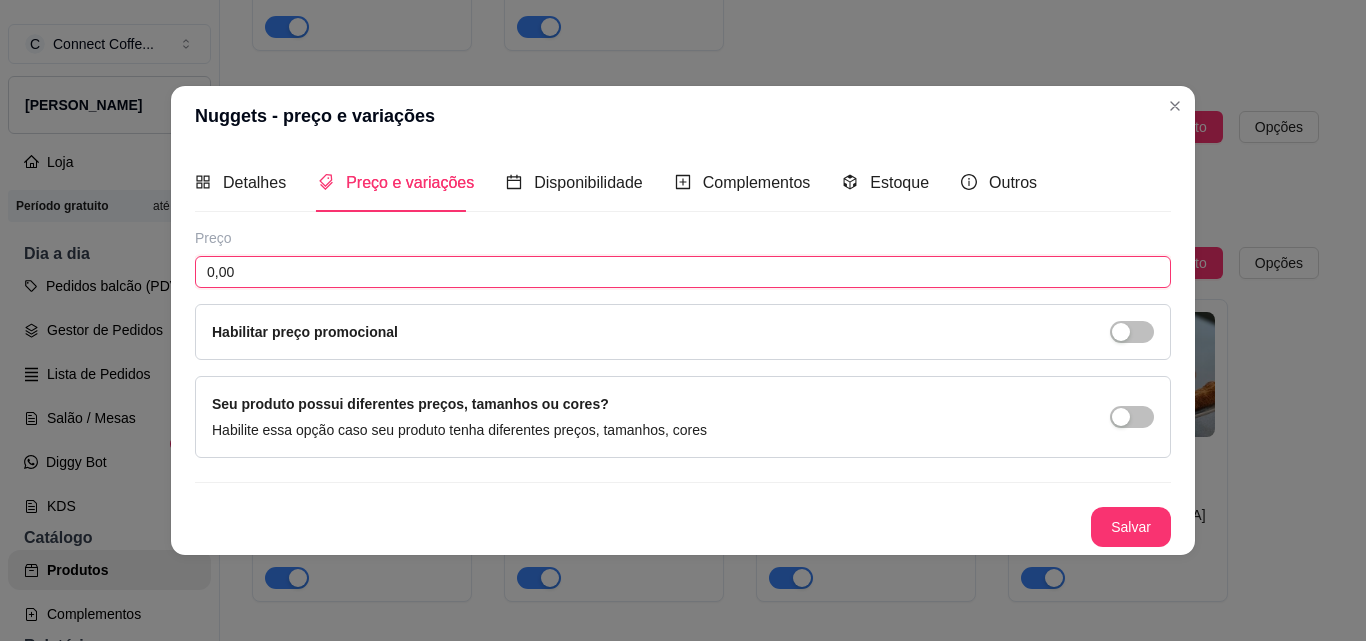 drag, startPoint x: 247, startPoint y: 268, endPoint x: 162, endPoint y: 268, distance: 85 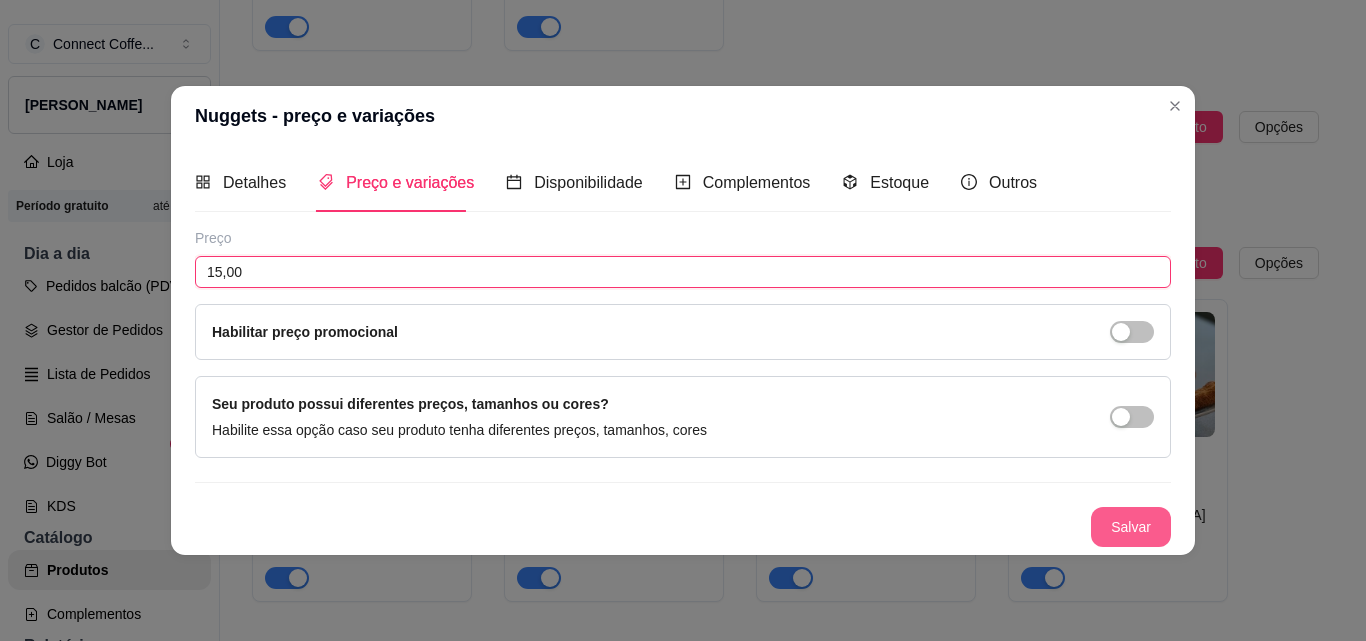 type on "15,00" 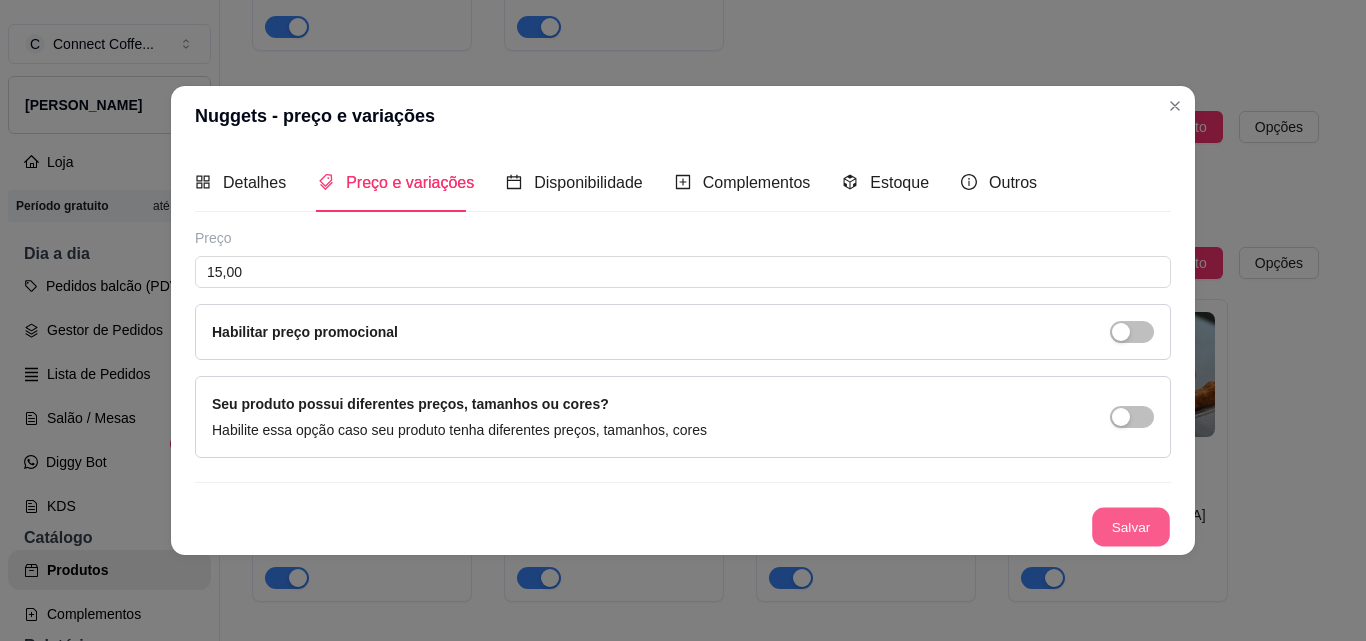 click on "Salvar" at bounding box center [1131, 526] 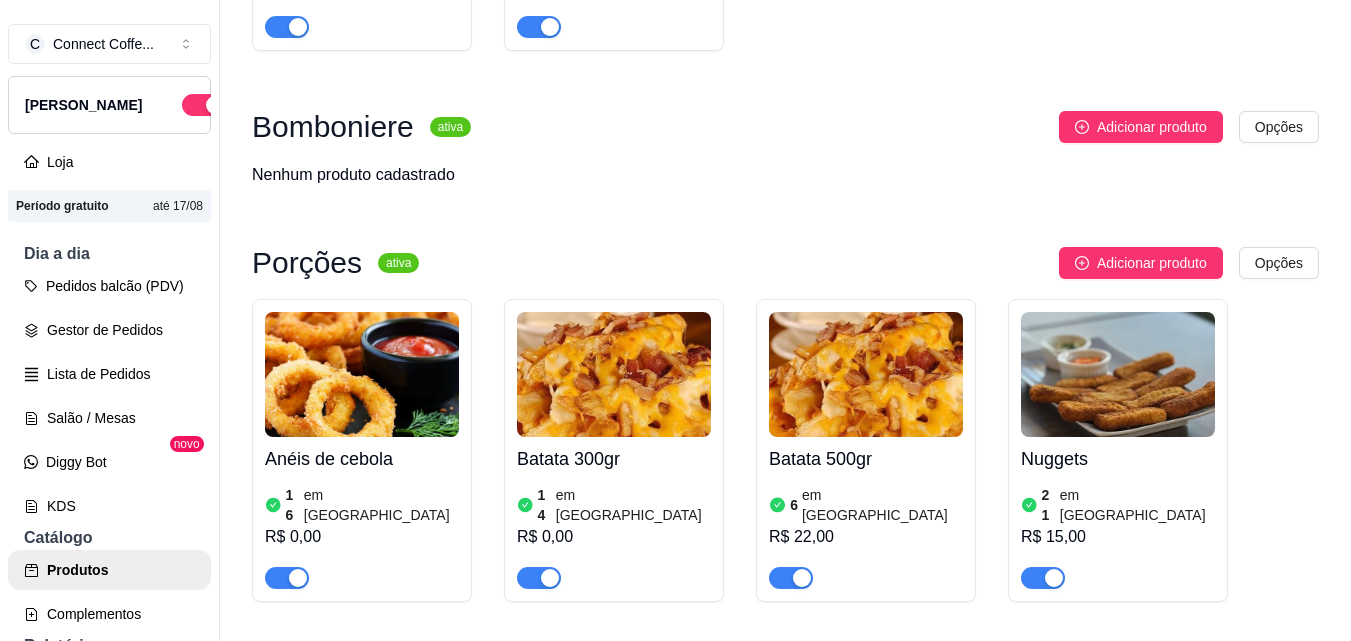 click at bounding box center (362, 374) 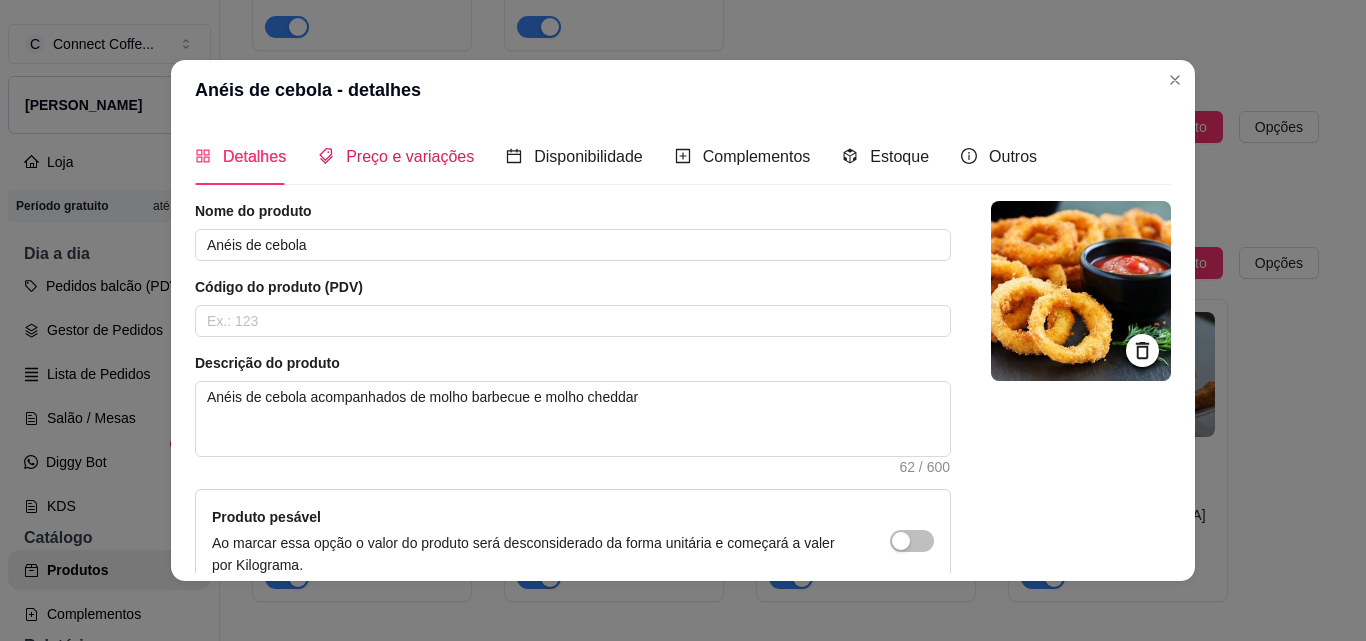 click on "Preço e variações" at bounding box center [410, 156] 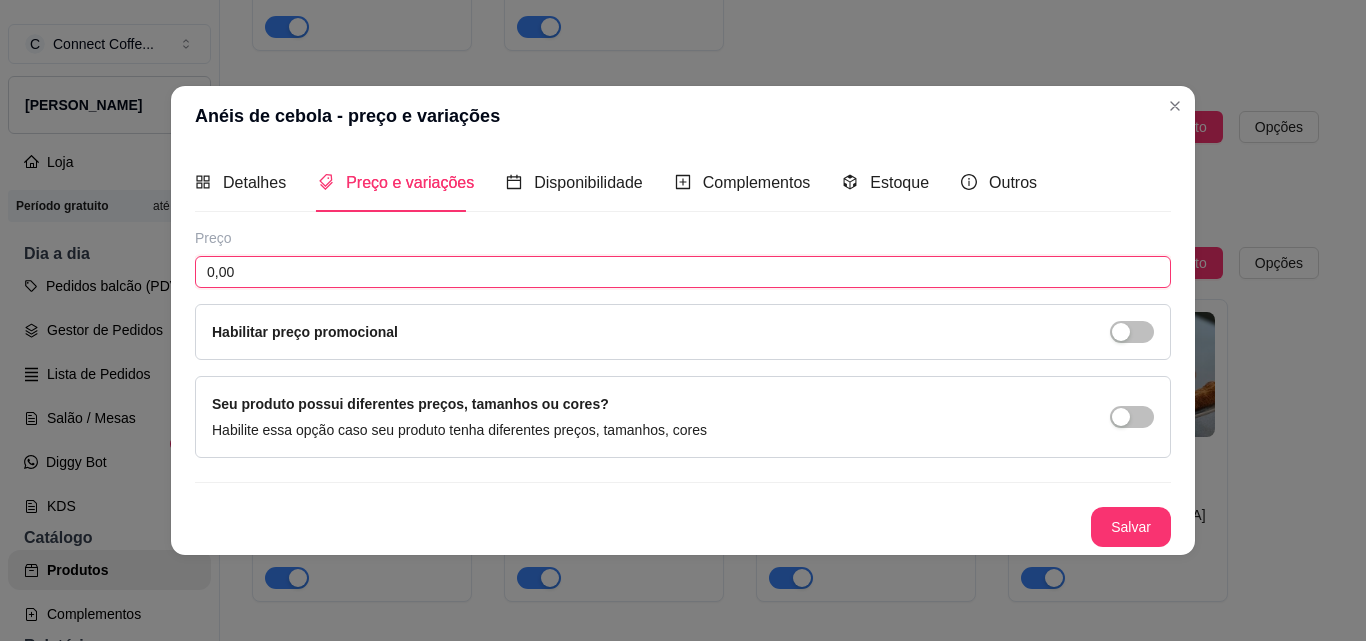 drag, startPoint x: 253, startPoint y: 277, endPoint x: 123, endPoint y: 264, distance: 130.64838 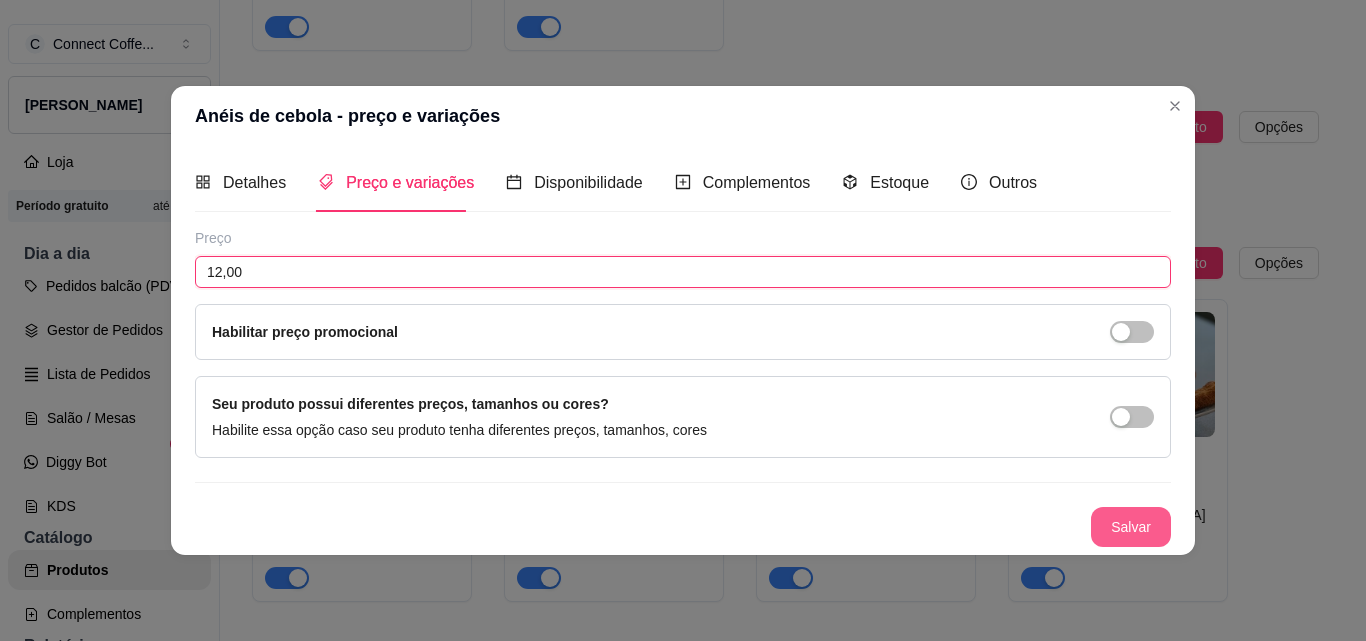 type on "12,00" 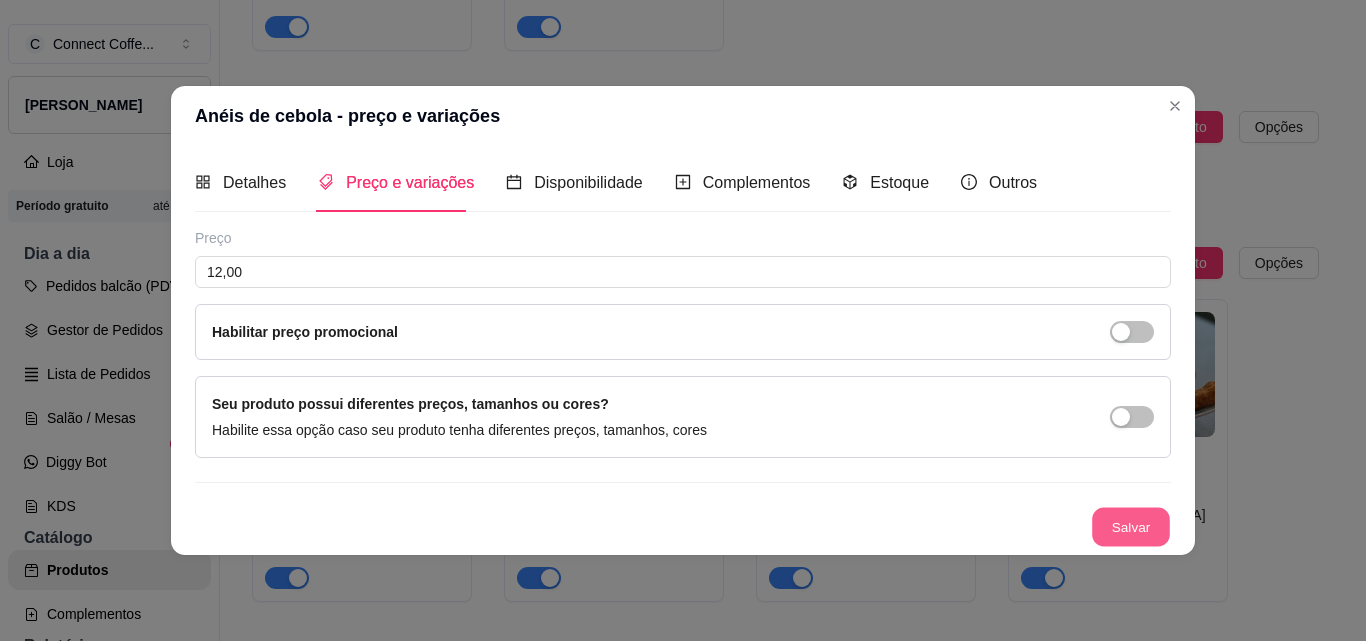 click on "Salvar" at bounding box center (1131, 526) 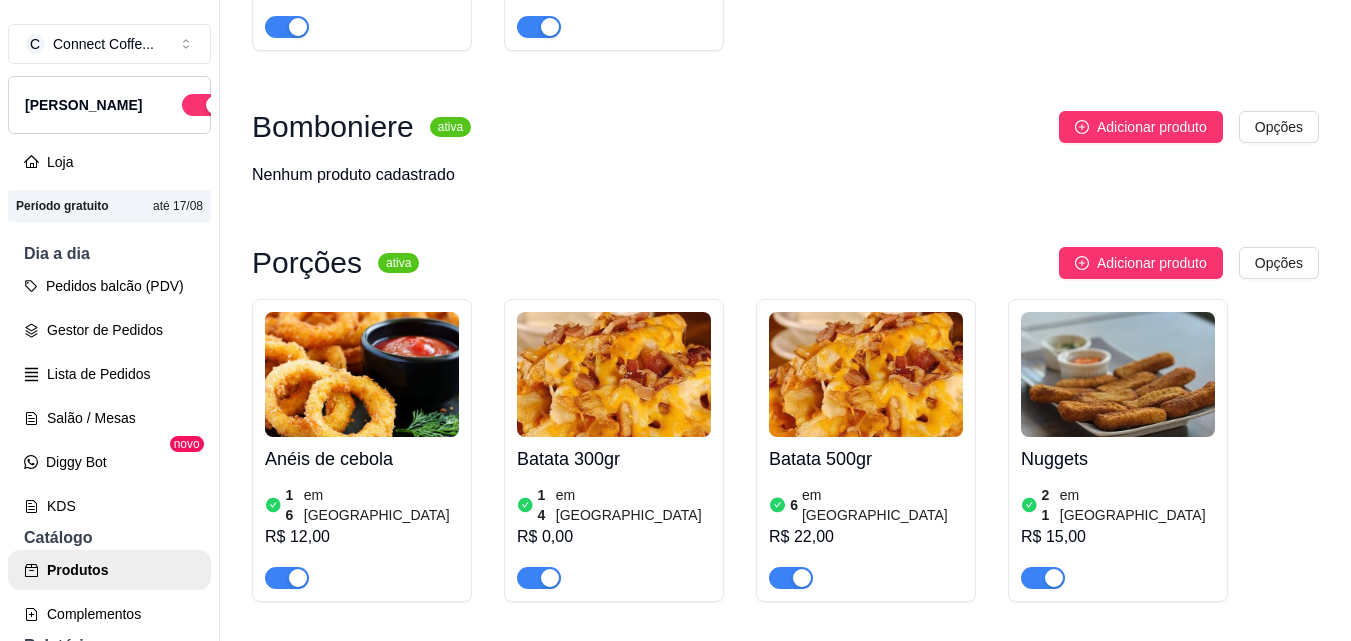 click at bounding box center [614, 374] 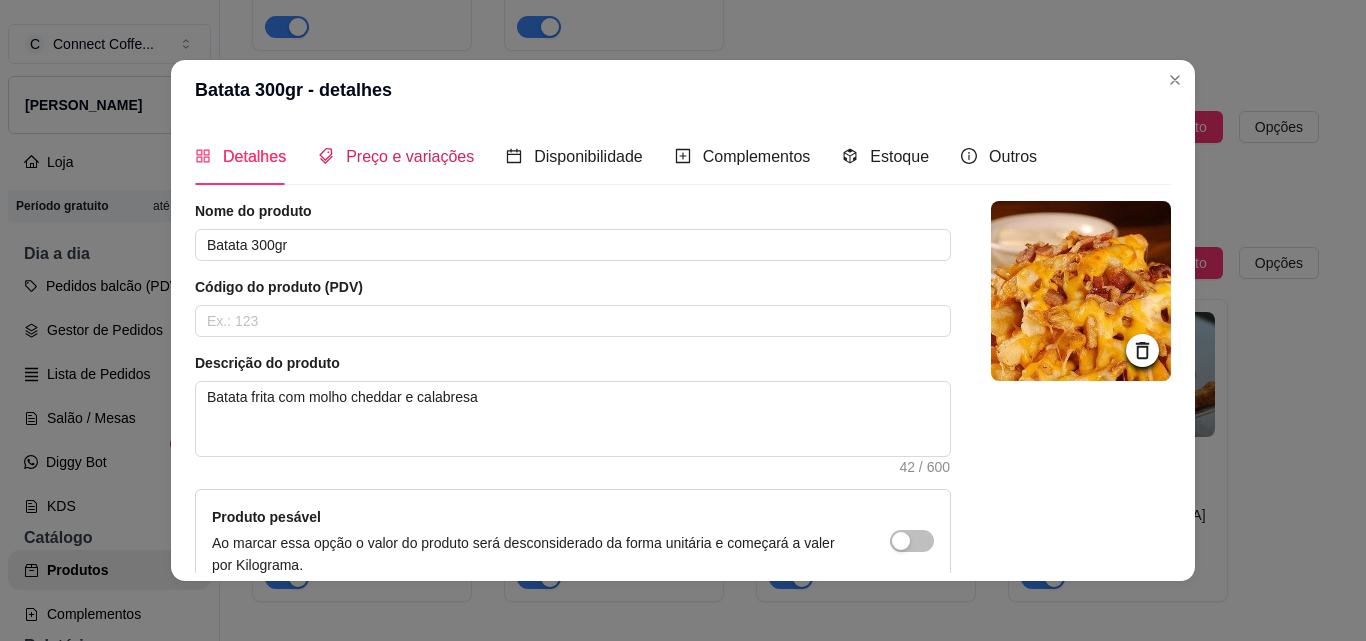click on "Preço e variações" at bounding box center (410, 156) 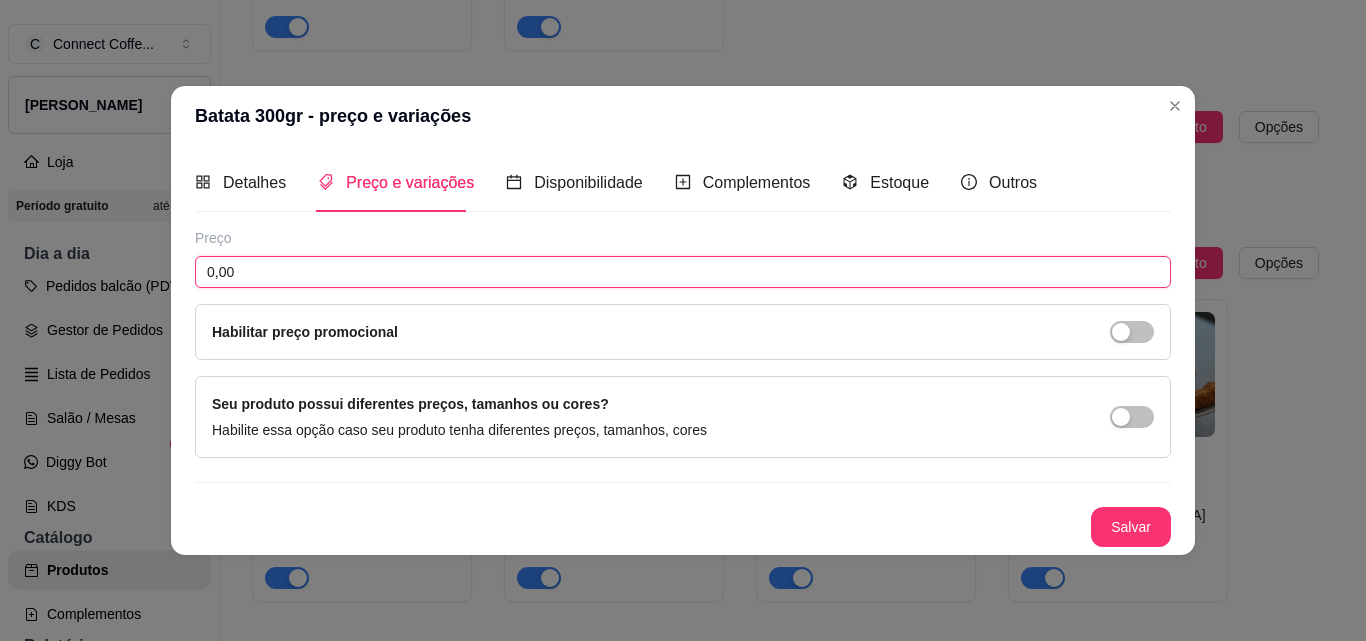 click on "0,00" at bounding box center (683, 272) 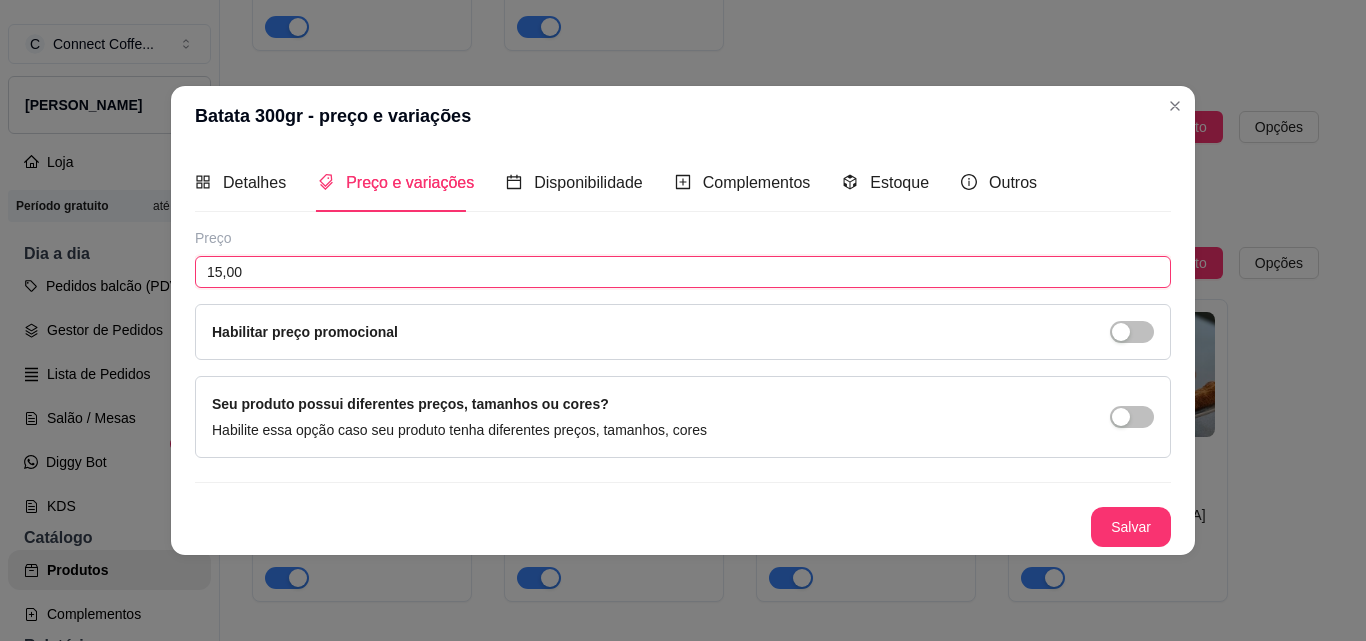 type on "15,00" 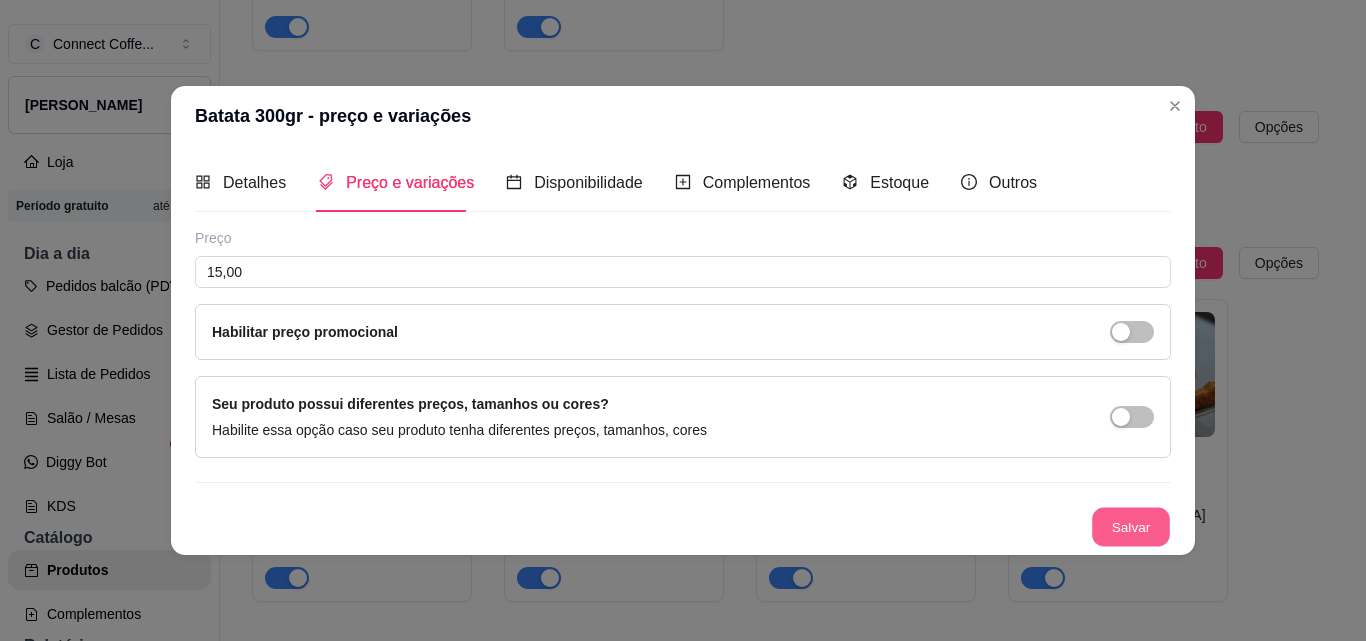 click on "Salvar" at bounding box center [1131, 526] 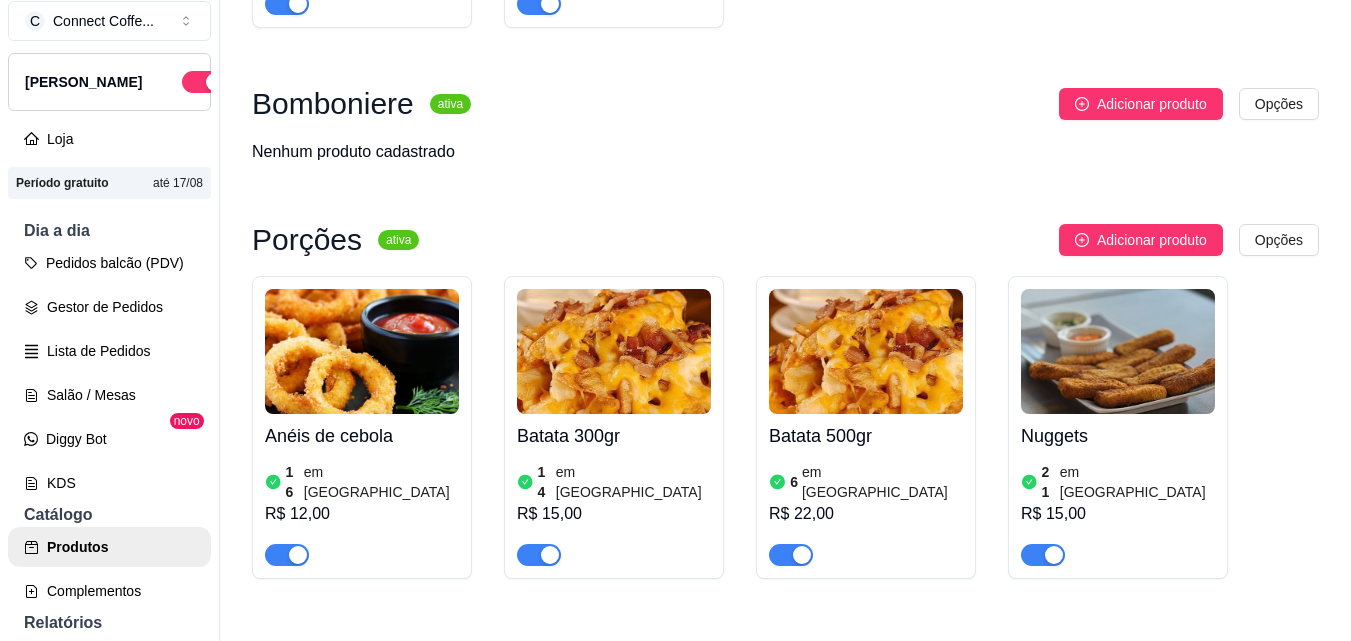 scroll, scrollTop: 32, scrollLeft: 0, axis: vertical 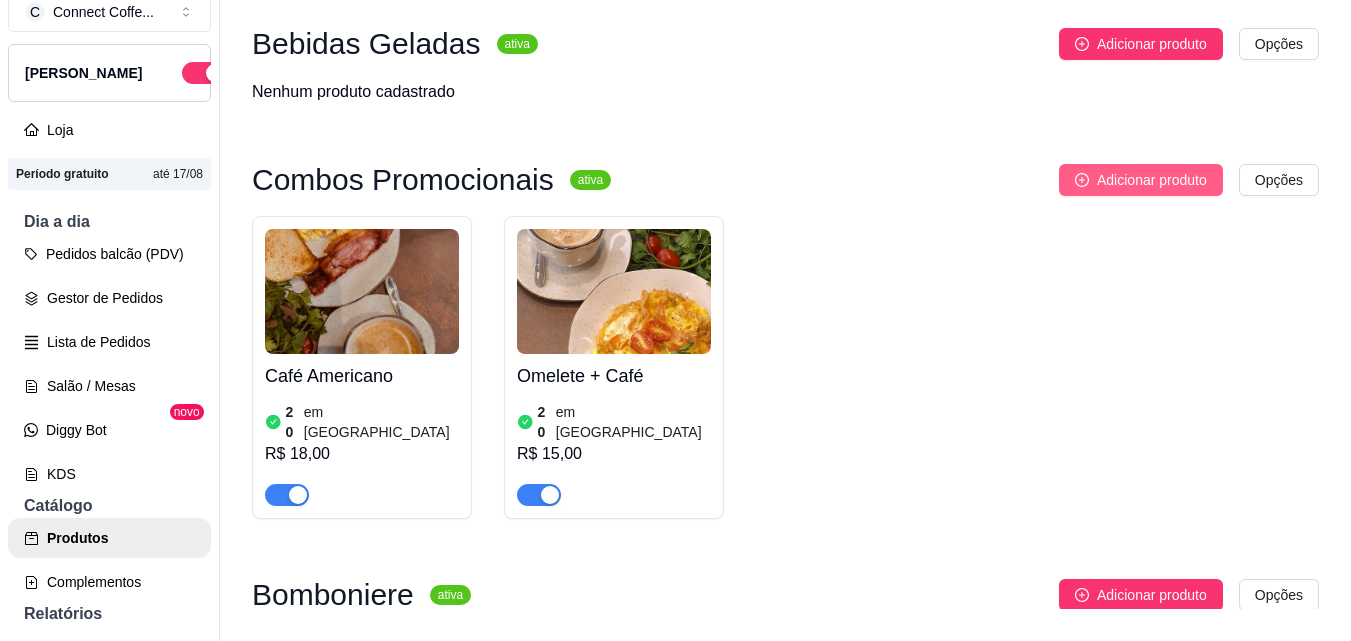 click on "Adicionar produto" at bounding box center [1152, 180] 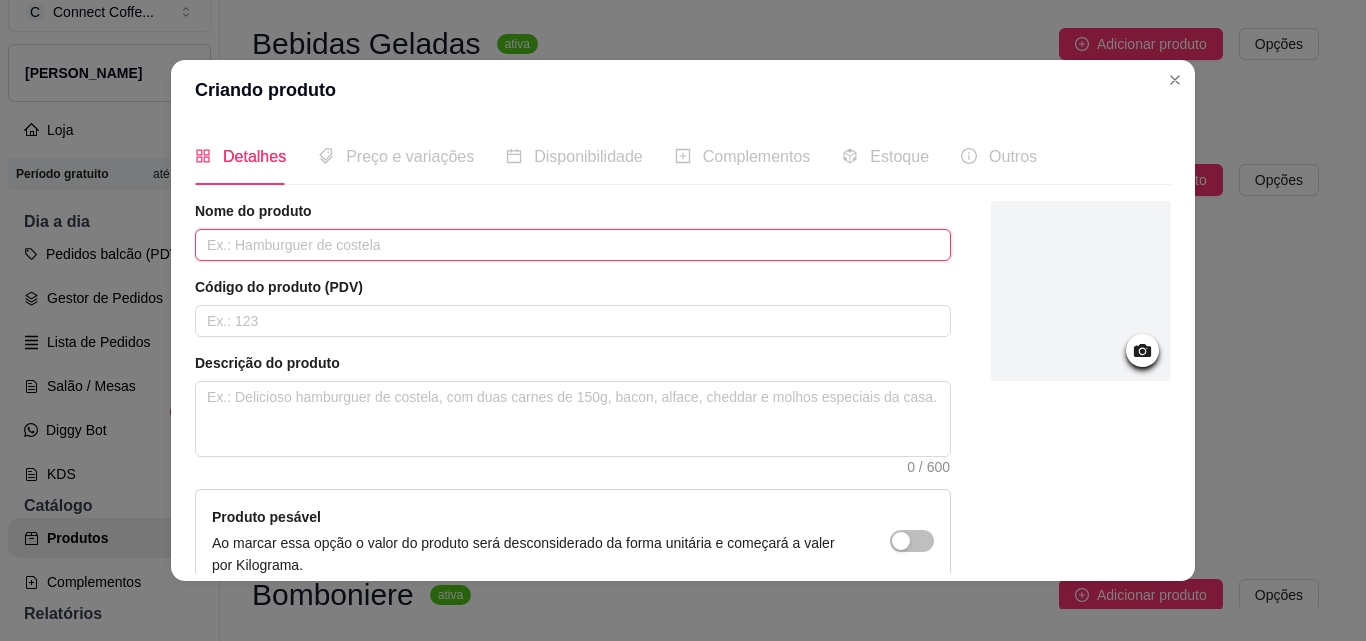 click at bounding box center [573, 245] 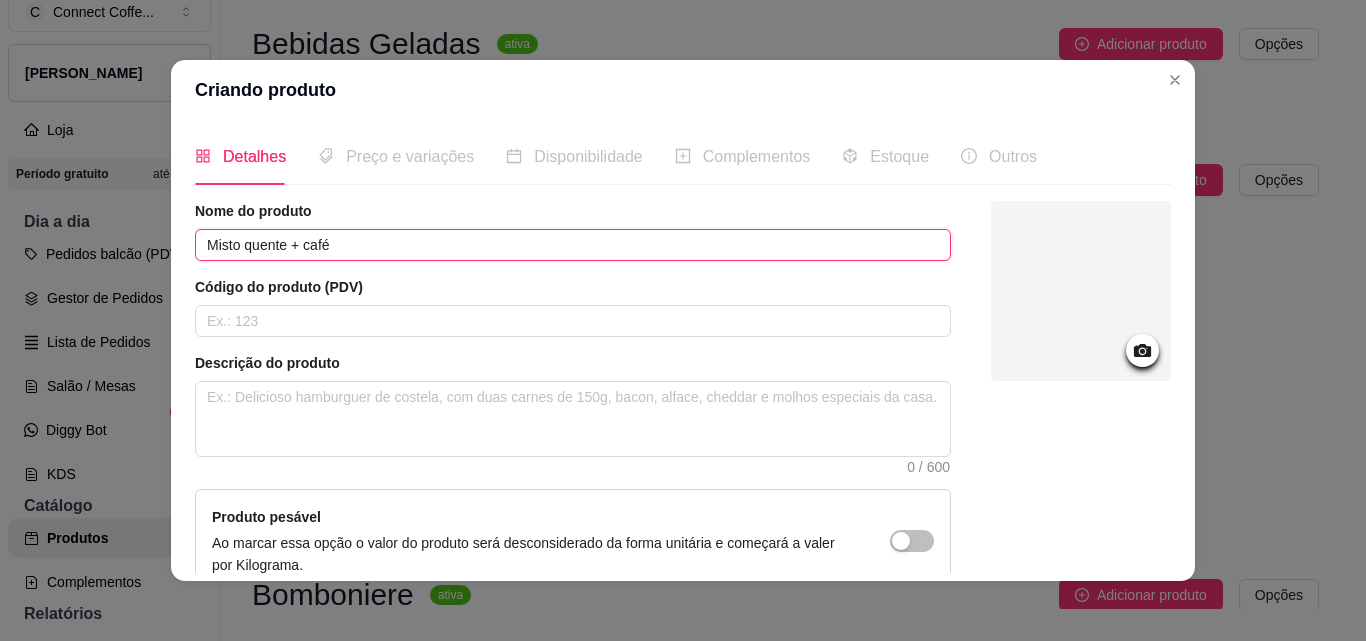 type on "Misto quente + café" 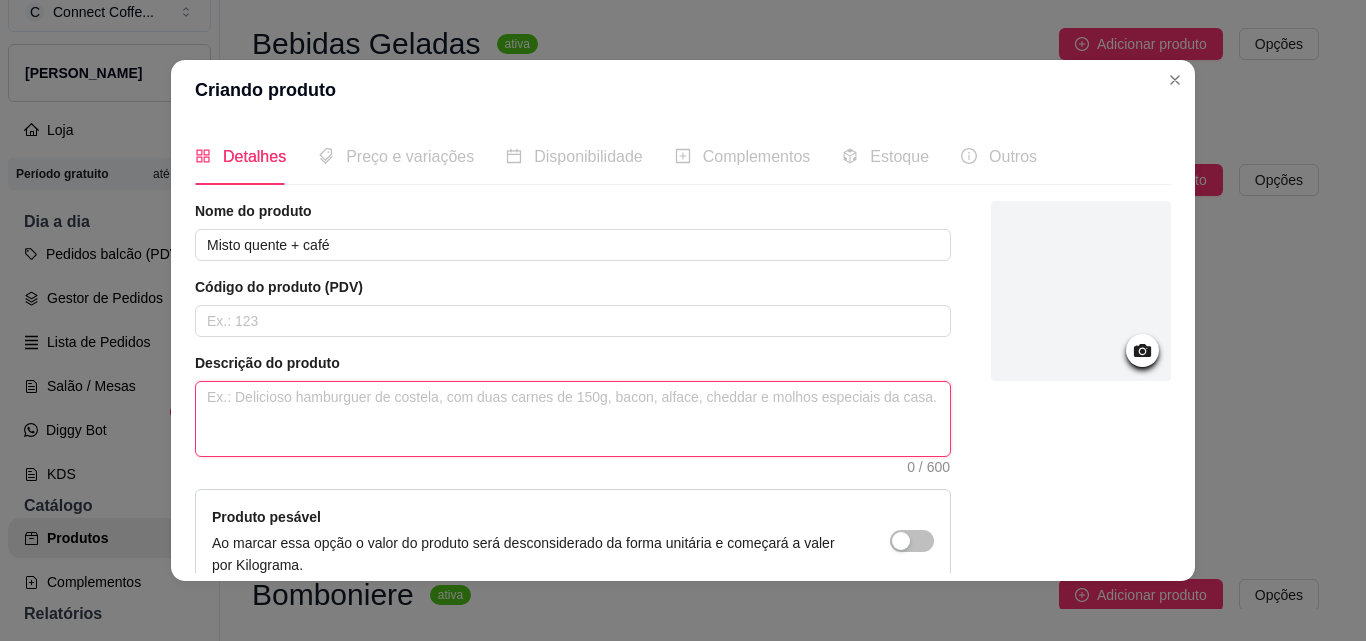 click at bounding box center (573, 419) 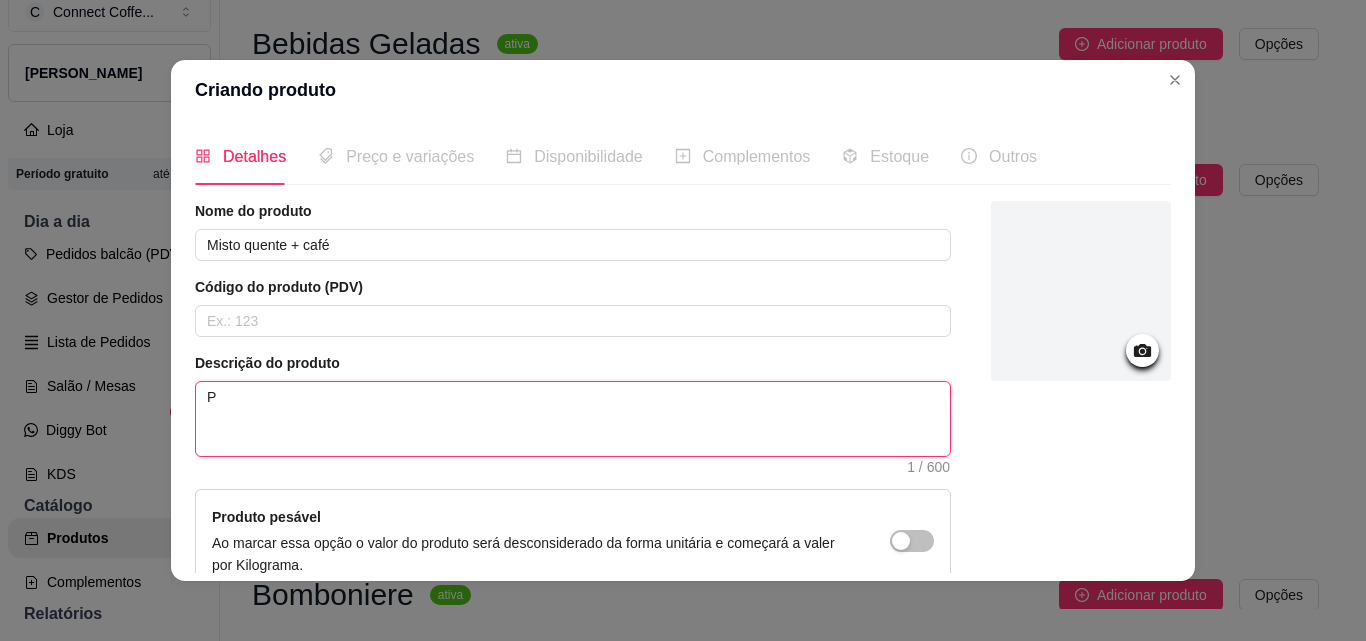 type 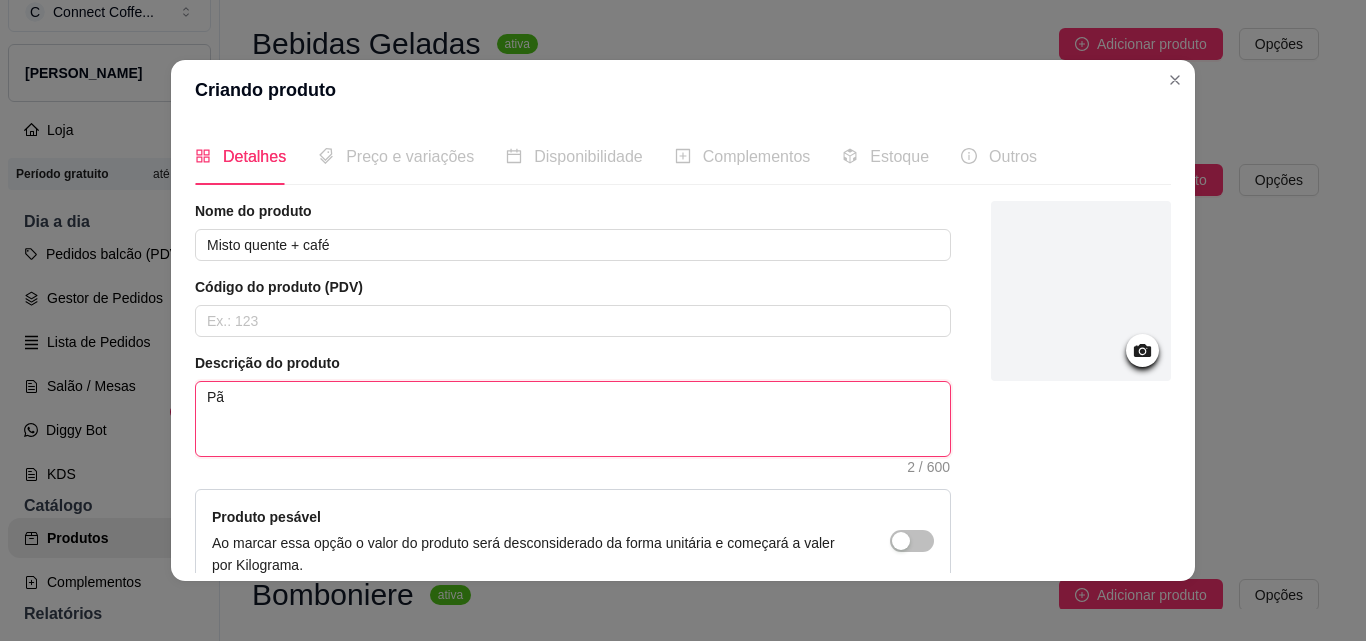 type 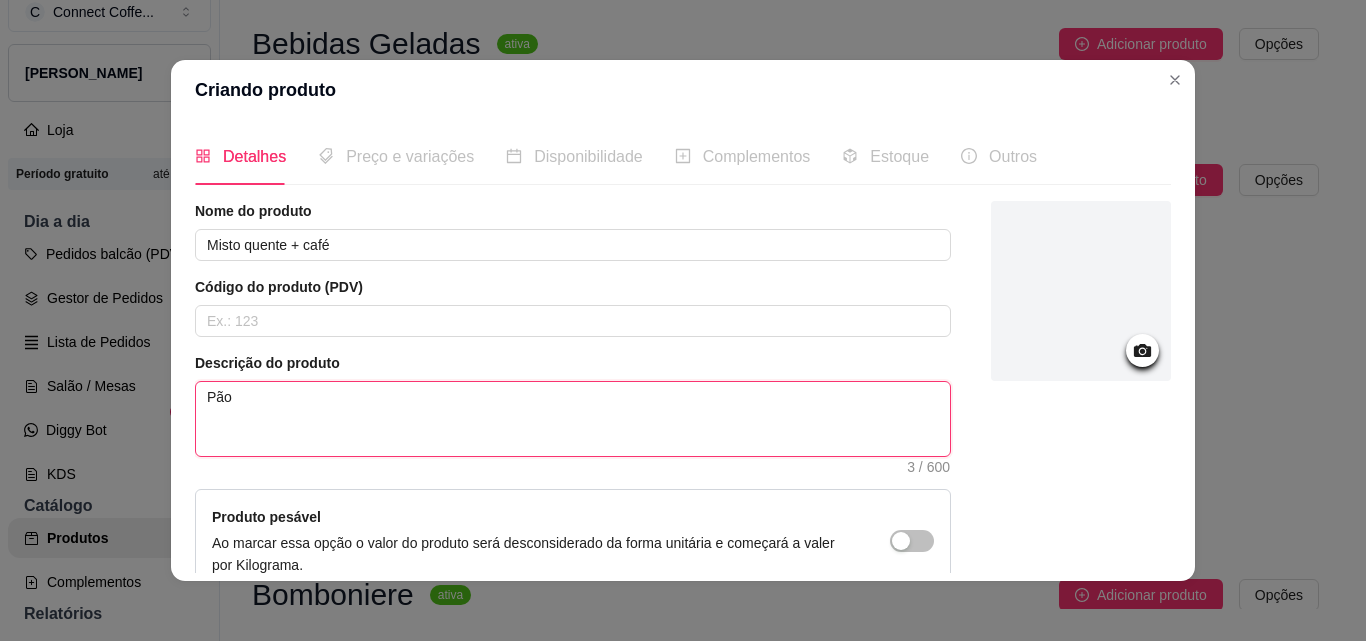 type 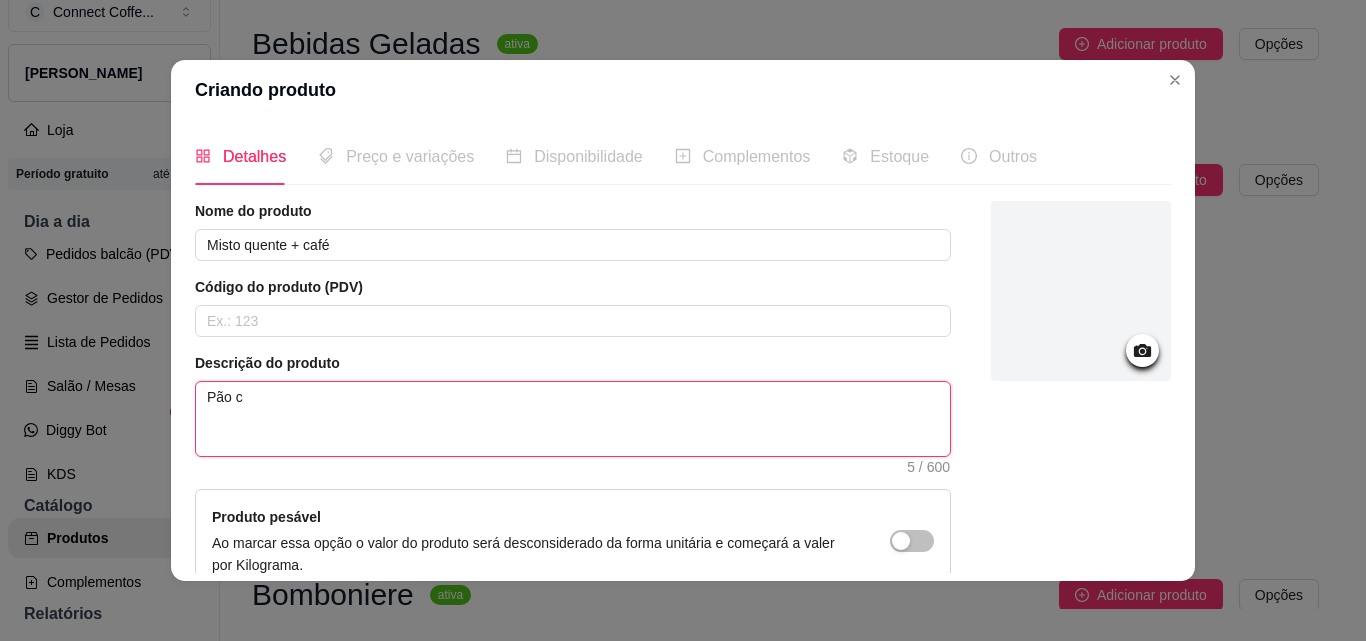 type 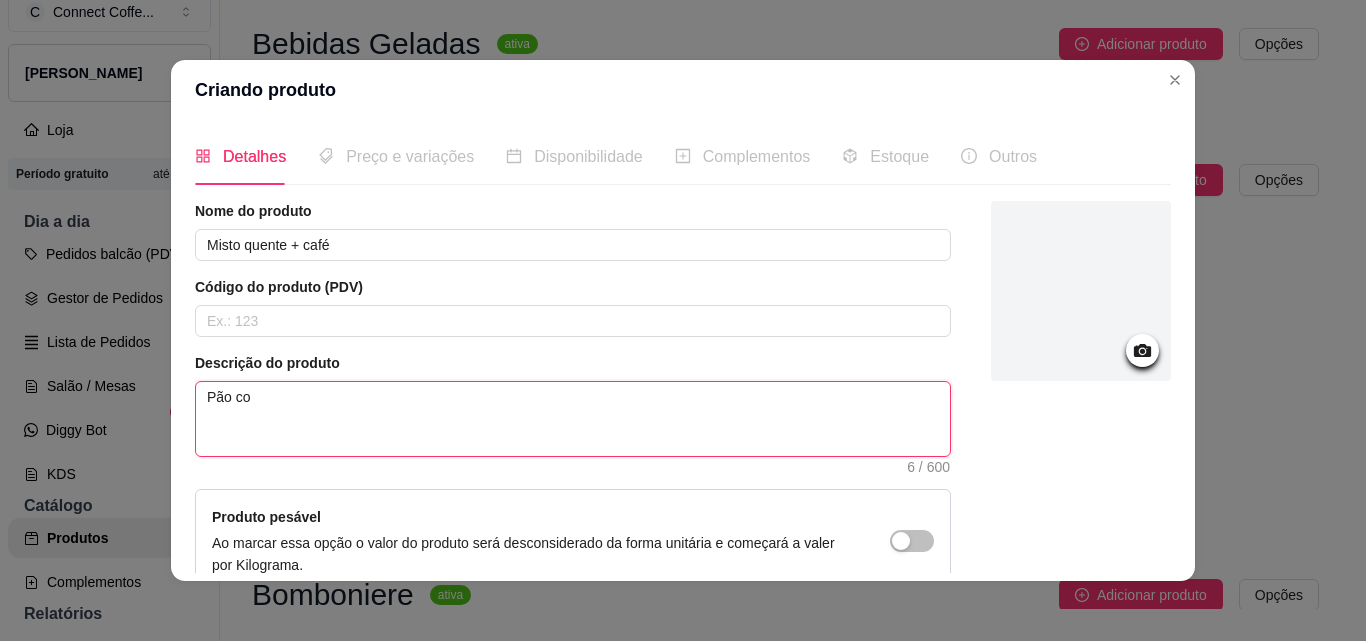 type 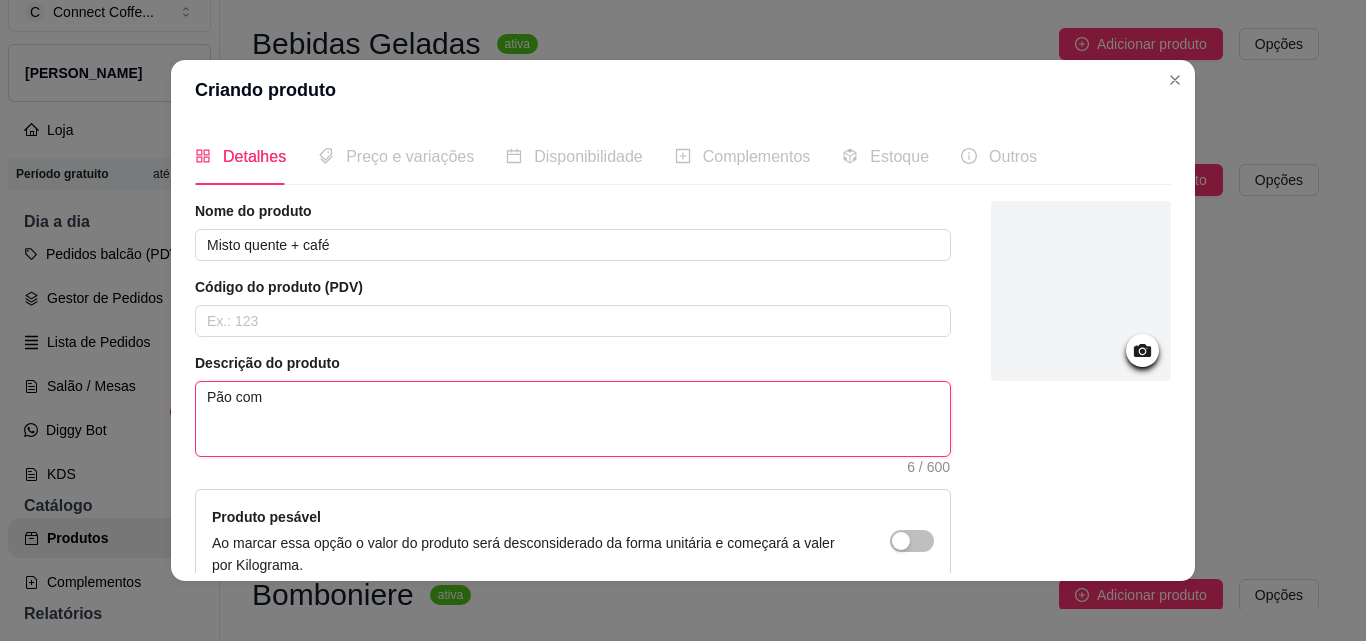 type 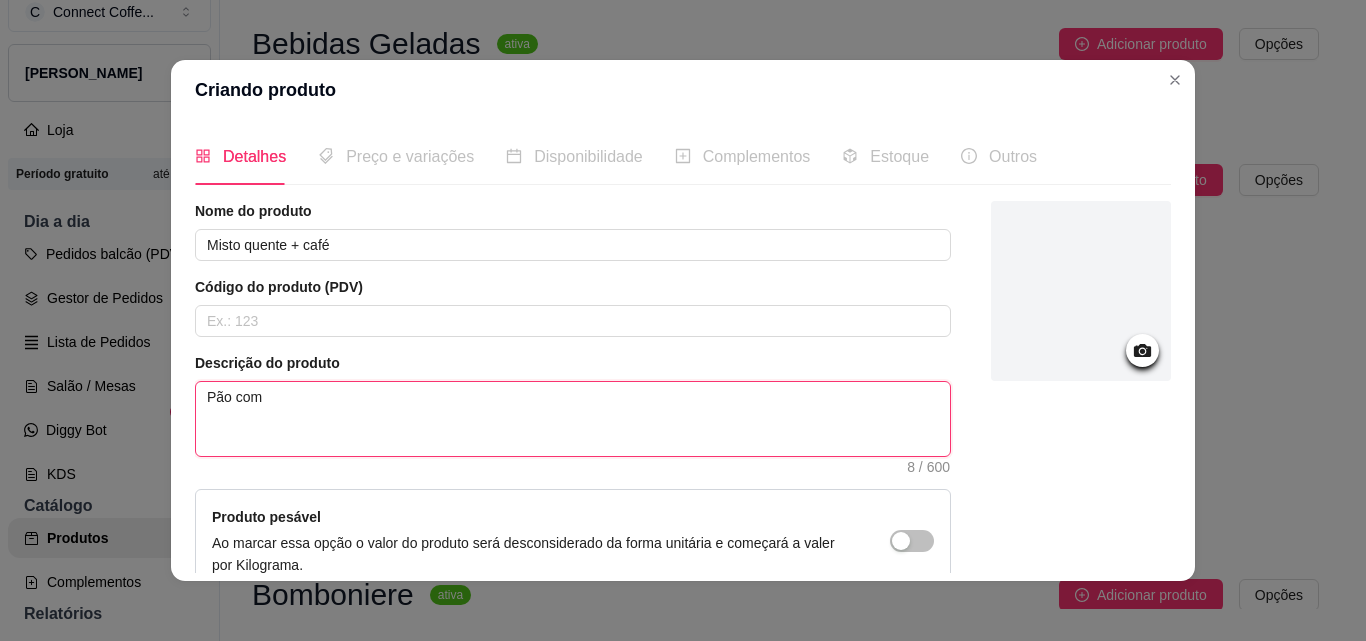type 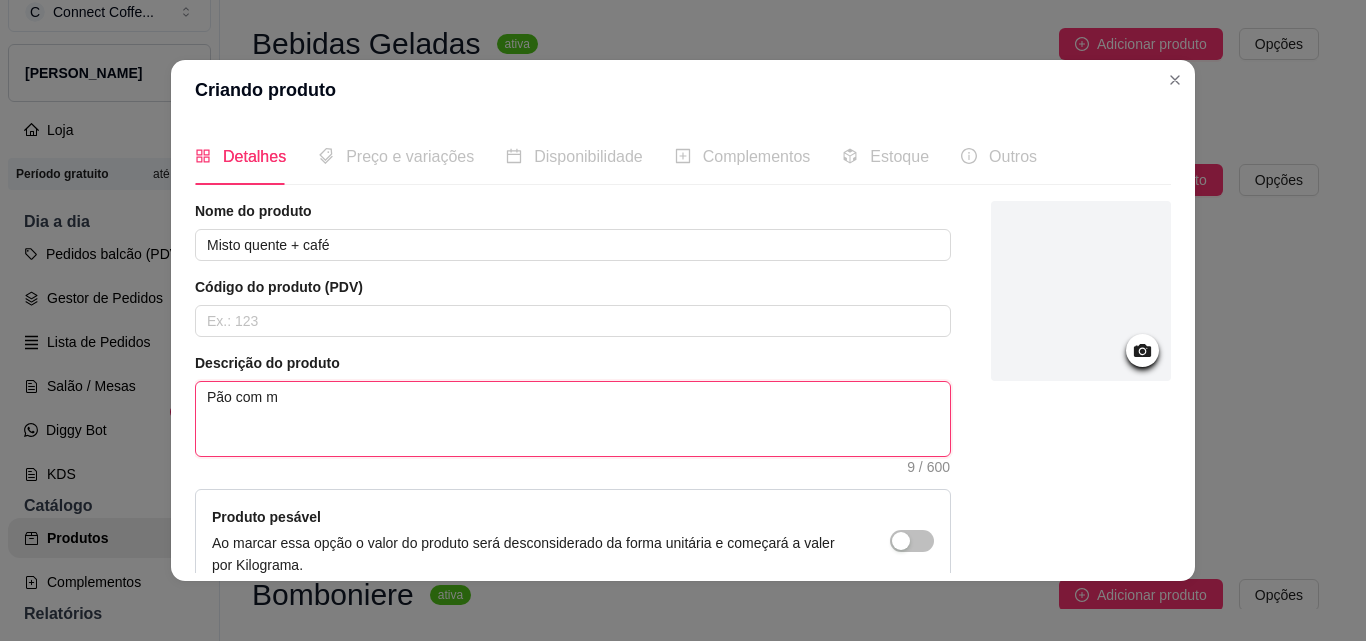 type 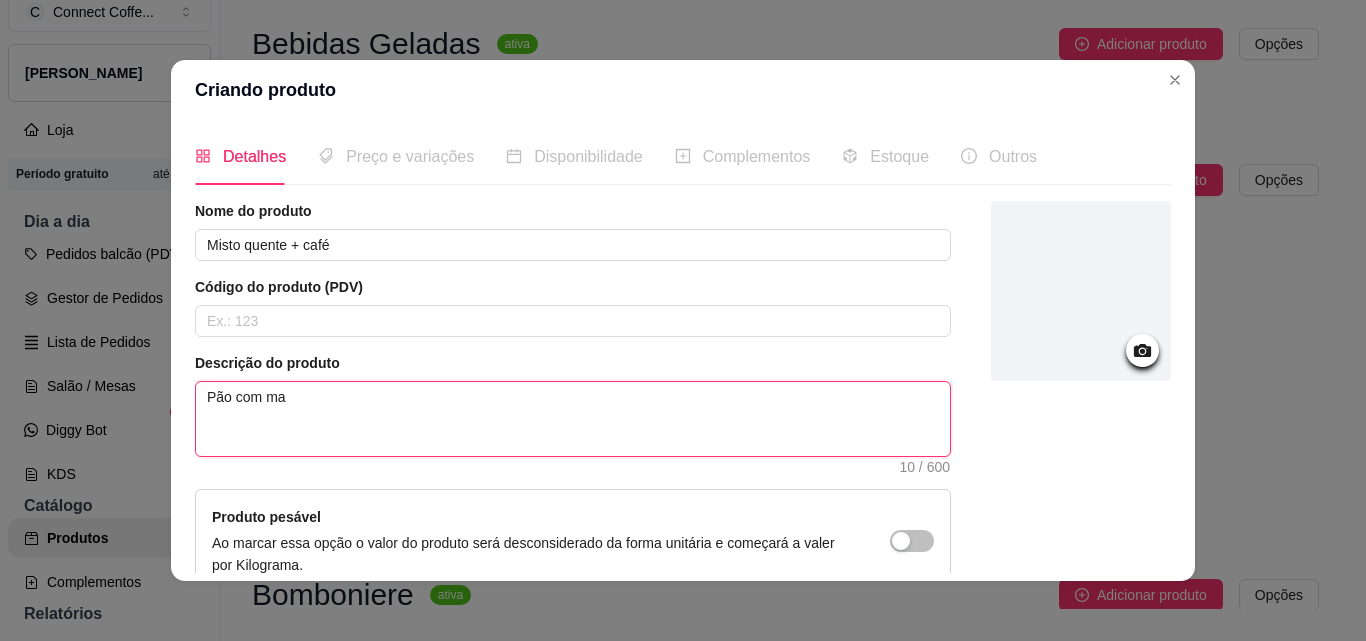 type 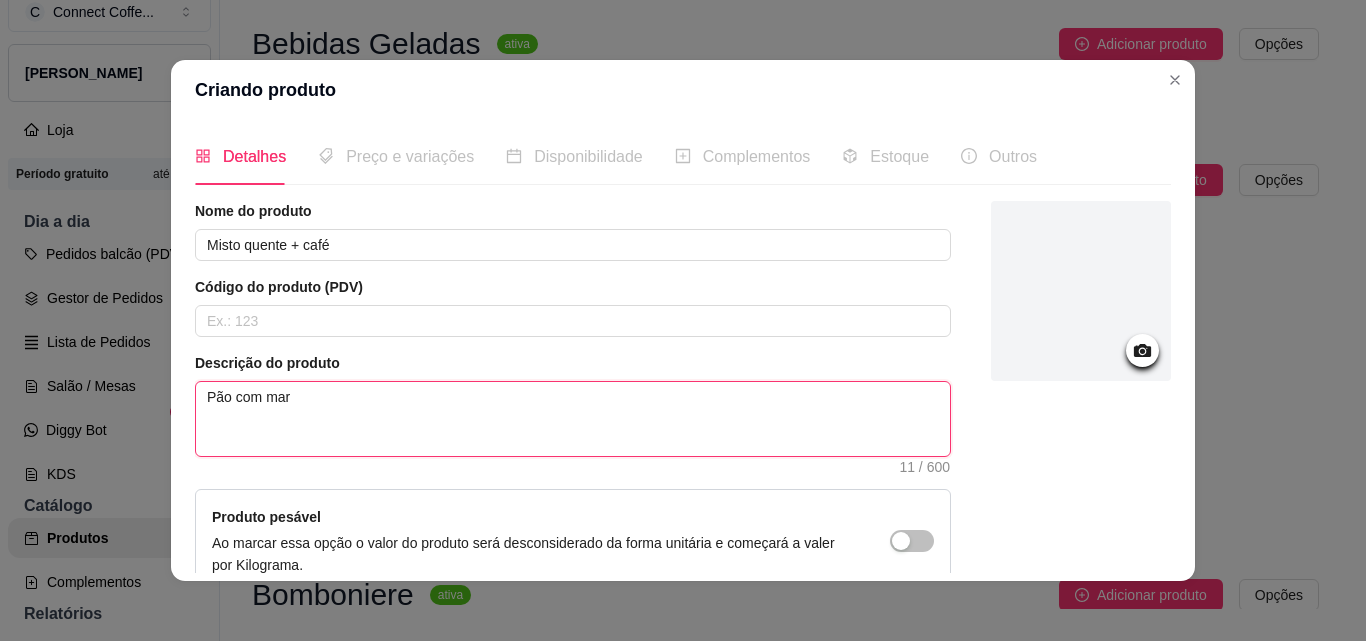 type 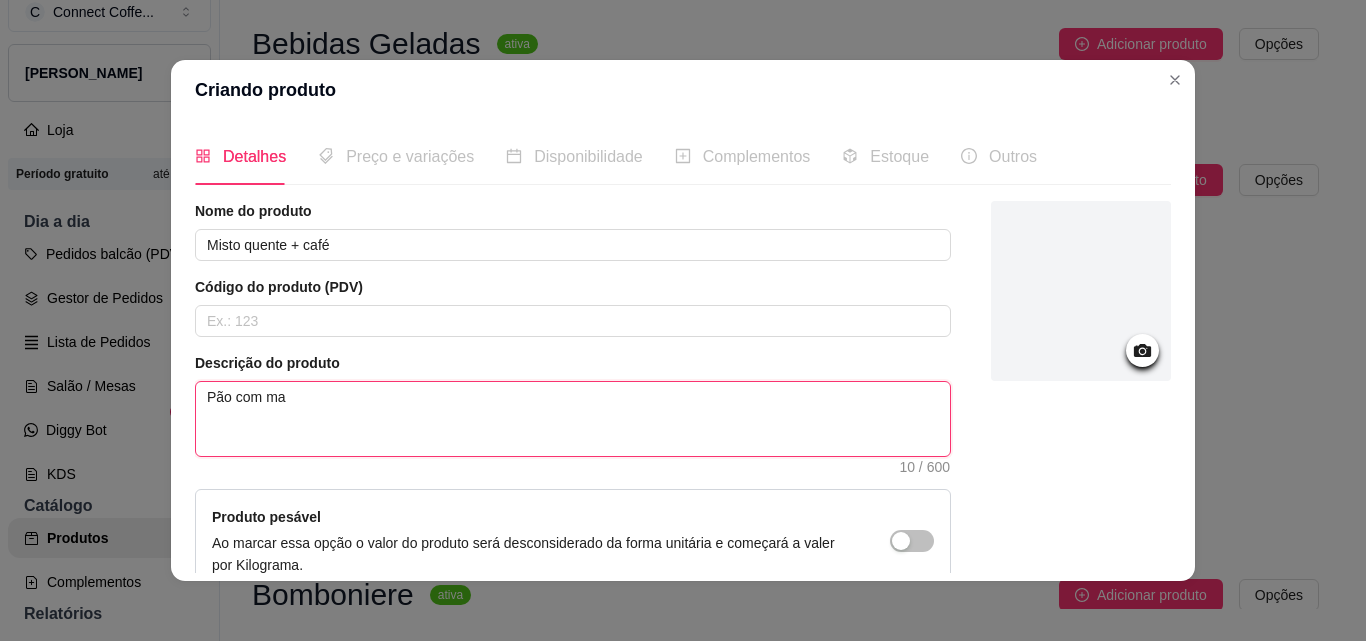 type 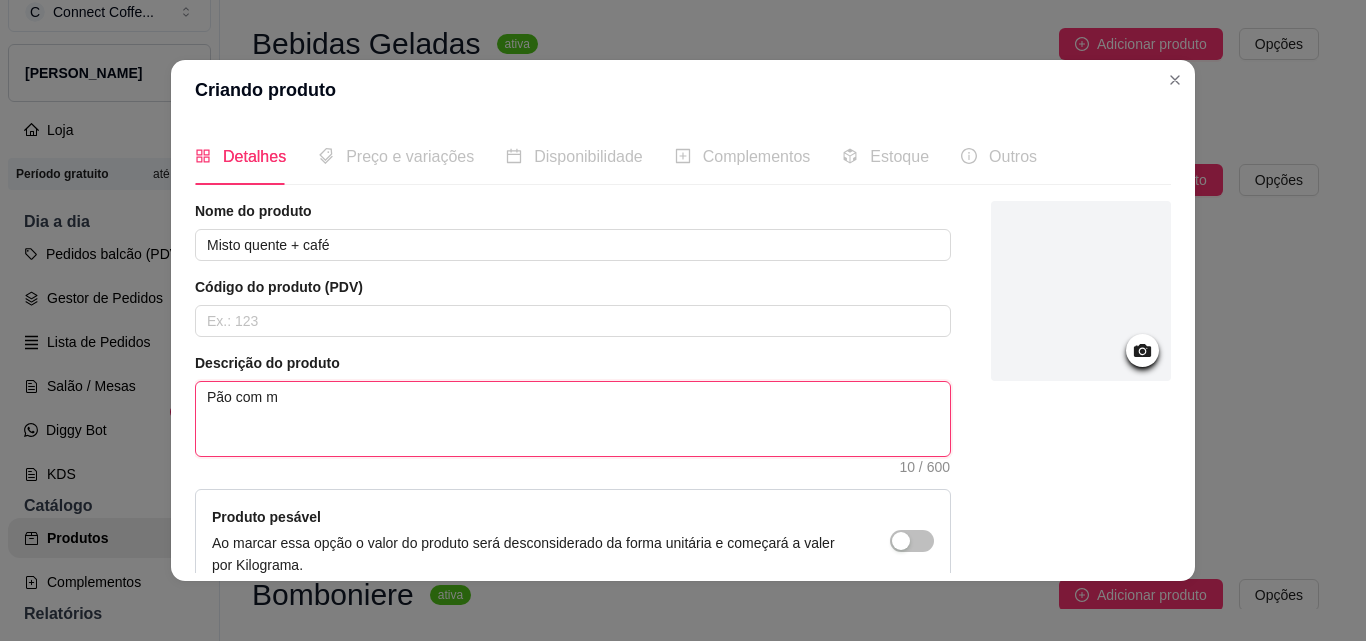type 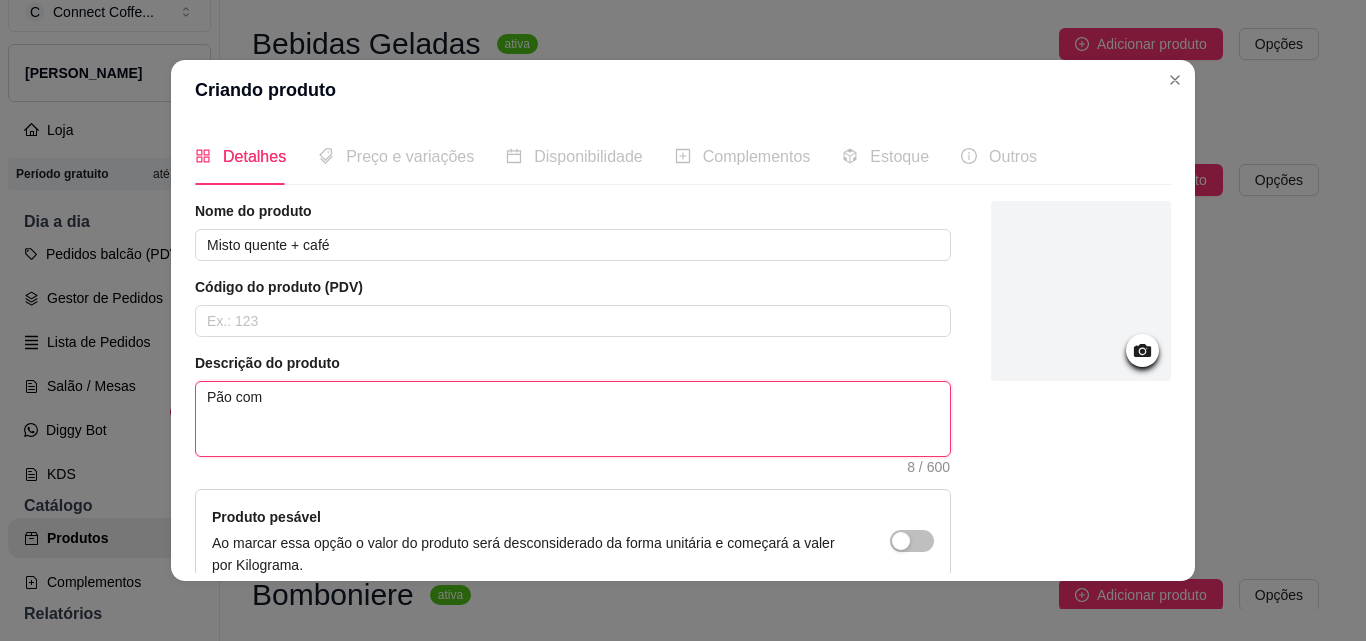 type 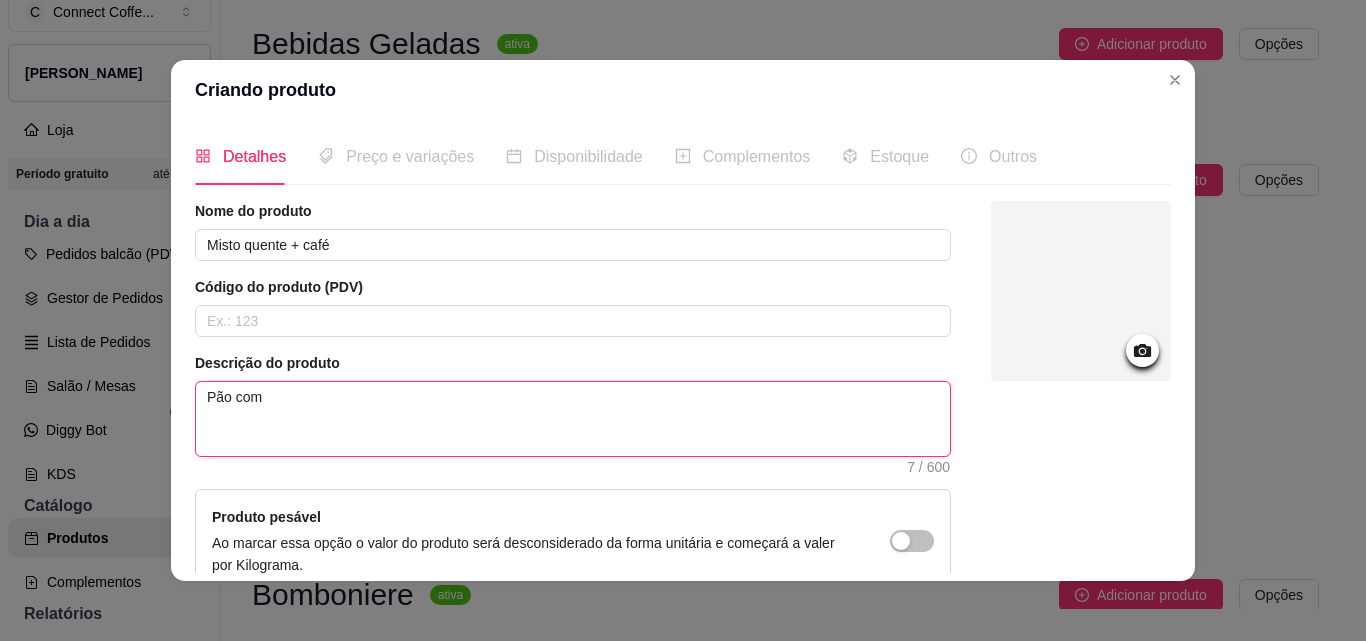 type 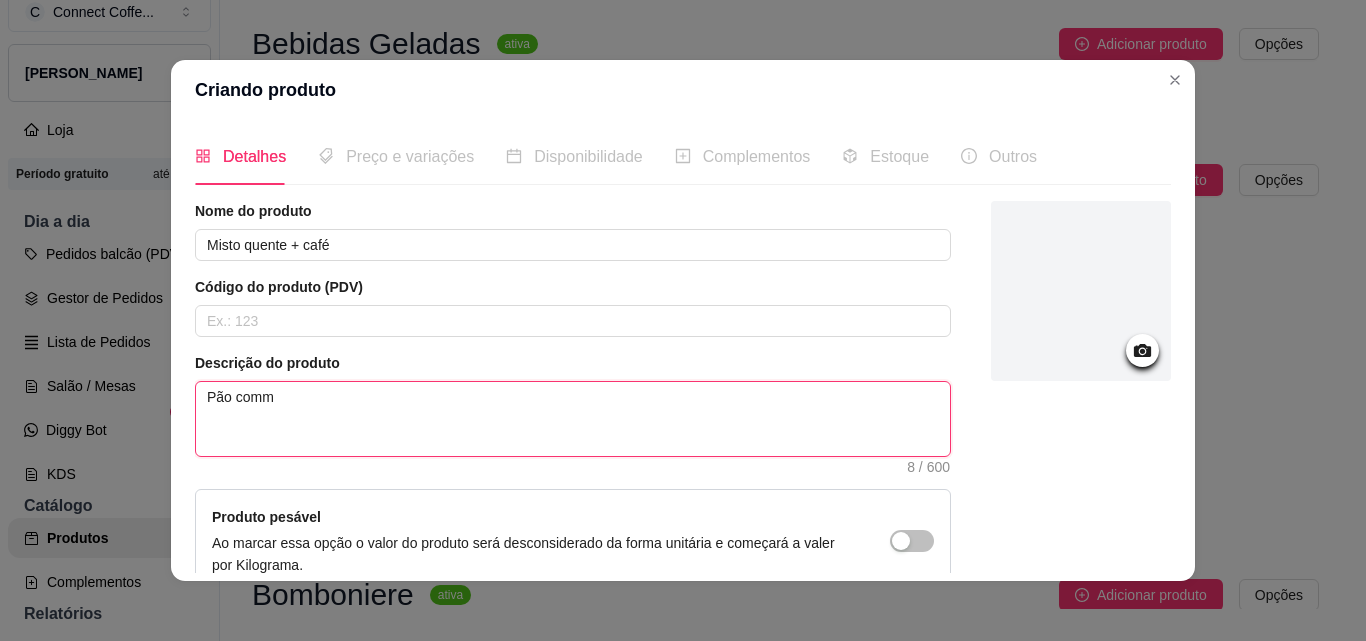type 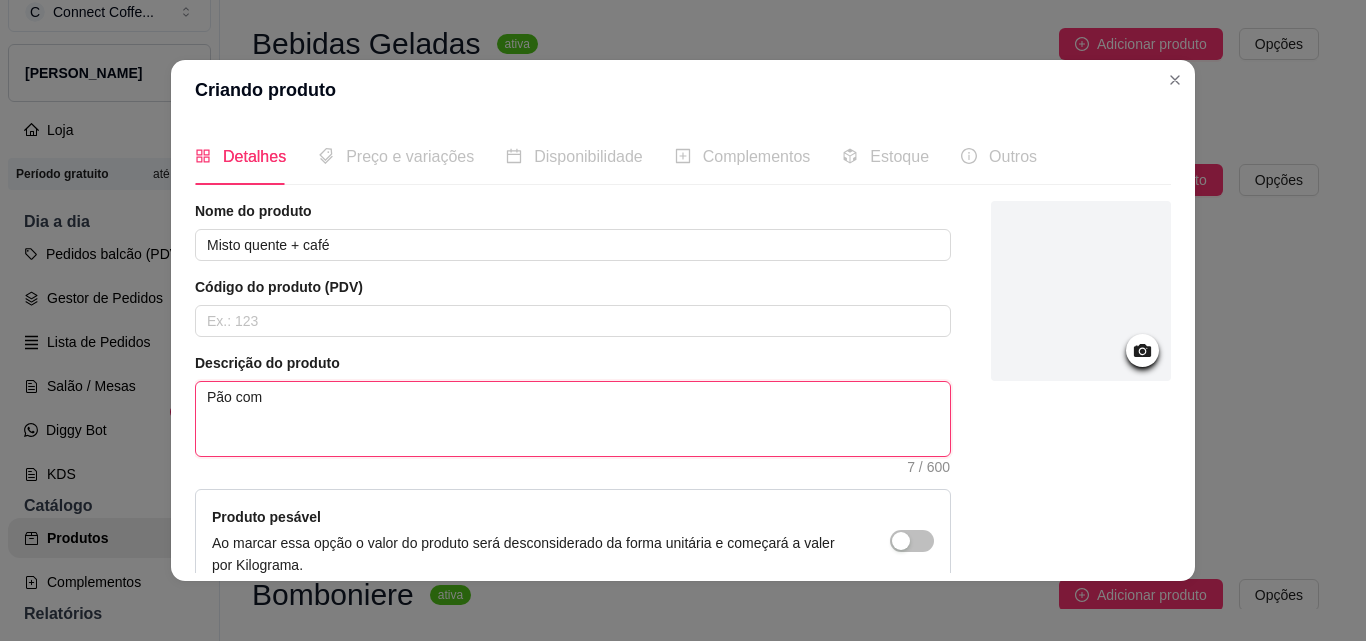 type 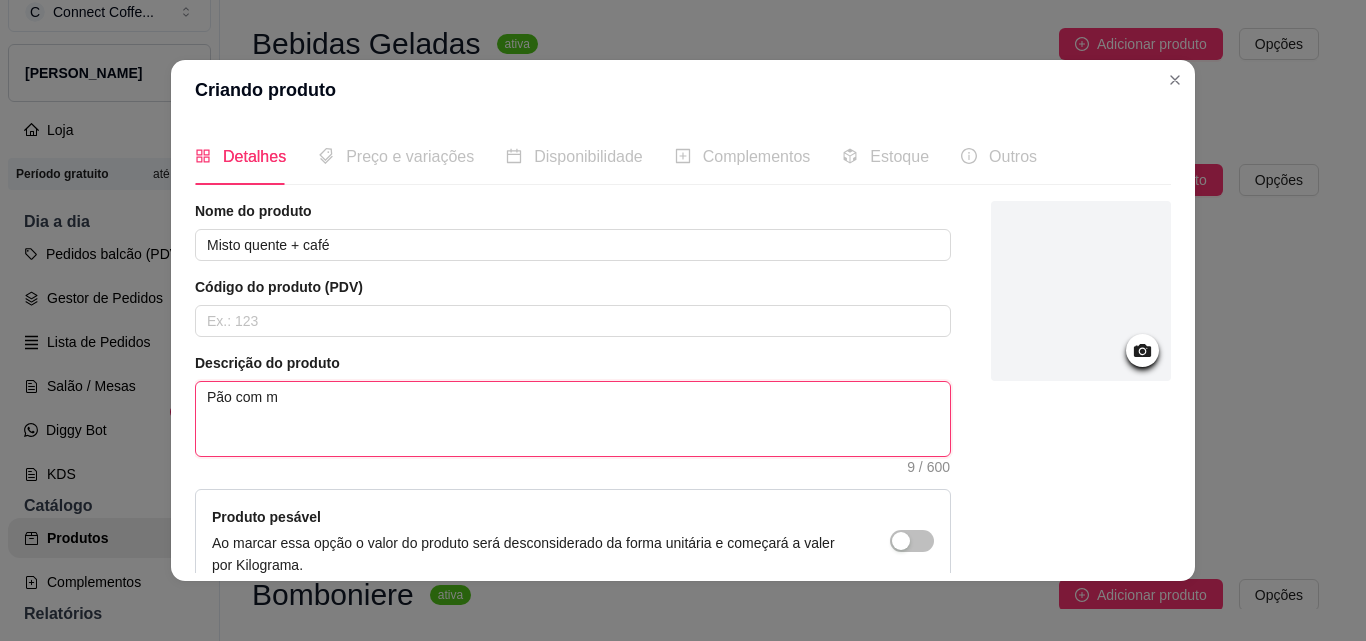 type 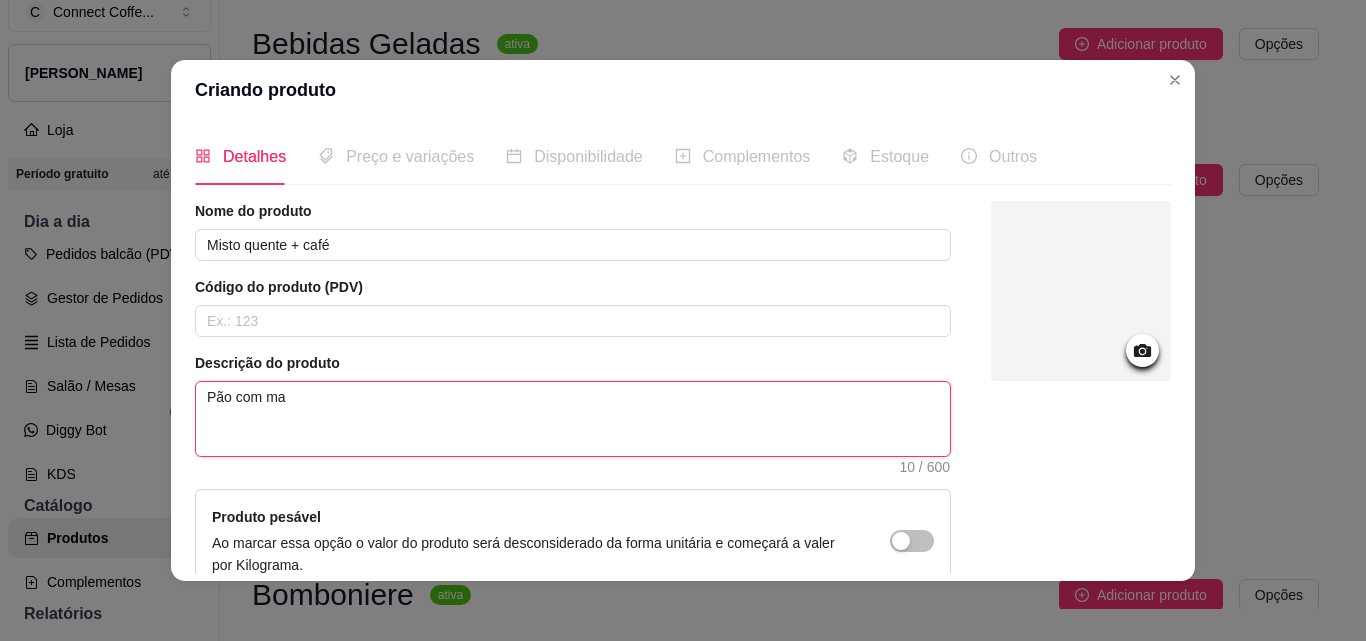 type 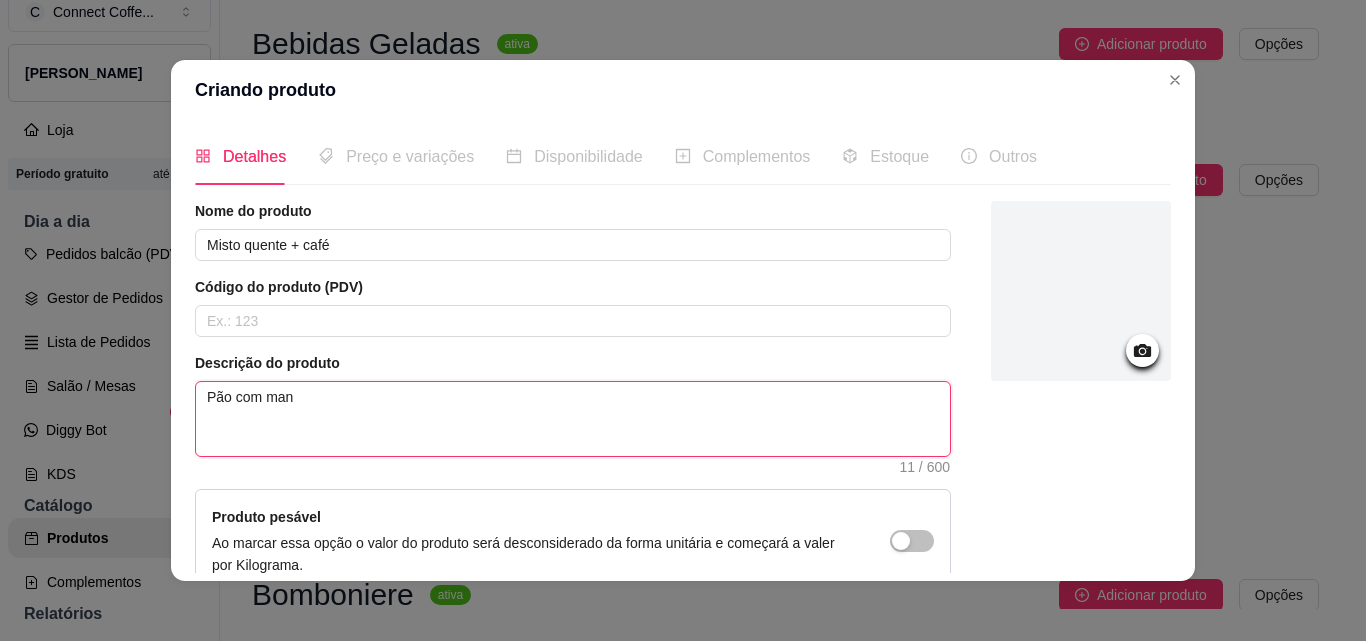 type 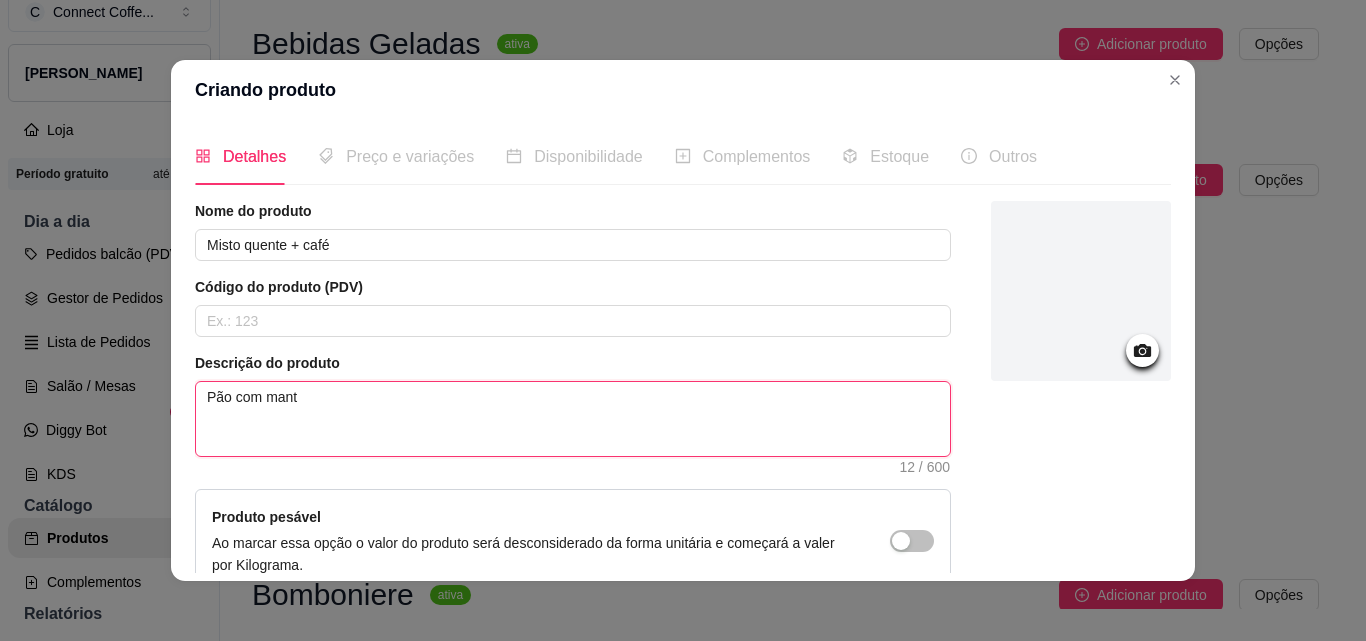 type 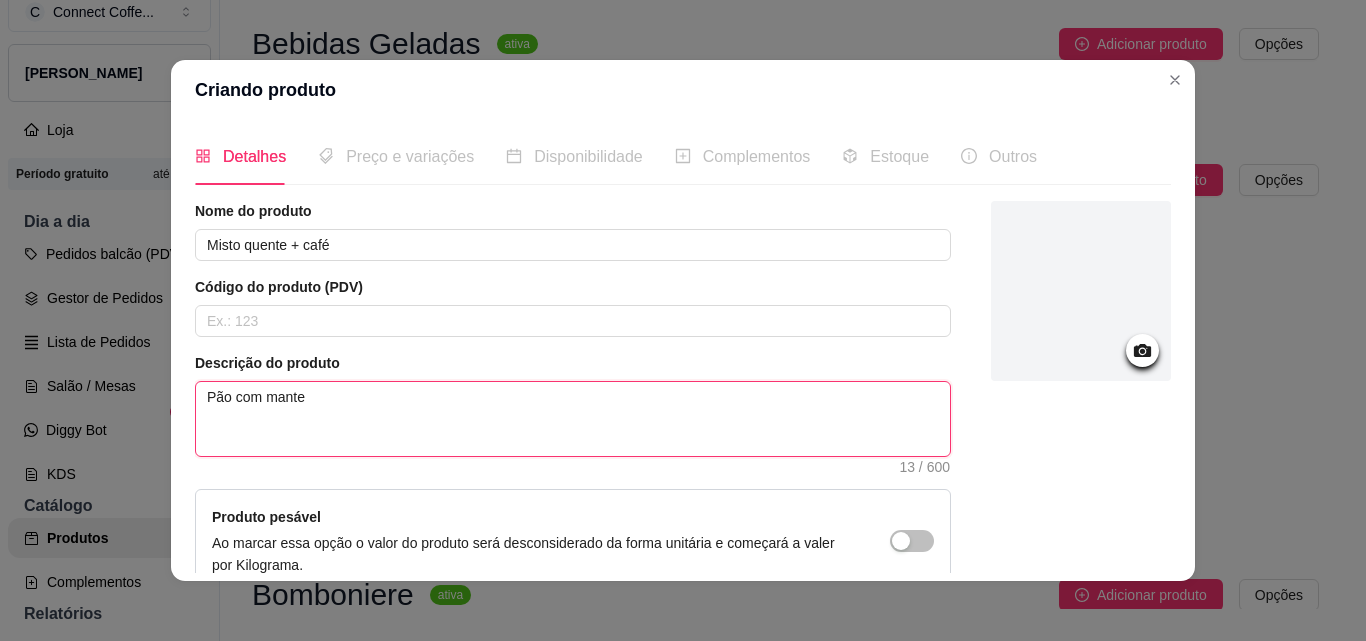 type 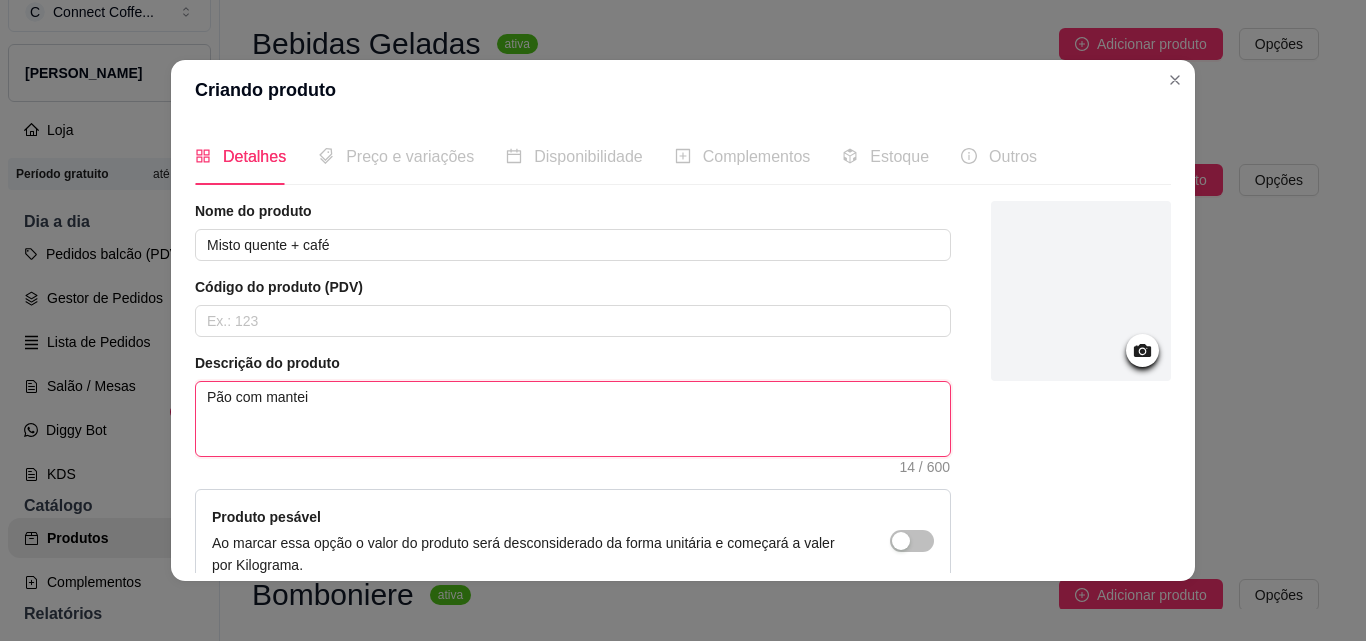 type 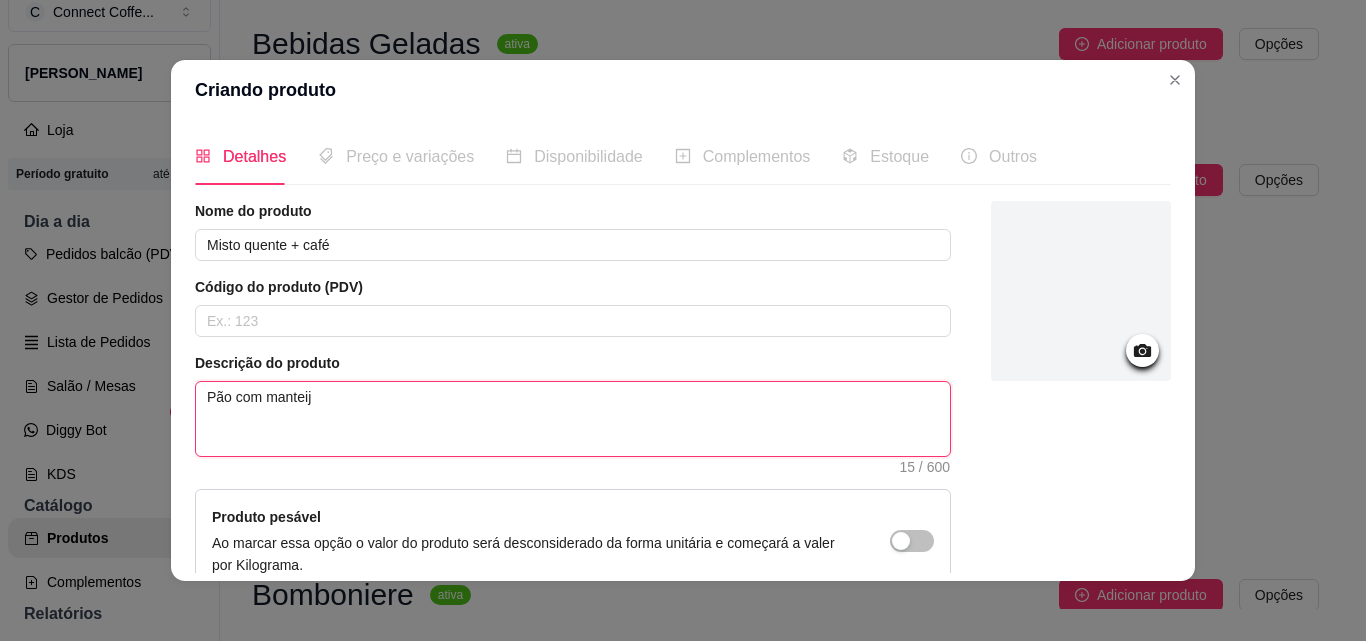 type 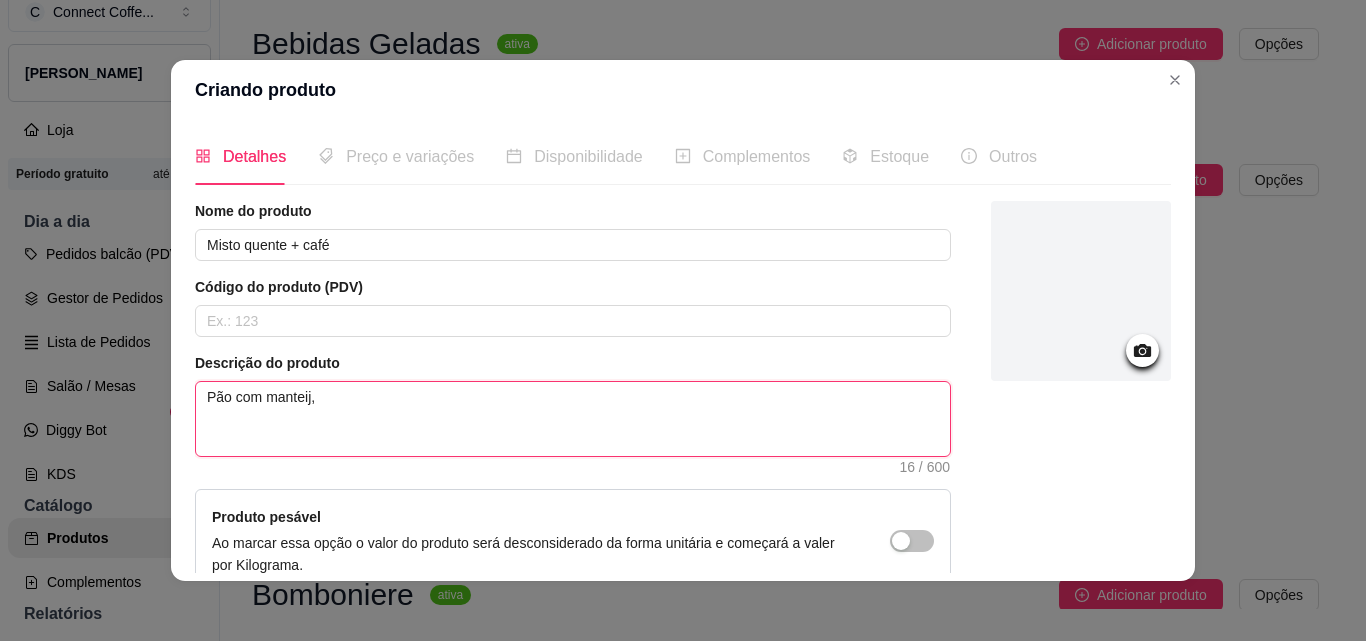 type 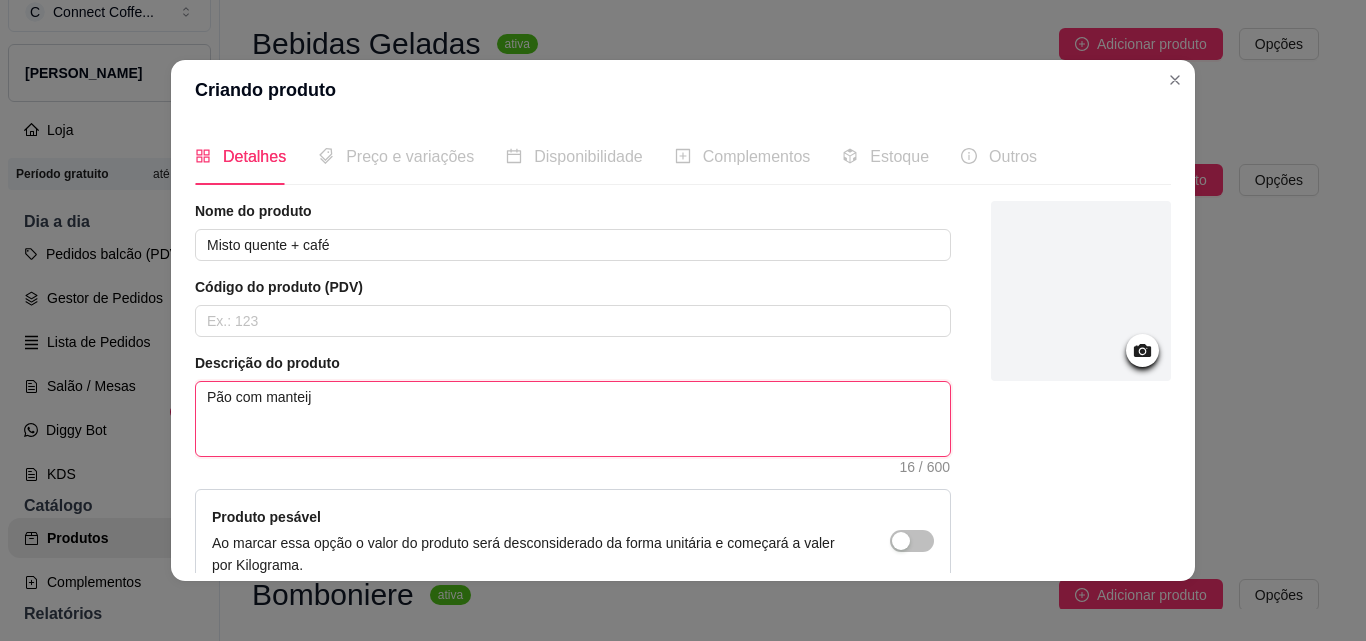 type 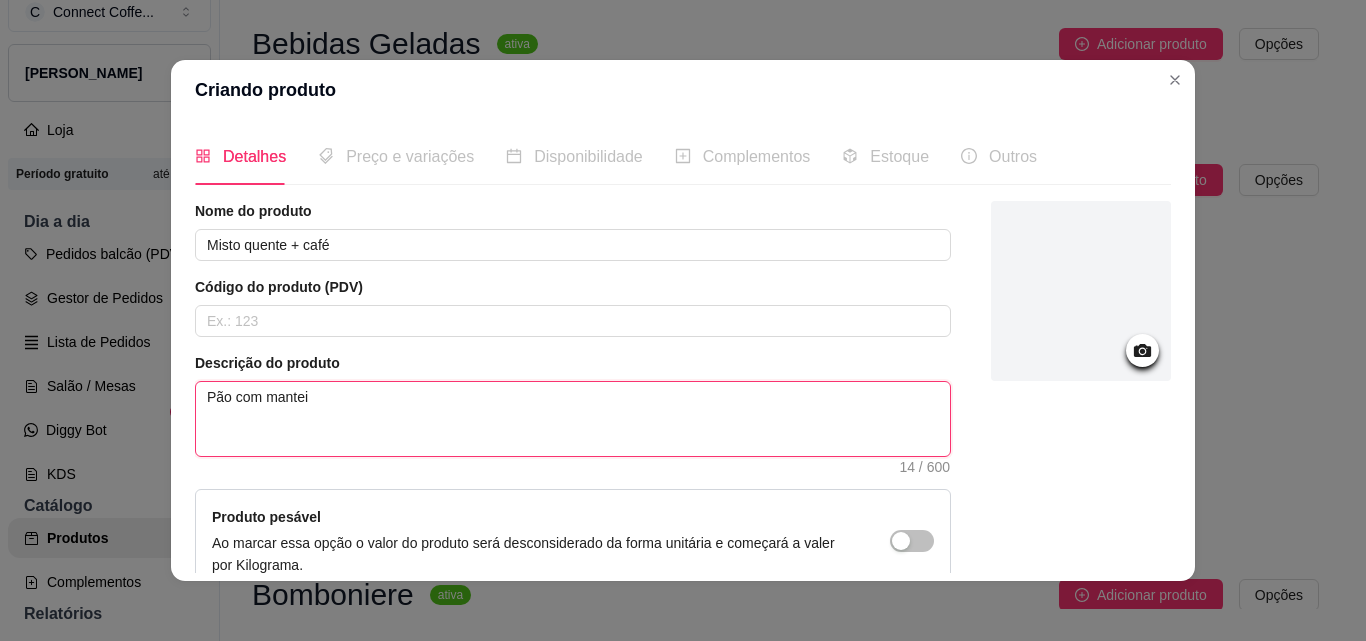 type 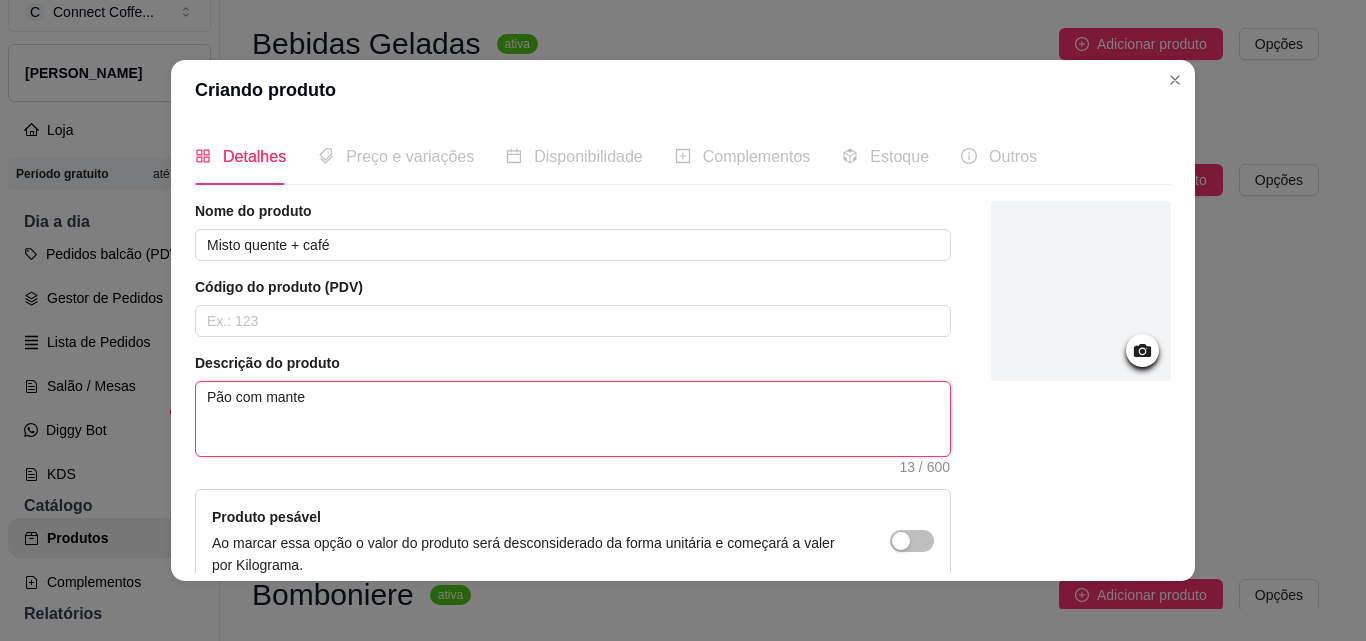 type 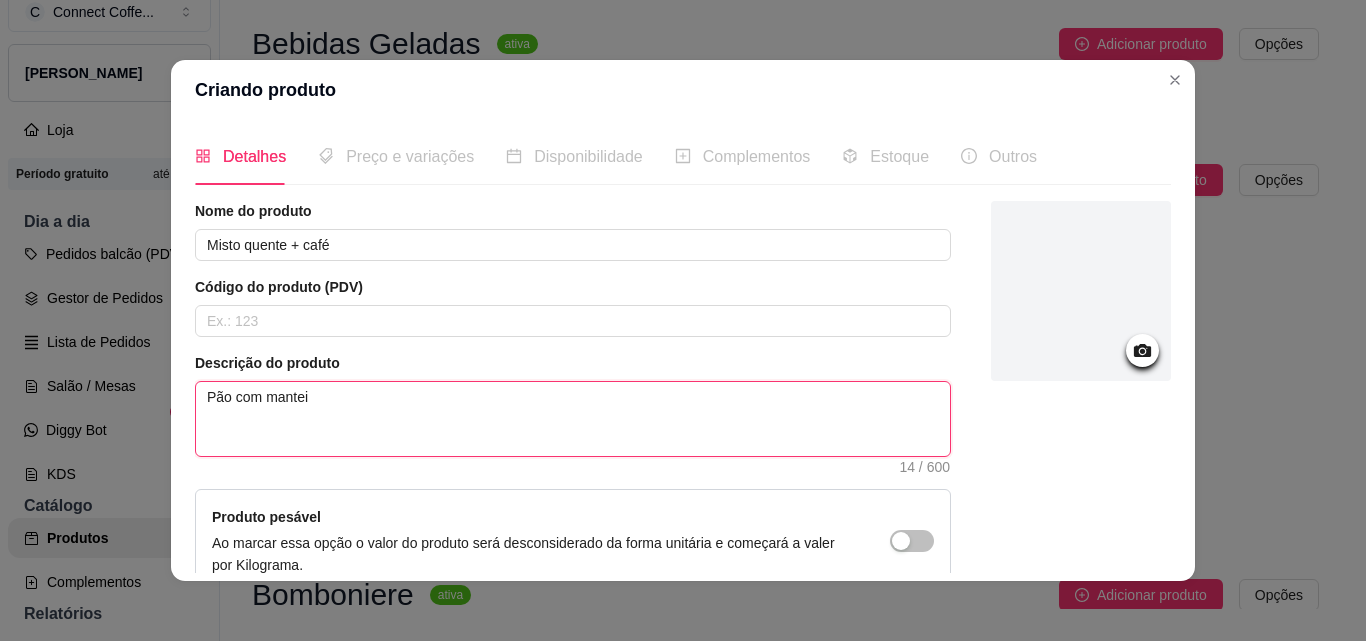 type 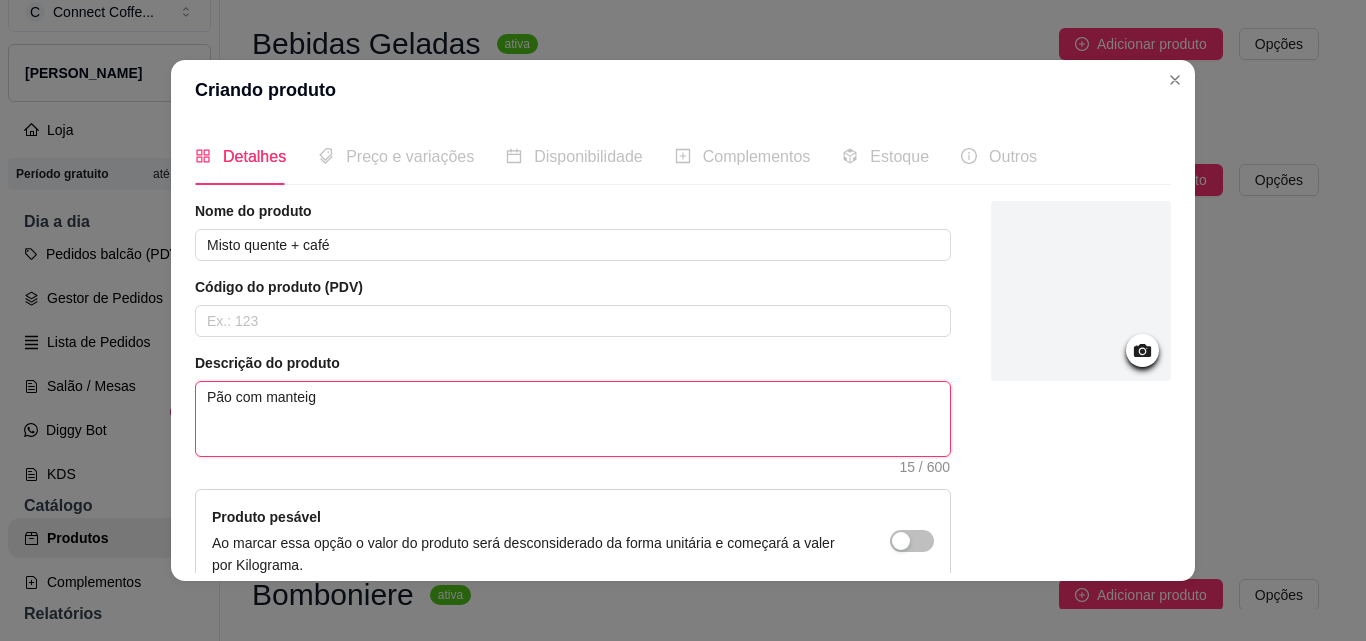 type 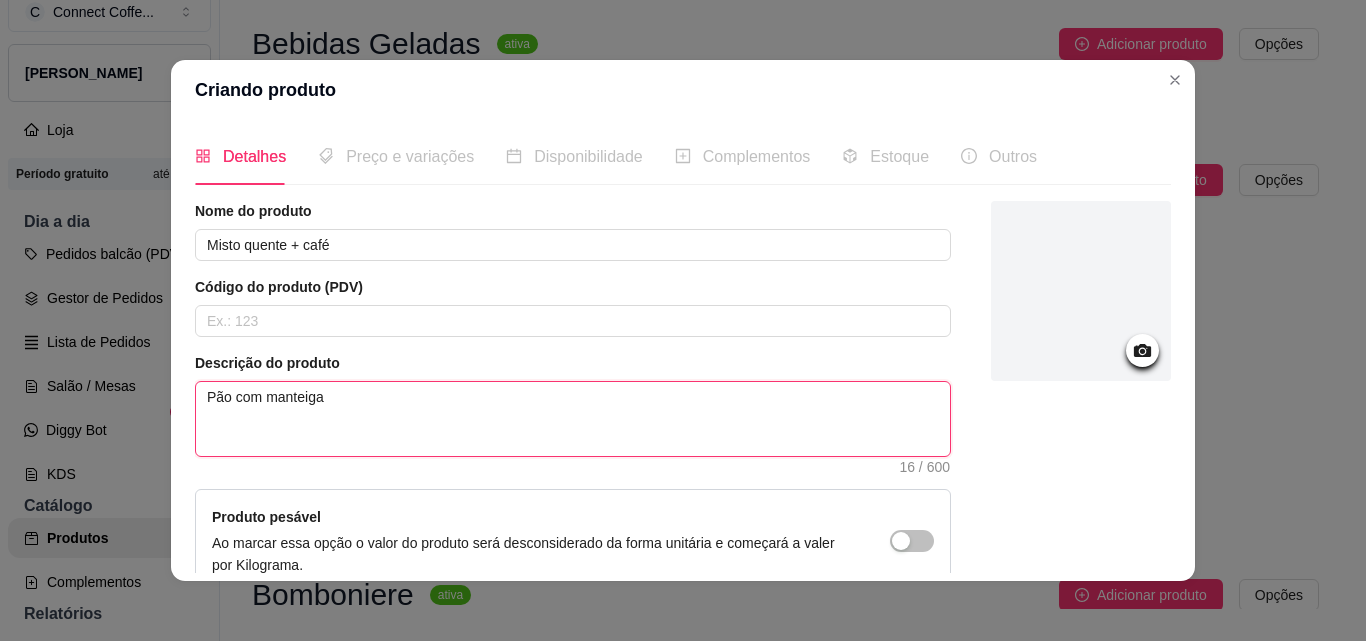 type 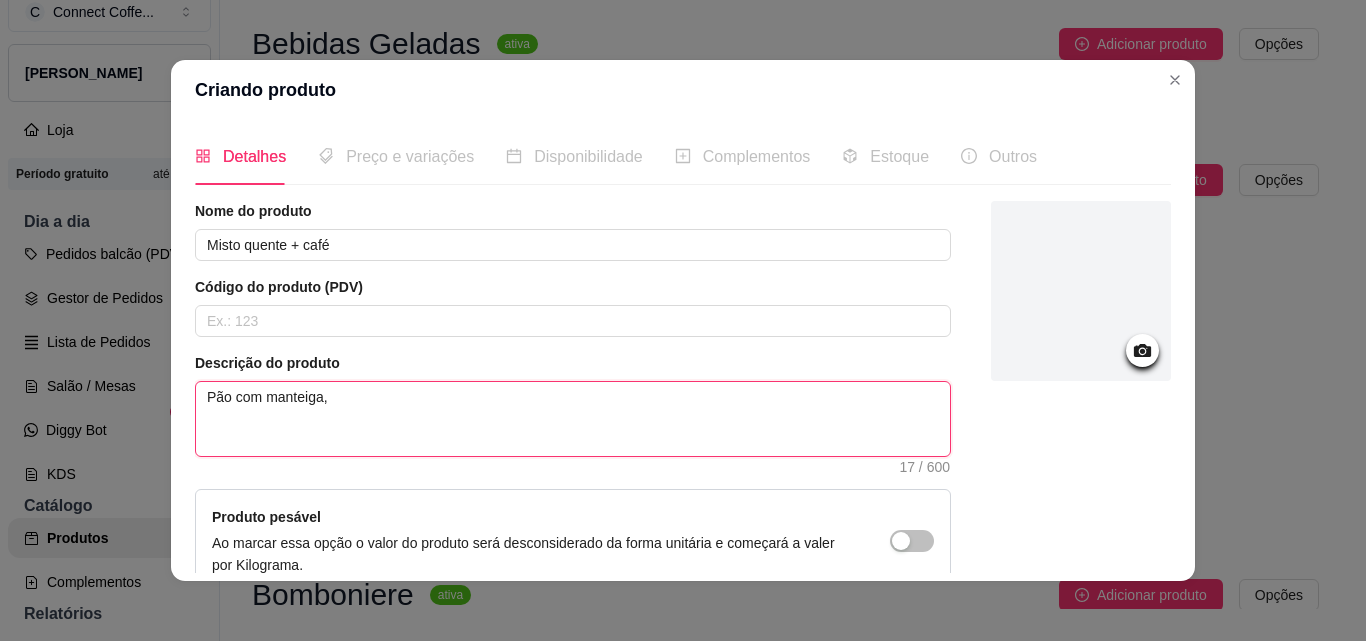 type 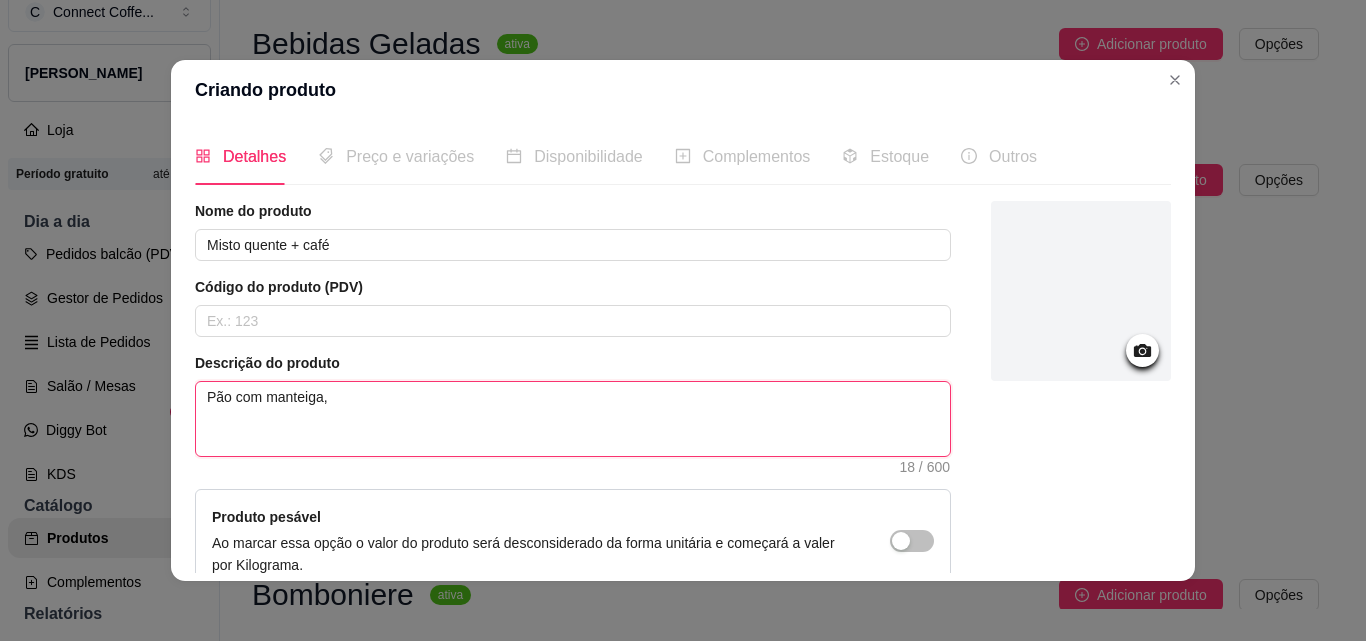 type 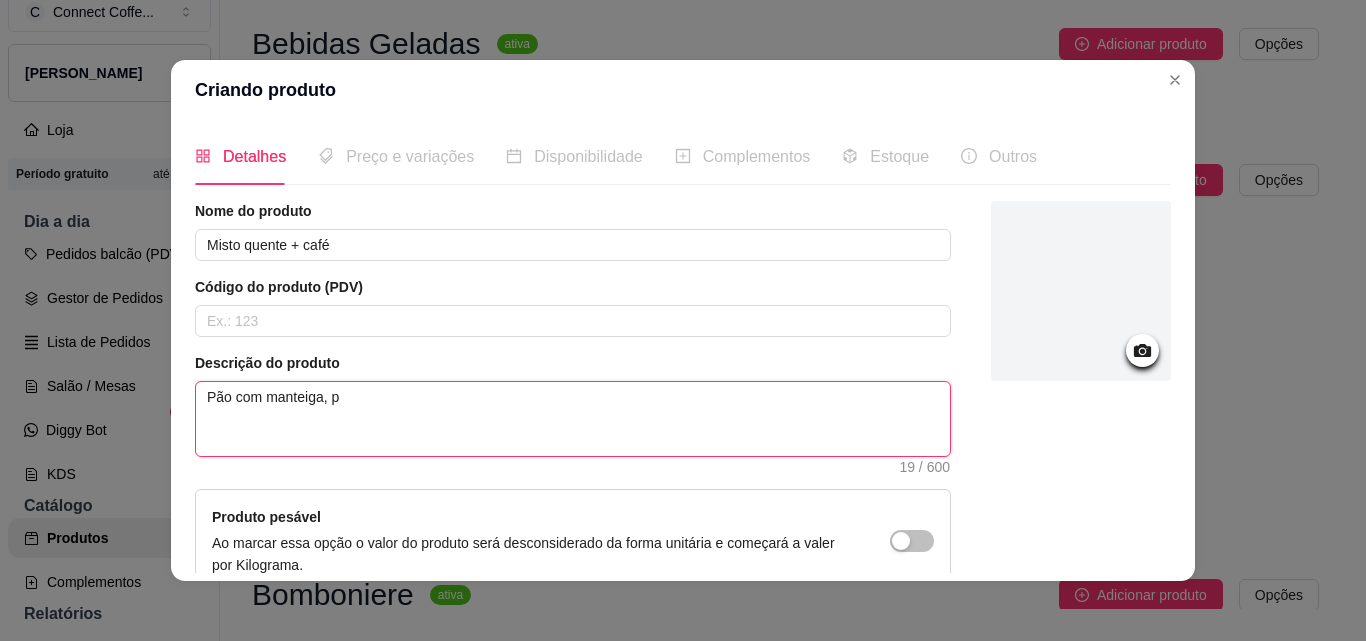 type 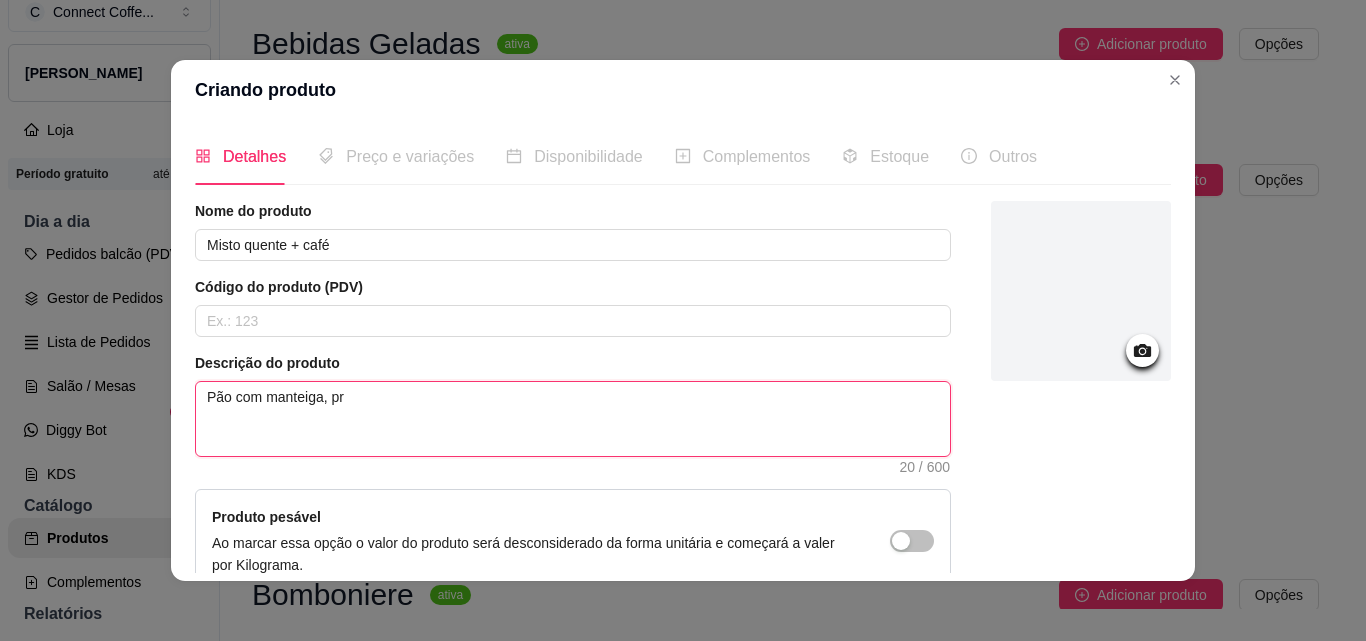 type 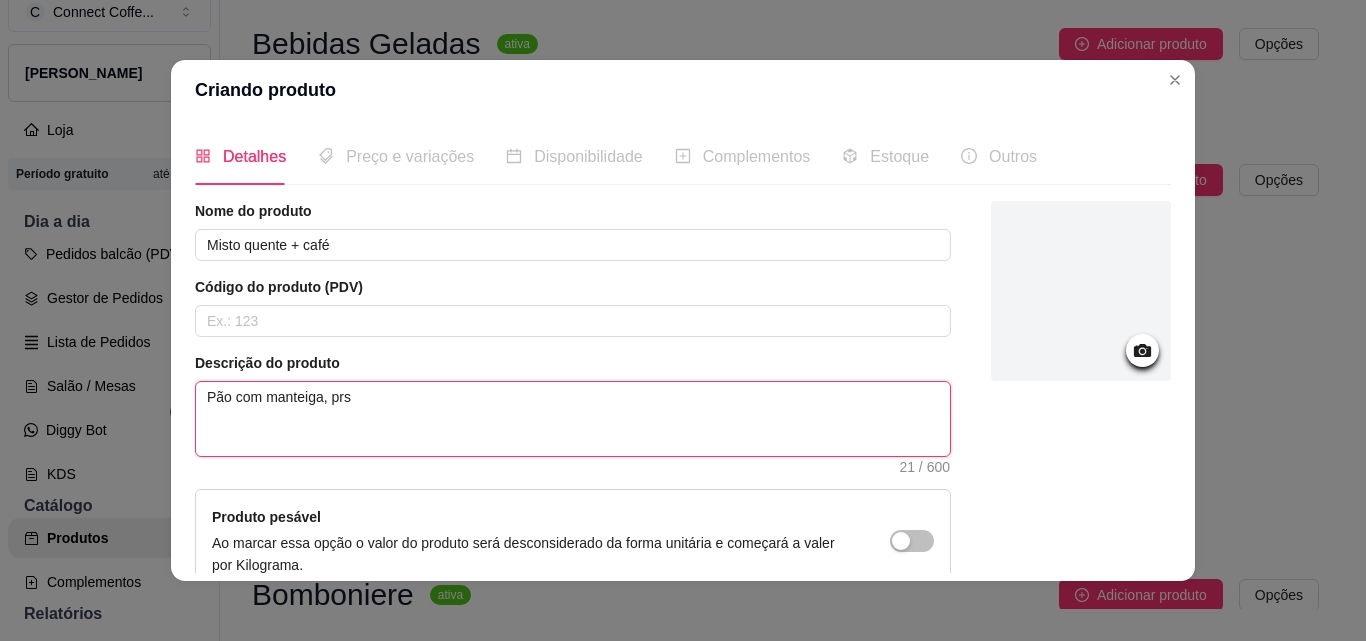 type 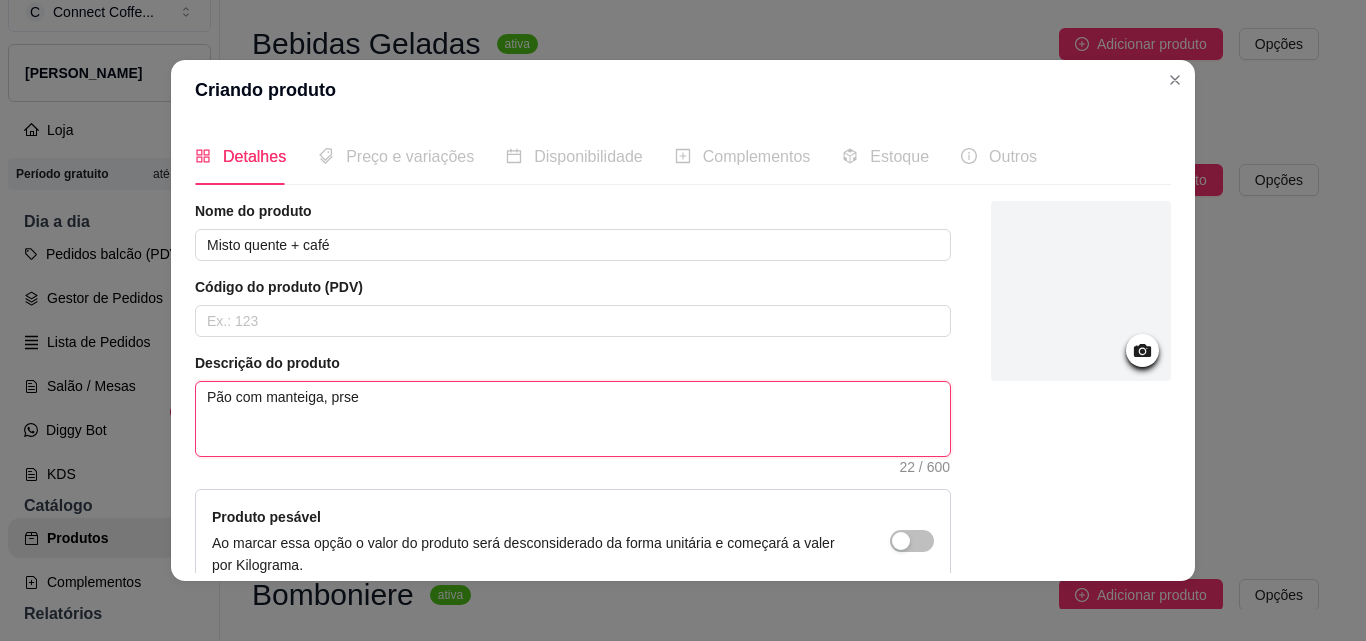 type 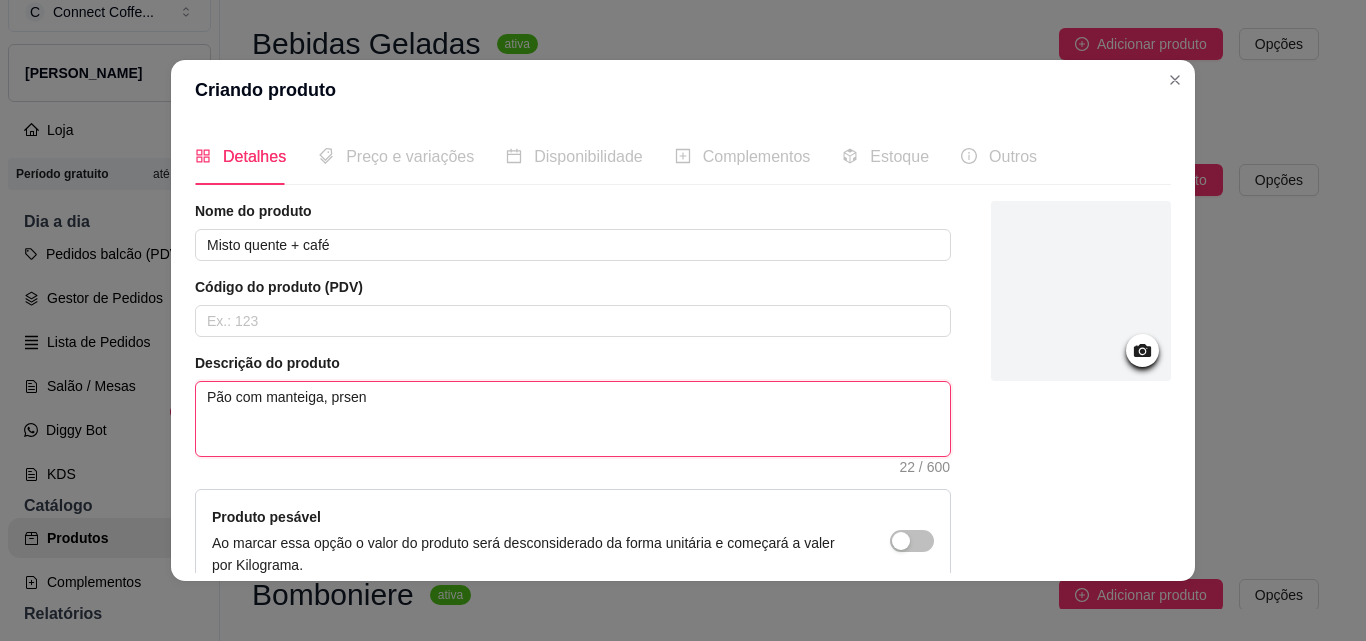 type 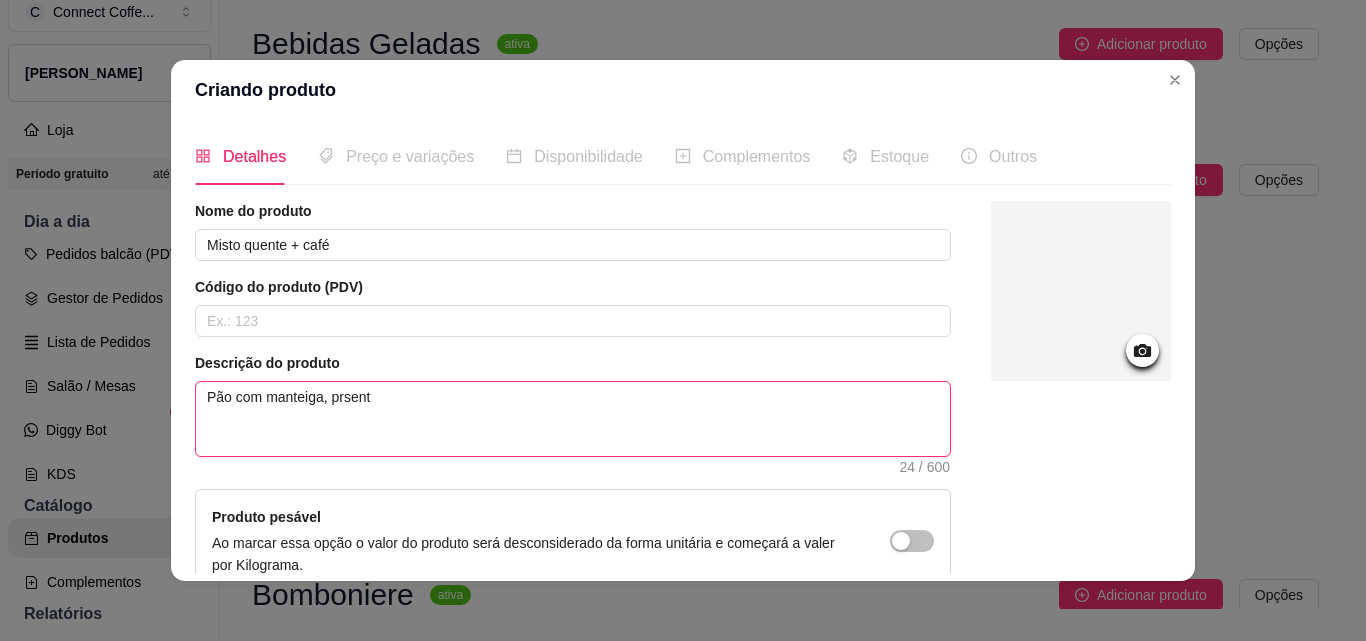 type 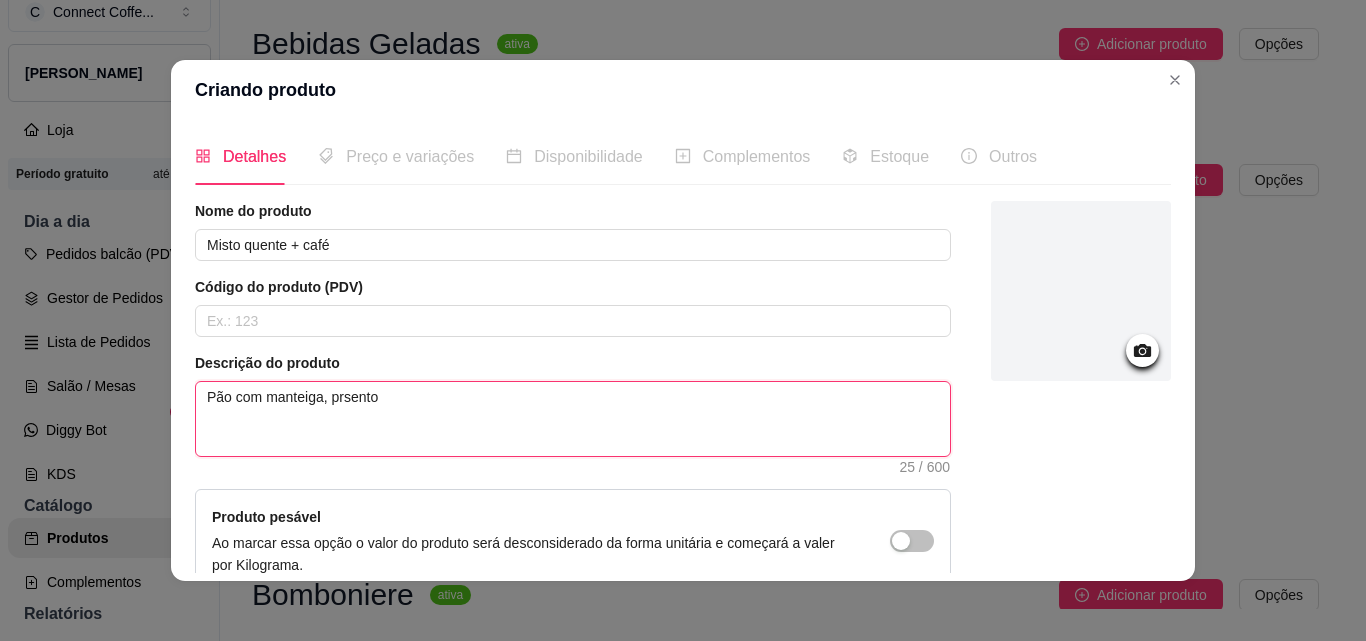 type 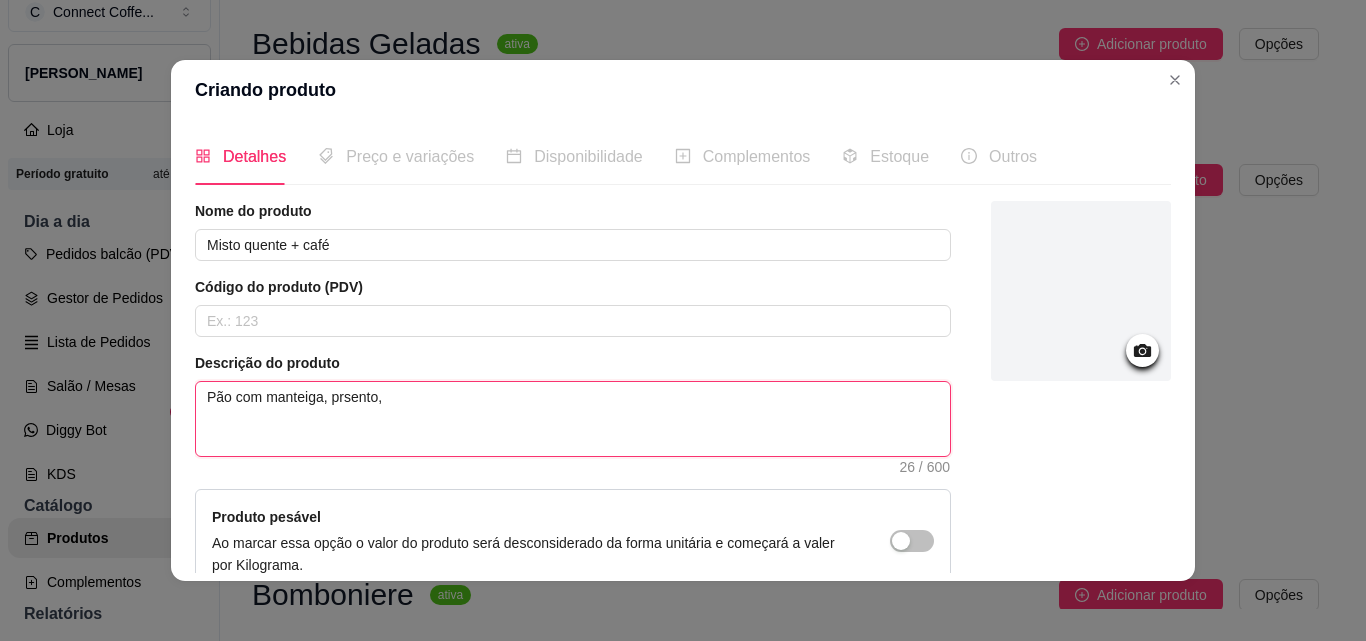 type 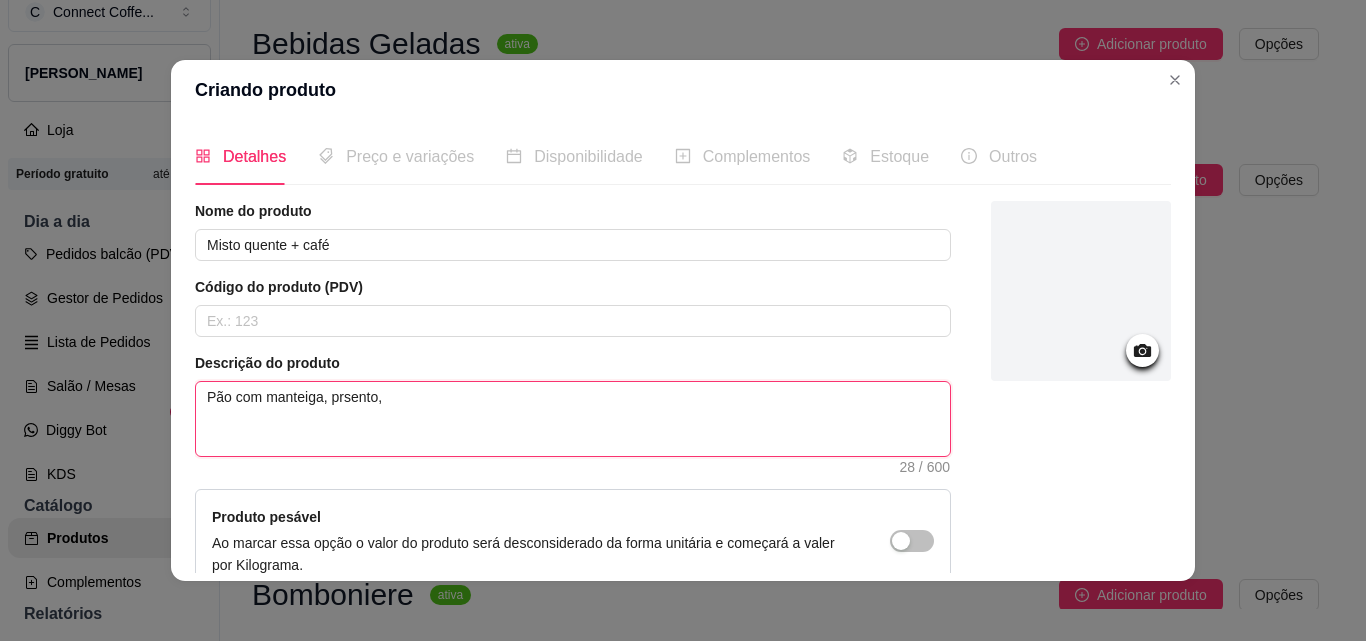 type 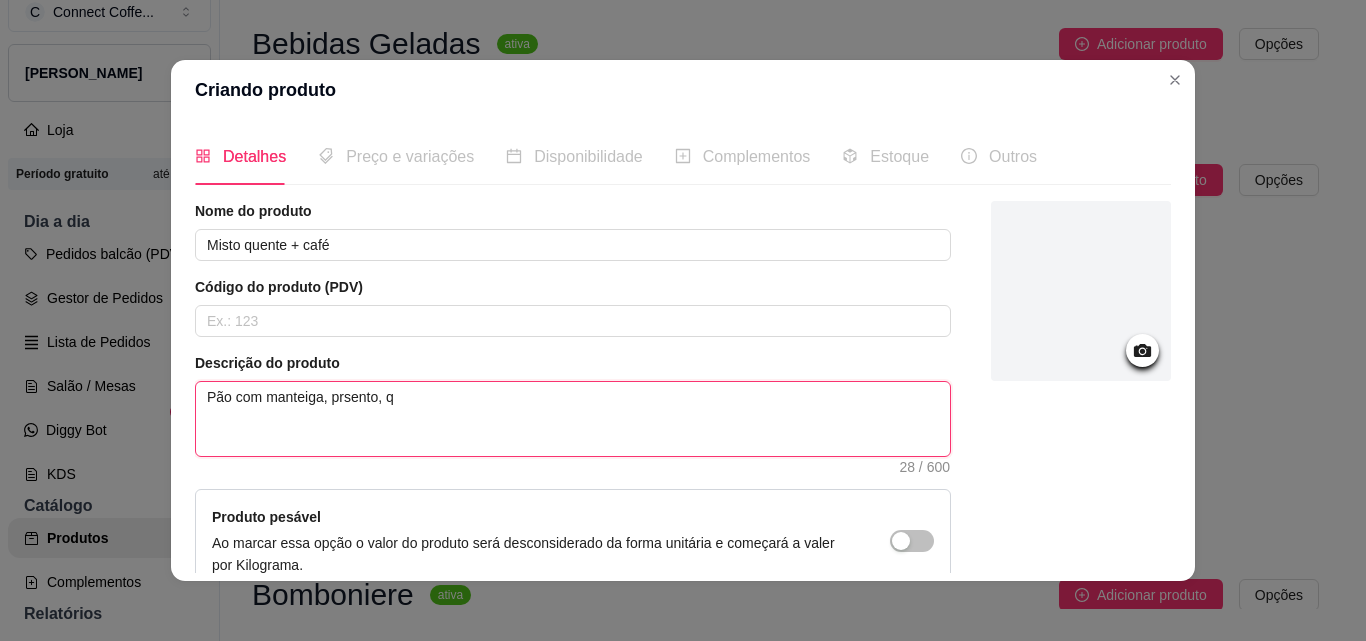 type 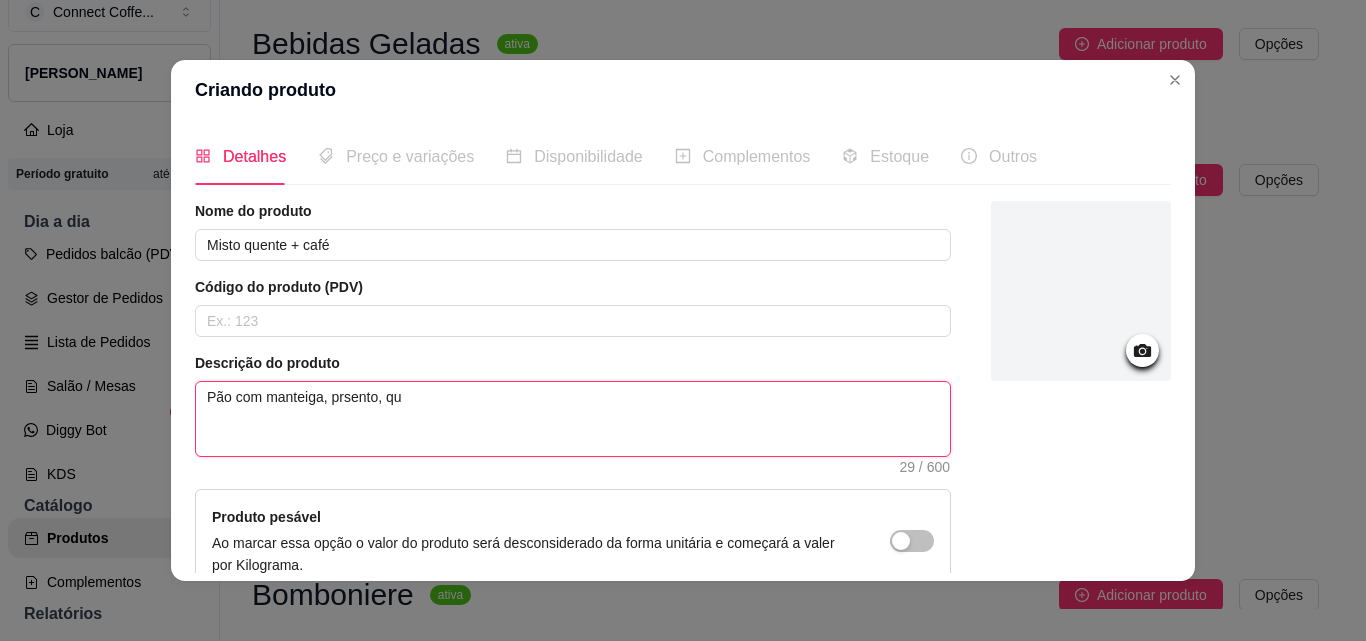 type 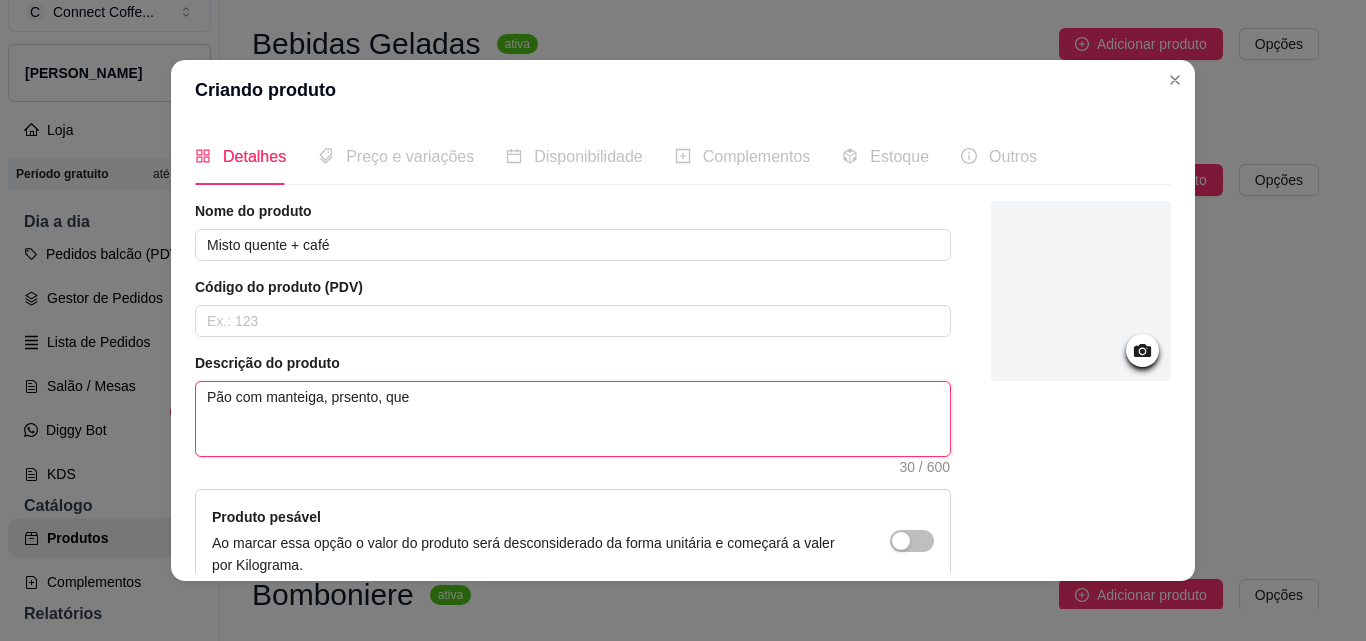 type 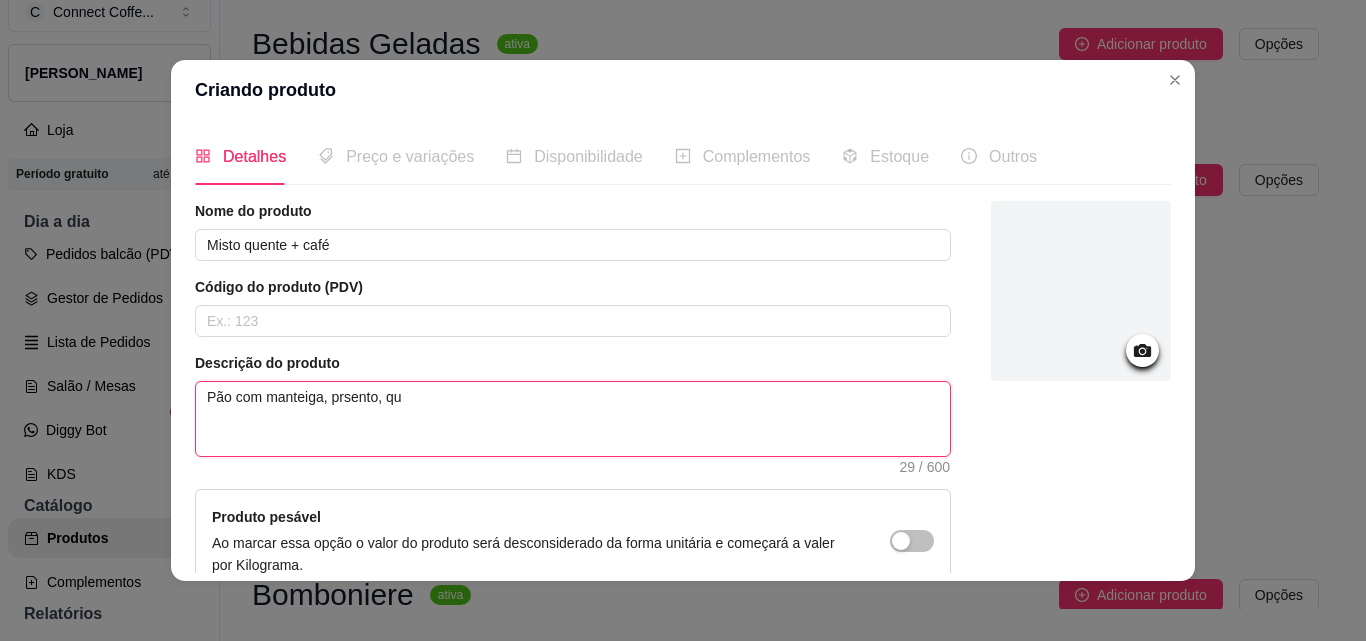 type 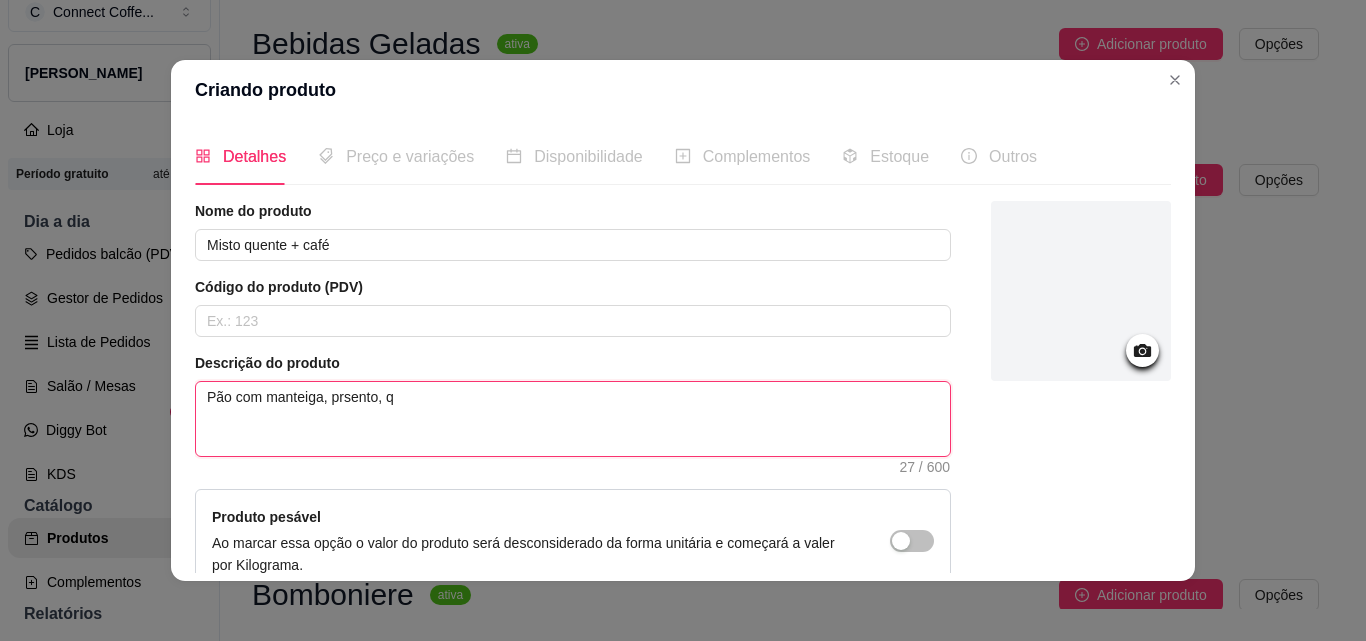 type 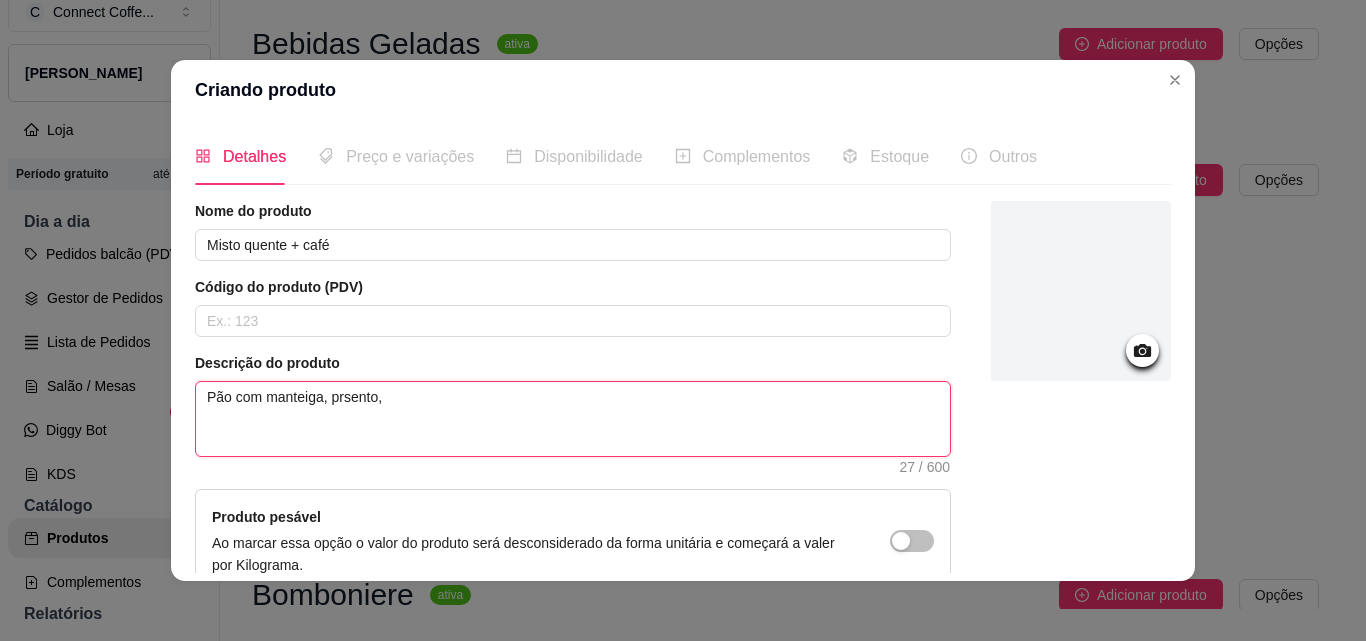 type 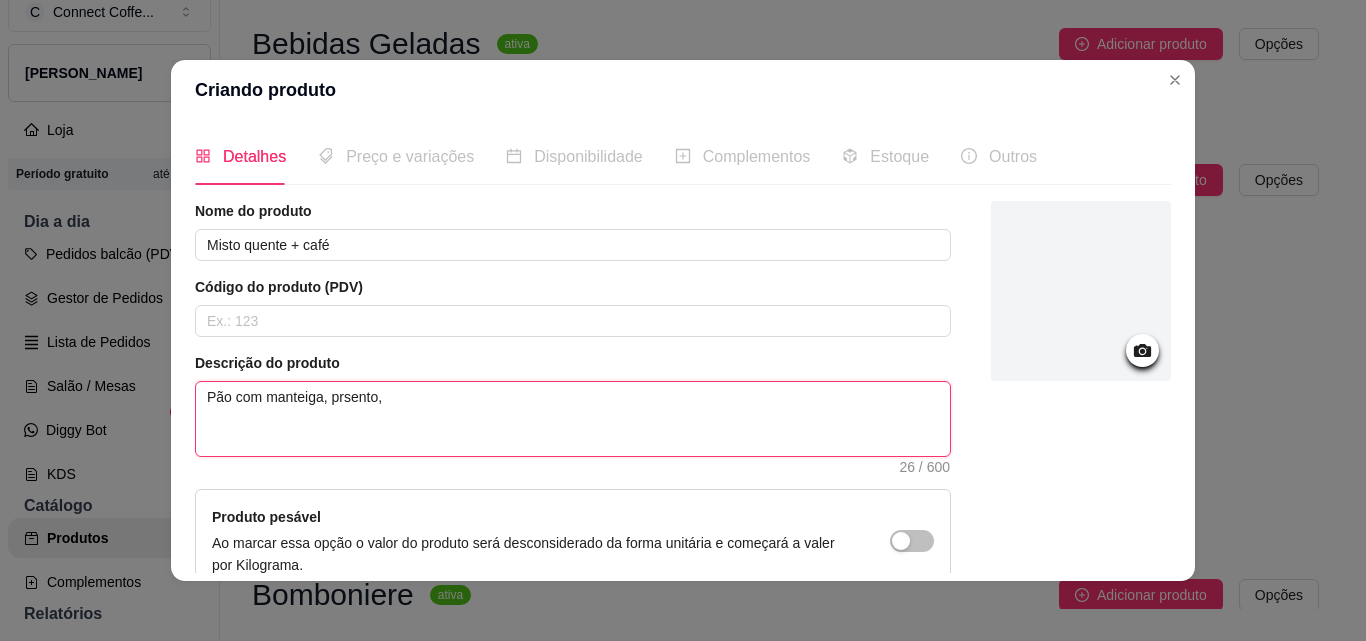type 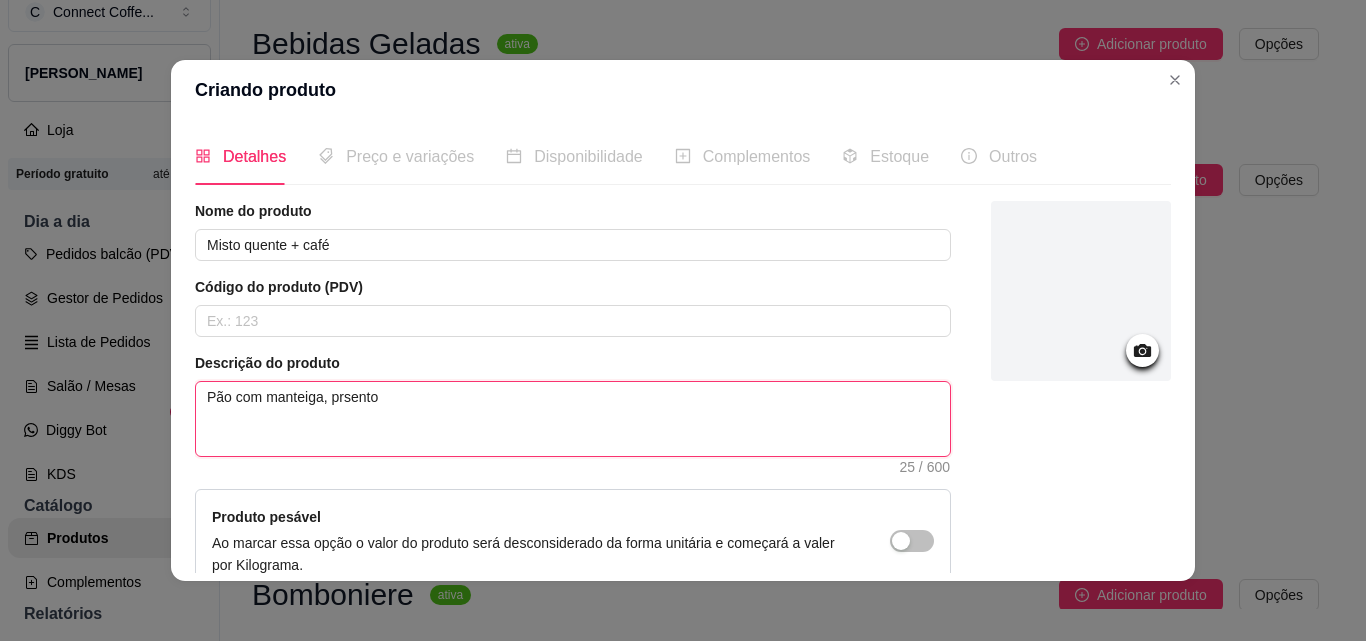 type 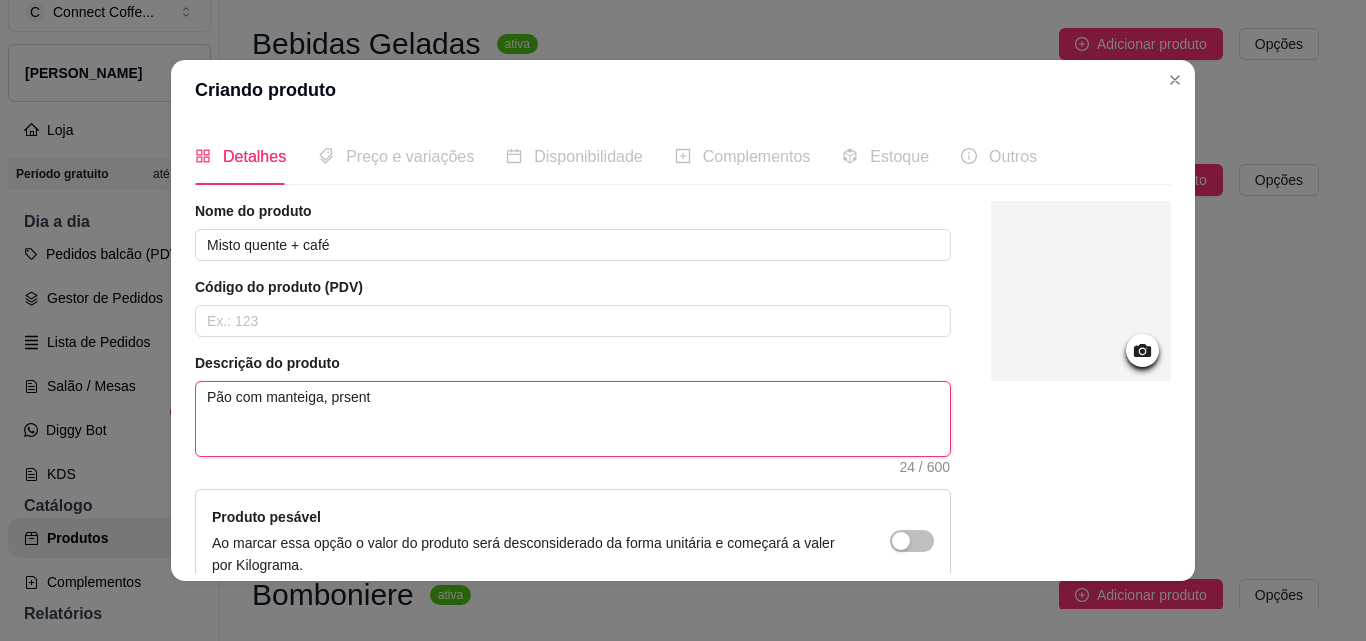 type 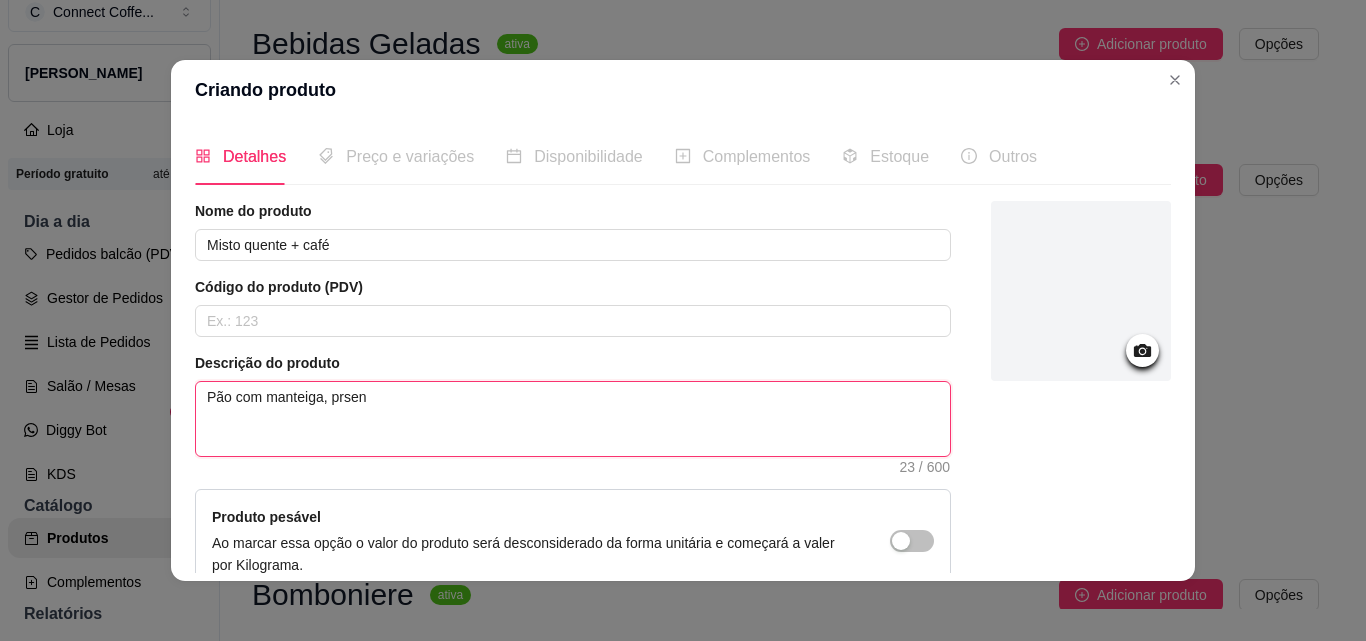 type 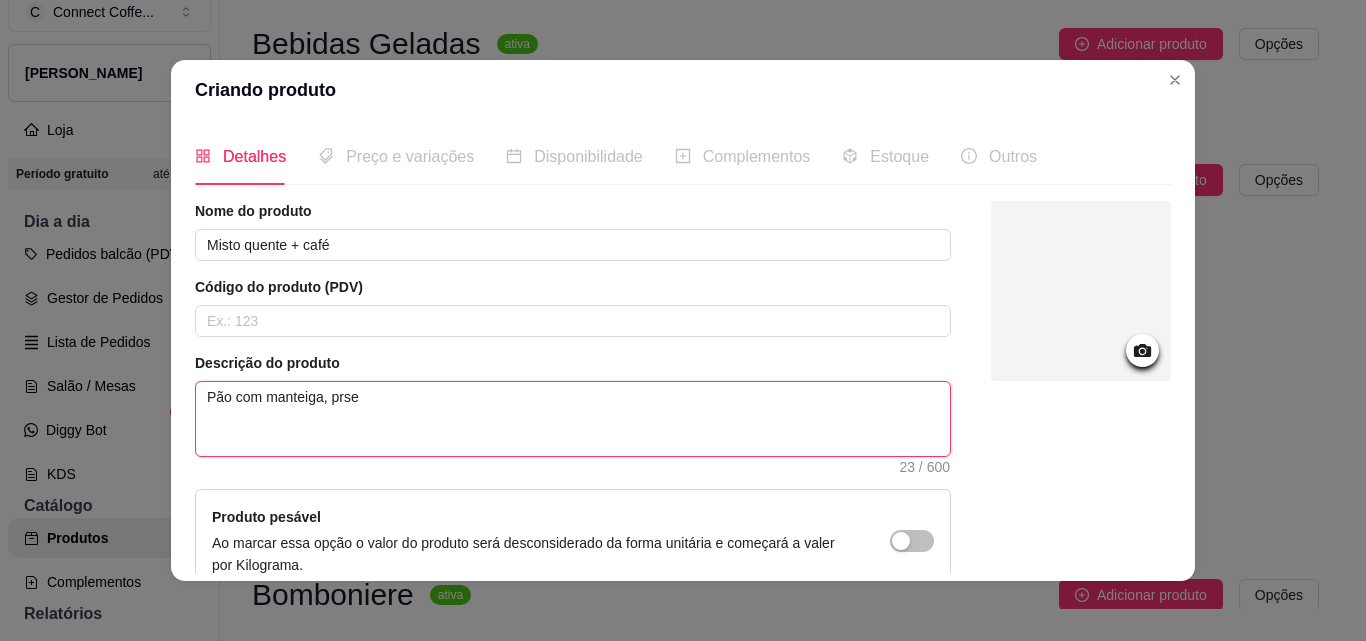 type 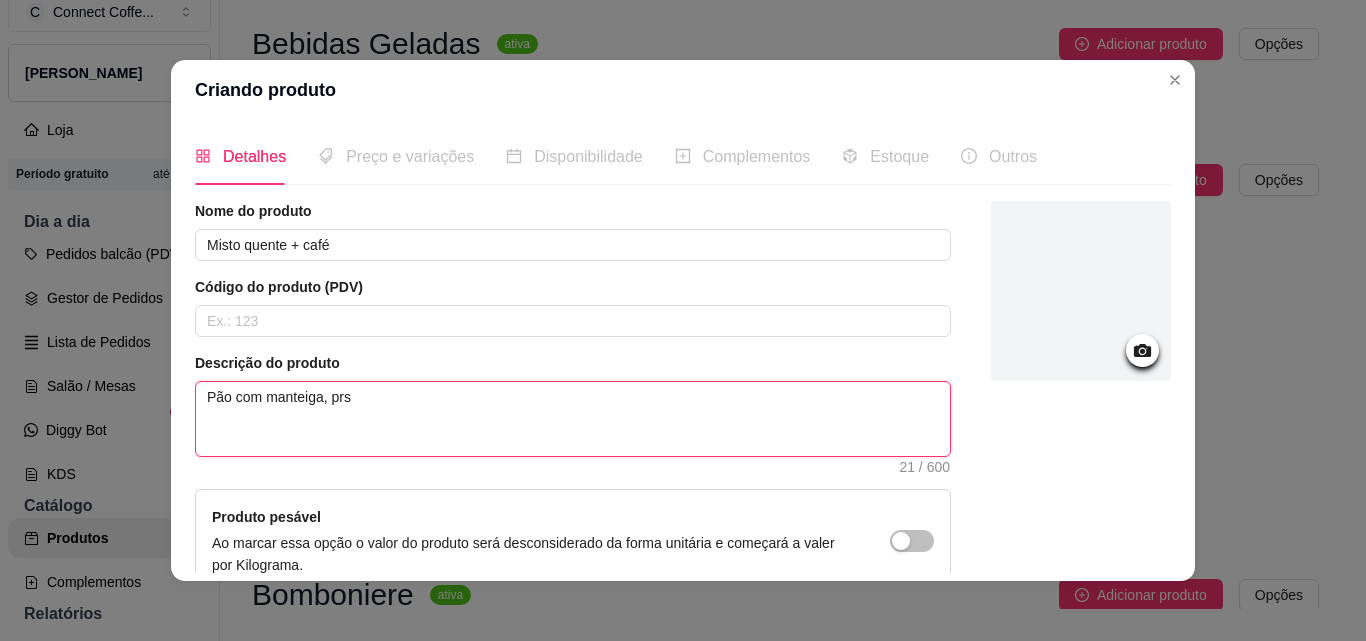 type 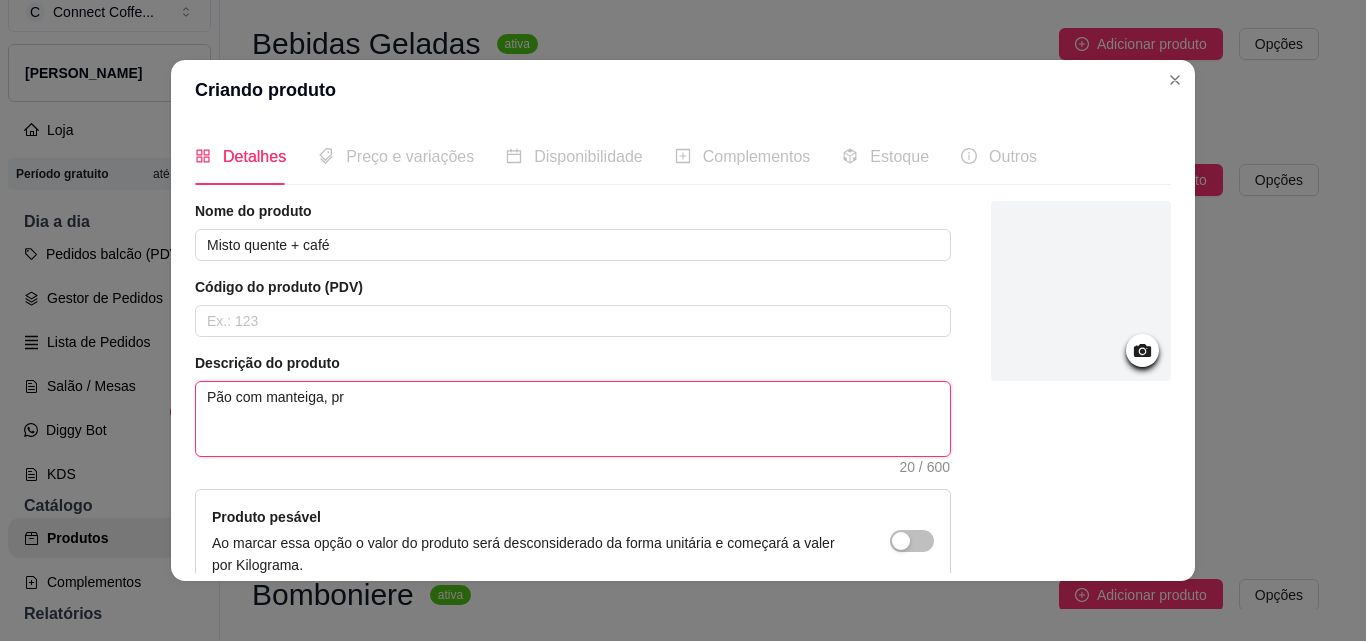 type 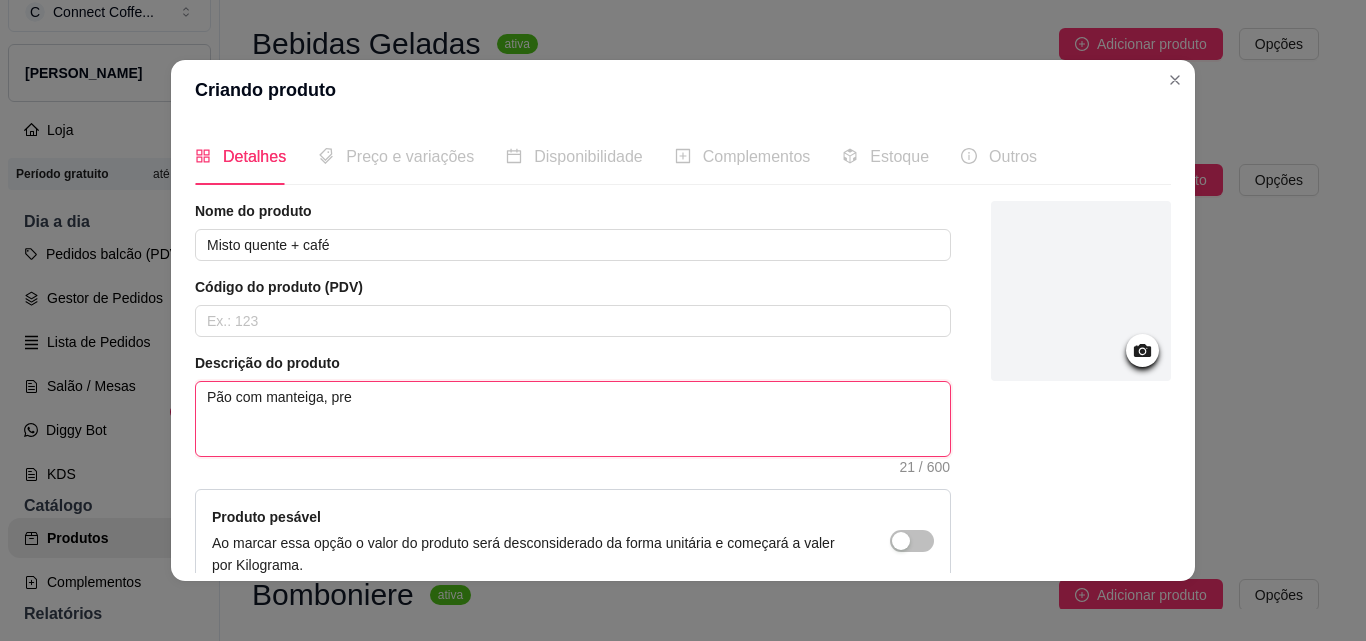 type 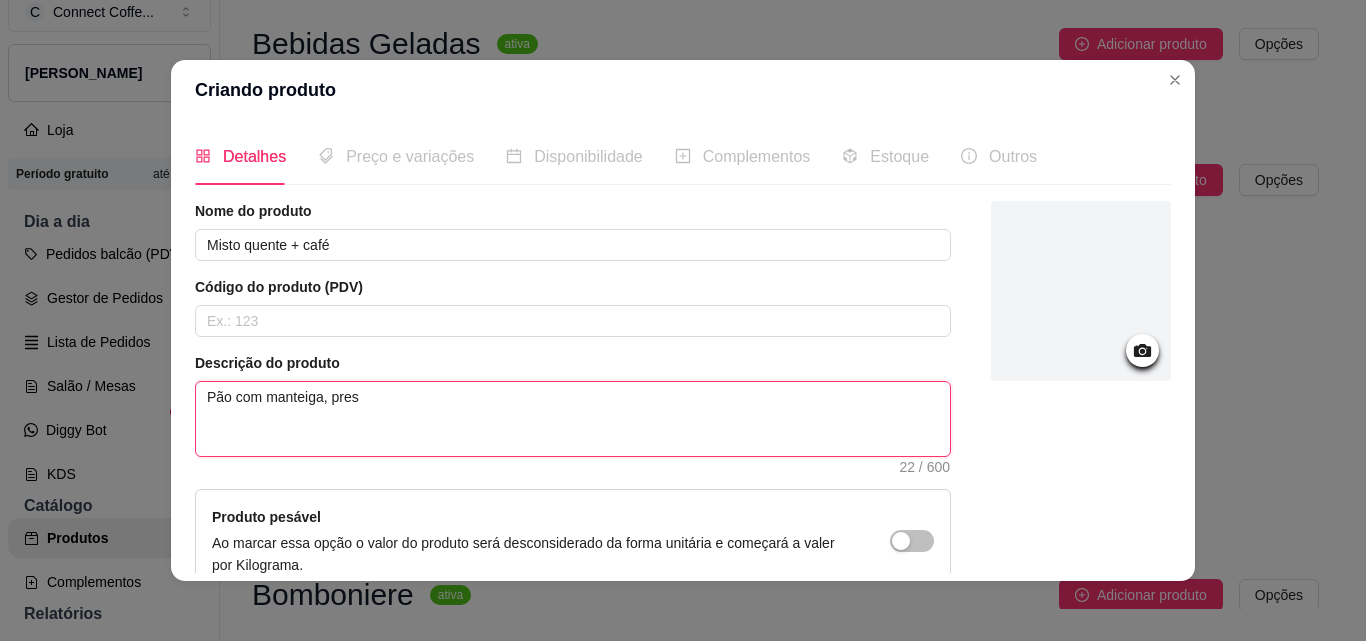type 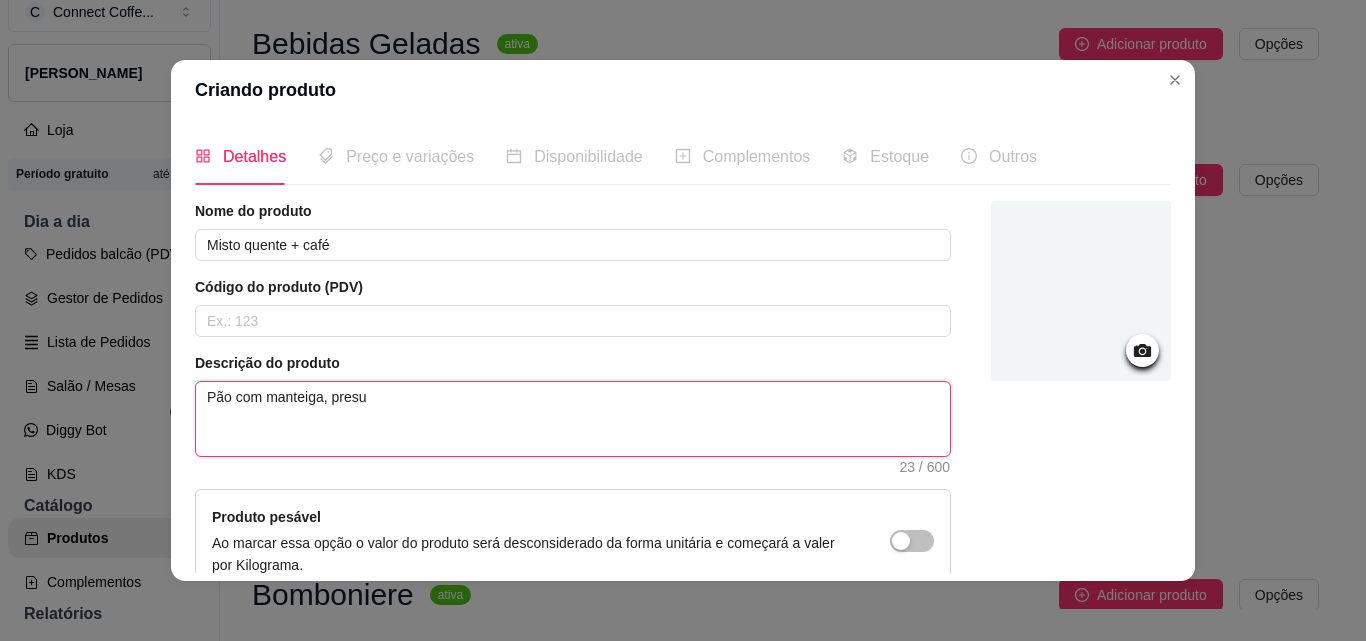 type 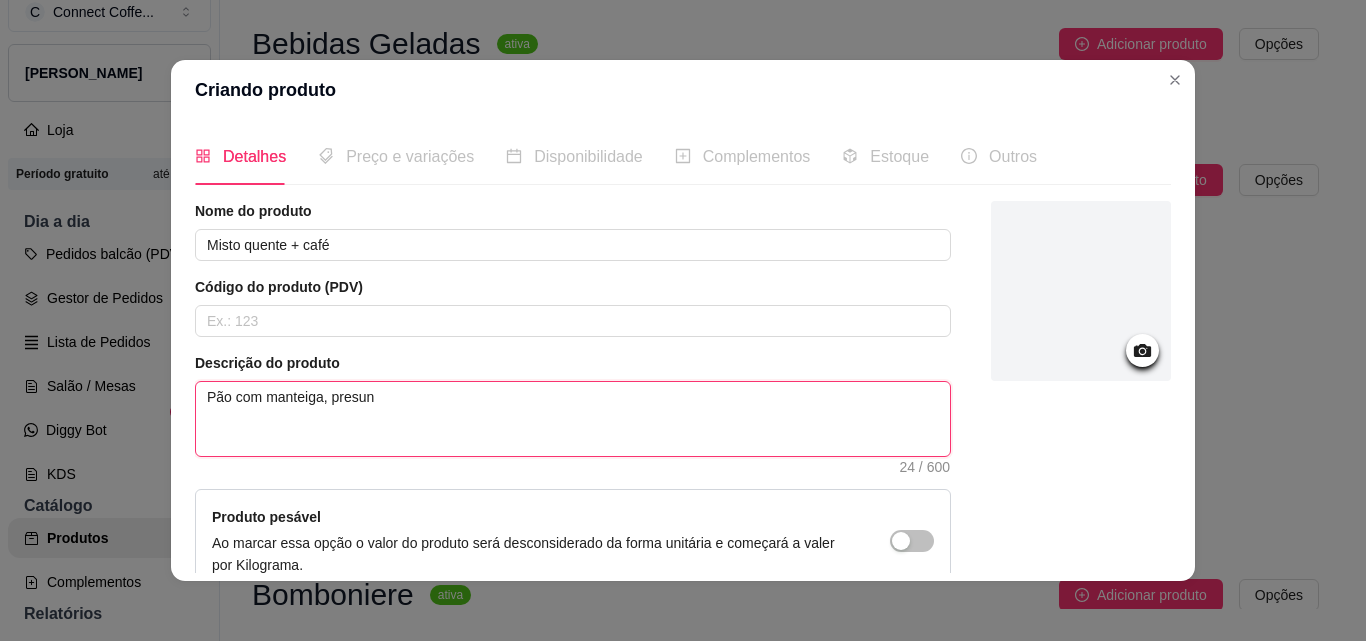 type 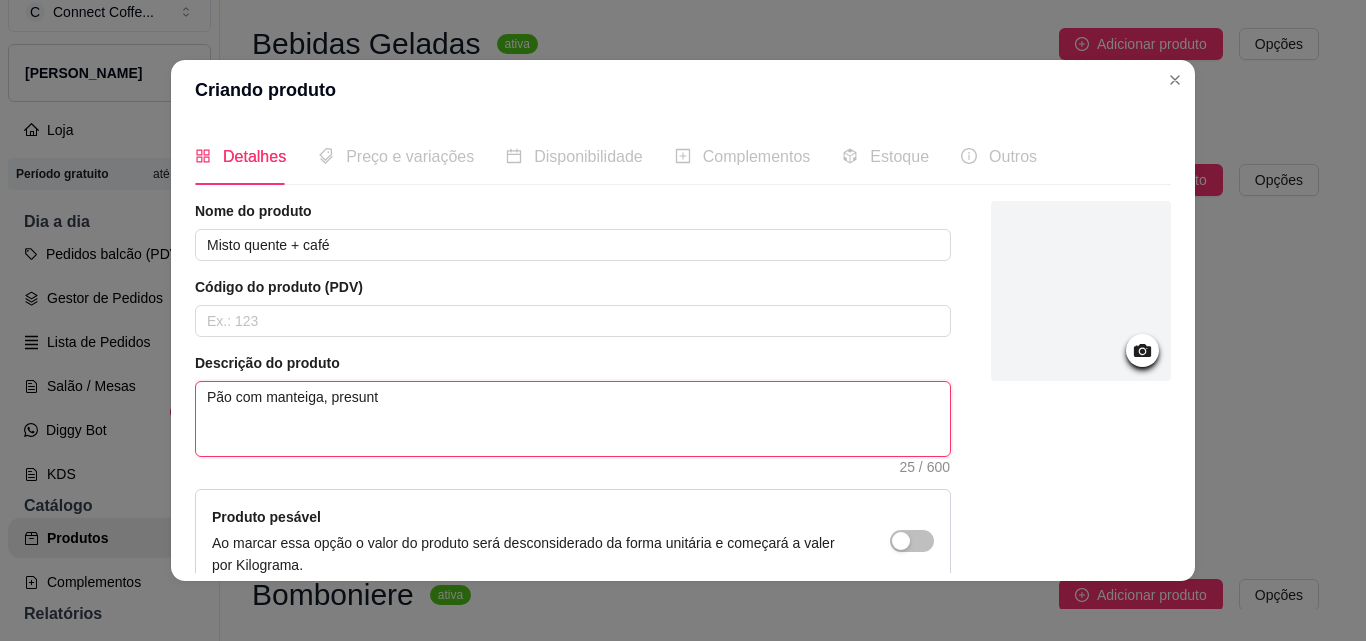 type 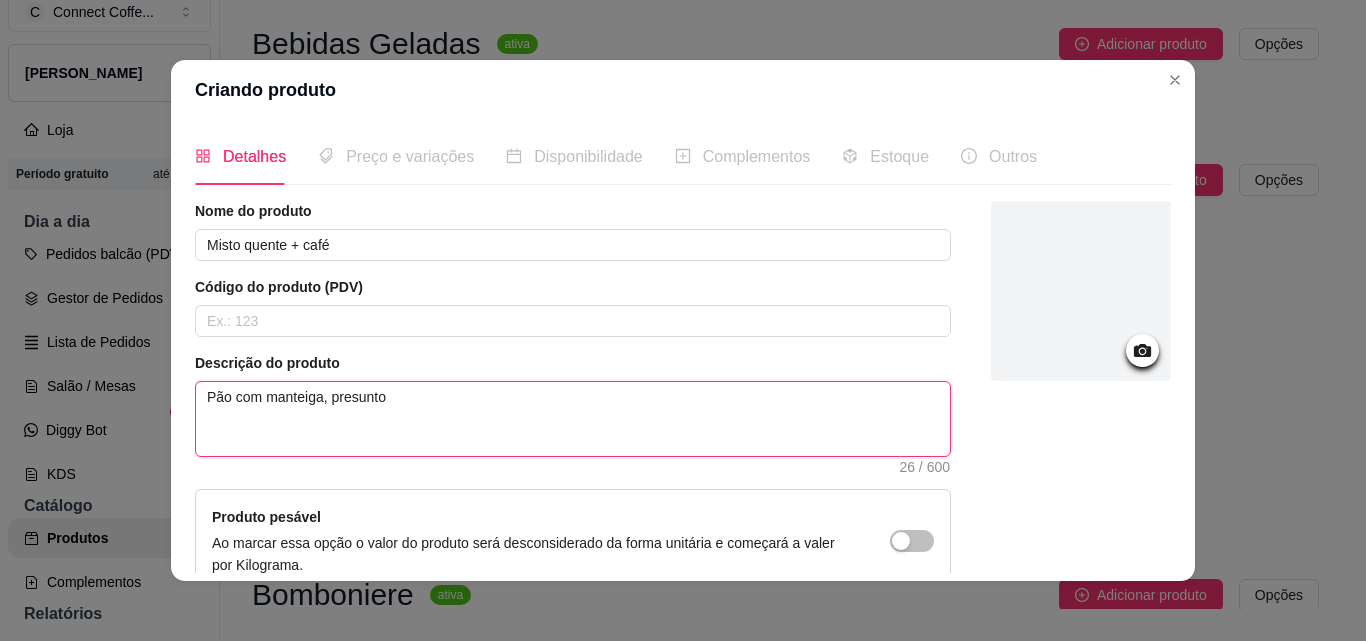 type 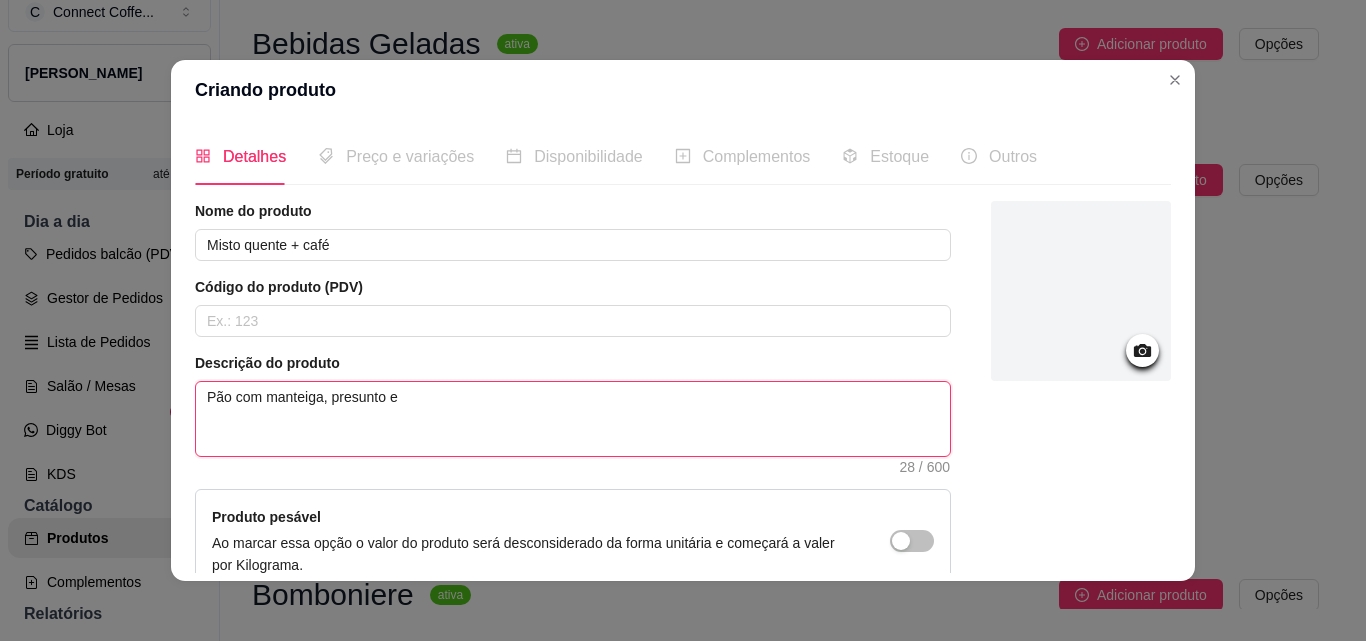 type 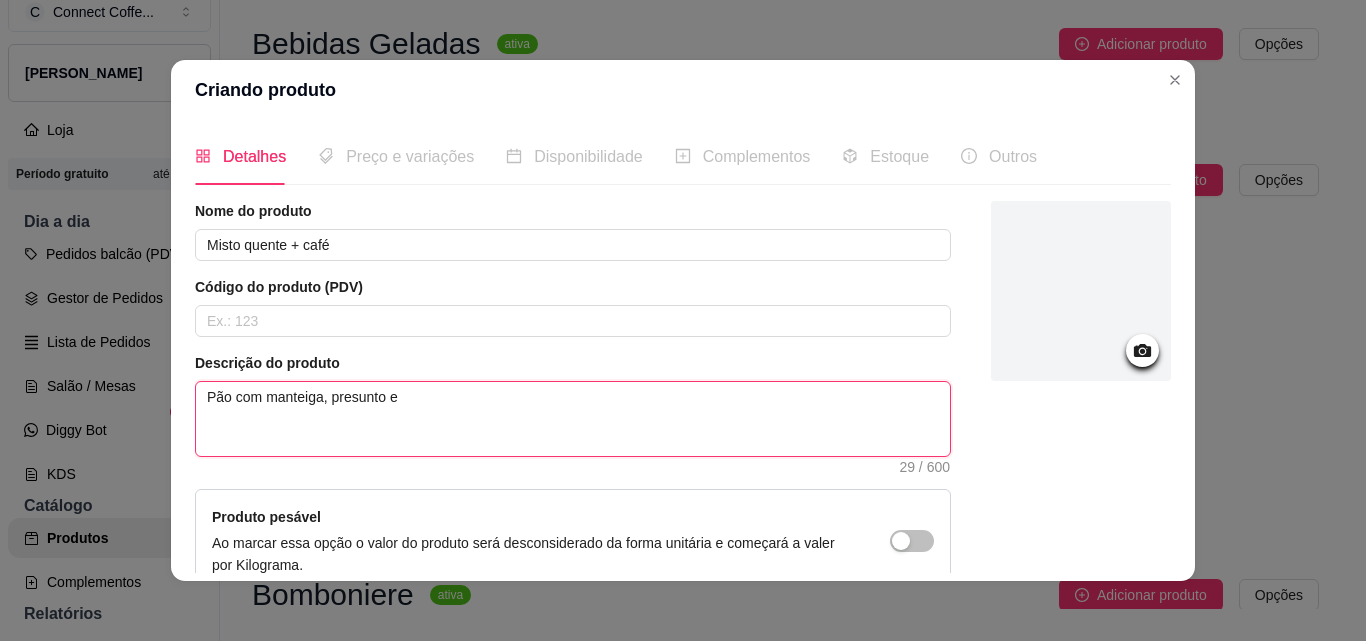 type 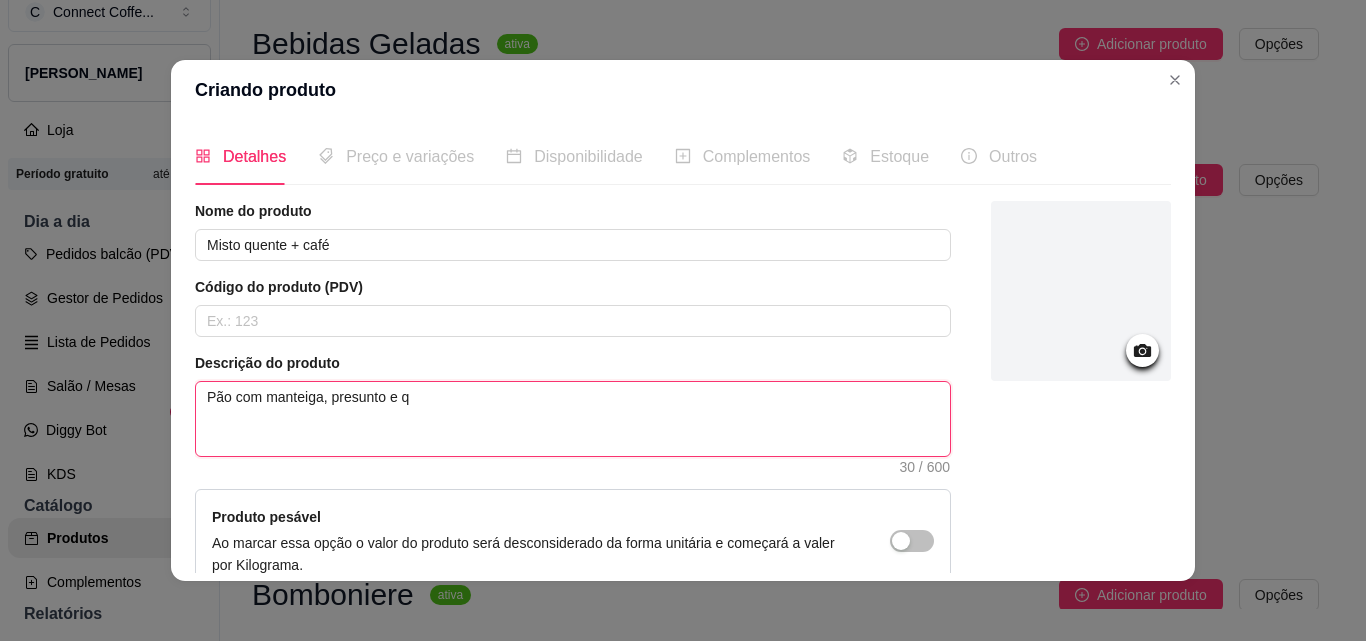 type 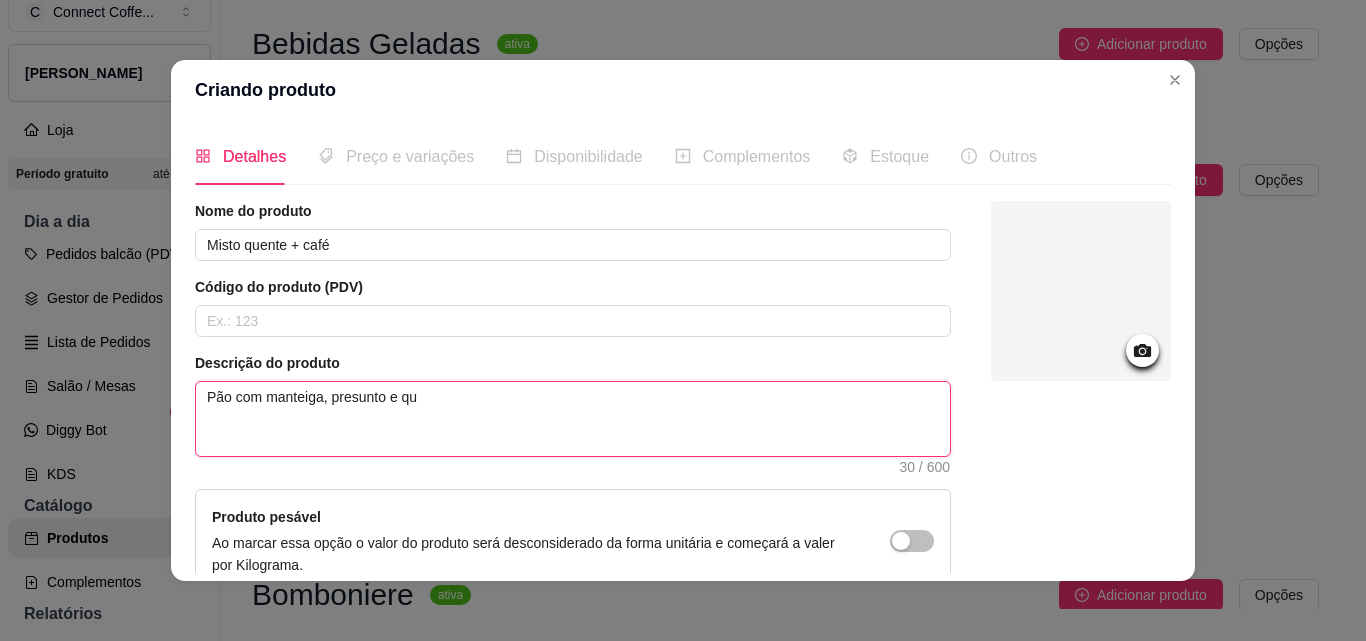 type 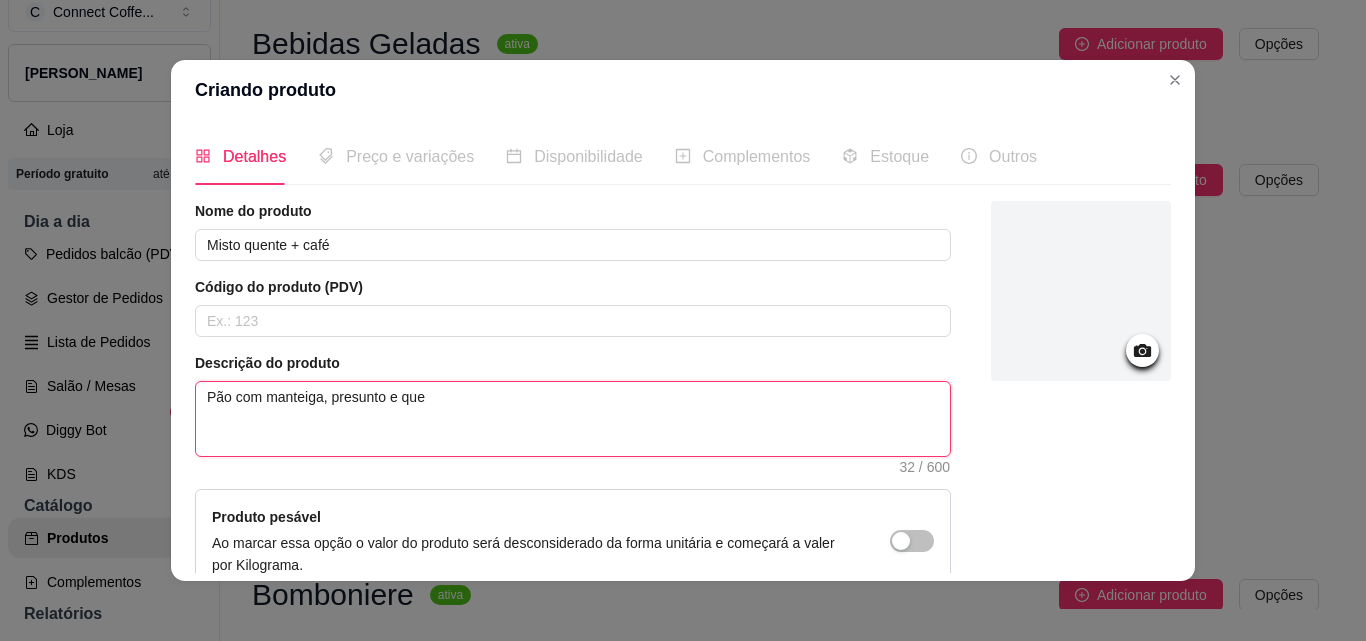 type 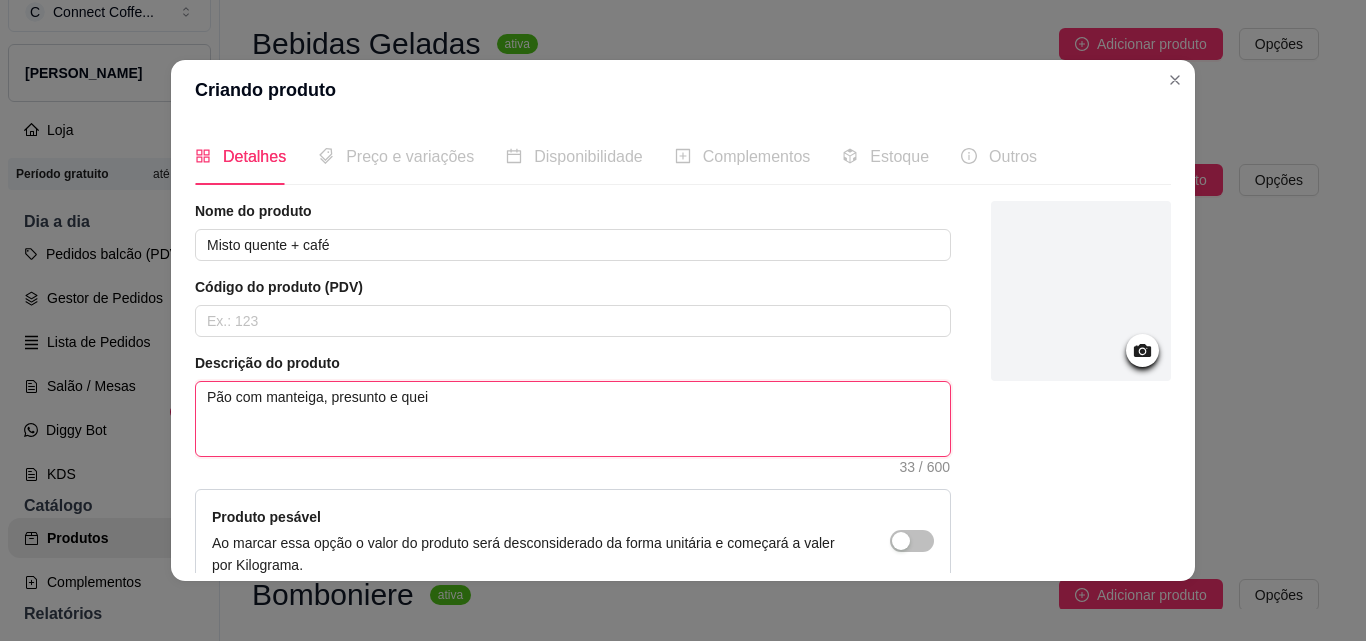 type 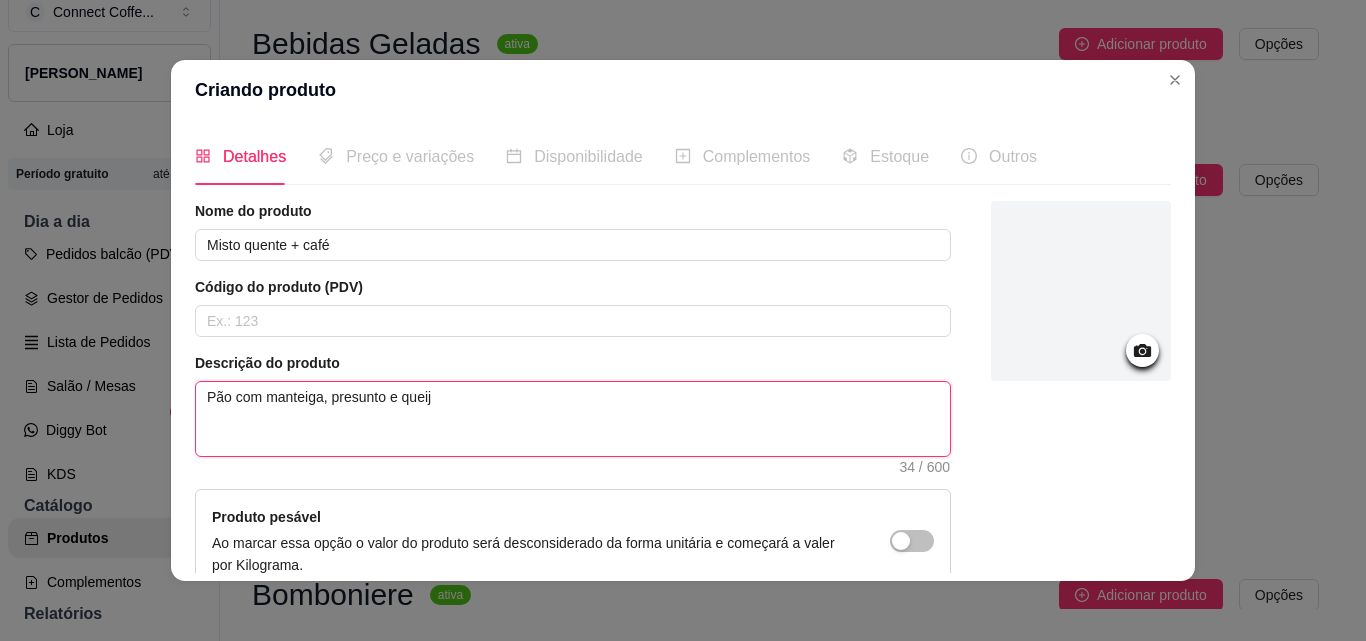 type 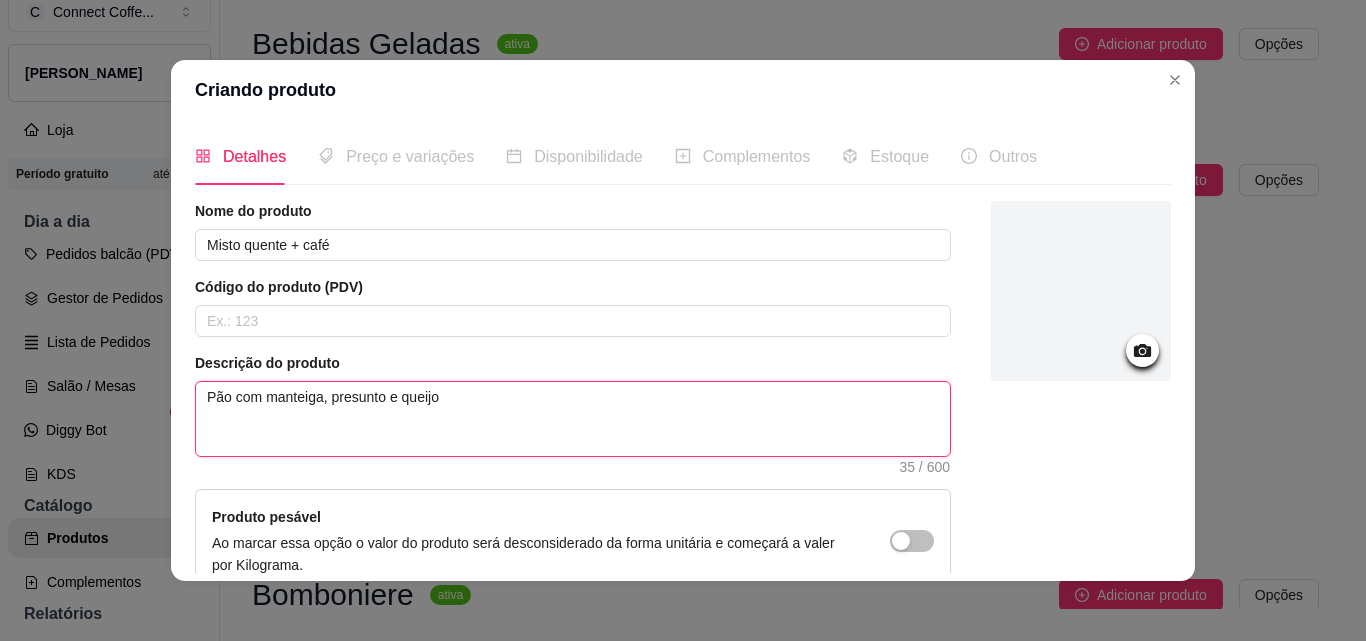 type 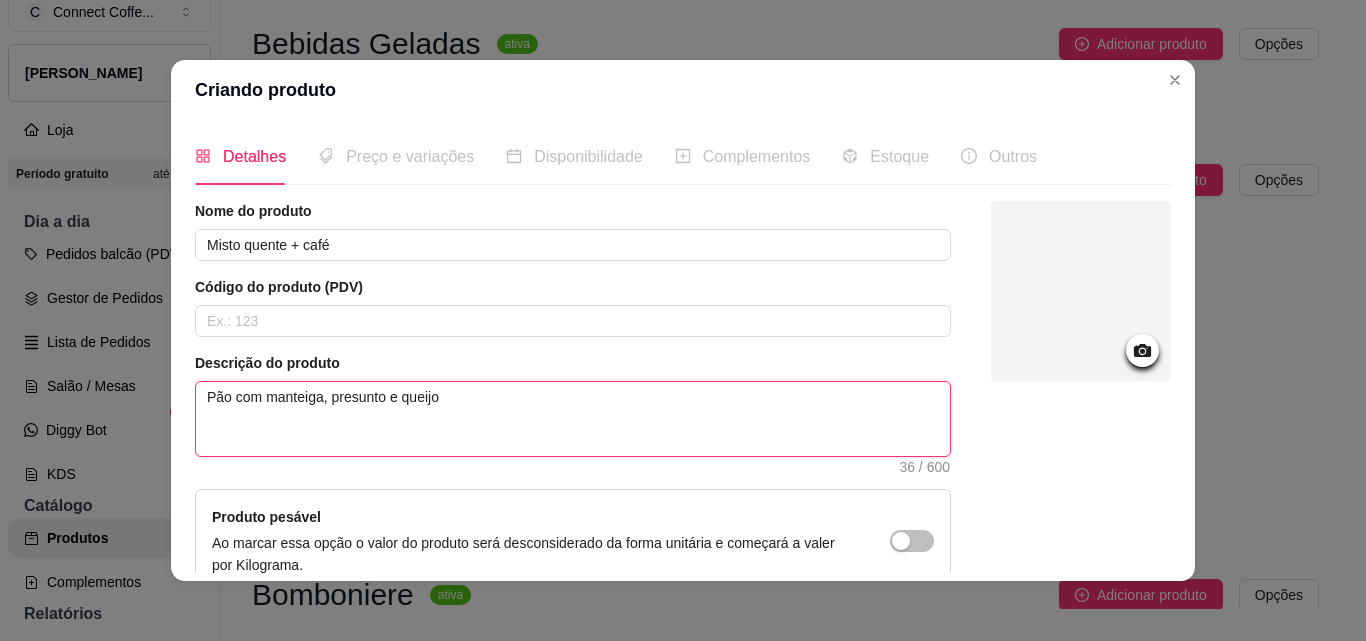 type 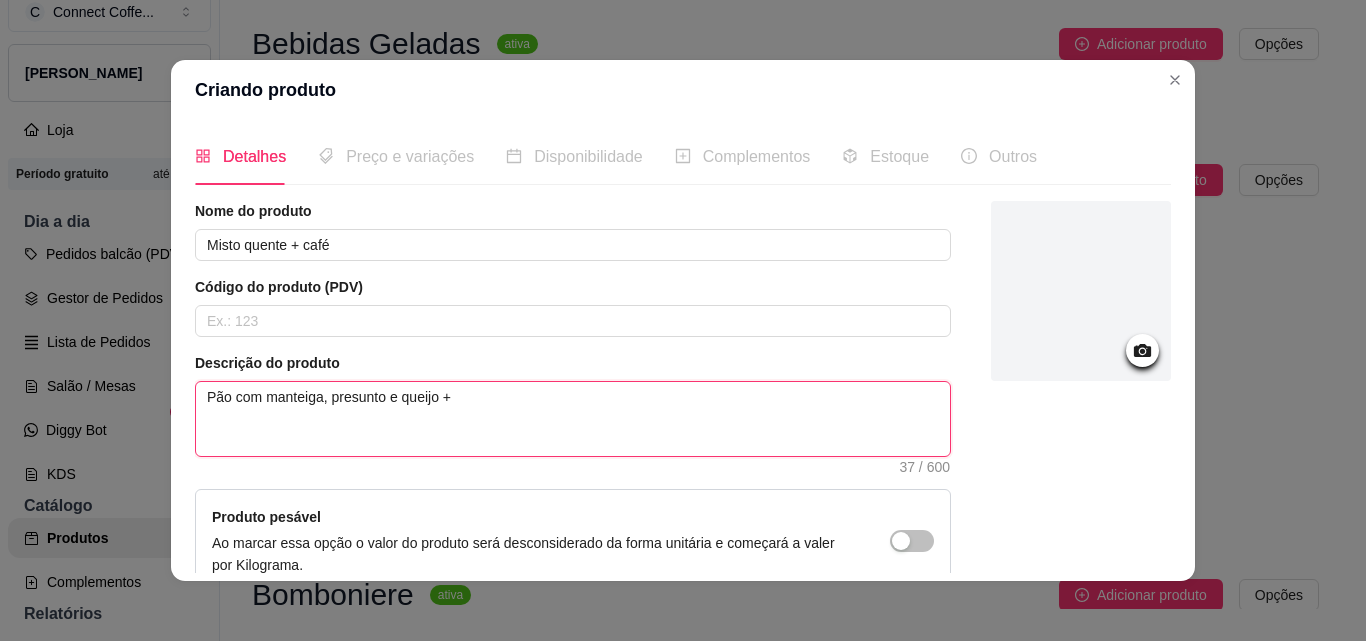 type 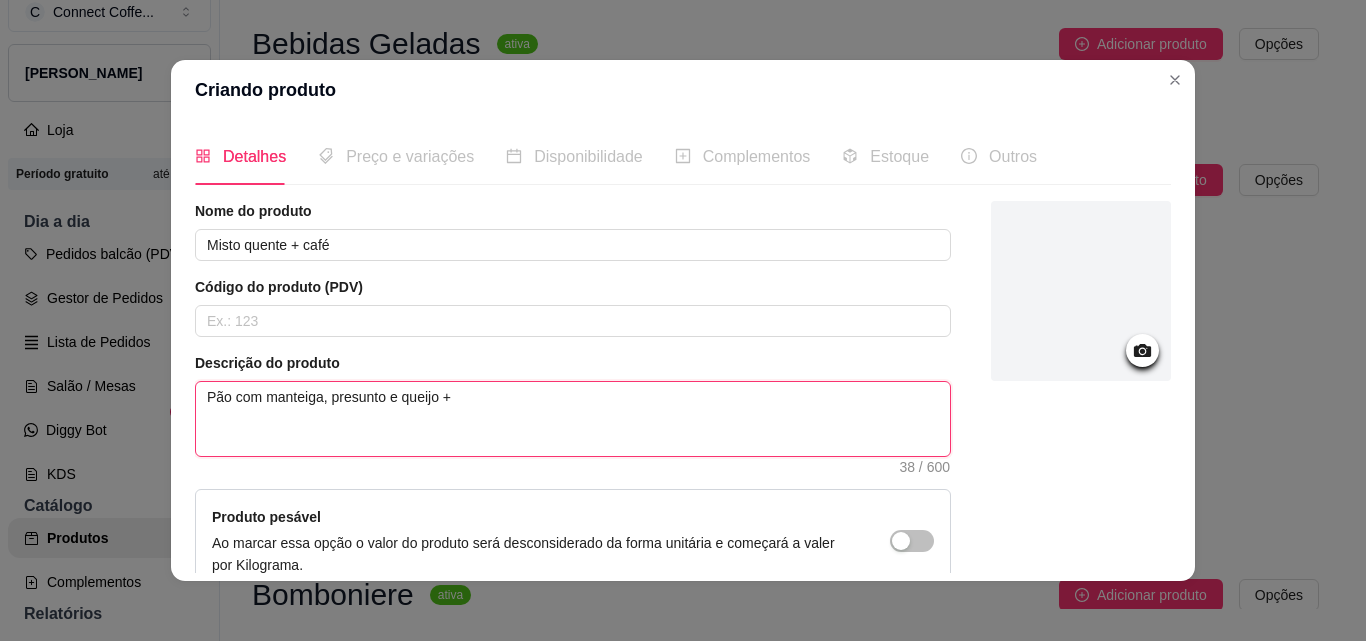 type 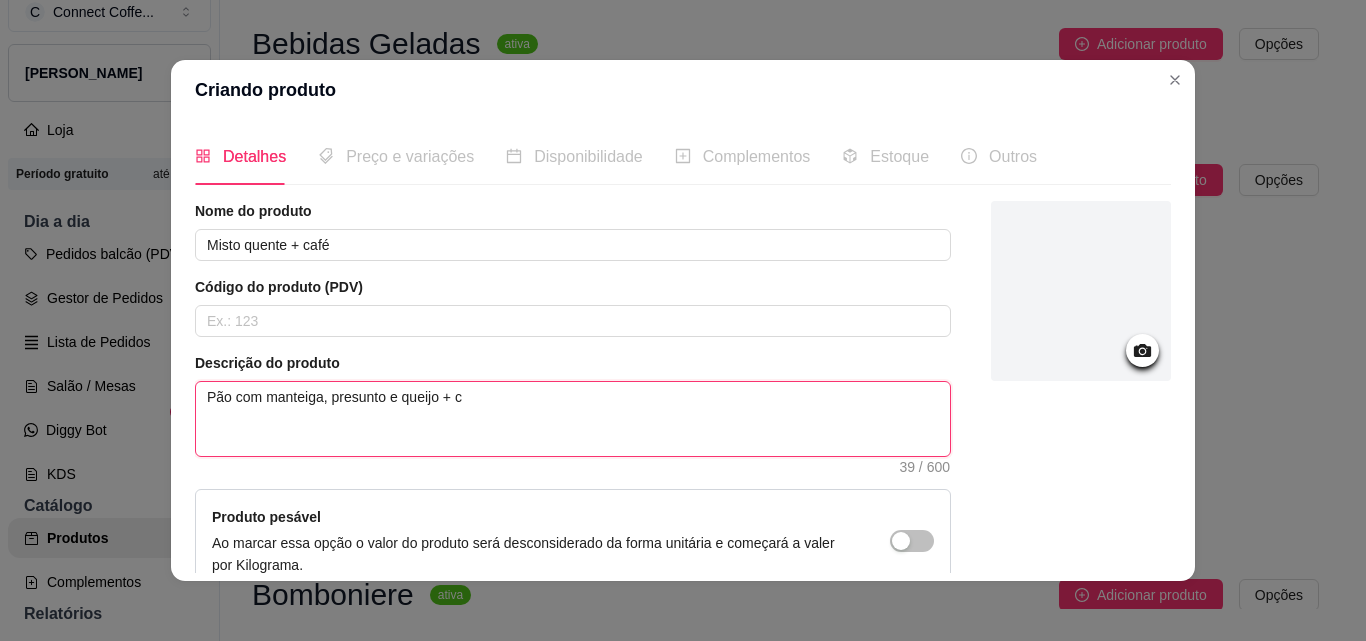 type 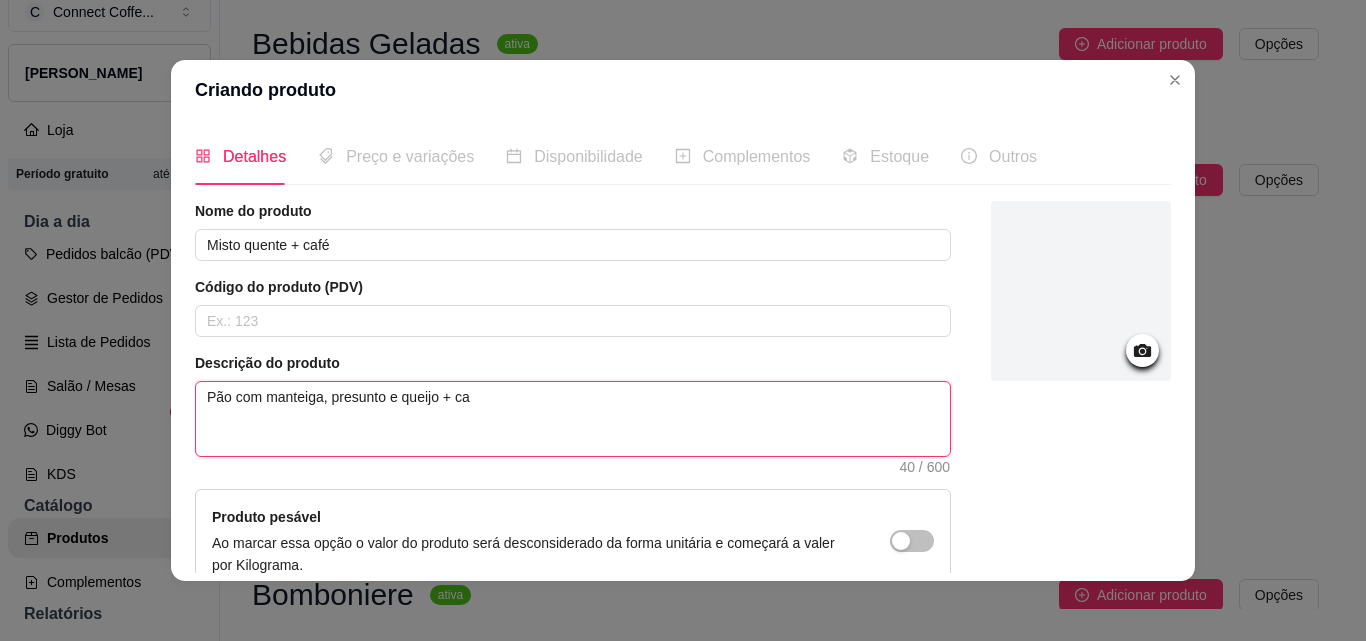 type 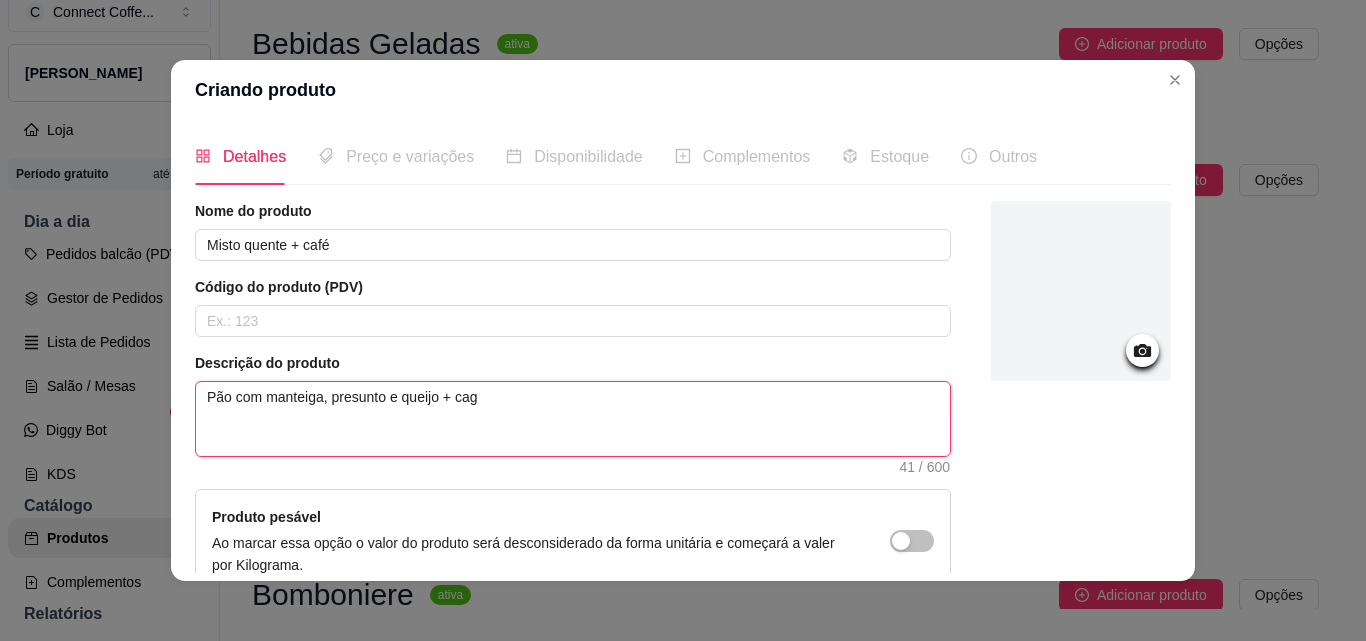 type 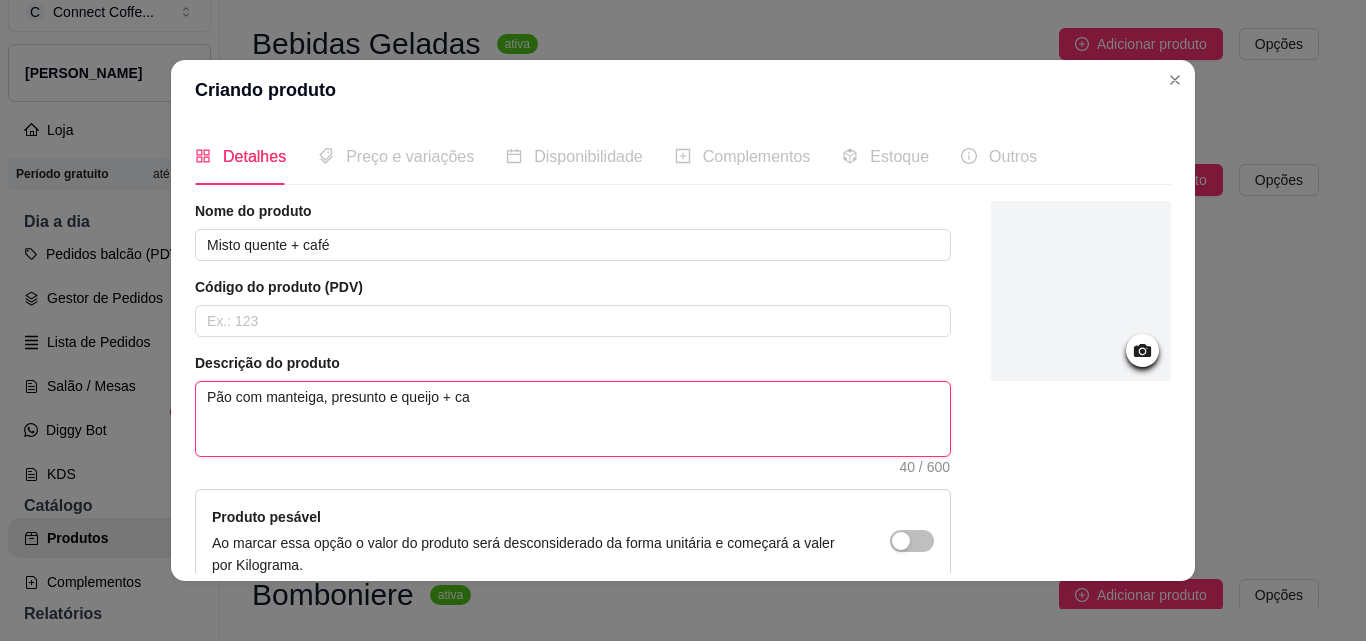 type 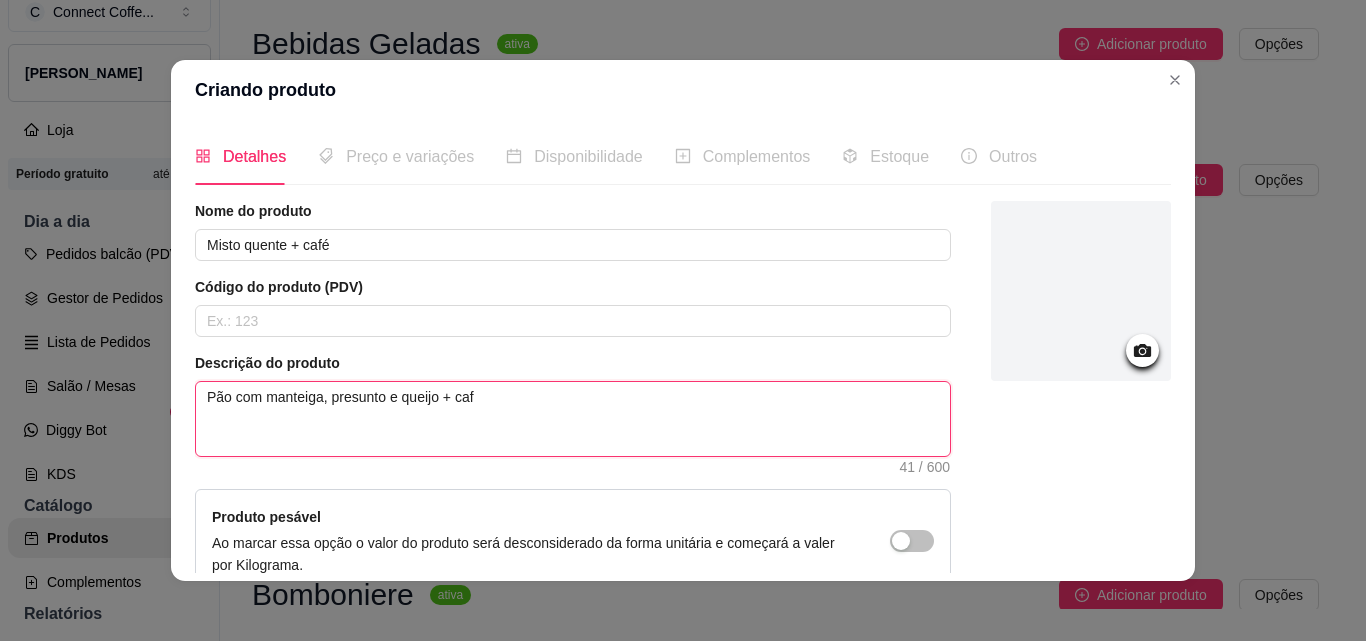 type on "Pão com manteiga, presunto e queijo + café" 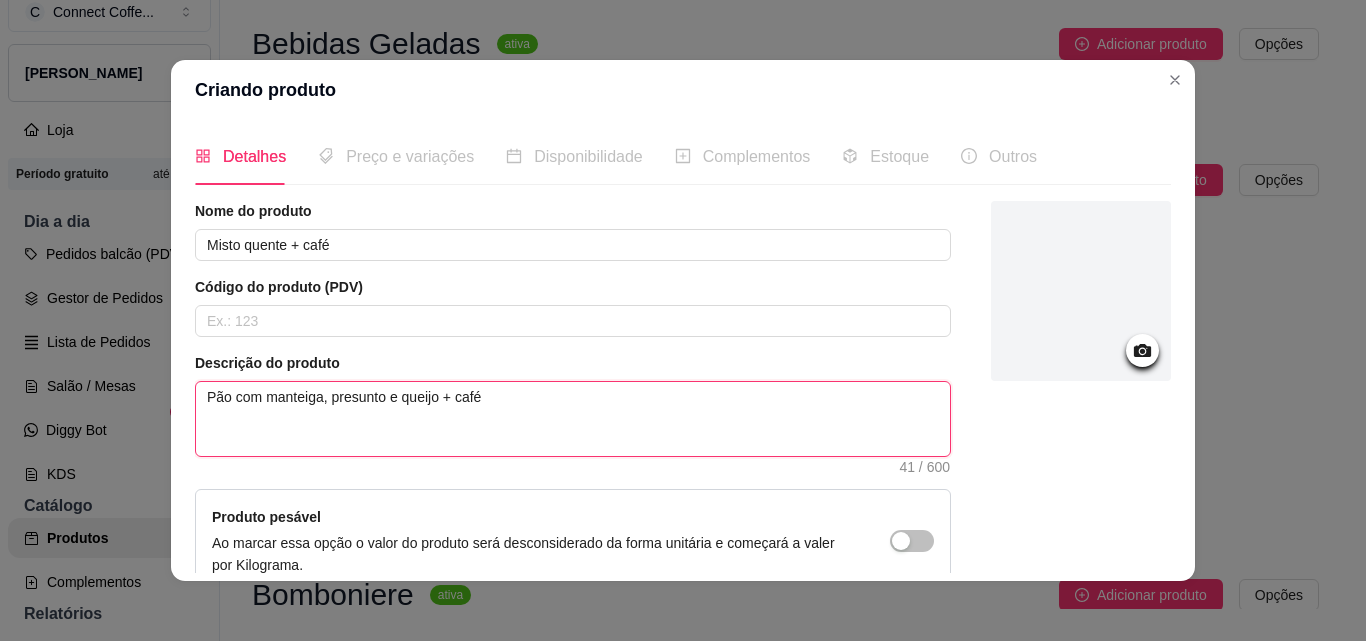 type 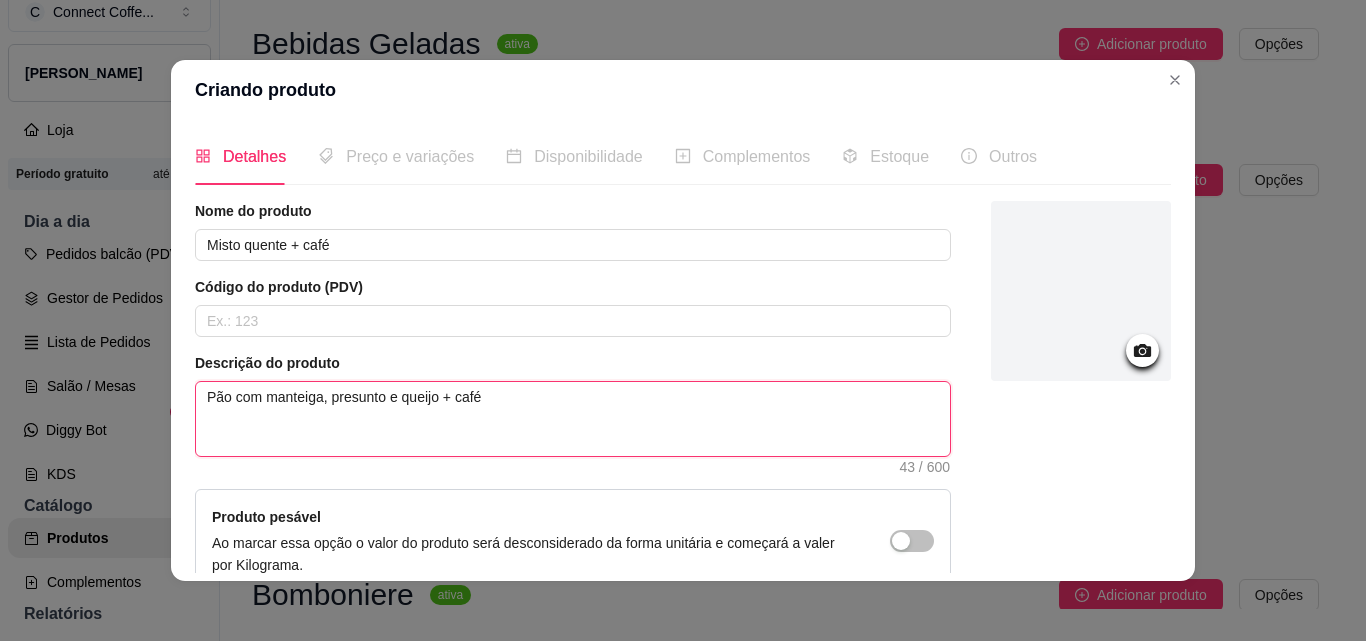 type 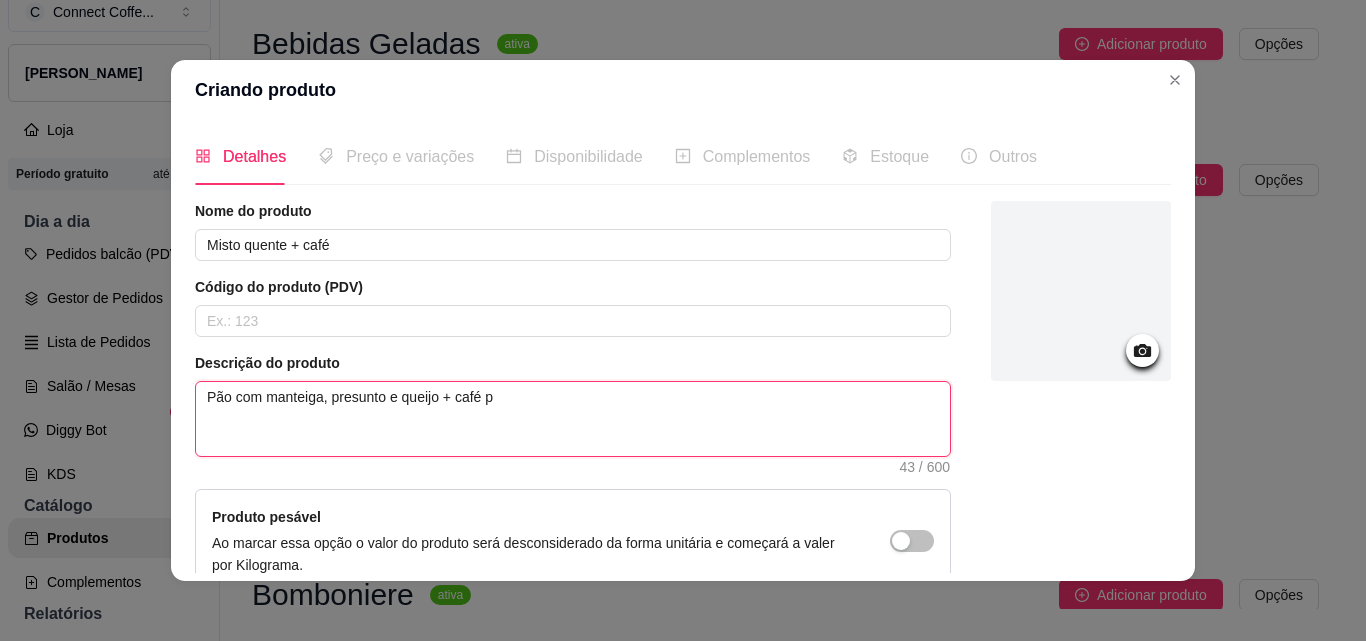 type 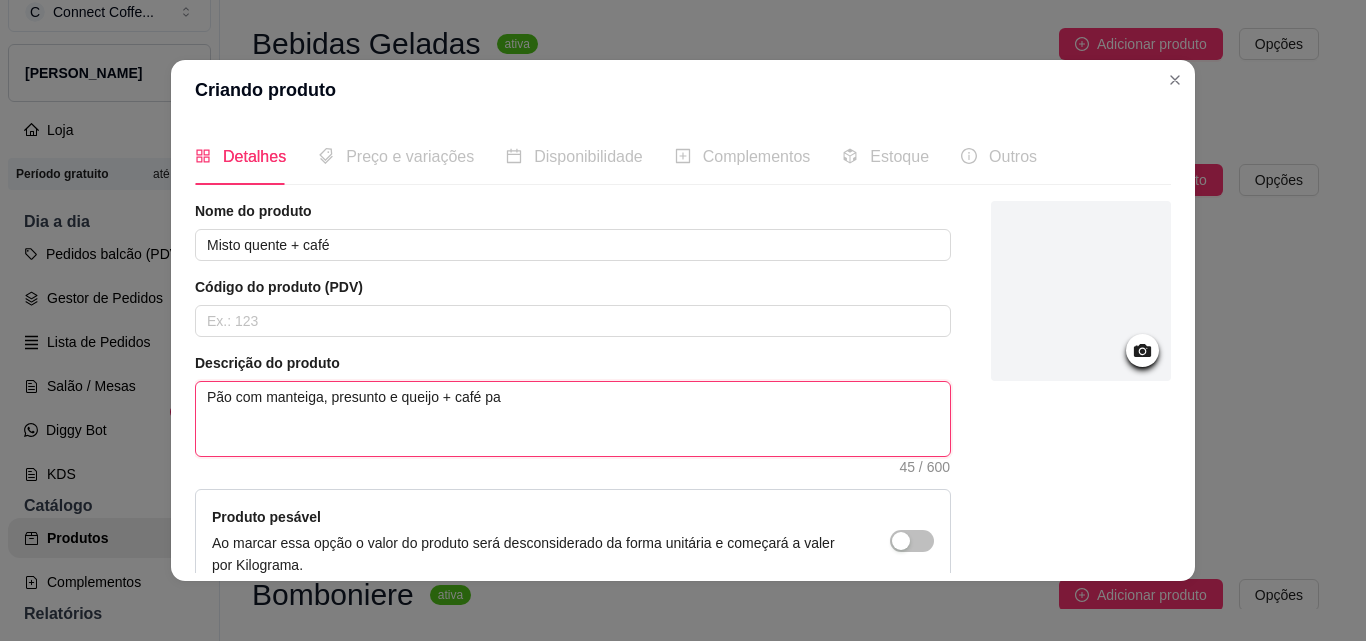 type 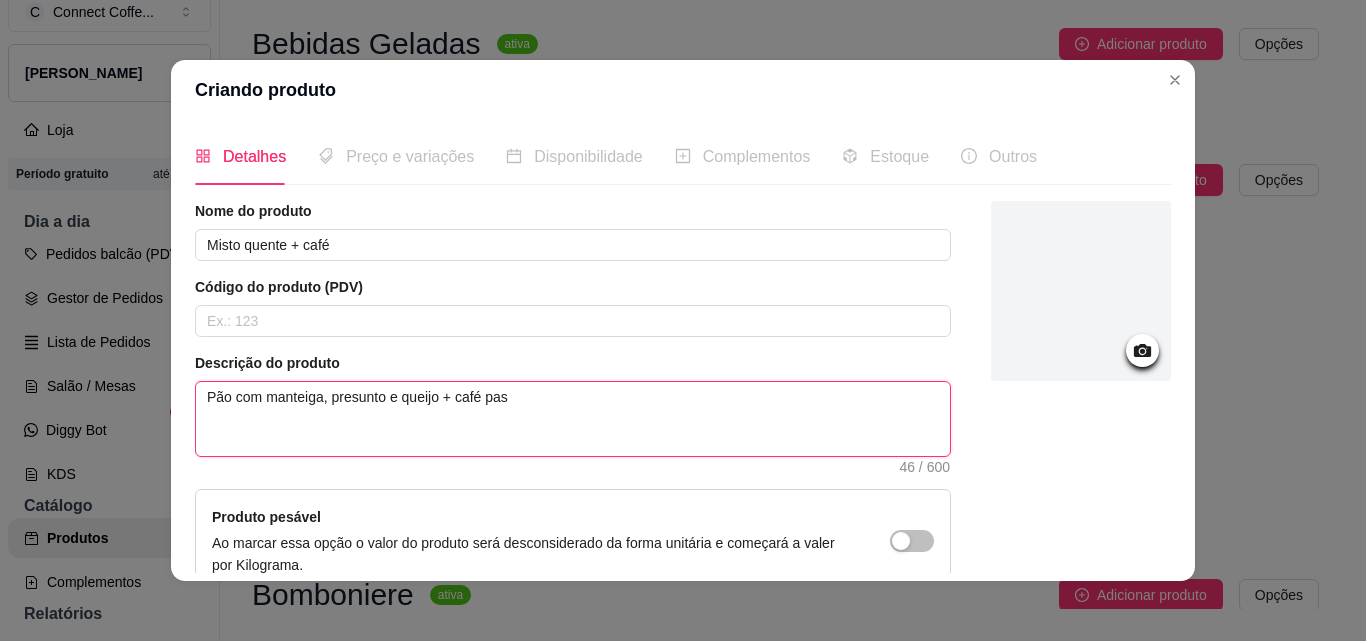 type 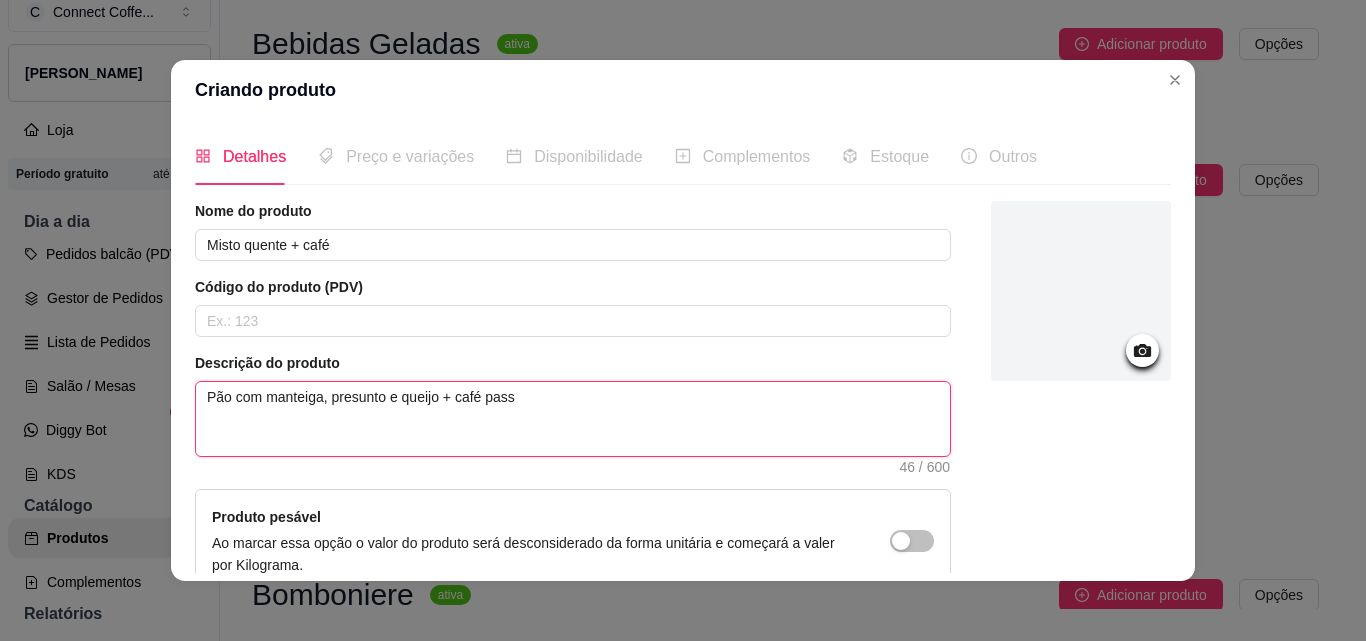 type 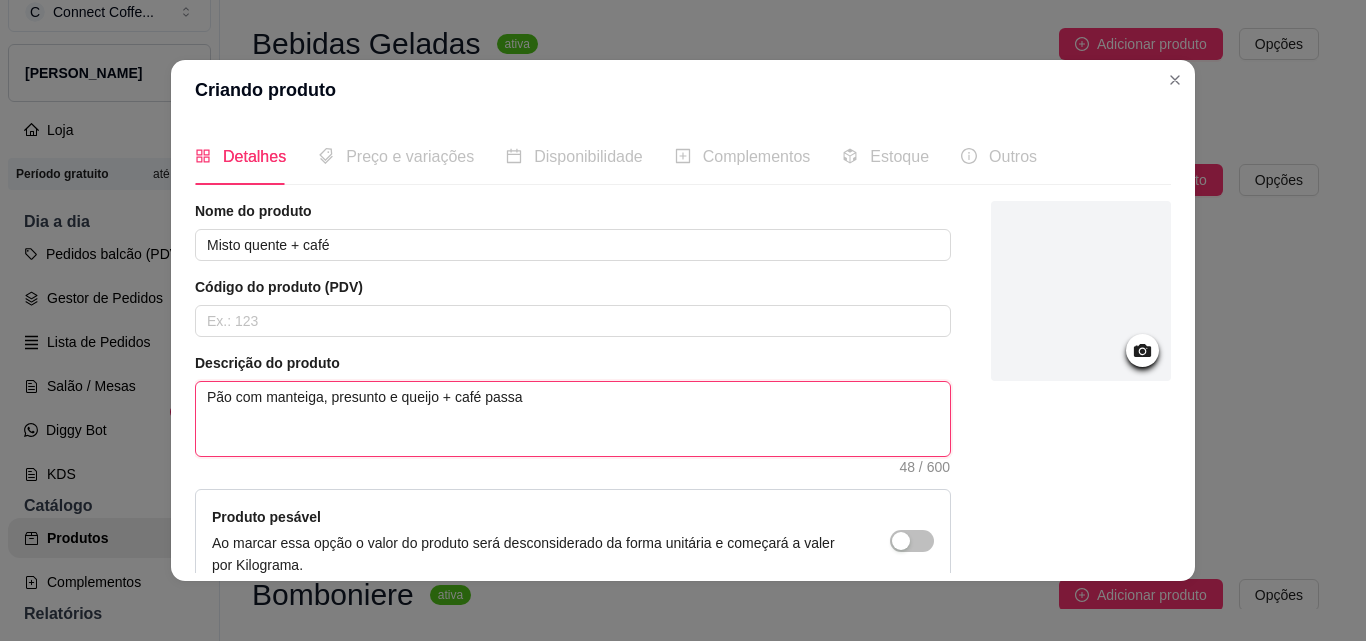 type 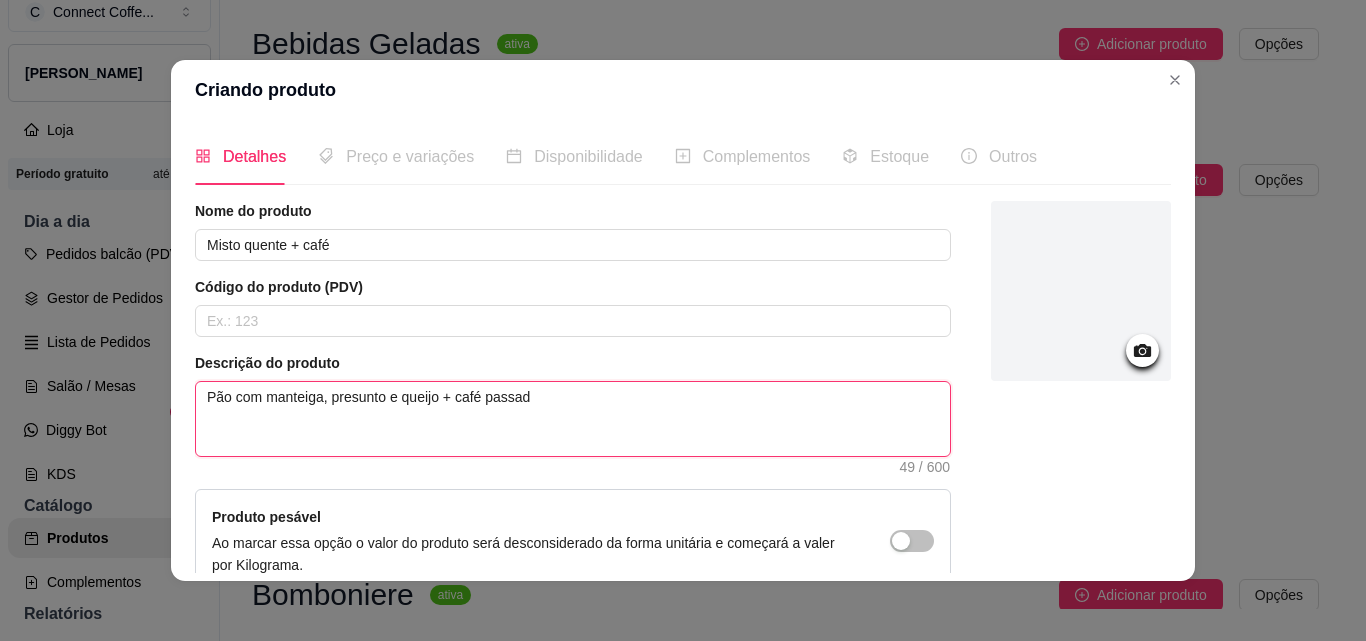type 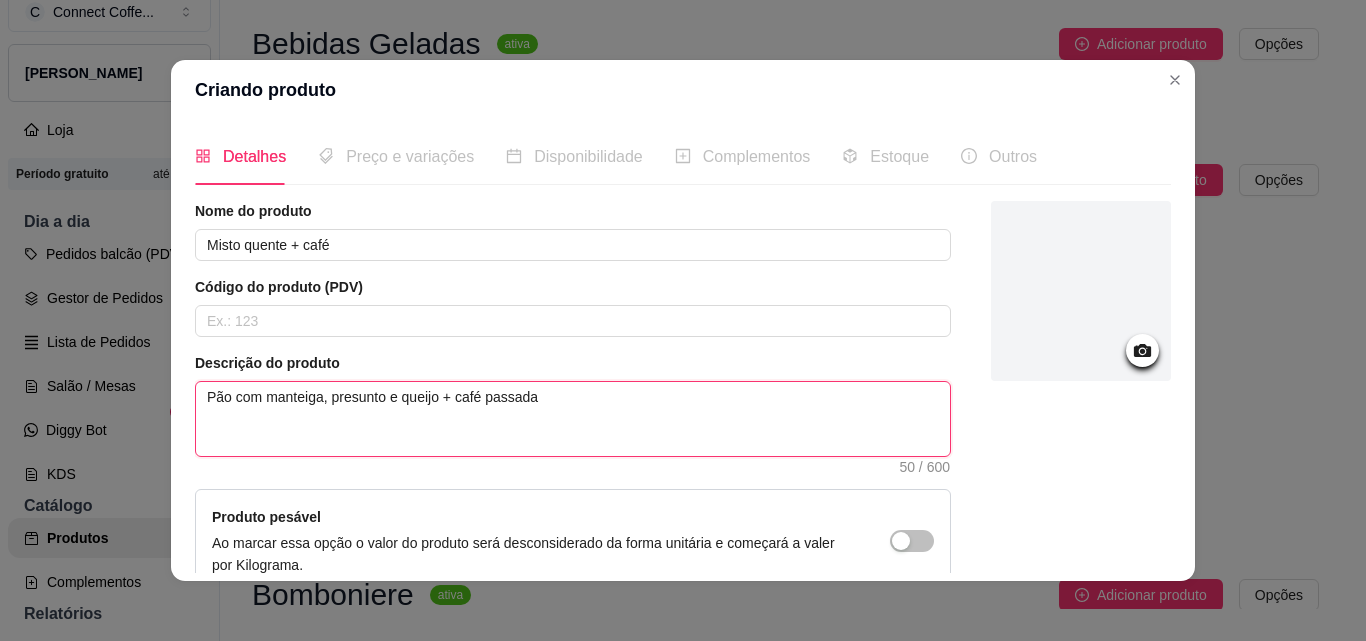 type 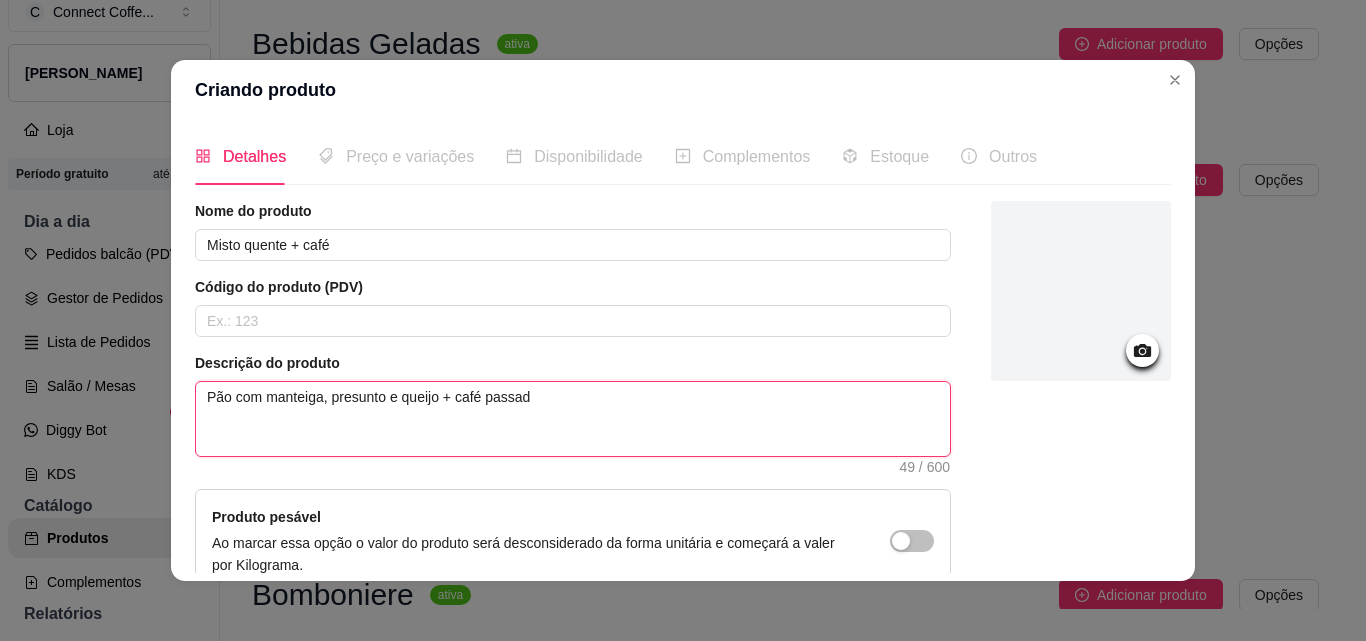 type 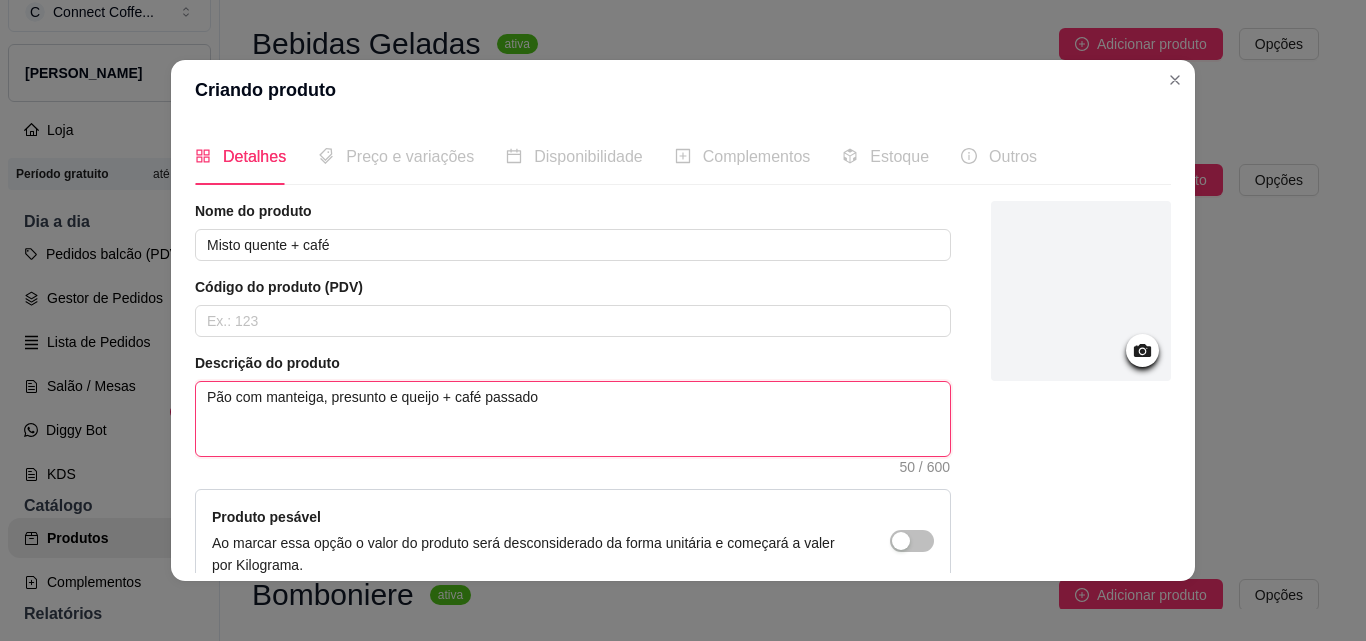 type on "Pão com manteiga, presunto e queijo + café passado" 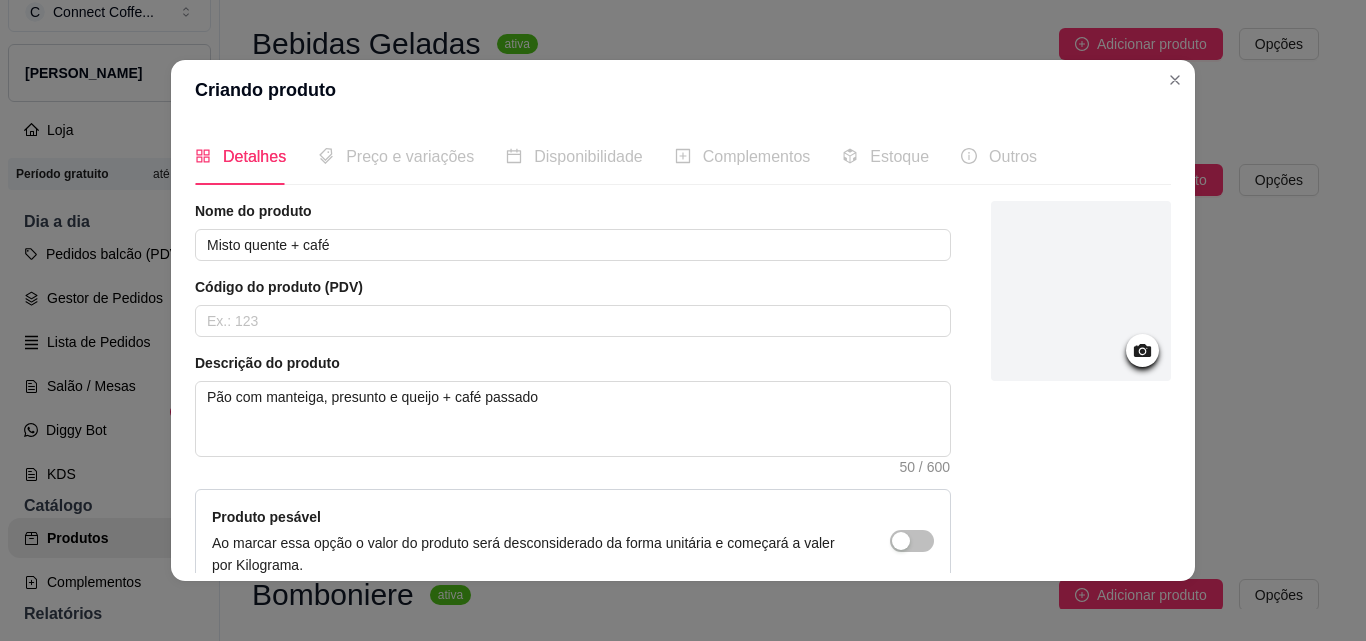 click 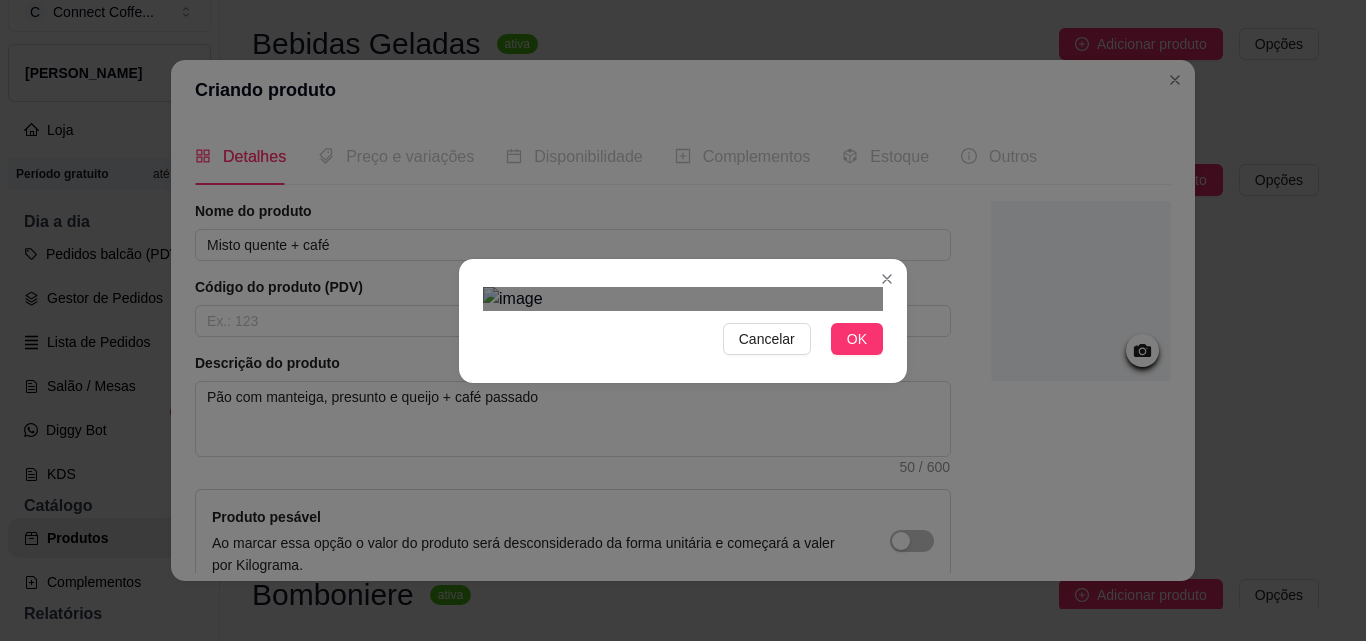 click at bounding box center [694, 656] 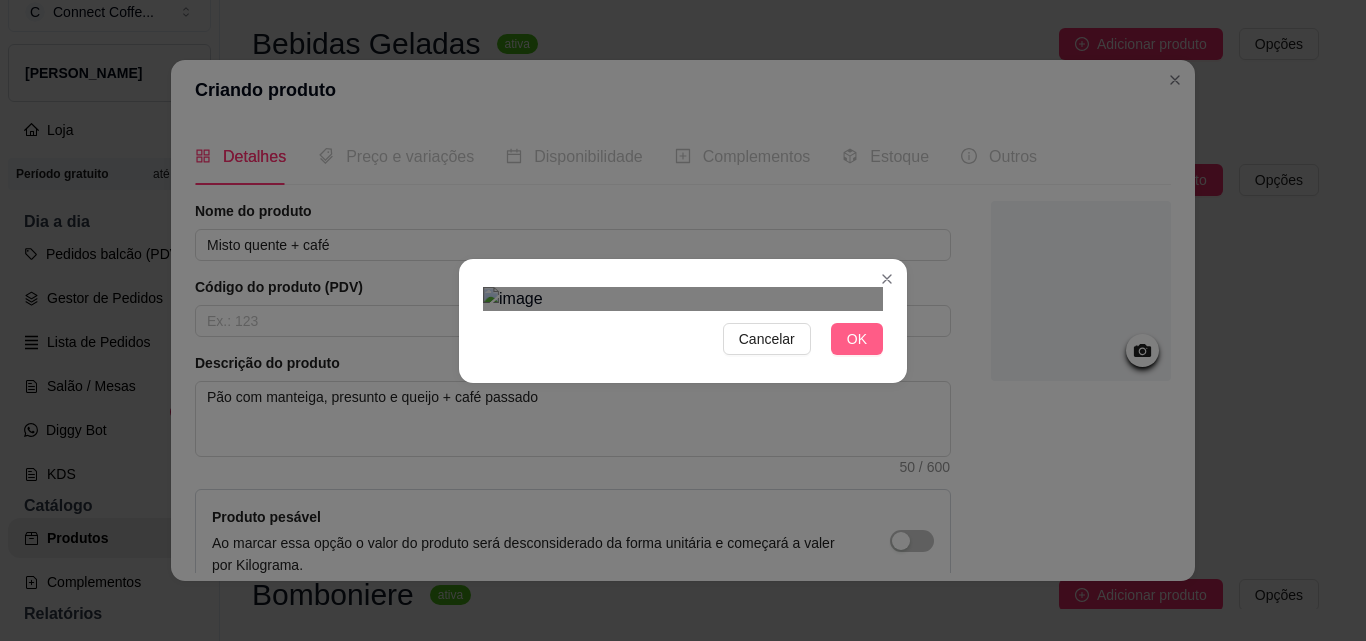 click on "OK" at bounding box center [857, 339] 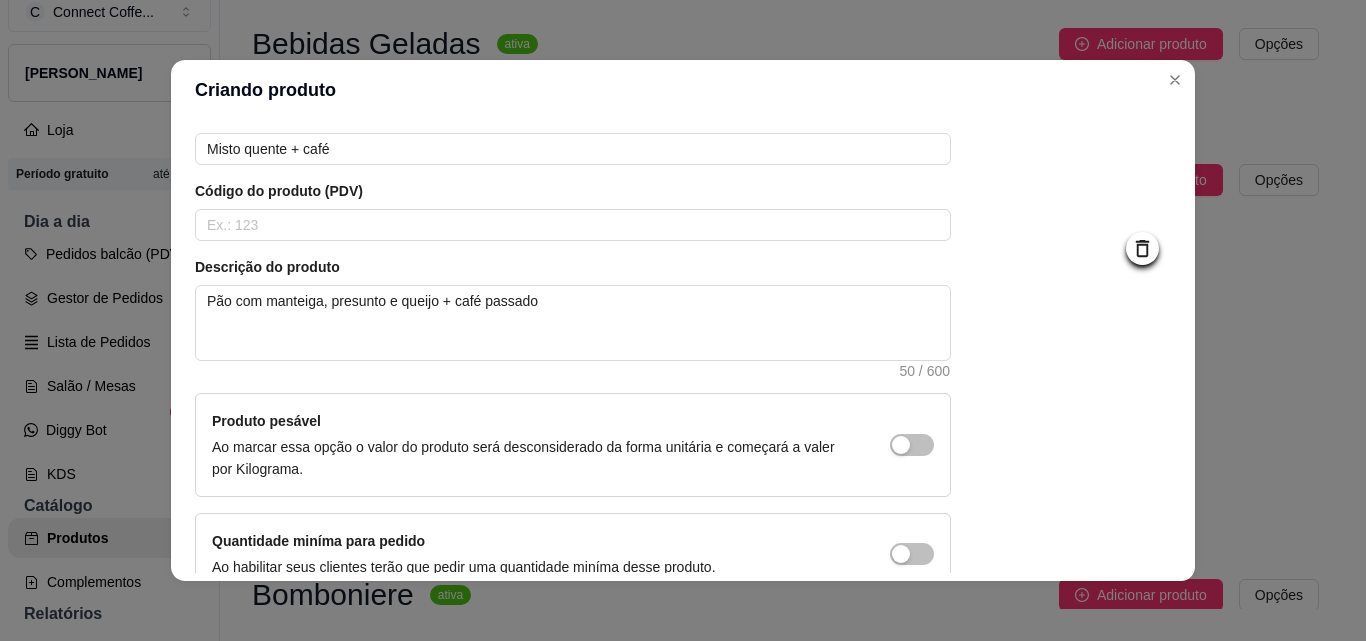 scroll, scrollTop: 200, scrollLeft: 0, axis: vertical 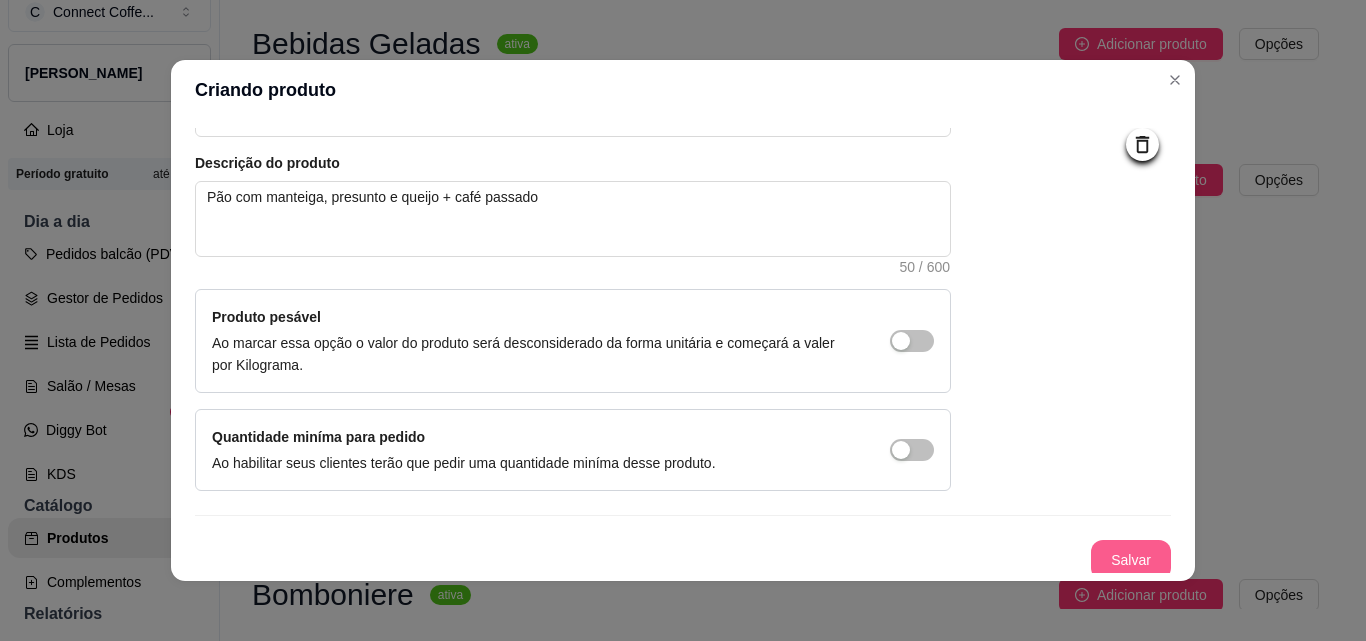 click on "Salvar" at bounding box center (1131, 560) 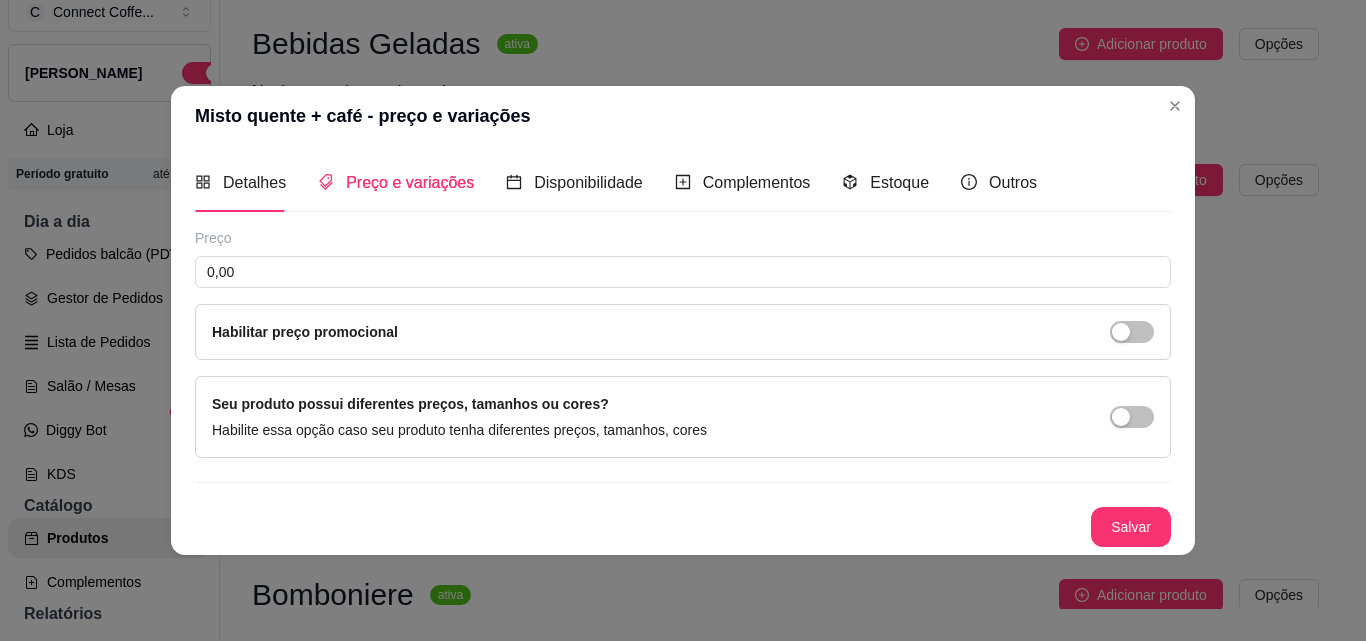 type 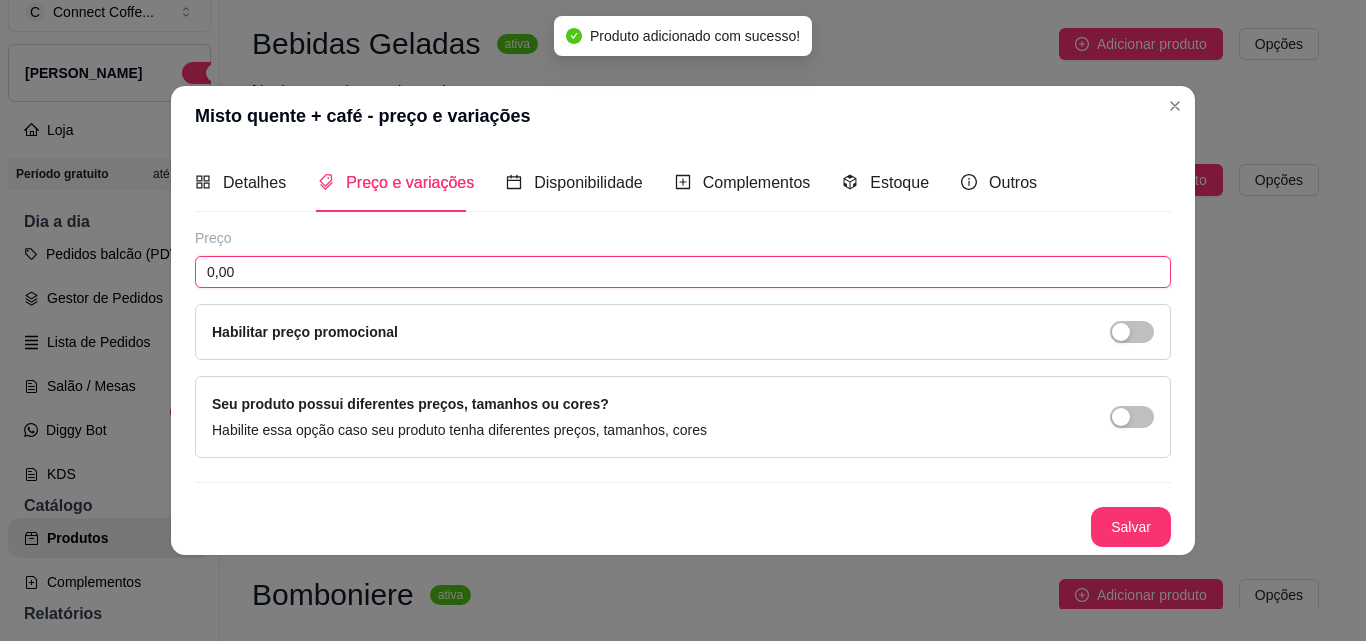 click on "0,00" at bounding box center (683, 272) 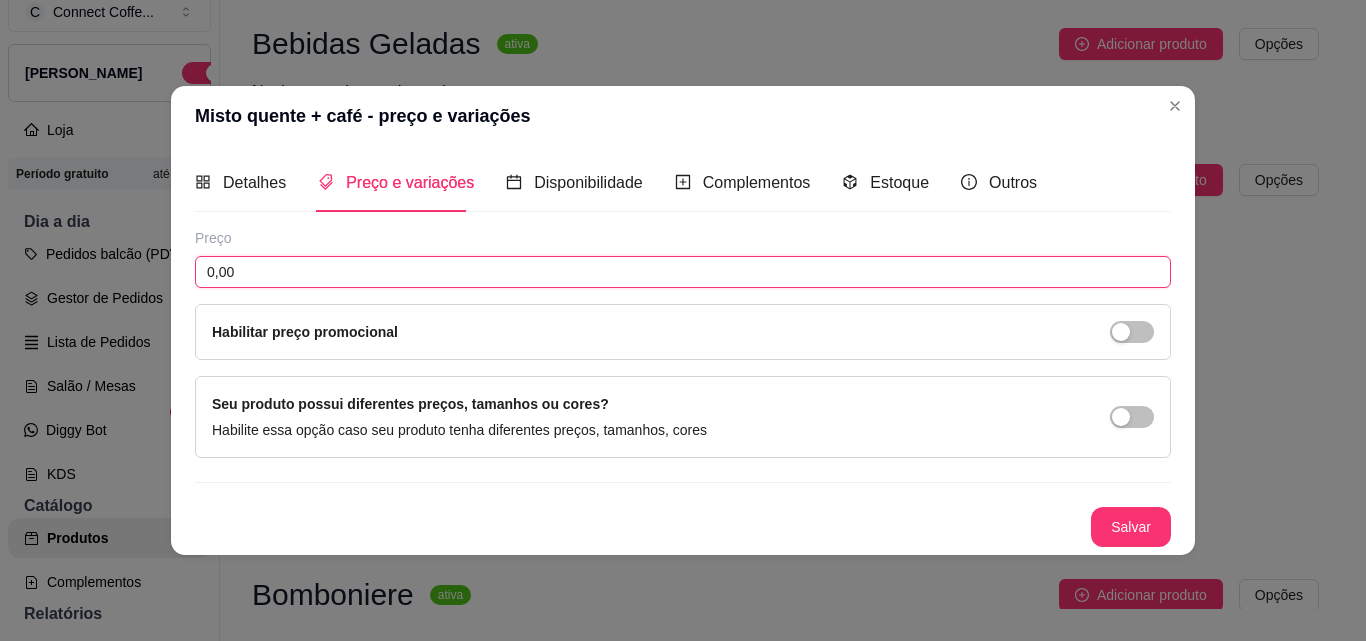 drag, startPoint x: 250, startPoint y: 269, endPoint x: 125, endPoint y: 262, distance: 125.19585 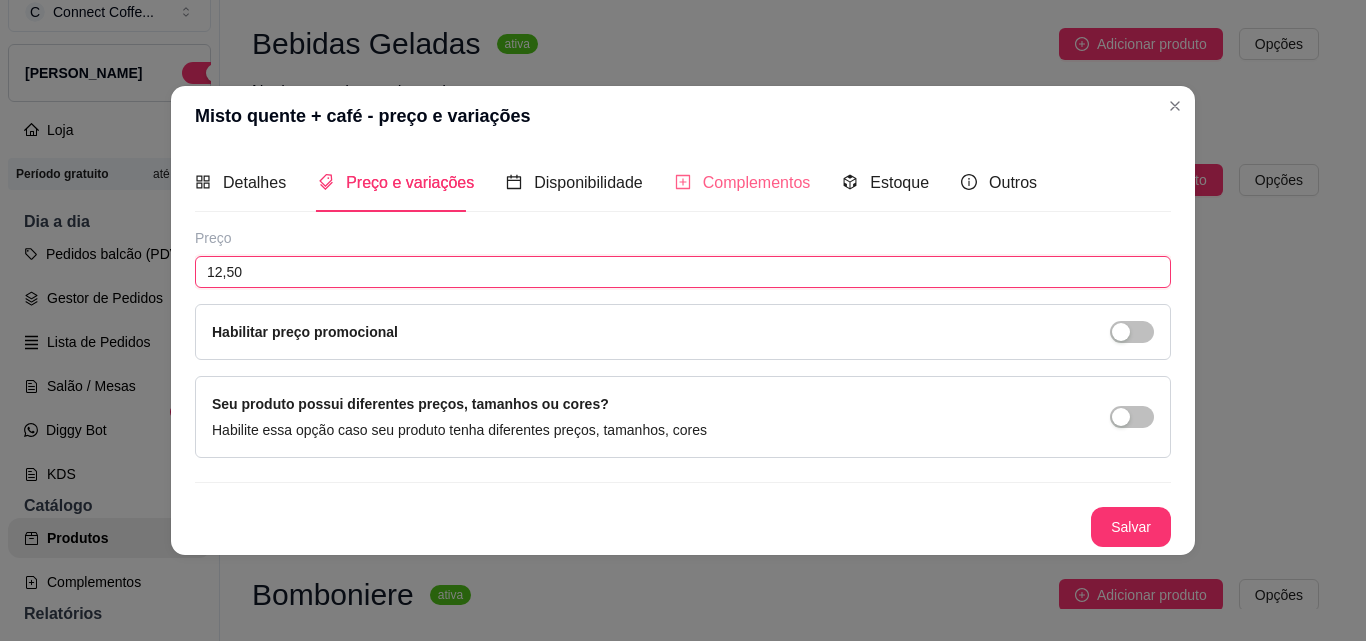 type on "12,50" 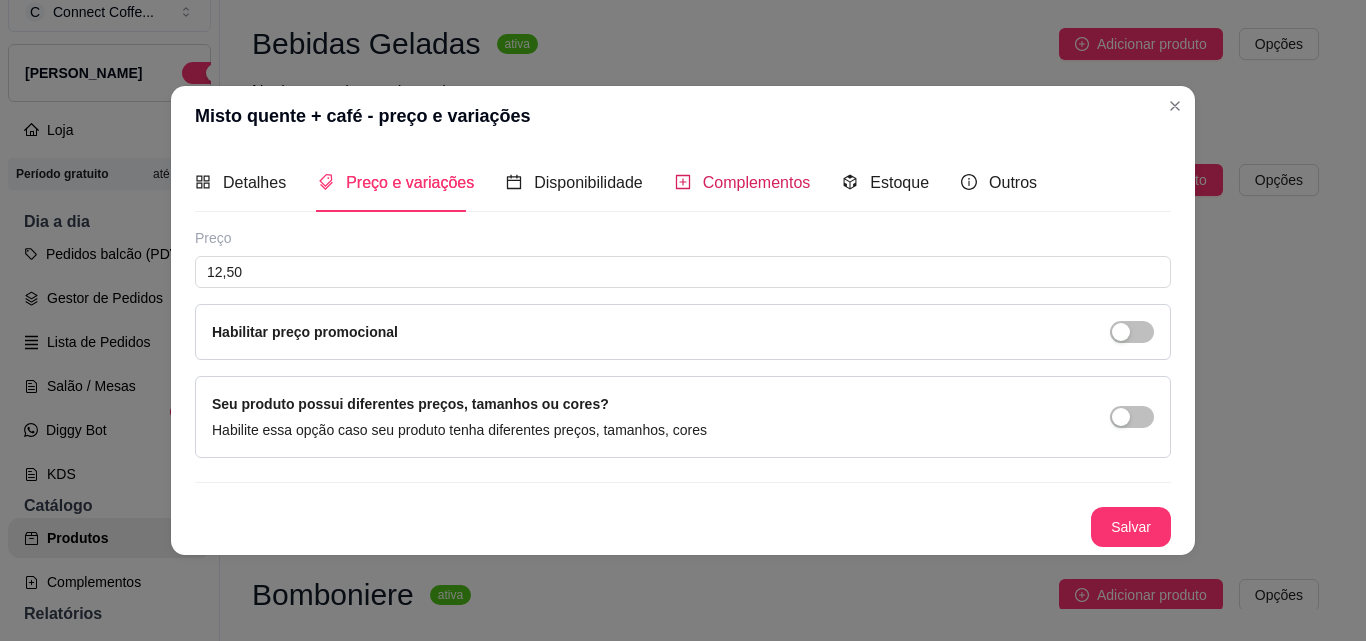 click on "Complementos" at bounding box center (757, 182) 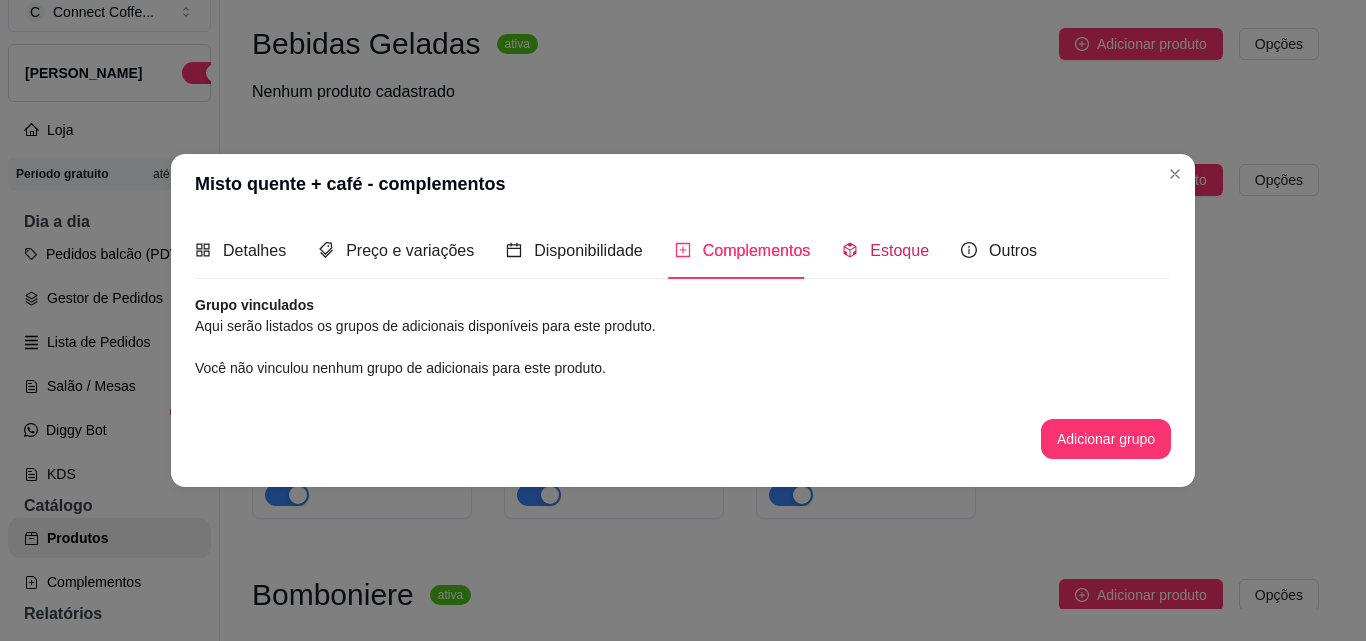 click on "Estoque" at bounding box center [899, 250] 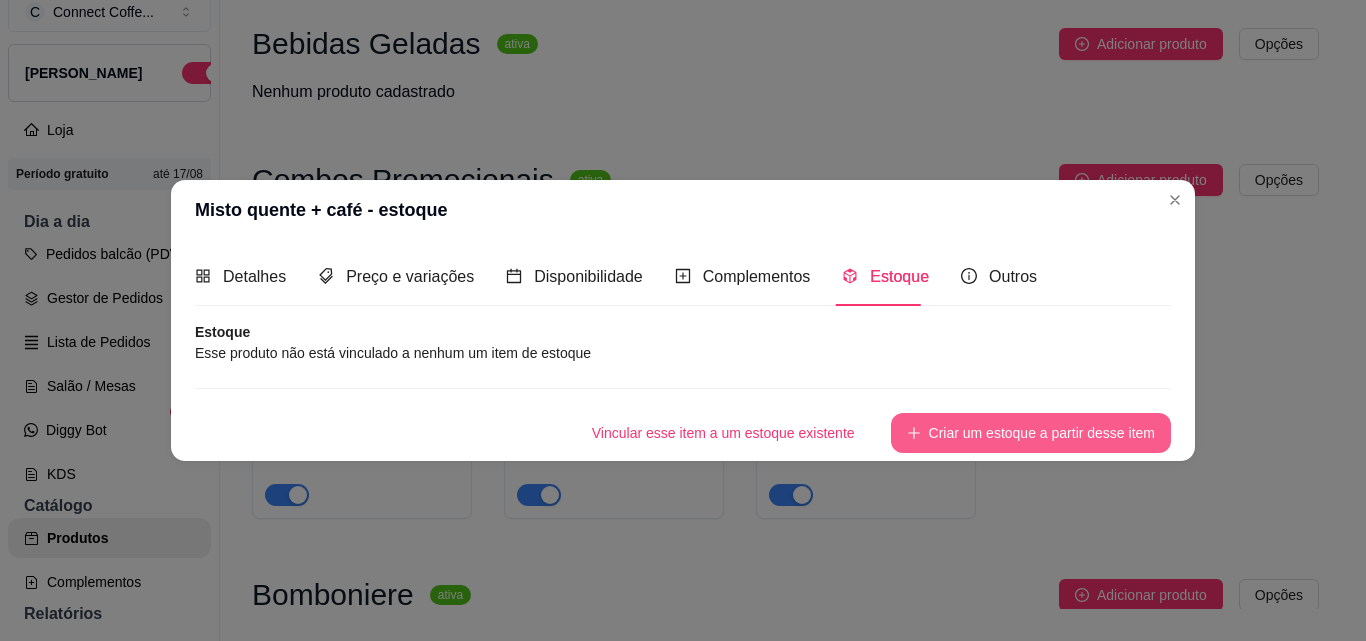 click on "Criar um estoque a partir desse item" at bounding box center (1031, 433) 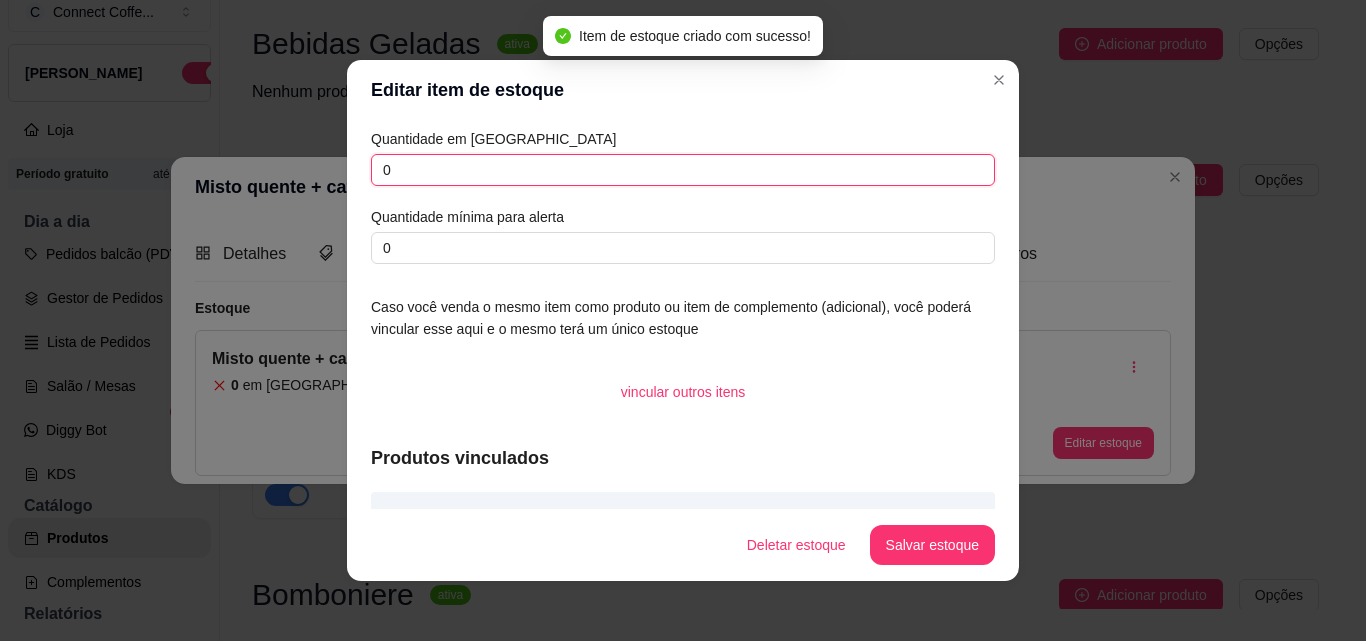 drag, startPoint x: 407, startPoint y: 173, endPoint x: 296, endPoint y: 159, distance: 111.8794 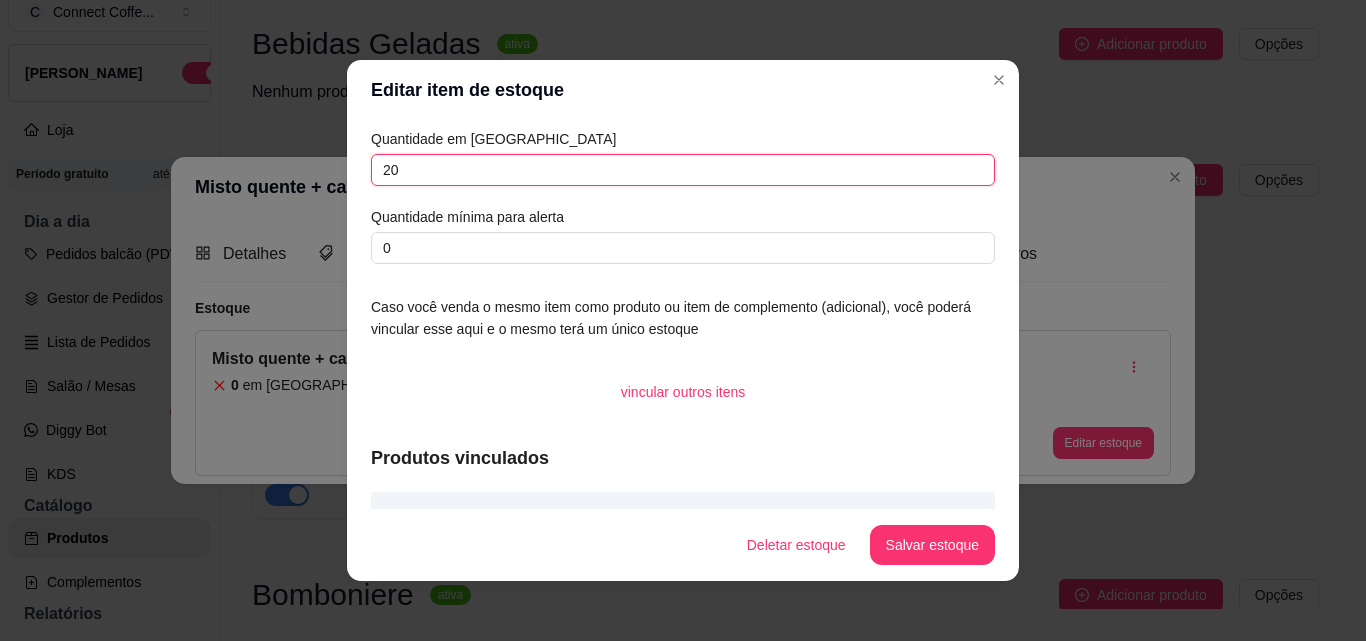 type on "20" 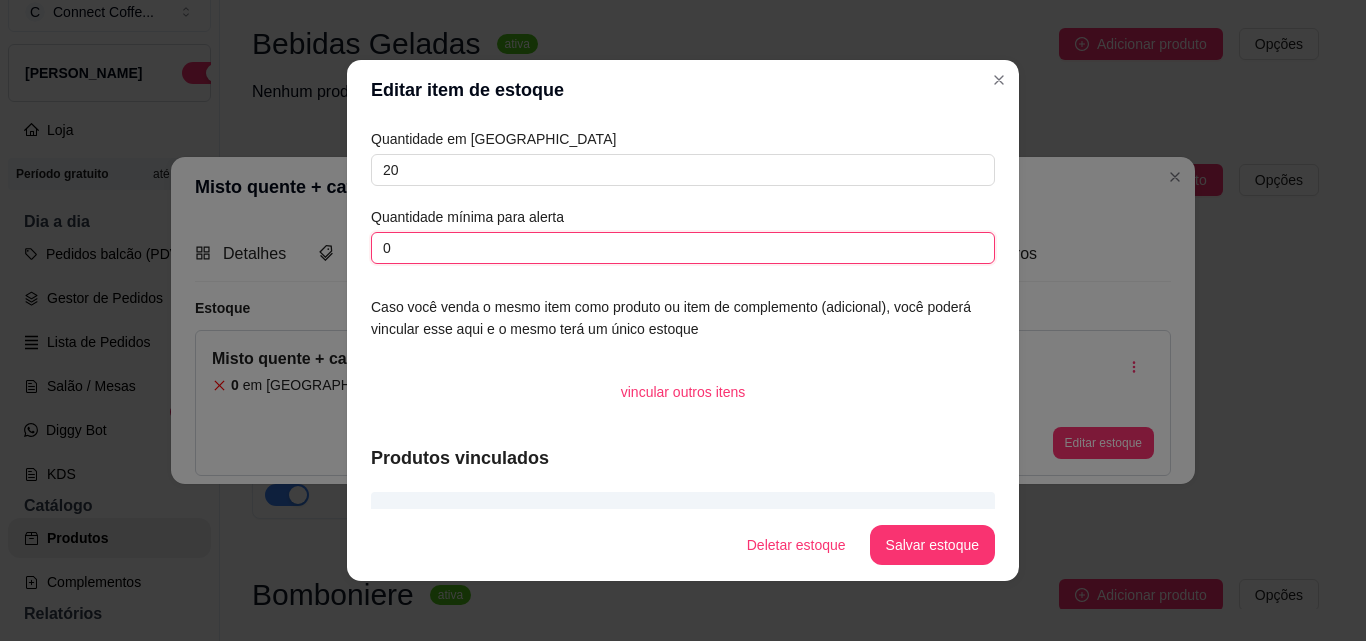 drag, startPoint x: 337, startPoint y: 242, endPoint x: 291, endPoint y: 240, distance: 46.043457 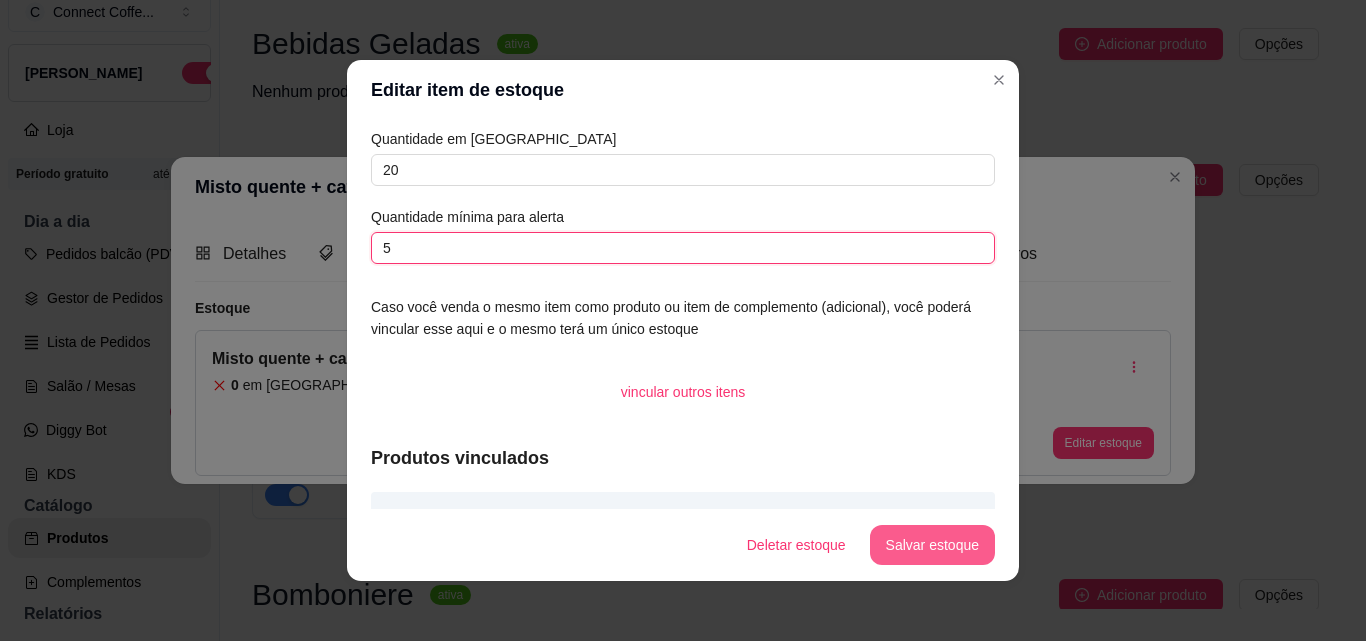 type on "5" 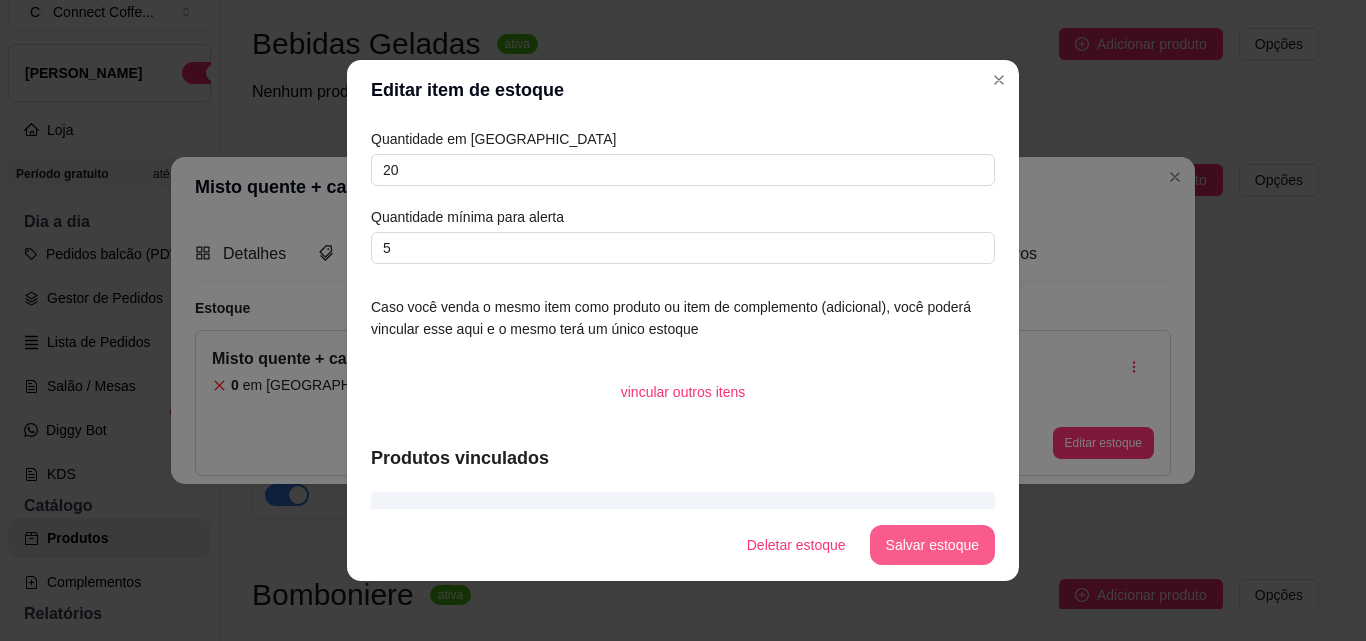 click on "Salvar estoque" at bounding box center [932, 545] 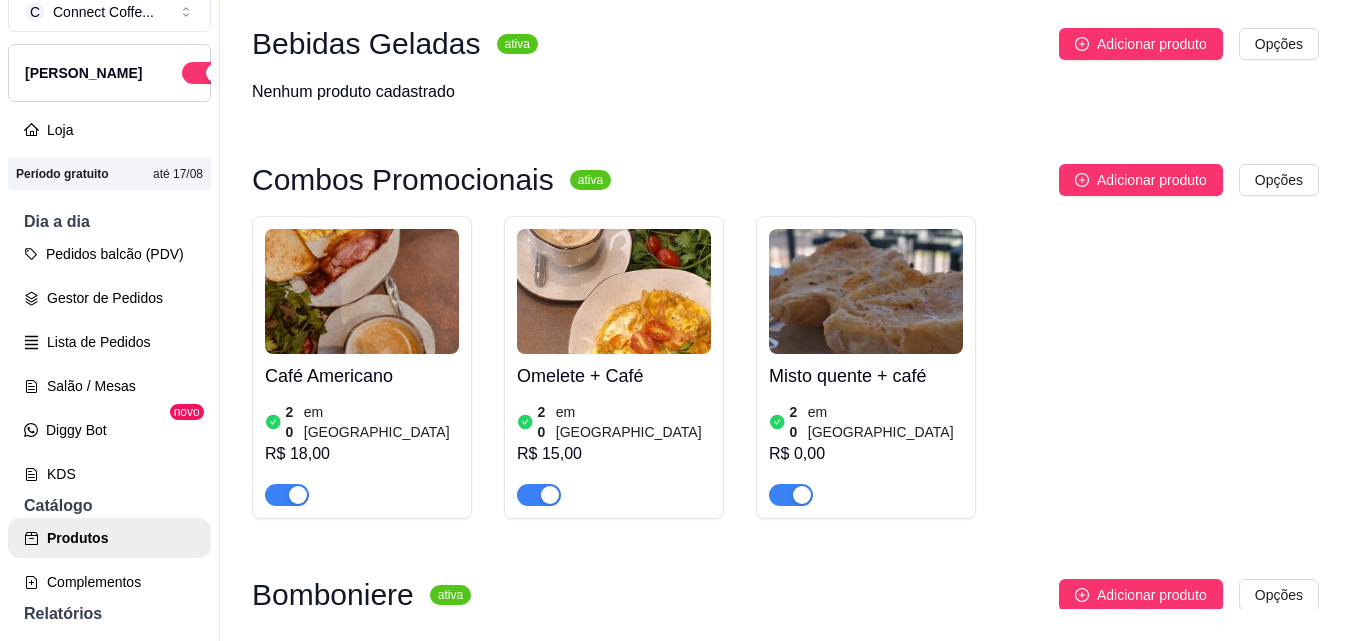 click at bounding box center [866, 291] 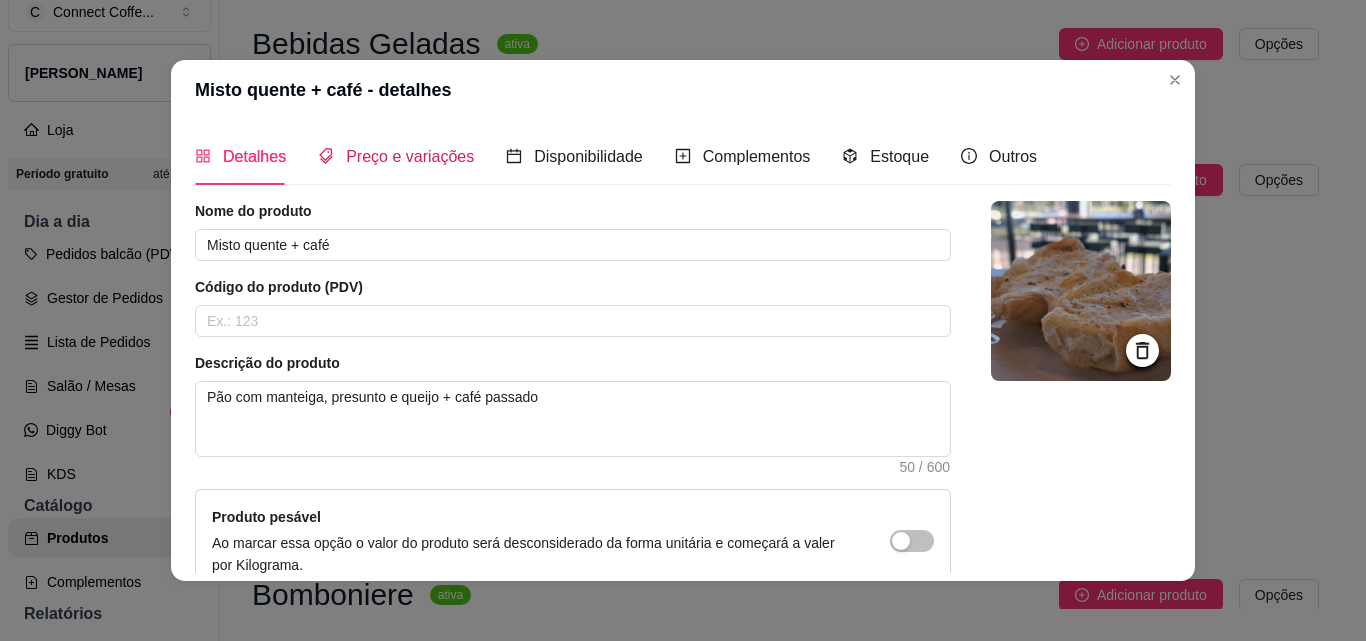 click on "Preço e variações" at bounding box center (410, 156) 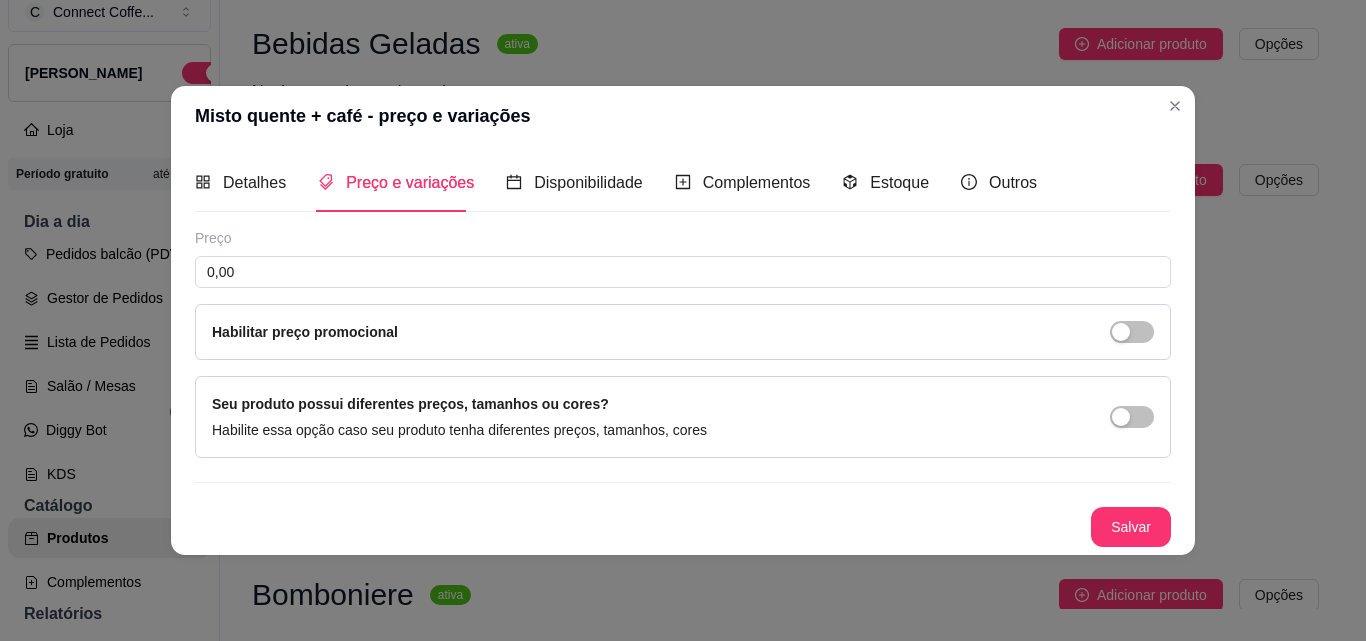 type 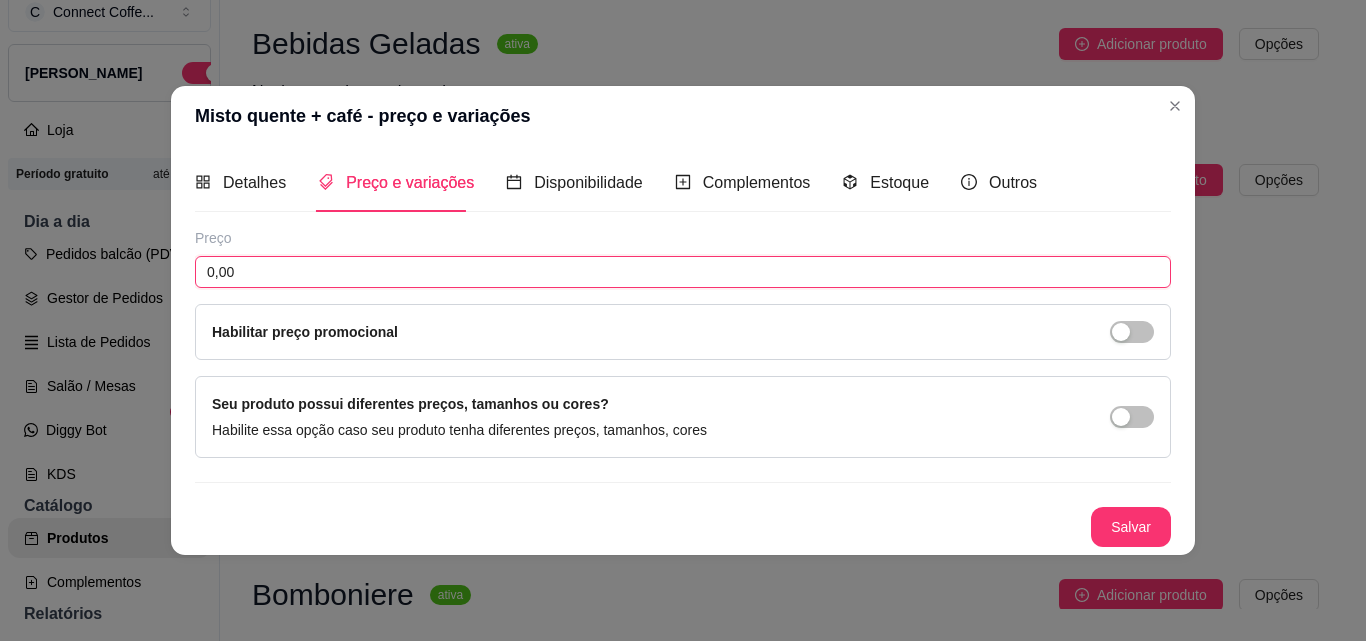 click on "0,00" at bounding box center (683, 272) 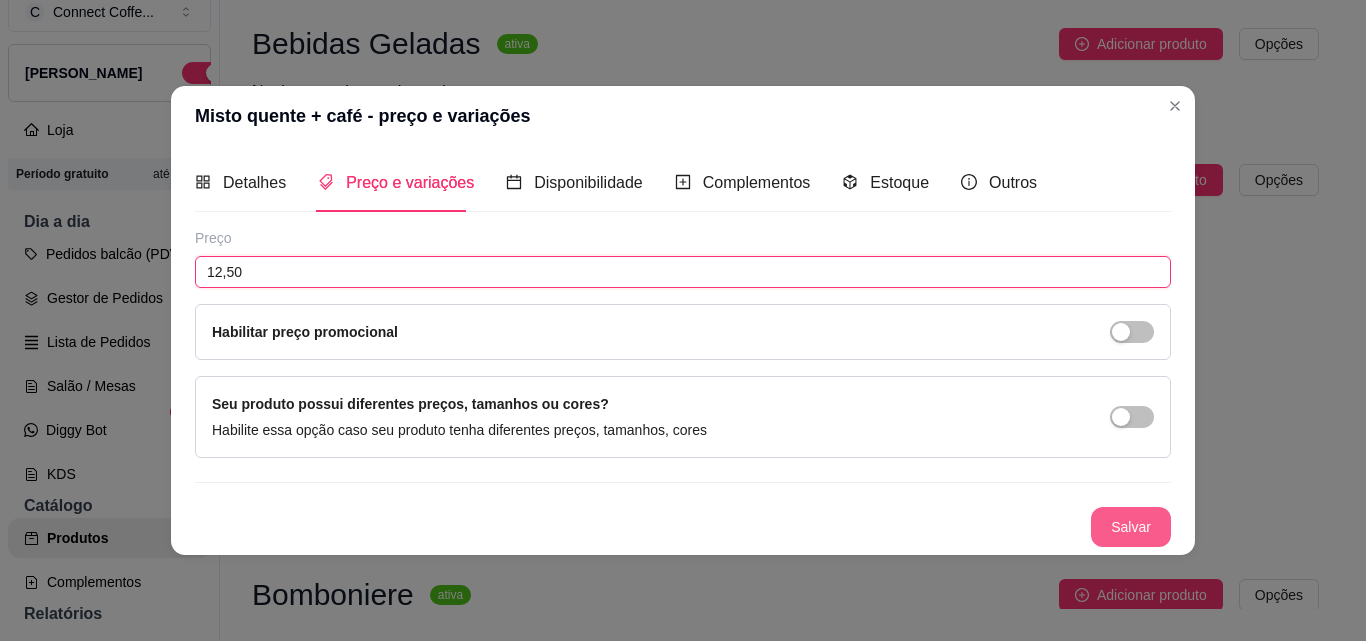 type on "12,50" 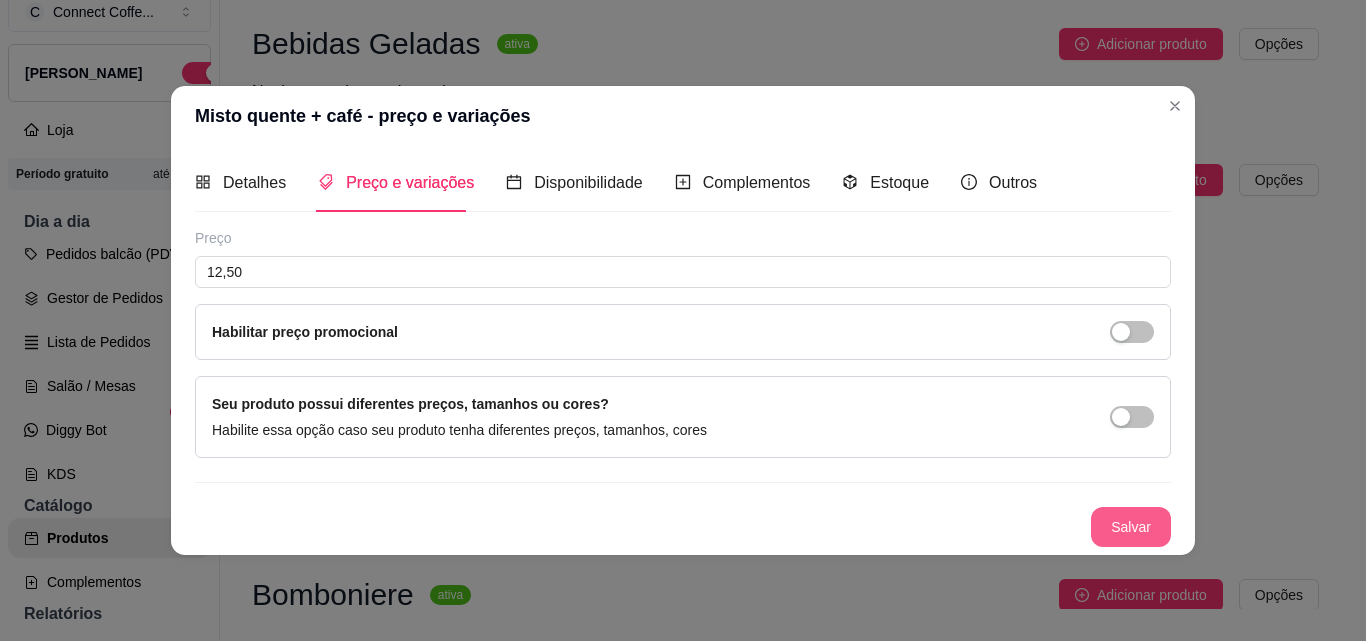 click on "Salvar" at bounding box center [1131, 527] 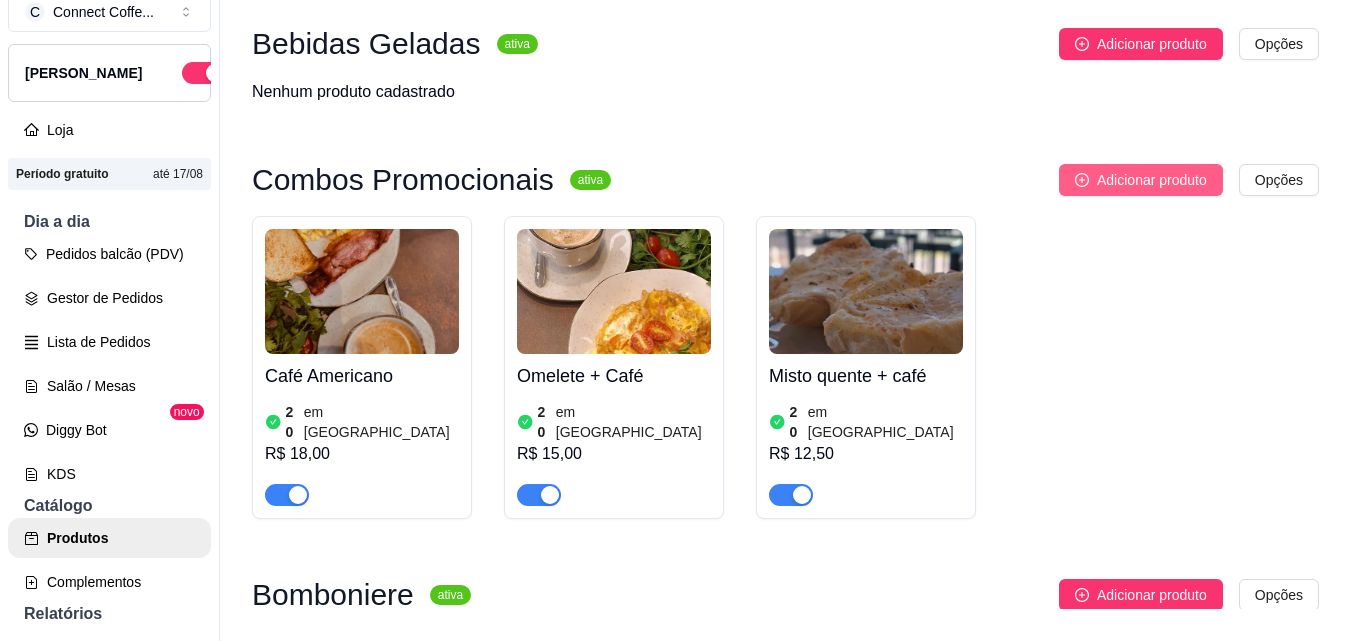 click on "Adicionar produto" at bounding box center [1152, 180] 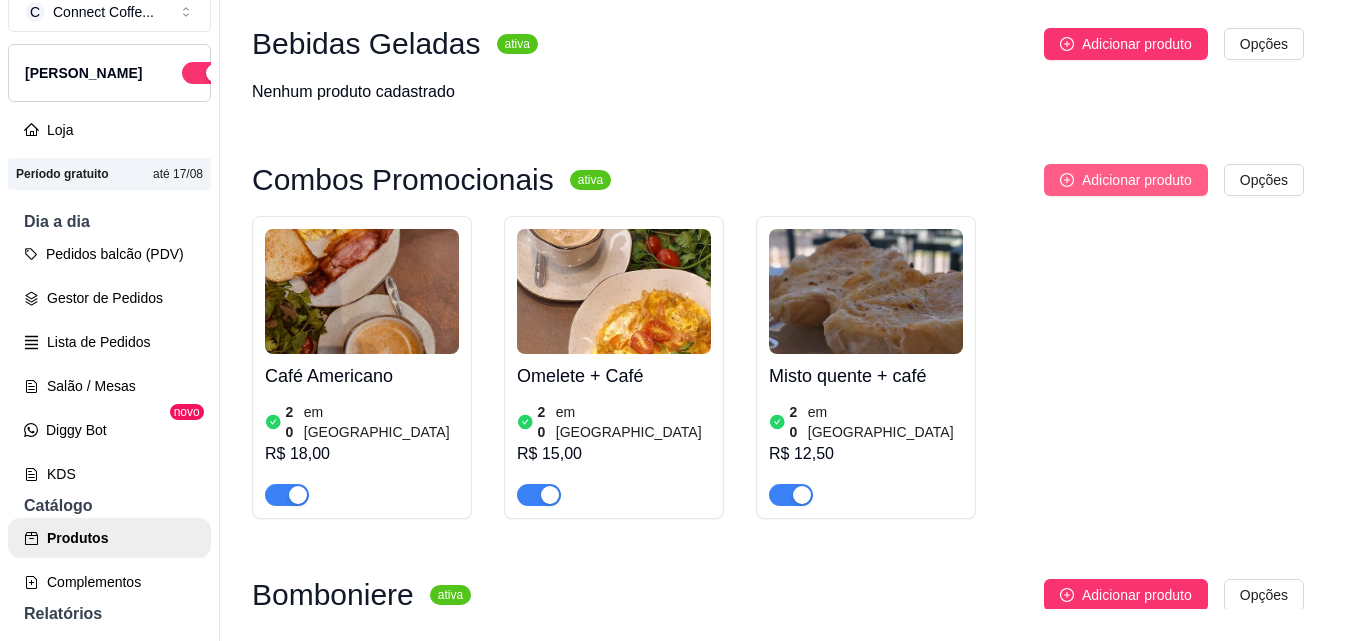 type 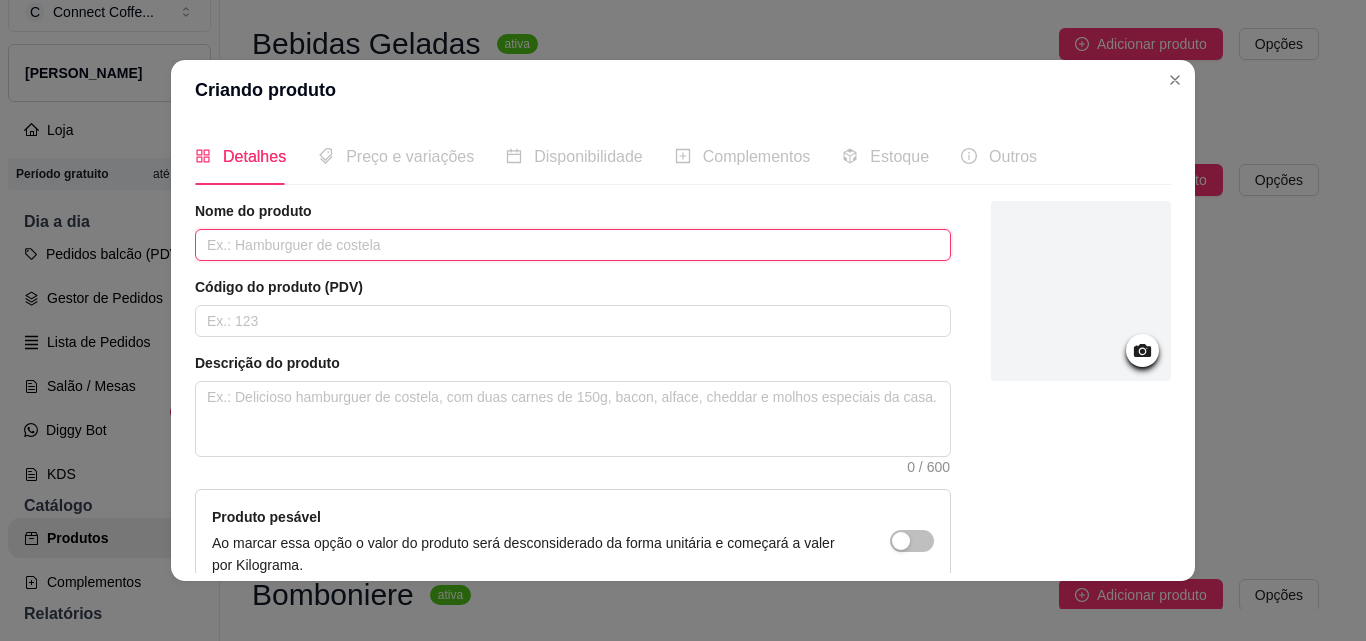 click at bounding box center [573, 245] 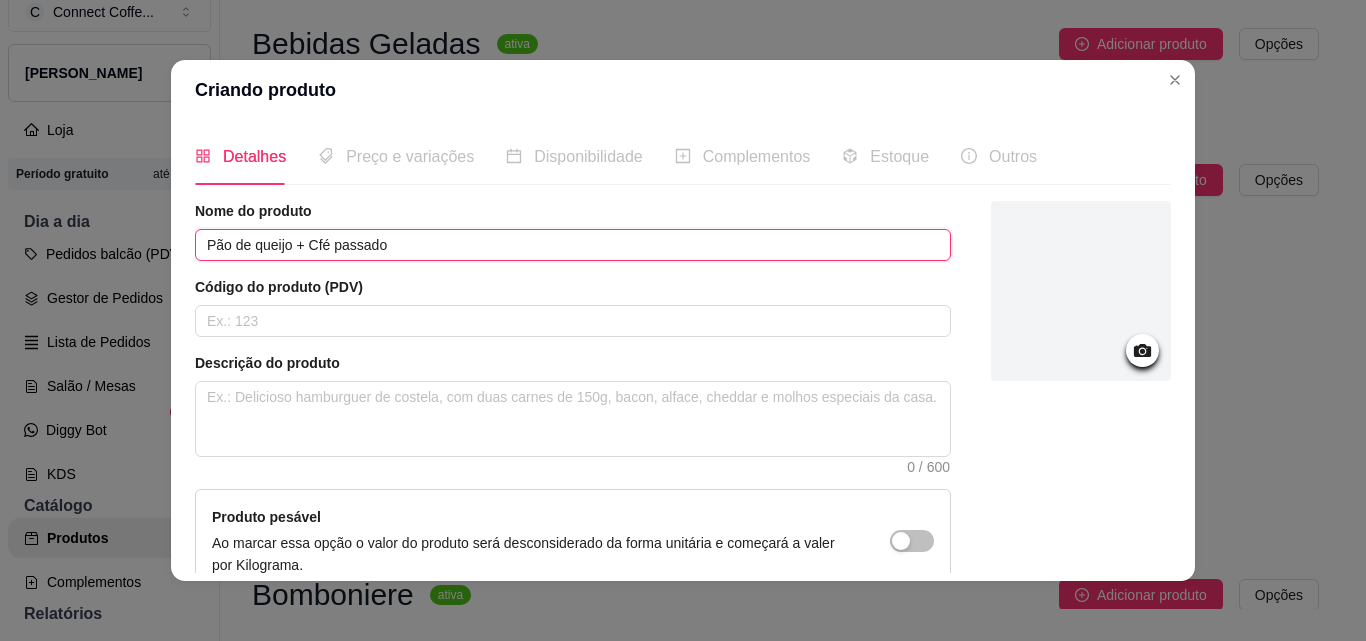 click on "Pão de queijo + Cfé passado" at bounding box center (573, 245) 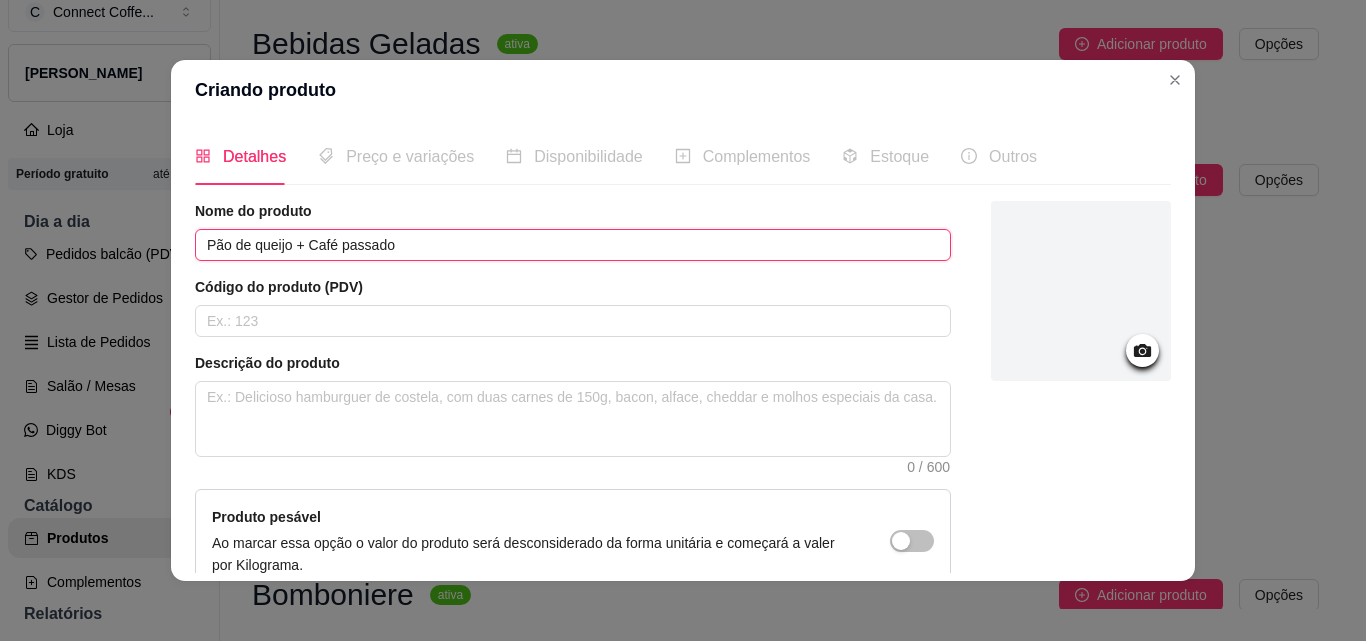 type on "Pão de queijo + Café passado" 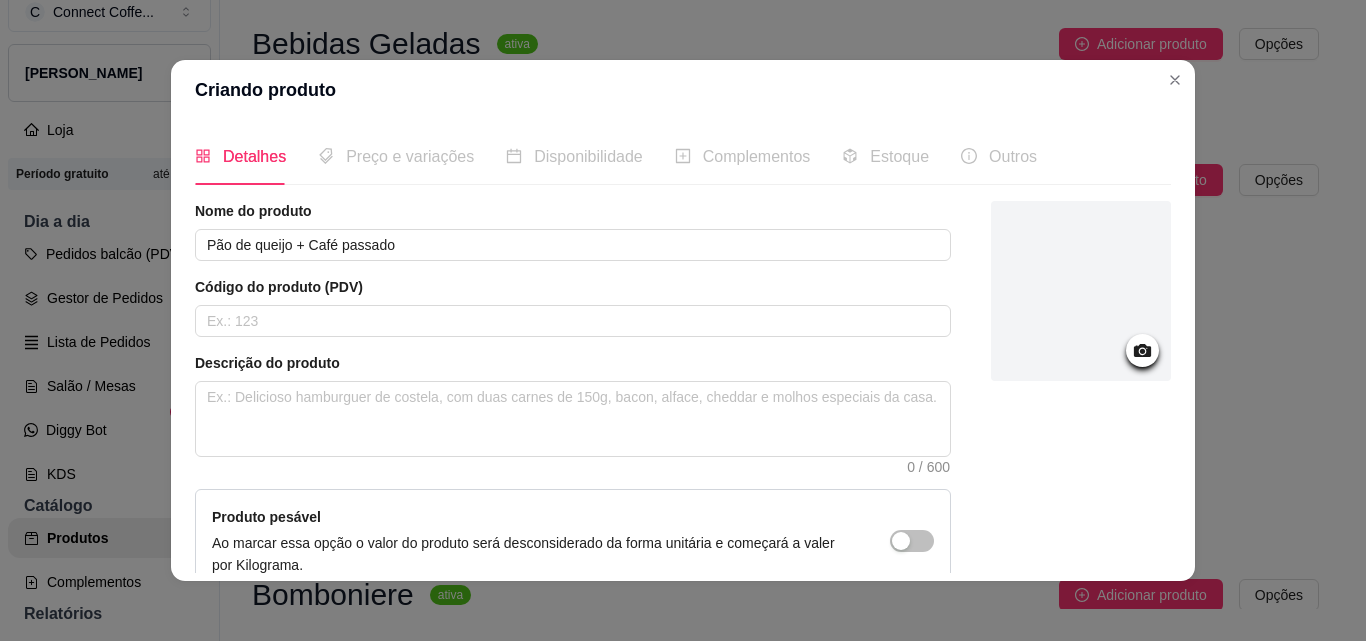 click 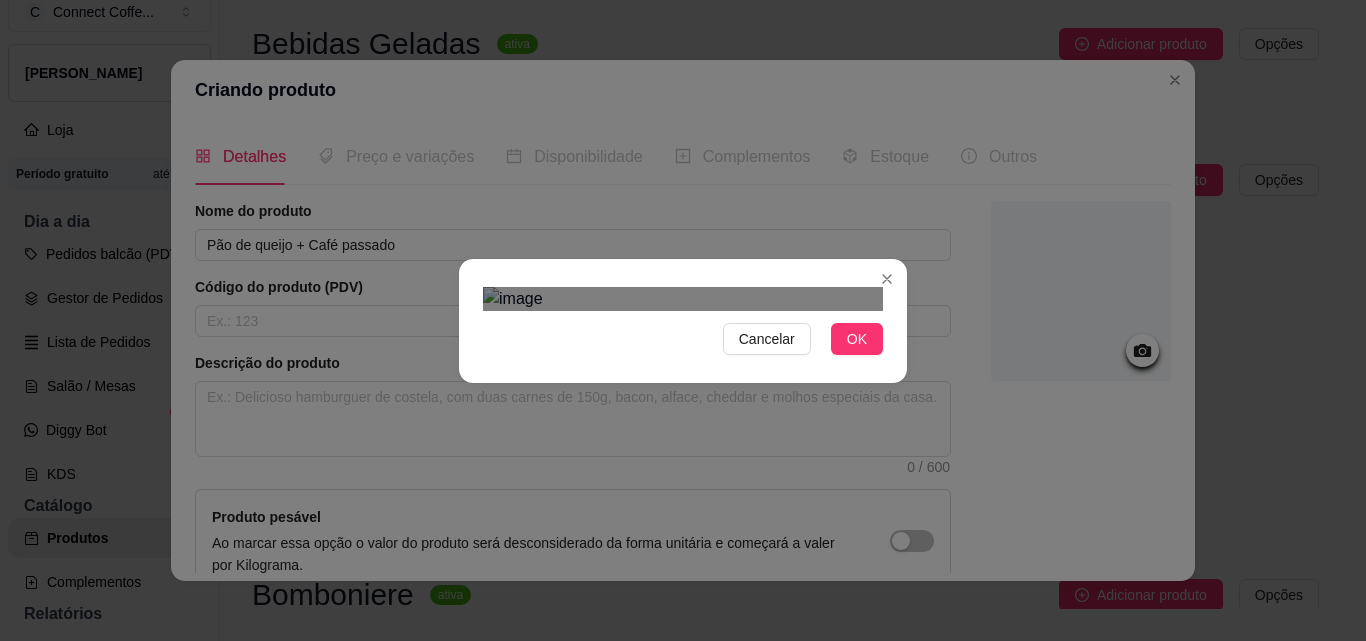 click at bounding box center [703, 540] 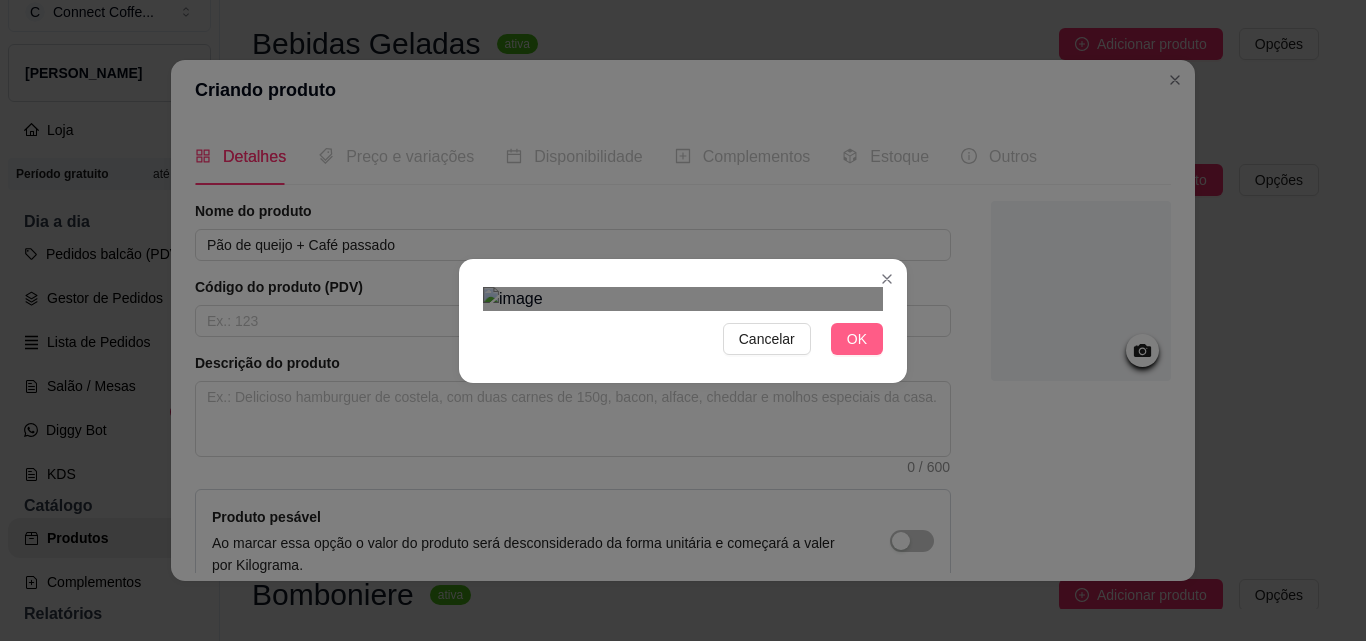 click on "OK" at bounding box center [857, 339] 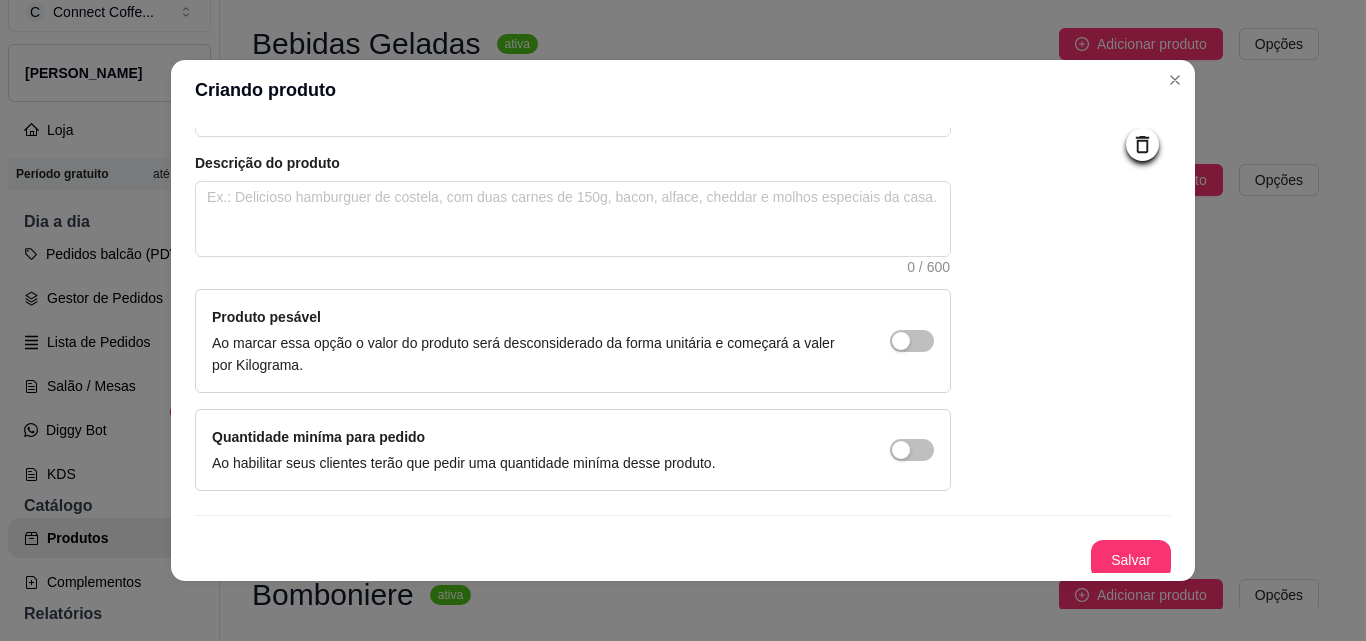 scroll, scrollTop: 207, scrollLeft: 0, axis: vertical 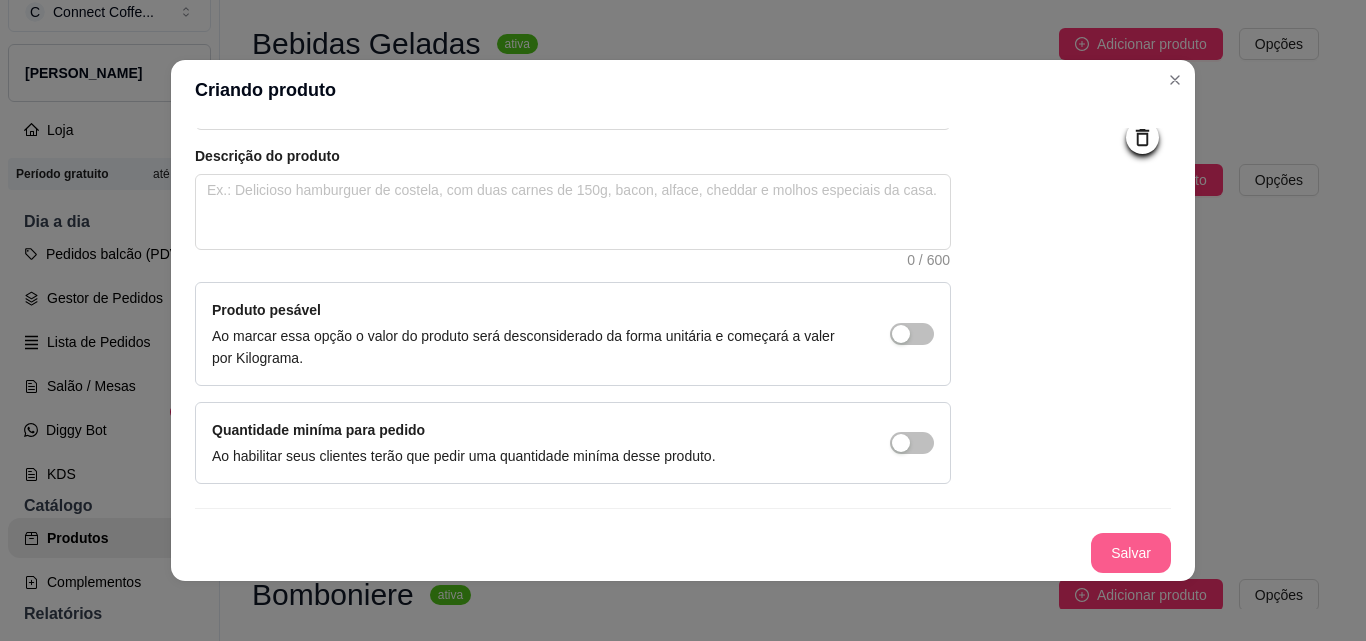 click on "Salvar" at bounding box center (1131, 553) 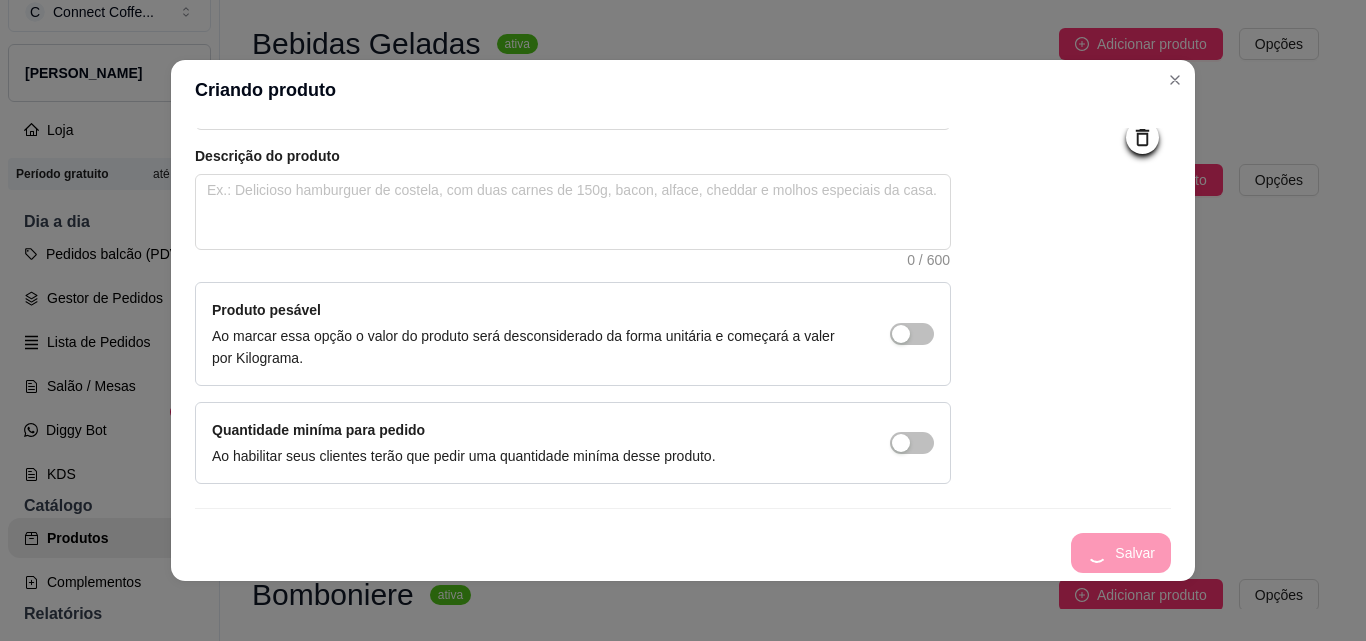 type 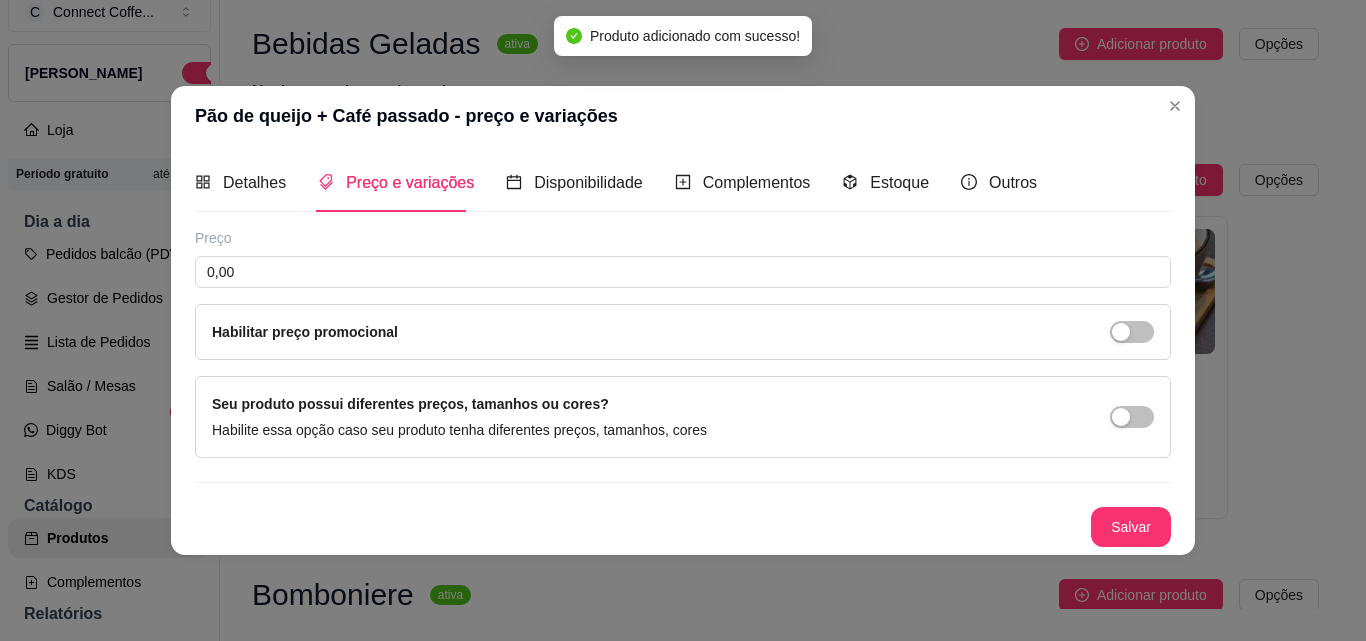 scroll, scrollTop: 0, scrollLeft: 0, axis: both 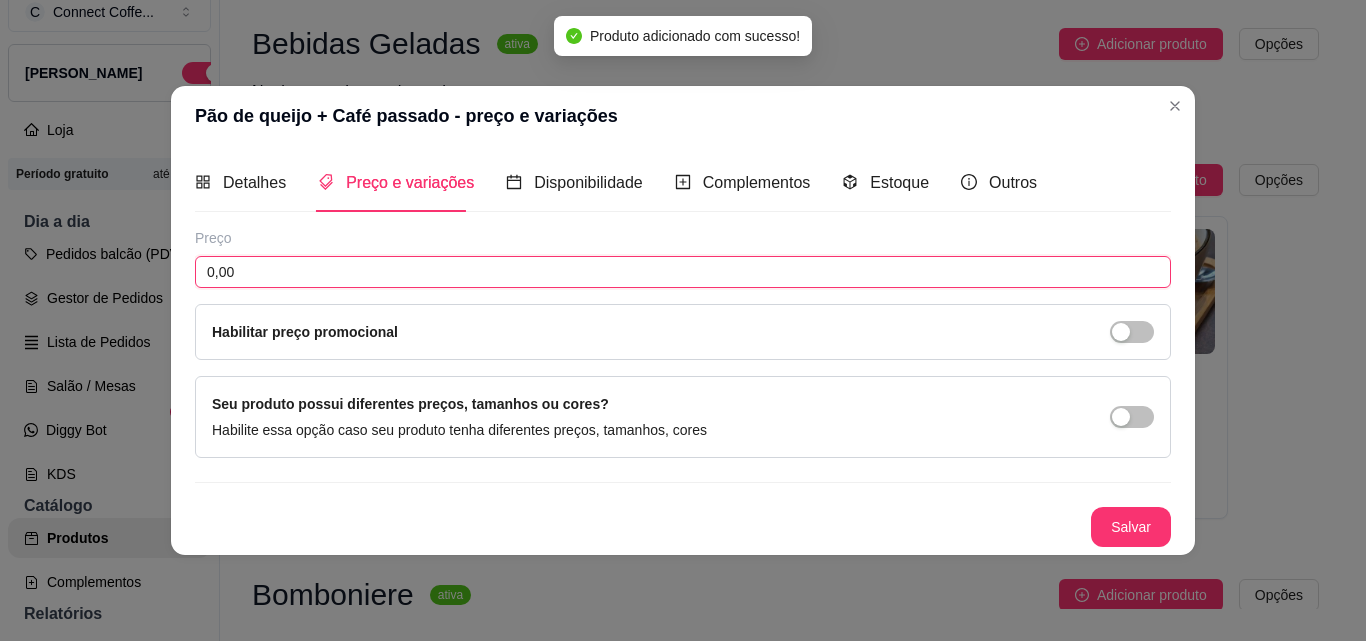 click on "0,00" at bounding box center [683, 272] 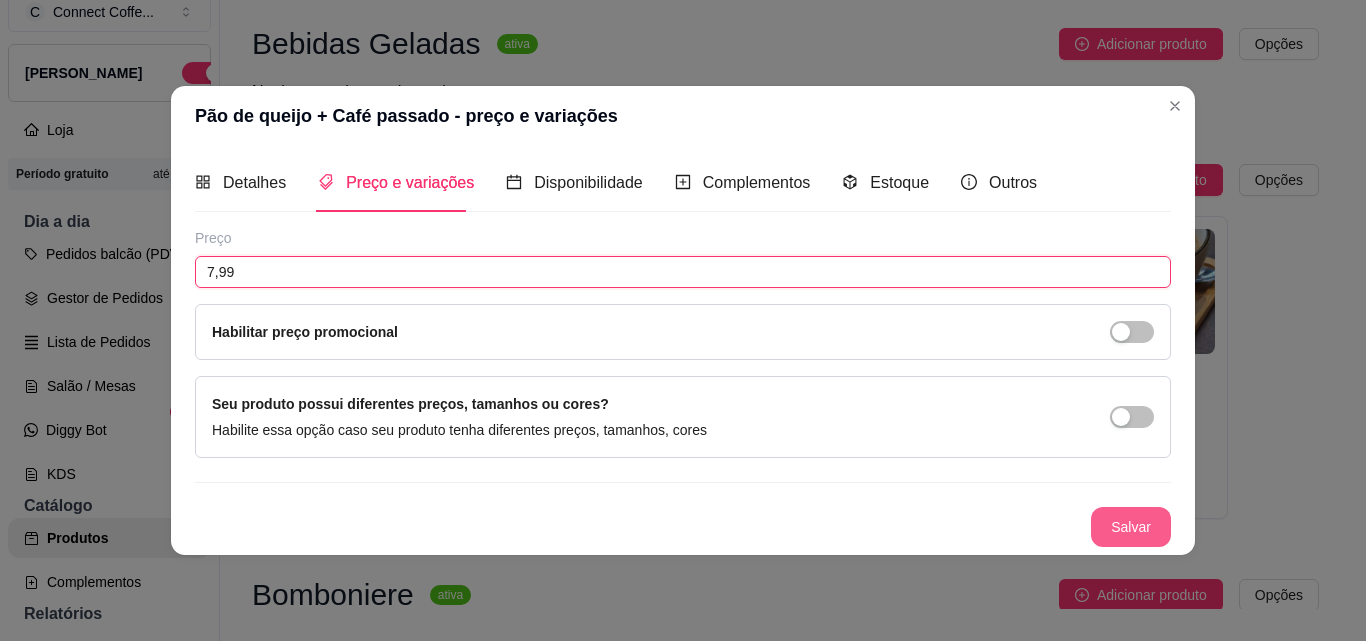 type on "7,99" 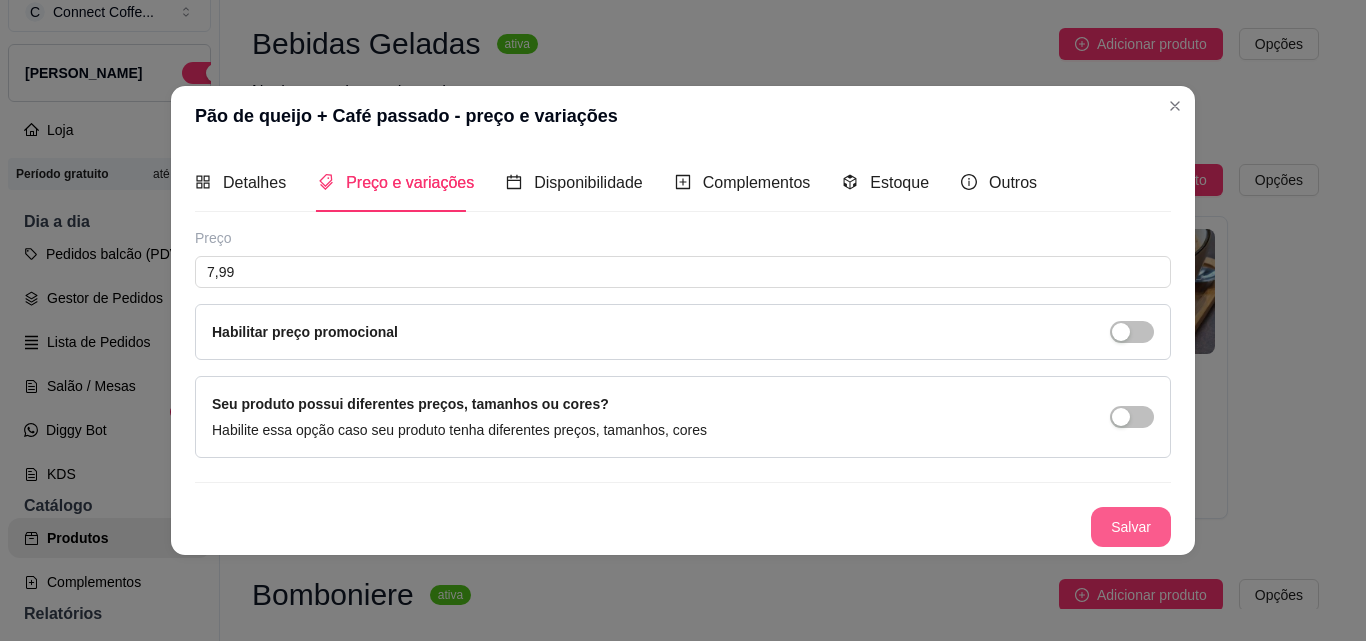 click on "Salvar" at bounding box center (1131, 527) 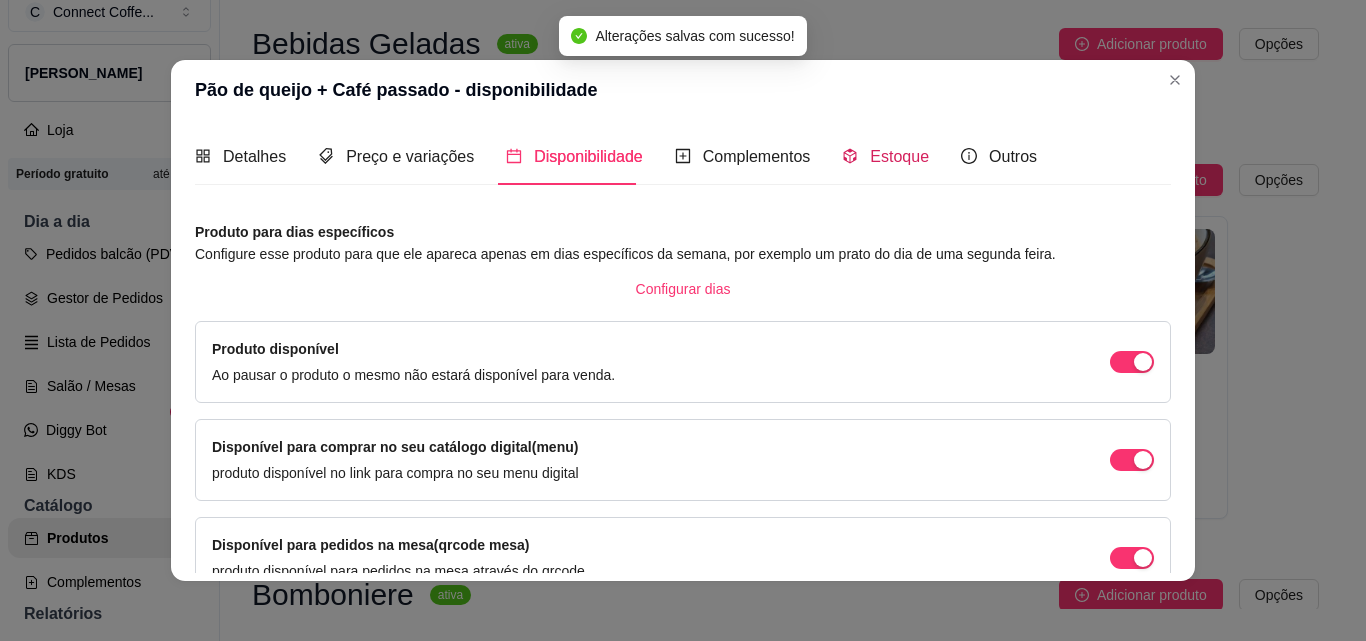 click on "Estoque" at bounding box center [899, 156] 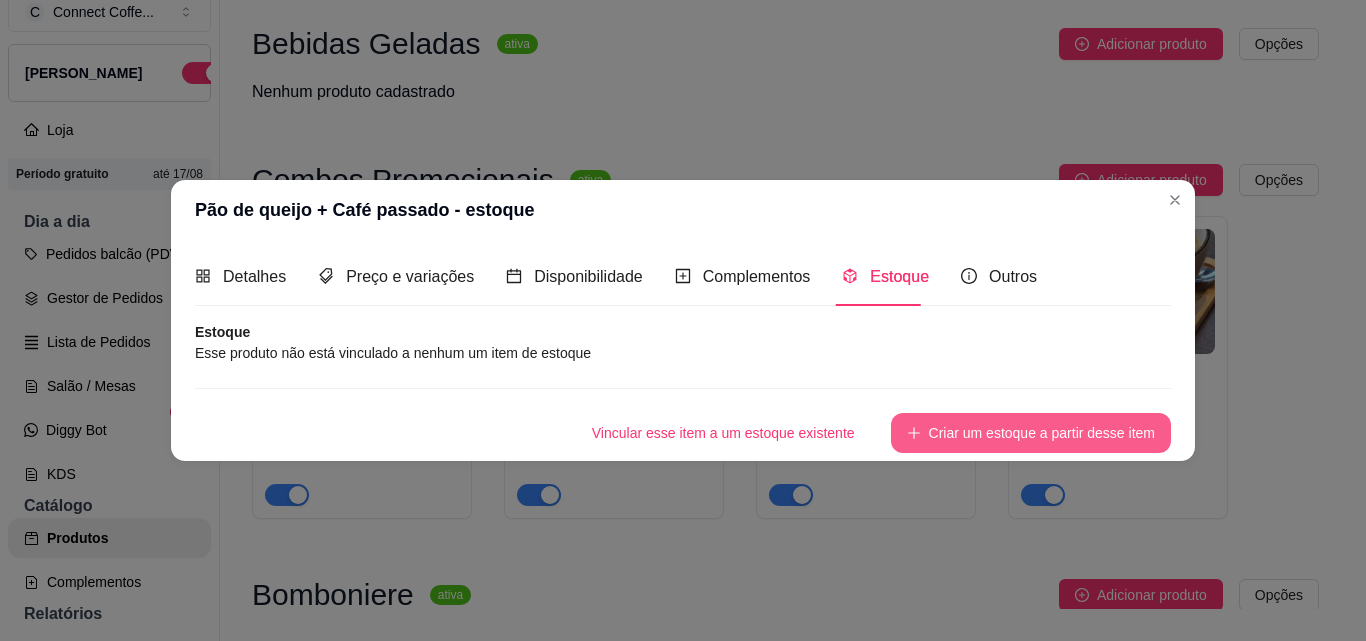 click on "Criar um estoque a partir desse item" at bounding box center [1031, 433] 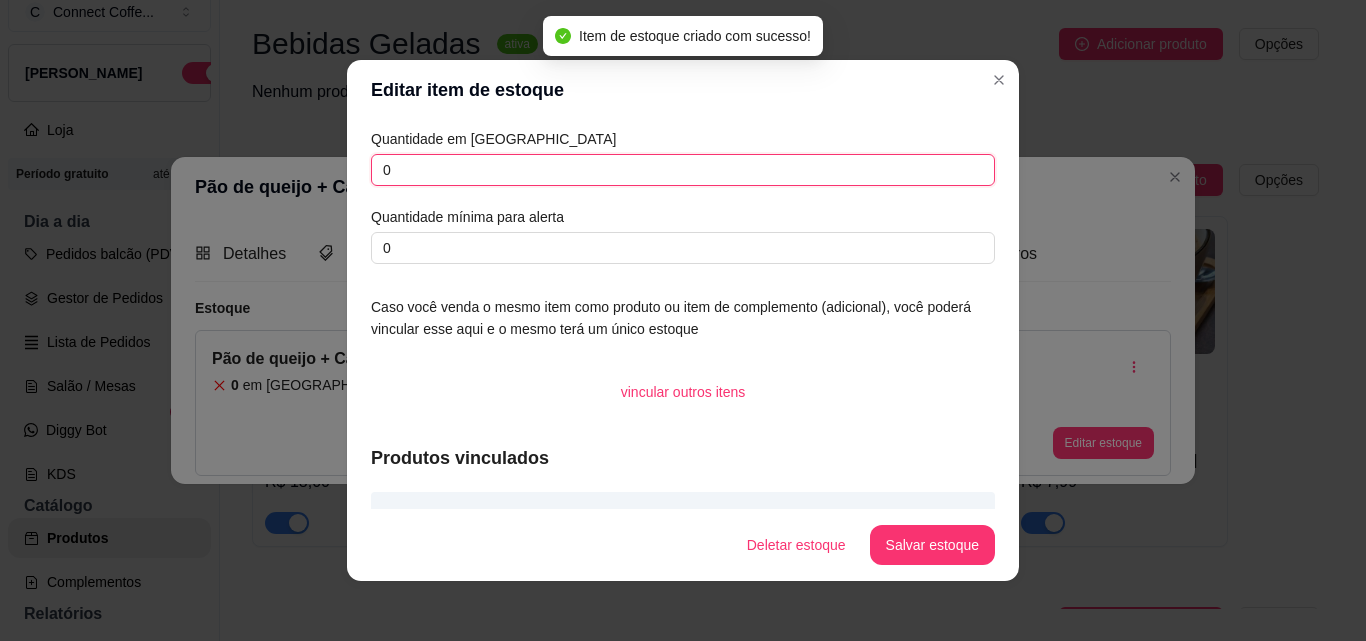 drag, startPoint x: 400, startPoint y: 168, endPoint x: 322, endPoint y: 161, distance: 78.31347 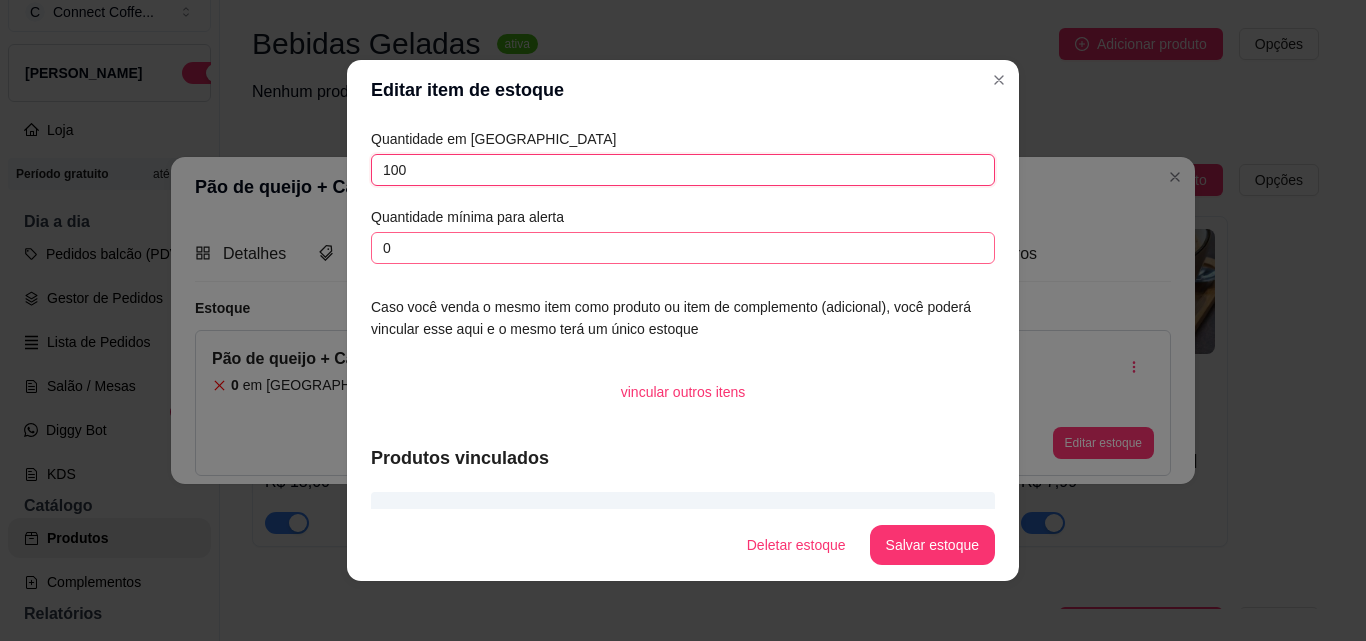 type 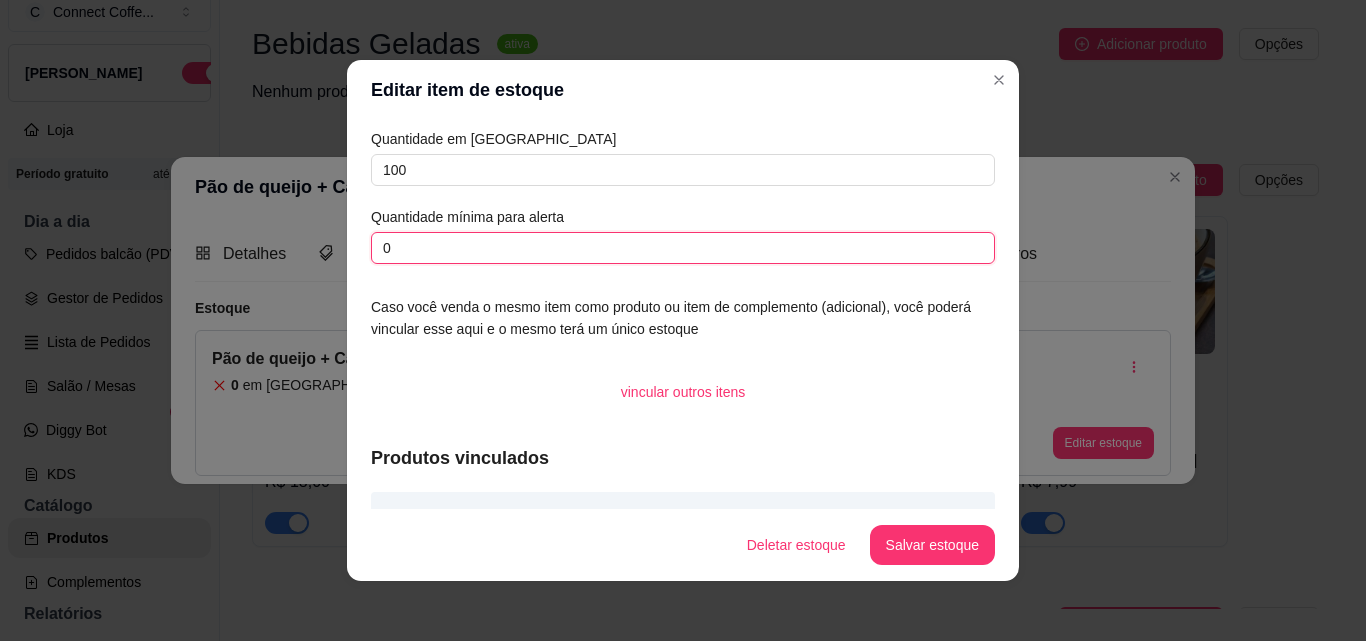 drag, startPoint x: 403, startPoint y: 253, endPoint x: 334, endPoint y: 246, distance: 69.354164 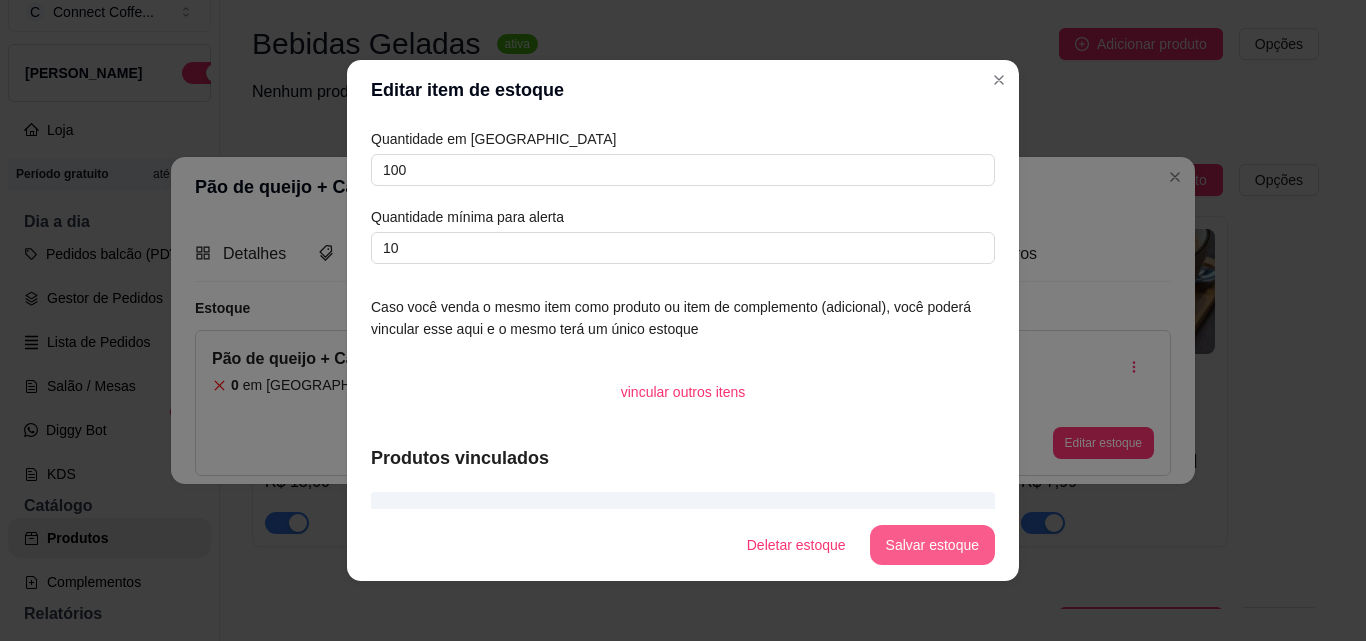 click on "Salvar estoque" at bounding box center (932, 545) 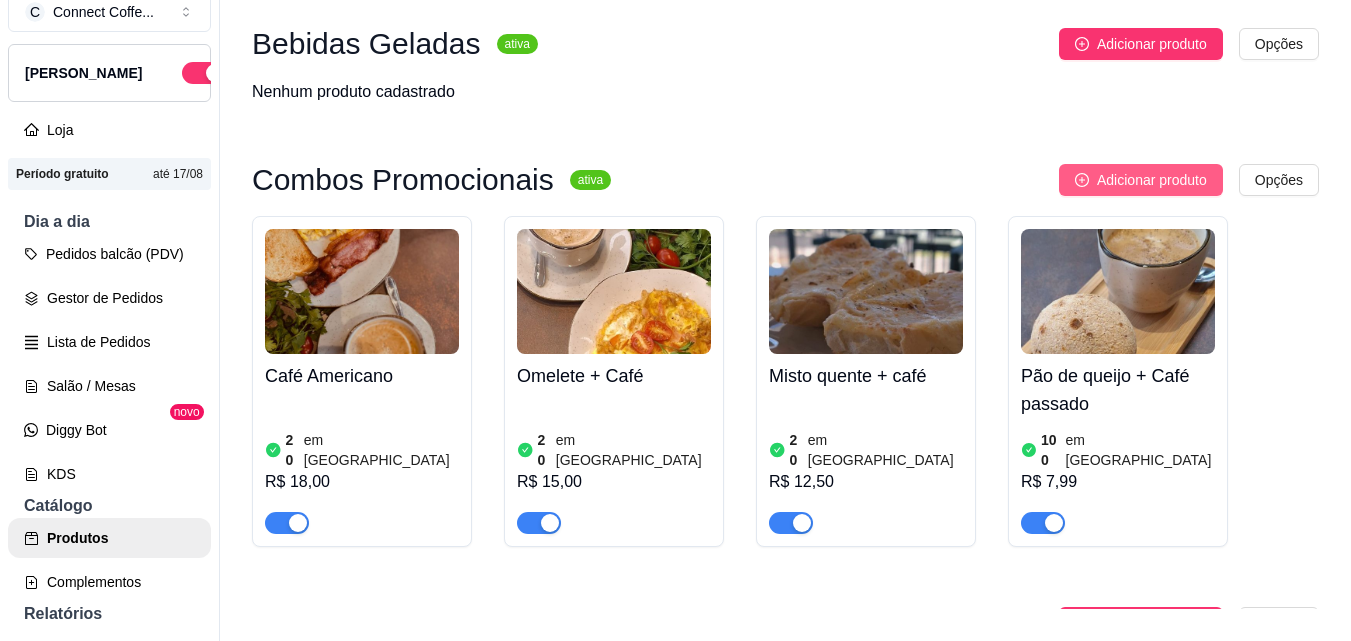 click on "Adicionar produto" at bounding box center [1152, 180] 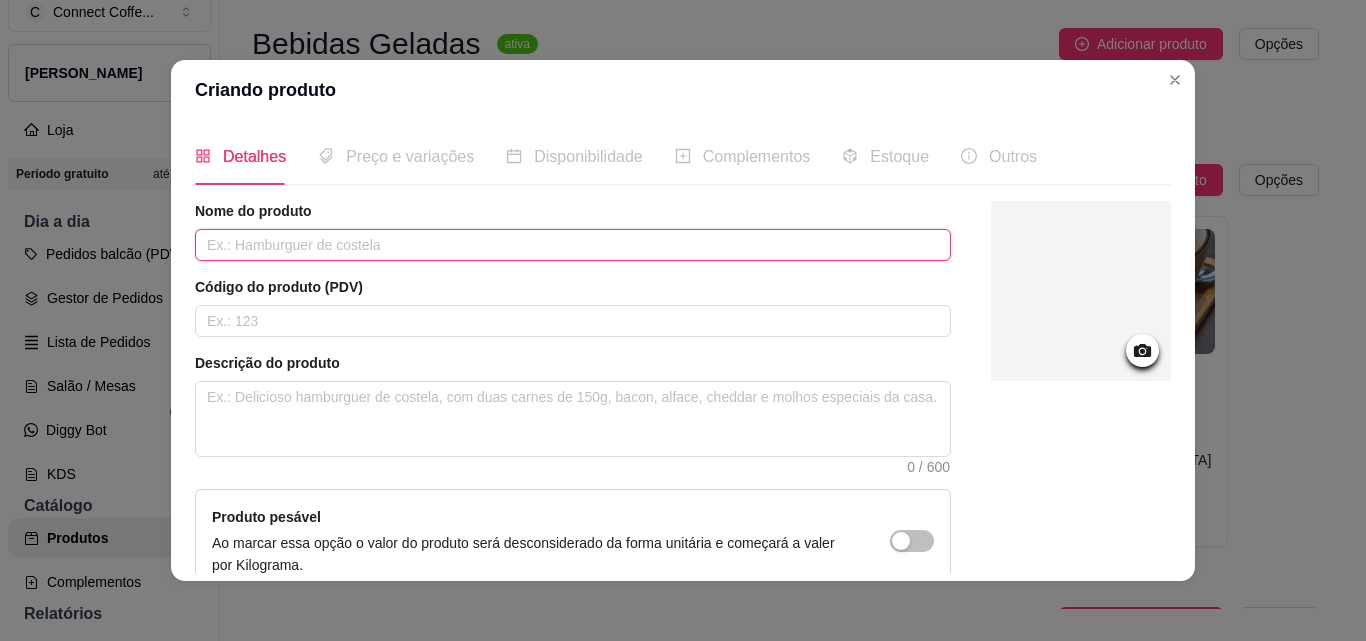 click at bounding box center (573, 245) 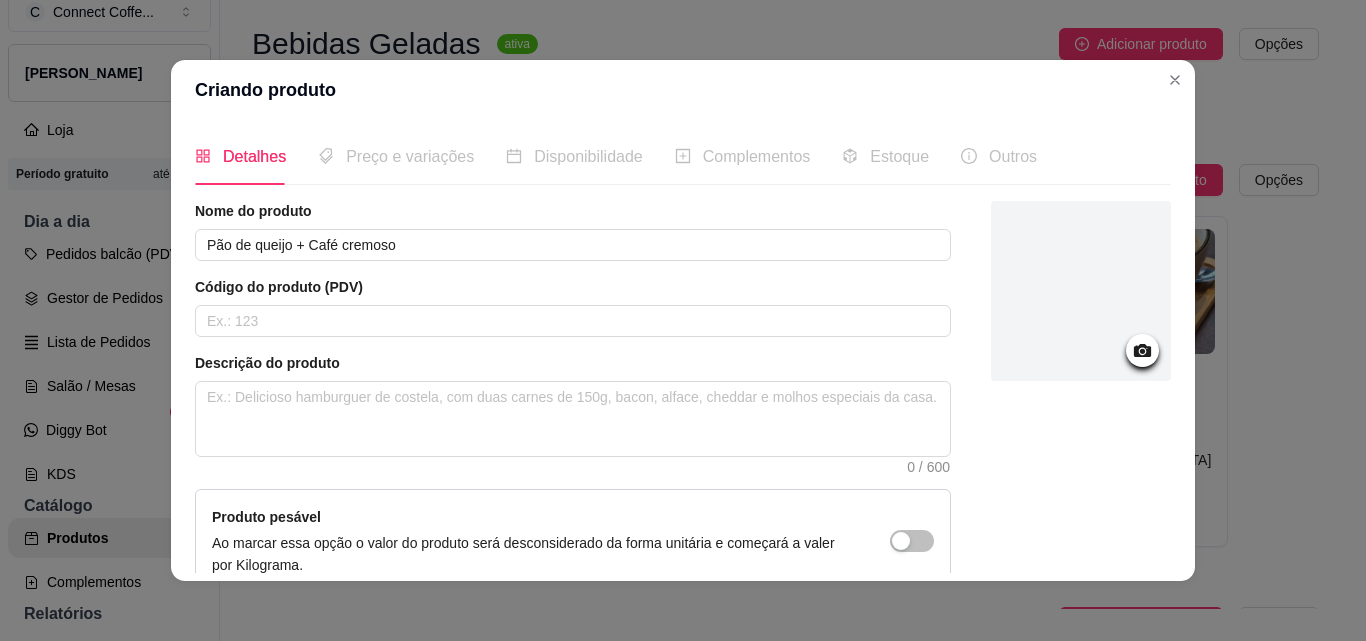 click 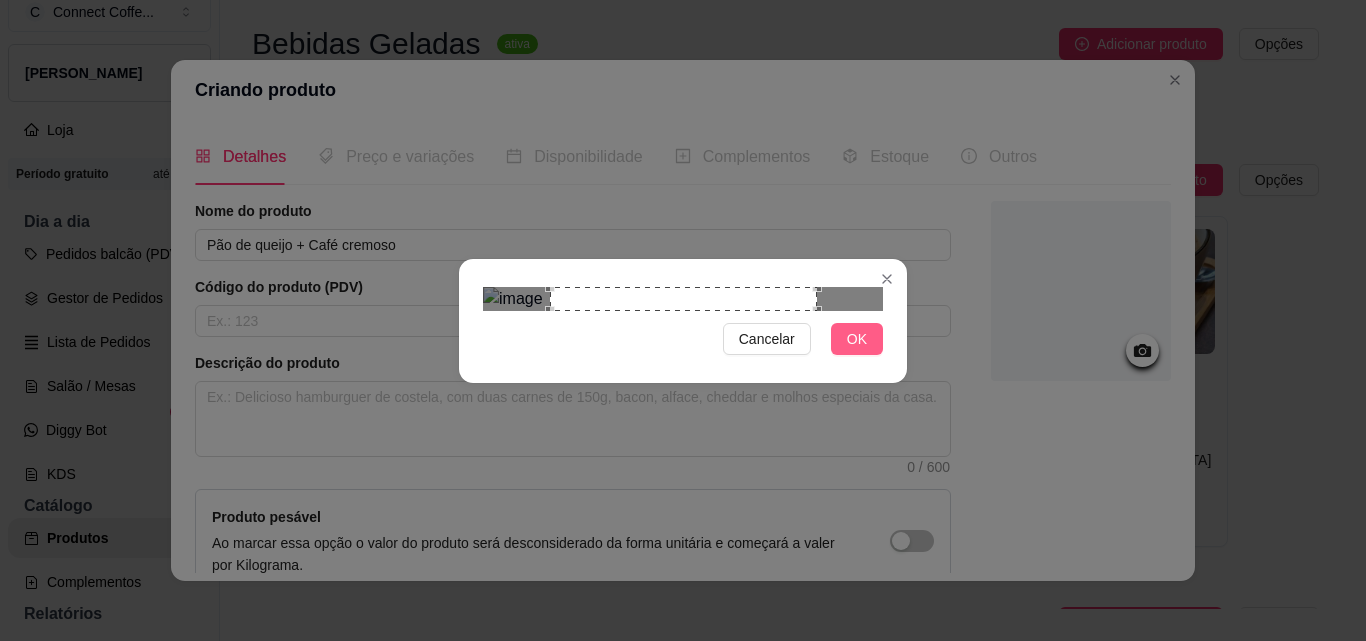 click on "OK" at bounding box center (857, 339) 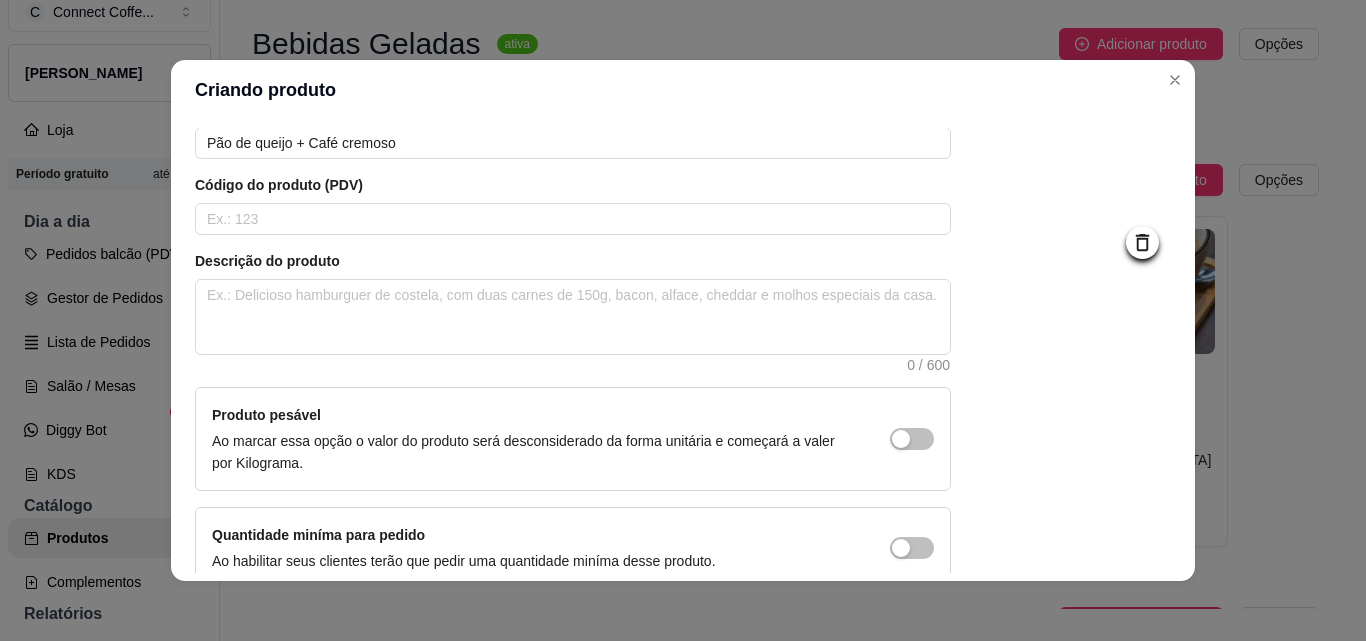 scroll, scrollTop: 207, scrollLeft: 0, axis: vertical 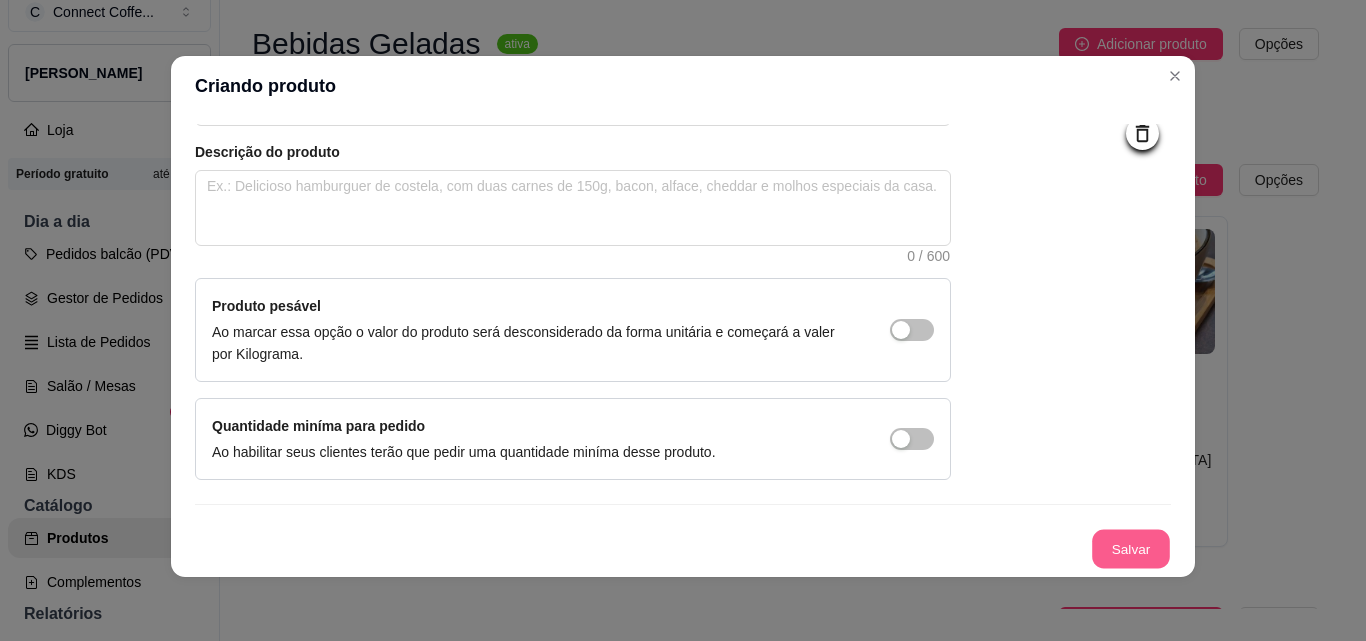 click on "Salvar" at bounding box center [1131, 549] 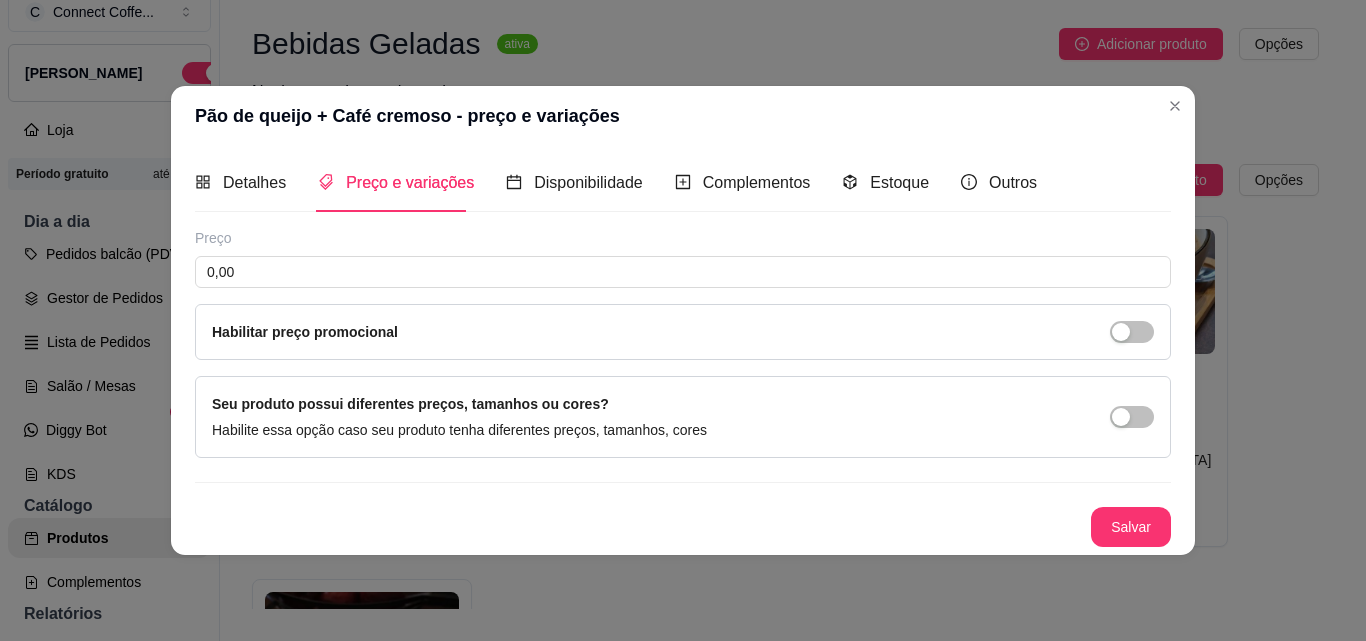 scroll, scrollTop: 0, scrollLeft: 0, axis: both 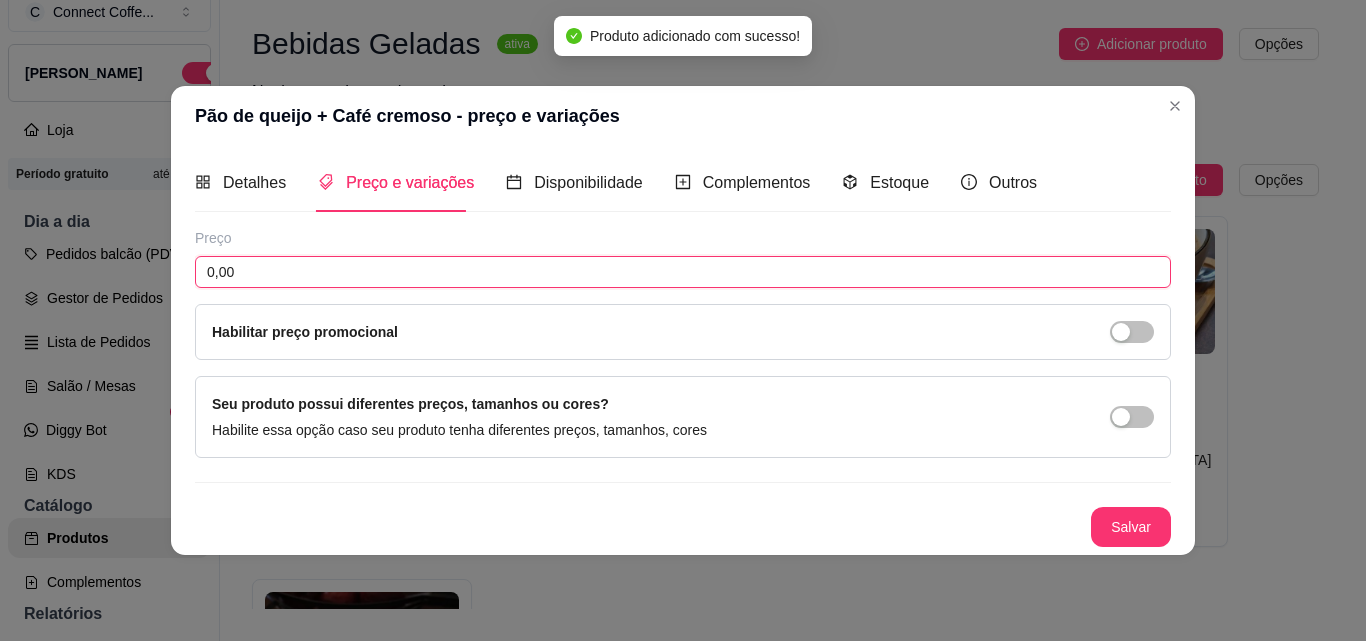 click on "0,00" at bounding box center (683, 272) 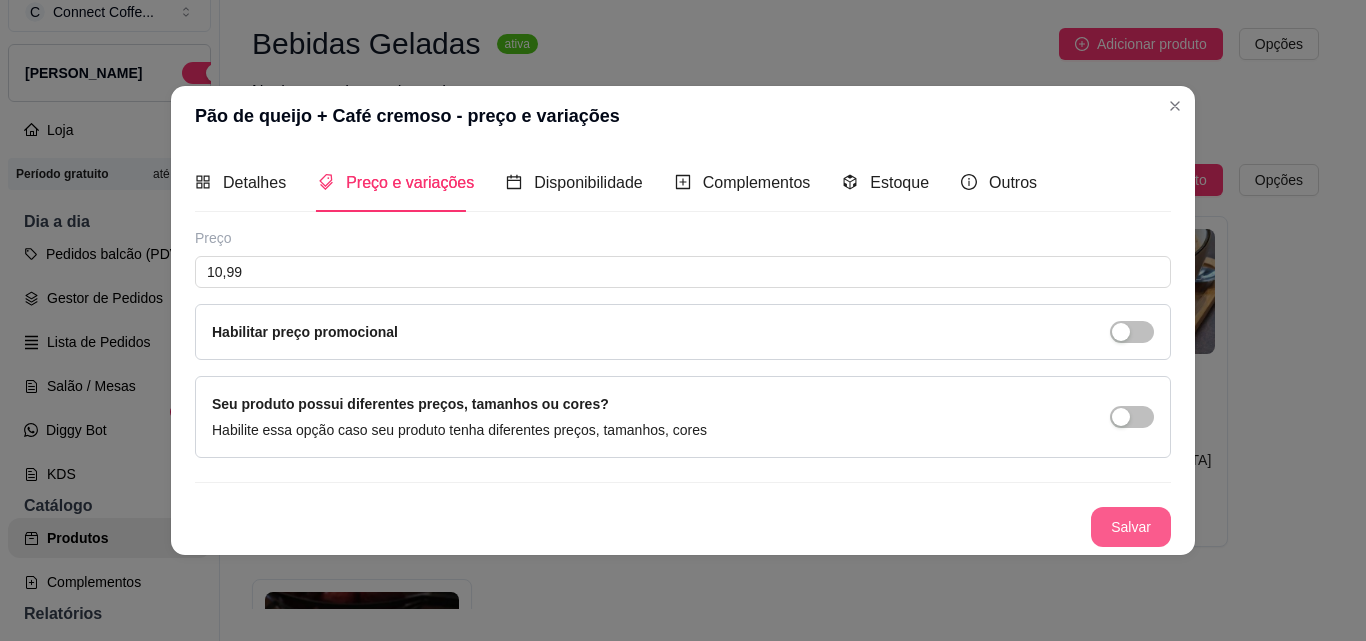 click on "Salvar" at bounding box center (1131, 527) 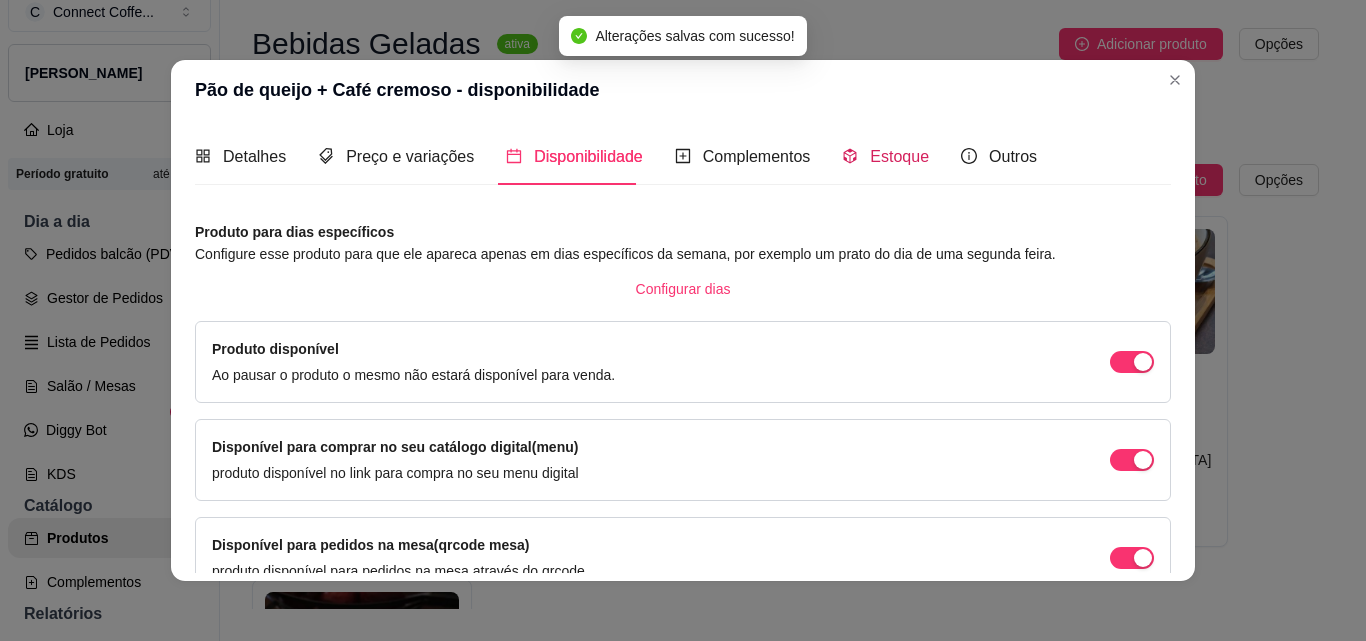 click on "Estoque" at bounding box center (899, 156) 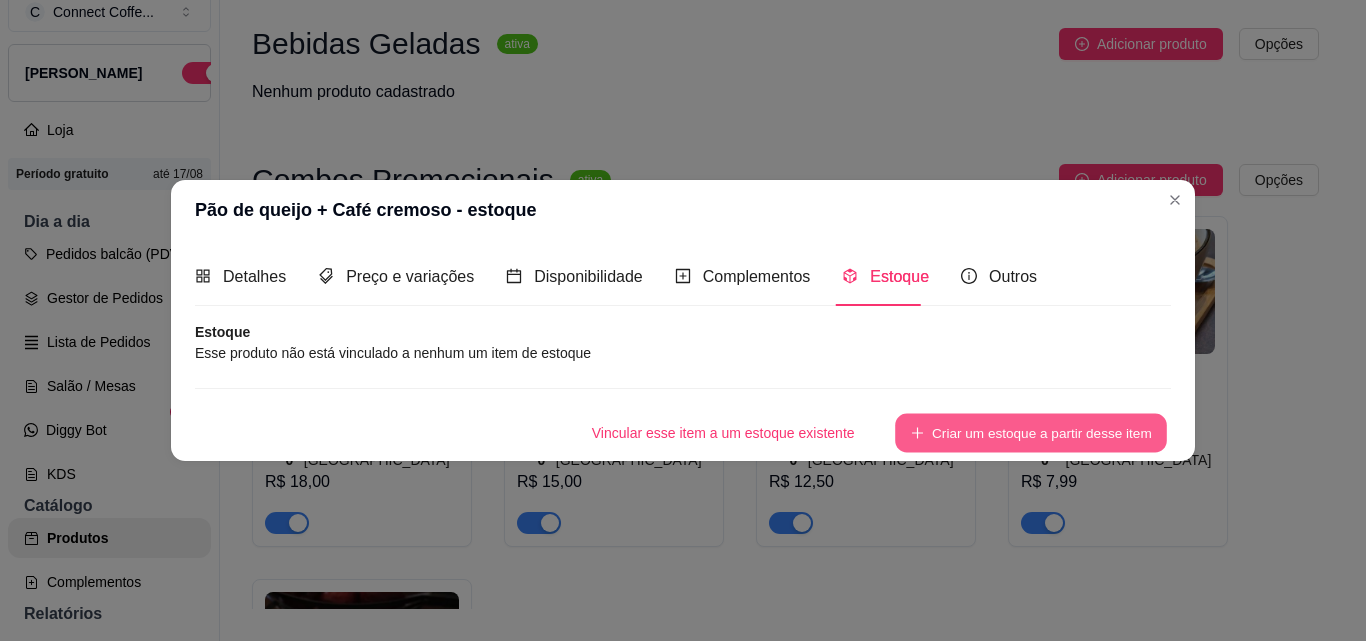 click on "Criar um estoque a partir desse item" at bounding box center (1031, 432) 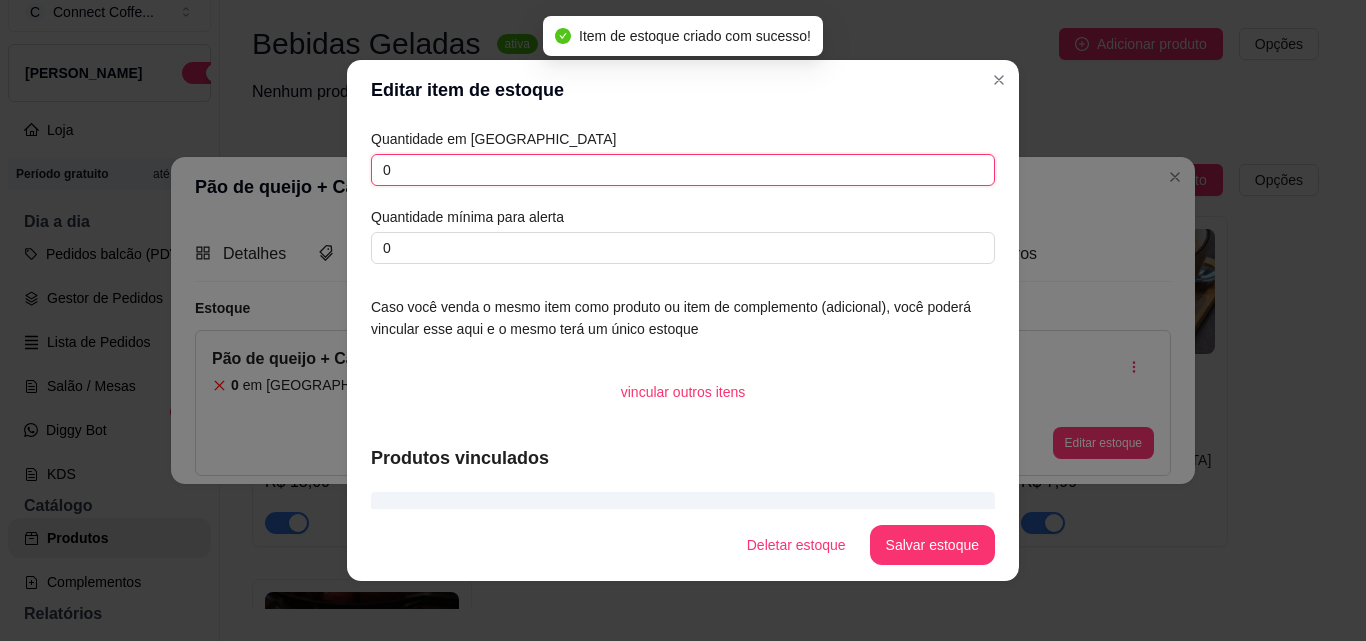 drag, startPoint x: 393, startPoint y: 172, endPoint x: 315, endPoint y: 160, distance: 78.91768 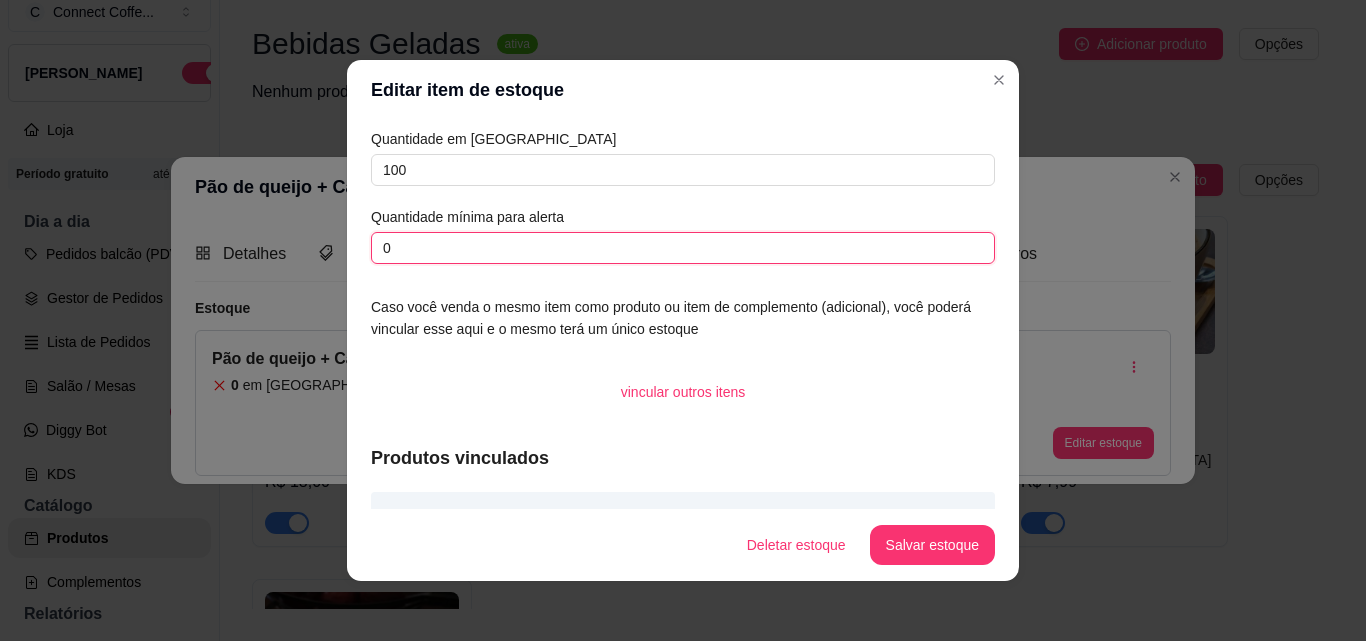 click on "0" at bounding box center (683, 248) 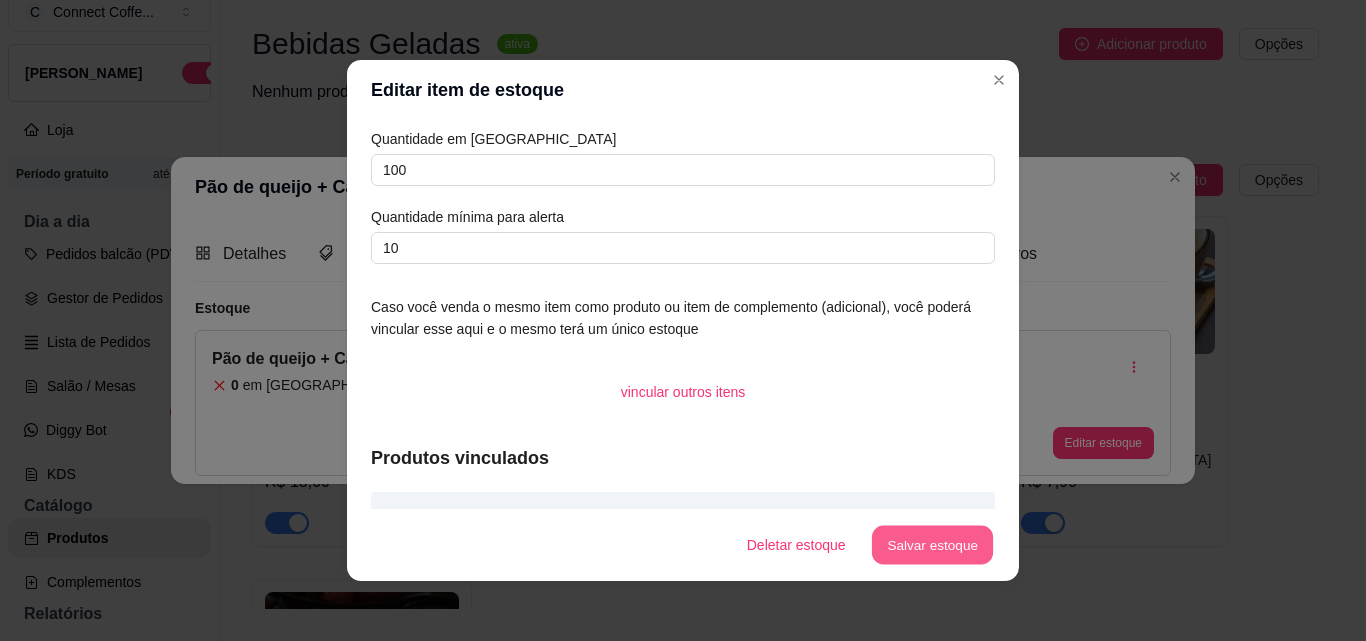 click on "Salvar estoque" at bounding box center [932, 545] 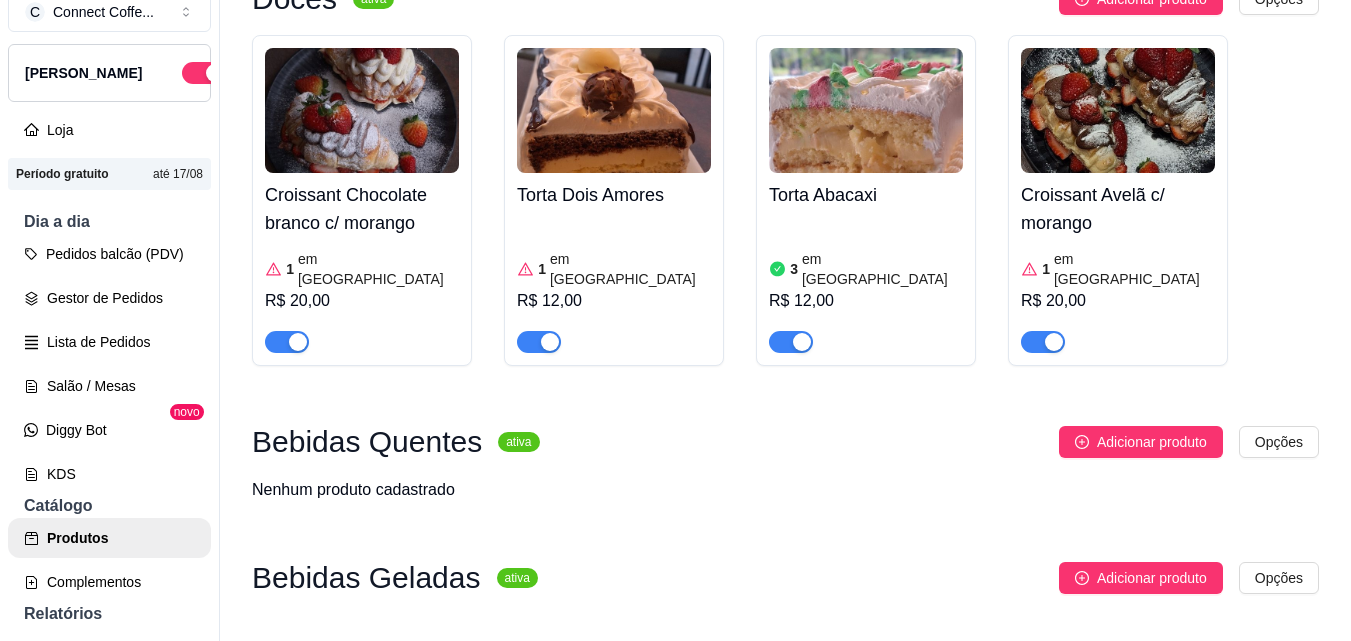 scroll, scrollTop: 500, scrollLeft: 0, axis: vertical 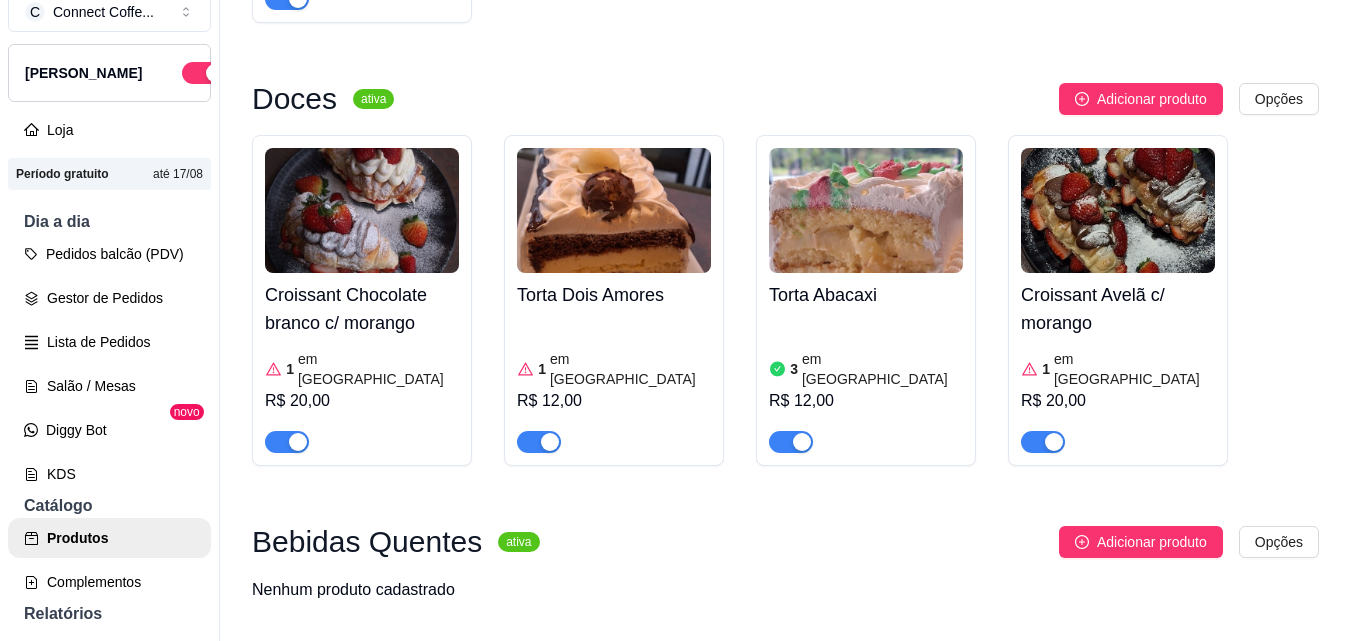 click at bounding box center (1118, 210) 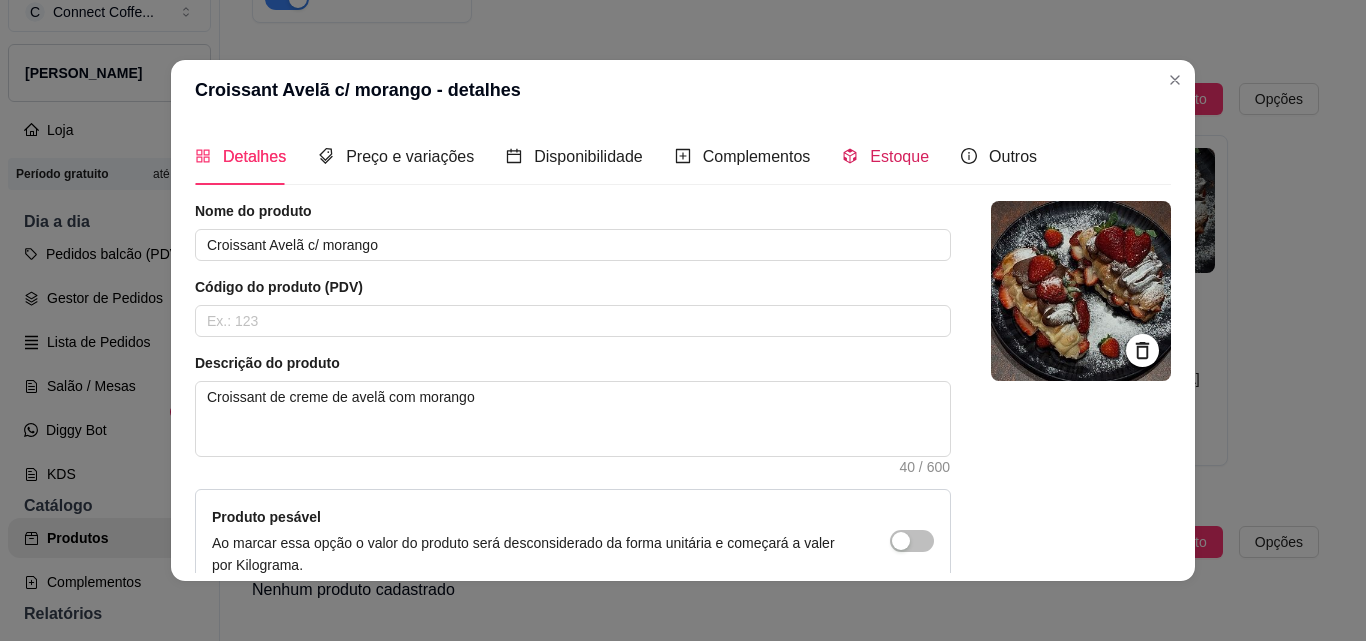click on "Estoque" at bounding box center [899, 156] 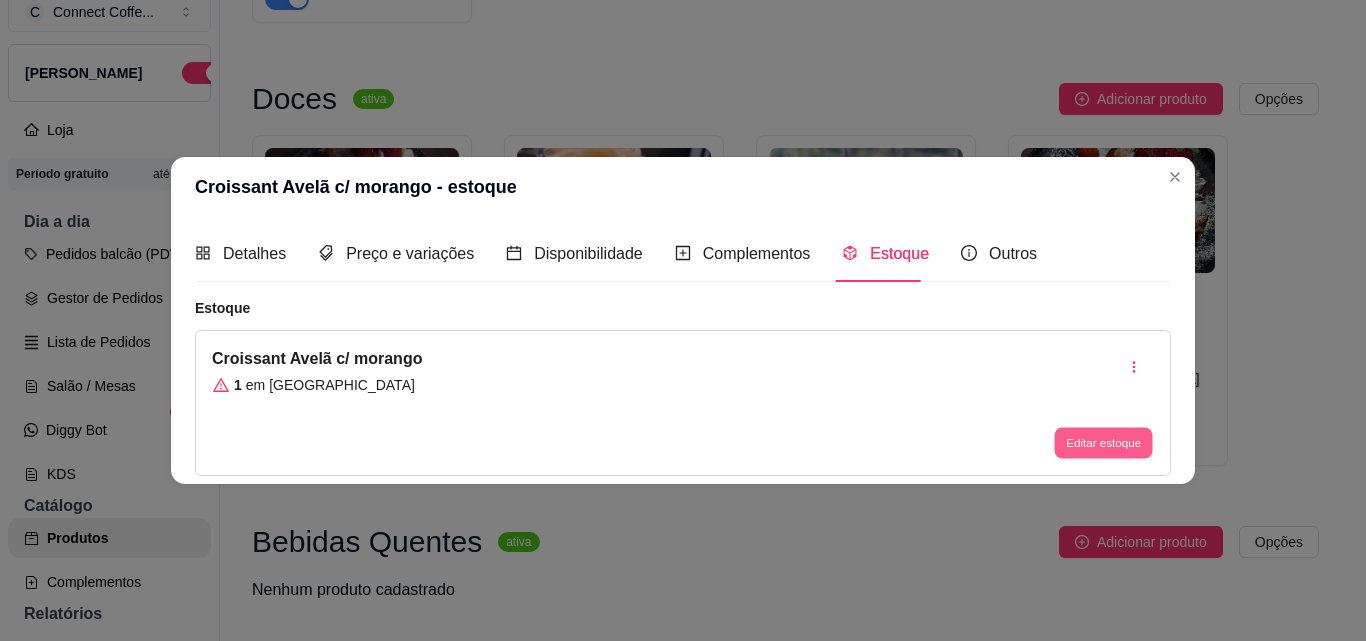 click on "Editar estoque" at bounding box center (1103, 443) 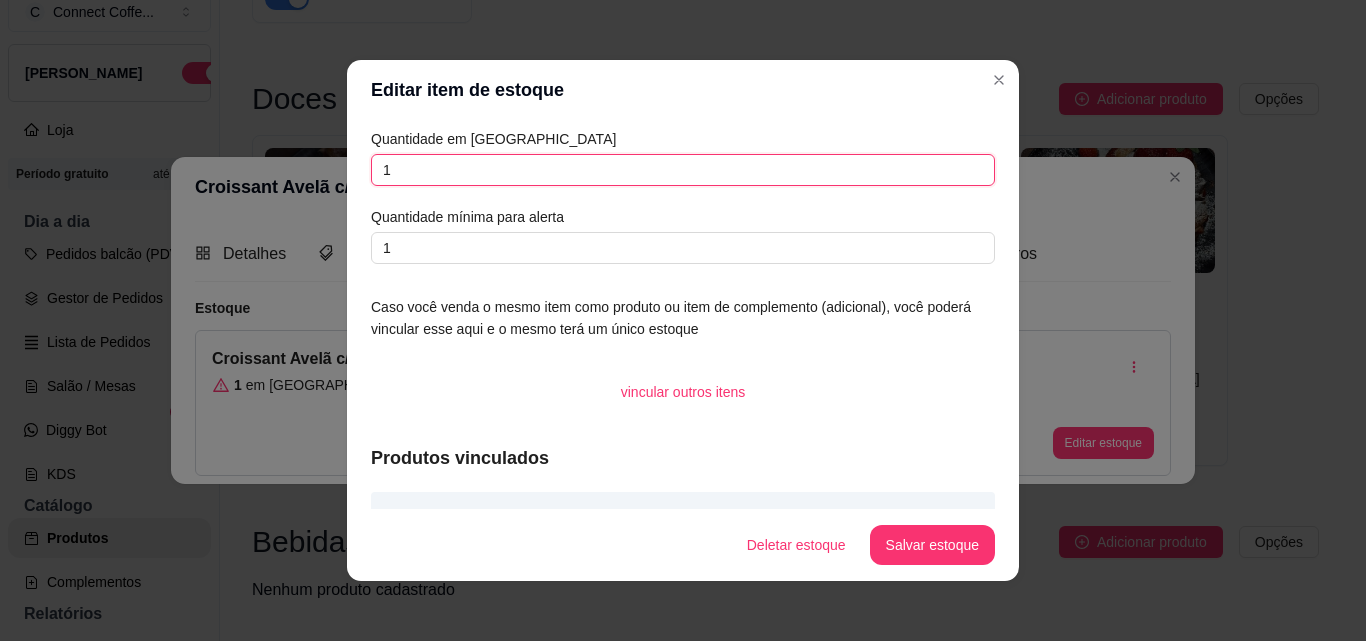 drag, startPoint x: 390, startPoint y: 164, endPoint x: 302, endPoint y: 161, distance: 88.051125 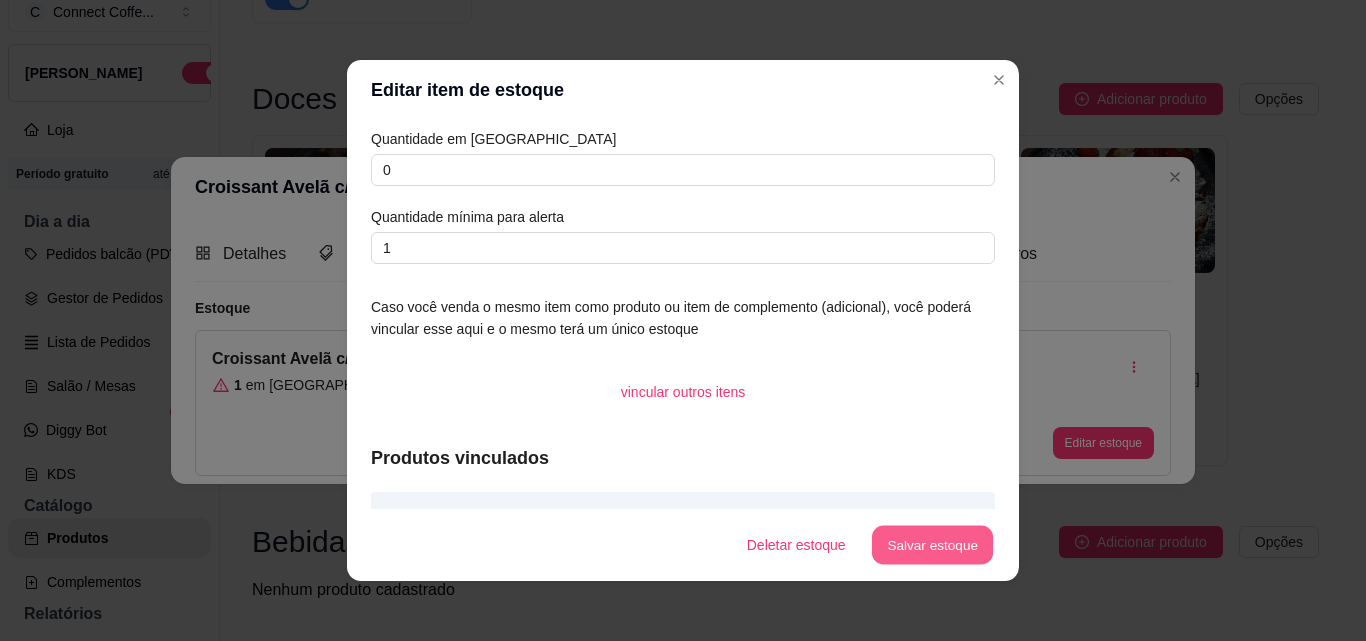 click on "Salvar estoque" at bounding box center (932, 545) 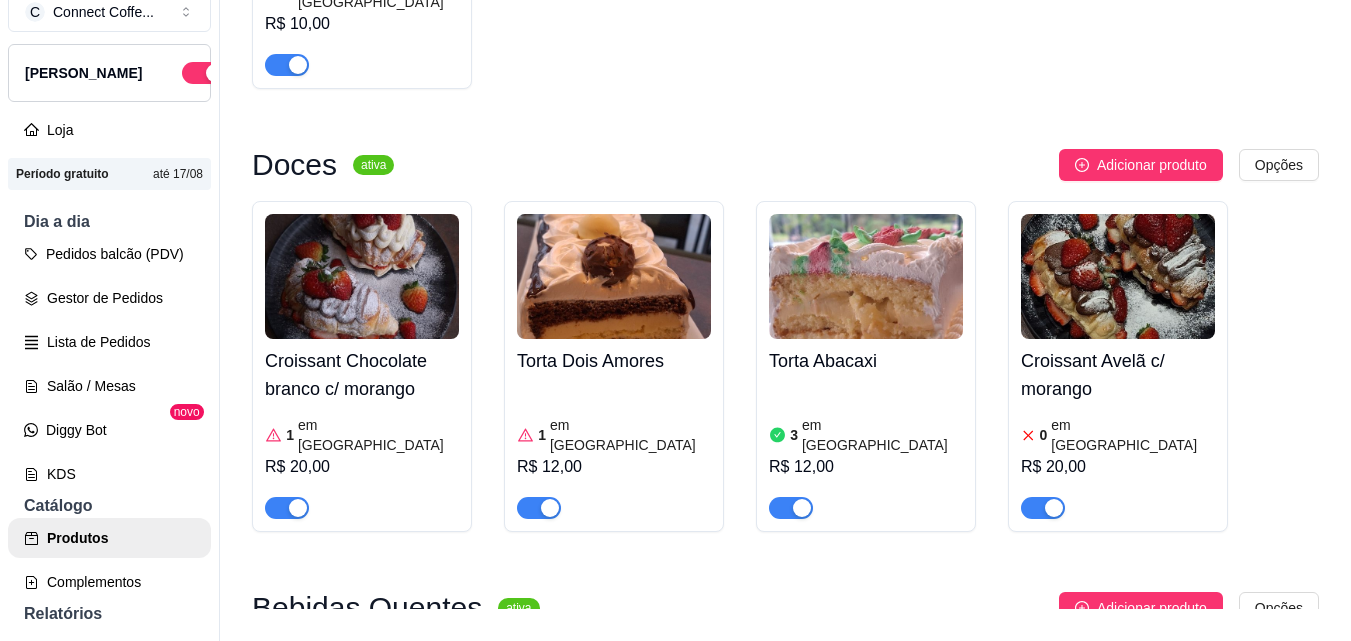scroll, scrollTop: 400, scrollLeft: 0, axis: vertical 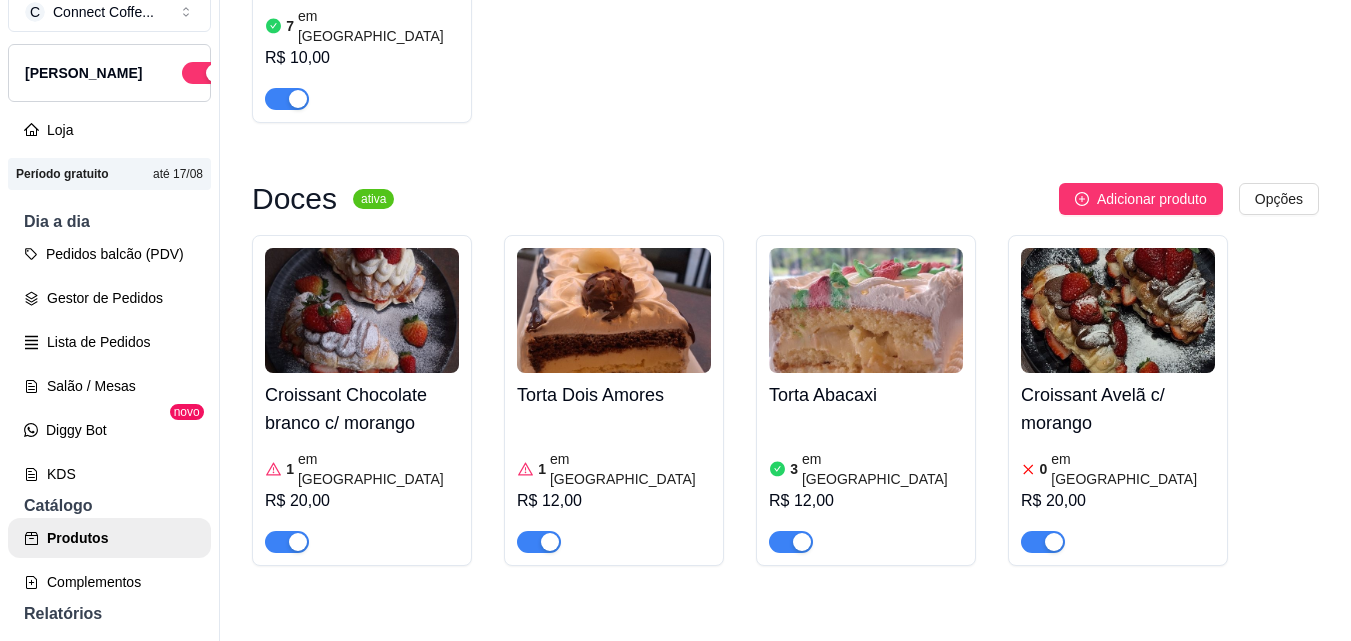 click at bounding box center [362, 310] 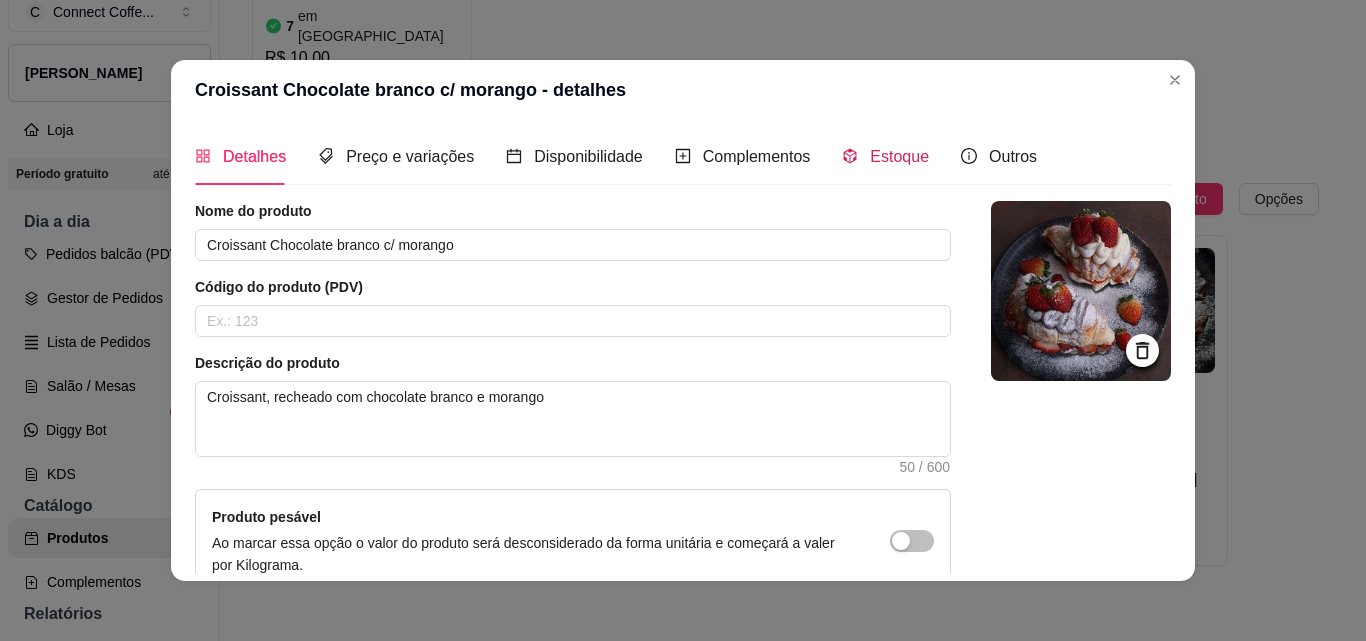 click on "Estoque" at bounding box center [899, 156] 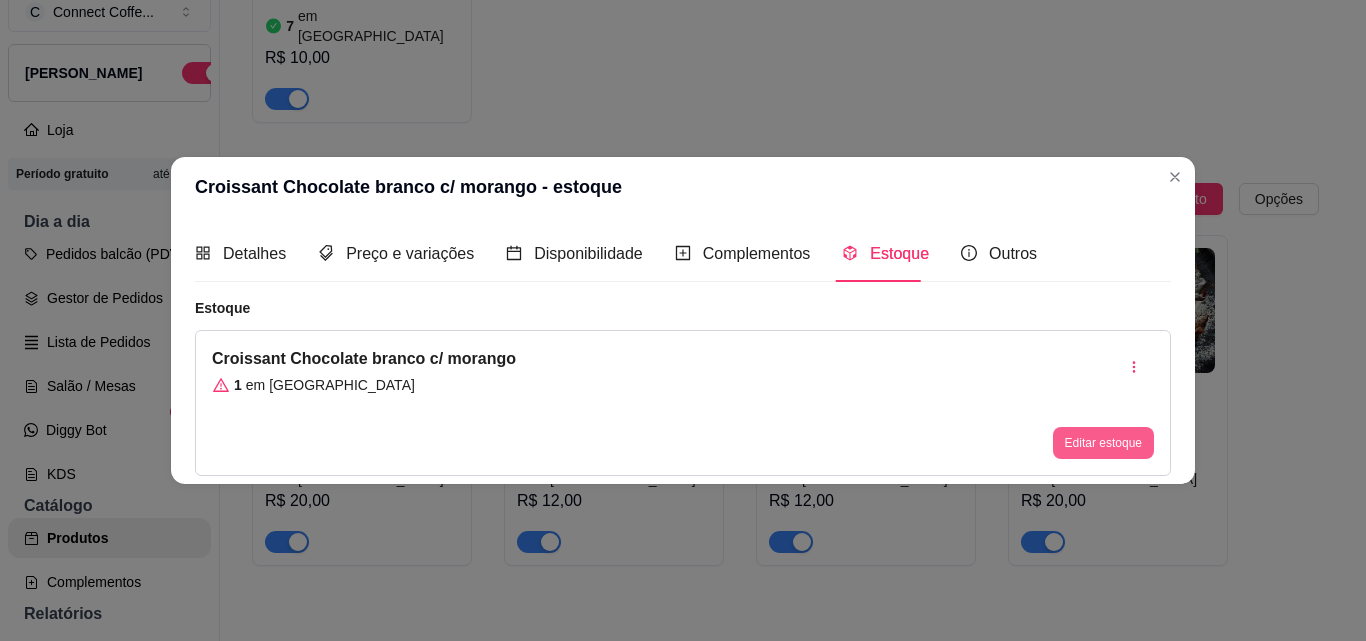 click on "Editar estoque" at bounding box center [1103, 443] 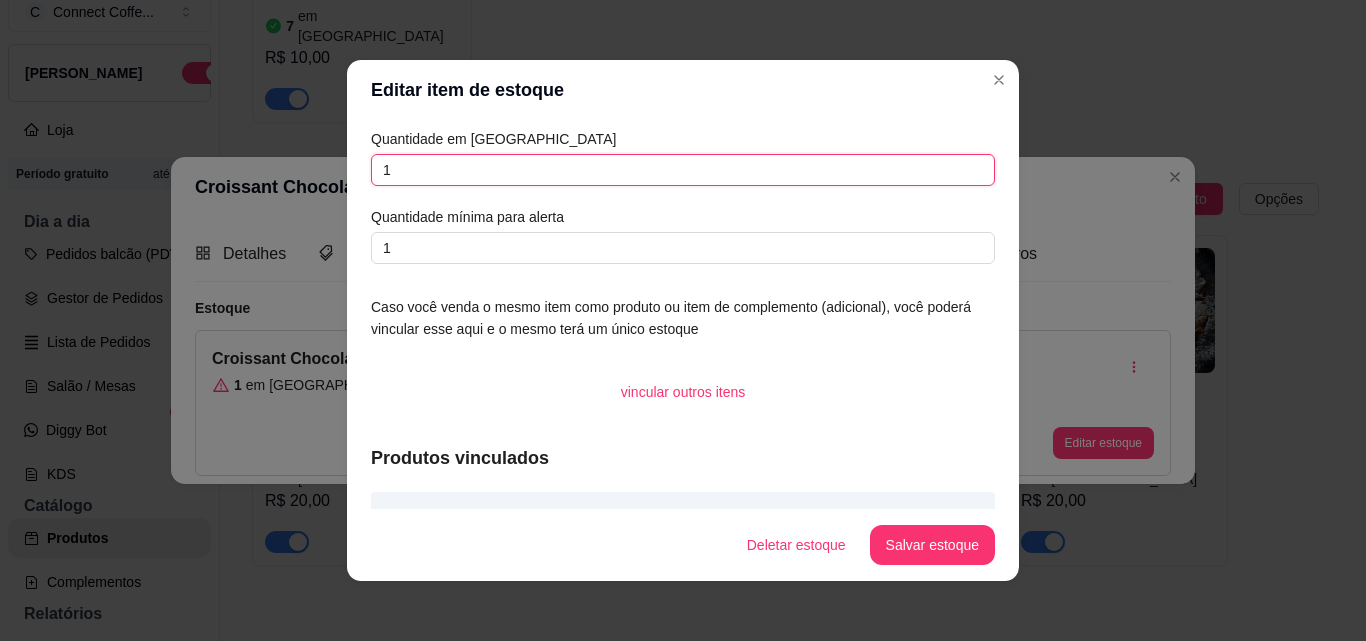 drag, startPoint x: 393, startPoint y: 167, endPoint x: 308, endPoint y: 160, distance: 85.28775 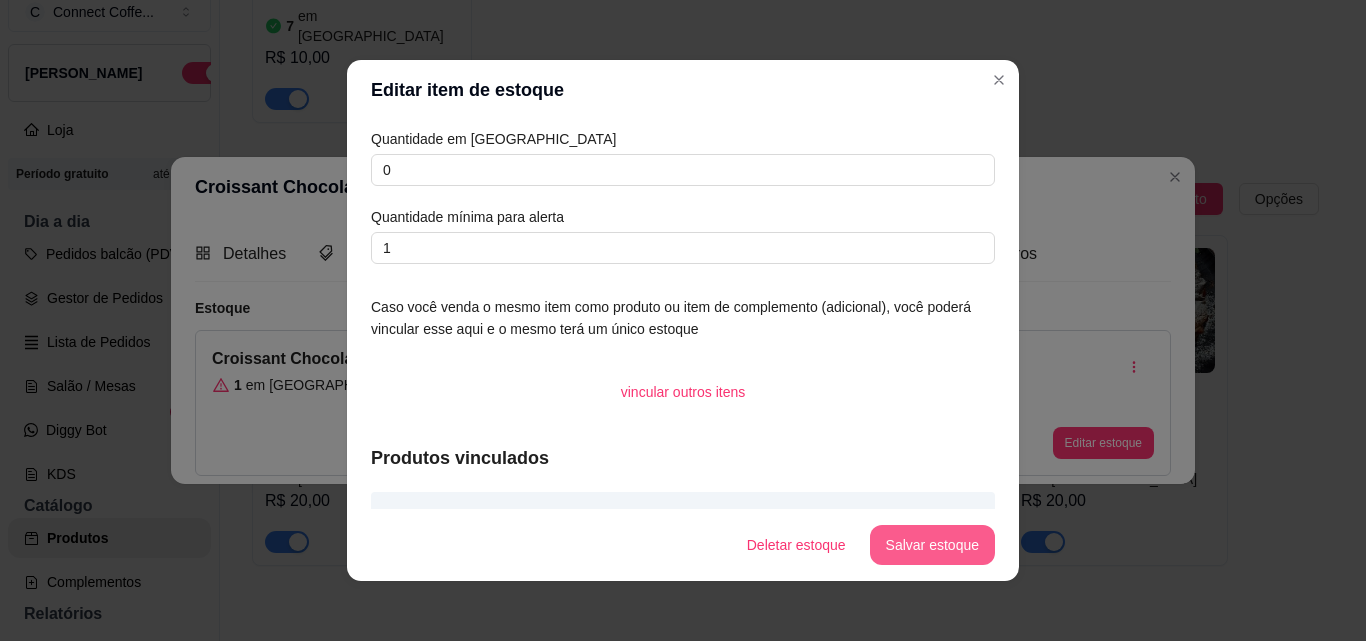 click on "Salvar estoque" at bounding box center [932, 545] 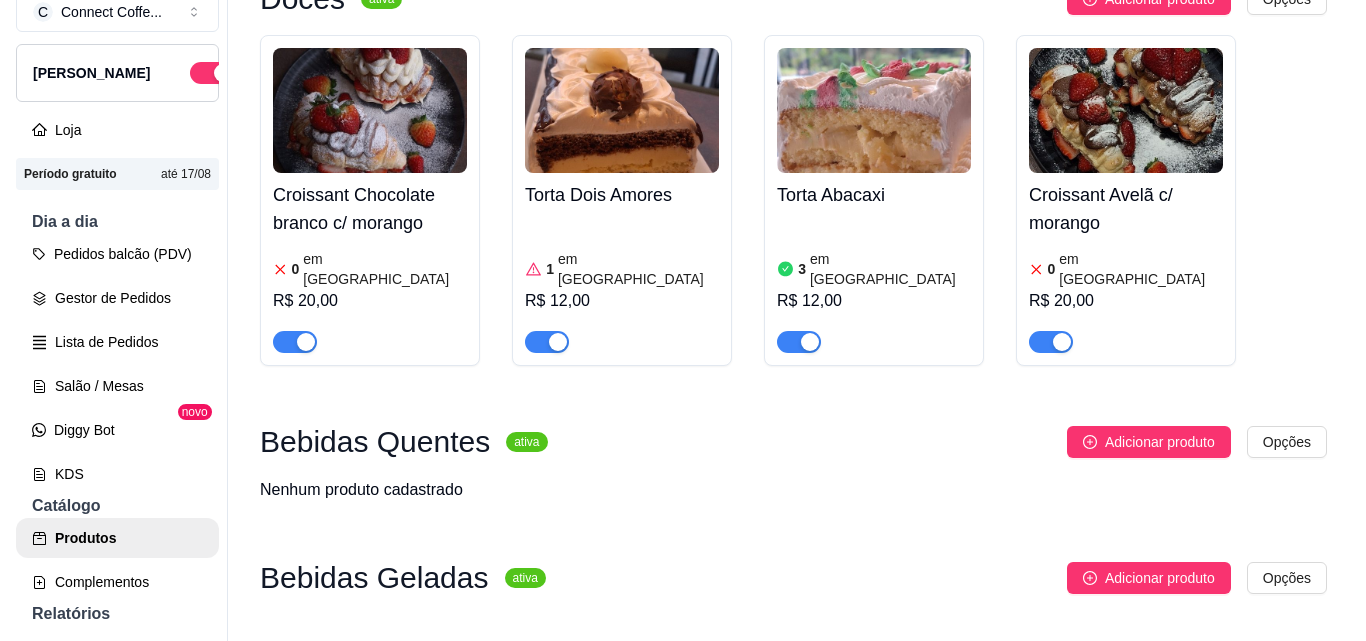 scroll, scrollTop: 500, scrollLeft: 0, axis: vertical 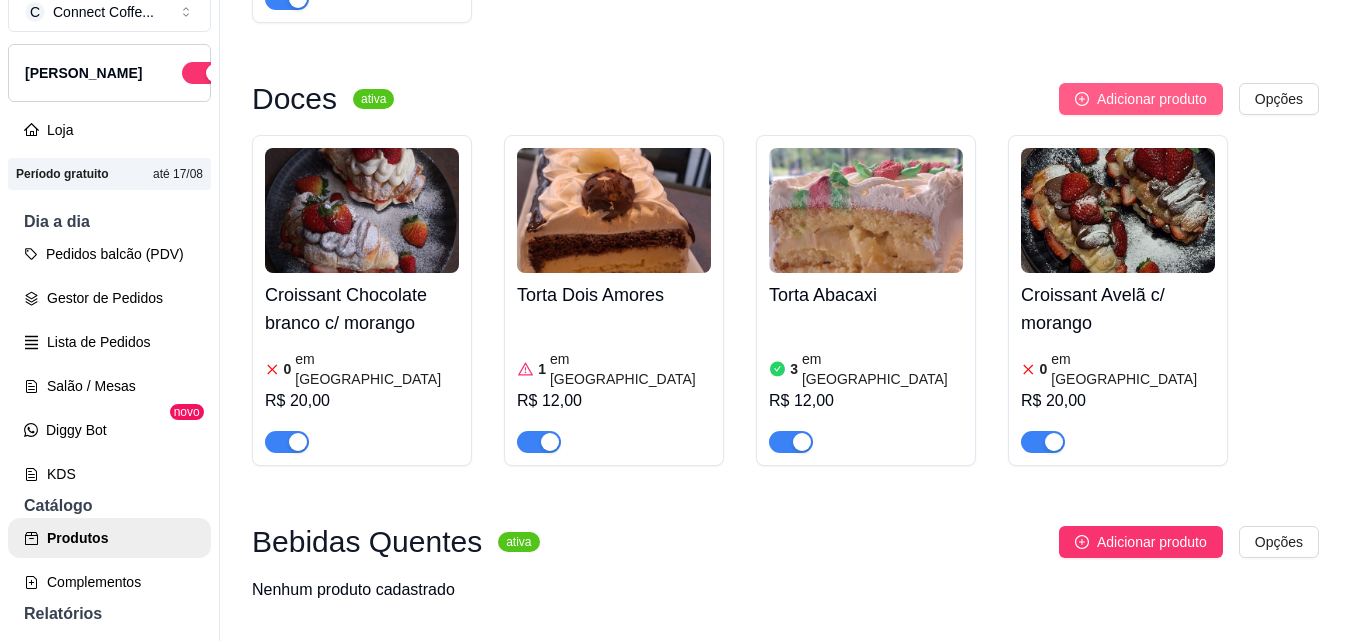 click on "Adicionar produto" at bounding box center [1152, 99] 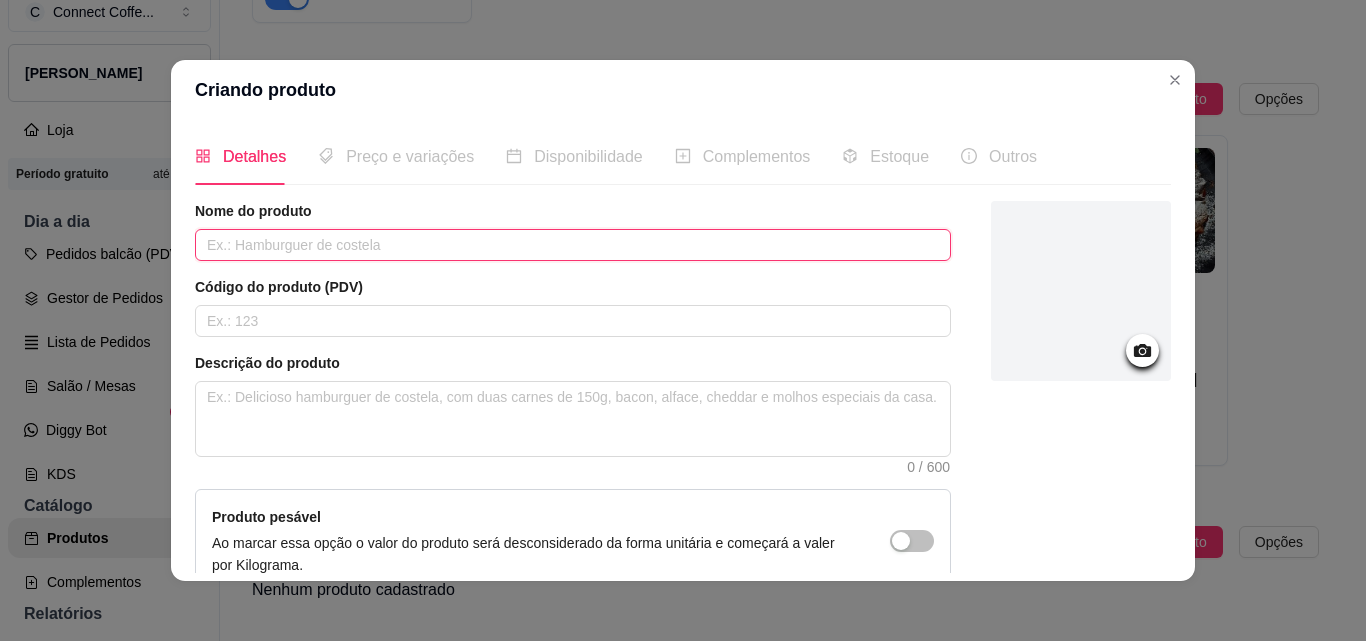 click at bounding box center (573, 245) 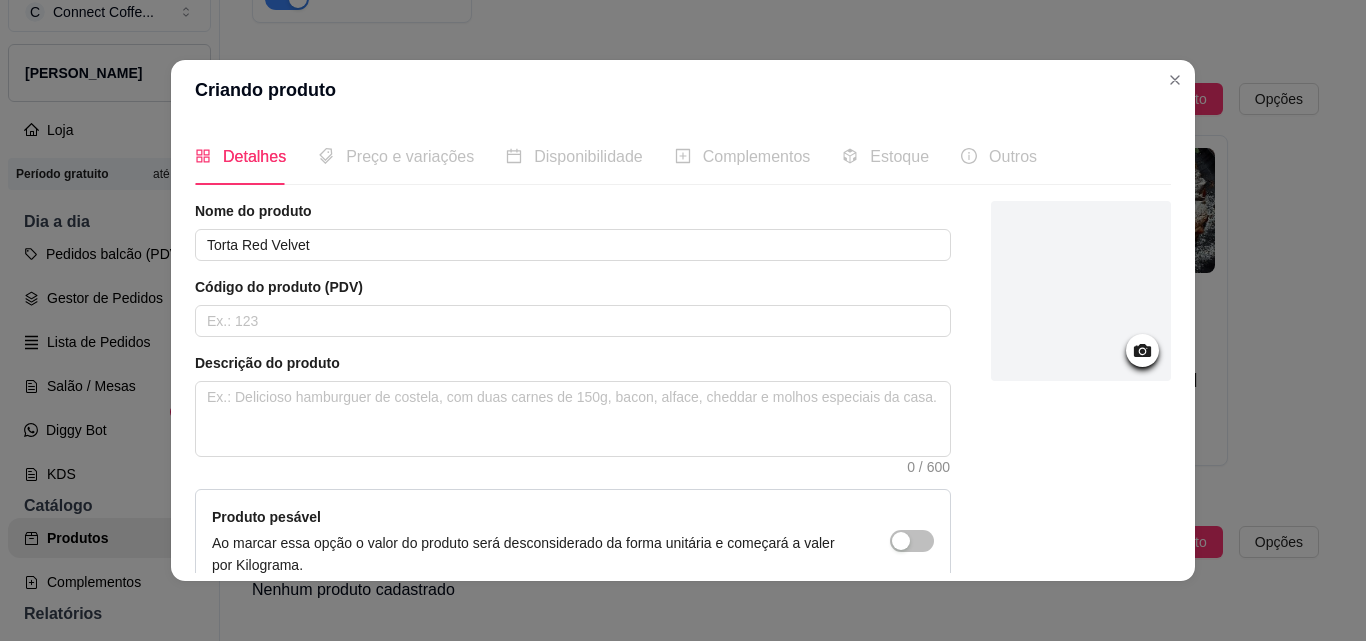 click 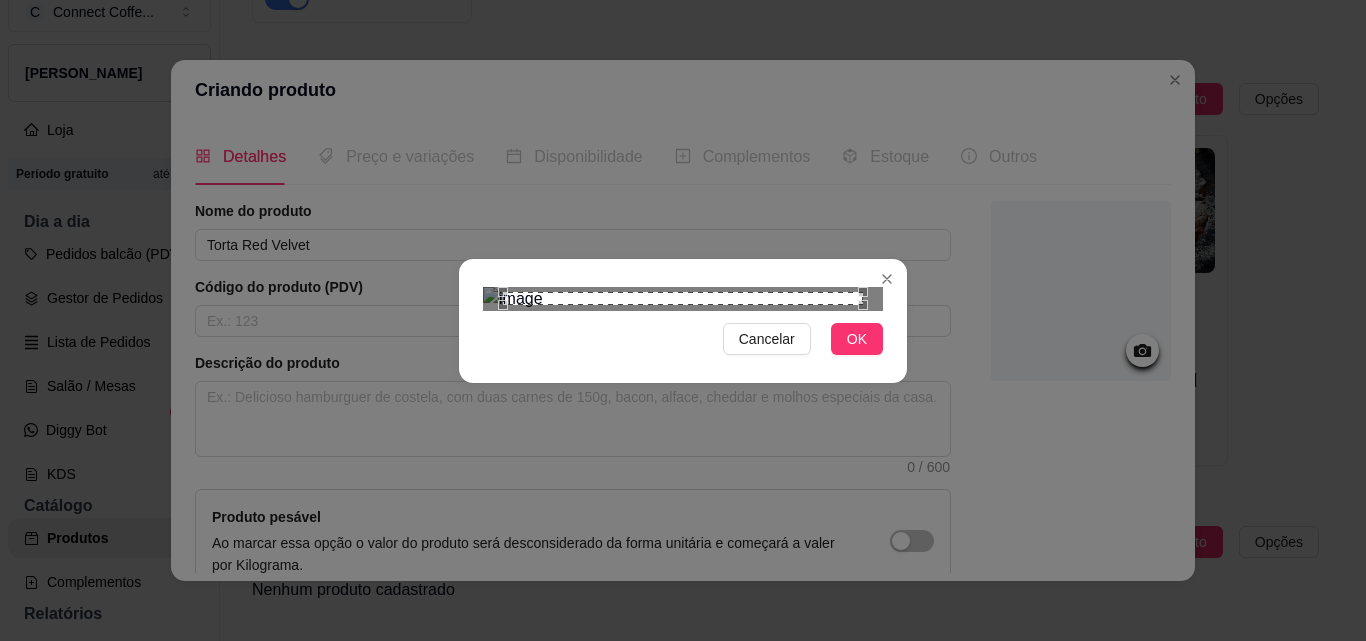 scroll, scrollTop: 149, scrollLeft: 0, axis: vertical 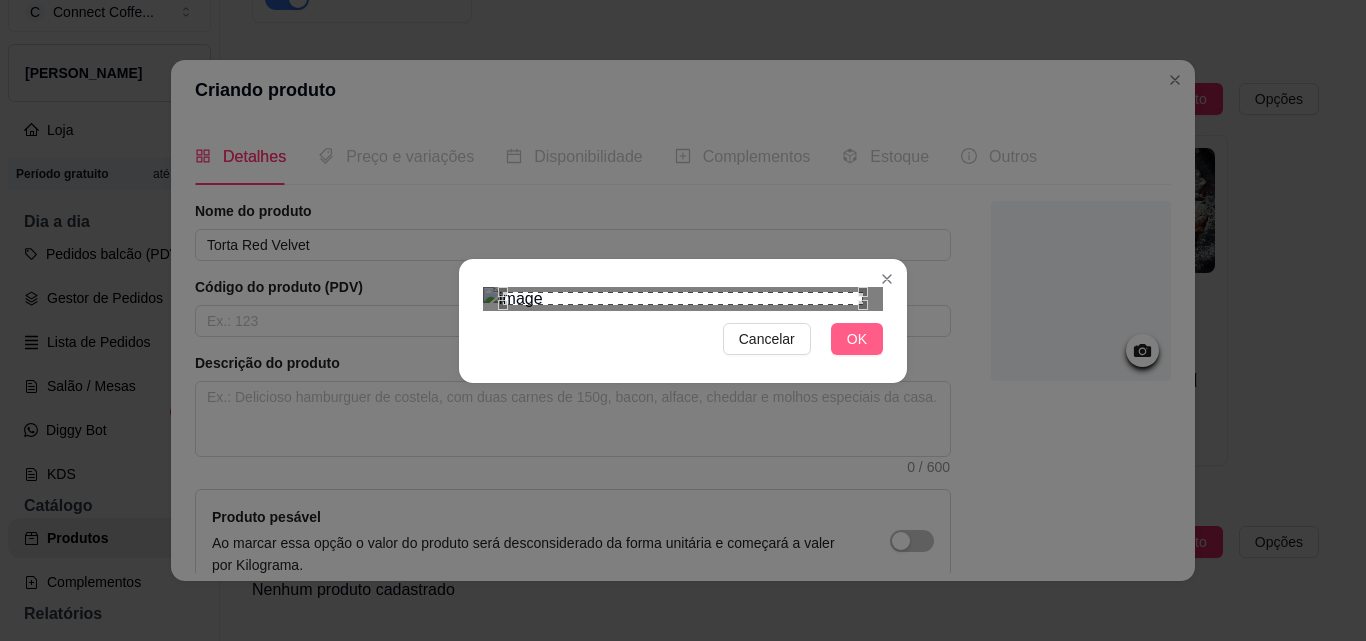 click on "OK" at bounding box center (857, 339) 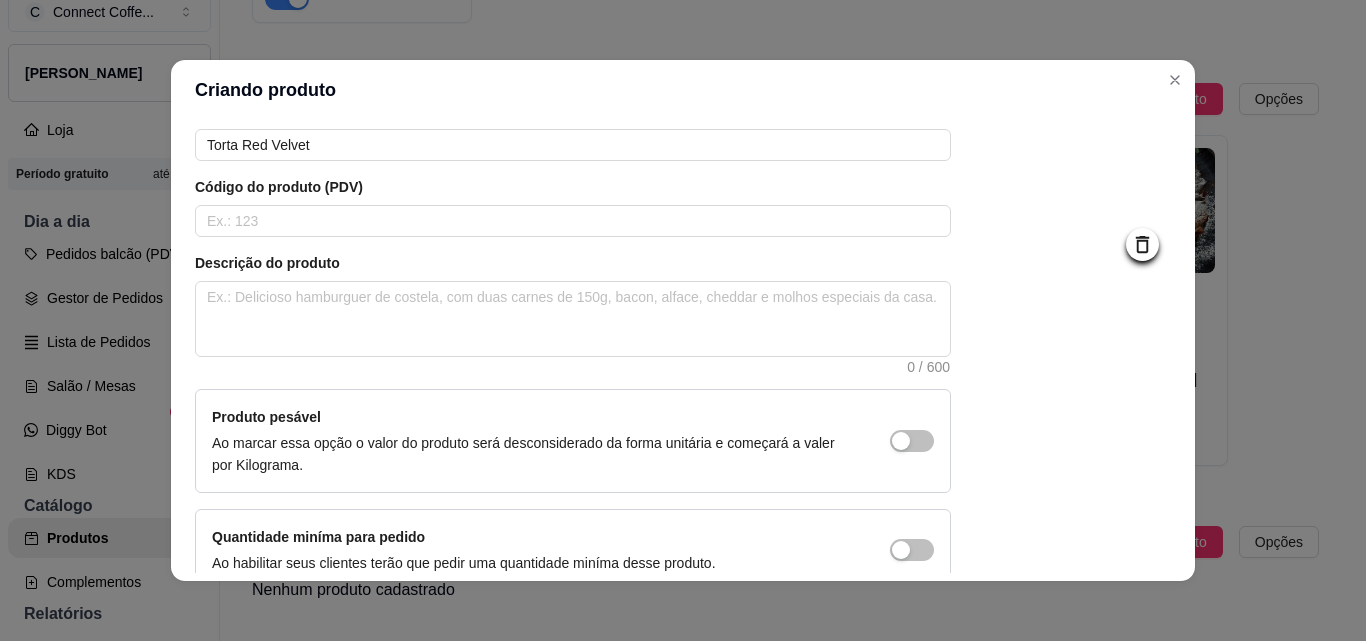 scroll, scrollTop: 207, scrollLeft: 0, axis: vertical 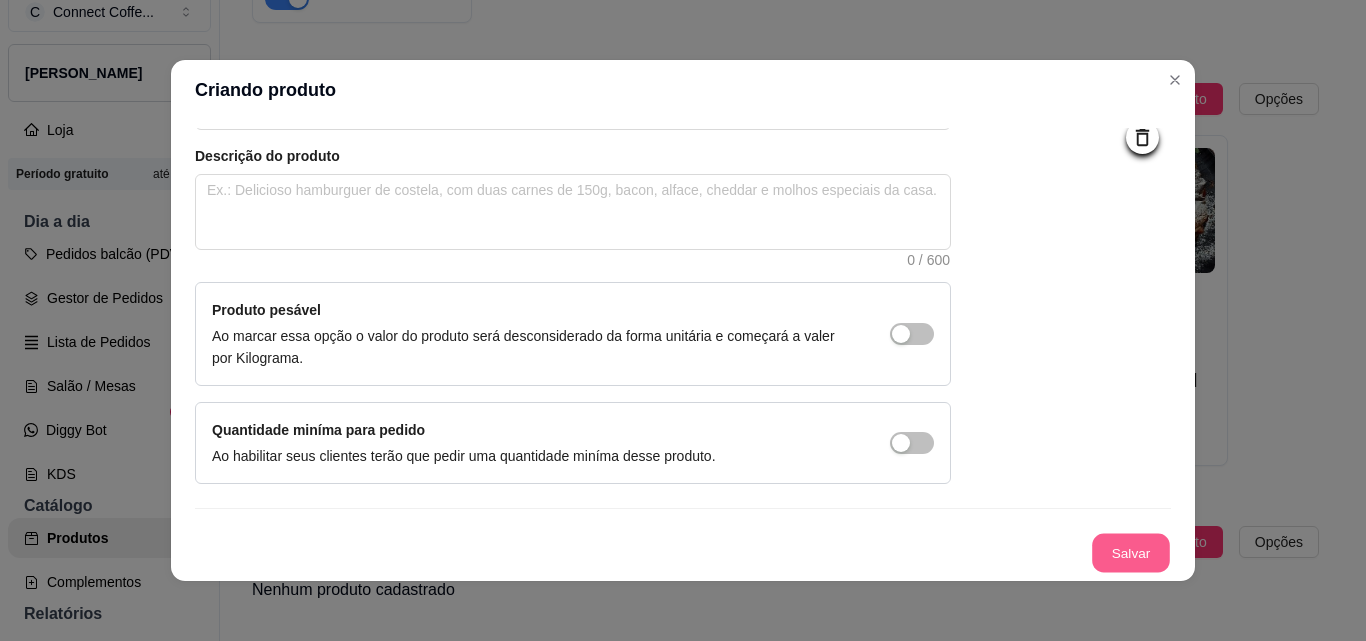 click on "Salvar" at bounding box center [1131, 553] 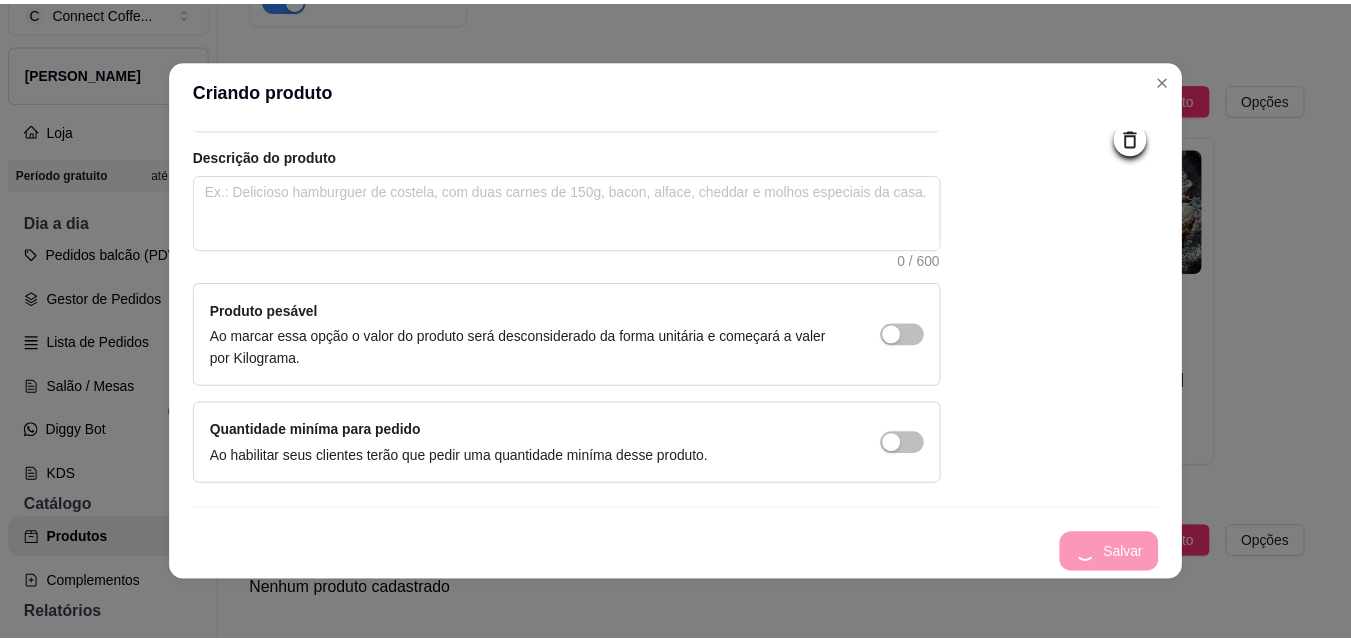 scroll, scrollTop: 0, scrollLeft: 0, axis: both 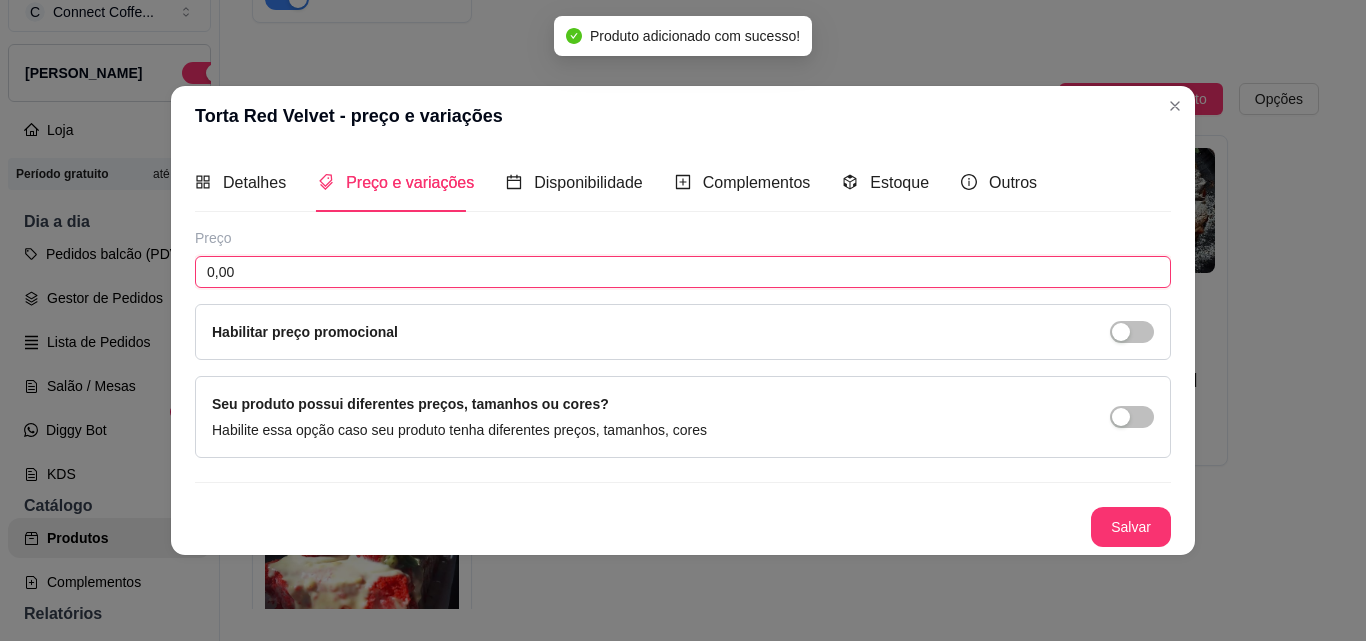 drag, startPoint x: 252, startPoint y: 262, endPoint x: 88, endPoint y: 246, distance: 164.77864 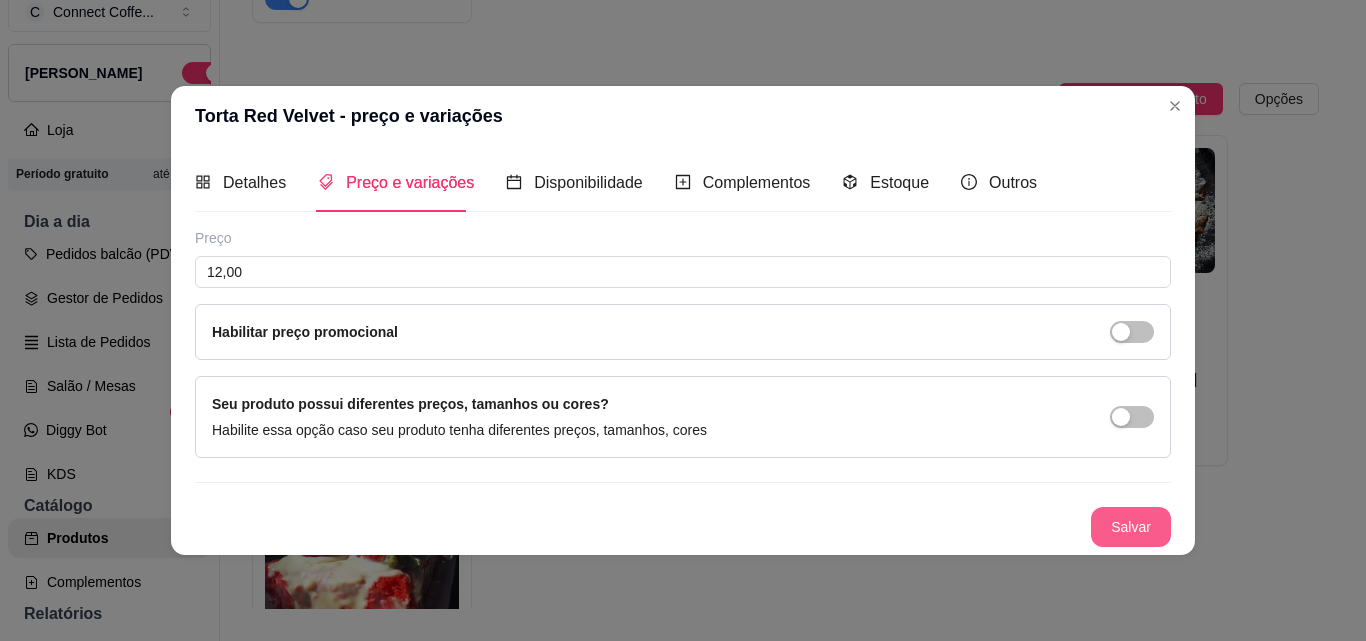 click on "Salvar" at bounding box center [1131, 527] 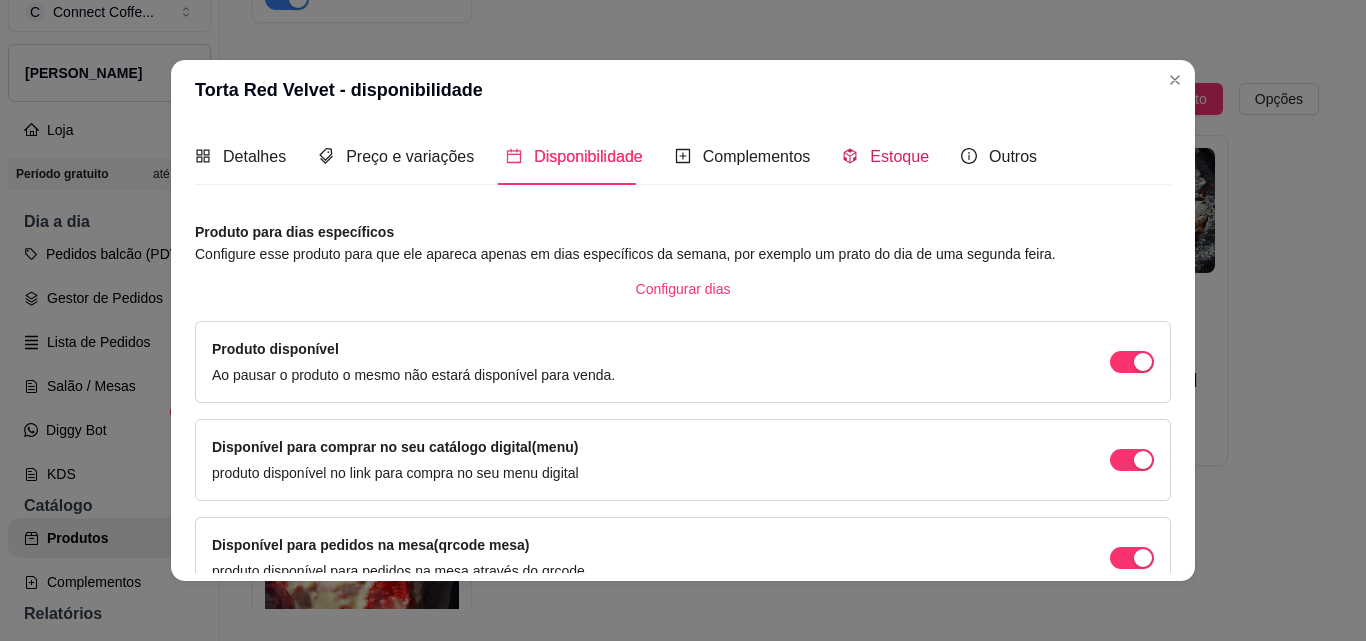 click on "Estoque" at bounding box center (899, 156) 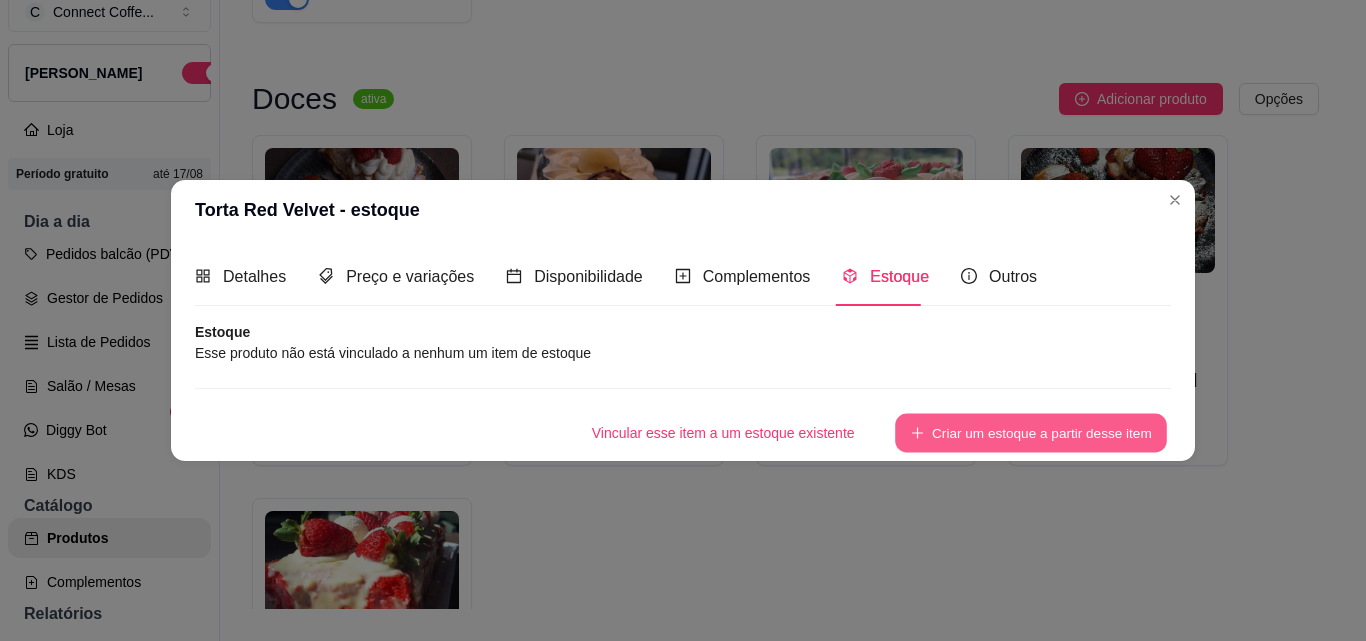 click on "Criar um estoque a partir desse item" at bounding box center [1031, 432] 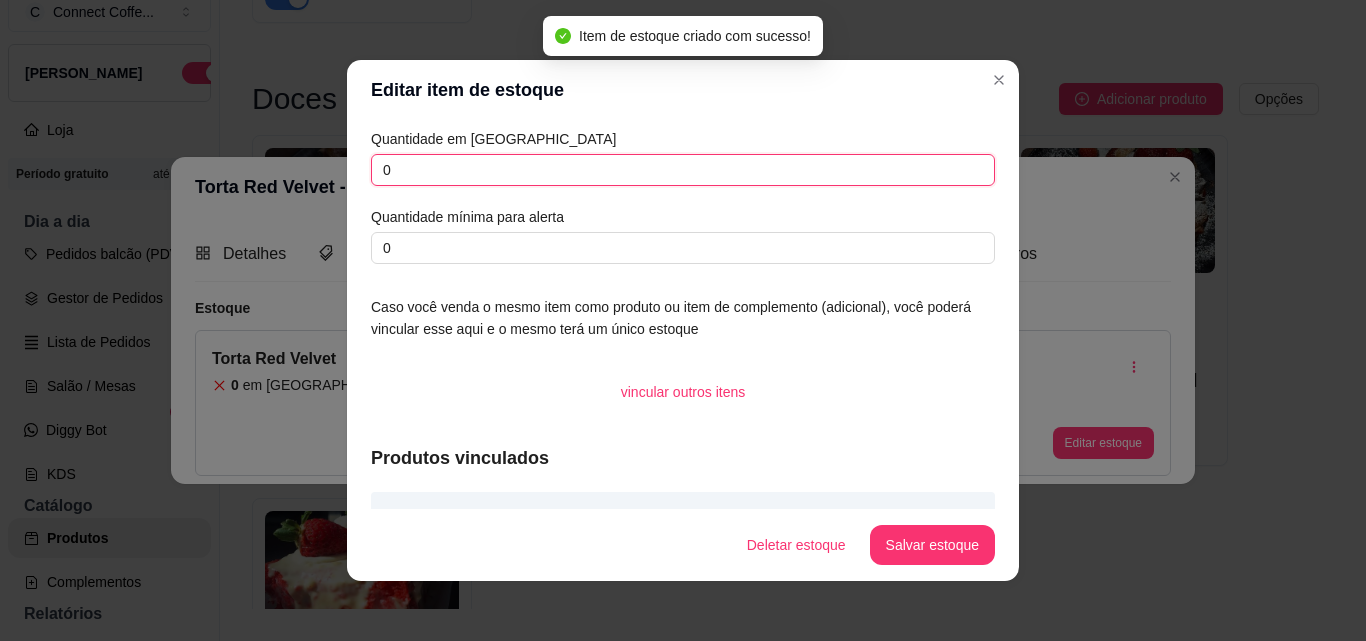 drag, startPoint x: 394, startPoint y: 163, endPoint x: 343, endPoint y: 161, distance: 51.0392 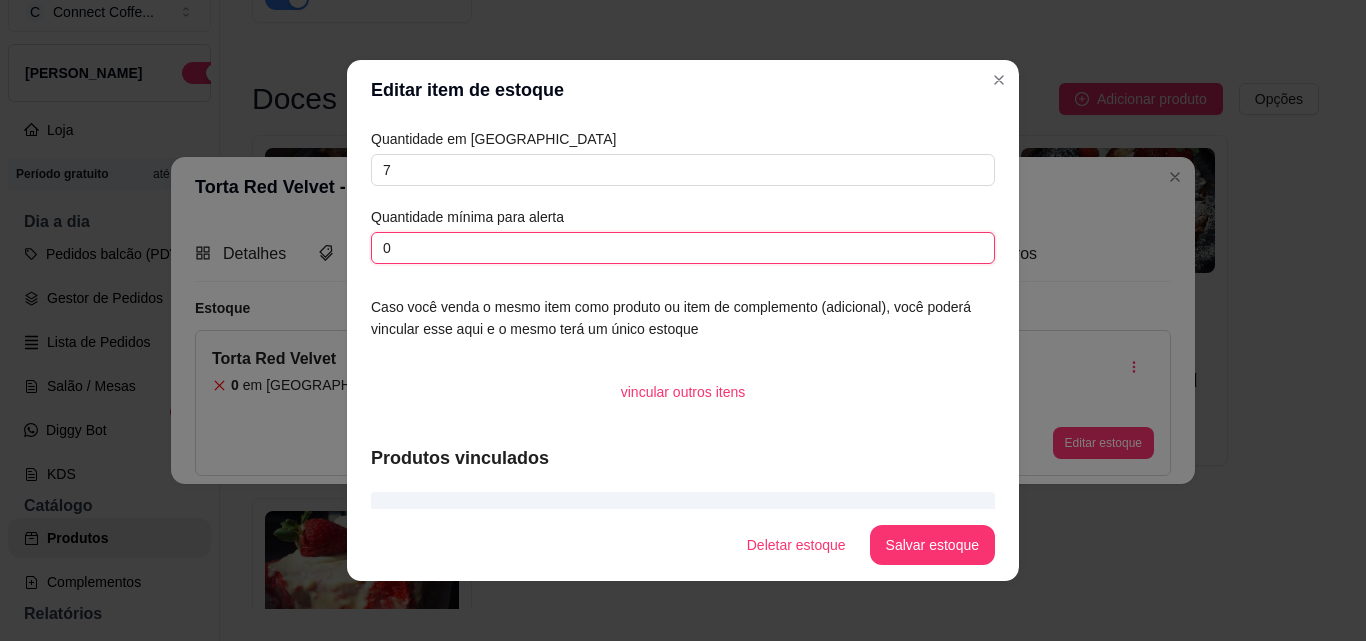 drag, startPoint x: 401, startPoint y: 248, endPoint x: 316, endPoint y: 247, distance: 85.00588 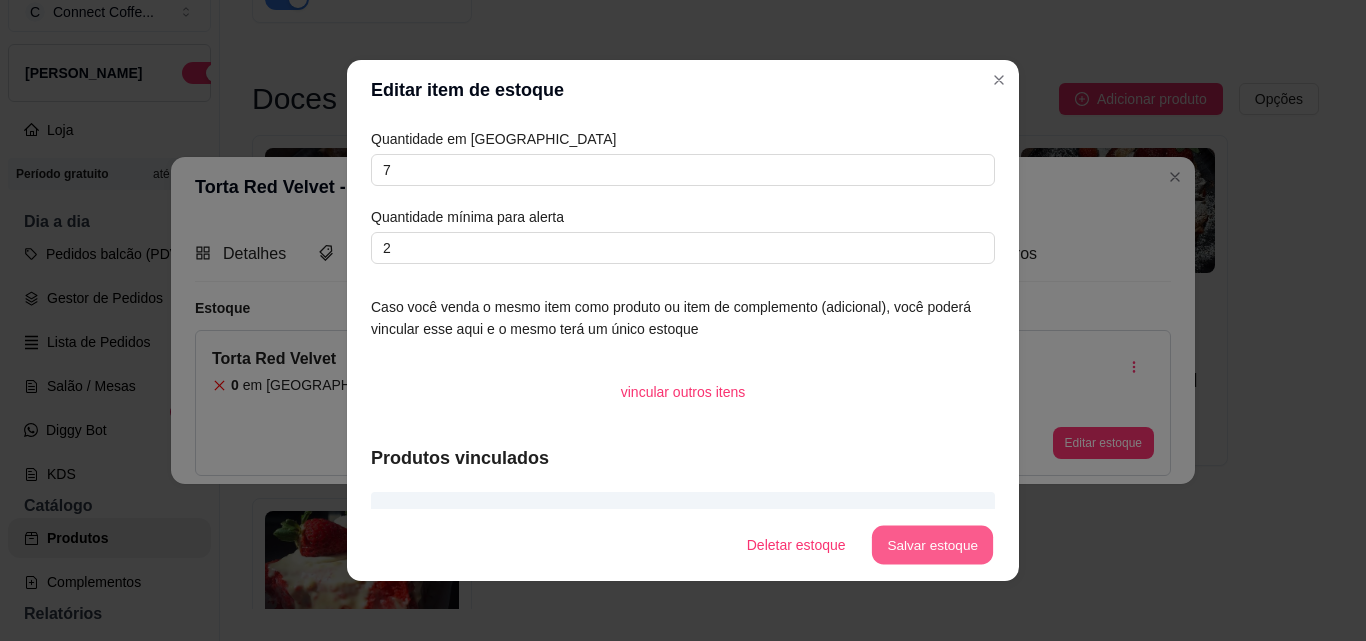 click on "Salvar estoque" at bounding box center [932, 545] 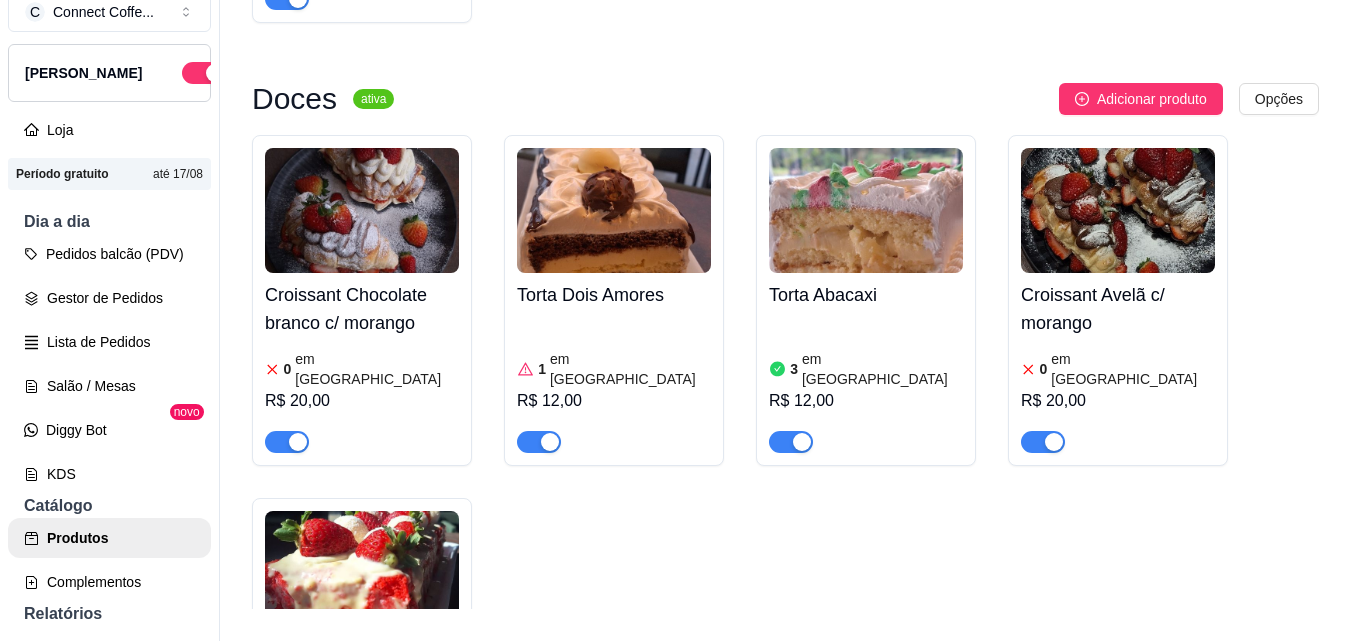 click at bounding box center [614, 210] 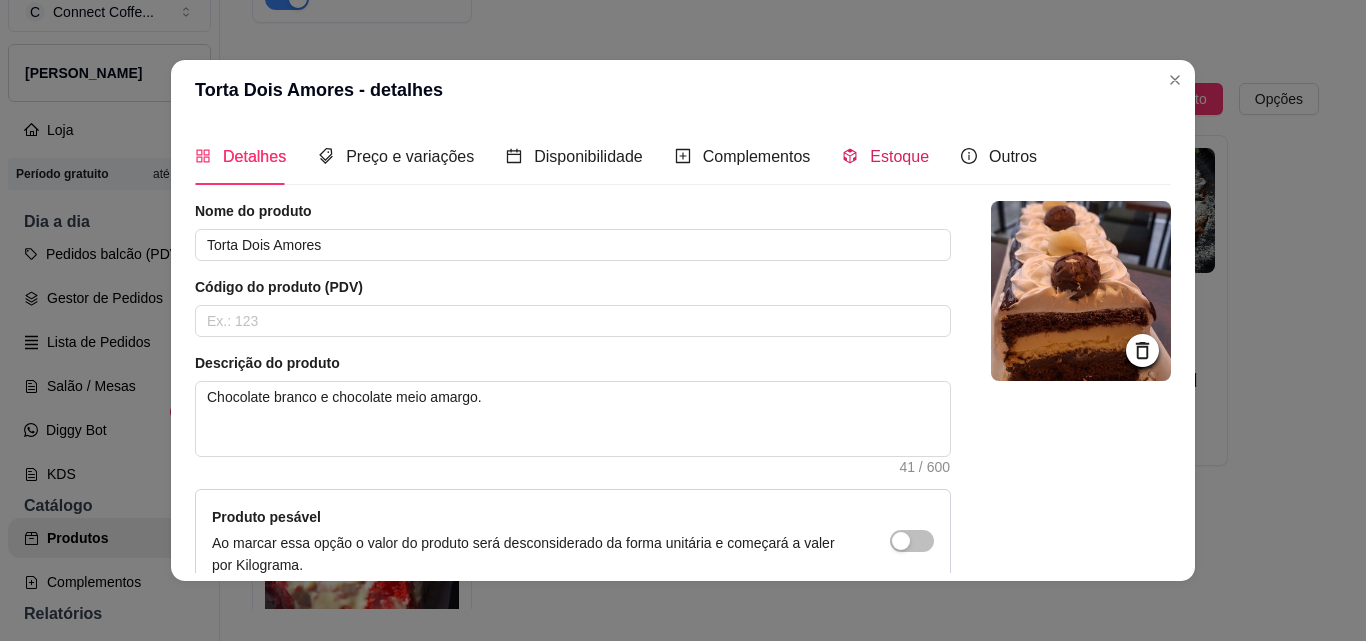 click on "Estoque" at bounding box center (899, 156) 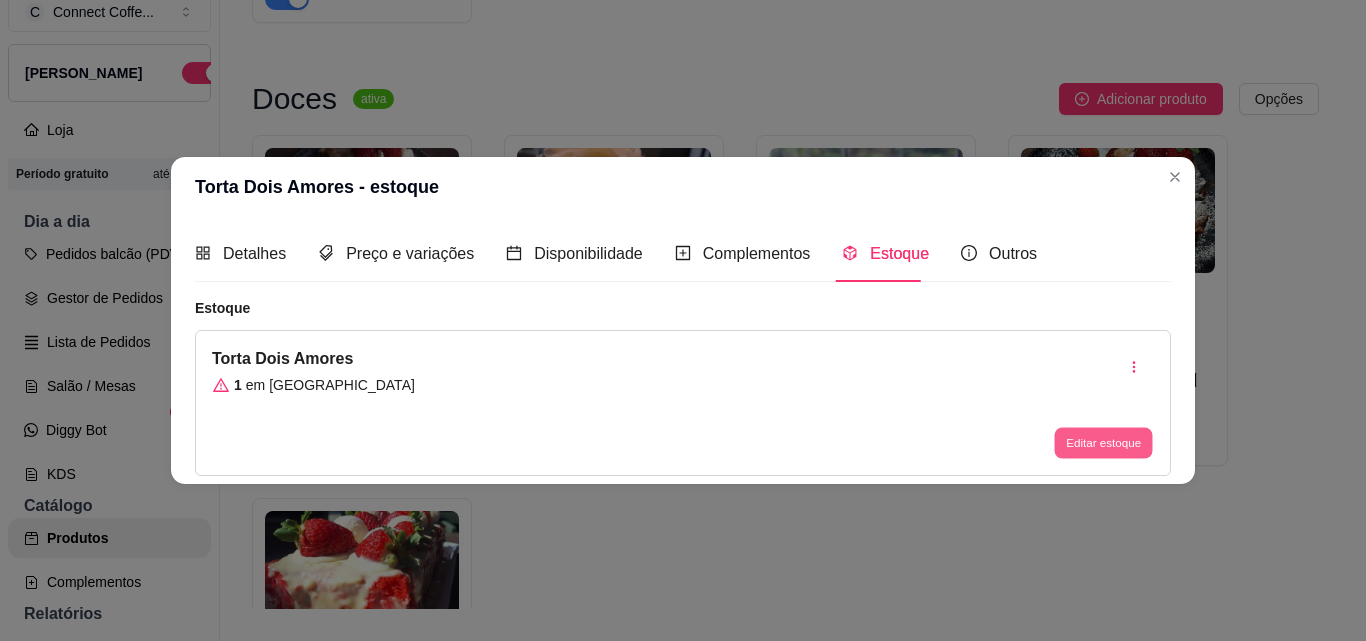click on "Editar estoque" at bounding box center (1103, 443) 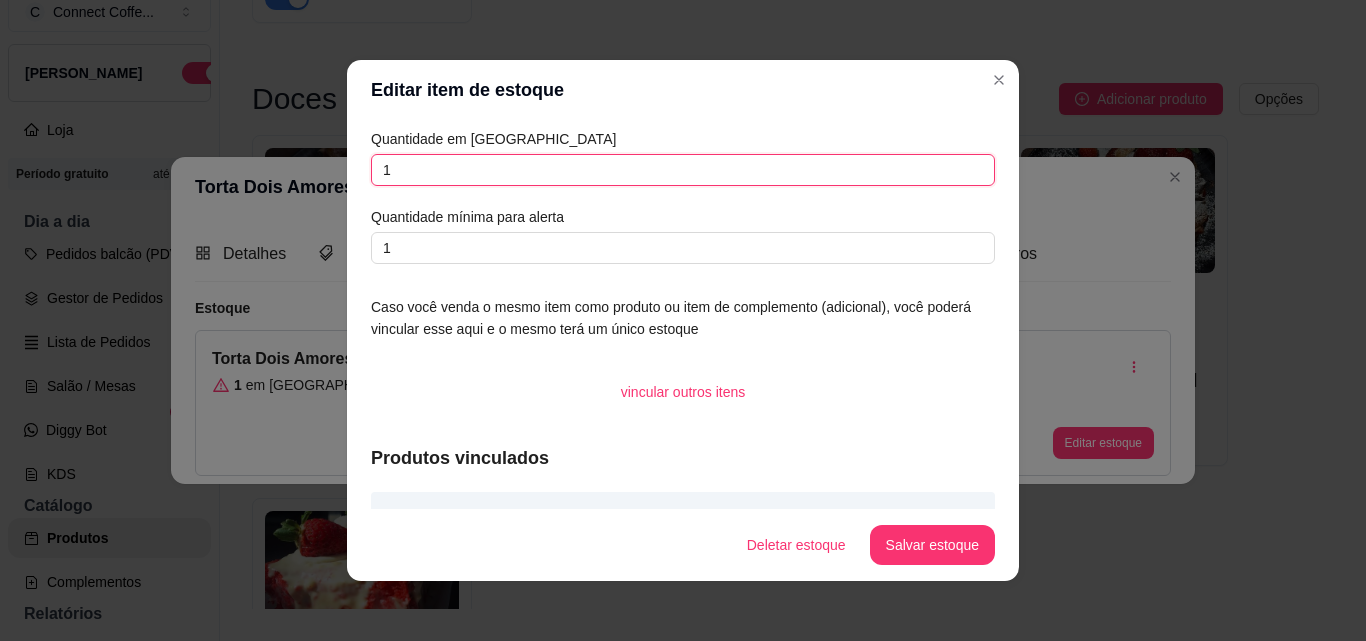drag, startPoint x: 392, startPoint y: 175, endPoint x: 308, endPoint y: 164, distance: 84.71718 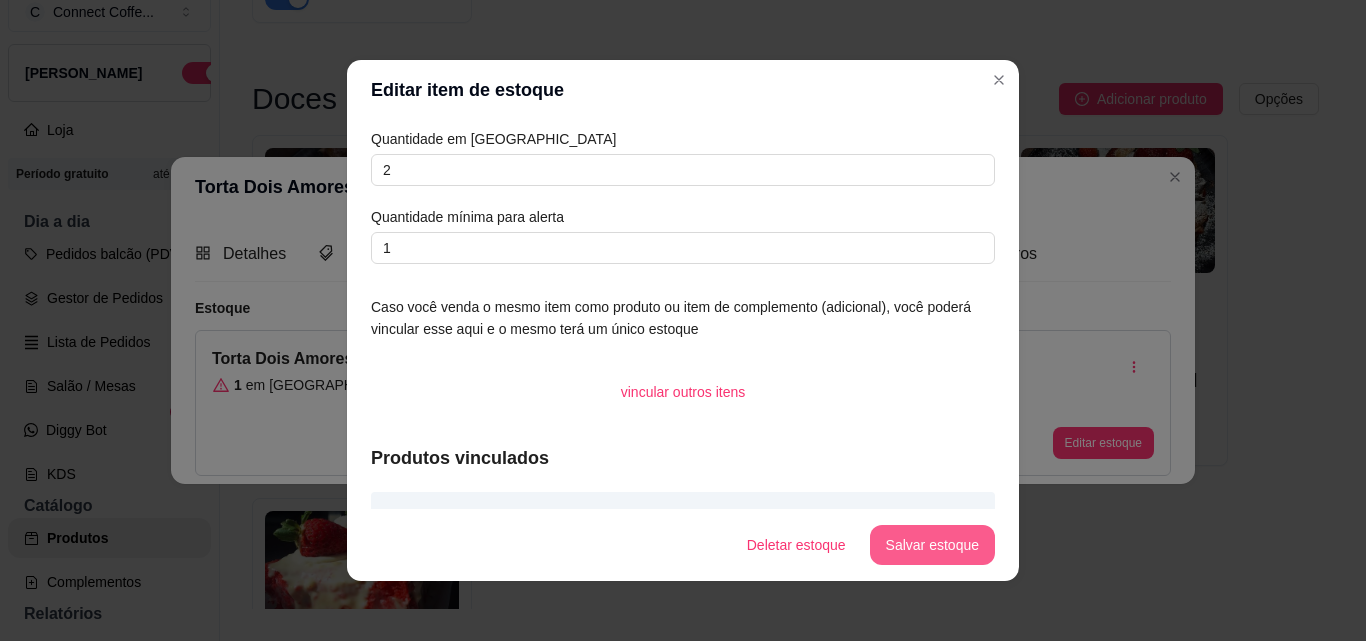 click on "Salvar estoque" at bounding box center (932, 545) 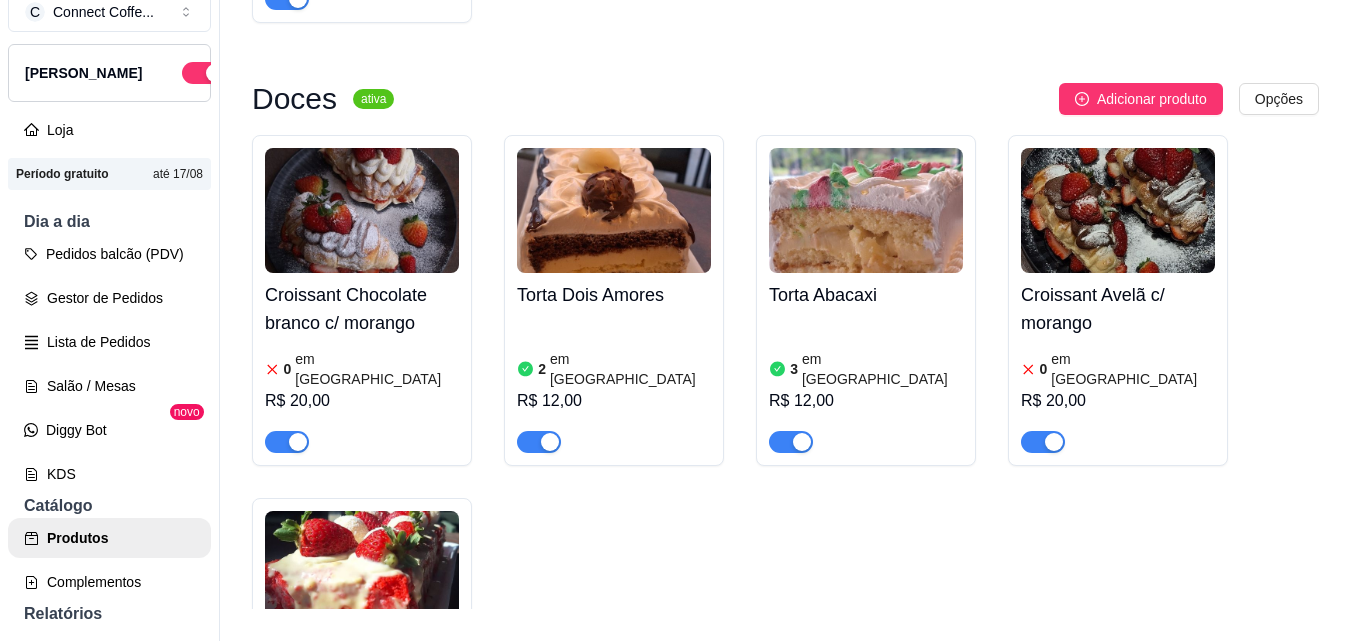 click at bounding box center [866, 210] 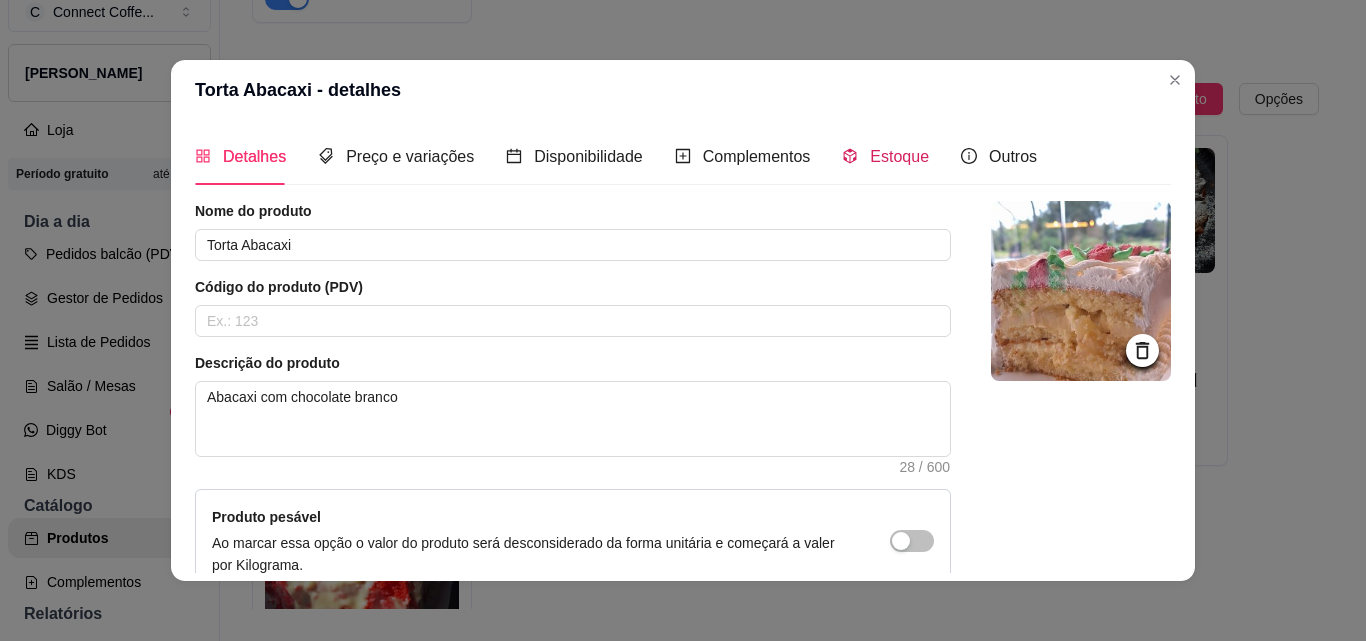 click on "Estoque" at bounding box center (899, 156) 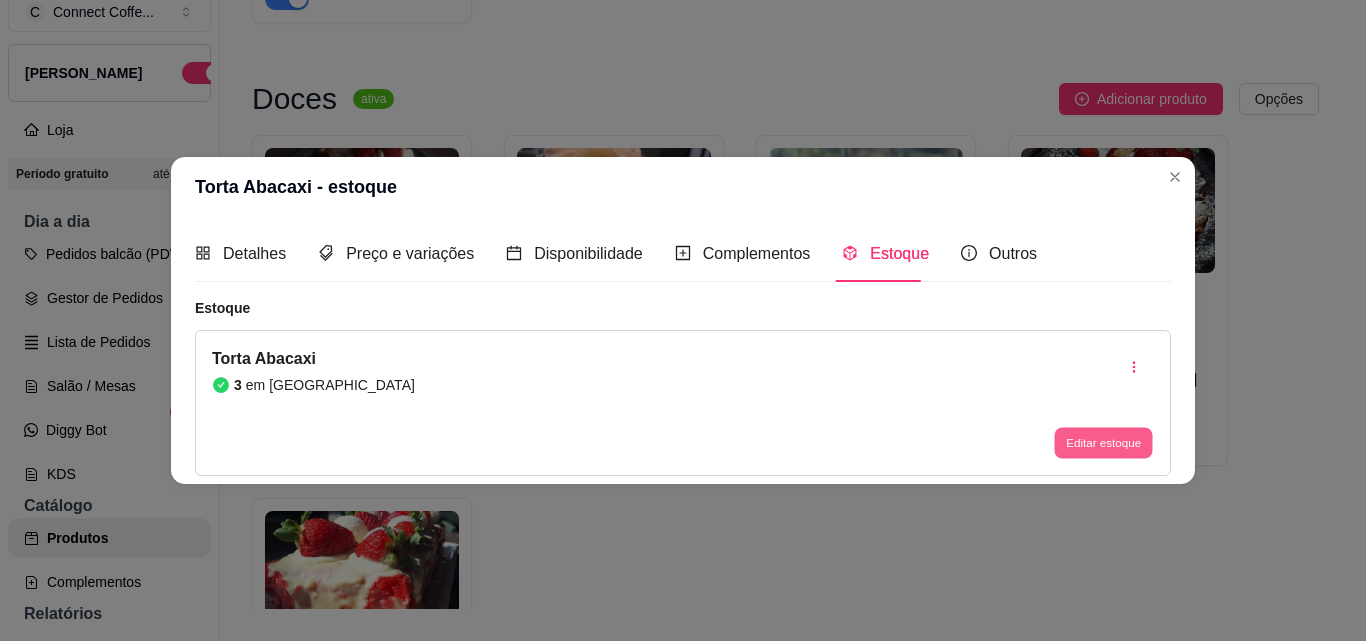 click on "Editar estoque" at bounding box center (1103, 443) 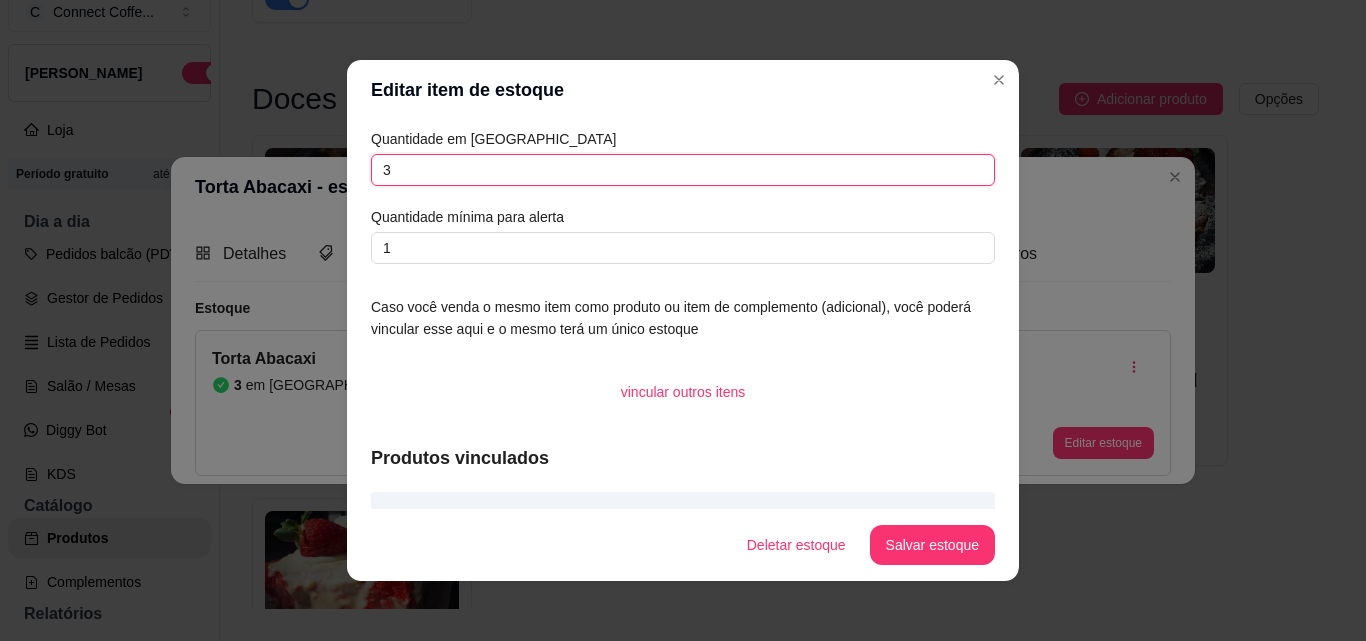 drag, startPoint x: 384, startPoint y: 171, endPoint x: 291, endPoint y: 168, distance: 93.04838 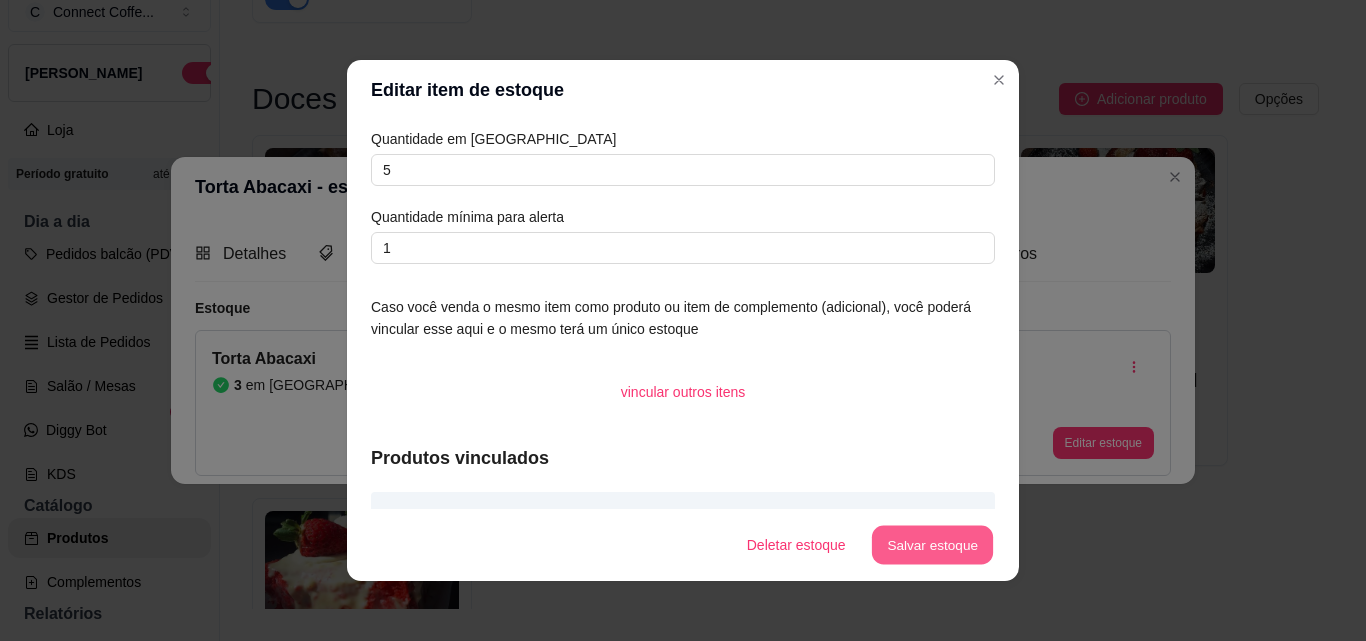 click on "Salvar estoque" at bounding box center (932, 545) 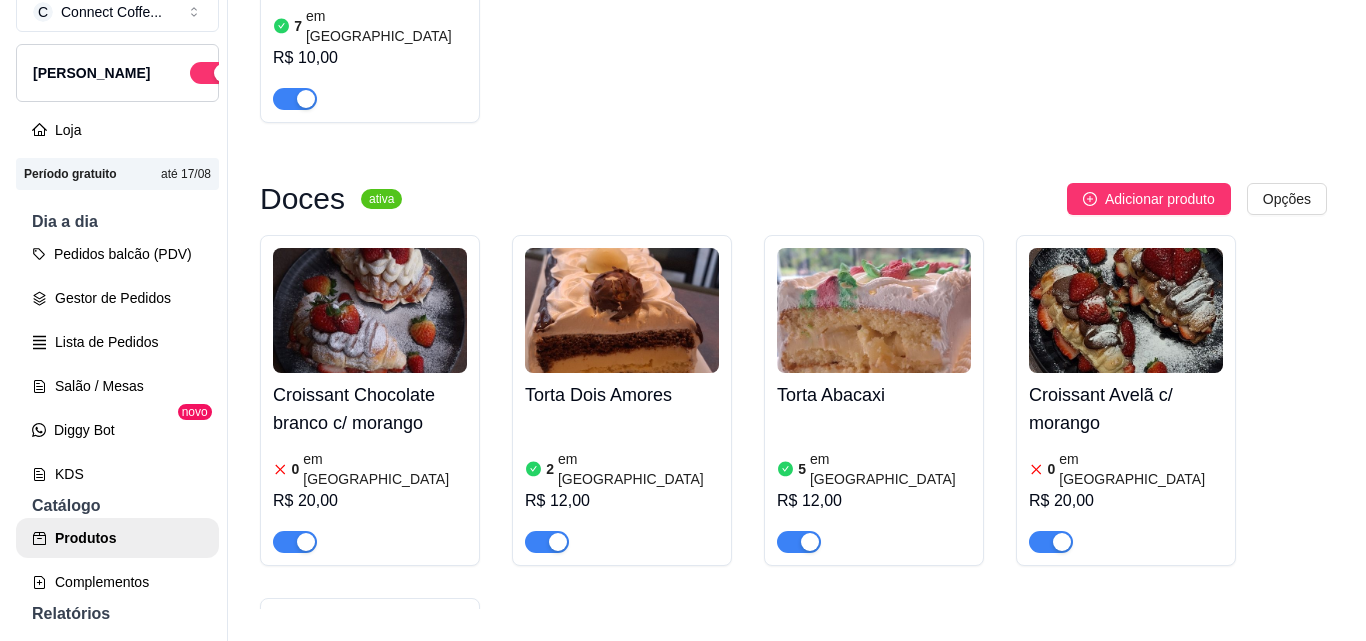 scroll, scrollTop: 500, scrollLeft: 0, axis: vertical 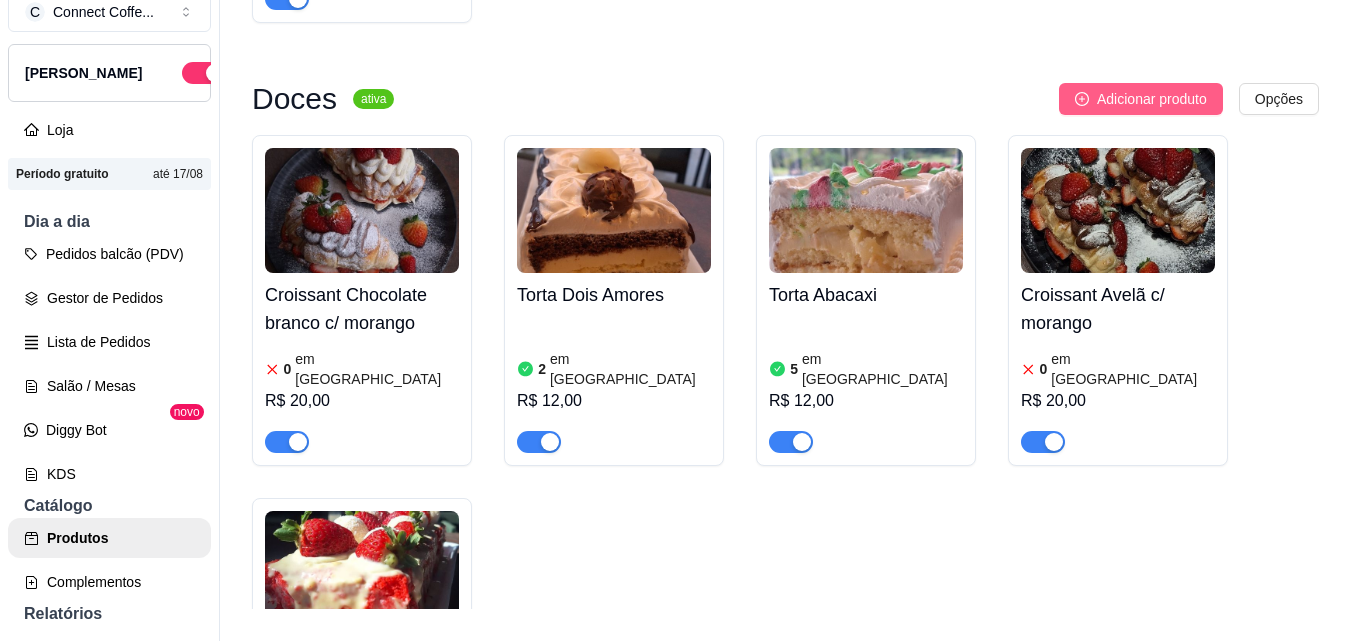 click on "Adicionar produto" at bounding box center (1152, 99) 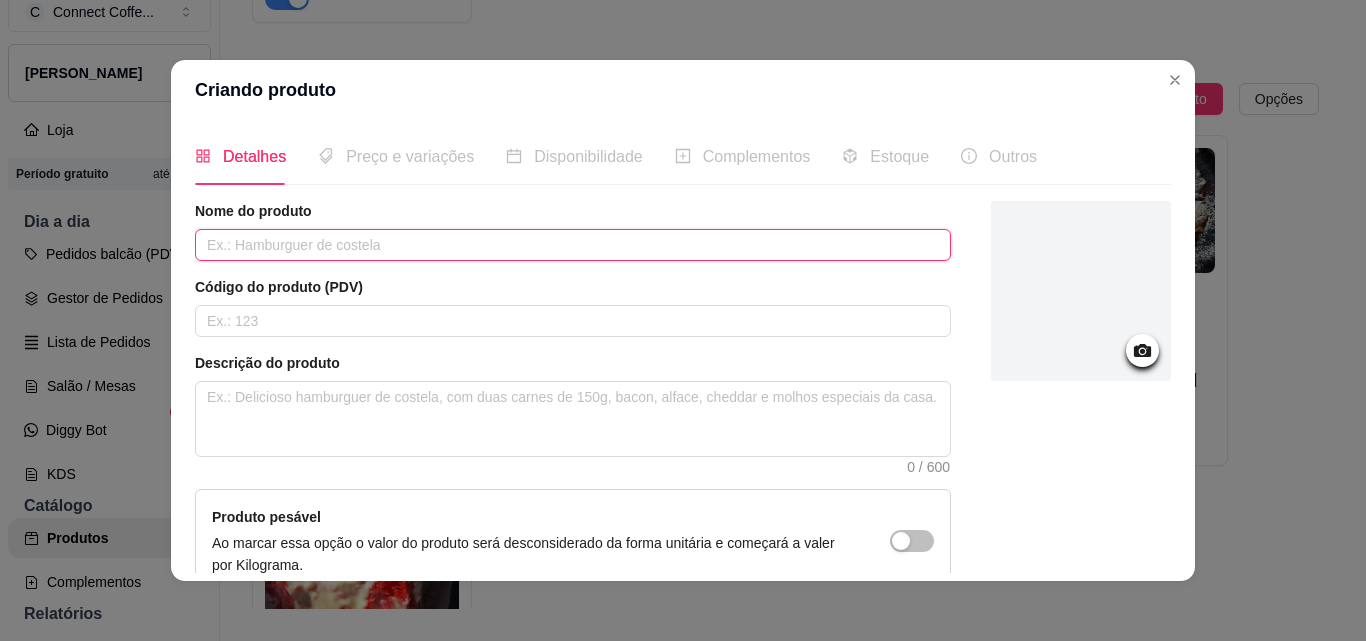 click at bounding box center (573, 245) 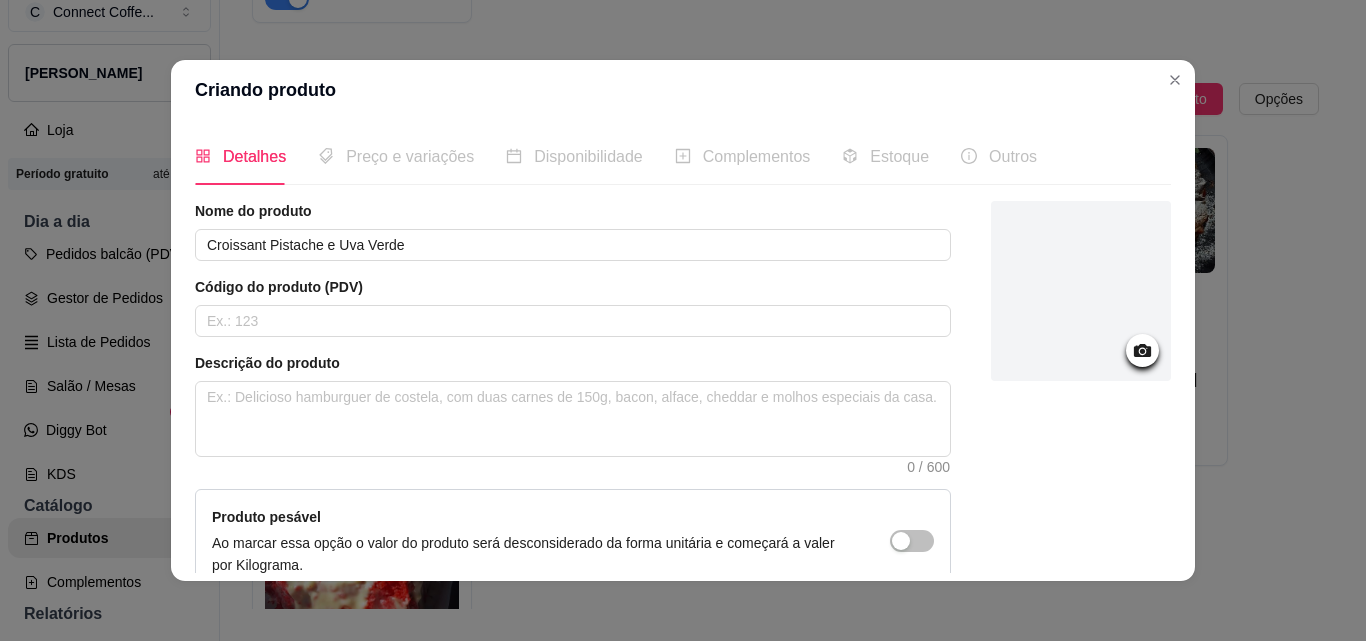 click 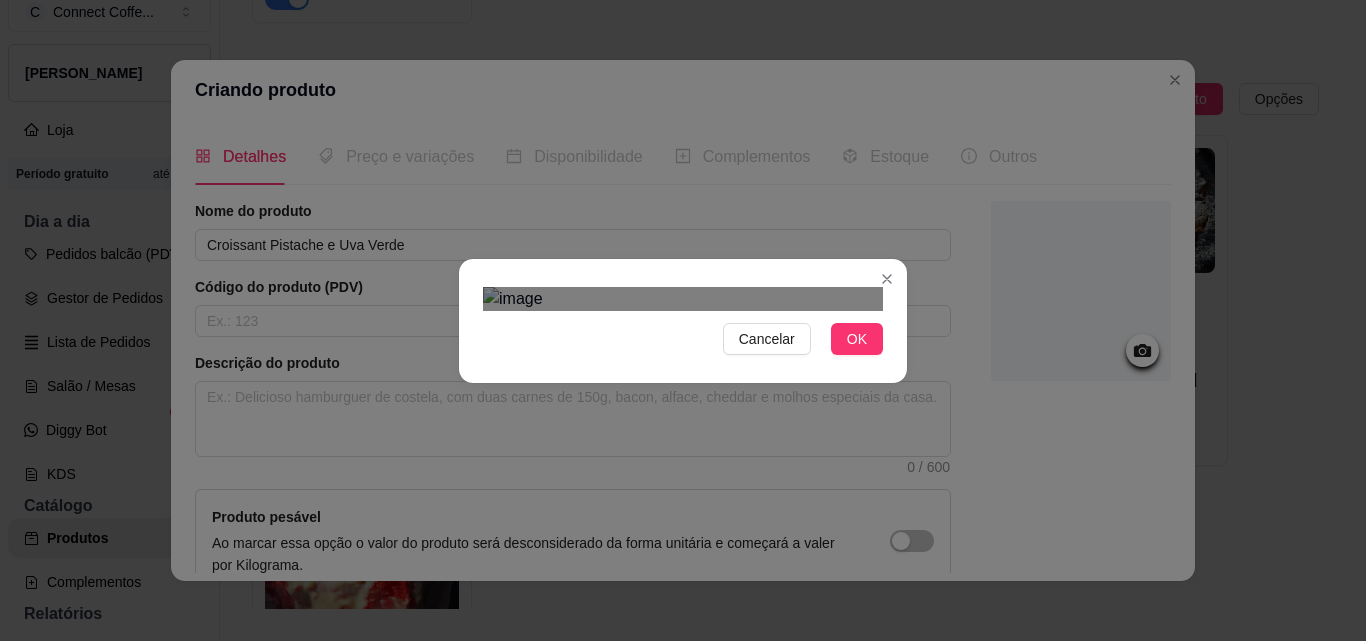 click at bounding box center [663, 682] 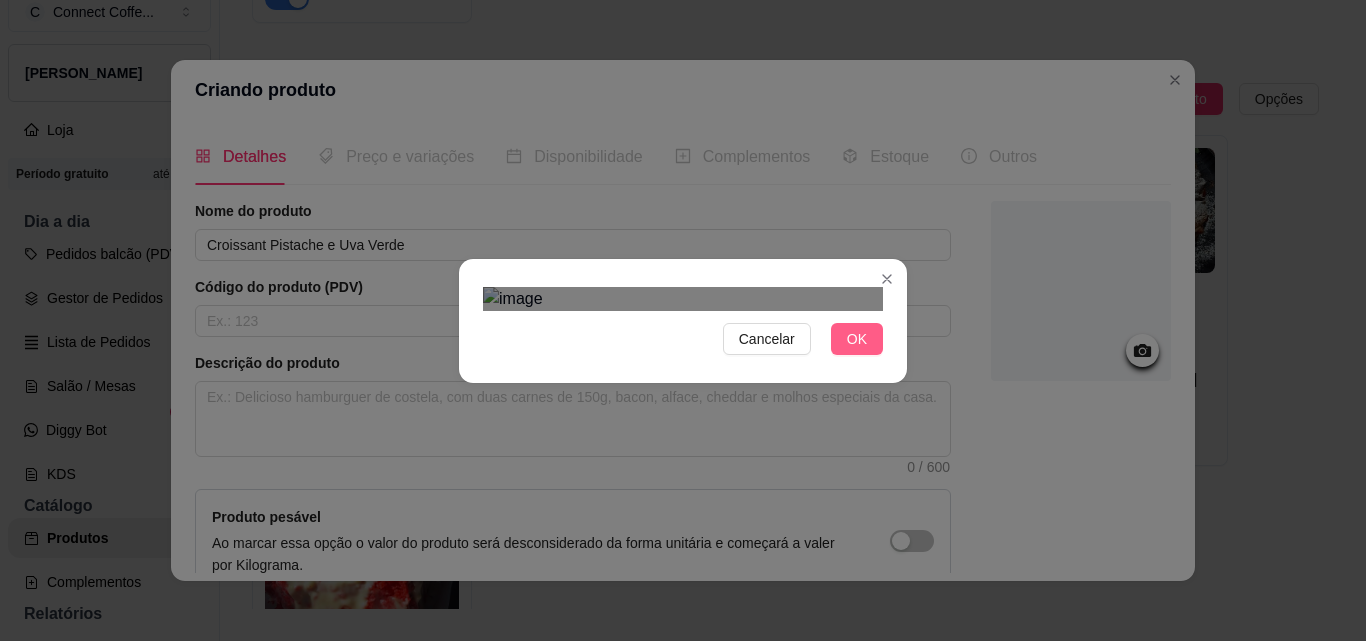 click on "OK" at bounding box center [857, 339] 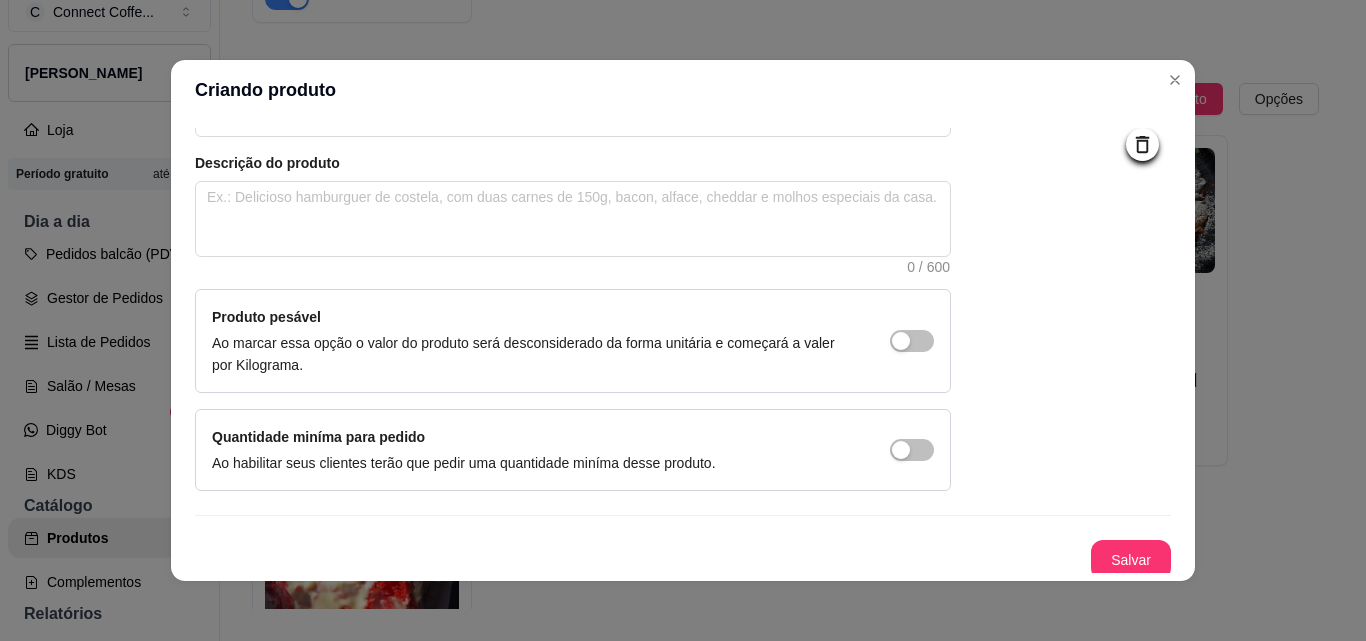 scroll, scrollTop: 207, scrollLeft: 0, axis: vertical 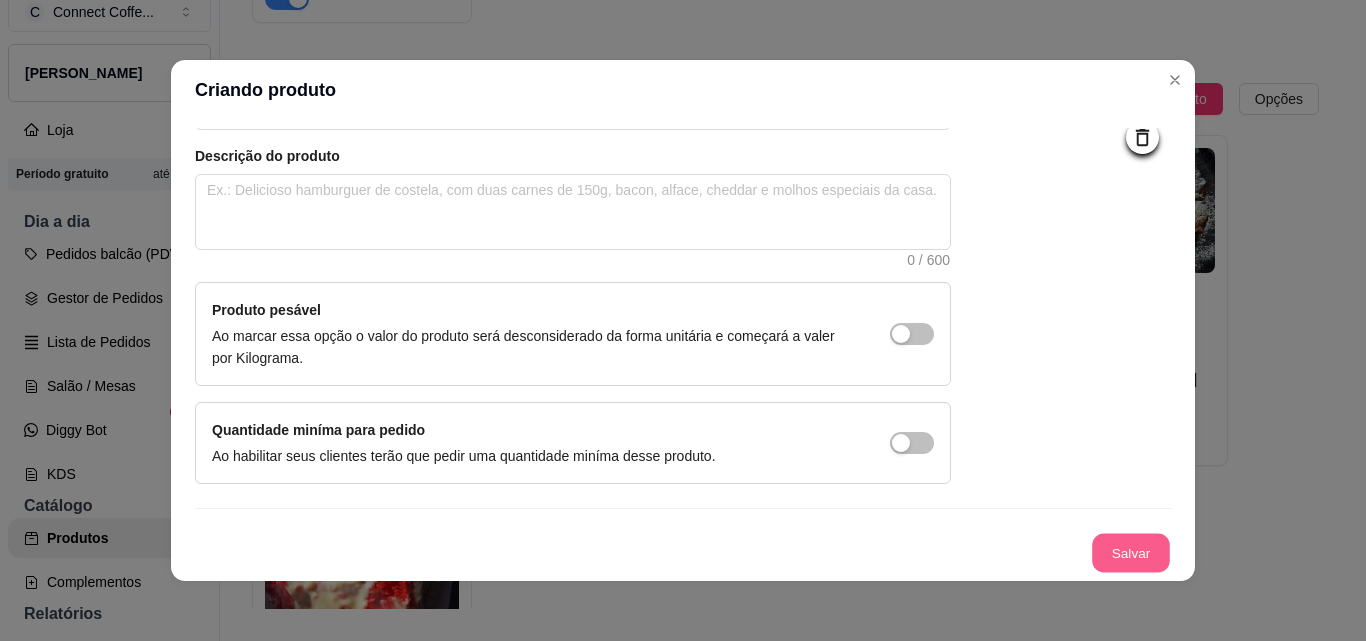 click on "Salvar" at bounding box center (1131, 553) 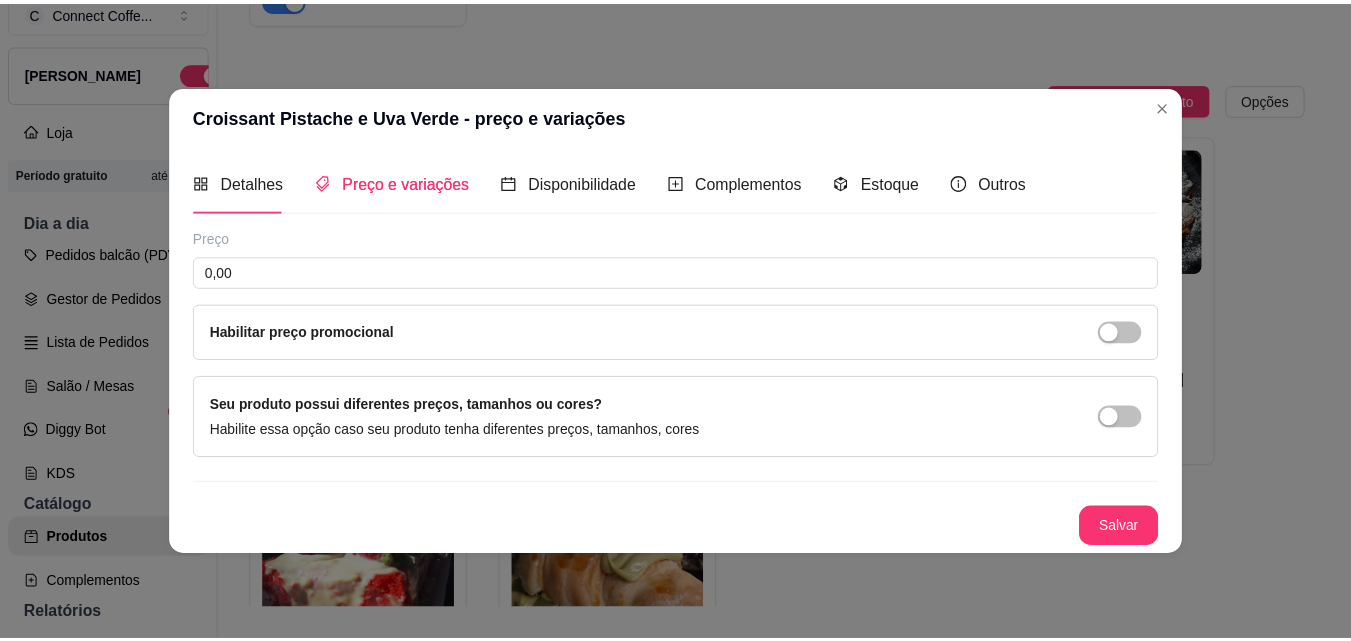 scroll, scrollTop: 0, scrollLeft: 0, axis: both 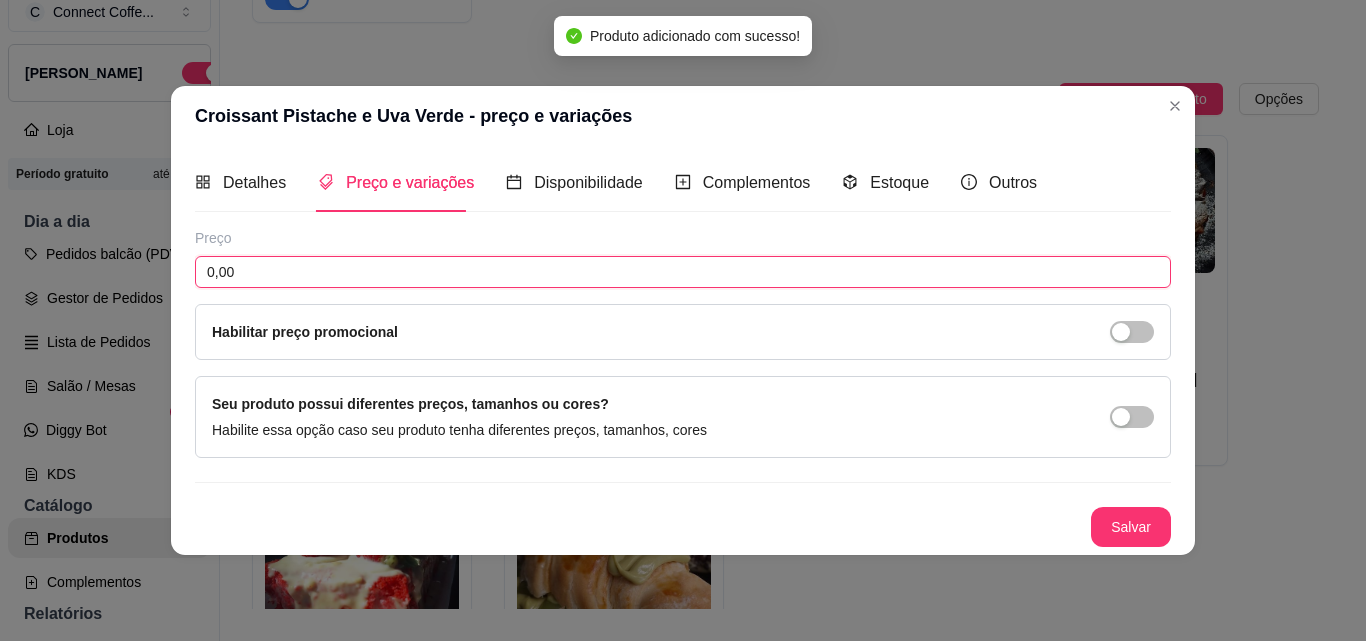 click on "0,00" at bounding box center [683, 272] 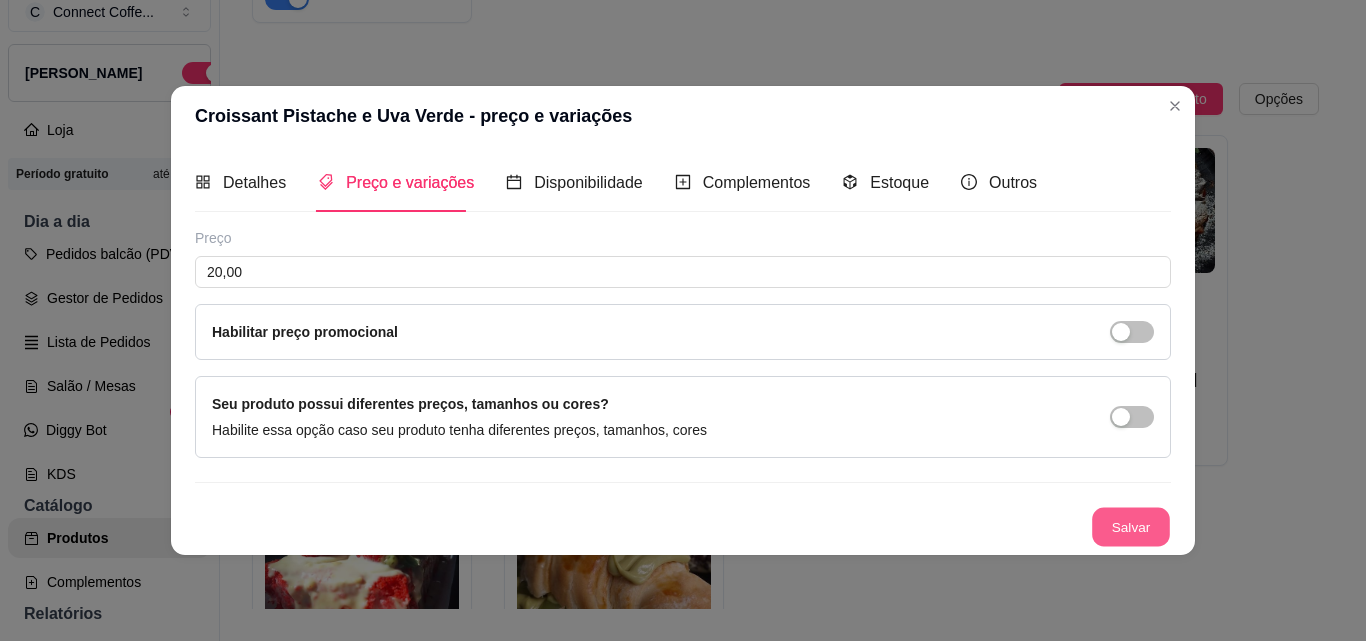 click on "Salvar" at bounding box center (1131, 526) 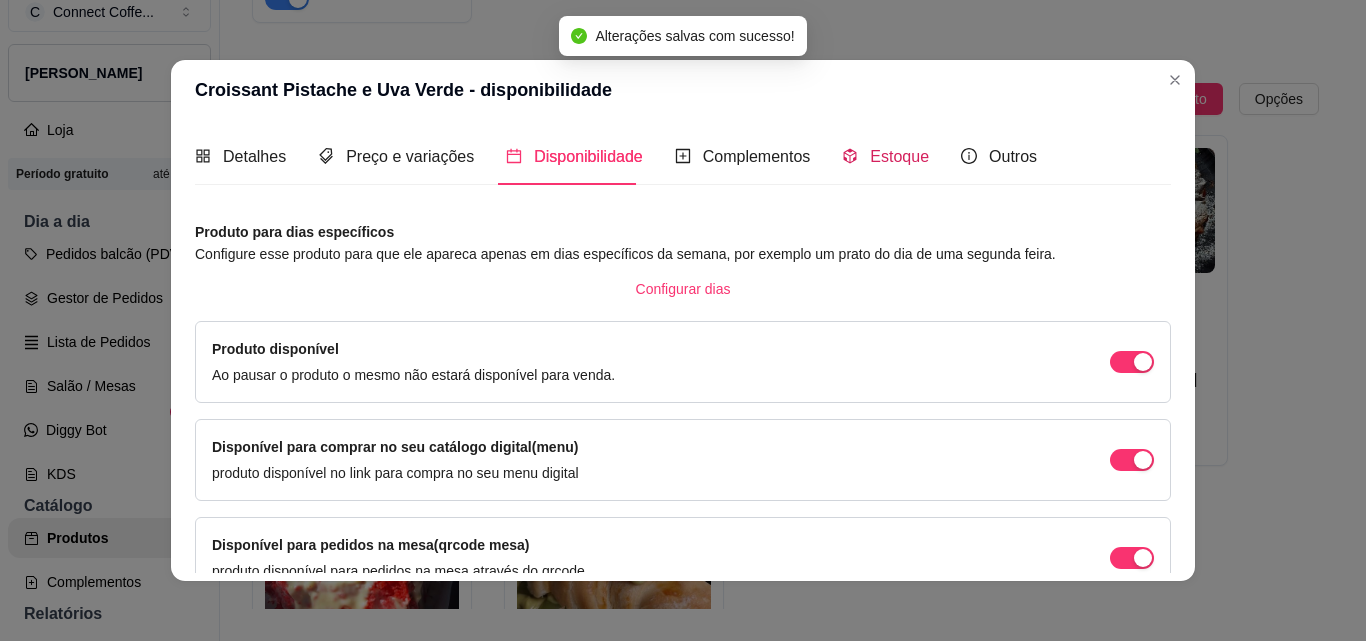 click on "Estoque" at bounding box center (899, 156) 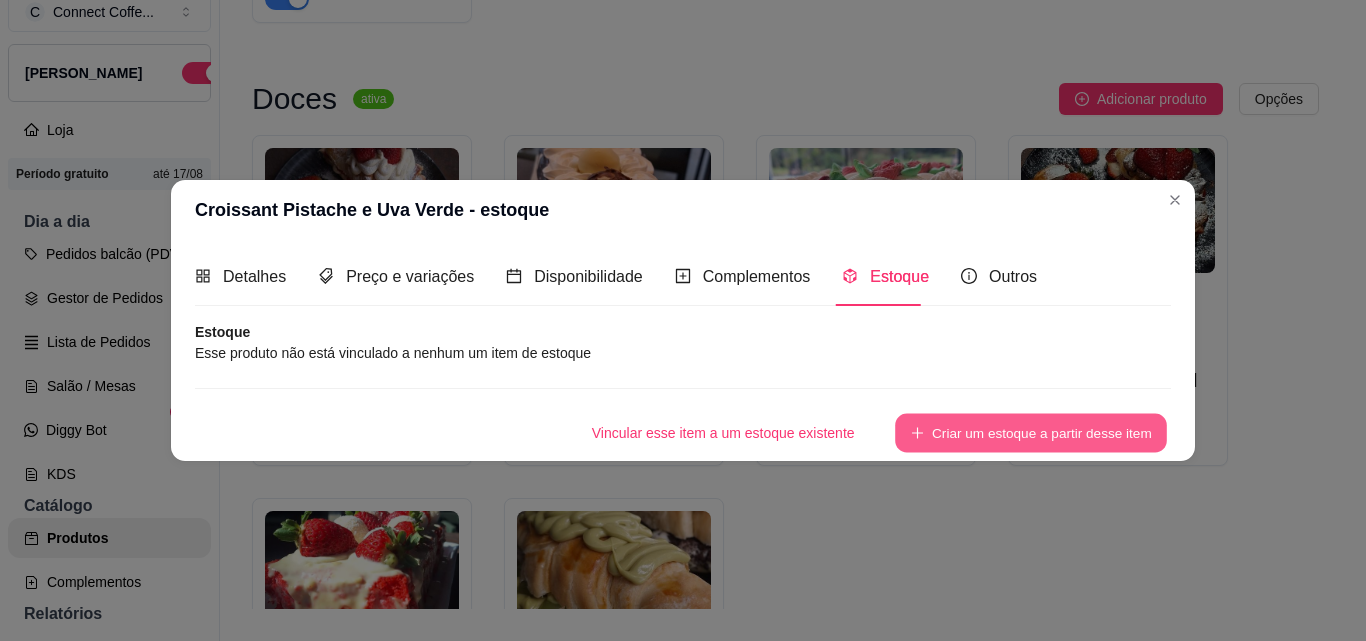 click on "Criar um estoque a partir desse item" at bounding box center [1031, 432] 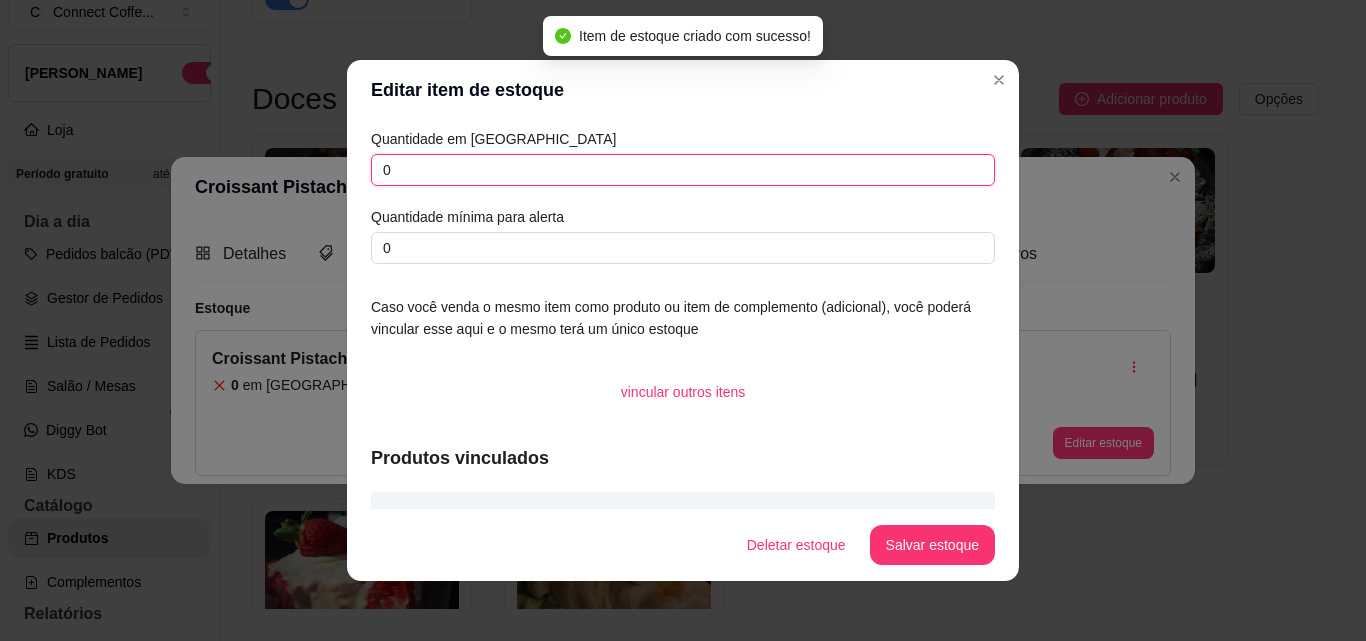 drag, startPoint x: 389, startPoint y: 172, endPoint x: 286, endPoint y: 151, distance: 105.11898 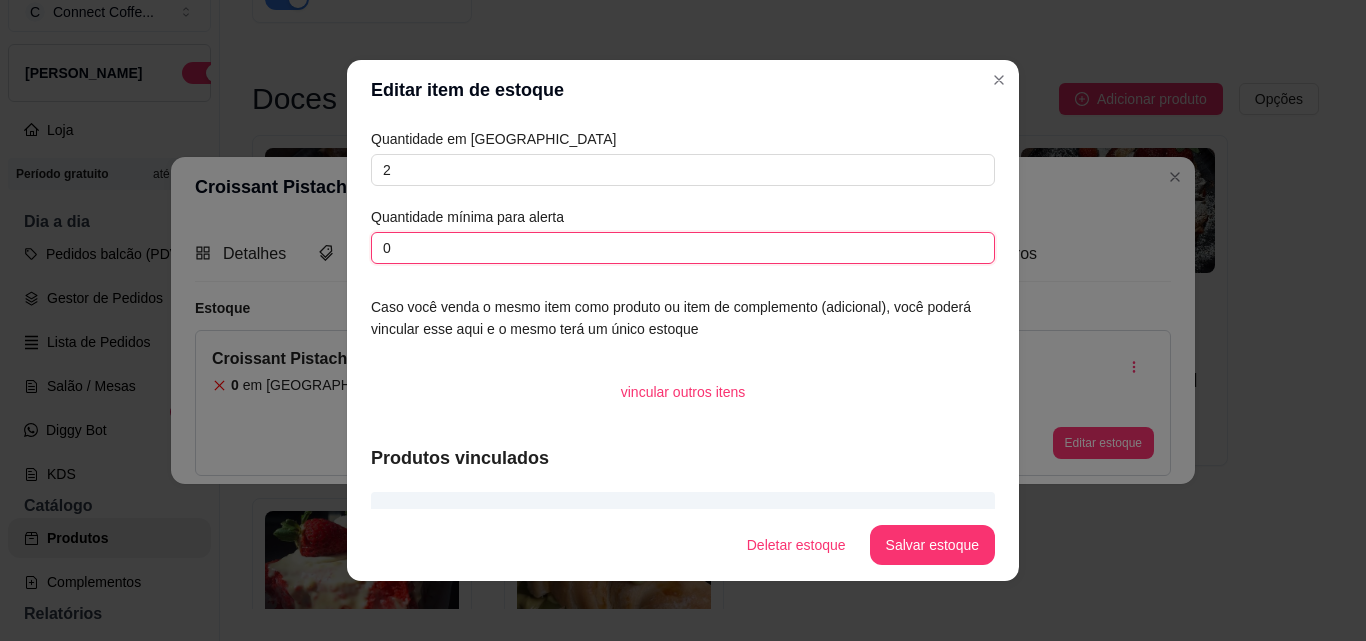 drag, startPoint x: 408, startPoint y: 250, endPoint x: 306, endPoint y: 247, distance: 102.044106 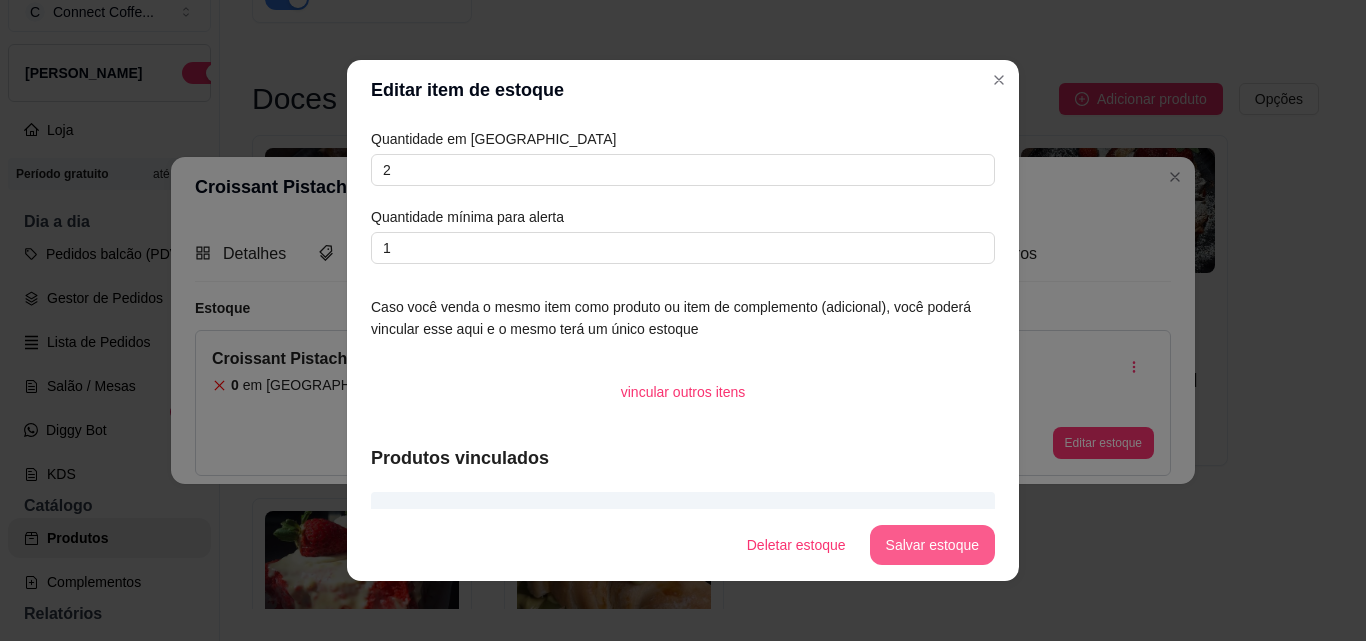 click on "Salvar estoque" at bounding box center (932, 545) 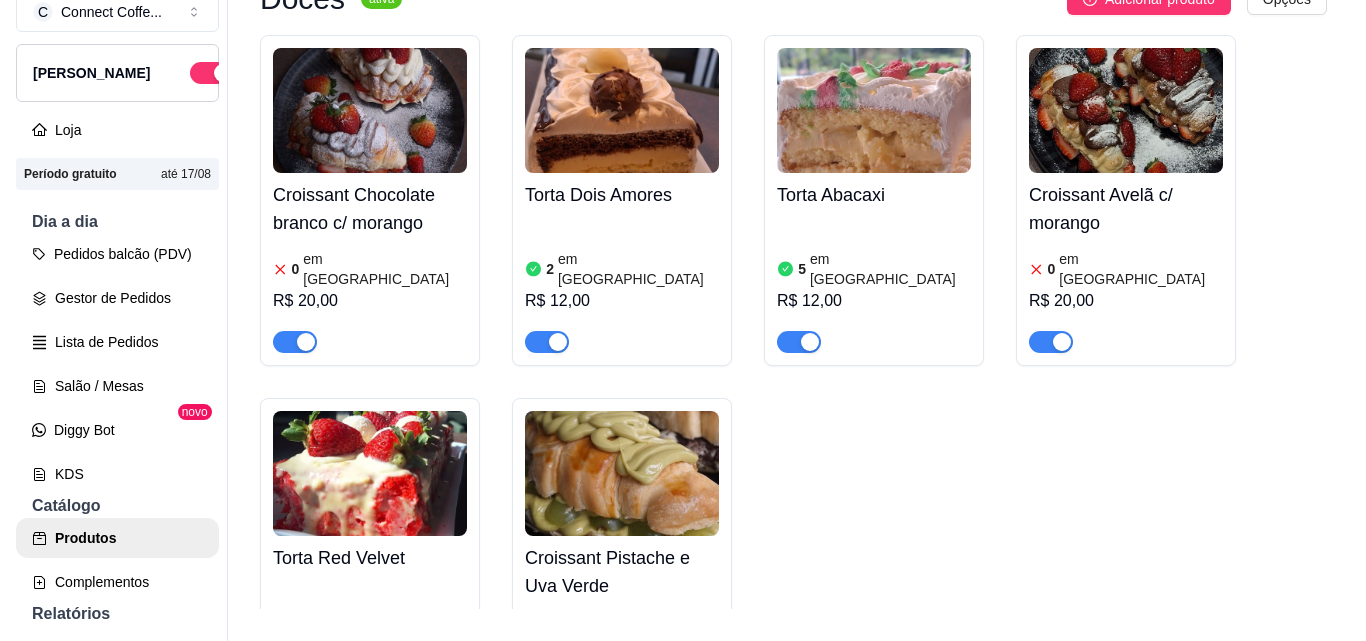 scroll, scrollTop: 500, scrollLeft: 0, axis: vertical 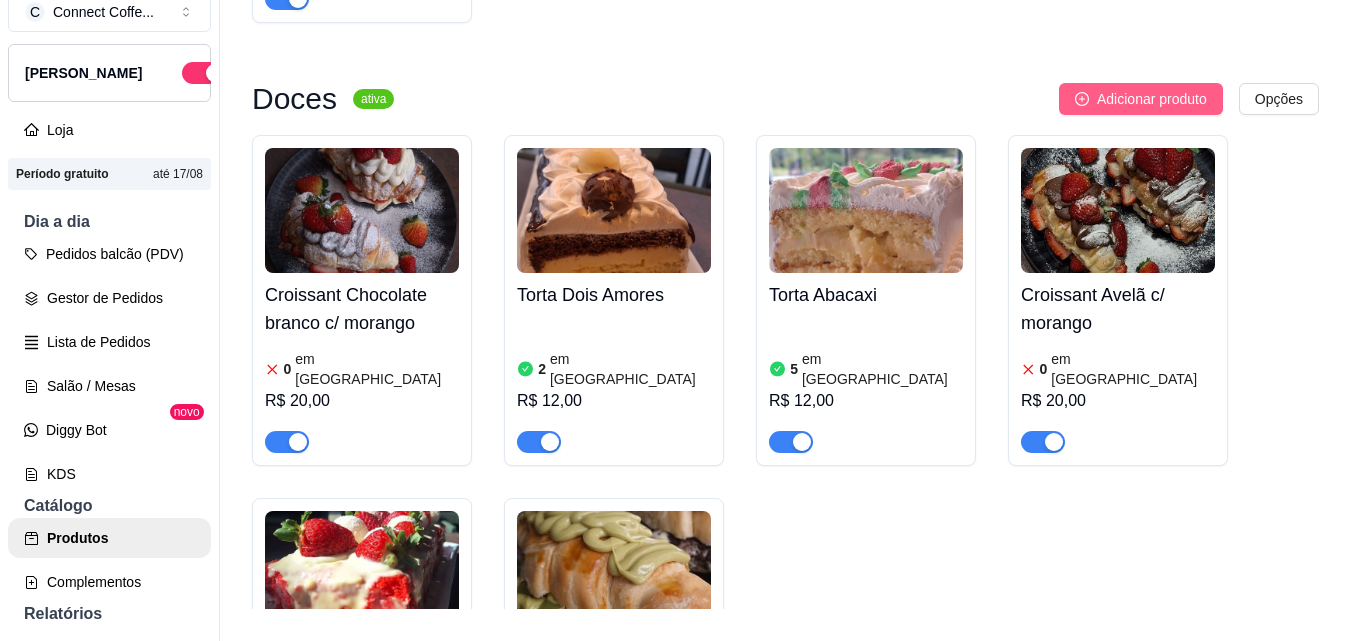click on "Adicionar produto" at bounding box center (1152, 99) 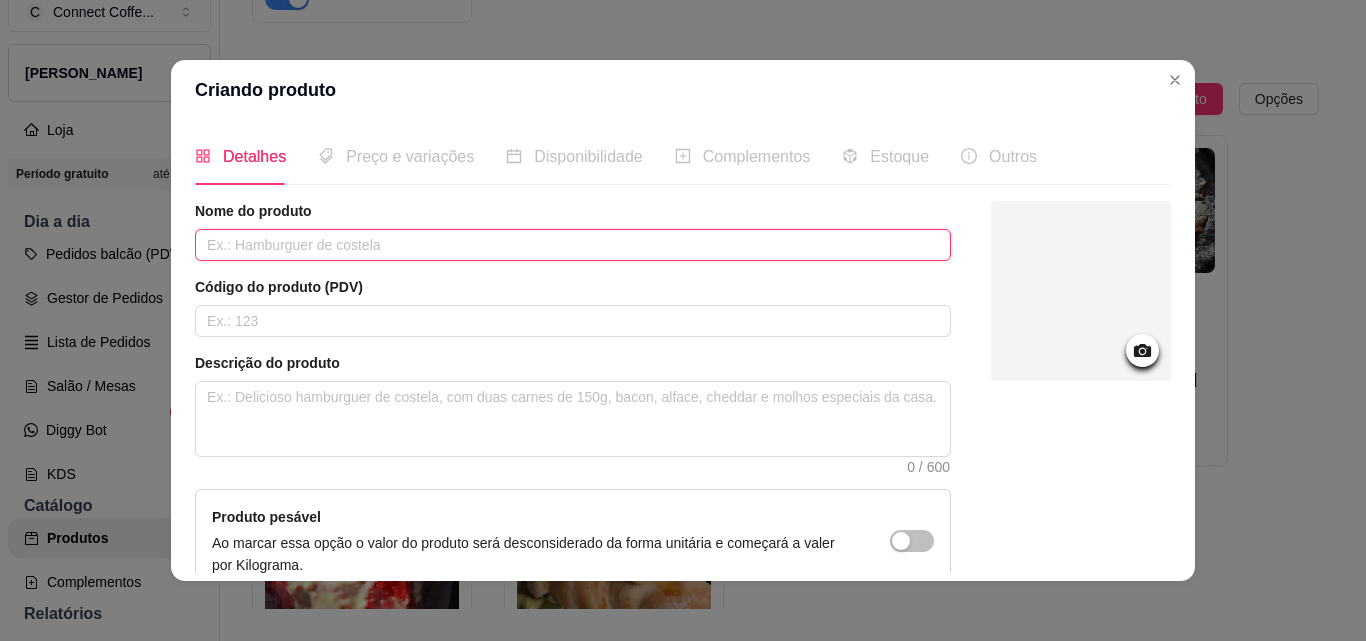click at bounding box center [573, 245] 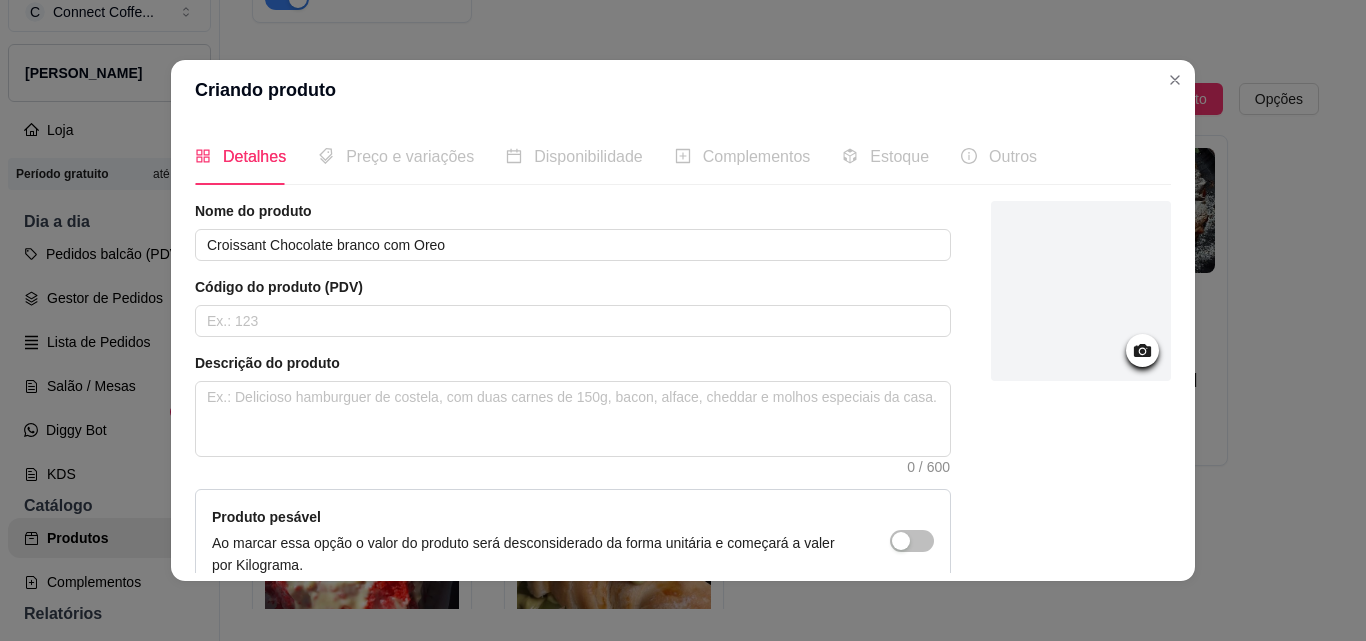 click 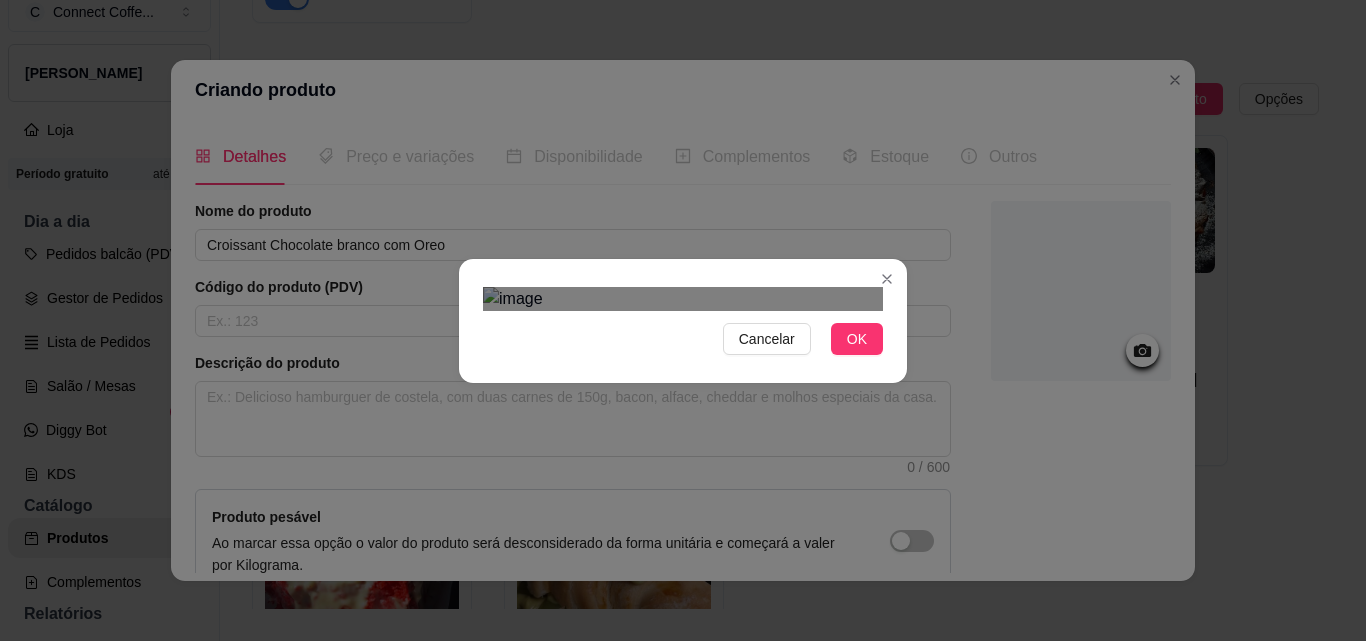 click at bounding box center [703, 675] 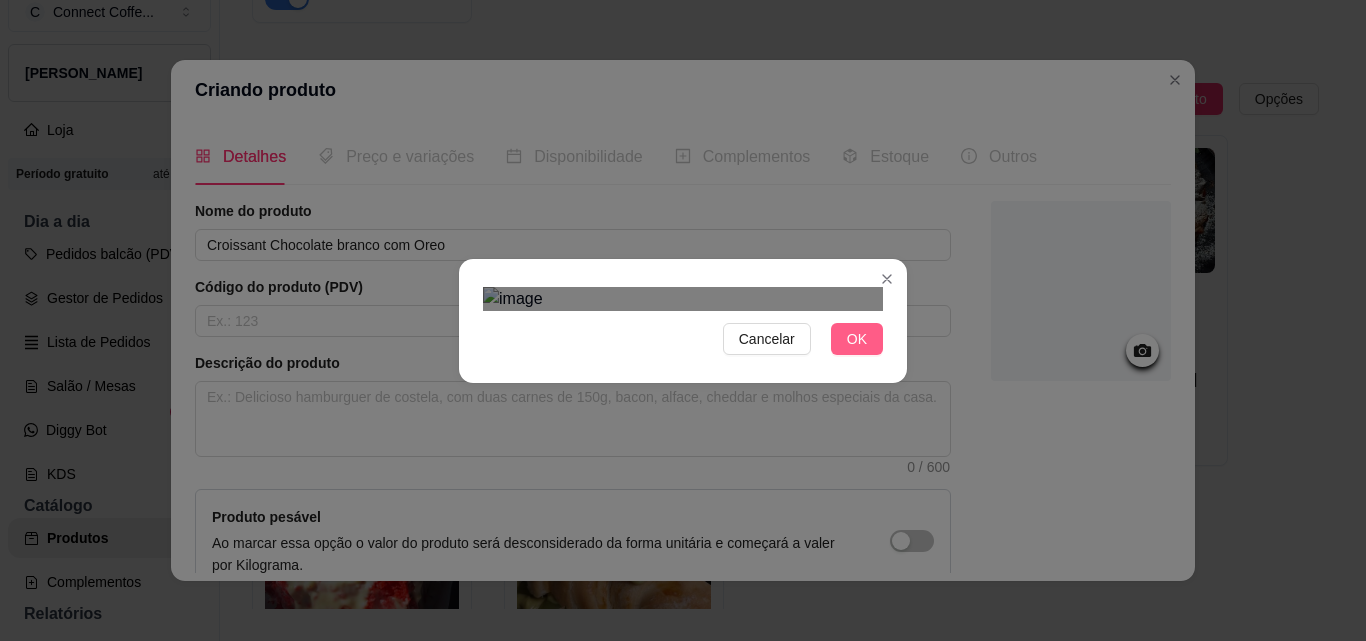 click on "OK" at bounding box center (857, 339) 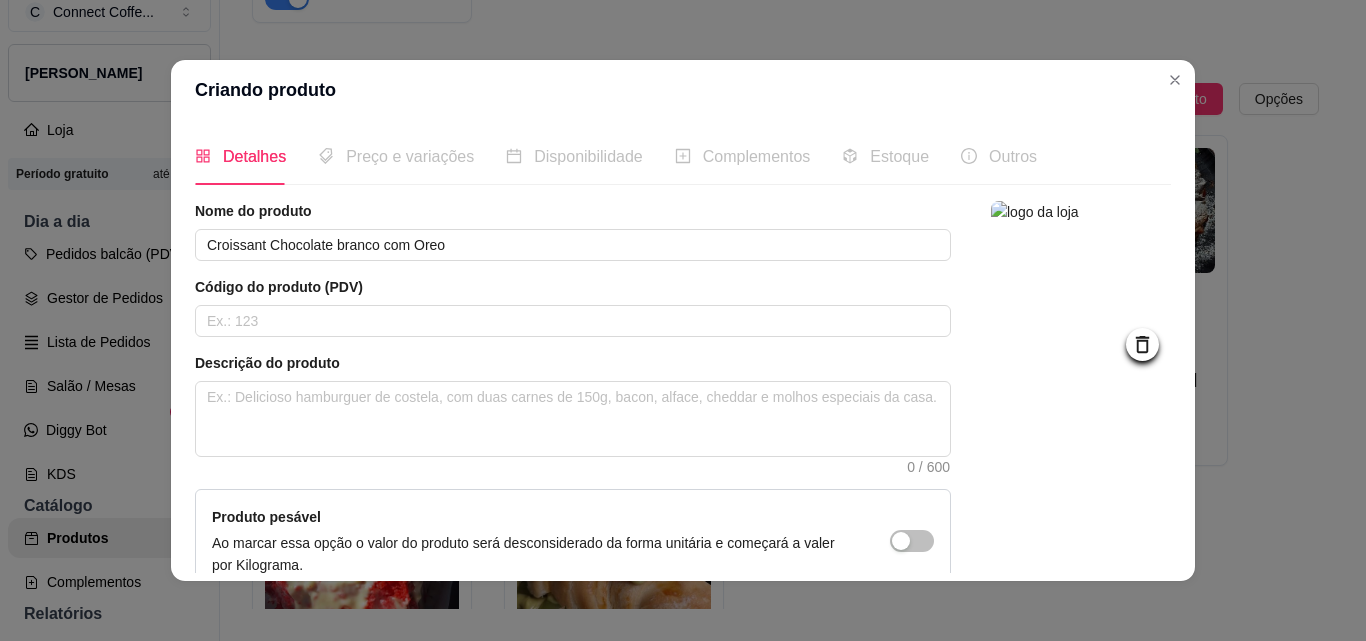scroll, scrollTop: 4, scrollLeft: 0, axis: vertical 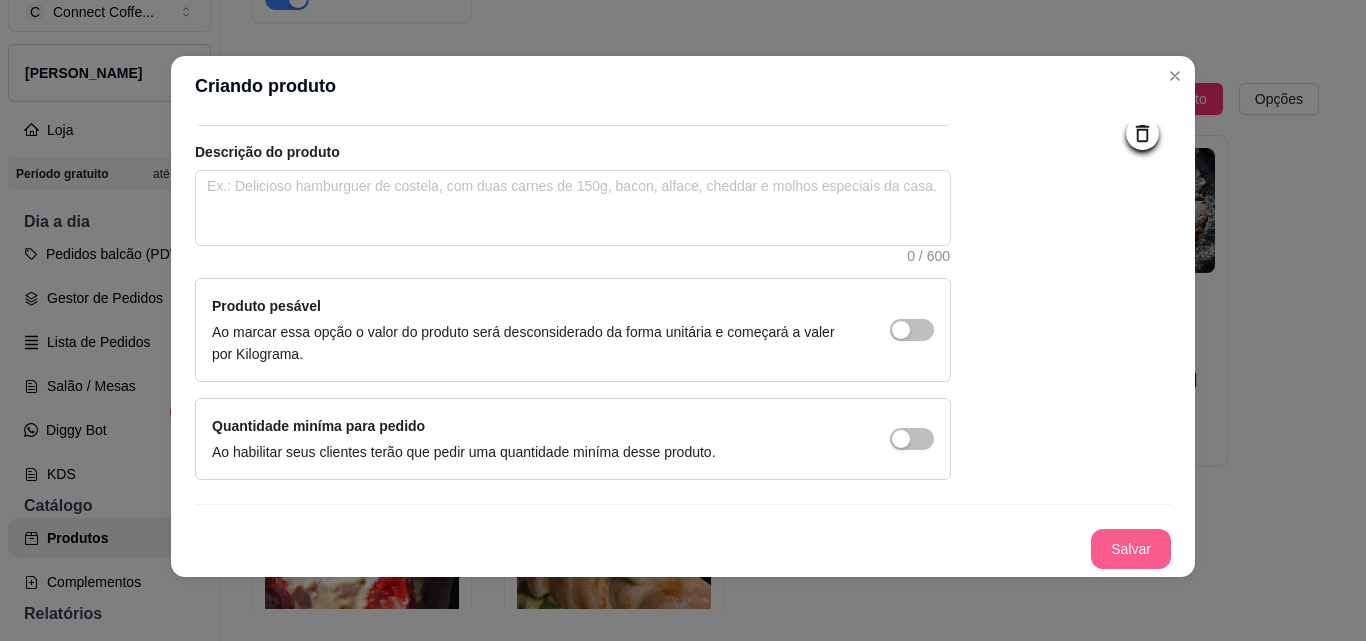 click on "Salvar" at bounding box center [1131, 549] 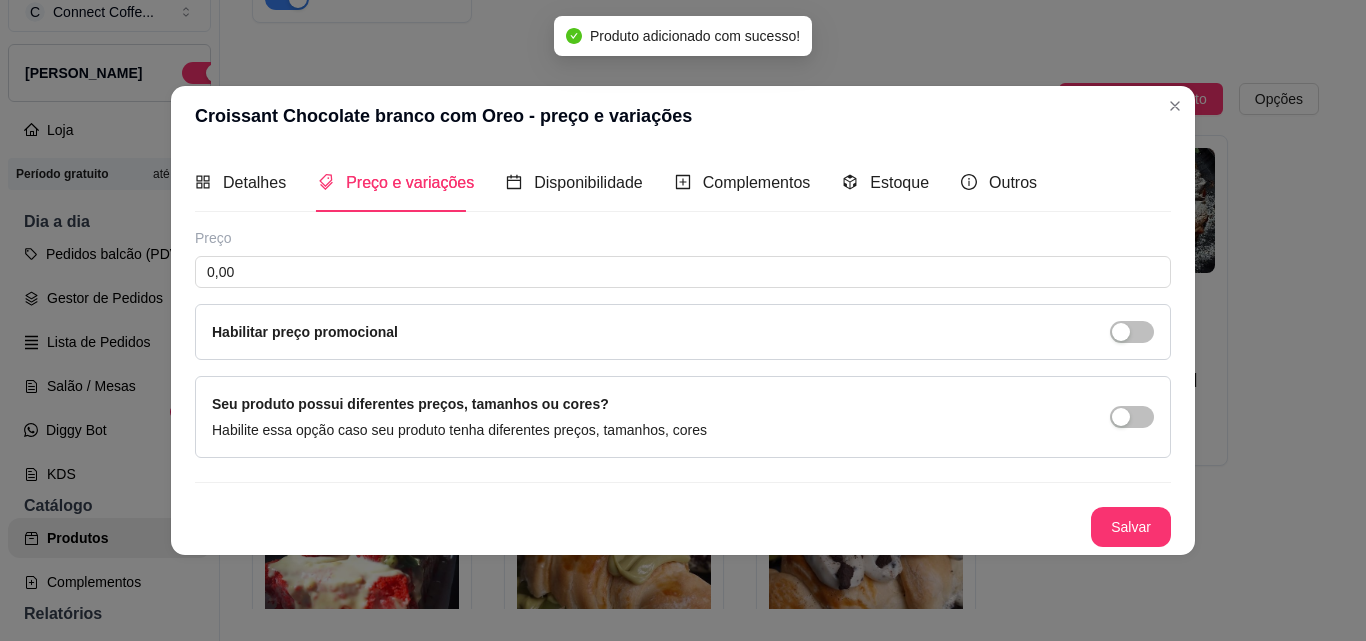 scroll, scrollTop: 0, scrollLeft: 0, axis: both 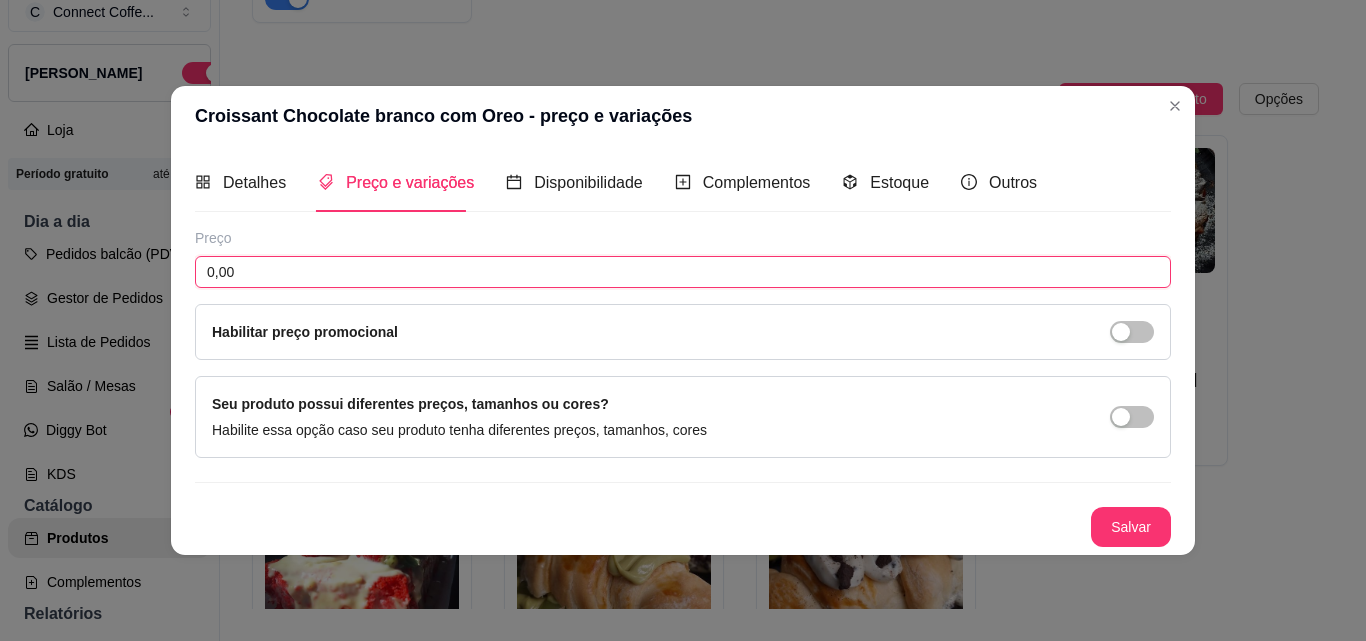 click on "0,00" at bounding box center (683, 272) 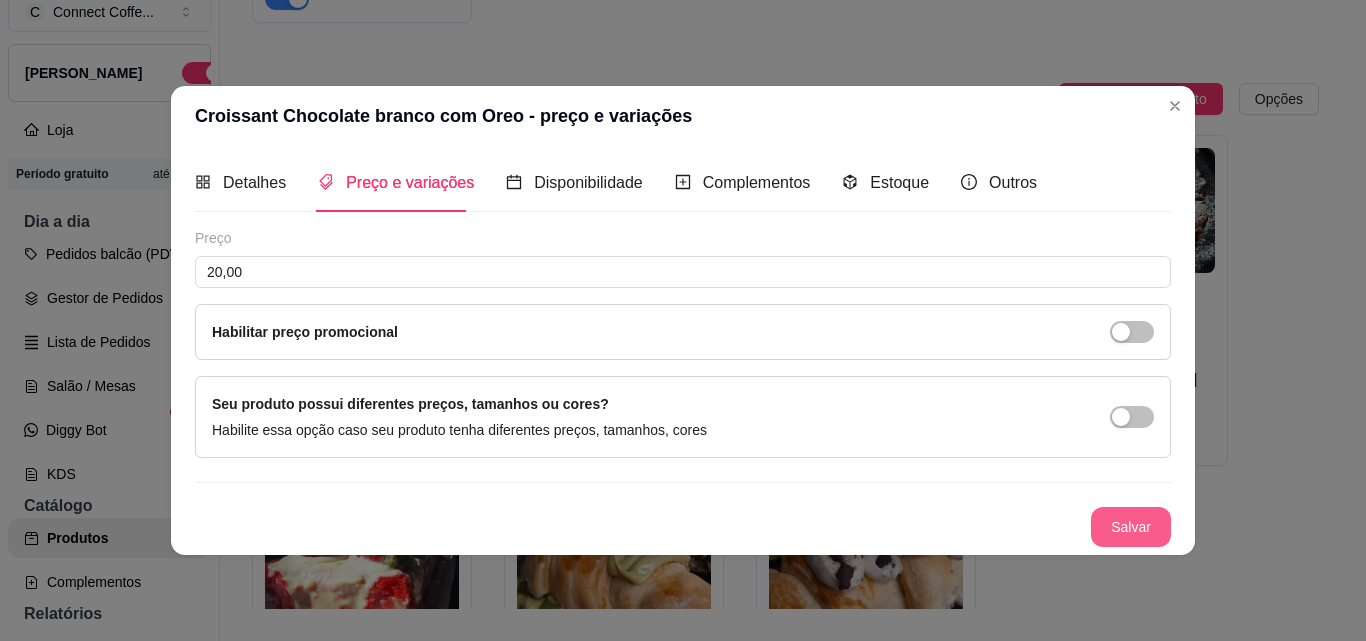 click on "Salvar" at bounding box center [1131, 527] 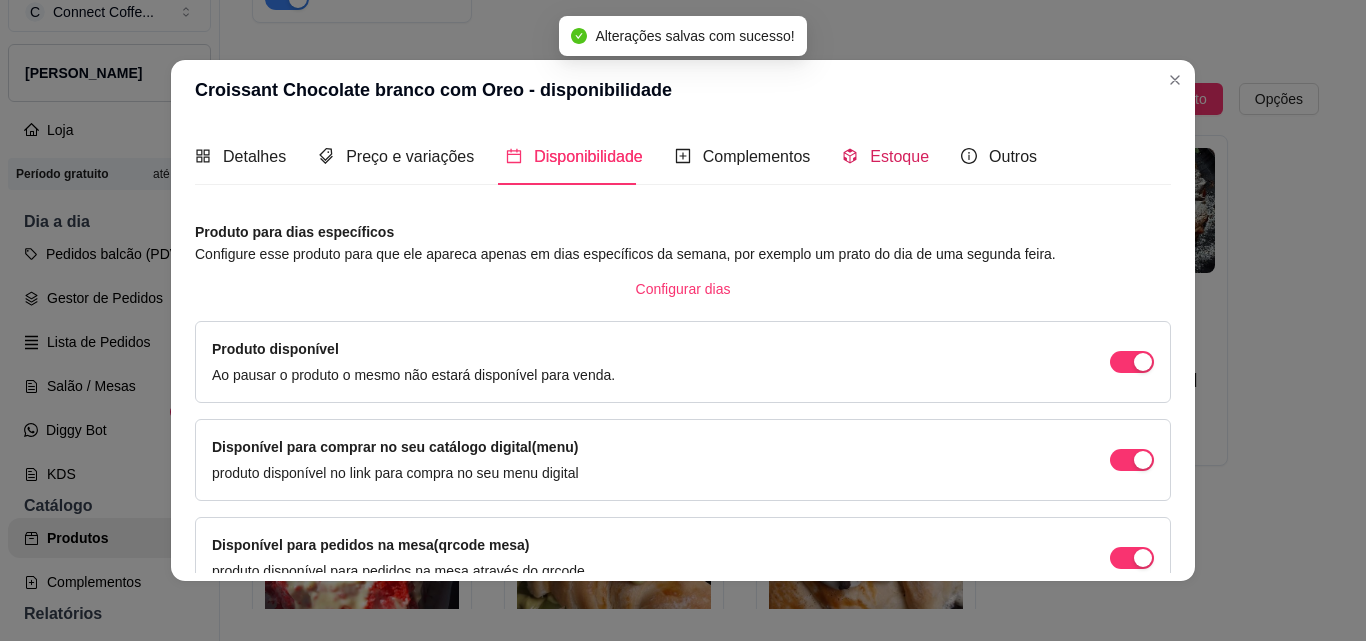 click on "Estoque" at bounding box center (899, 156) 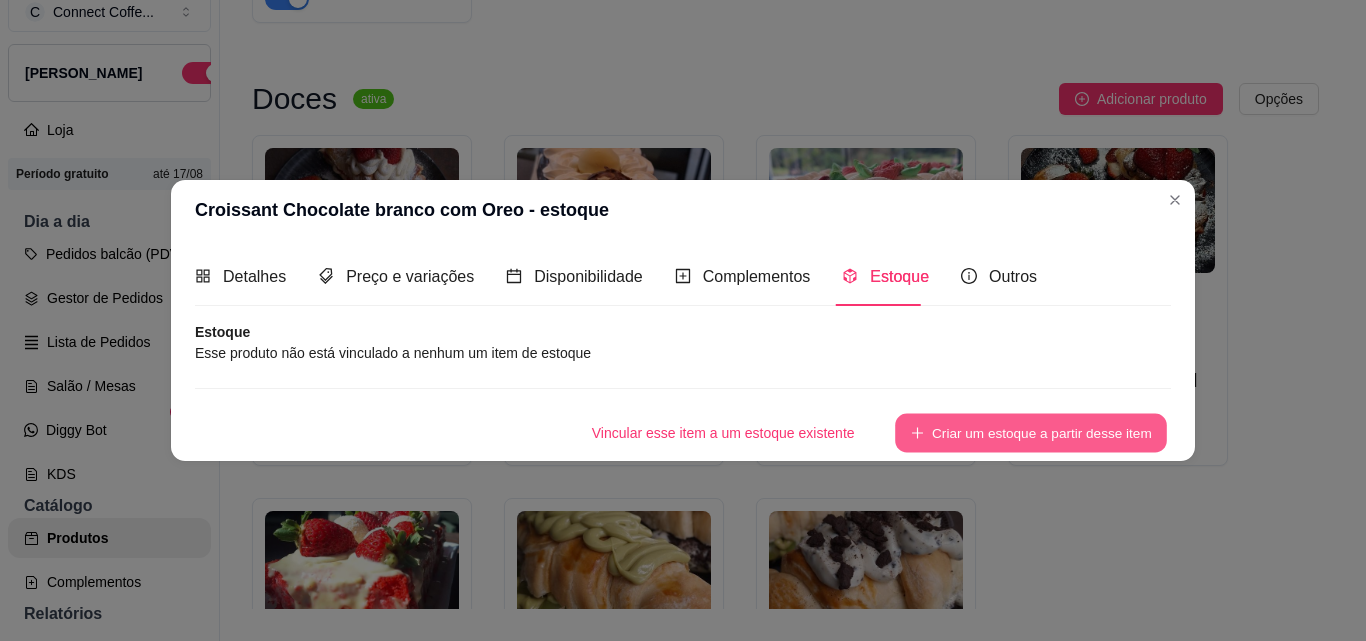 click on "Criar um estoque a partir desse item" at bounding box center (1031, 432) 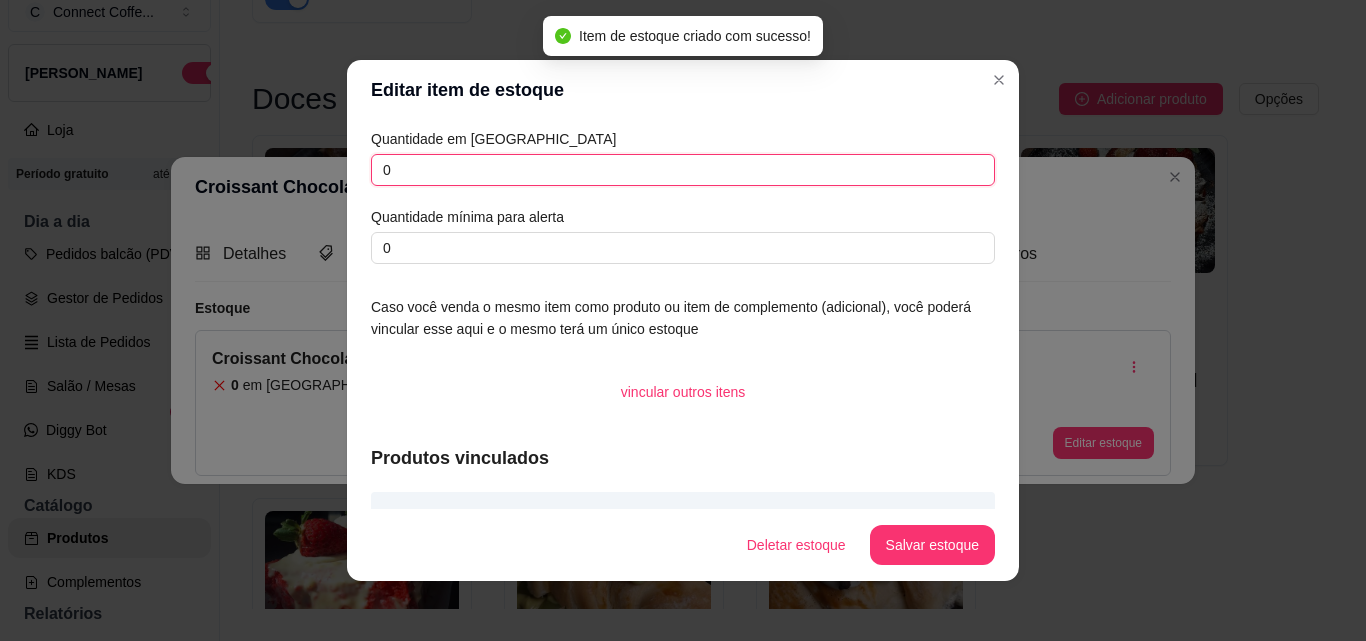 click on "0" at bounding box center (683, 170) 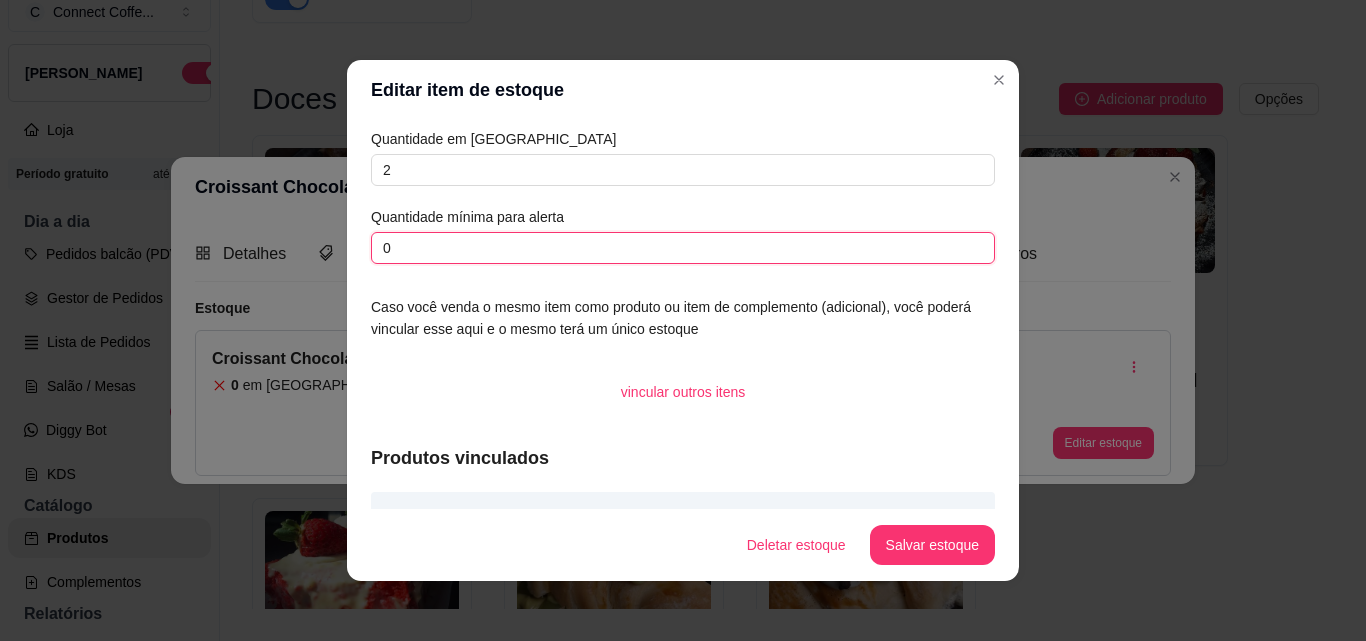 drag, startPoint x: 330, startPoint y: 237, endPoint x: 304, endPoint y: 237, distance: 26 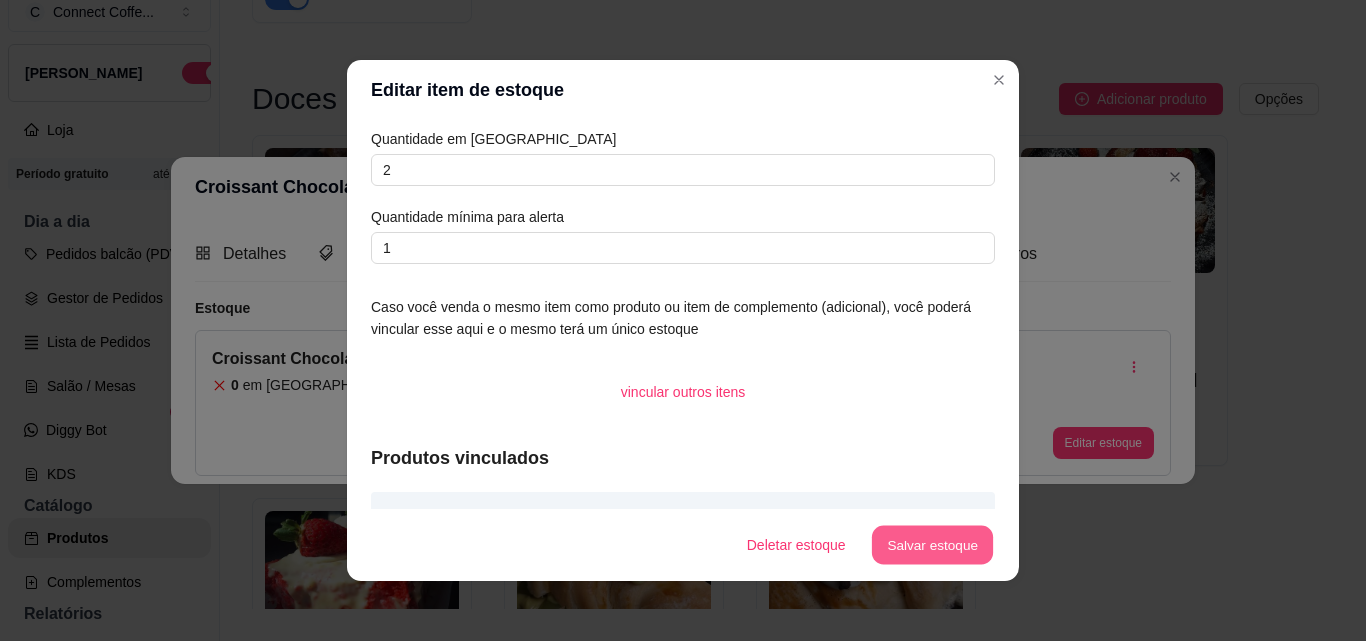 click on "Salvar estoque" at bounding box center (932, 545) 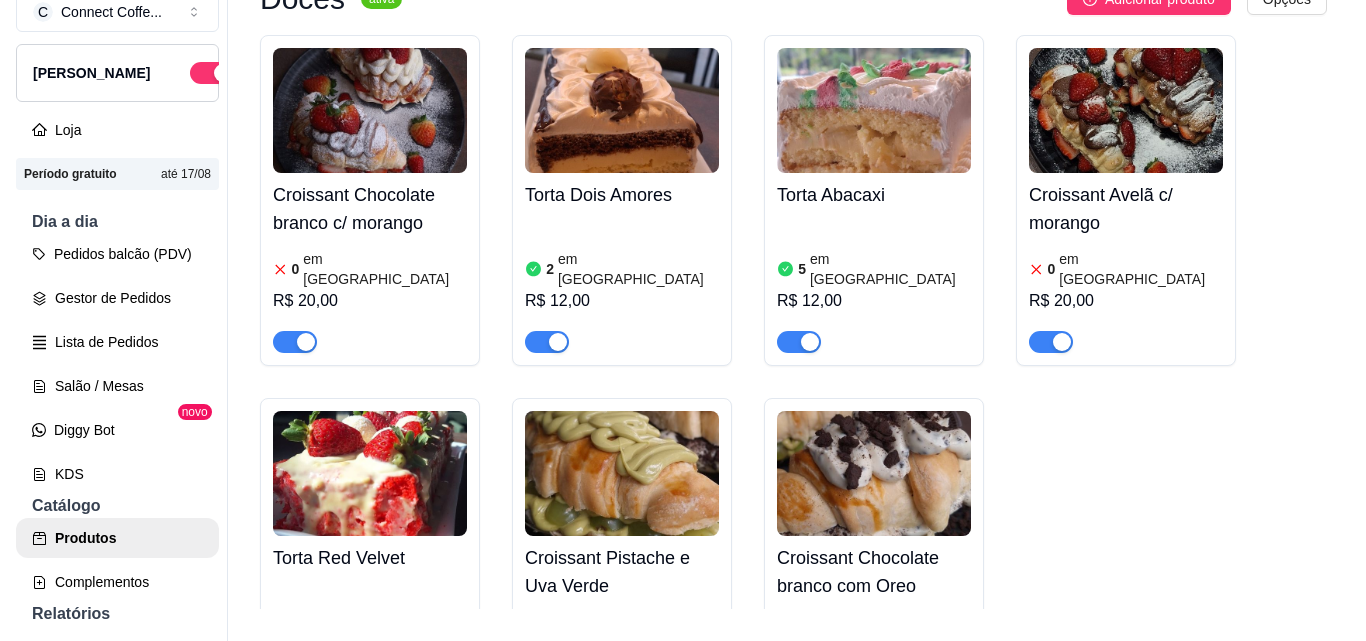 scroll, scrollTop: 500, scrollLeft: 0, axis: vertical 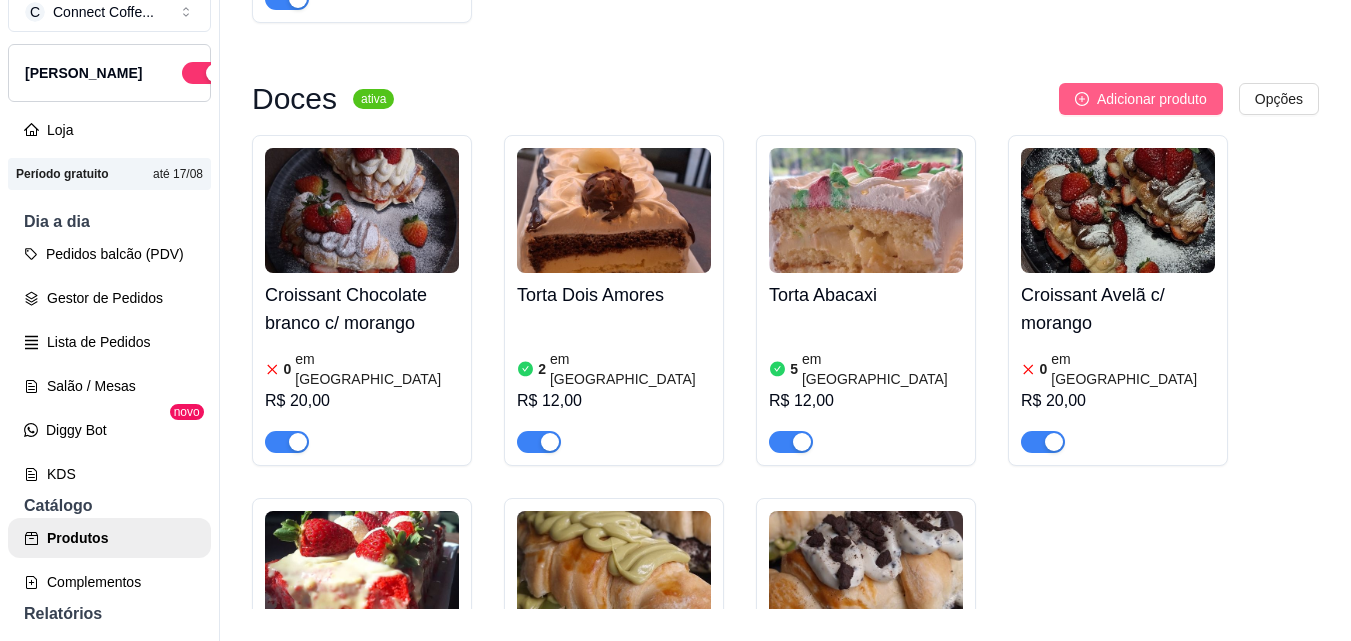 click on "Adicionar produto" at bounding box center (1152, 99) 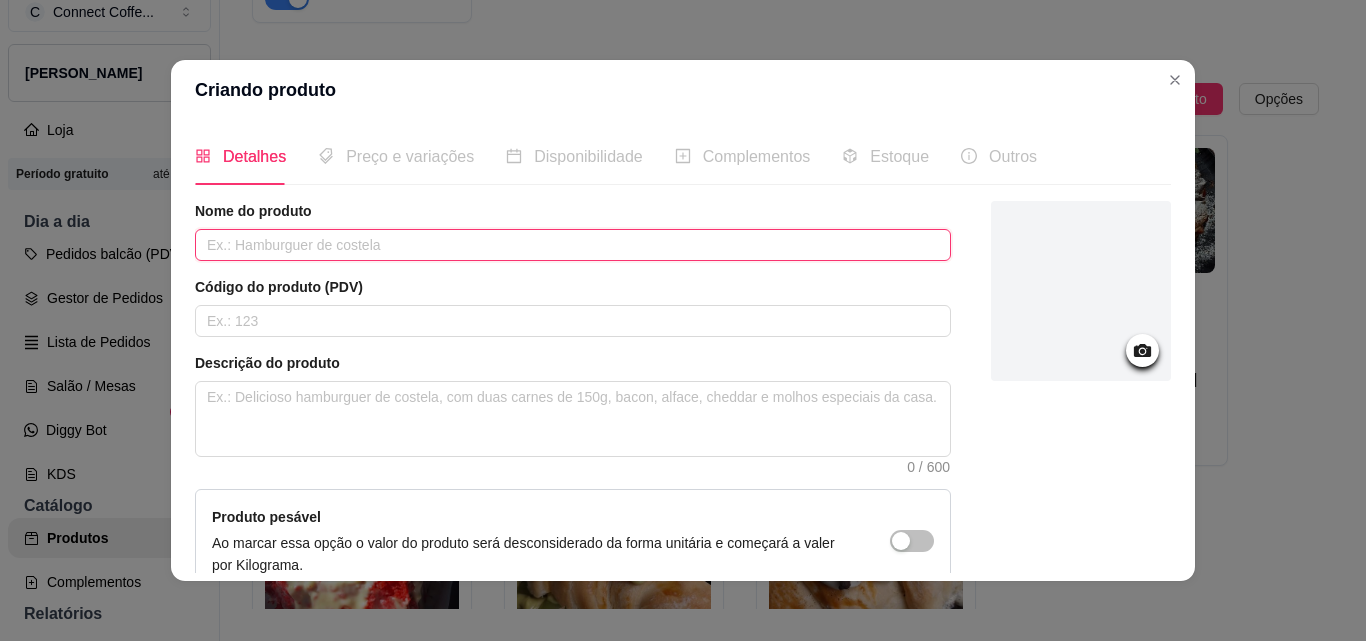 click at bounding box center [573, 245] 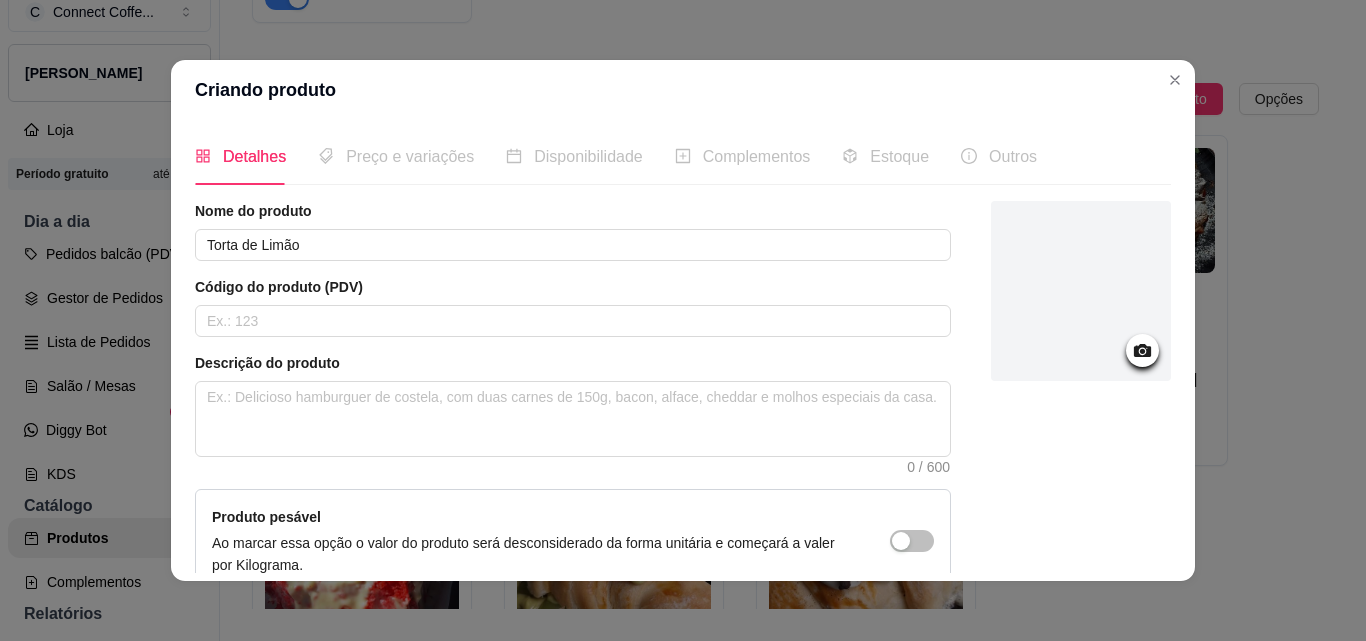 click 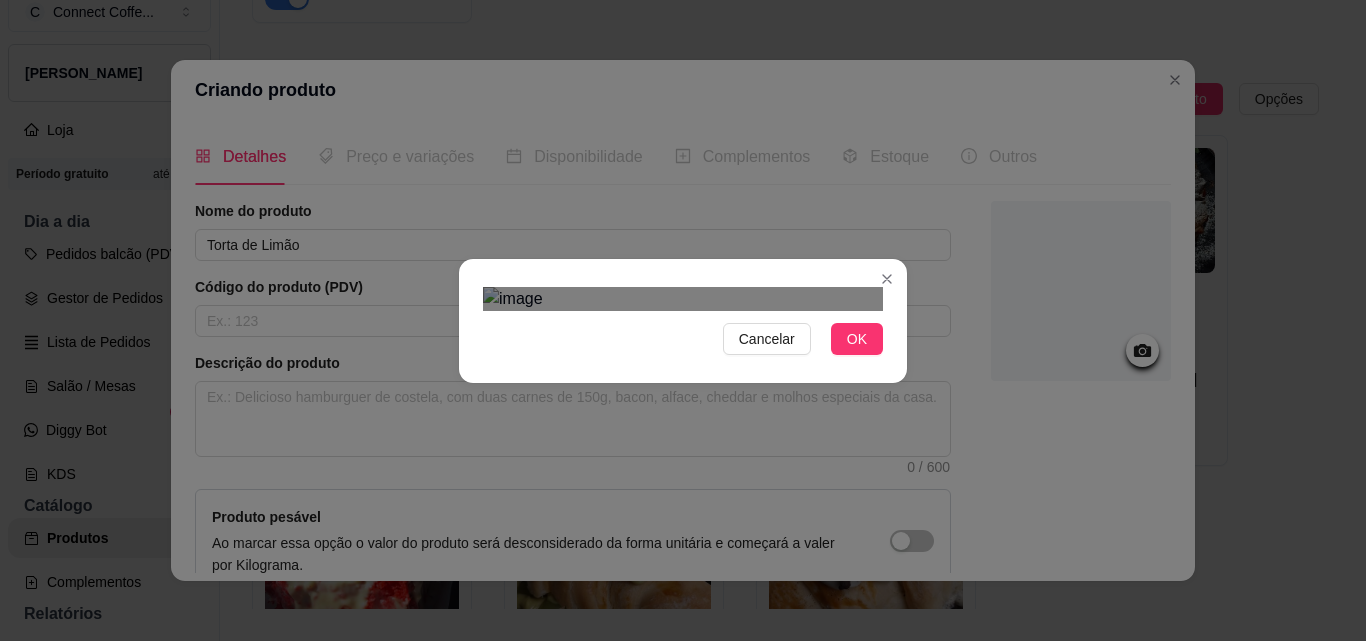 click at bounding box center (689, 635) 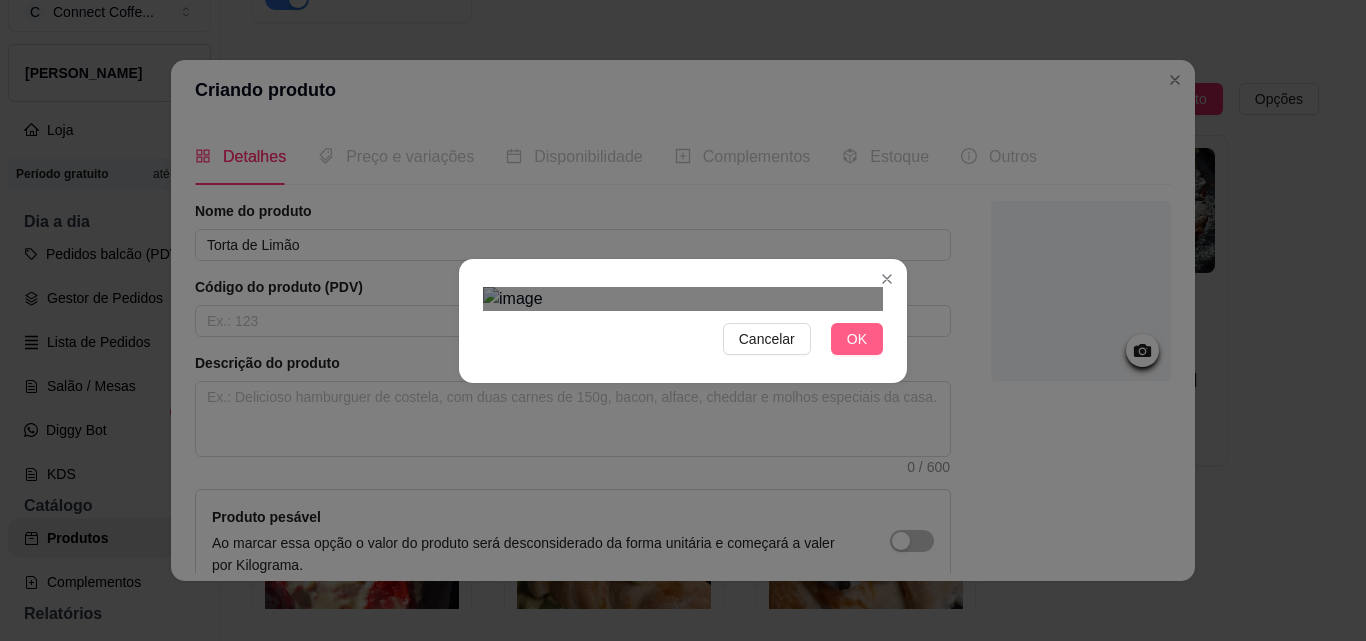 click on "OK" at bounding box center [857, 339] 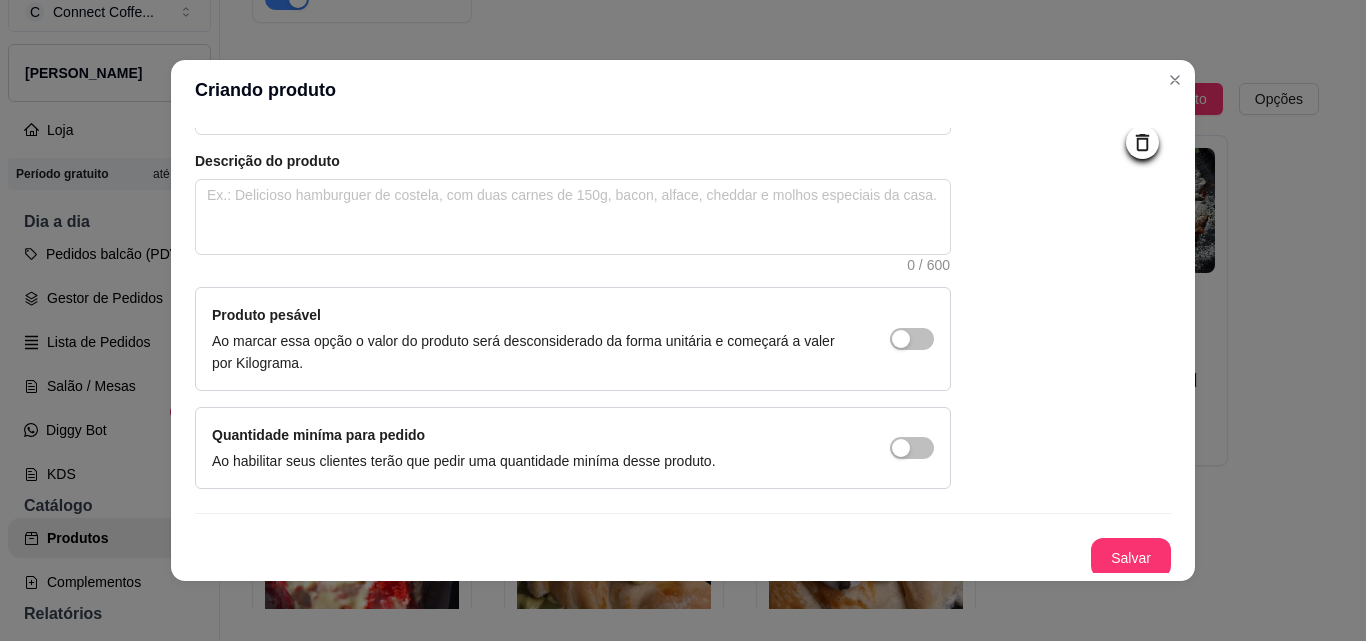 scroll, scrollTop: 207, scrollLeft: 0, axis: vertical 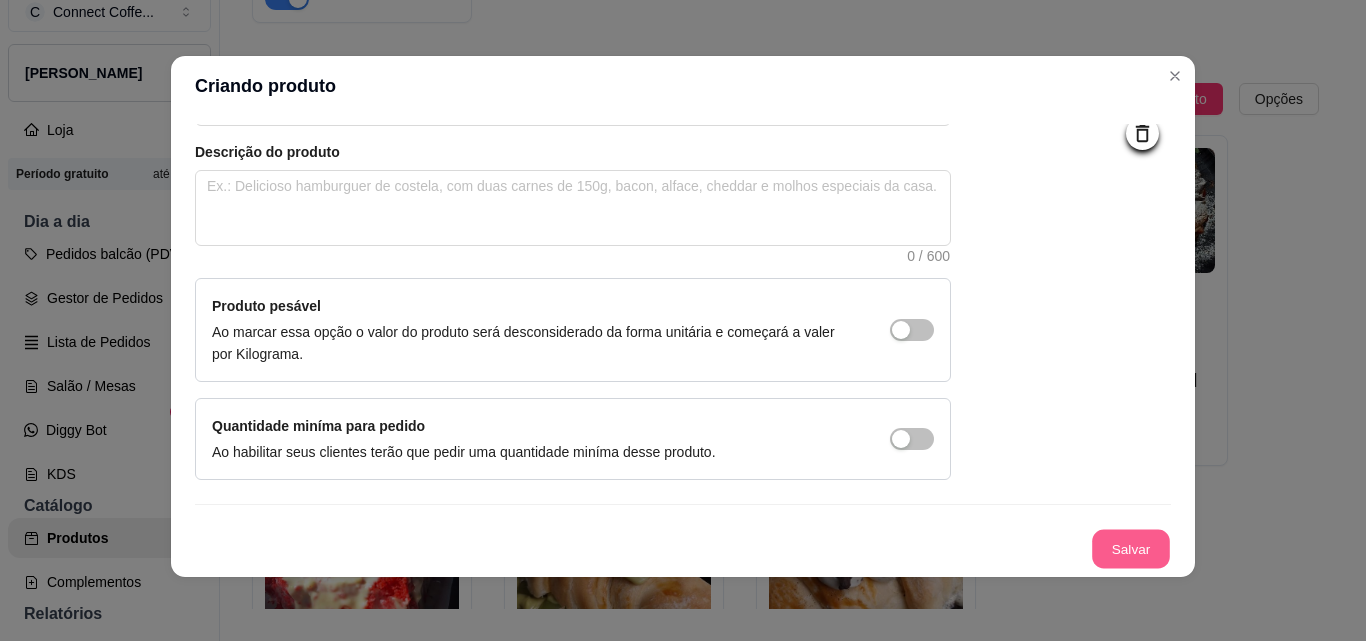 click on "Salvar" at bounding box center [1131, 549] 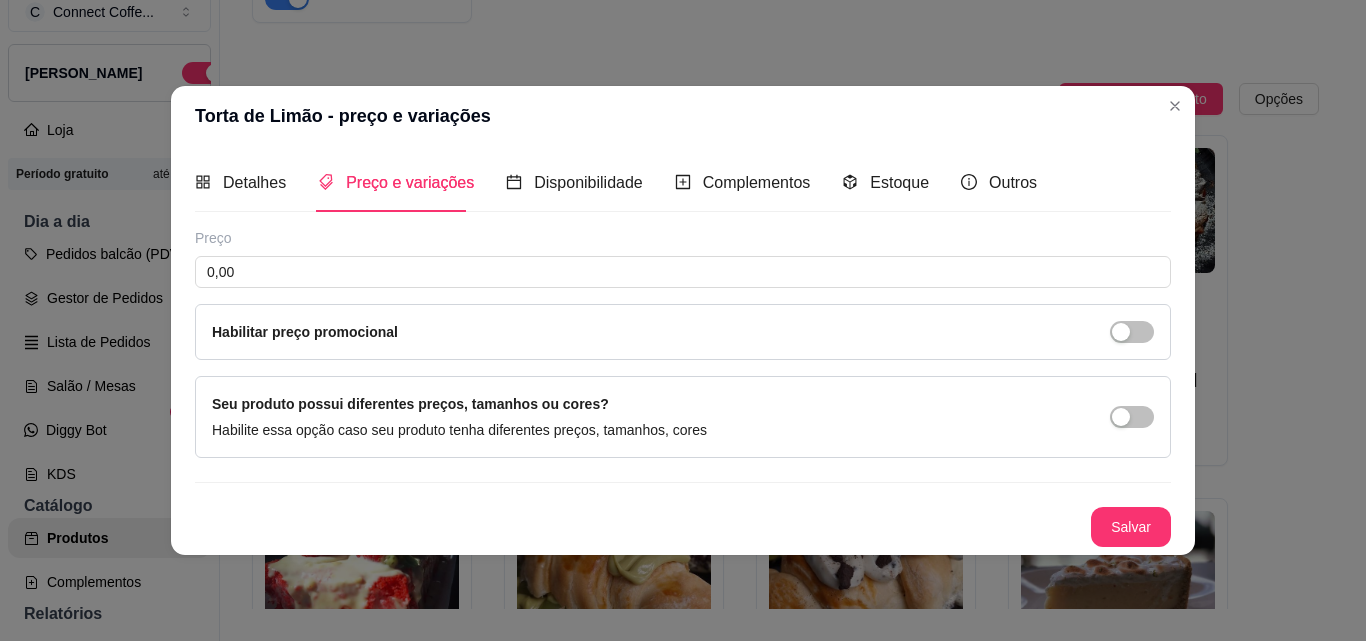 scroll, scrollTop: 0, scrollLeft: 0, axis: both 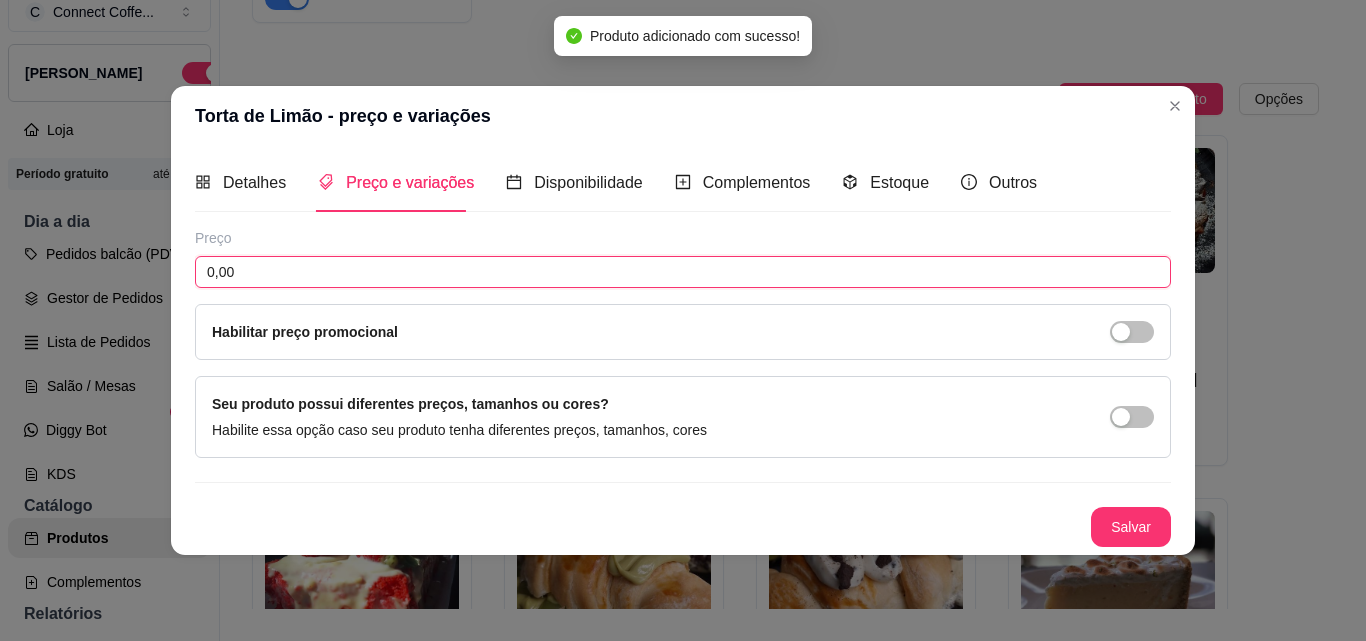 click on "0,00" at bounding box center [683, 272] 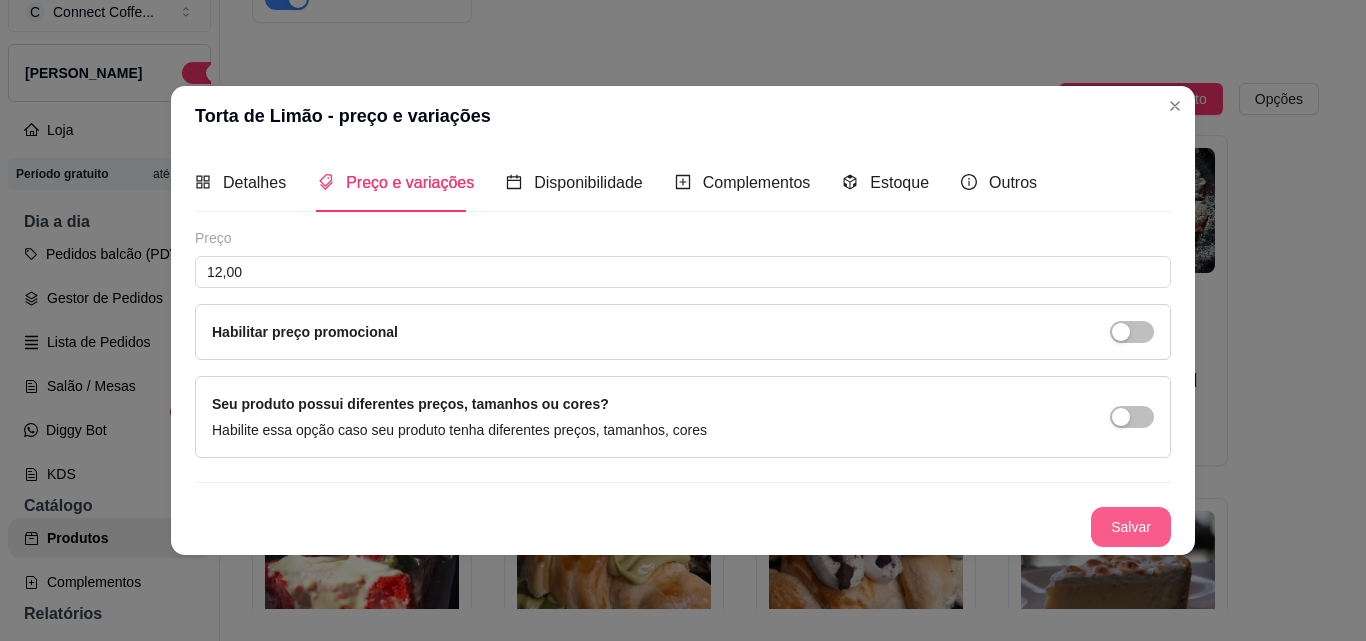 click on "Salvar" at bounding box center [1131, 527] 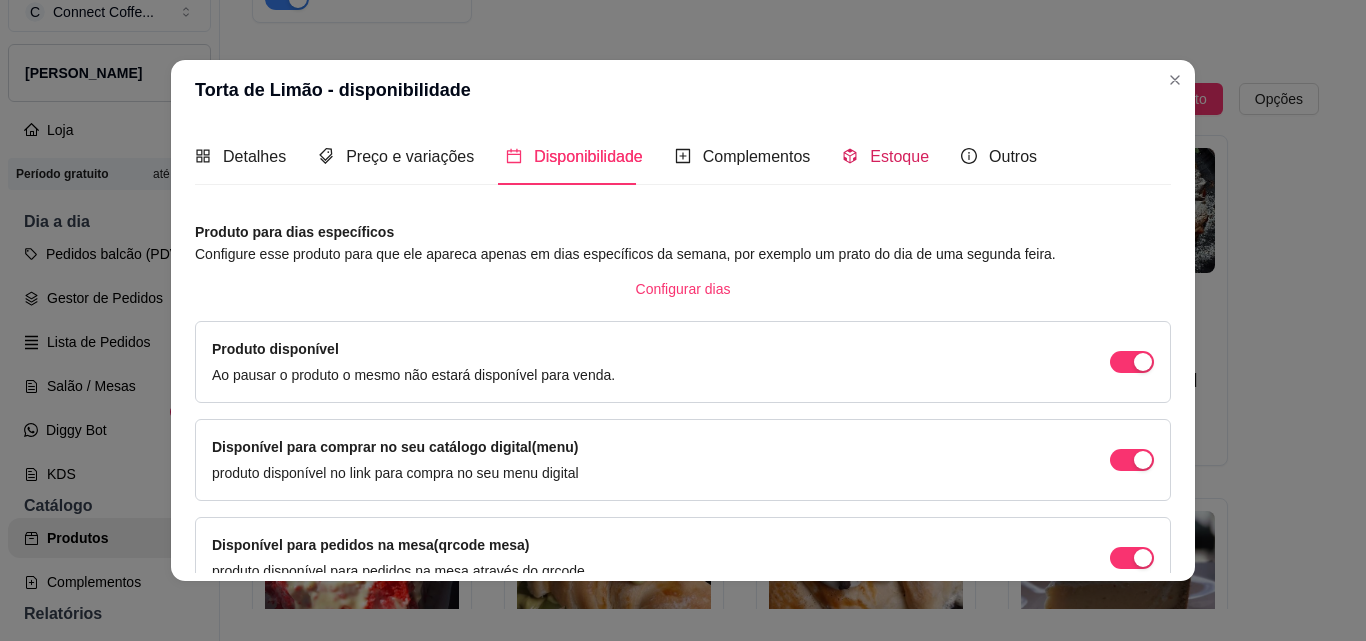 click on "Estoque" at bounding box center [899, 156] 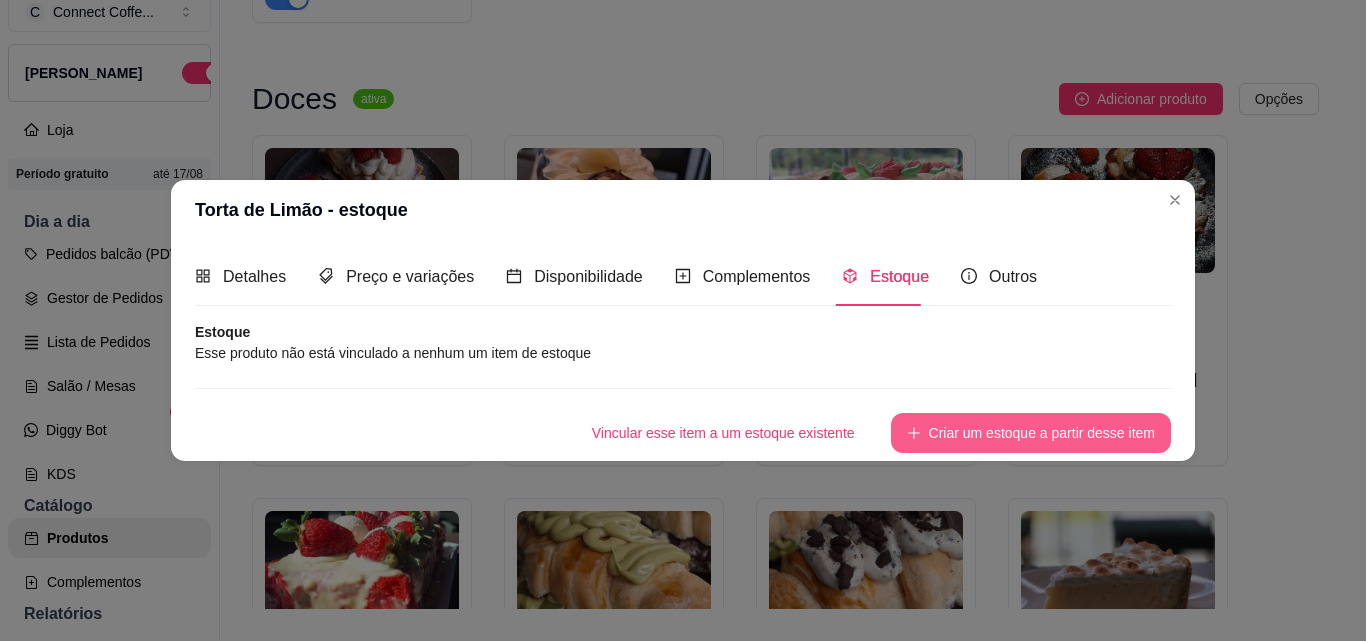 click on "Criar um estoque a partir desse item" at bounding box center (1031, 433) 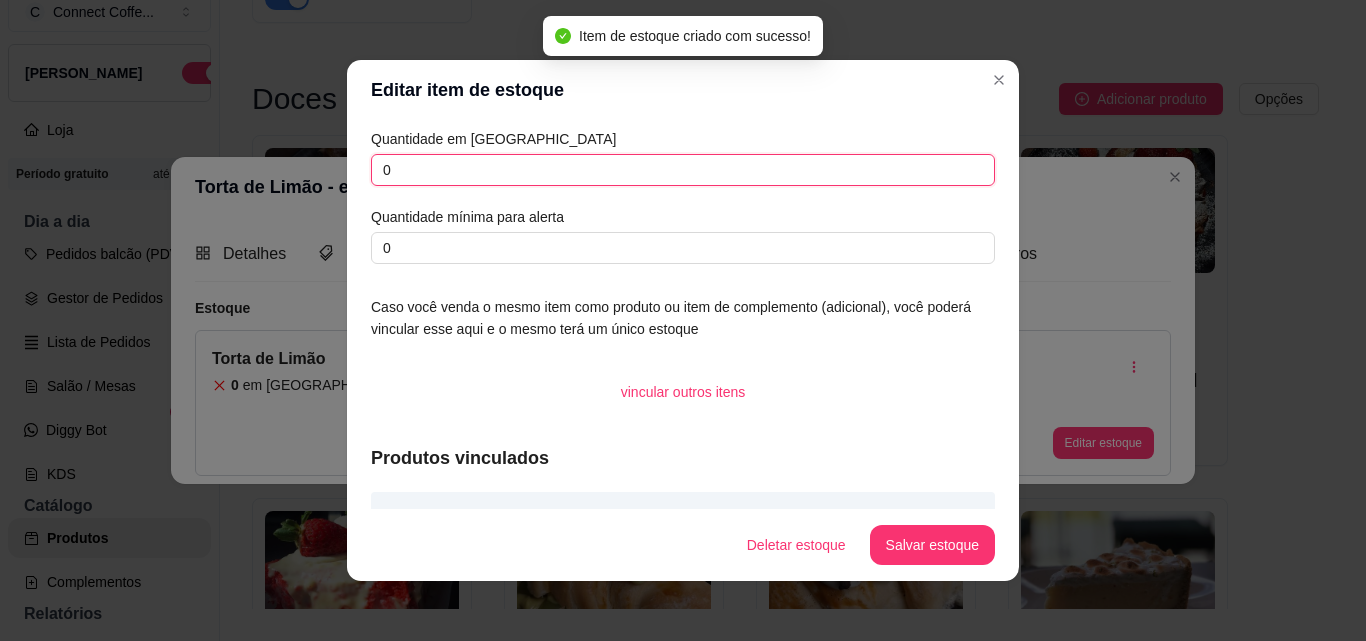 drag, startPoint x: 401, startPoint y: 182, endPoint x: 293, endPoint y: 169, distance: 108.779594 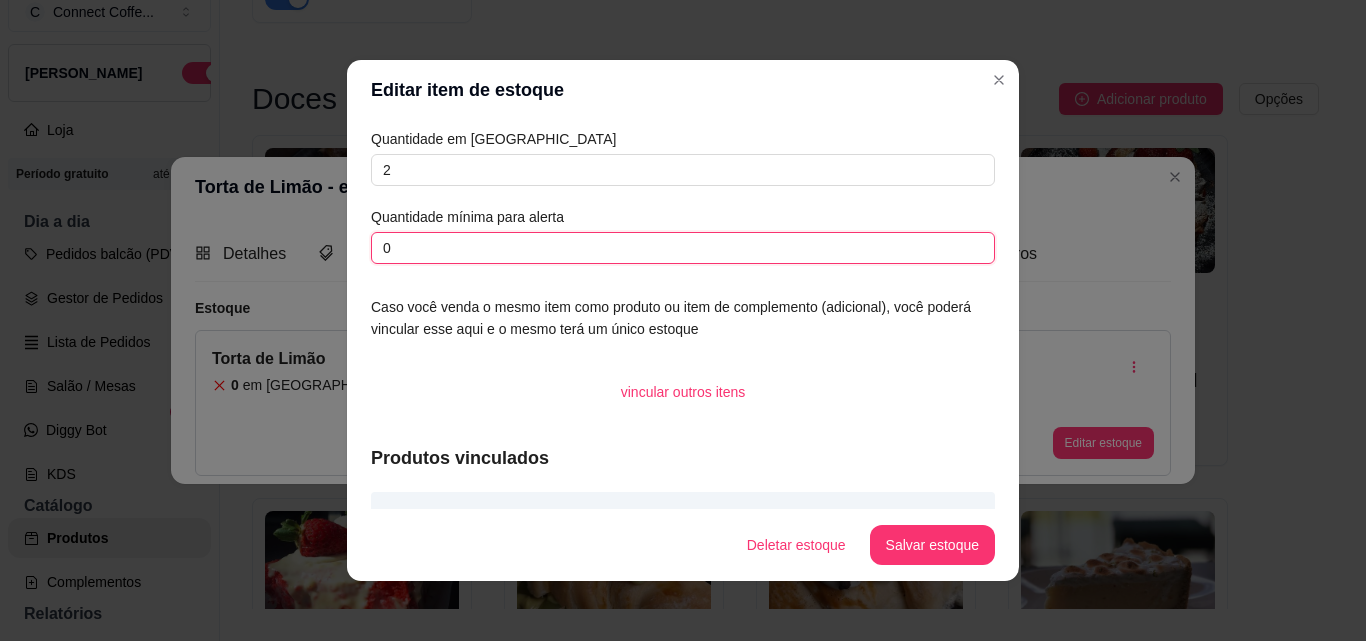 drag, startPoint x: 333, startPoint y: 248, endPoint x: 299, endPoint y: 248, distance: 34 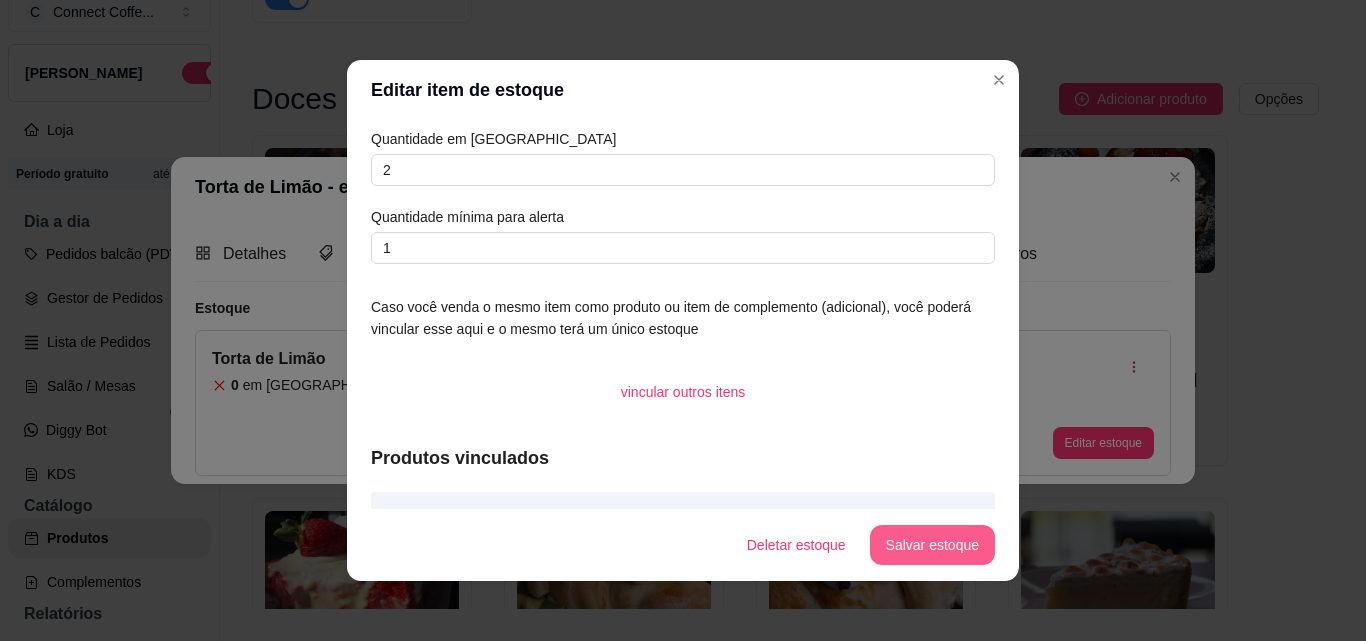 click on "Salvar estoque" at bounding box center [932, 545] 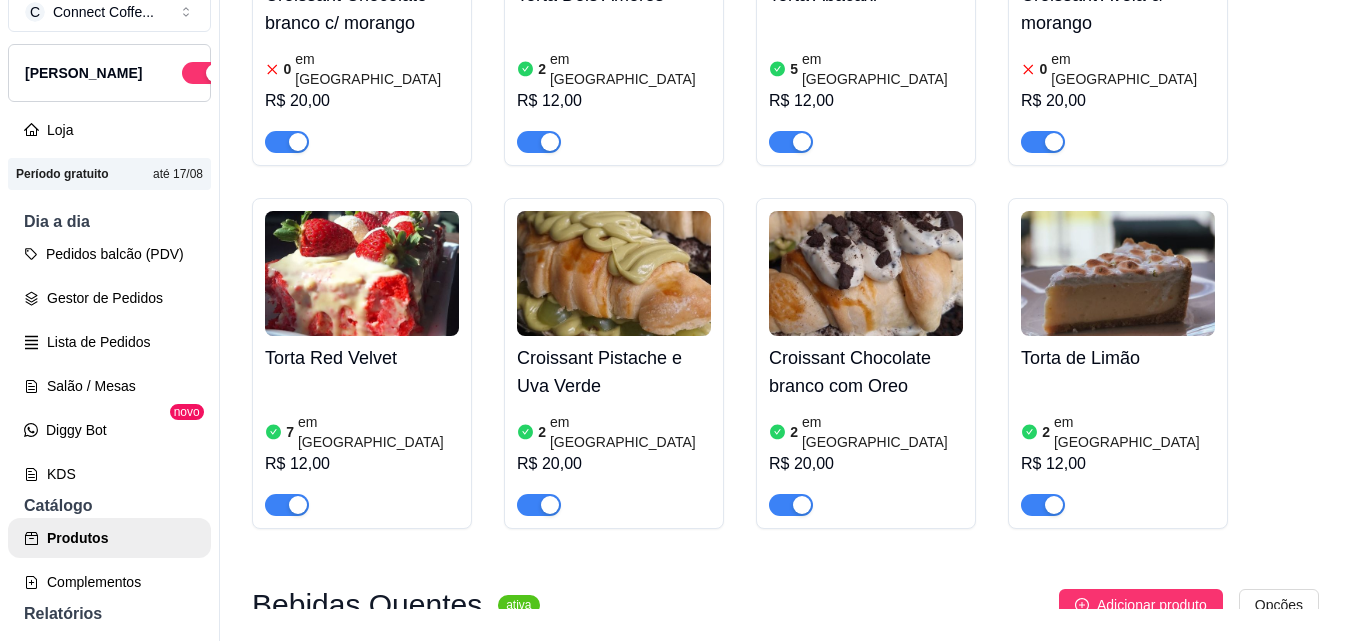 scroll, scrollTop: 700, scrollLeft: 0, axis: vertical 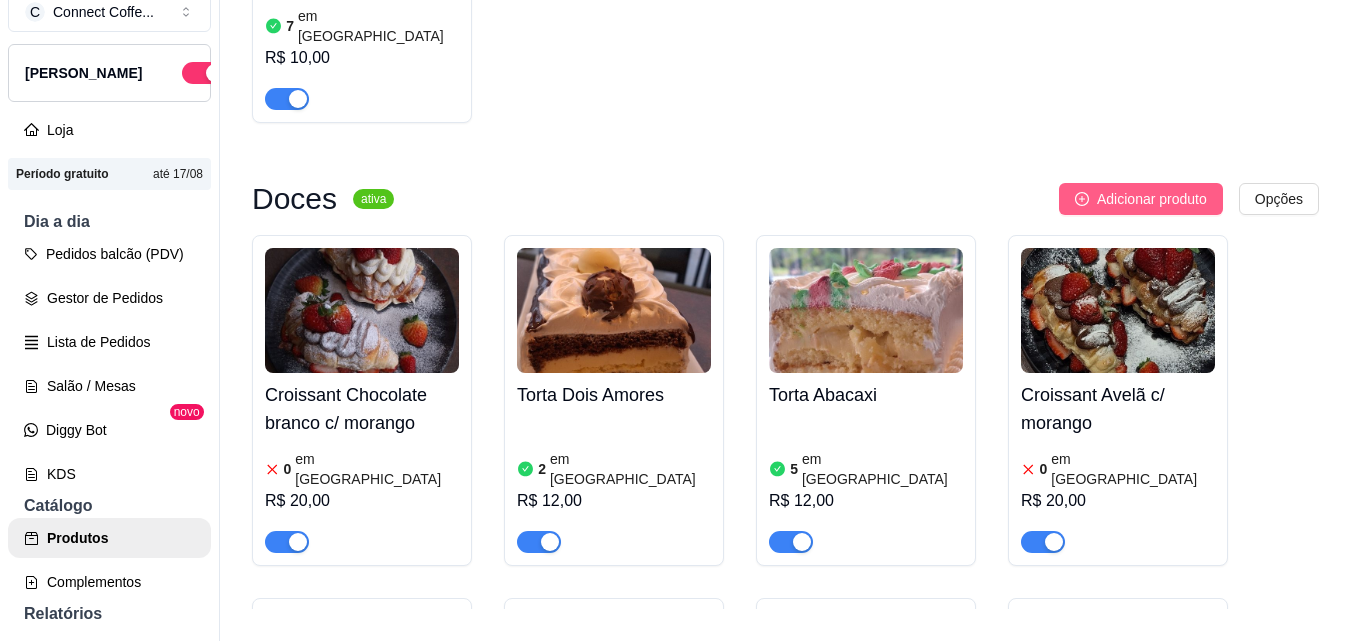 click on "Adicionar produto" at bounding box center [1152, 199] 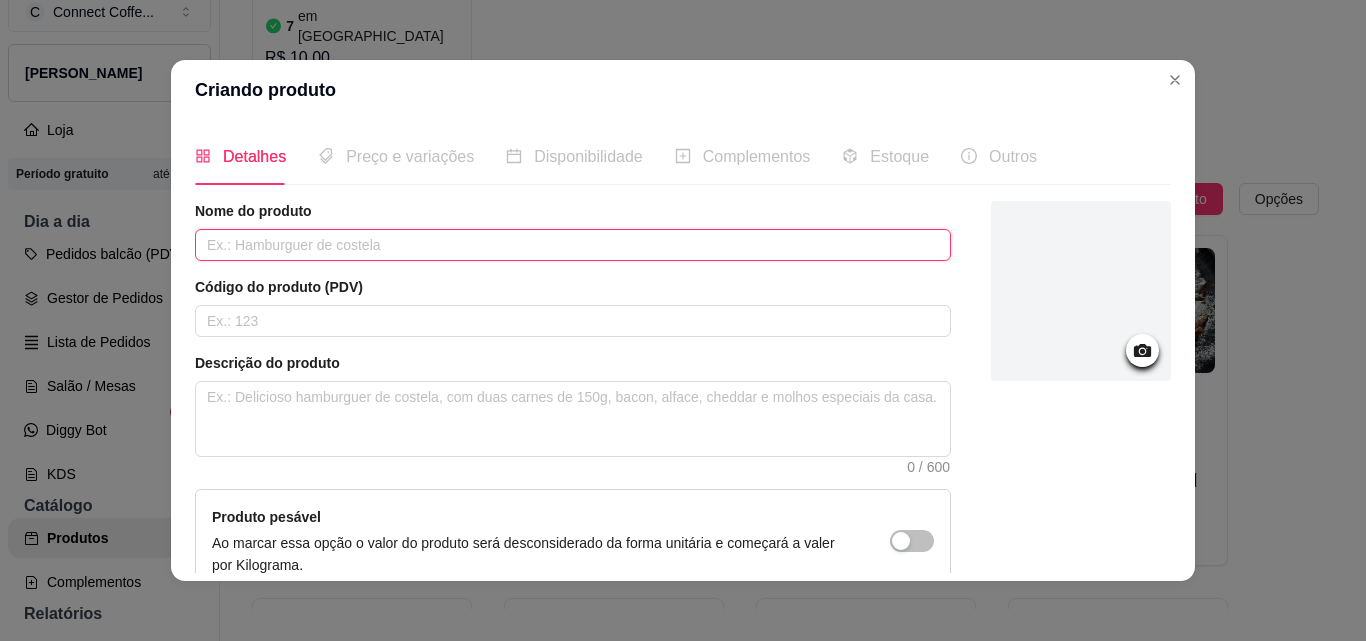 click at bounding box center [573, 245] 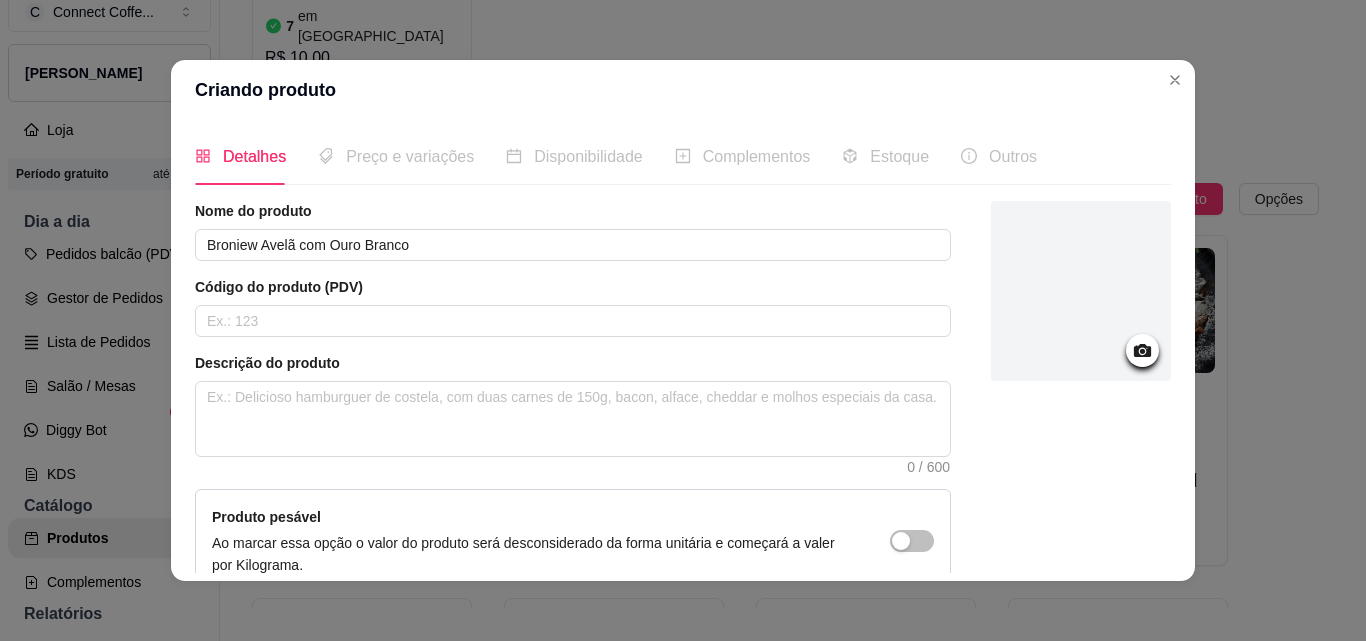 click 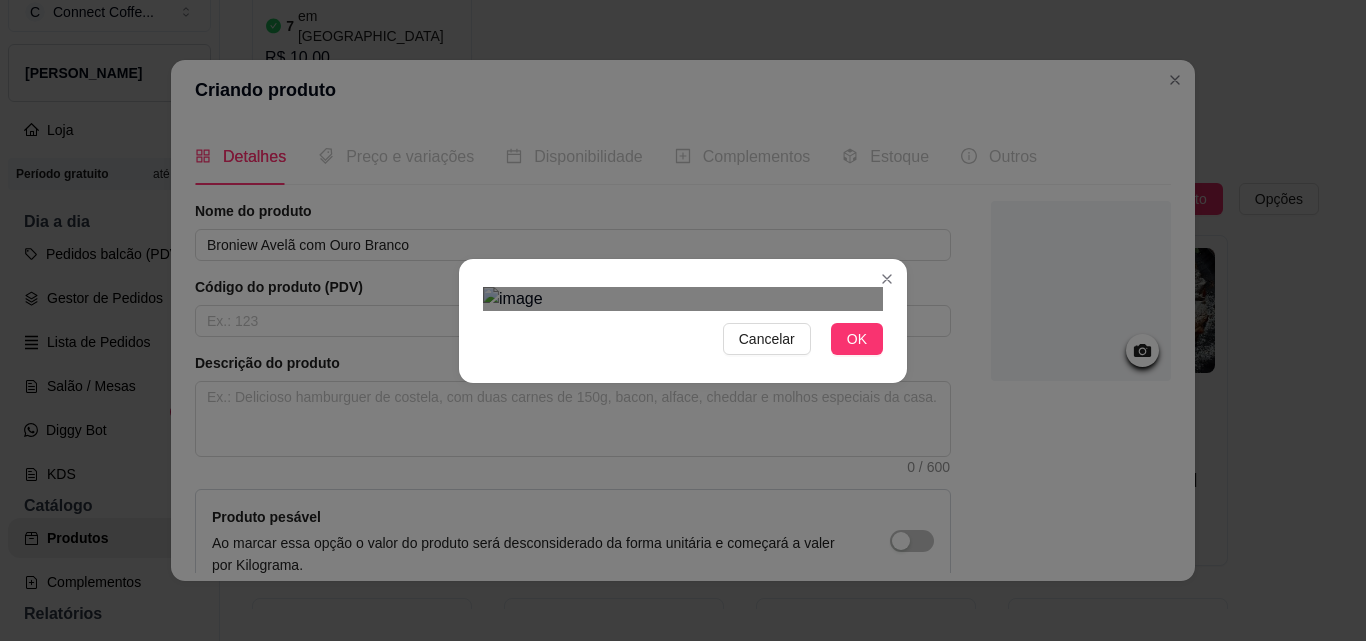 click at bounding box center (703, 644) 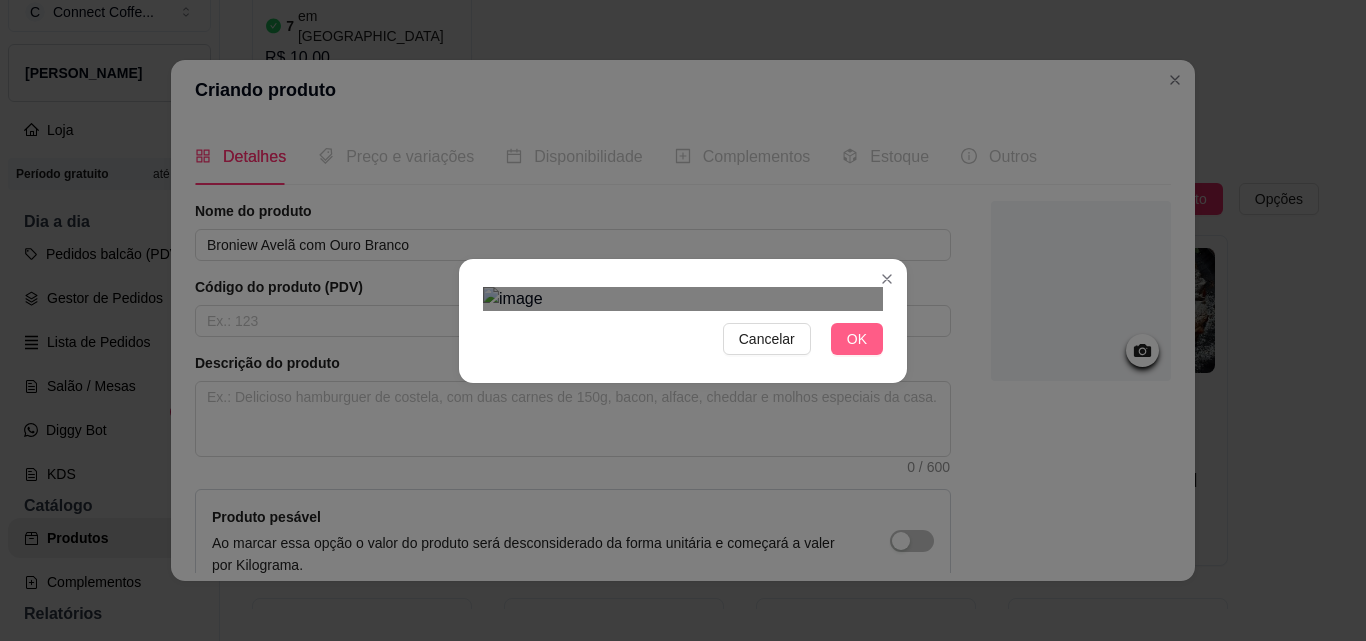 click on "OK" at bounding box center [857, 339] 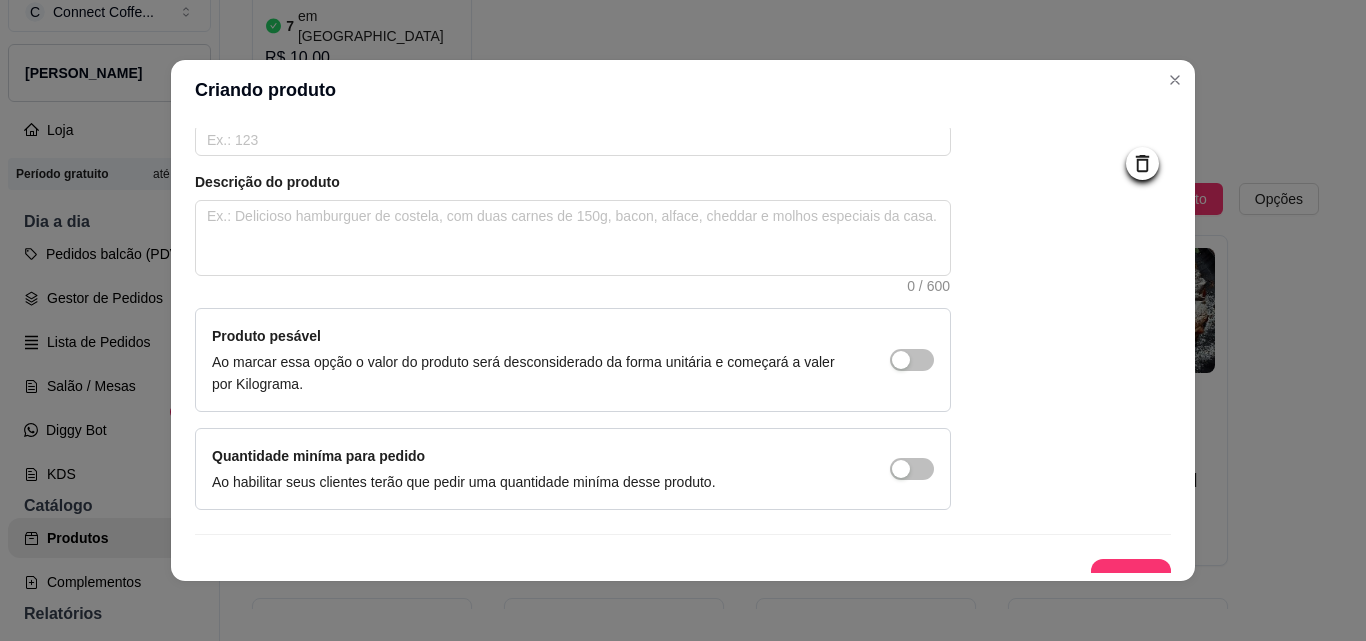 scroll, scrollTop: 207, scrollLeft: 0, axis: vertical 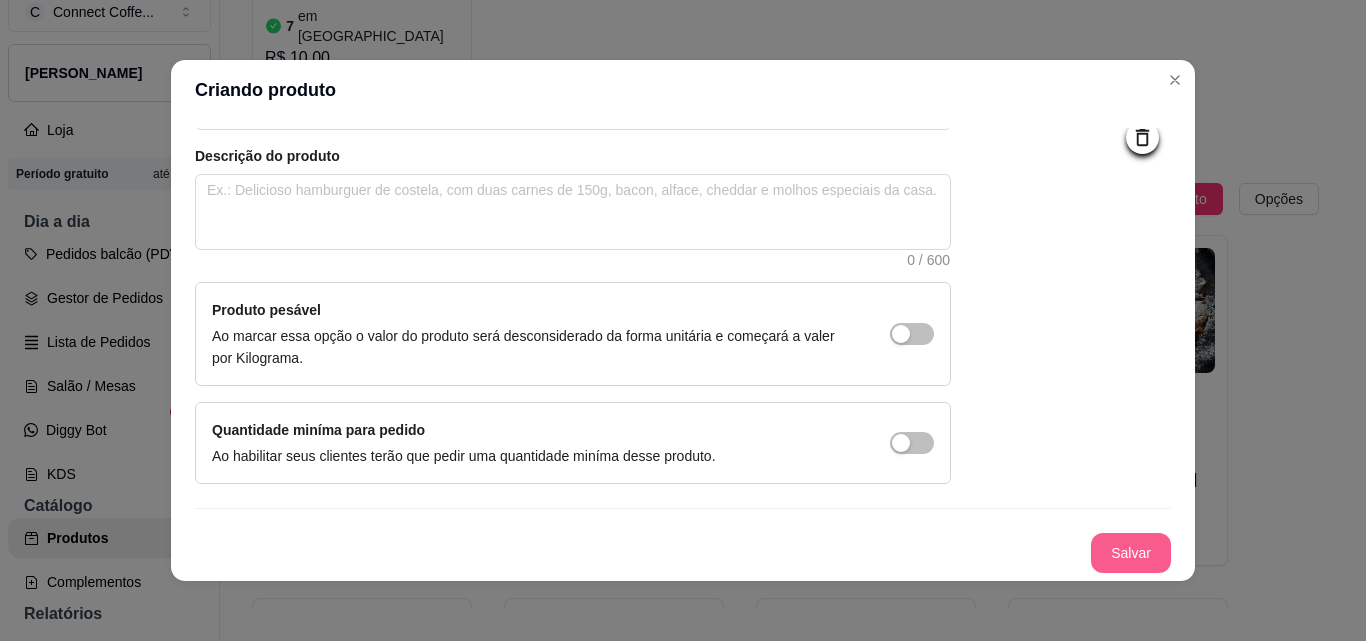 click on "Salvar" at bounding box center (1131, 553) 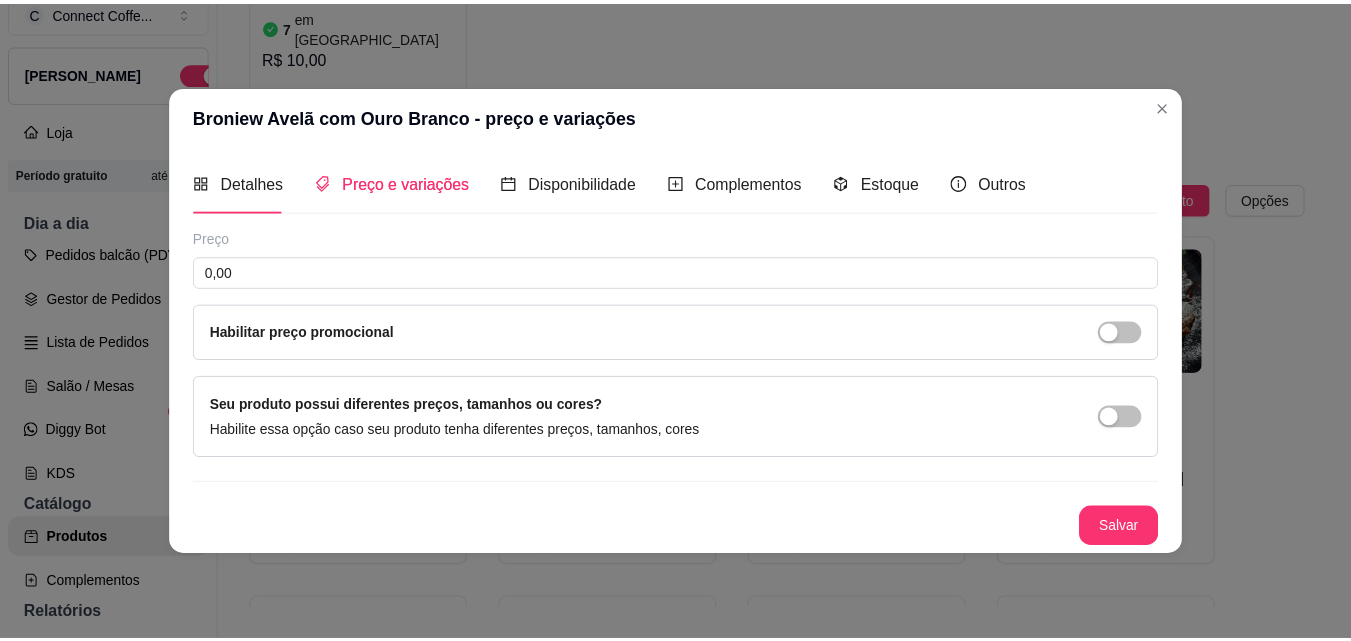 scroll, scrollTop: 0, scrollLeft: 0, axis: both 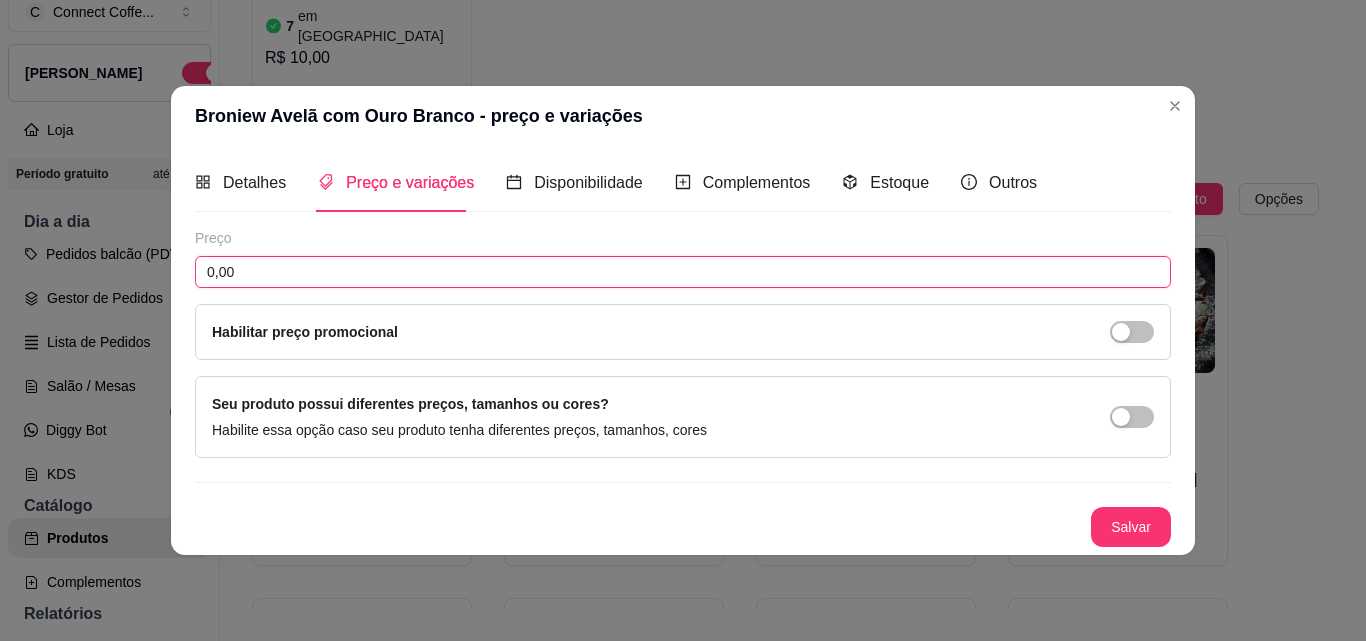 click on "0,00" at bounding box center (683, 272) 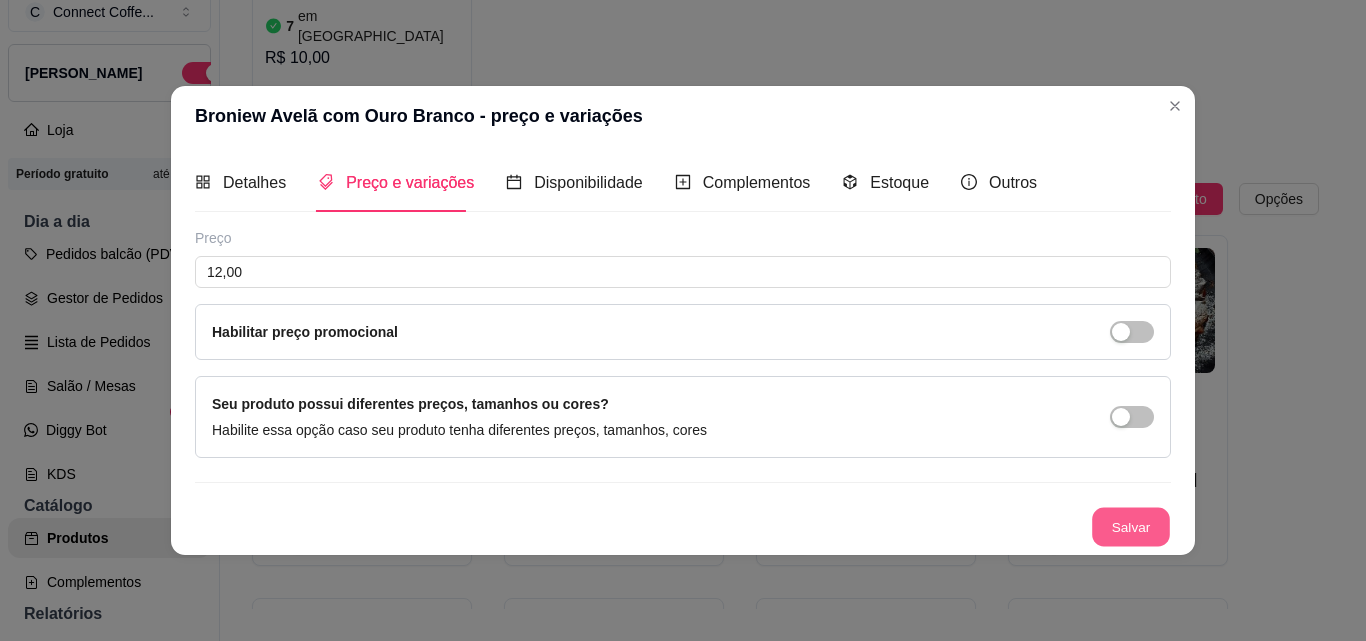 click on "Salvar" at bounding box center [1131, 526] 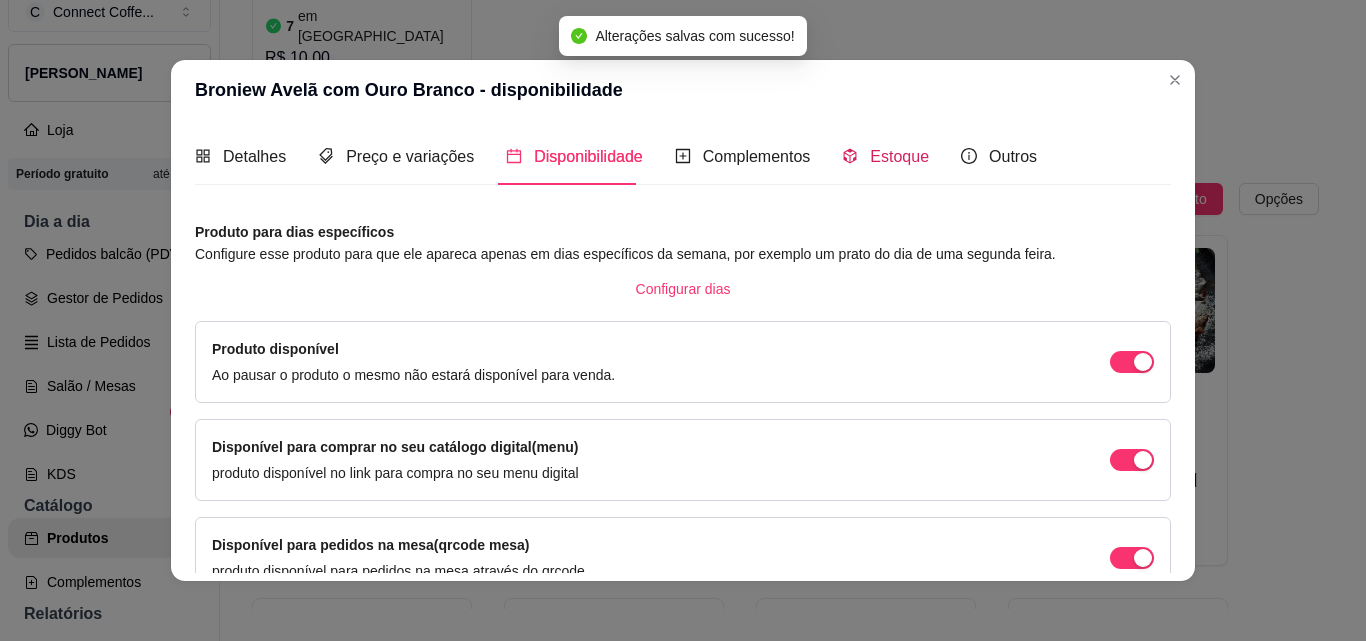 click on "Estoque" at bounding box center (899, 156) 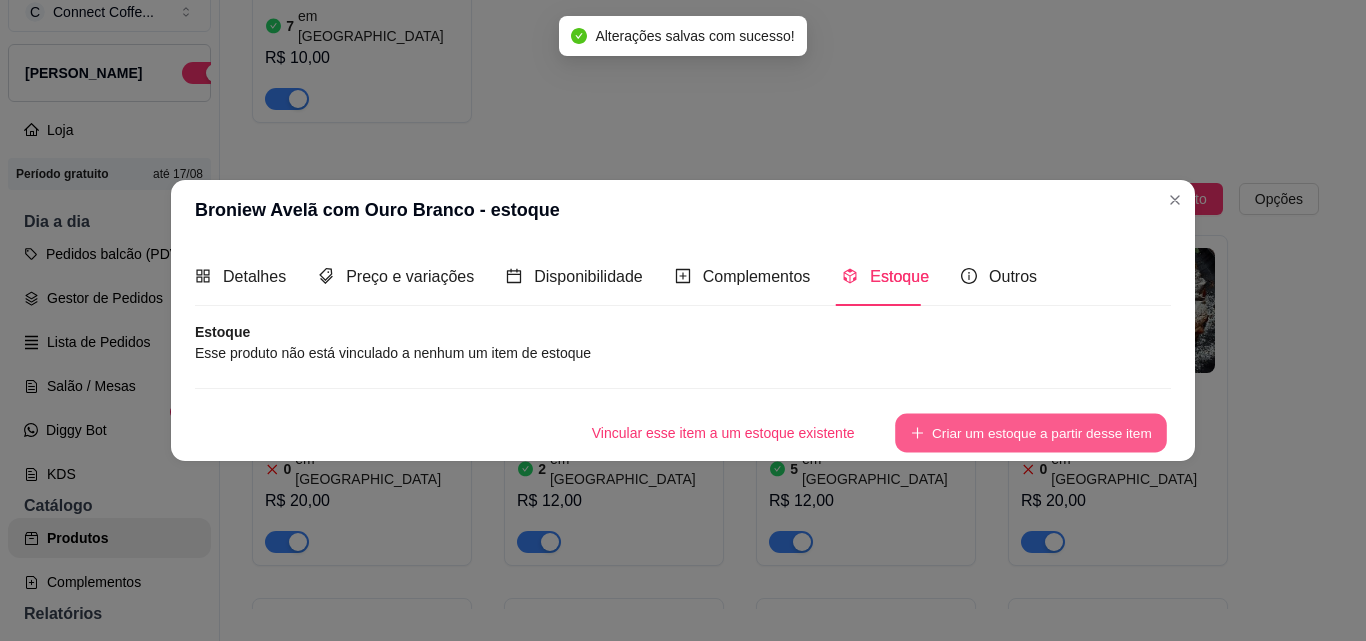 click on "Criar um estoque a partir desse item" at bounding box center (1031, 432) 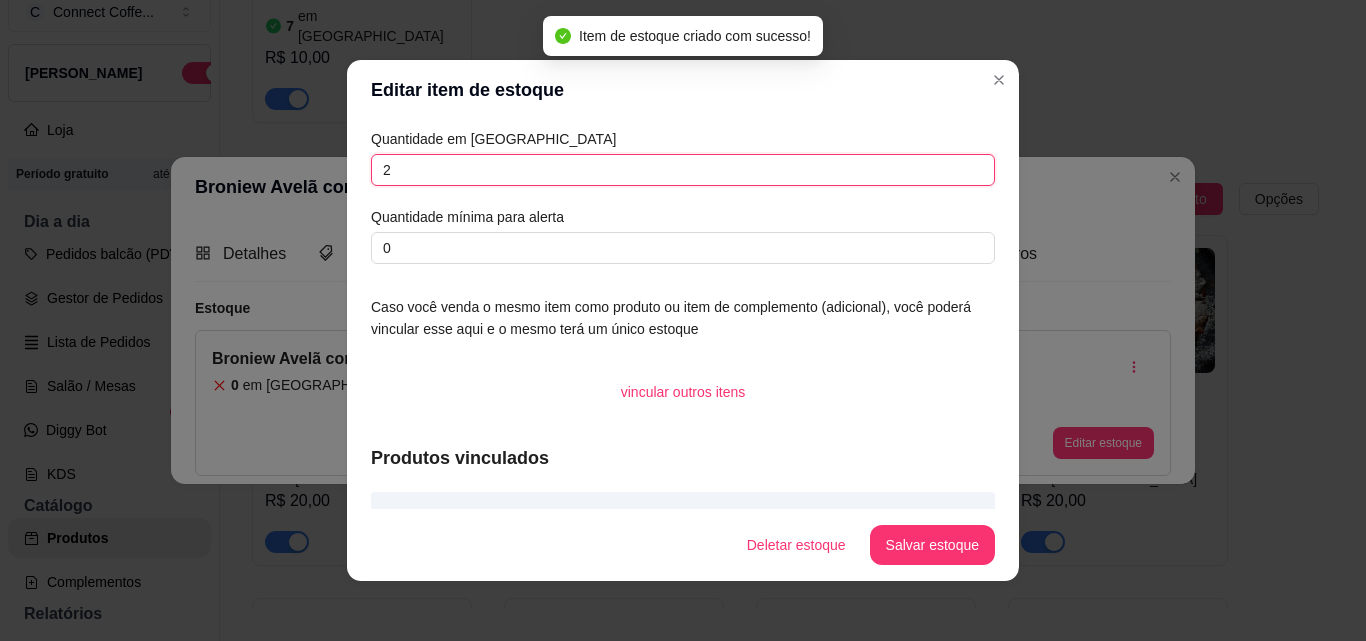 drag, startPoint x: 324, startPoint y: 162, endPoint x: 278, endPoint y: 158, distance: 46.173584 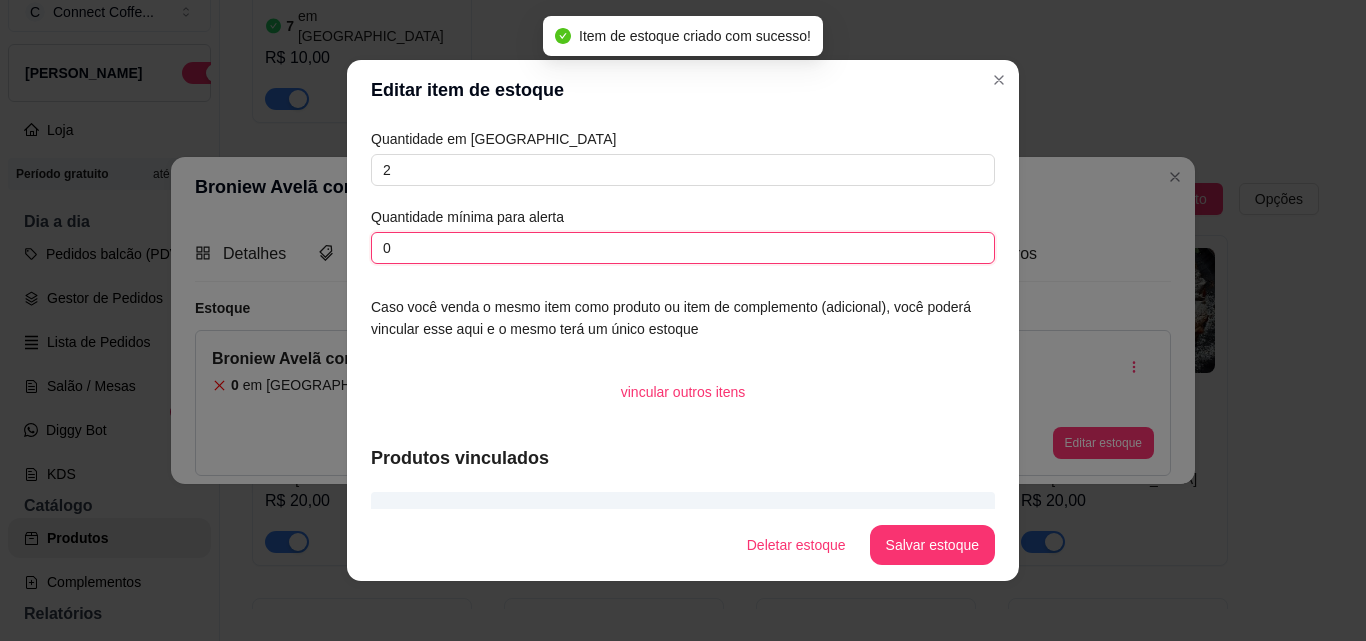 drag, startPoint x: 399, startPoint y: 247, endPoint x: 309, endPoint y: 241, distance: 90.199776 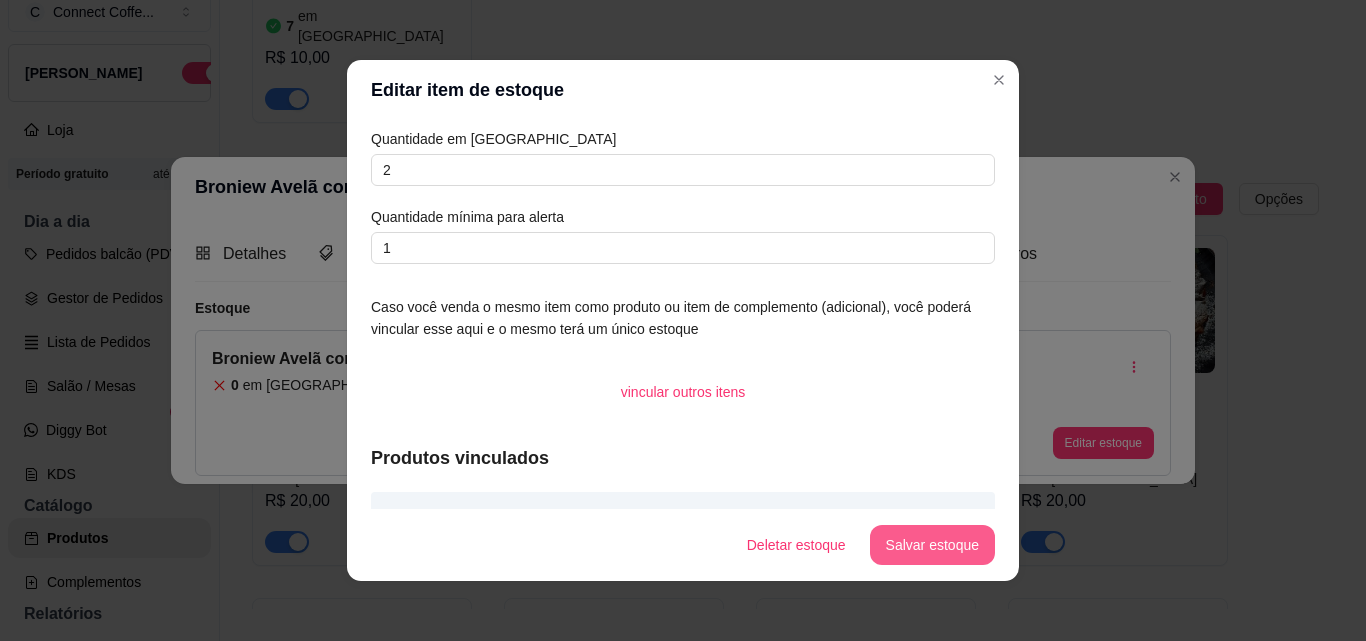 click on "Salvar estoque" at bounding box center (932, 545) 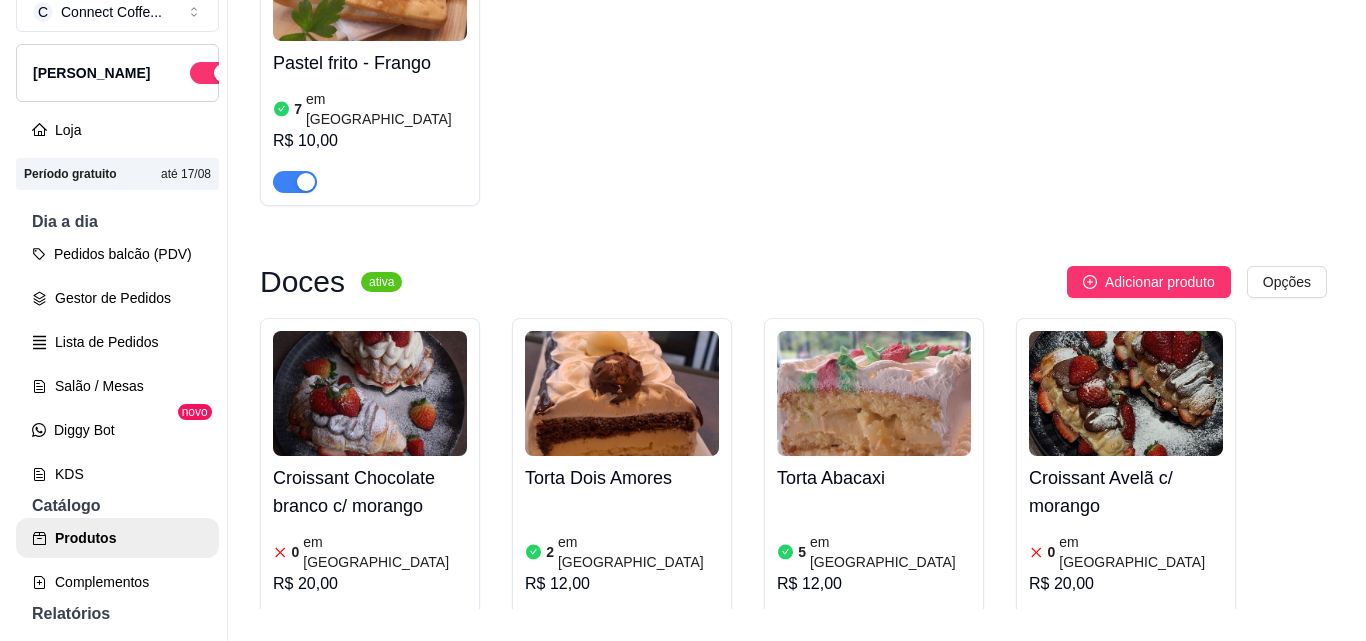 scroll, scrollTop: 300, scrollLeft: 0, axis: vertical 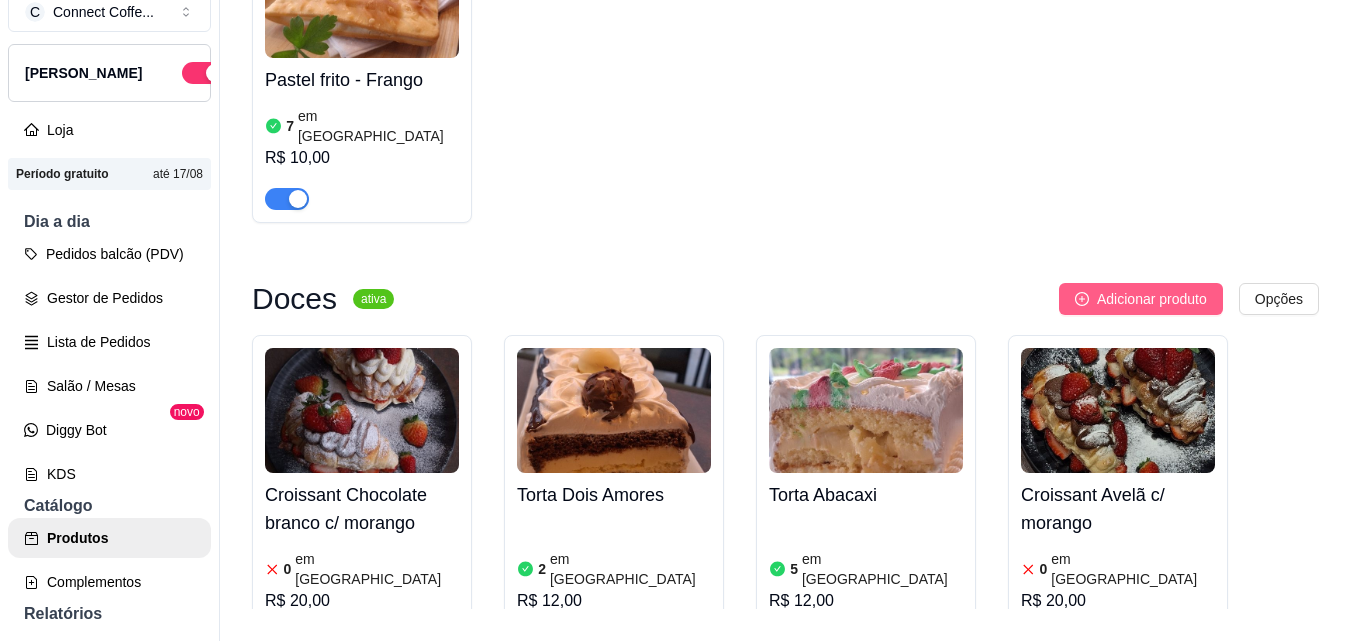 click on "Adicionar produto" at bounding box center [1141, 299] 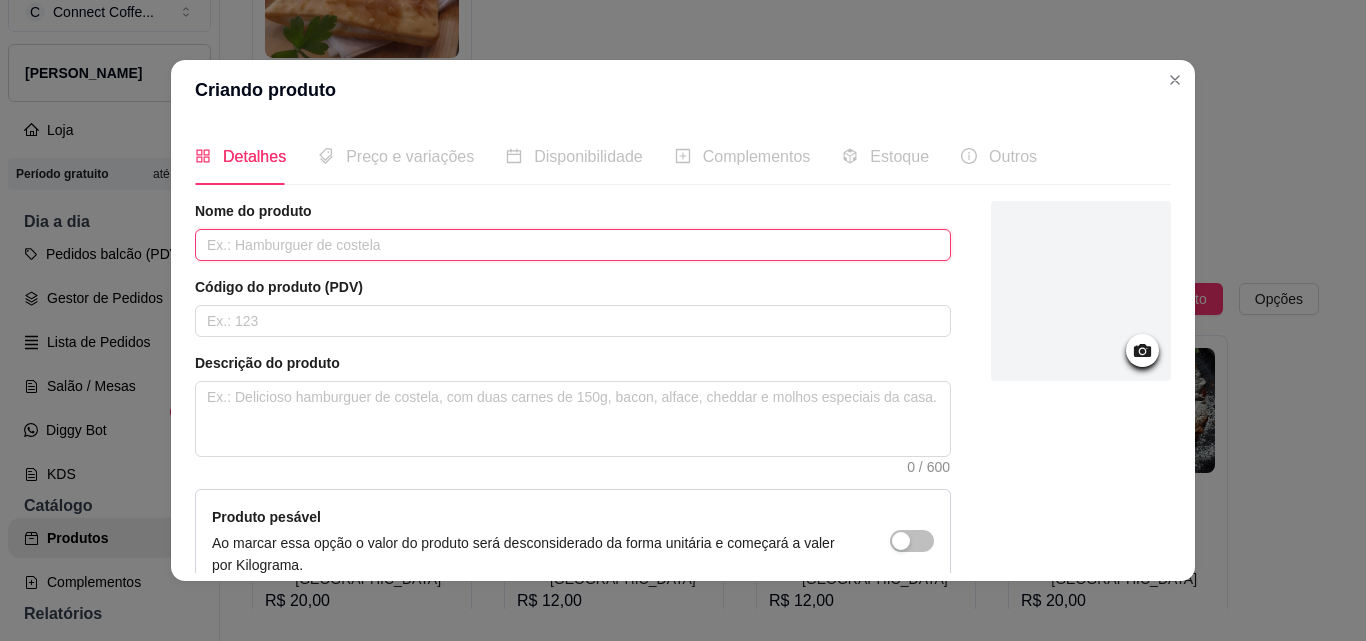 click at bounding box center (573, 245) 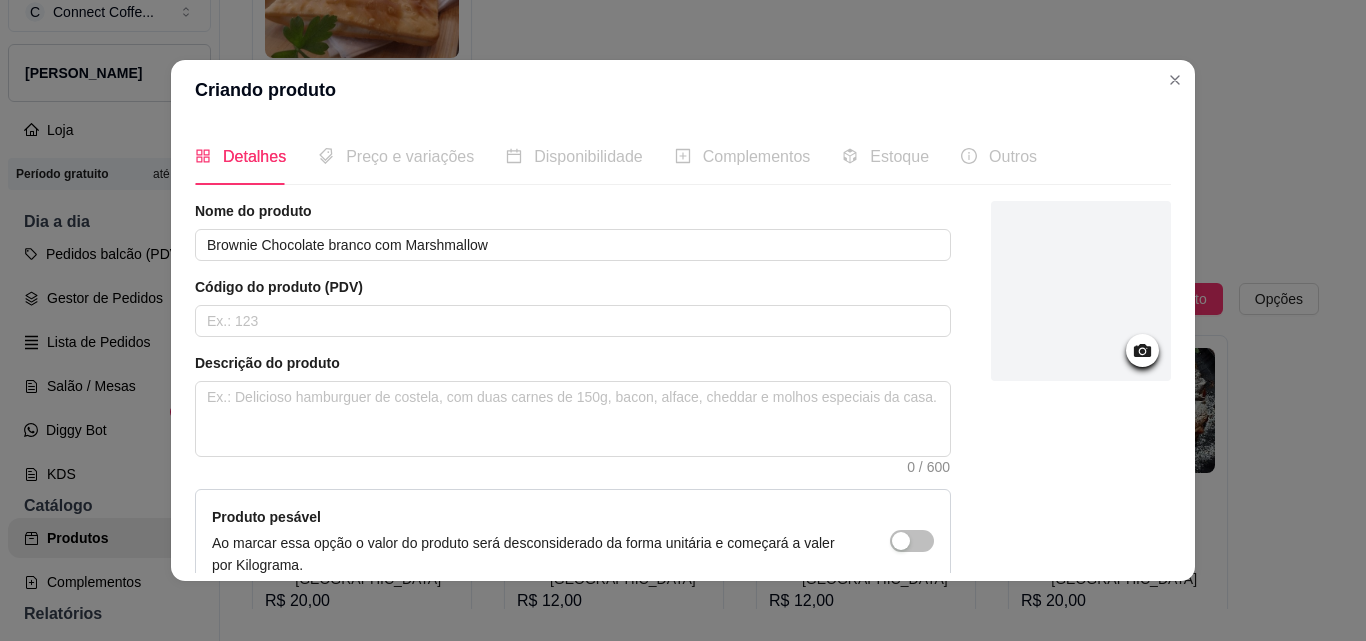 click 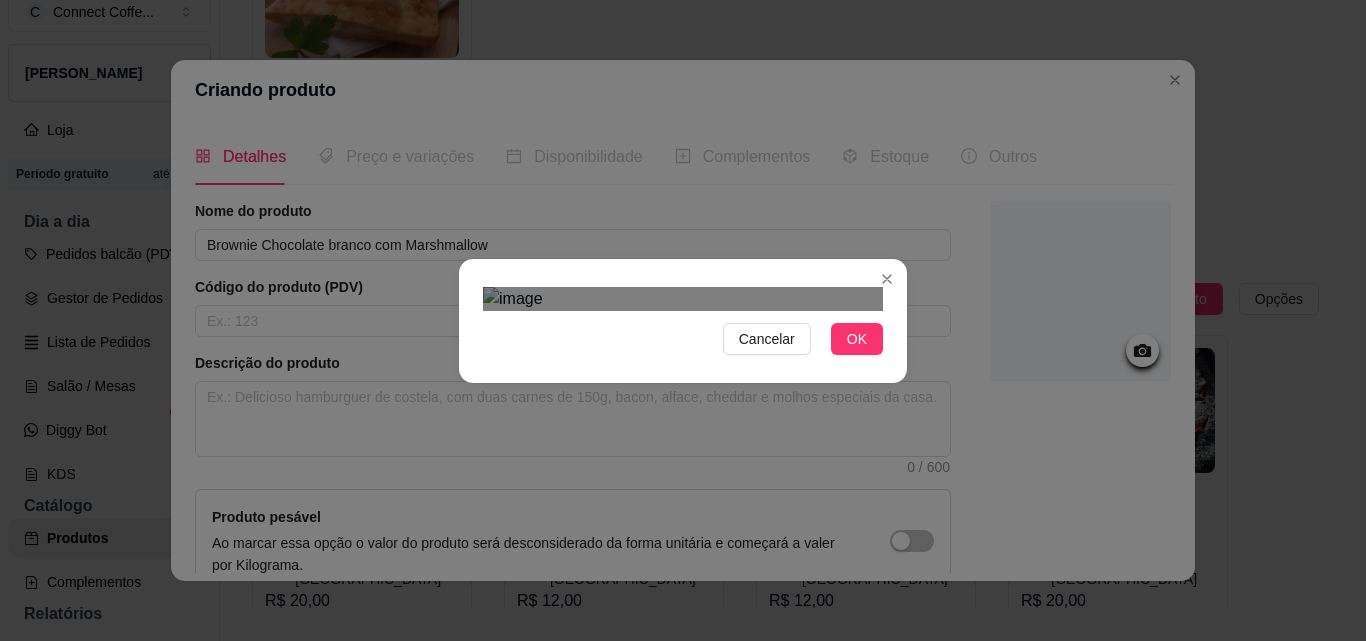 click at bounding box center (681, 670) 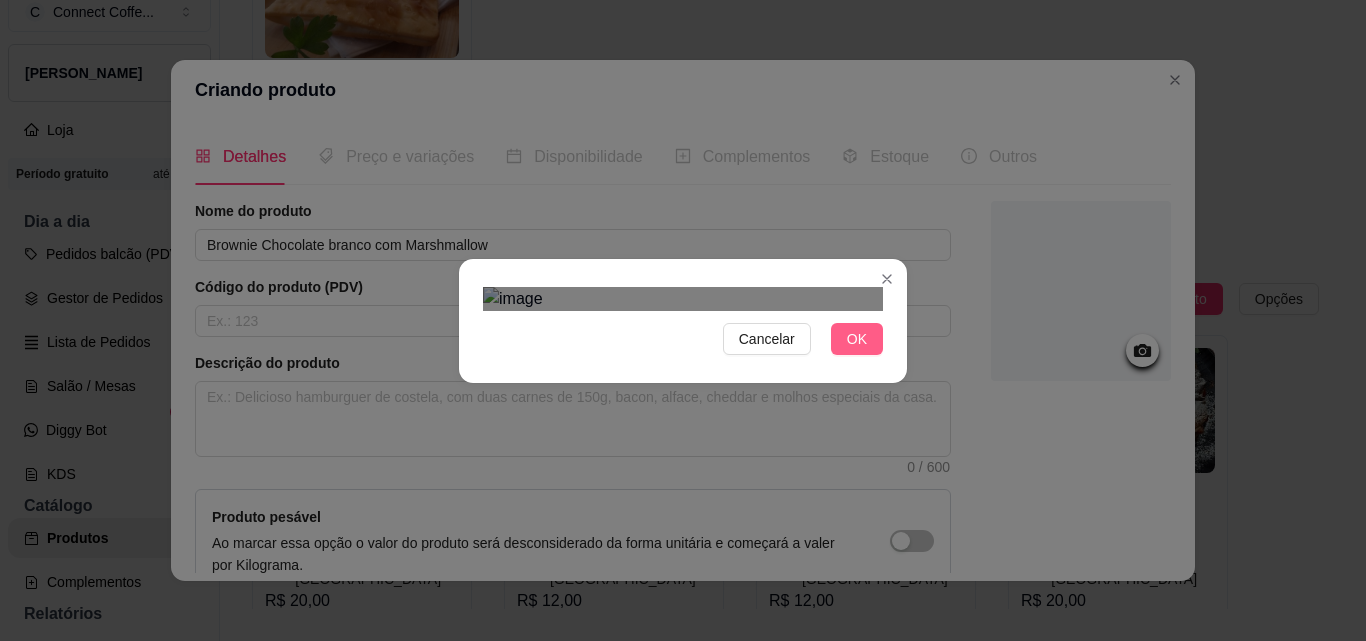 click on "OK" at bounding box center (857, 339) 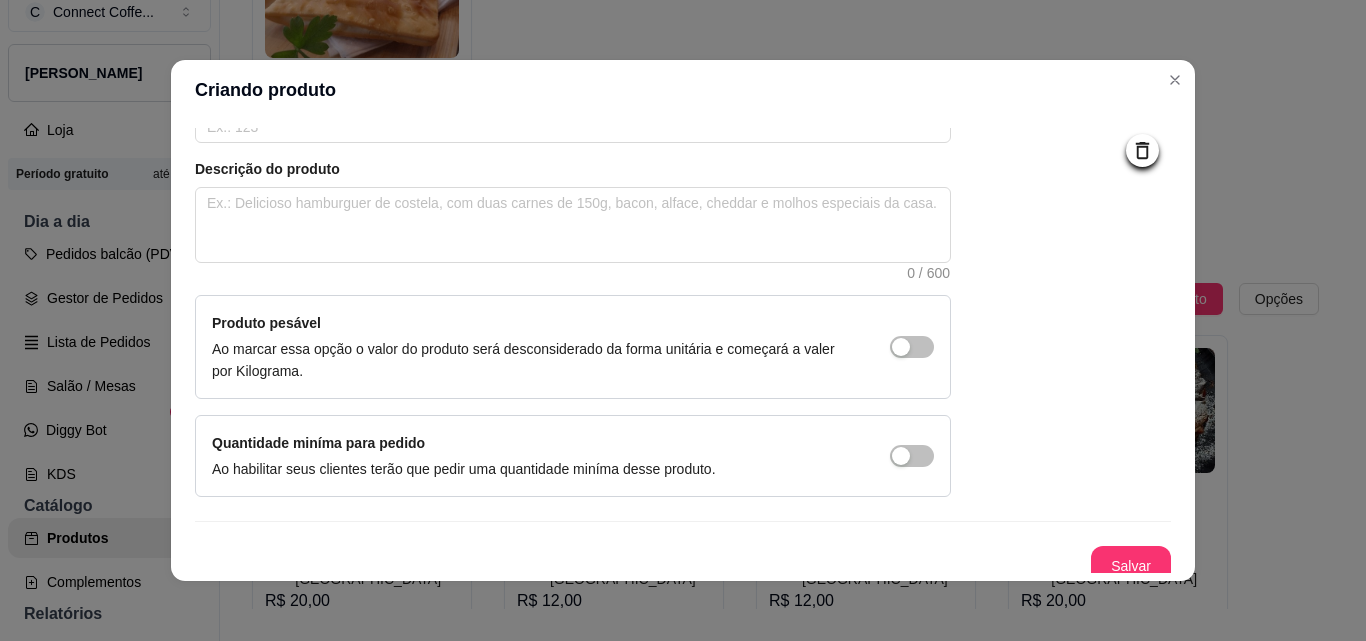 scroll, scrollTop: 207, scrollLeft: 0, axis: vertical 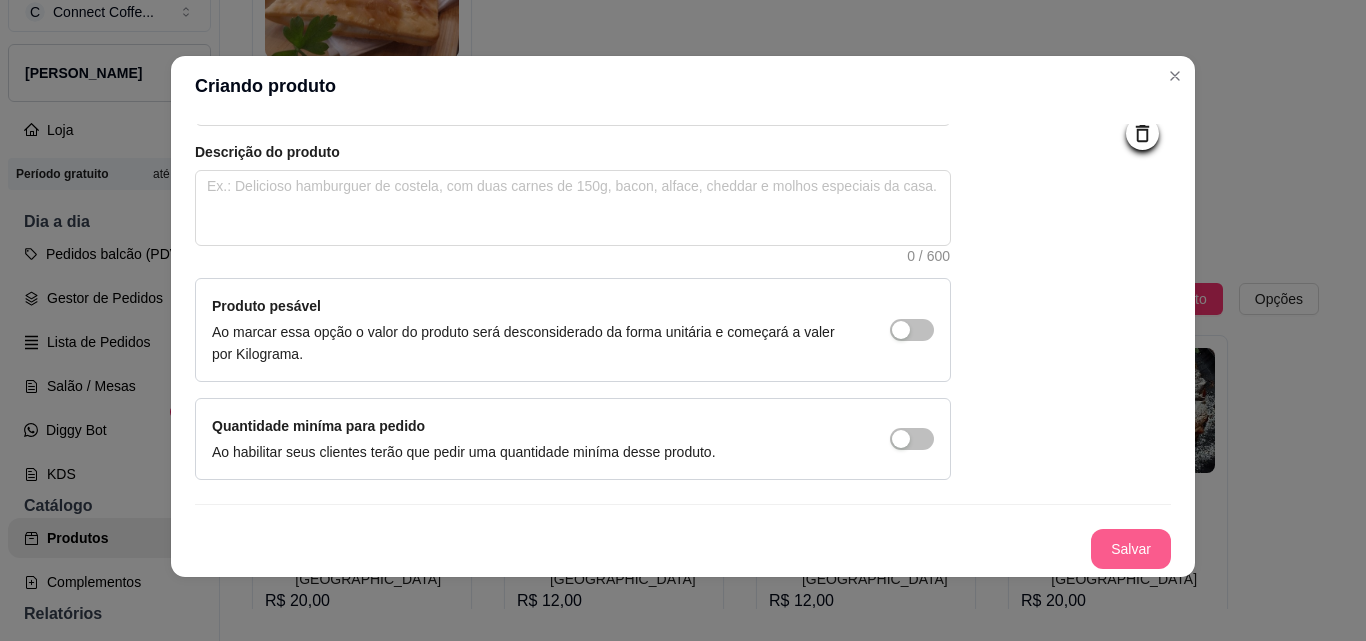 click on "Salvar" at bounding box center (1131, 549) 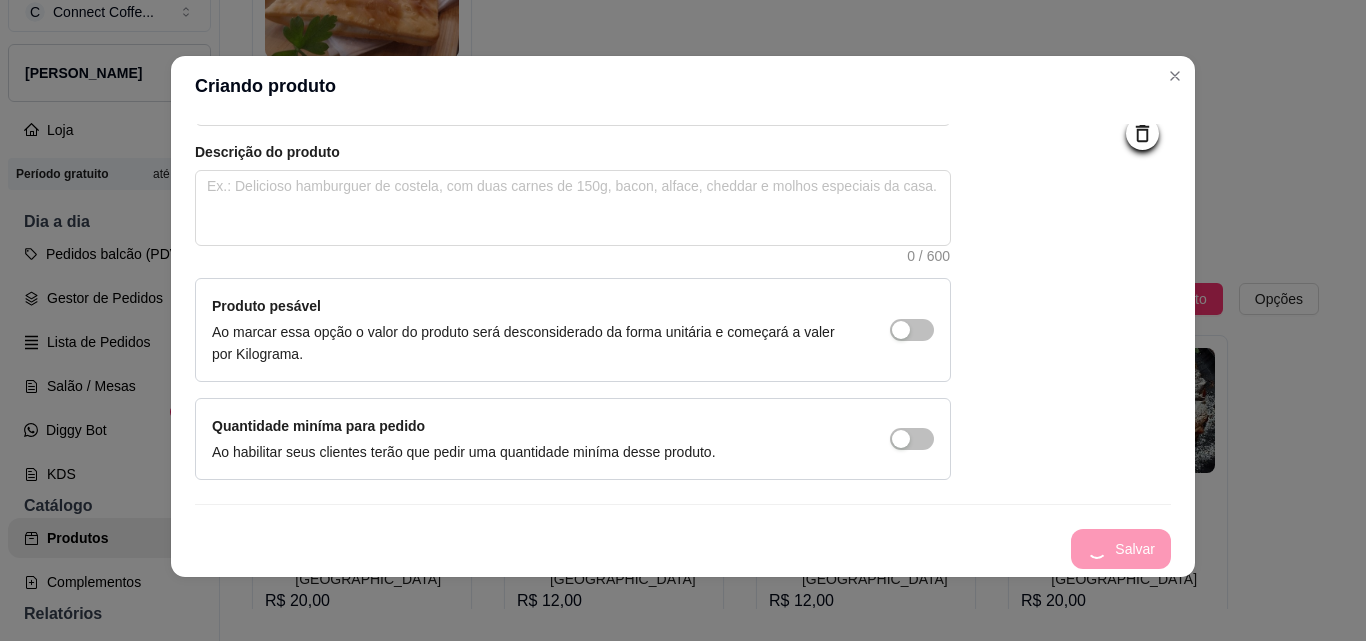 scroll, scrollTop: 0, scrollLeft: 0, axis: both 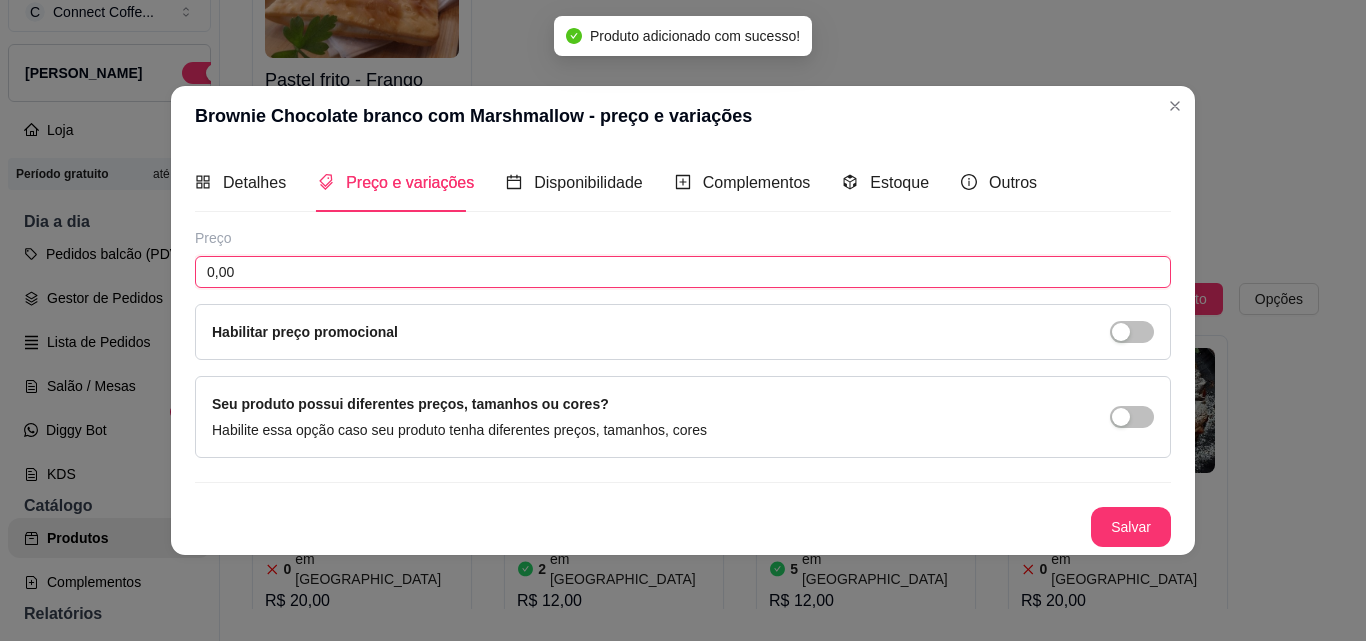 click on "0,00" at bounding box center (683, 272) 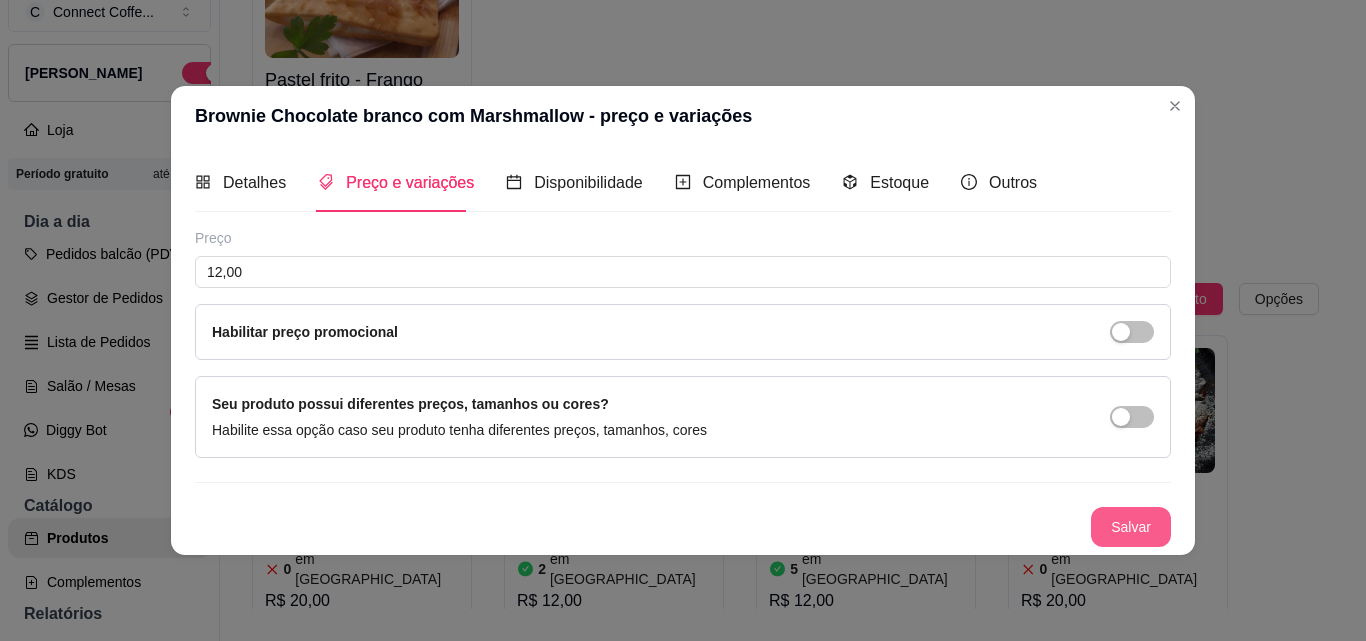 click on "Salvar" at bounding box center (1131, 527) 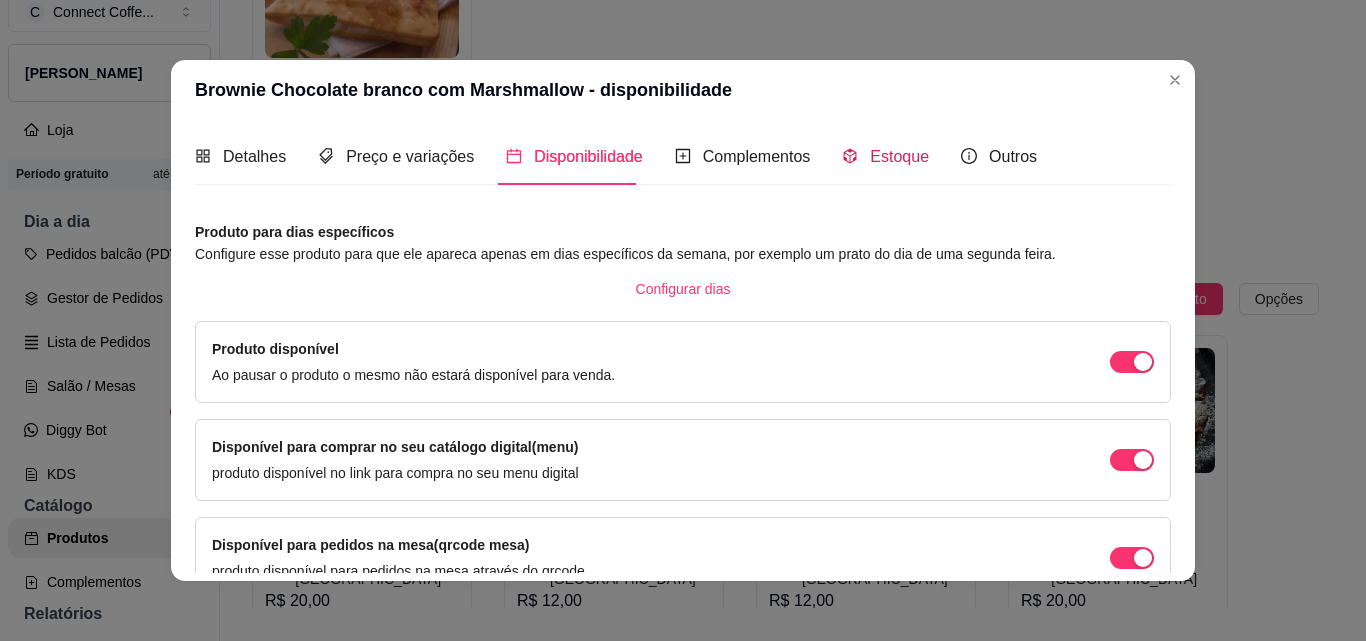 click on "Estoque" at bounding box center [899, 156] 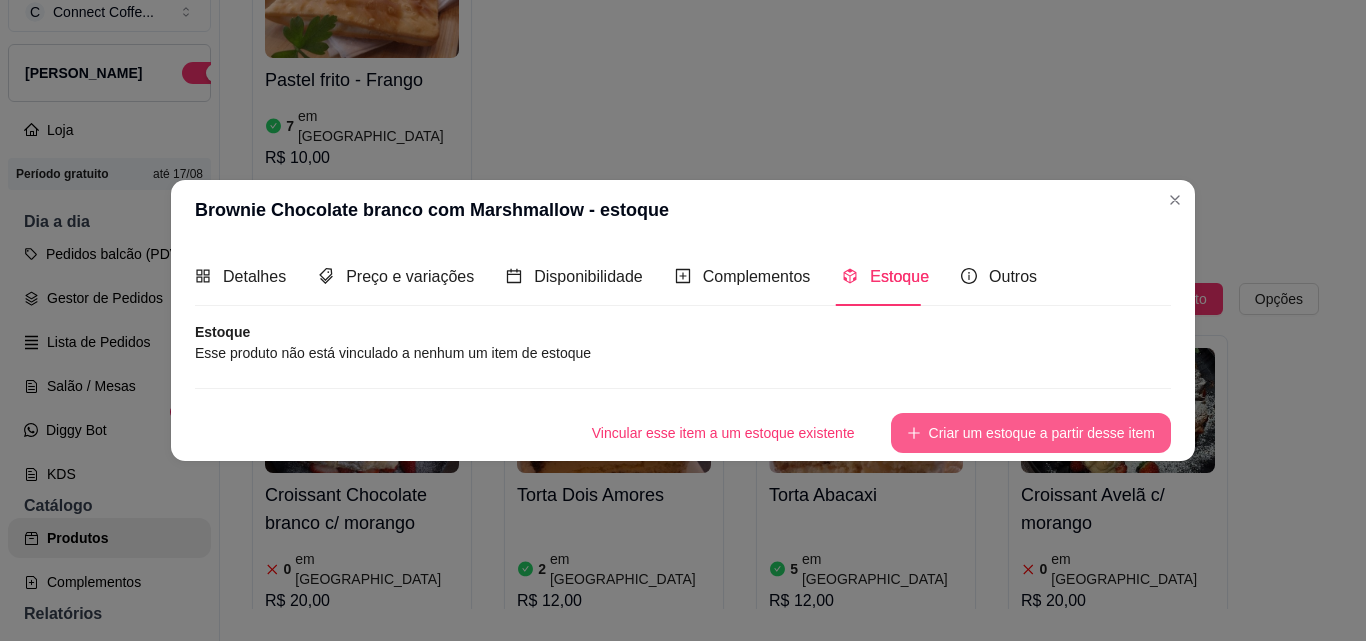 click on "Criar um estoque a partir desse item" at bounding box center (1031, 433) 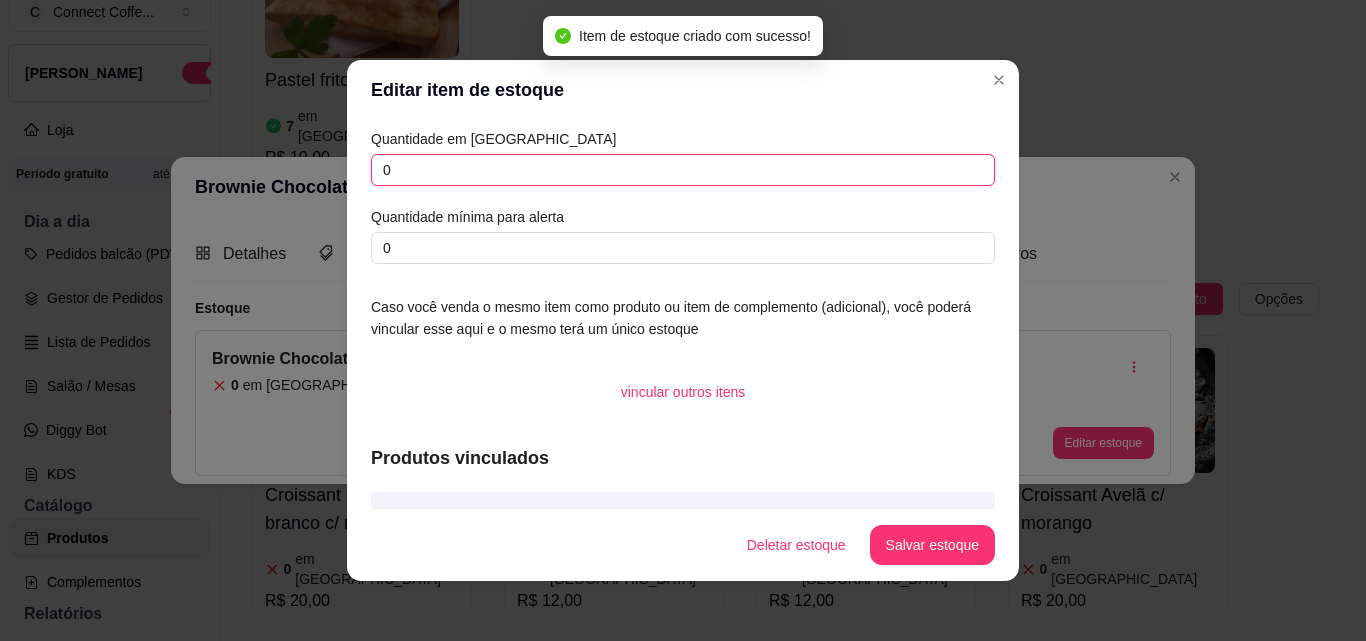 drag, startPoint x: 386, startPoint y: 172, endPoint x: 281, endPoint y: 158, distance: 105.92922 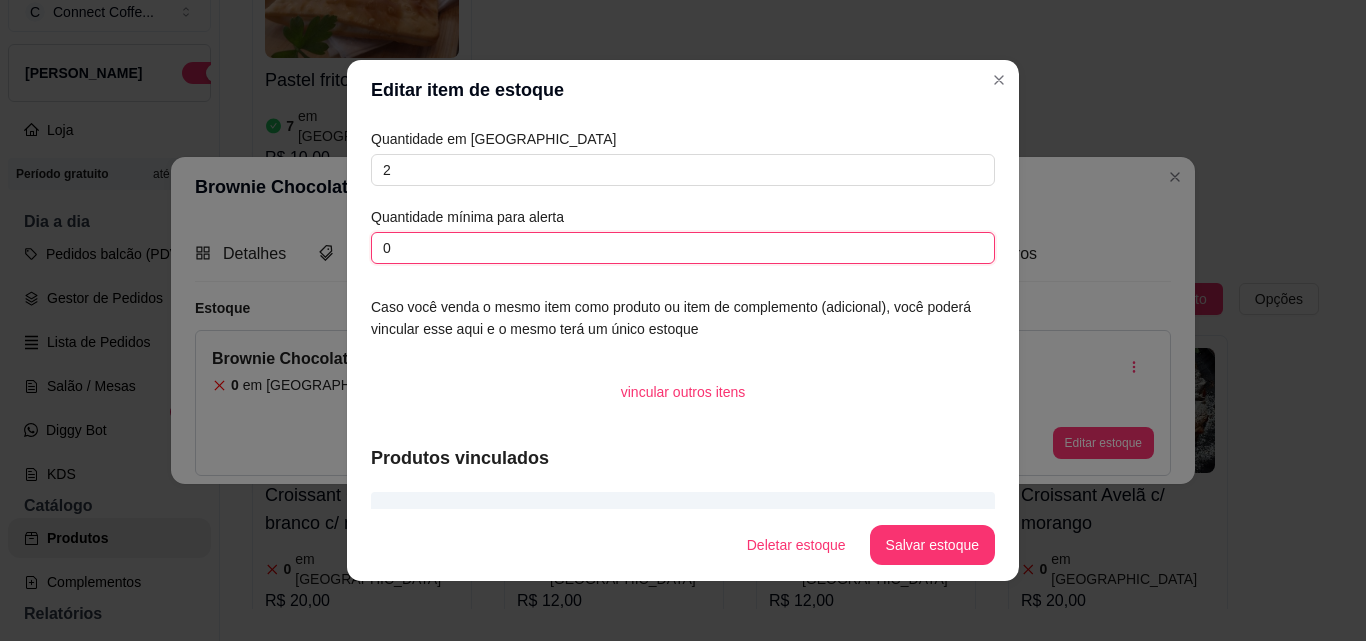 click on "Editar item de estoque Quantidade   em estoque 2 Quantidade   mínima para alerta 0 Caso você venda o mesmo item como produto ou item de complemento (adicional), você poderá vincular esse aqui e o mesmo terá um único estoque vincular outros itens Produtos vinculados Brownie Chocolate branco com Marshmallow Deletar estoque Salvar estoque" at bounding box center [683, 320] 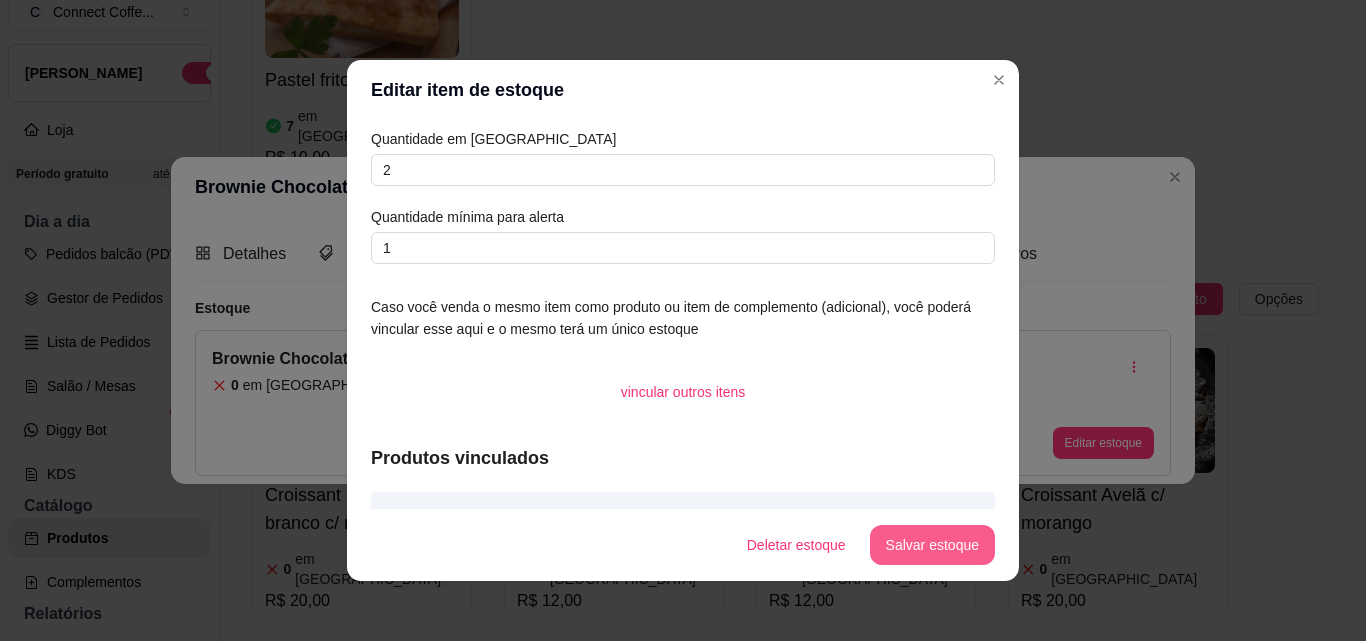 click on "Salvar estoque" at bounding box center (932, 545) 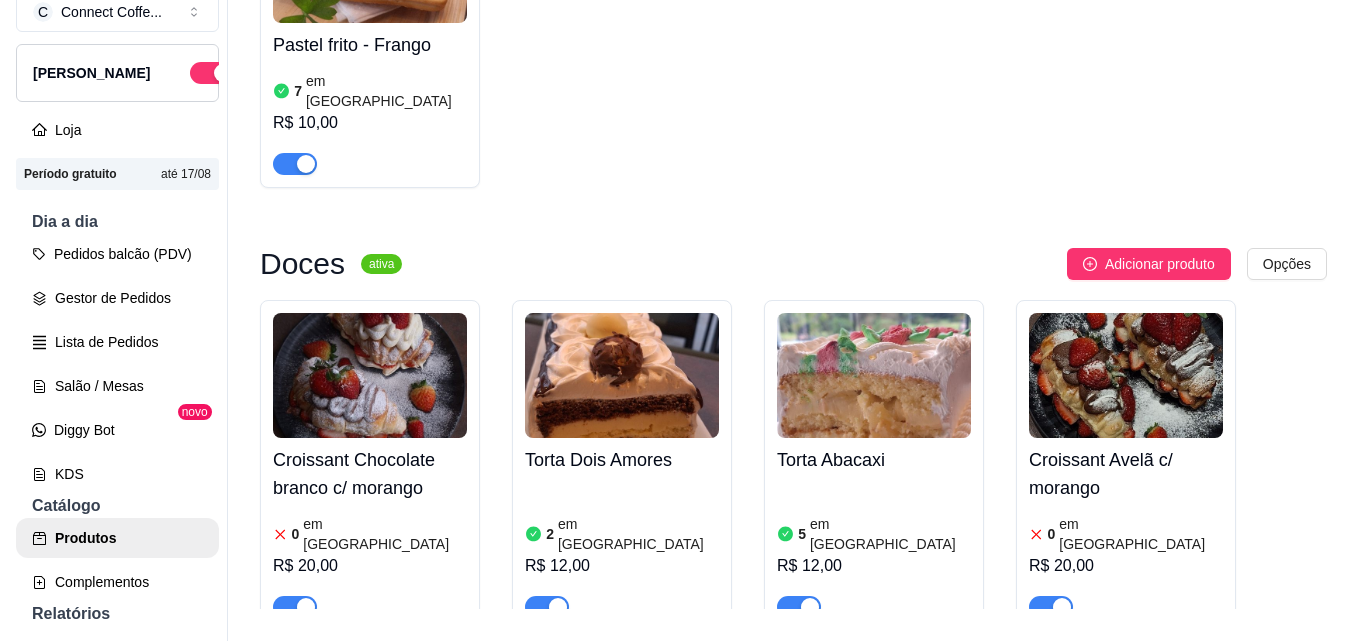 scroll, scrollTop: 300, scrollLeft: 0, axis: vertical 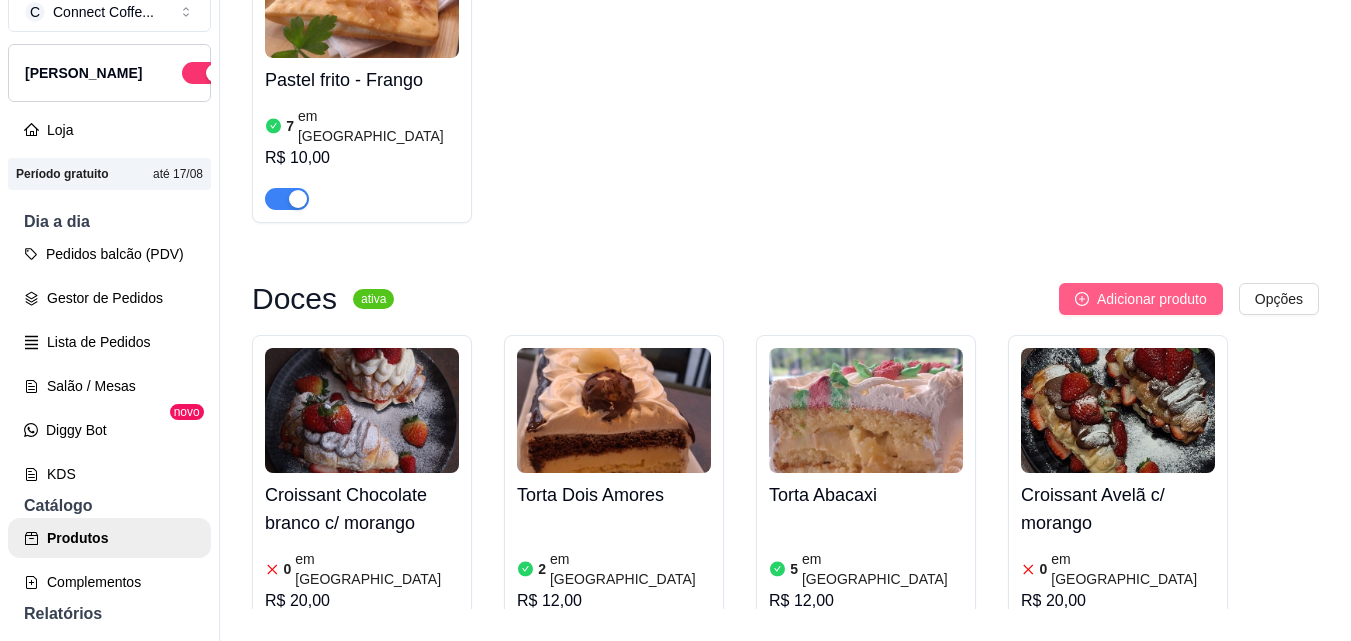 click on "Adicionar produto" at bounding box center (1152, 299) 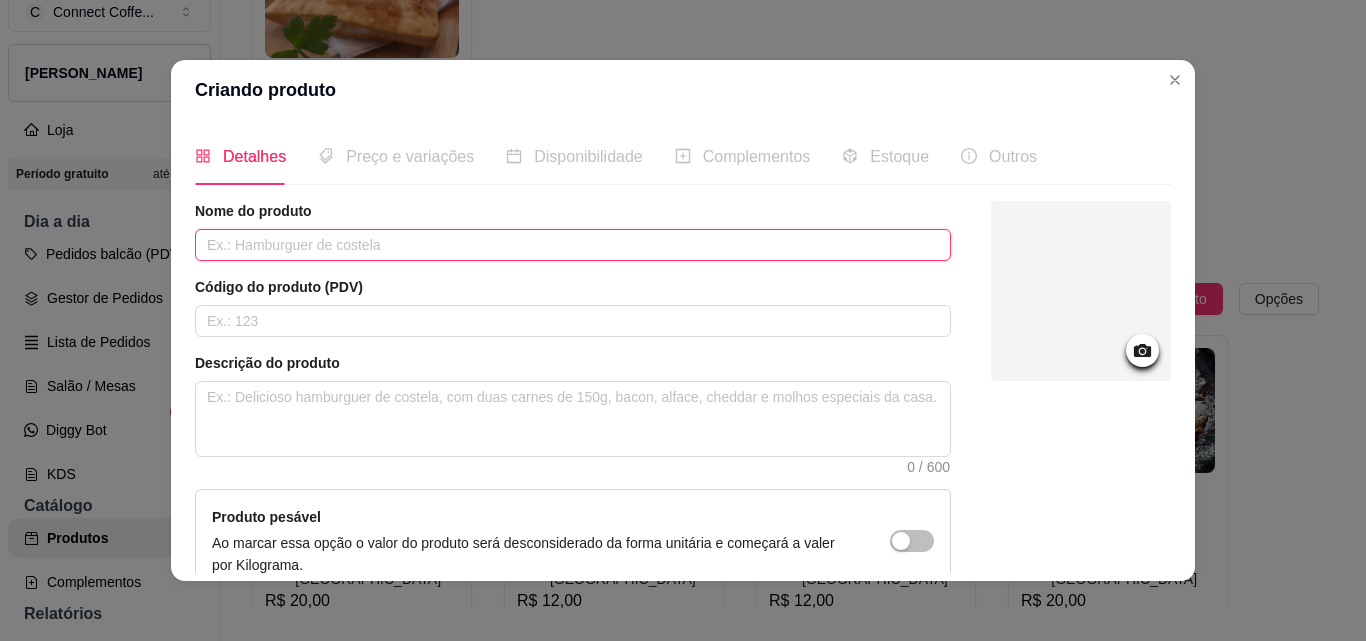 click at bounding box center [573, 245] 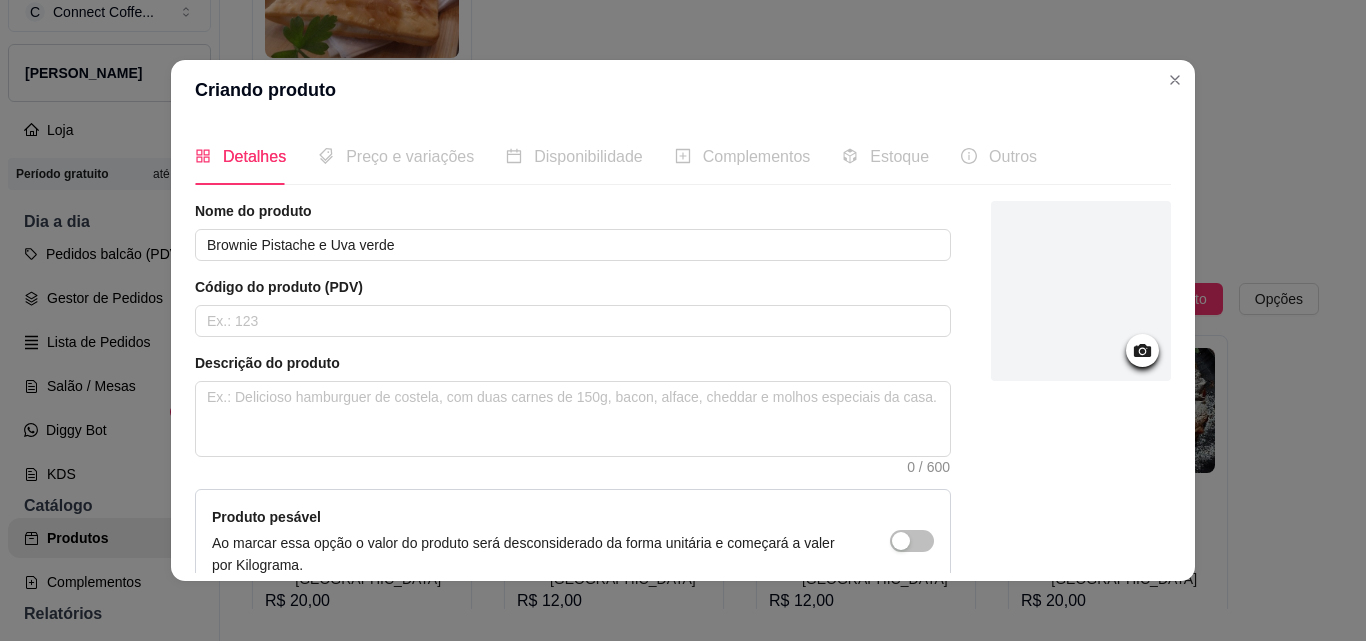click 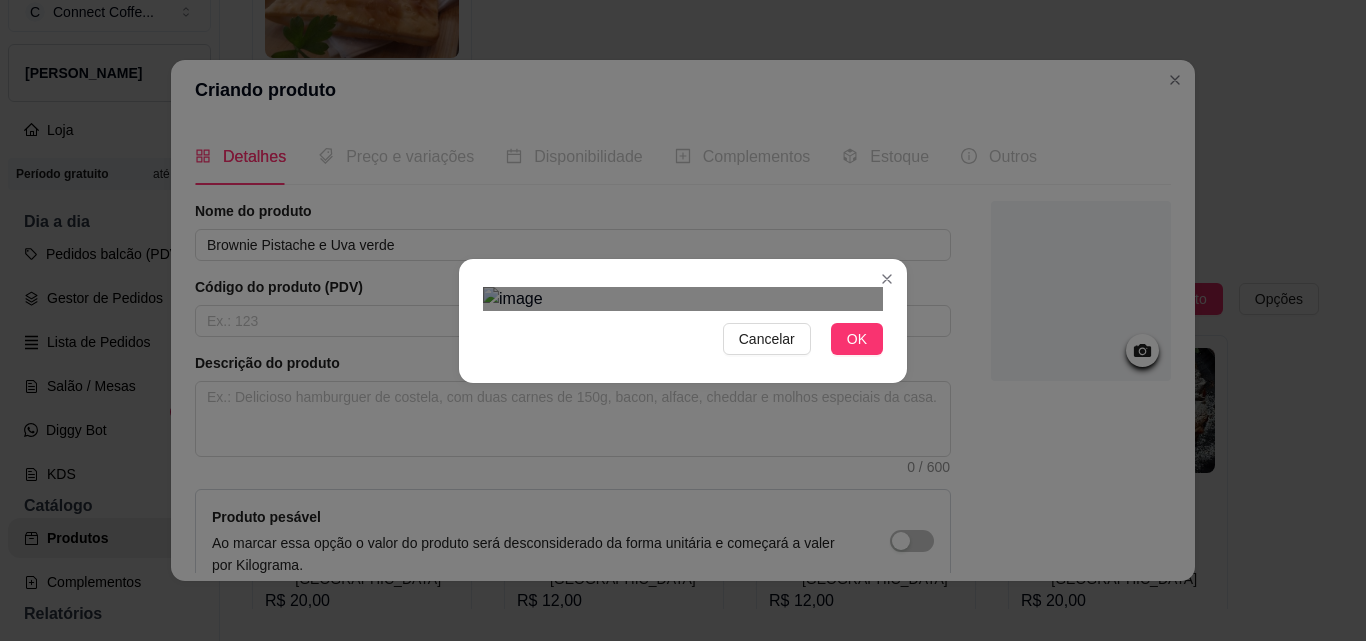 click at bounding box center (663, 719) 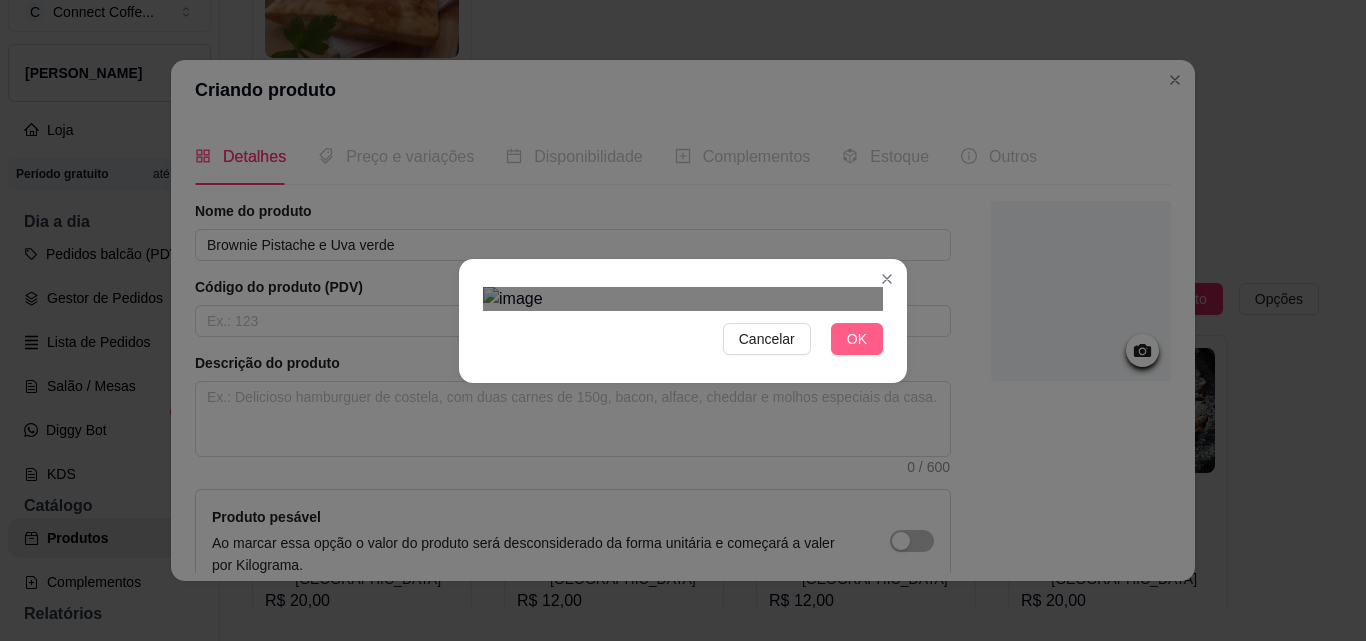 click on "OK" at bounding box center [857, 339] 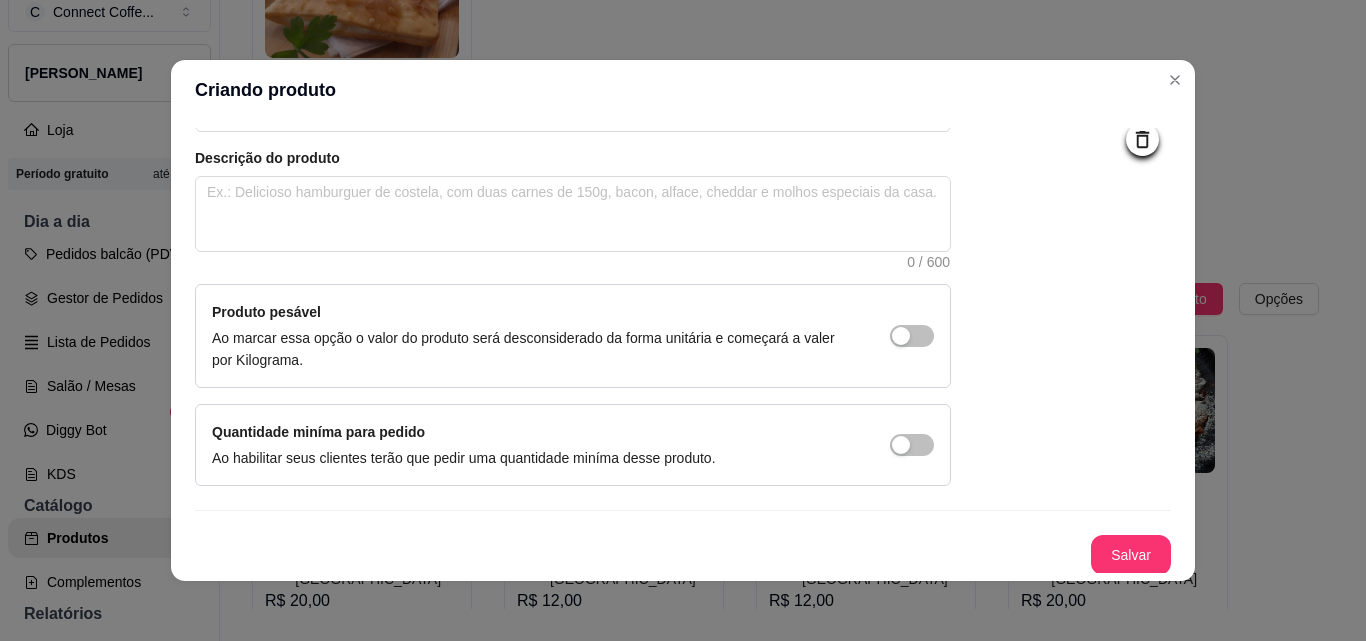 scroll, scrollTop: 207, scrollLeft: 0, axis: vertical 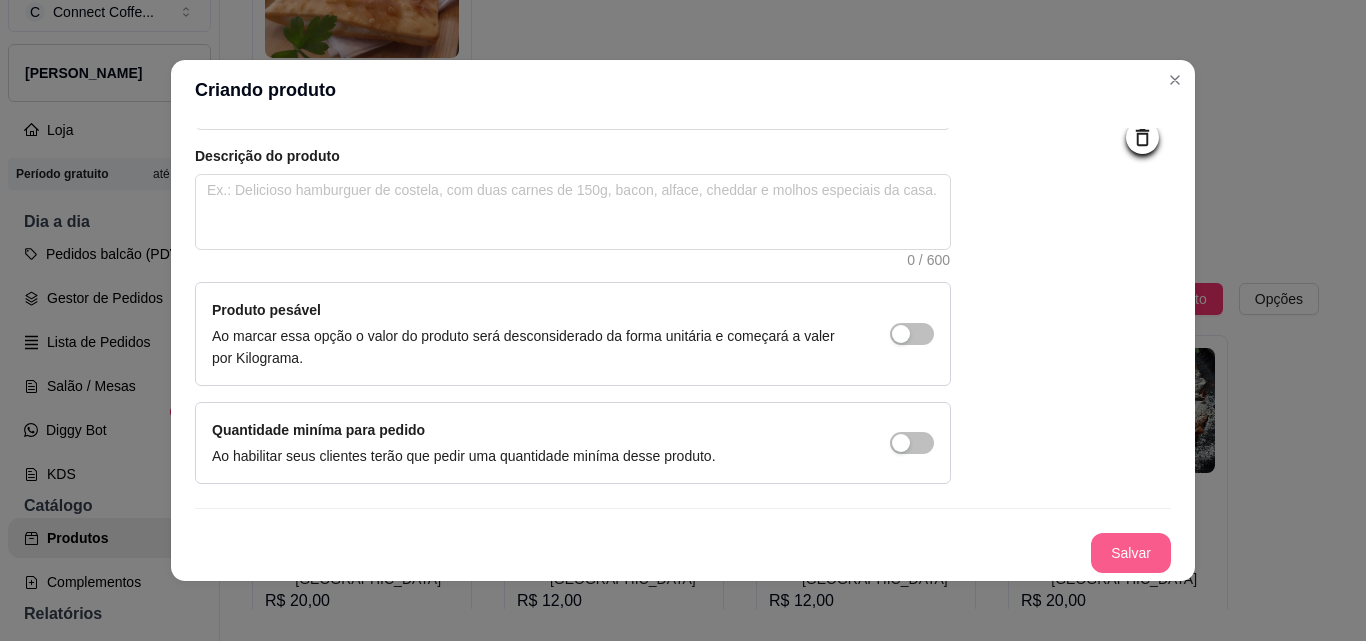 click on "Salvar" at bounding box center [1131, 553] 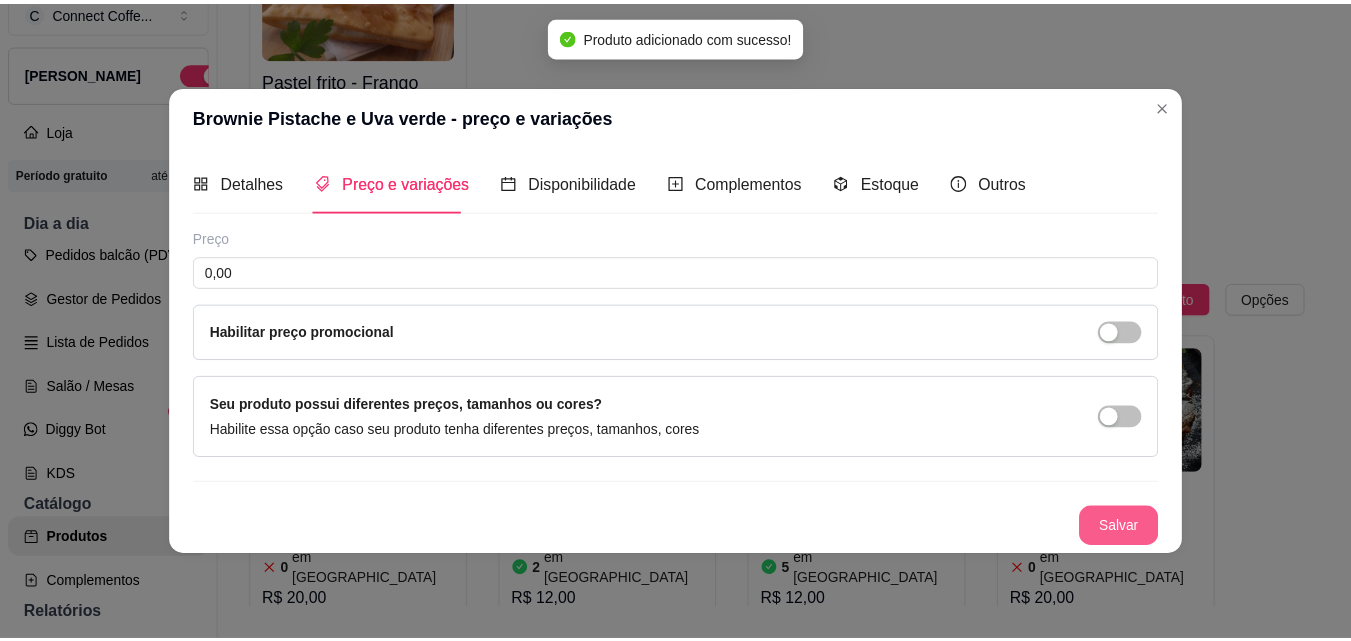 scroll, scrollTop: 0, scrollLeft: 0, axis: both 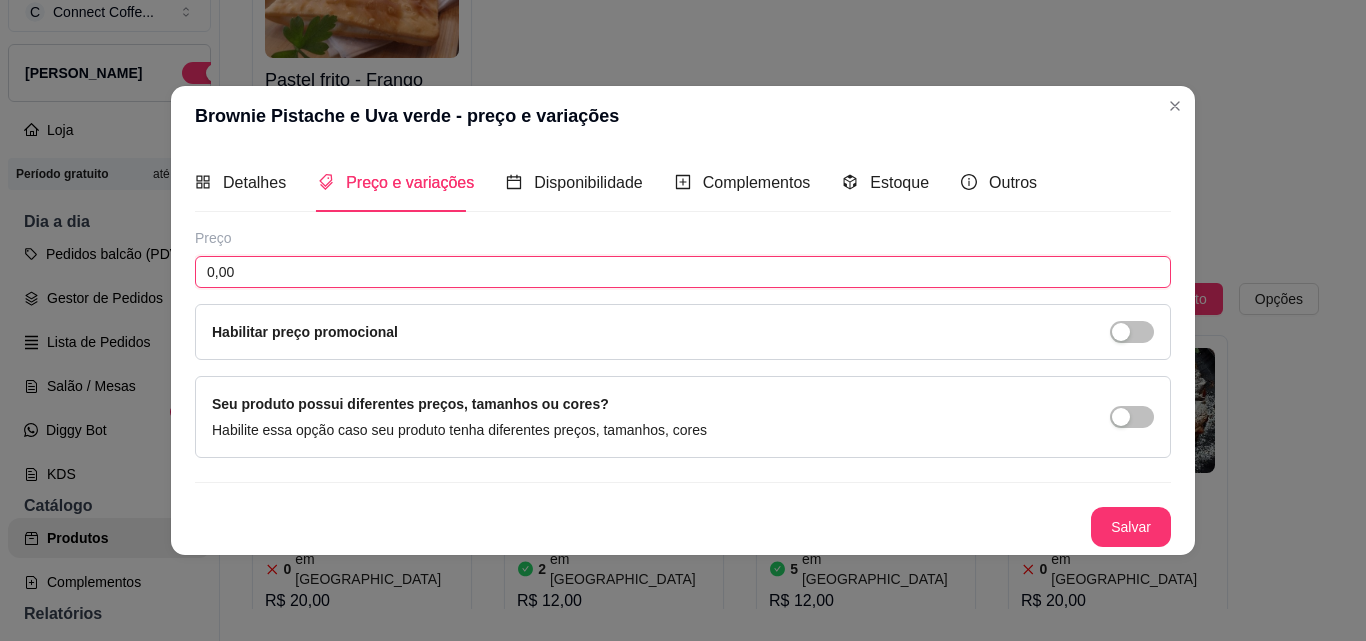 click on "0,00" at bounding box center (683, 272) 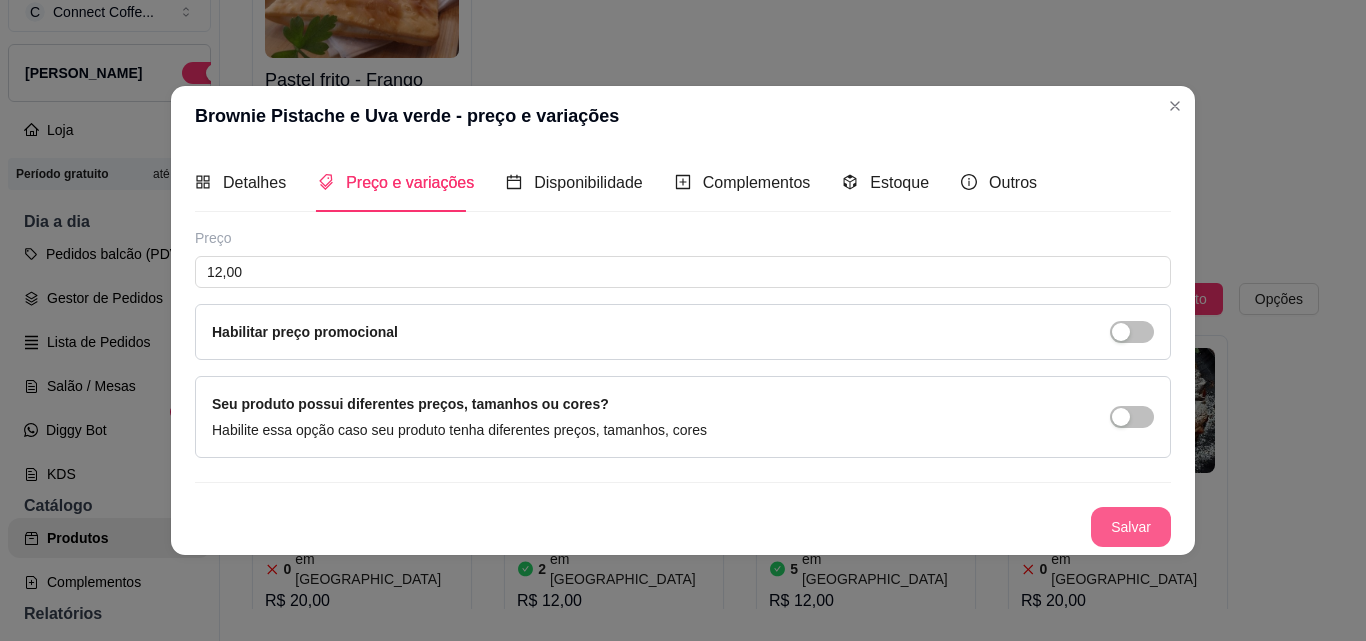 click on "Salvar" at bounding box center (1131, 527) 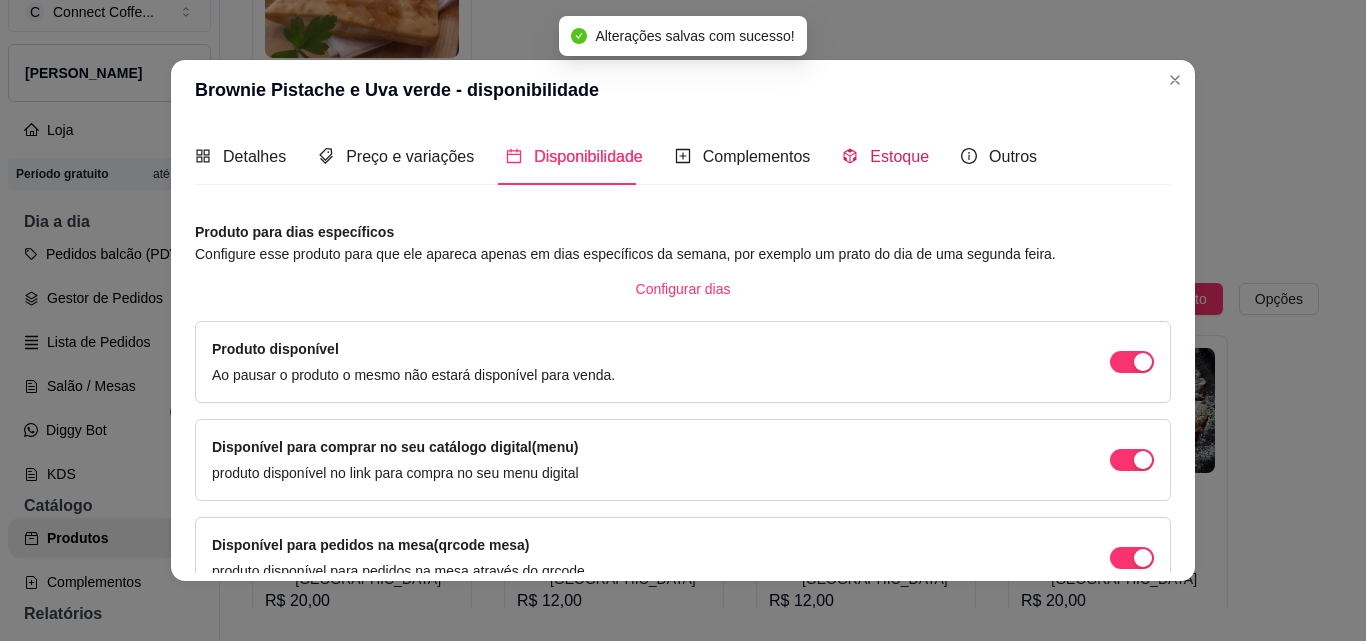 click on "Estoque" at bounding box center [899, 156] 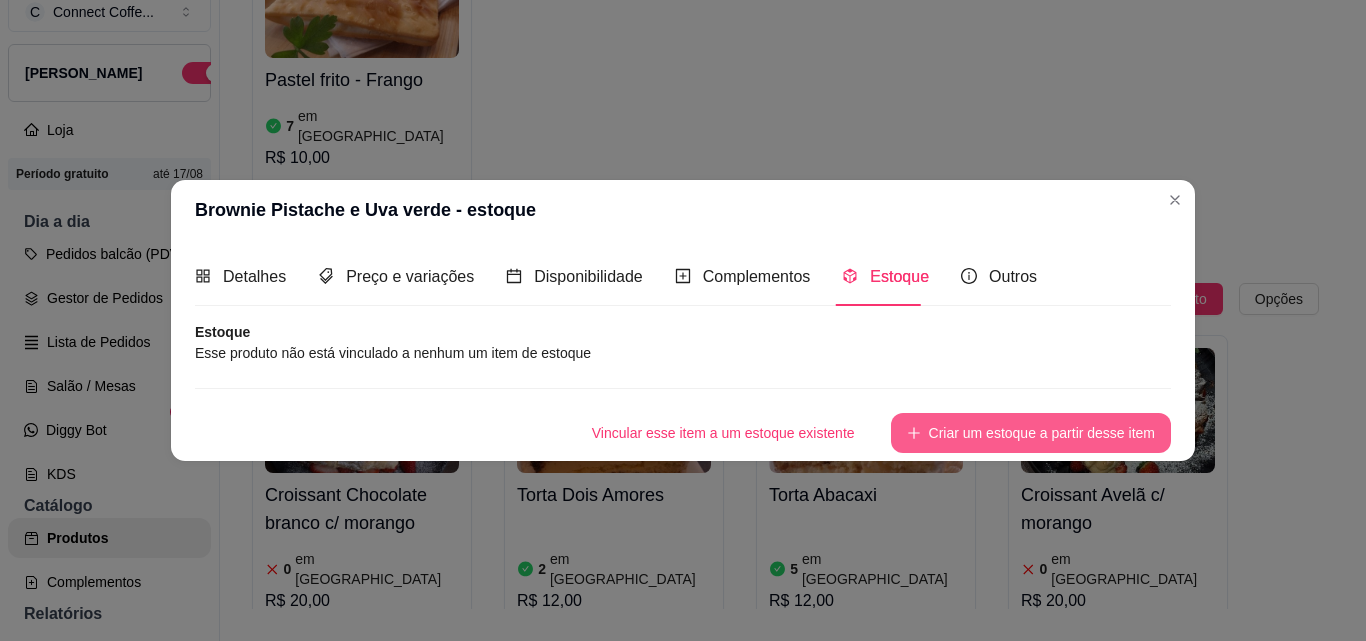 click on "Criar um estoque a partir desse item" at bounding box center [1031, 433] 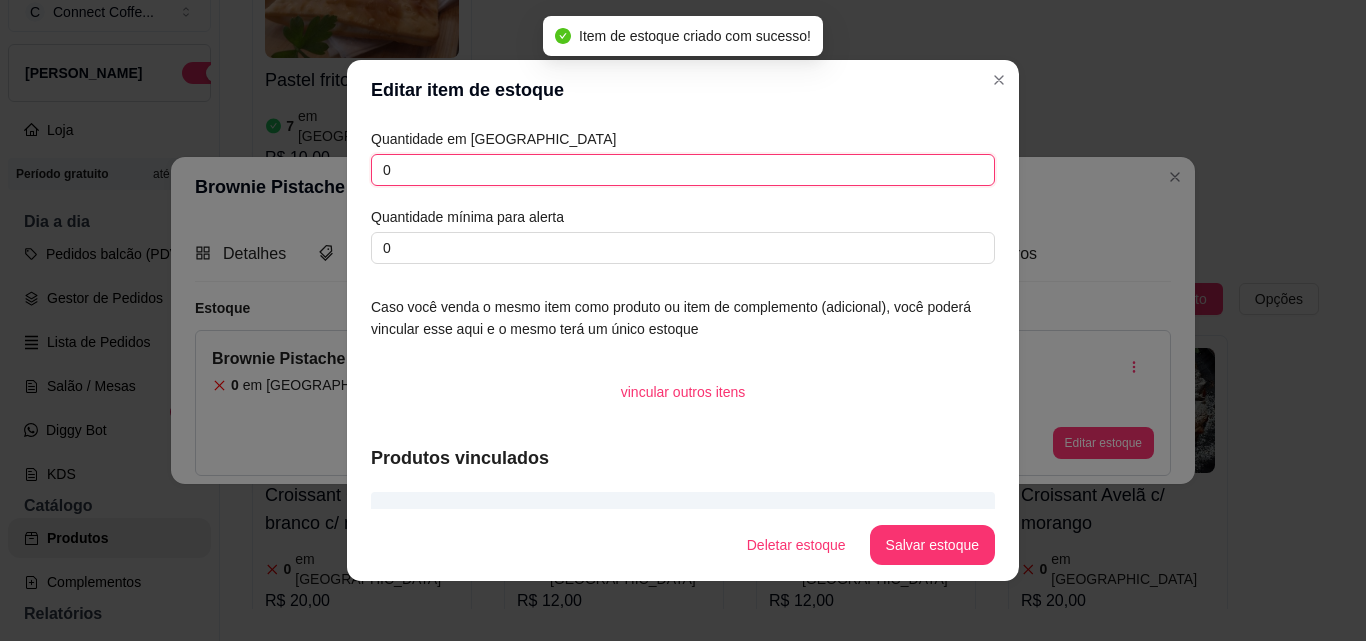 drag, startPoint x: 312, startPoint y: 163, endPoint x: 296, endPoint y: 160, distance: 16.27882 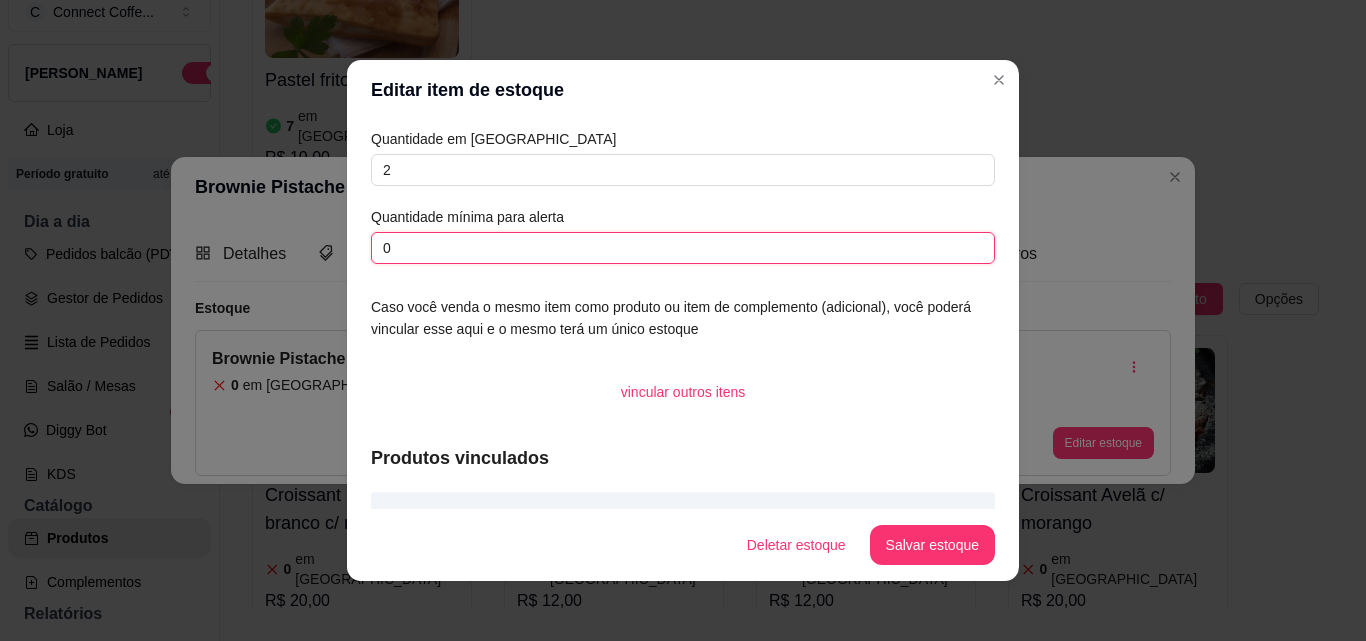 drag, startPoint x: 395, startPoint y: 248, endPoint x: 331, endPoint y: 241, distance: 64.381676 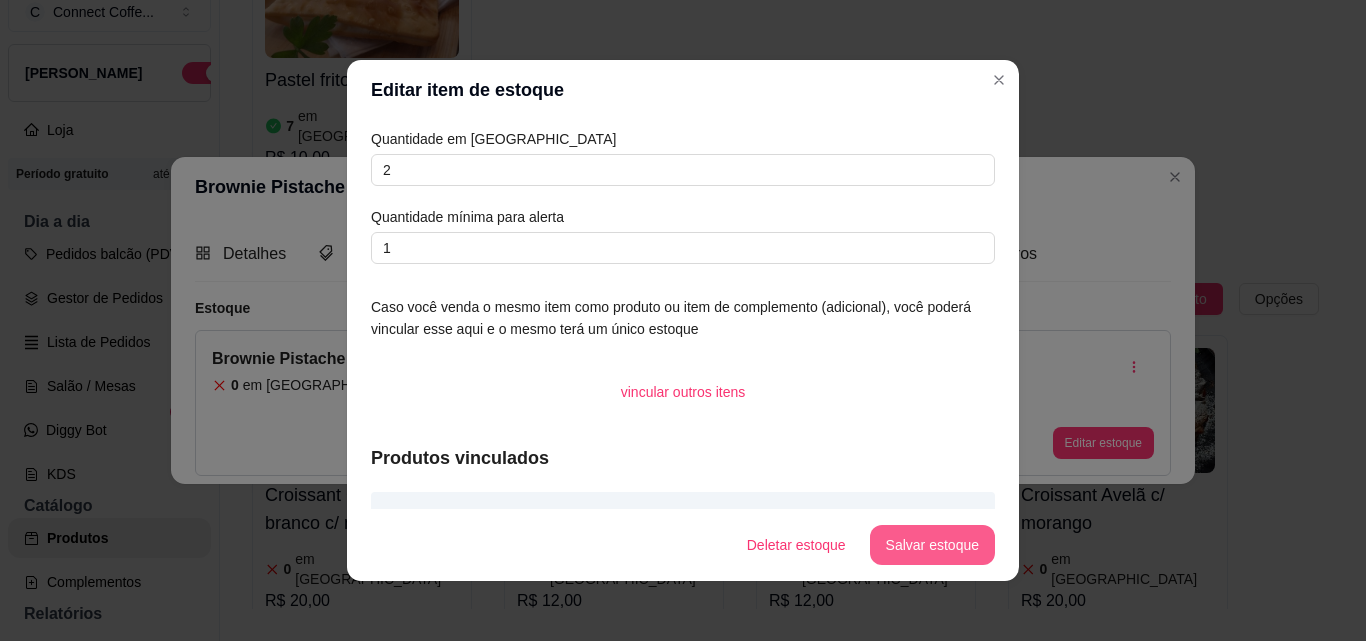 click on "Salvar estoque" at bounding box center (932, 545) 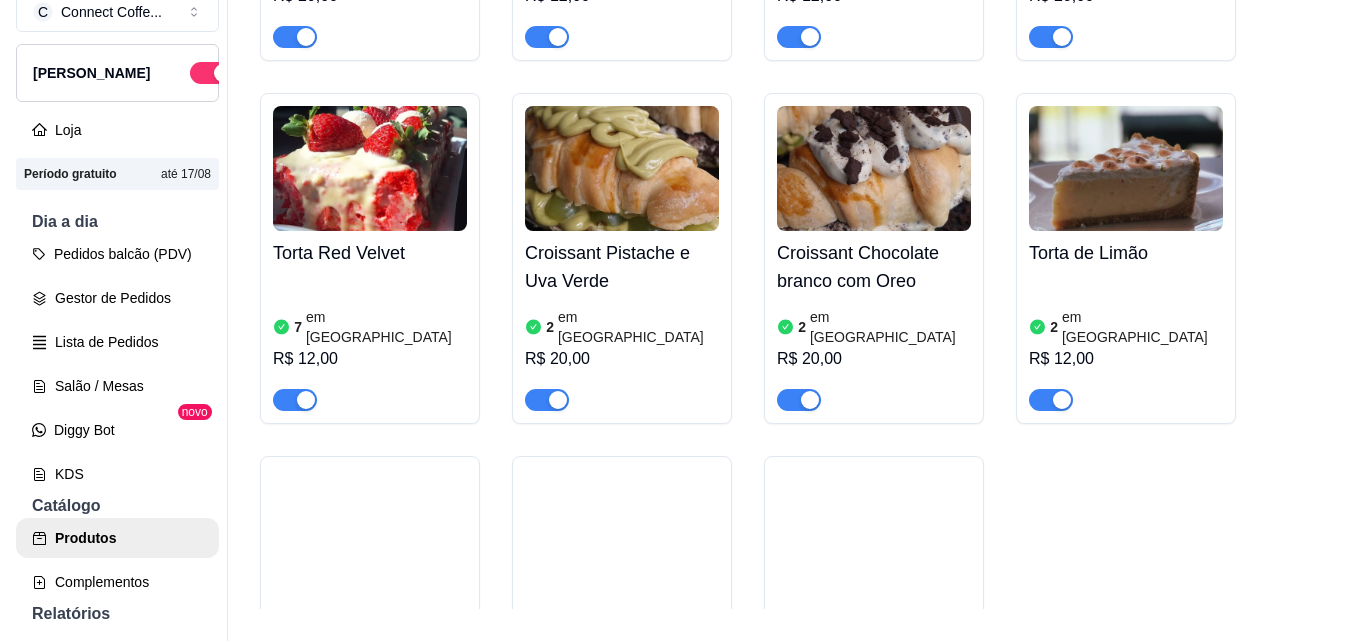 scroll, scrollTop: 1100, scrollLeft: 0, axis: vertical 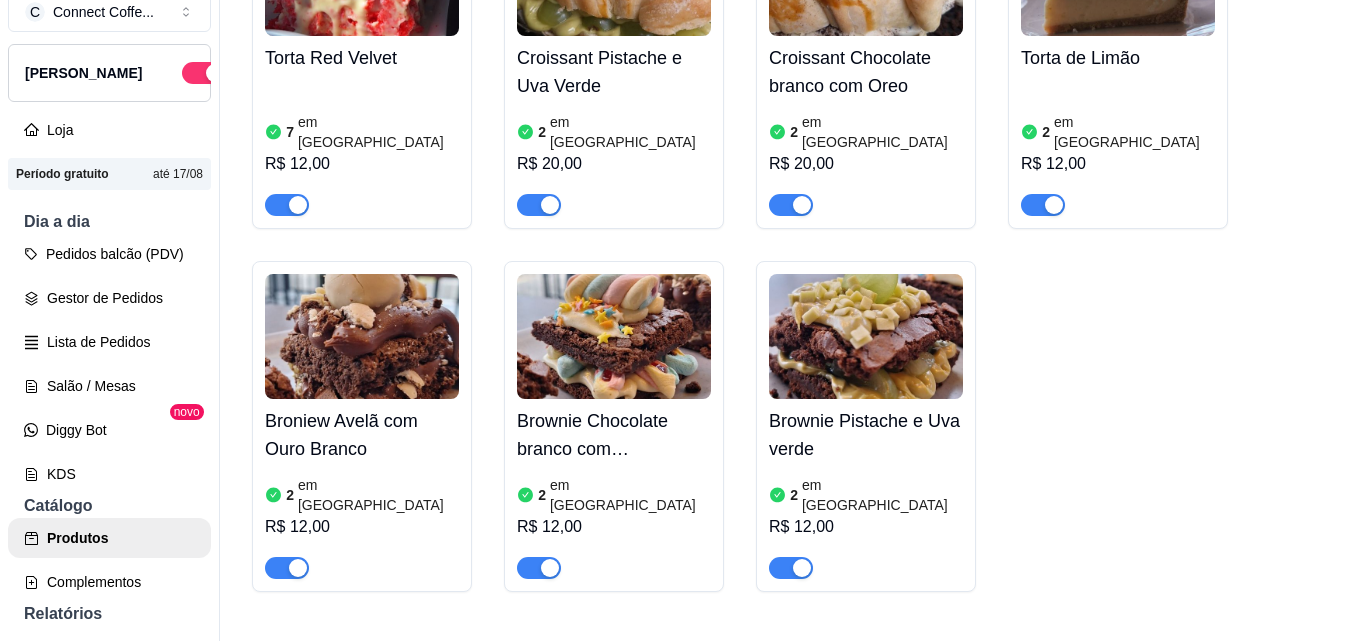click at bounding box center [362, 336] 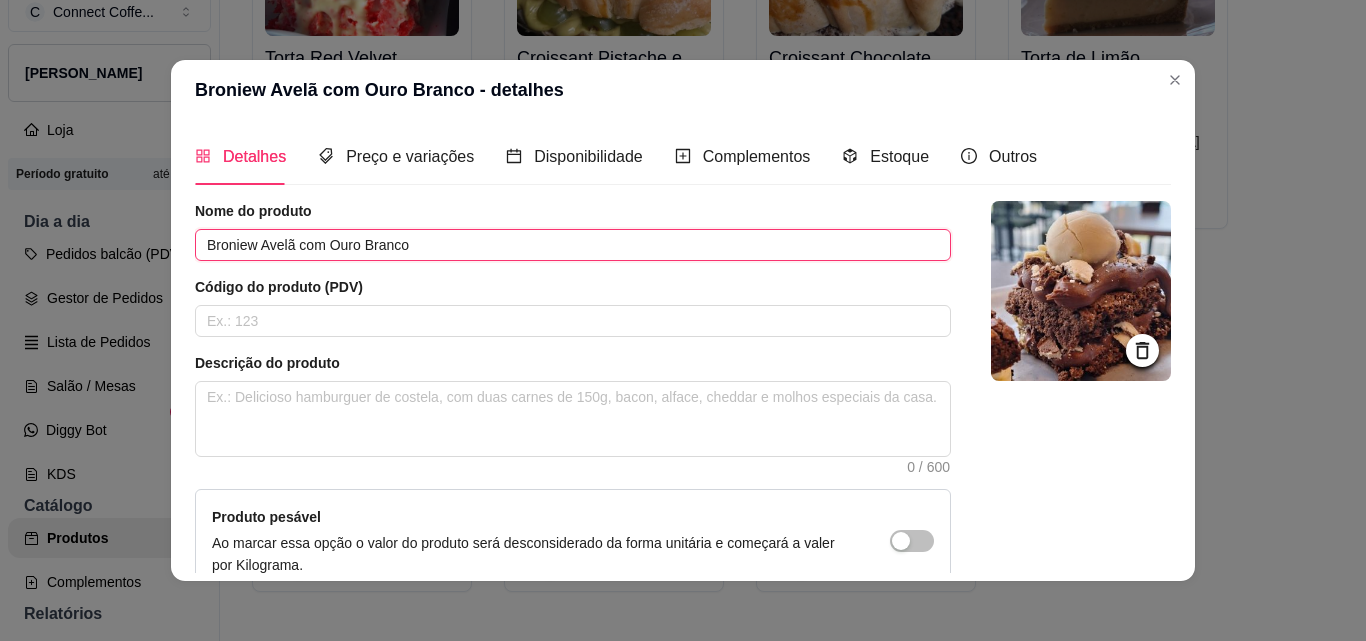 click on "Broniew Avelã com Ouro Branco" at bounding box center (573, 245) 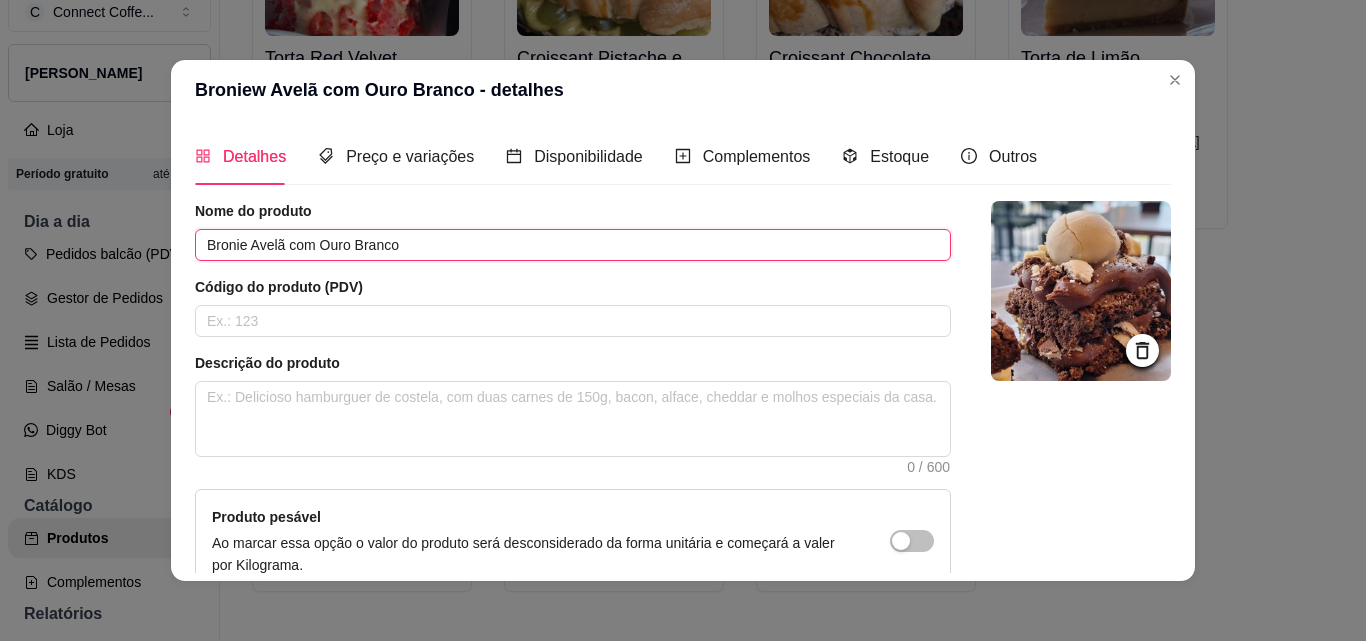 click on "Bronie Avelã com Ouro Branco" at bounding box center (573, 245) 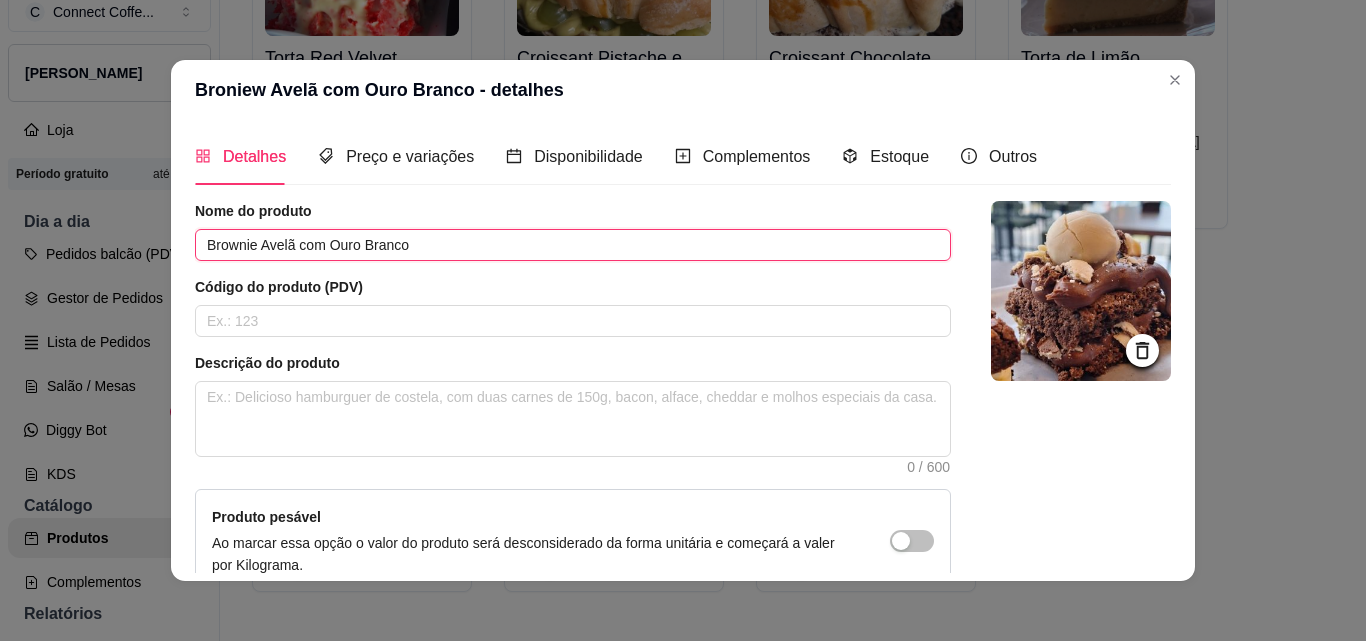 scroll, scrollTop: 4, scrollLeft: 0, axis: vertical 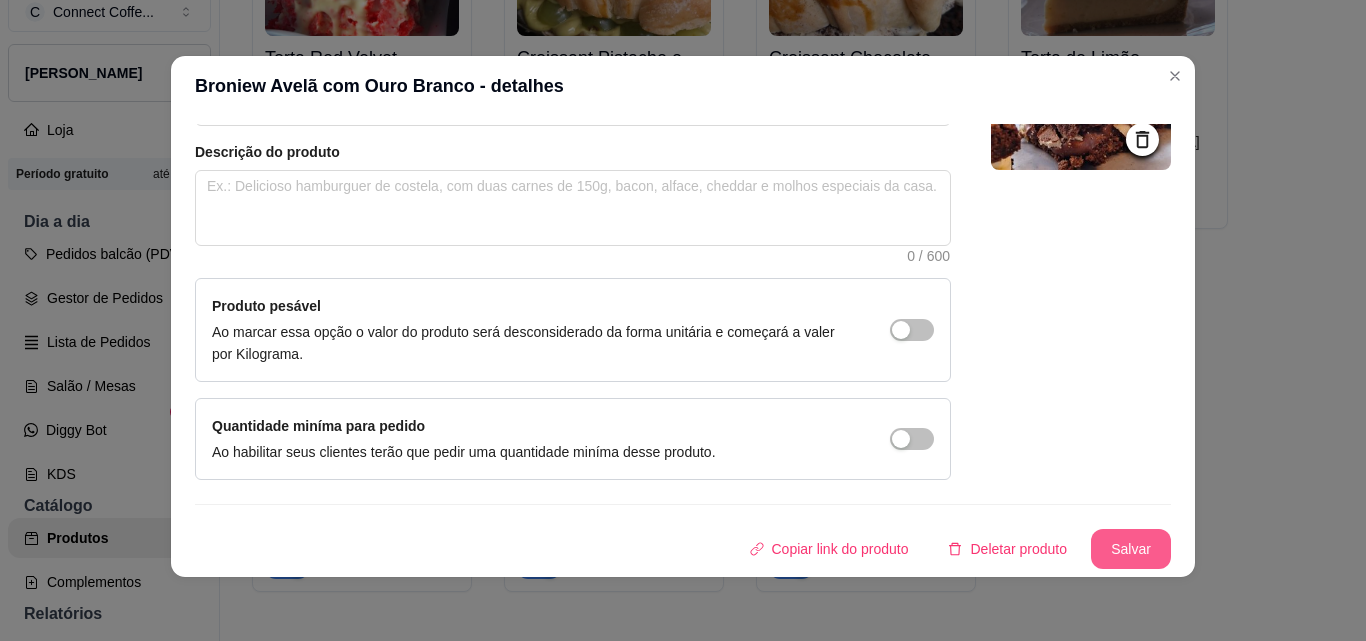click on "Salvar" at bounding box center (1131, 549) 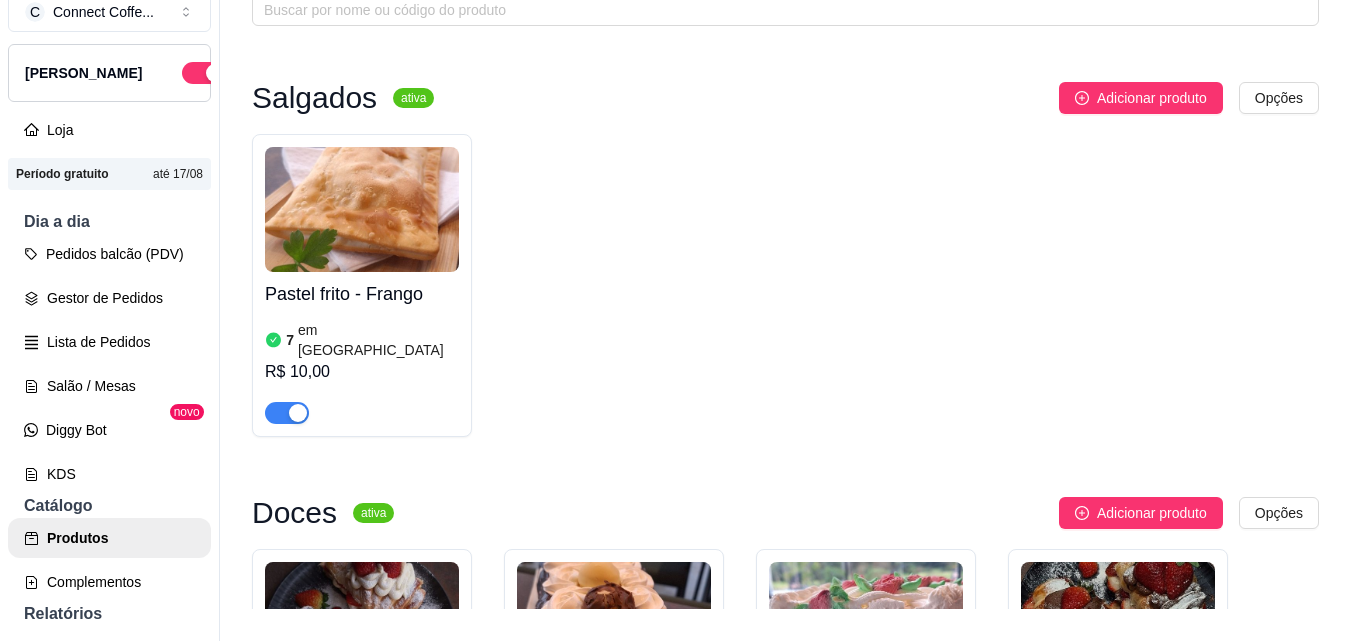 scroll, scrollTop: 0, scrollLeft: 0, axis: both 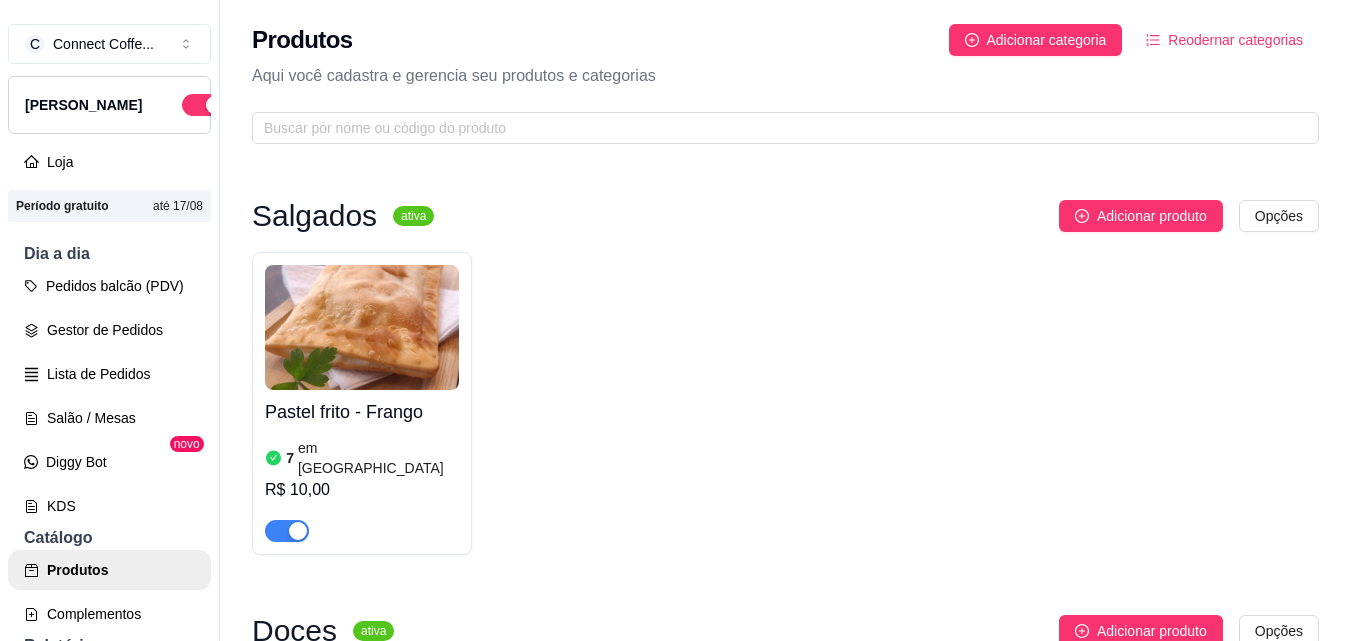 click on "Reodernar categorias" at bounding box center [1235, 40] 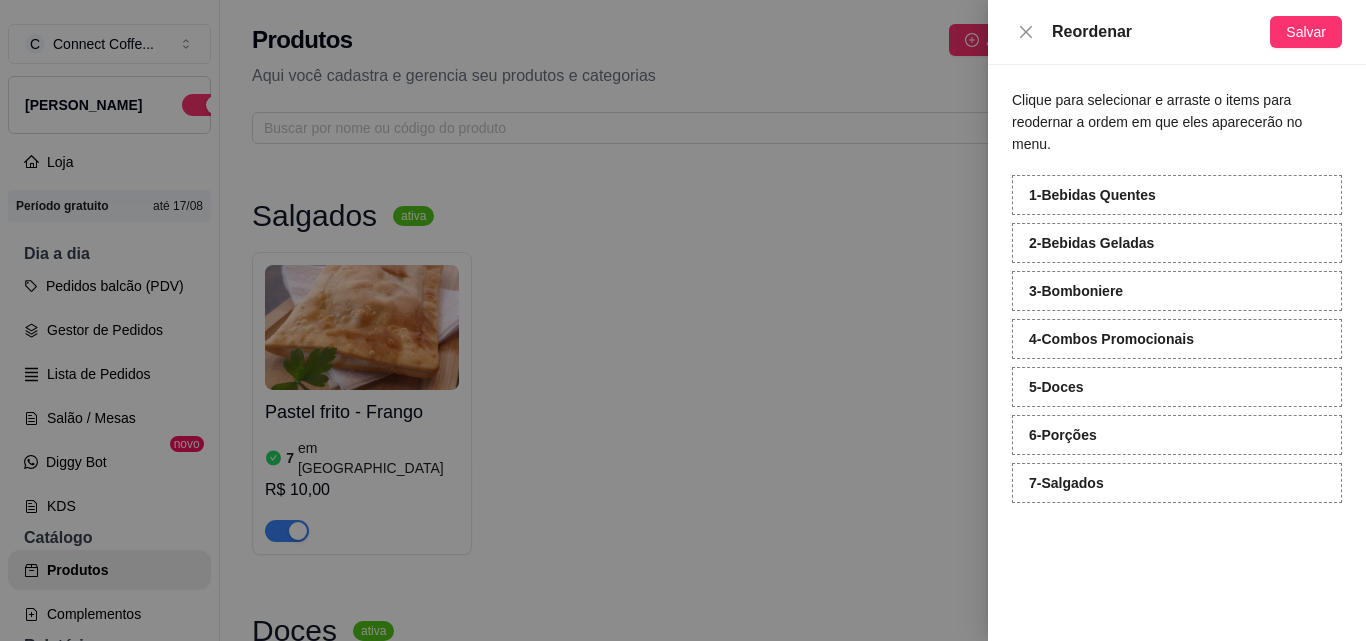 click on "Clique para selecionar e arraste o items para reodernar a ordem em que eles aparecerão no menu. 1  -  Bebidas Quentes 2  -  Bebidas Geladas 3  -  Bomboniere 4  -  Combos Promocionais 5  -  Doces 6  -  Porções 7  -  Salgados" at bounding box center [1177, 353] 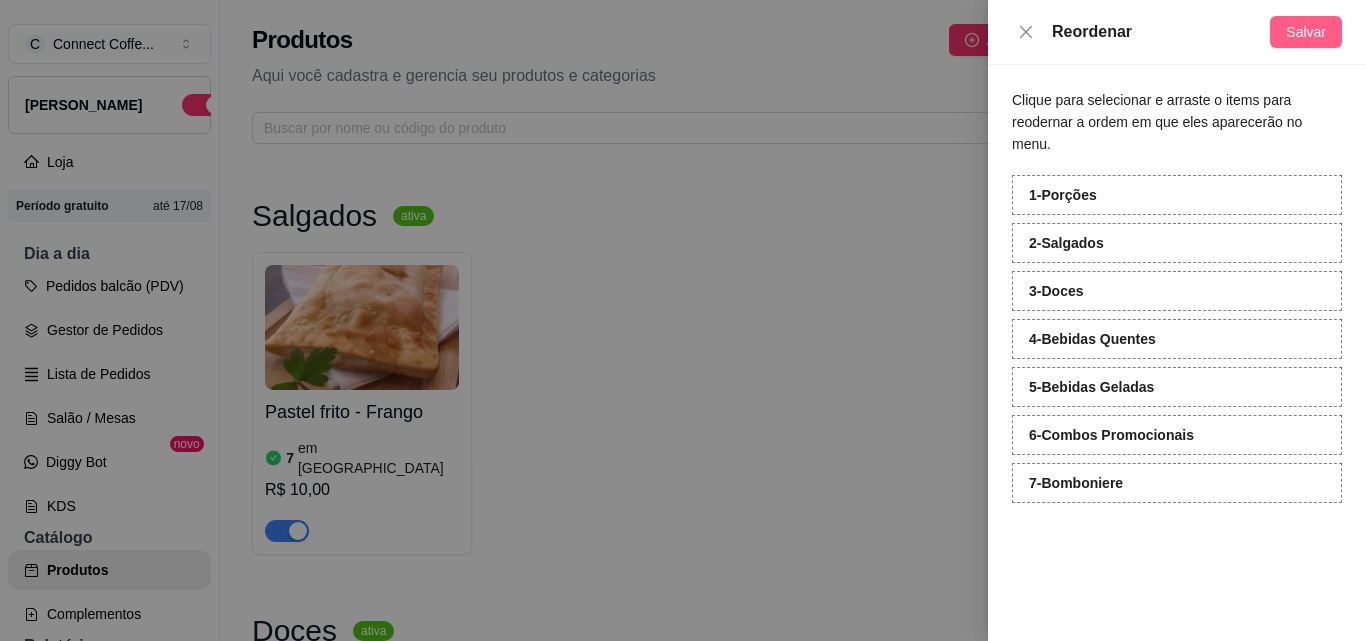 click on "Salvar" at bounding box center [1306, 32] 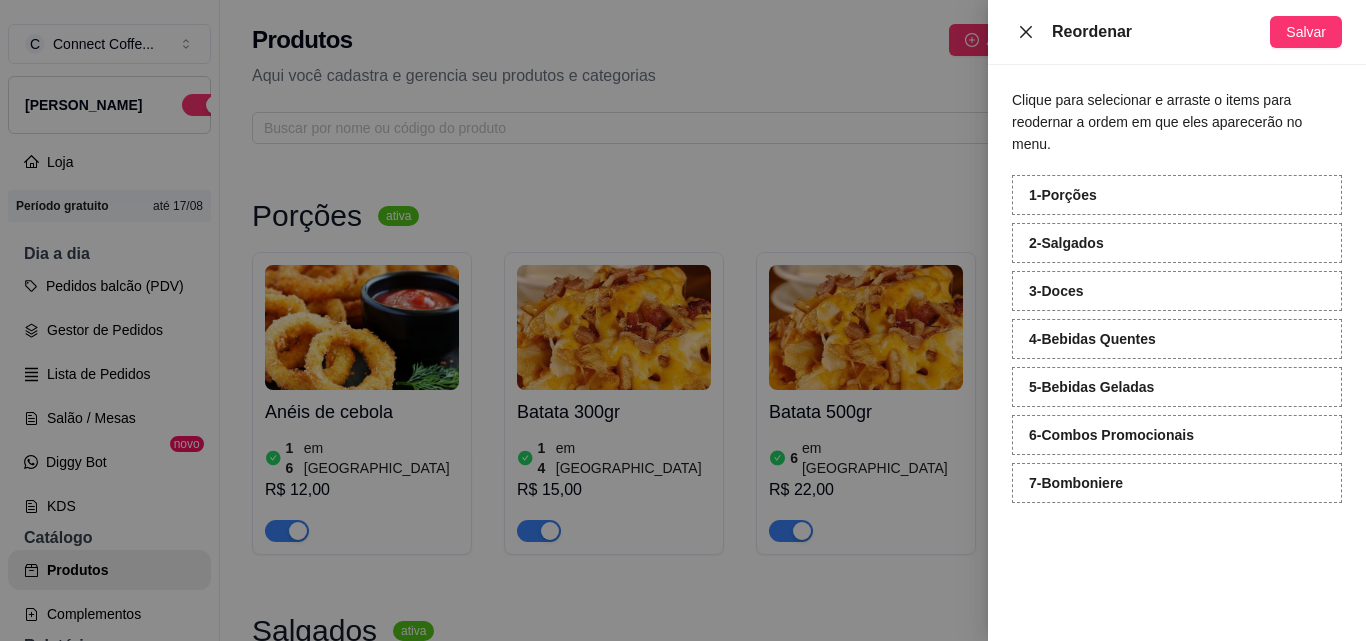 click 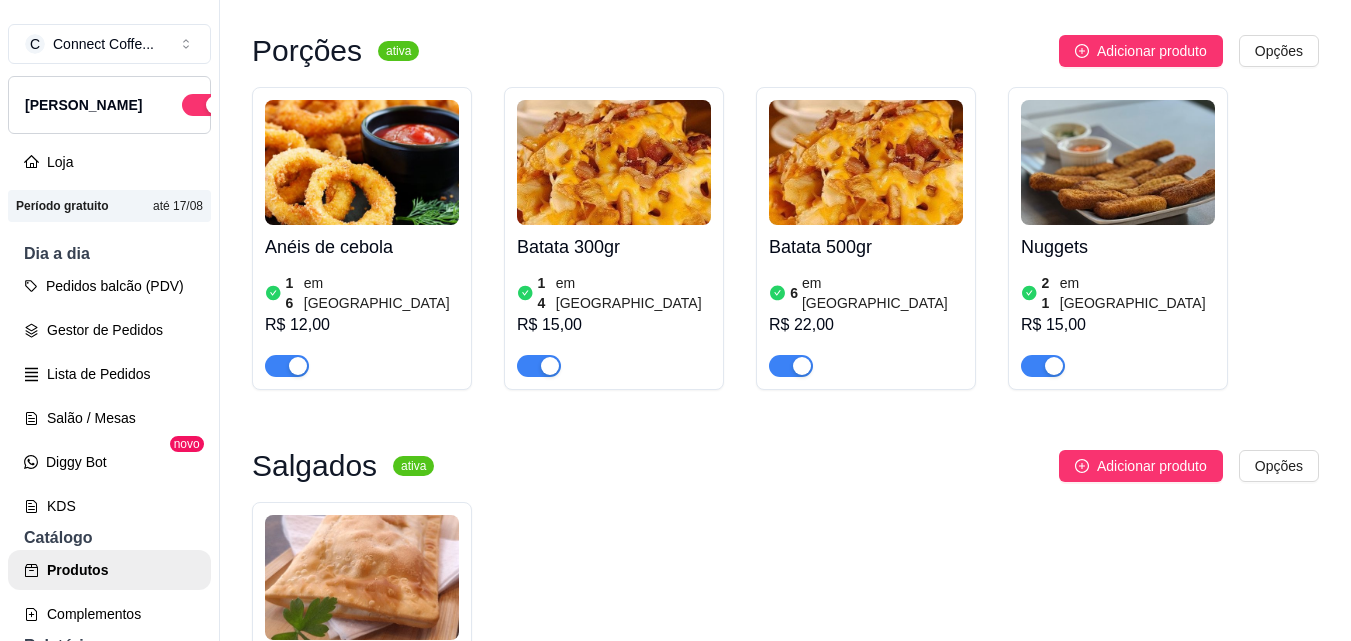 scroll, scrollTop: 0, scrollLeft: 0, axis: both 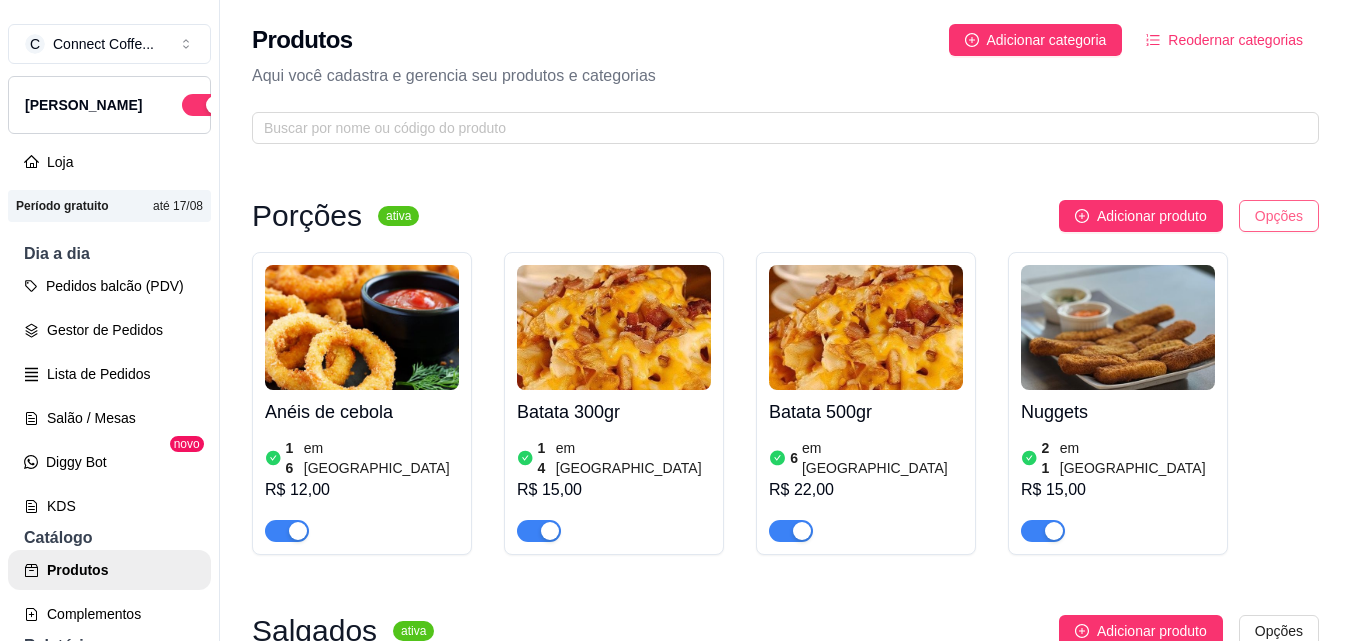 click on "C Connect Coffe ... Loja Aberta Loja Período gratuito até 17/08   Dia a dia Pedidos balcão (PDV) Gestor de Pedidos Lista de Pedidos Salão / Mesas Diggy Bot novo KDS Catálogo Produtos Complementos Relatórios Relatórios de vendas Relatório de clientes Relatório de fidelidade novo Gerenciar Entregadores novo Nota Fiscal (NFC-e) Controle de caixa Controle de fiado Cupons Clientes Estoque Configurações Diggy Planos Precisa de ajuda? Sair Produtos Adicionar categoria Reodernar categorias Aqui você cadastra e gerencia seu produtos e categorias Porções ativa Adicionar produto Opções Anéis de cebola   16 em estoque R$ 12,00 Batata 300gr   14 em estoque R$ 15,00 Batata 500gr   6 em estoque R$ 22,00 Nuggets   21 em estoque R$ 15,00 Salgados  ativa Adicionar produto Opções Pastel frito - Frango   7 em estoque R$ 10,00 Doces ativa Adicionar produto Opções Croissant Chocolate branco c/ morango   0 em estoque R$ 20,00 Torta Dois Amores   2 em estoque R$ 12,00 Torta Abacaxi   5 em estoque   0   7" at bounding box center [675, 320] 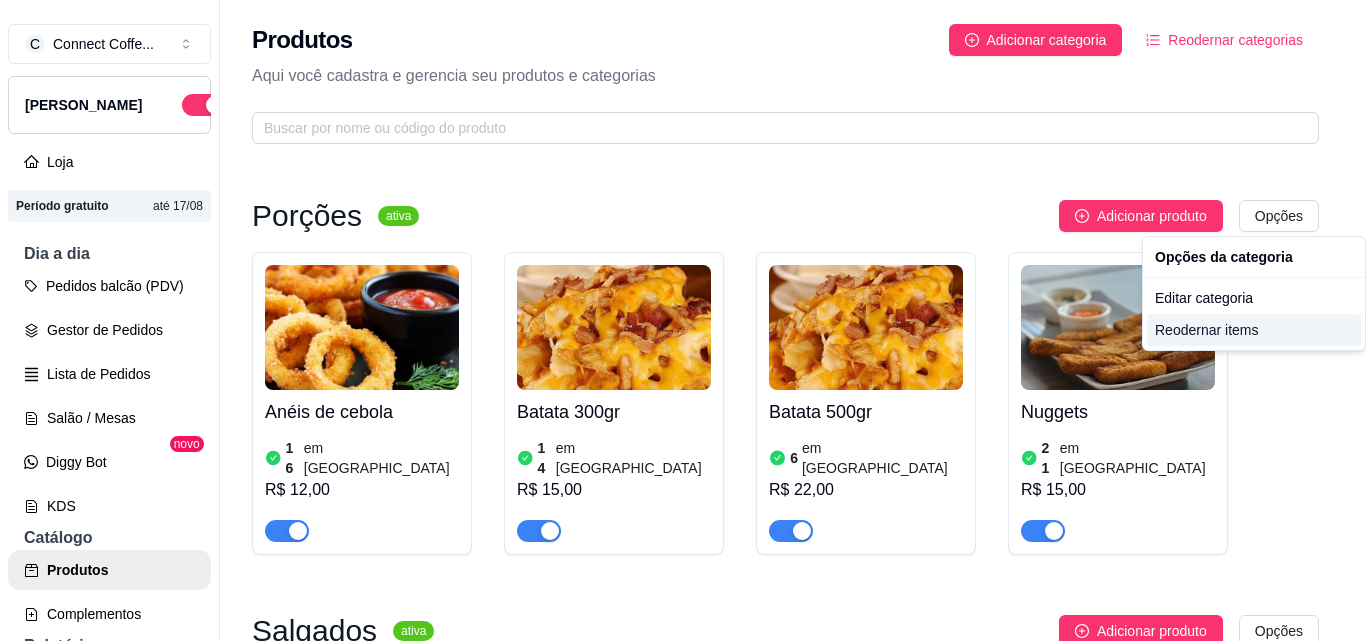 click on "Reodernar items" at bounding box center [1254, 330] 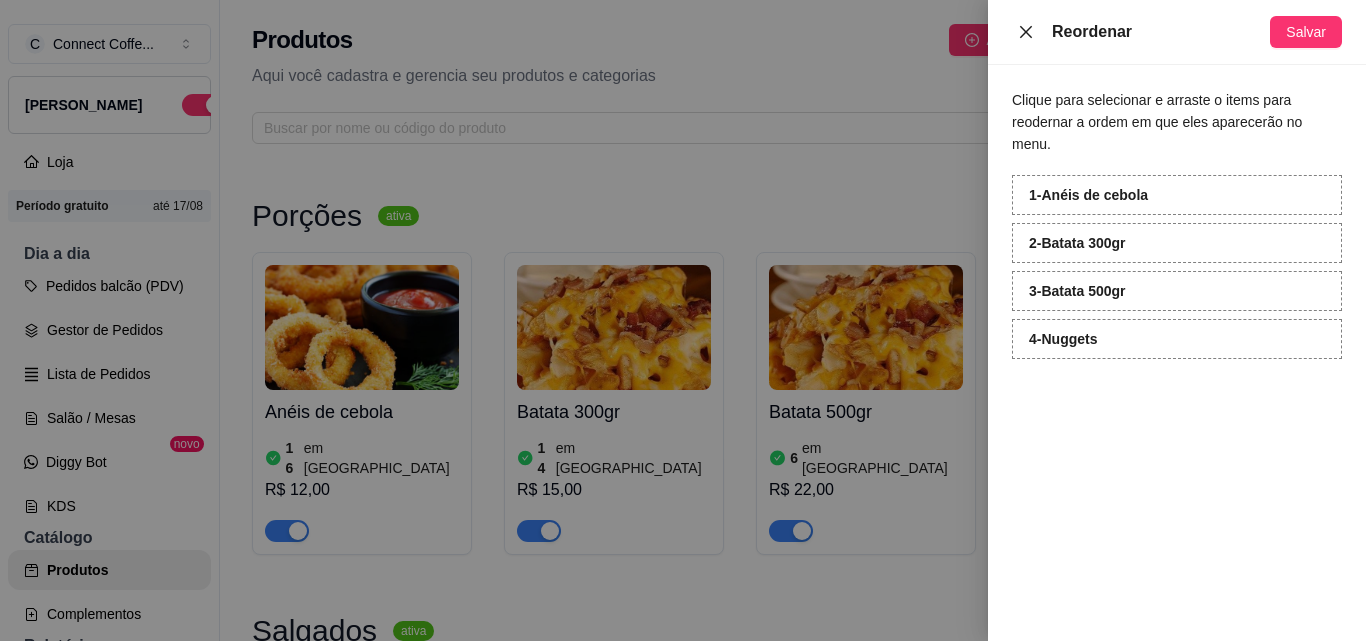 click 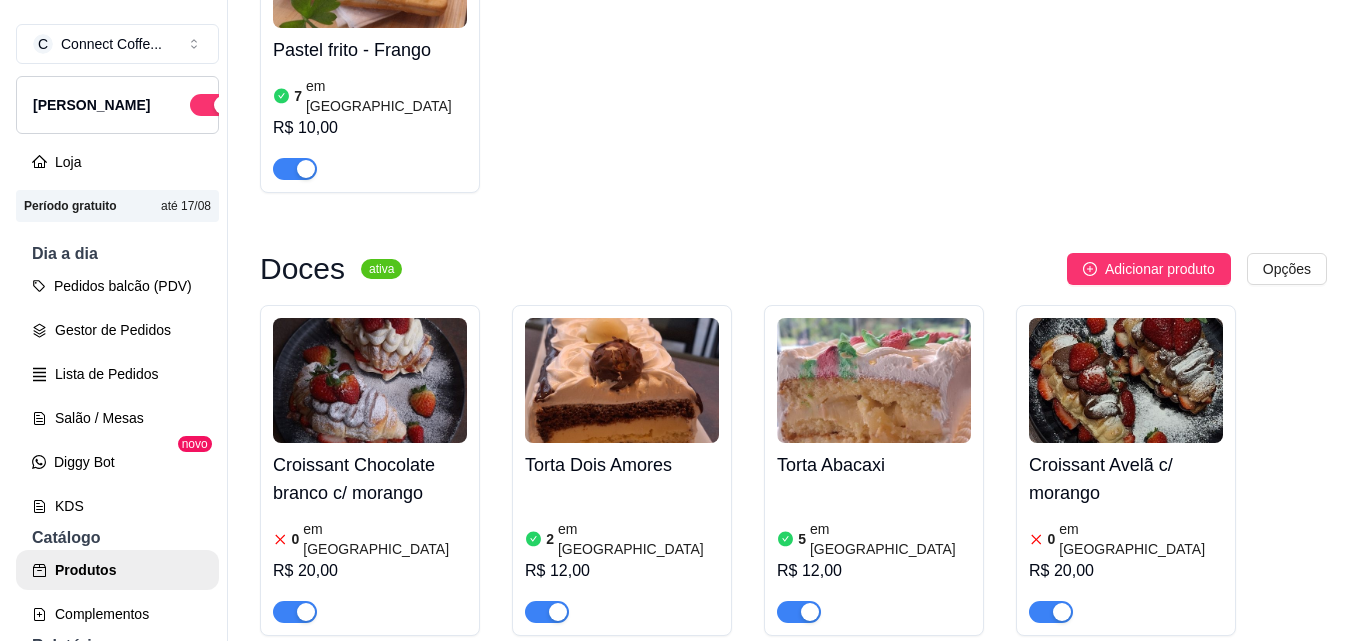 scroll, scrollTop: 800, scrollLeft: 0, axis: vertical 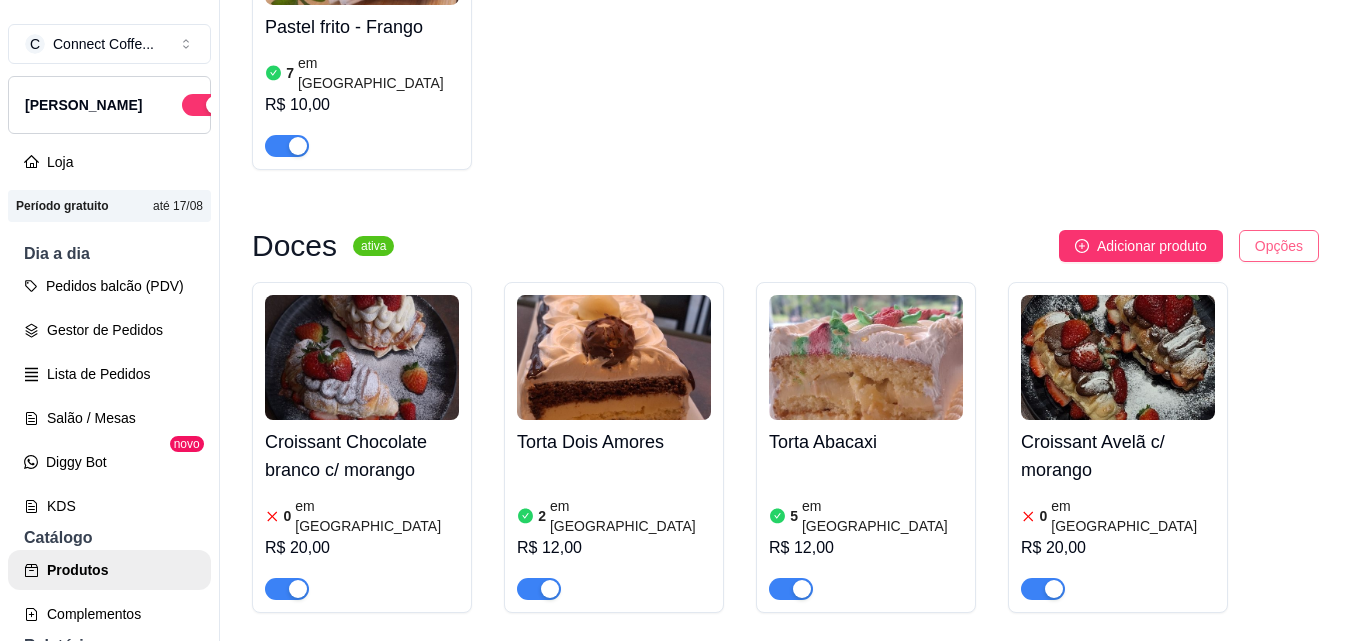 click on "C Connect Coffe ... Loja Aberta Loja Período gratuito até 17/08   Dia a dia Pedidos balcão (PDV) Gestor de Pedidos Lista de Pedidos Salão / Mesas Diggy Bot novo KDS Catálogo Produtos Complementos Relatórios Relatórios de vendas Relatório de clientes Relatório de fidelidade novo Gerenciar Entregadores novo Nota Fiscal (NFC-e) Controle de caixa Controle de fiado Cupons Clientes Estoque Configurações Diggy Planos Precisa de ajuda? Sair Produtos Adicionar categoria Reodernar categorias Aqui você cadastra e gerencia seu produtos e categorias Porções ativa Adicionar produto Opções Anéis de cebola   16 em estoque R$ 12,00 Batata 300gr   14 em estoque R$ 15,00 Batata 500gr   6 em estoque R$ 22,00 Nuggets   21 em estoque R$ 15,00 Salgados  ativa Adicionar produto Opções Pastel frito - Frango   7 em estoque R$ 10,00 Doces ativa Adicionar produto Opções Croissant Chocolate branco c/ morango   0 em estoque R$ 20,00 Torta Dois Amores   2 em estoque R$ 12,00 Torta Abacaxi   5 em estoque   0   7" at bounding box center [675, 320] 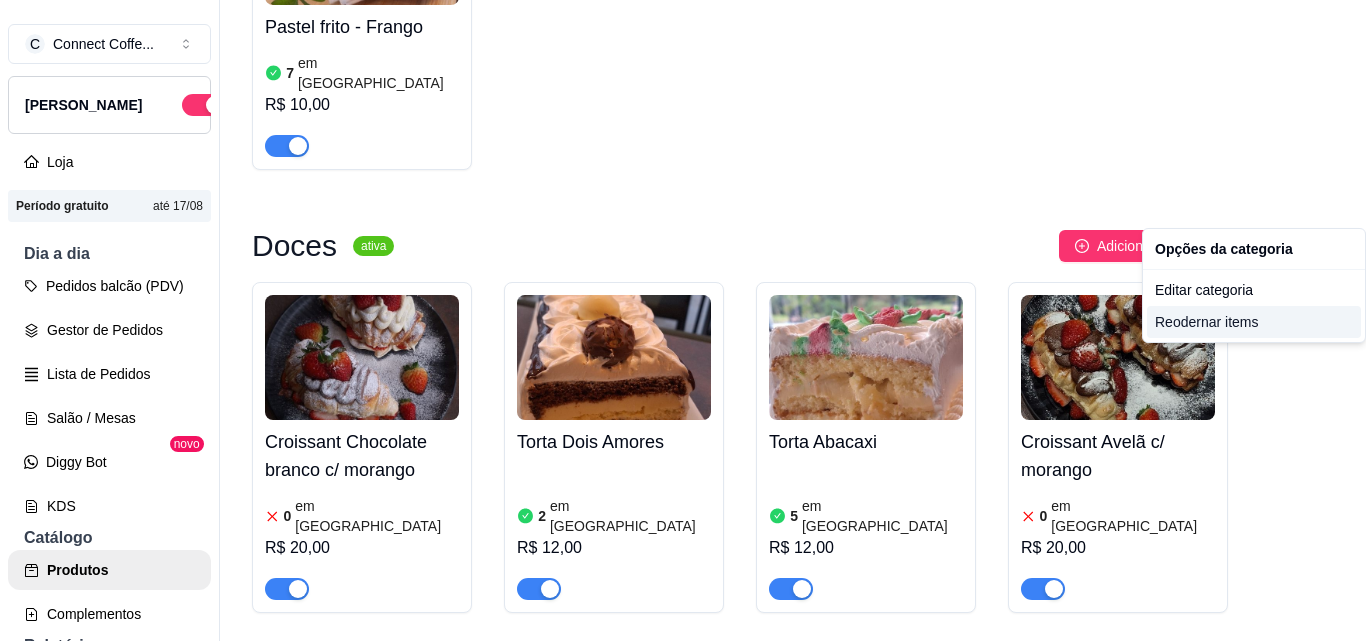 click on "Reodernar items" at bounding box center (1254, 322) 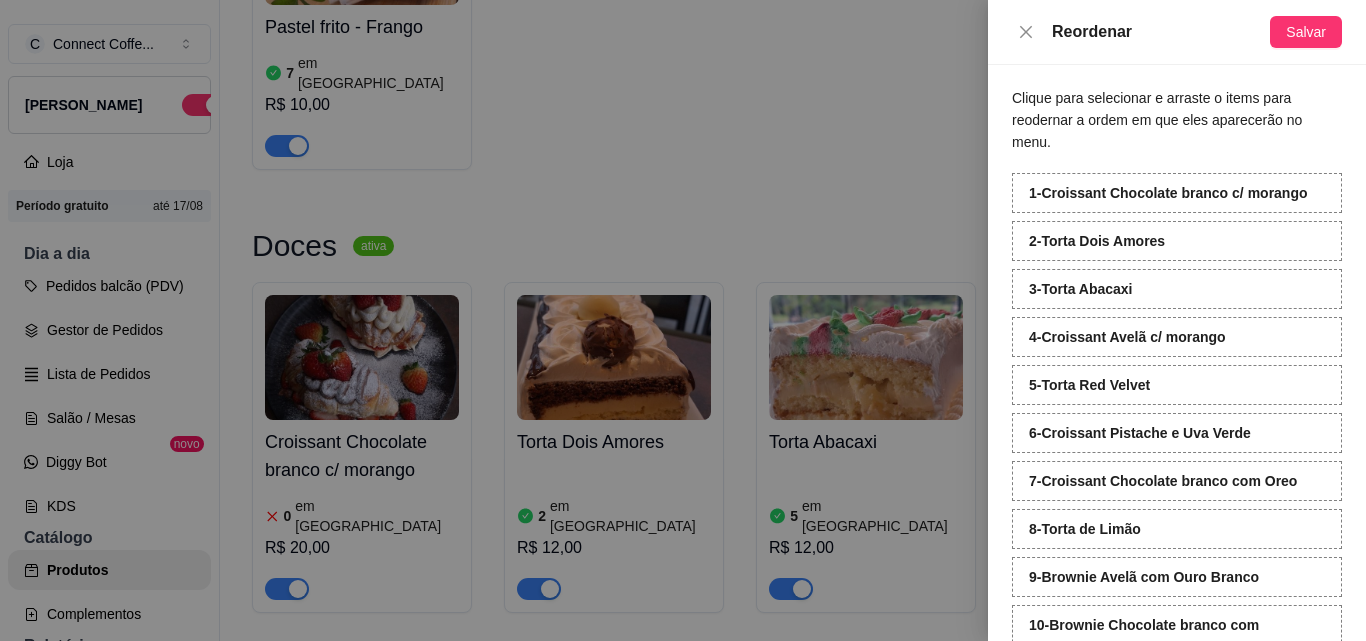 scroll, scrollTop: 0, scrollLeft: 0, axis: both 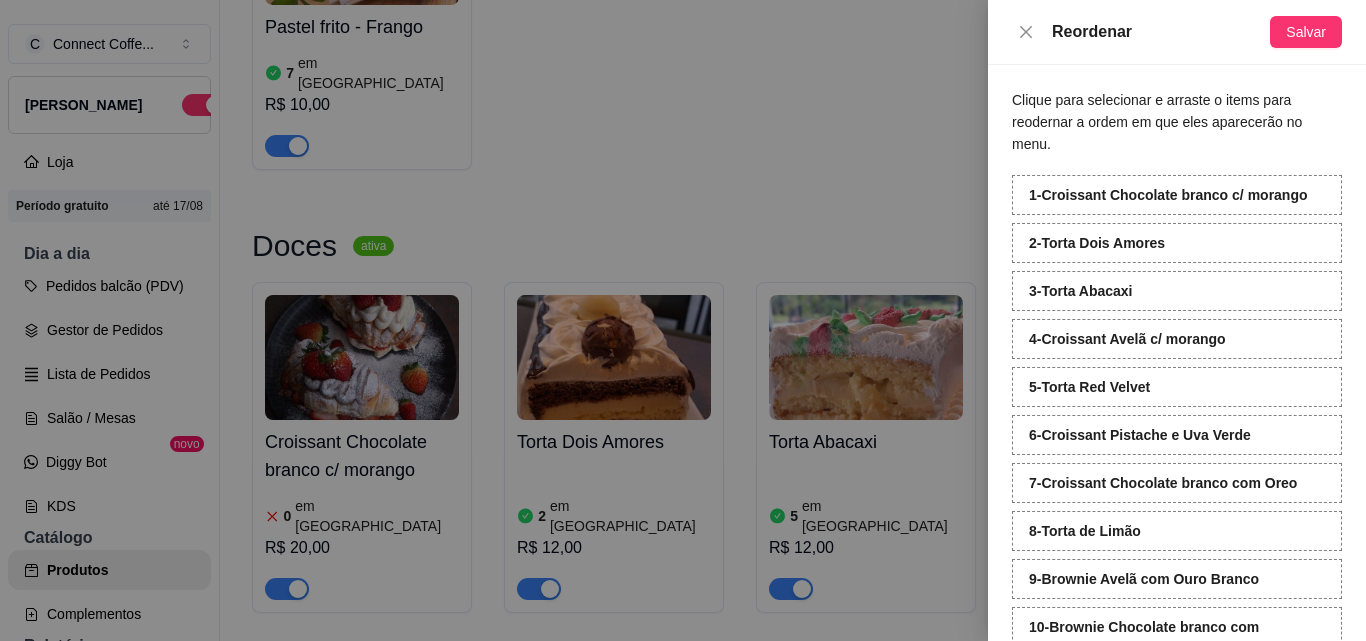 drag, startPoint x: 1294, startPoint y: 184, endPoint x: 1337, endPoint y: 102, distance: 92.5905 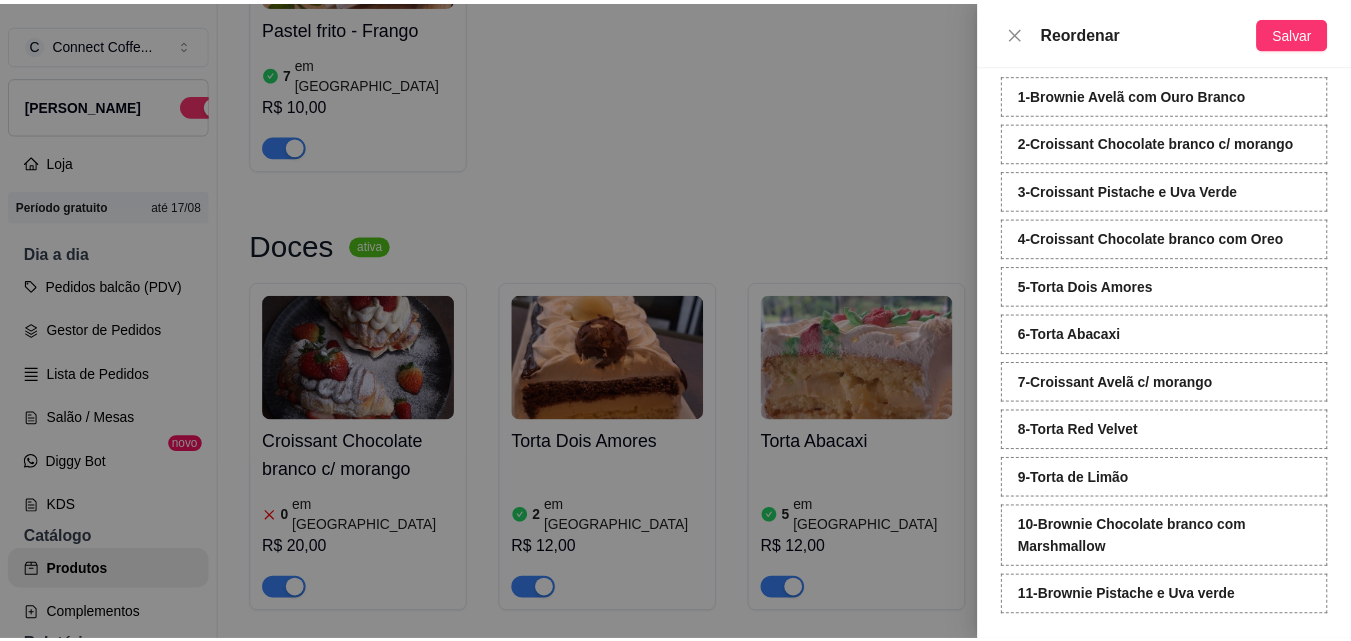 scroll, scrollTop: 108, scrollLeft: 0, axis: vertical 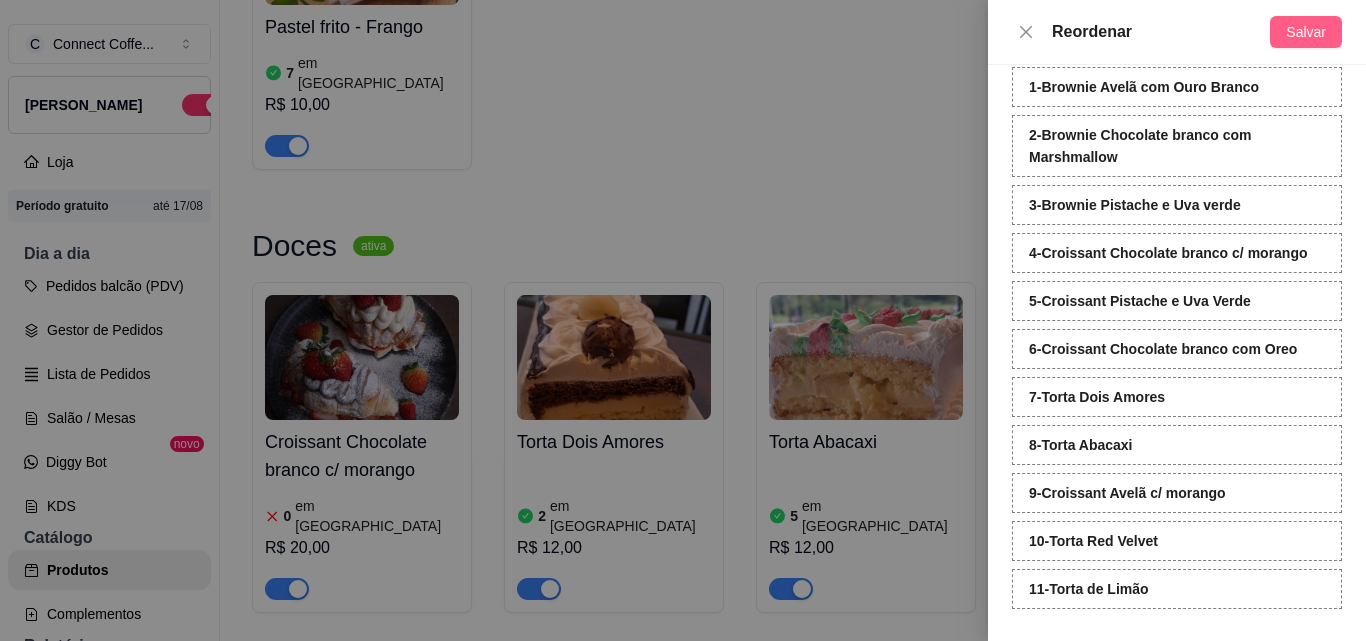 click on "Salvar" at bounding box center [1306, 32] 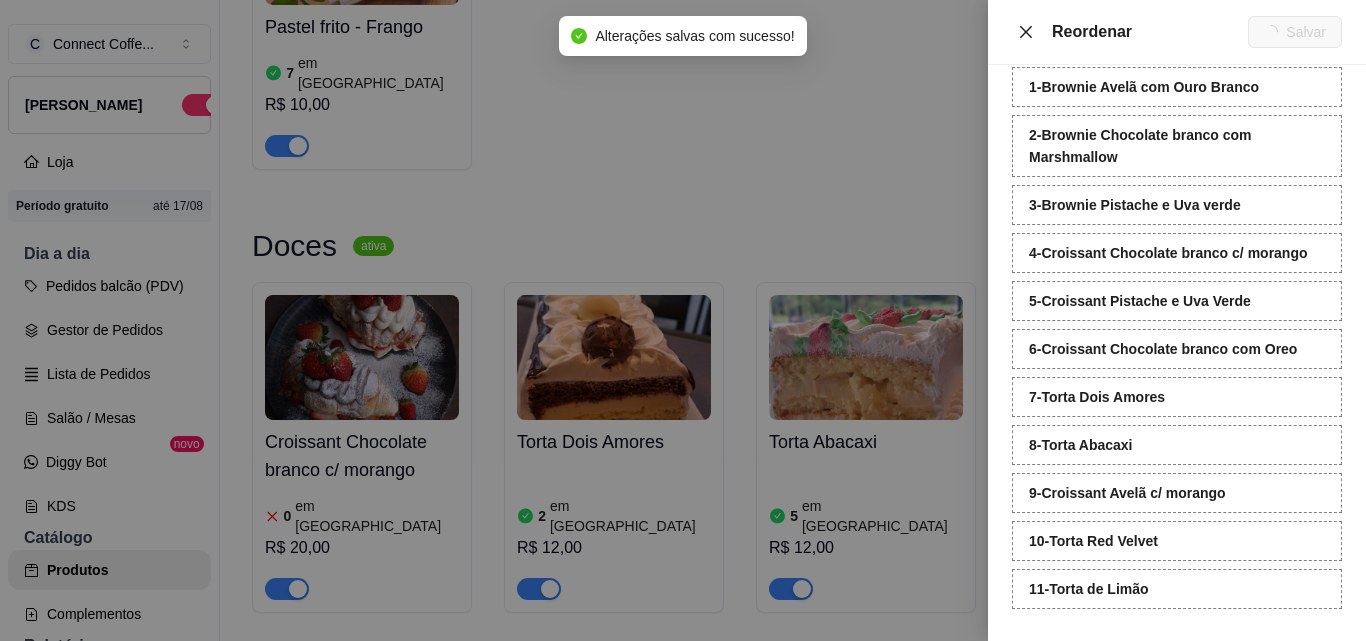 click 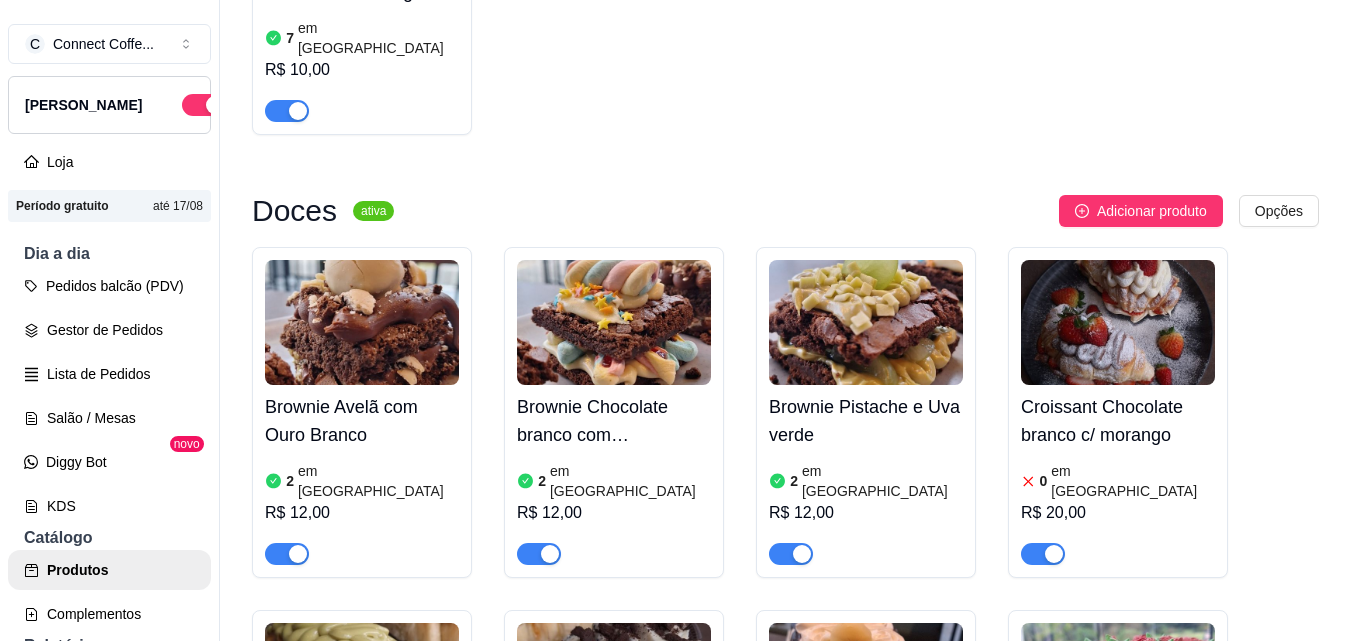 scroll, scrollTop: 800, scrollLeft: 0, axis: vertical 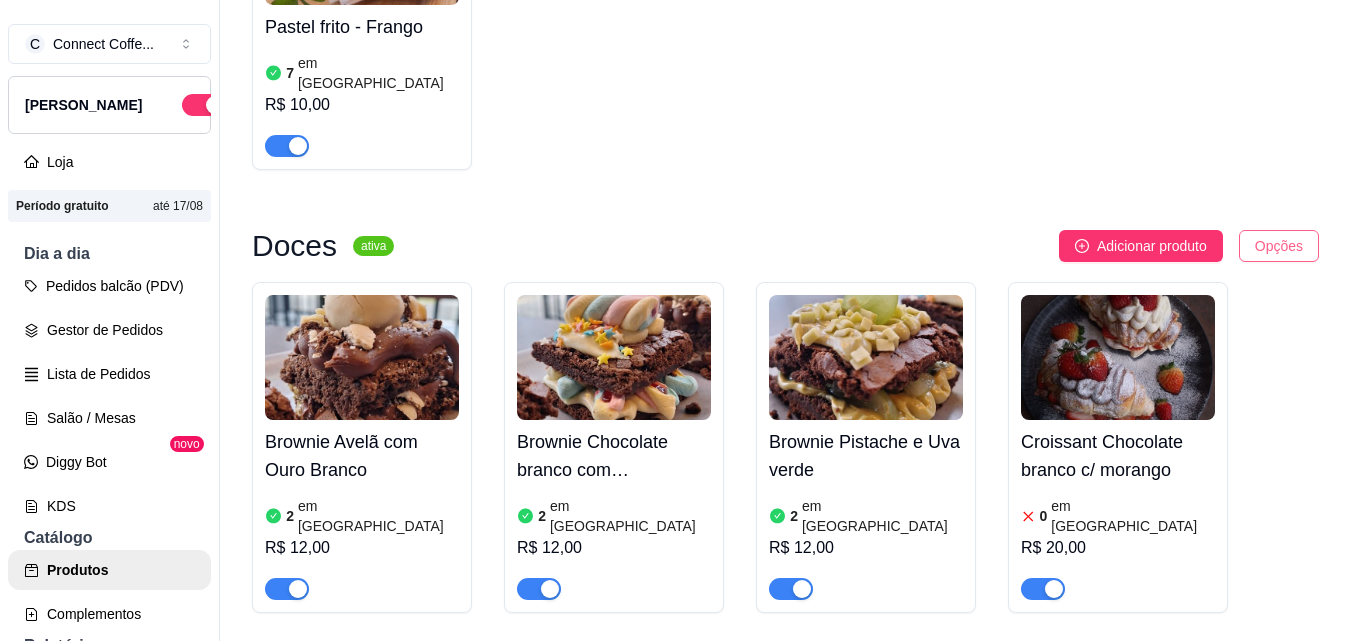 click on "C Connect Coffe ... Loja Aberta Loja Período gratuito até 17/08   Dia a dia Pedidos balcão (PDV) Gestor de Pedidos Lista de Pedidos Salão / Mesas Diggy Bot novo KDS Catálogo Produtos Complementos Relatórios Relatórios de vendas Relatório de clientes Relatório de fidelidade novo Gerenciar Entregadores novo Nota Fiscal (NFC-e) Controle de caixa Controle de fiado Cupons Clientes Estoque Configurações Diggy Planos Precisa de ajuda? Sair Produtos Adicionar categoria Reodernar categorias Aqui você cadastra e gerencia seu produtos e categorias Porções ativa Adicionar produto Opções Anéis de cebola   16 em estoque R$ 12,00 Batata 300gr   14 em estoque R$ 15,00 Batata 500gr   6 em estoque R$ 22,00 Nuggets   21 em estoque R$ 15,00 Salgados  ativa Adicionar produto Opções Pastel frito - Frango   7 em estoque R$ 10,00 Doces ativa Adicionar produto Opções Brownie Avelã com Ouro Branco   2 em estoque R$ 12,00 Brownie Chocolate branco com Marshmallow   2 em estoque R$ 12,00   2 em estoque   0" at bounding box center [675, 320] 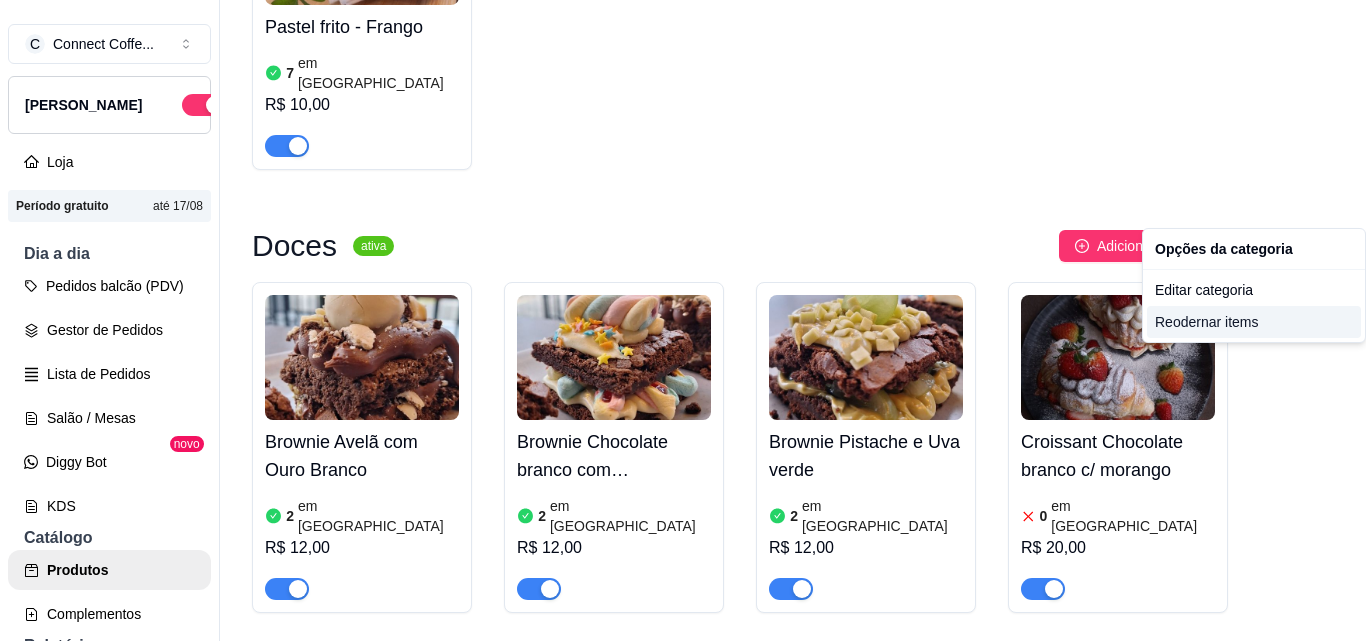 click on "Reodernar items" at bounding box center [1254, 322] 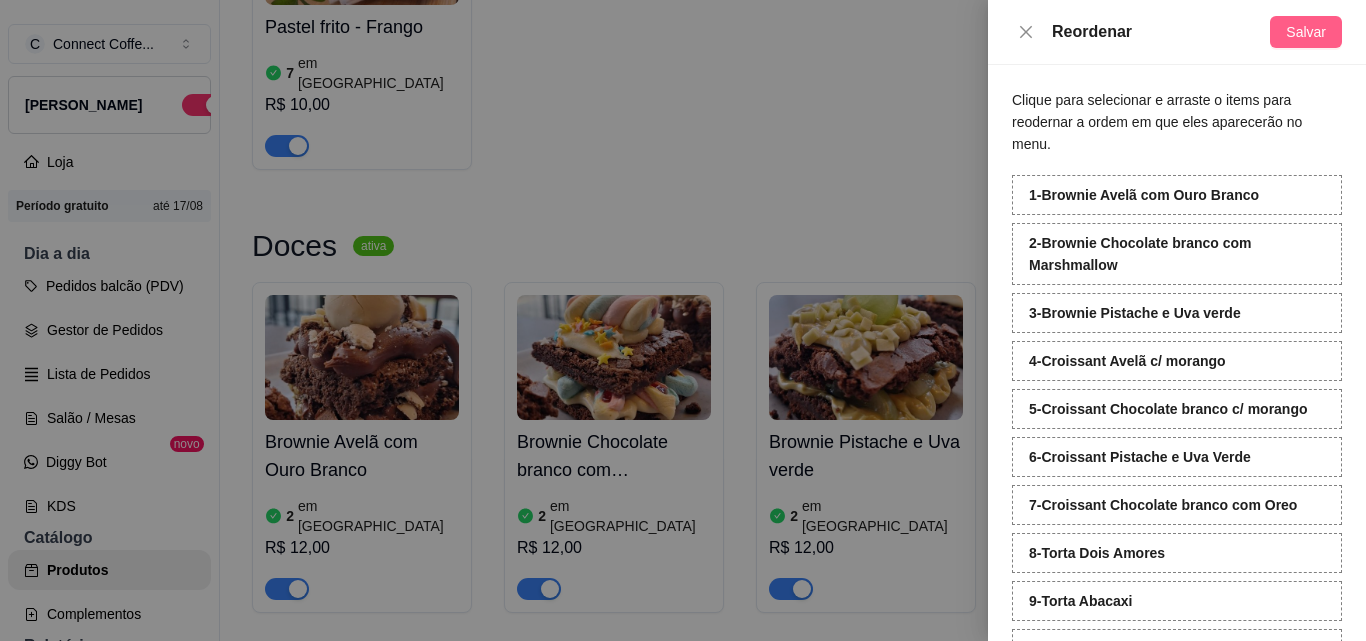 click on "Salvar" at bounding box center (1306, 32) 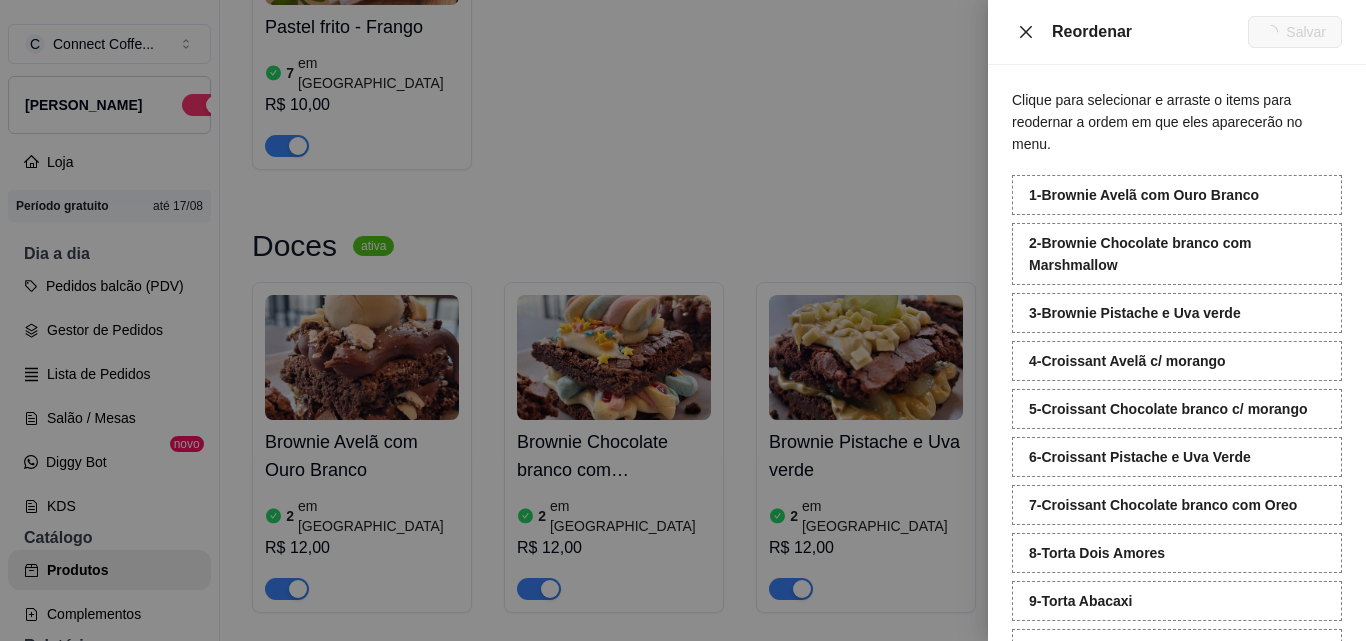 click 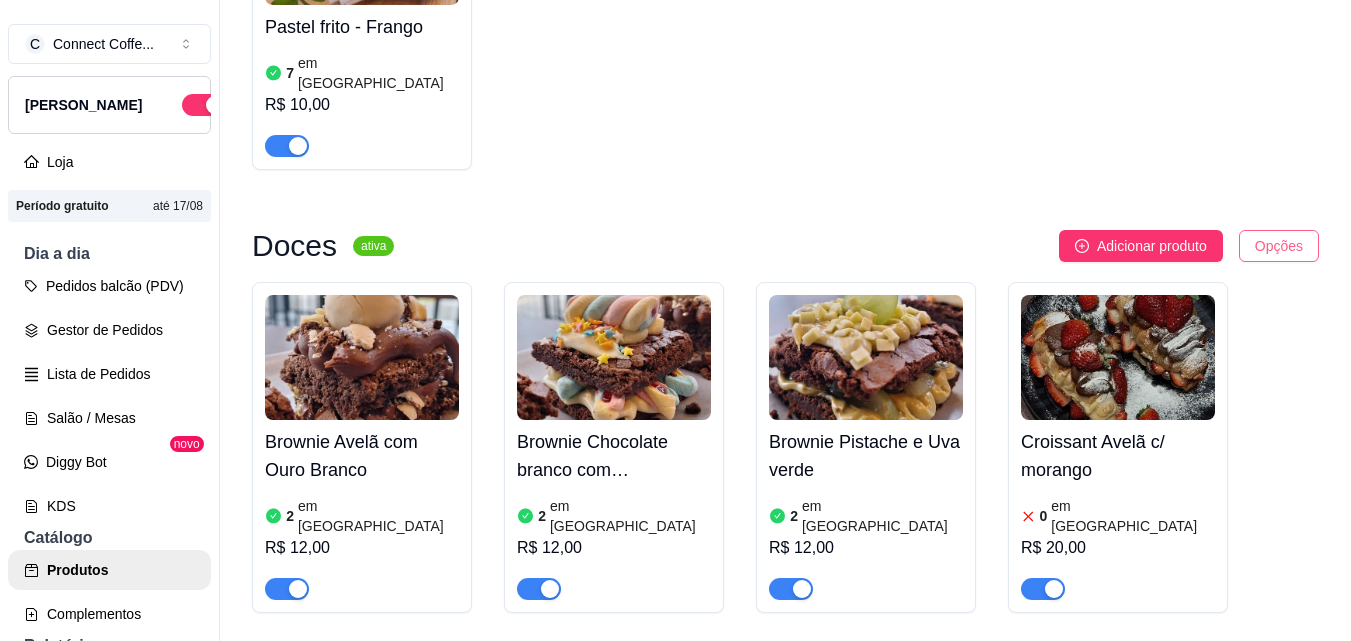 click on "C Connect Coffe ... Loja Aberta Loja Período gratuito até 17/08   Dia a dia Pedidos balcão (PDV) Gestor de Pedidos Lista de Pedidos Salão / Mesas Diggy Bot novo KDS Catálogo Produtos Complementos Relatórios Relatórios de vendas Relatório de clientes Relatório de fidelidade novo Gerenciar Entregadores novo Nota Fiscal (NFC-e) Controle de caixa Controle de fiado Cupons Clientes Estoque Configurações Diggy Planos Precisa de ajuda? Sair Produtos Adicionar categoria Reodernar categorias Aqui você cadastra e gerencia seu produtos e categorias Porções ativa Adicionar produto Opções Anéis de cebola   16 em estoque R$ 12,00 Batata 300gr   14 em estoque R$ 15,00 Batata 500gr   6 em estoque R$ 22,00 Nuggets   21 em estoque R$ 15,00 Salgados  ativa Adicionar produto Opções Pastel frito - Frango   7 em estoque R$ 10,00 Doces ativa Adicionar produto Opções Brownie Avelã com Ouro Branco   2 em estoque R$ 12,00 Brownie Chocolate branco com Marshmallow   2 em estoque R$ 12,00   2 em estoque   0" at bounding box center [675, 320] 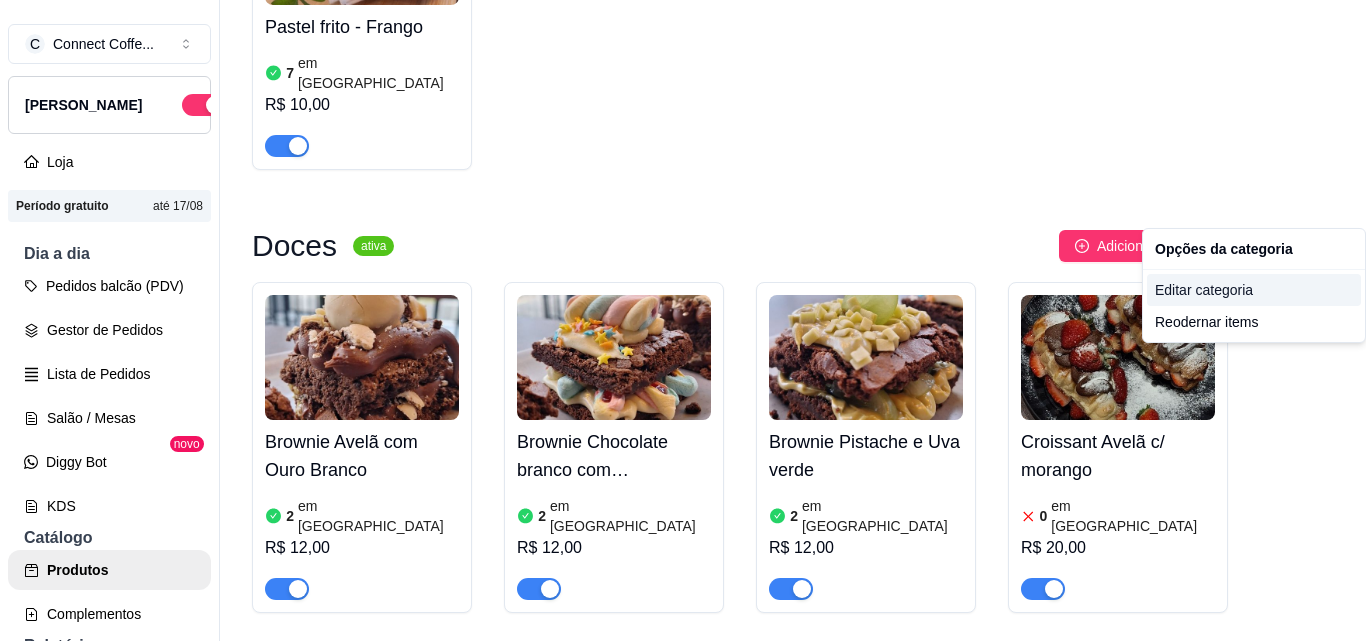 click on "Editar categoria" at bounding box center (1254, 290) 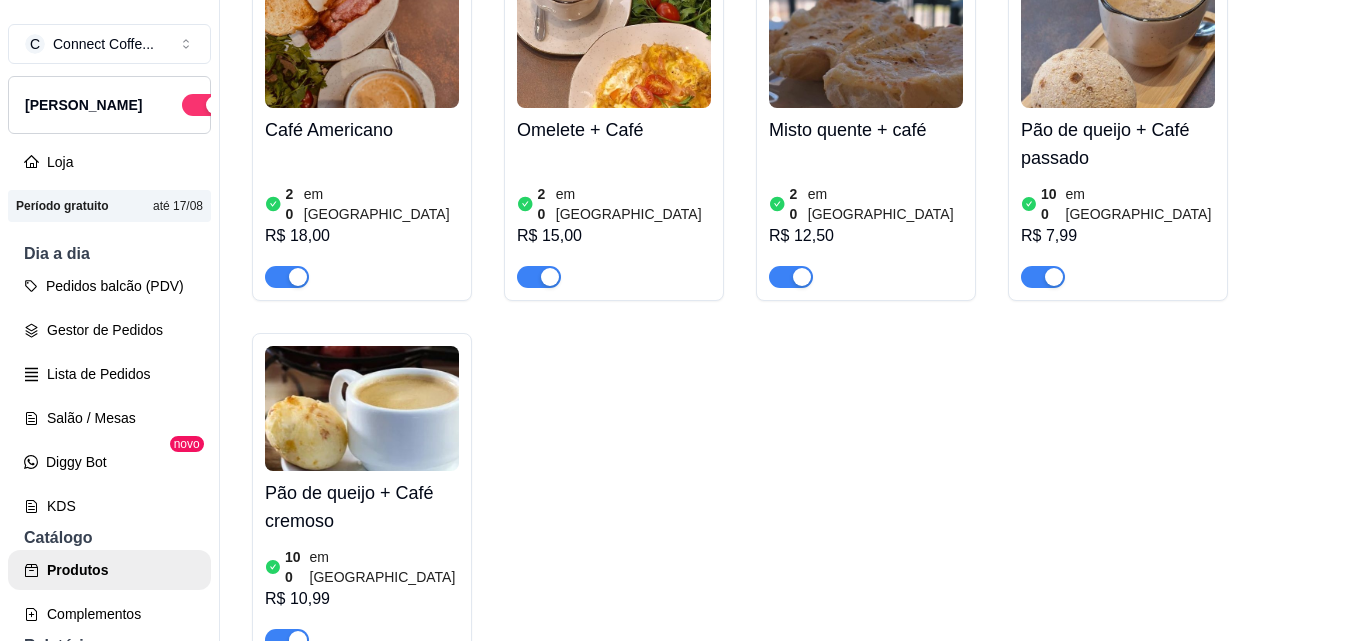 scroll, scrollTop: 2666, scrollLeft: 0, axis: vertical 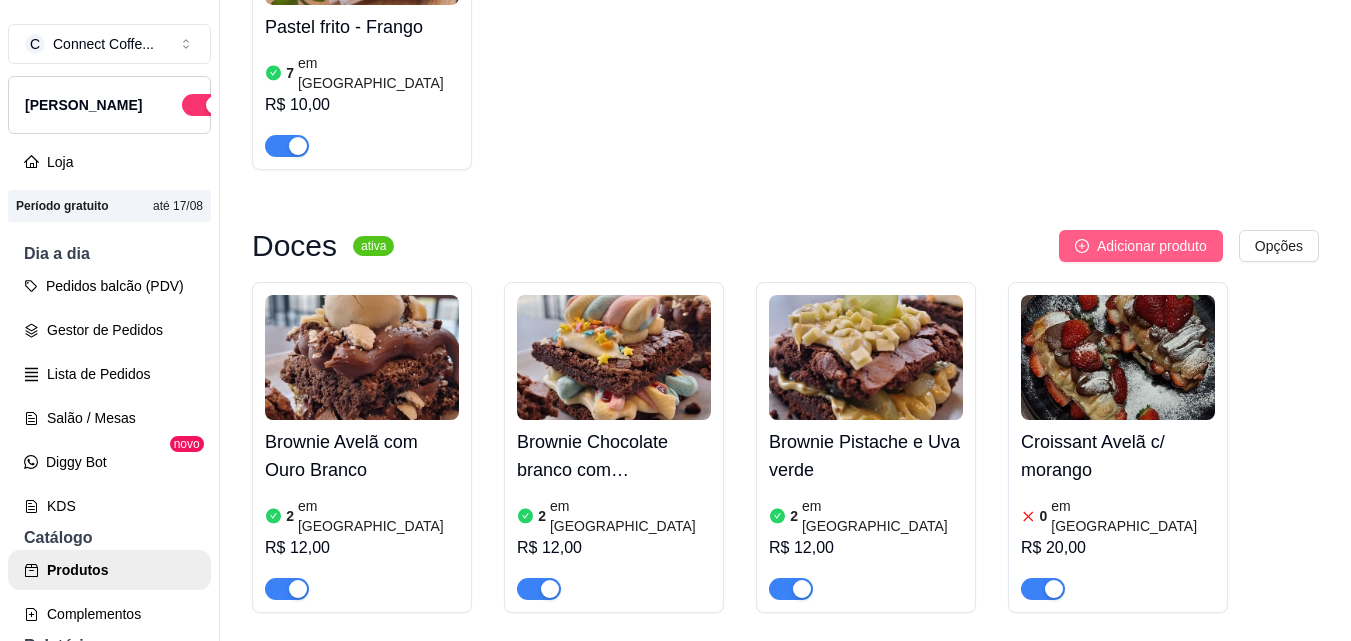 click on "Adicionar produto" at bounding box center [1152, 246] 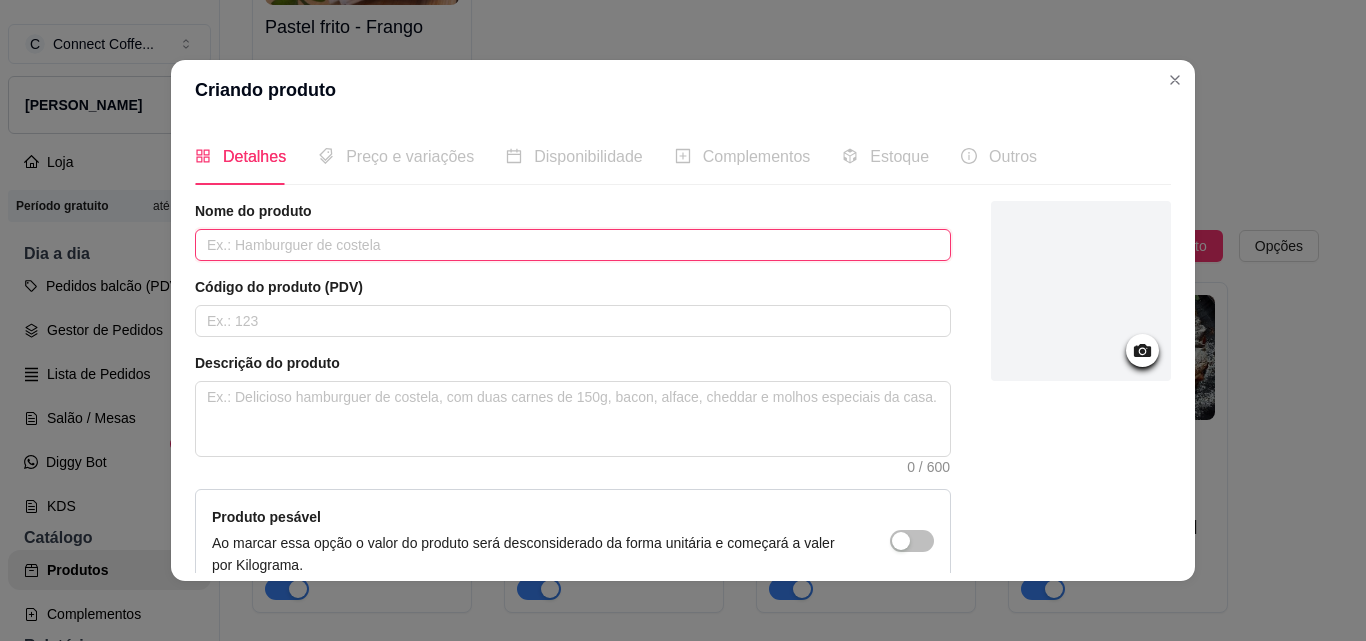 click at bounding box center [573, 245] 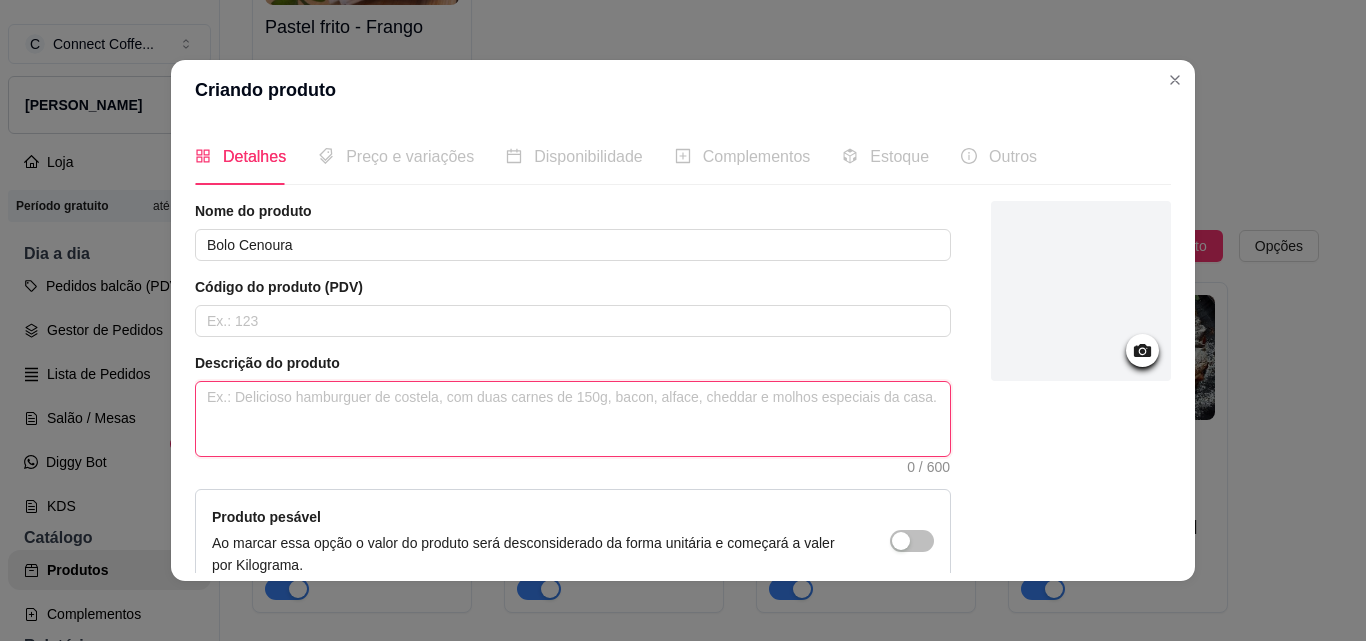 click at bounding box center (573, 419) 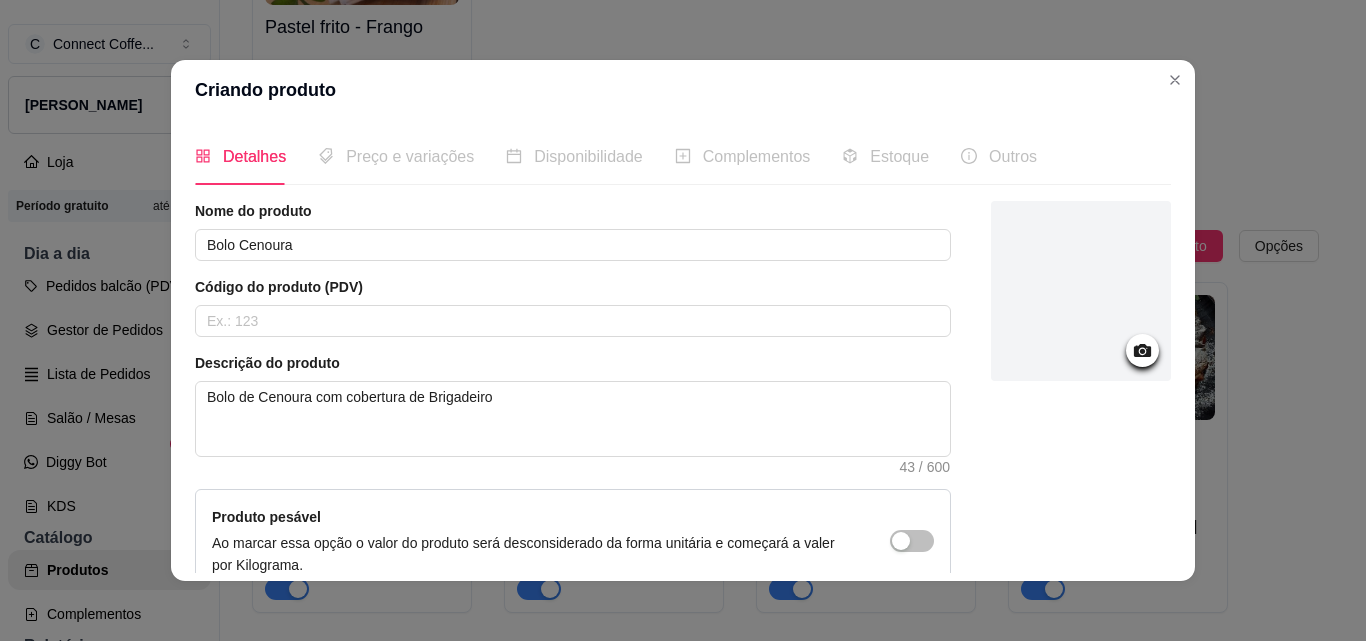 click 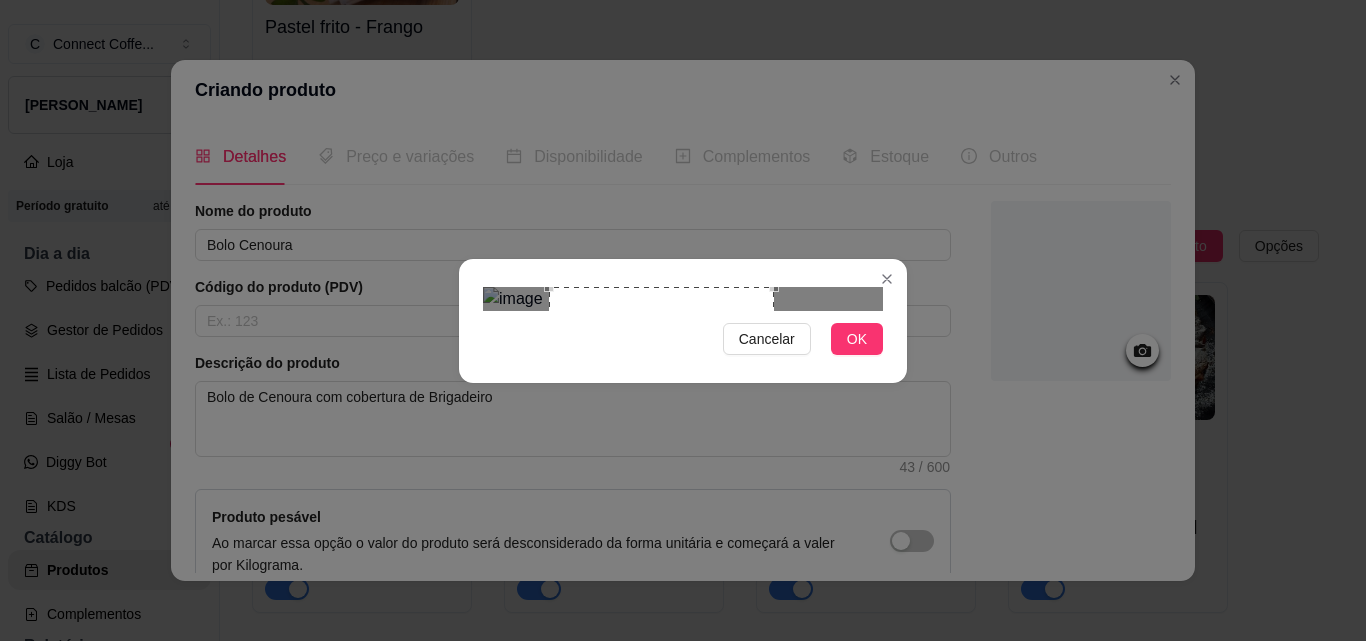 click at bounding box center (661, 399) 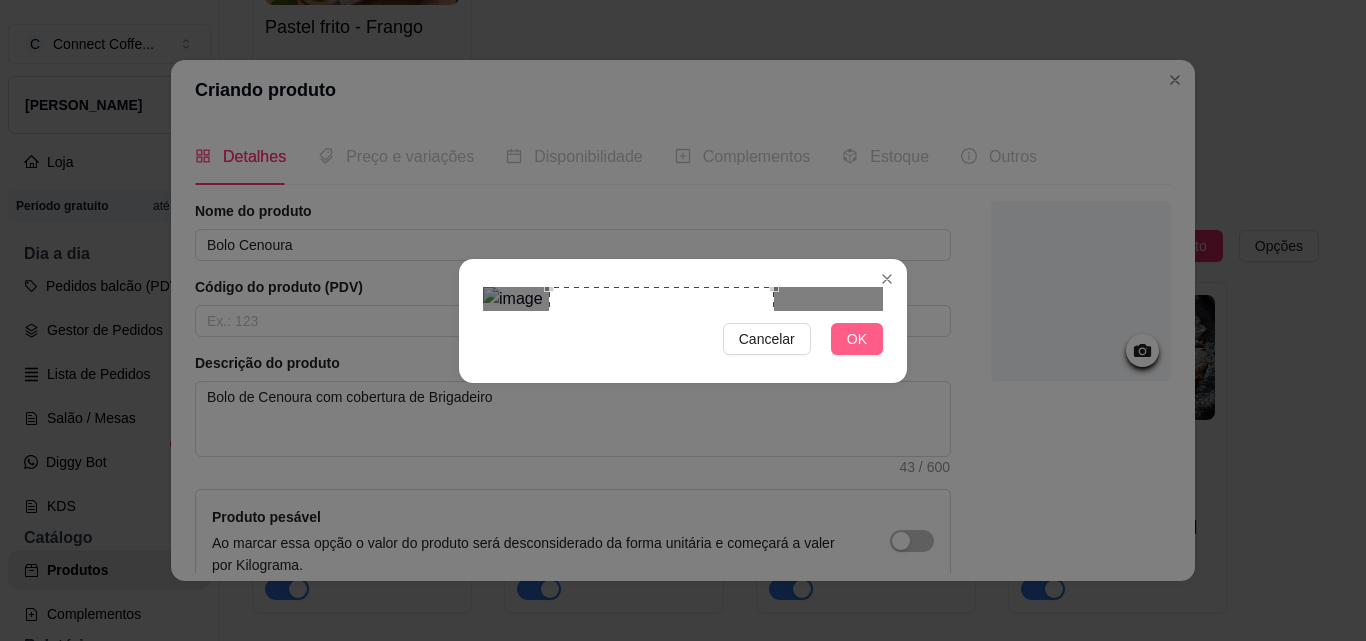 click on "OK" at bounding box center [857, 339] 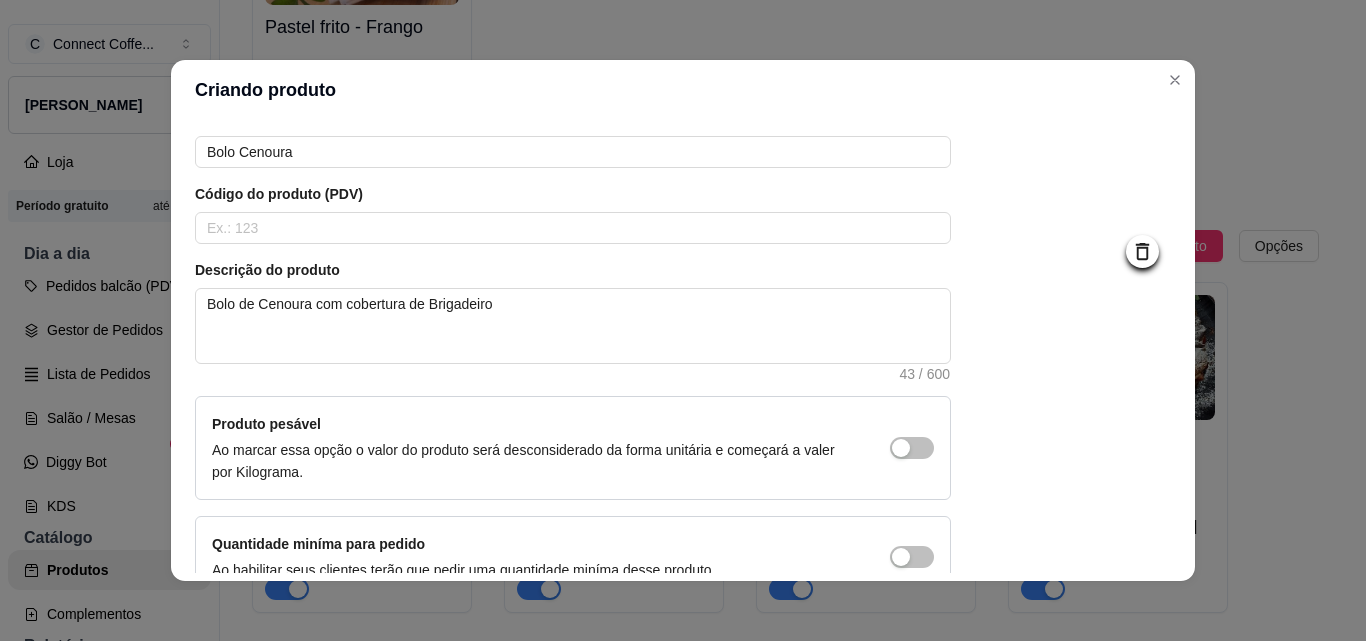 scroll, scrollTop: 207, scrollLeft: 0, axis: vertical 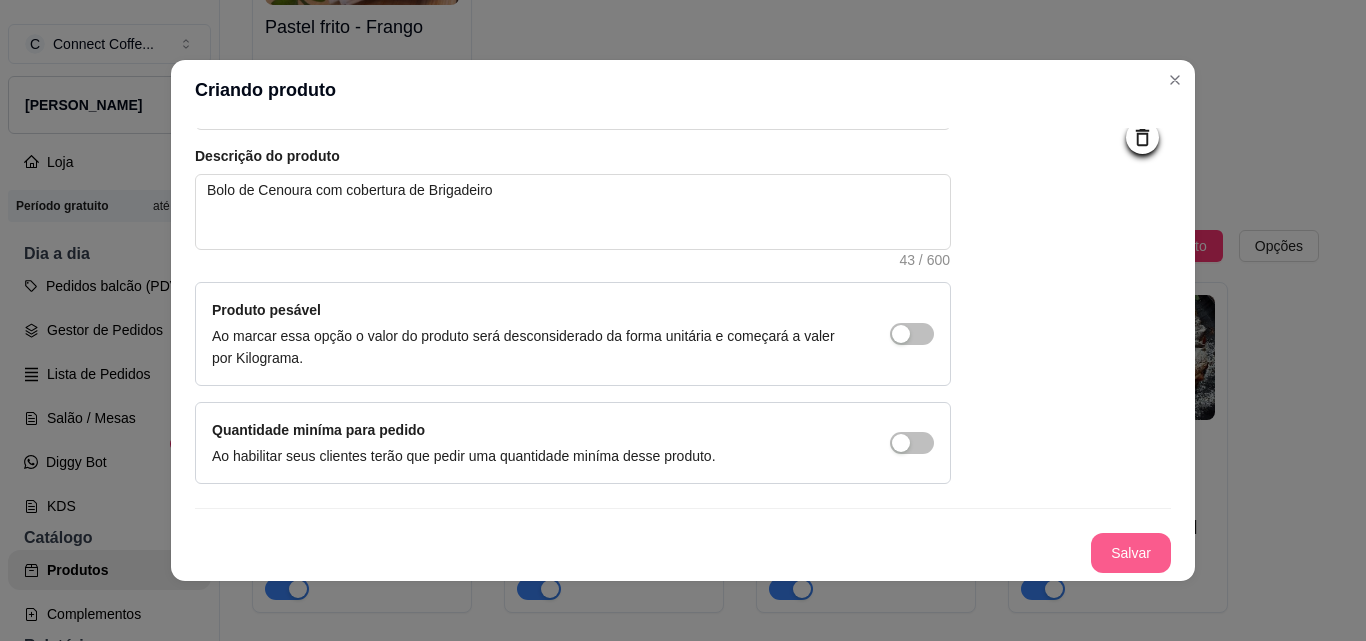 click on "Salvar" at bounding box center [1131, 553] 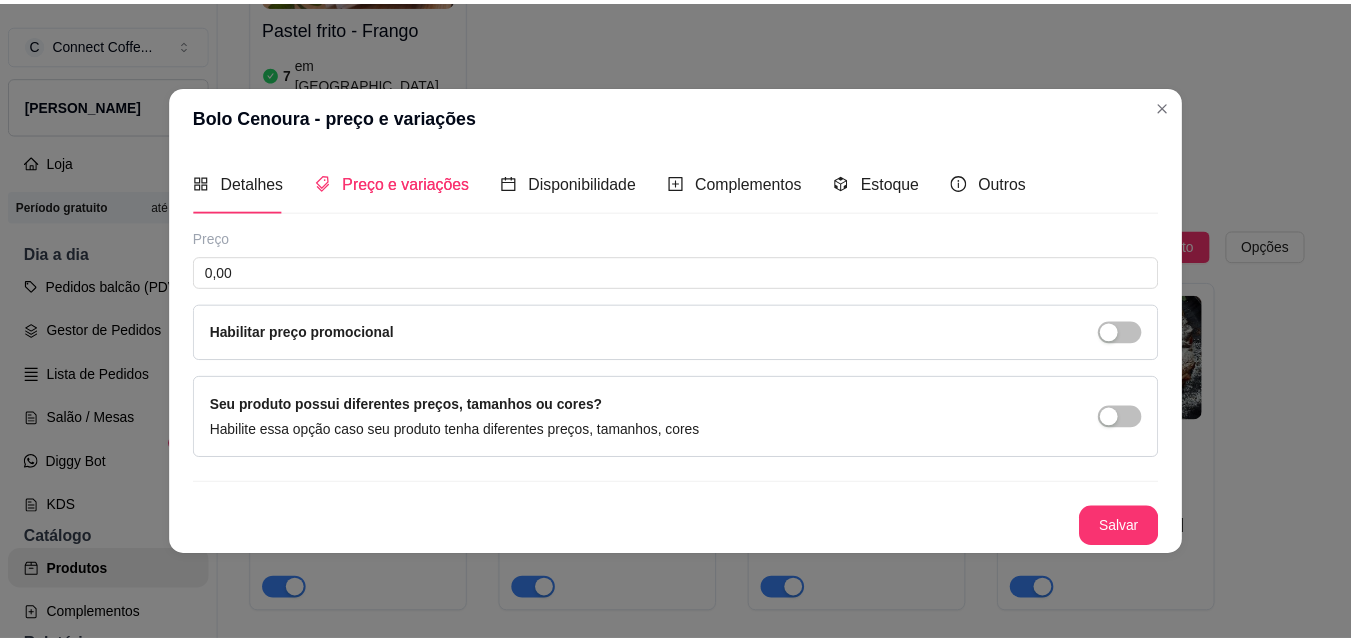 scroll, scrollTop: 0, scrollLeft: 0, axis: both 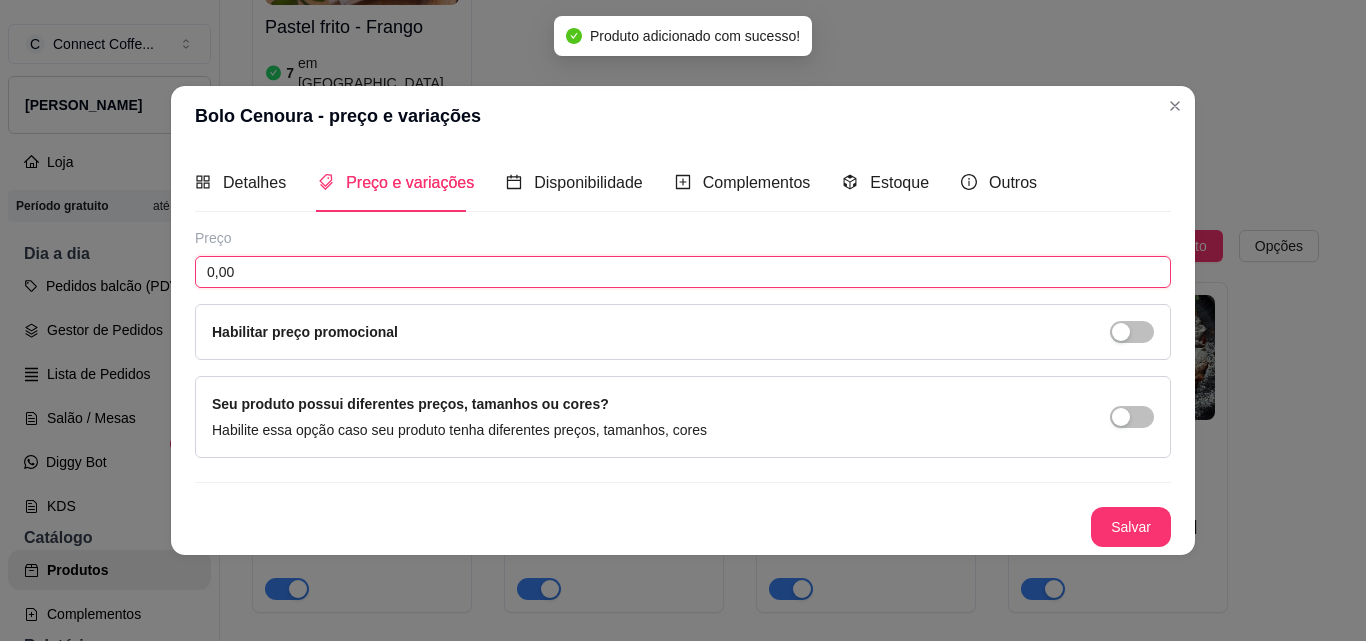 click on "0,00" at bounding box center [683, 272] 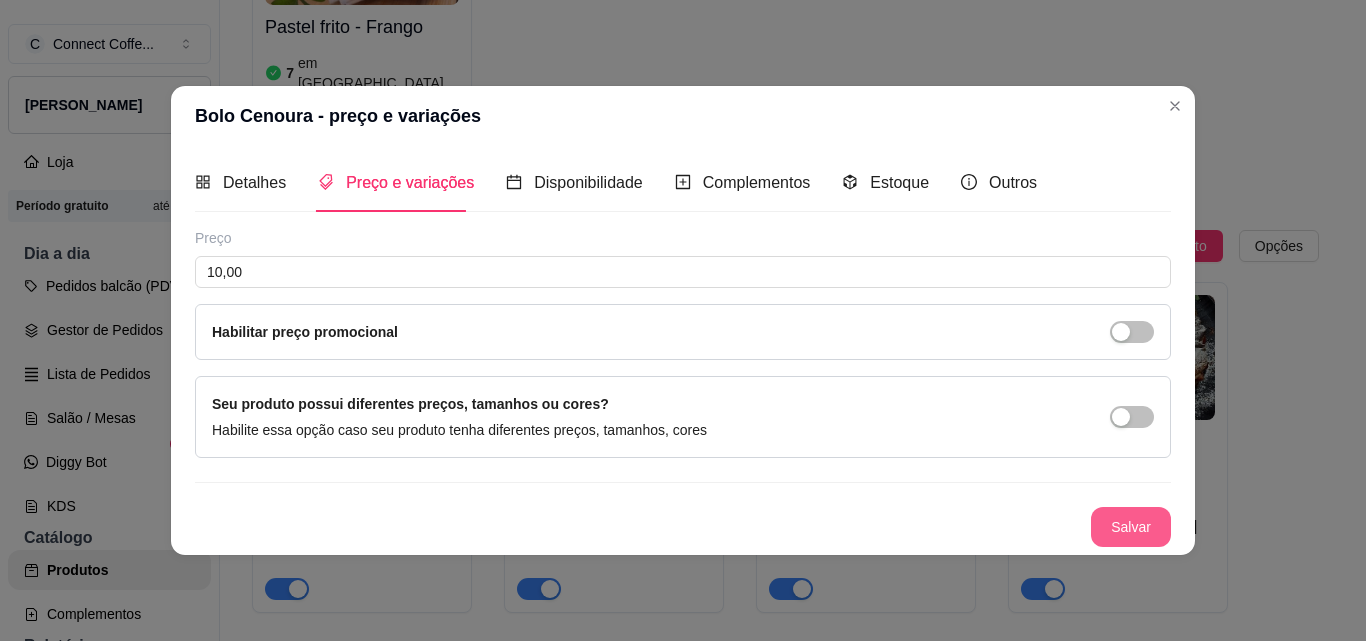 click on "Salvar" at bounding box center (1131, 527) 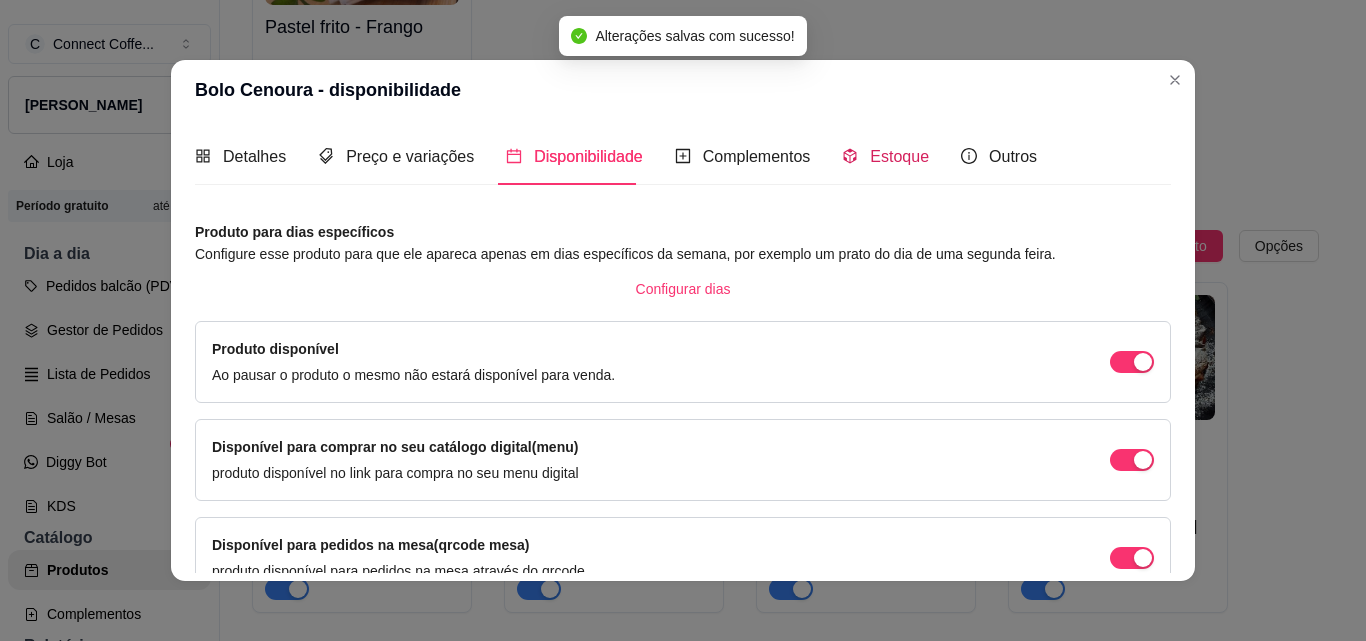 click on "Estoque" at bounding box center [899, 156] 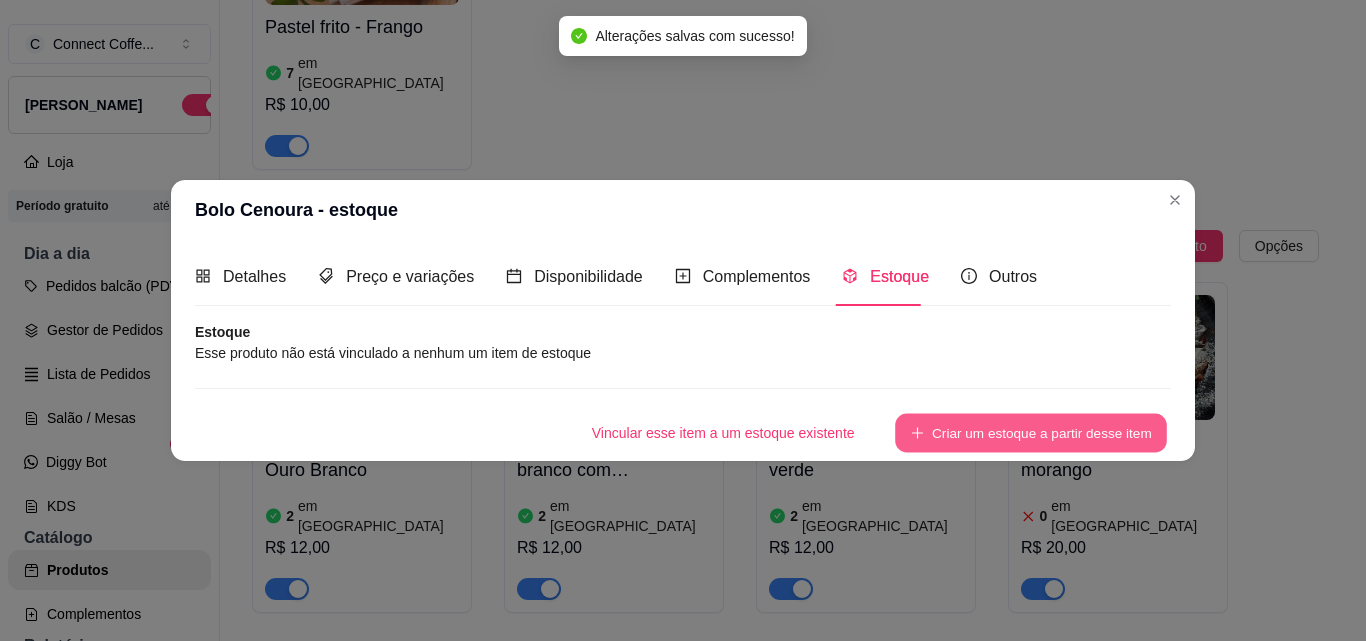click on "Criar um estoque a partir desse item" at bounding box center [1031, 432] 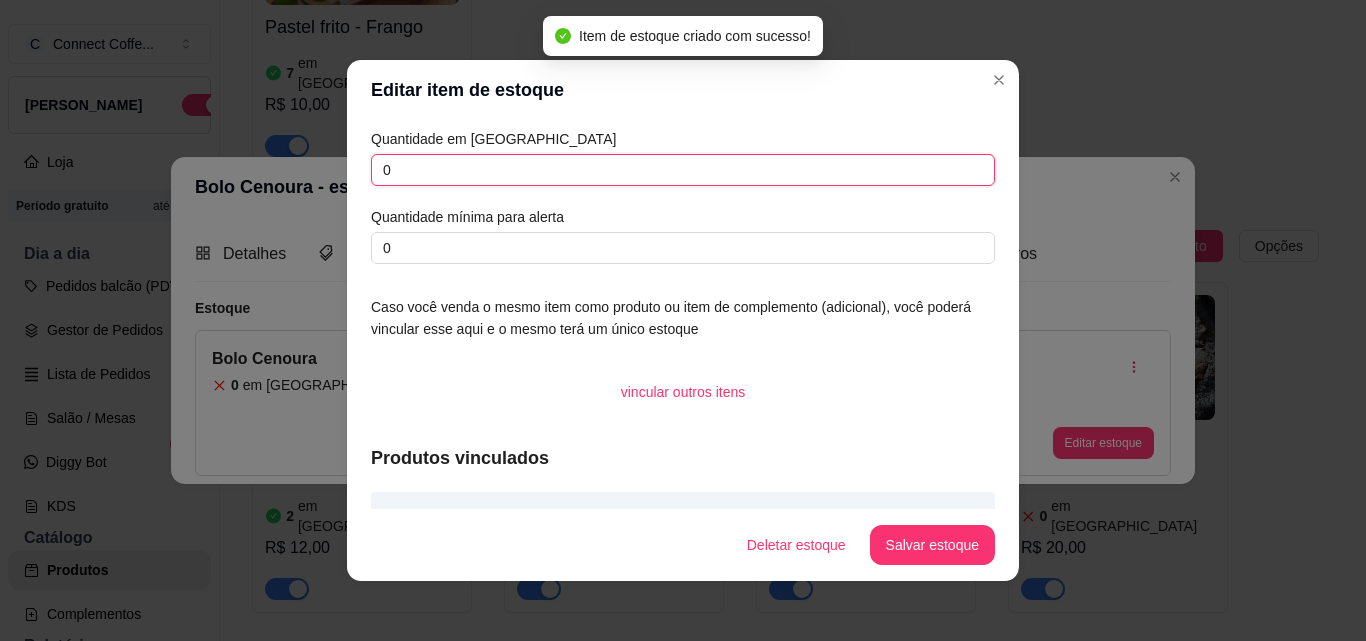 drag, startPoint x: 392, startPoint y: 162, endPoint x: 307, endPoint y: 157, distance: 85.146935 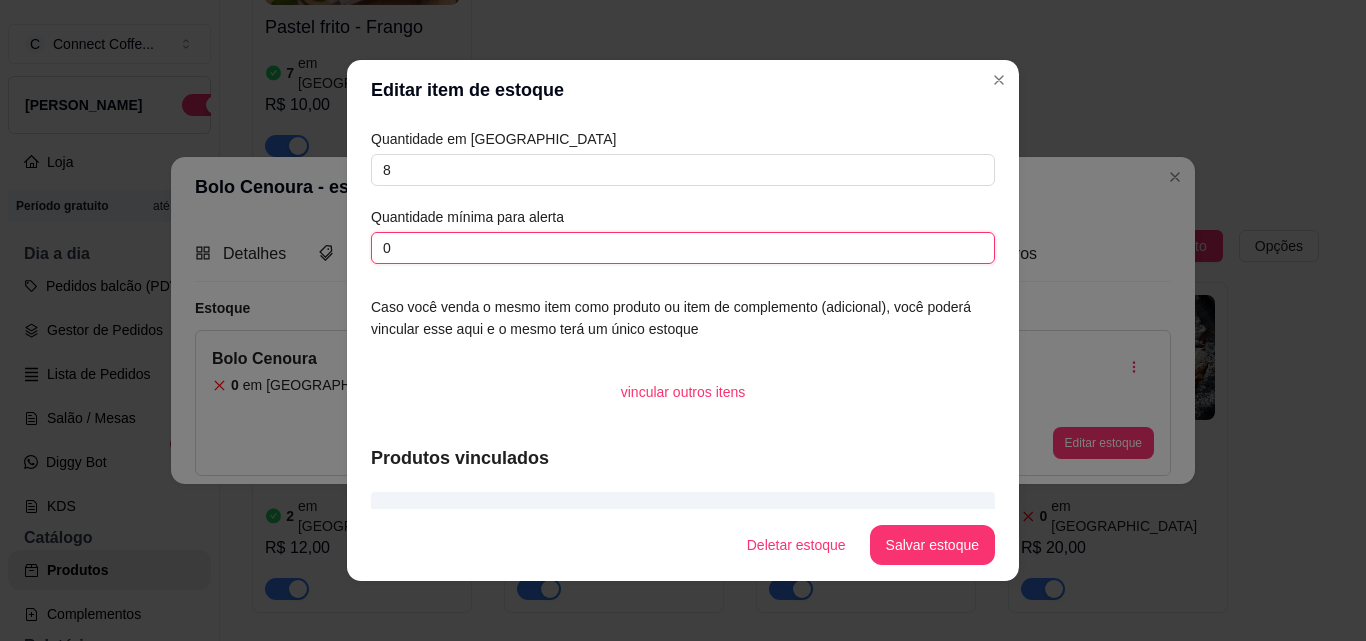 drag, startPoint x: 409, startPoint y: 256, endPoint x: 313, endPoint y: 239, distance: 97.49359 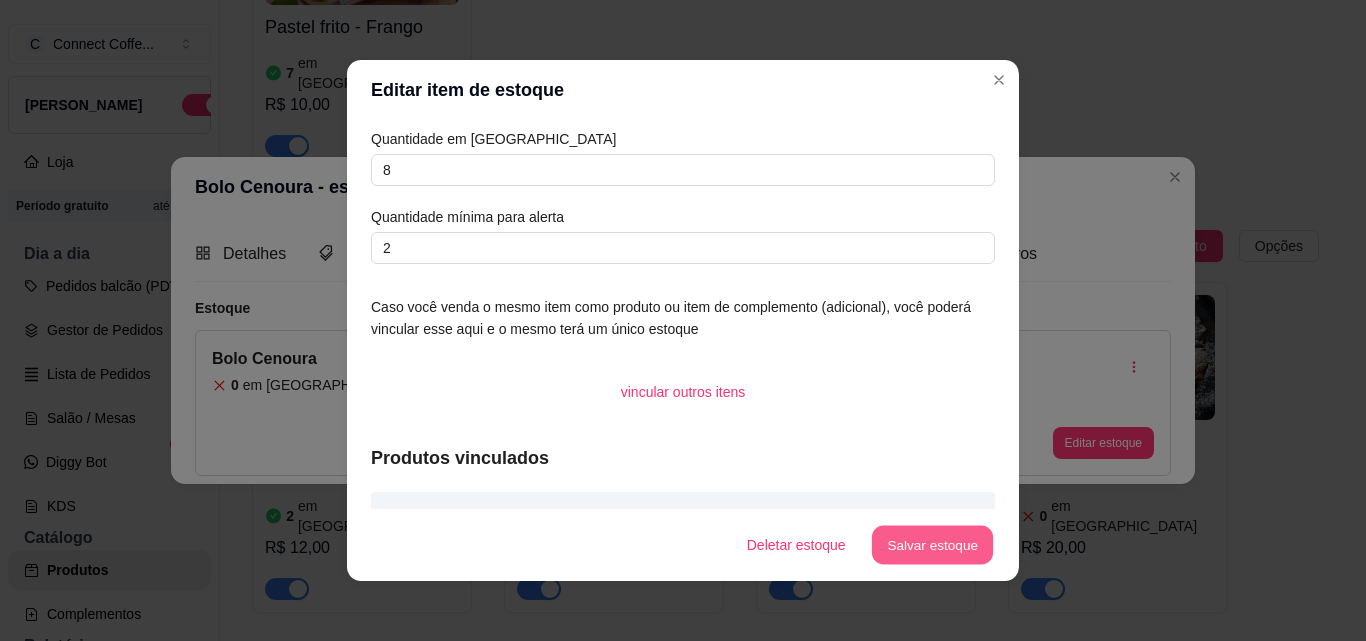 click on "Salvar estoque" at bounding box center [932, 545] 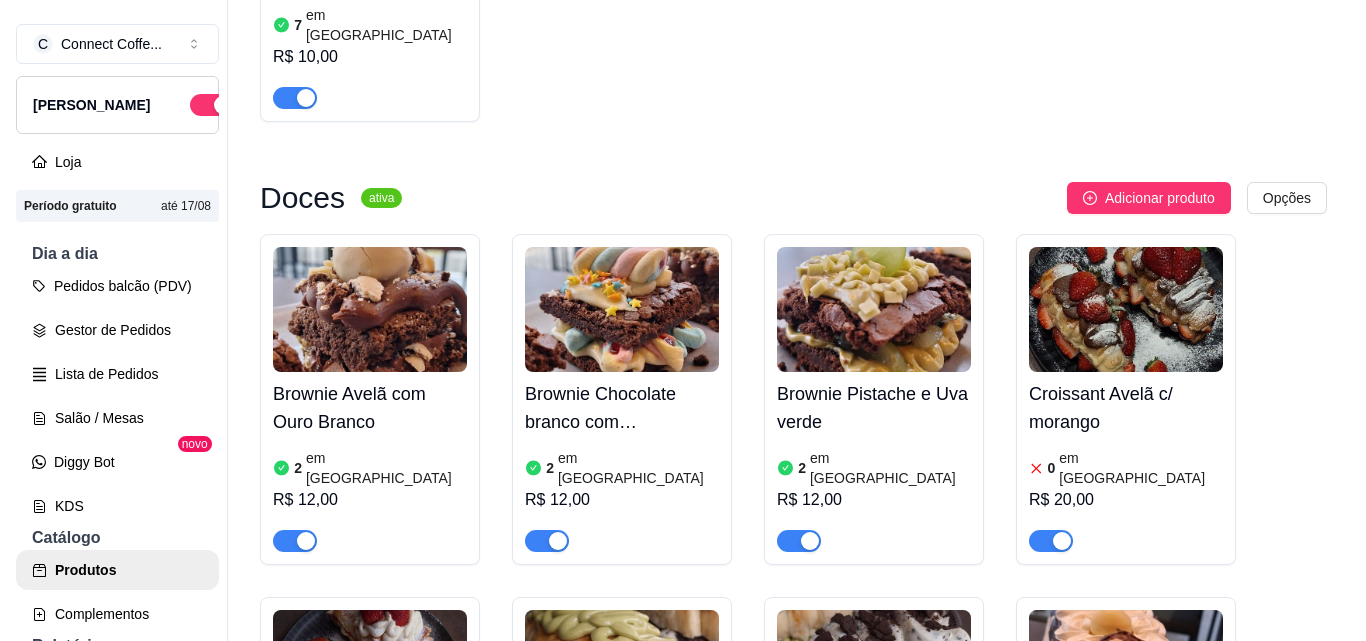 scroll, scrollTop: 900, scrollLeft: 0, axis: vertical 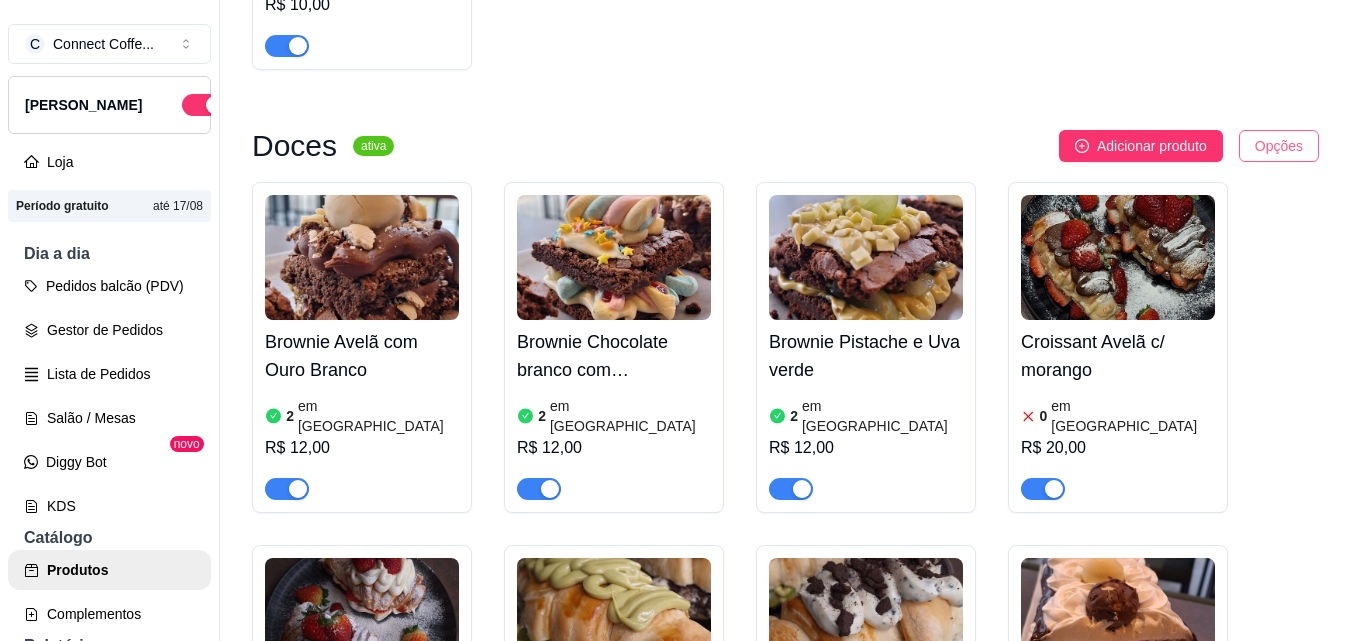 click on "C Connect Coffe ... Loja Aberta Loja Período gratuito até 17/08   Dia a dia Pedidos balcão (PDV) Gestor de Pedidos Lista de Pedidos Salão / Mesas Diggy Bot novo KDS Catálogo Produtos Complementos Relatórios Relatórios de vendas Relatório de clientes Relatório de fidelidade novo Gerenciar Entregadores novo Nota Fiscal (NFC-e) Controle de caixa Controle de fiado Cupons Clientes Estoque Configurações Diggy Planos Precisa de ajuda? Sair Produtos Adicionar categoria Reodernar categorias Aqui você cadastra e gerencia seu produtos e categorias Porções ativa Adicionar produto Opções Anéis de cebola   16 em estoque R$ 12,00 Batata 300gr   14 em estoque R$ 15,00 Batata 500gr   6 em estoque R$ 22,00 Nuggets   21 em estoque R$ 15,00 Salgados  ativa Adicionar produto Opções Pastel frito - Frango   7 em estoque R$ 10,00 Doces ativa Adicionar produto Opções Brownie Avelã com Ouro Branco   2 em estoque R$ 12,00 Brownie Chocolate branco com Marshmallow   2 em estoque R$ 12,00   2 em estoque   0" at bounding box center [675, 320] 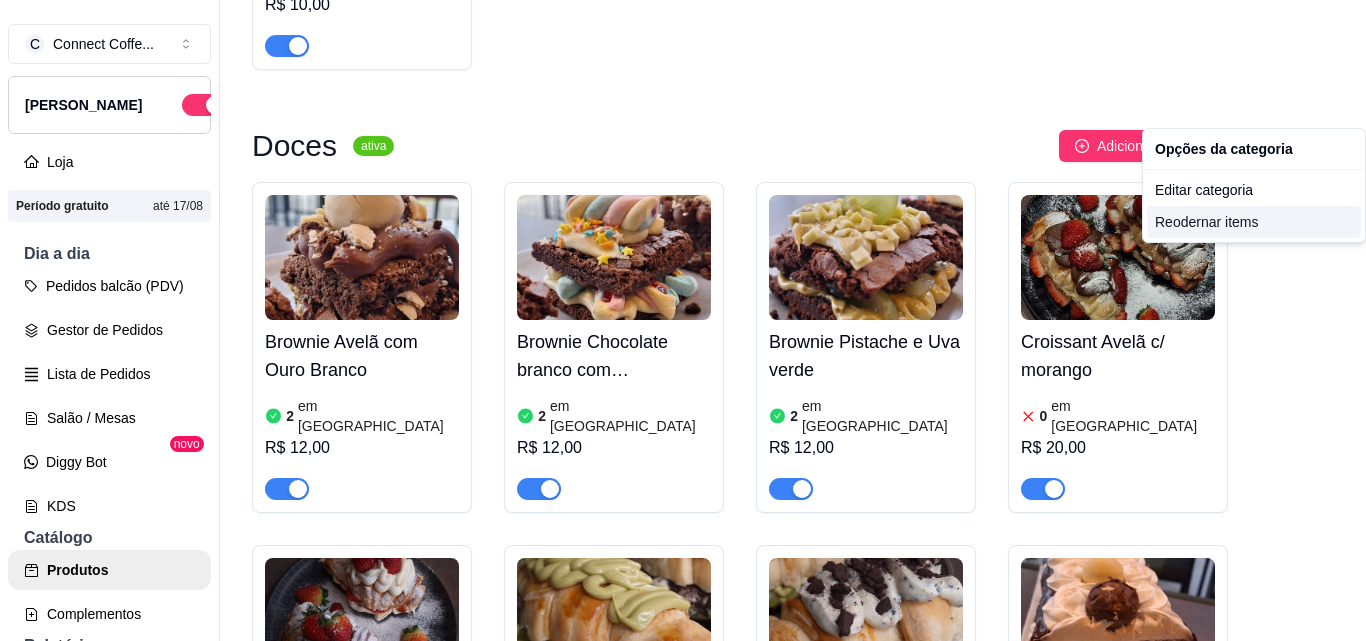 click on "Reodernar items" at bounding box center [1254, 222] 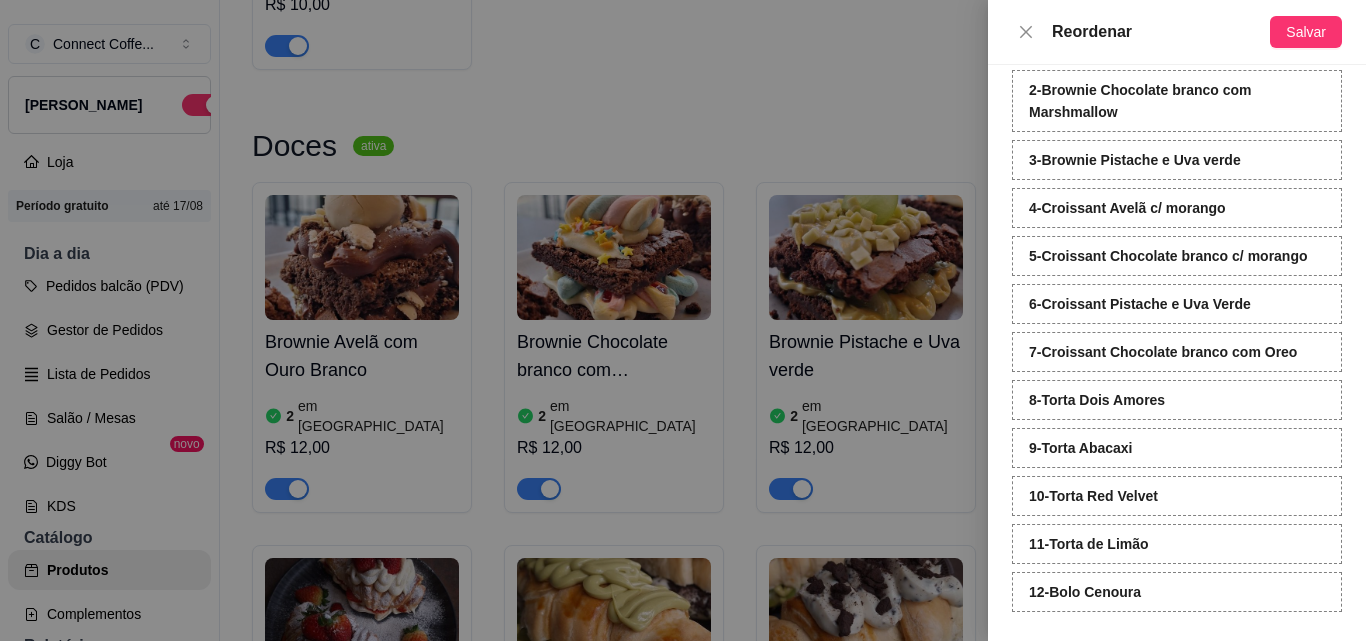 scroll, scrollTop: 156, scrollLeft: 0, axis: vertical 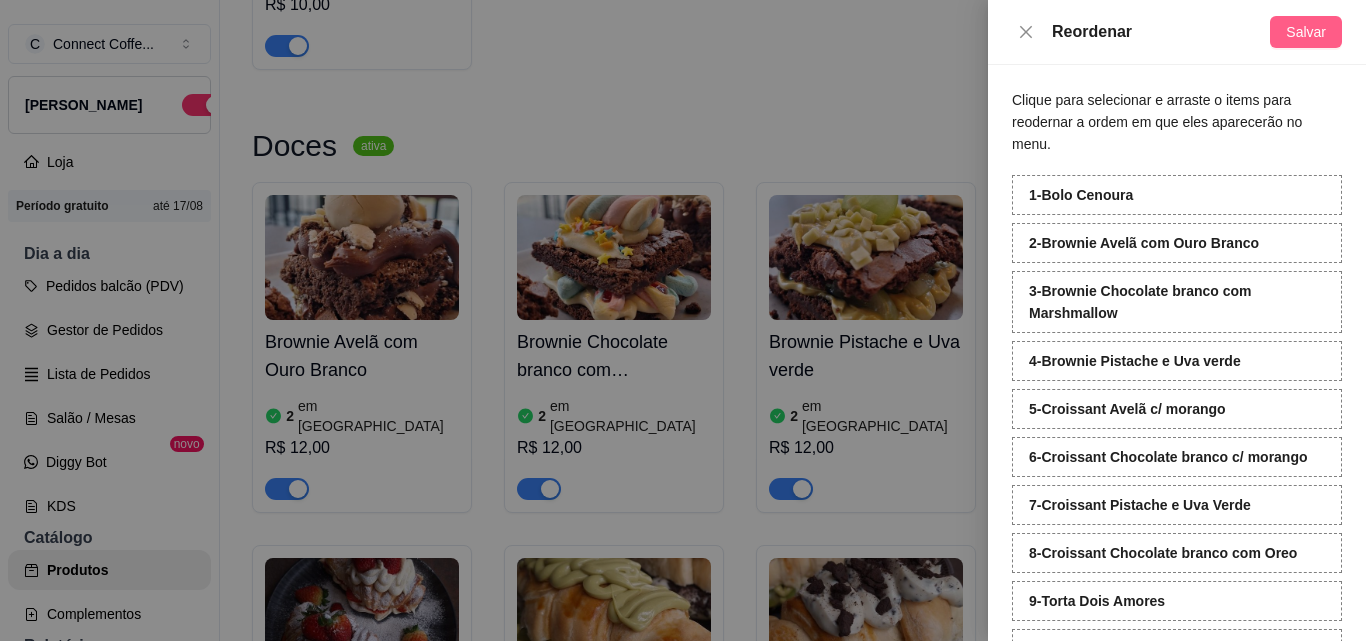 click on "Salvar" at bounding box center [1306, 32] 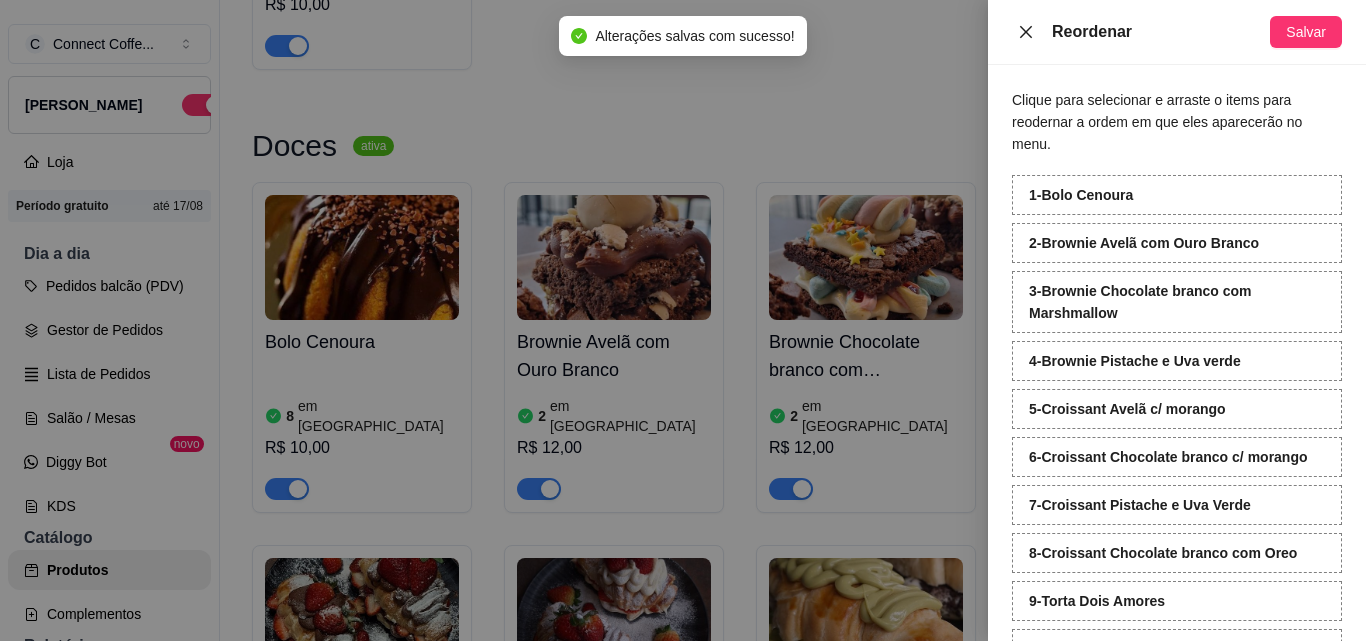 click 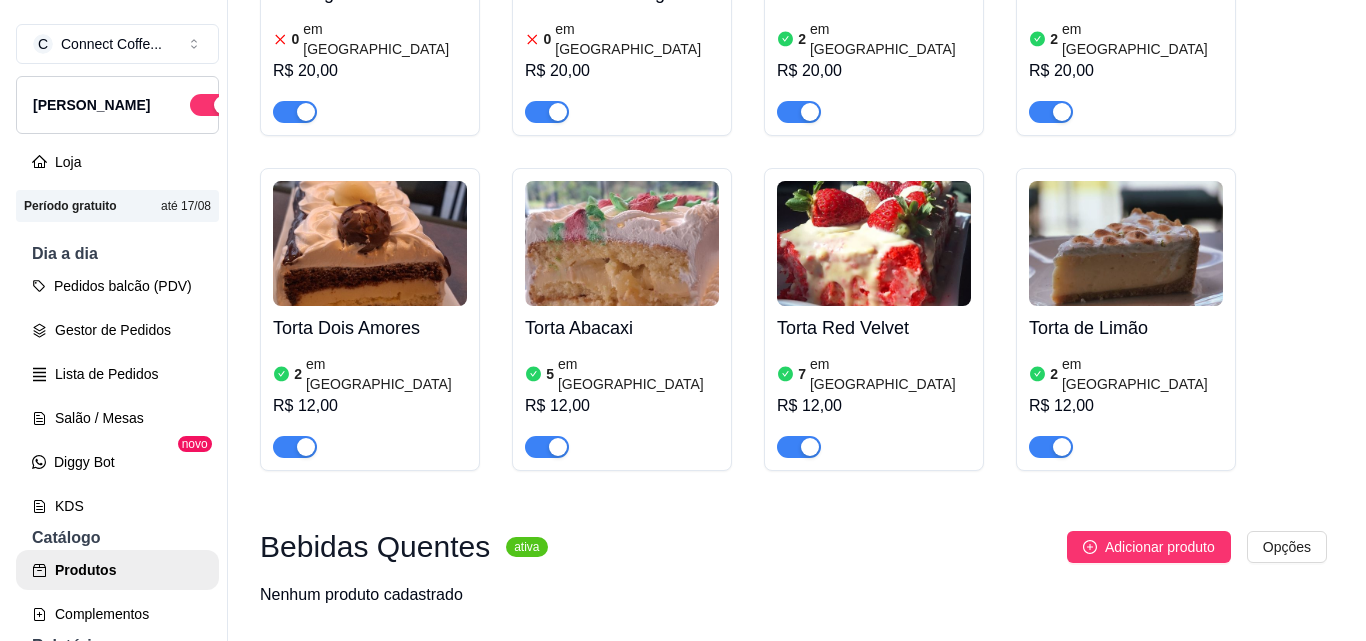 scroll, scrollTop: 1800, scrollLeft: 0, axis: vertical 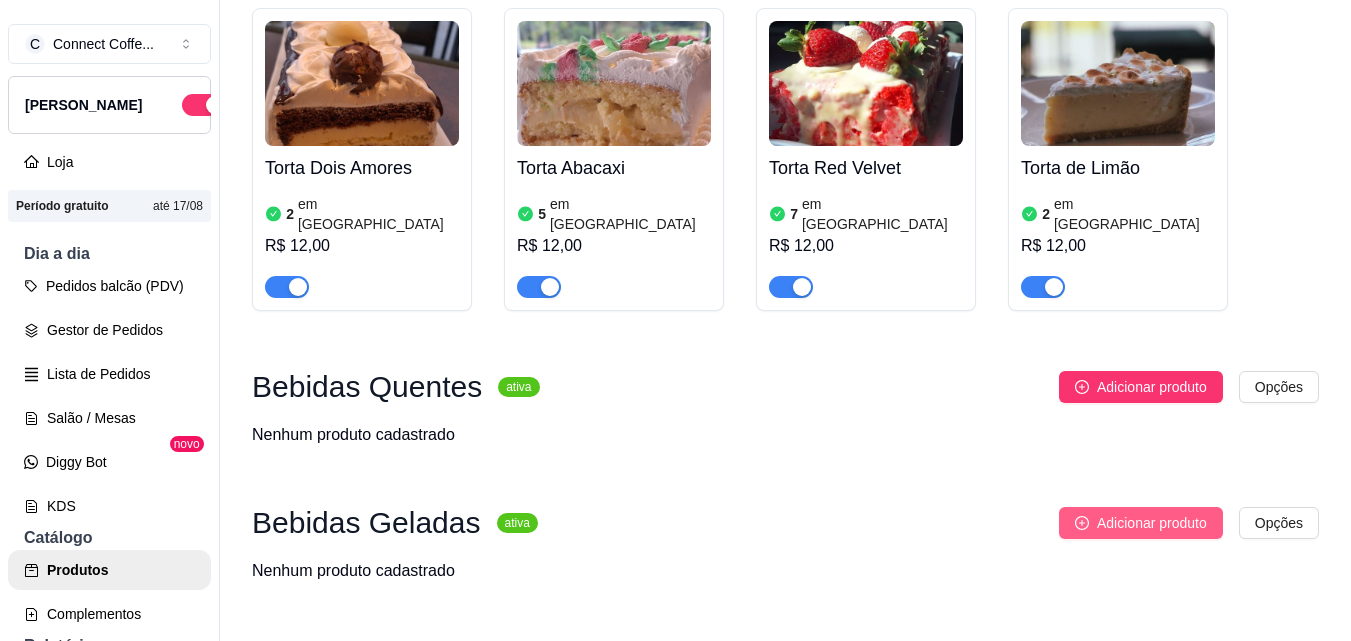 click on "Adicionar produto" at bounding box center (1152, 523) 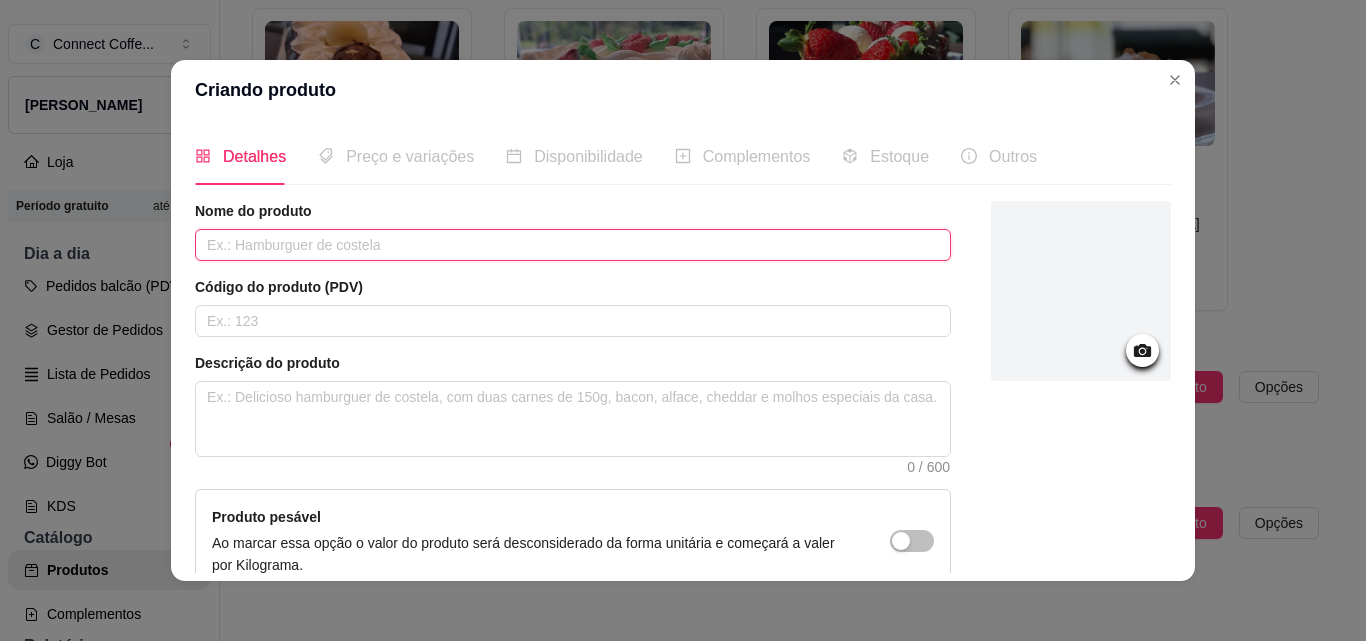 click at bounding box center [573, 245] 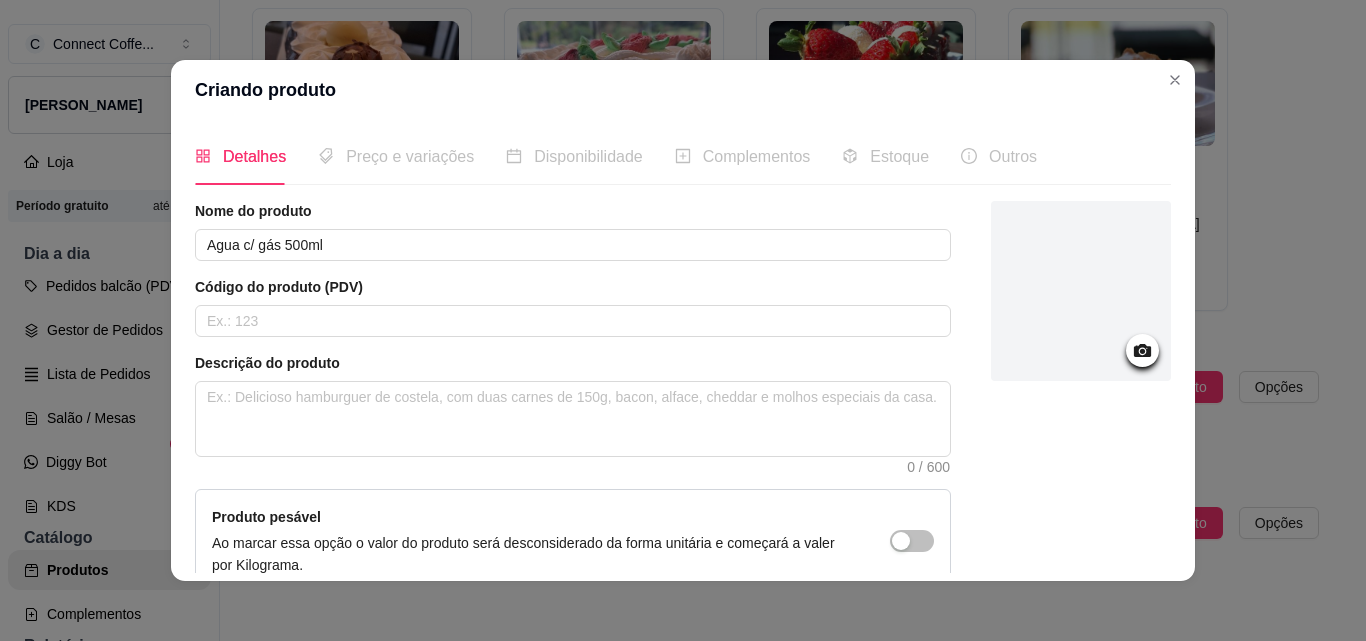 click 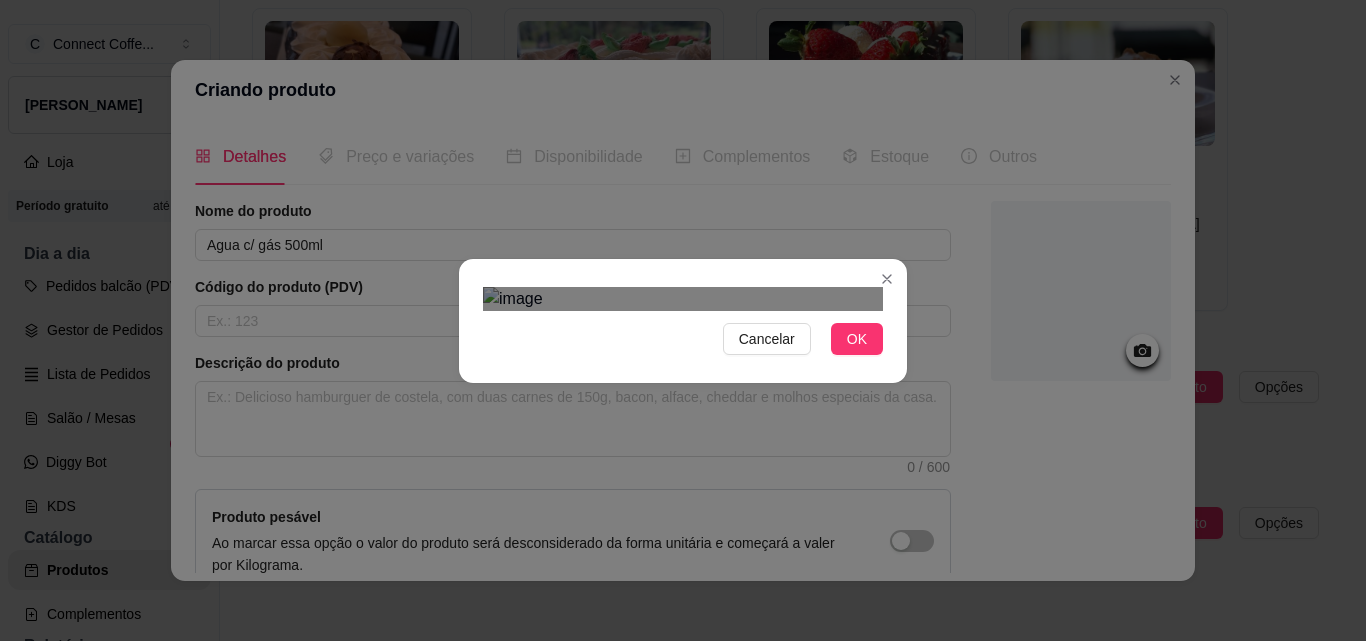 click at bounding box center (683, 299) 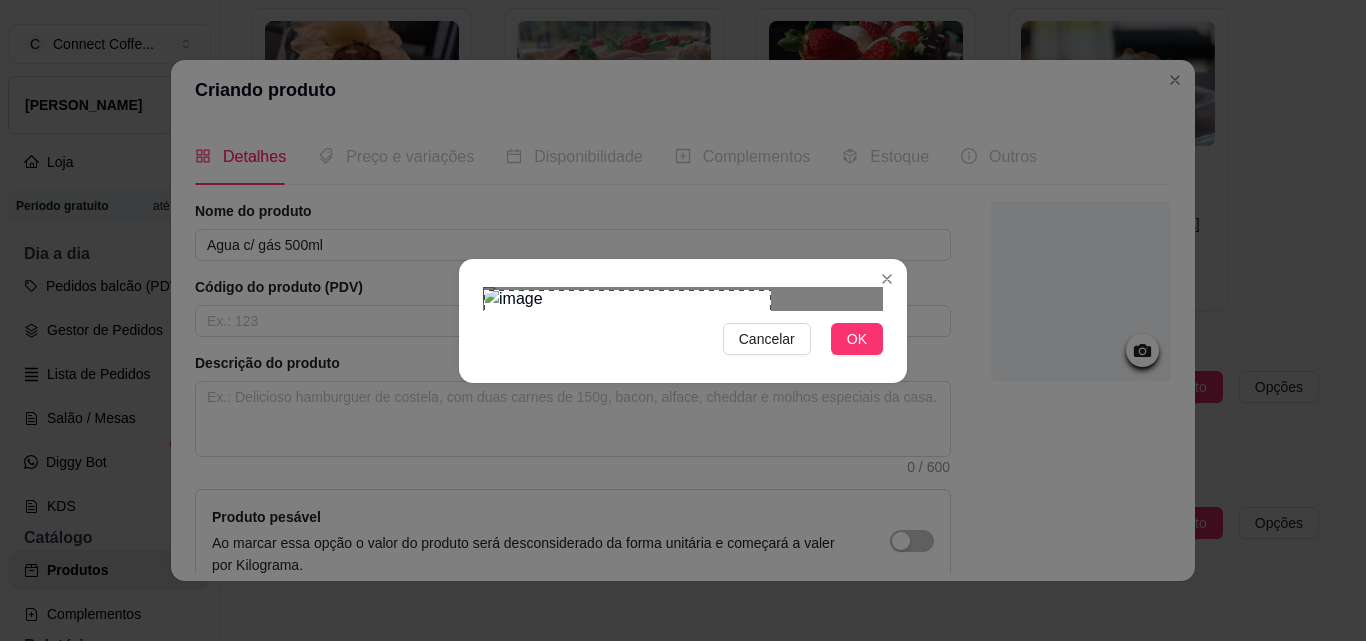 click at bounding box center [683, 299] 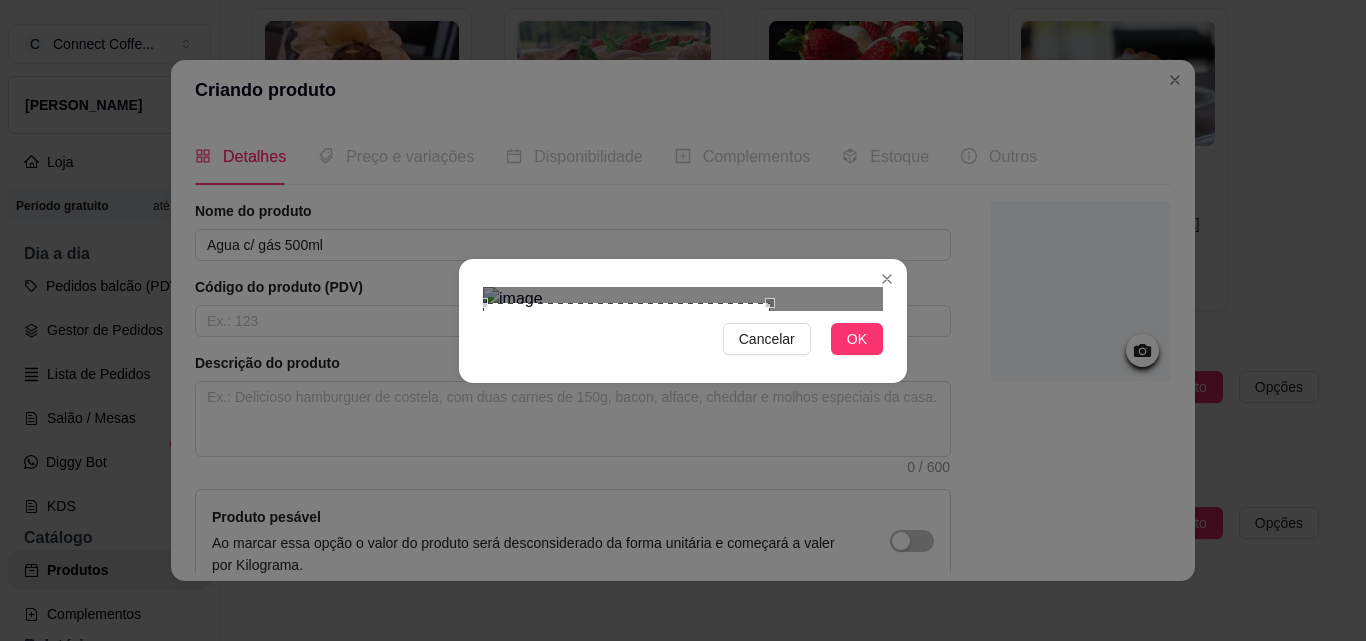 click at bounding box center [626, 446] 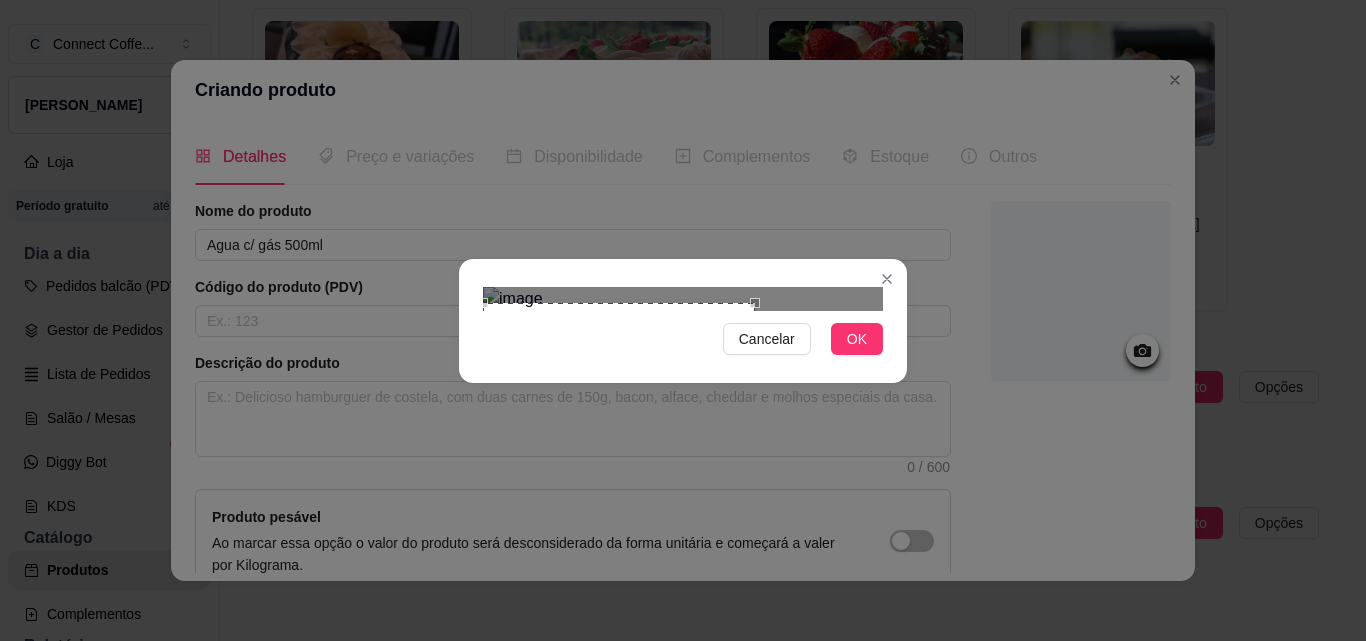 click at bounding box center [683, 299] 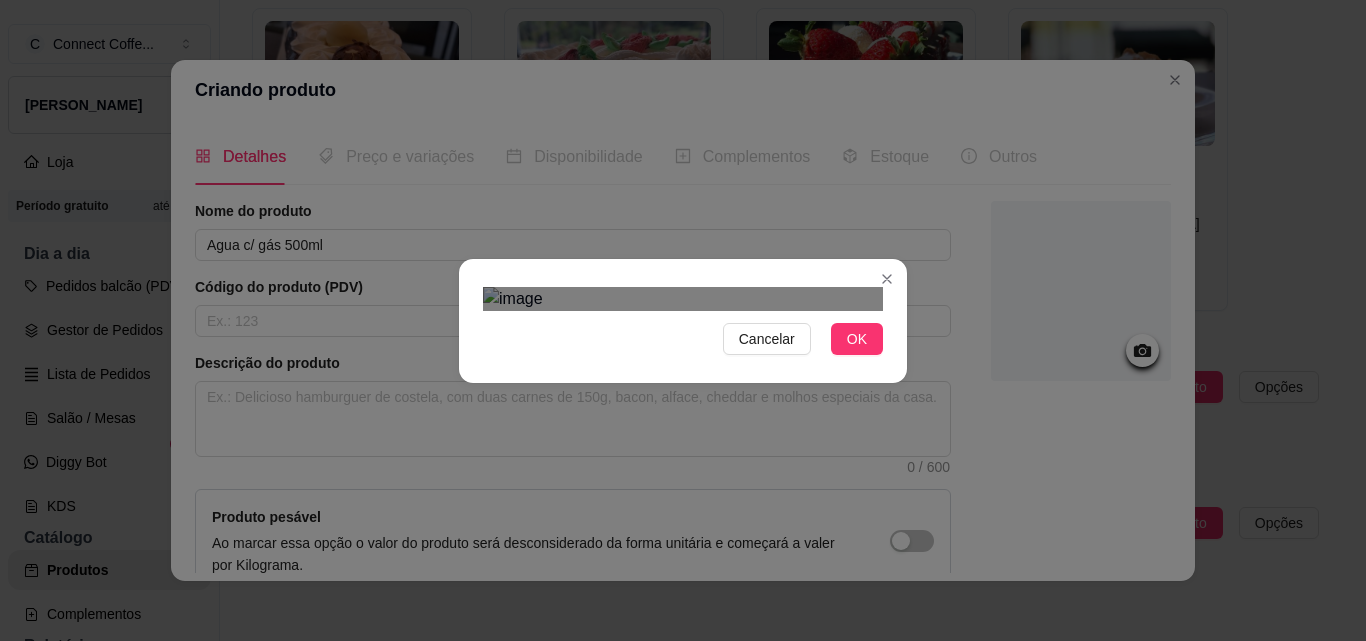 click at bounding box center (623, 463) 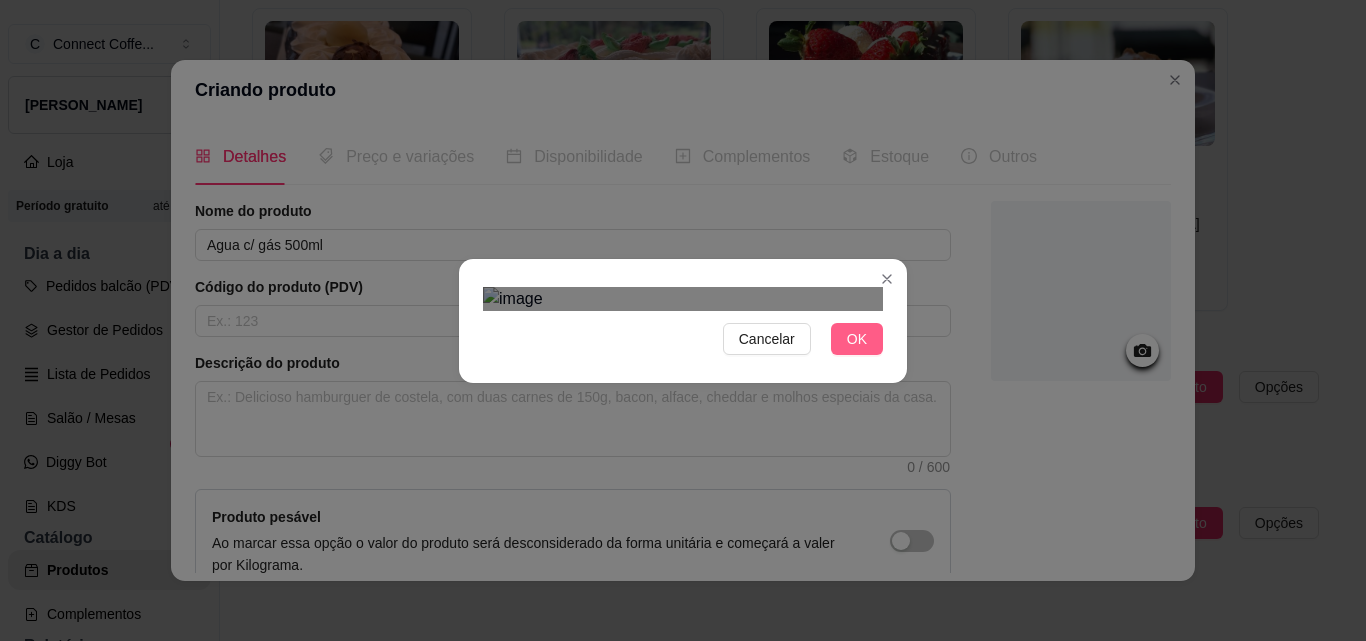 click on "OK" at bounding box center [857, 339] 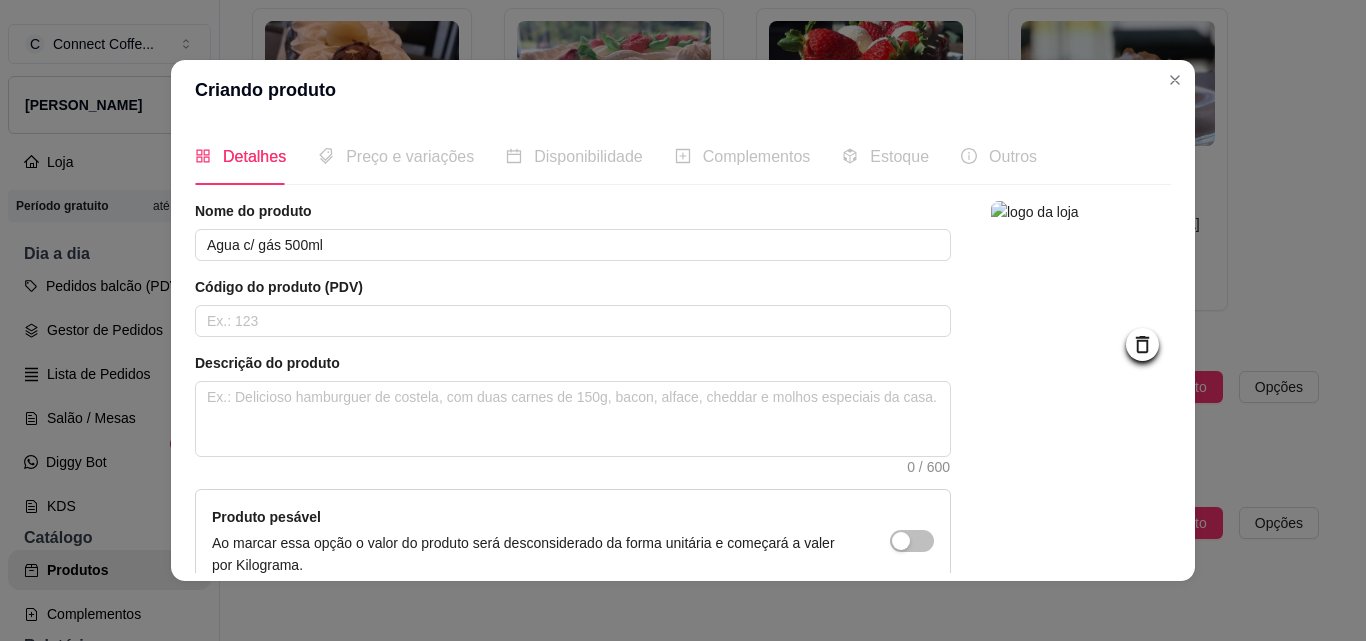 scroll, scrollTop: 207, scrollLeft: 0, axis: vertical 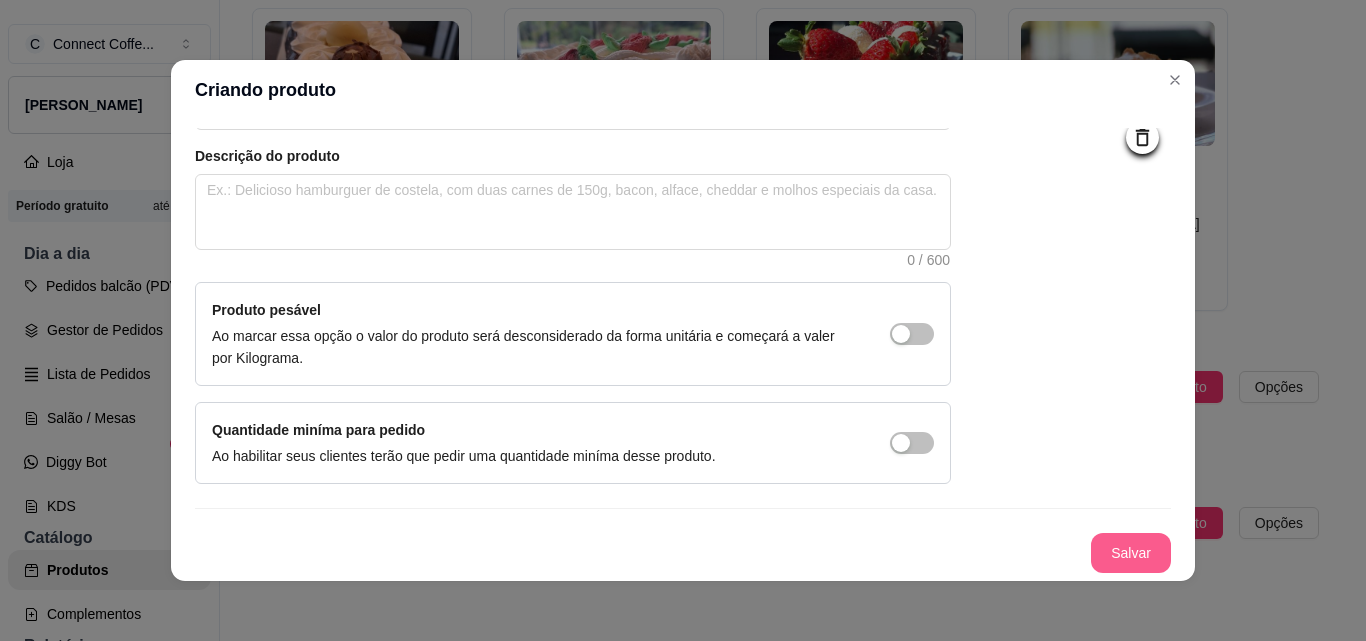 click on "Salvar" at bounding box center (1131, 553) 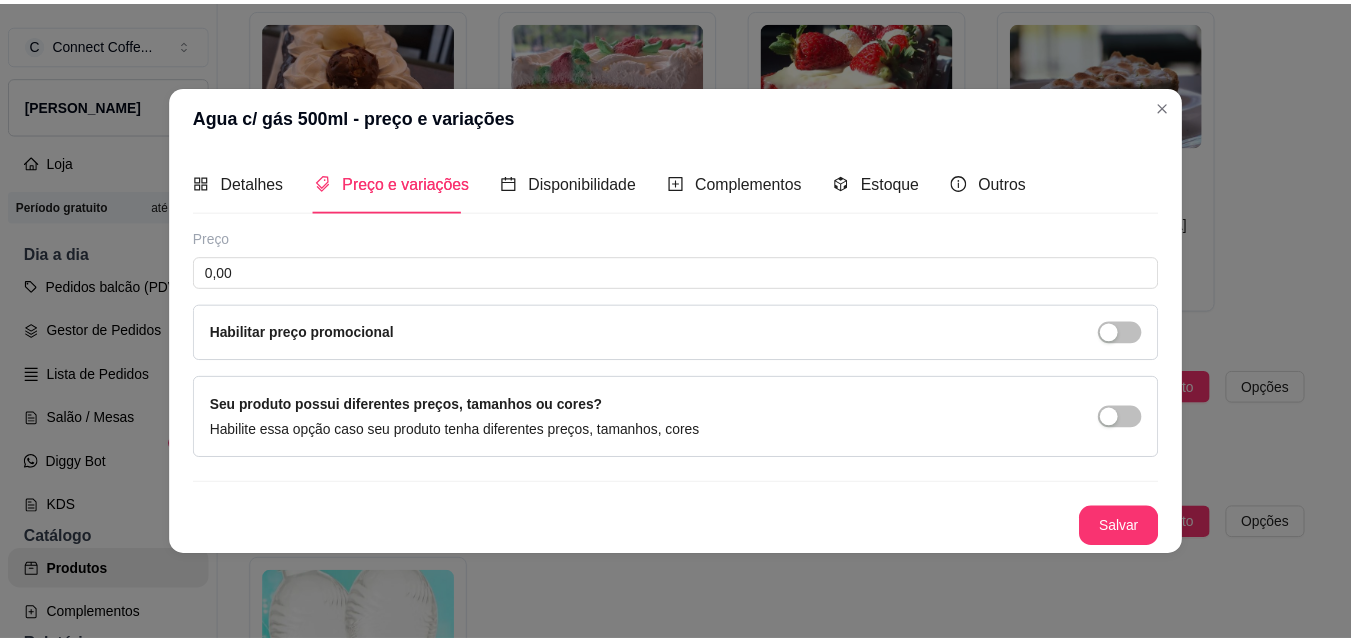 scroll, scrollTop: 0, scrollLeft: 0, axis: both 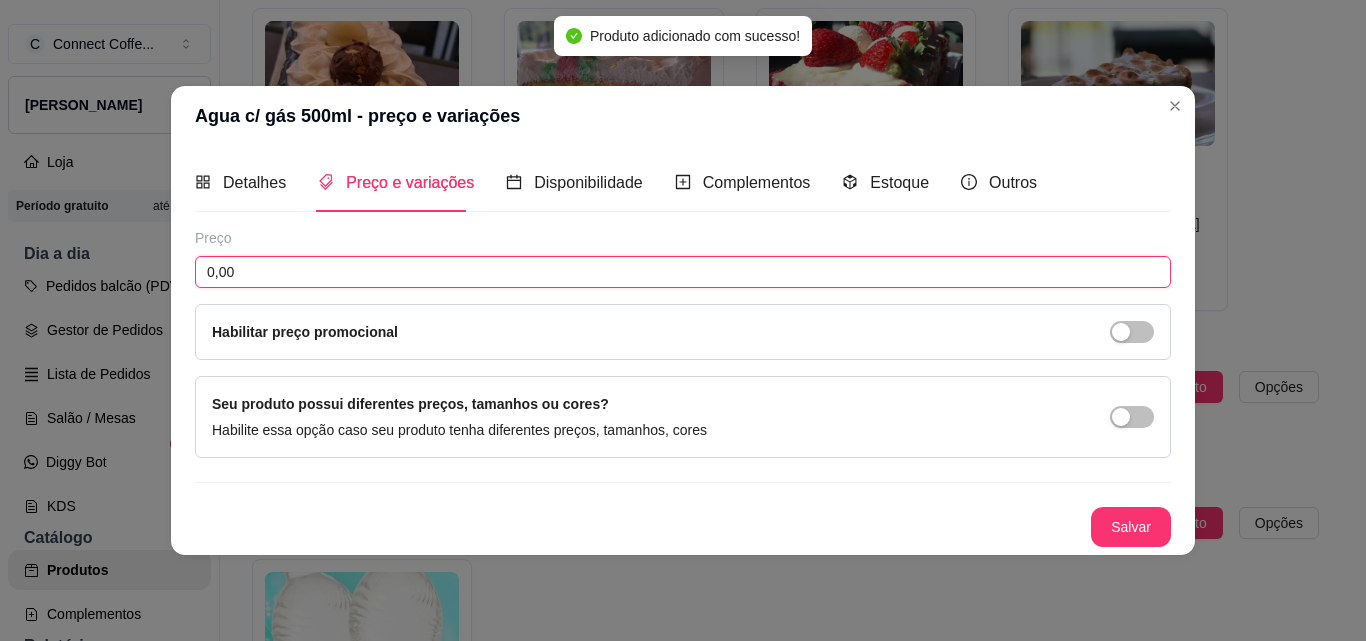 click on "0,00" at bounding box center [683, 272] 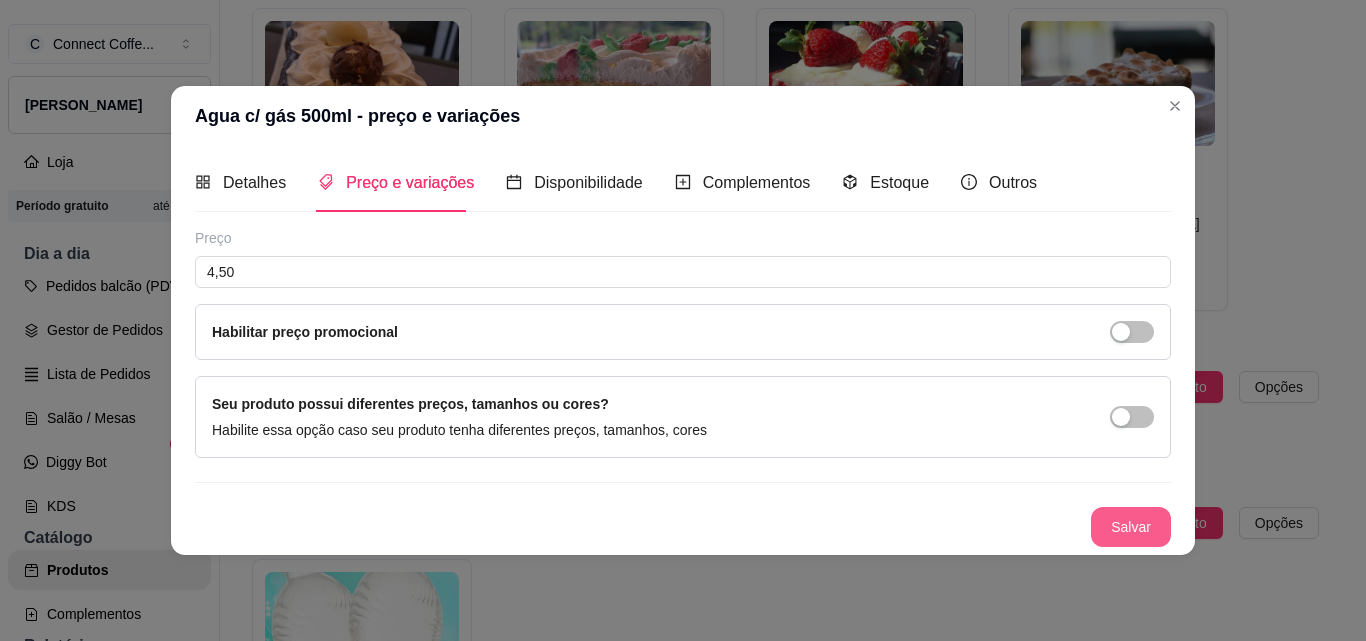 click on "Salvar" at bounding box center (1131, 527) 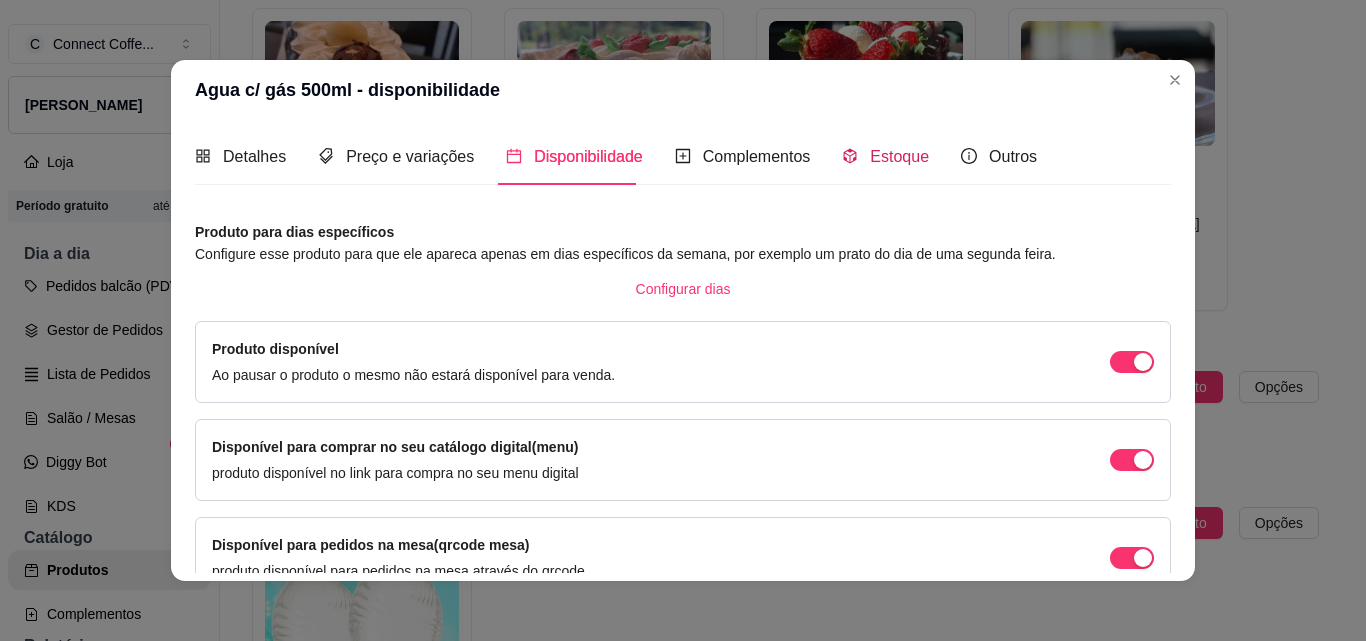 click on "Estoque" at bounding box center (899, 156) 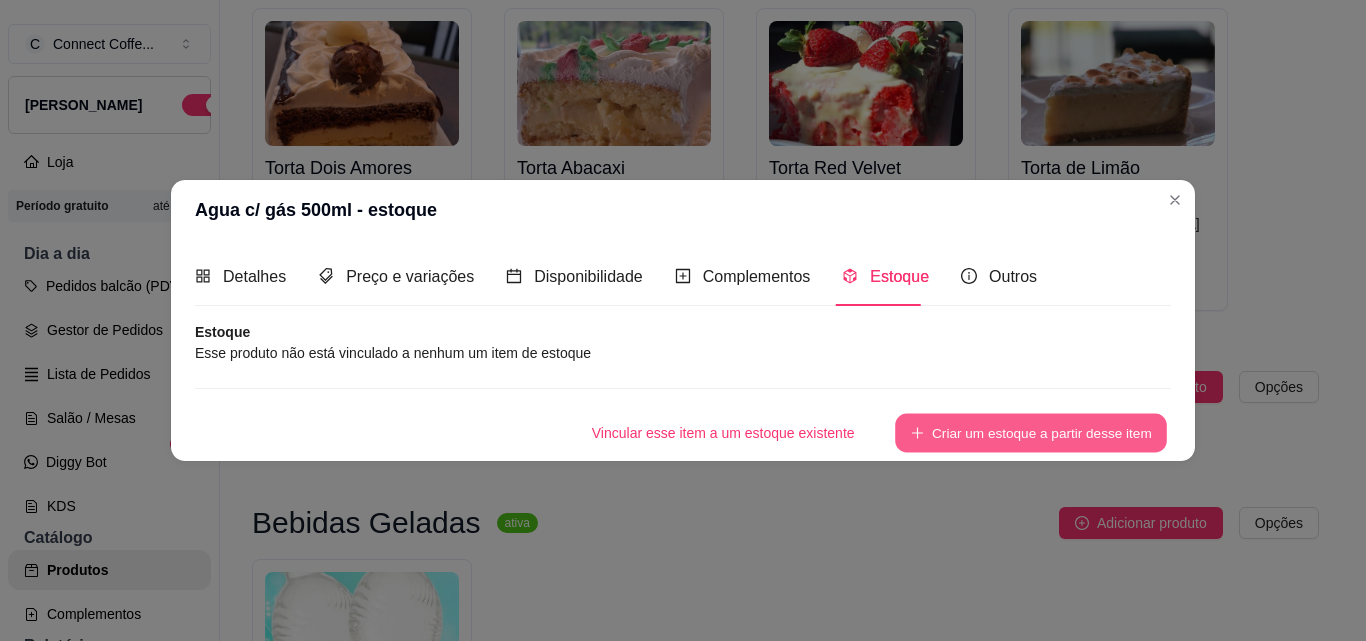 click on "Criar um estoque a partir desse item" at bounding box center [1031, 432] 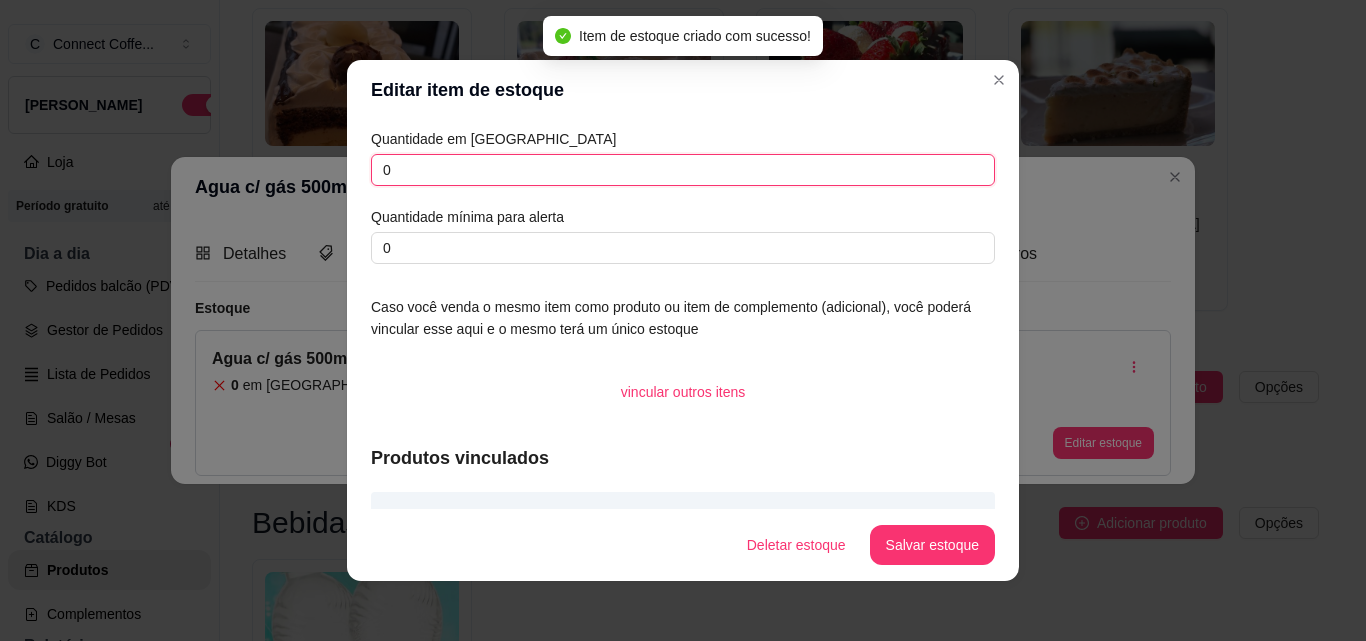 drag, startPoint x: 404, startPoint y: 172, endPoint x: 335, endPoint y: 166, distance: 69.260376 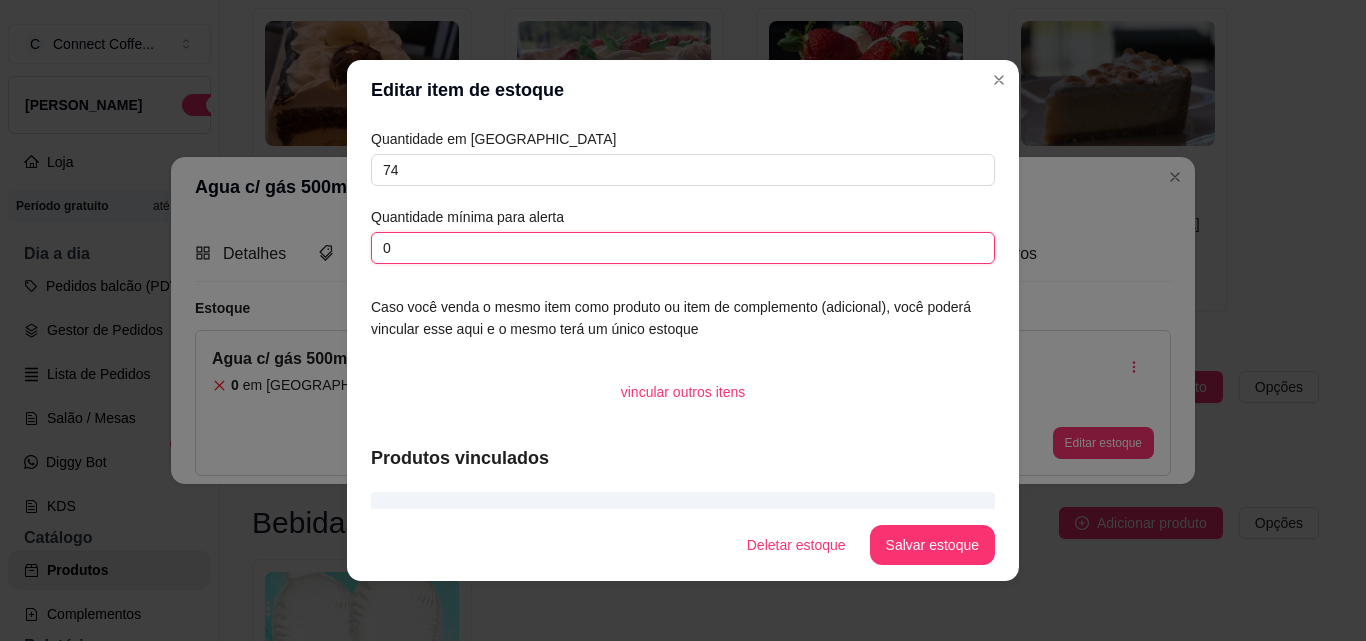 drag, startPoint x: 427, startPoint y: 251, endPoint x: 276, endPoint y: 247, distance: 151.05296 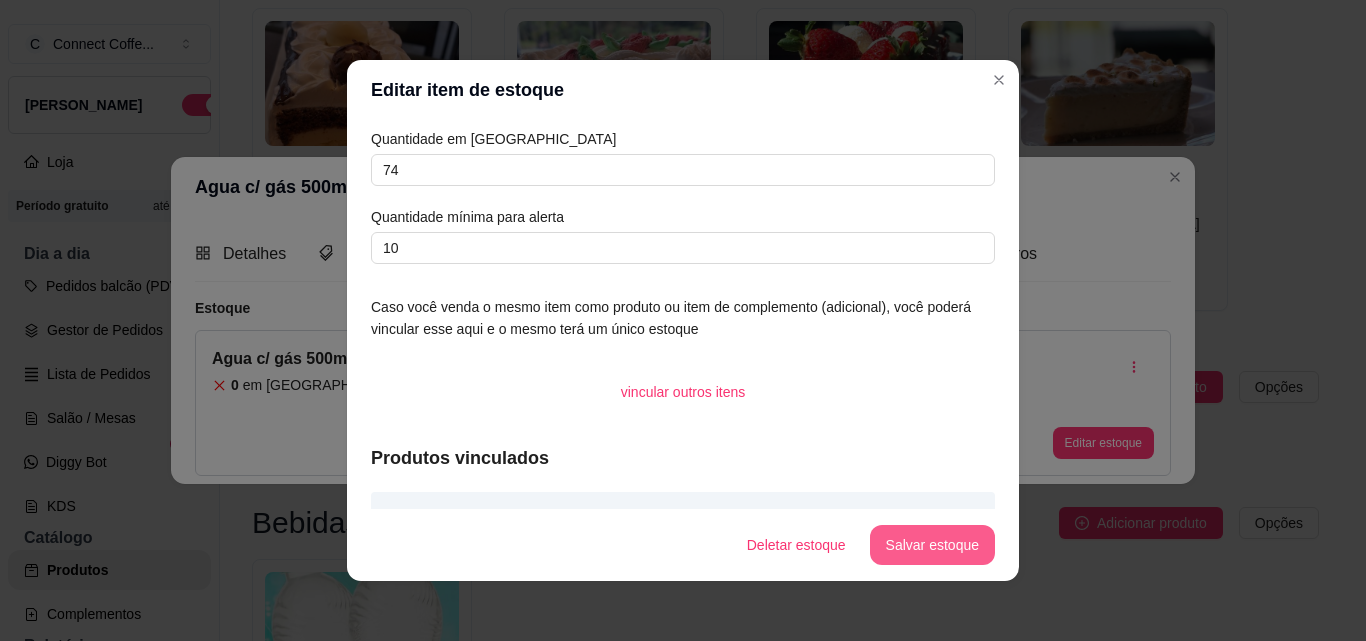 click on "Salvar estoque" at bounding box center [932, 545] 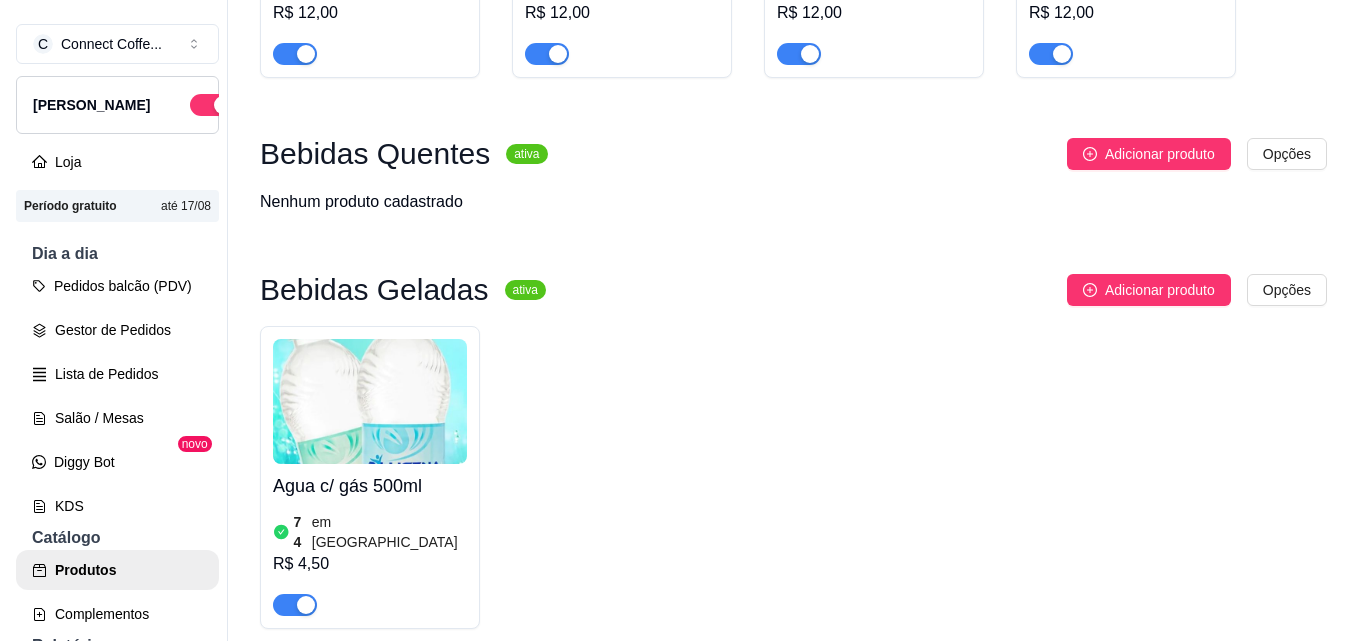scroll, scrollTop: 2000, scrollLeft: 0, axis: vertical 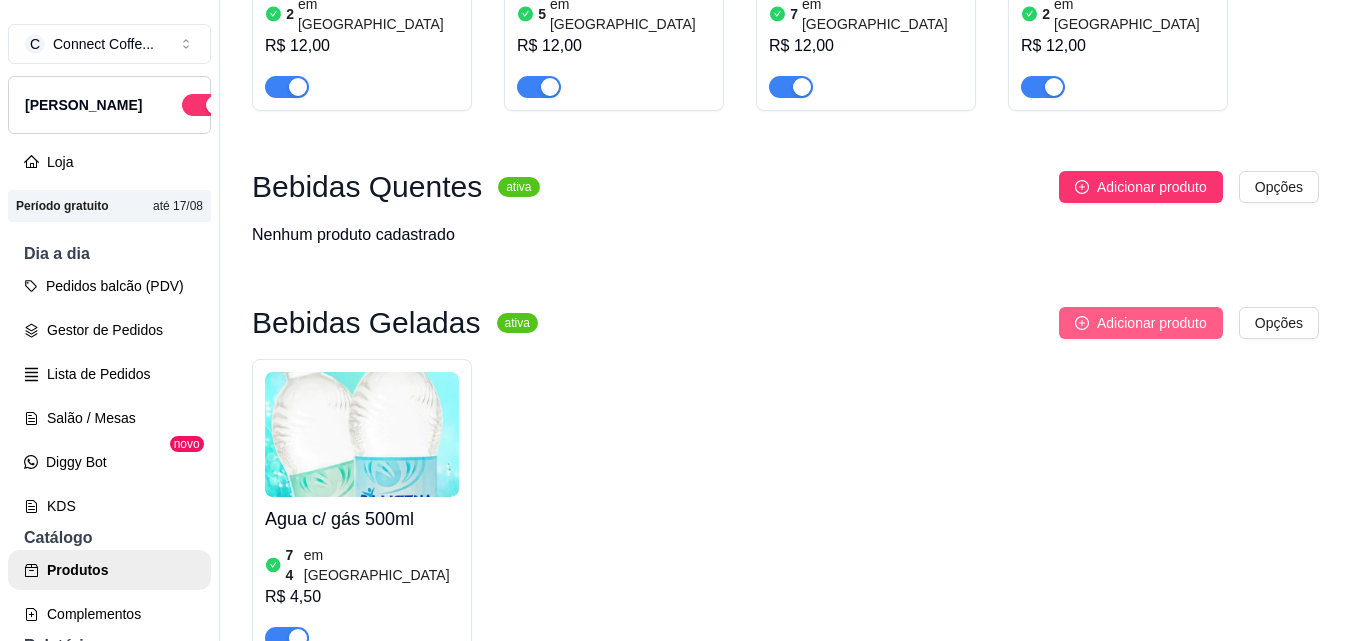click on "Adicionar produto" at bounding box center (1152, 323) 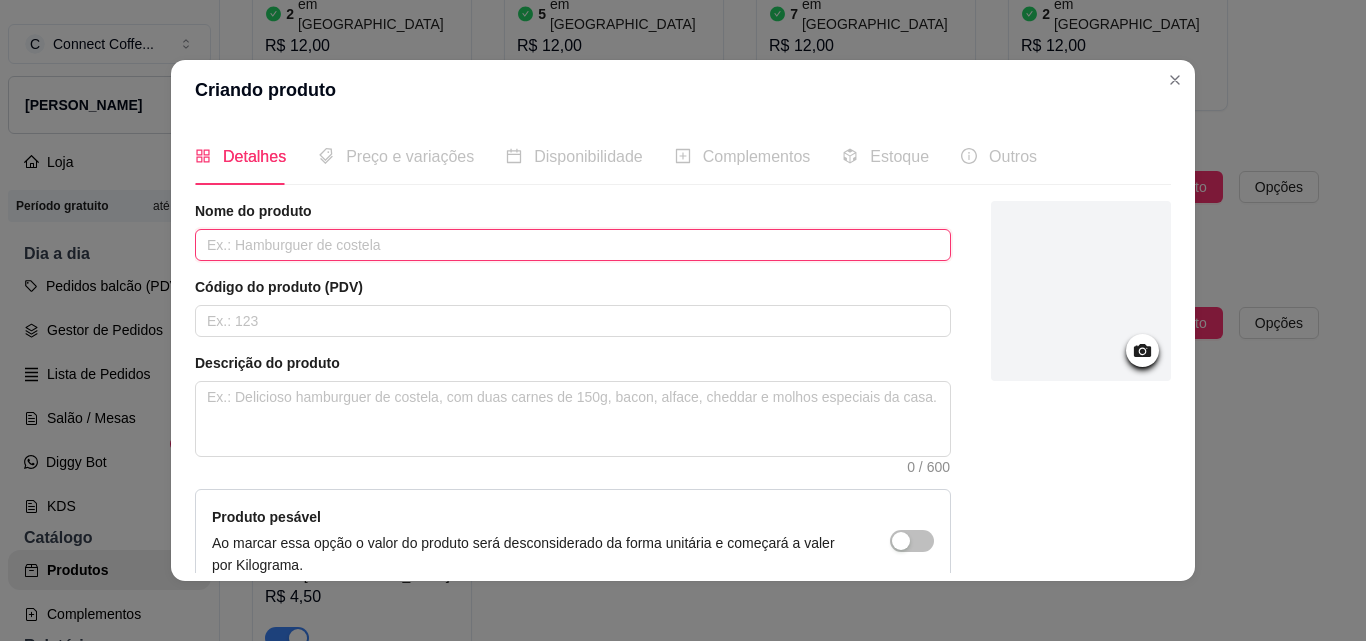 click at bounding box center [573, 245] 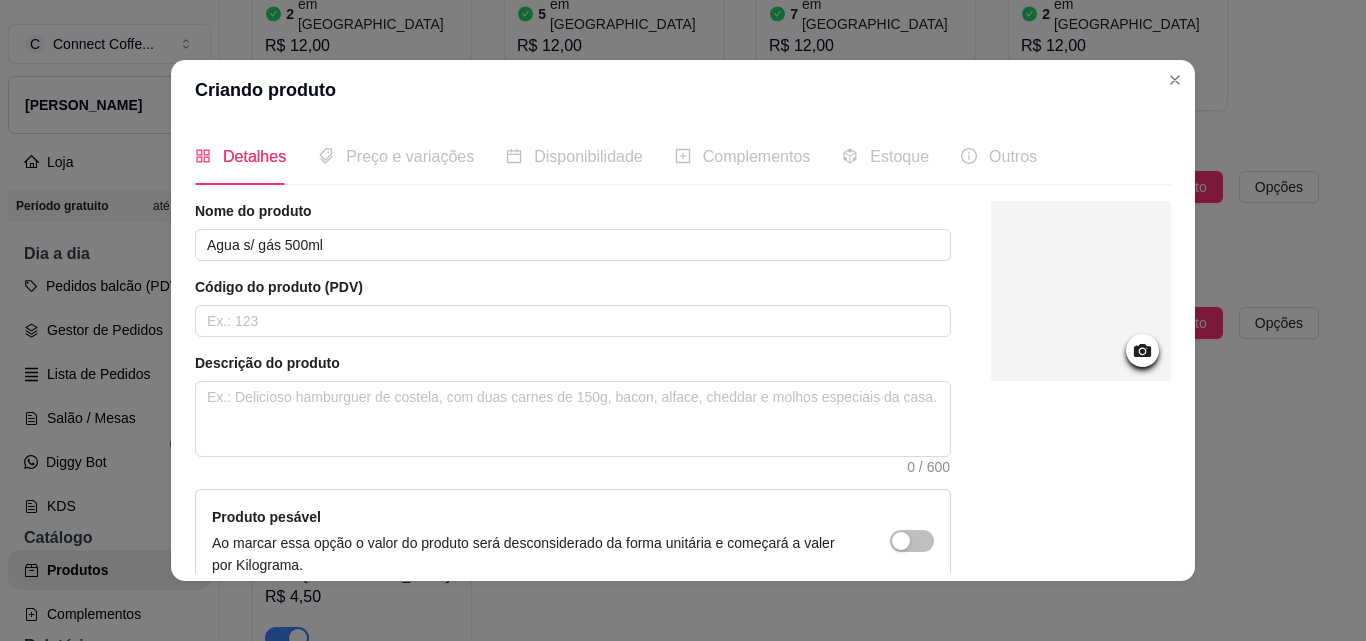 click 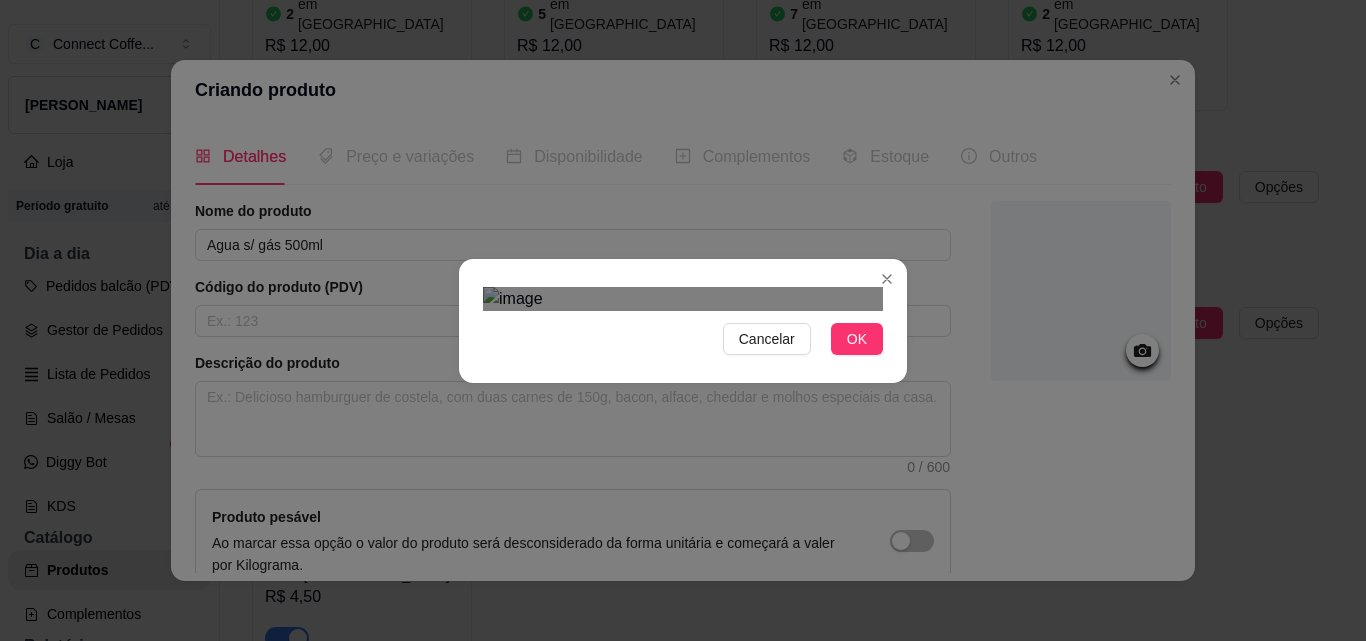 click at bounding box center (683, 299) 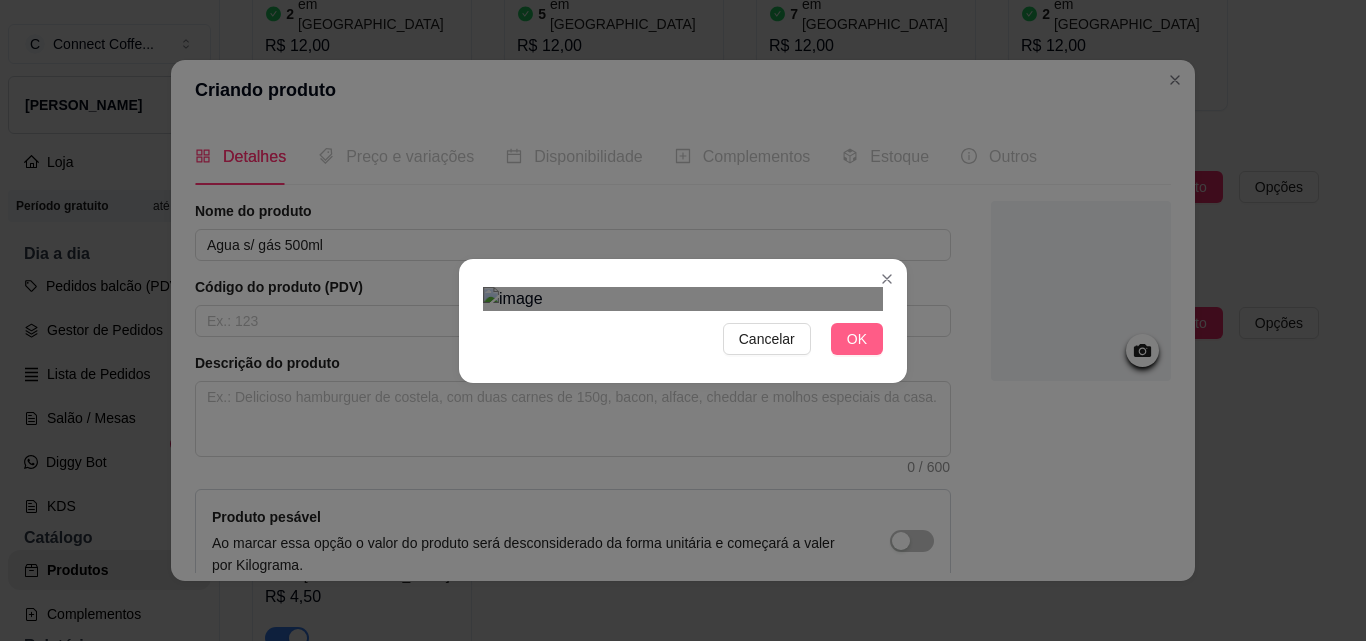 click on "OK" at bounding box center [857, 339] 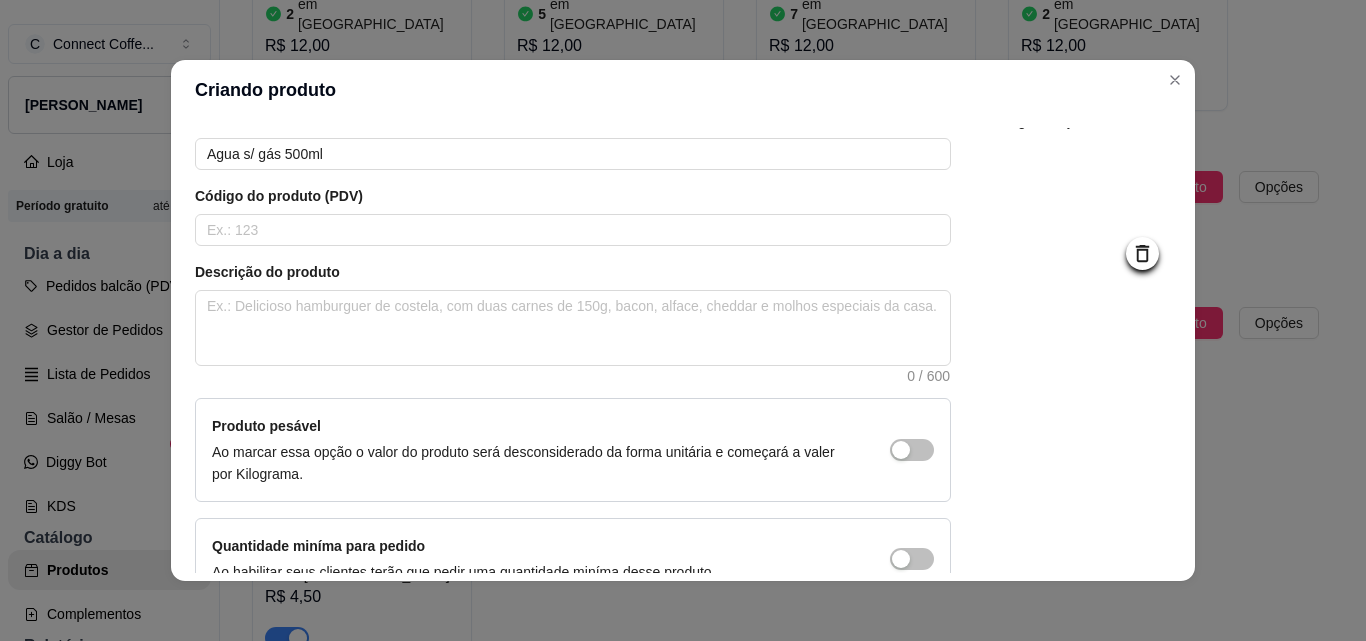 scroll, scrollTop: 207, scrollLeft: 0, axis: vertical 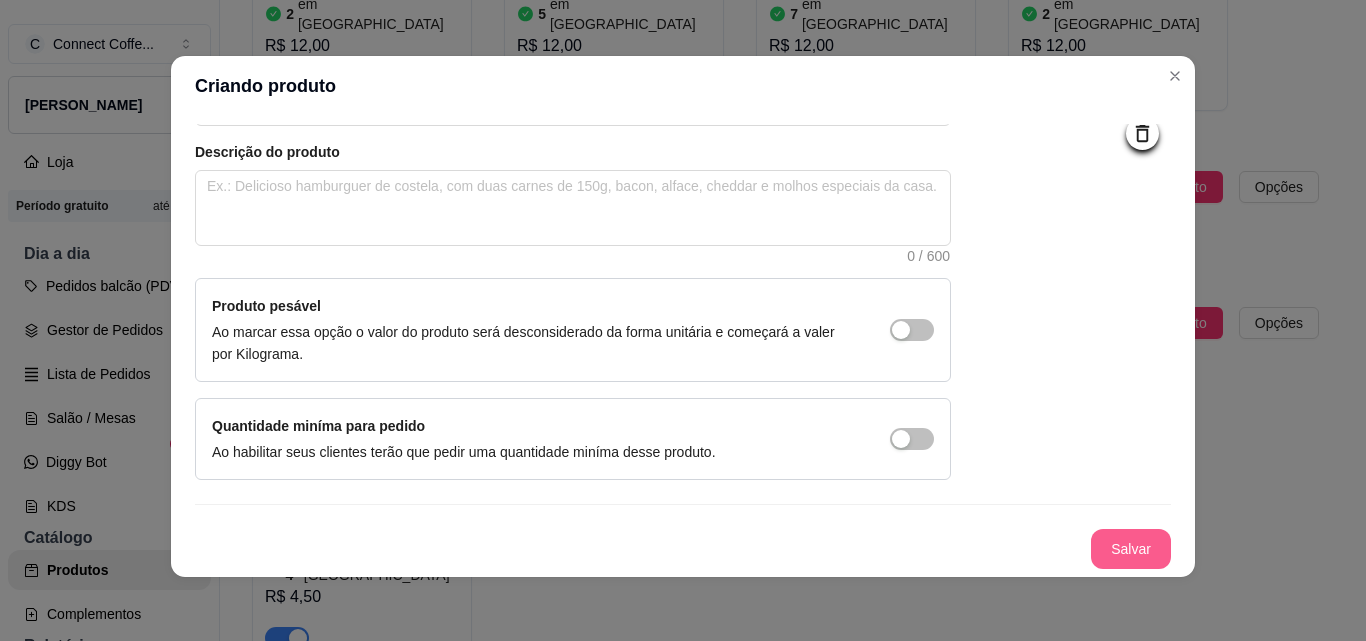 click on "Salvar" at bounding box center [1131, 549] 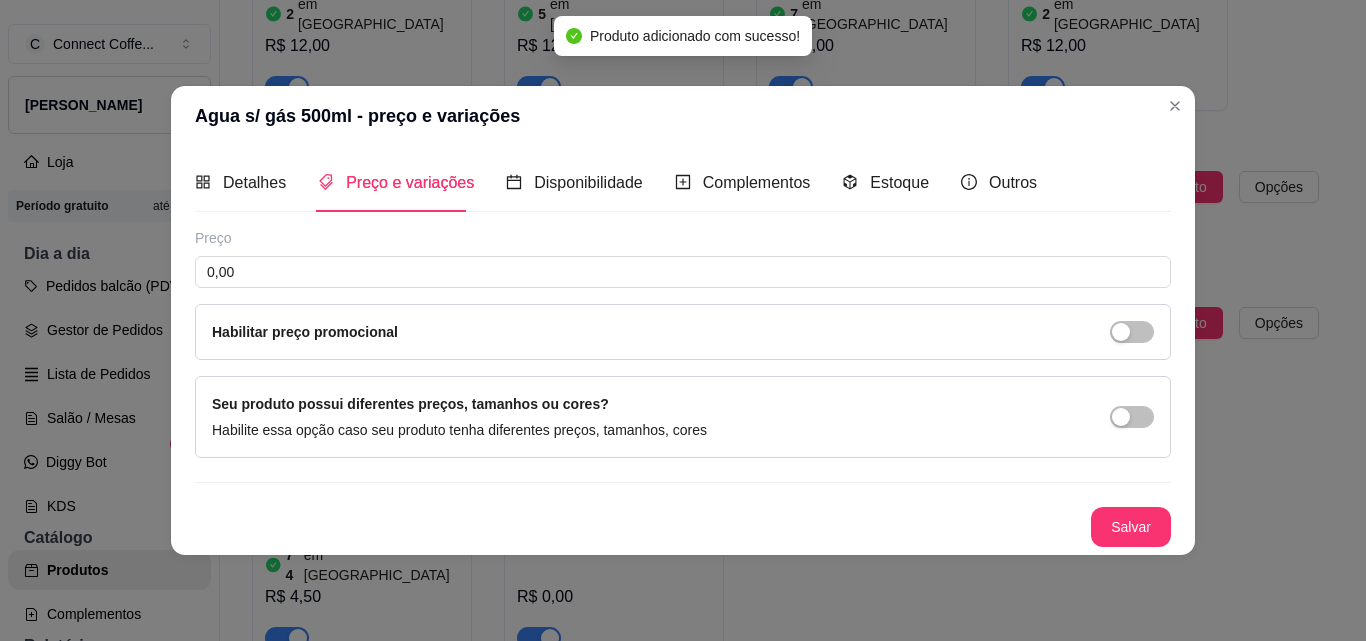 scroll, scrollTop: 0, scrollLeft: 0, axis: both 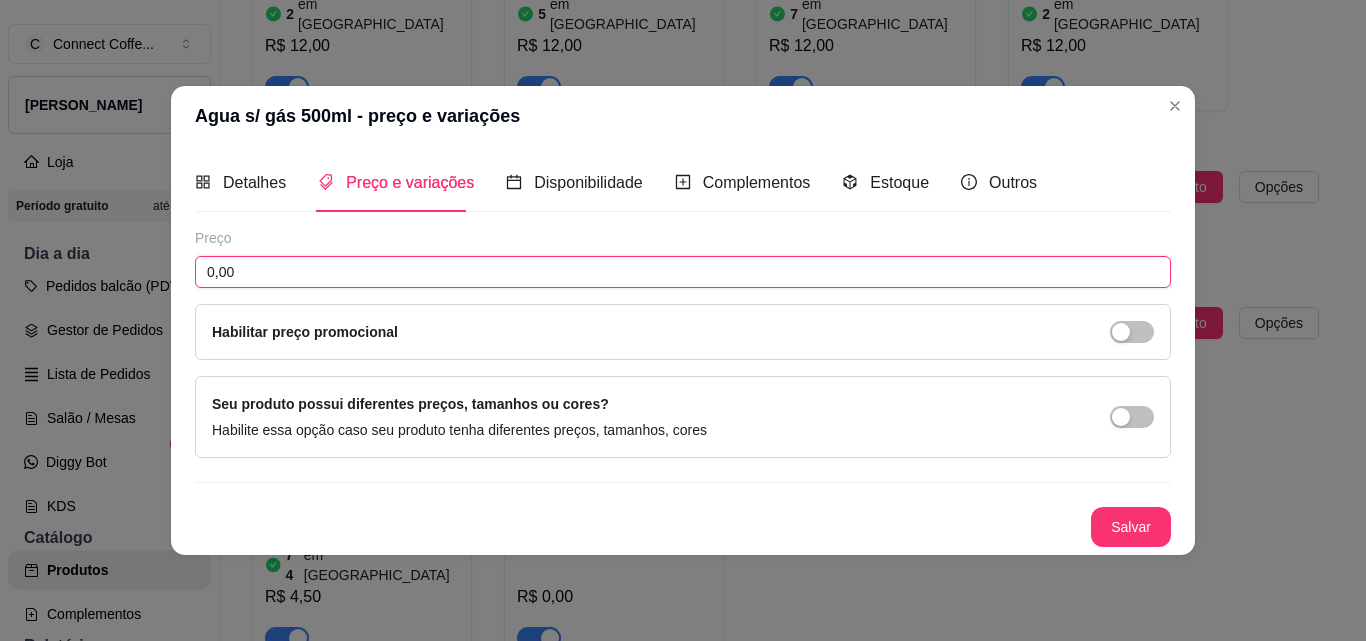 drag, startPoint x: 205, startPoint y: 268, endPoint x: 0, endPoint y: 234, distance: 207.80038 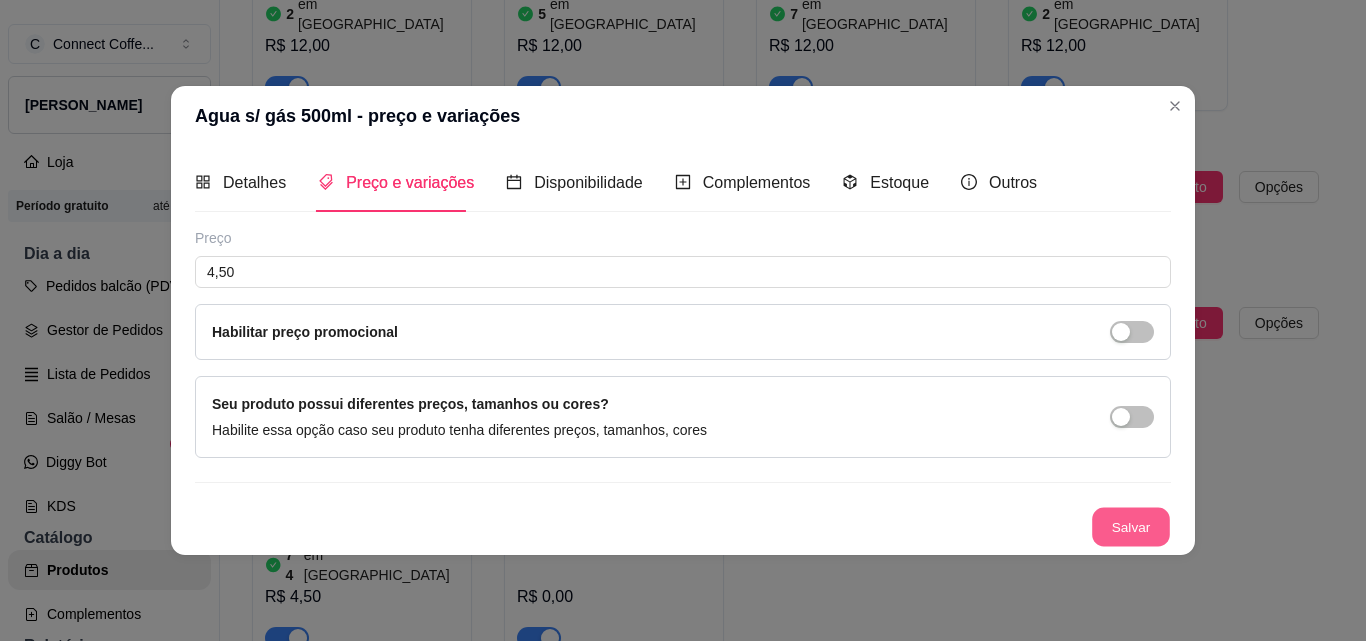 click on "Salvar" at bounding box center (1131, 526) 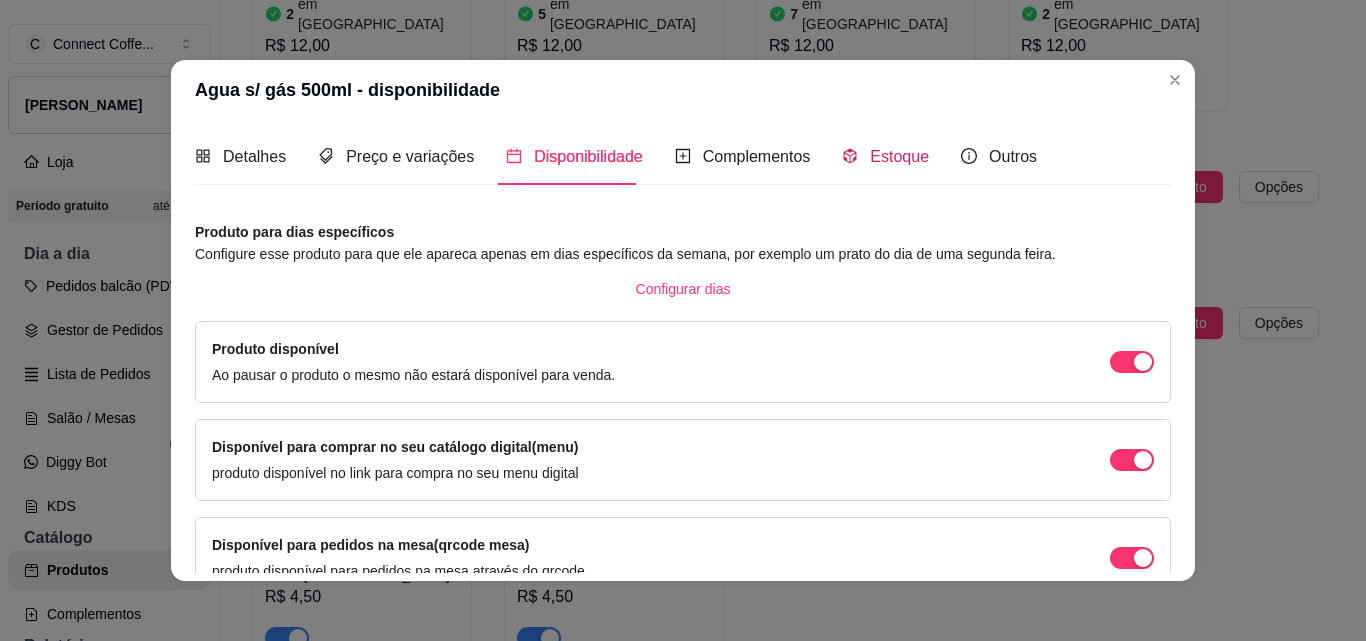 click on "Estoque" at bounding box center (899, 156) 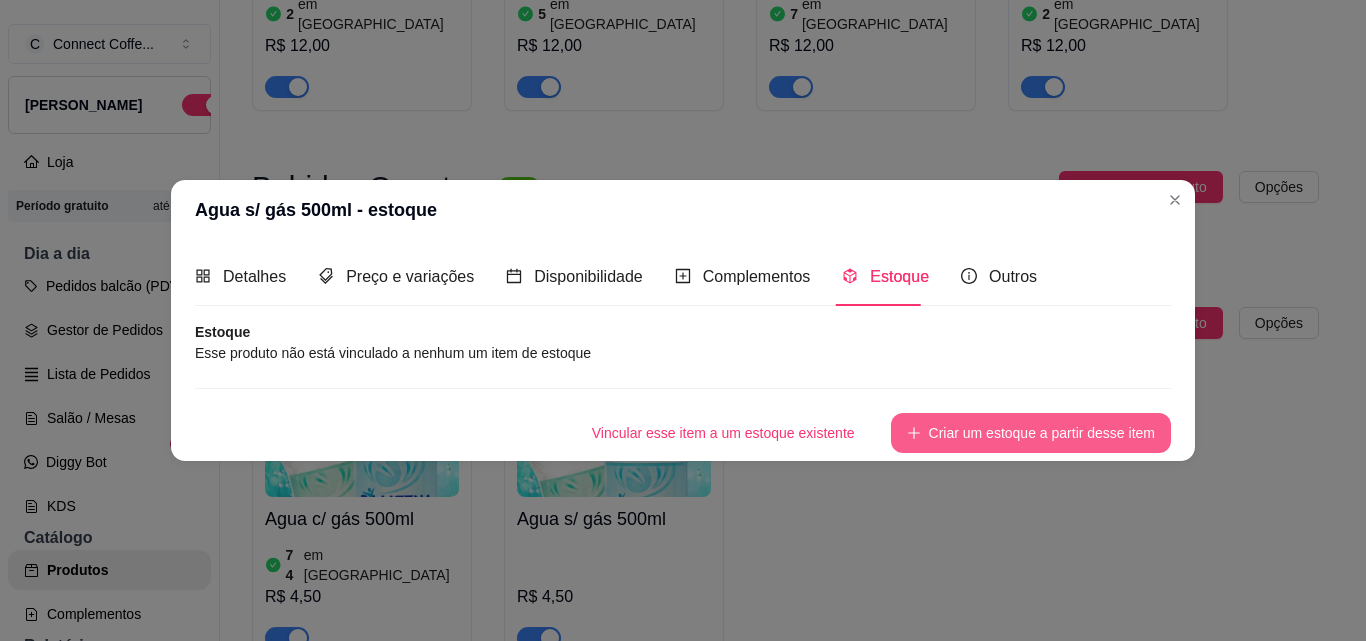 click on "Criar um estoque a partir desse item" at bounding box center [1031, 433] 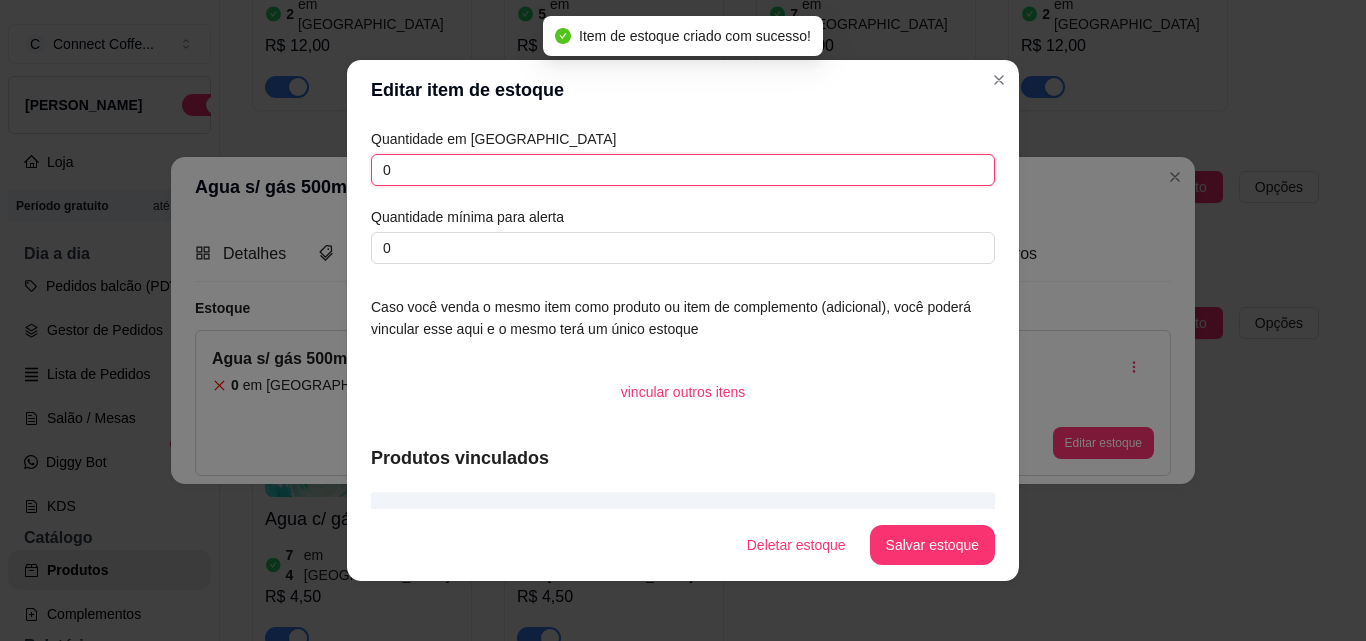 drag, startPoint x: 404, startPoint y: 171, endPoint x: 294, endPoint y: 160, distance: 110.54863 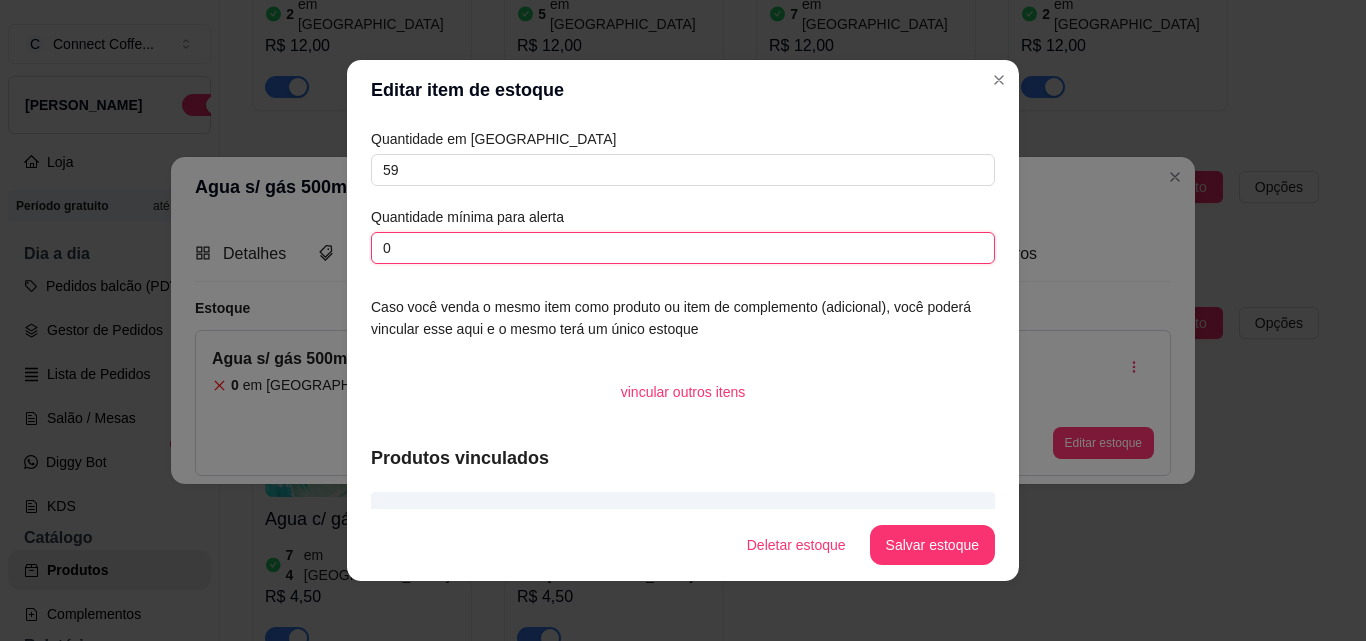 drag, startPoint x: 393, startPoint y: 249, endPoint x: 305, endPoint y: 246, distance: 88.051125 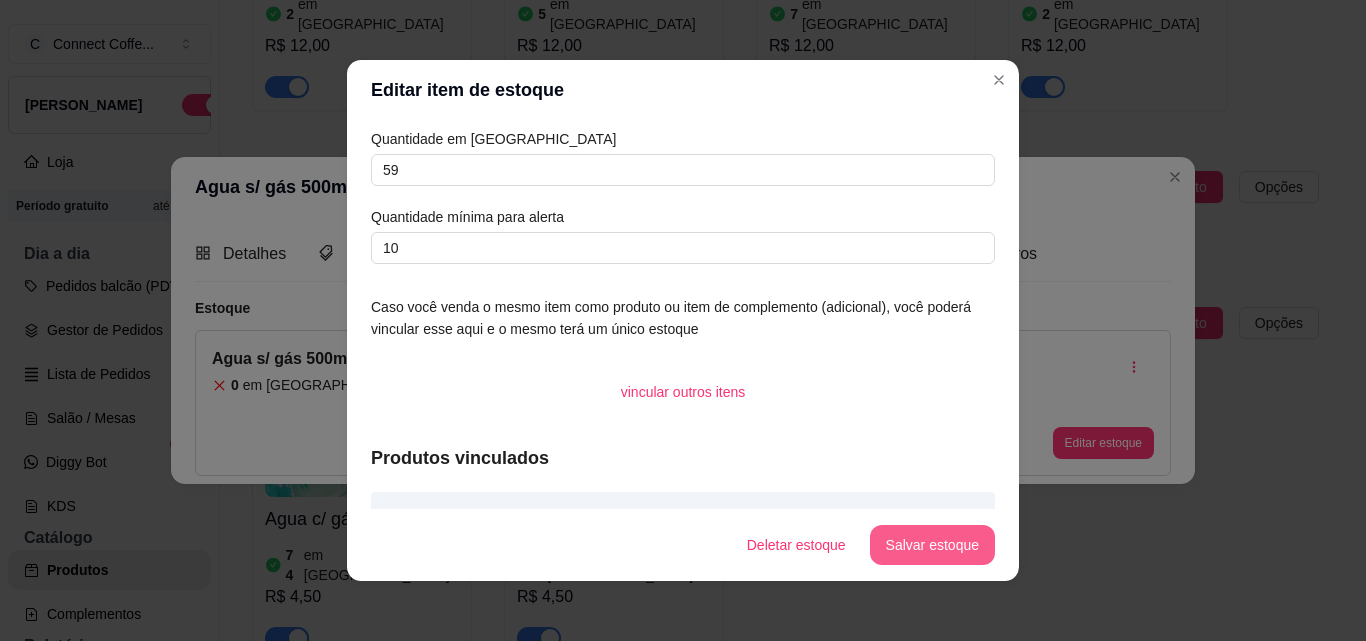 click on "Salvar estoque" at bounding box center [932, 545] 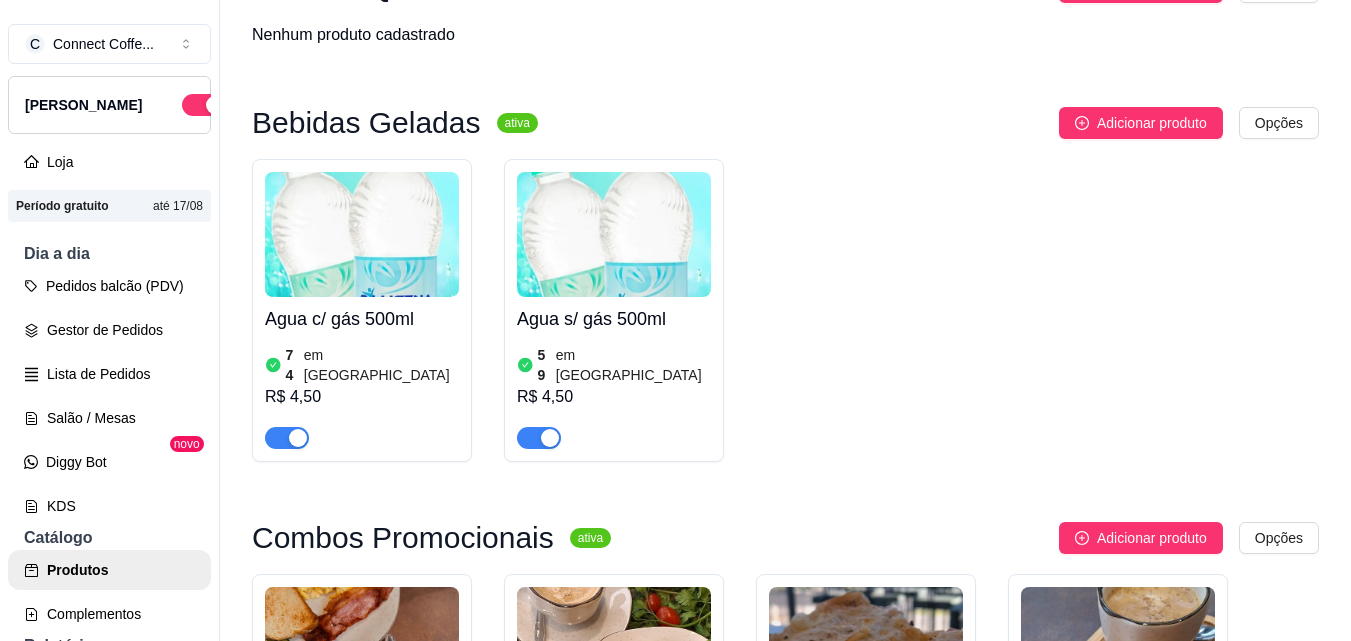 scroll, scrollTop: 2000, scrollLeft: 0, axis: vertical 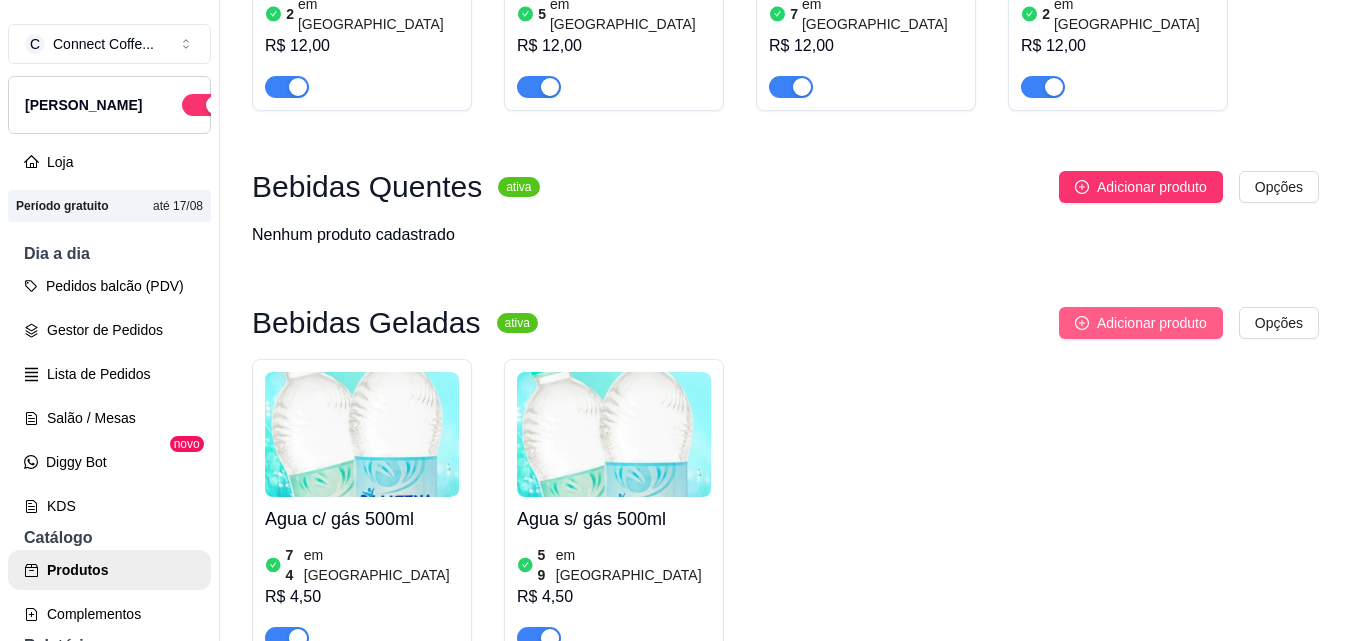 click on "Adicionar produto" at bounding box center [1152, 323] 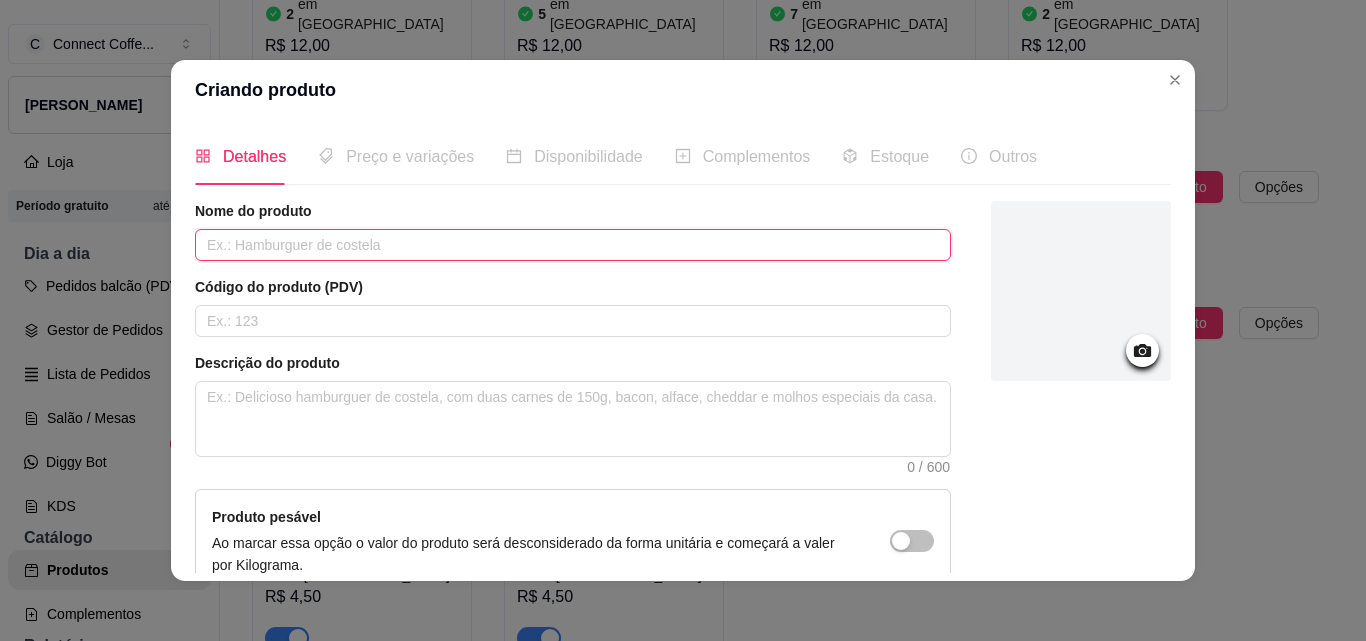 click at bounding box center (573, 245) 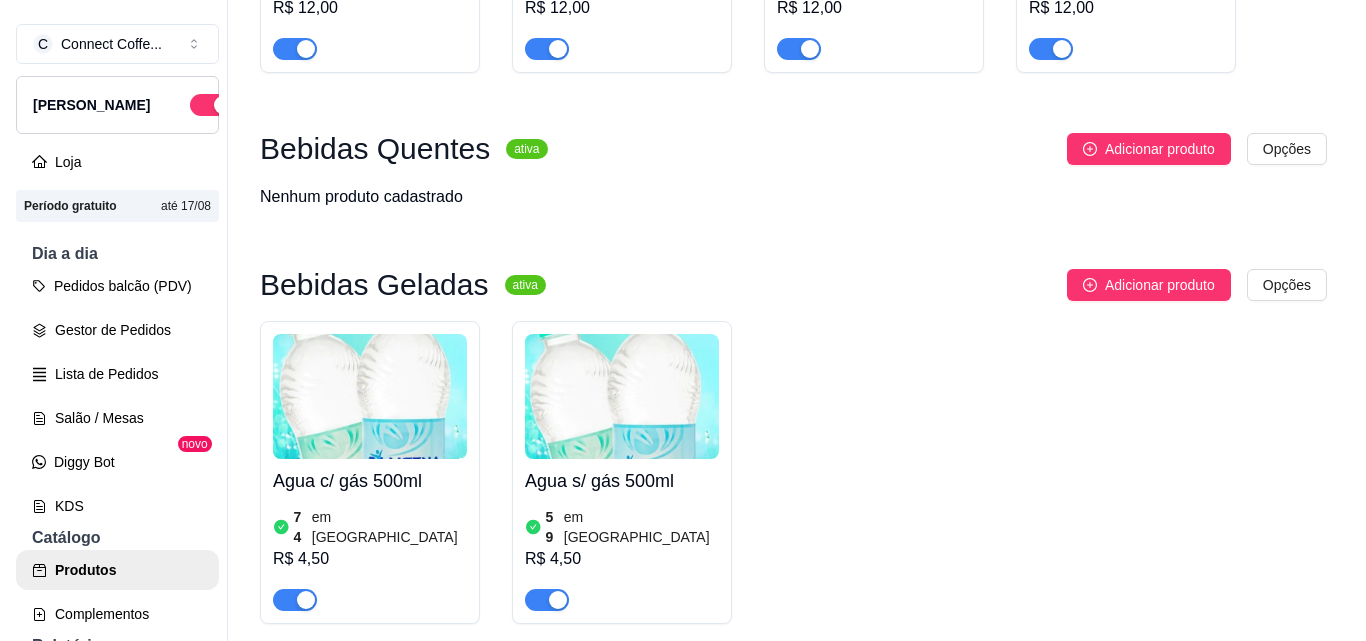 scroll, scrollTop: 2000, scrollLeft: 0, axis: vertical 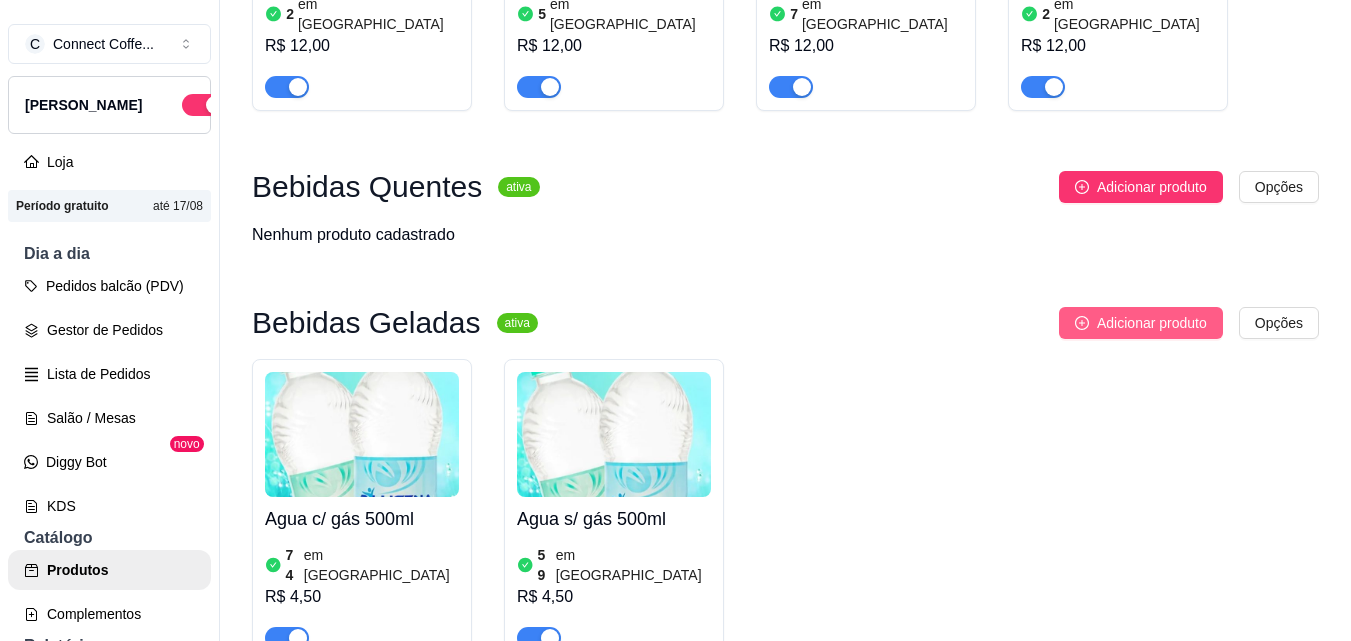 click on "Adicionar produto" at bounding box center (1152, 323) 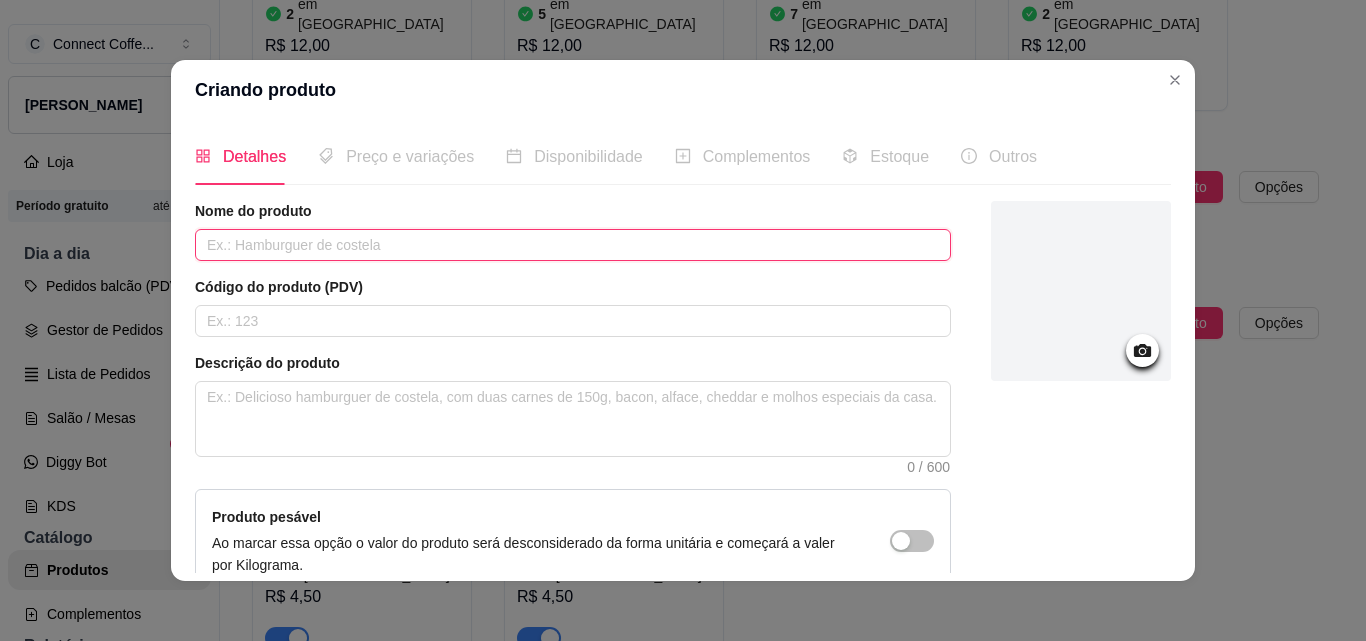 click at bounding box center (573, 245) 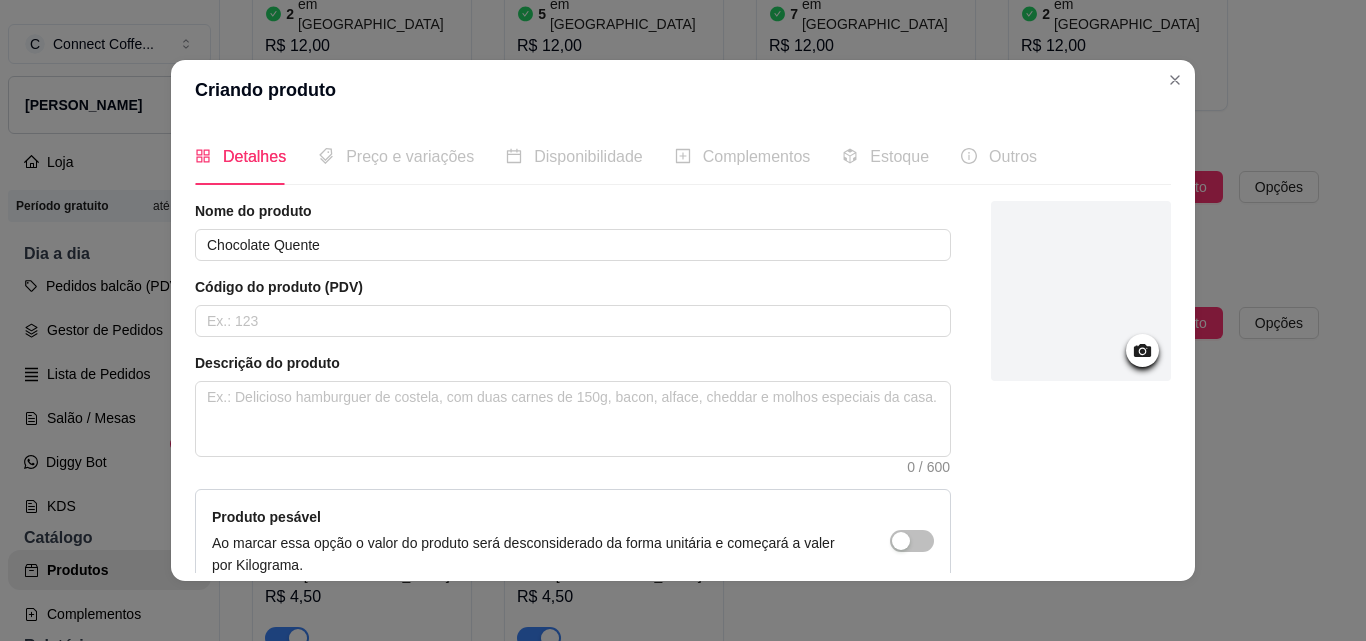 click 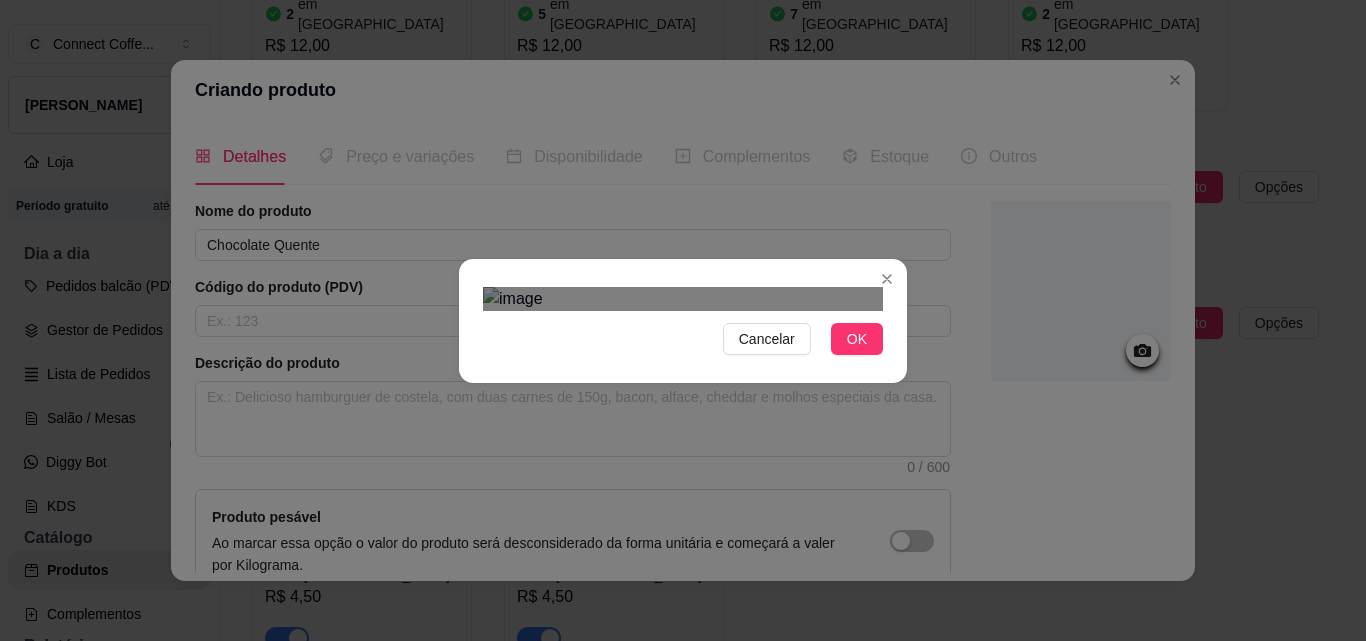 click on "Cancelar OK" at bounding box center [683, 320] 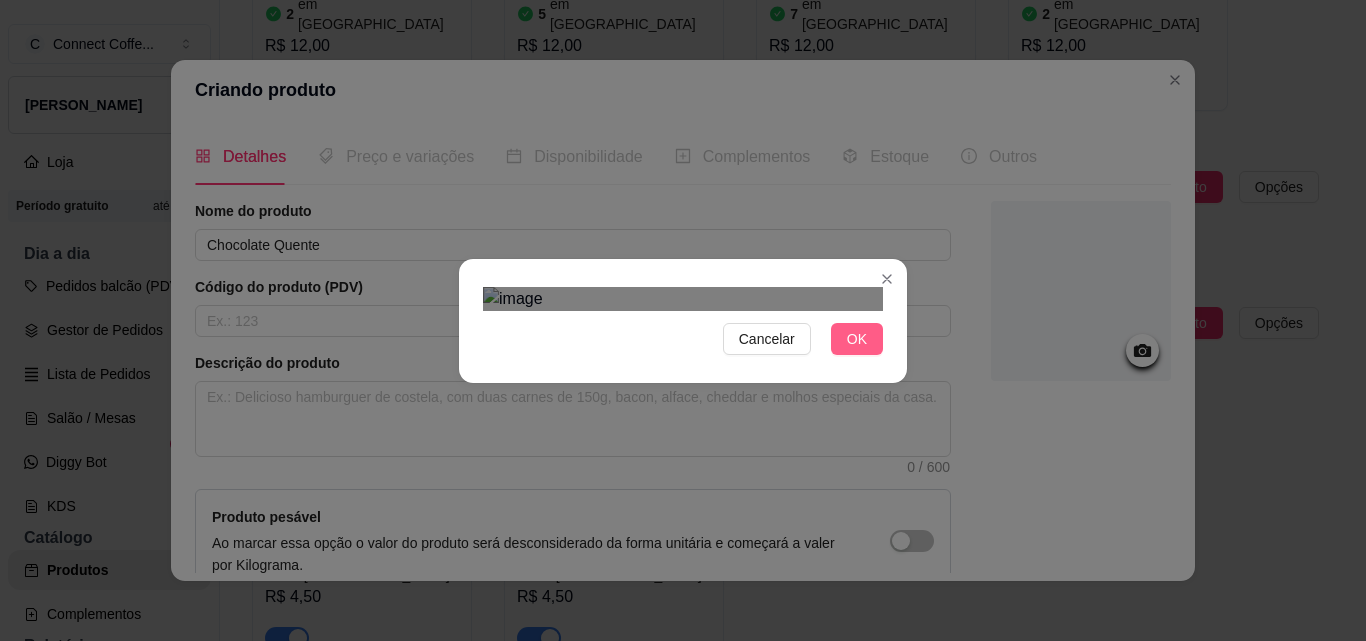 click on "OK" at bounding box center (857, 339) 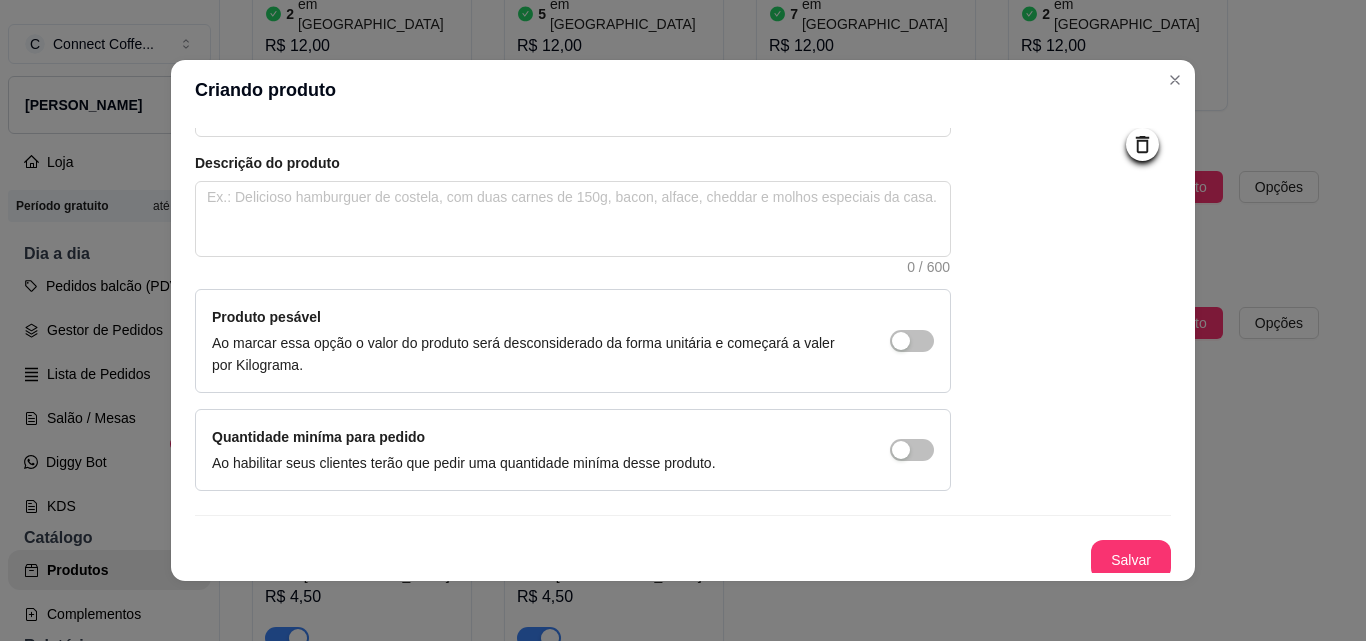 scroll, scrollTop: 207, scrollLeft: 0, axis: vertical 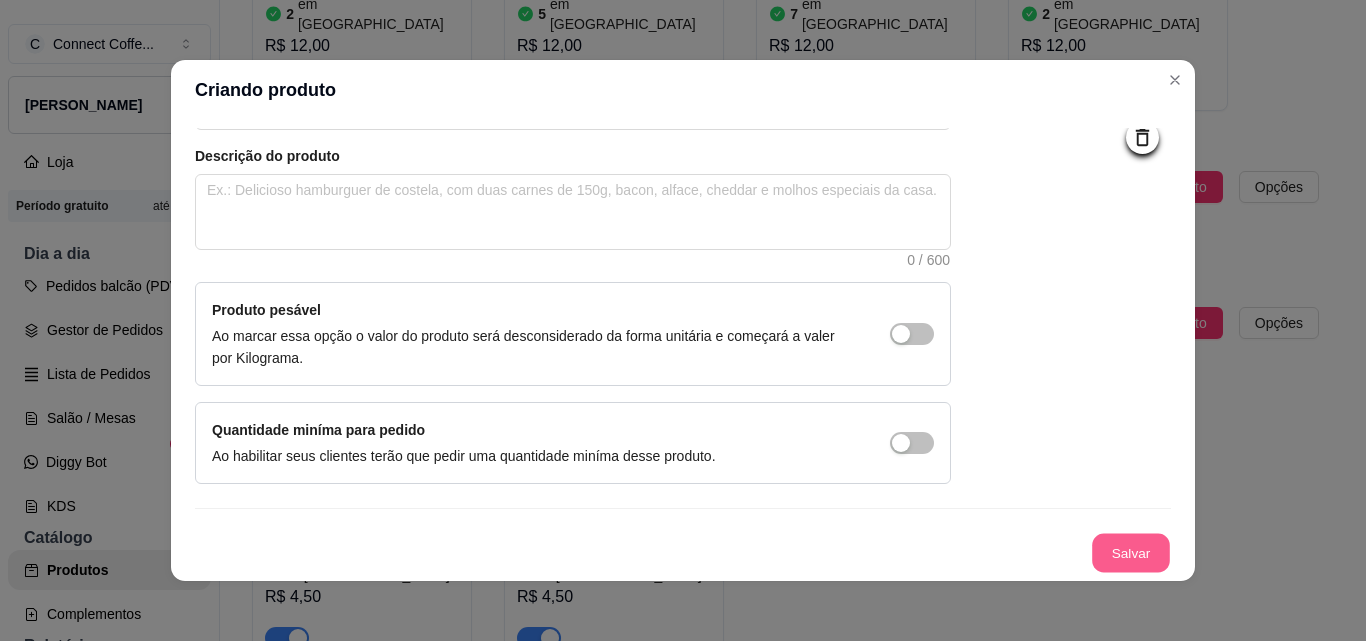 click on "Salvar" at bounding box center (1131, 553) 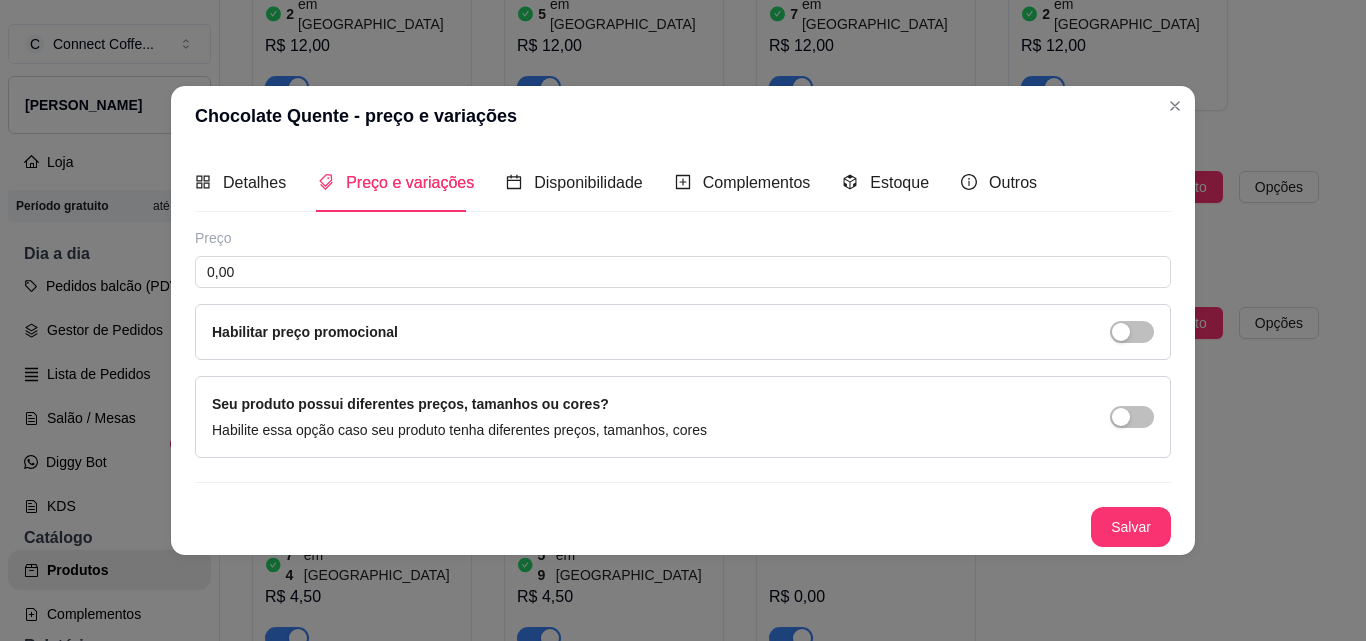 scroll, scrollTop: 0, scrollLeft: 0, axis: both 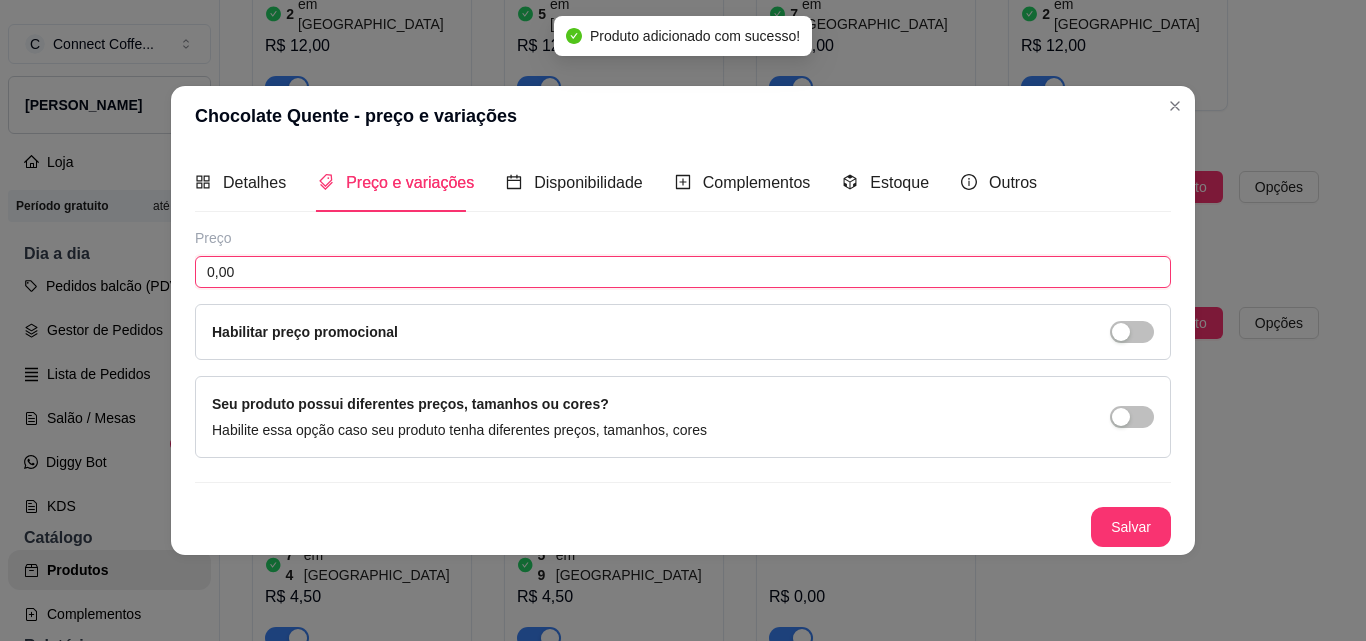 drag, startPoint x: 267, startPoint y: 270, endPoint x: 15, endPoint y: 242, distance: 253.55078 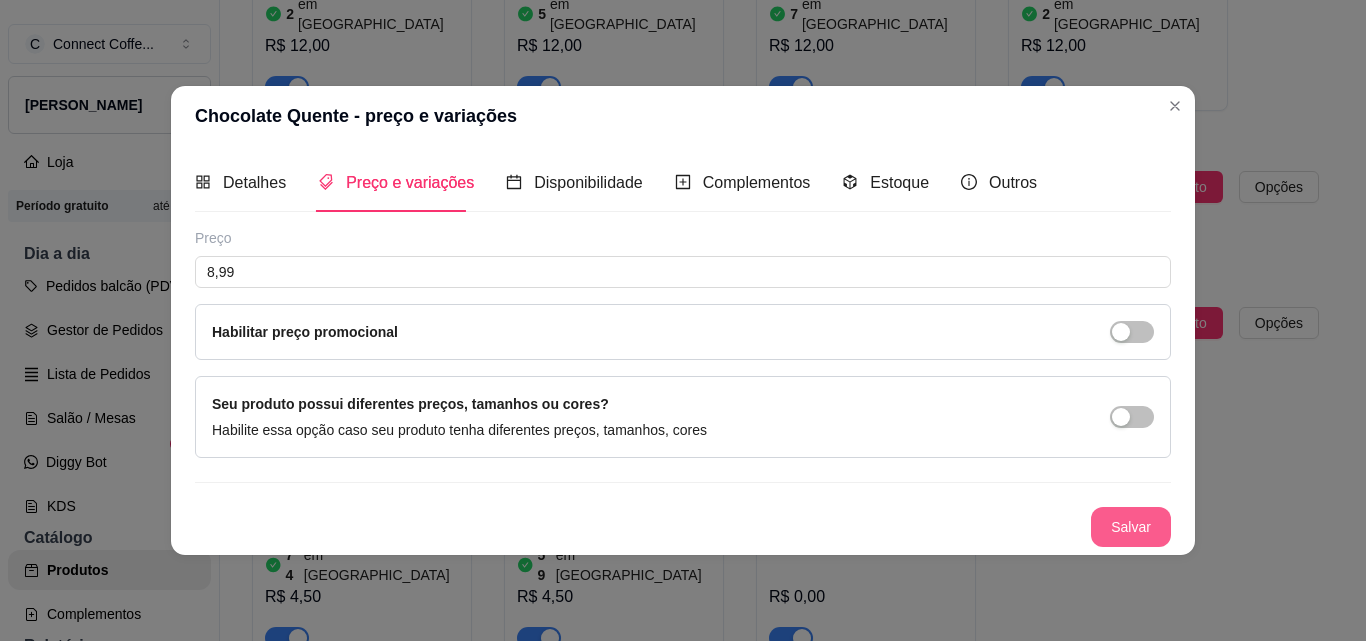 click on "Salvar" at bounding box center (1131, 527) 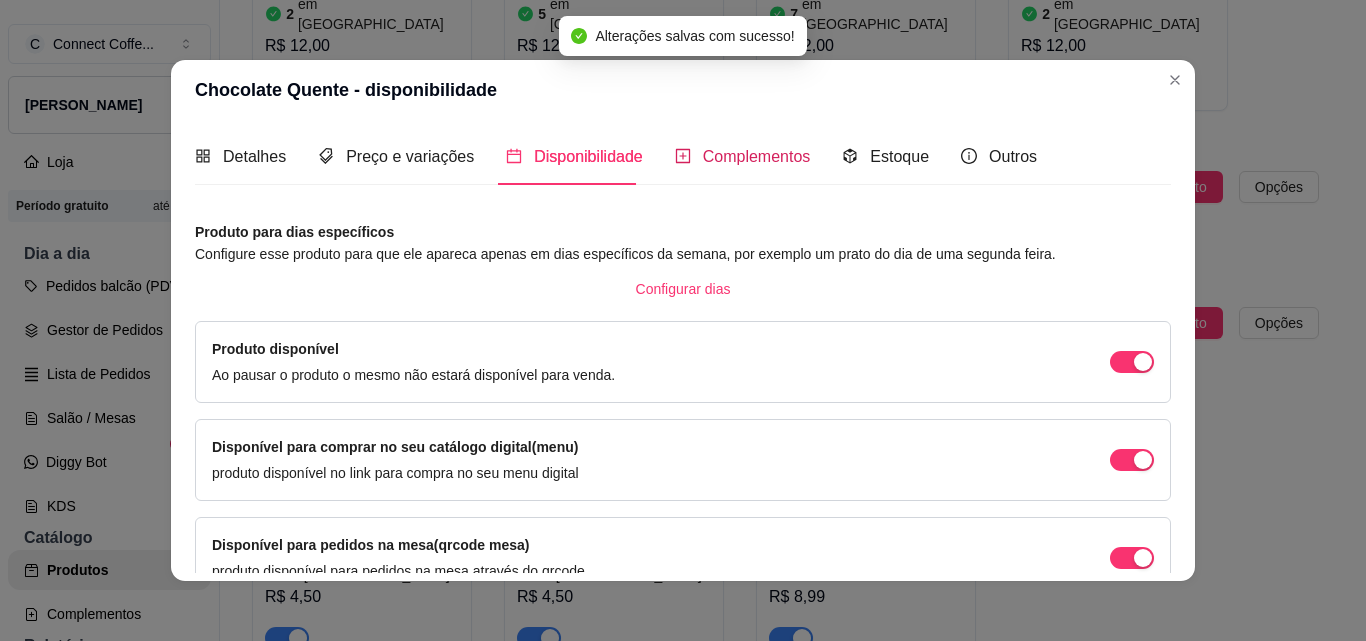 click on "Complementos" at bounding box center (757, 156) 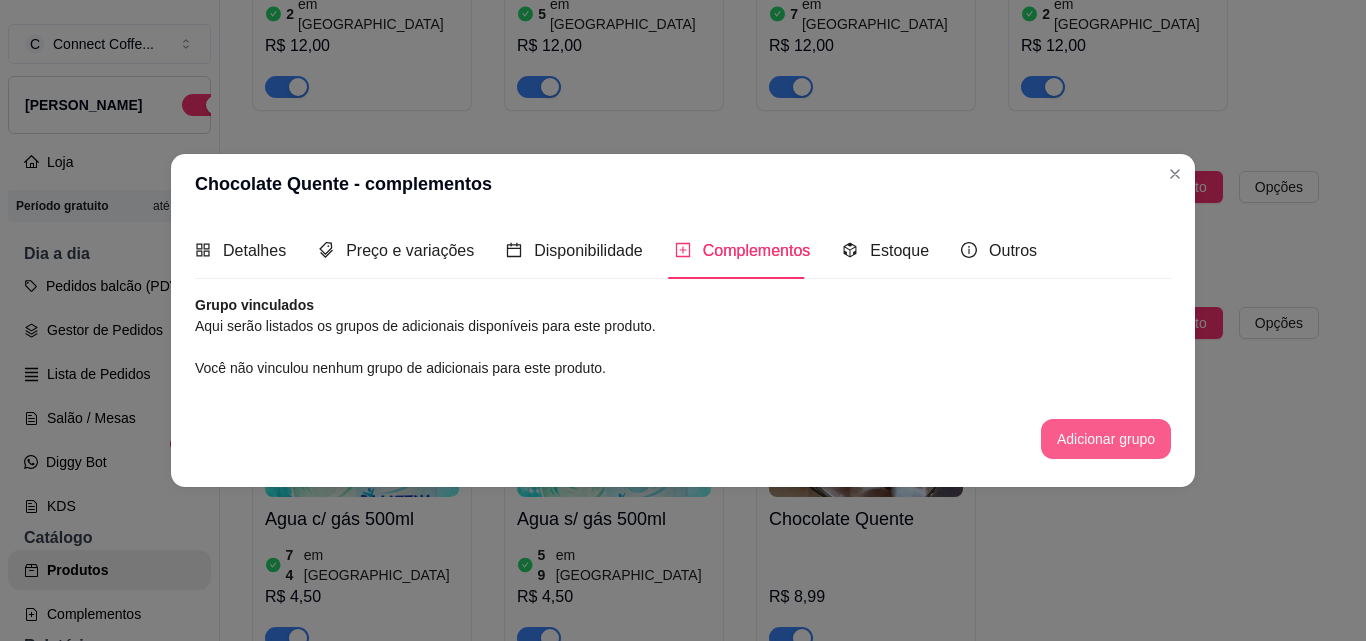 click on "Adicionar grupo" at bounding box center [1106, 439] 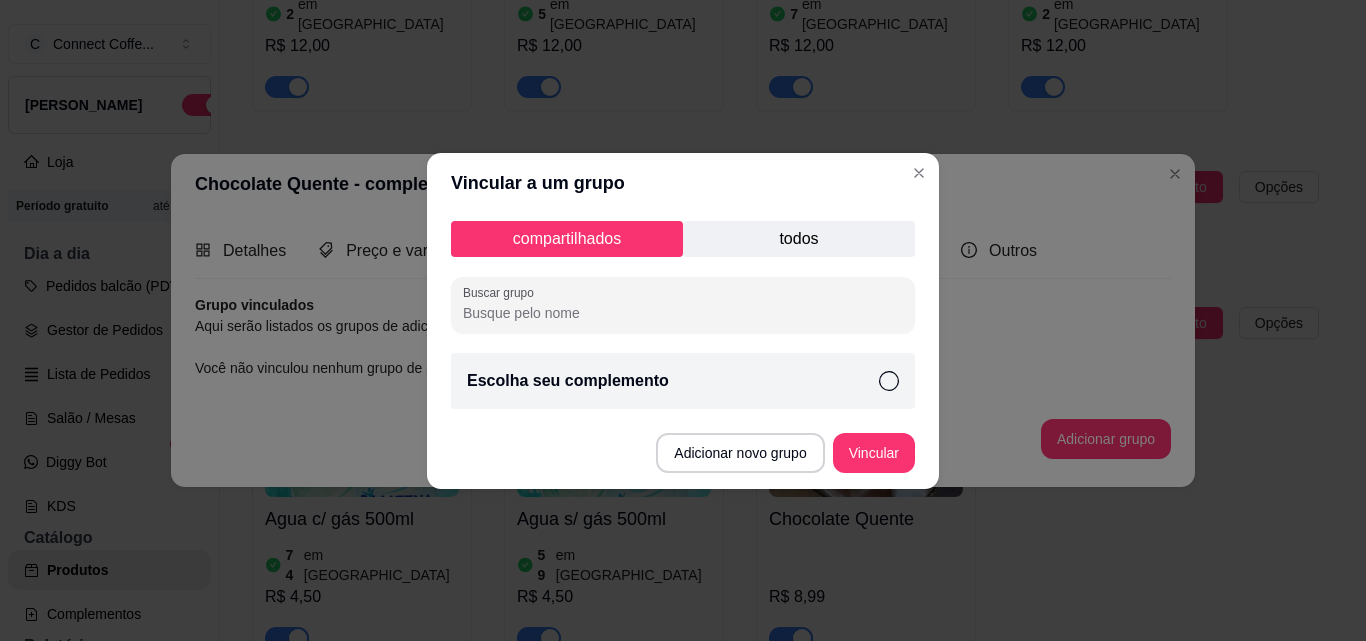 click on "todos" at bounding box center (799, 239) 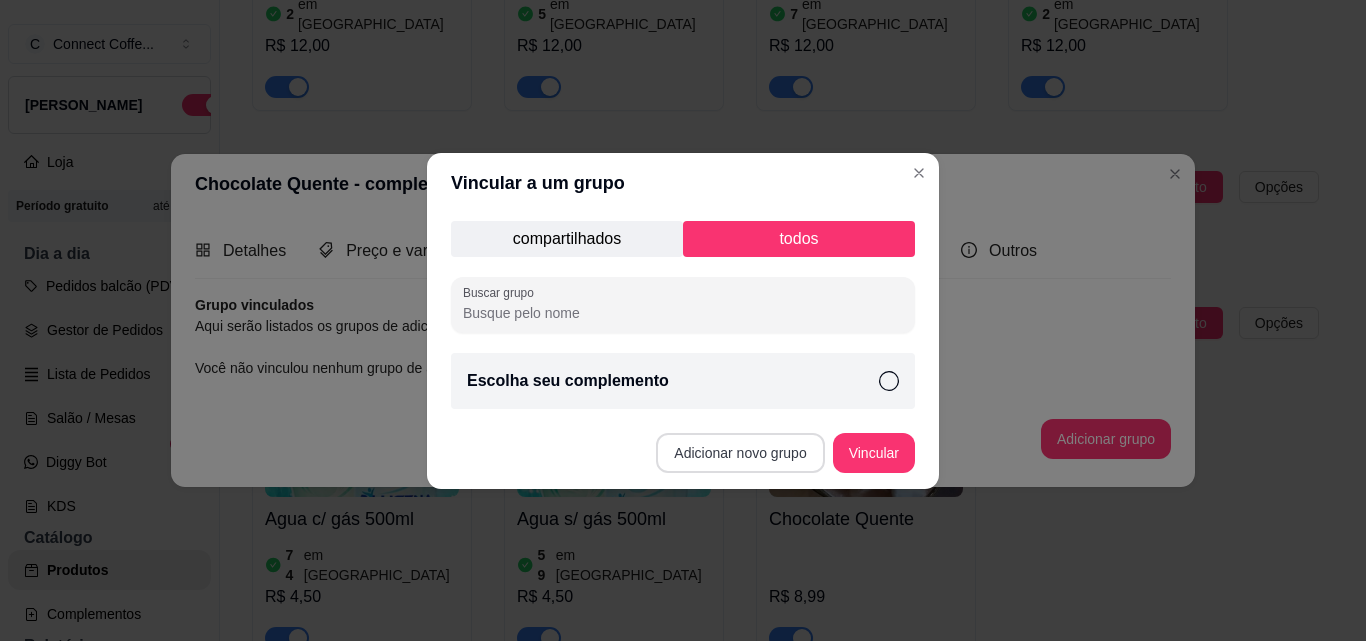 click on "Adicionar novo grupo" at bounding box center (740, 453) 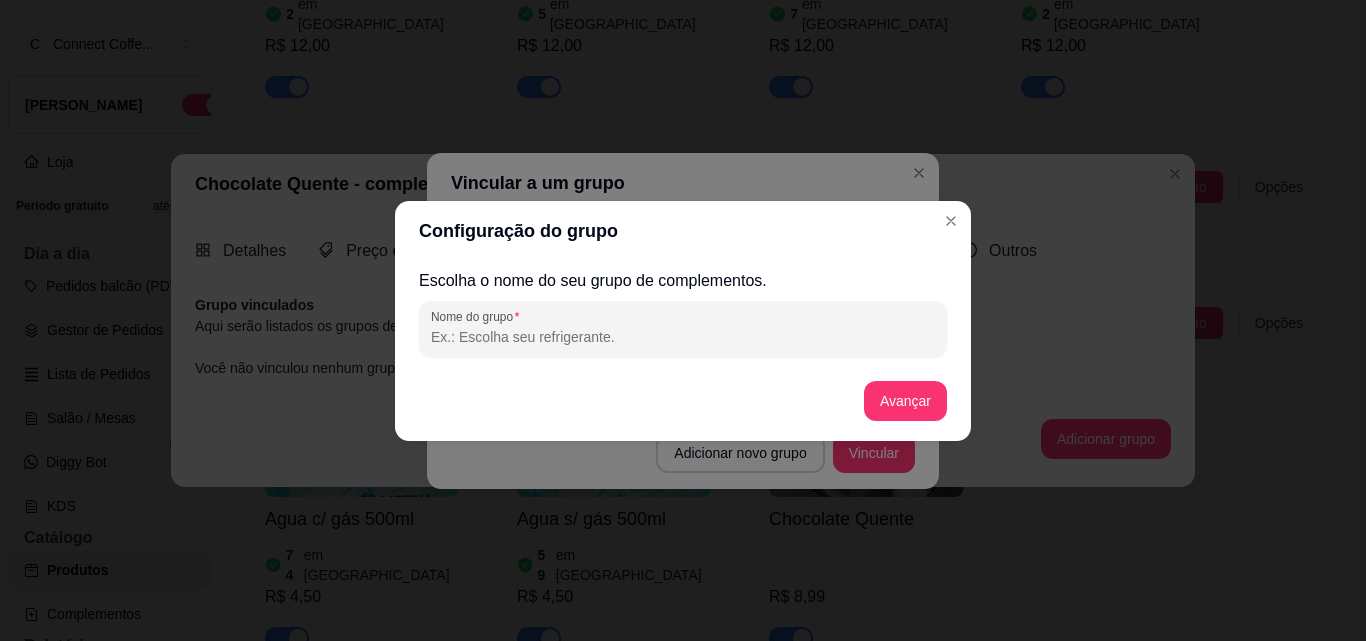 click on "Nome do grupo" at bounding box center [683, 337] 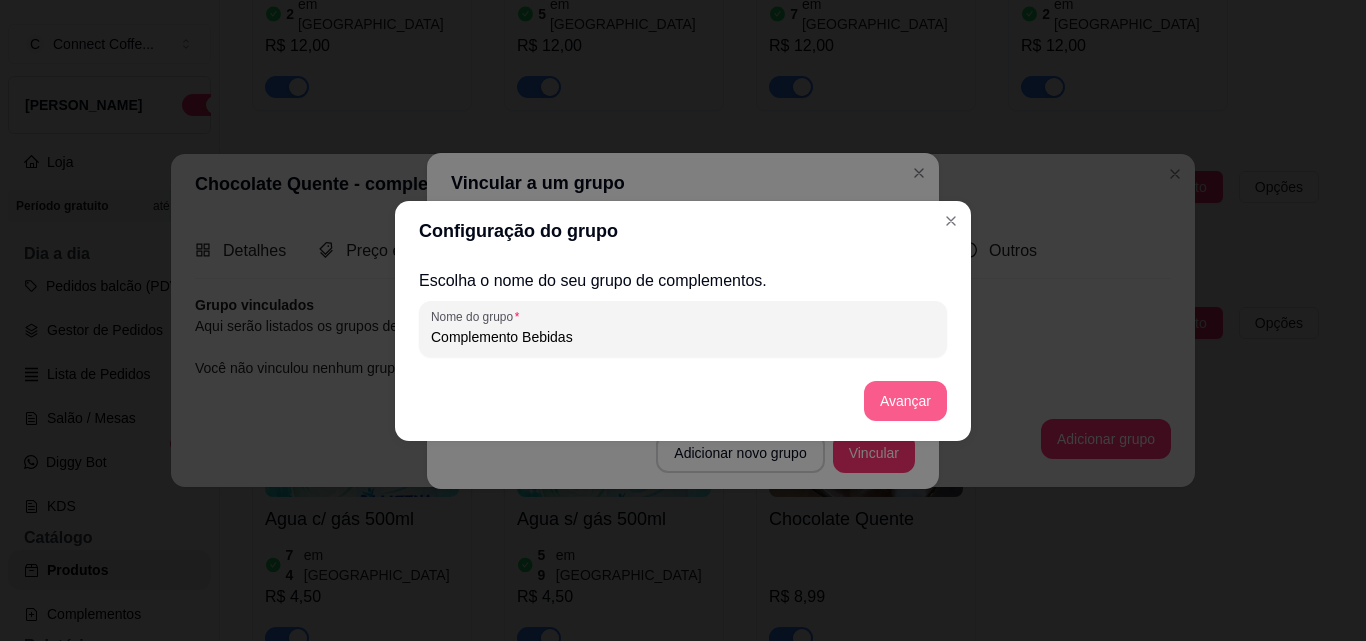 click on "Avançar" at bounding box center (905, 401) 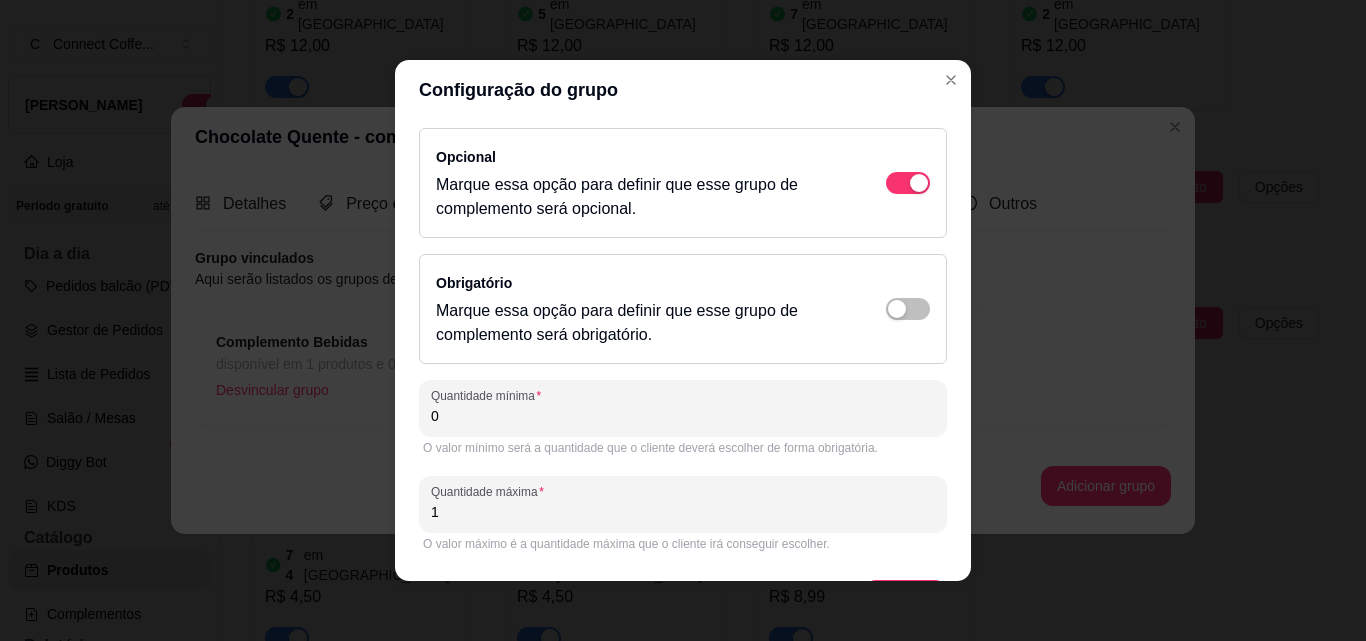 click on "0" at bounding box center [683, 416] 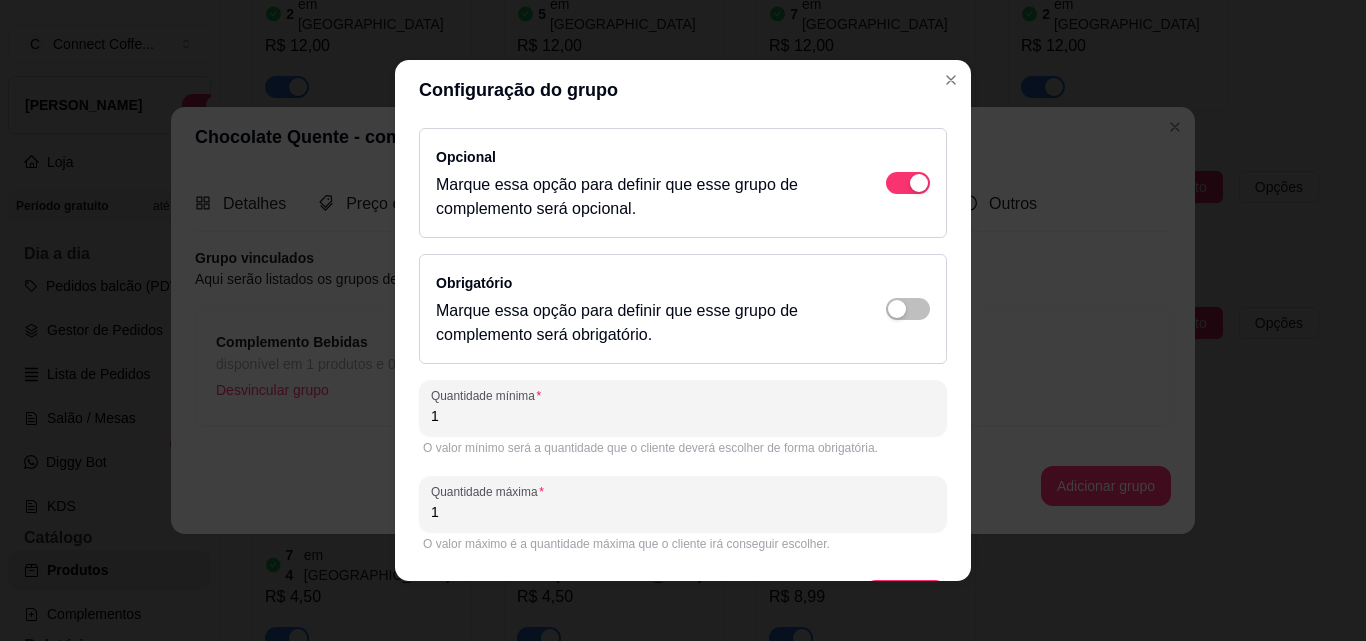 drag, startPoint x: 436, startPoint y: 516, endPoint x: 406, endPoint y: 513, distance: 30.149628 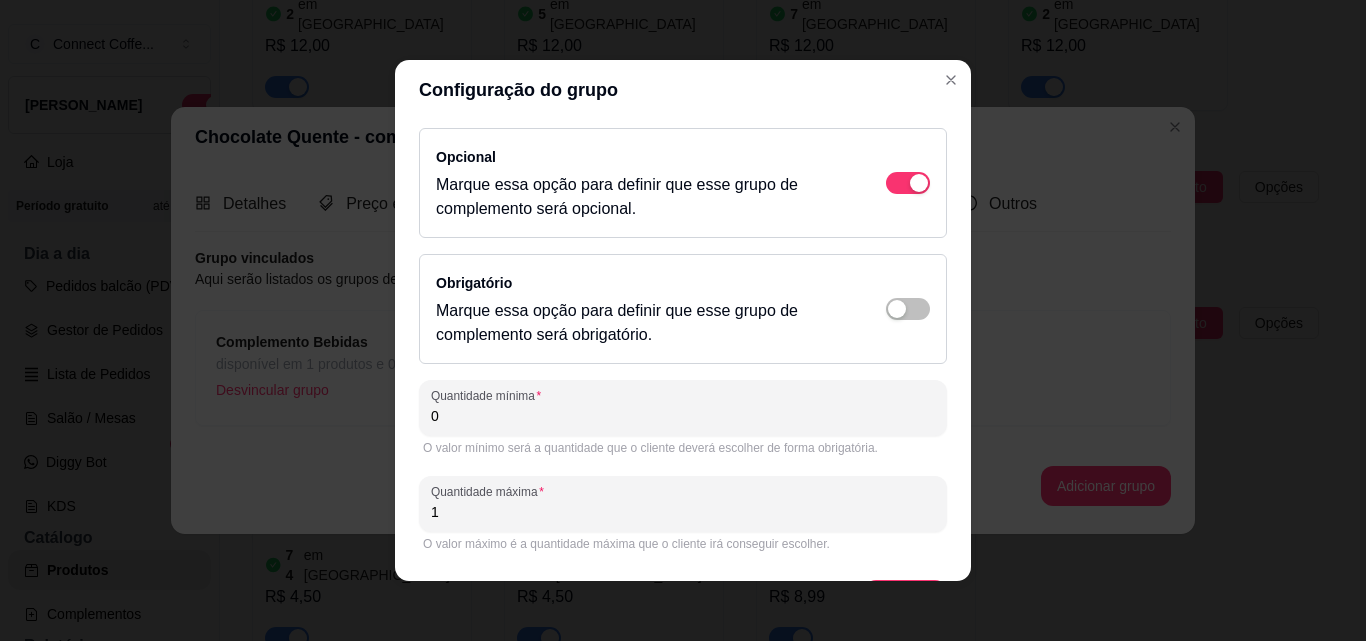 drag, startPoint x: 448, startPoint y: 518, endPoint x: 389, endPoint y: 513, distance: 59.211487 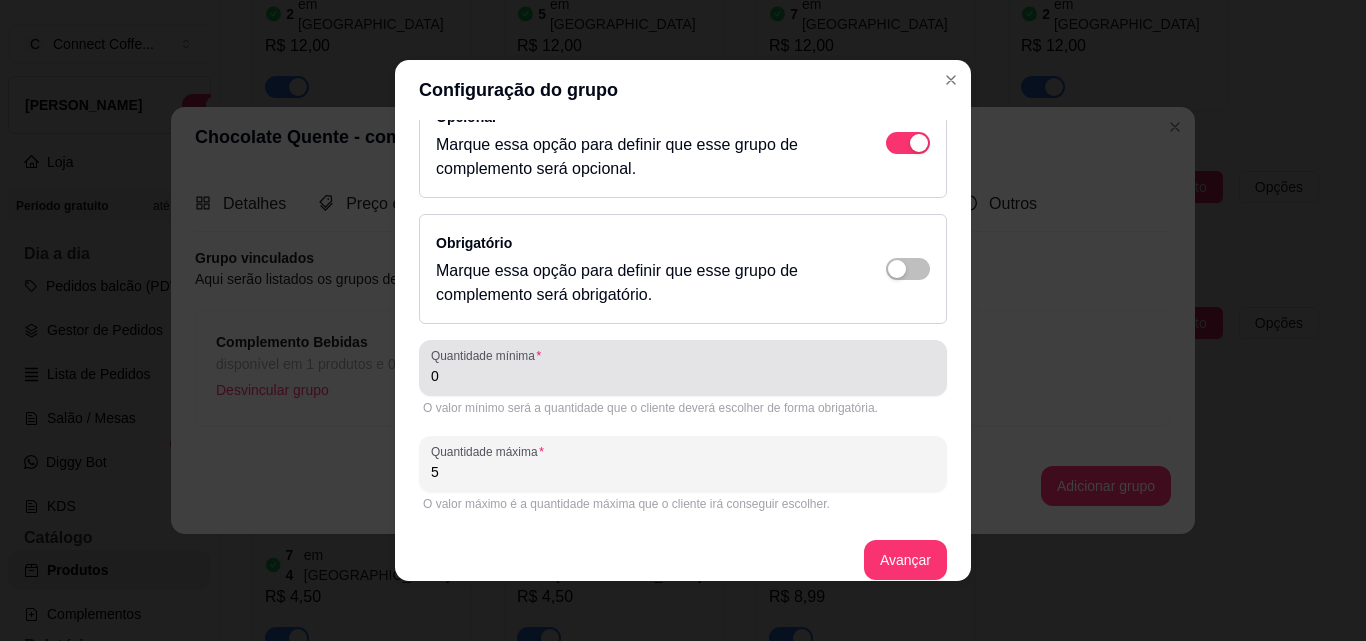 scroll, scrollTop: 59, scrollLeft: 0, axis: vertical 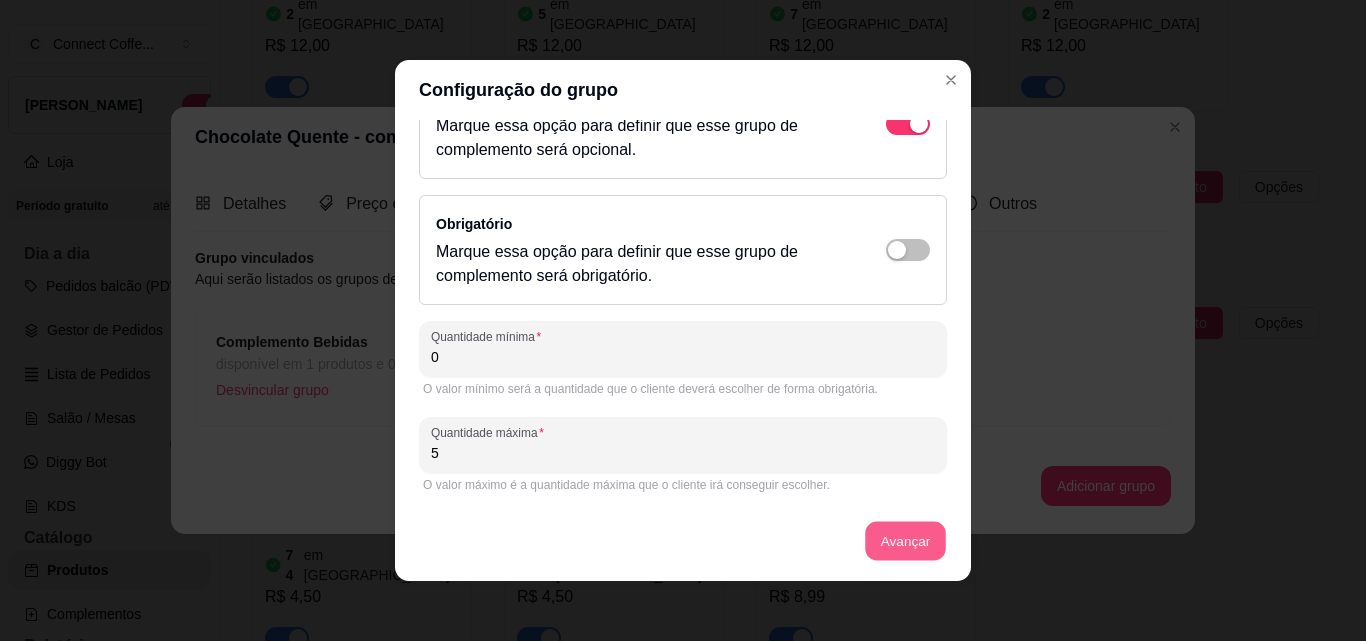 click on "Avançar" at bounding box center [905, 541] 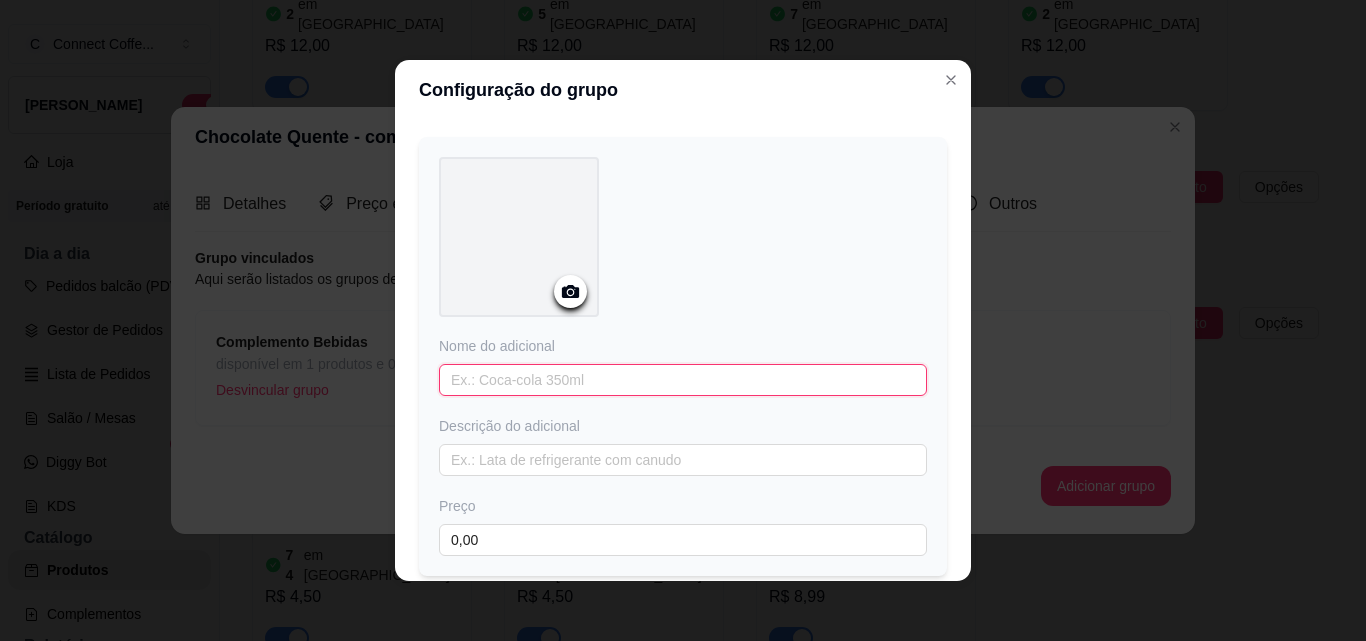 click at bounding box center [683, 380] 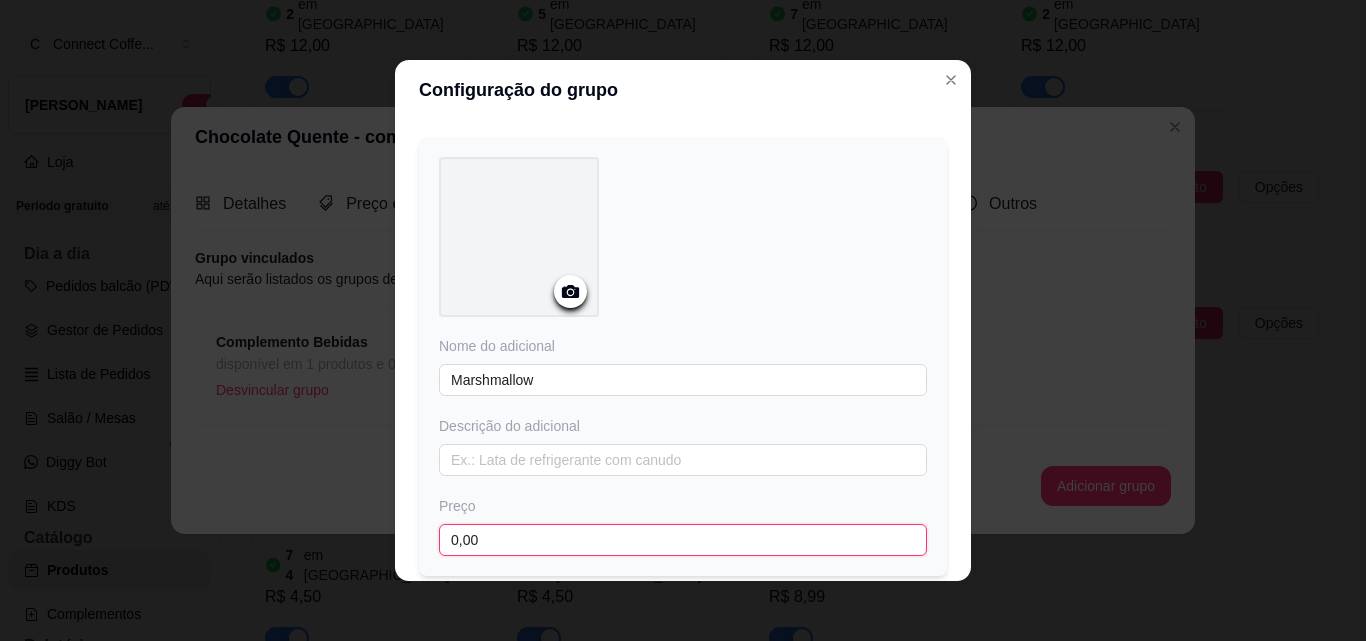 drag, startPoint x: 485, startPoint y: 540, endPoint x: 339, endPoint y: 522, distance: 147.10541 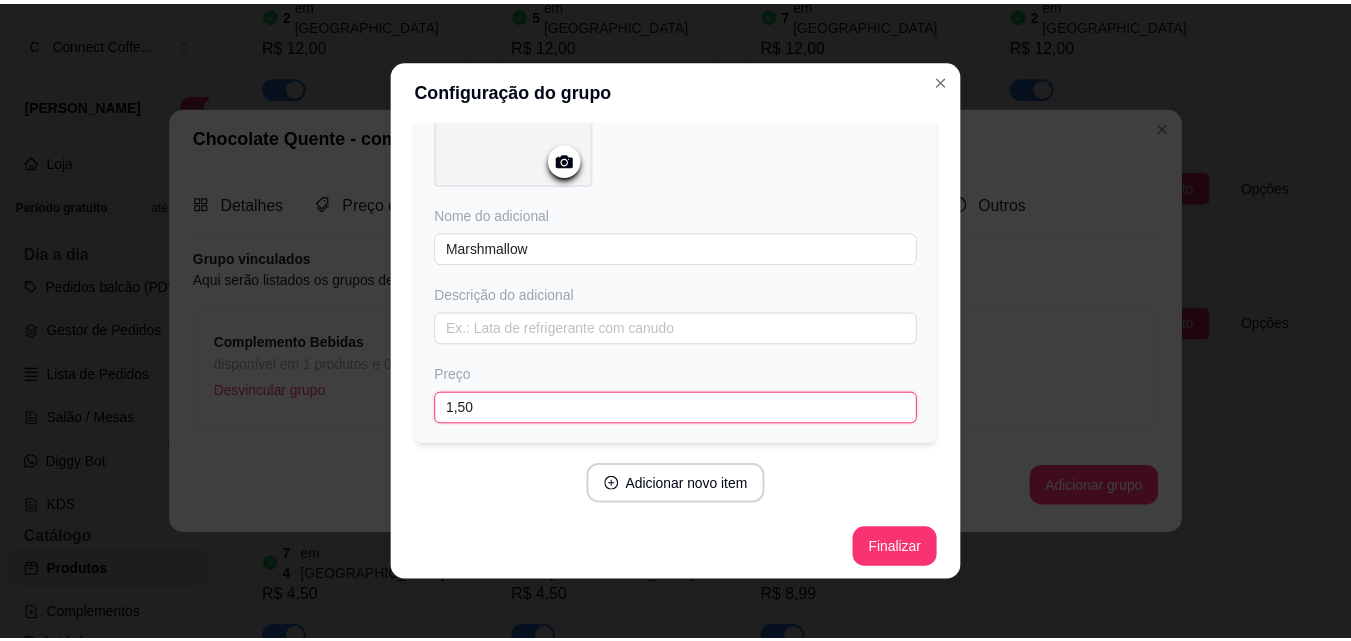 scroll, scrollTop: 197, scrollLeft: 0, axis: vertical 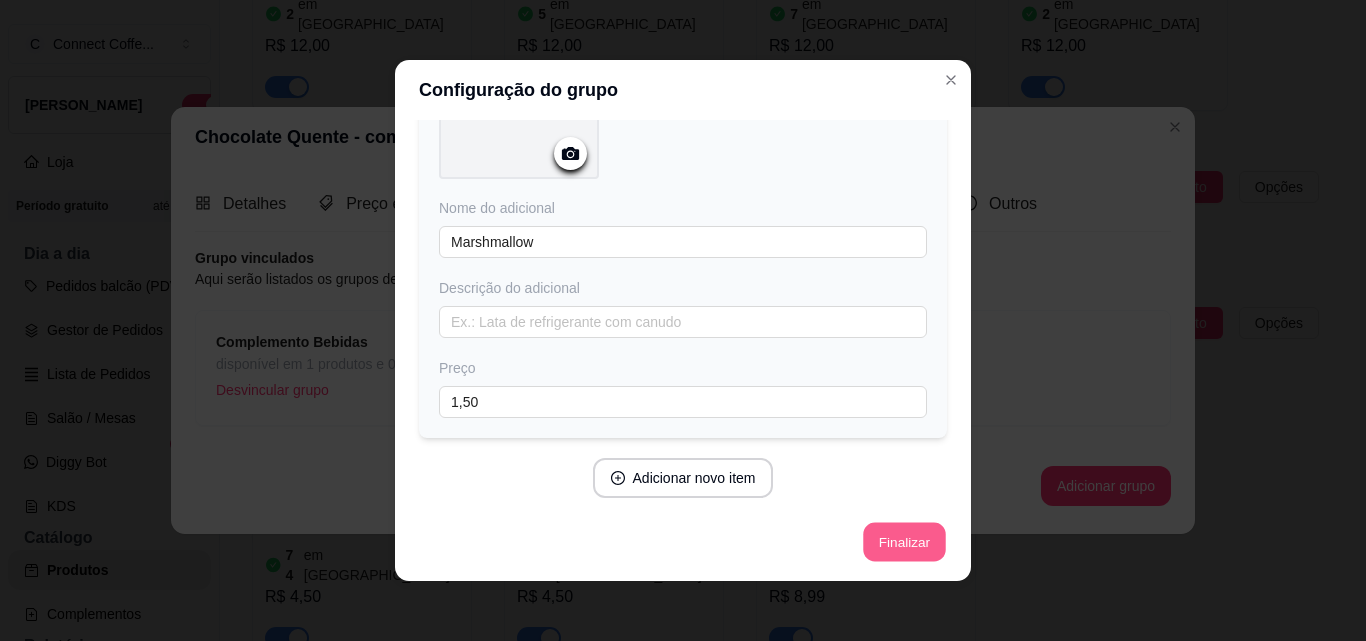 click on "Finalizar" at bounding box center [904, 542] 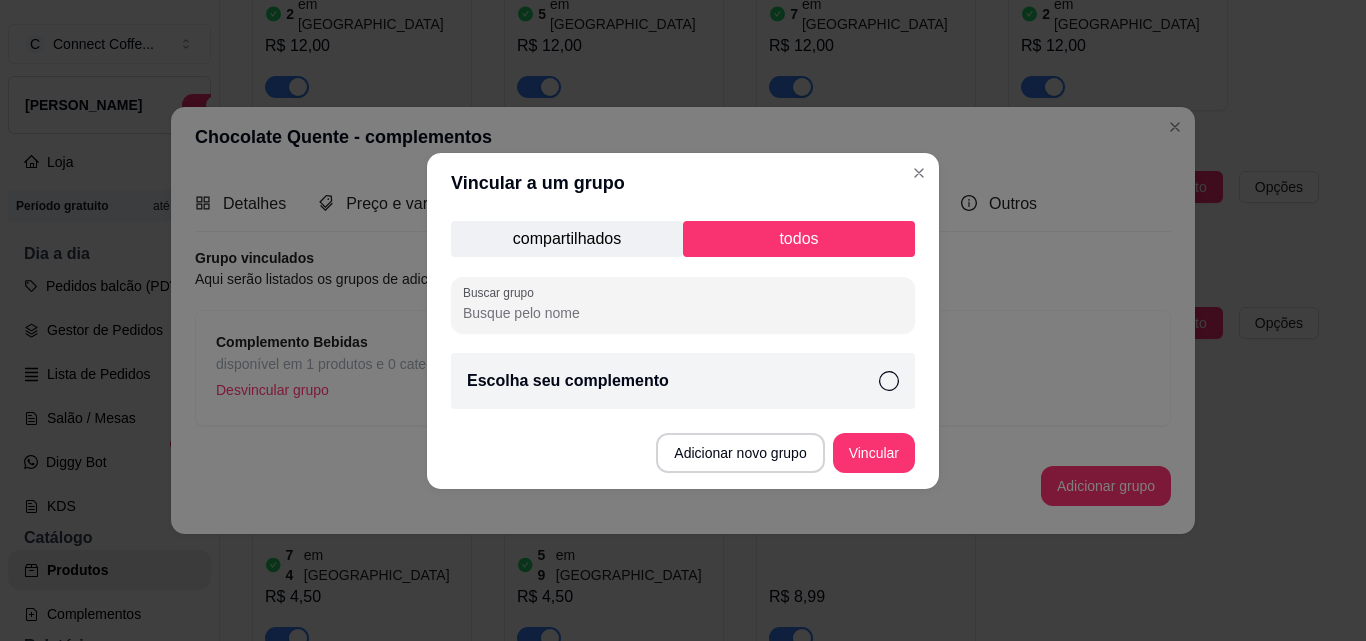 click on "todos" at bounding box center (799, 239) 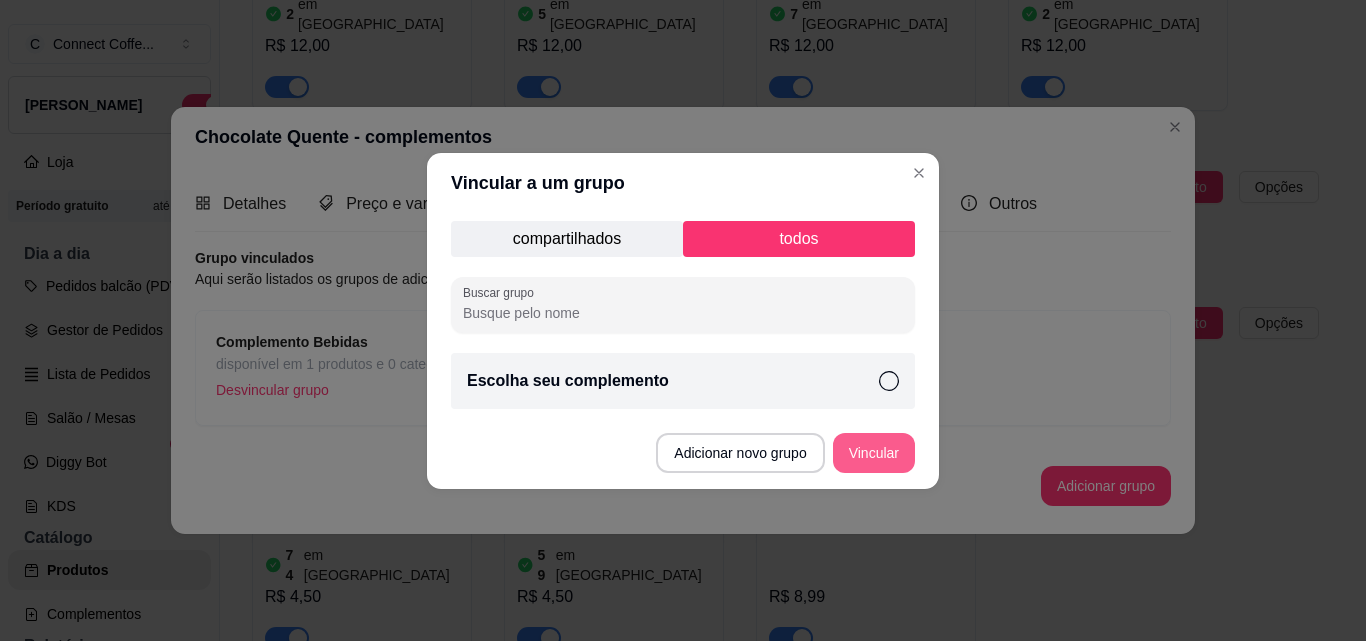 click on "Vincular" at bounding box center [874, 453] 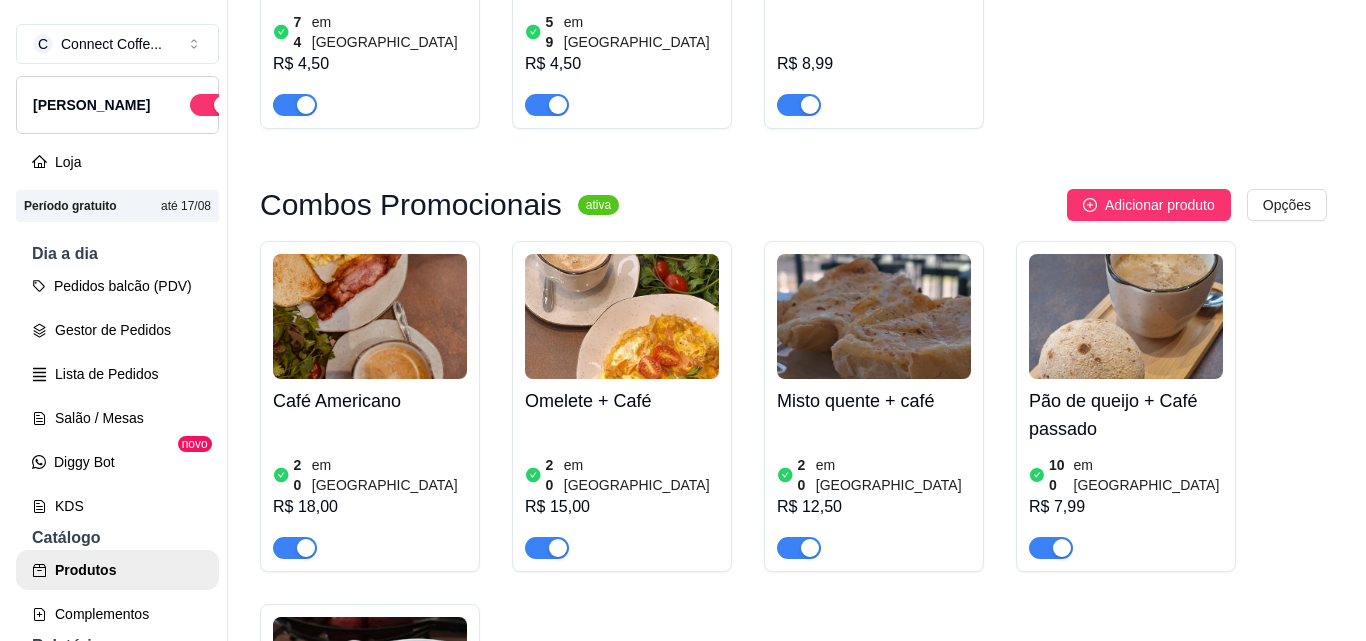 scroll, scrollTop: 2500, scrollLeft: 0, axis: vertical 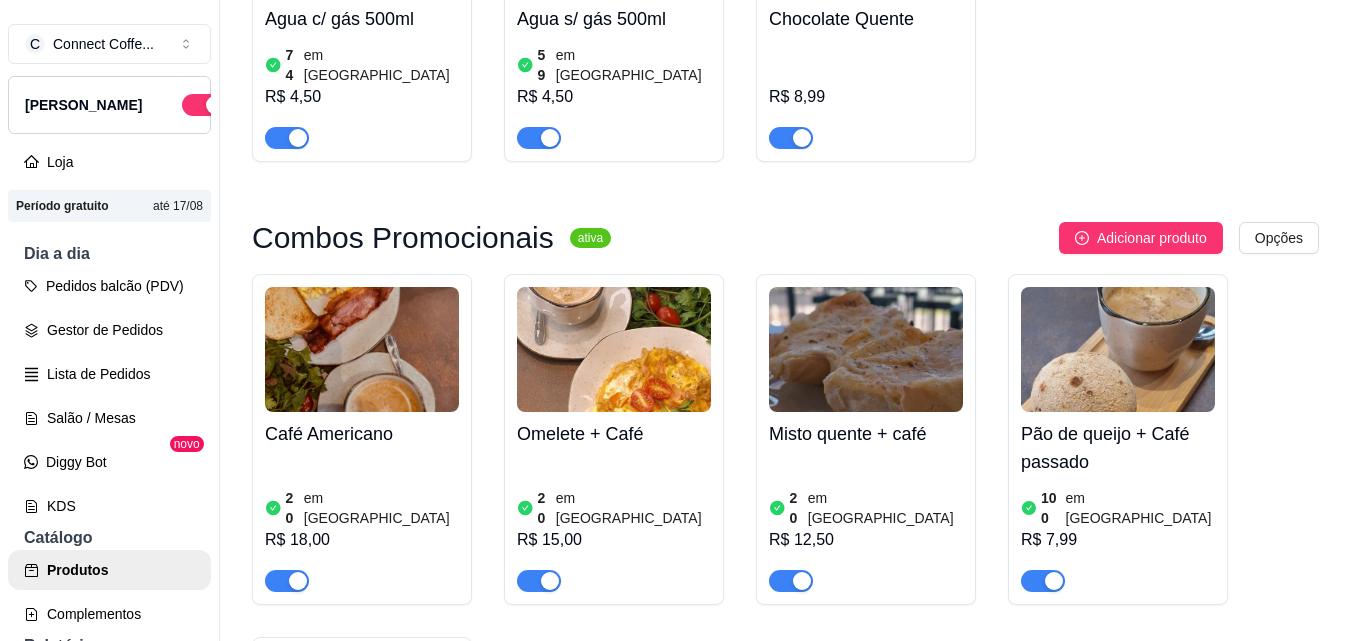 click at bounding box center [362, 349] 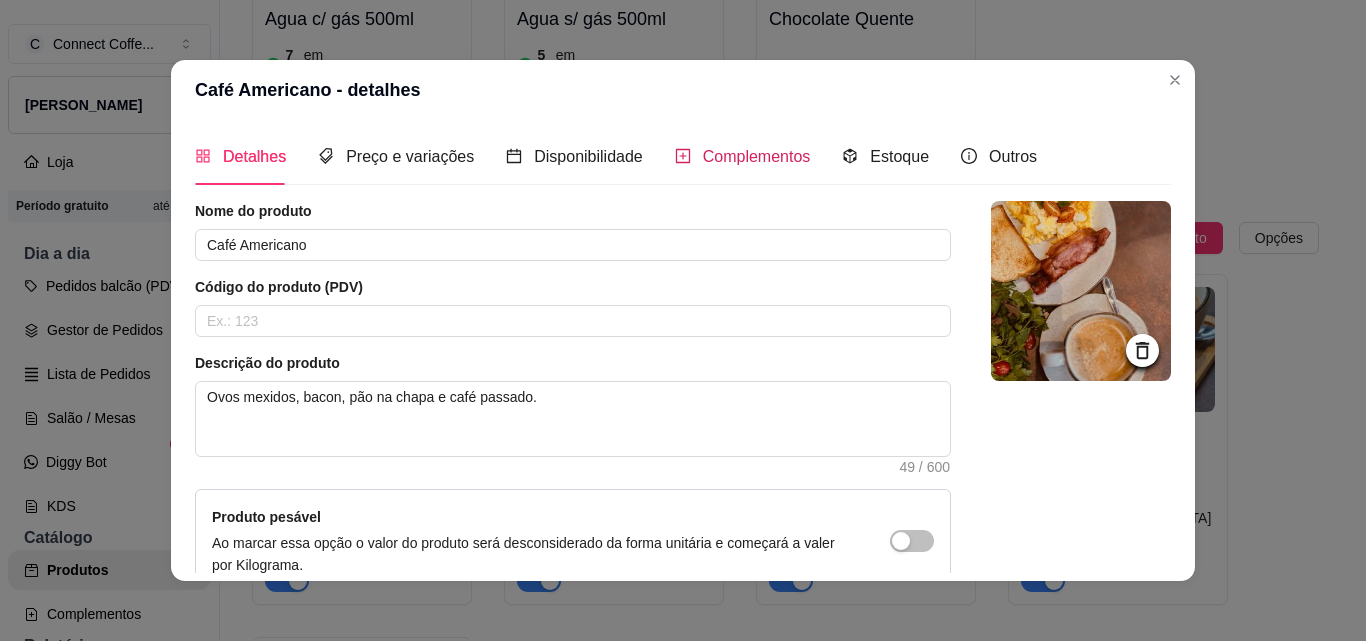 click on "Complementos" at bounding box center [757, 156] 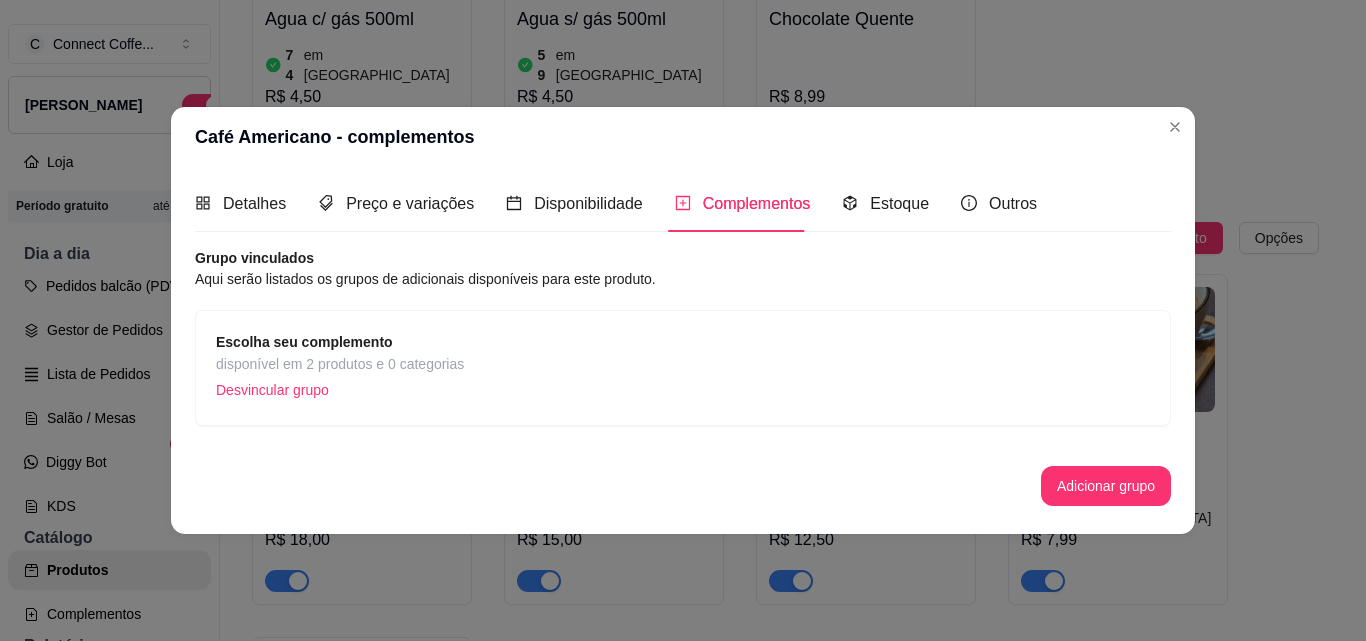 click on "disponível em 2 produtos e 0 categorias" at bounding box center (340, 364) 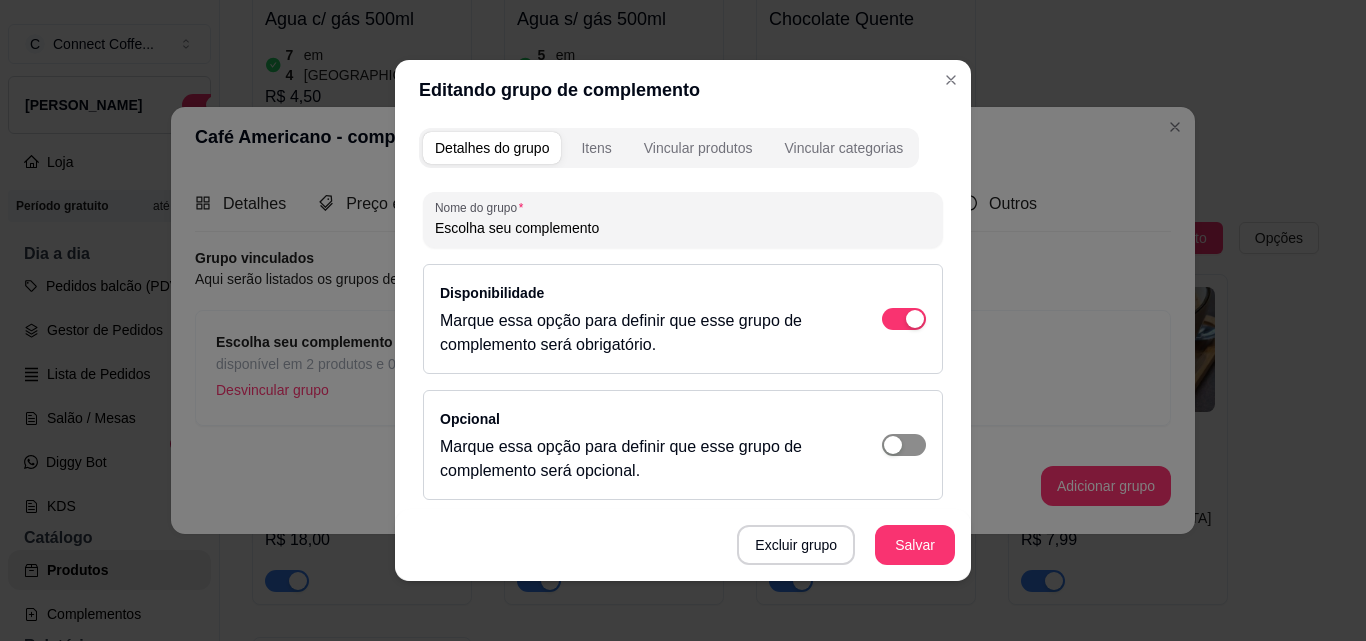 click at bounding box center [915, 319] 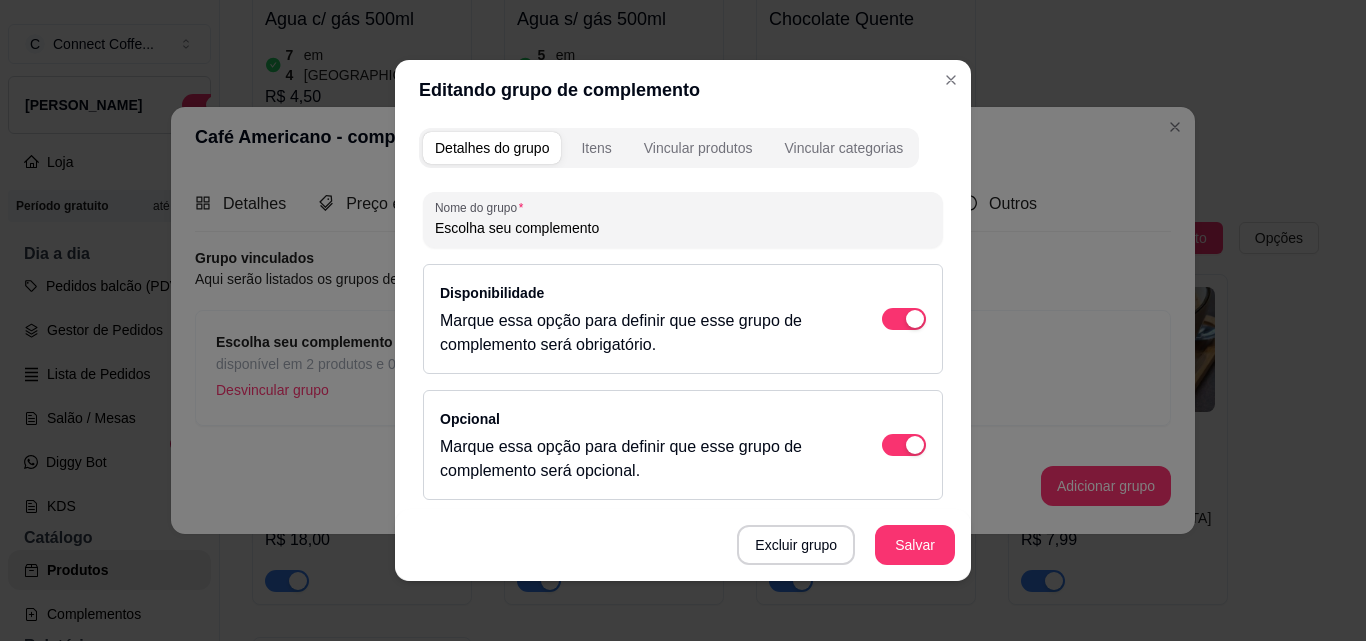 click on "Disponibilidade Marque essa opção para definir que esse grupo de complemento será obrigatório." at bounding box center (683, 319) 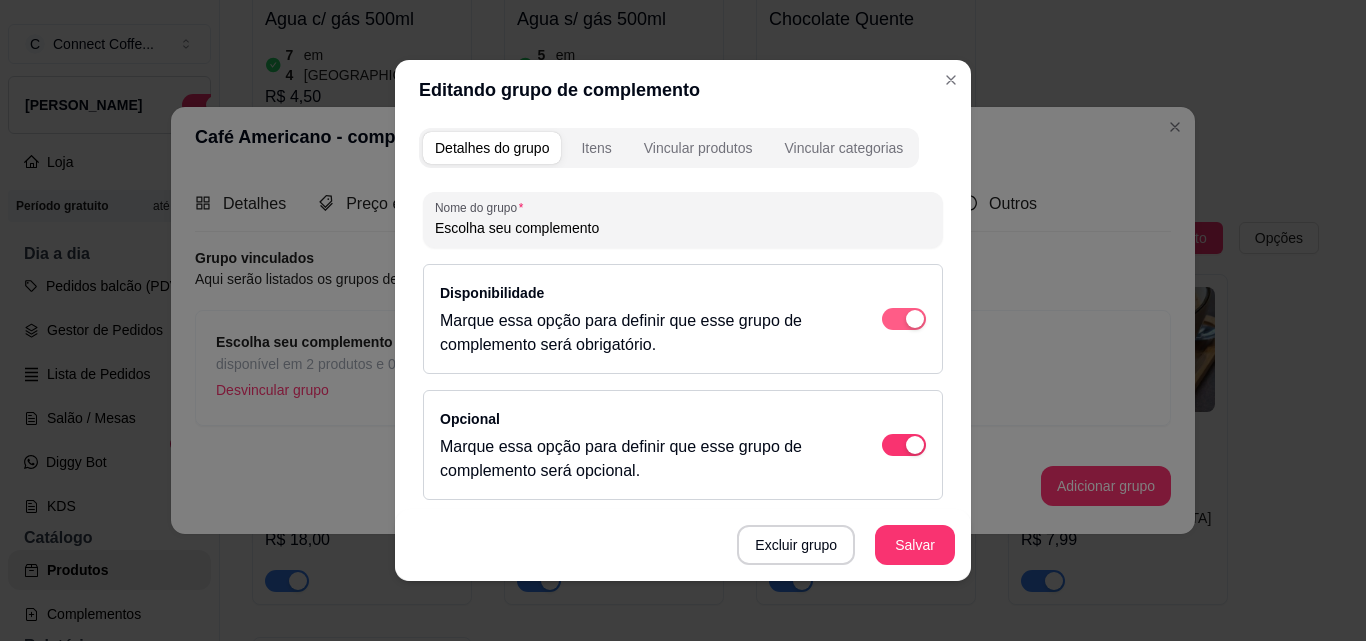 click at bounding box center [915, 319] 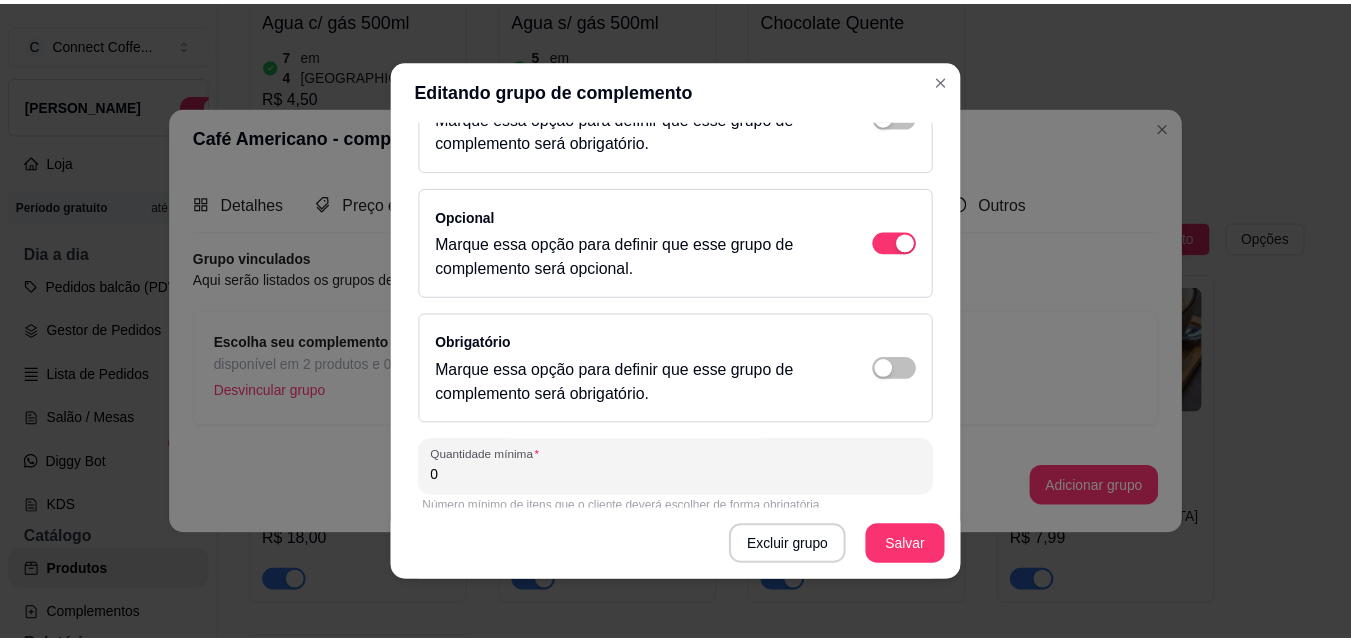 scroll, scrollTop: 300, scrollLeft: 0, axis: vertical 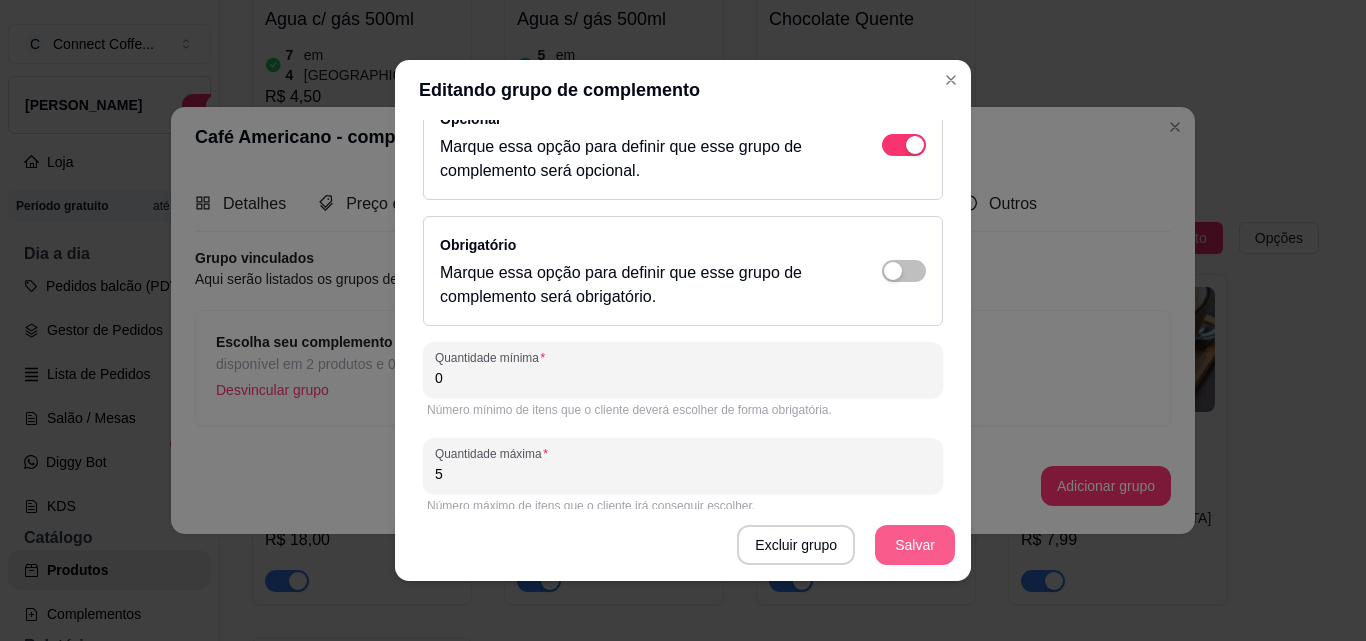 click on "Salvar" at bounding box center (915, 545) 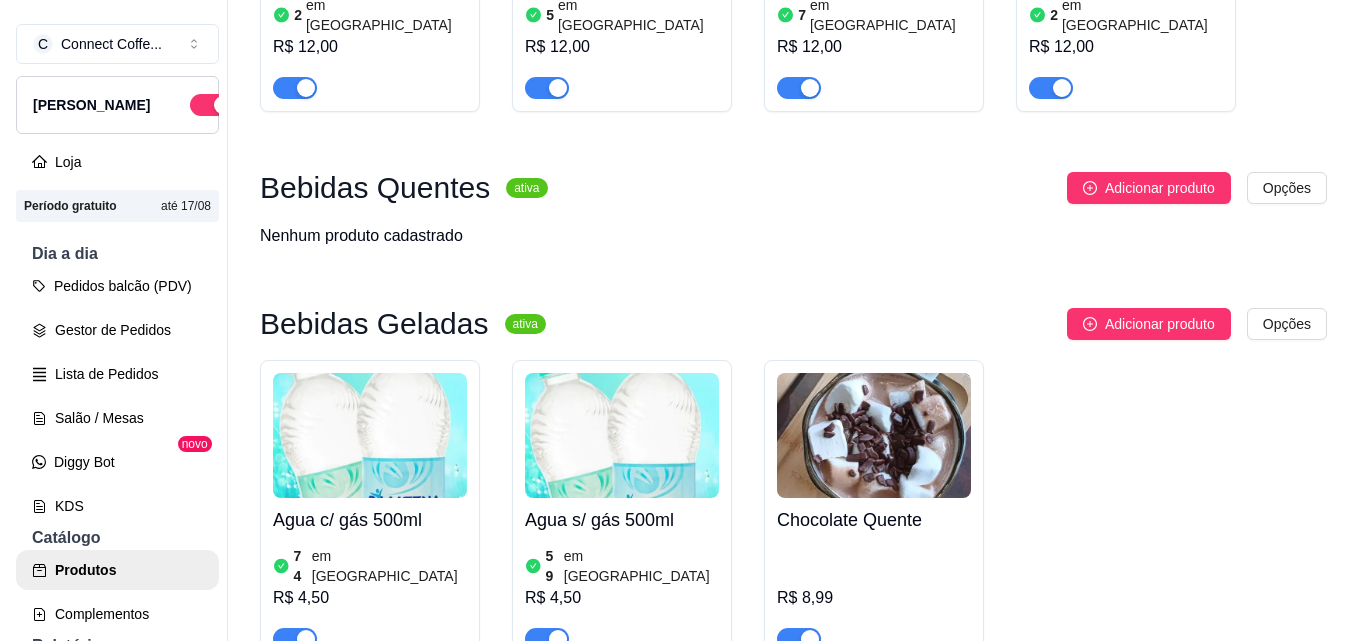 scroll, scrollTop: 2000, scrollLeft: 0, axis: vertical 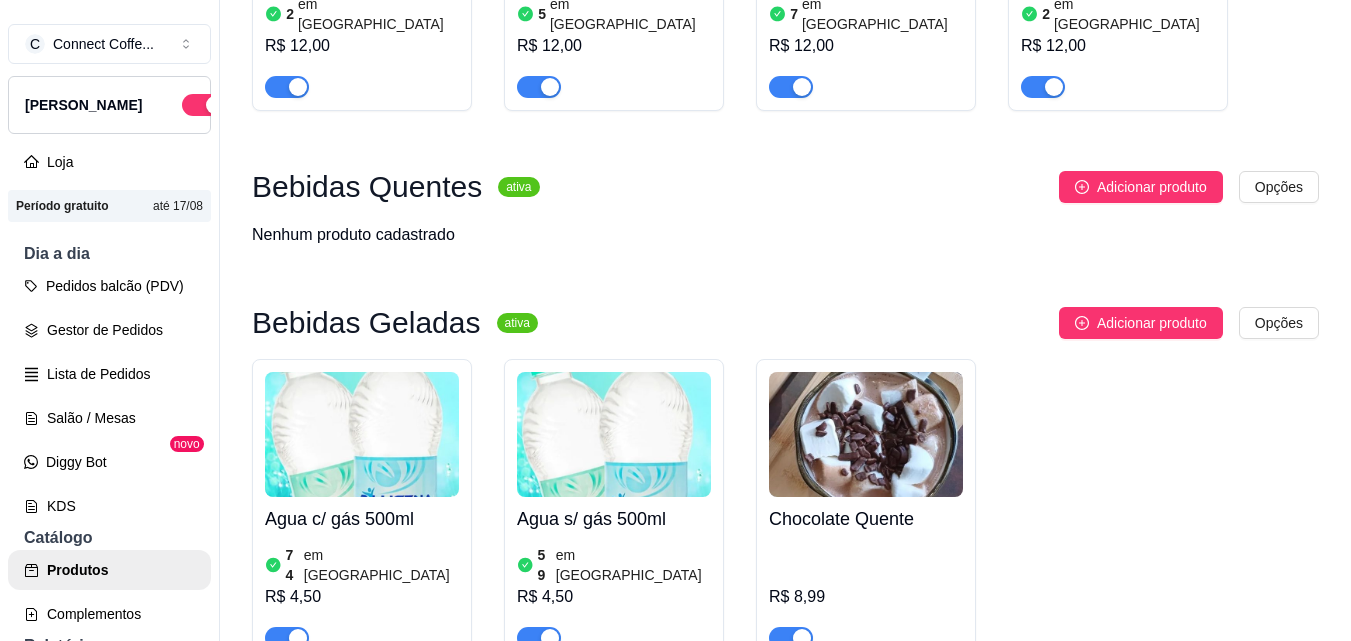 click at bounding box center [866, 434] 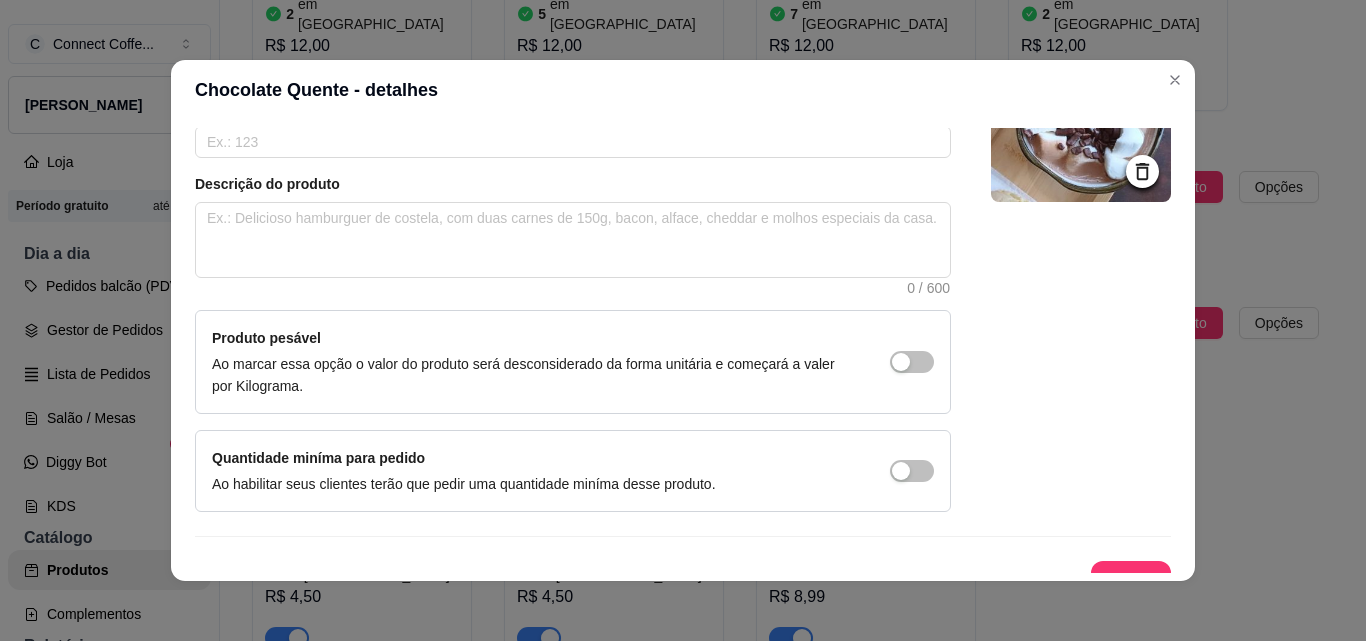 scroll, scrollTop: 207, scrollLeft: 0, axis: vertical 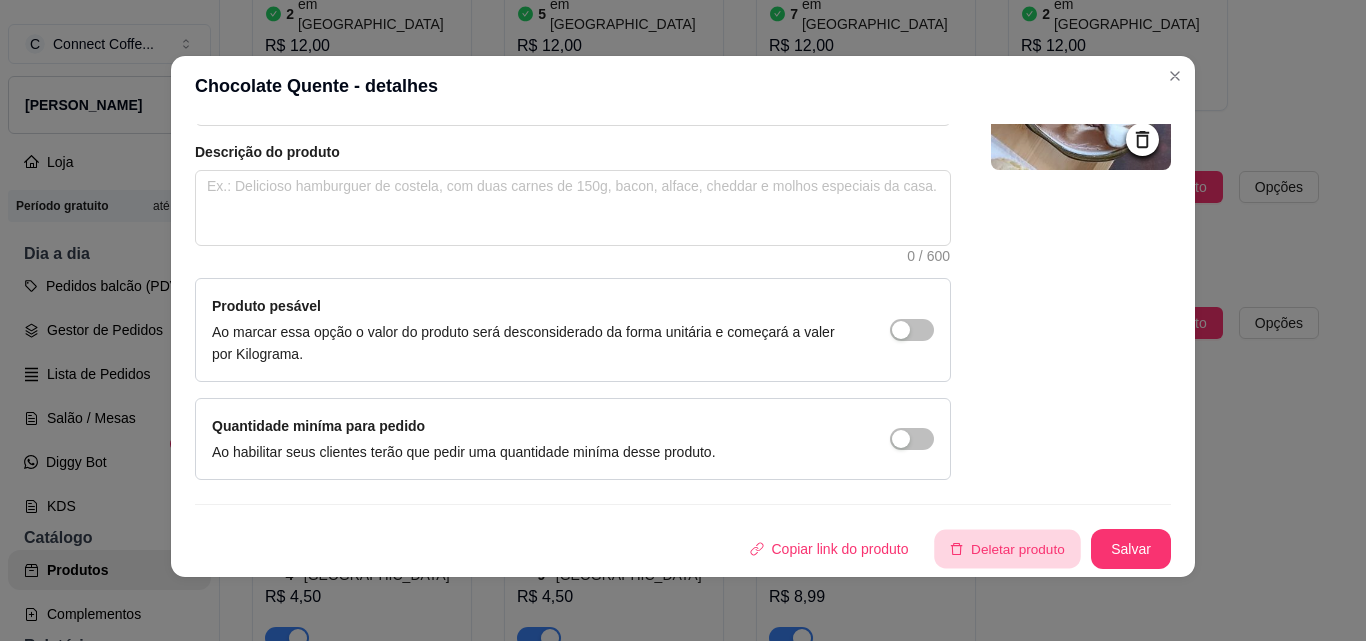 click on "Deletar produto" at bounding box center [1008, 549] 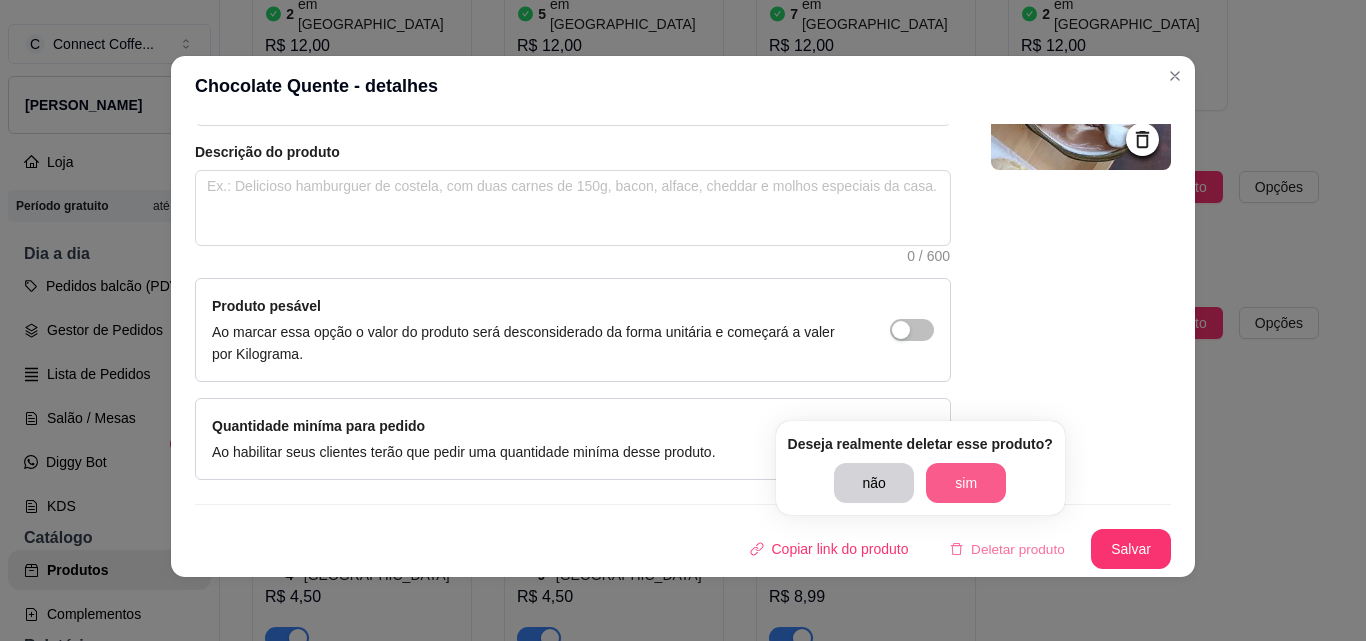 click on "sim" at bounding box center (966, 483) 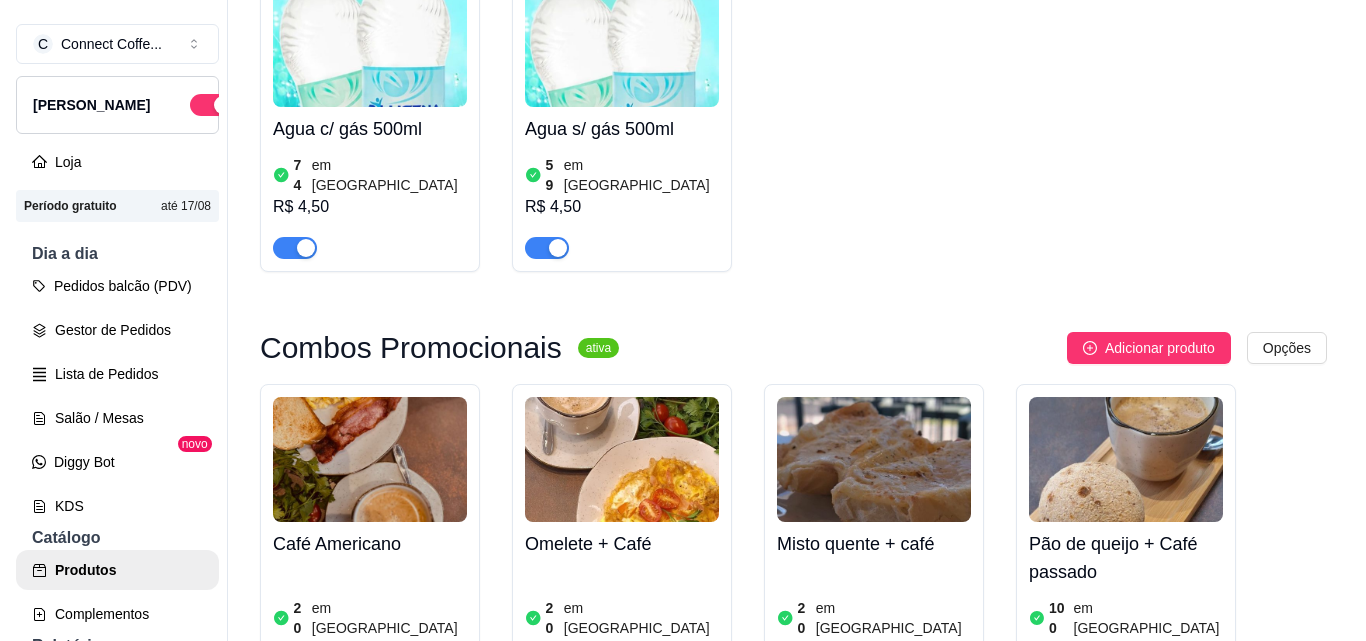 scroll, scrollTop: 2400, scrollLeft: 0, axis: vertical 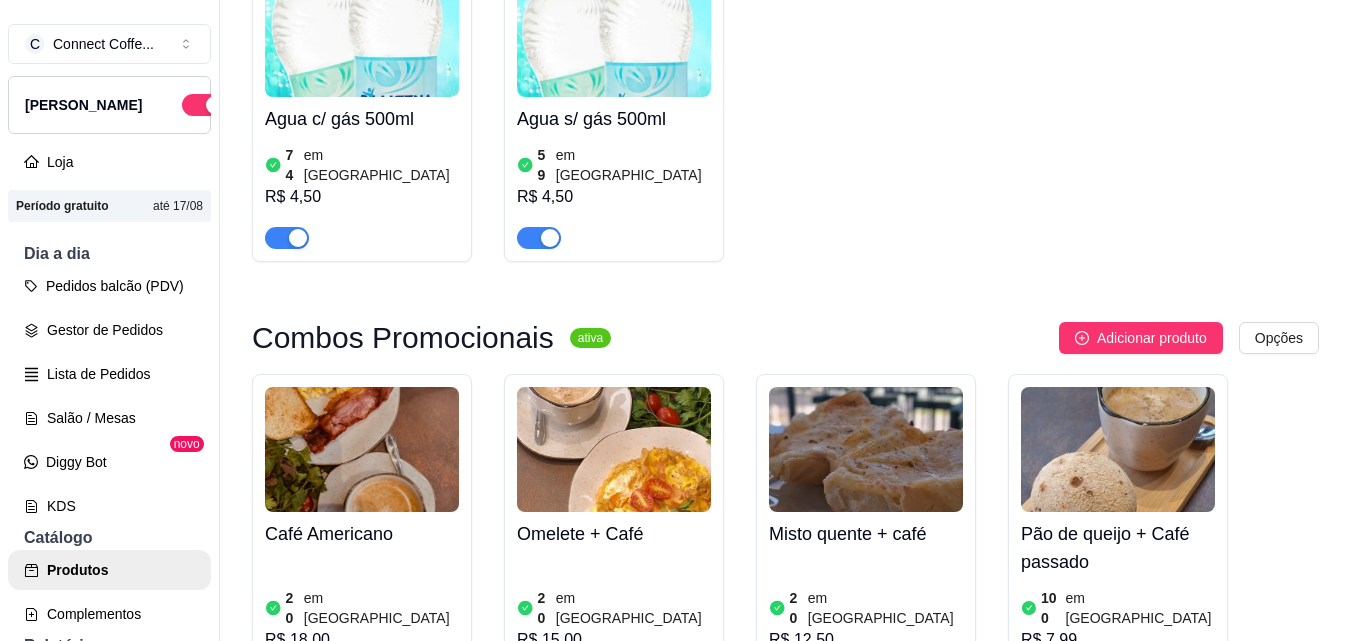 click at bounding box center (362, 449) 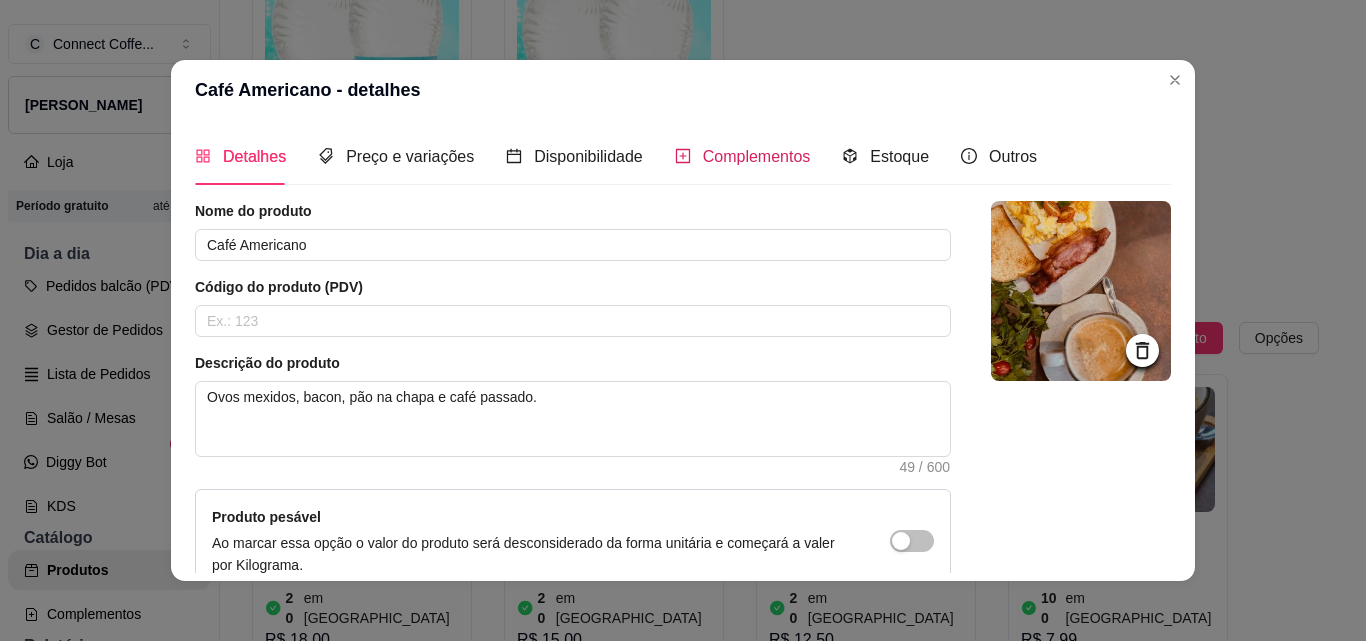 click on "Complementos" at bounding box center [757, 156] 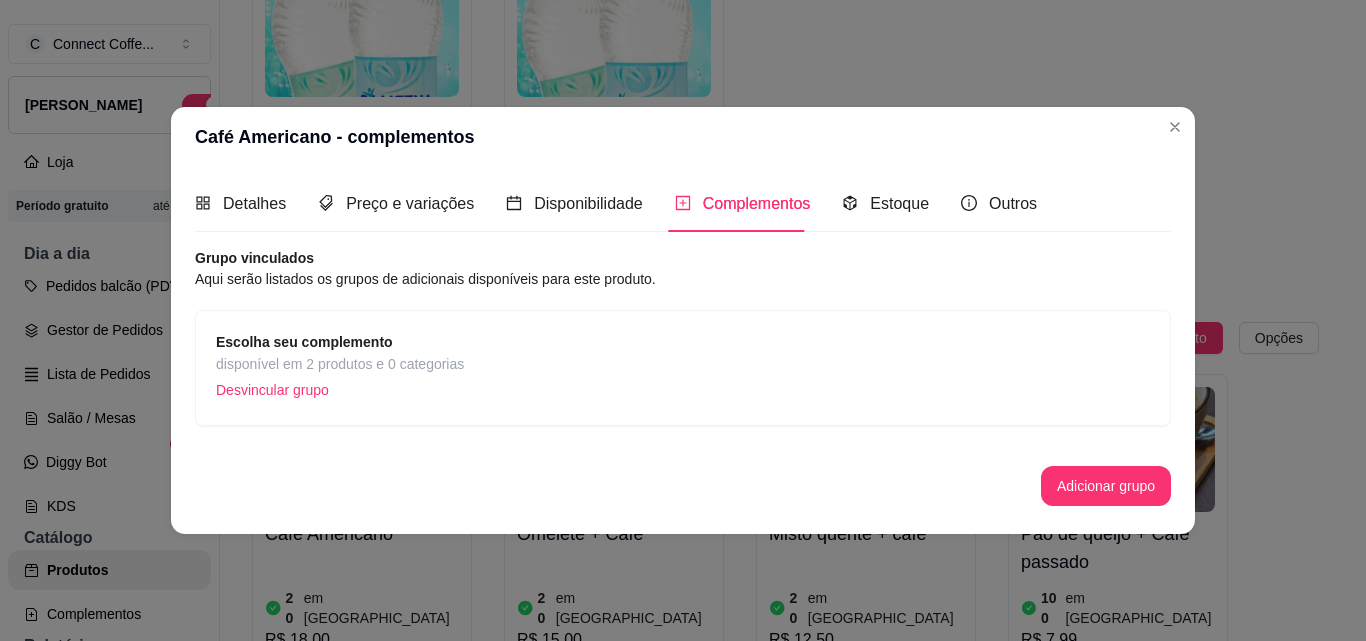click on "Escolha seu complemento disponível em 2 produtos e 0 categorias  Desvincular grupo" at bounding box center (683, 368) 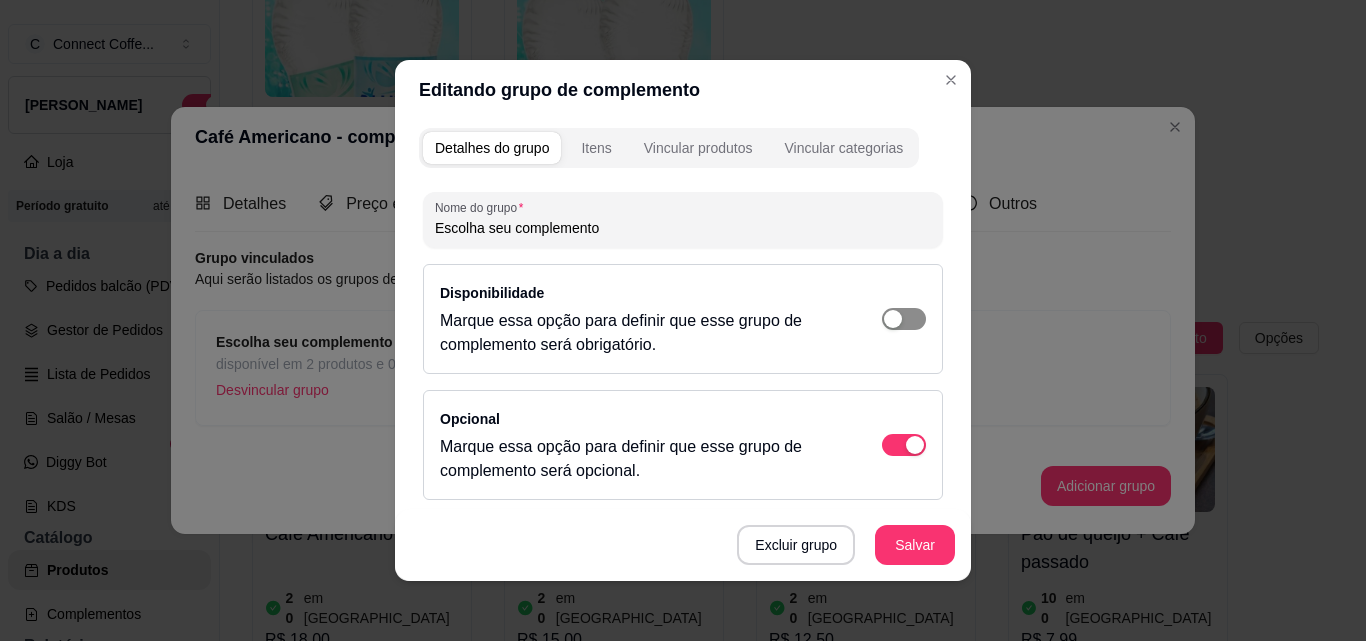 click at bounding box center (904, 319) 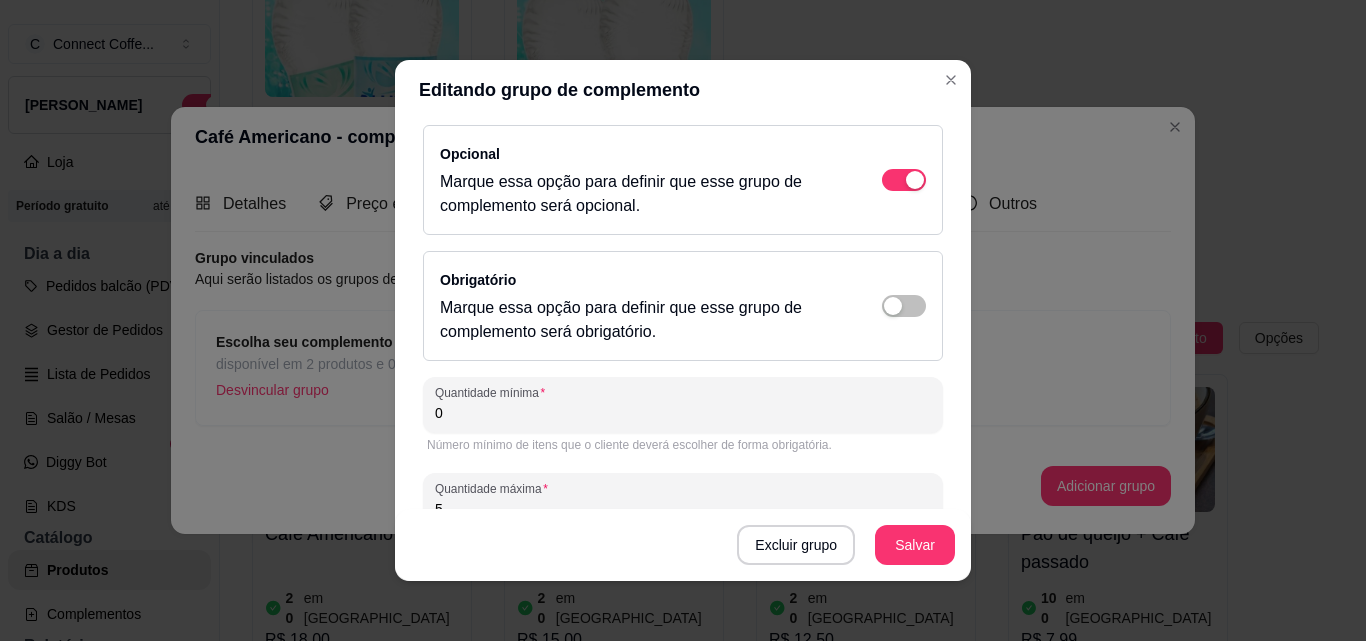 scroll, scrollTop: 321, scrollLeft: 0, axis: vertical 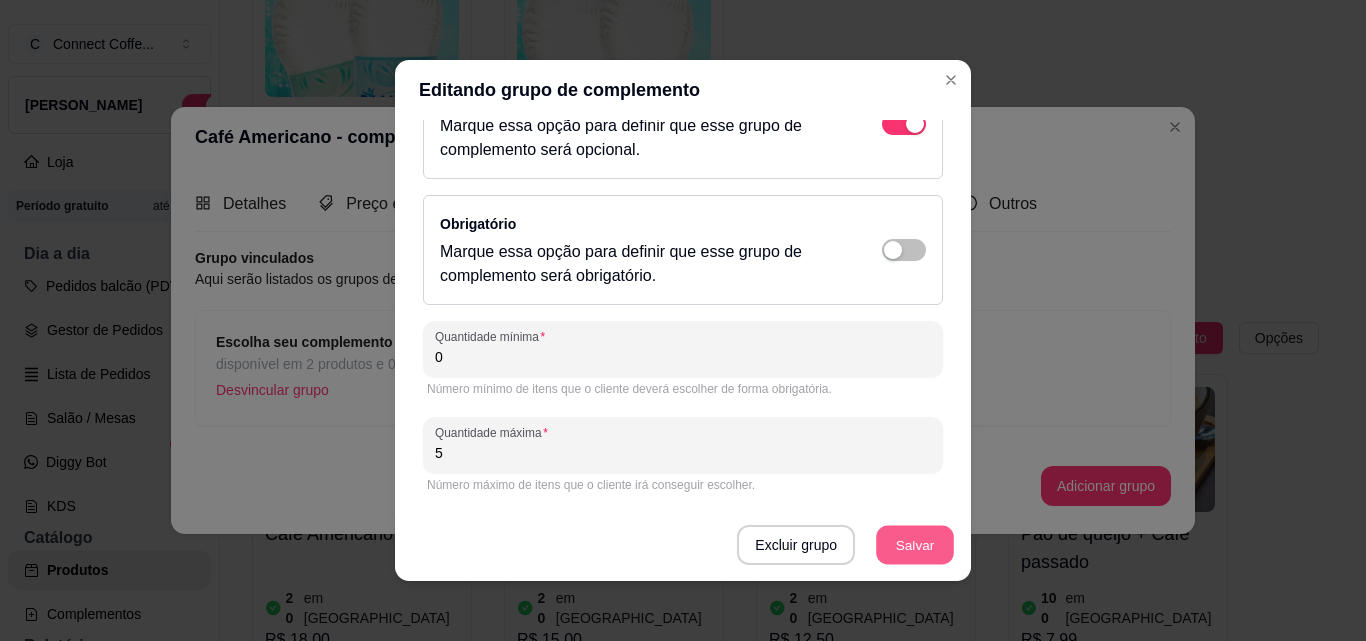 click on "Salvar" at bounding box center (915, 545) 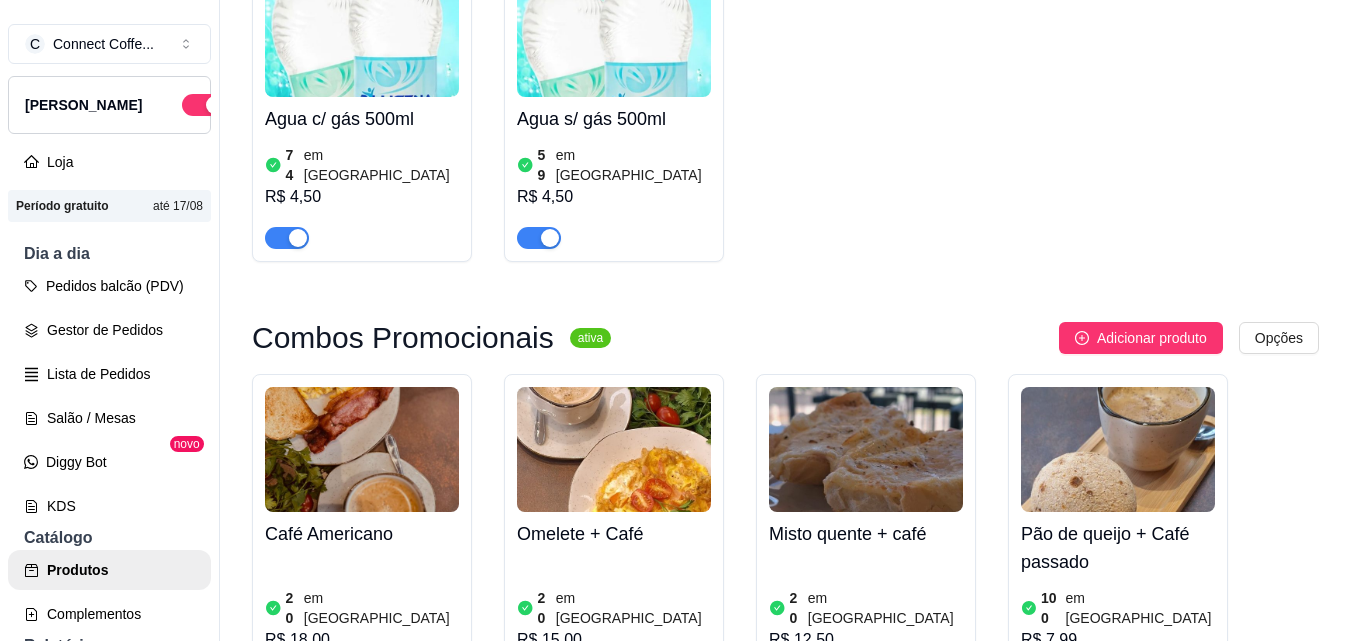 click at bounding box center [614, 449] 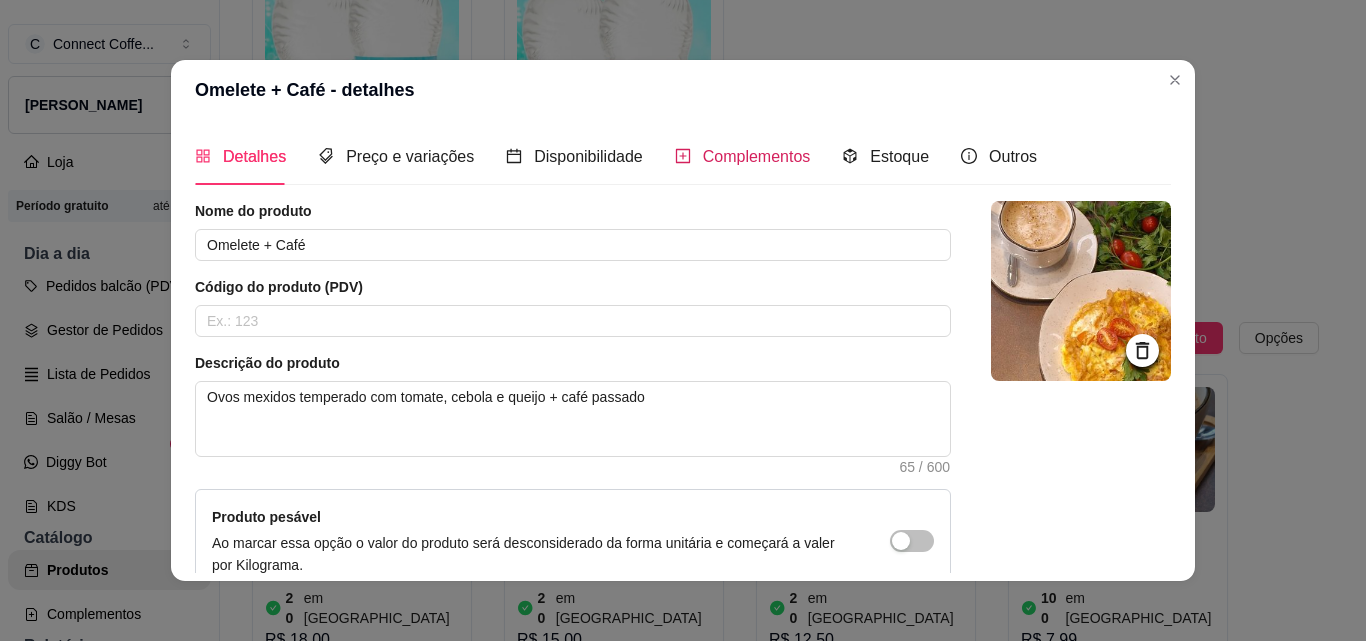 click on "Complementos" at bounding box center [757, 156] 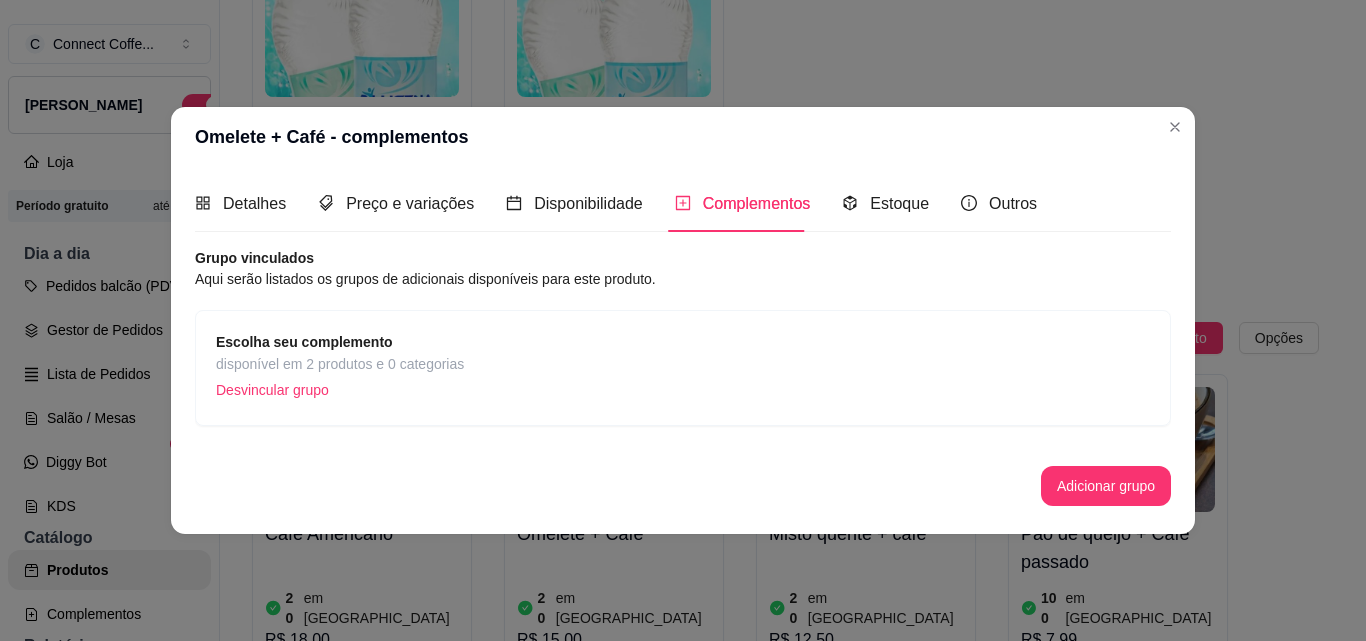 click on "disponível em 2 produtos e 0 categorias" at bounding box center [340, 364] 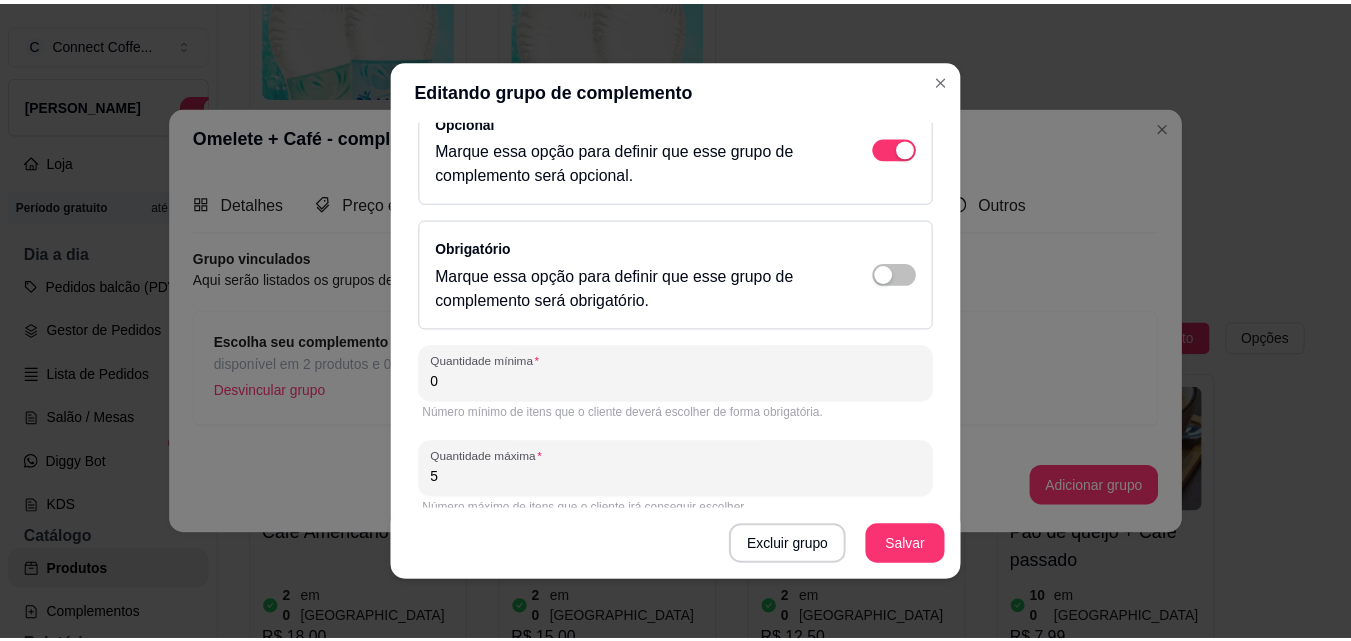 scroll, scrollTop: 300, scrollLeft: 0, axis: vertical 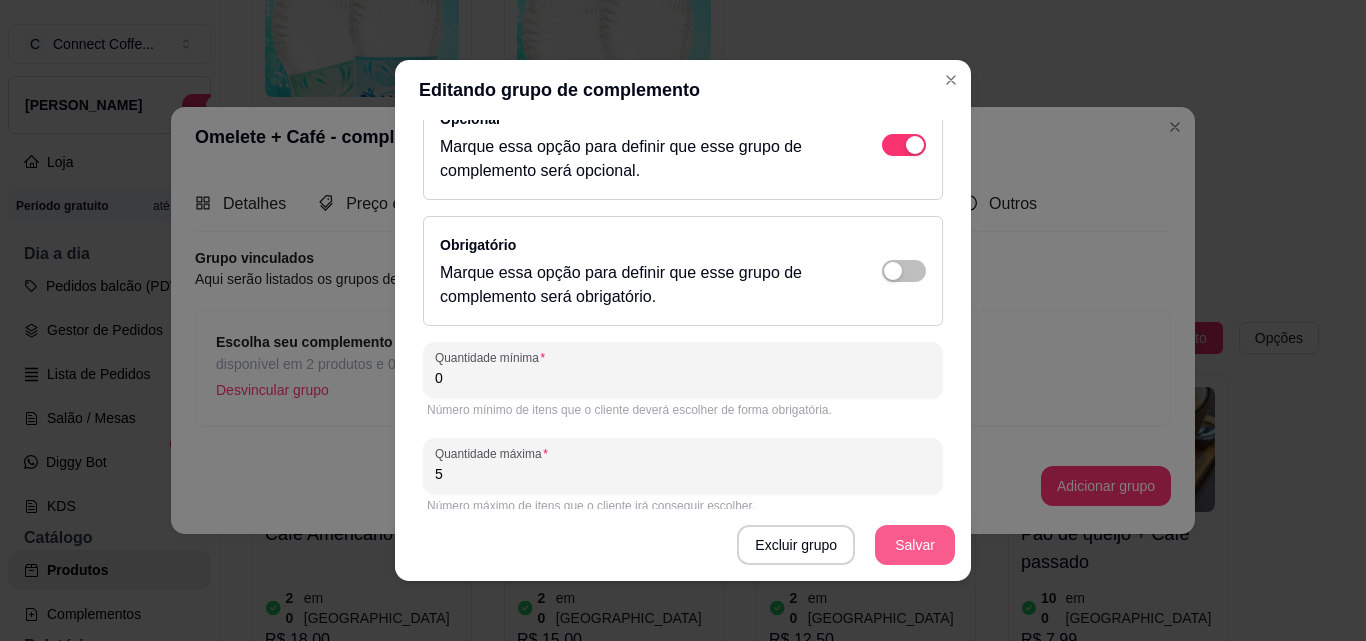 click on "Salvar" at bounding box center [915, 545] 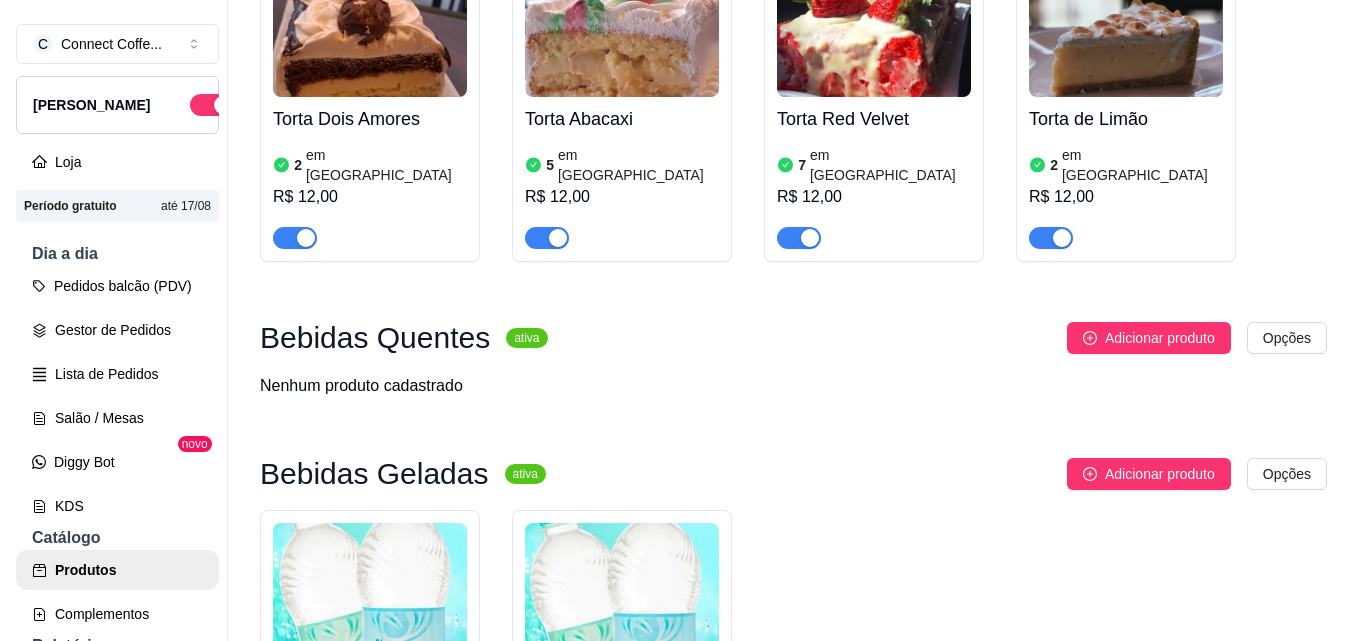scroll, scrollTop: 1826, scrollLeft: 0, axis: vertical 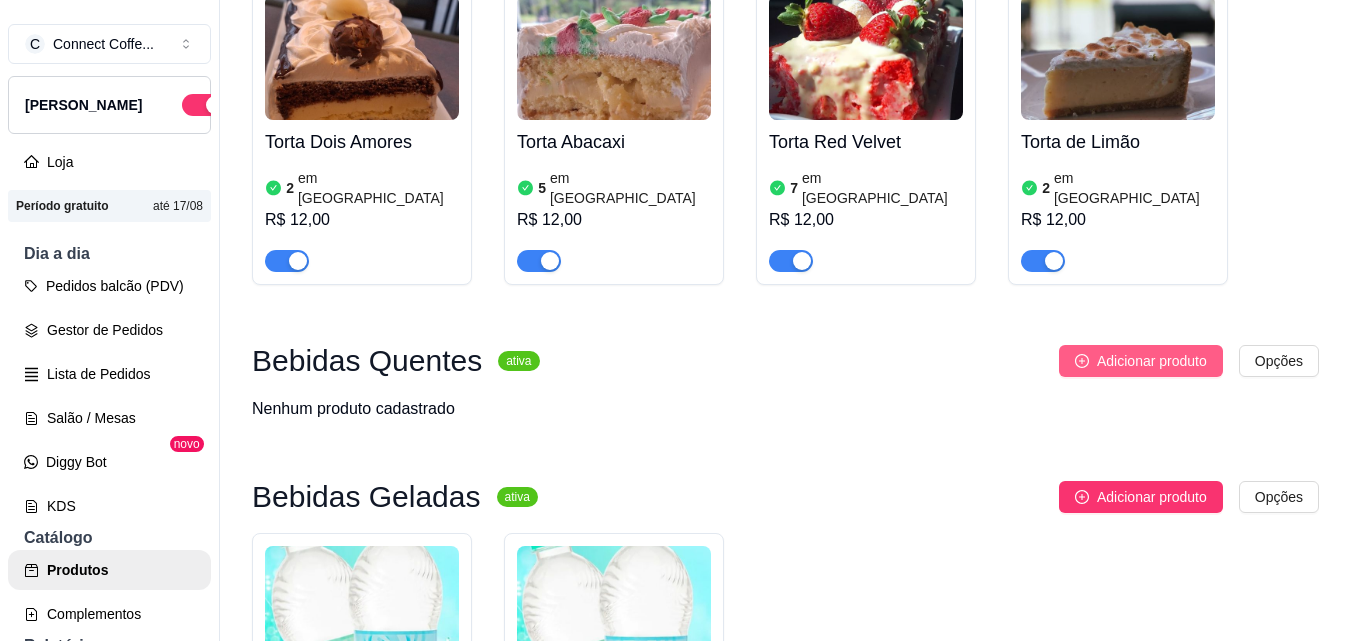 click on "Adicionar produto" at bounding box center [1152, 361] 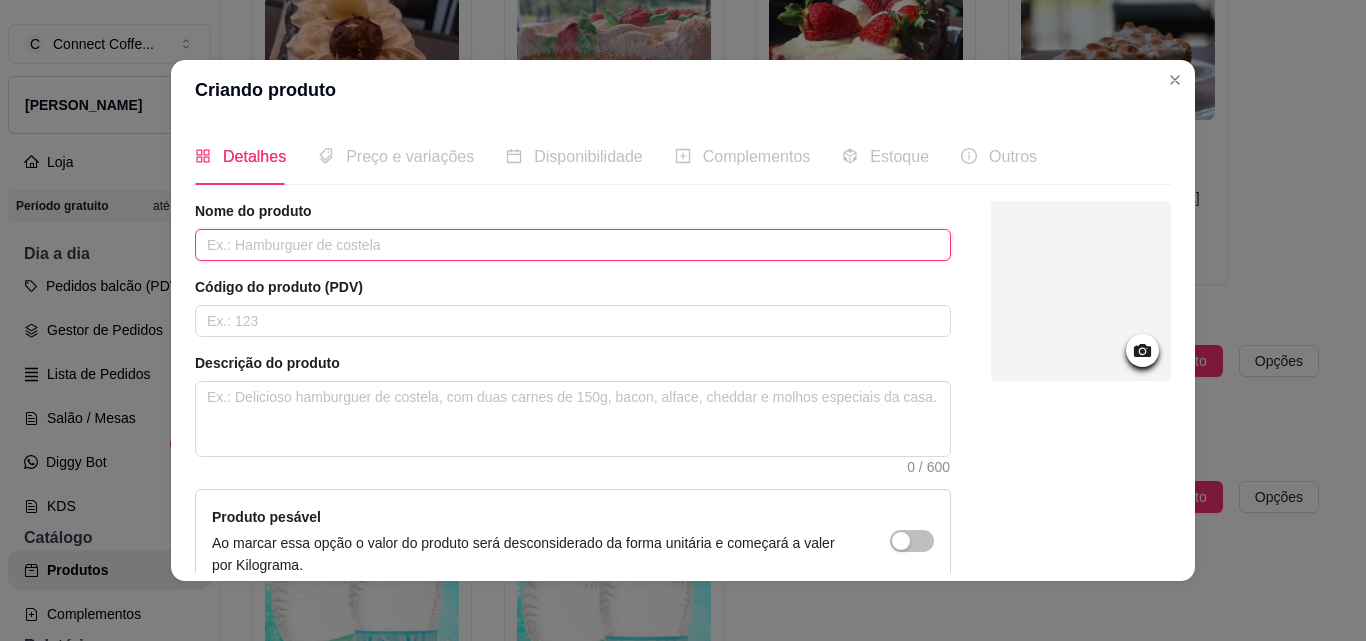 click at bounding box center [573, 245] 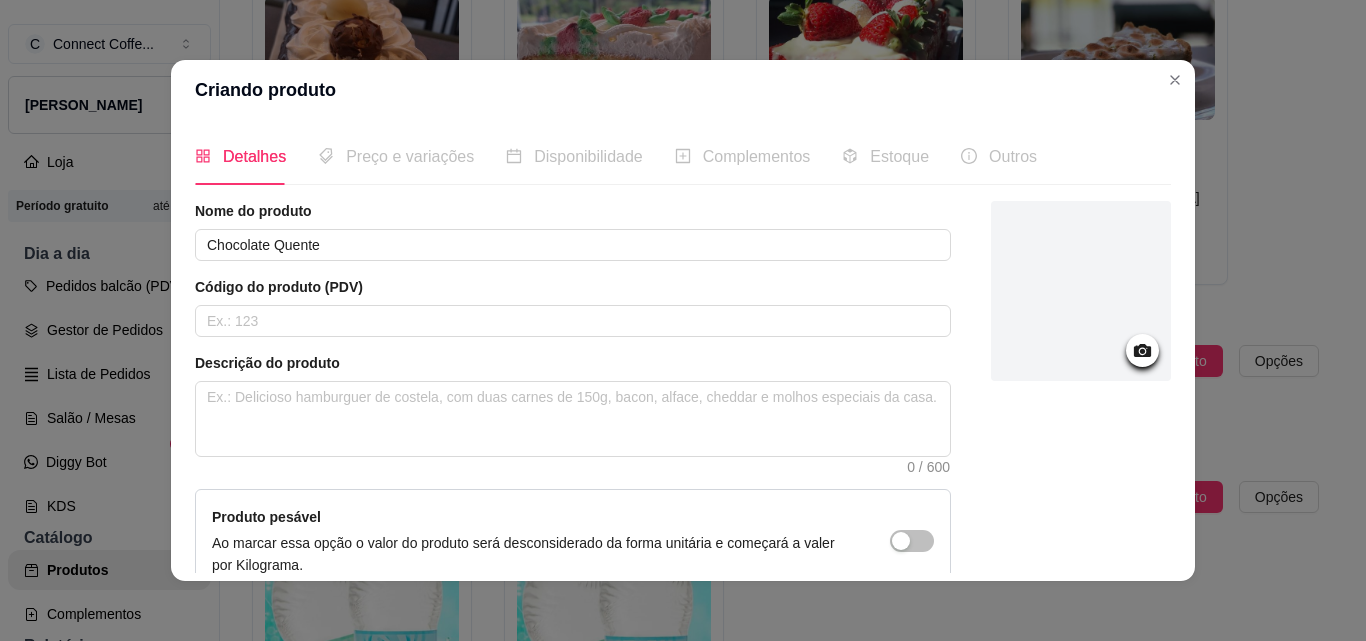 click 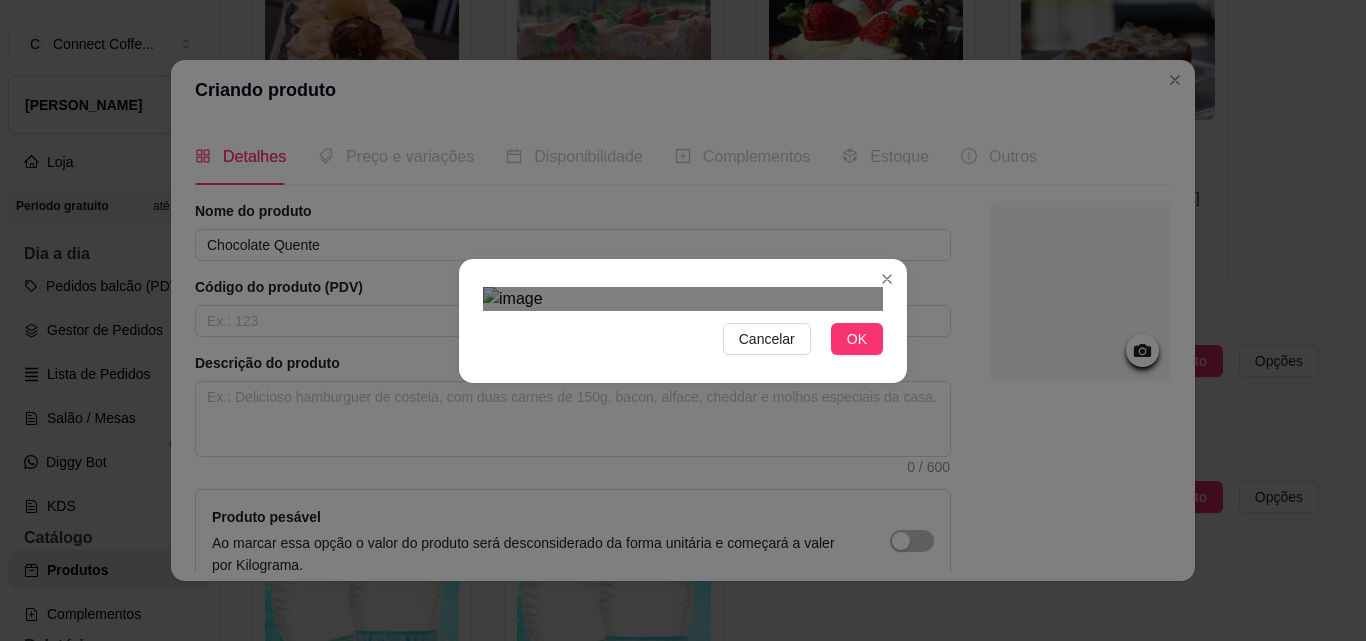 click at bounding box center (703, 551) 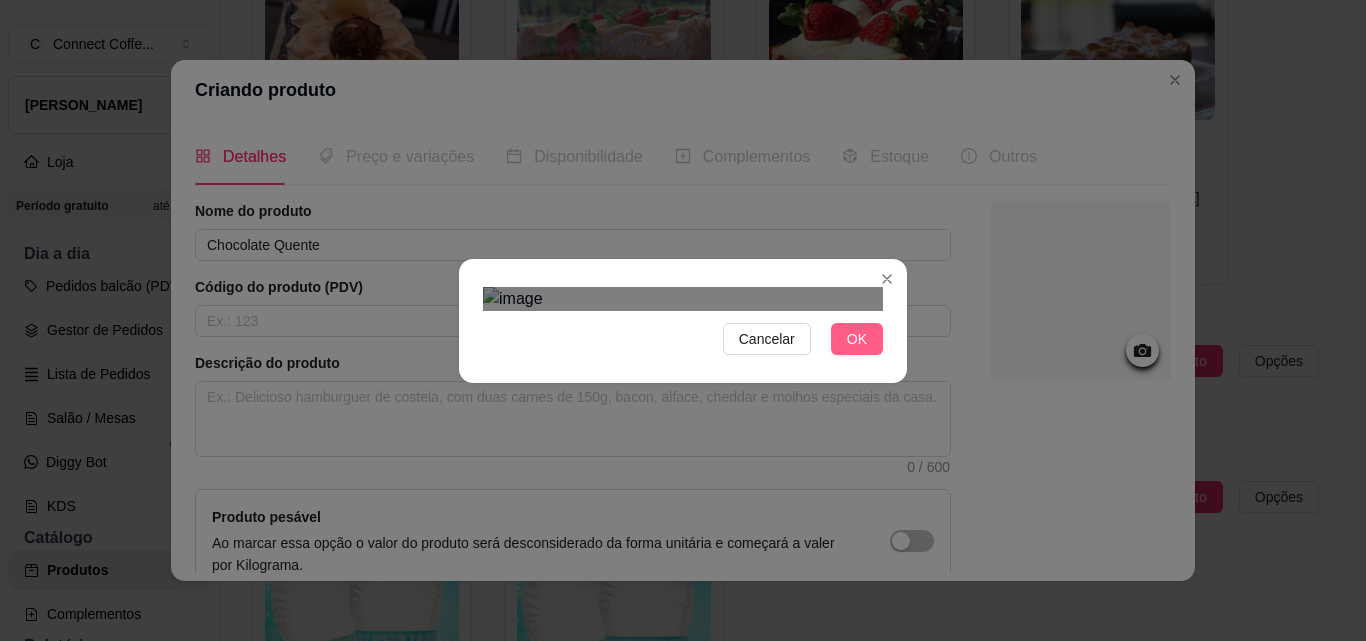 click on "OK" at bounding box center [857, 339] 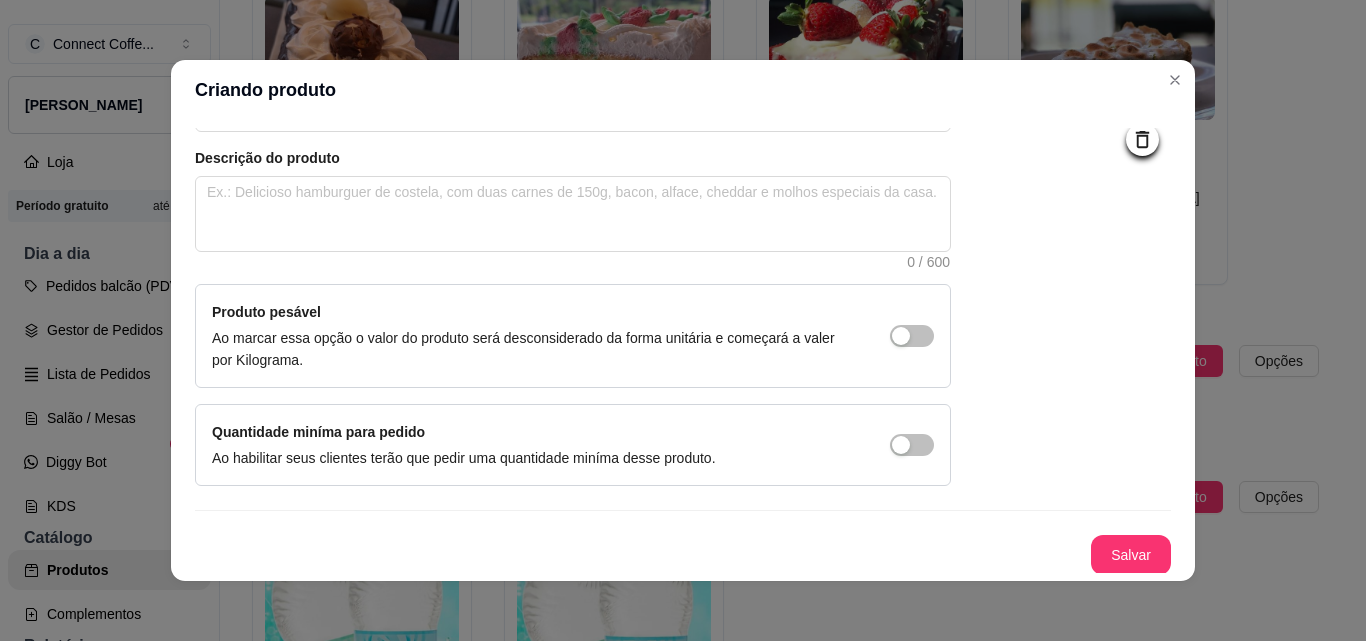 scroll, scrollTop: 207, scrollLeft: 0, axis: vertical 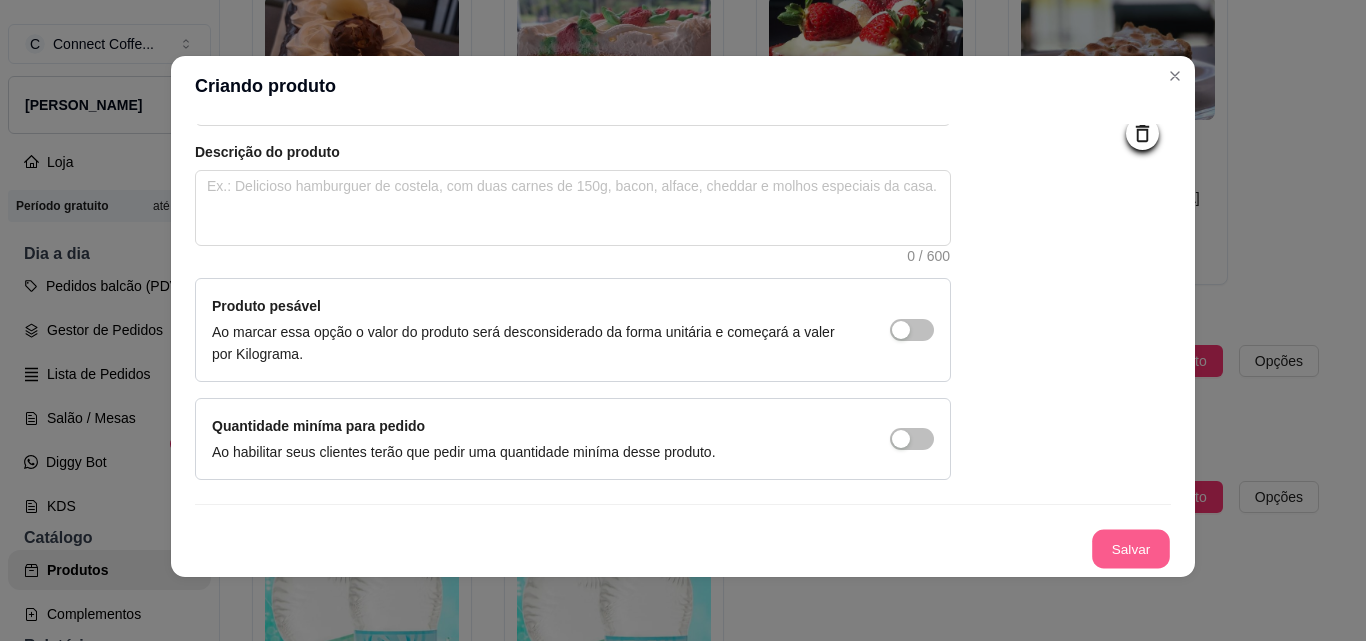 click on "Salvar" at bounding box center (1131, 549) 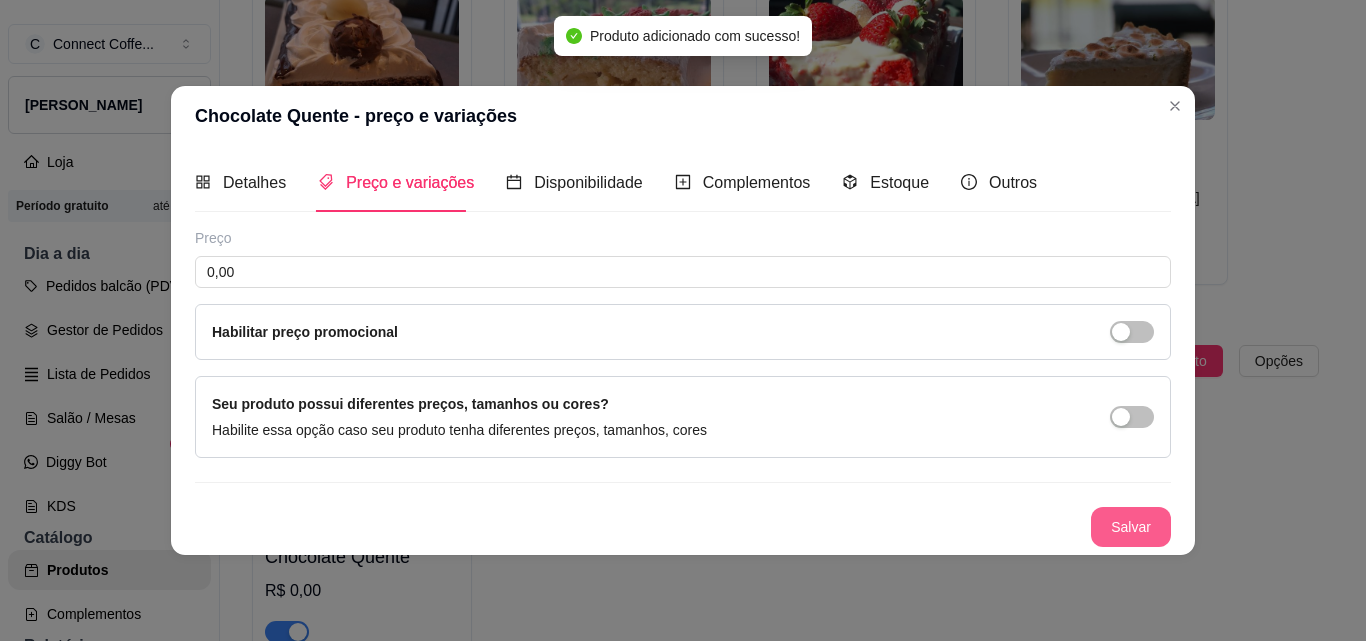 scroll, scrollTop: 0, scrollLeft: 0, axis: both 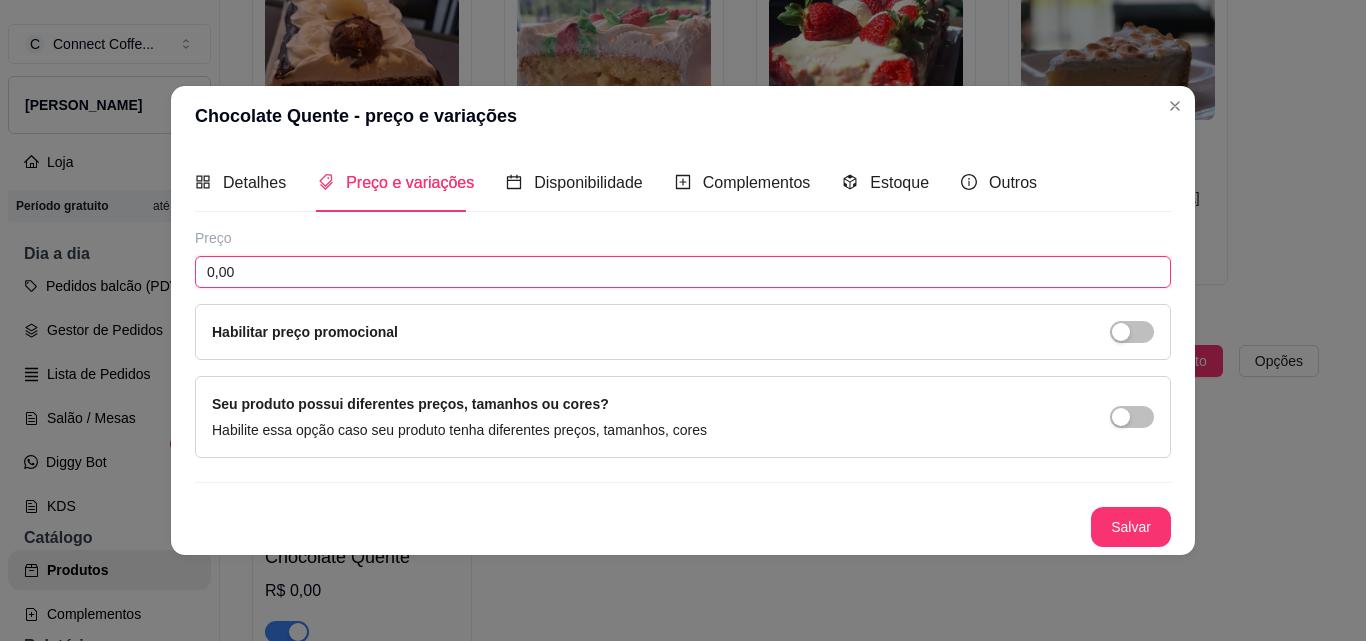 drag, startPoint x: 256, startPoint y: 273, endPoint x: 151, endPoint y: 256, distance: 106.36729 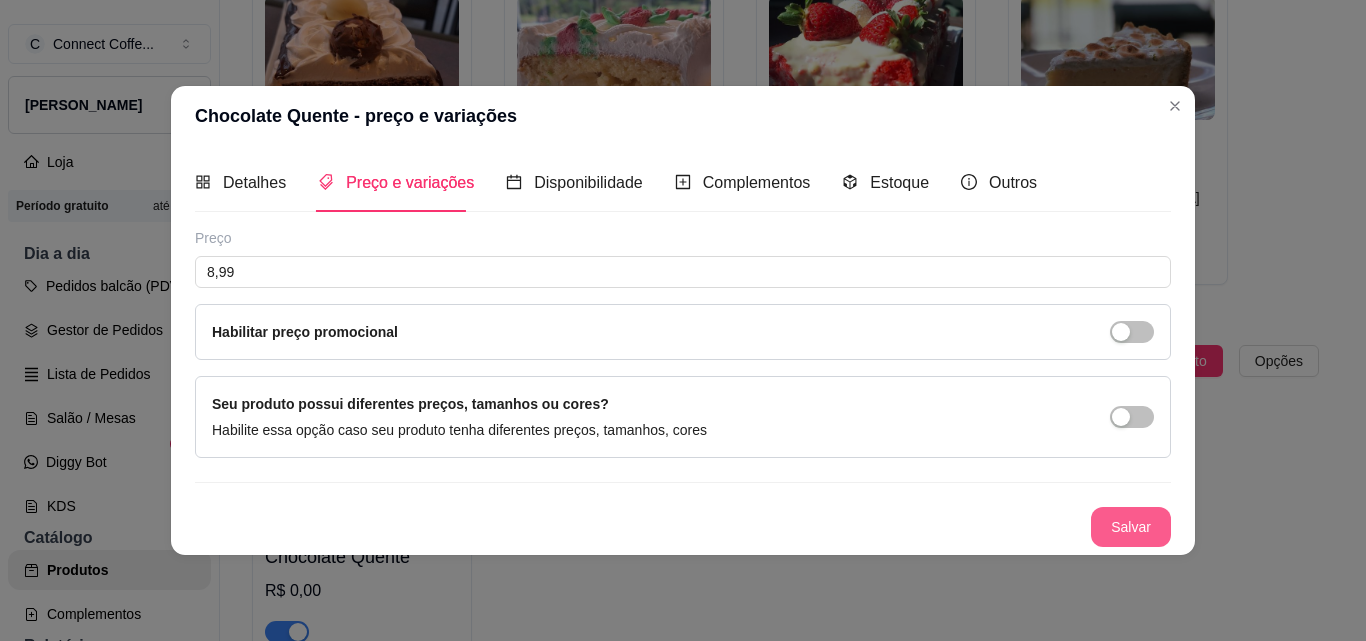 click on "Salvar" at bounding box center [1131, 527] 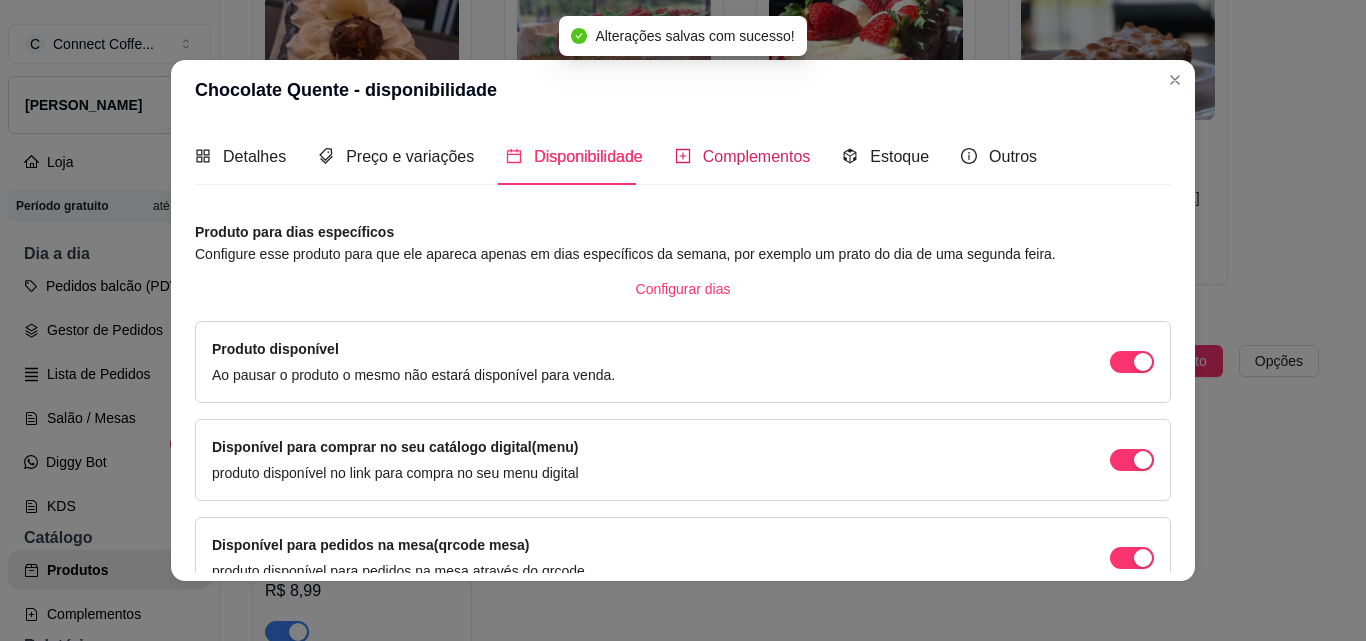 click on "Complementos" at bounding box center (757, 156) 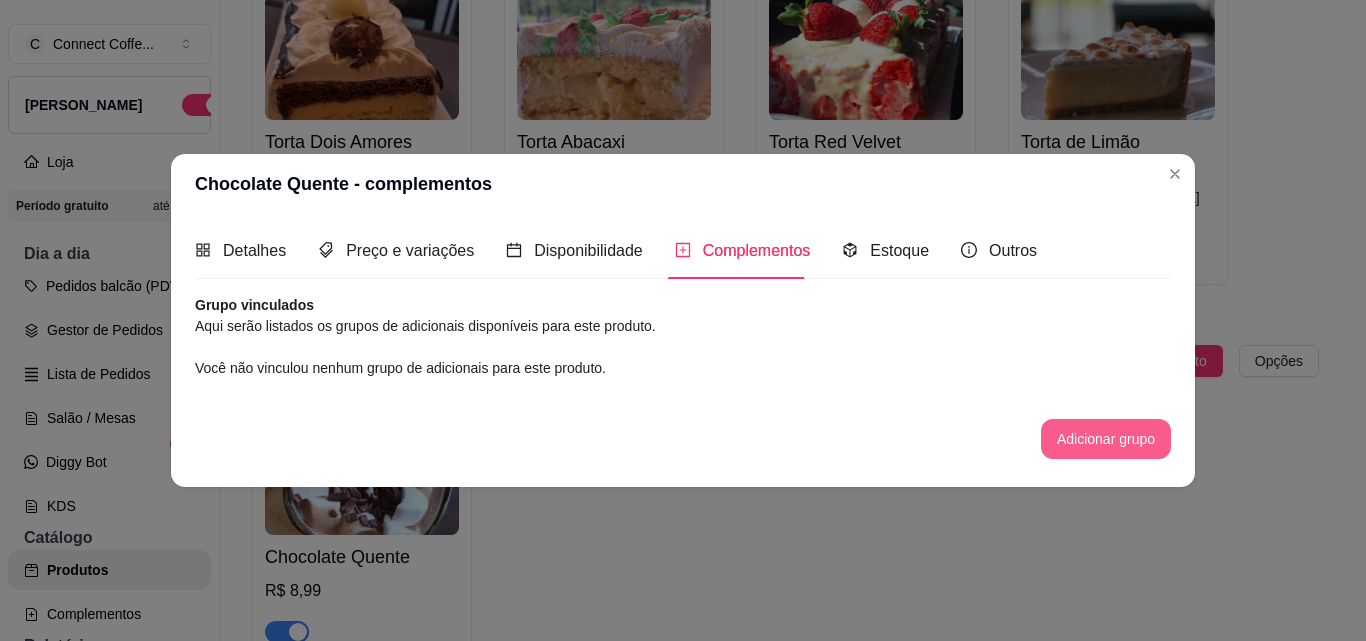 click on "Adicionar grupo" at bounding box center [1106, 439] 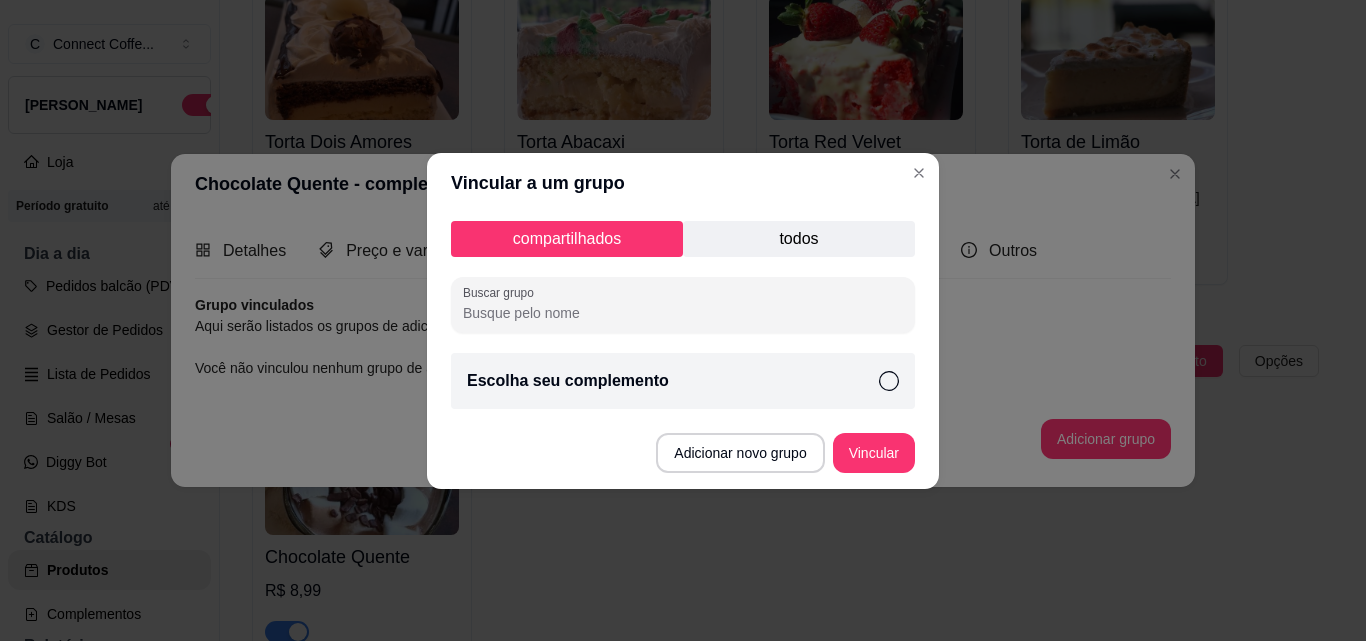 click on "todos" at bounding box center (799, 239) 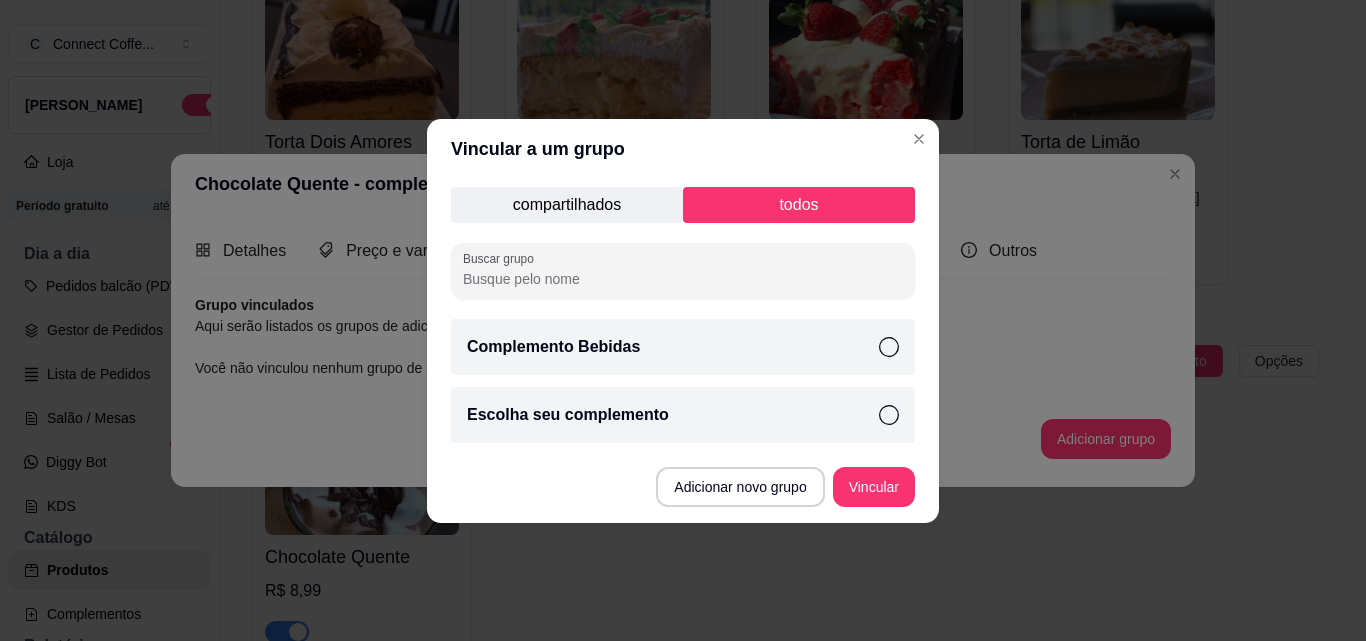click 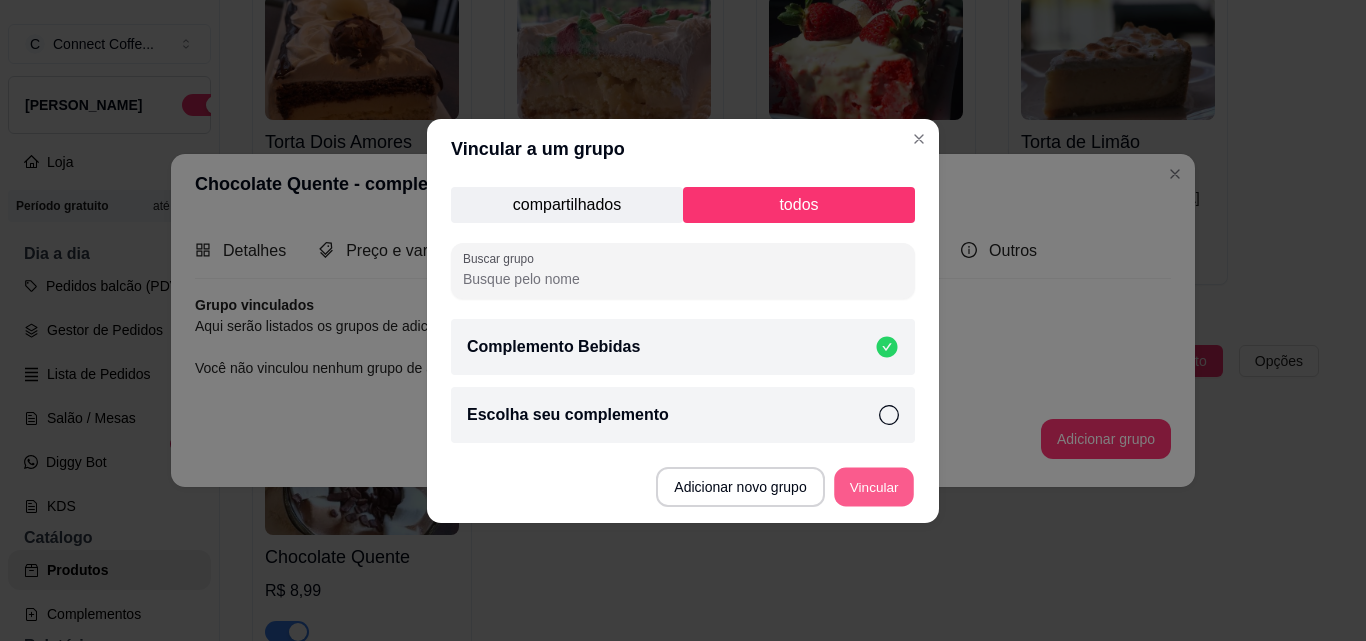 click on "Vincular" at bounding box center (874, 486) 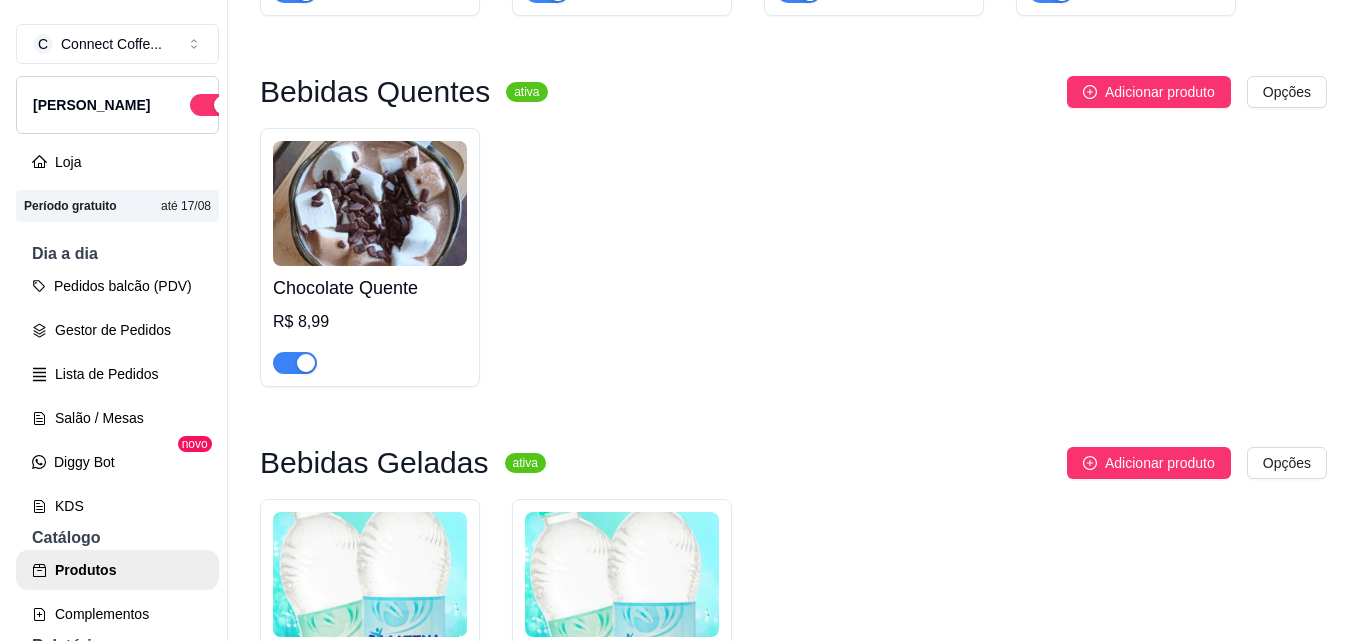 scroll, scrollTop: 2126, scrollLeft: 0, axis: vertical 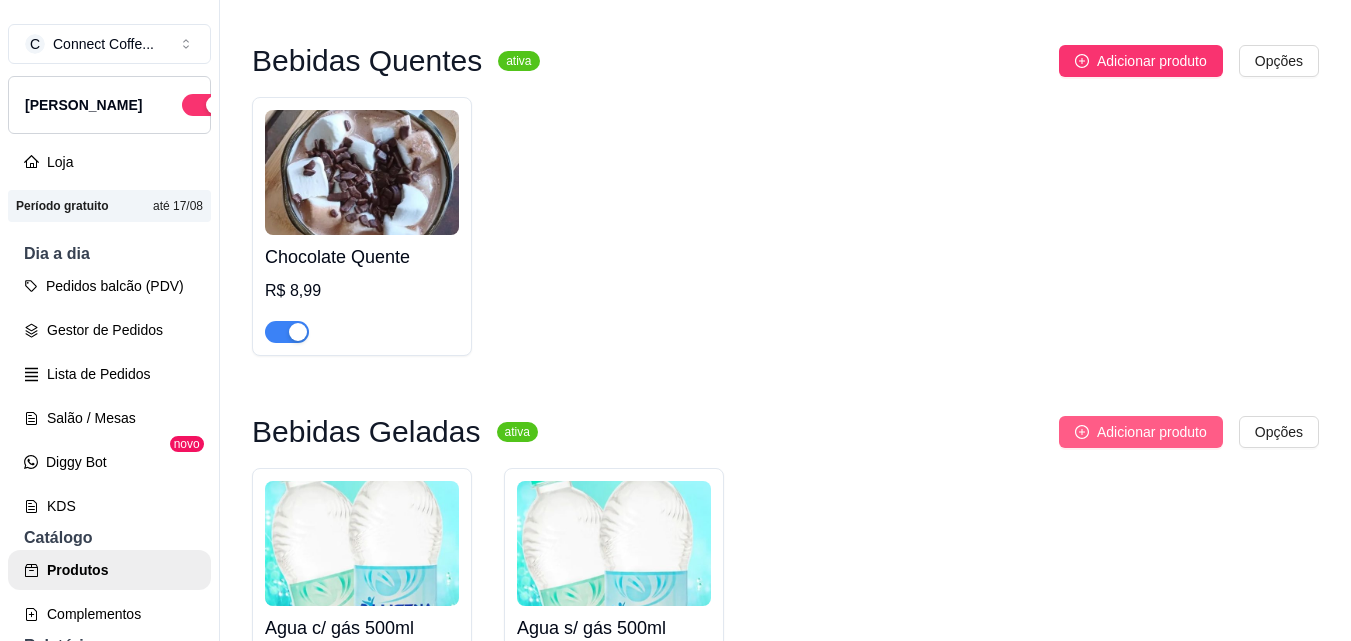 click on "Adicionar produto" at bounding box center [1152, 432] 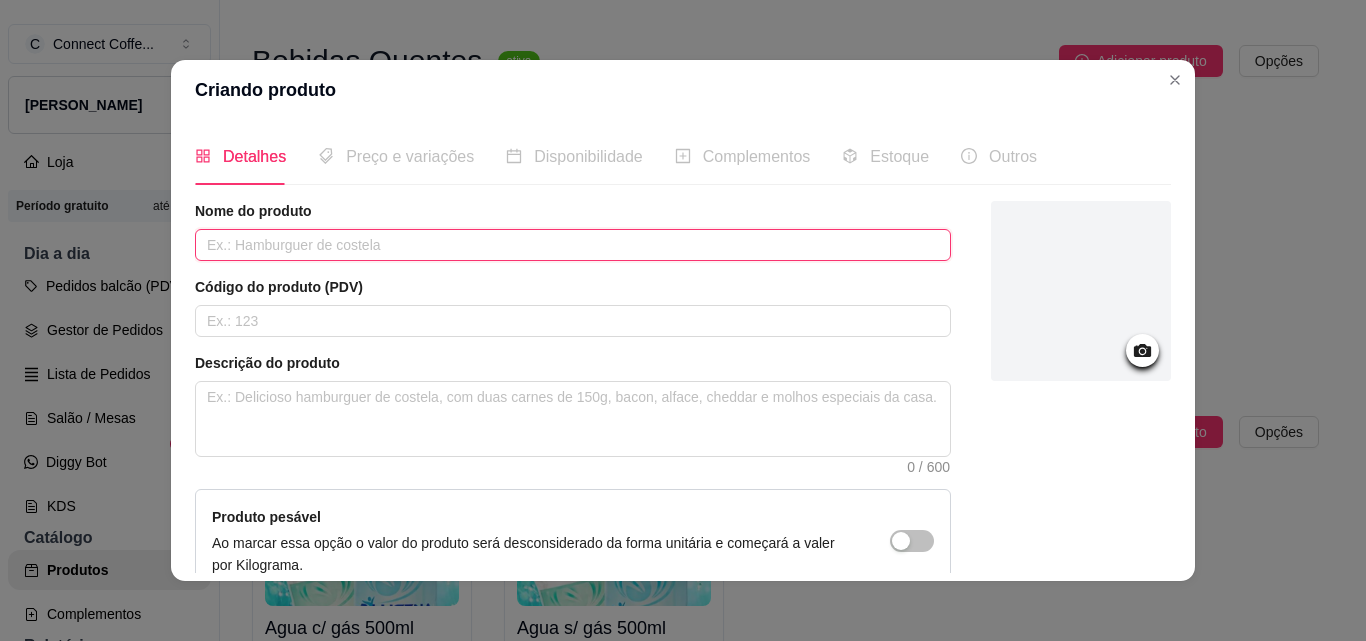 click at bounding box center (573, 245) 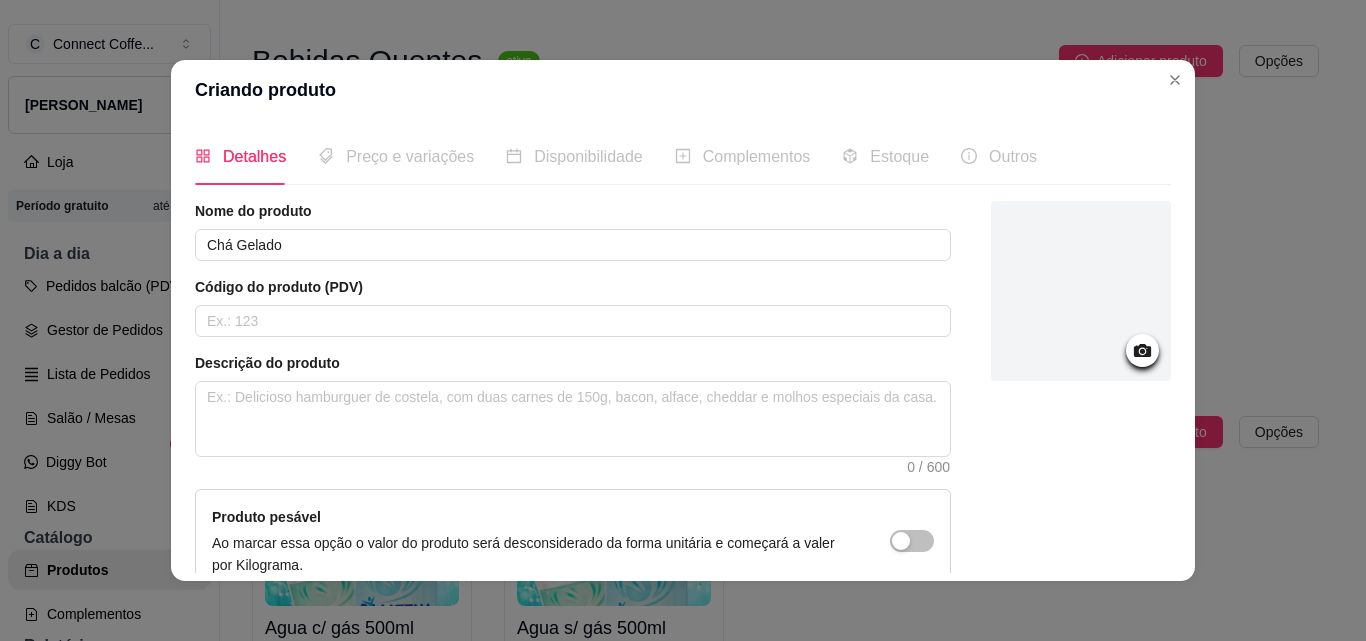 click 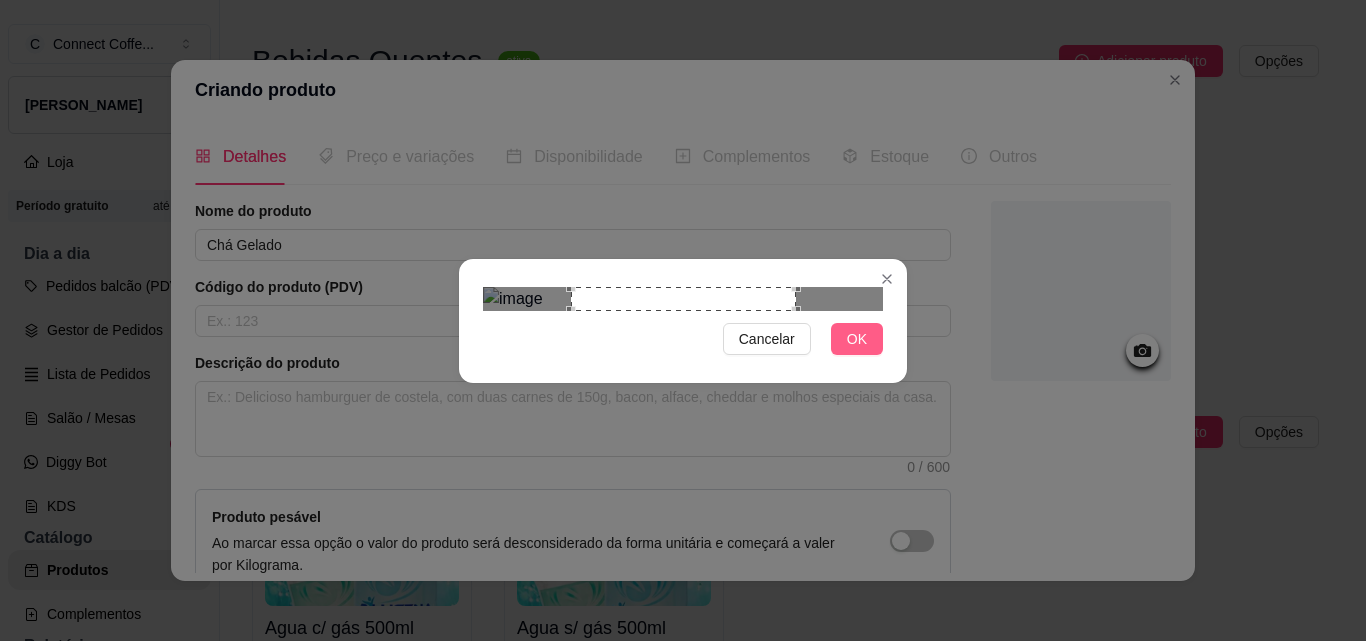 click on "OK" at bounding box center [857, 339] 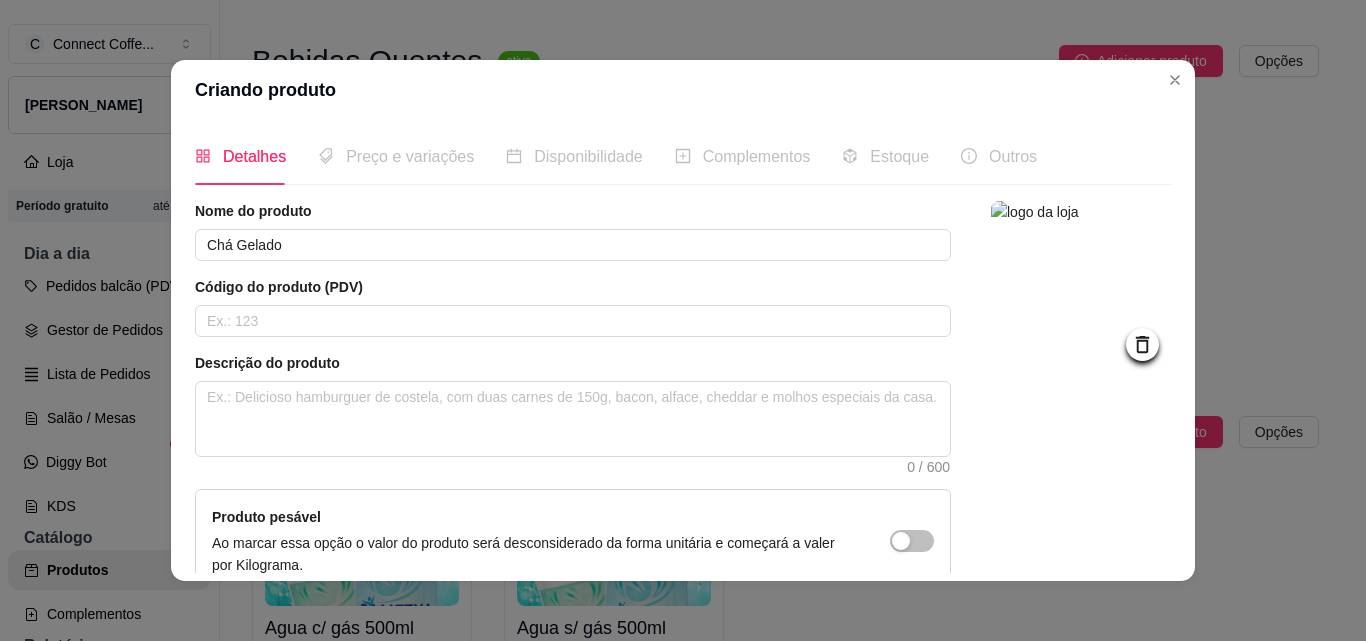click 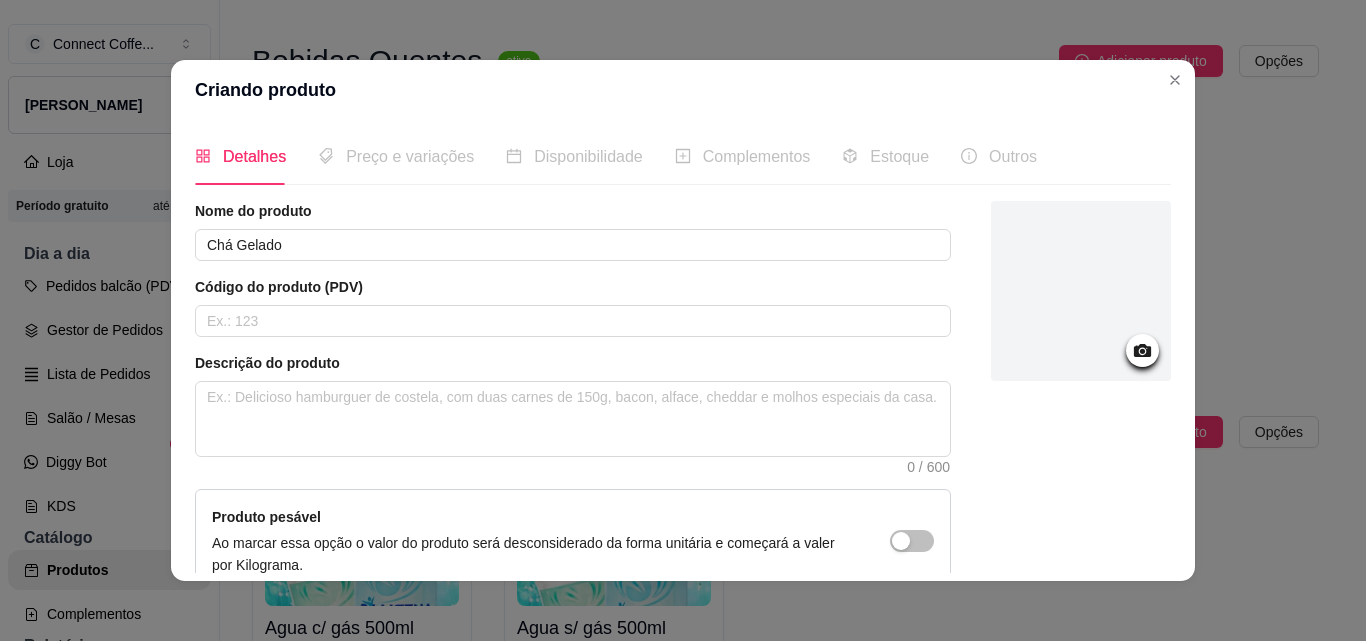 click 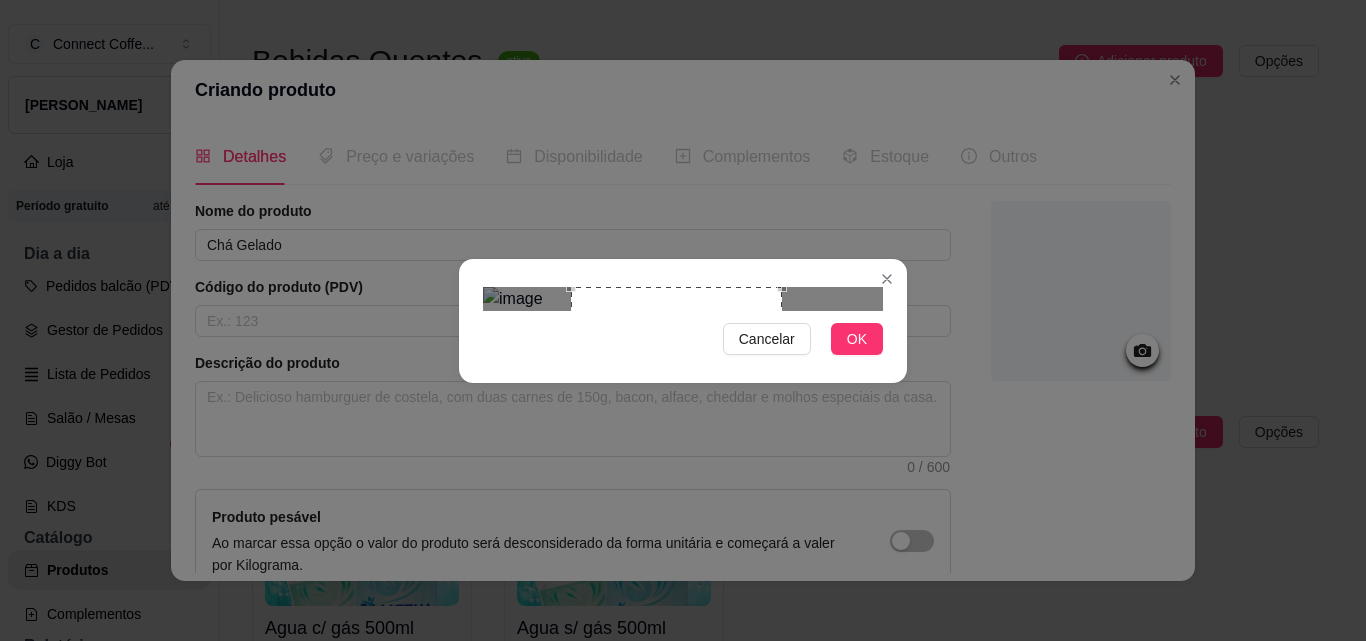 click at bounding box center [683, 299] 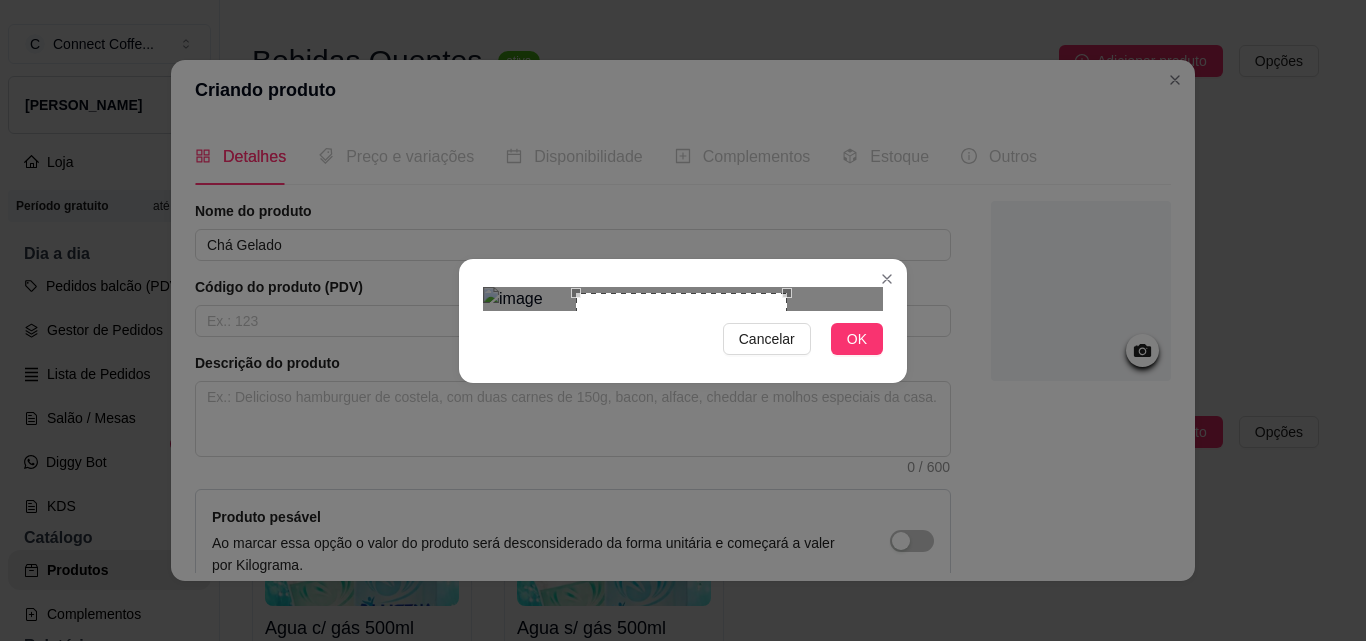 click at bounding box center (681, 398) 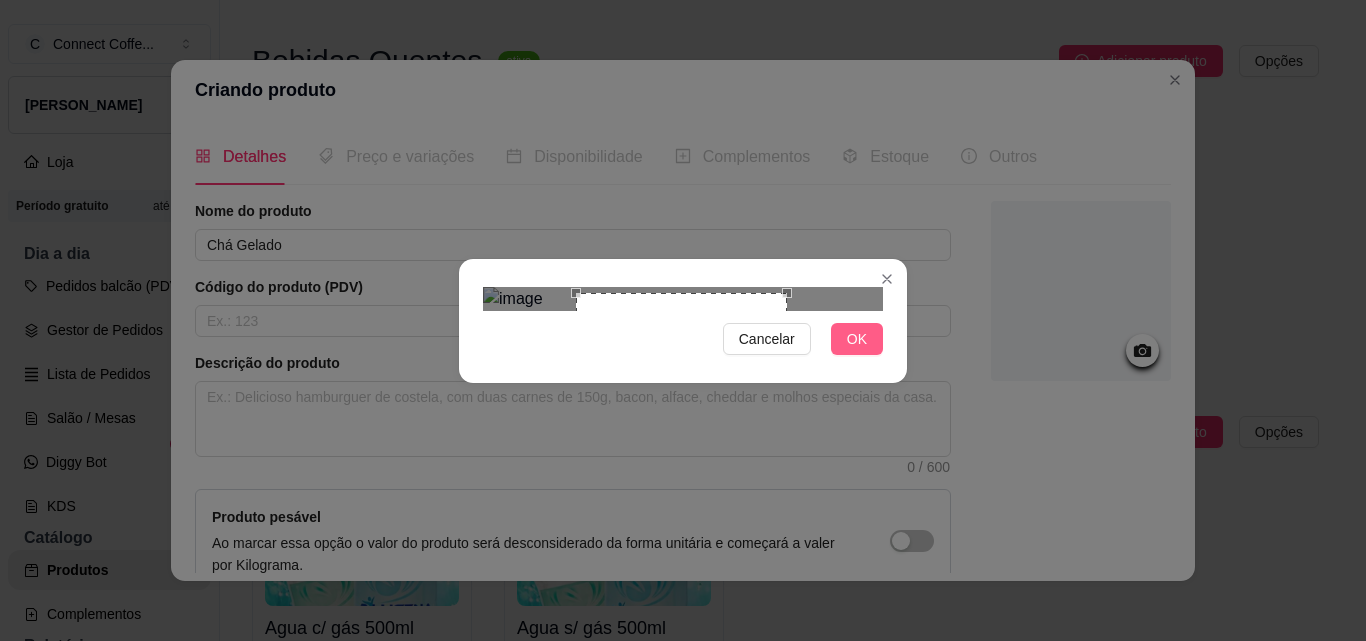click on "OK" at bounding box center (857, 339) 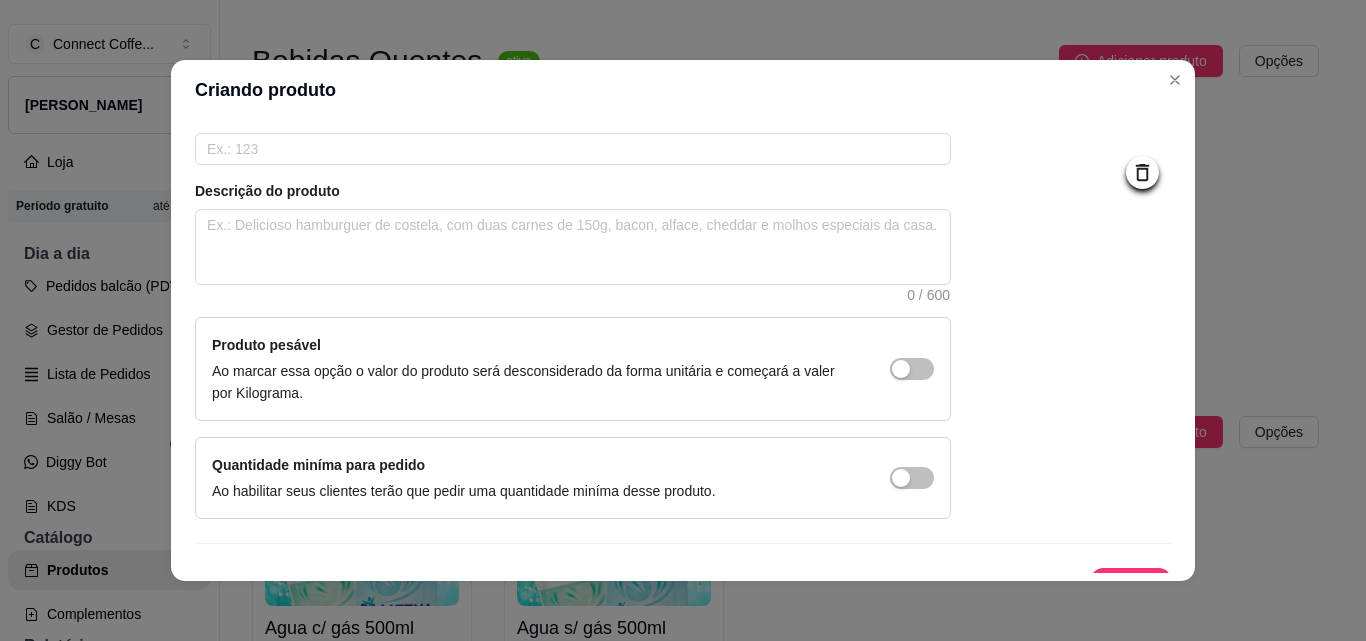 scroll, scrollTop: 207, scrollLeft: 0, axis: vertical 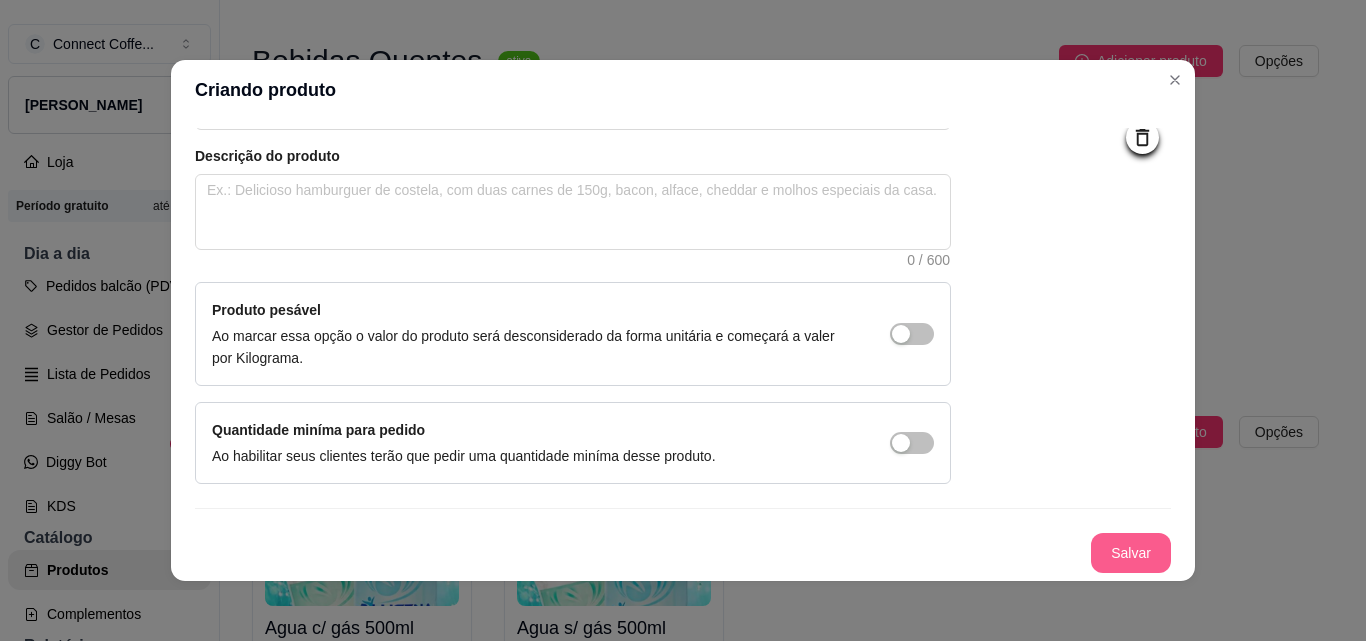 click on "Salvar" at bounding box center (1131, 553) 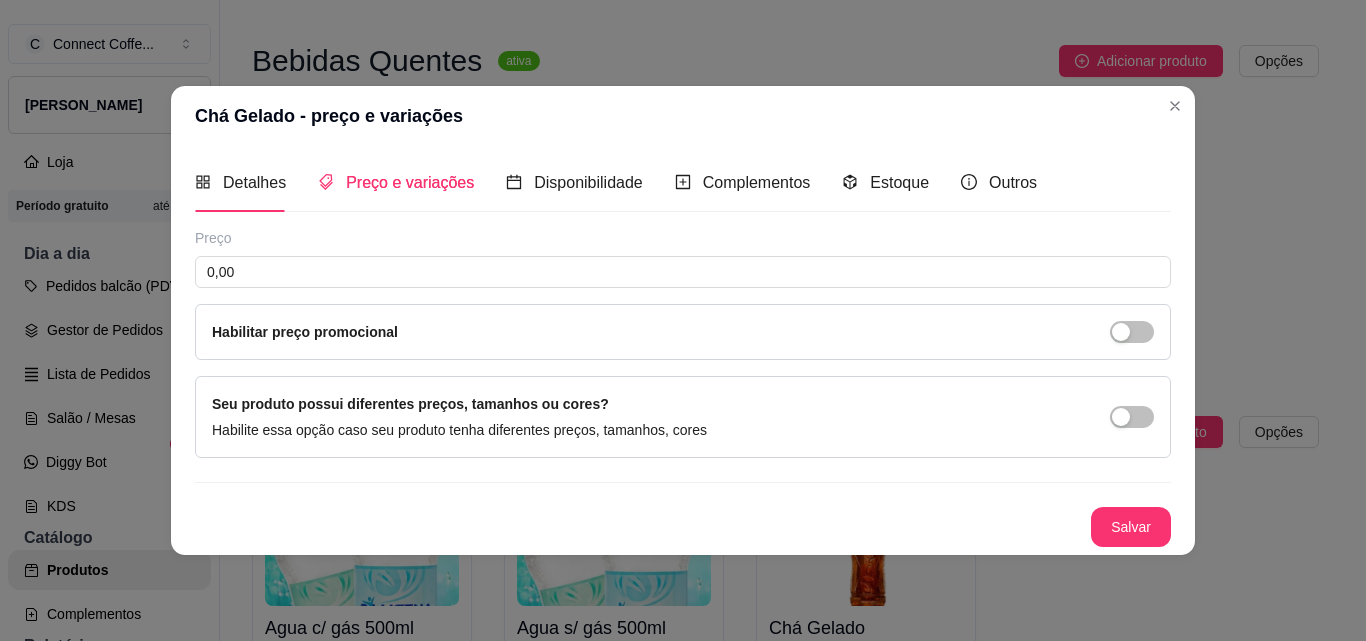 scroll, scrollTop: 0, scrollLeft: 0, axis: both 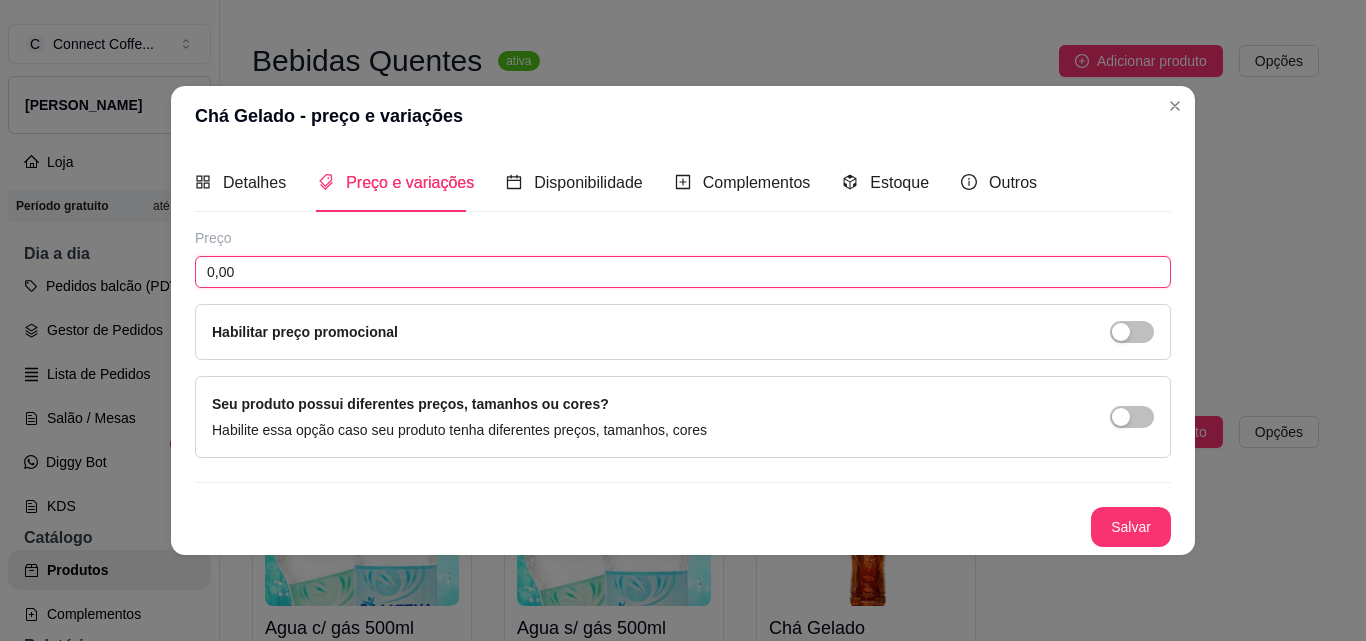 drag, startPoint x: 252, startPoint y: 271, endPoint x: 134, endPoint y: 271, distance: 118 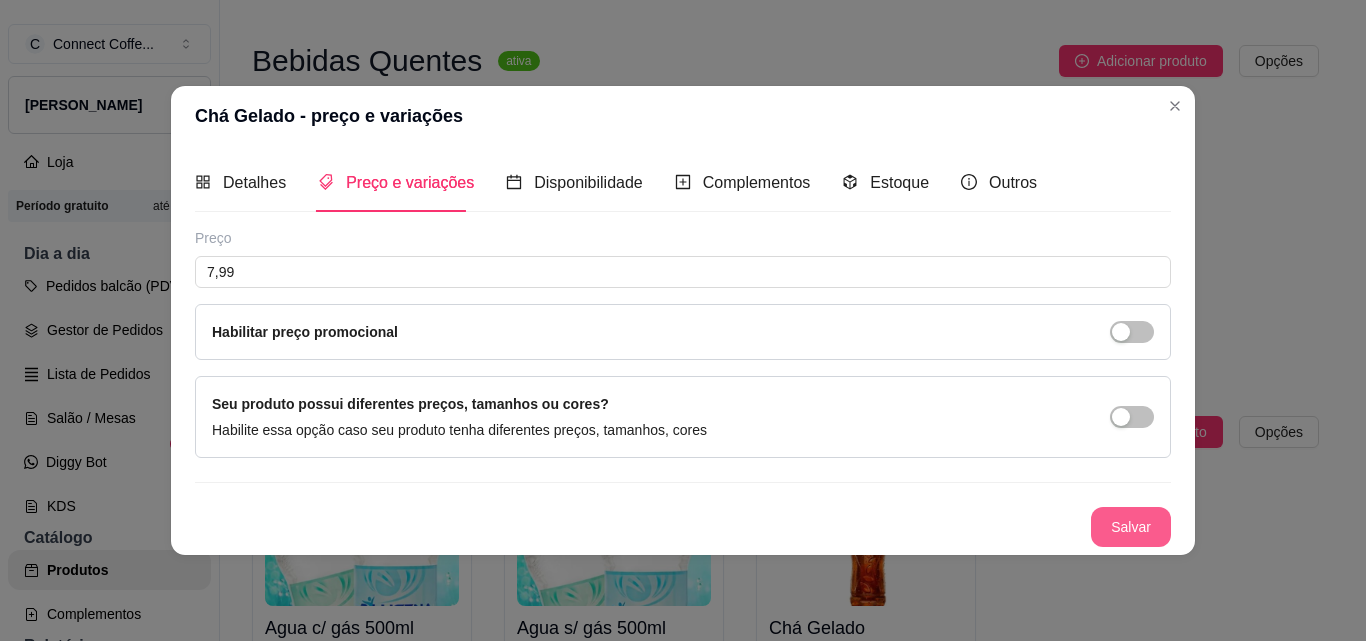 click on "Salvar" at bounding box center (1131, 527) 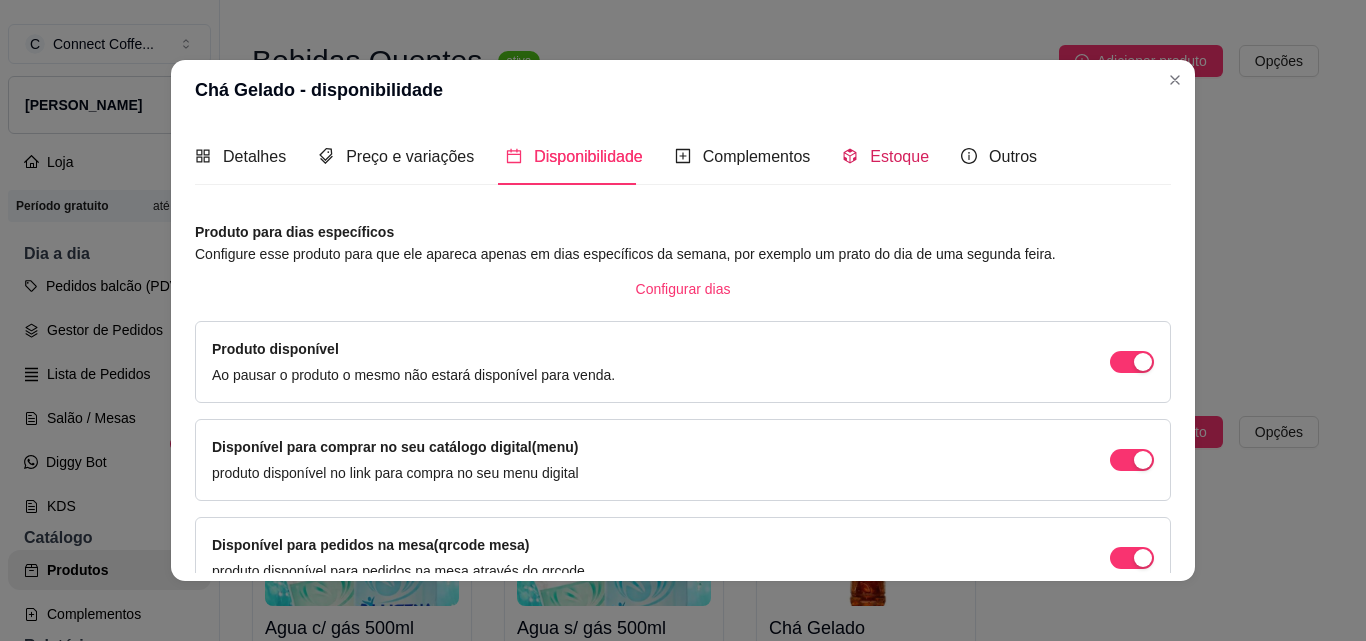click on "Estoque" at bounding box center (899, 156) 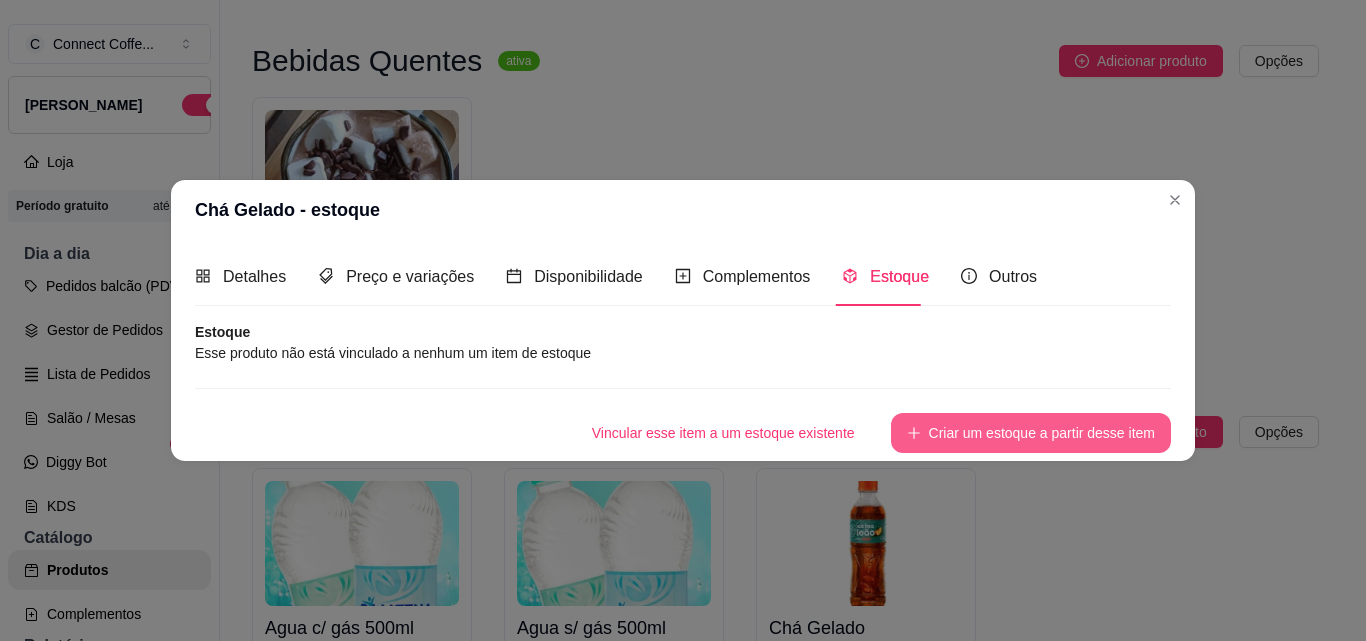 click on "Criar um estoque a partir desse item" at bounding box center [1031, 433] 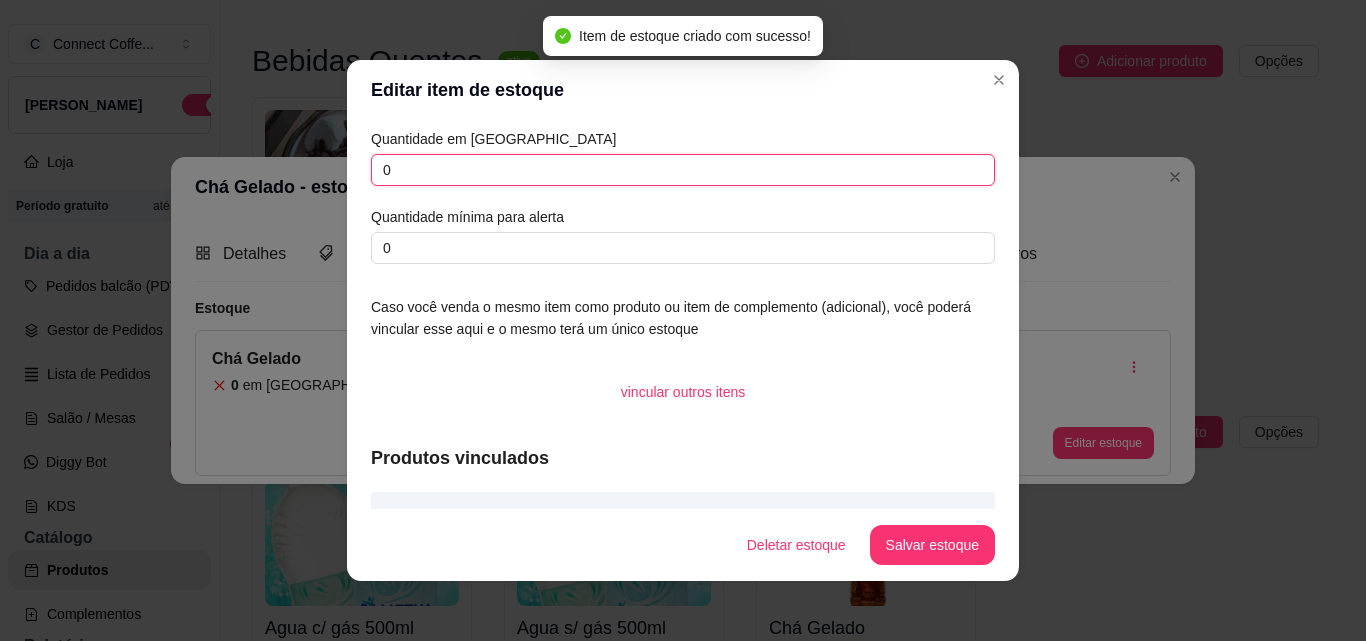 drag, startPoint x: 395, startPoint y: 165, endPoint x: 323, endPoint y: 165, distance: 72 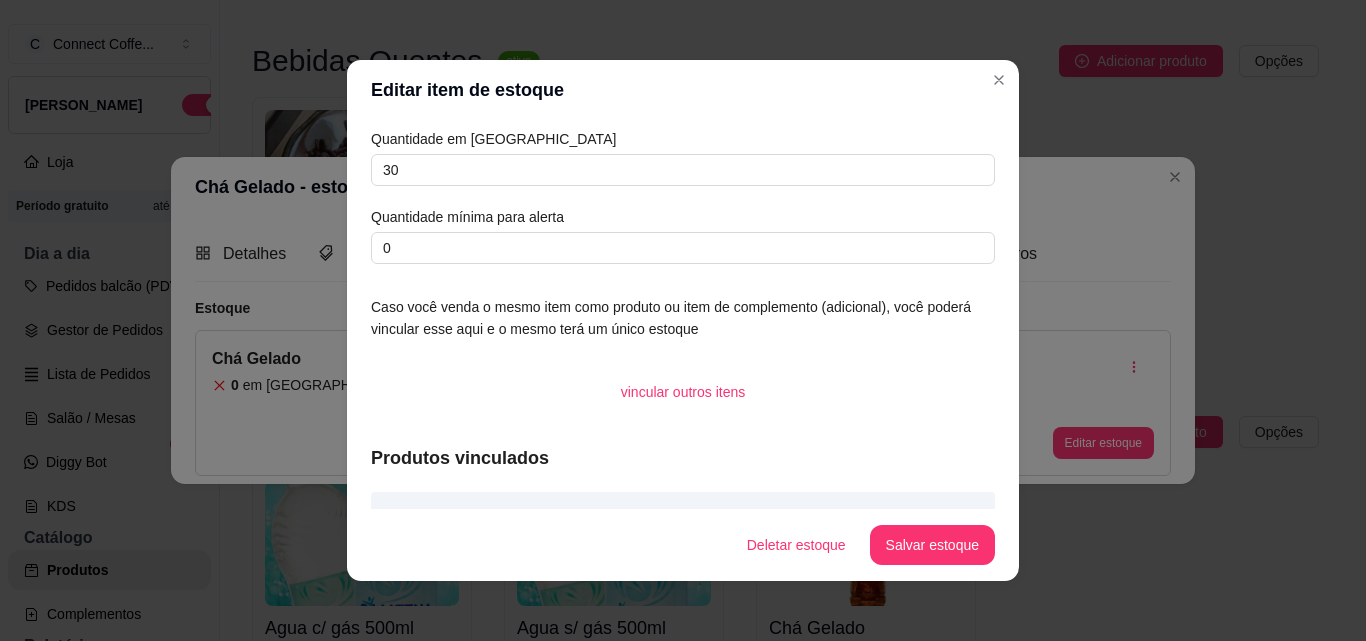 drag, startPoint x: 391, startPoint y: 230, endPoint x: 318, endPoint y: 227, distance: 73.061615 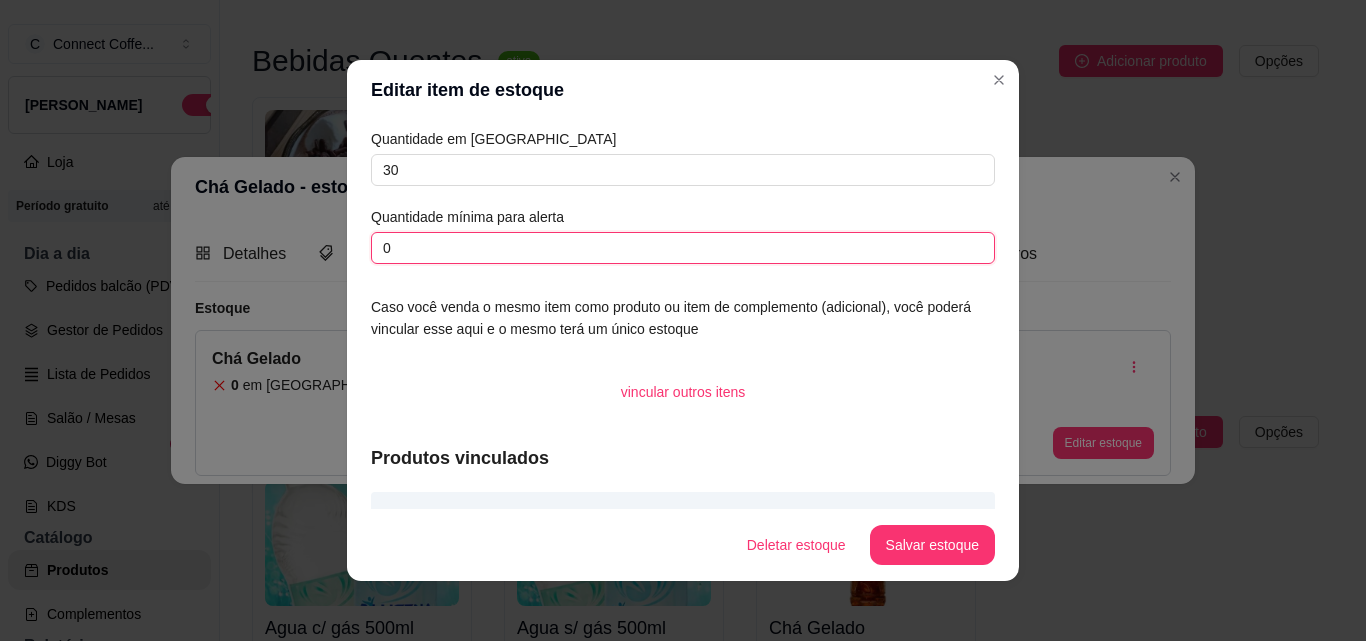 drag, startPoint x: 380, startPoint y: 244, endPoint x: 329, endPoint y: 242, distance: 51.0392 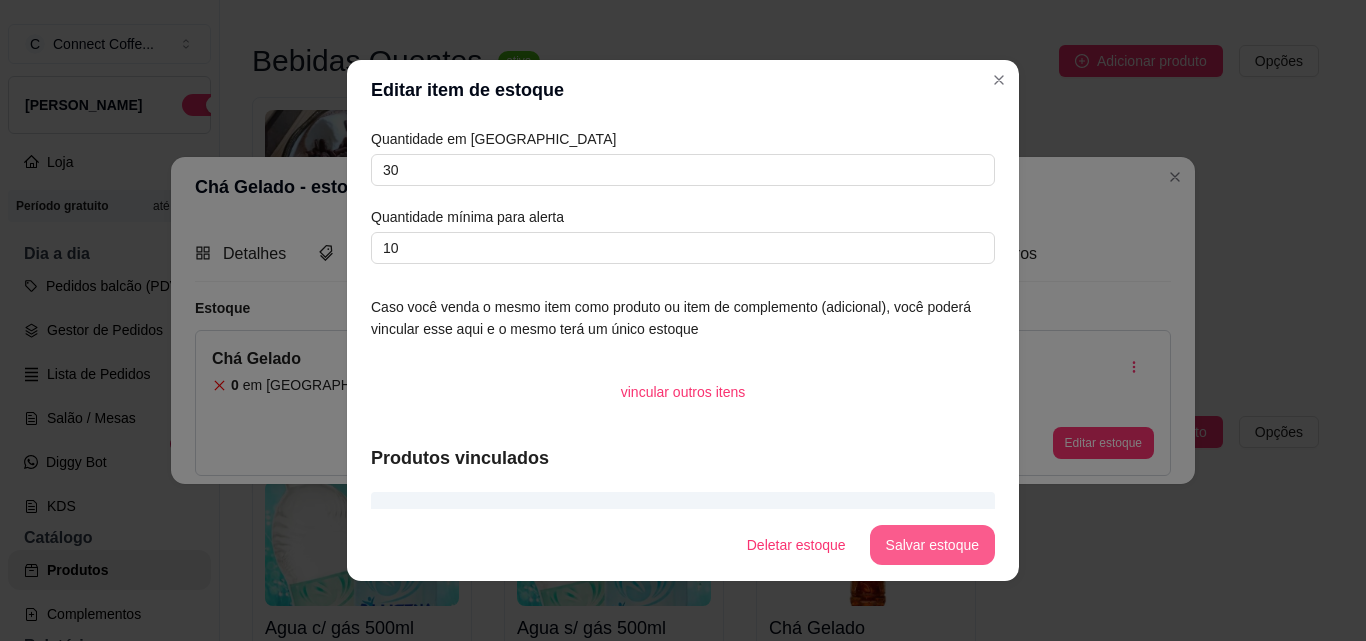 click on "Salvar estoque" at bounding box center [932, 545] 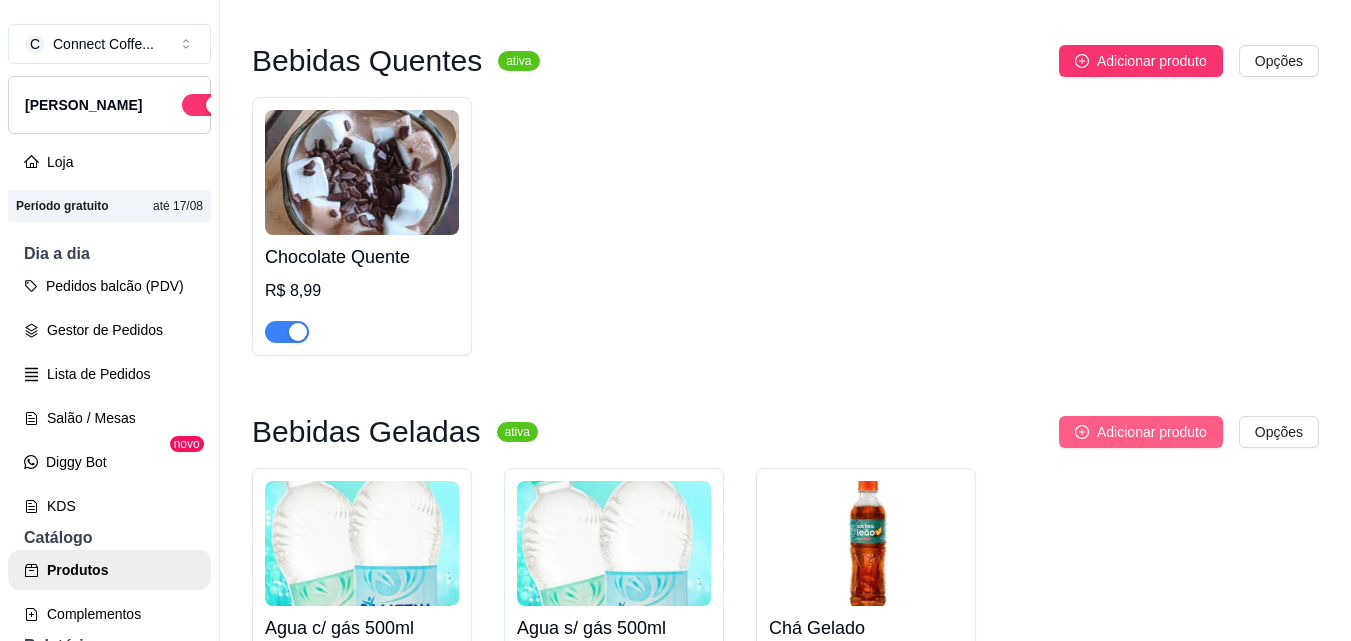 click on "Adicionar produto" at bounding box center [1152, 432] 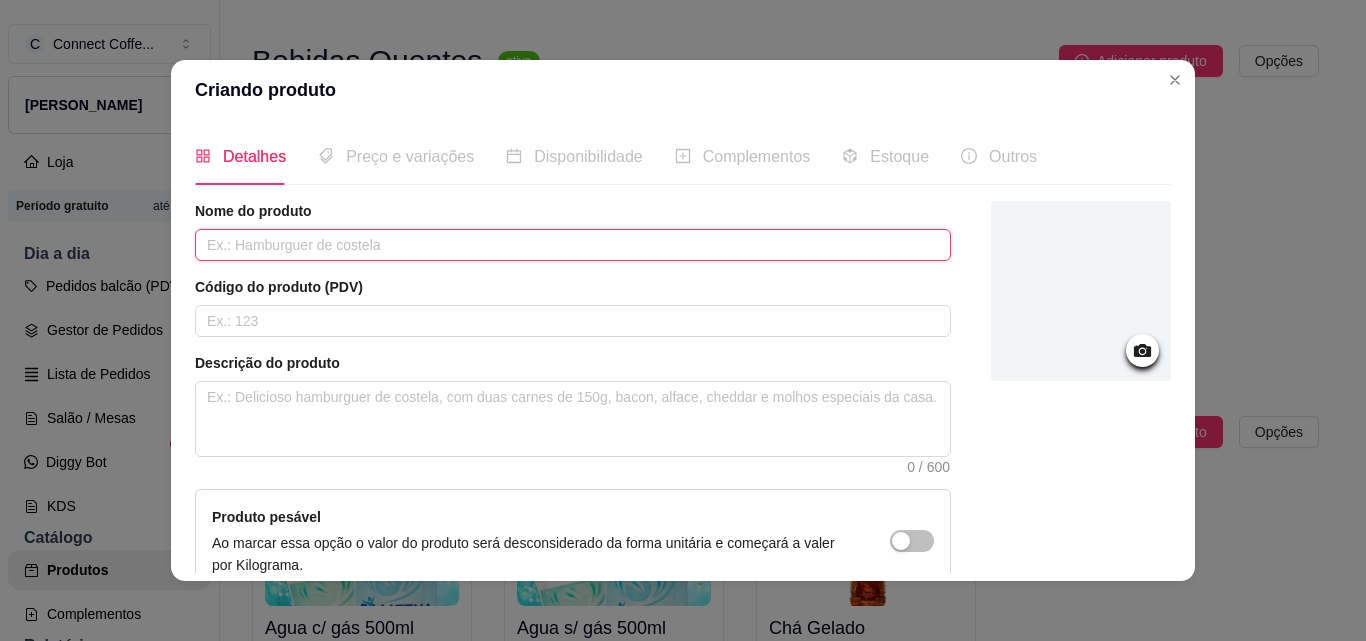 click at bounding box center [573, 245] 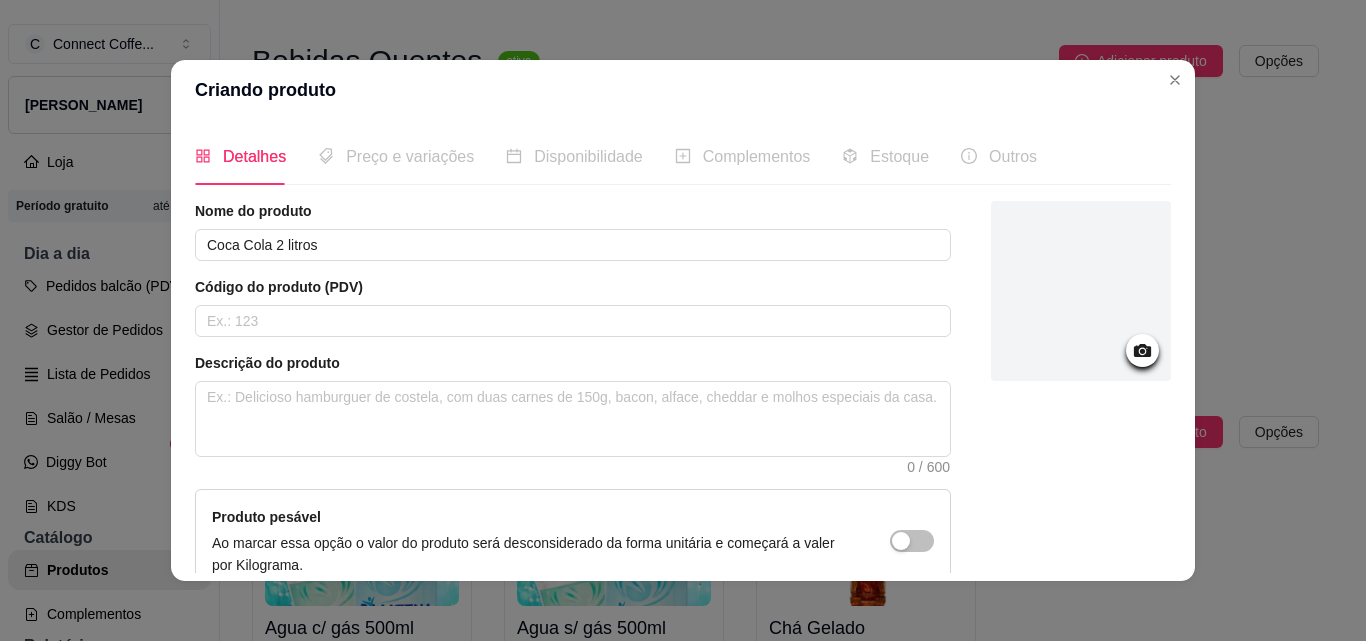 click 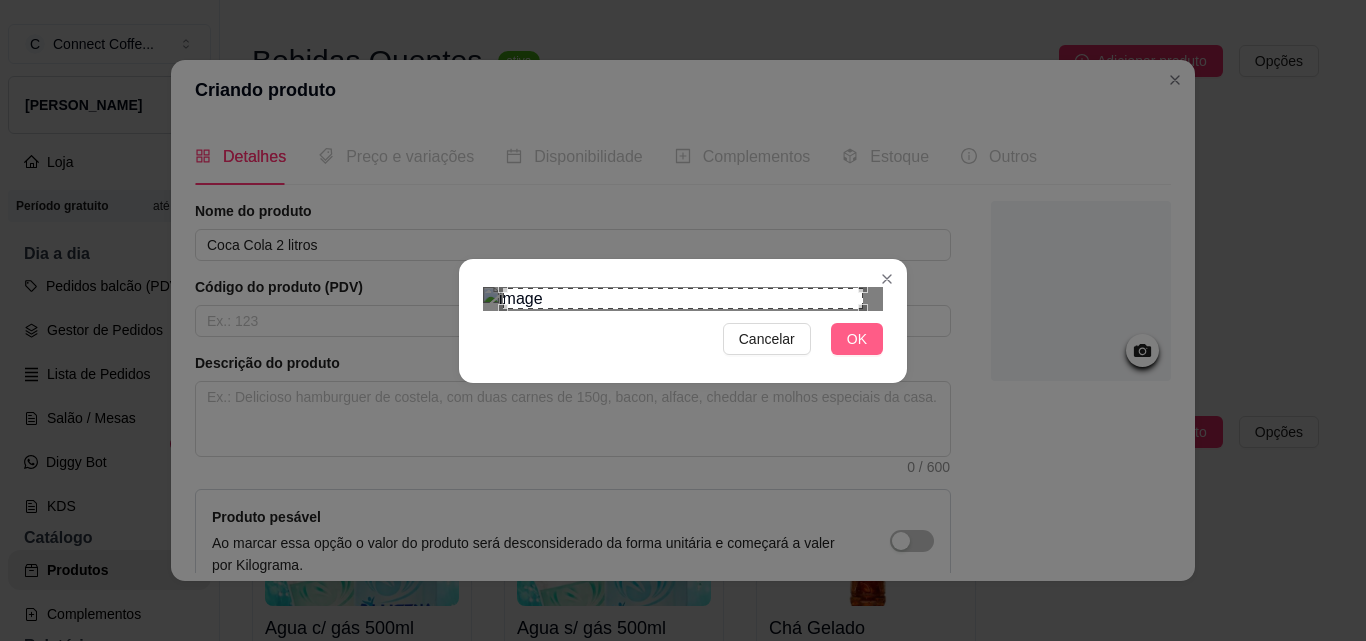 click on "OK" at bounding box center [857, 339] 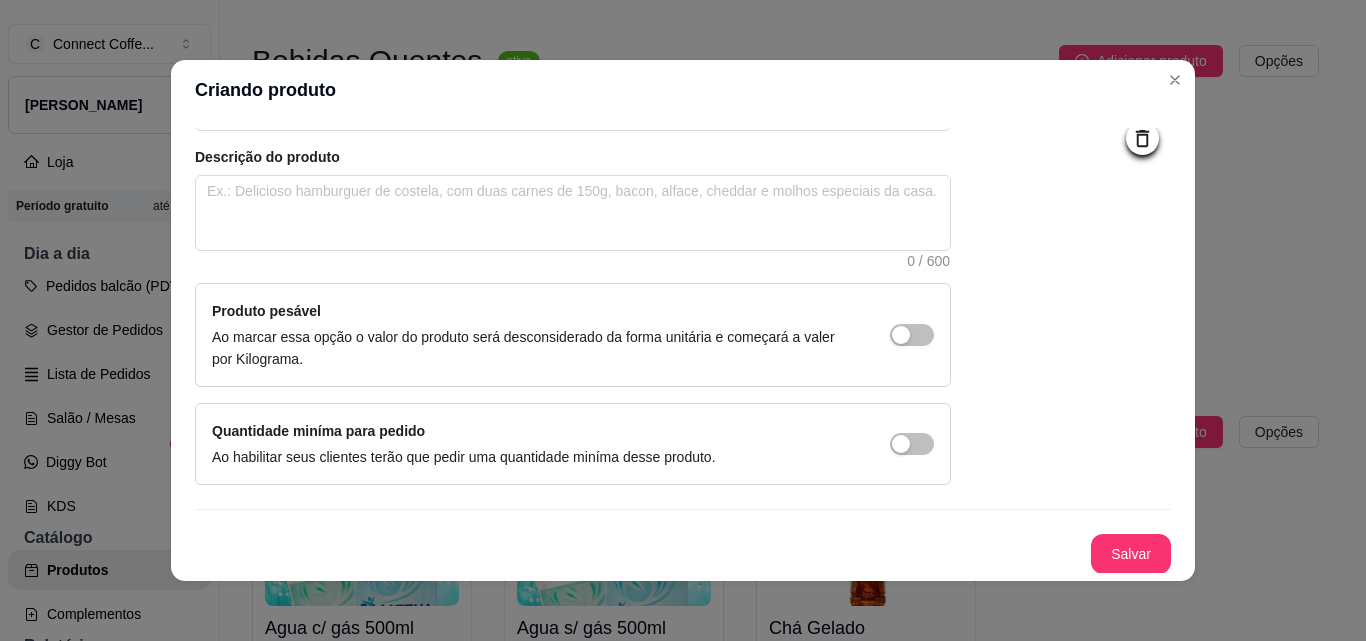 scroll, scrollTop: 207, scrollLeft: 0, axis: vertical 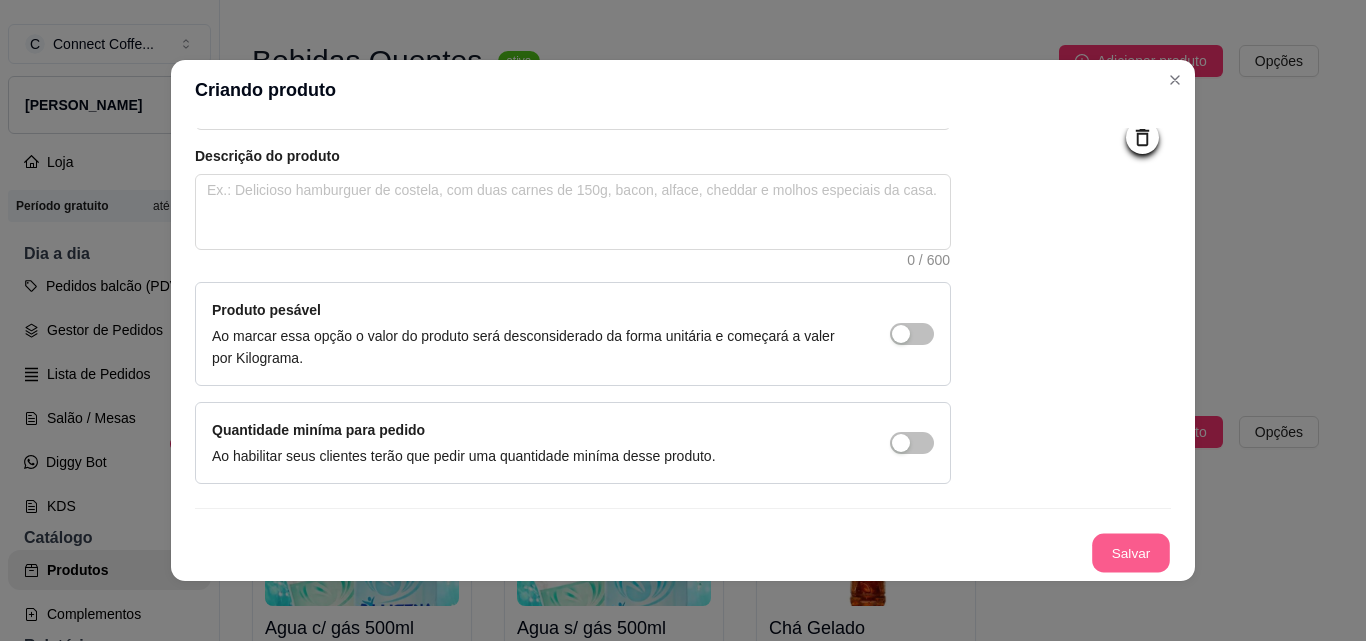 click on "Salvar" at bounding box center [1131, 553] 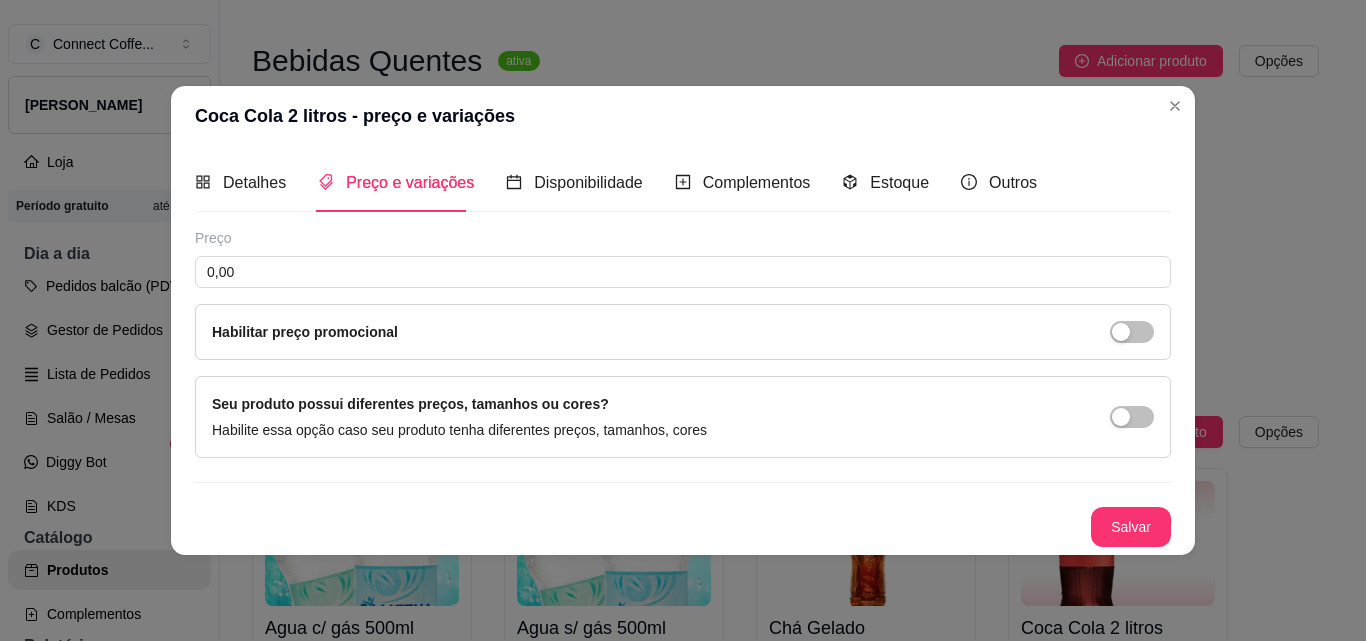scroll, scrollTop: 0, scrollLeft: 0, axis: both 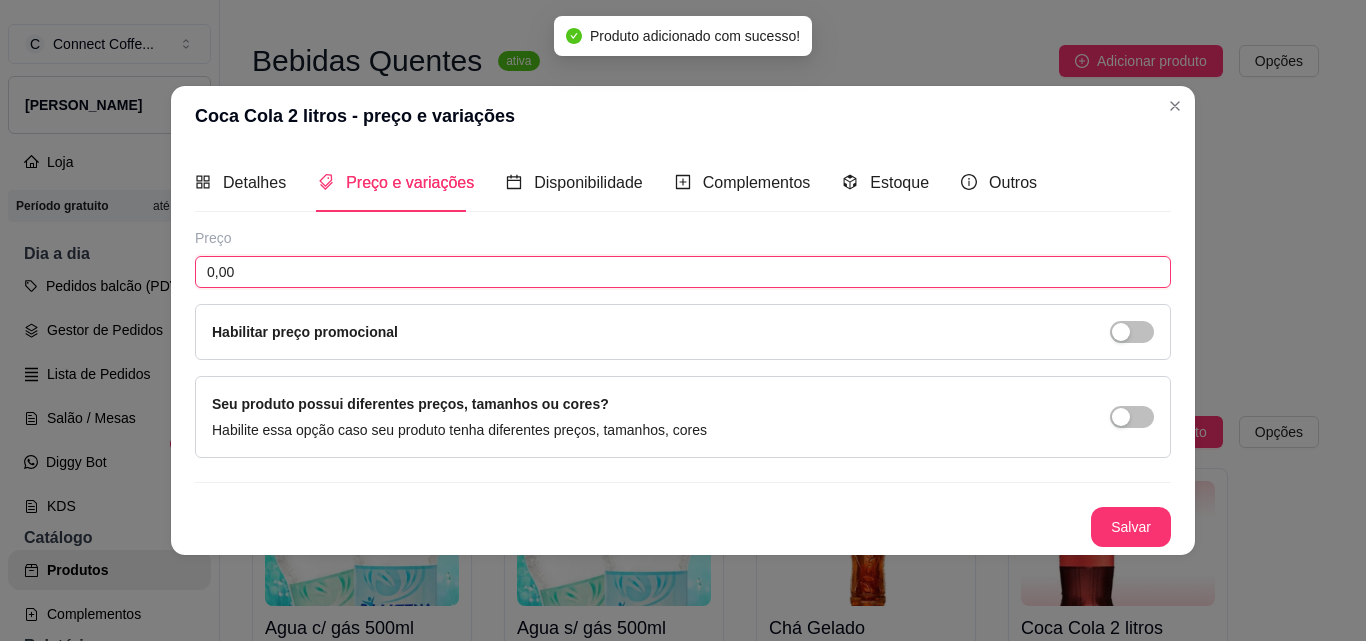 drag, startPoint x: 258, startPoint y: 266, endPoint x: 135, endPoint y: 262, distance: 123.065025 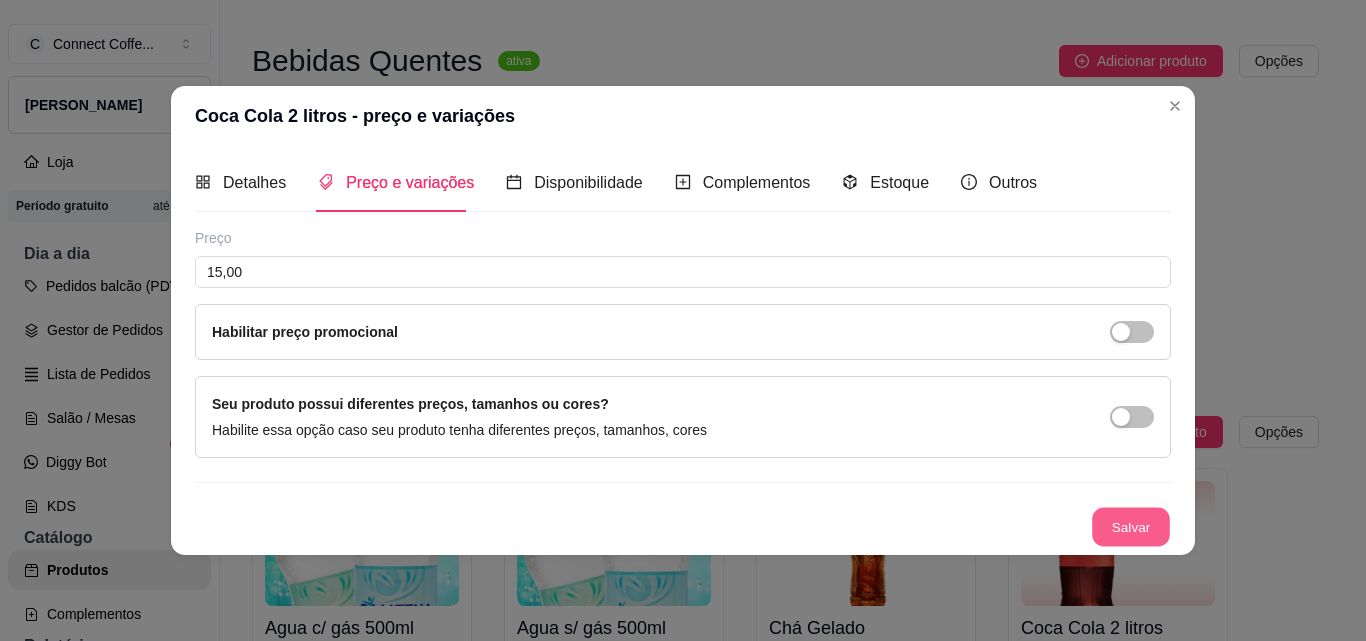 click on "Salvar" at bounding box center [1131, 526] 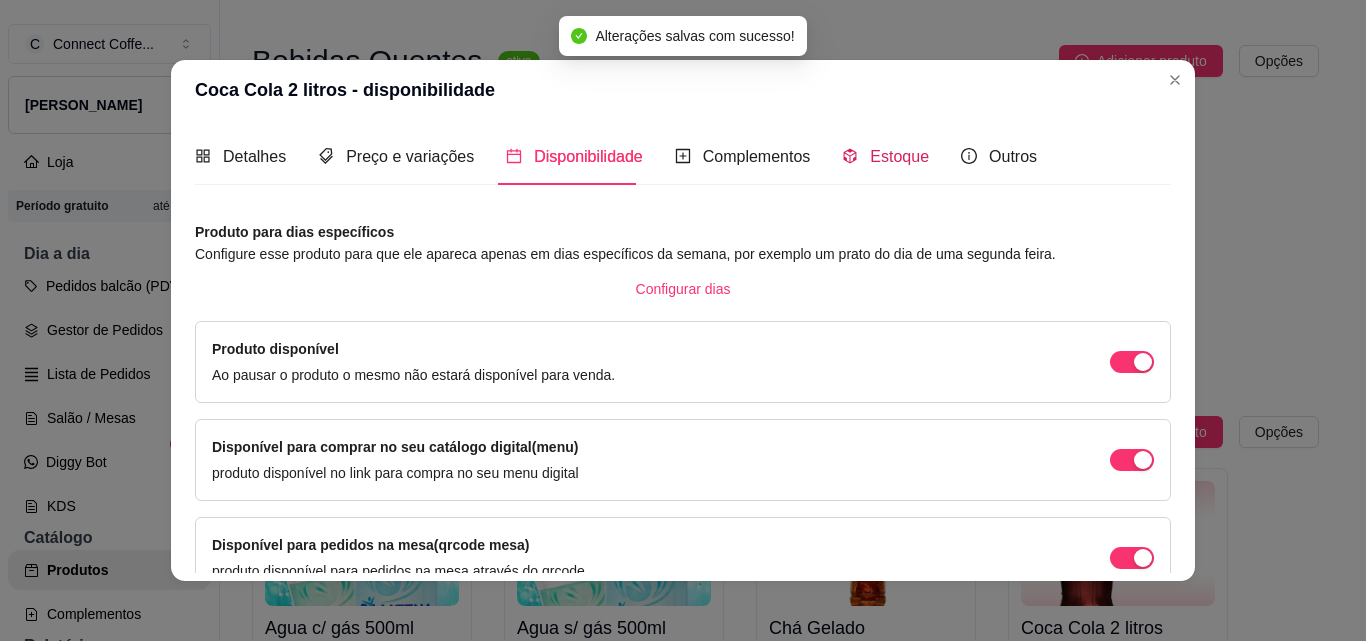 click on "Estoque" at bounding box center (899, 156) 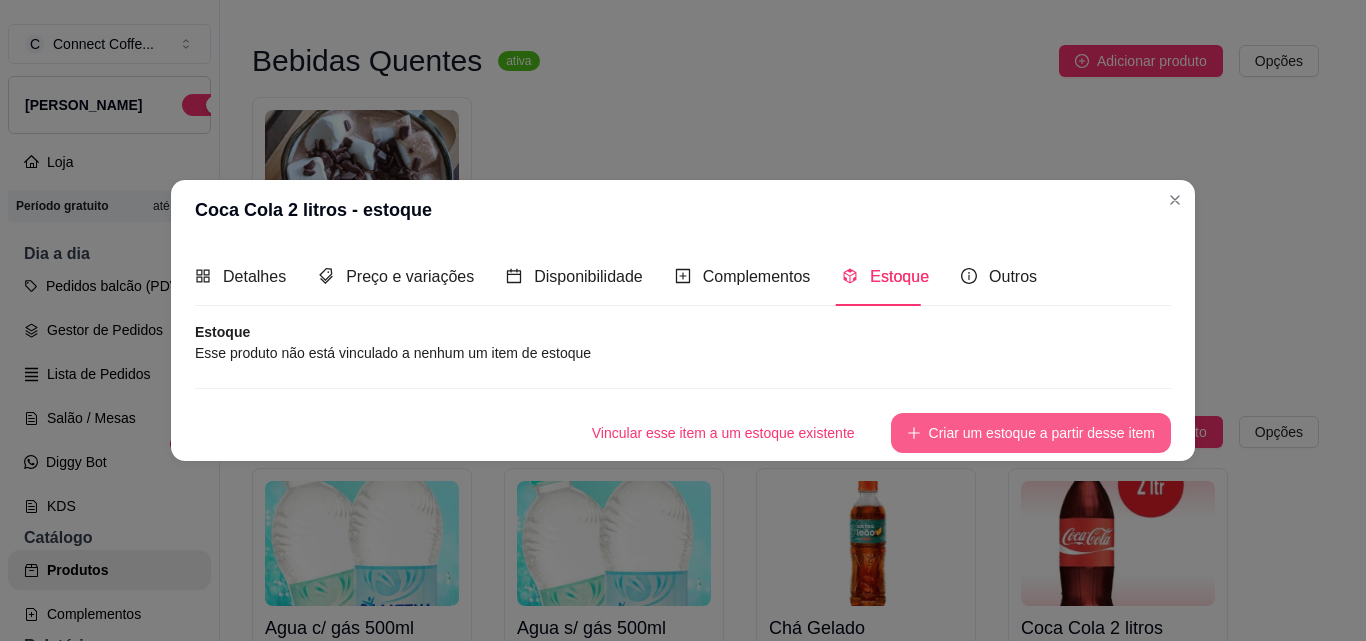 click on "Criar um estoque a partir desse item" at bounding box center (1031, 433) 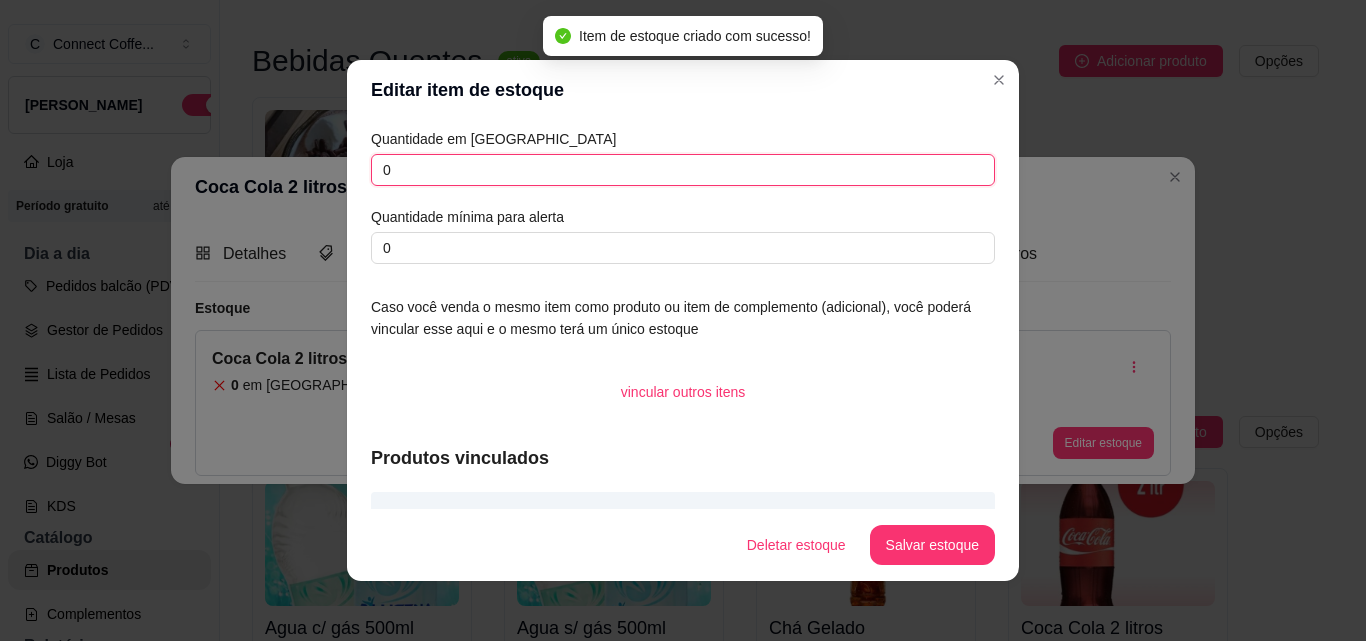 drag, startPoint x: 396, startPoint y: 167, endPoint x: 313, endPoint y: 159, distance: 83.38465 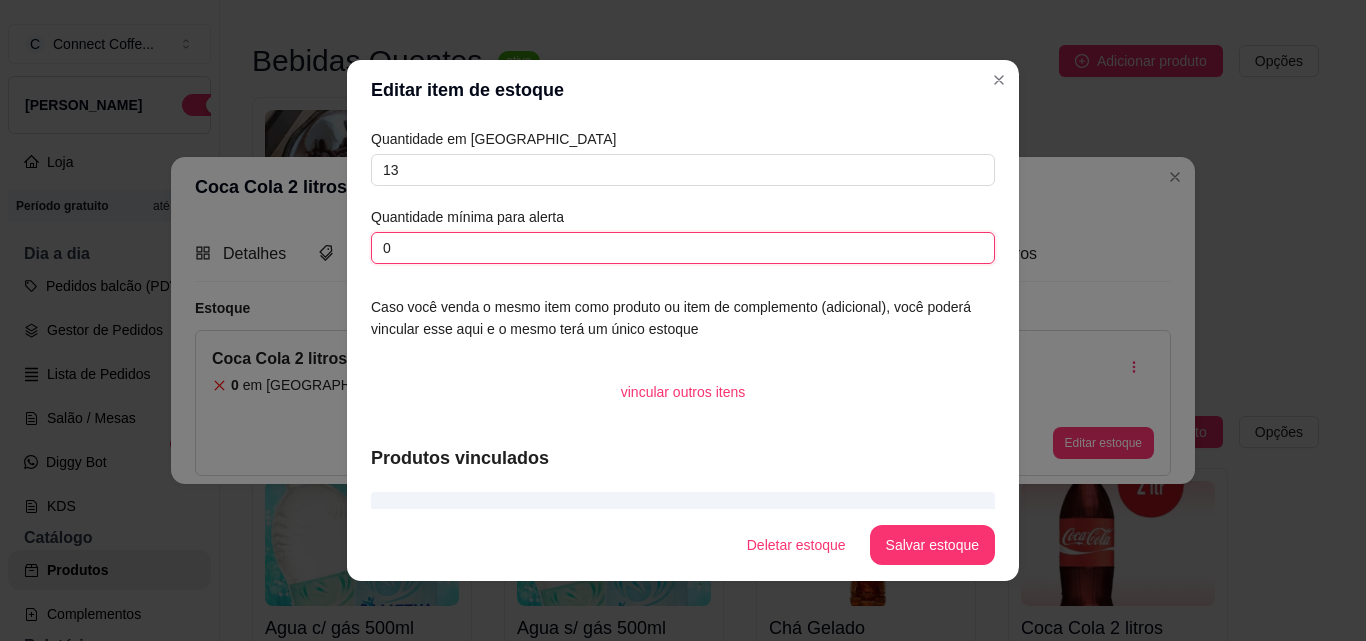 drag, startPoint x: 423, startPoint y: 255, endPoint x: 302, endPoint y: 252, distance: 121.037186 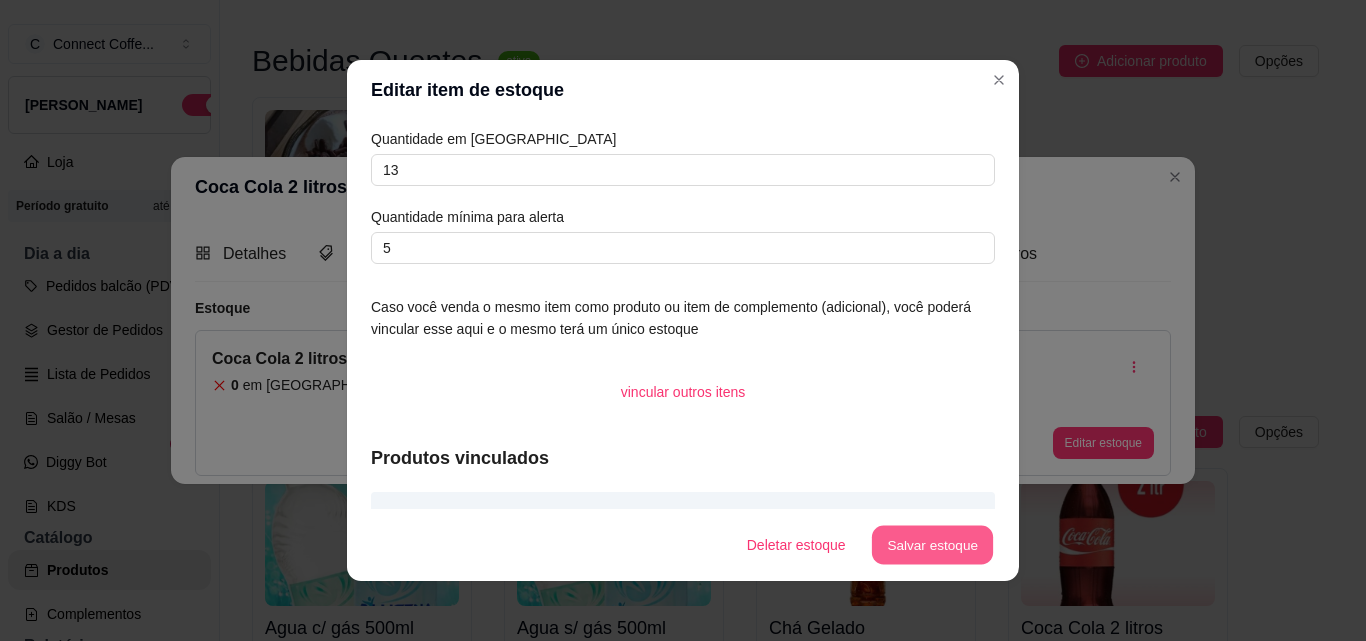 click on "Salvar estoque" at bounding box center (932, 545) 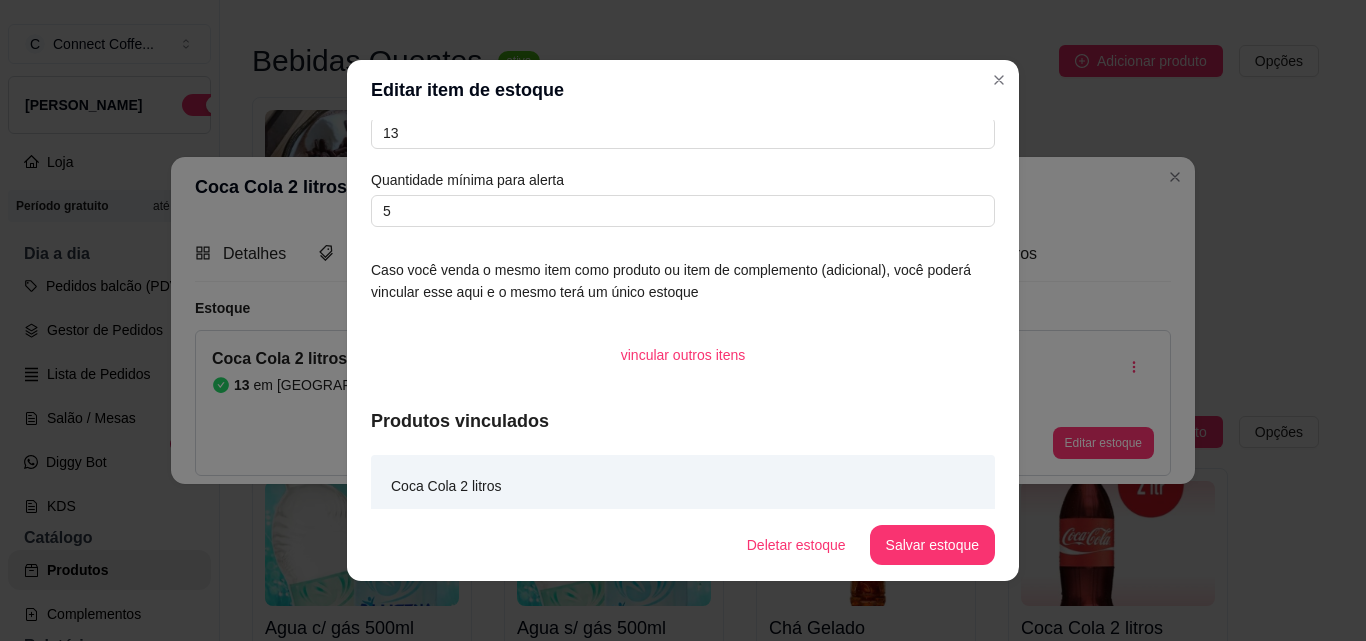 scroll, scrollTop: 53, scrollLeft: 0, axis: vertical 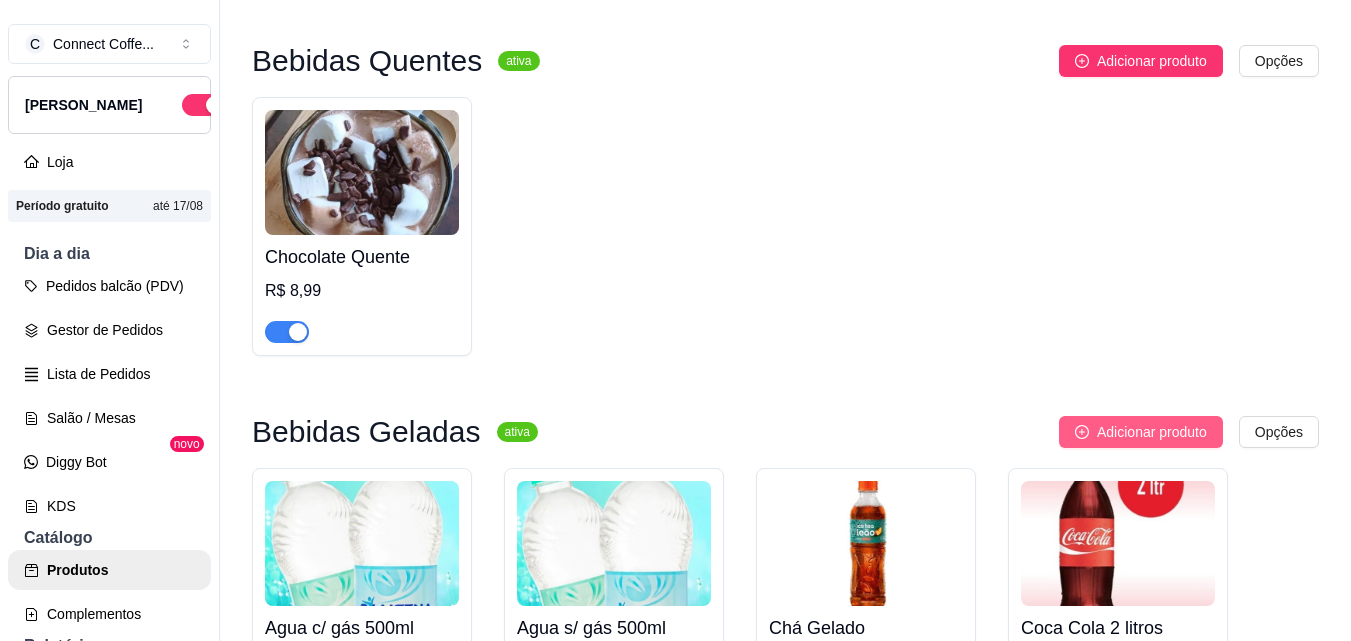 click on "Adicionar produto" at bounding box center (1152, 432) 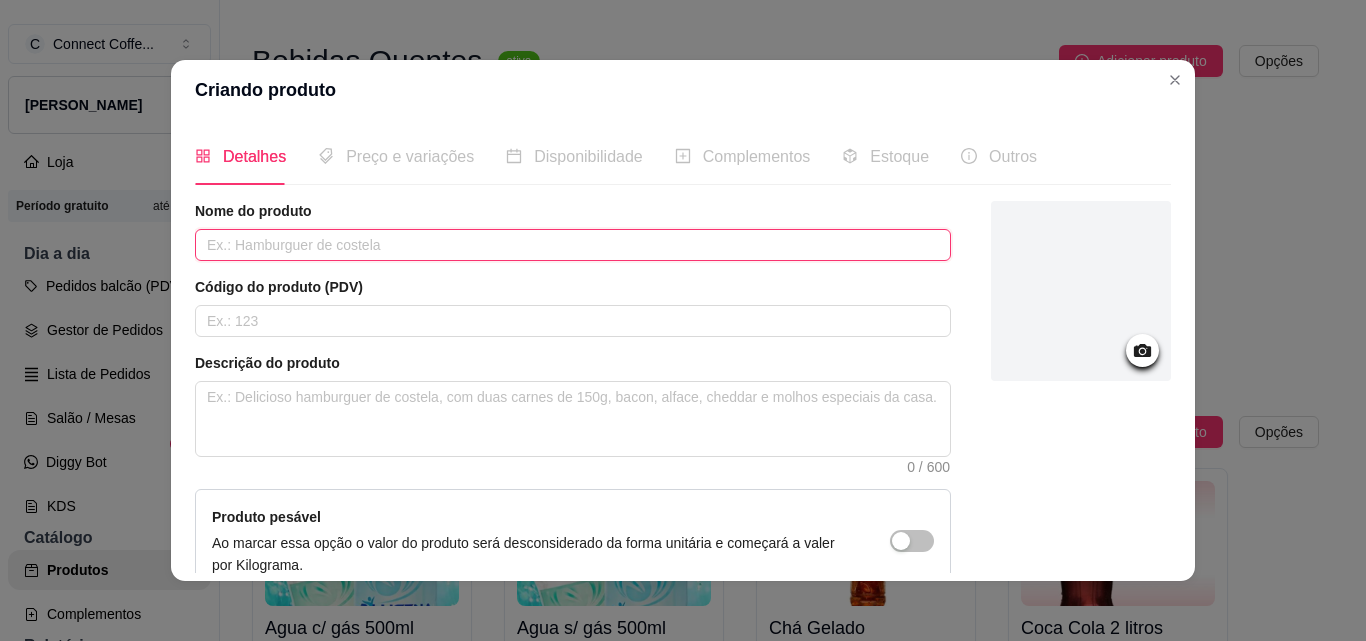 click at bounding box center [573, 245] 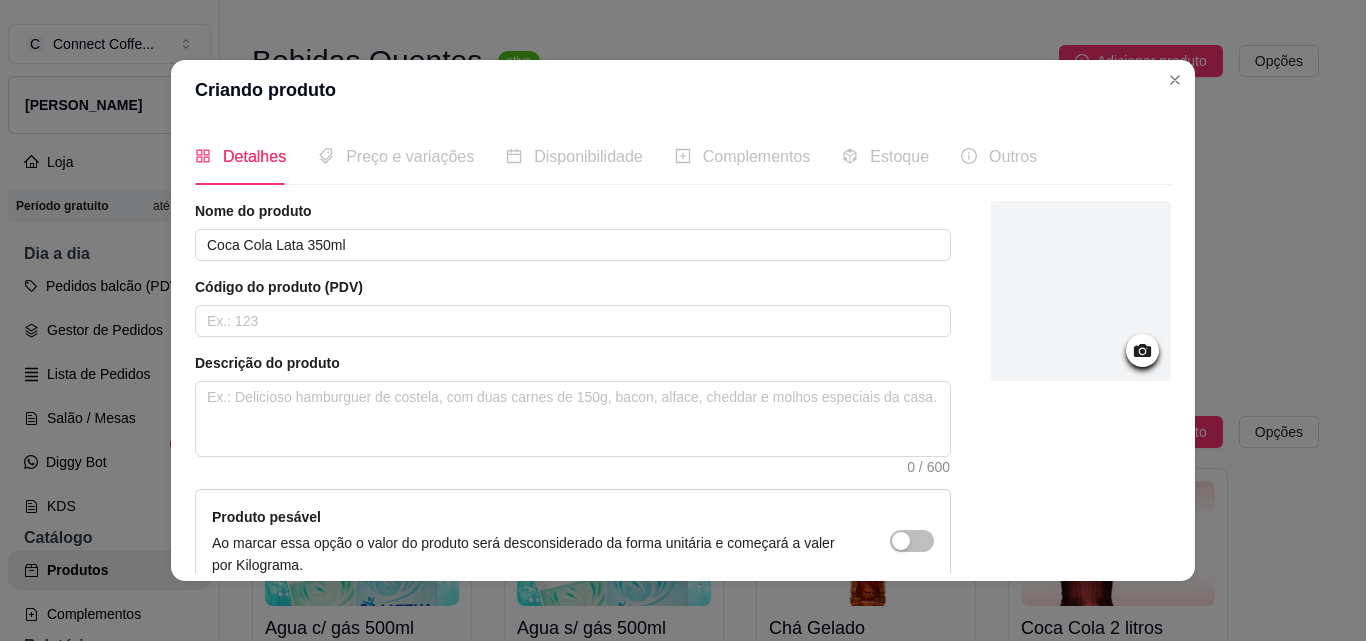 click 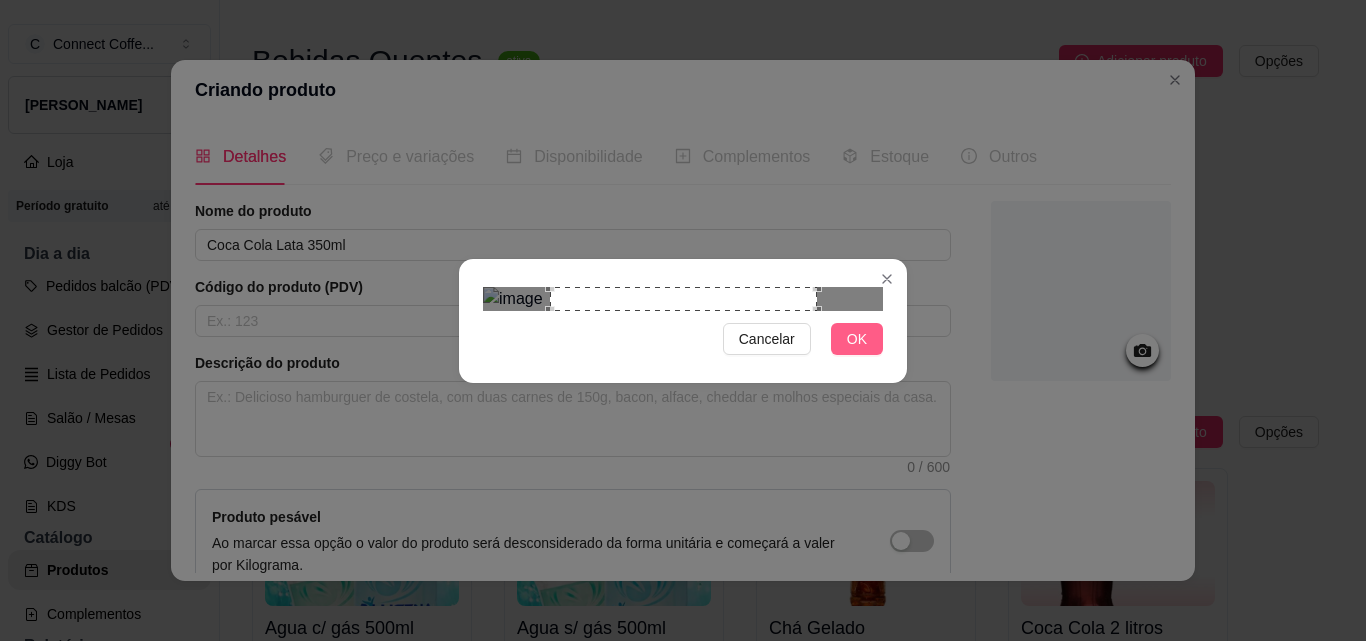 click on "OK" at bounding box center (857, 339) 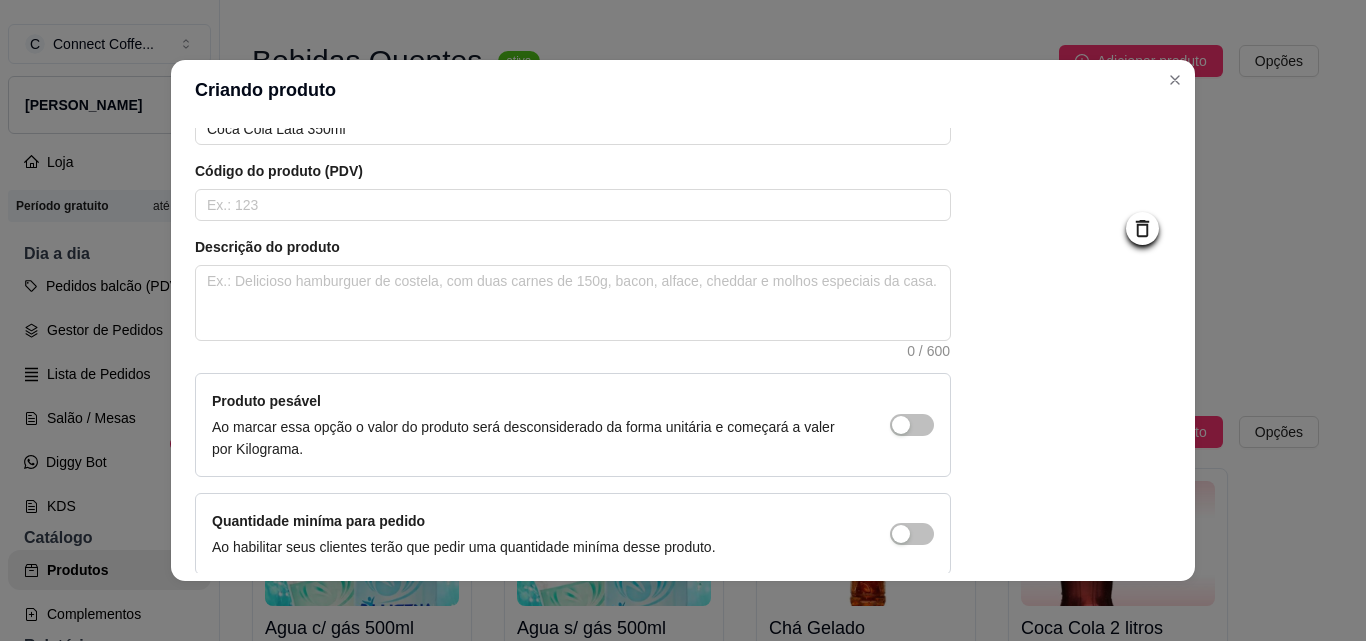 scroll, scrollTop: 207, scrollLeft: 0, axis: vertical 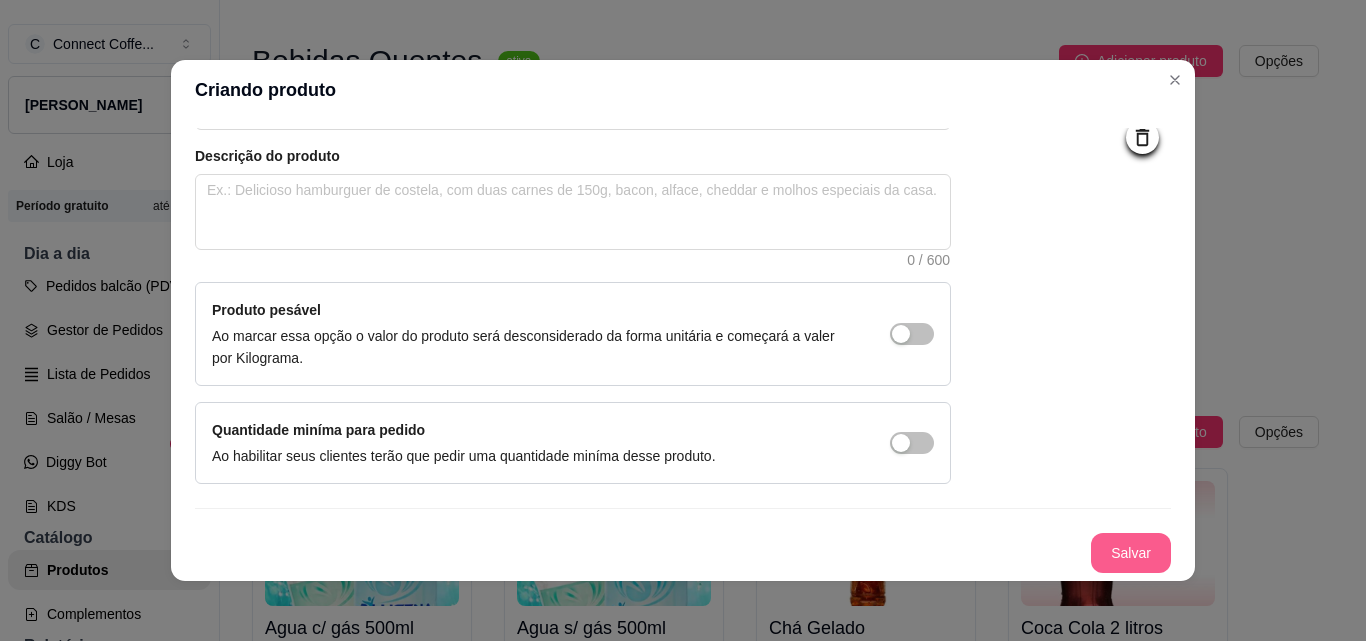click on "Salvar" at bounding box center [1131, 553] 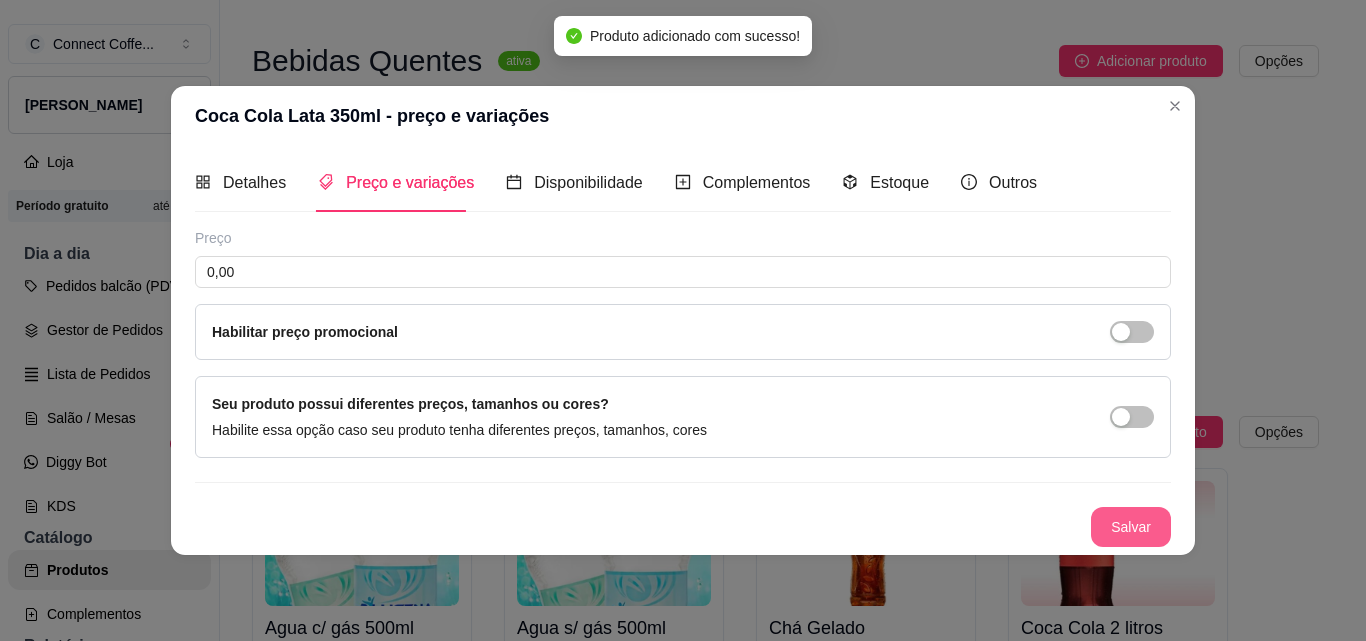 scroll, scrollTop: 0, scrollLeft: 0, axis: both 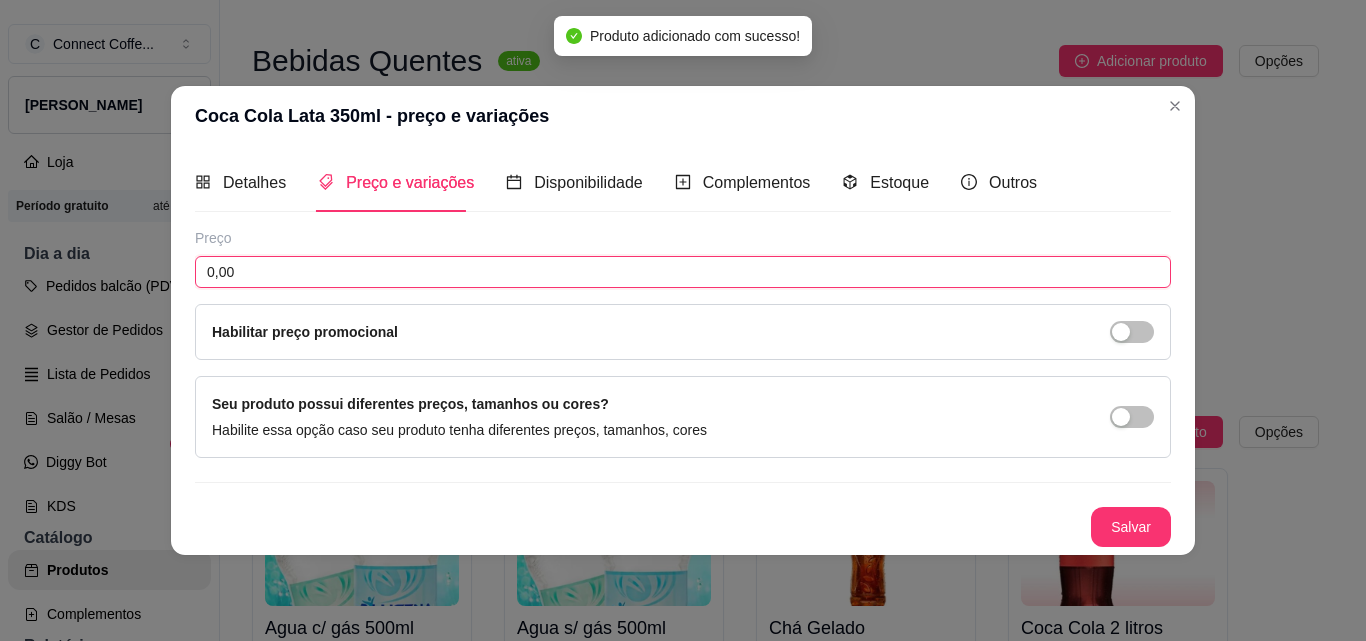 drag, startPoint x: 244, startPoint y: 270, endPoint x: 95, endPoint y: 266, distance: 149.05368 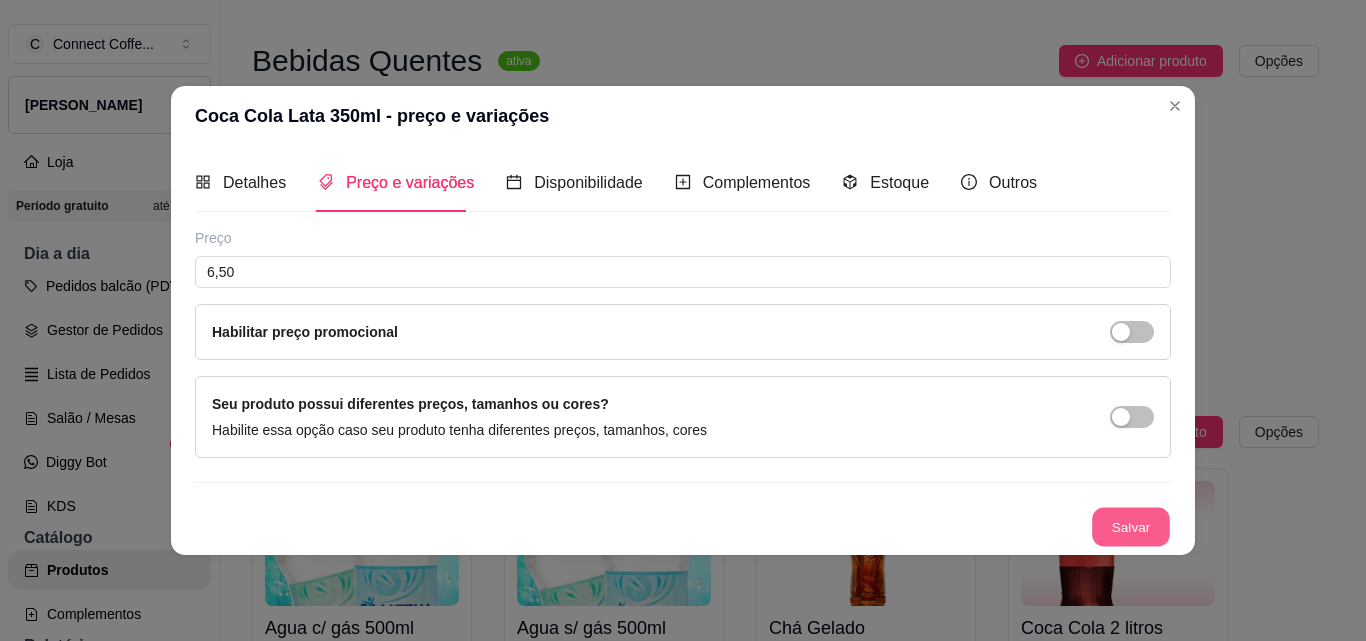 click on "Salvar" at bounding box center [1131, 526] 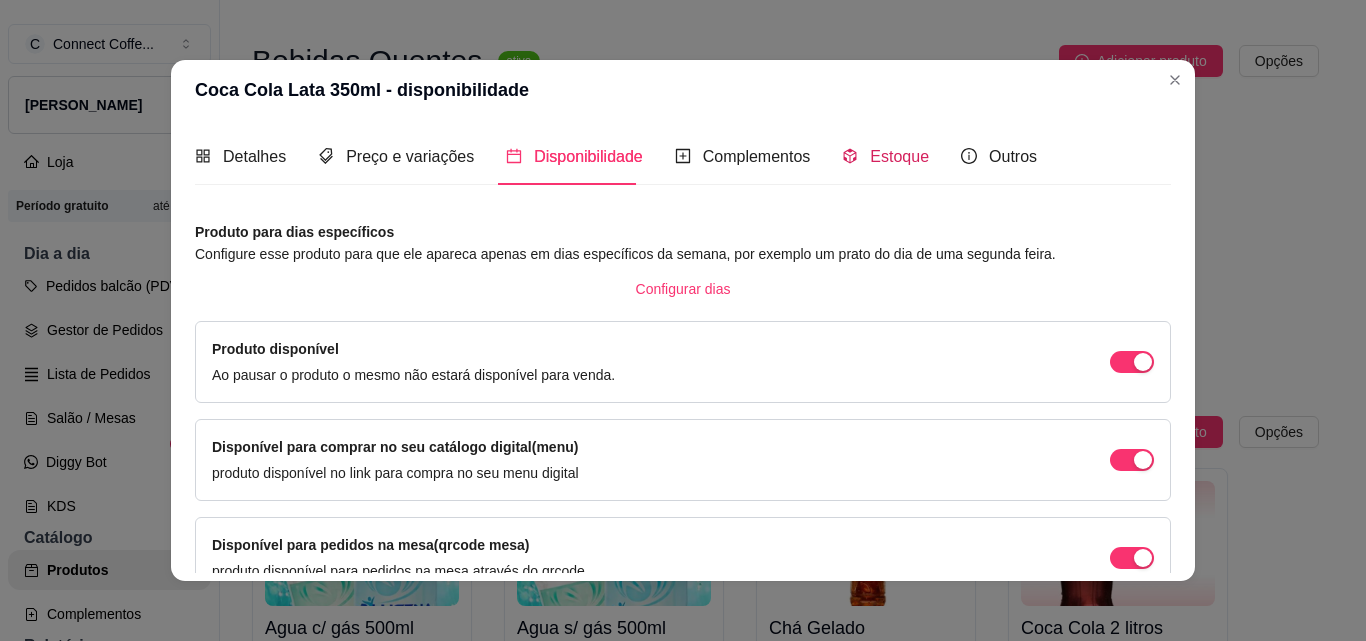 click on "Estoque" at bounding box center [899, 156] 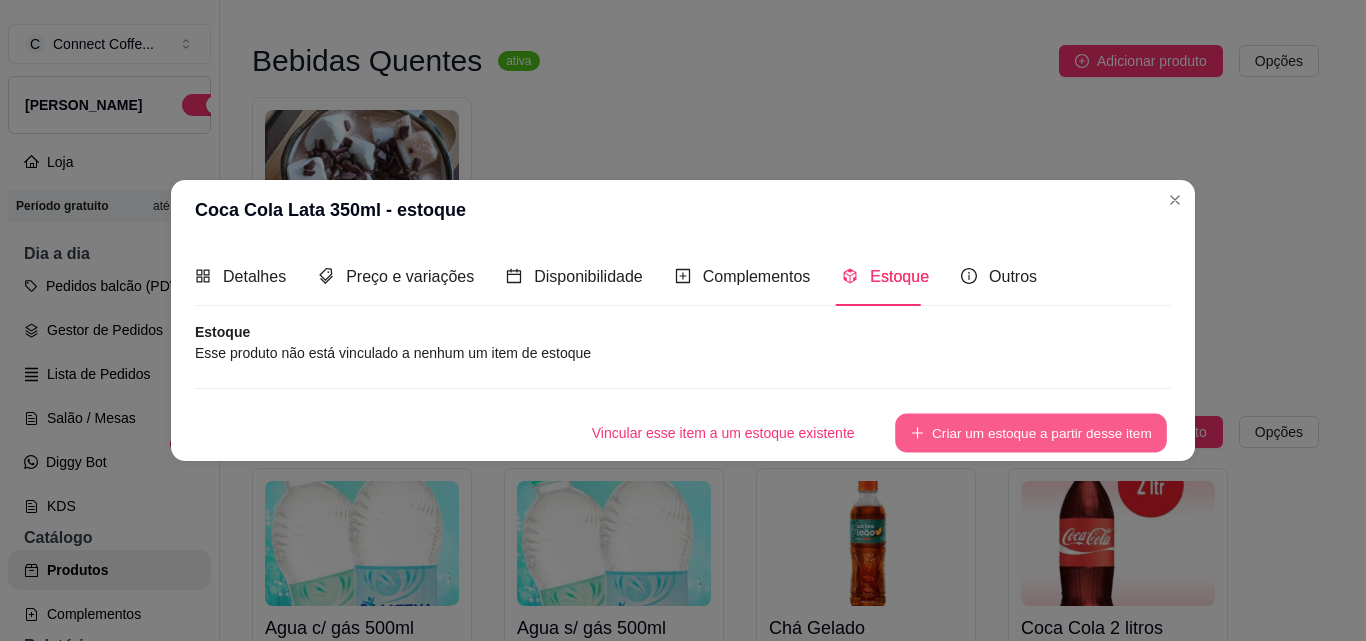 click on "Criar um estoque a partir desse item" at bounding box center (1031, 432) 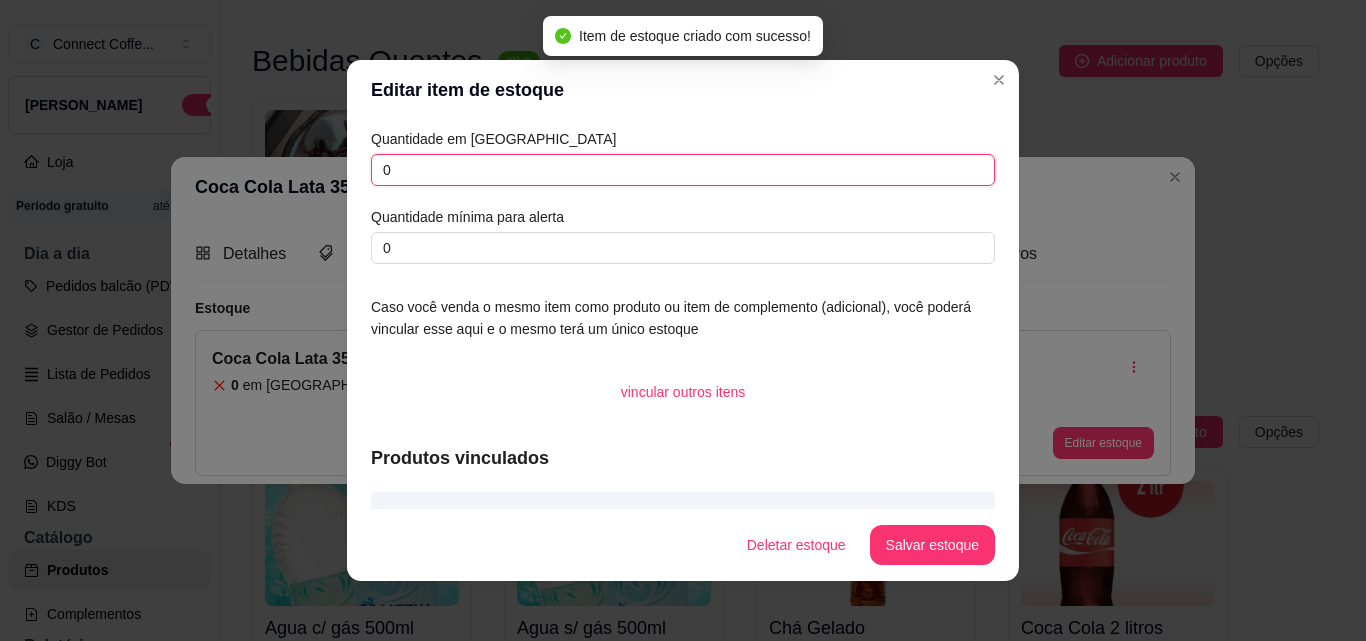 drag, startPoint x: 393, startPoint y: 165, endPoint x: 338, endPoint y: 165, distance: 55 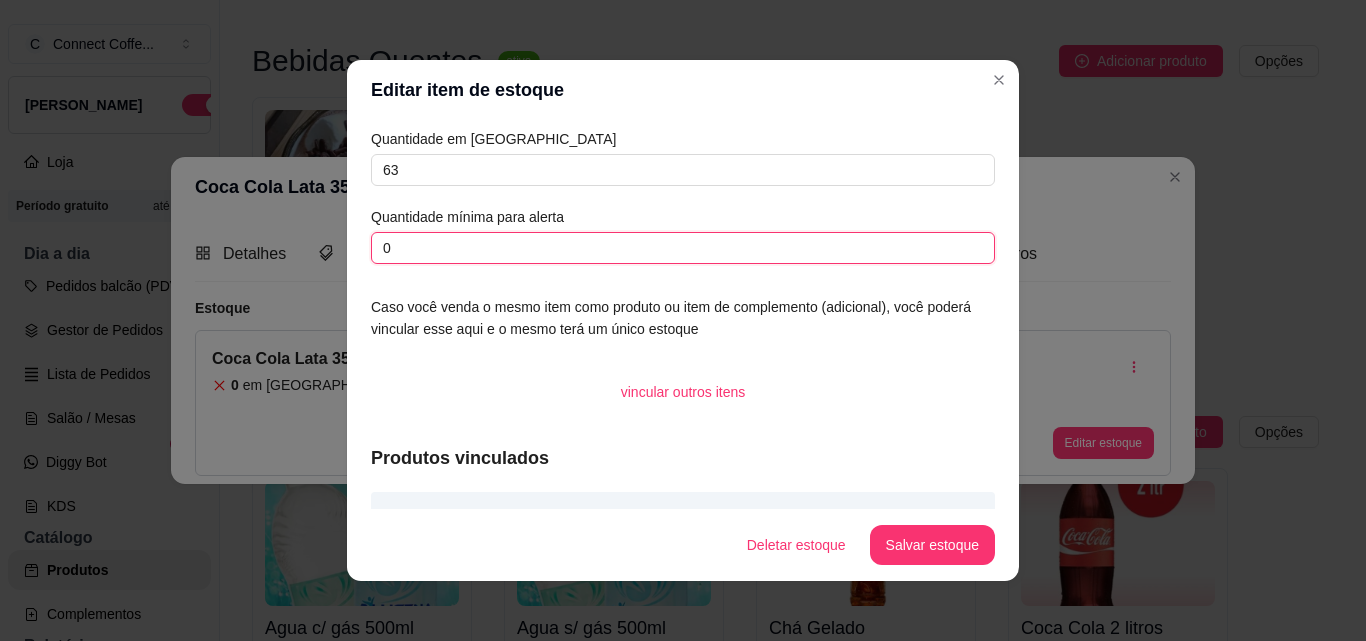 drag, startPoint x: 383, startPoint y: 244, endPoint x: 332, endPoint y: 246, distance: 51.0392 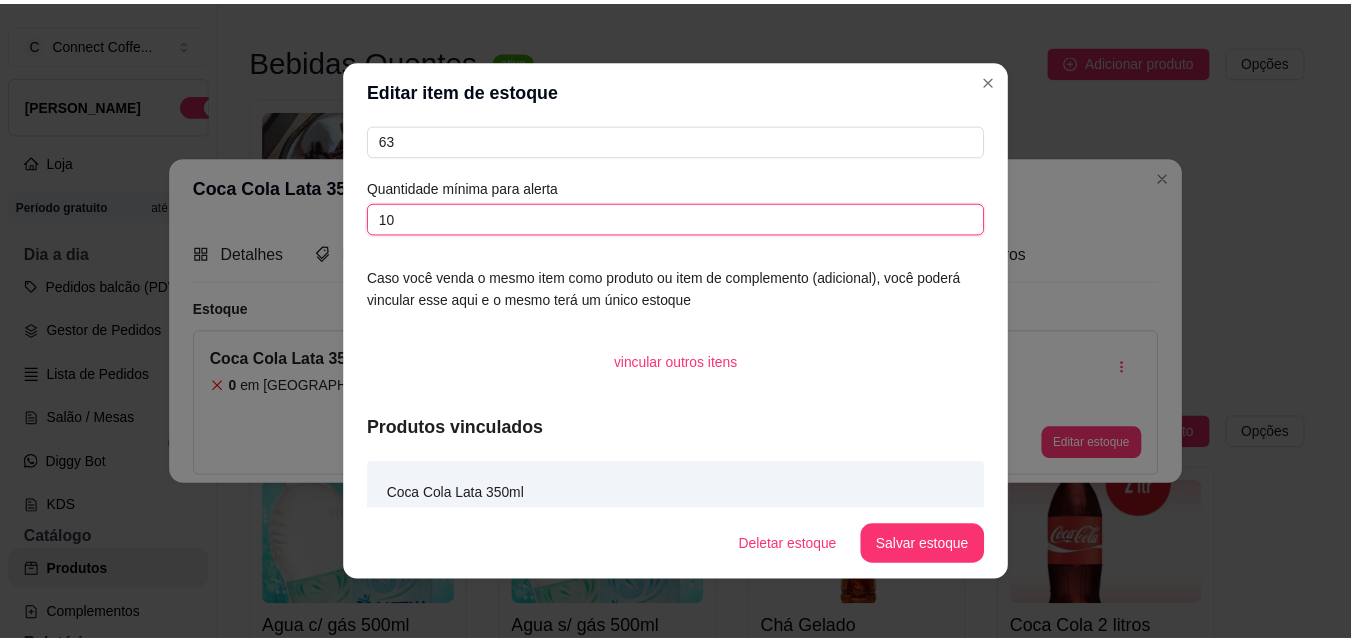 scroll, scrollTop: 53, scrollLeft: 0, axis: vertical 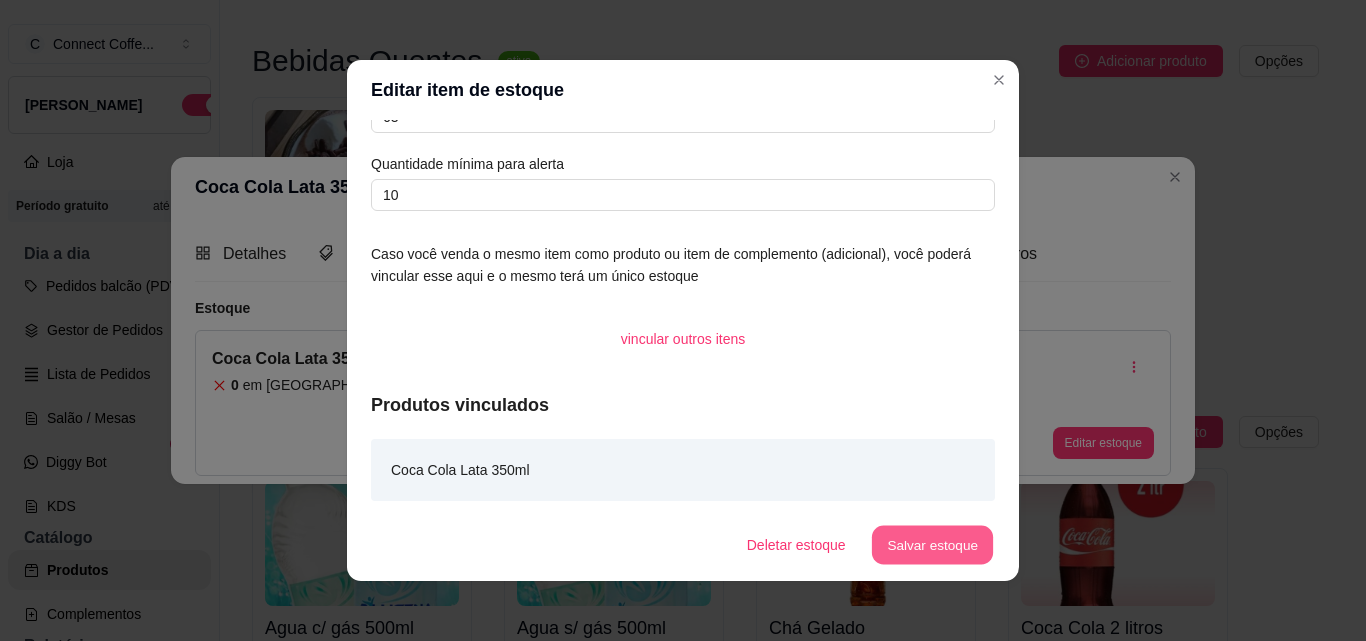 click on "Salvar estoque" at bounding box center (932, 545) 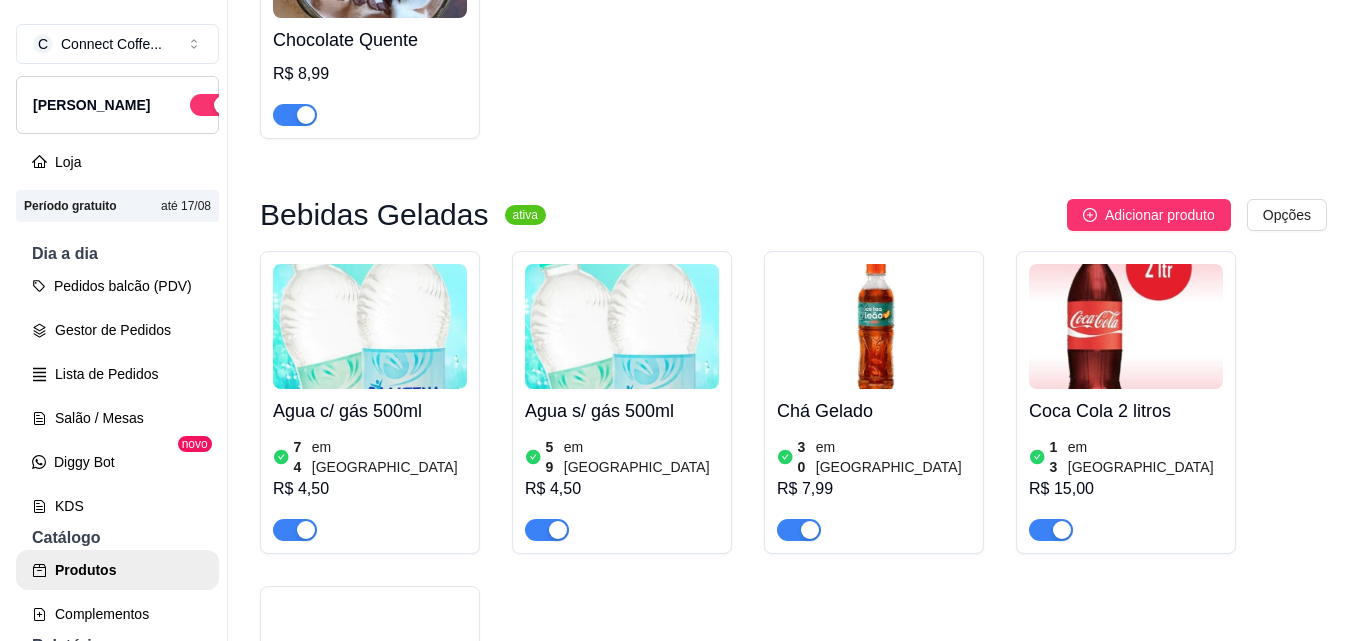 scroll, scrollTop: 2326, scrollLeft: 0, axis: vertical 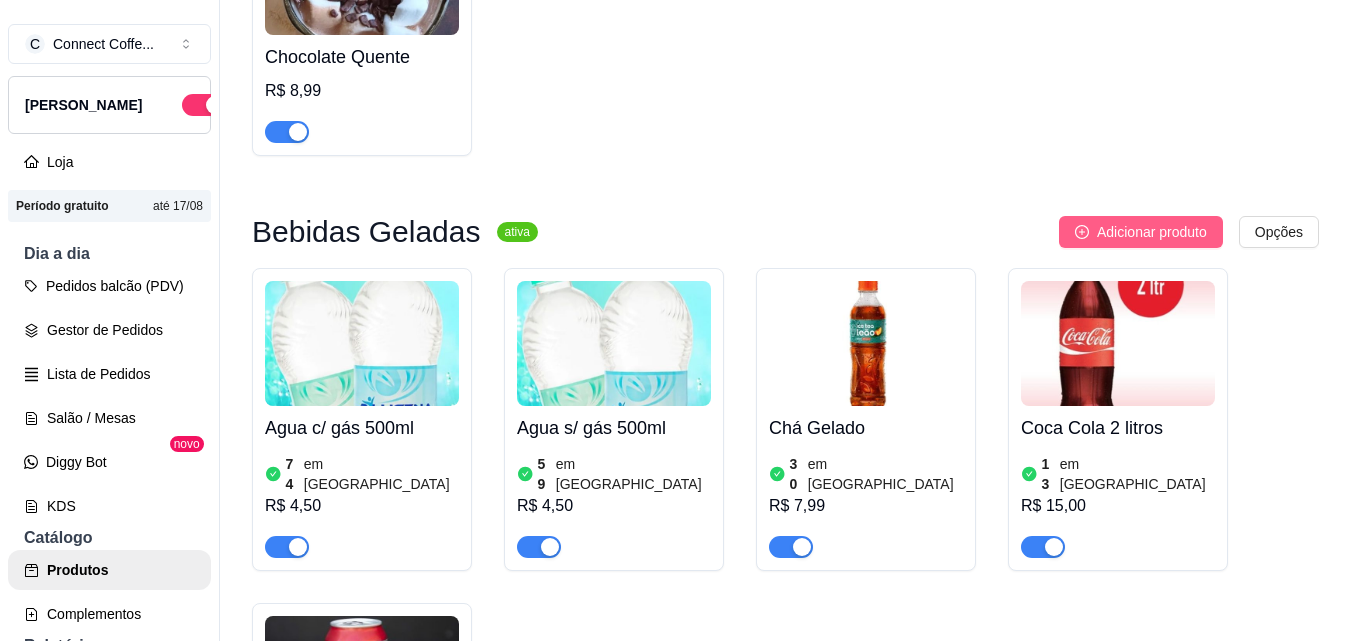 click on "Adicionar produto" at bounding box center (1152, 232) 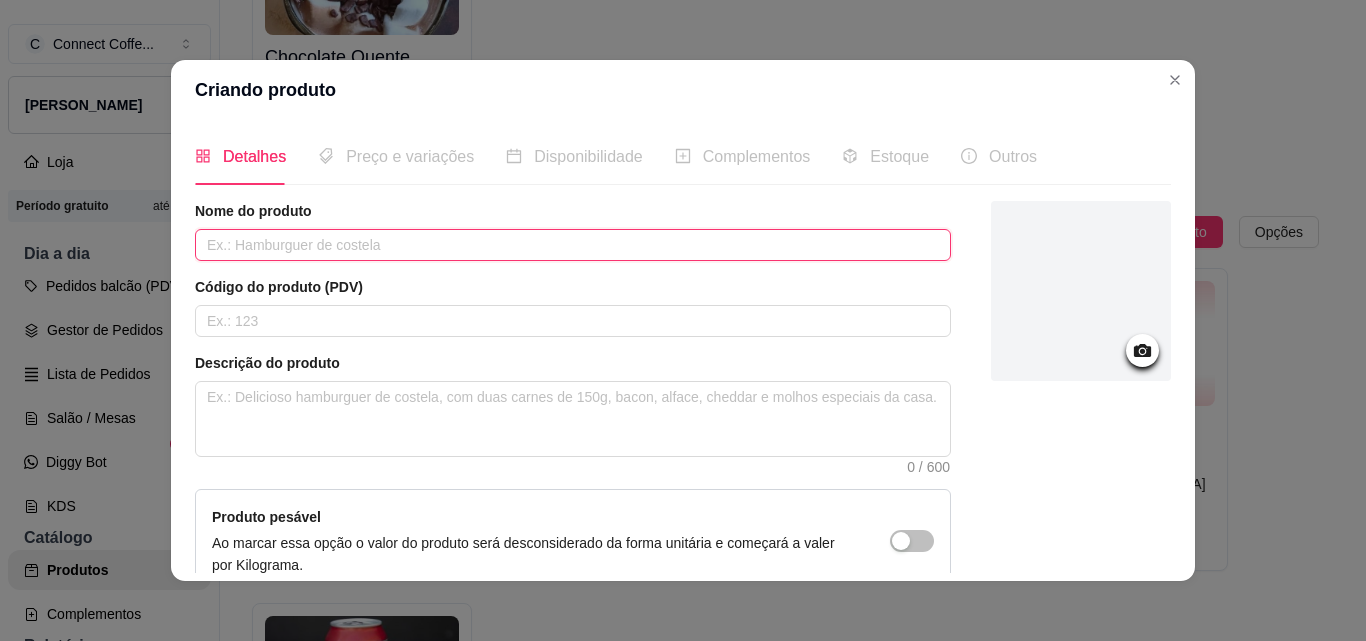 click at bounding box center [573, 245] 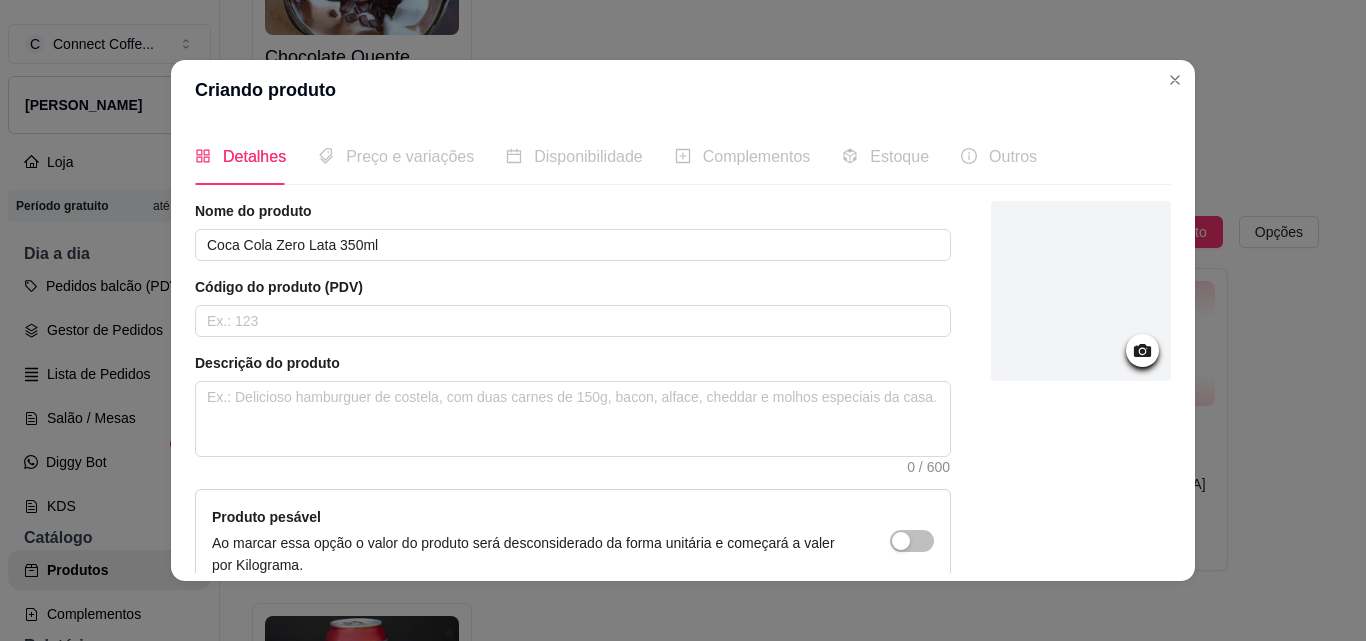 click 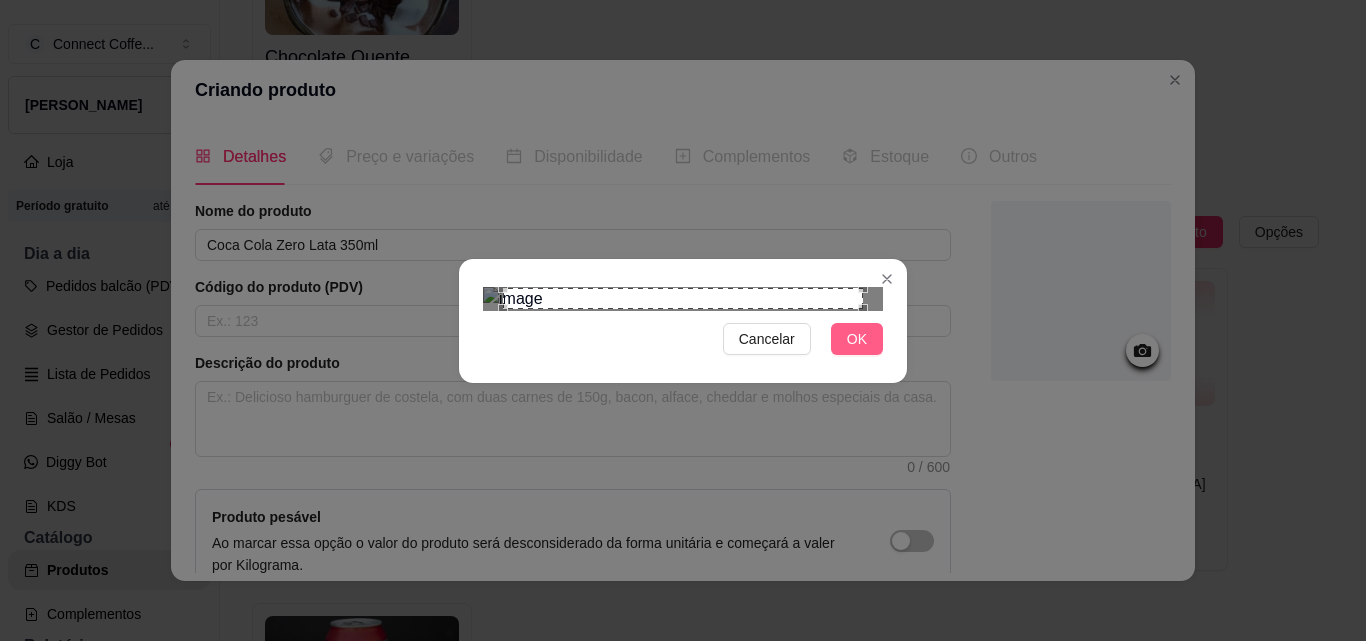 click on "OK" at bounding box center [857, 339] 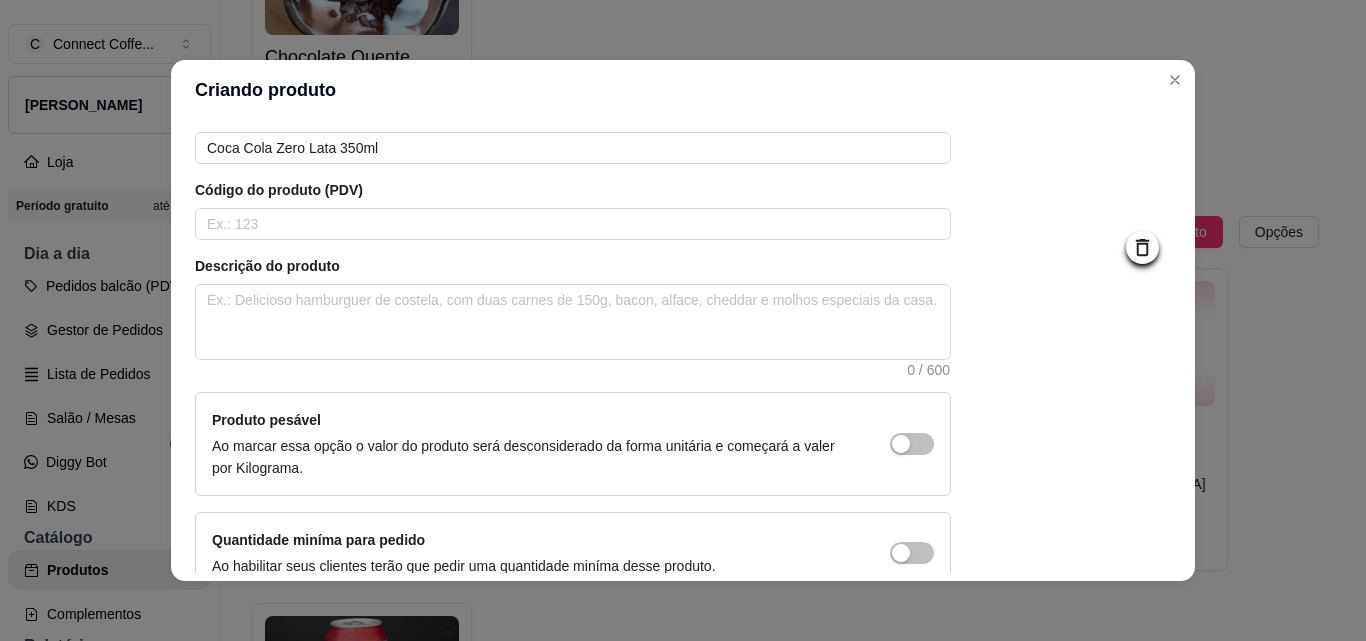 scroll, scrollTop: 207, scrollLeft: 0, axis: vertical 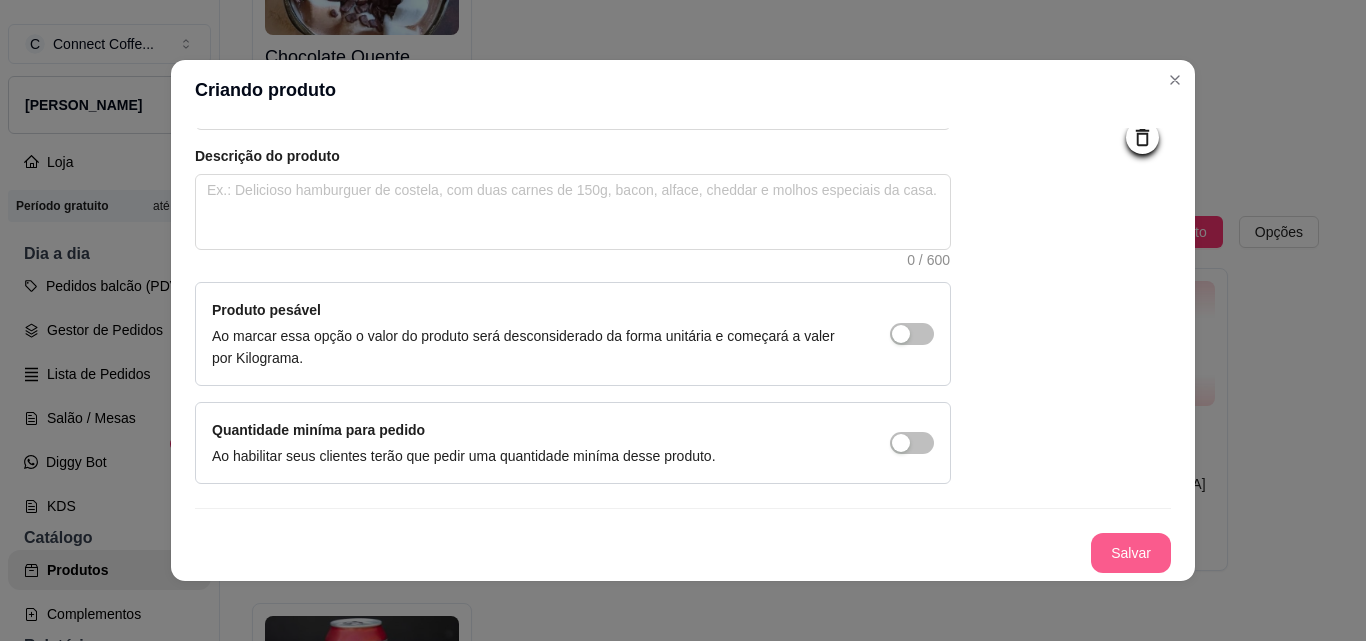 click on "Salvar" at bounding box center (1131, 553) 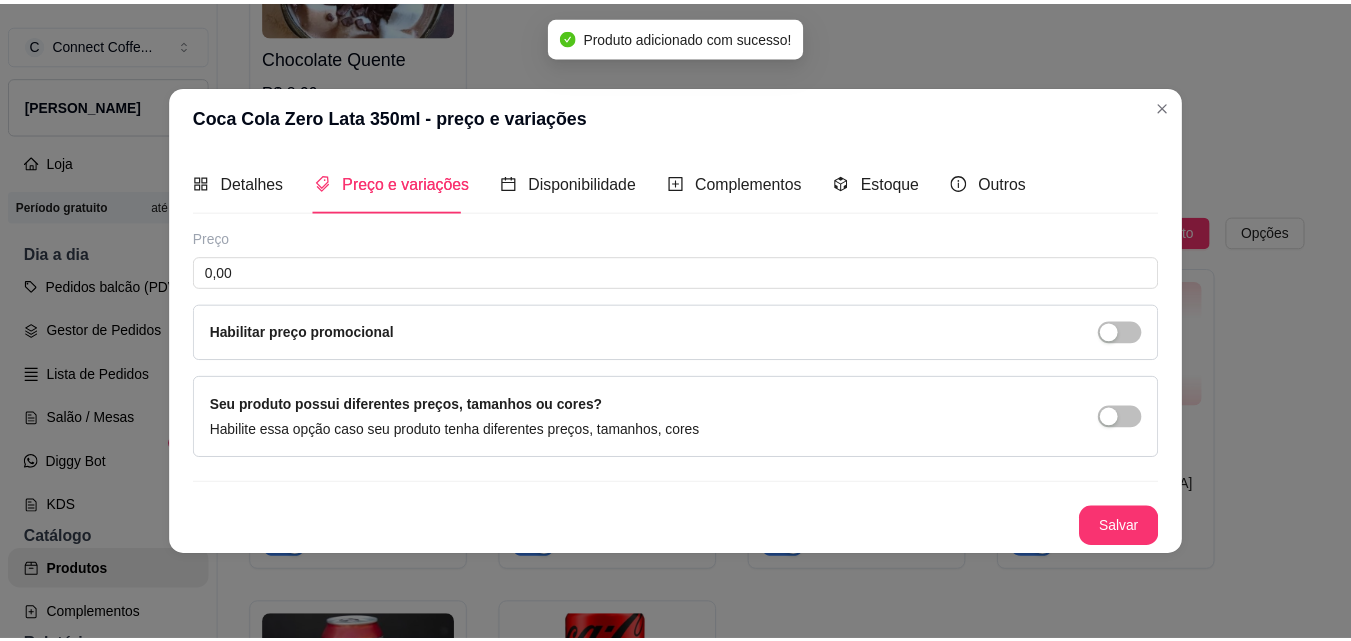 scroll, scrollTop: 0, scrollLeft: 0, axis: both 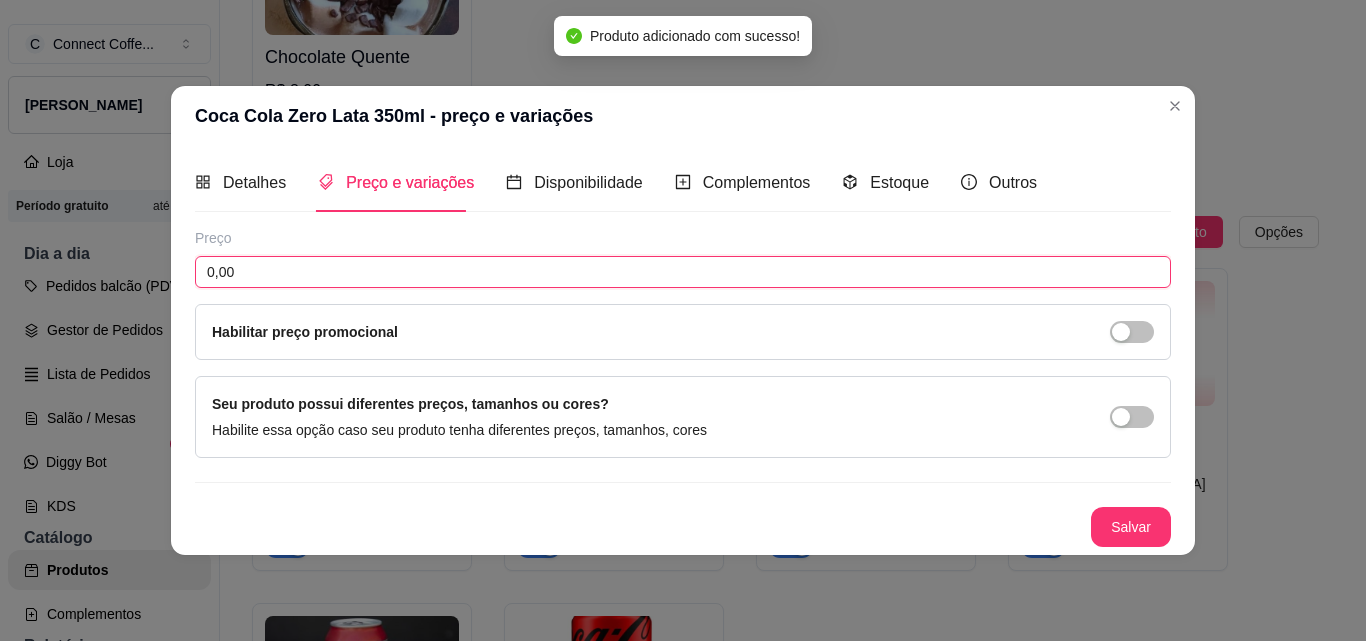 click on "0,00" at bounding box center [683, 272] 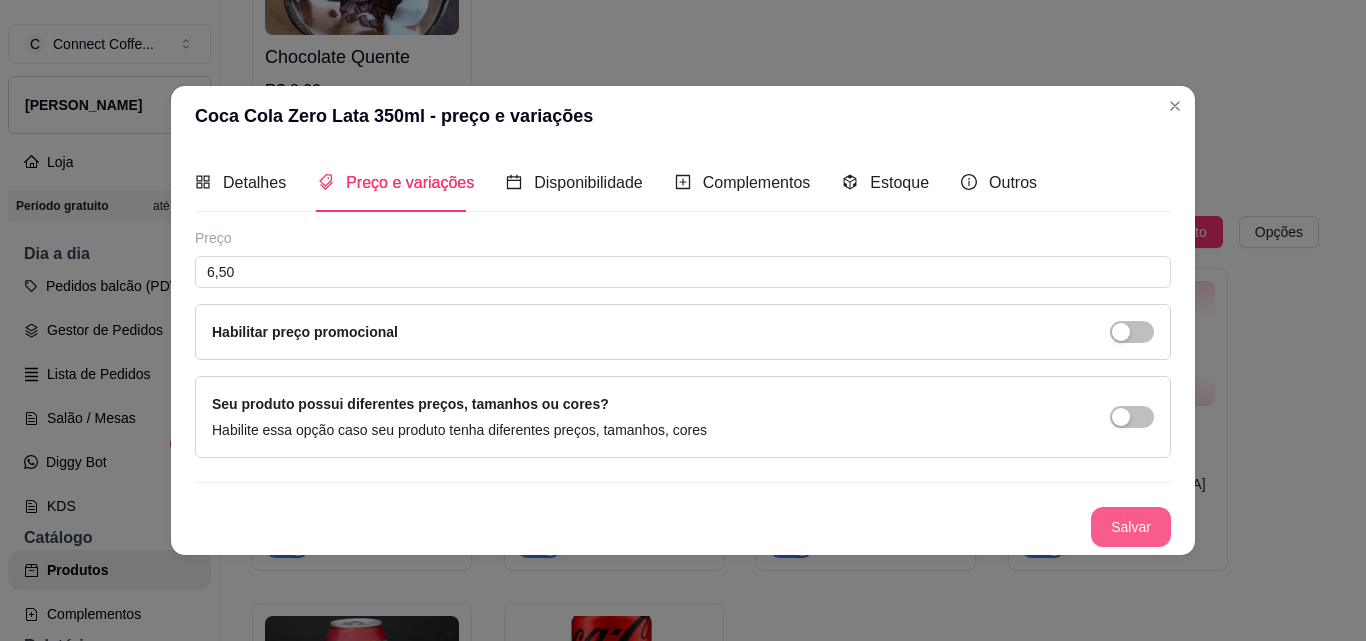 click on "Salvar" at bounding box center [1131, 527] 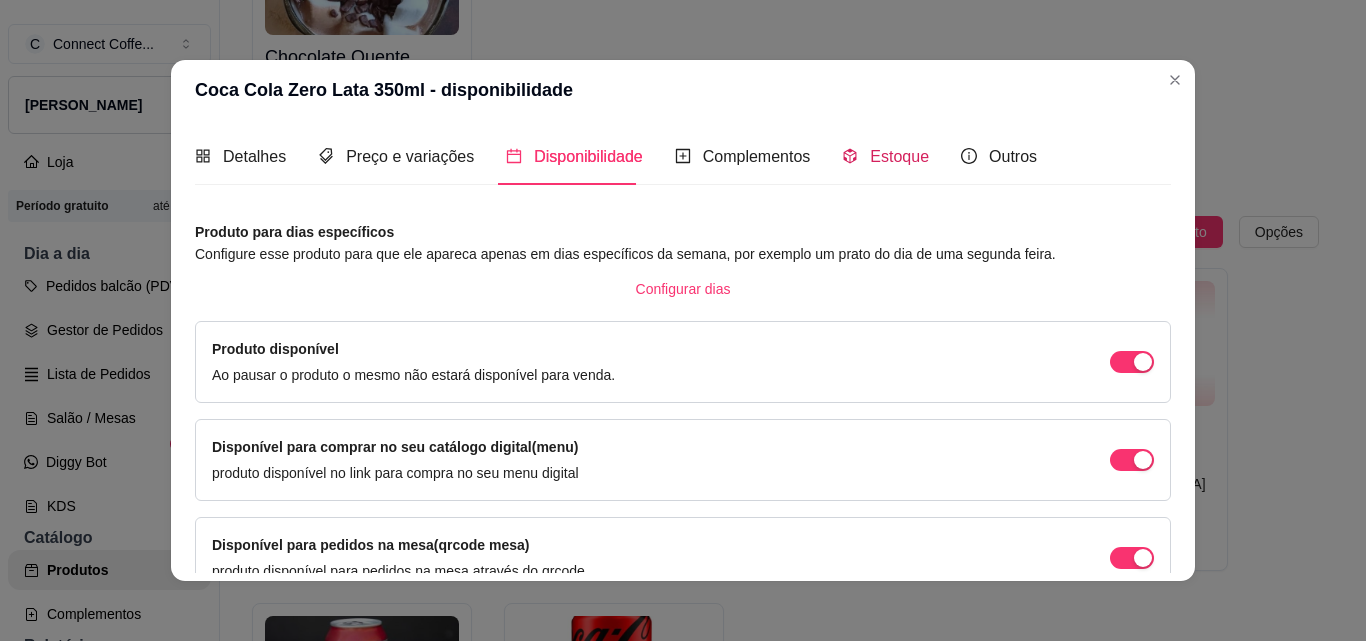 click on "Estoque" at bounding box center [899, 156] 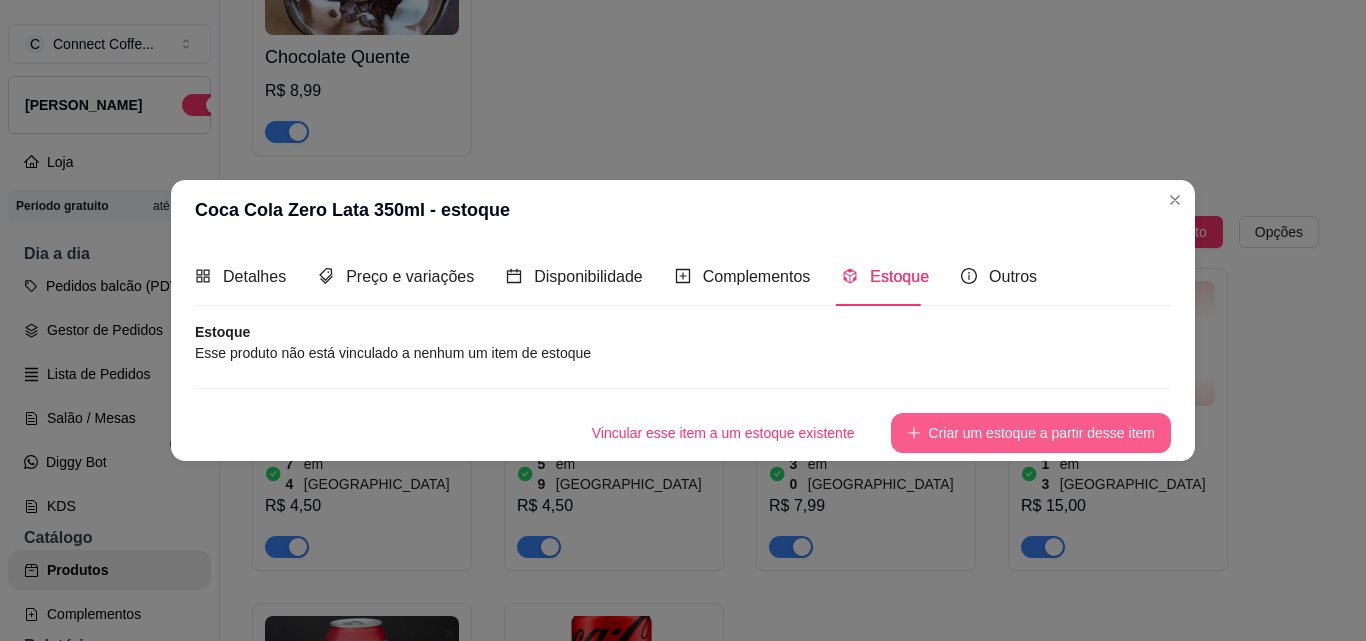 click on "Criar um estoque a partir desse item" at bounding box center [1031, 433] 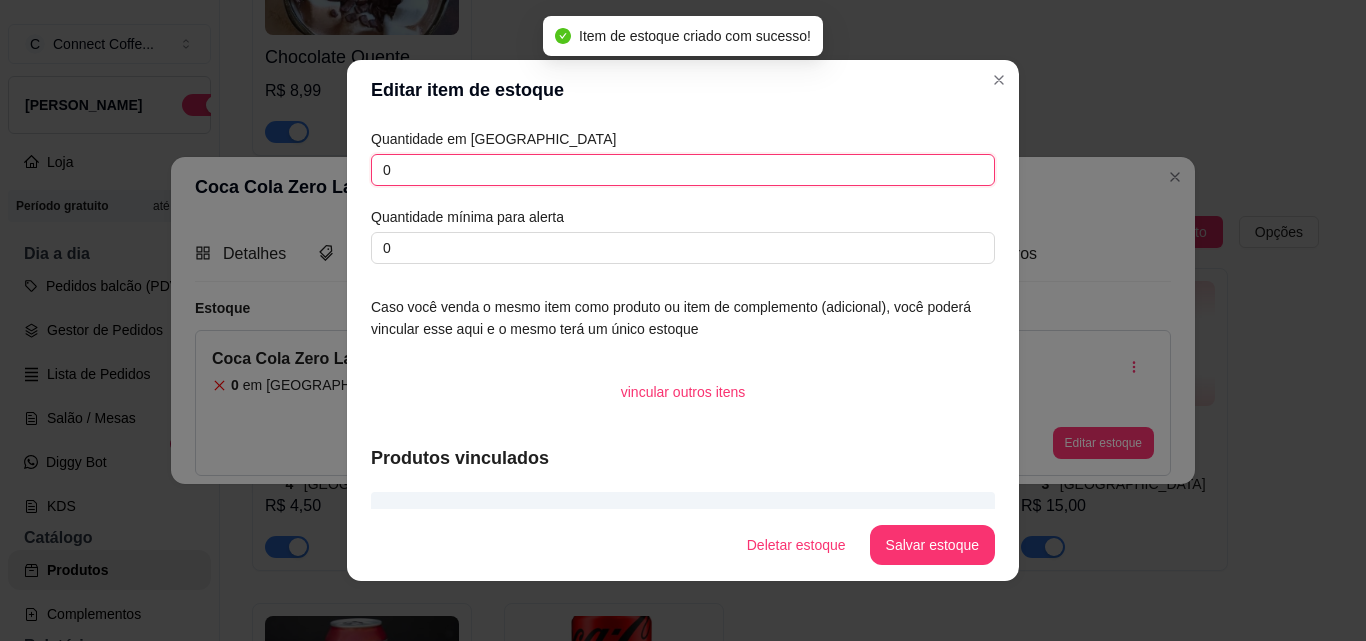 drag, startPoint x: 388, startPoint y: 174, endPoint x: 321, endPoint y: 164, distance: 67.74216 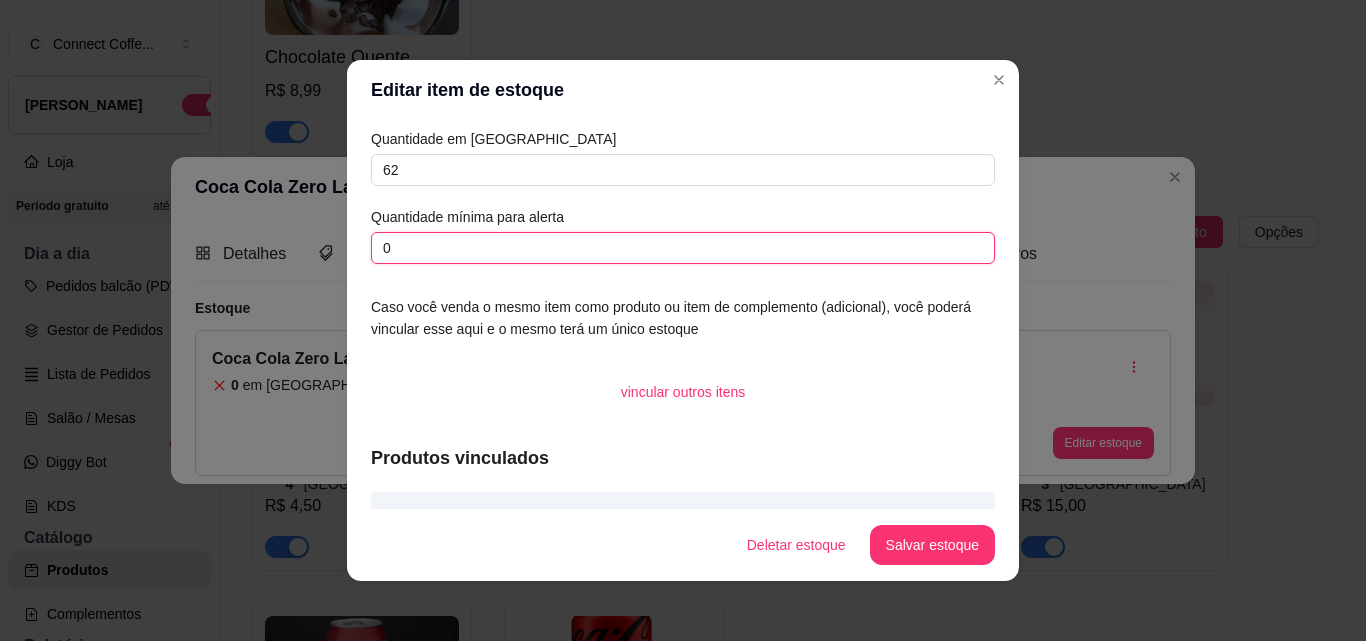 drag, startPoint x: 431, startPoint y: 259, endPoint x: 297, endPoint y: 246, distance: 134.62912 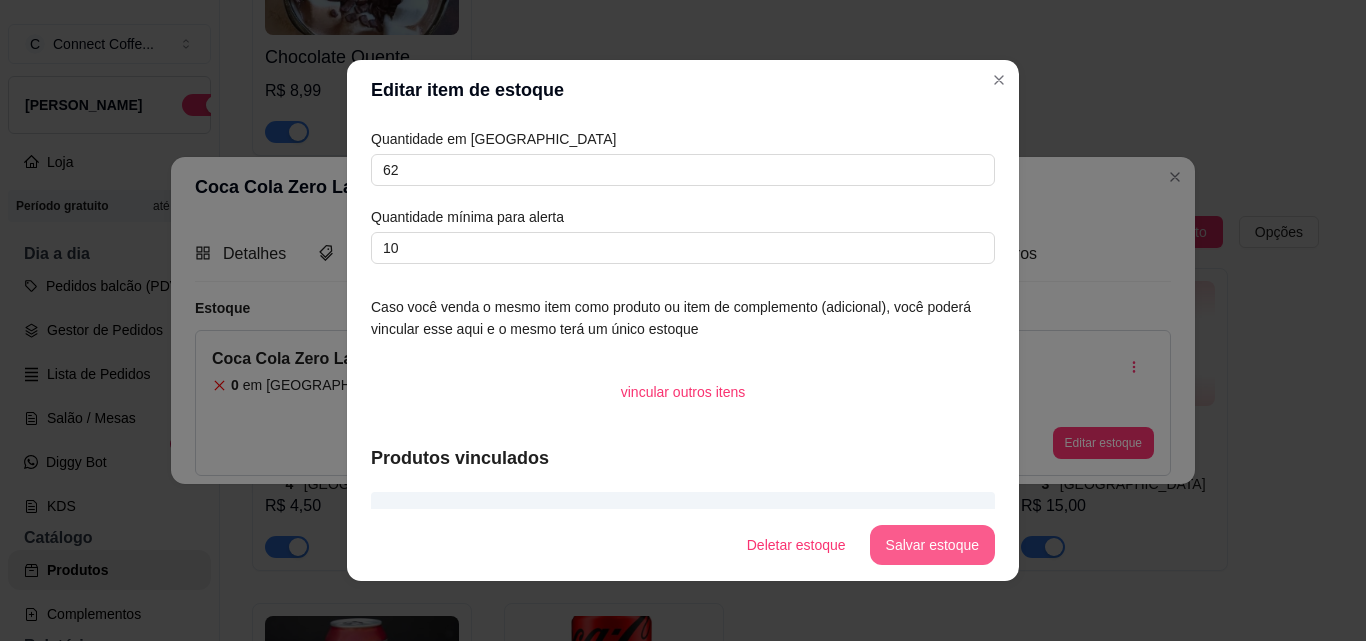 click on "Salvar estoque" at bounding box center [932, 545] 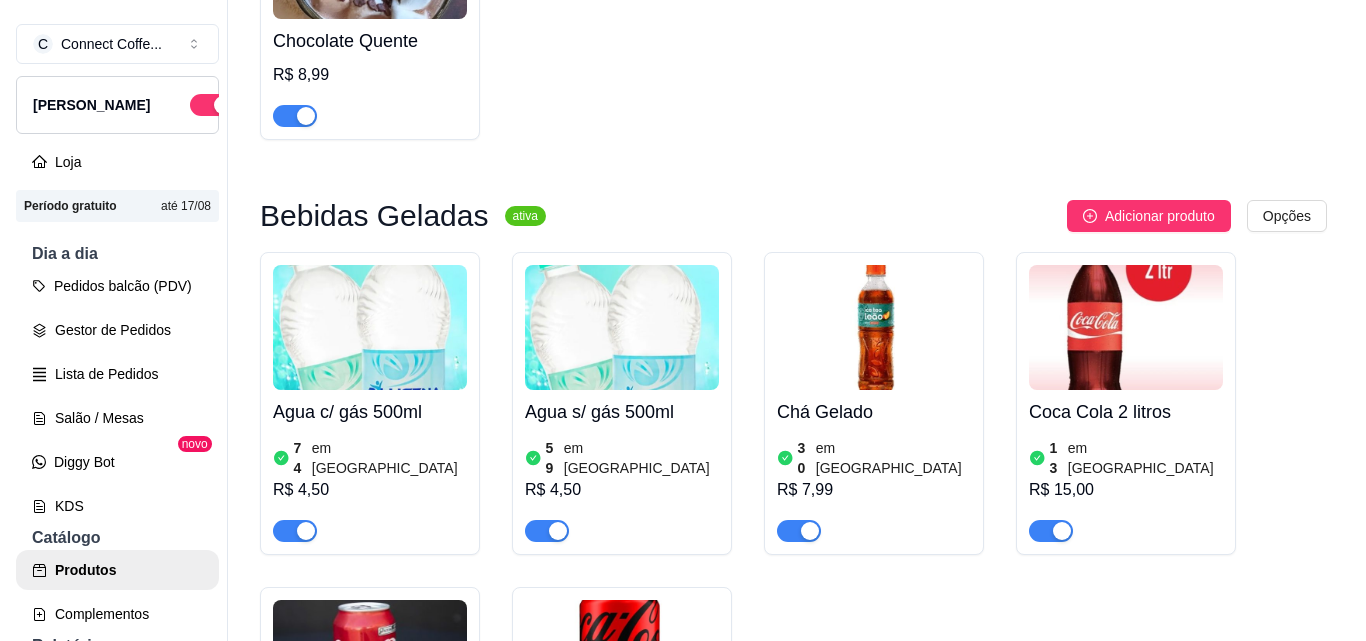 scroll, scrollTop: 2326, scrollLeft: 0, axis: vertical 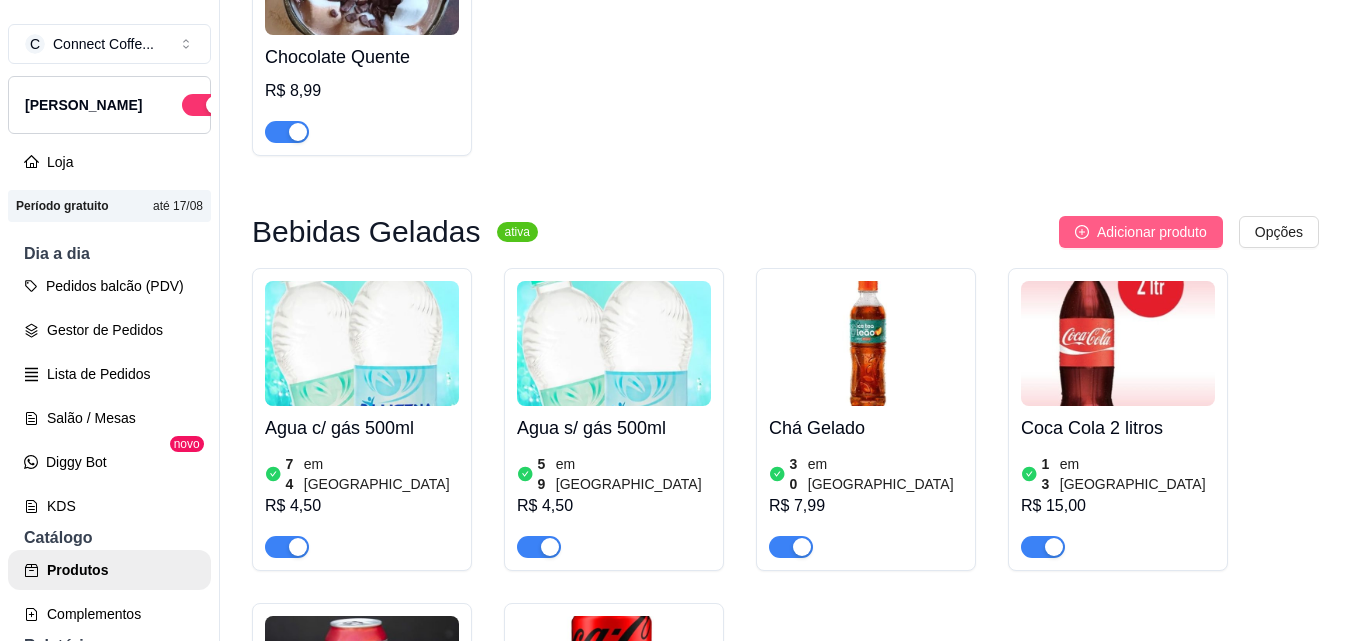 click on "Adicionar produto" at bounding box center (1141, 232) 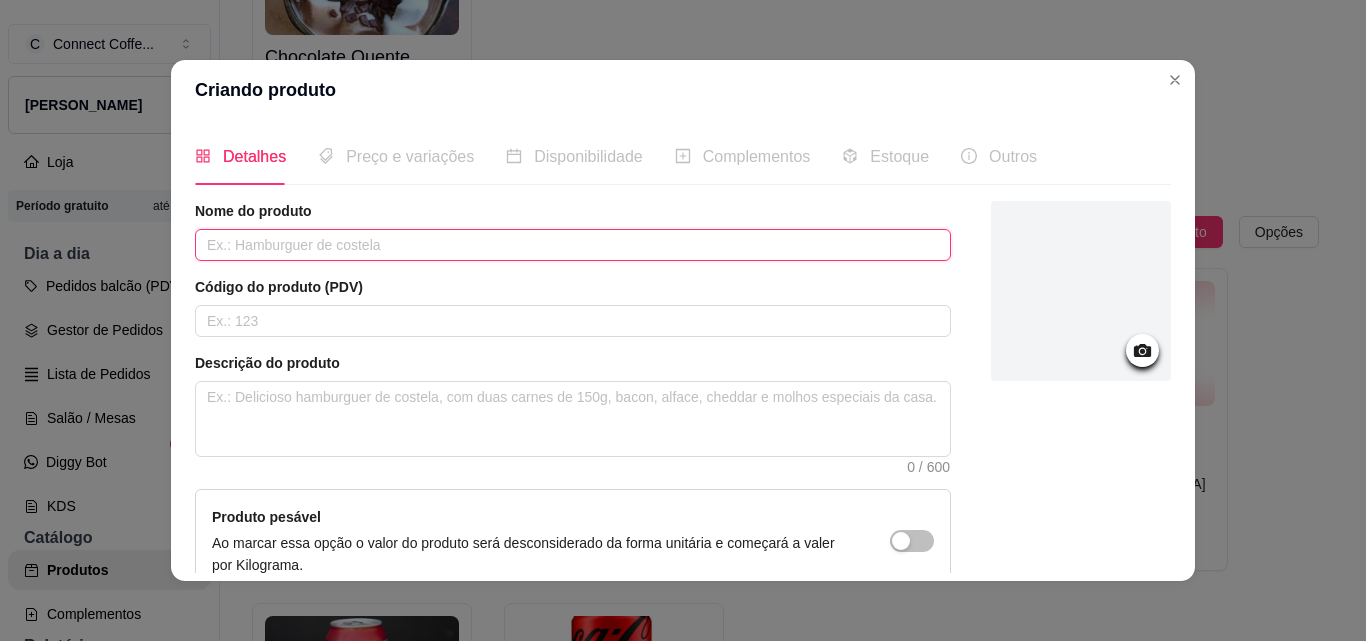 click at bounding box center [573, 245] 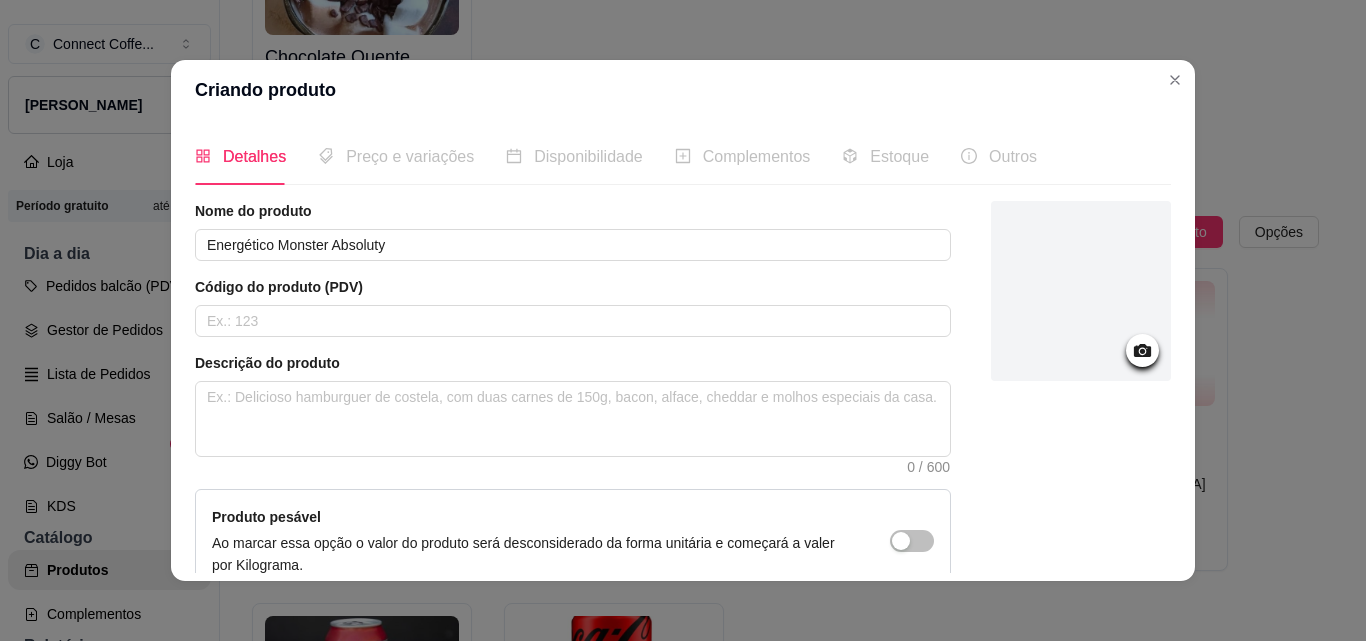 click 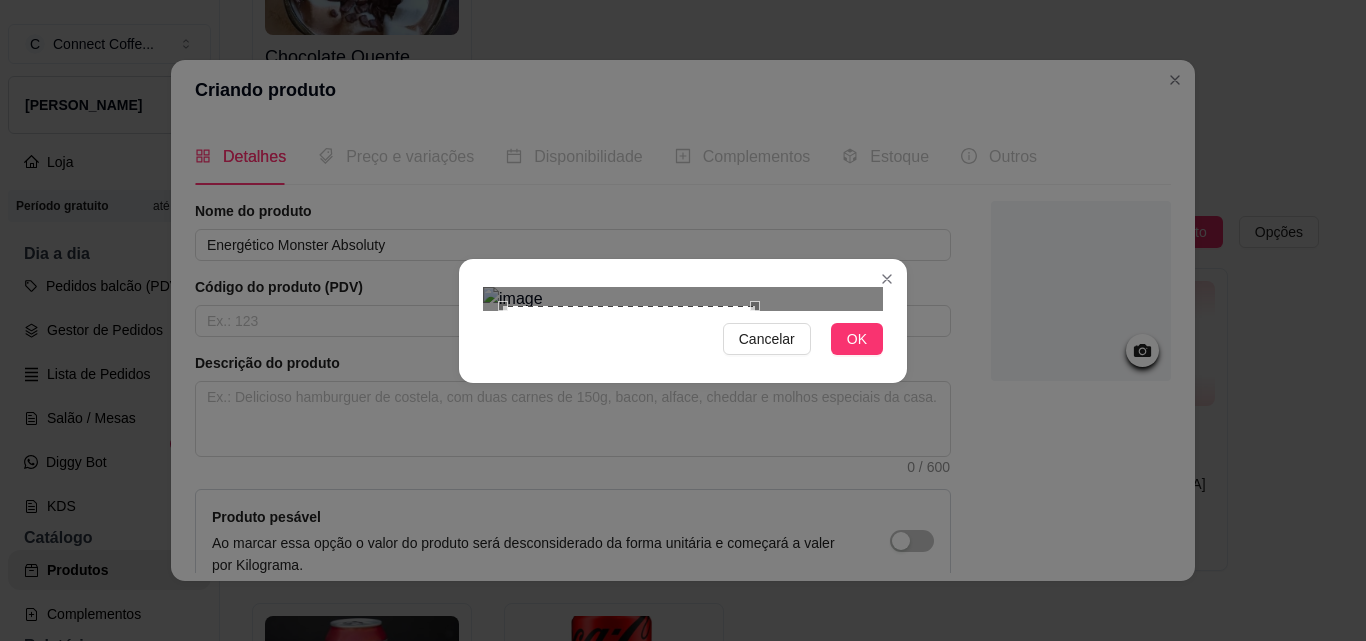 click at bounding box center (629, 432) 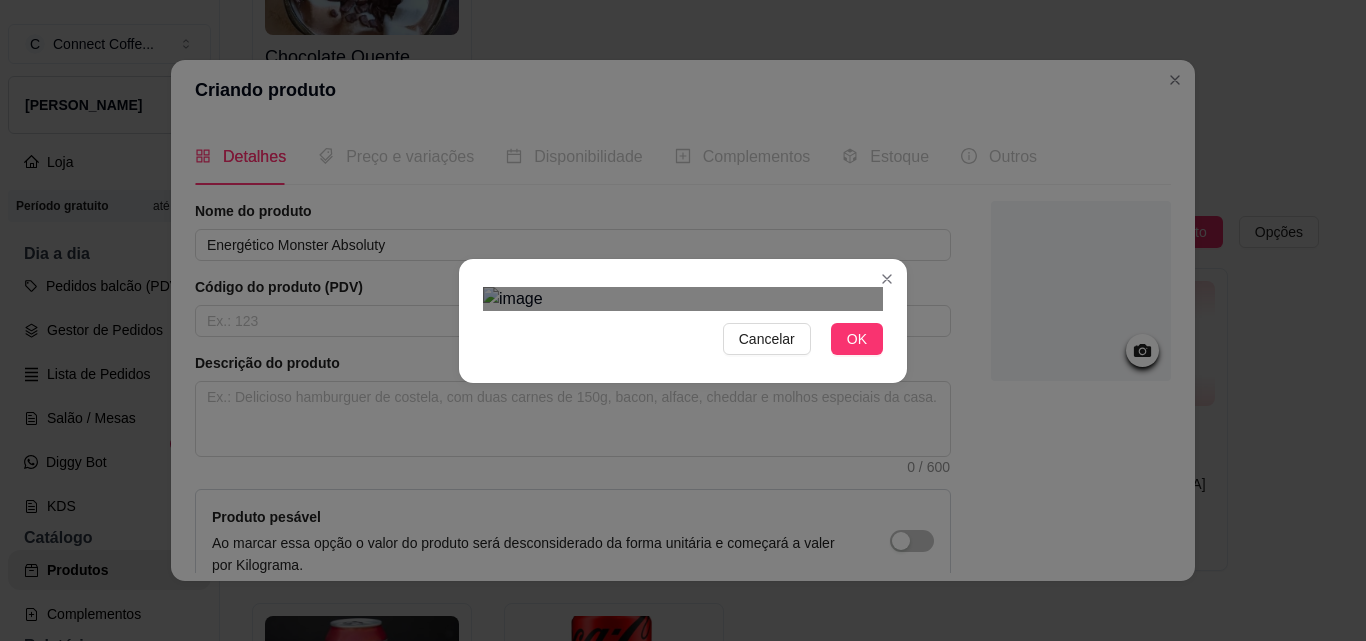 click at bounding box center (634, 461) 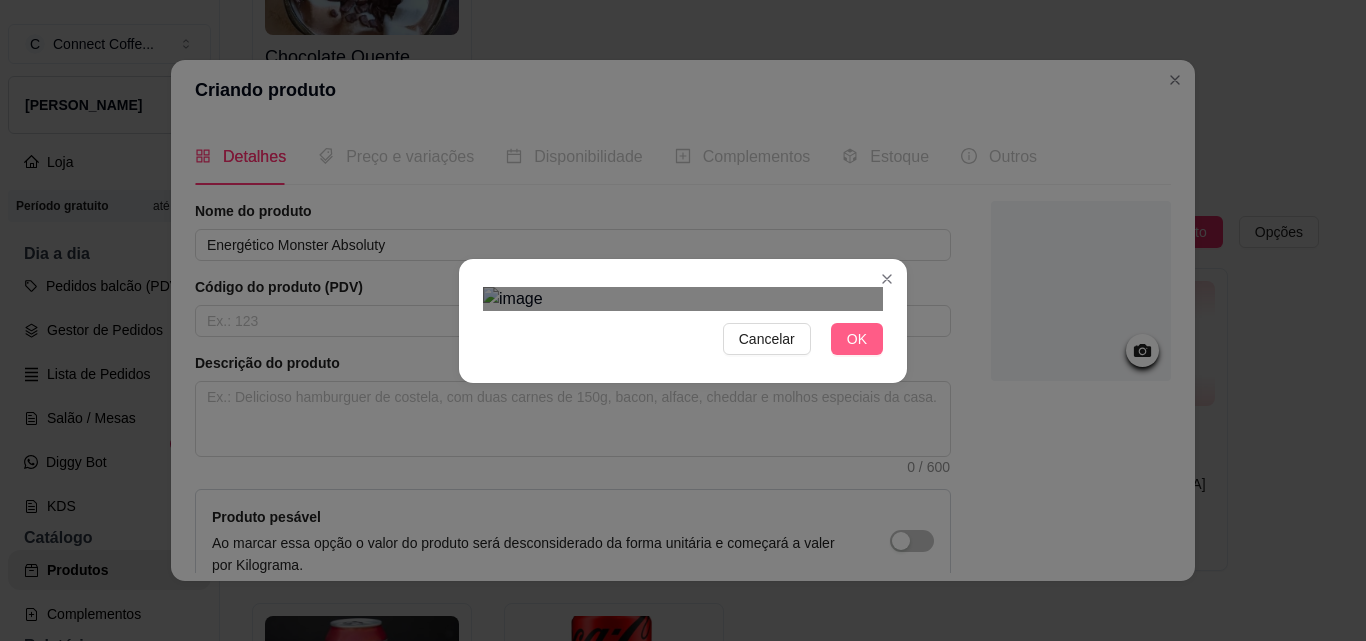 click on "OK" at bounding box center [857, 339] 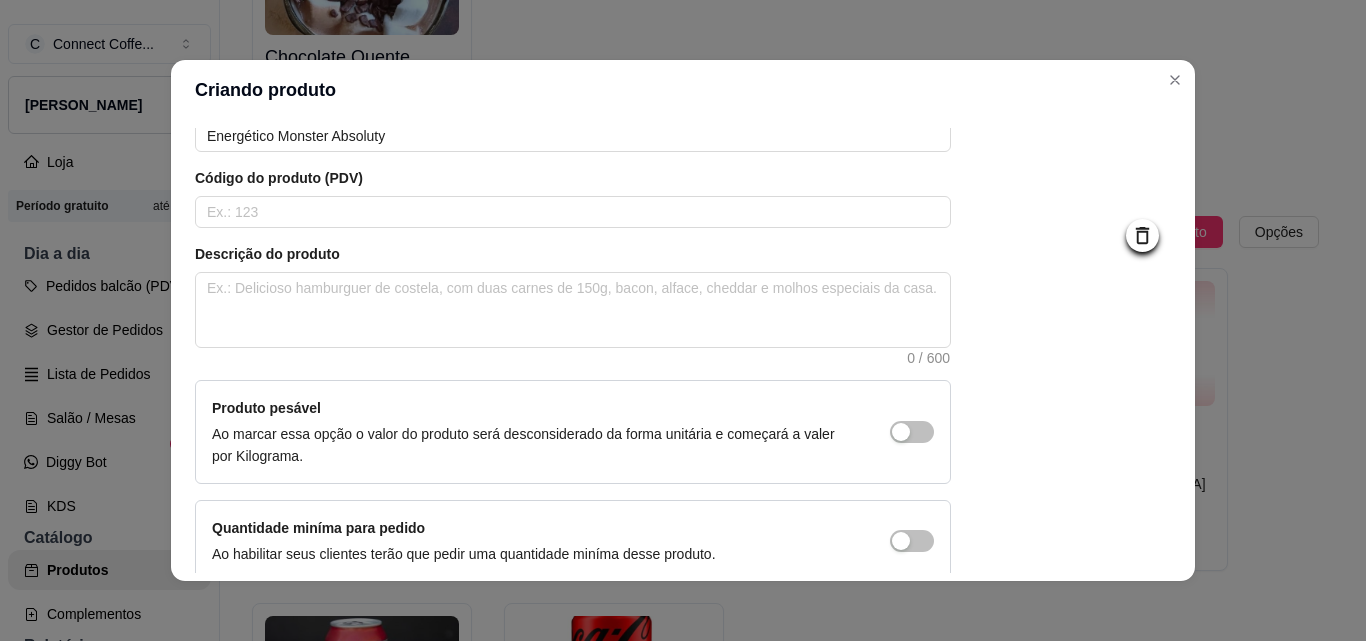 scroll, scrollTop: 207, scrollLeft: 0, axis: vertical 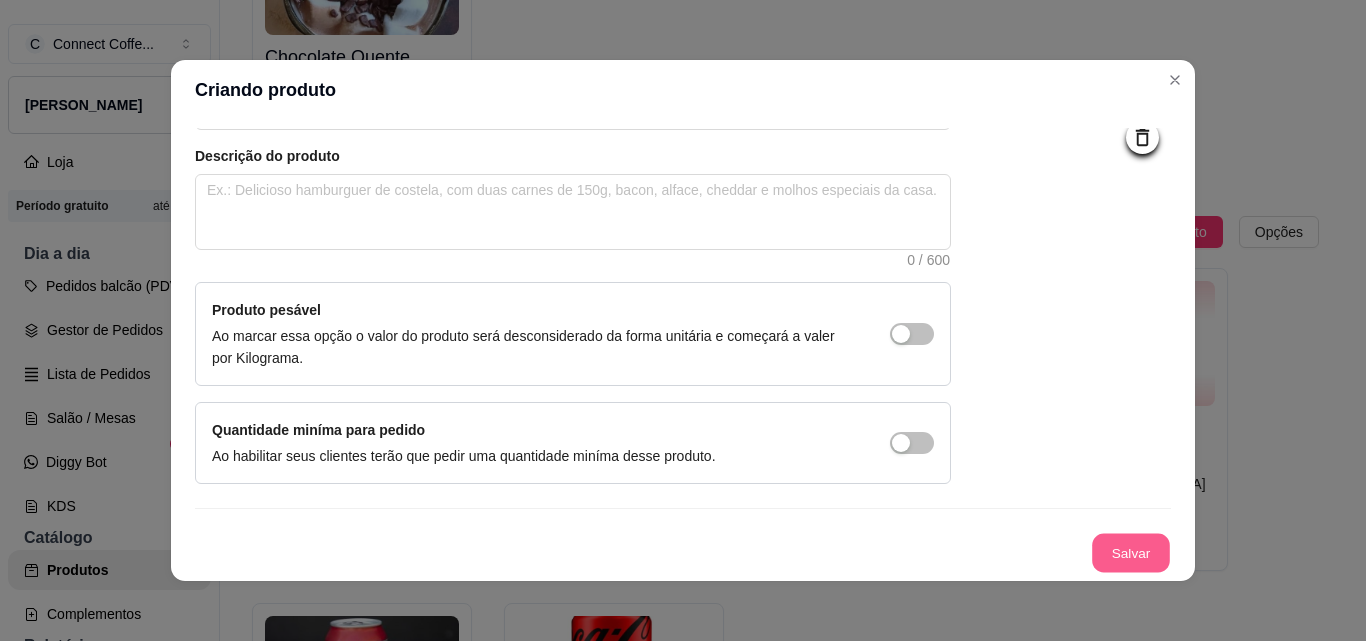 click on "Salvar" at bounding box center [1131, 553] 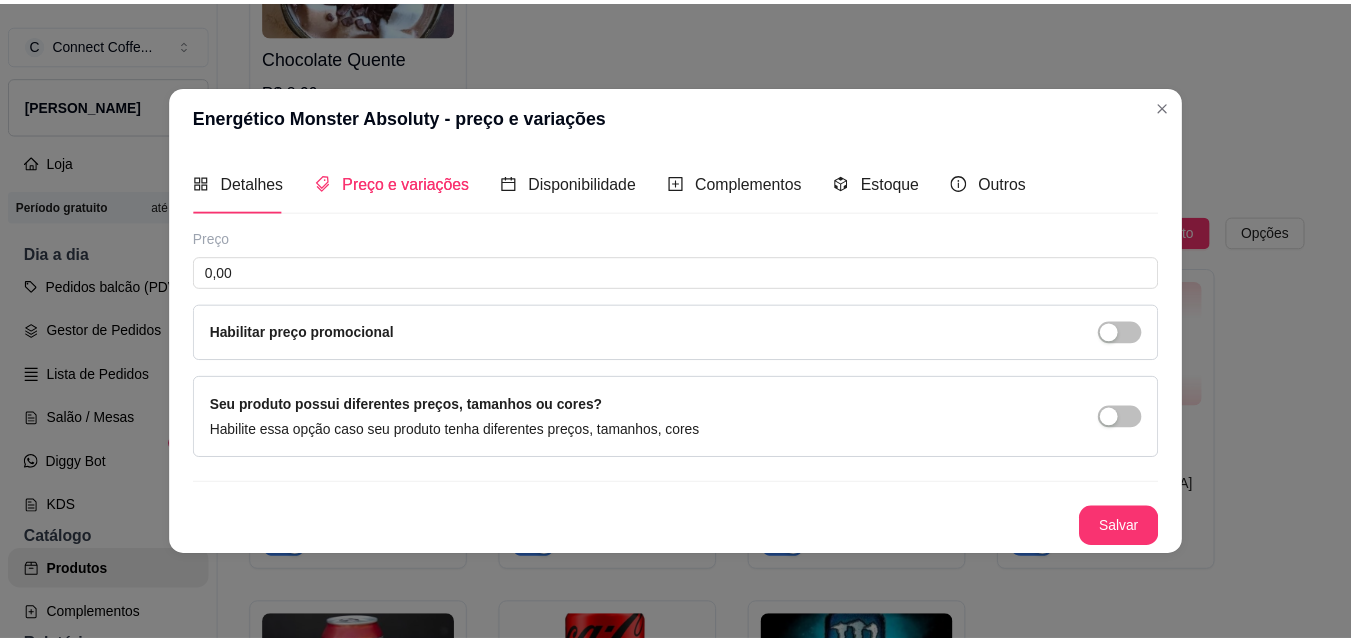 scroll, scrollTop: 0, scrollLeft: 0, axis: both 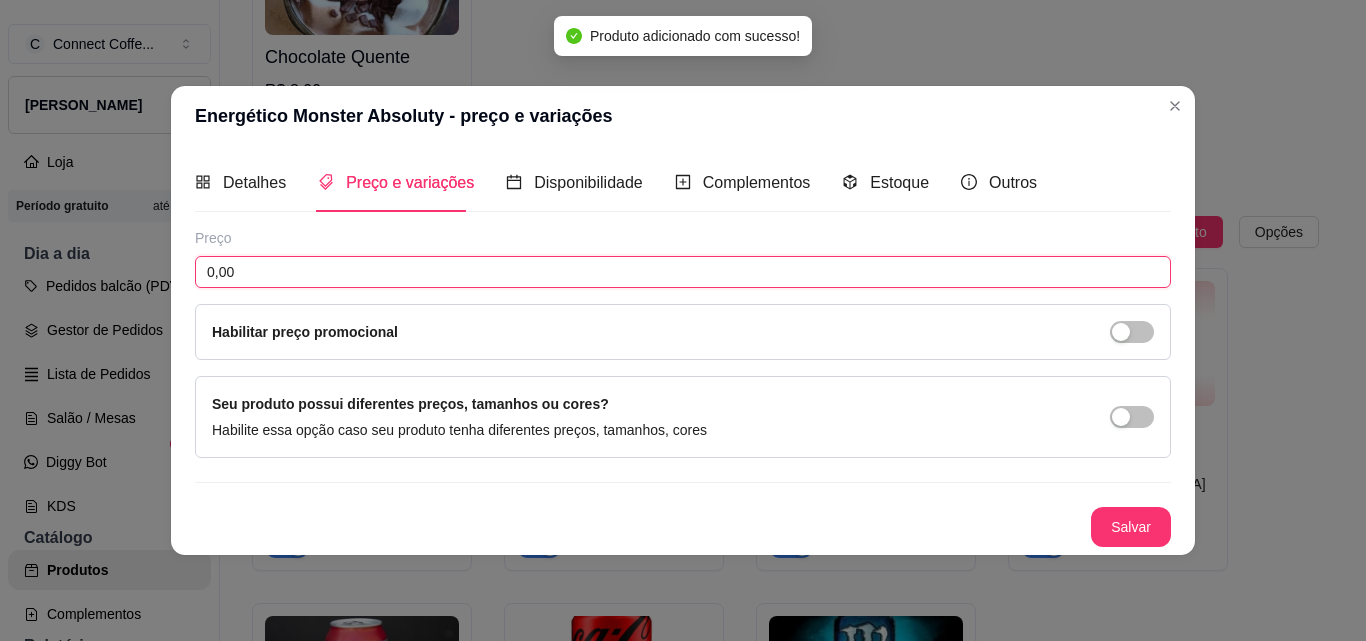drag, startPoint x: 259, startPoint y: 272, endPoint x: 230, endPoint y: 270, distance: 29.068884 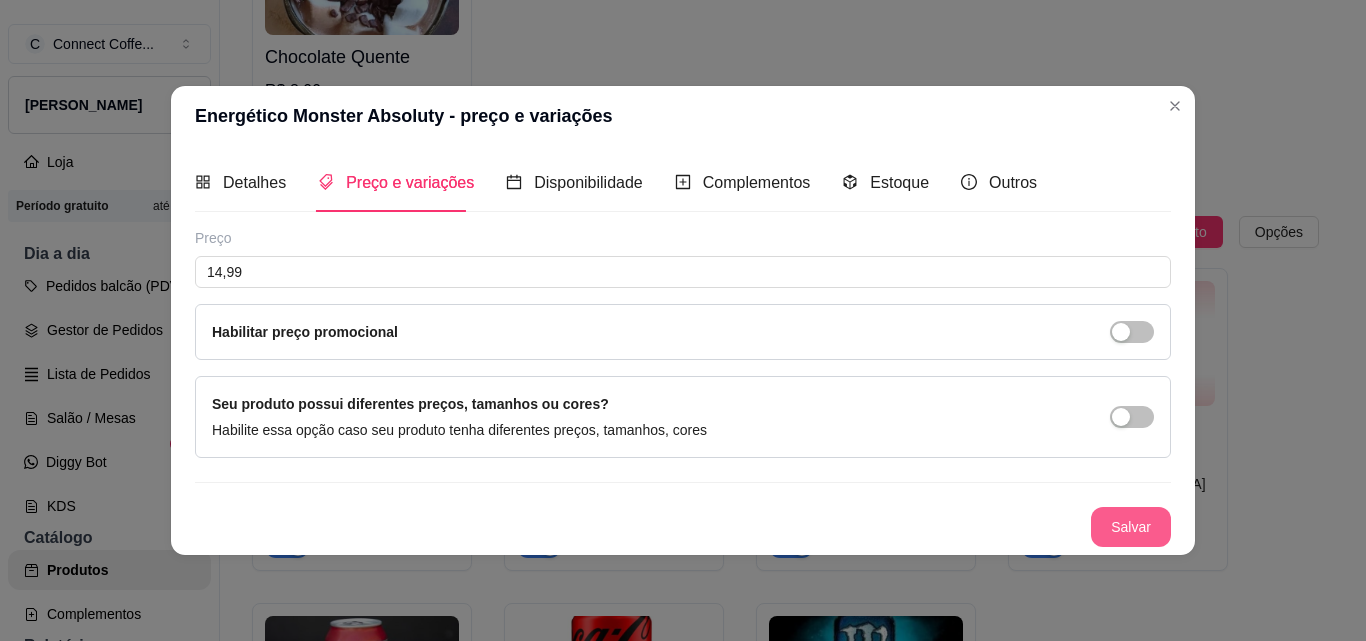 click on "Salvar" at bounding box center [1131, 527] 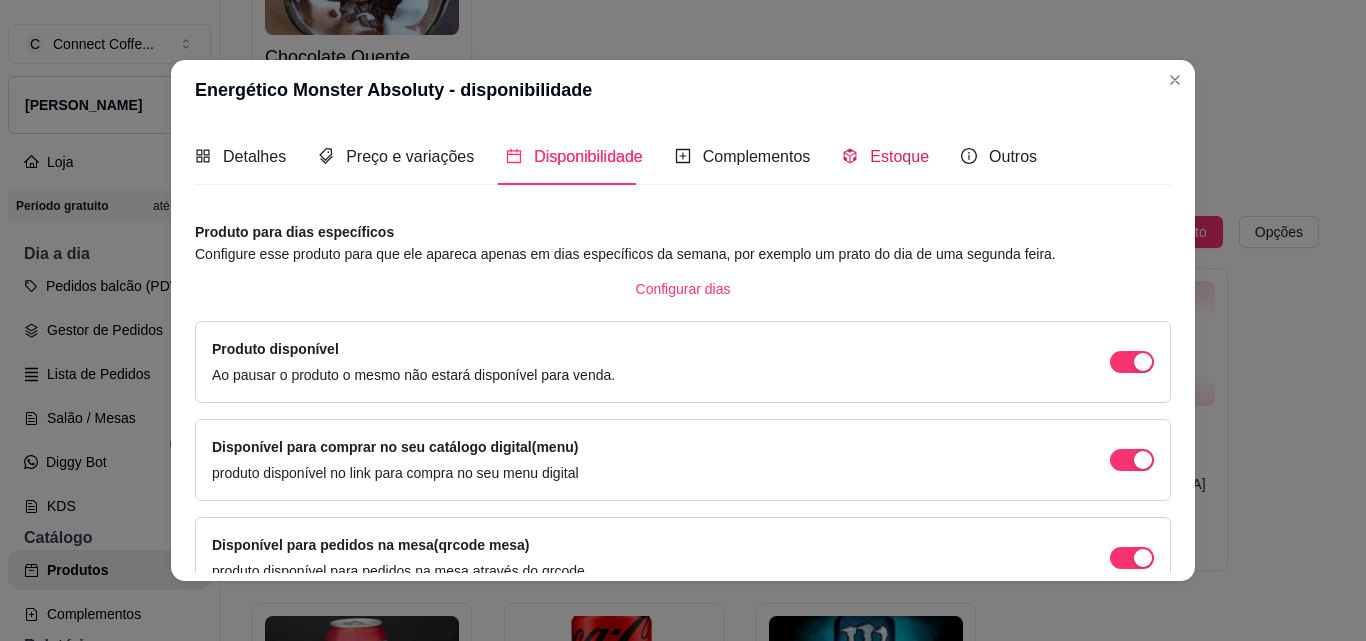click on "Estoque" at bounding box center [899, 156] 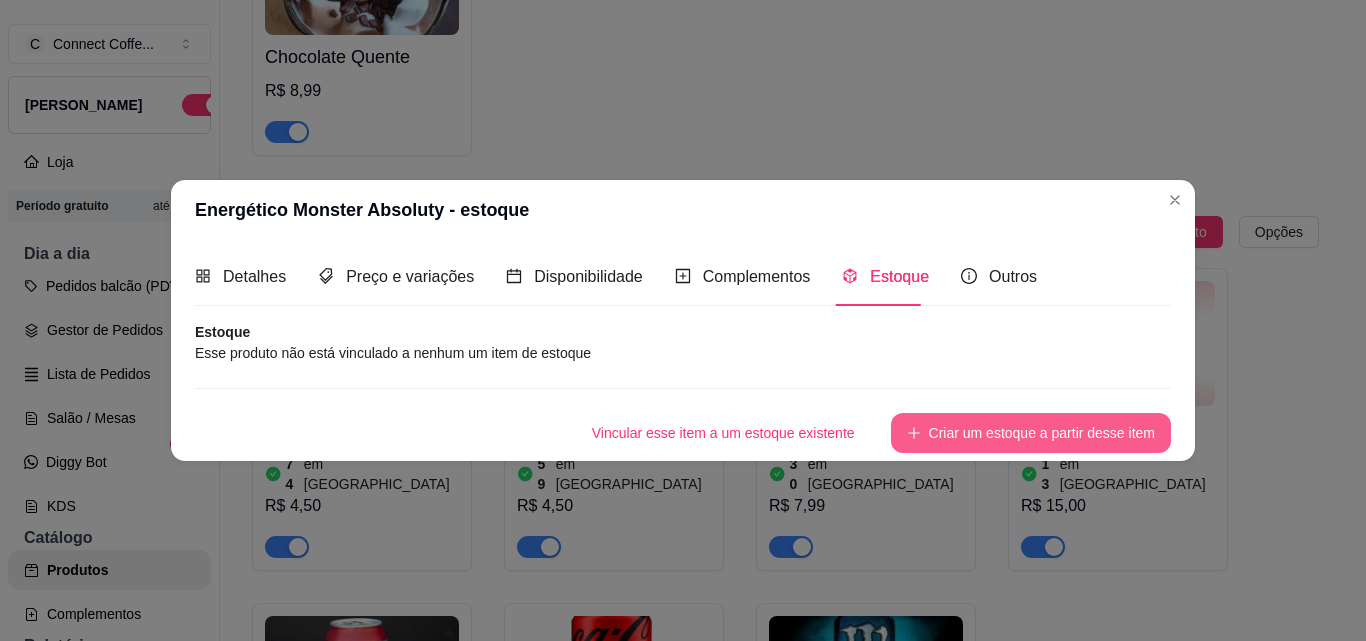 click on "Criar um estoque a partir desse item" at bounding box center (1031, 433) 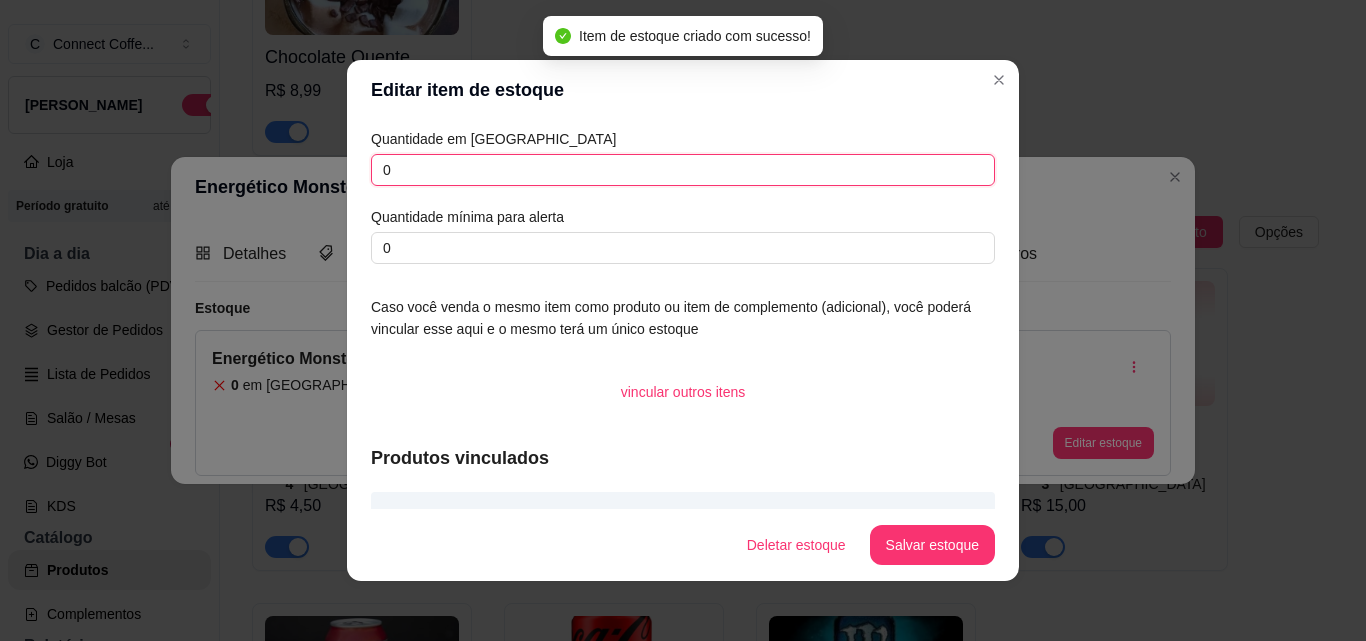 drag, startPoint x: 398, startPoint y: 170, endPoint x: 321, endPoint y: 168, distance: 77.02597 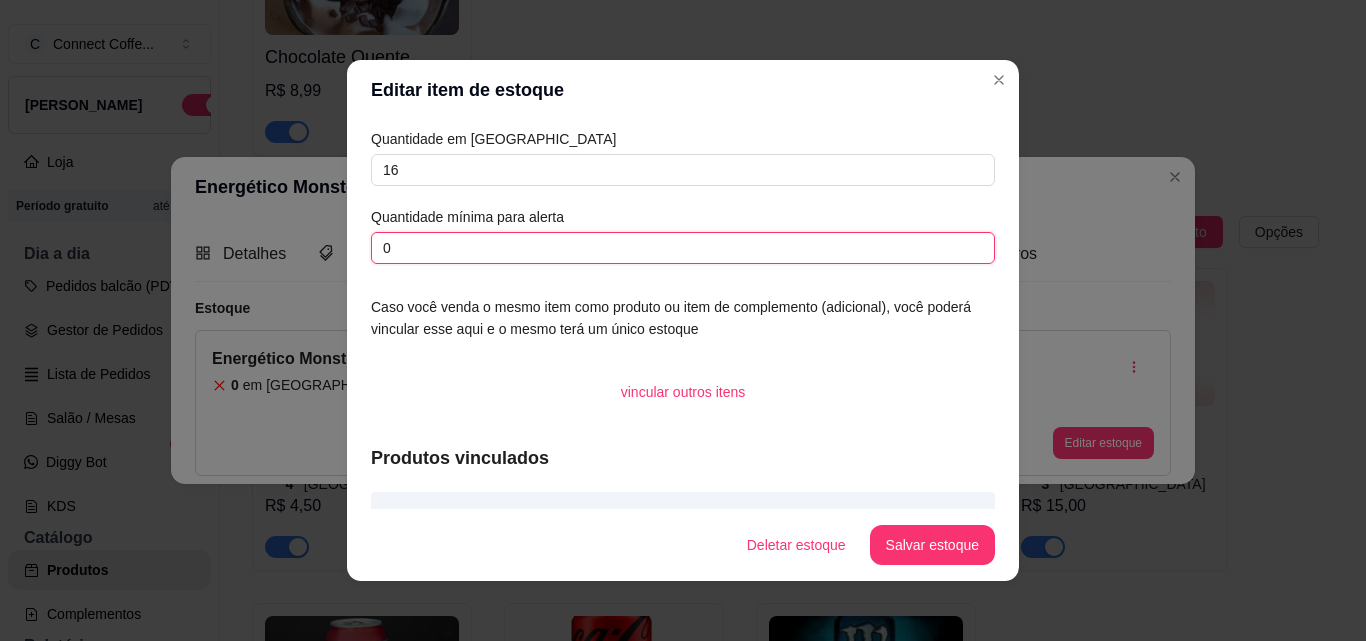 drag, startPoint x: 401, startPoint y: 248, endPoint x: 292, endPoint y: 239, distance: 109.370926 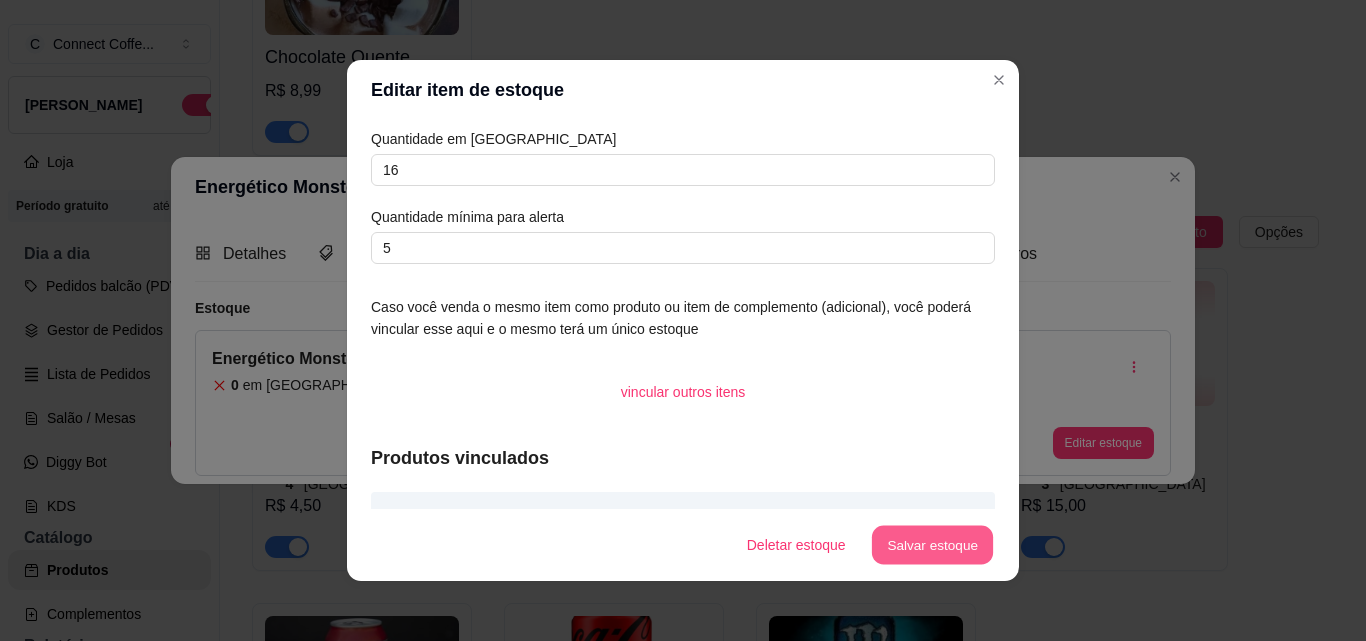 click on "Salvar estoque" at bounding box center (932, 545) 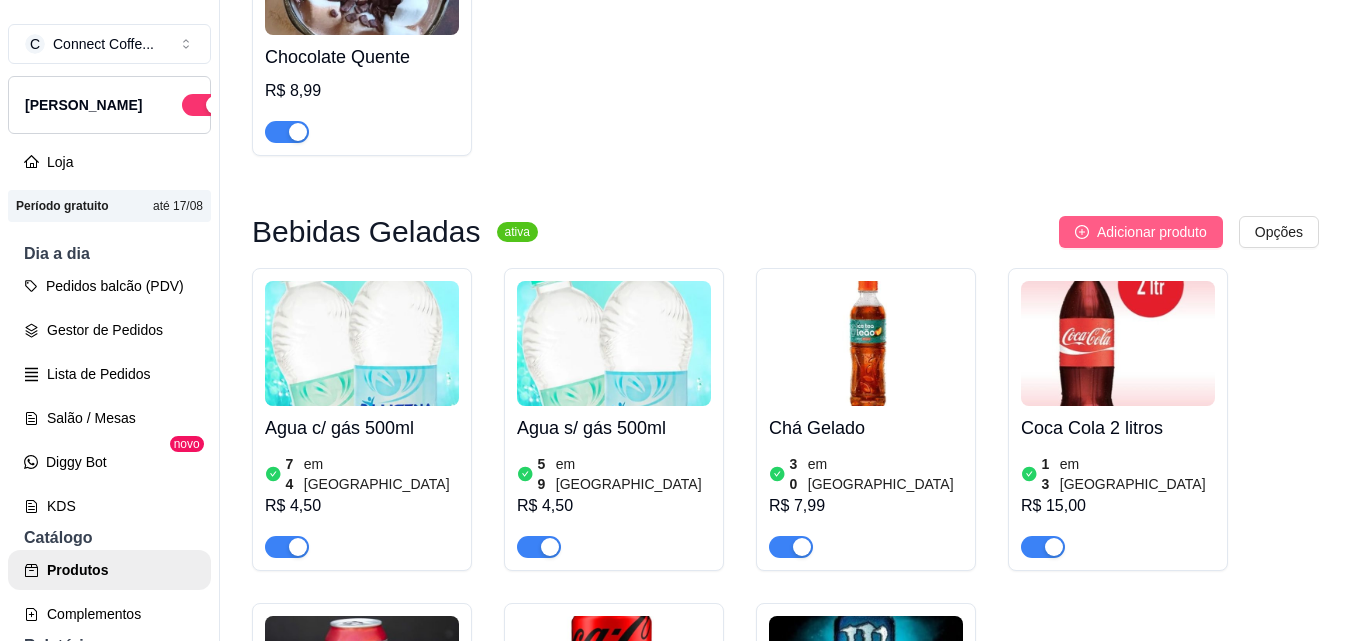 click on "Adicionar produto" at bounding box center (1152, 232) 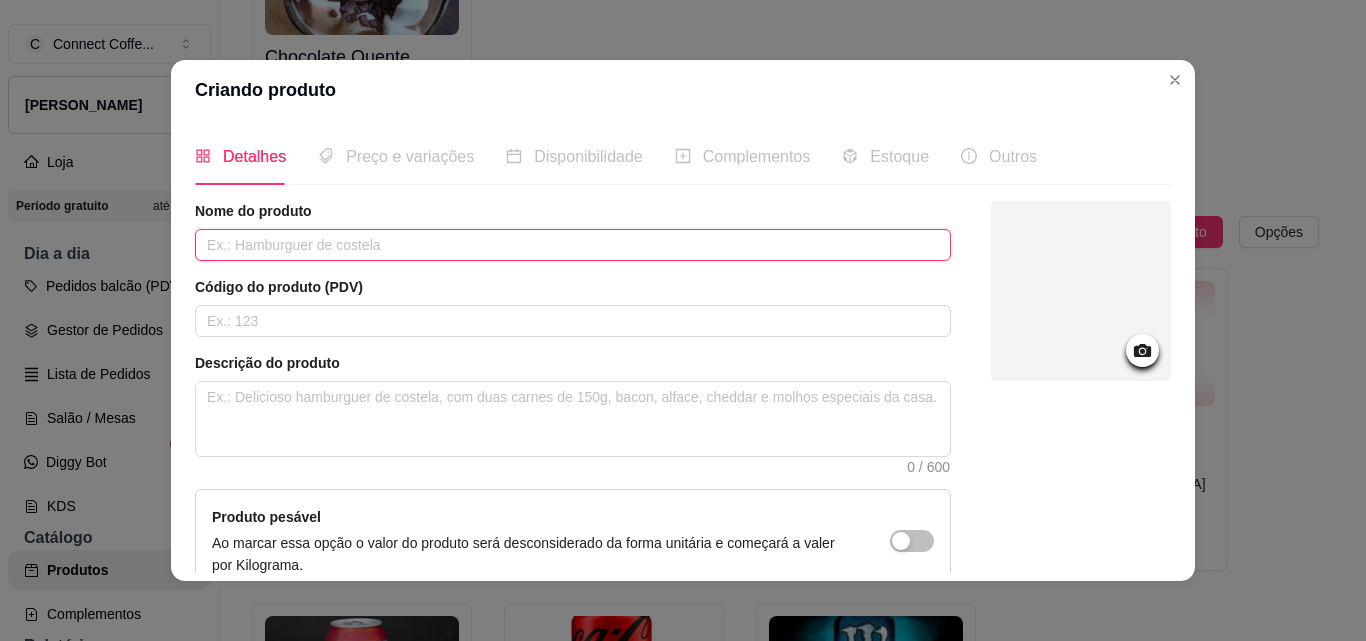 click at bounding box center (573, 245) 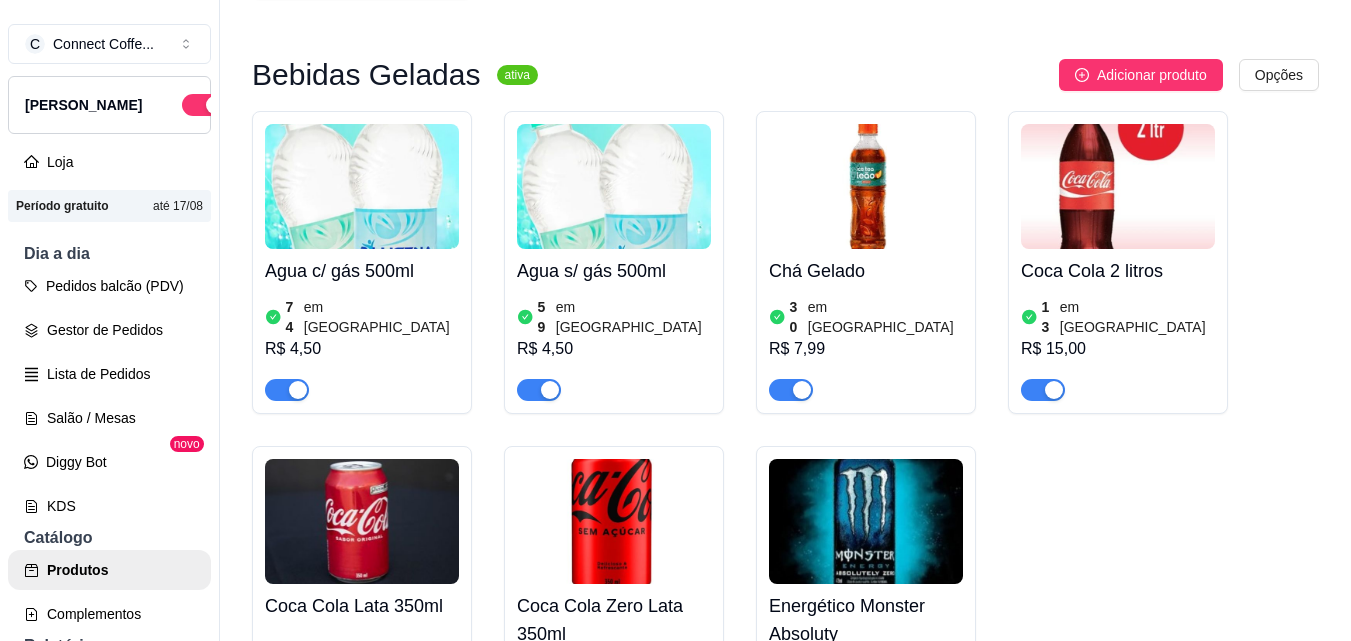 scroll, scrollTop: 2726, scrollLeft: 0, axis: vertical 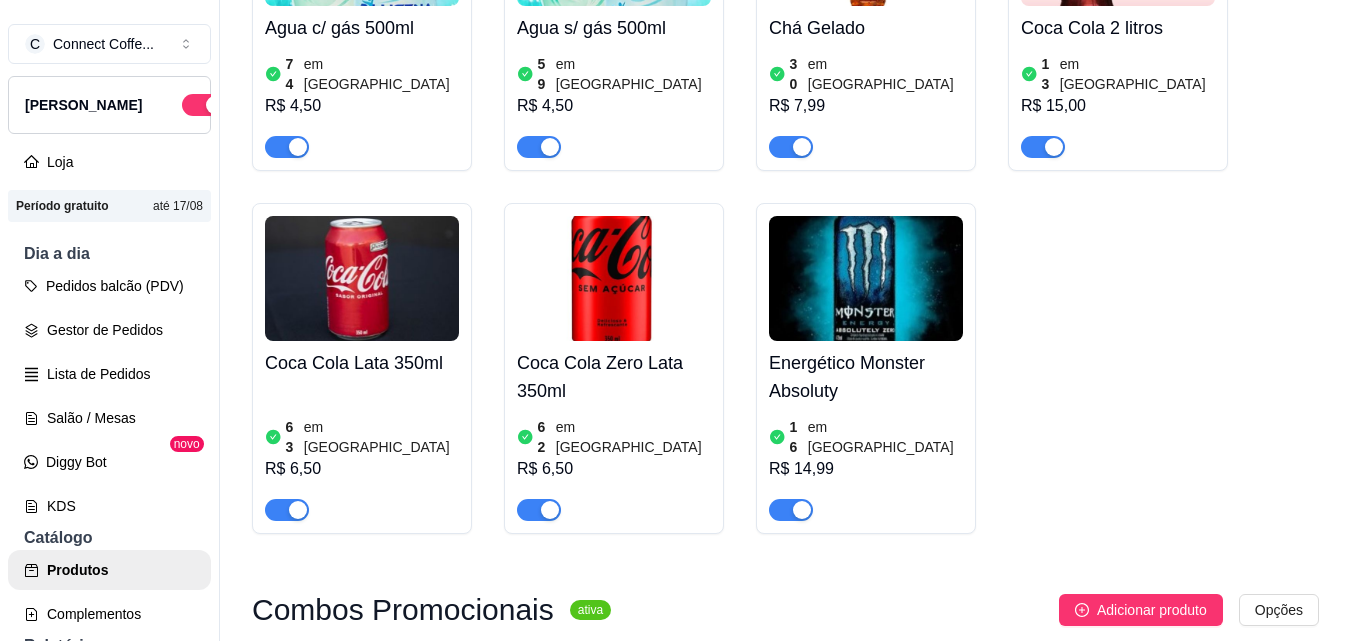 click at bounding box center [866, 278] 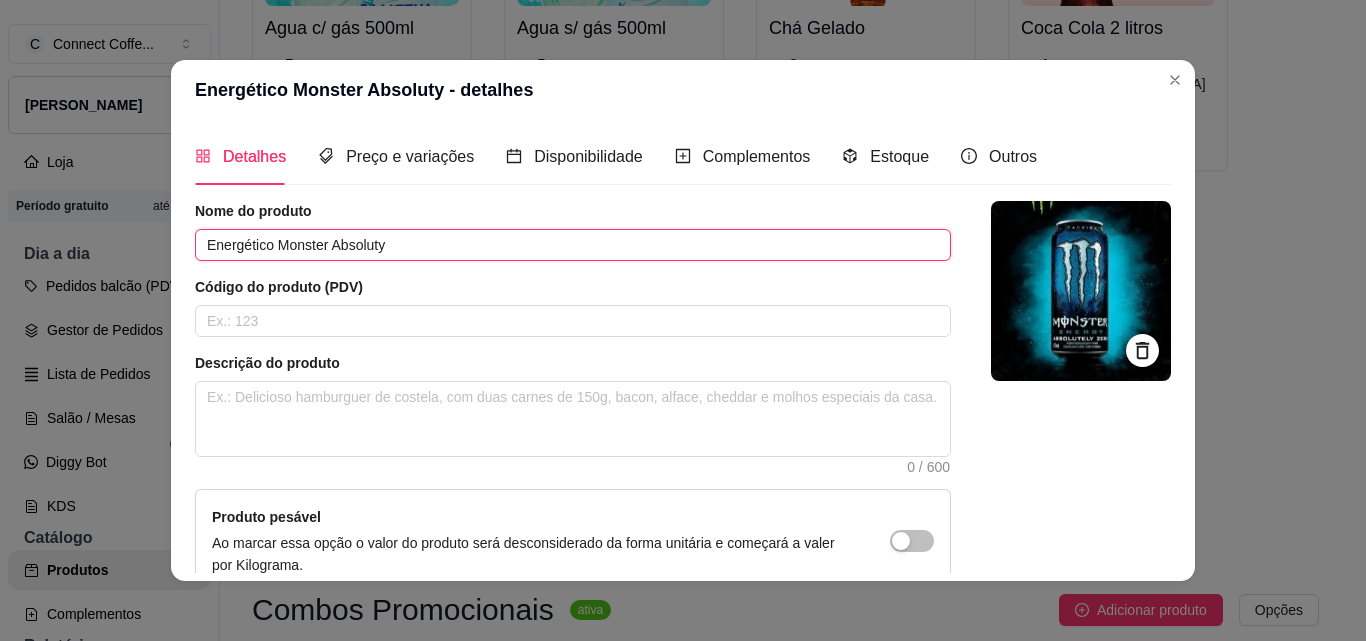 drag, startPoint x: 195, startPoint y: 244, endPoint x: 321, endPoint y: 244, distance: 126 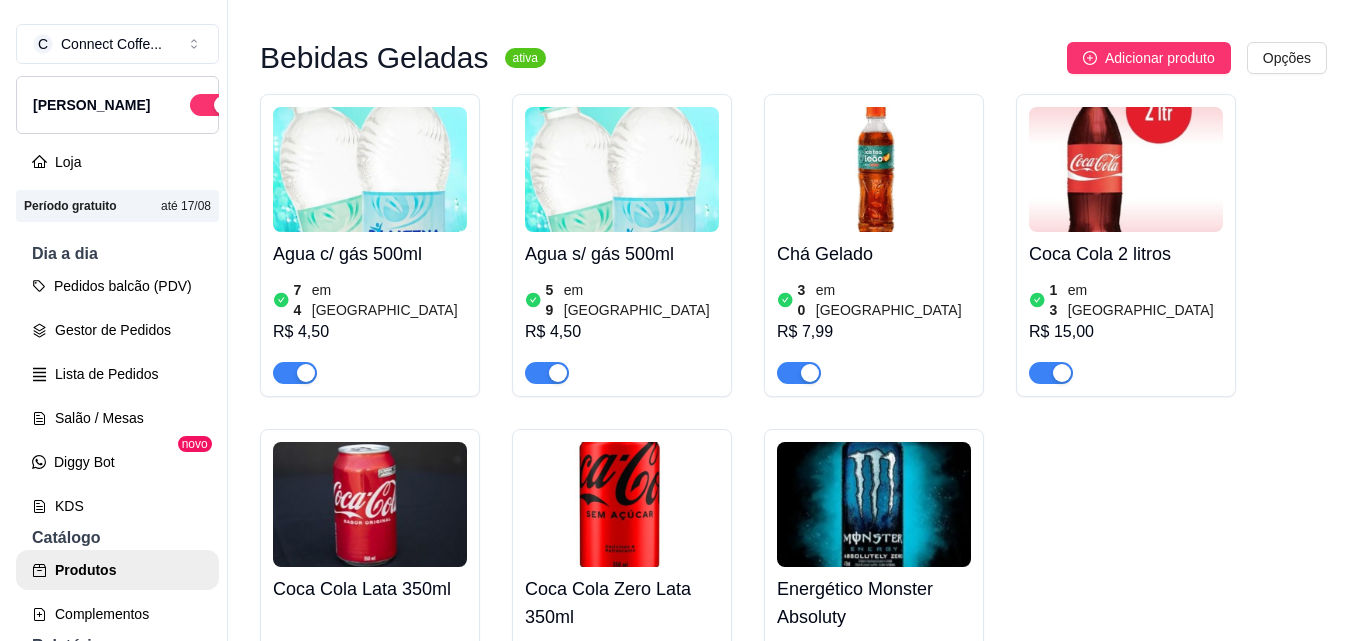 scroll, scrollTop: 2426, scrollLeft: 0, axis: vertical 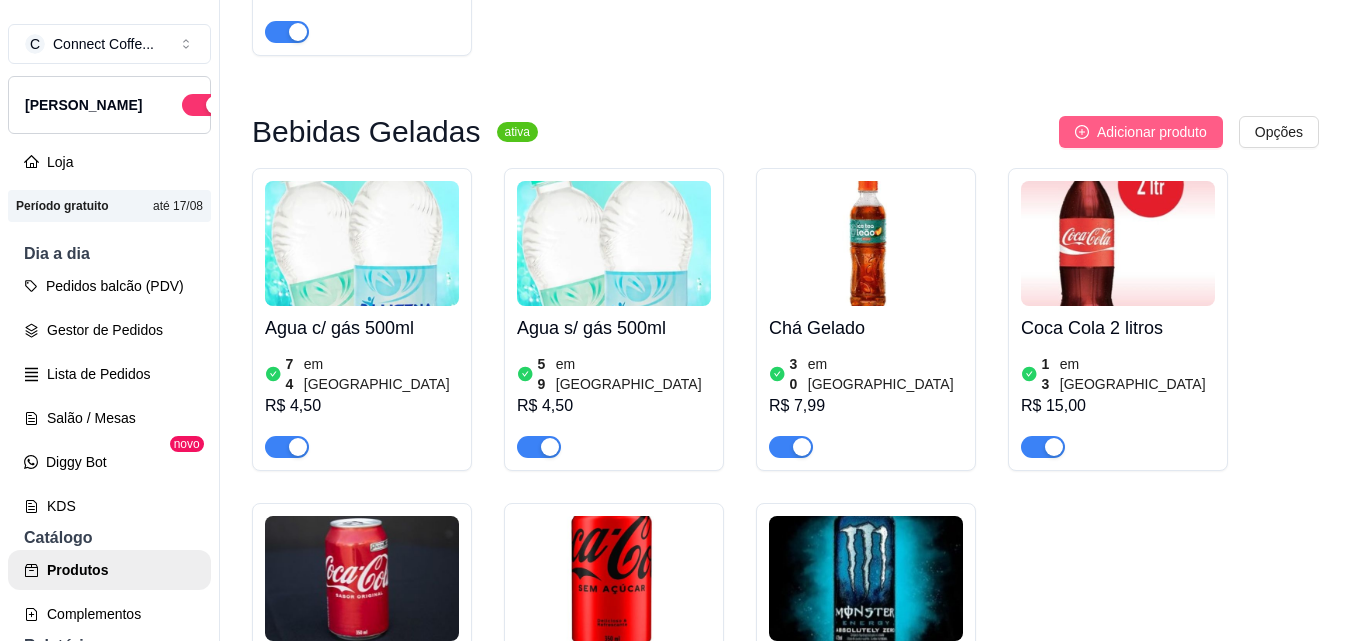 click on "Adicionar produto" at bounding box center (1152, 132) 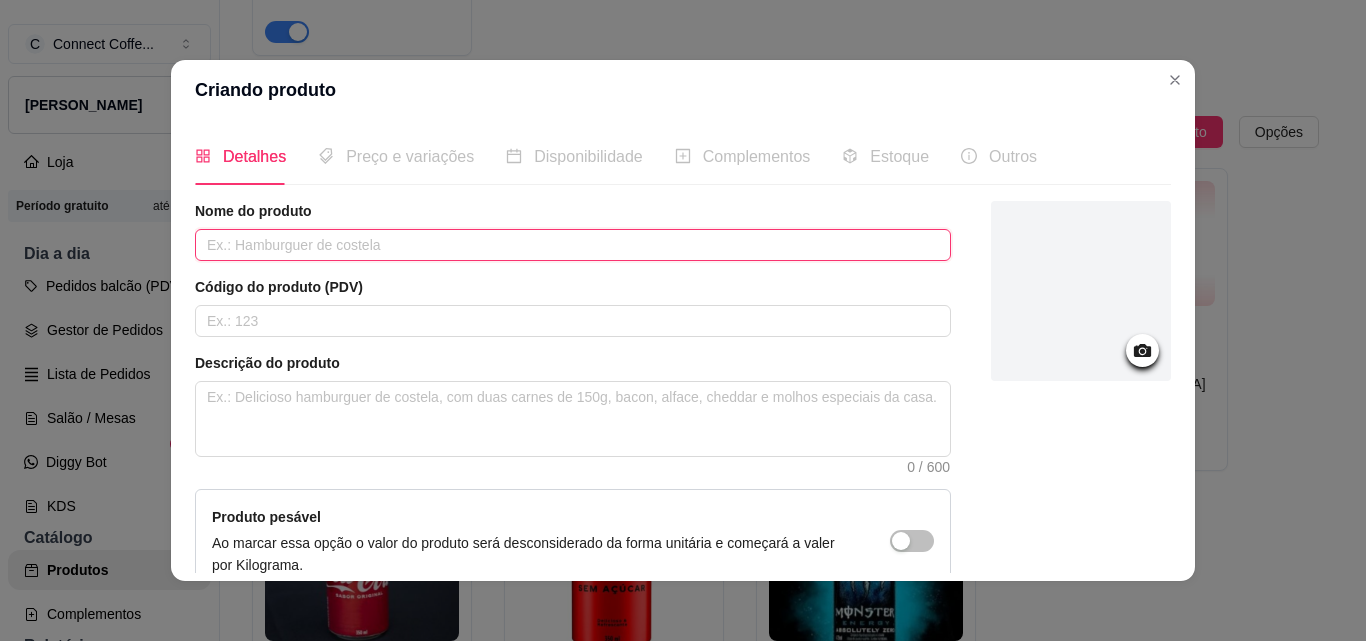 click at bounding box center (573, 245) 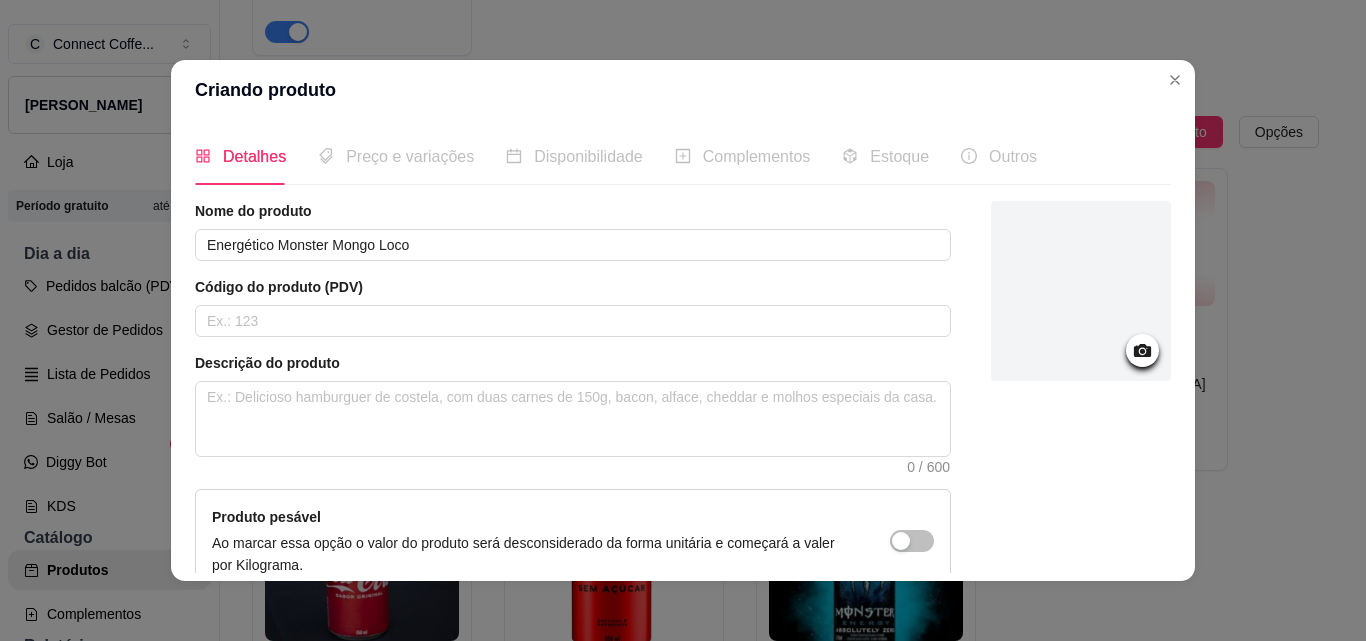 click 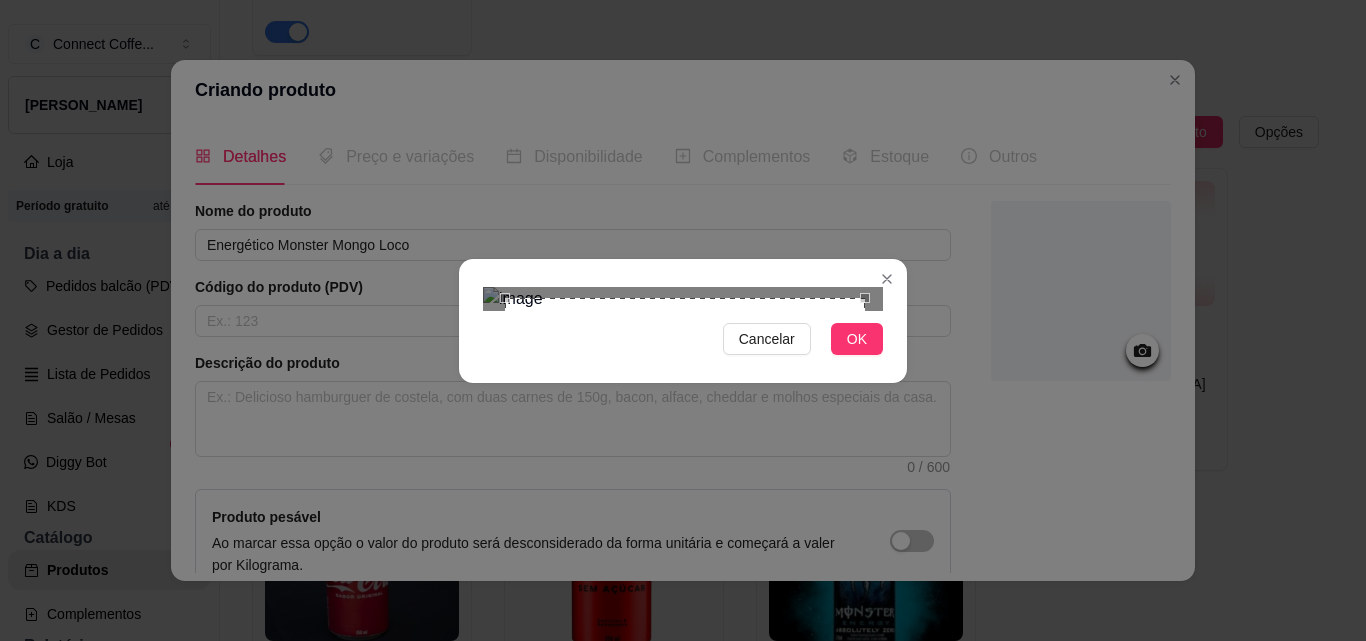 click at bounding box center [685, 478] 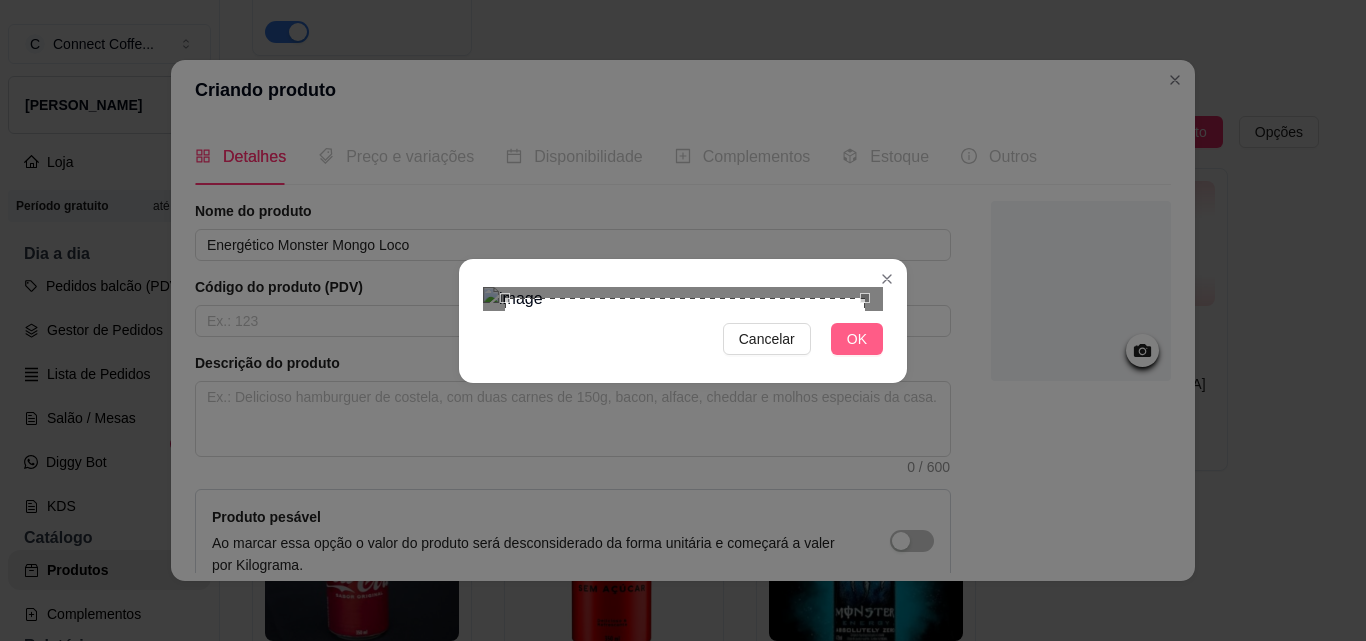 click on "OK" at bounding box center (857, 339) 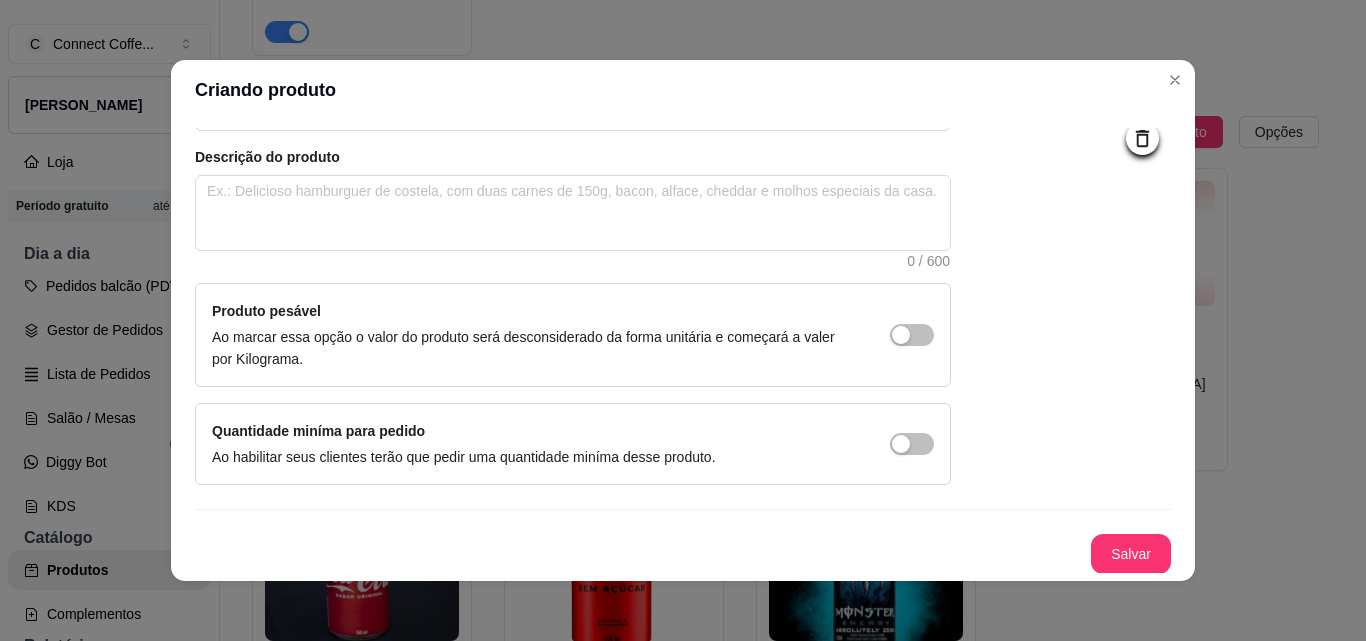scroll, scrollTop: 207, scrollLeft: 0, axis: vertical 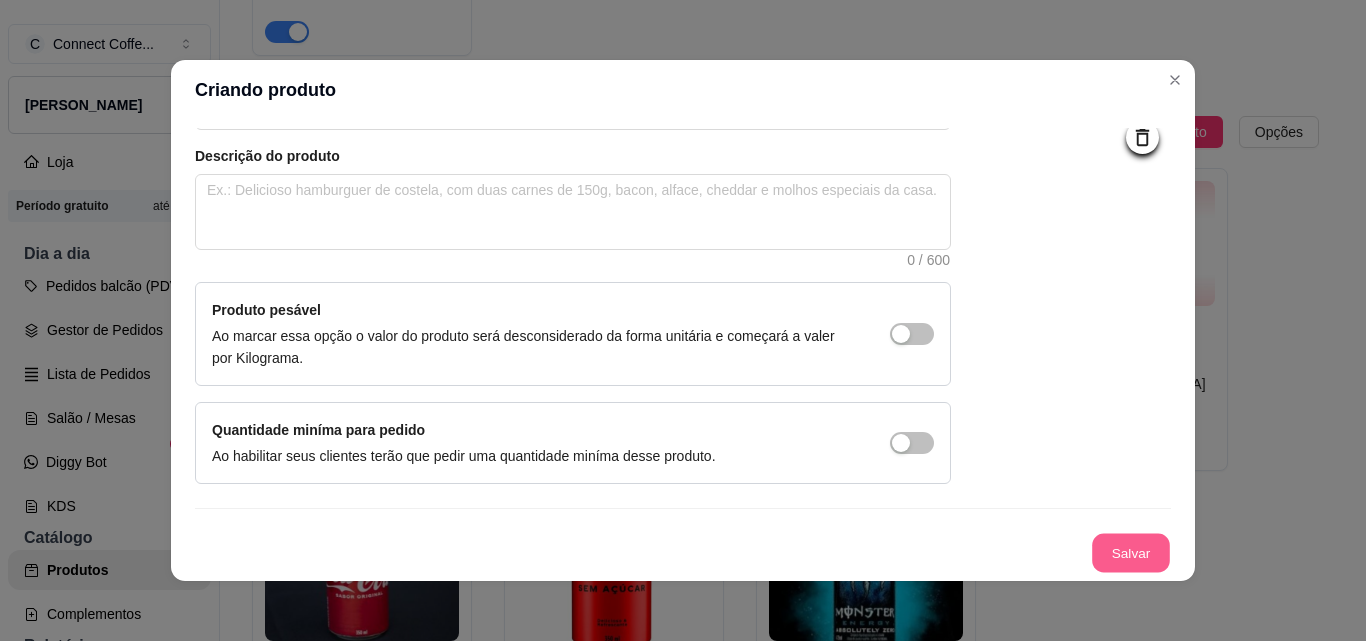 click on "Salvar" at bounding box center (1131, 553) 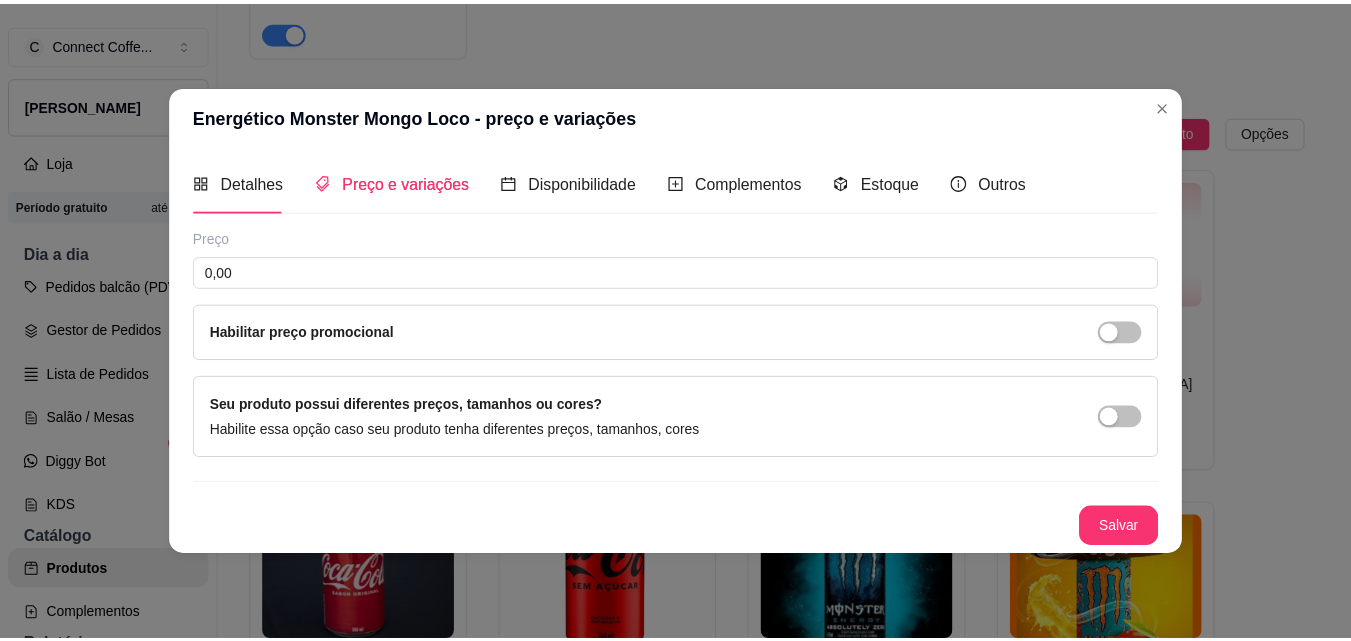 scroll, scrollTop: 0, scrollLeft: 0, axis: both 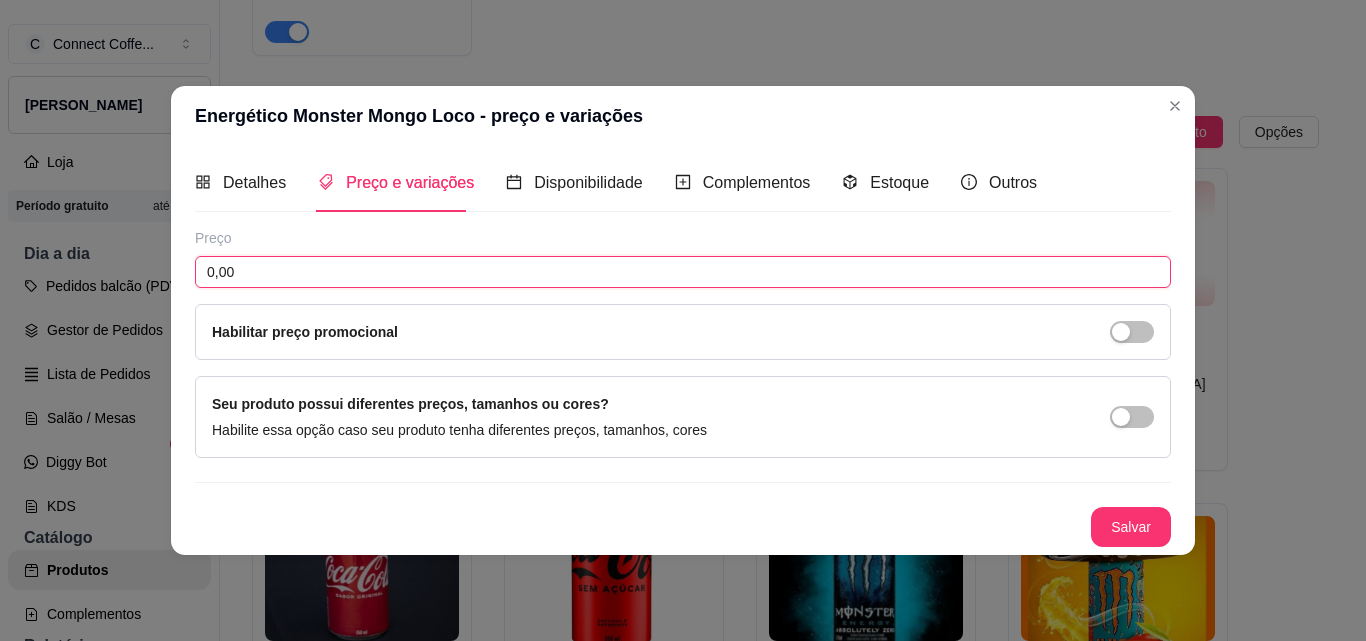 click on "0,00" at bounding box center [683, 272] 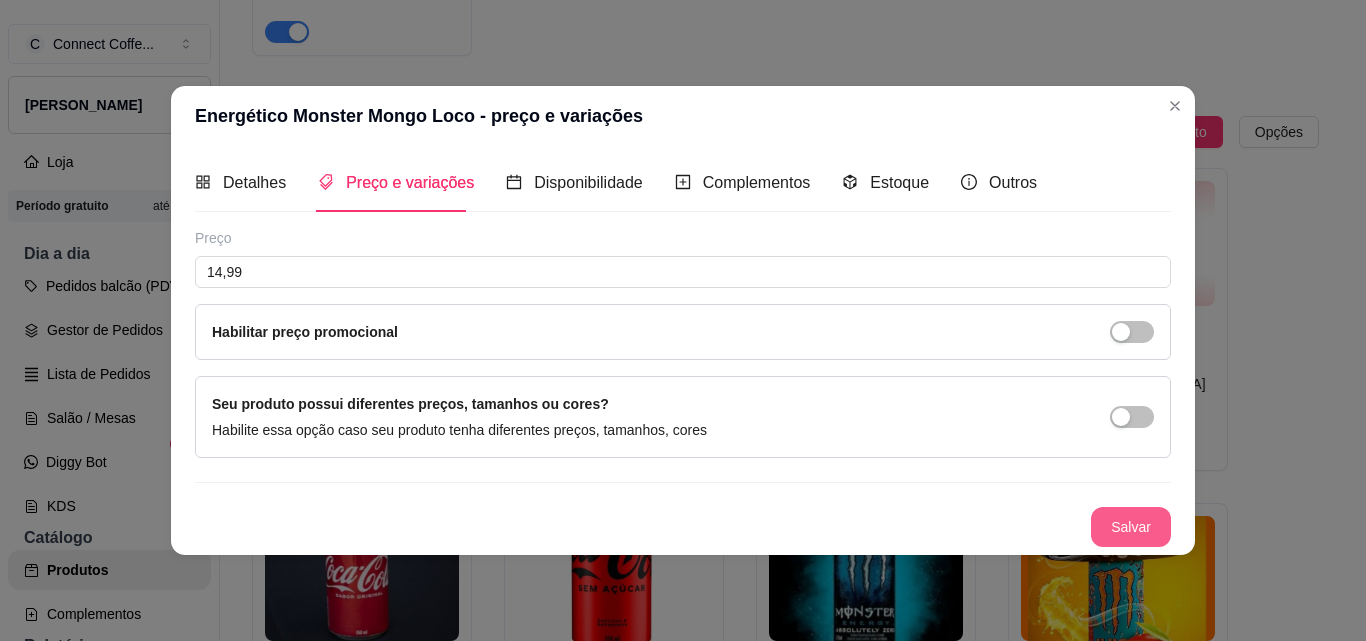click on "Salvar" at bounding box center (1131, 527) 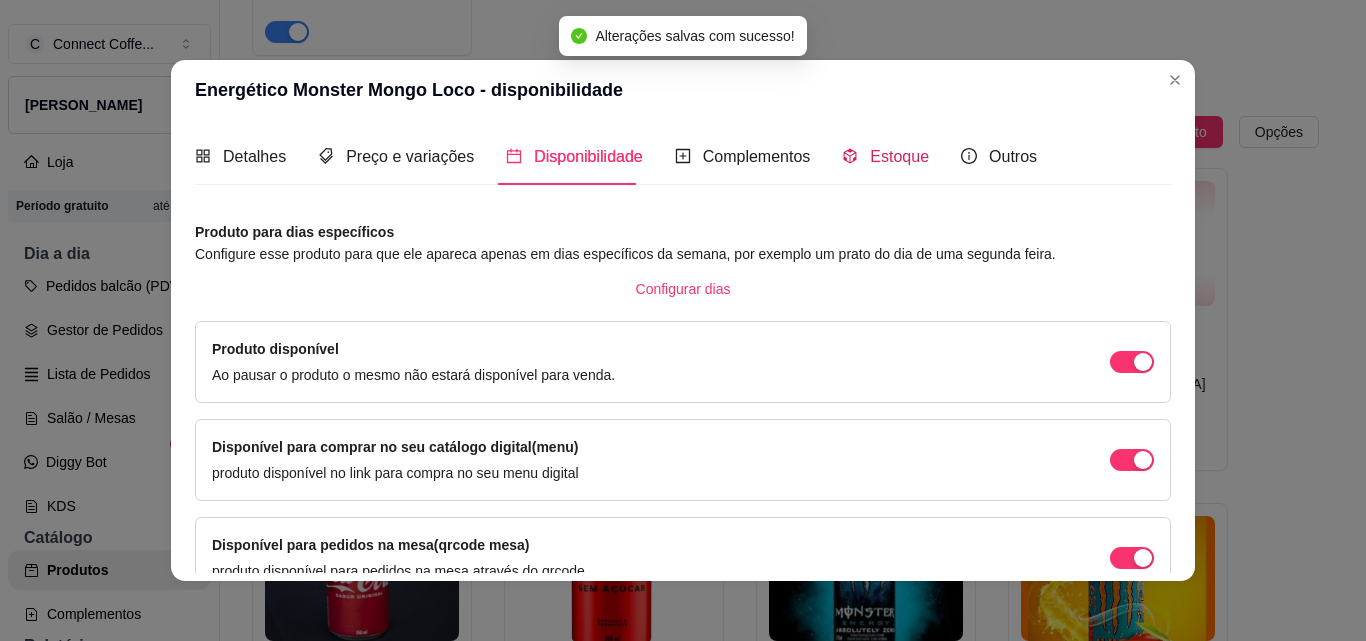 click on "Estoque" at bounding box center [899, 156] 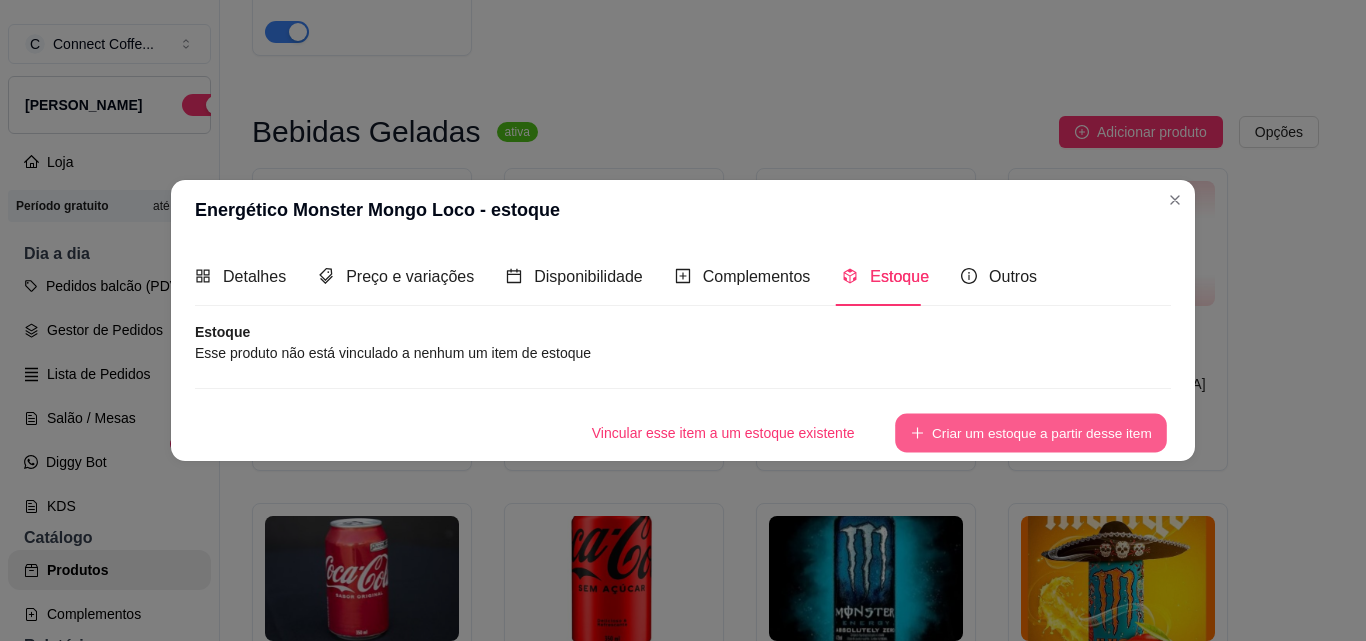click on "Criar um estoque a partir desse item" at bounding box center (1031, 432) 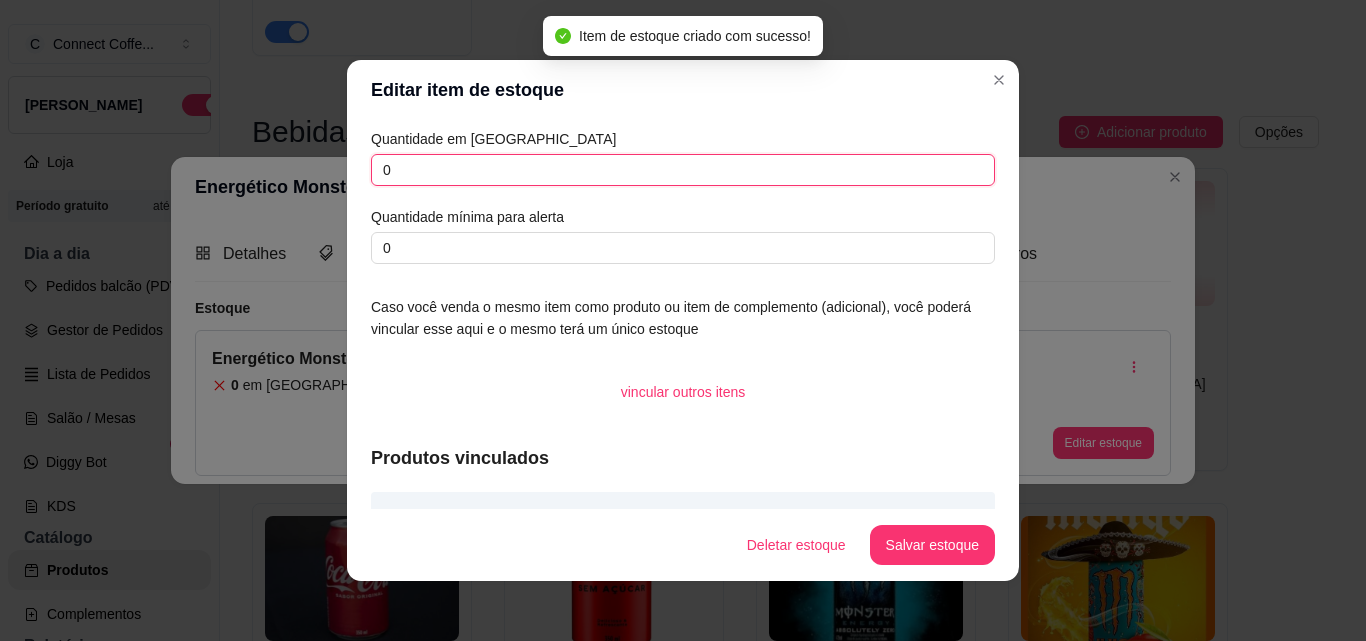 drag, startPoint x: 401, startPoint y: 156, endPoint x: 321, endPoint y: 158, distance: 80.024994 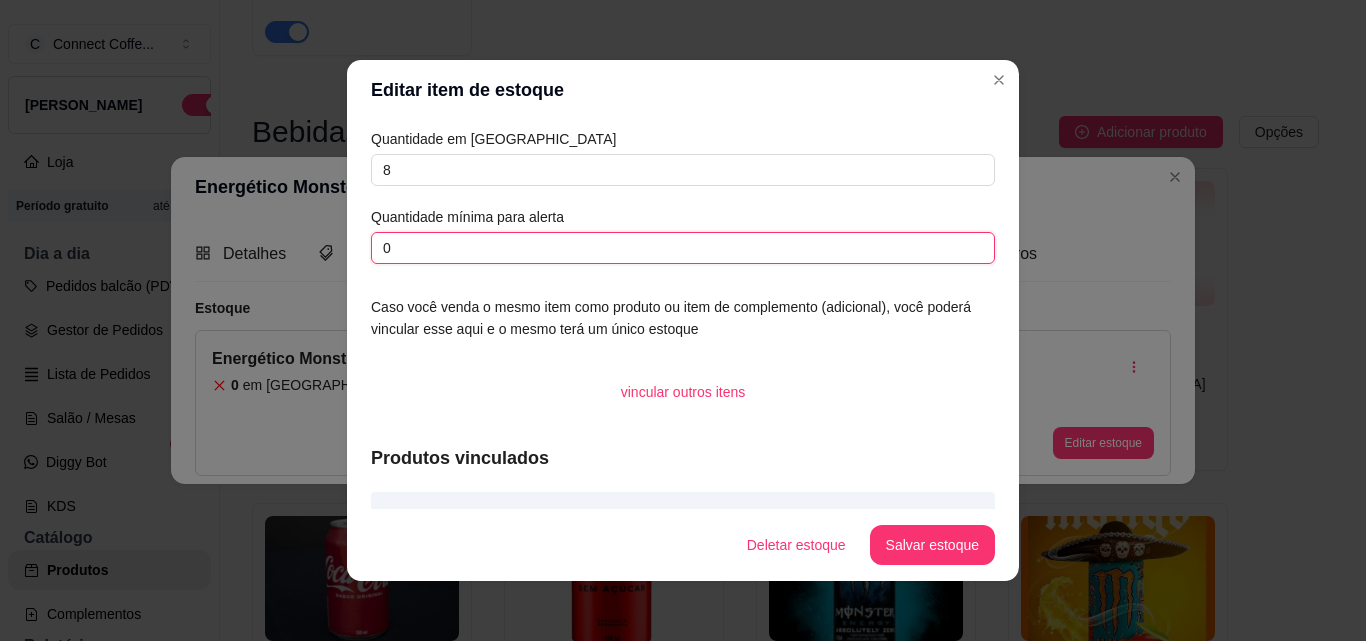 drag, startPoint x: 387, startPoint y: 245, endPoint x: 316, endPoint y: 237, distance: 71.44928 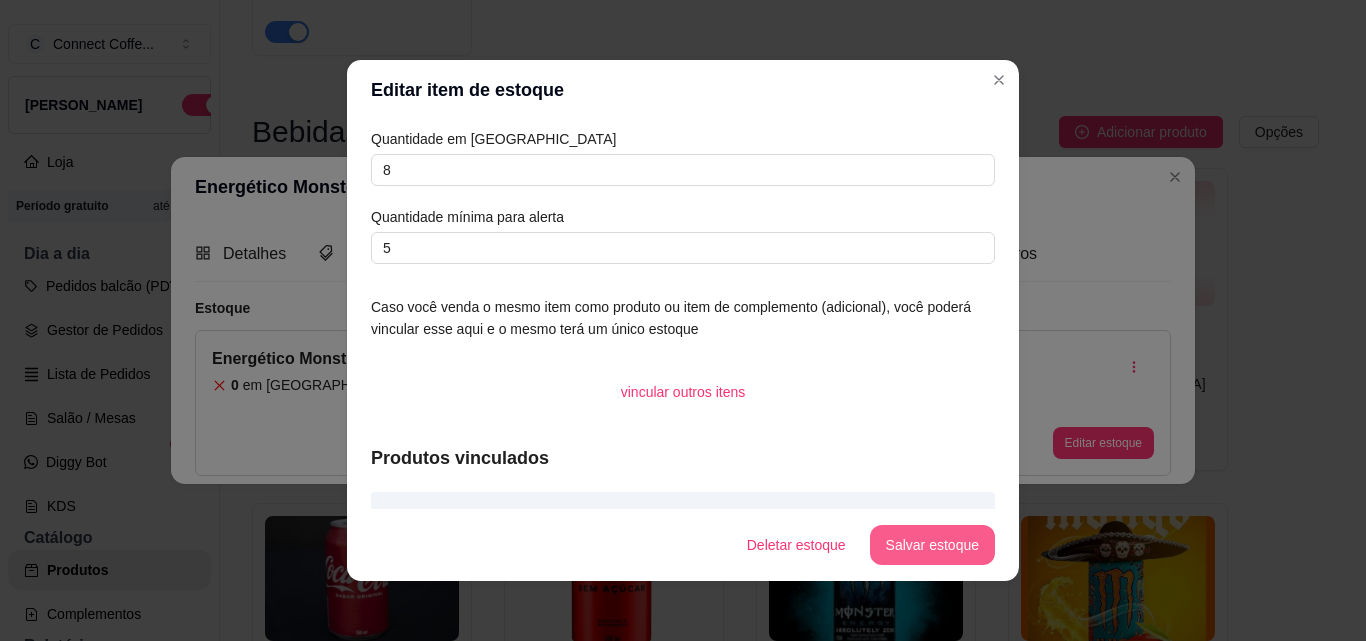 click on "Salvar estoque" at bounding box center (932, 545) 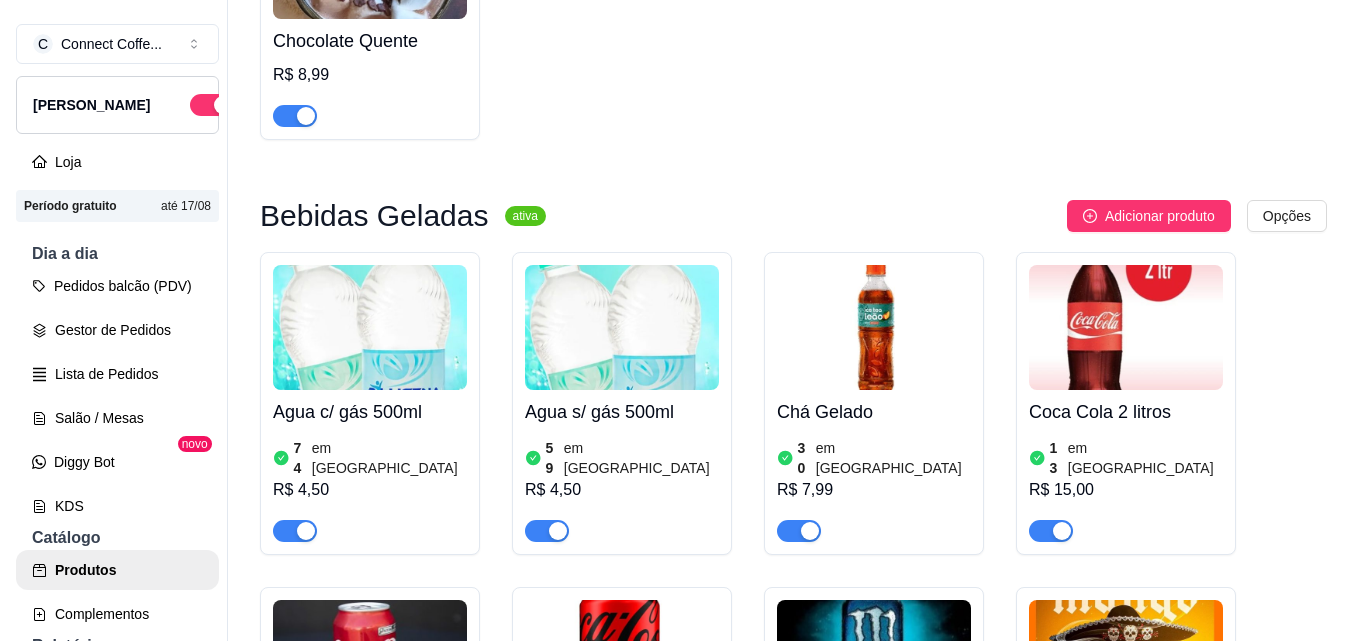 scroll, scrollTop: 2326, scrollLeft: 0, axis: vertical 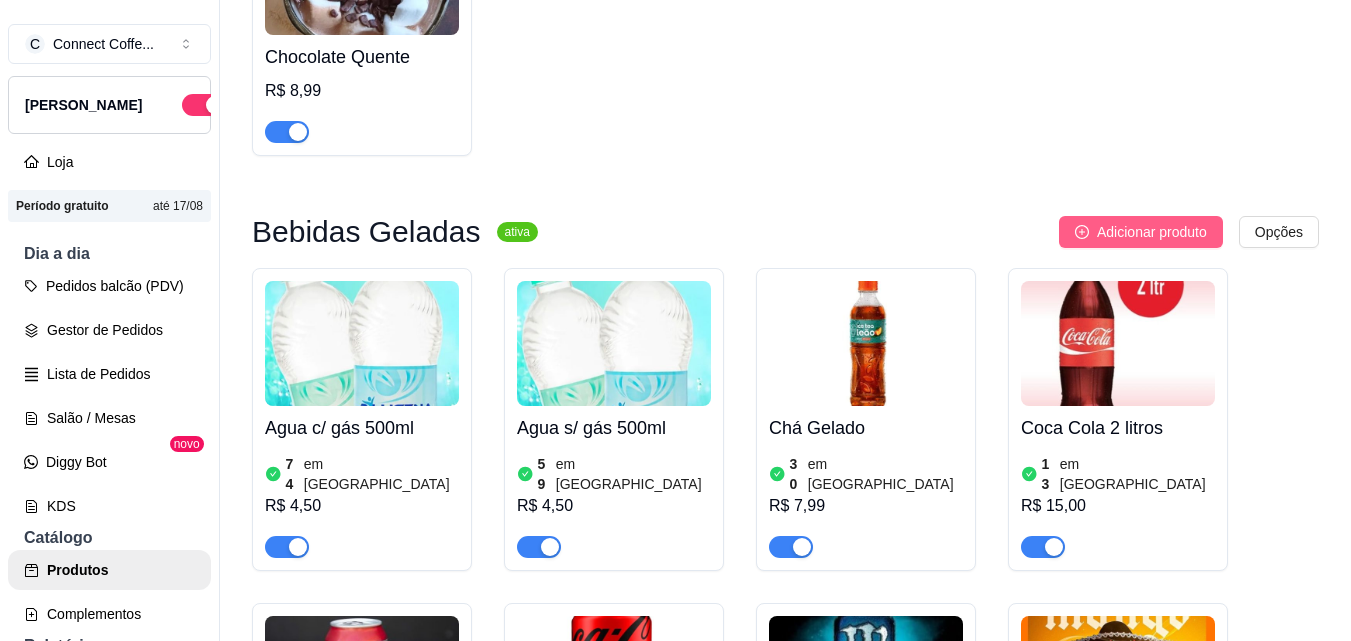 click on "Adicionar produto" at bounding box center (1152, 232) 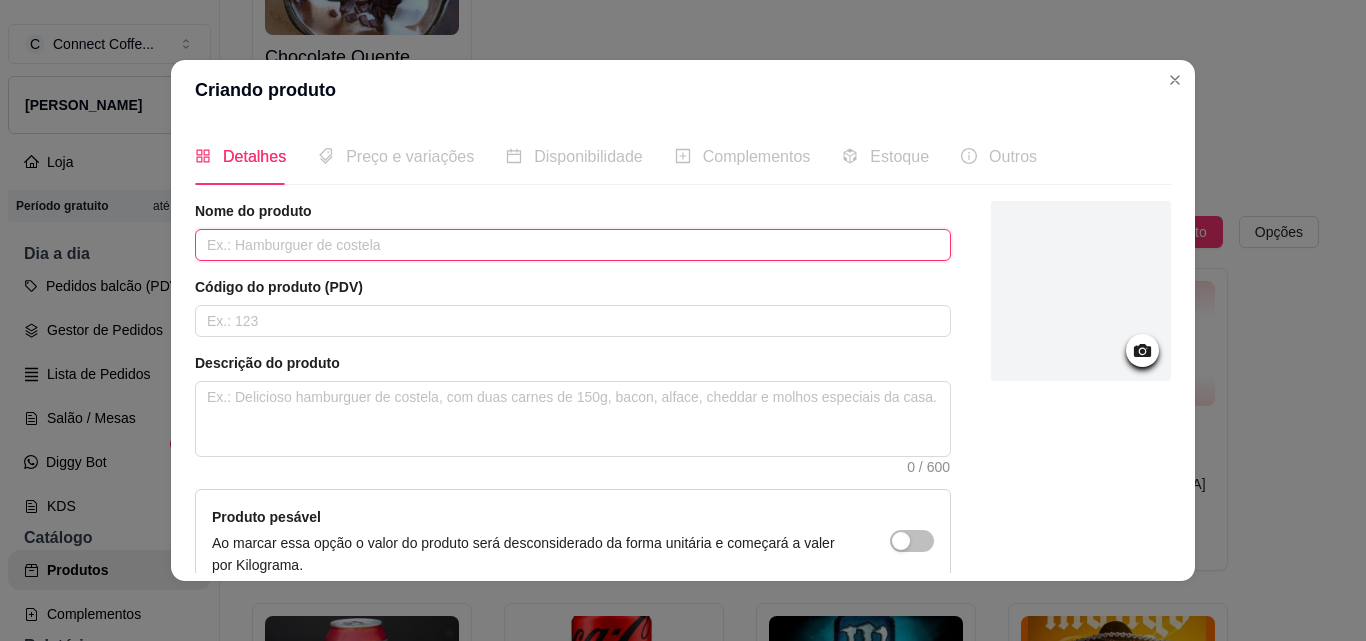 click at bounding box center [573, 245] 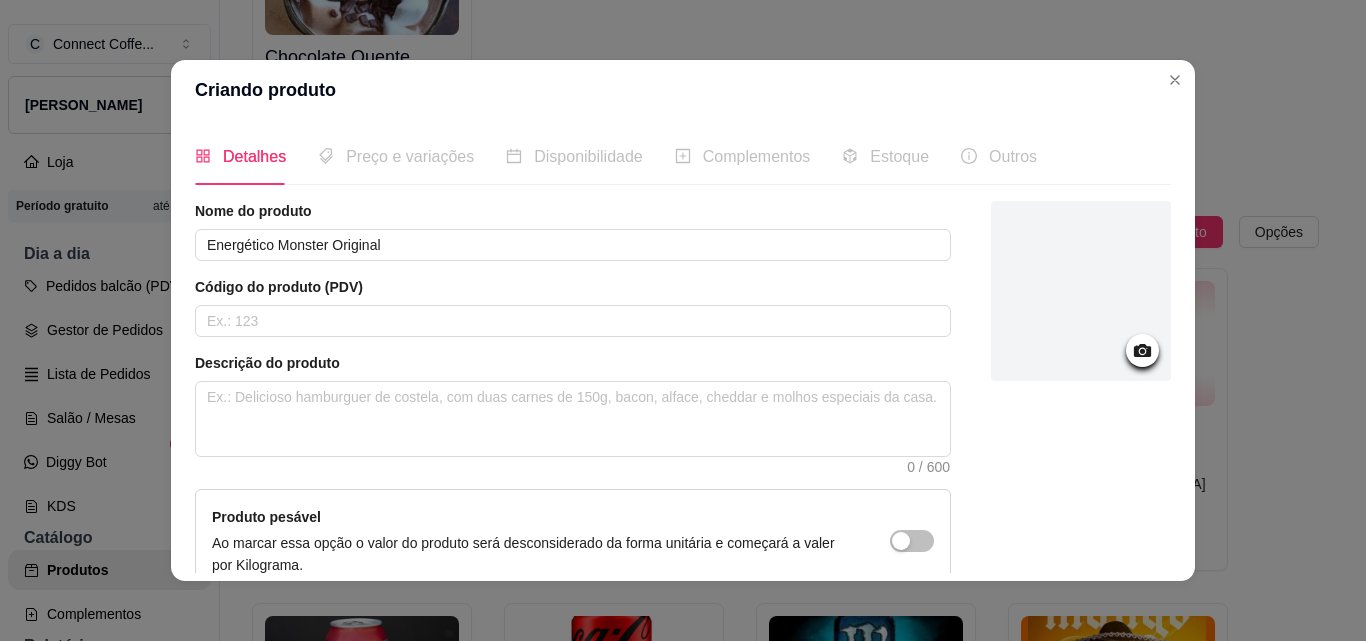 click 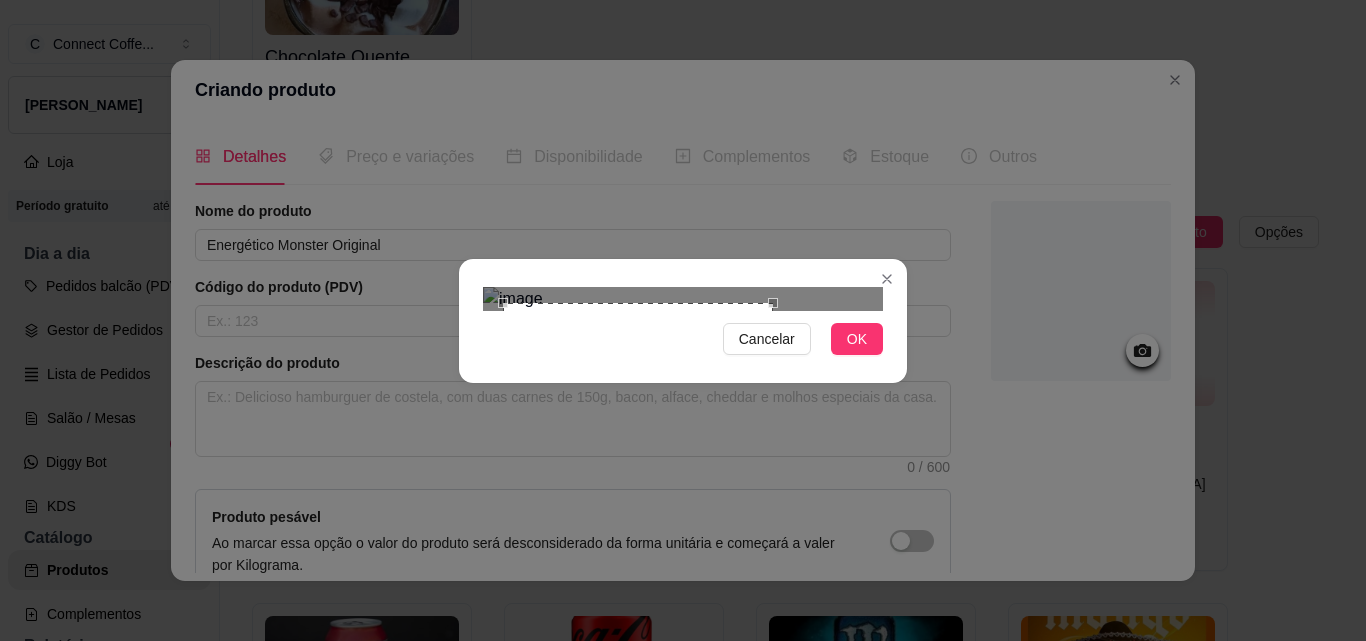 click at bounding box center (683, 299) 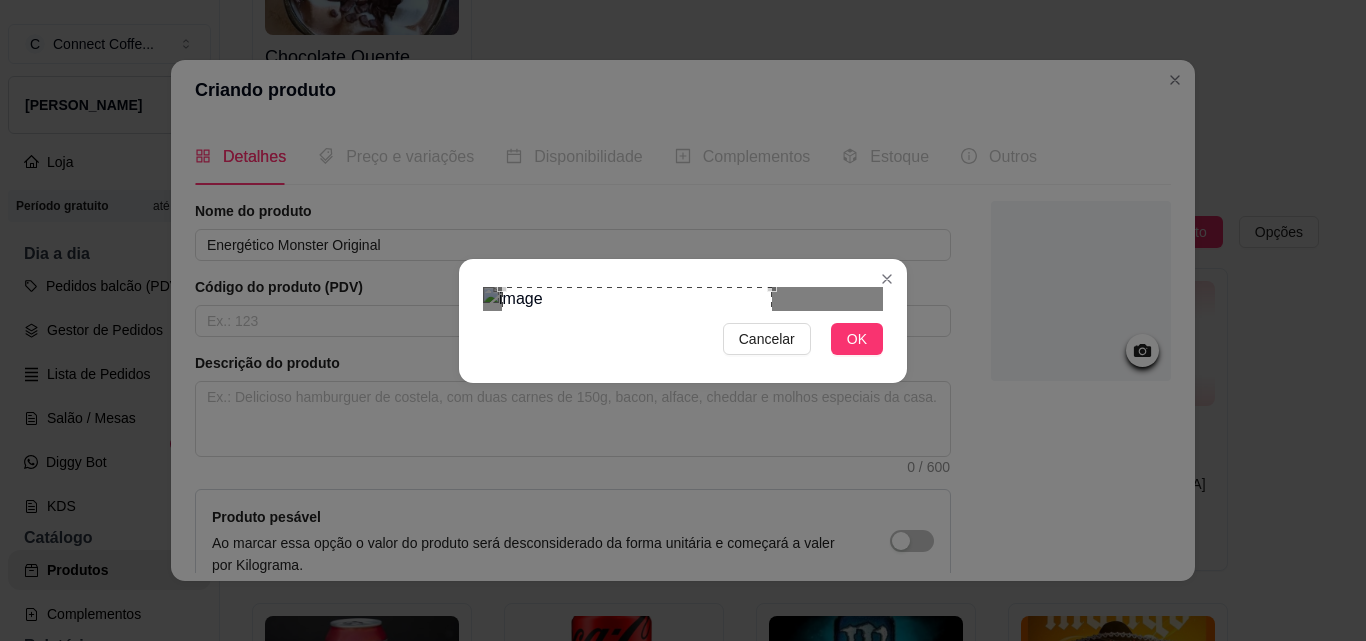 click at bounding box center [637, 422] 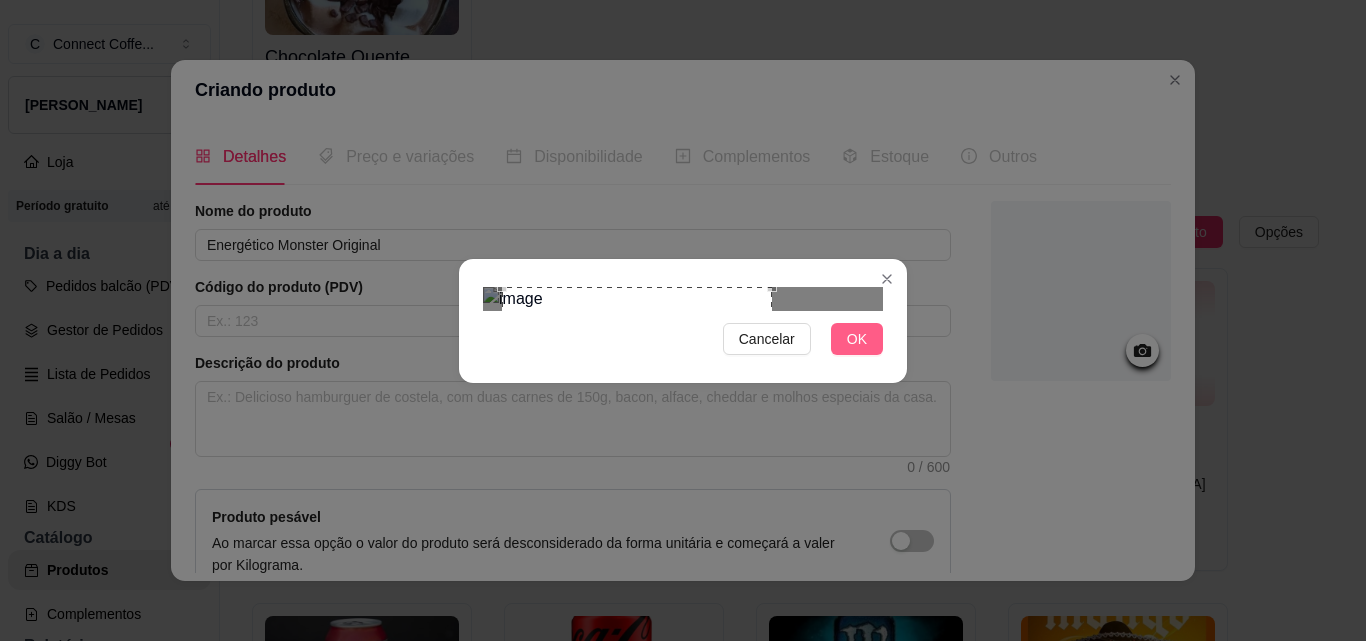 click on "OK" at bounding box center [857, 339] 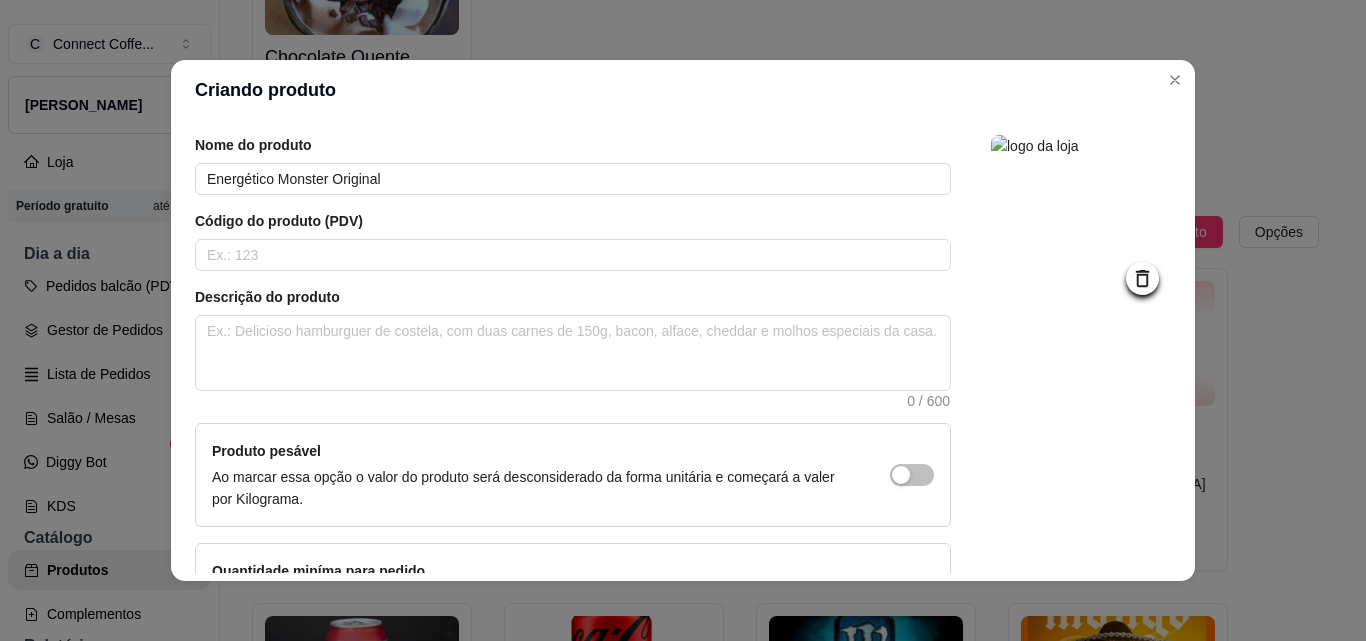 scroll, scrollTop: 207, scrollLeft: 0, axis: vertical 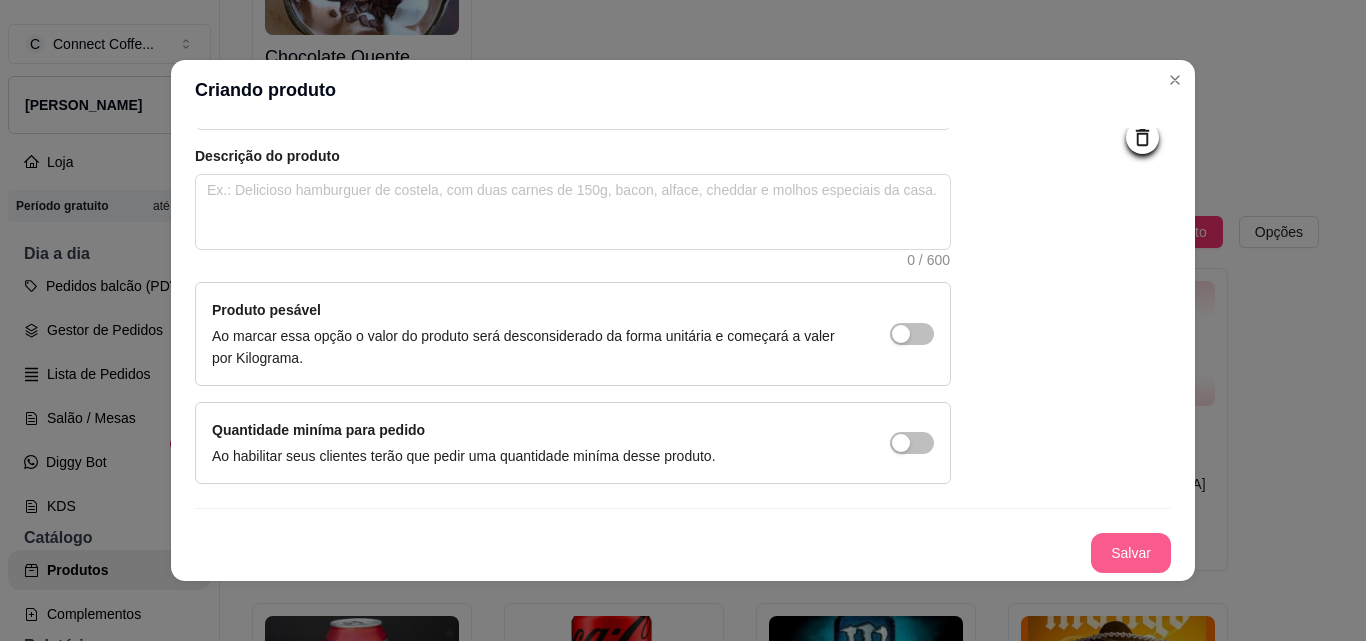 click on "Salvar" at bounding box center (1131, 553) 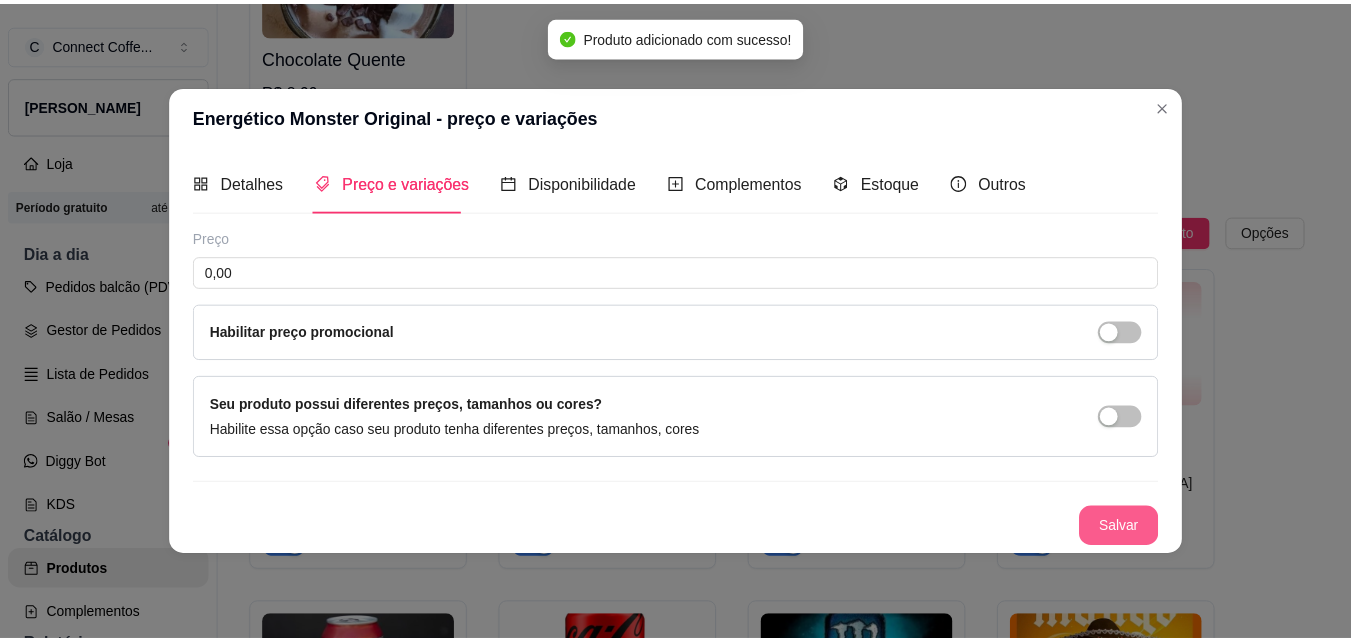 scroll, scrollTop: 0, scrollLeft: 0, axis: both 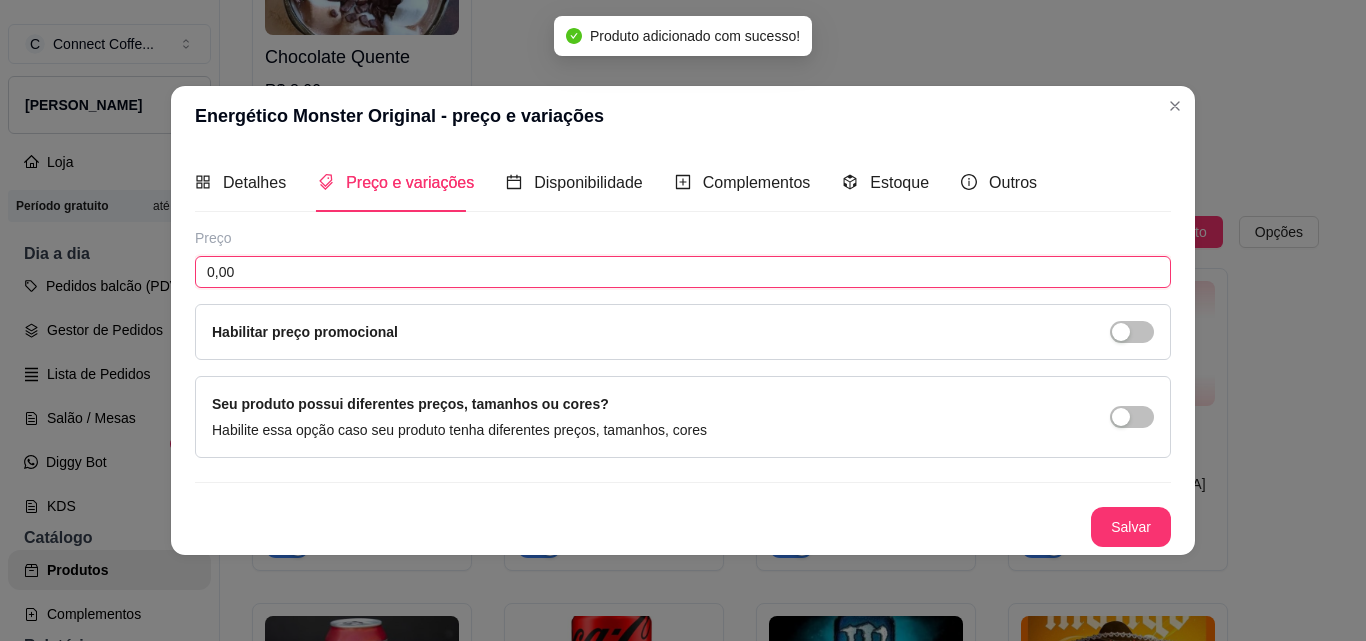 click on "0,00" at bounding box center [683, 272] 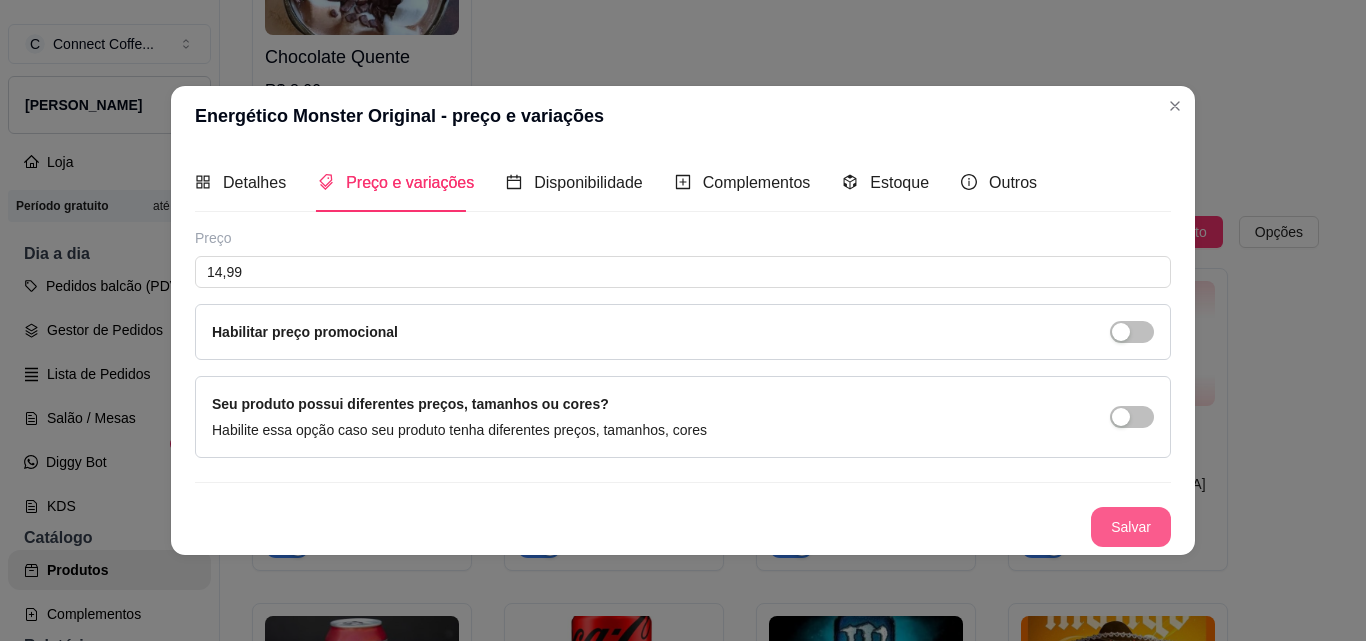 click on "Salvar" at bounding box center (1131, 527) 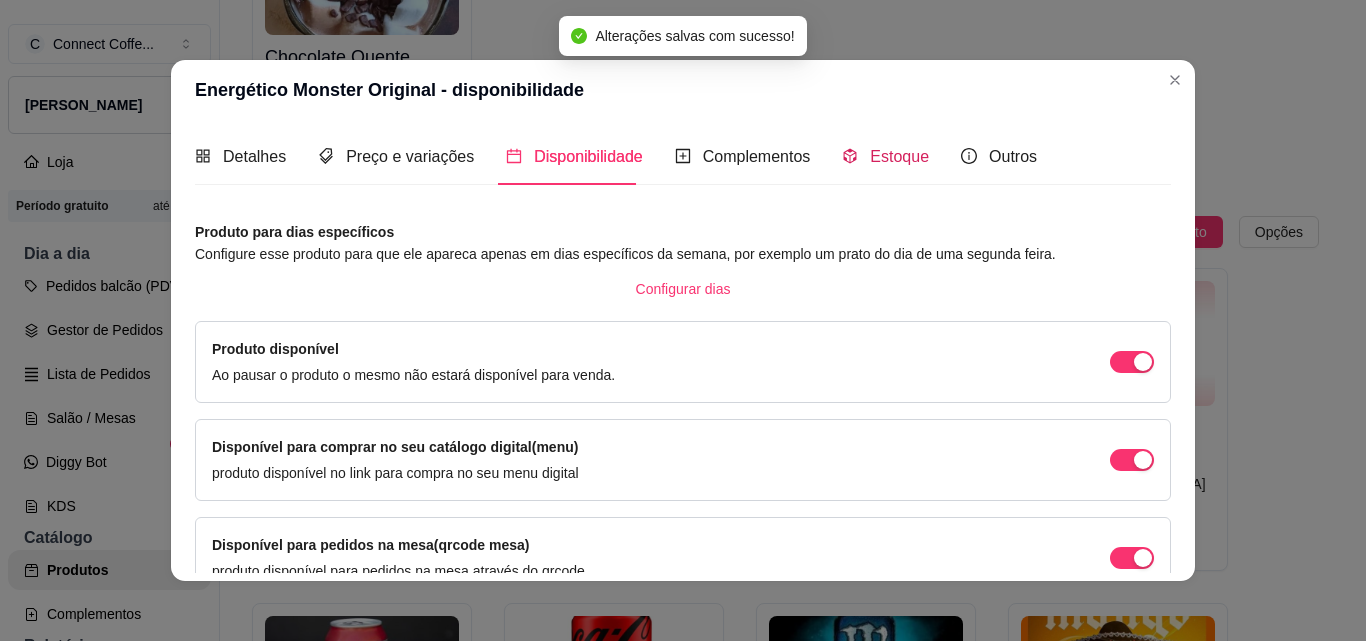 click on "Estoque" at bounding box center (899, 156) 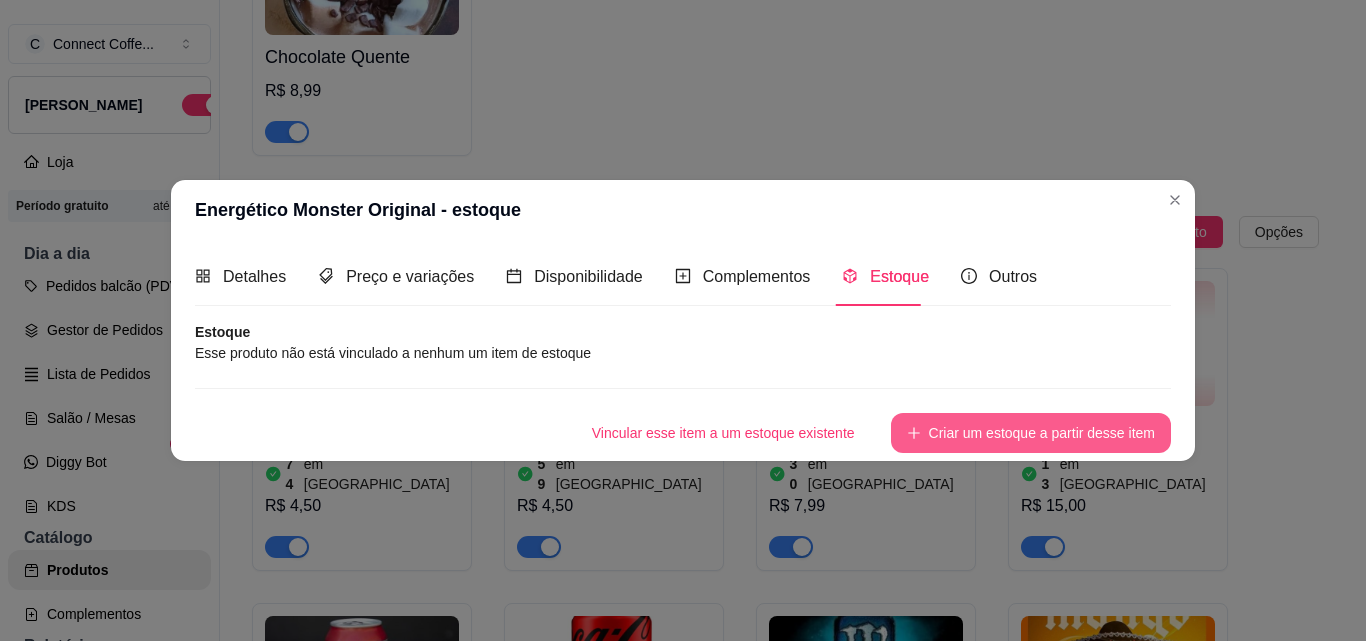 click on "Criar um estoque a partir desse item" at bounding box center [1031, 433] 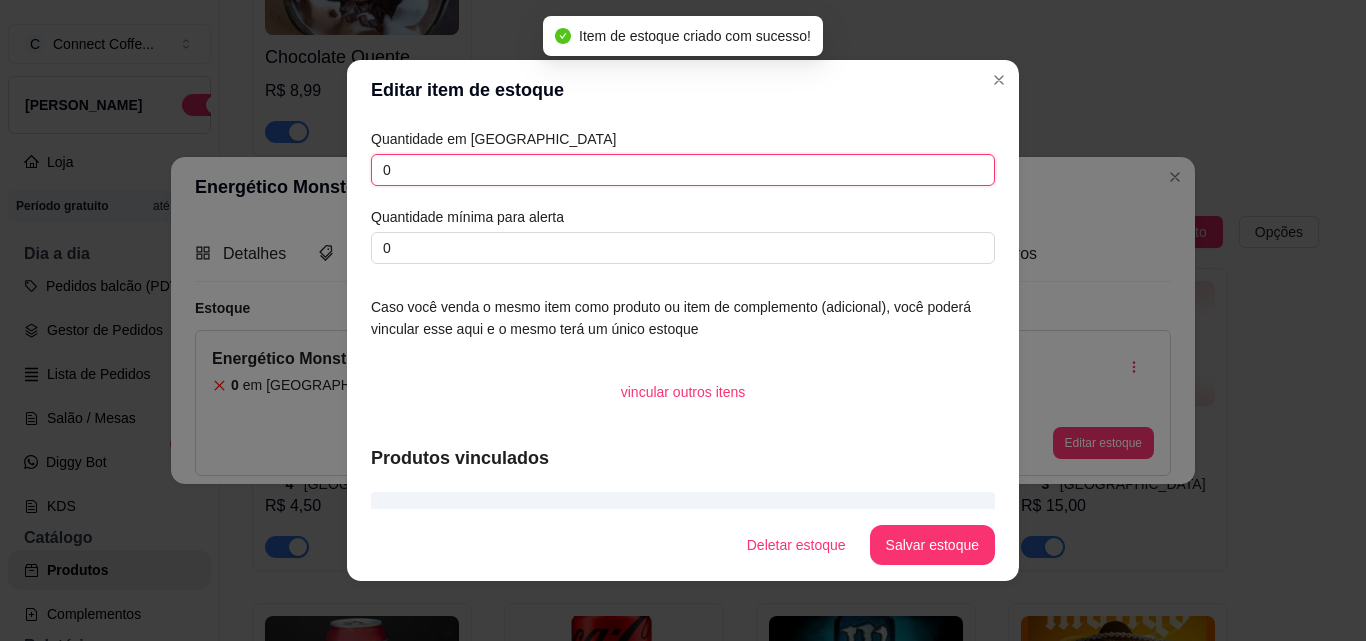 drag, startPoint x: 419, startPoint y: 164, endPoint x: 319, endPoint y: 155, distance: 100.40418 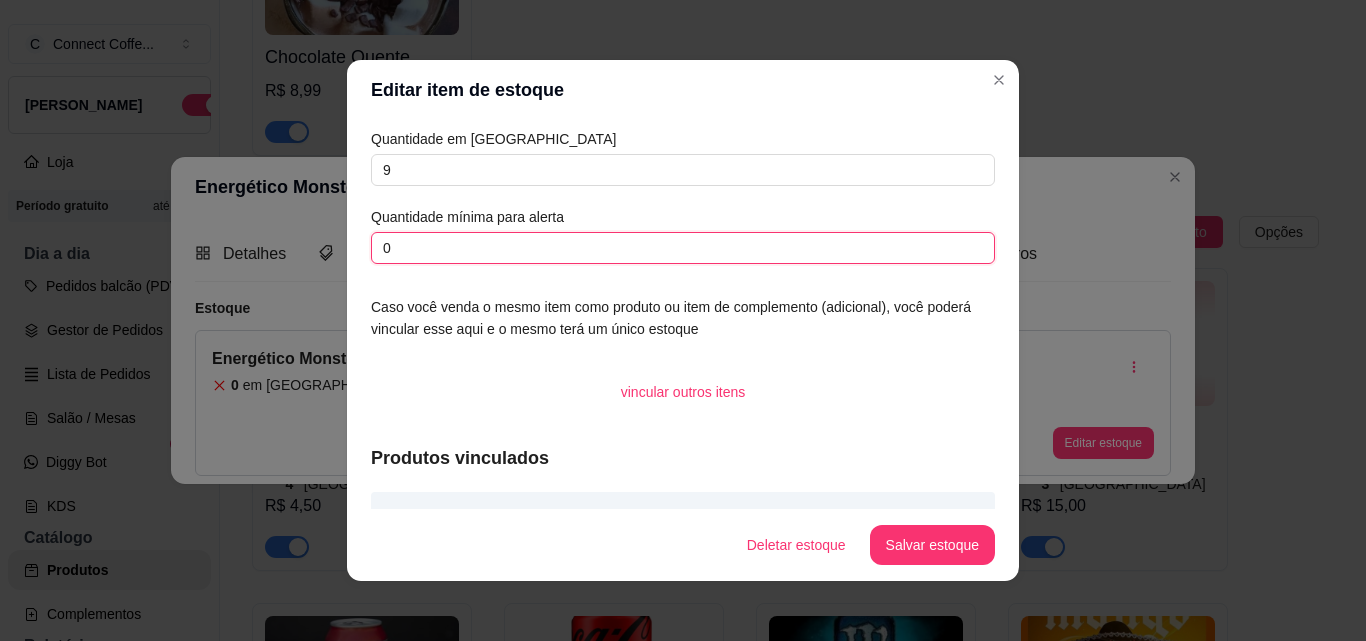 drag, startPoint x: 397, startPoint y: 242, endPoint x: 330, endPoint y: 238, distance: 67.11929 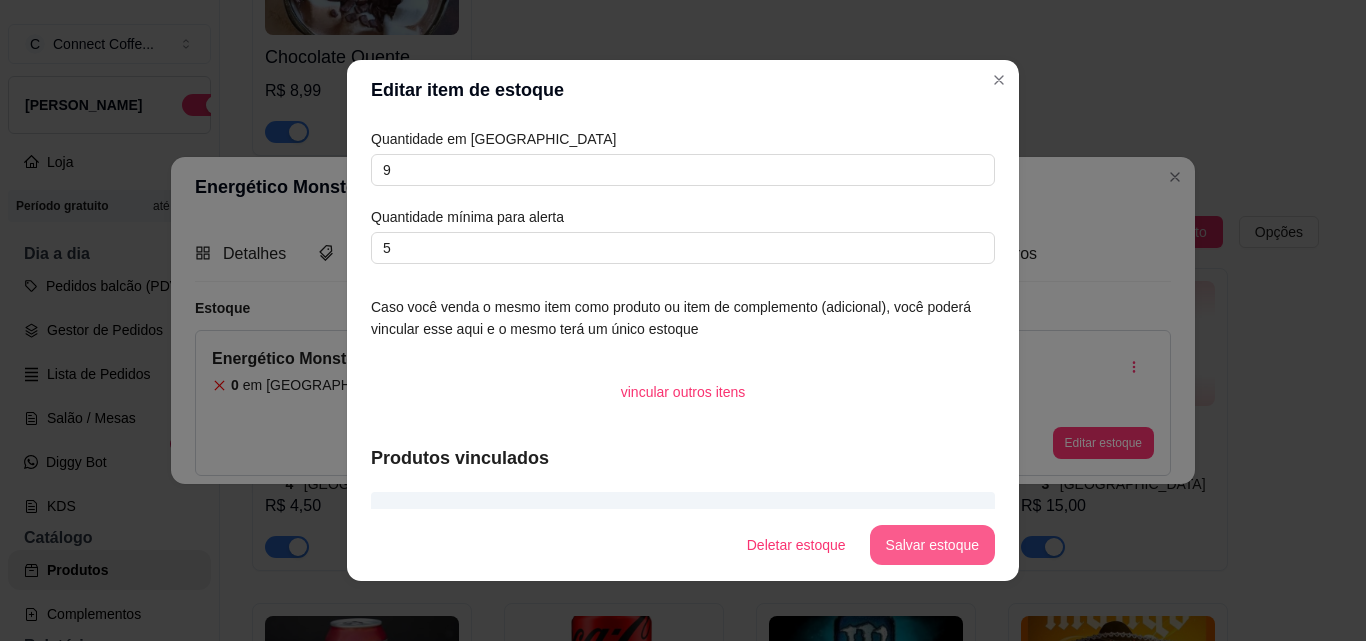 click on "Salvar estoque" at bounding box center [932, 545] 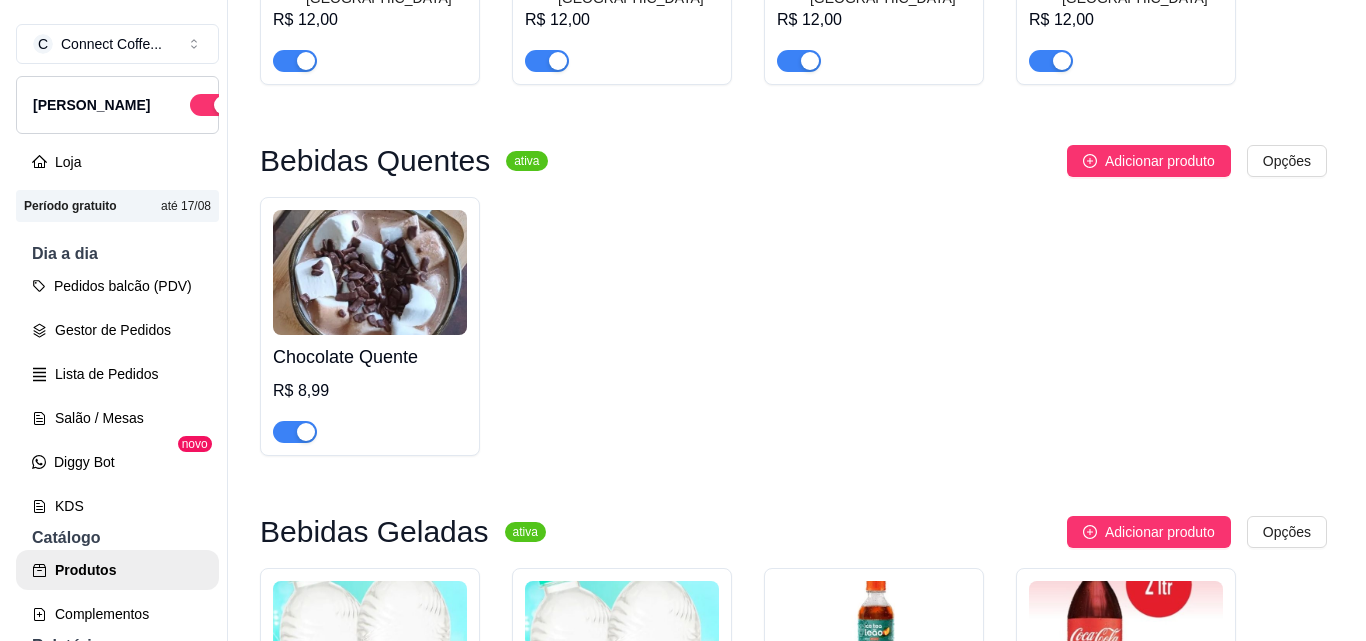 scroll, scrollTop: 2126, scrollLeft: 0, axis: vertical 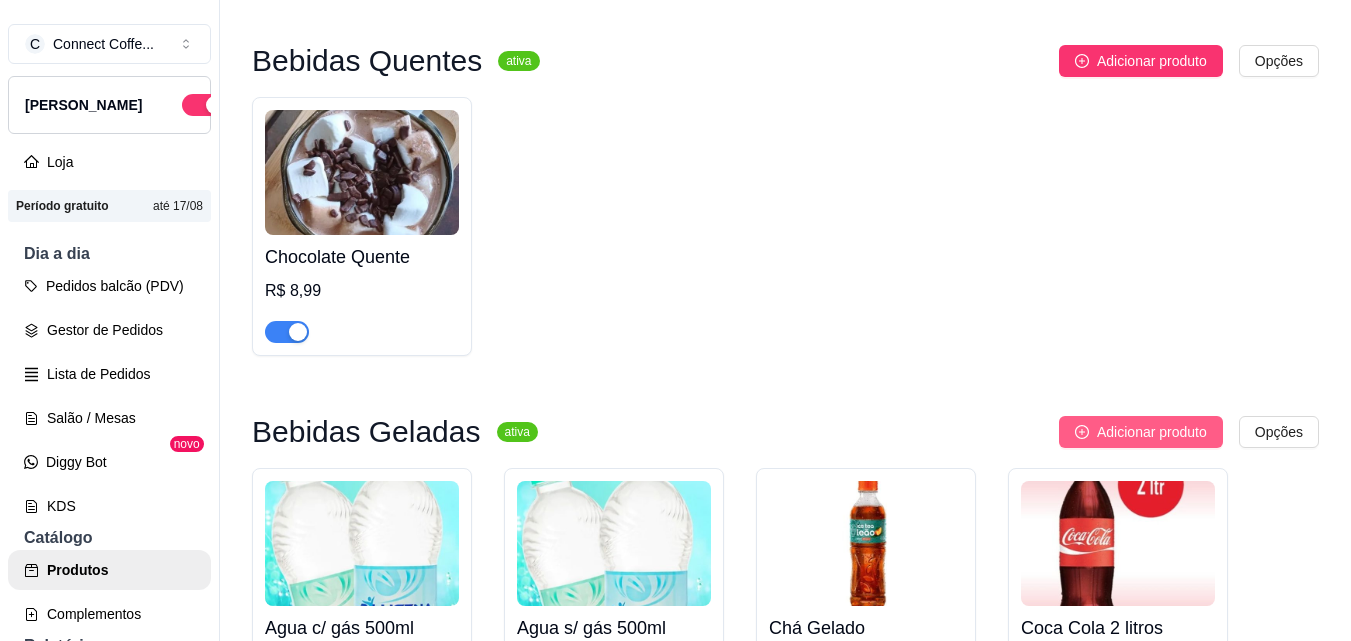 click on "Adicionar produto" at bounding box center (1152, 432) 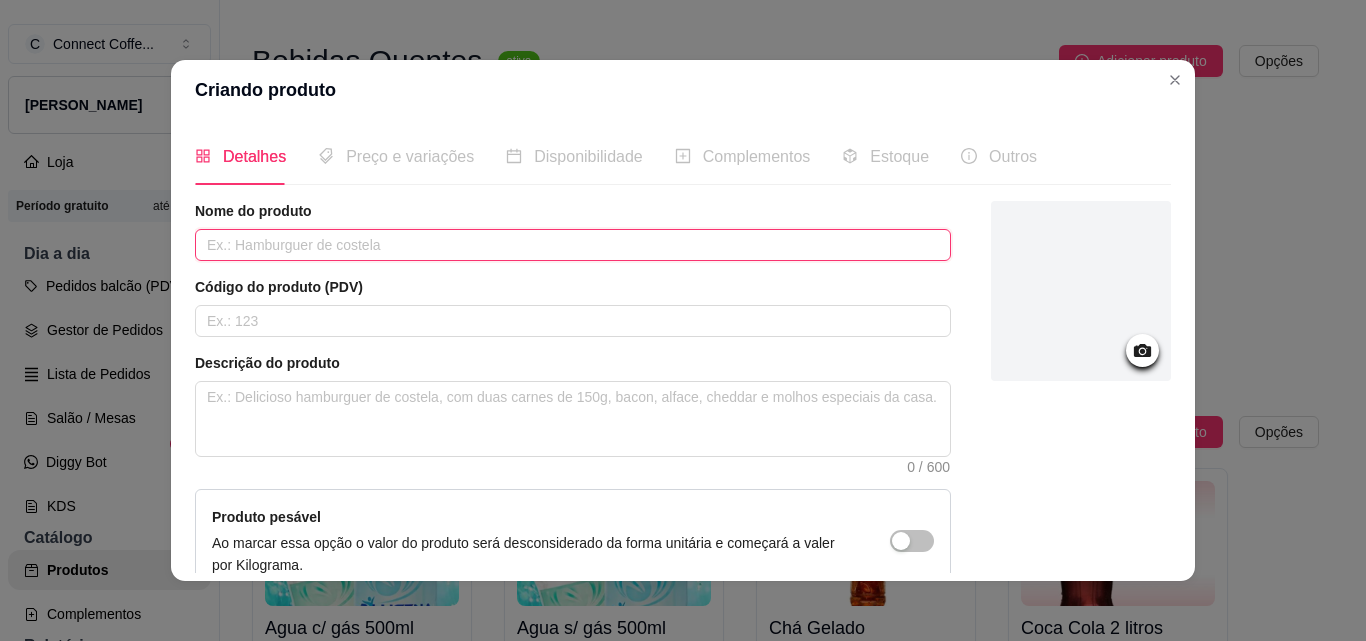 click at bounding box center (573, 245) 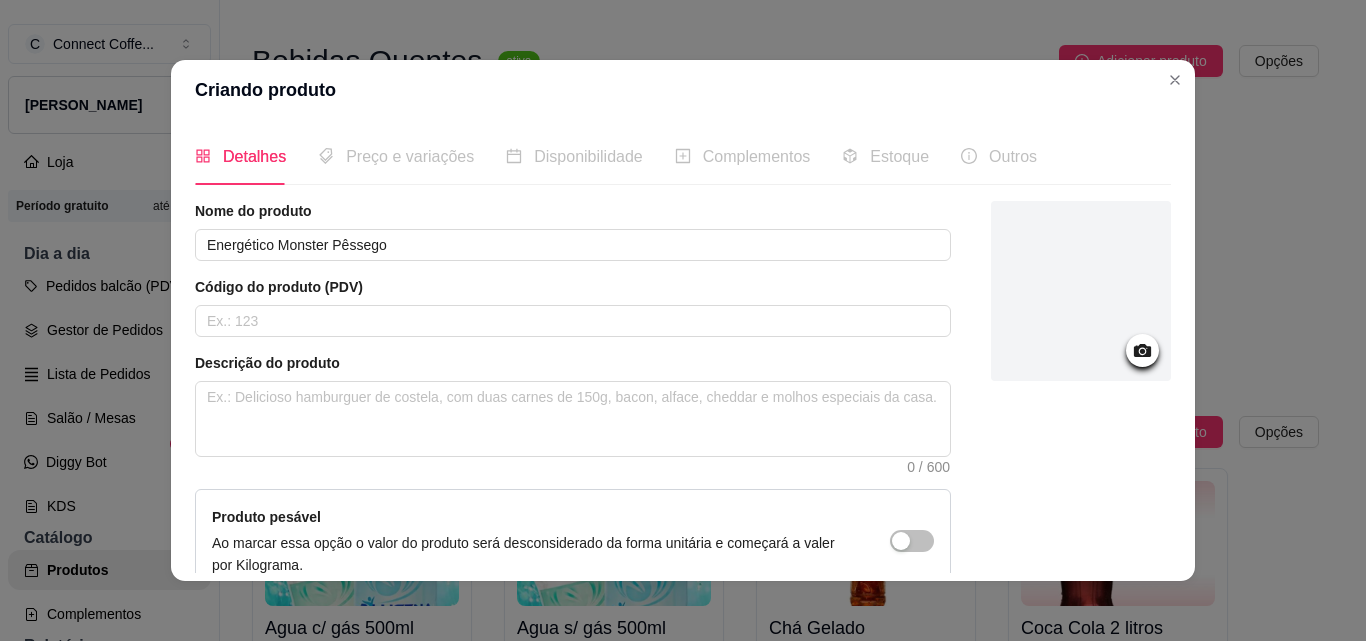 click 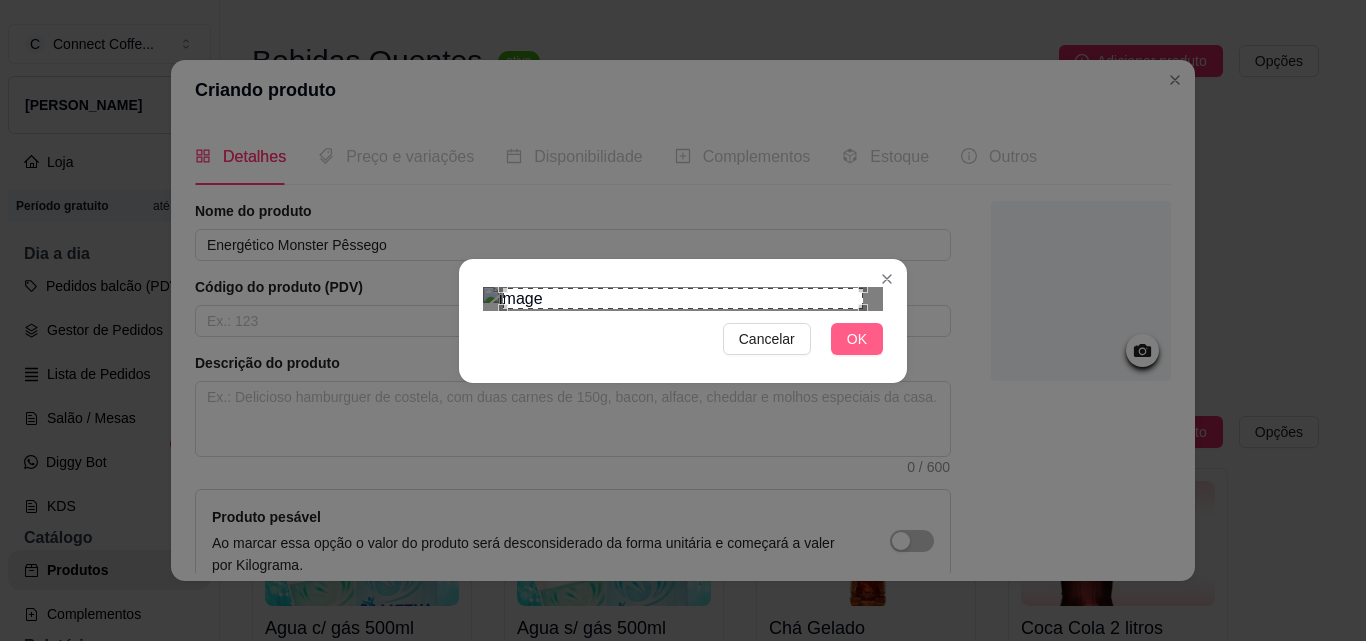 click on "OK" at bounding box center [857, 339] 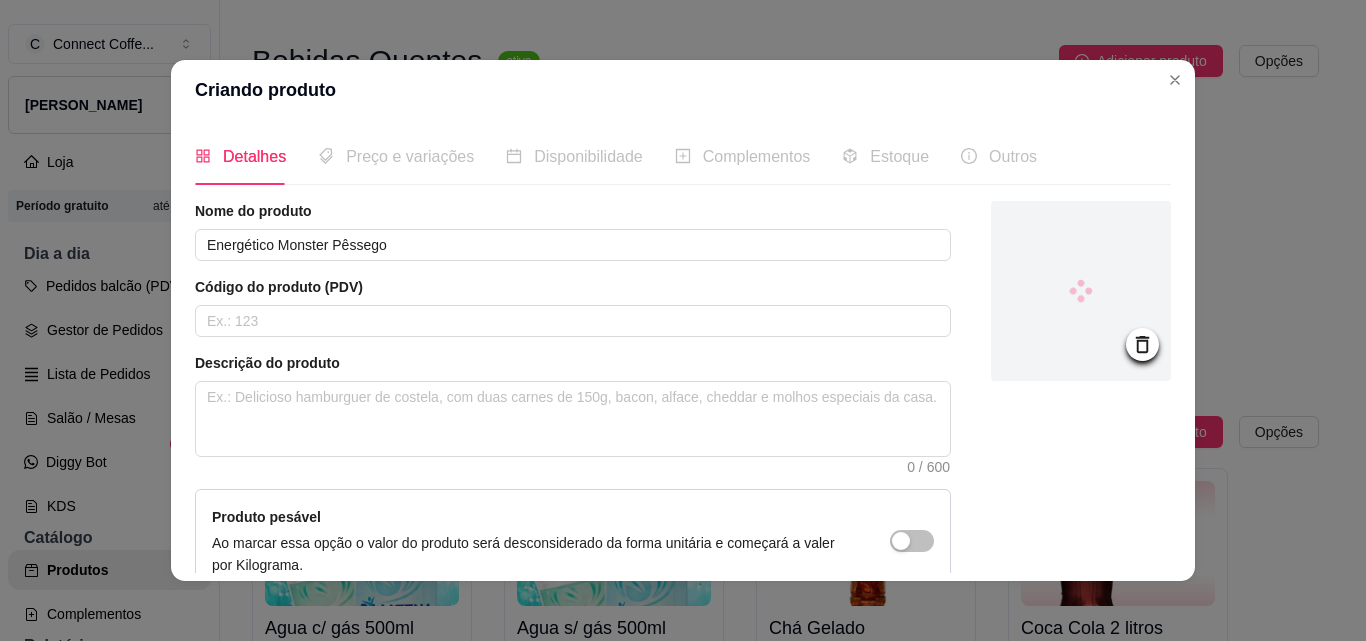 click on "Produto pesável Ao marcar essa opção o valor do produto será desconsiderado da forma unitária e começará a valer por Kilograma." at bounding box center (573, 541) 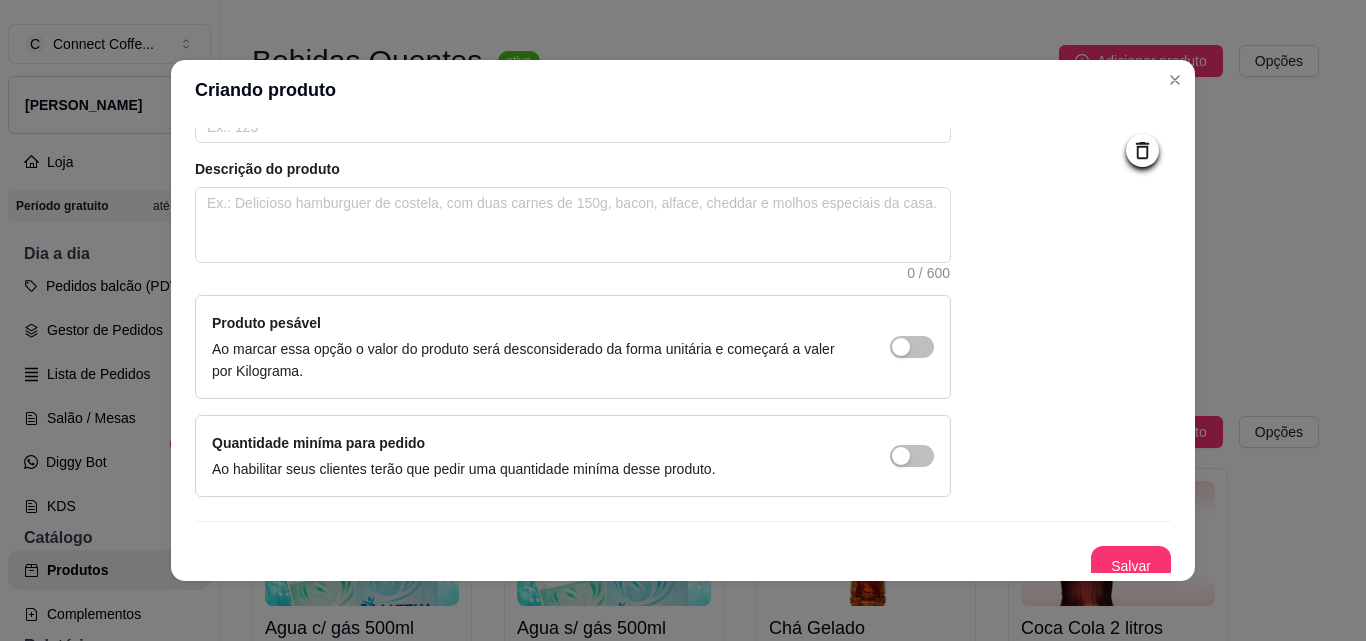 scroll, scrollTop: 207, scrollLeft: 0, axis: vertical 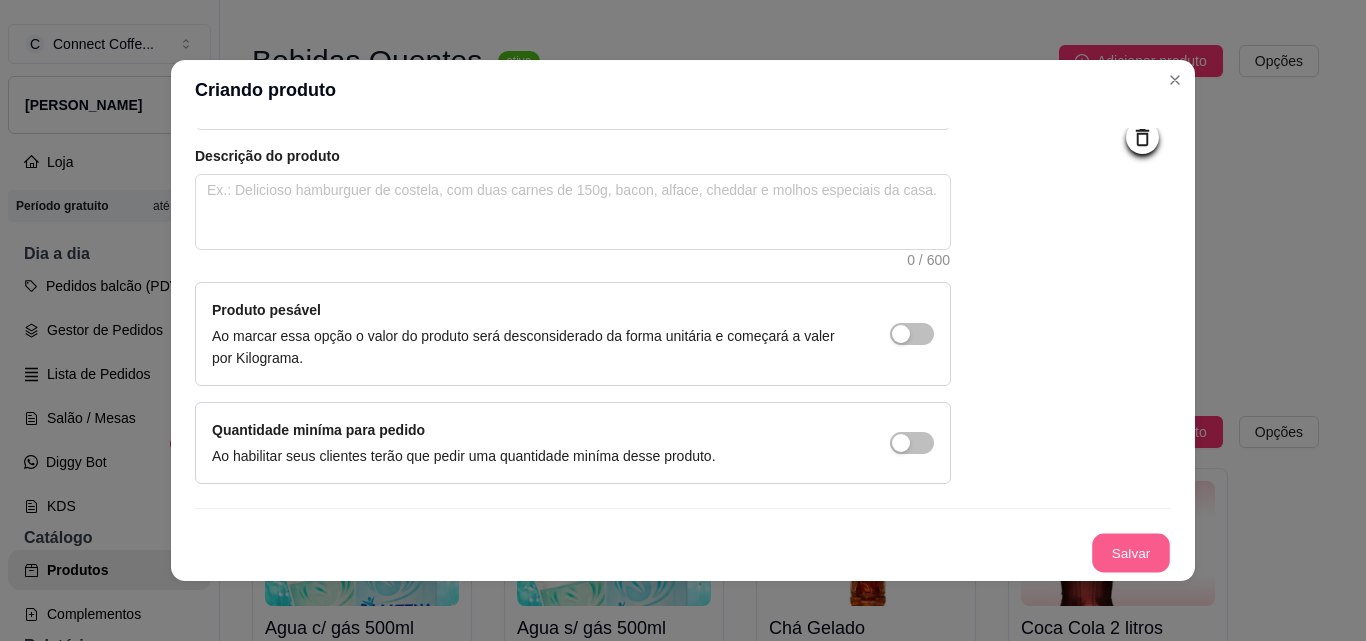 click on "Salvar" at bounding box center (1131, 553) 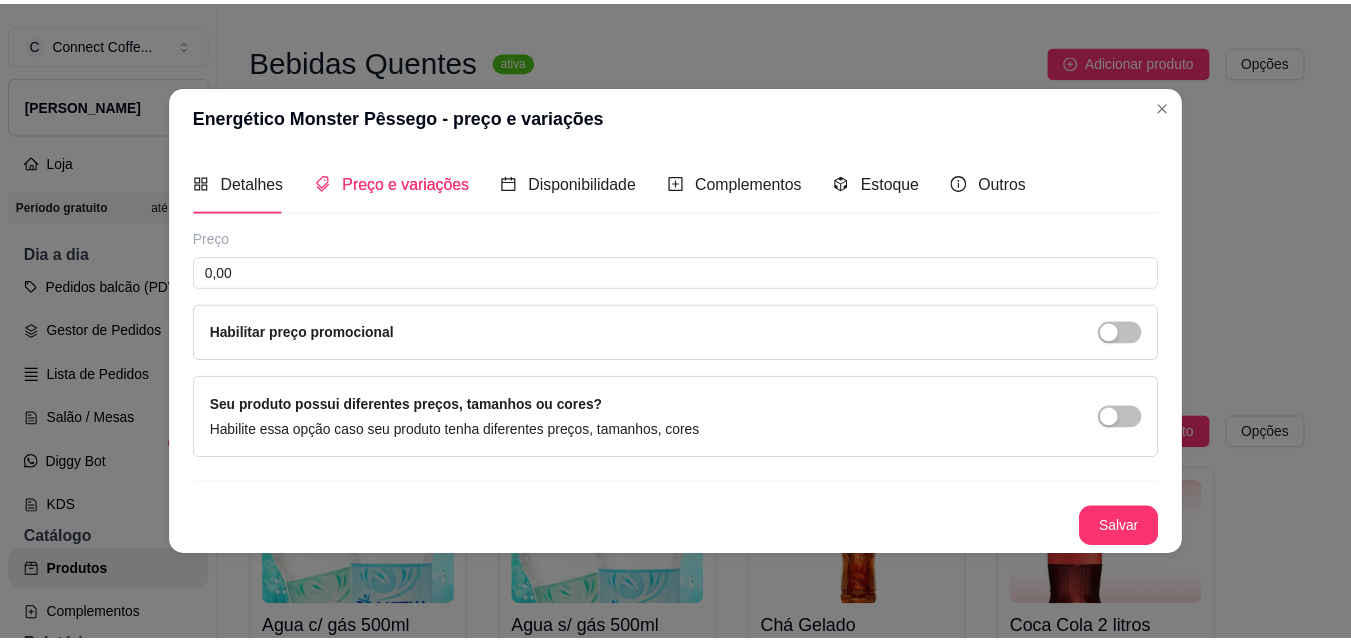 scroll, scrollTop: 0, scrollLeft: 0, axis: both 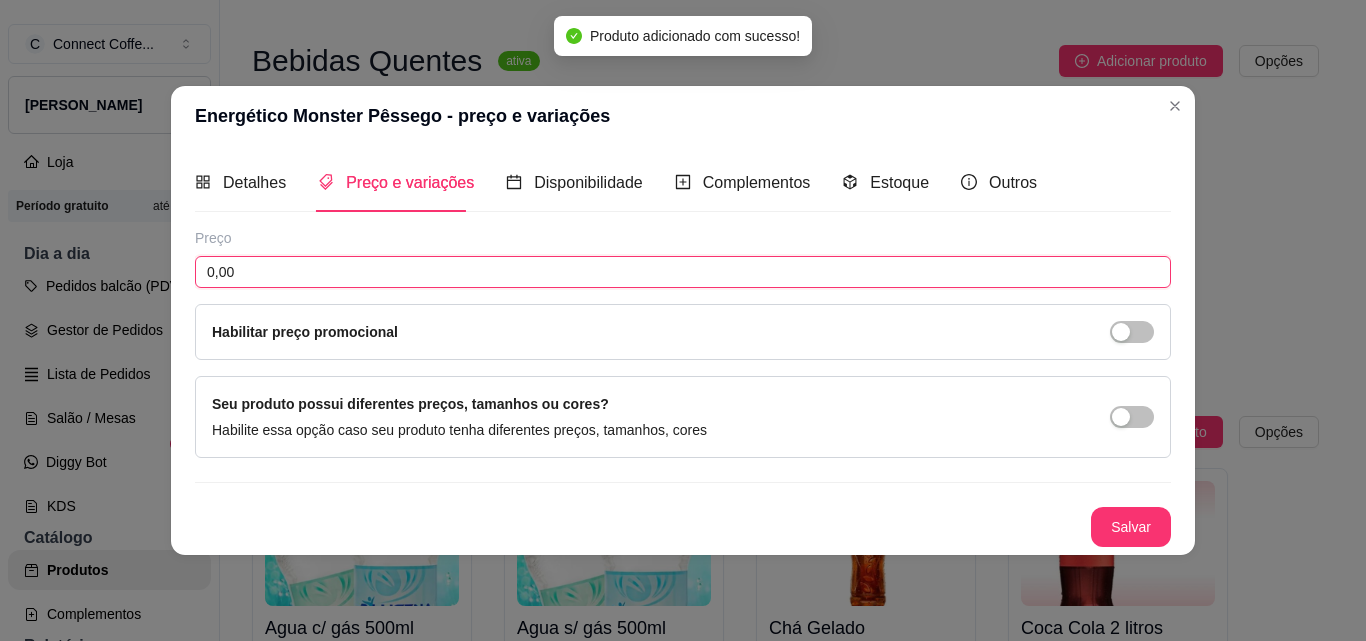 click on "0,00" at bounding box center (683, 272) 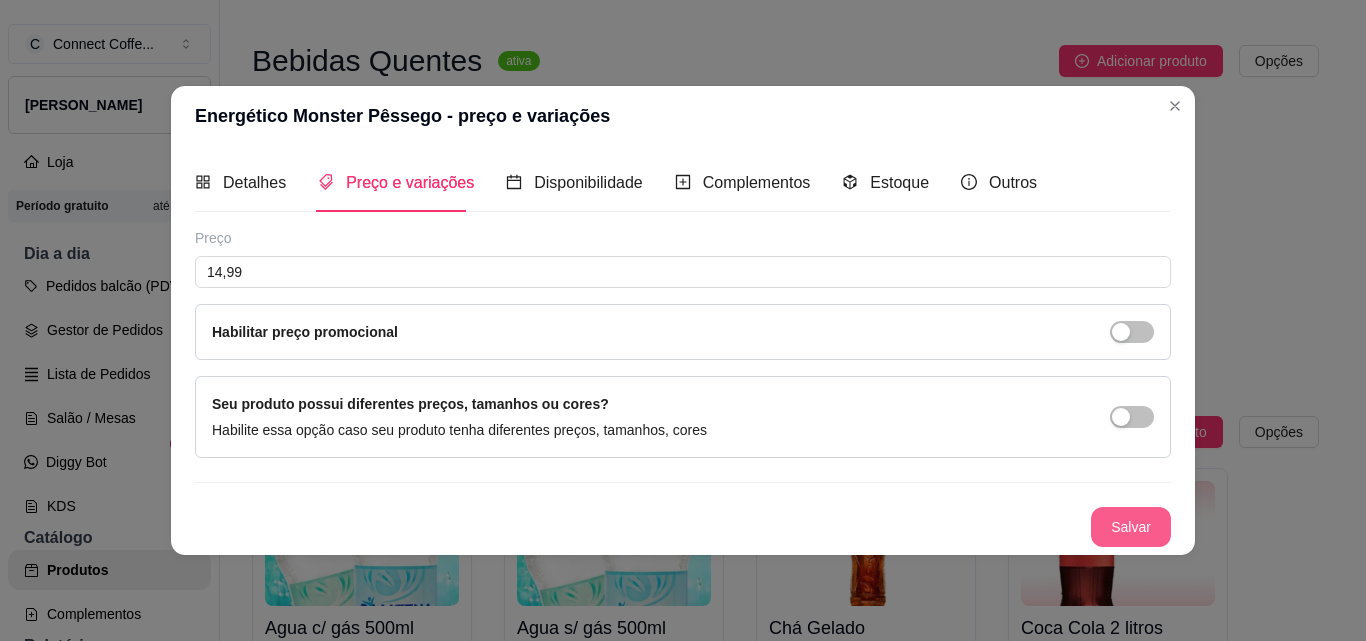 click on "Salvar" at bounding box center (1131, 527) 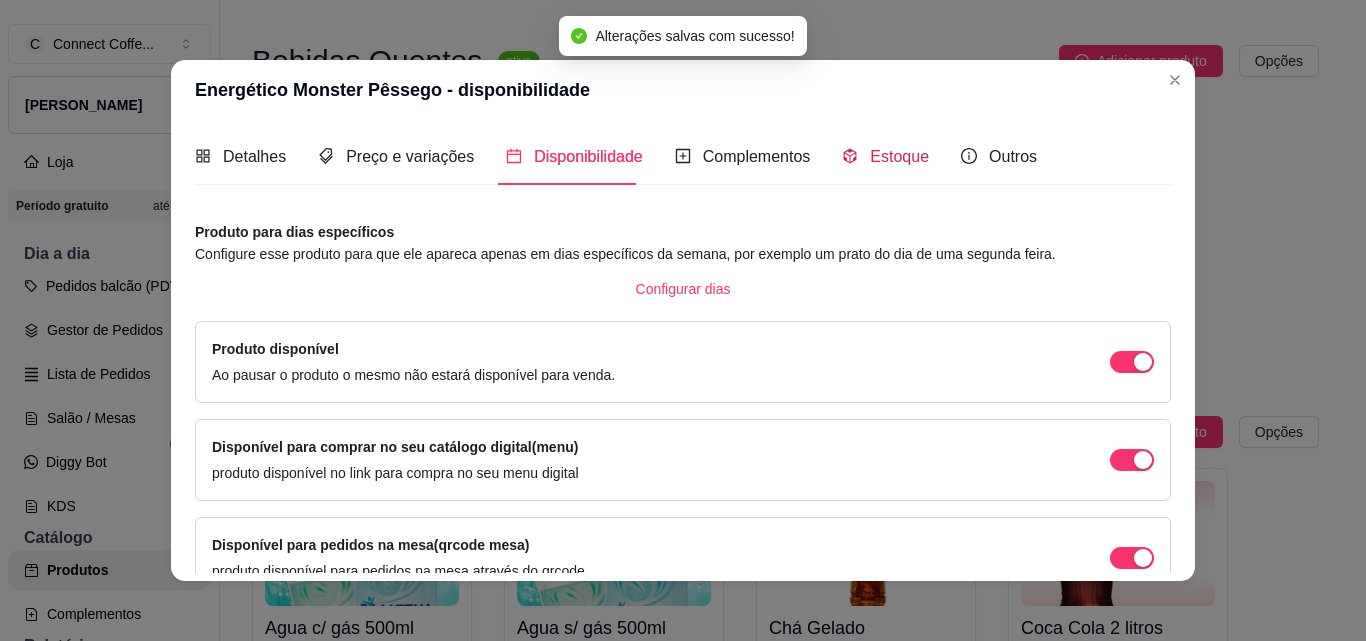 click on "Estoque" at bounding box center [899, 156] 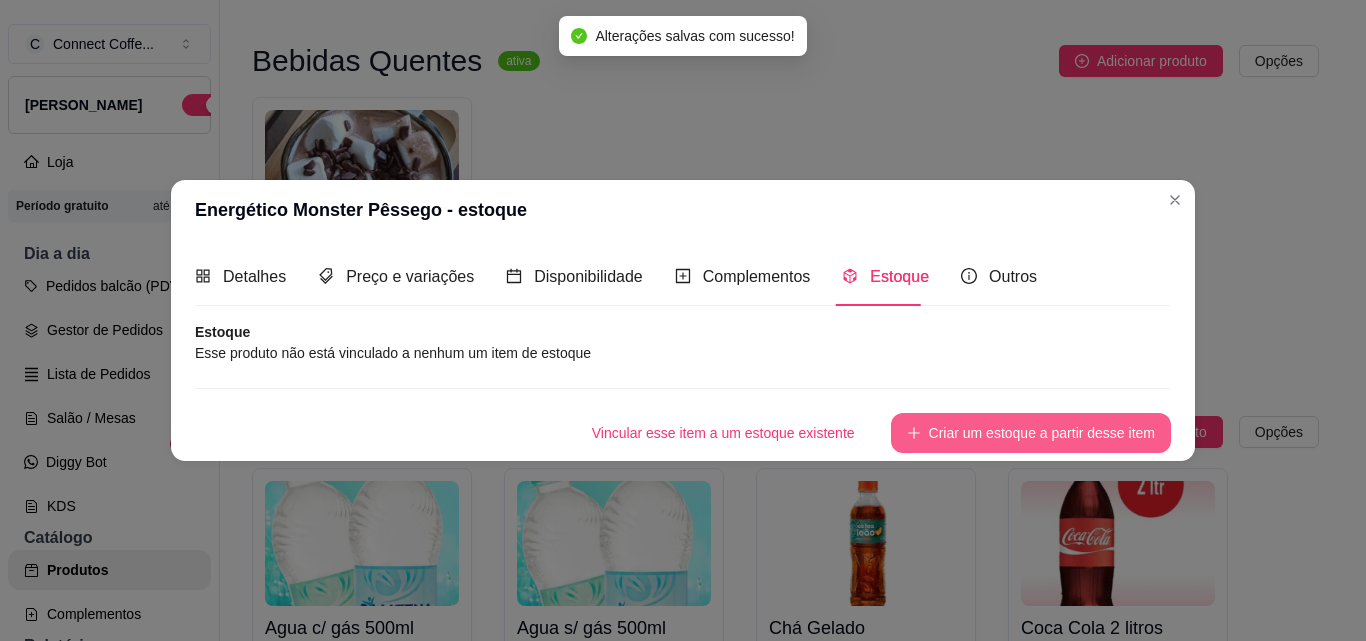 click on "Criar um estoque a partir desse item" at bounding box center [1031, 433] 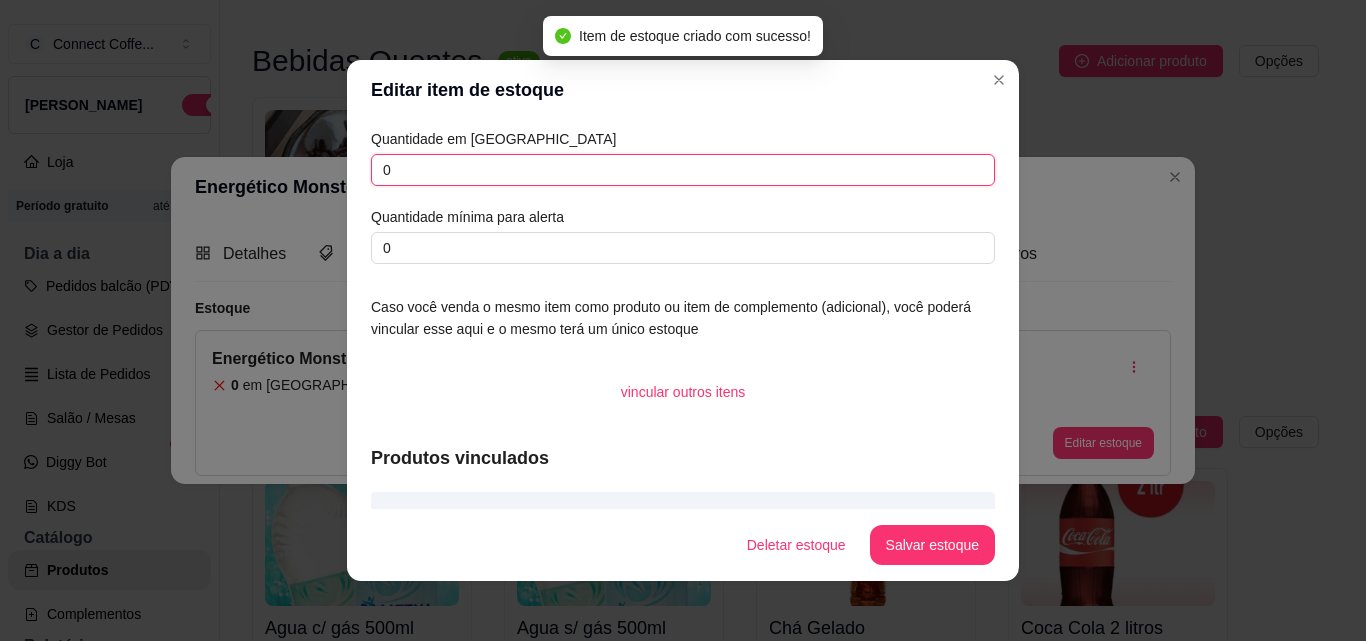 drag, startPoint x: 358, startPoint y: 176, endPoint x: 322, endPoint y: 175, distance: 36.013885 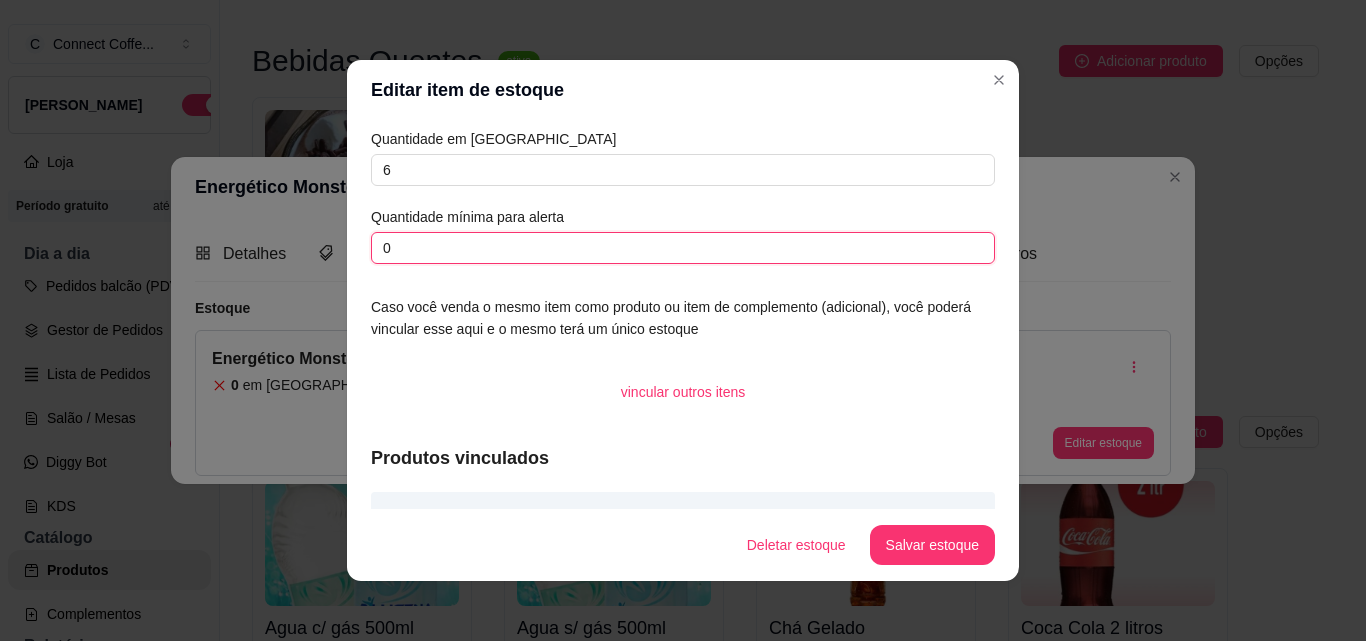 drag, startPoint x: 393, startPoint y: 244, endPoint x: 320, endPoint y: 244, distance: 73 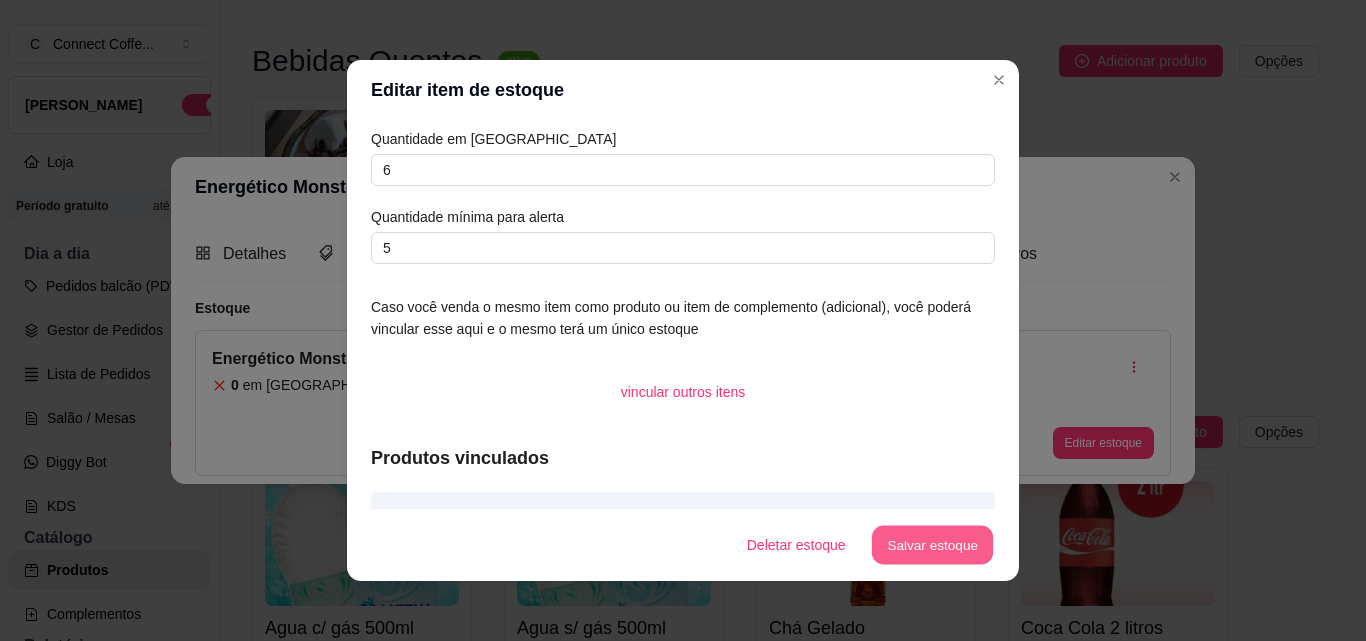 click on "Salvar estoque" at bounding box center [932, 545] 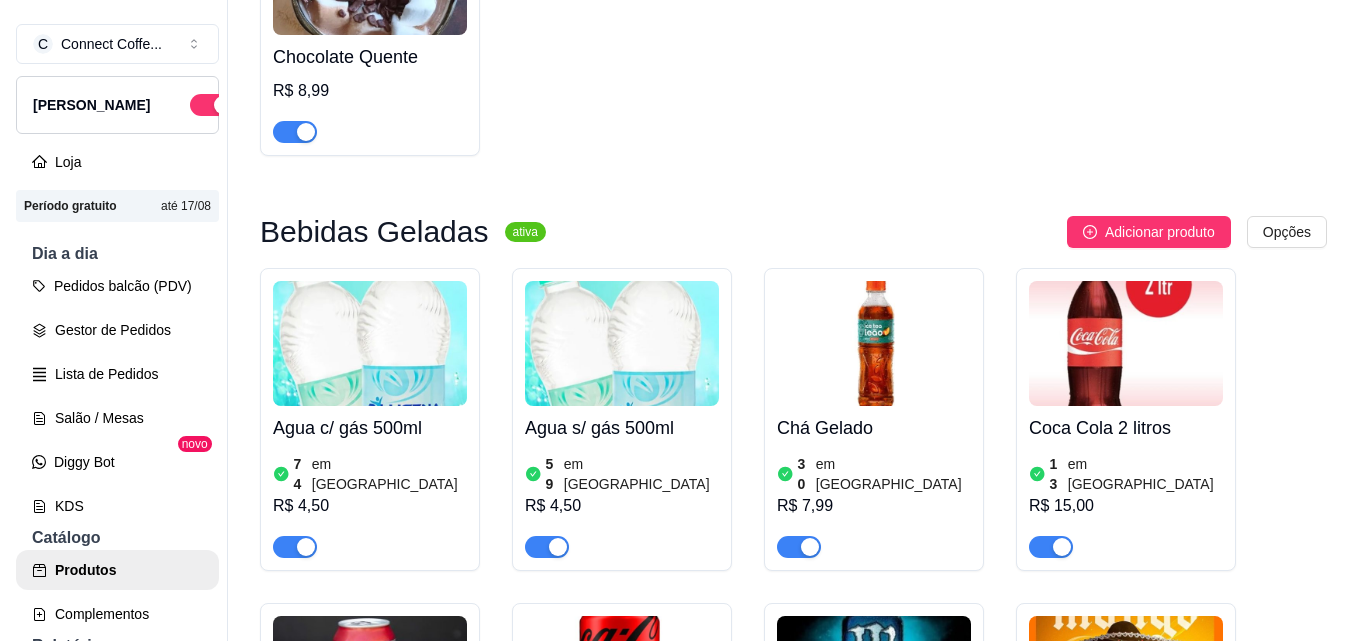 scroll, scrollTop: 2226, scrollLeft: 0, axis: vertical 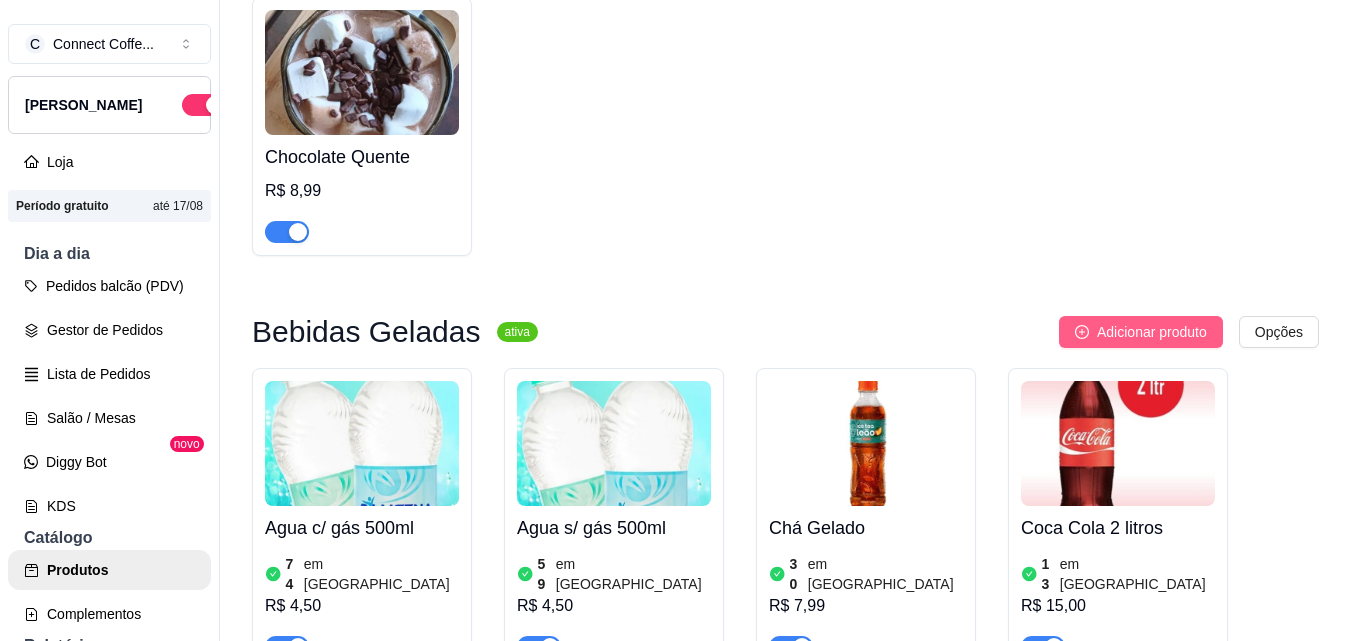 click on "Adicionar produto" at bounding box center [1152, 332] 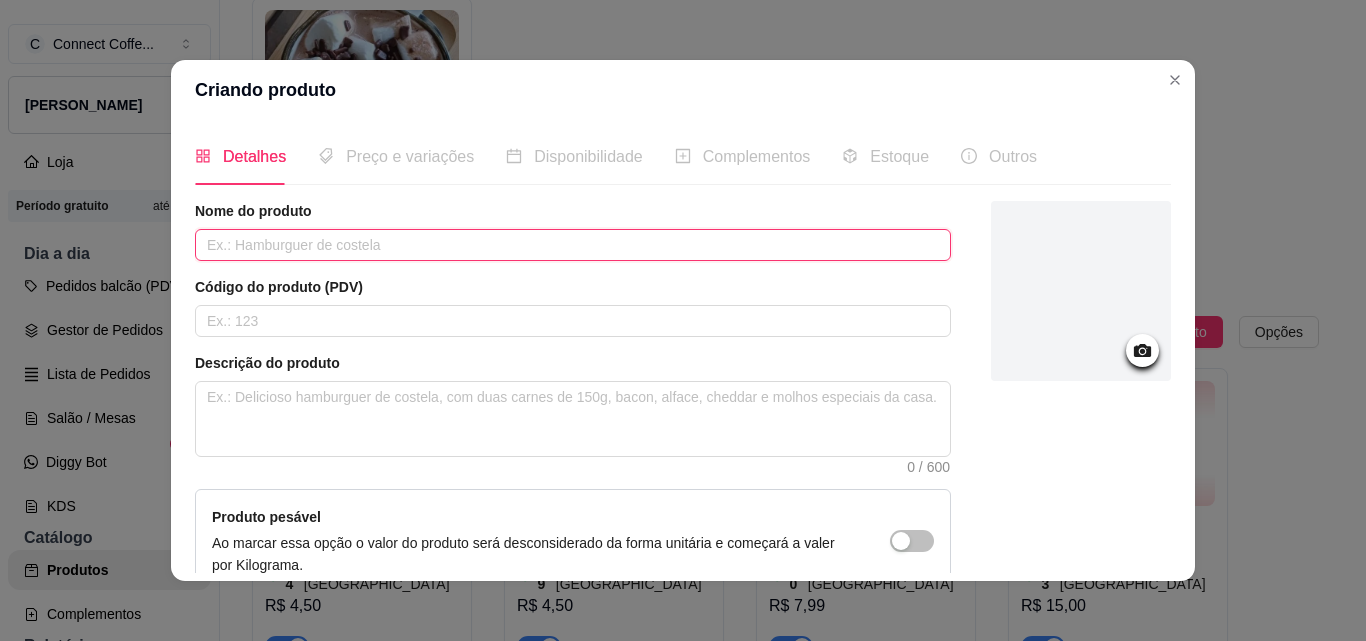 click at bounding box center (573, 245) 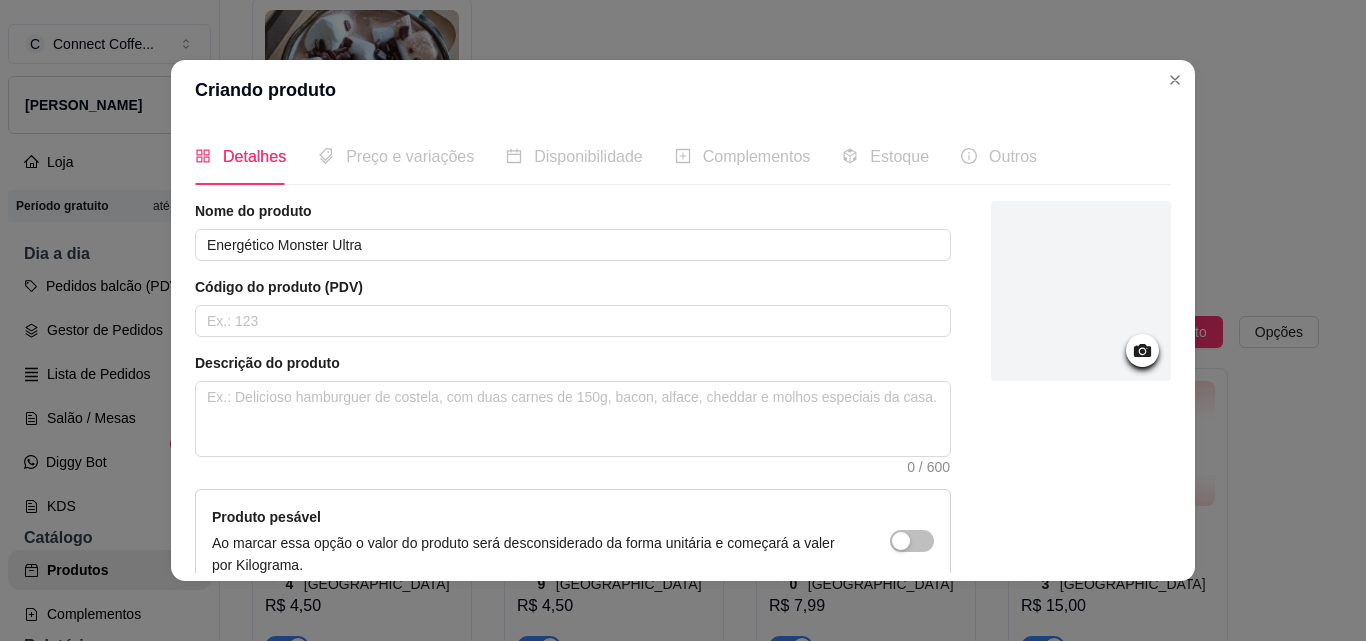 click 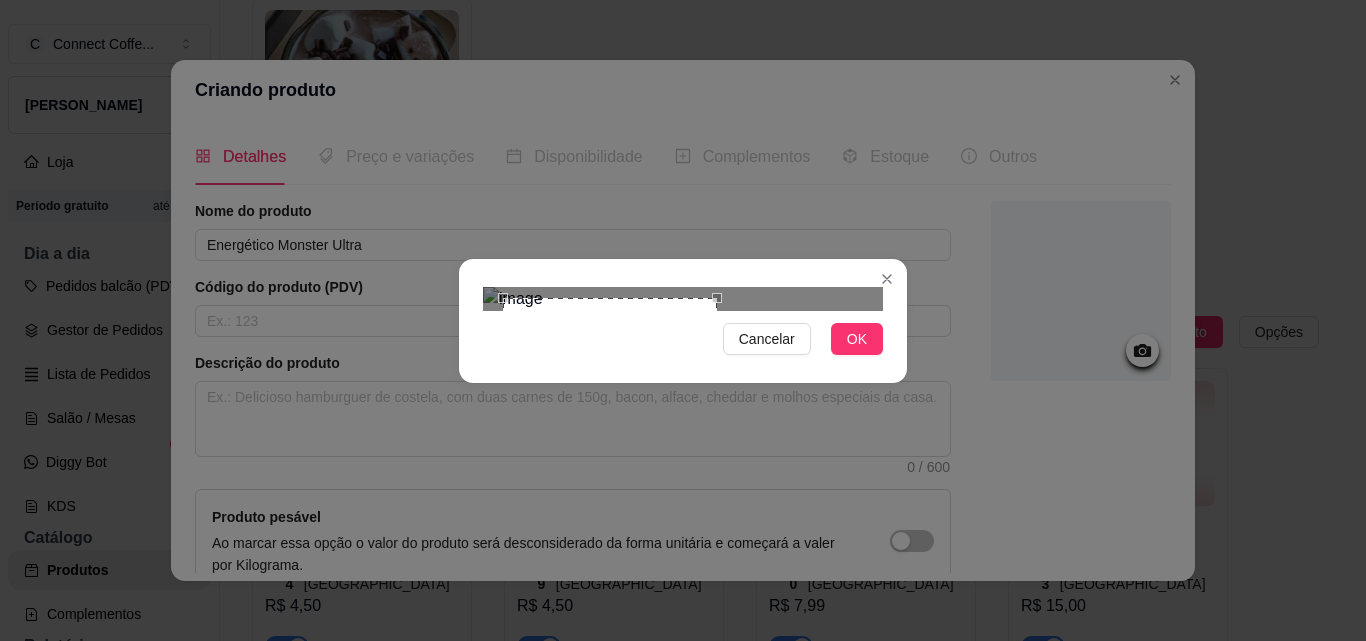 click at bounding box center [683, 299] 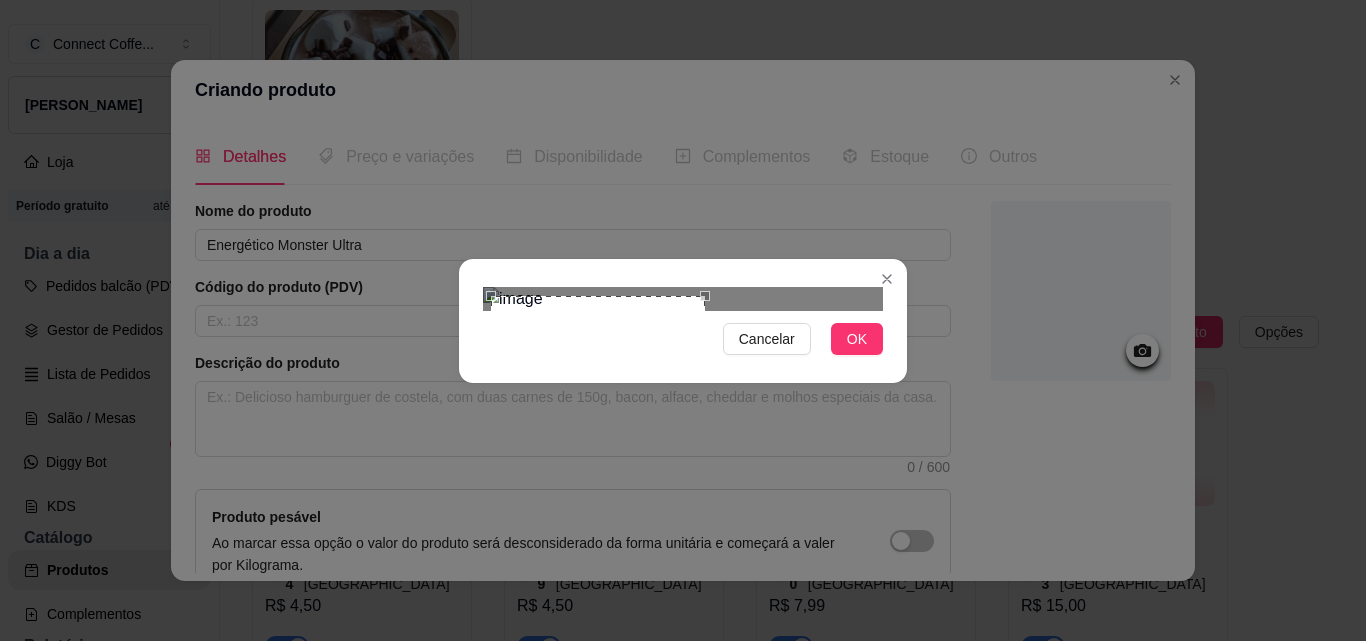 click at bounding box center [598, 403] 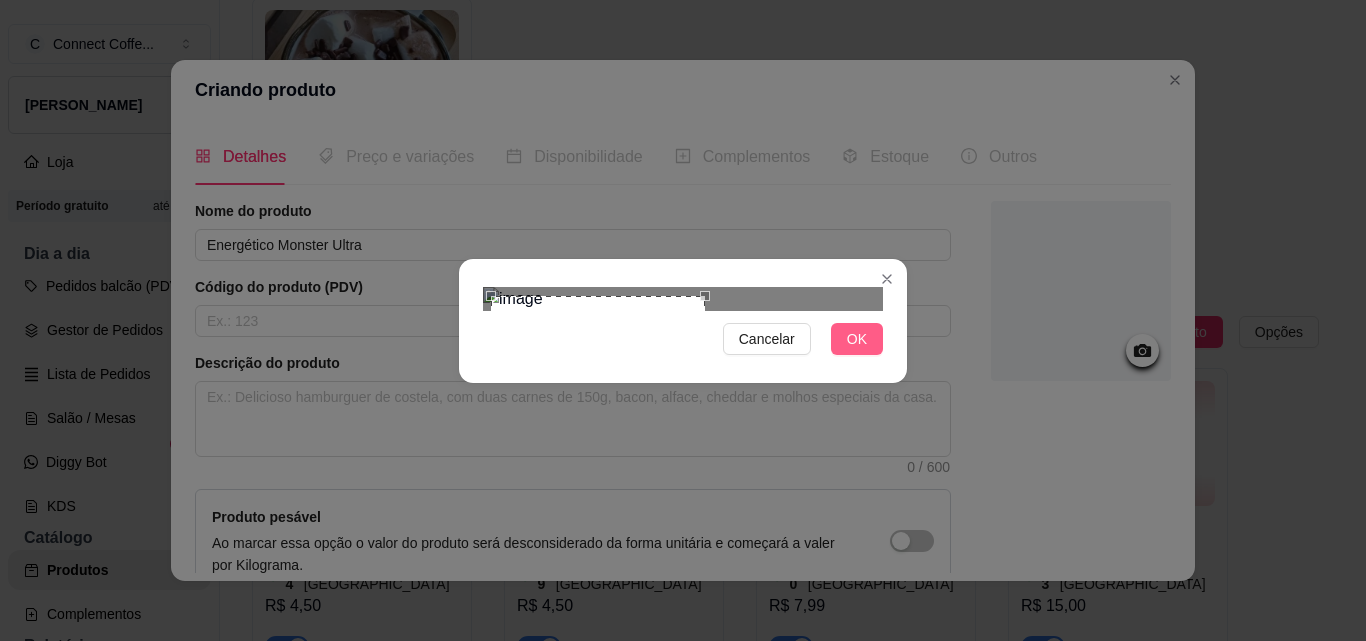 click on "OK" at bounding box center (857, 339) 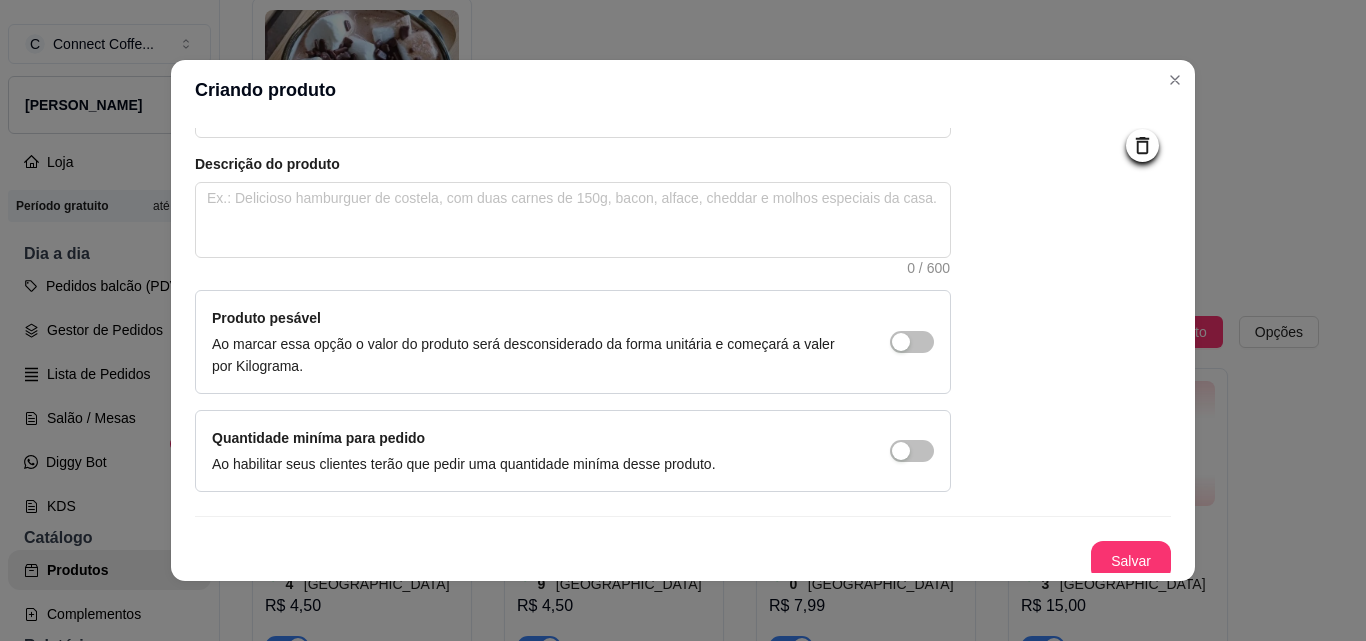 scroll, scrollTop: 207, scrollLeft: 0, axis: vertical 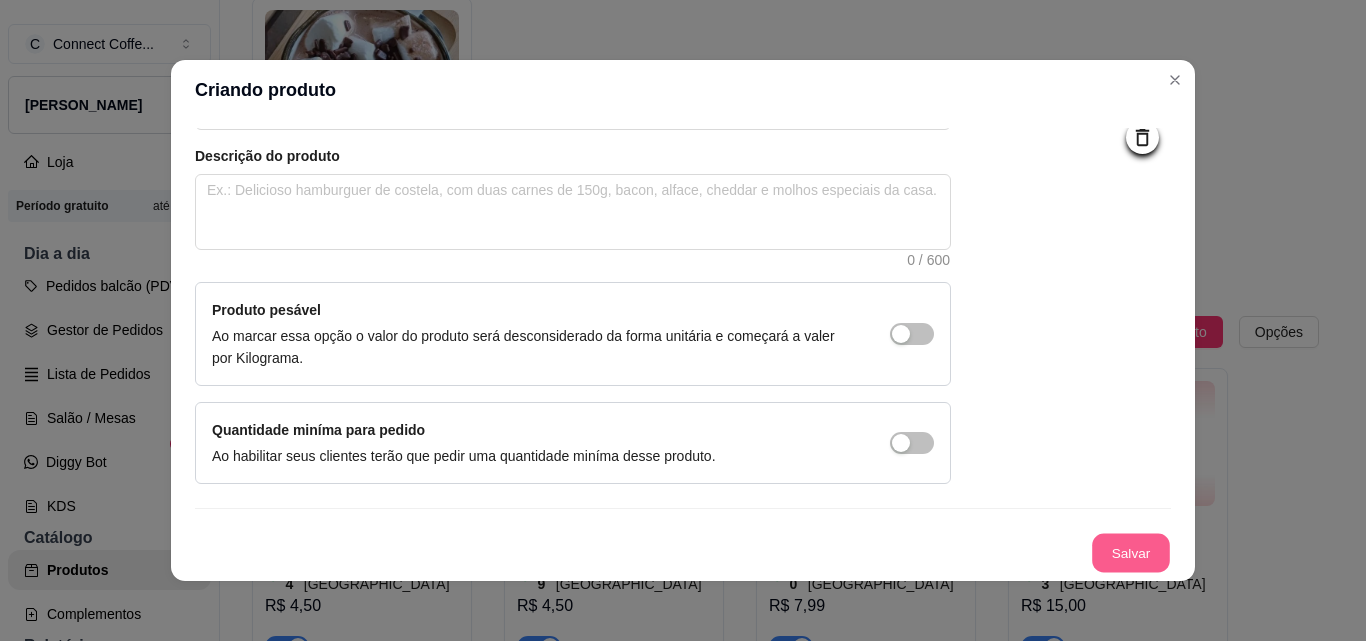 click on "Salvar" at bounding box center (1131, 553) 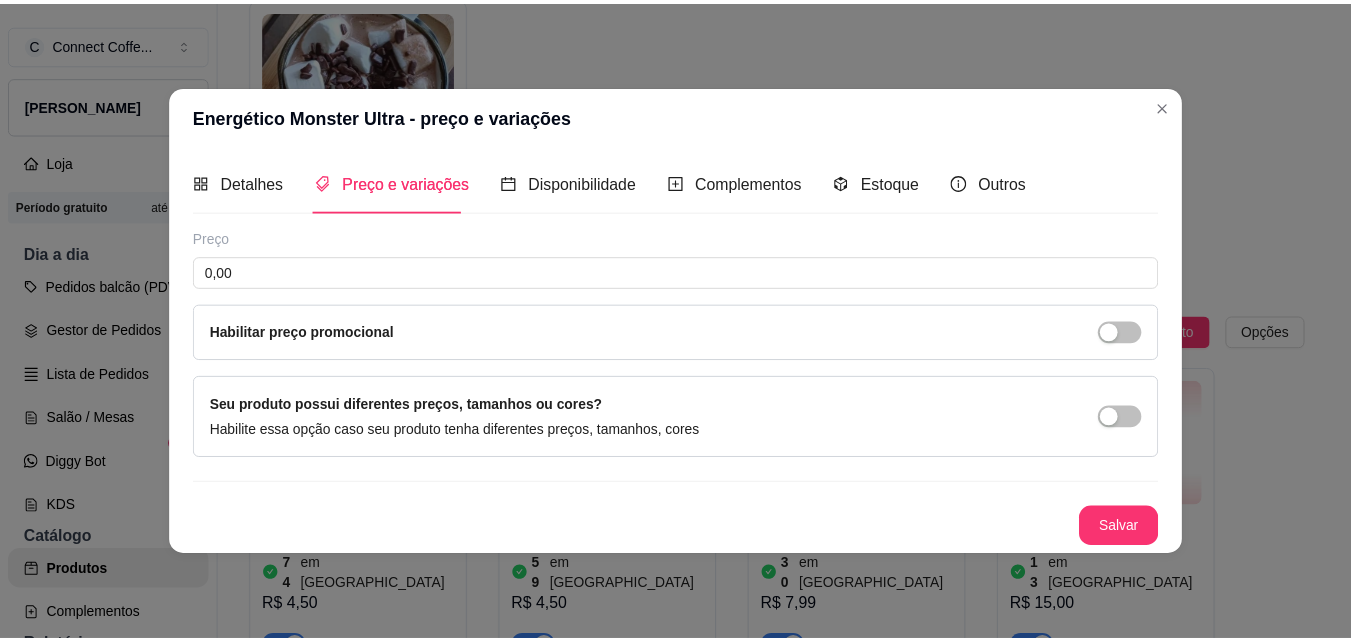 scroll, scrollTop: 0, scrollLeft: 0, axis: both 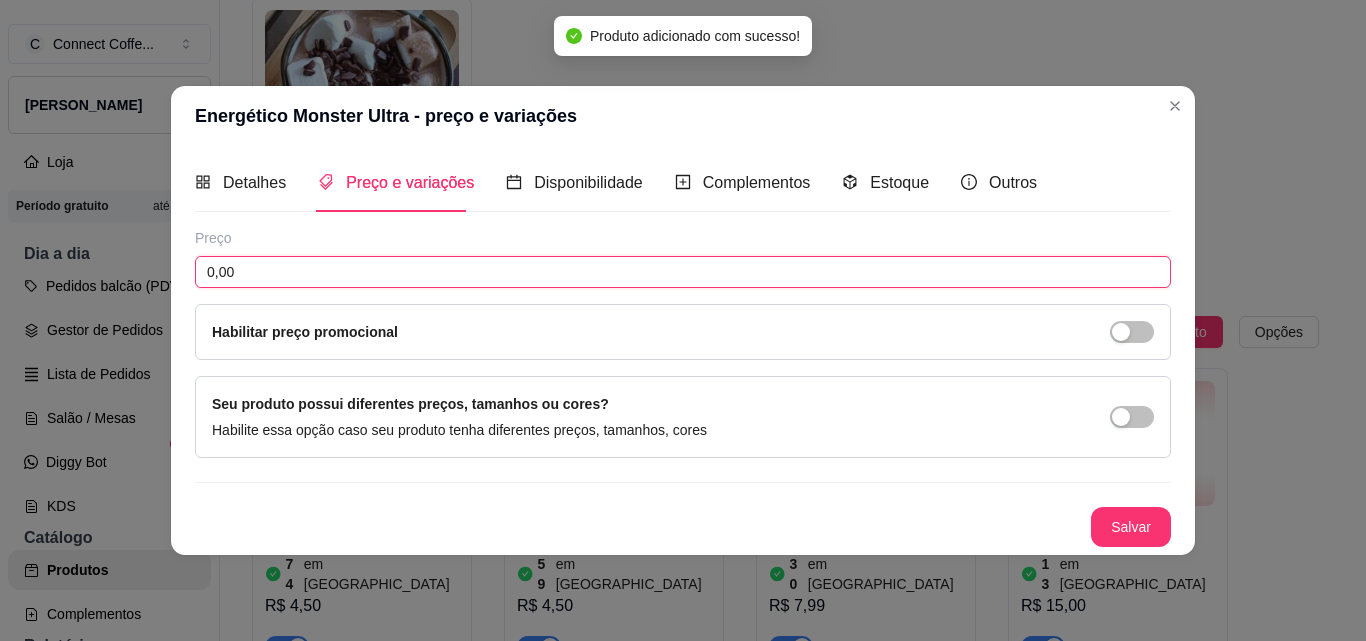 click on "0,00" at bounding box center (683, 272) 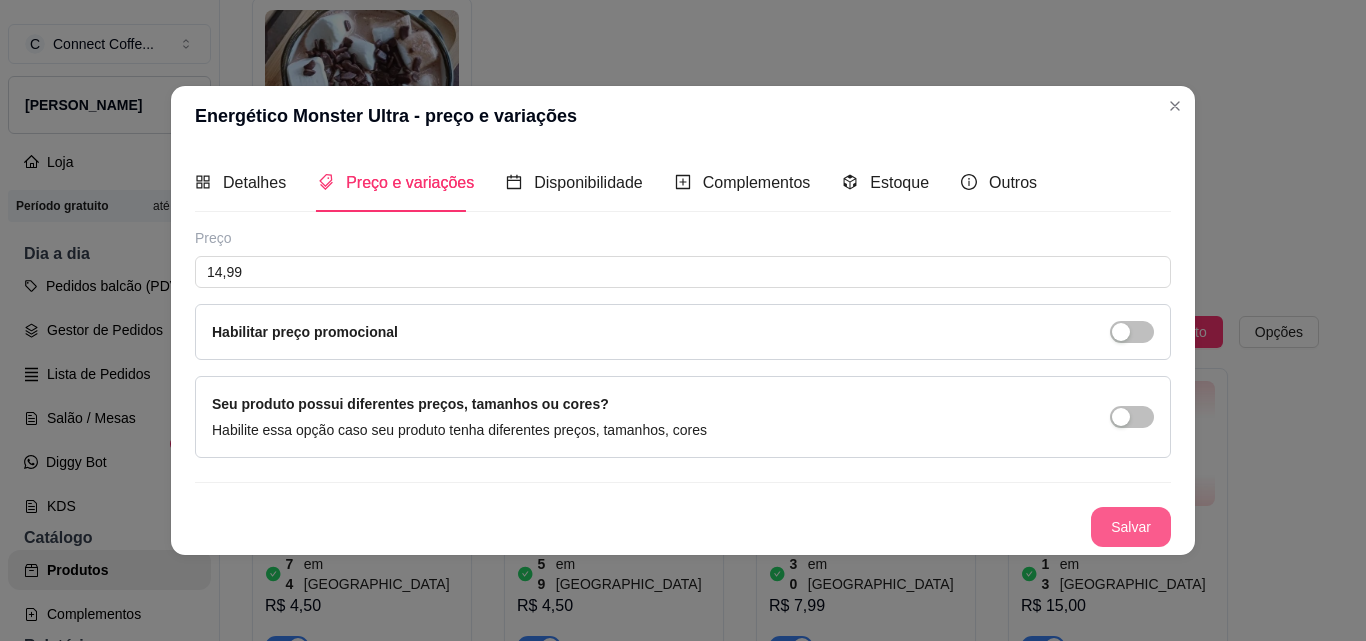 click on "Salvar" at bounding box center (1131, 527) 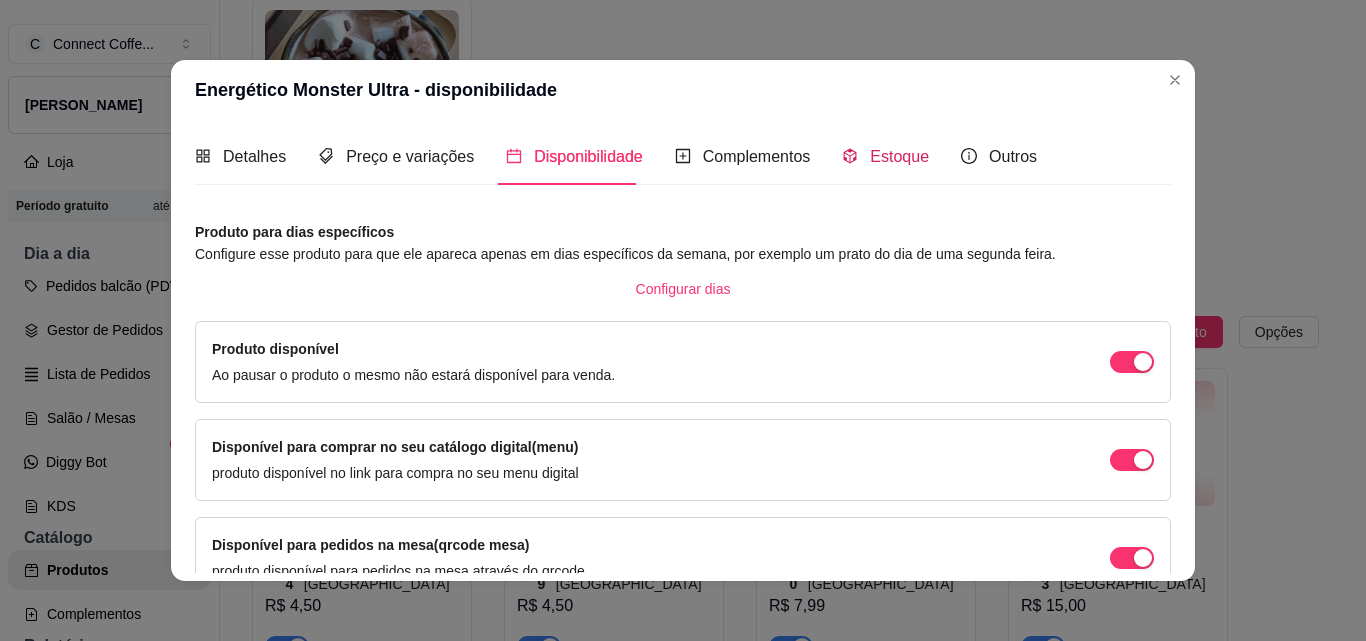 click on "Estoque" at bounding box center [899, 156] 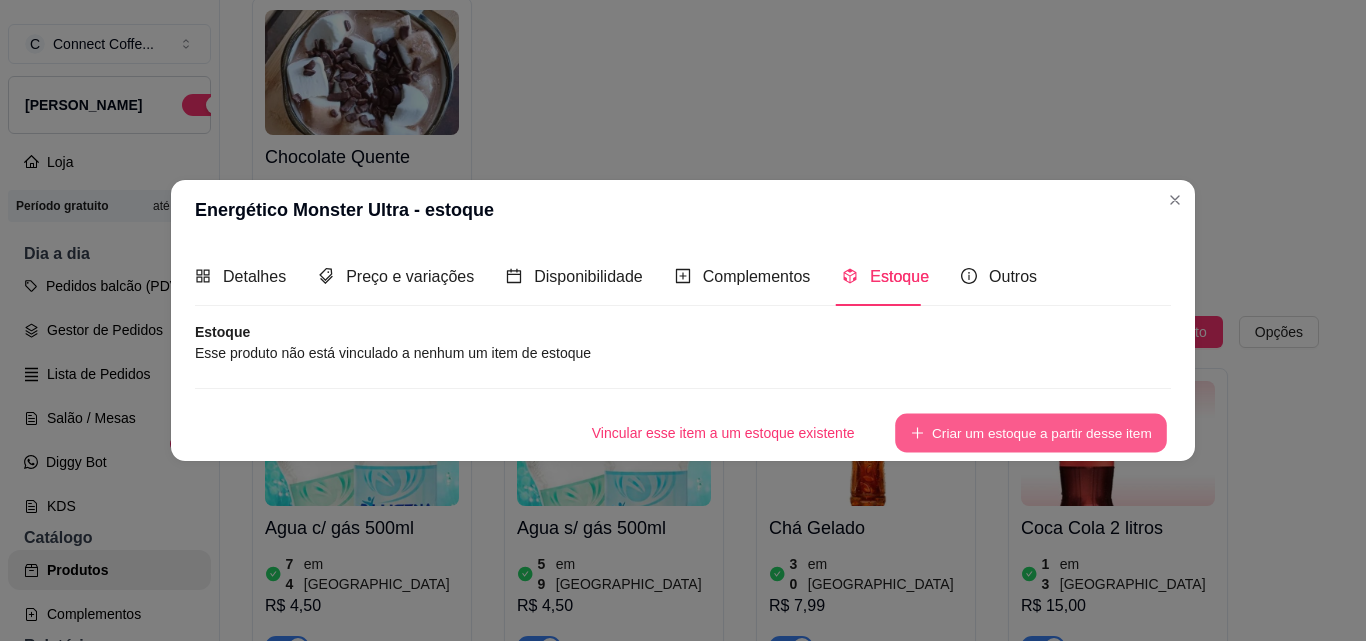 click on "Criar um estoque a partir desse item" at bounding box center [1031, 432] 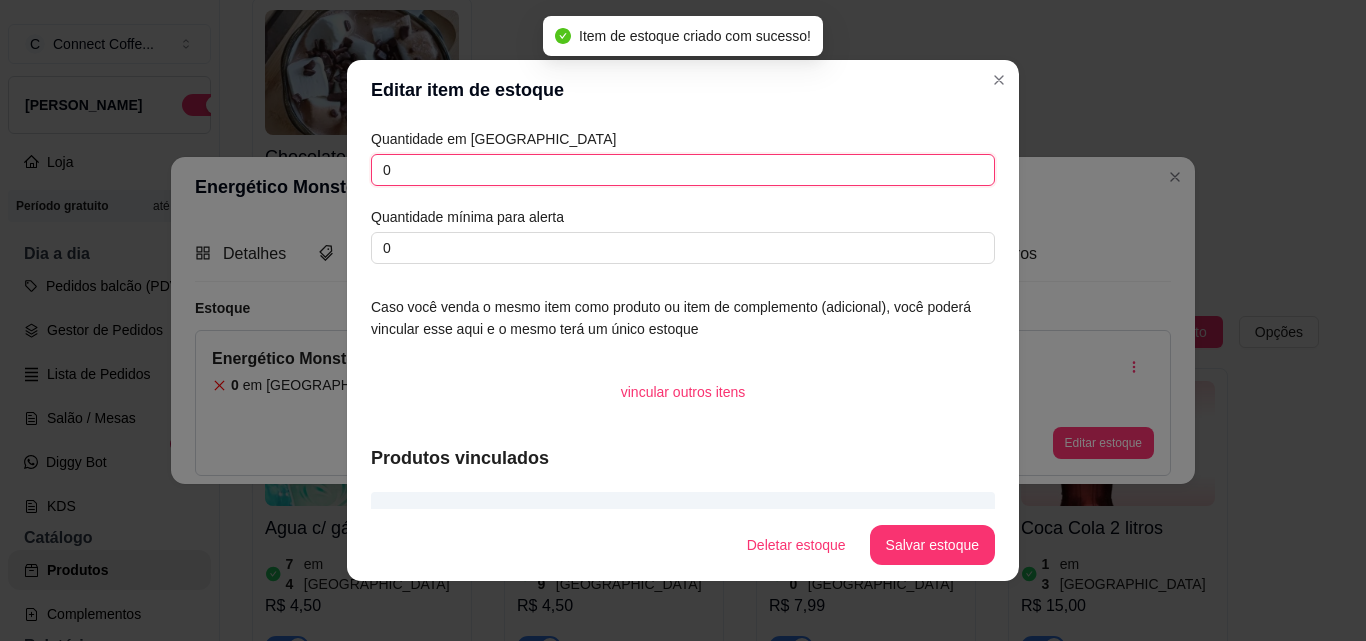 drag, startPoint x: 437, startPoint y: 175, endPoint x: 359, endPoint y: 166, distance: 78.51752 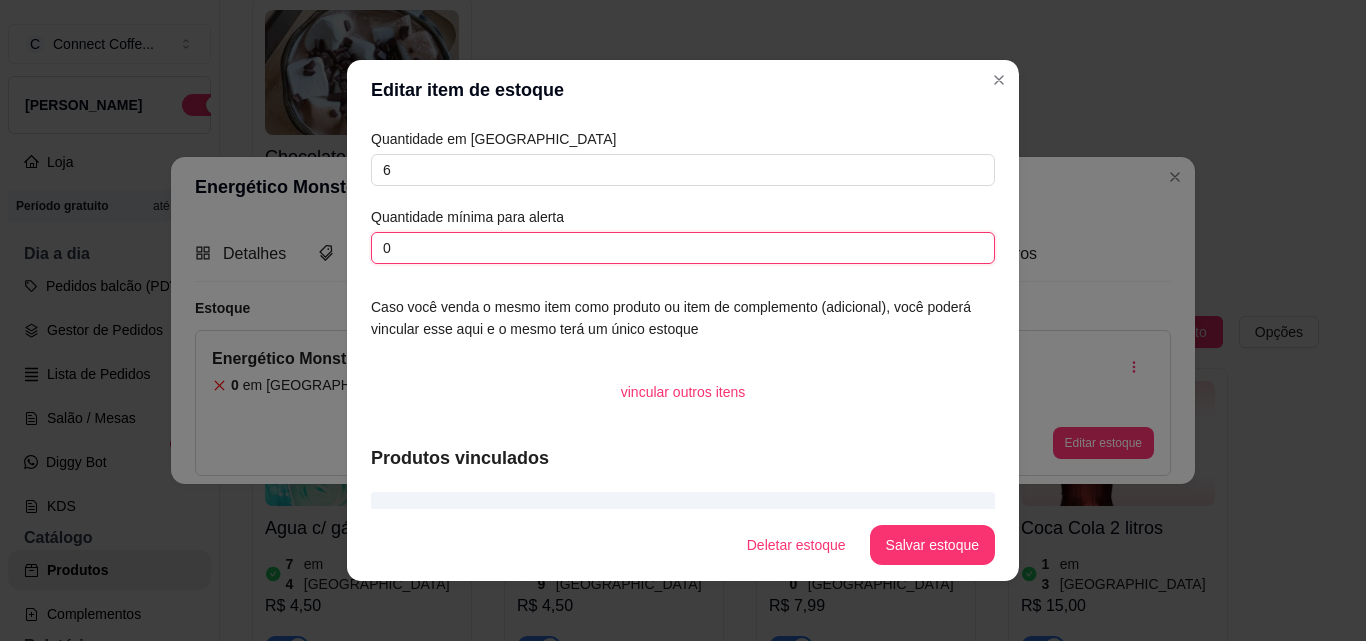 drag, startPoint x: 403, startPoint y: 242, endPoint x: 329, endPoint y: 243, distance: 74.00676 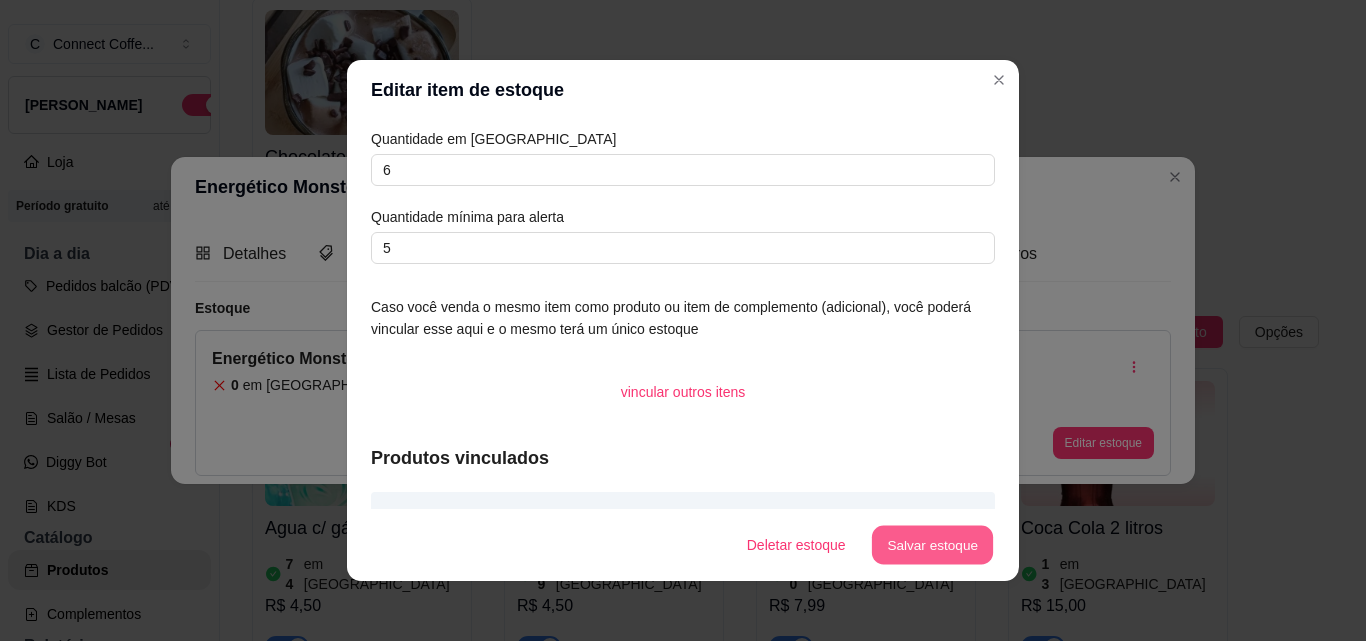 click on "Salvar estoque" at bounding box center [932, 545] 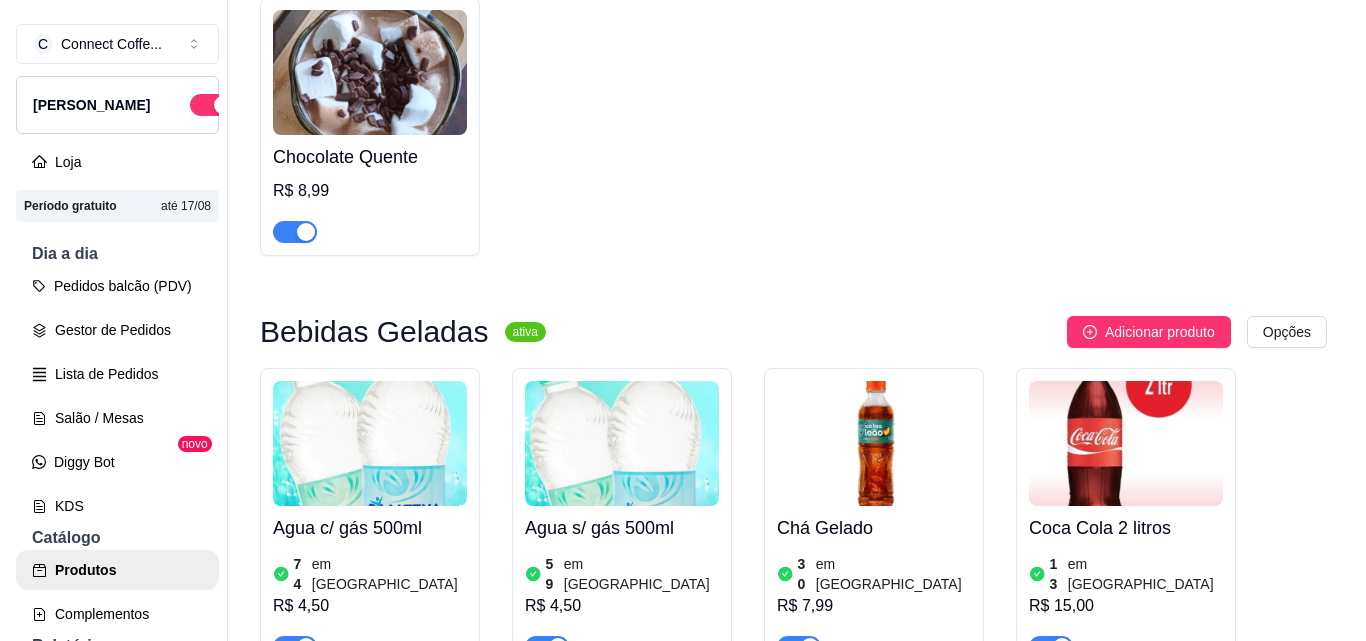 scroll, scrollTop: 2126, scrollLeft: 0, axis: vertical 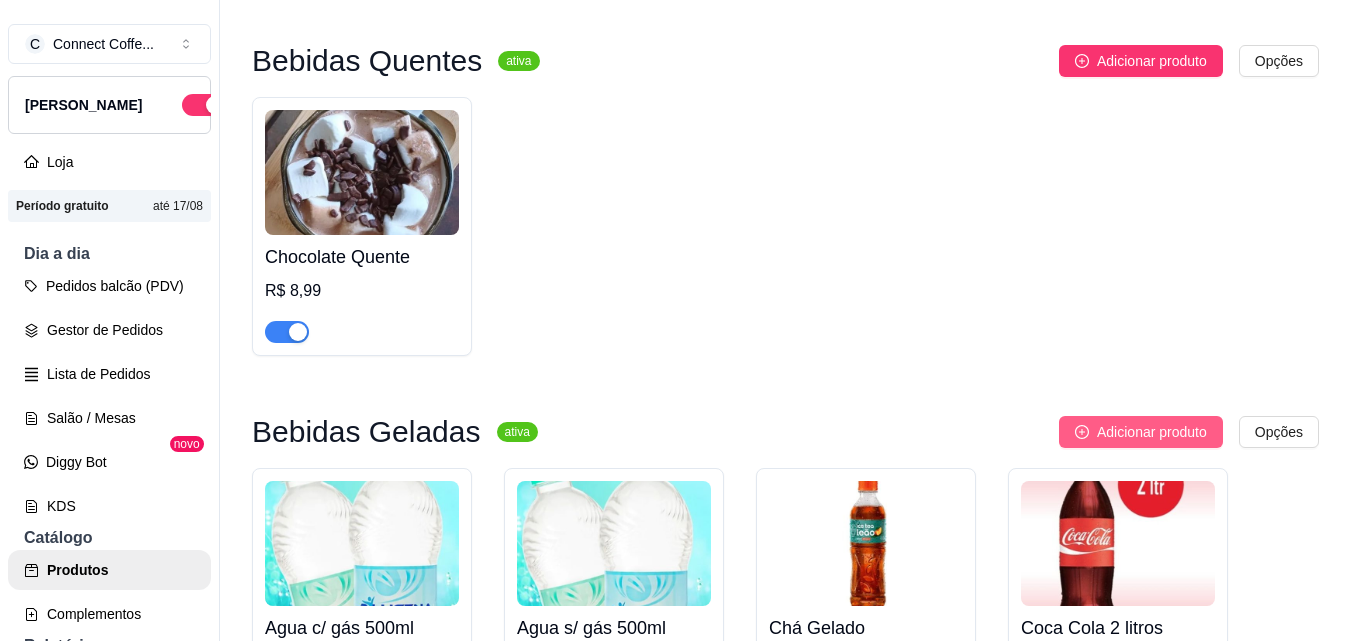 click on "Adicionar produto" at bounding box center [1152, 432] 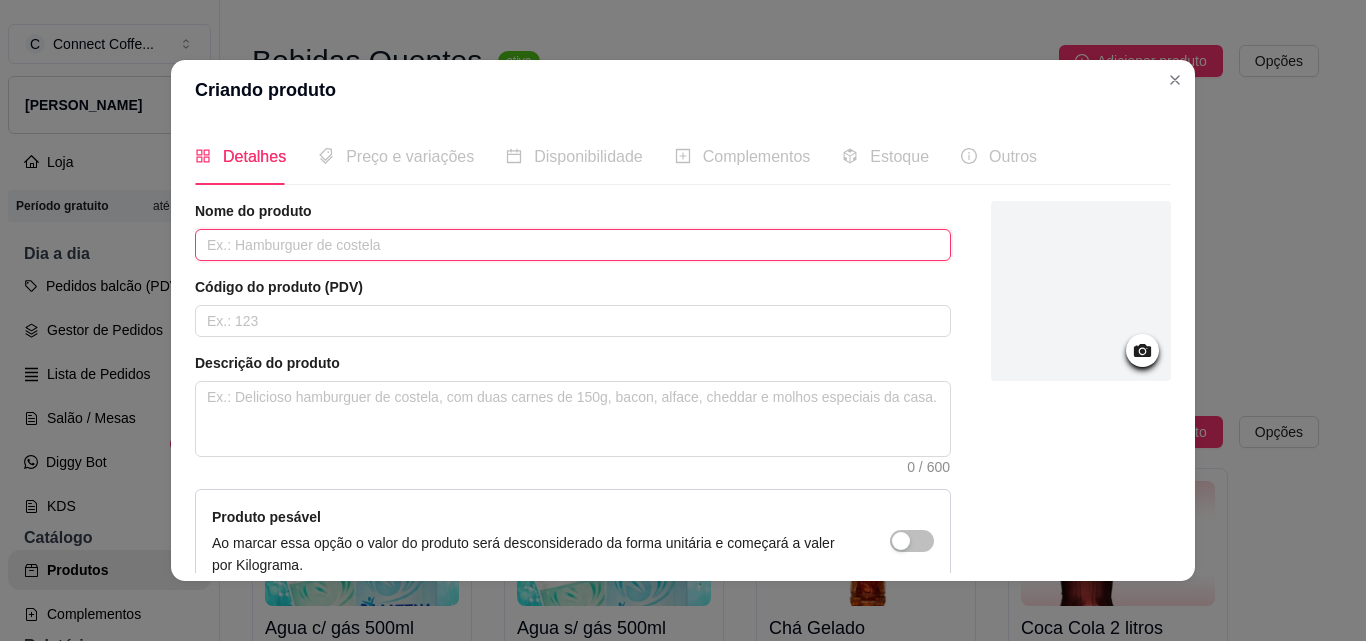 click at bounding box center (573, 245) 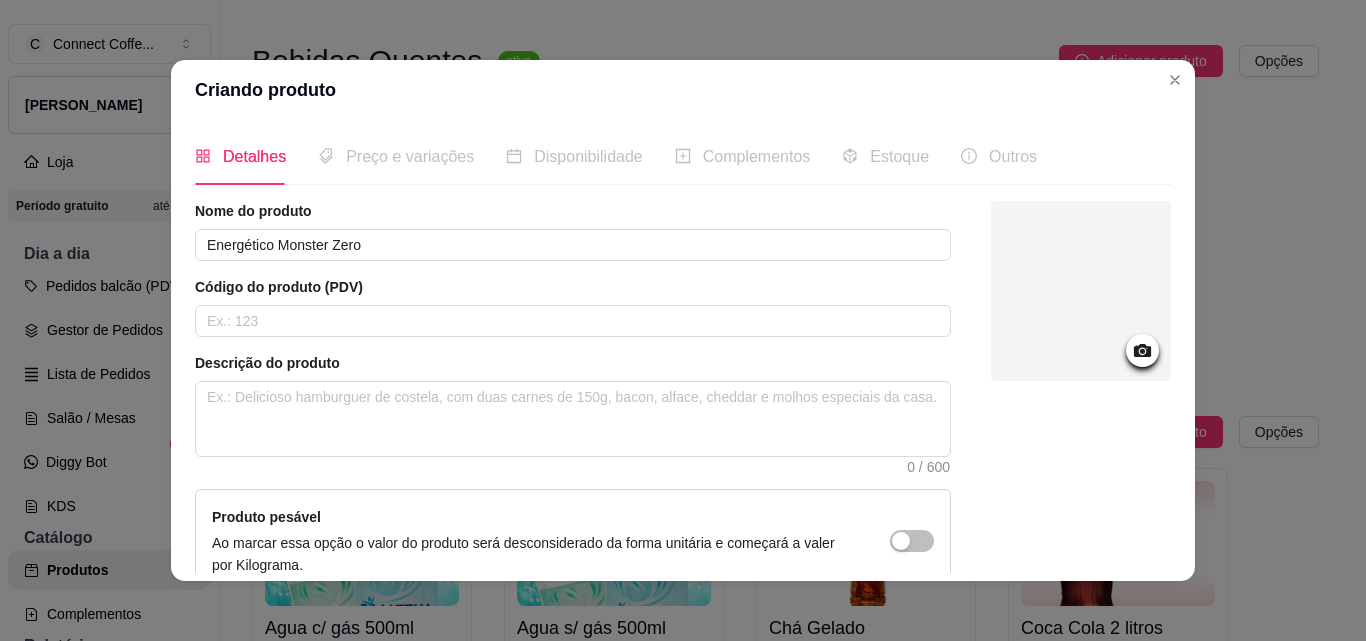 click 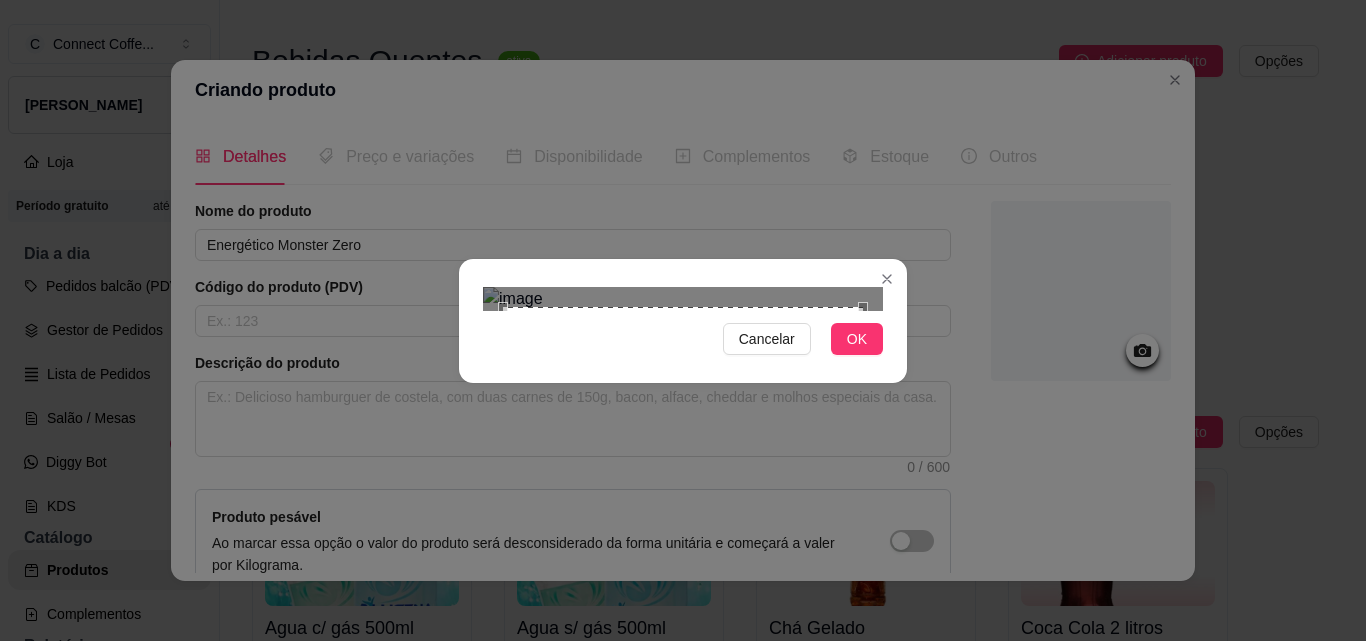 click at bounding box center [683, 299] 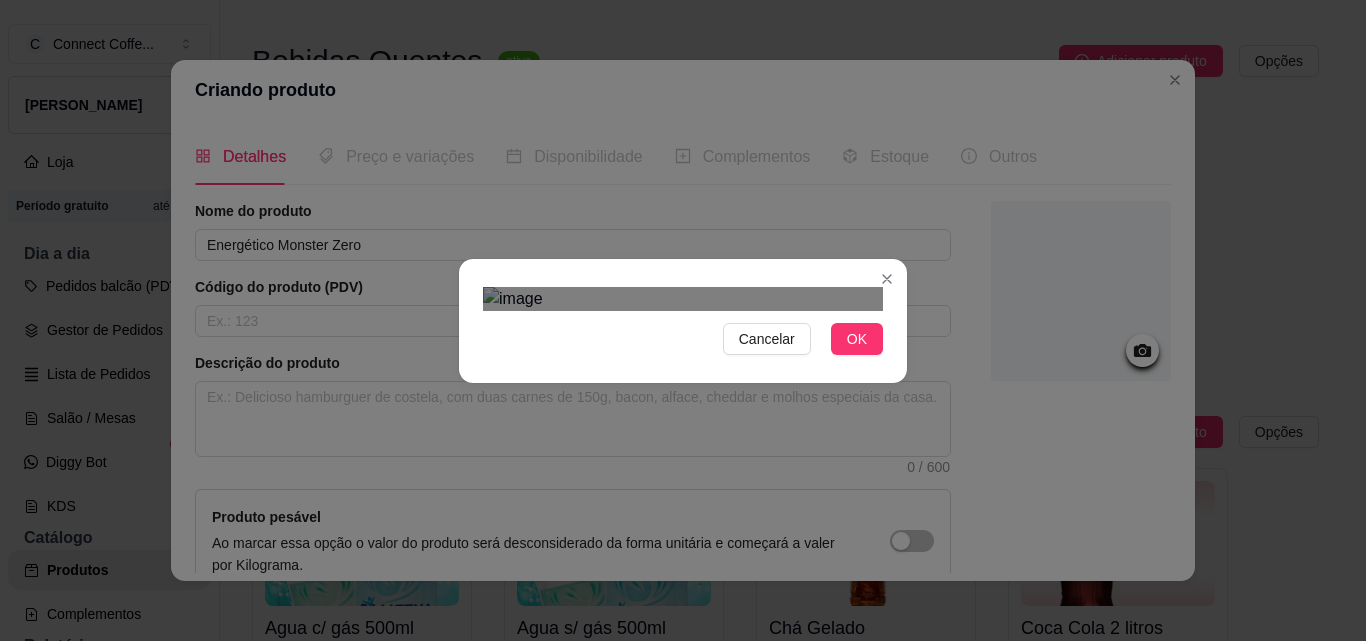 click at bounding box center [683, 299] 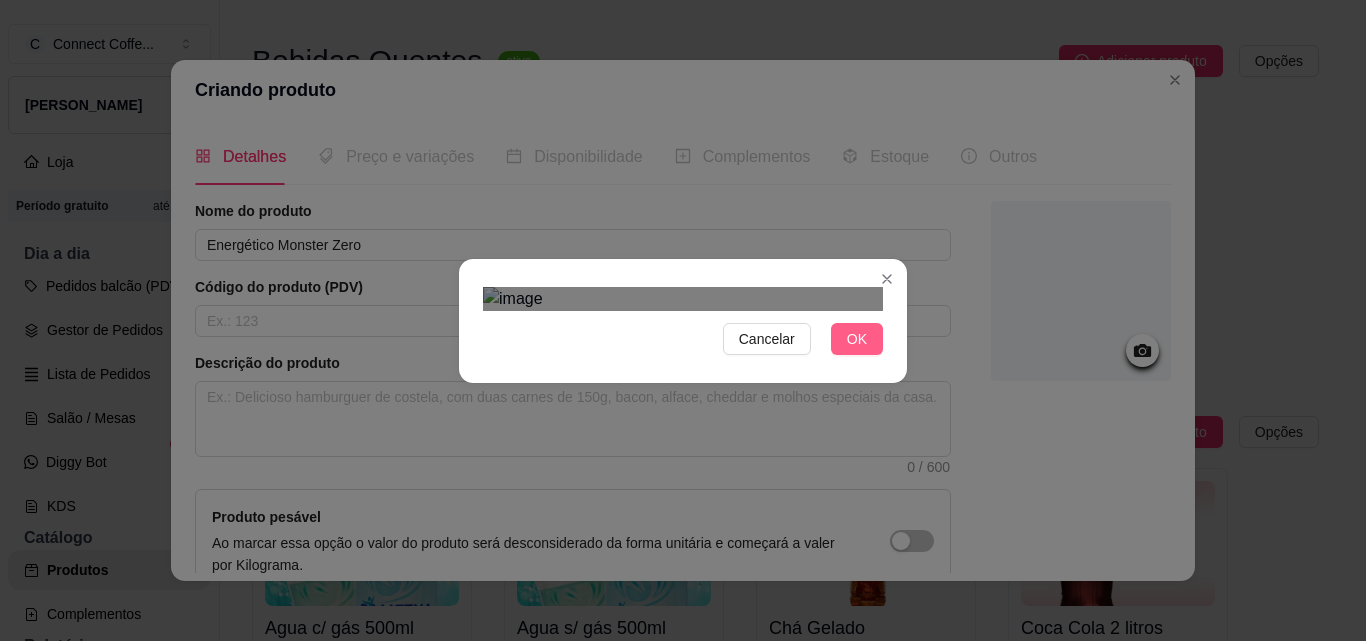 click on "OK" at bounding box center (857, 339) 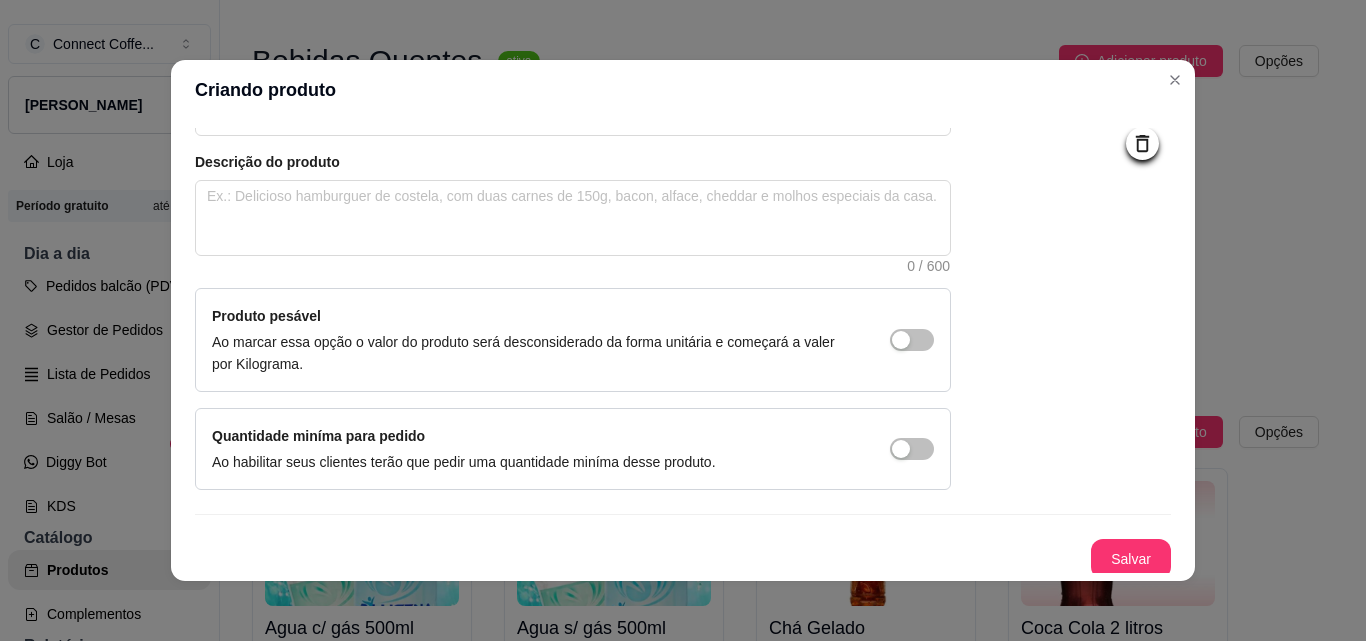 scroll, scrollTop: 207, scrollLeft: 0, axis: vertical 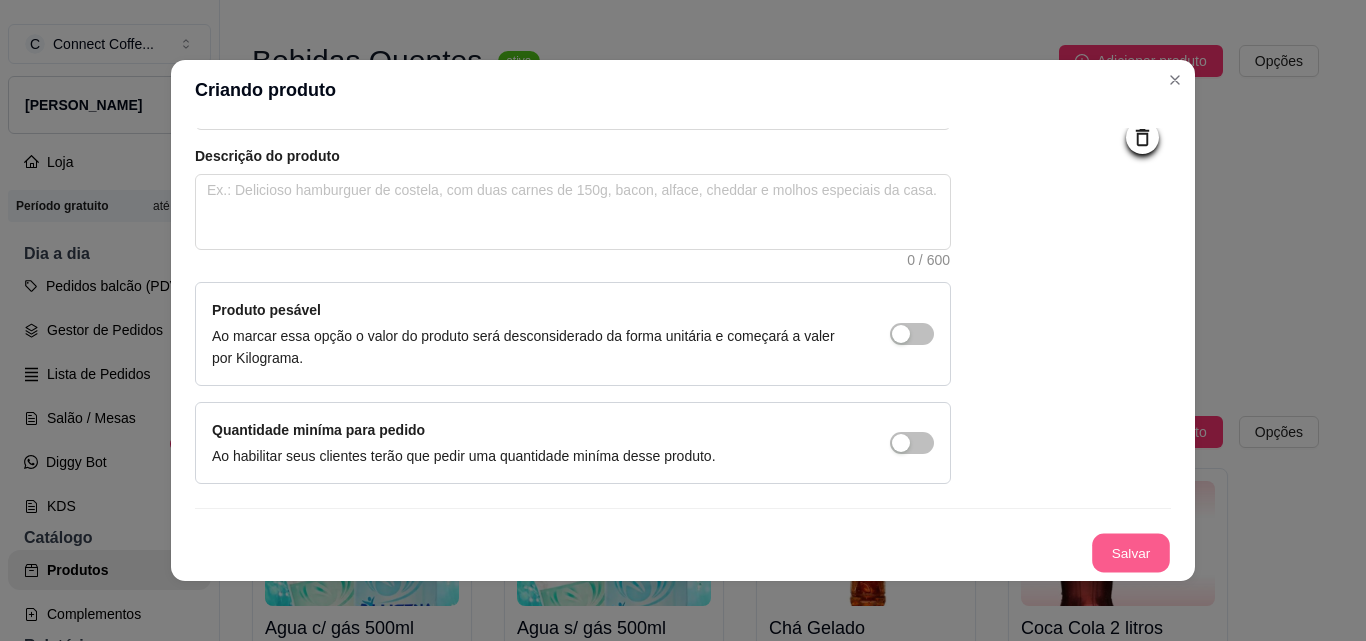 click on "Salvar" at bounding box center [1131, 553] 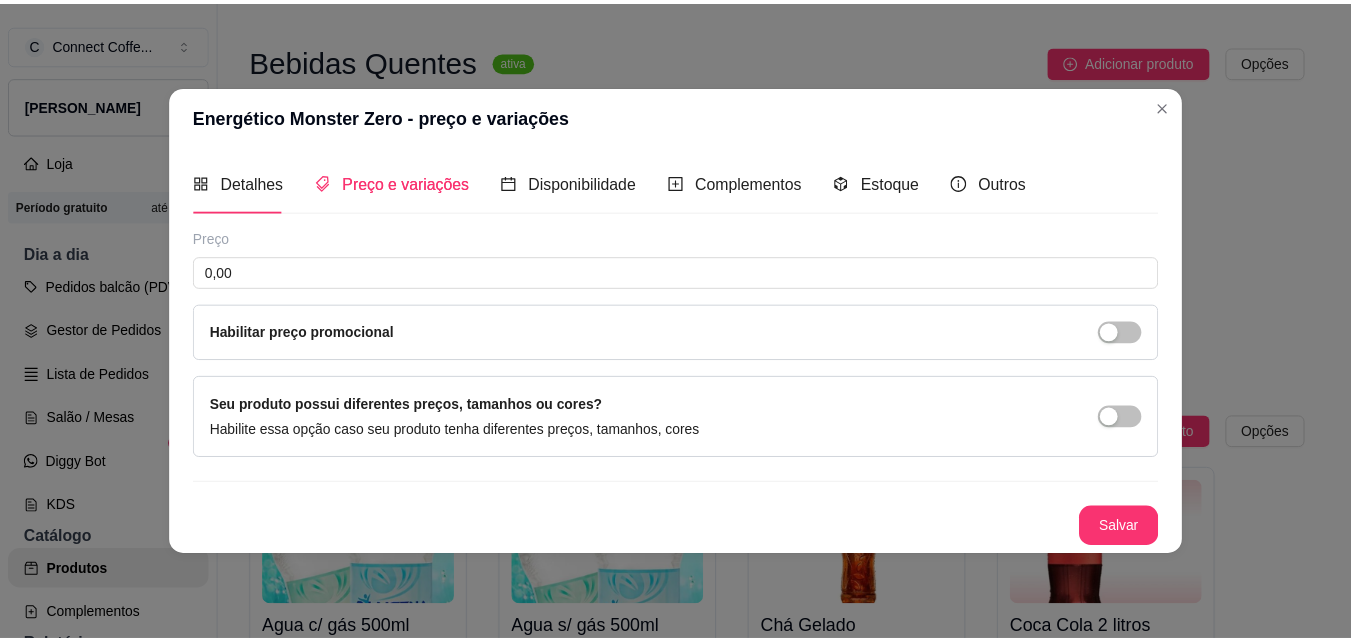 scroll, scrollTop: 0, scrollLeft: 0, axis: both 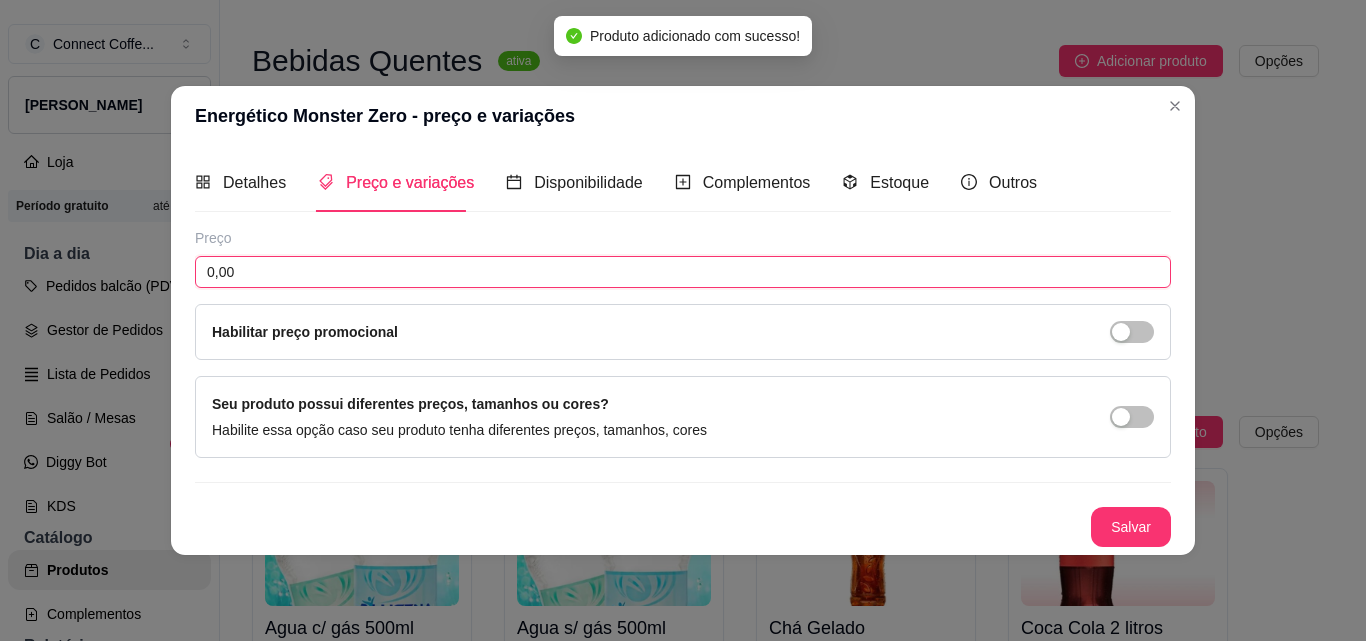 click on "0,00" at bounding box center (683, 272) 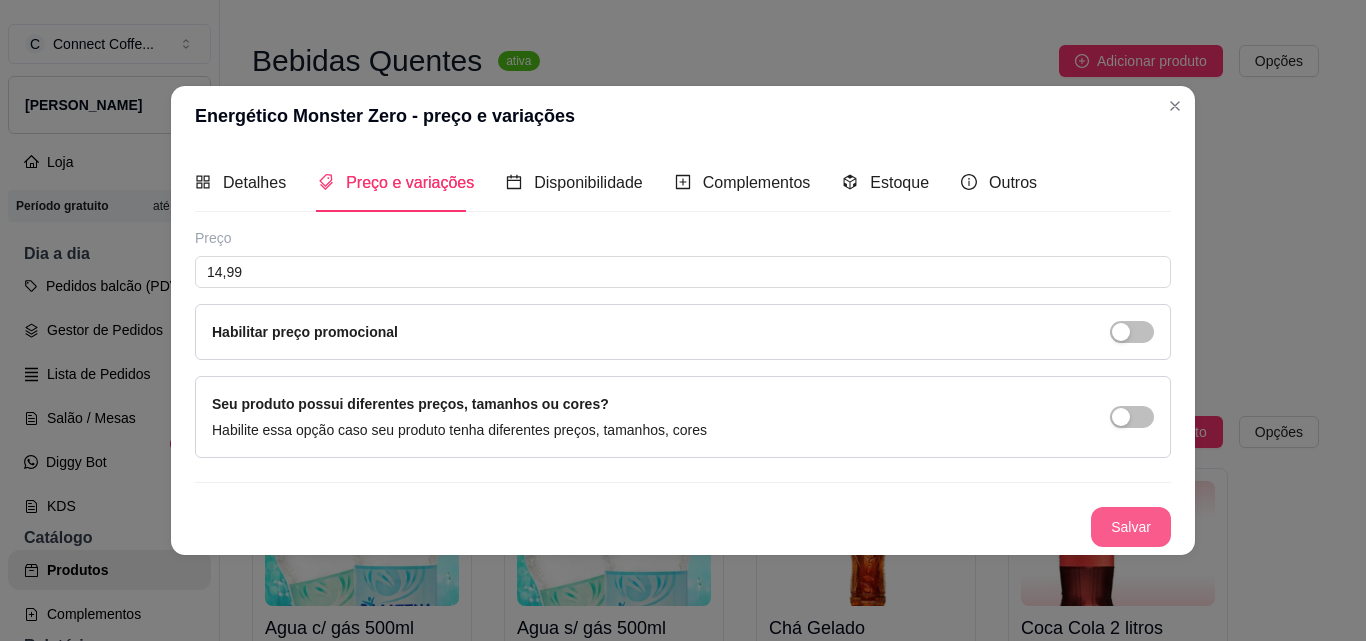 click on "Salvar" at bounding box center [1131, 527] 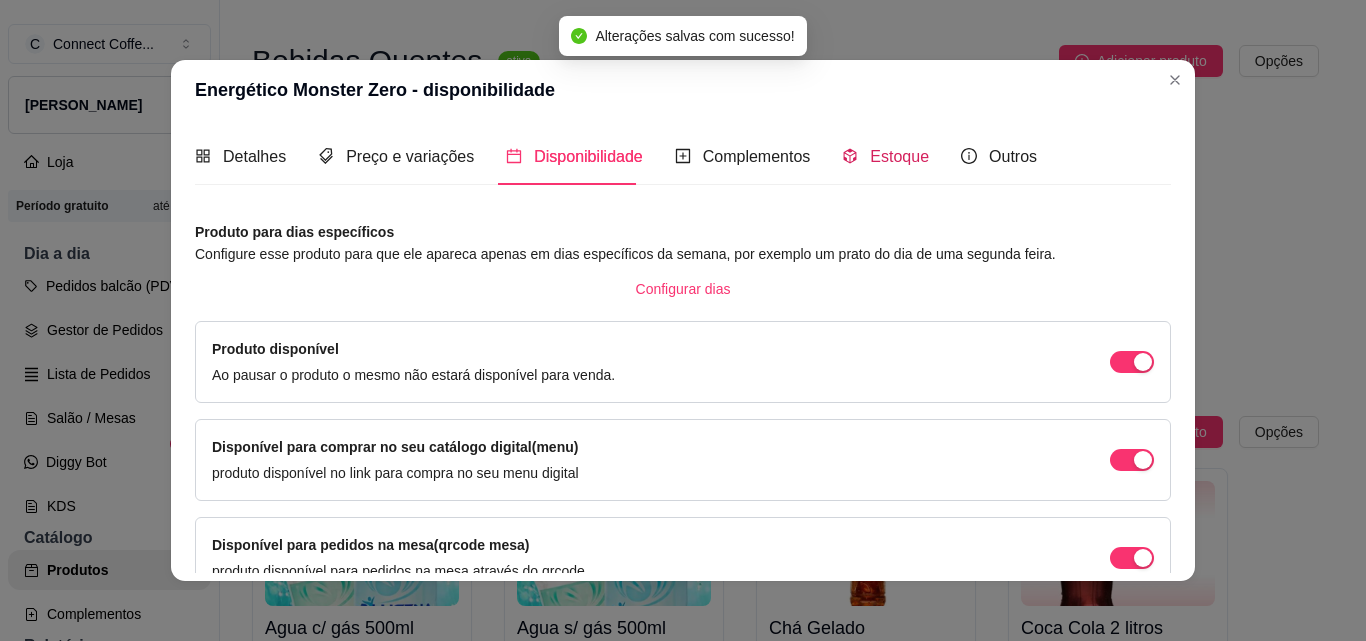 click on "Estoque" at bounding box center (899, 156) 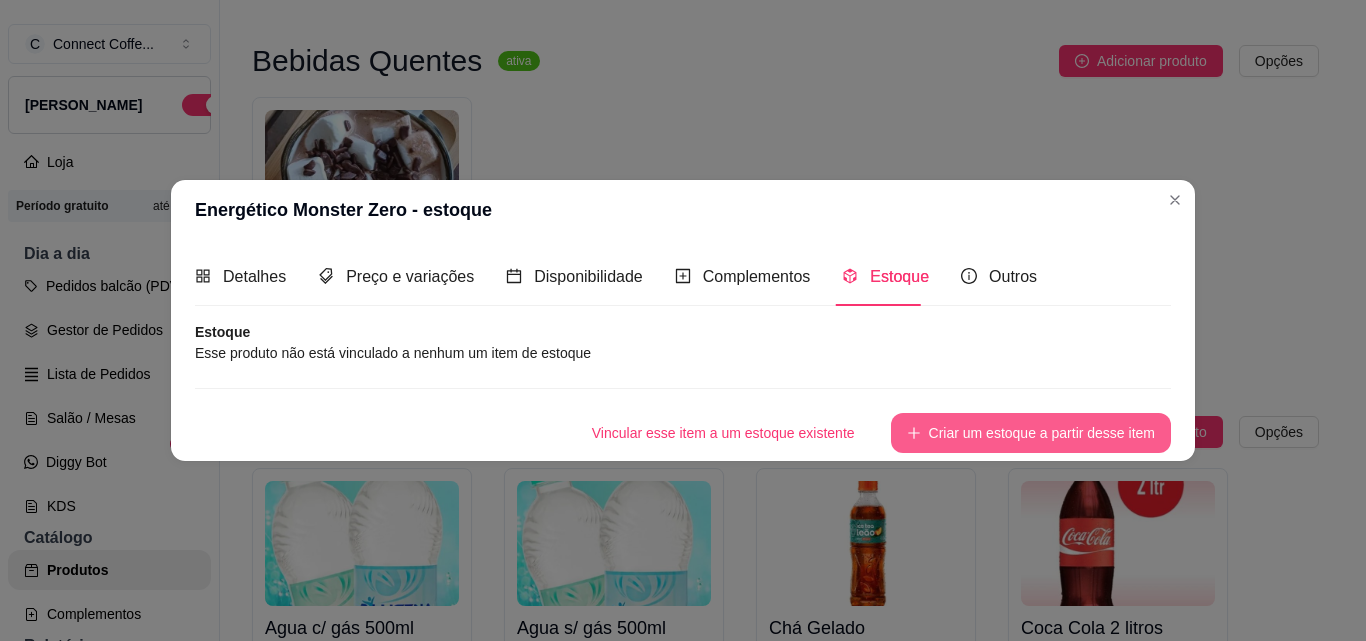 click on "Criar um estoque a partir desse item" at bounding box center (1031, 433) 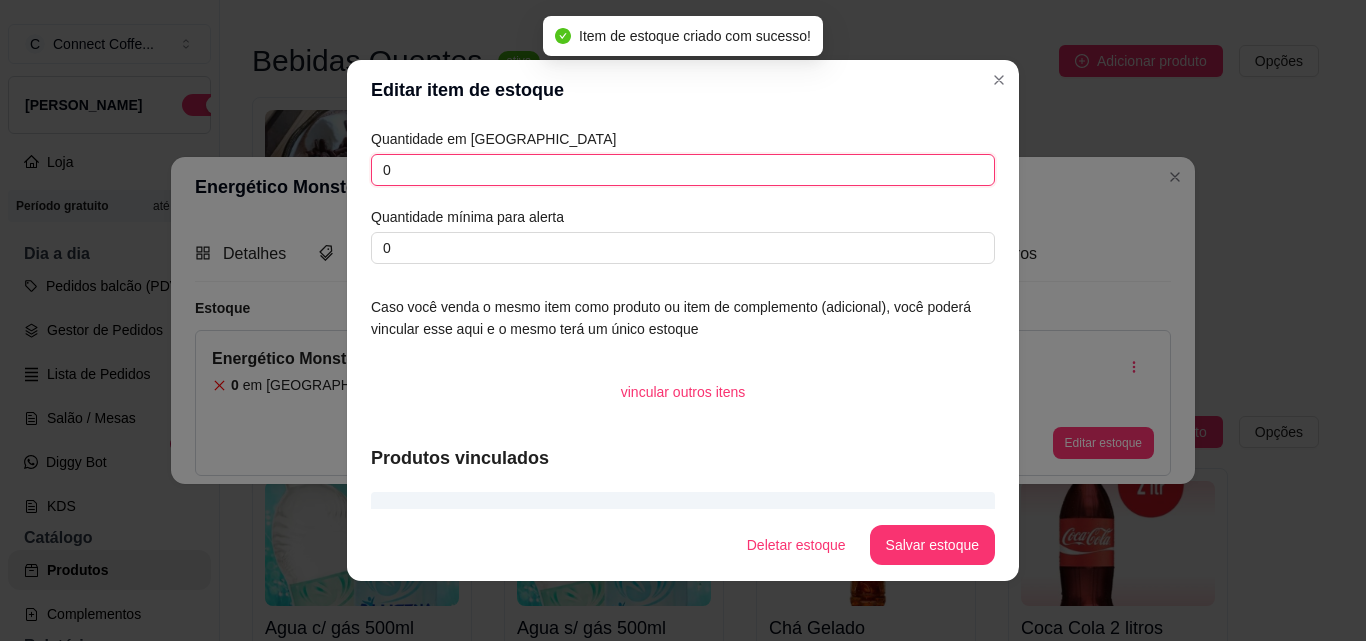 drag, startPoint x: 336, startPoint y: 169, endPoint x: 292, endPoint y: 163, distance: 44.407207 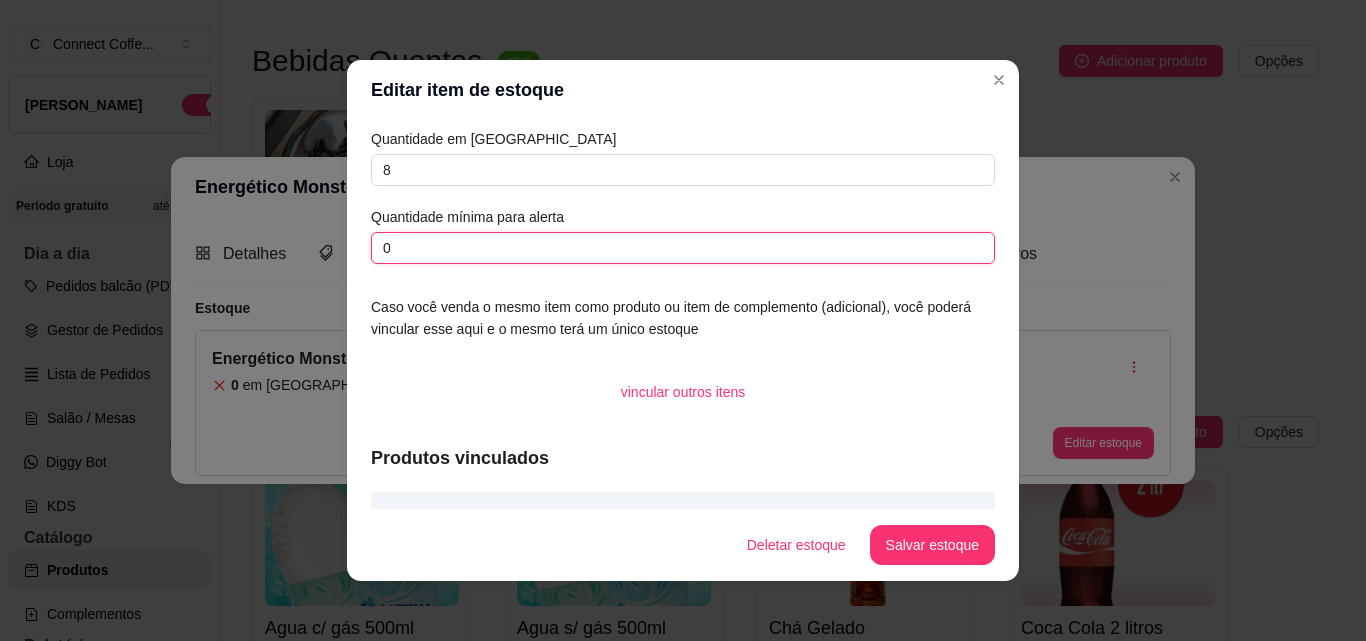 drag, startPoint x: 388, startPoint y: 247, endPoint x: 344, endPoint y: 247, distance: 44 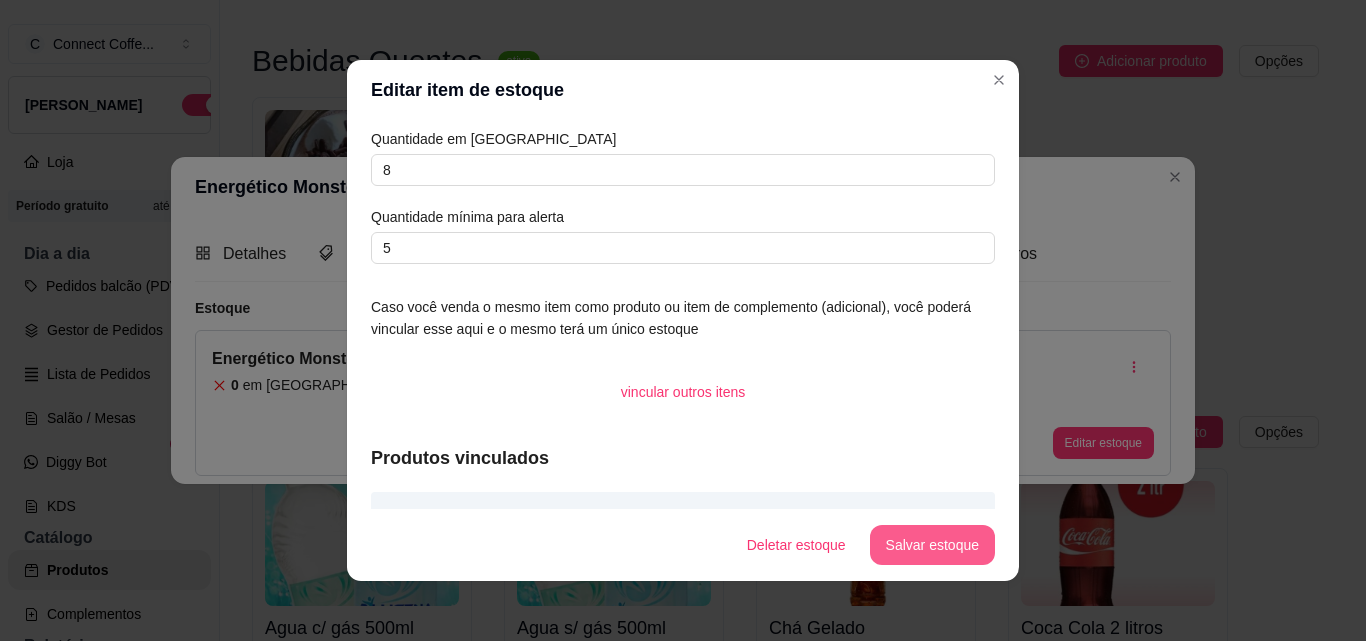 click on "Salvar estoque" at bounding box center (932, 545) 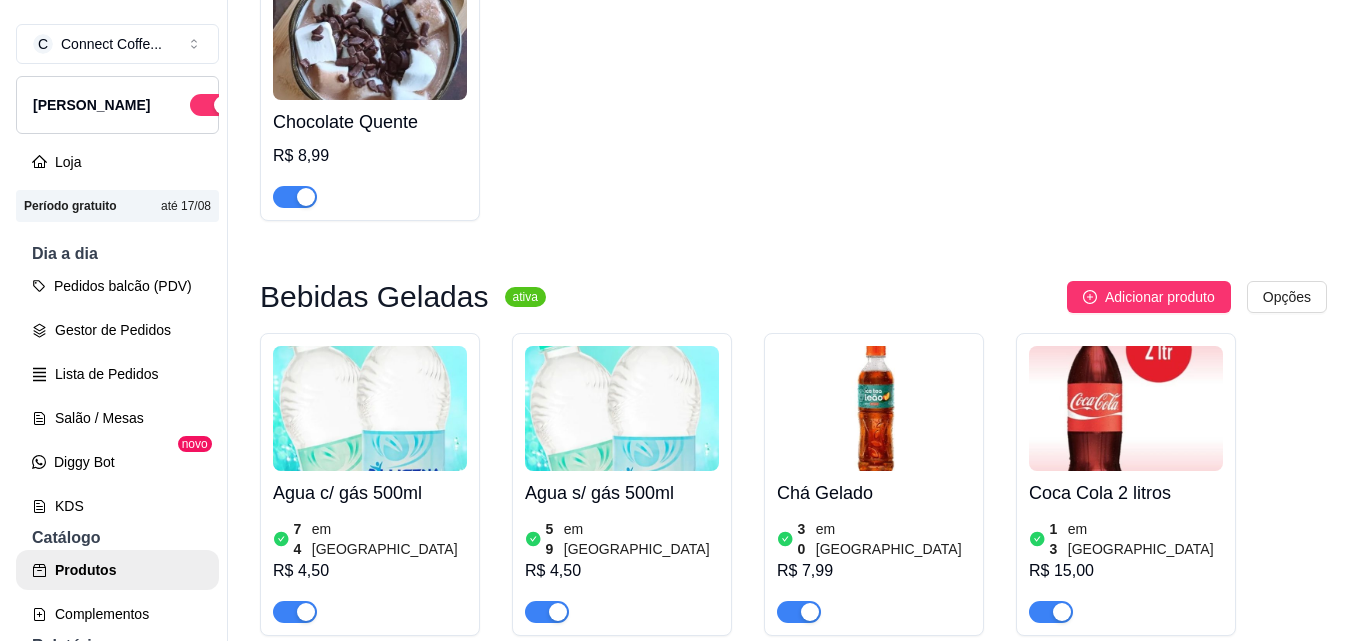 scroll, scrollTop: 2226, scrollLeft: 0, axis: vertical 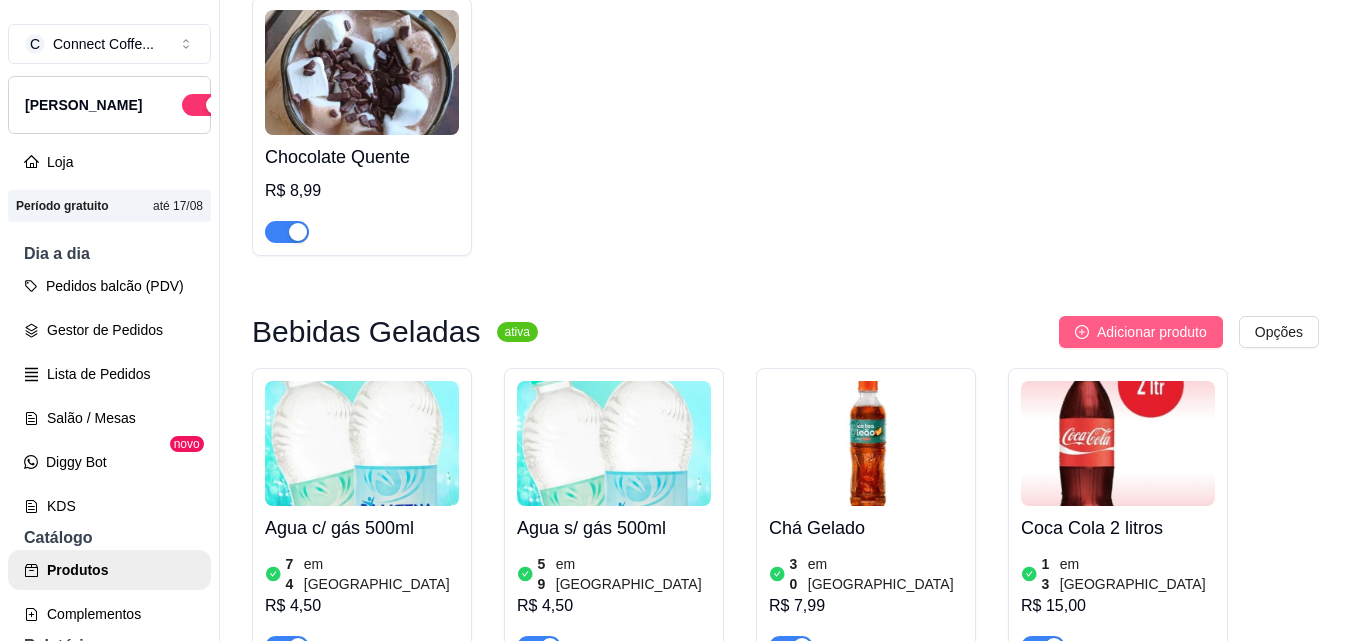 click on "Adicionar produto" at bounding box center [1152, 332] 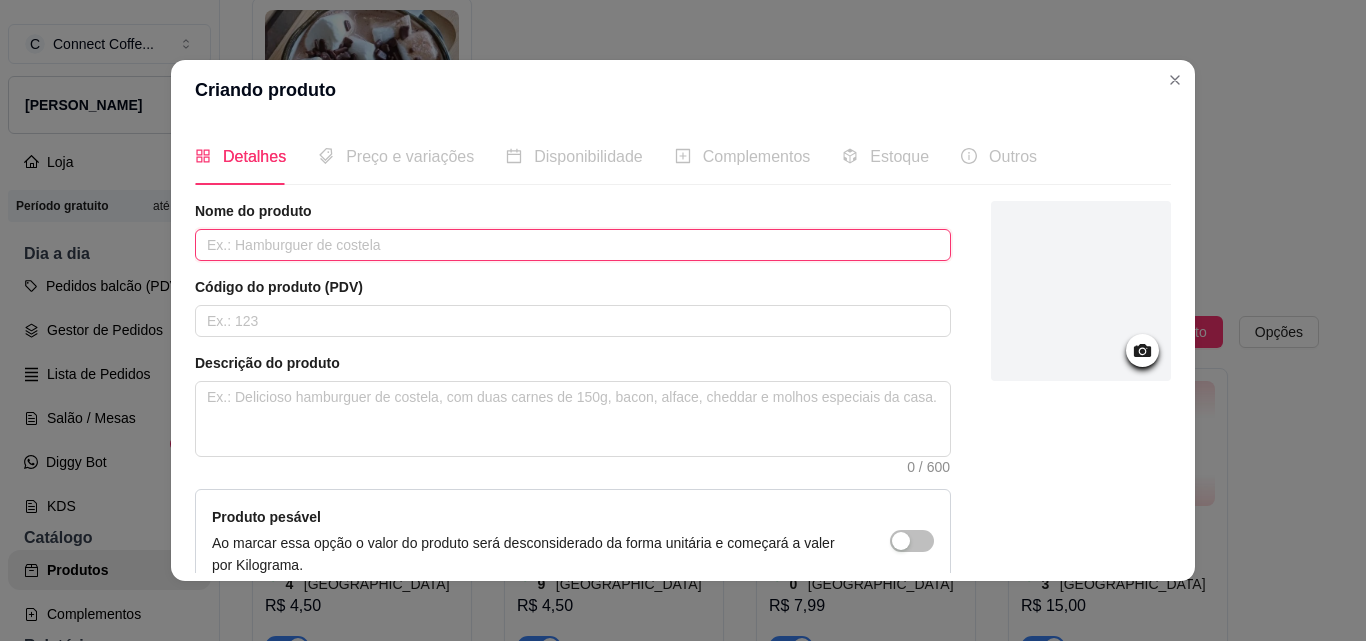 click at bounding box center [573, 245] 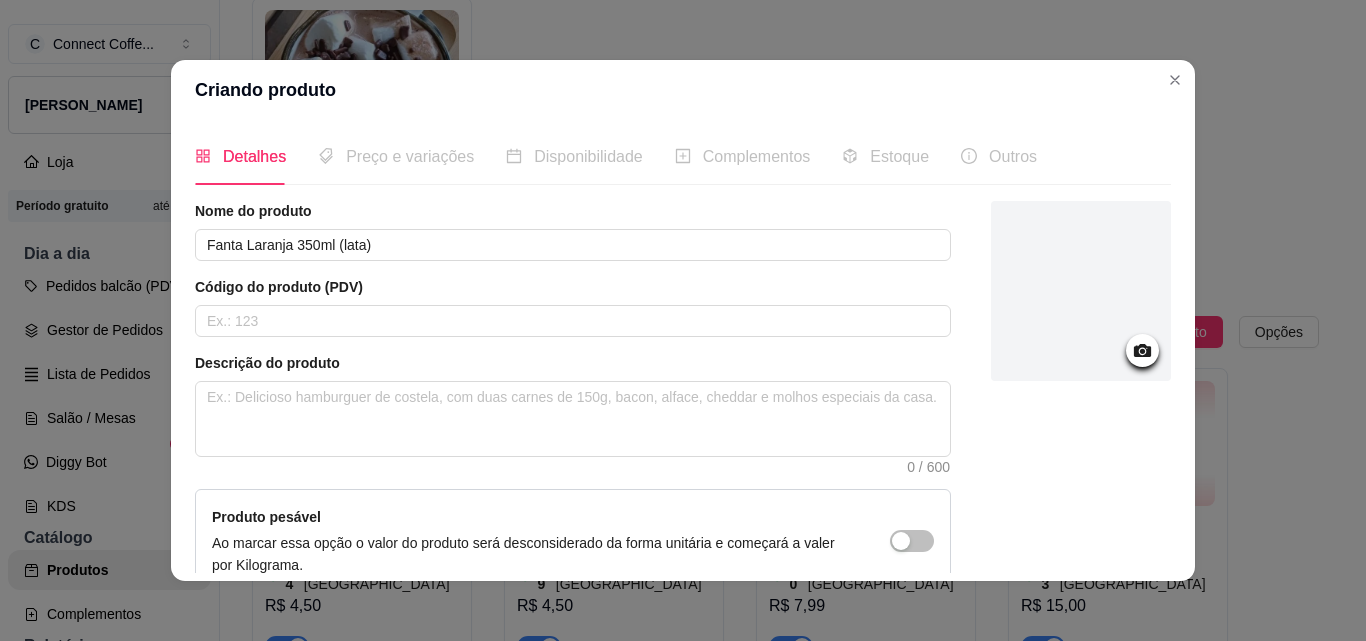 click 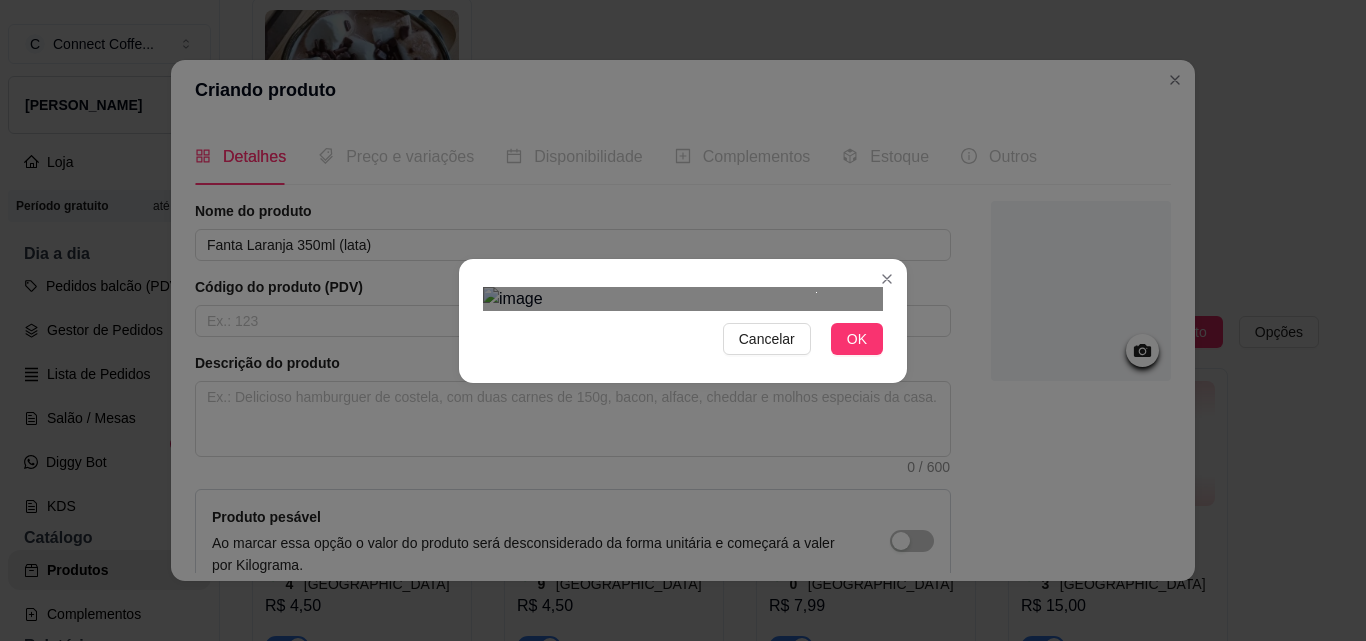 click at bounding box center [683, 299] 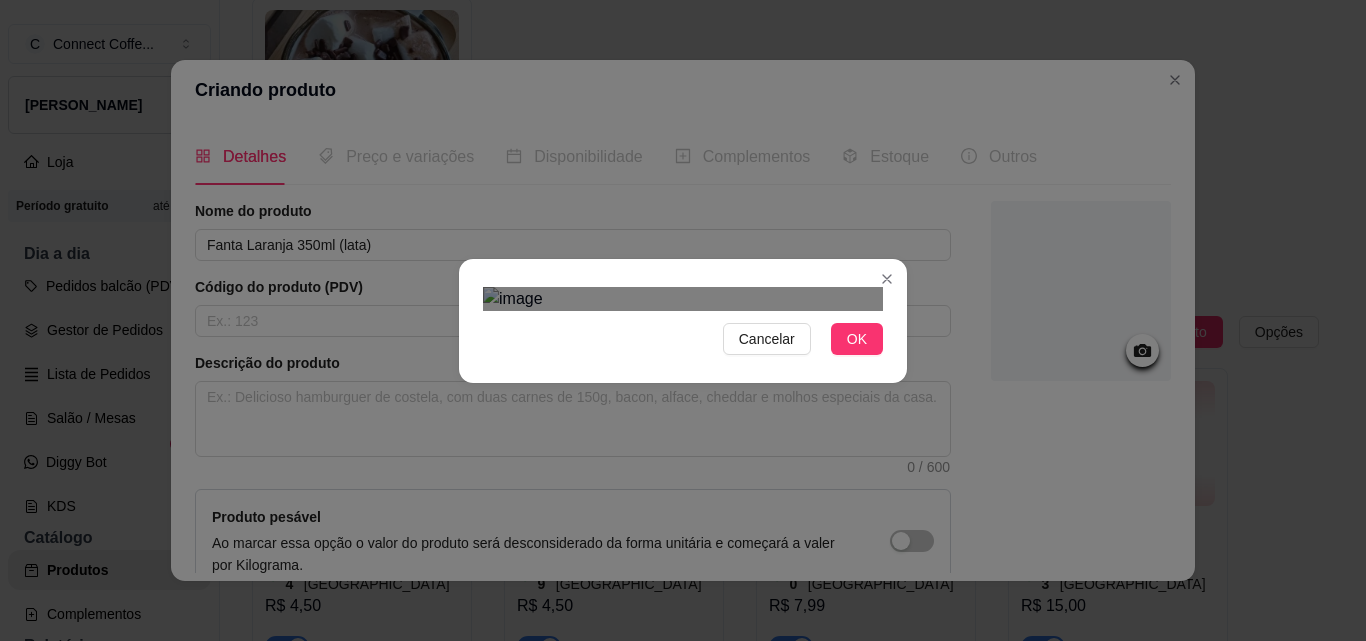 click at bounding box center (683, 299) 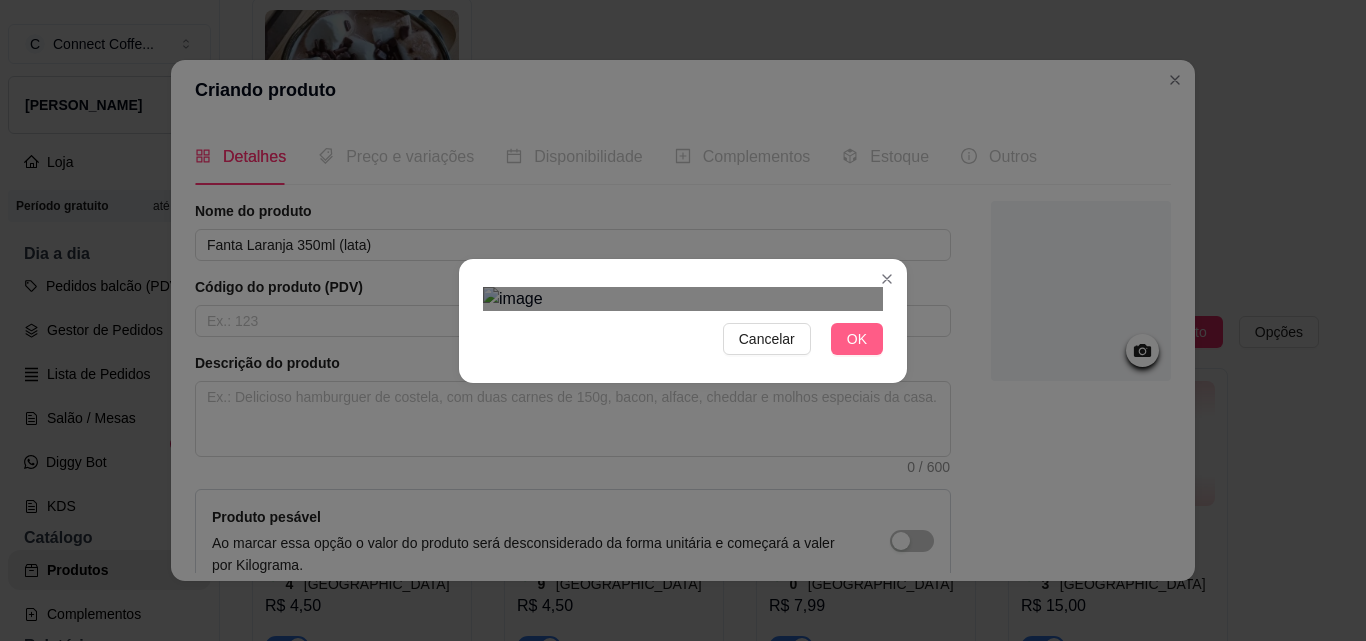 click on "OK" at bounding box center [857, 339] 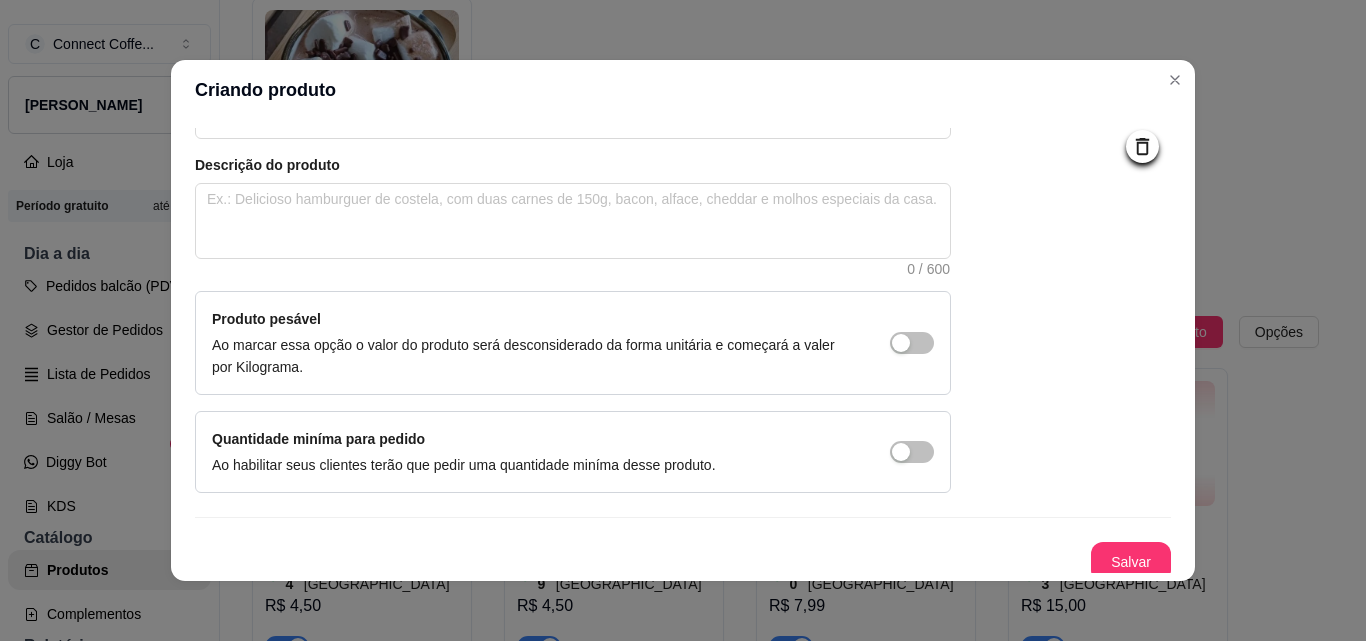 scroll, scrollTop: 207, scrollLeft: 0, axis: vertical 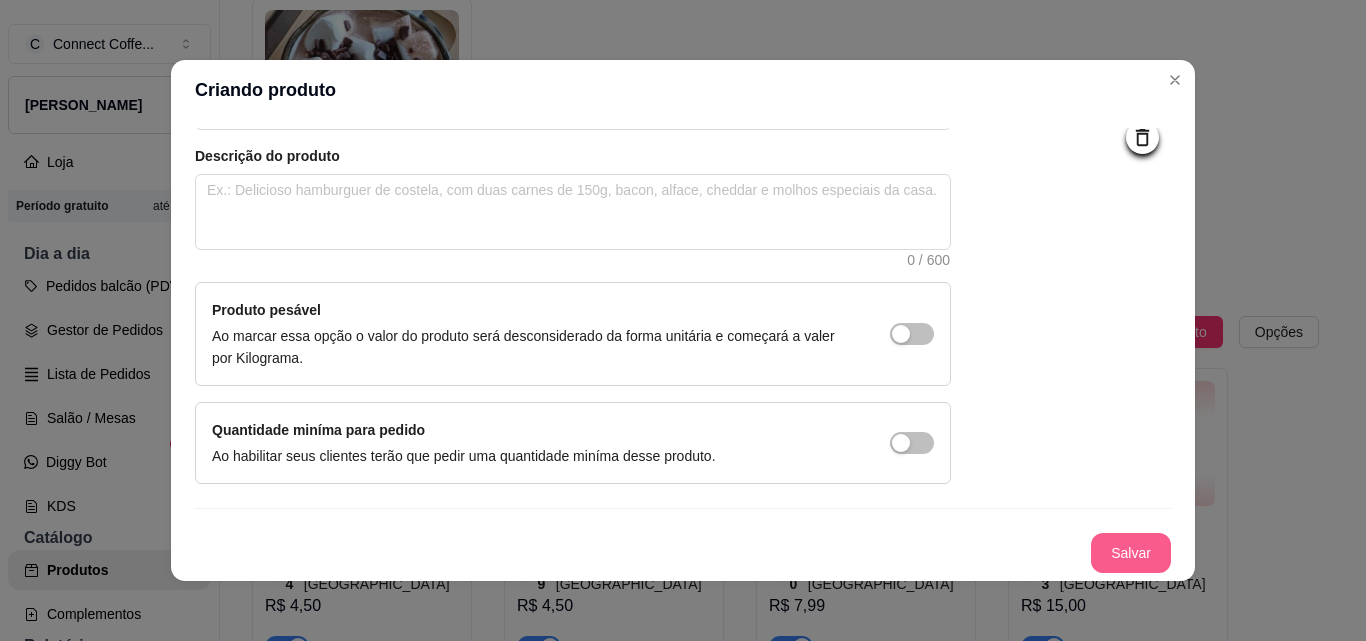 click on "Salvar" at bounding box center (1131, 553) 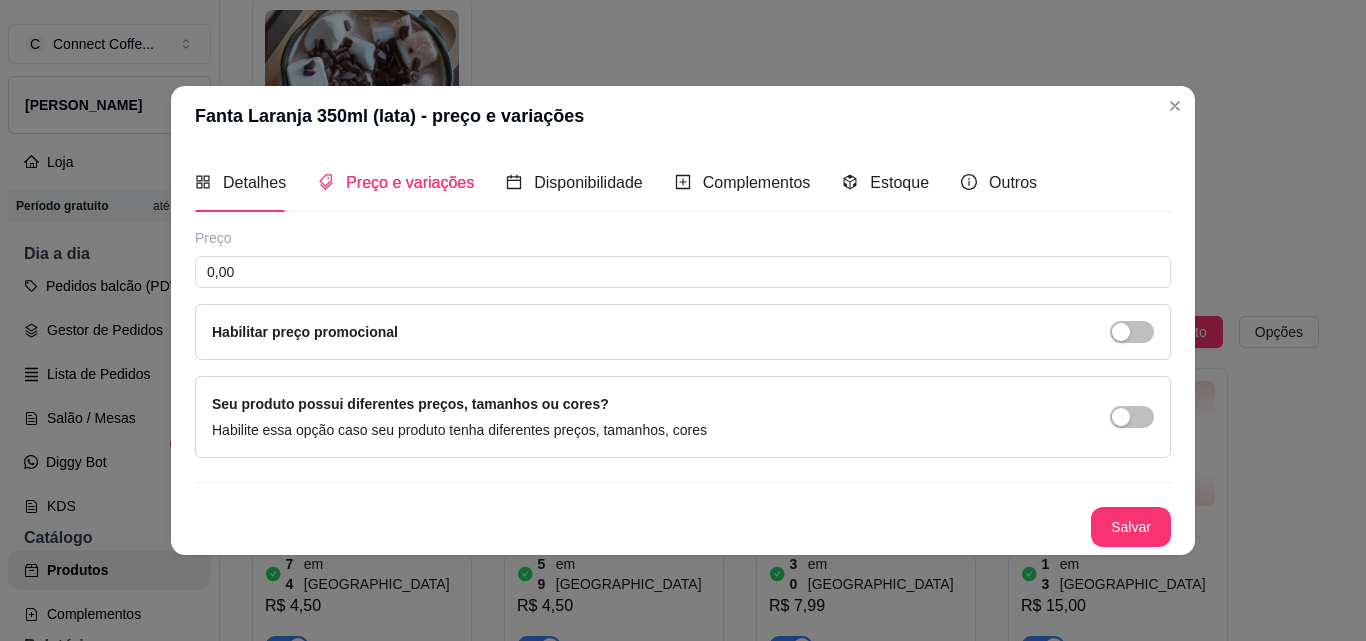 scroll, scrollTop: 0, scrollLeft: 0, axis: both 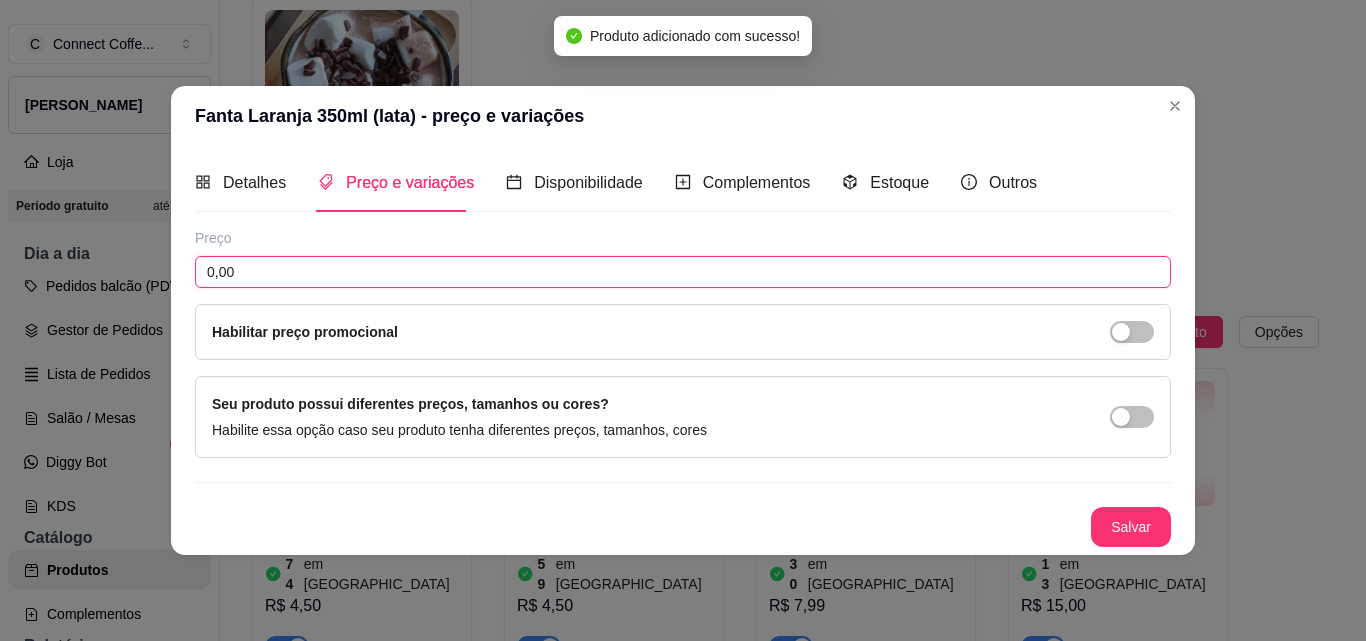 click on "0,00" at bounding box center (683, 272) 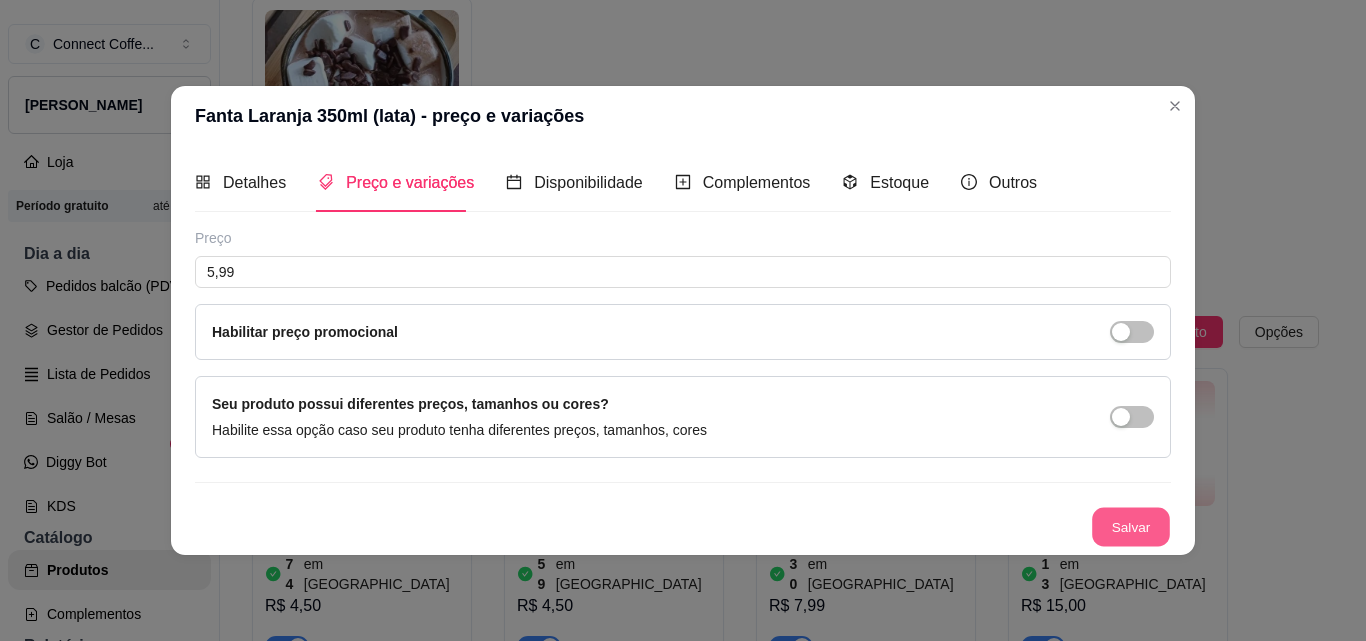 click on "Salvar" at bounding box center [1131, 526] 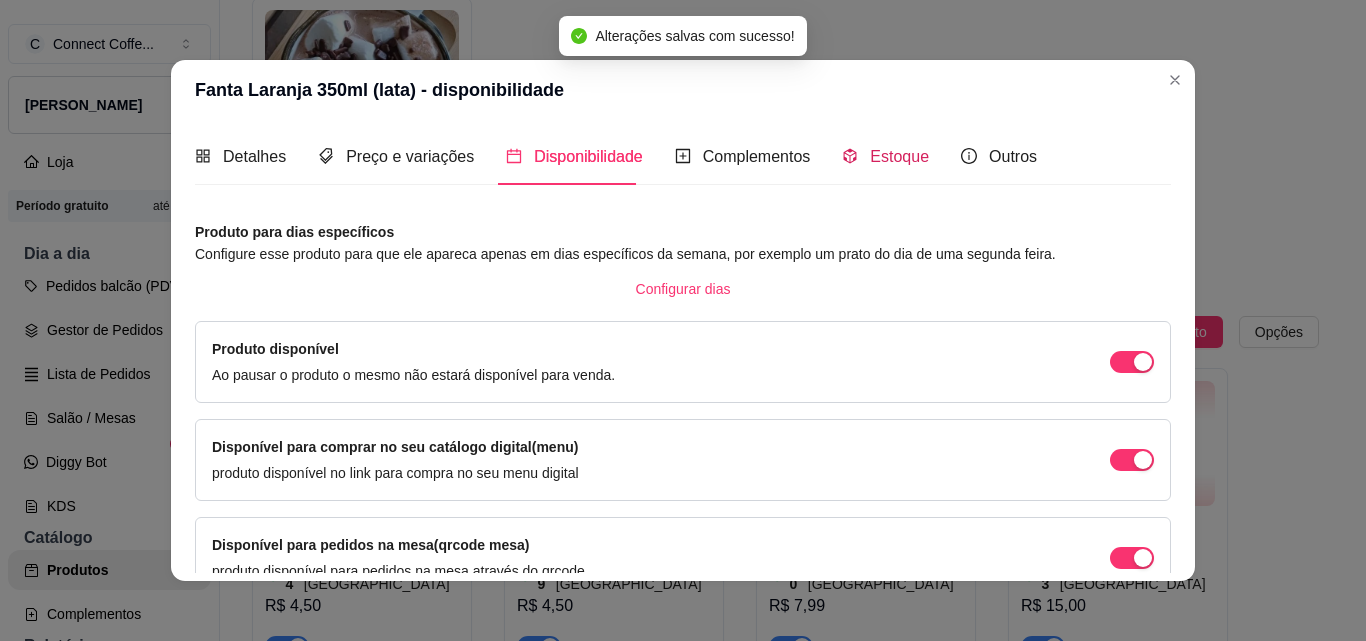 click on "Estoque" at bounding box center (899, 156) 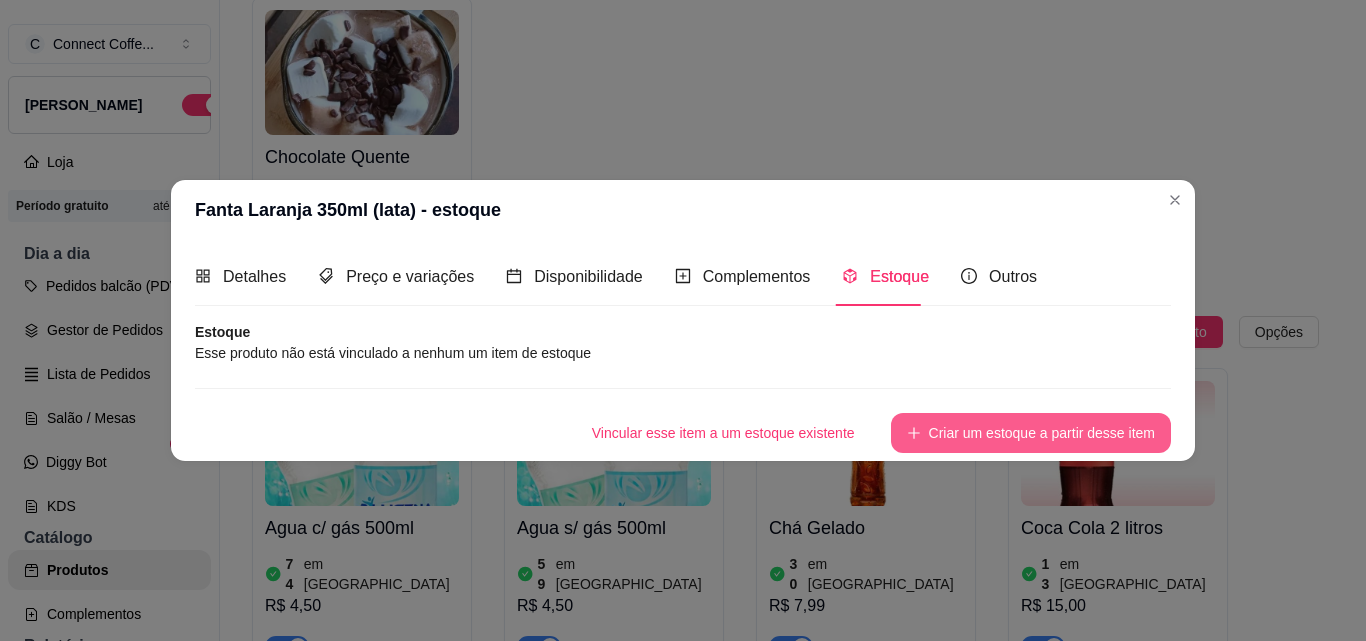 click on "Criar um estoque a partir desse item" at bounding box center [1031, 433] 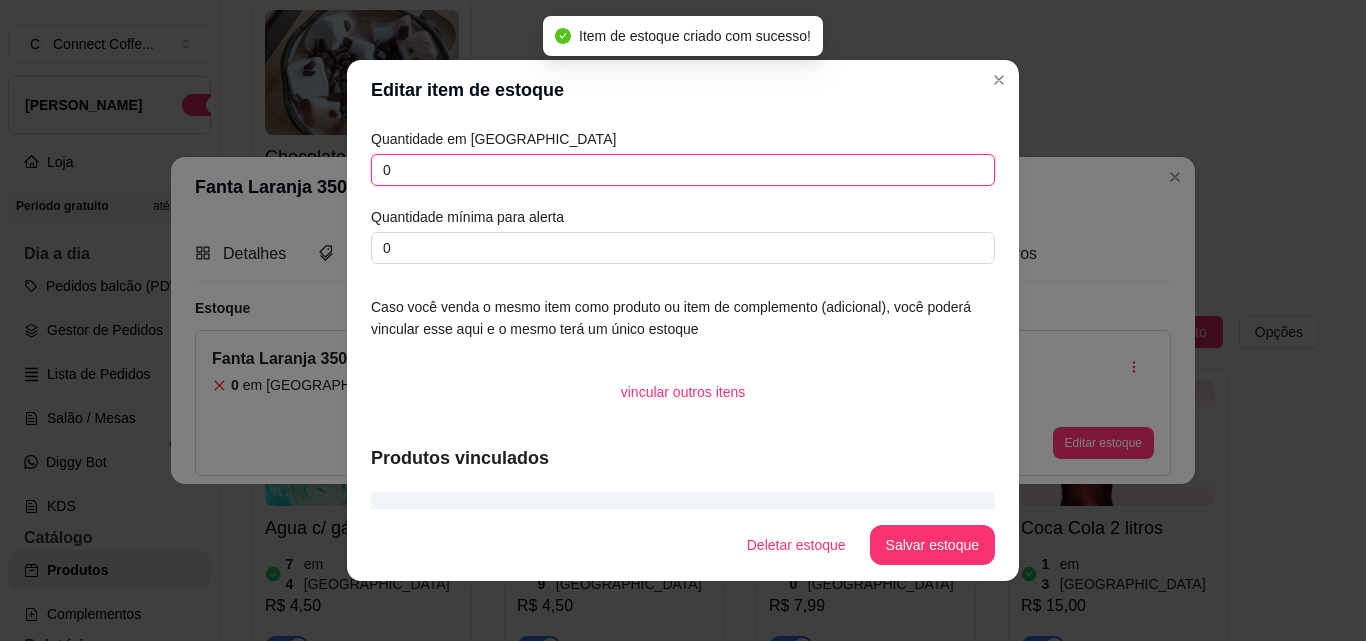 drag, startPoint x: 400, startPoint y: 170, endPoint x: 330, endPoint y: 167, distance: 70.064255 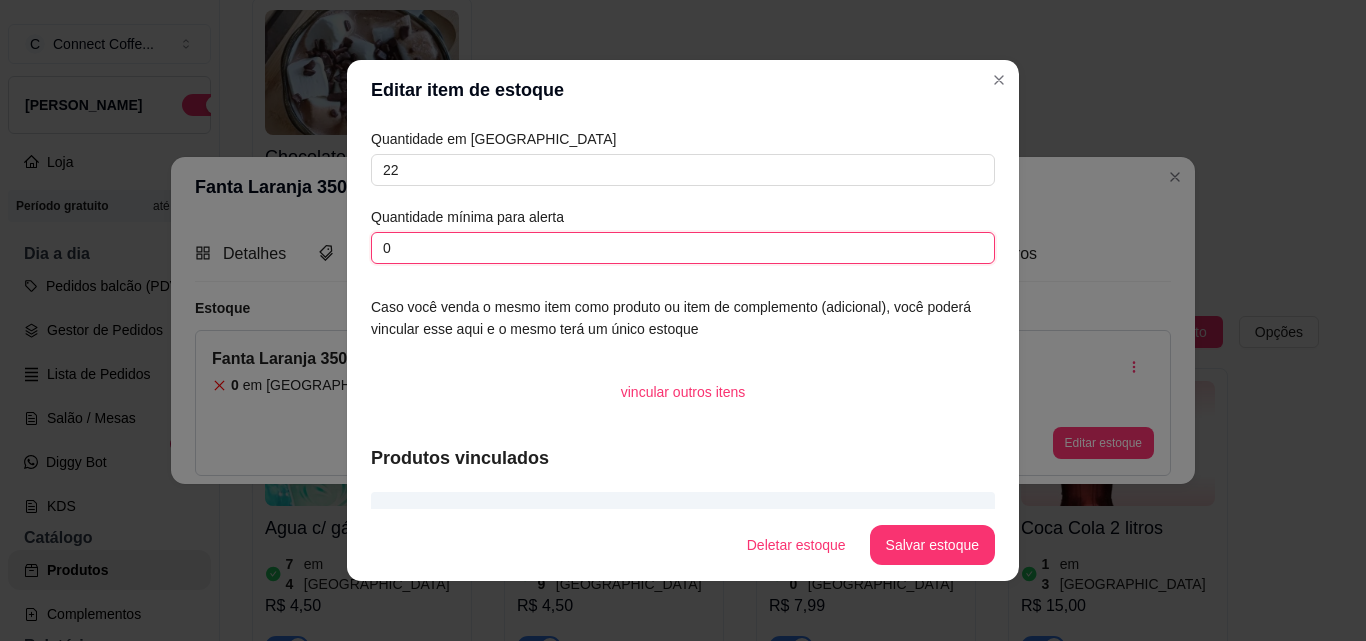 drag, startPoint x: 404, startPoint y: 247, endPoint x: 302, endPoint y: 233, distance: 102.9563 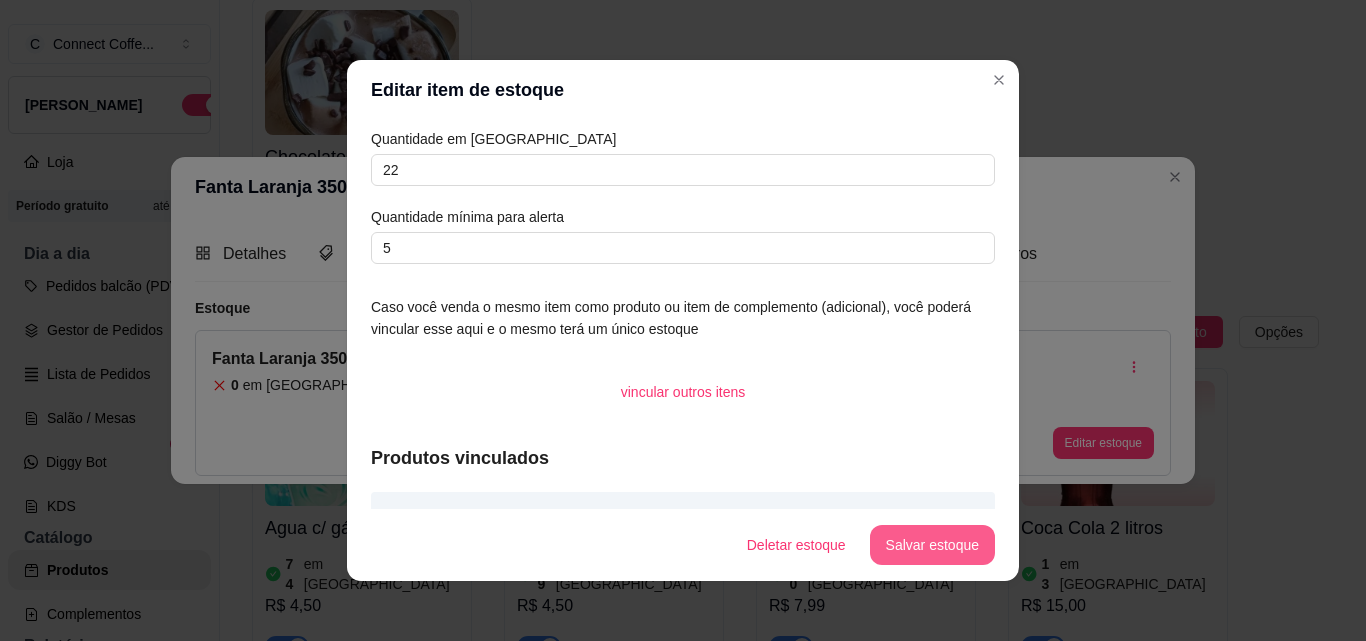 click on "Salvar estoque" at bounding box center [932, 545] 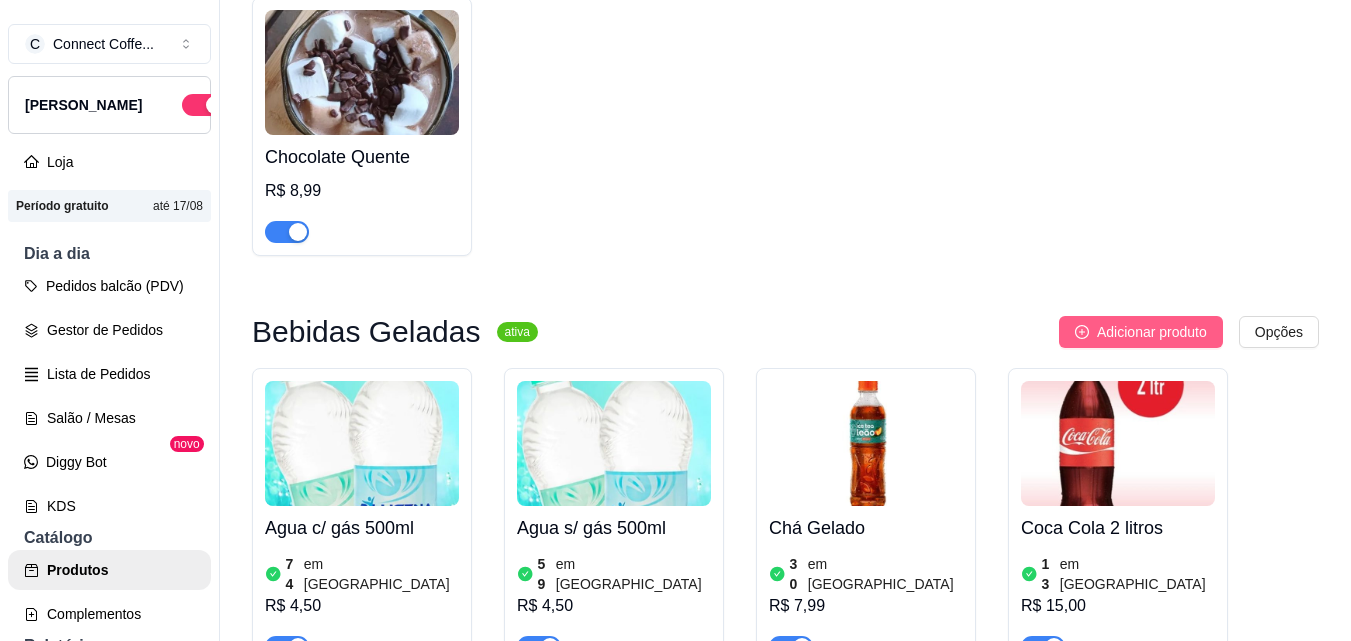 click on "Adicionar produto" at bounding box center (1152, 332) 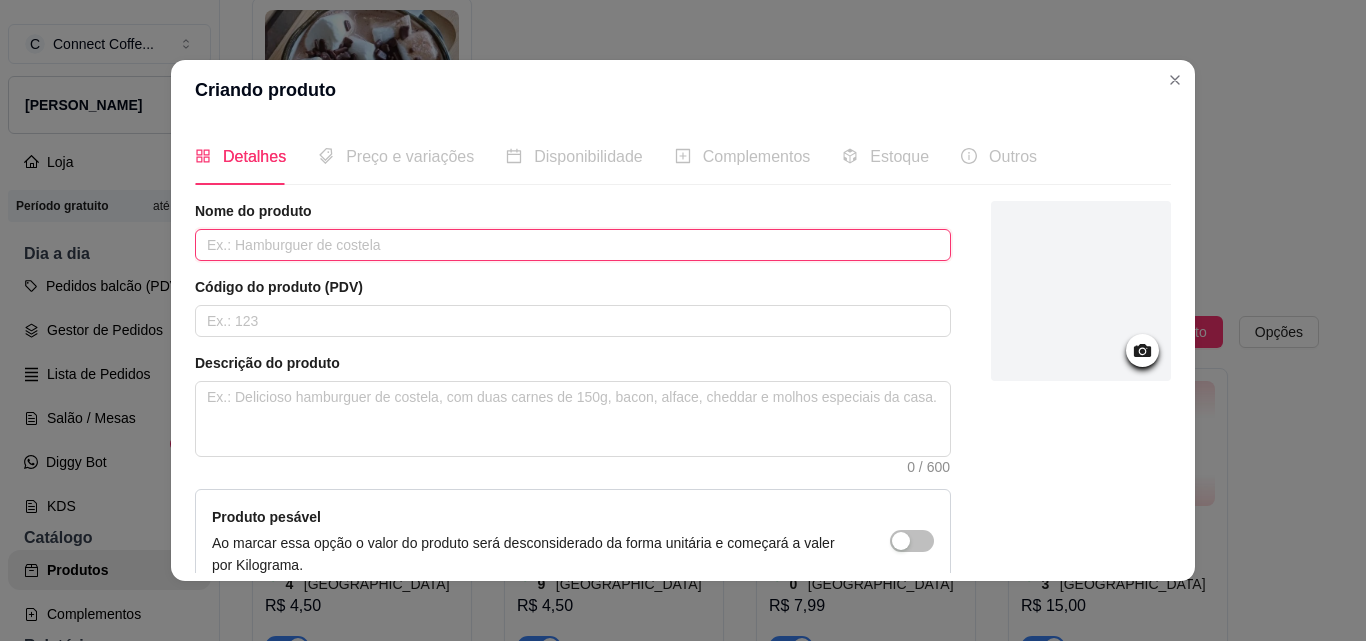click at bounding box center (573, 245) 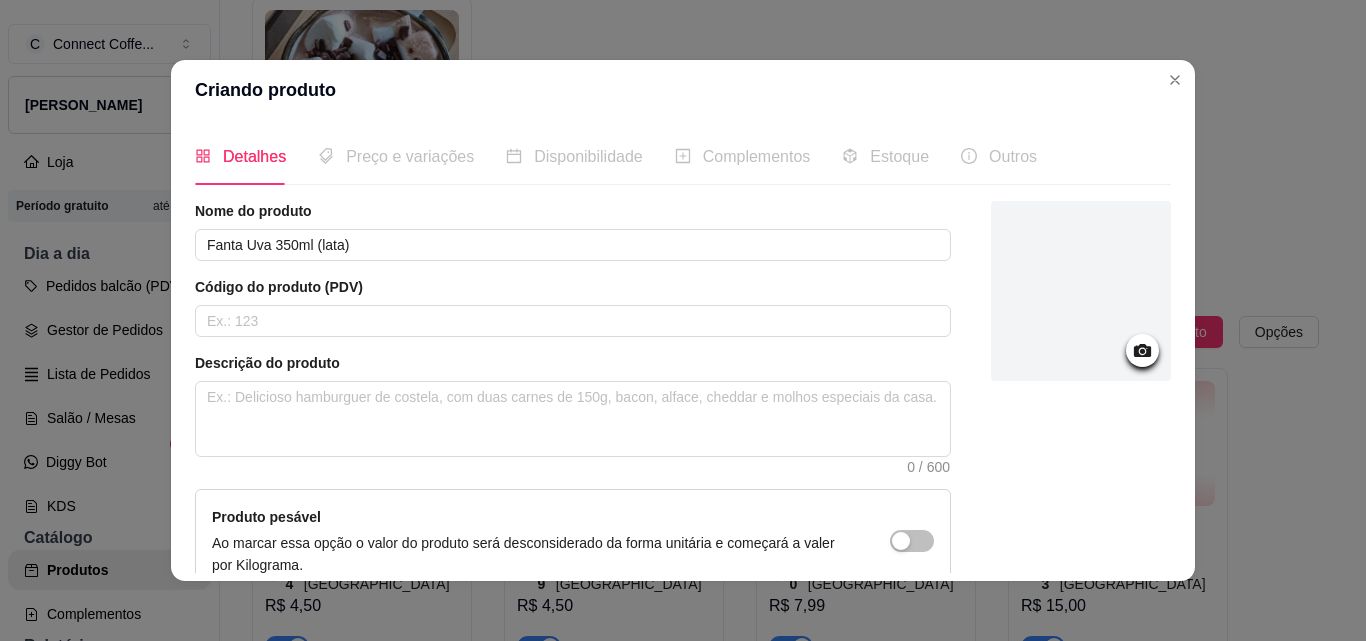 click 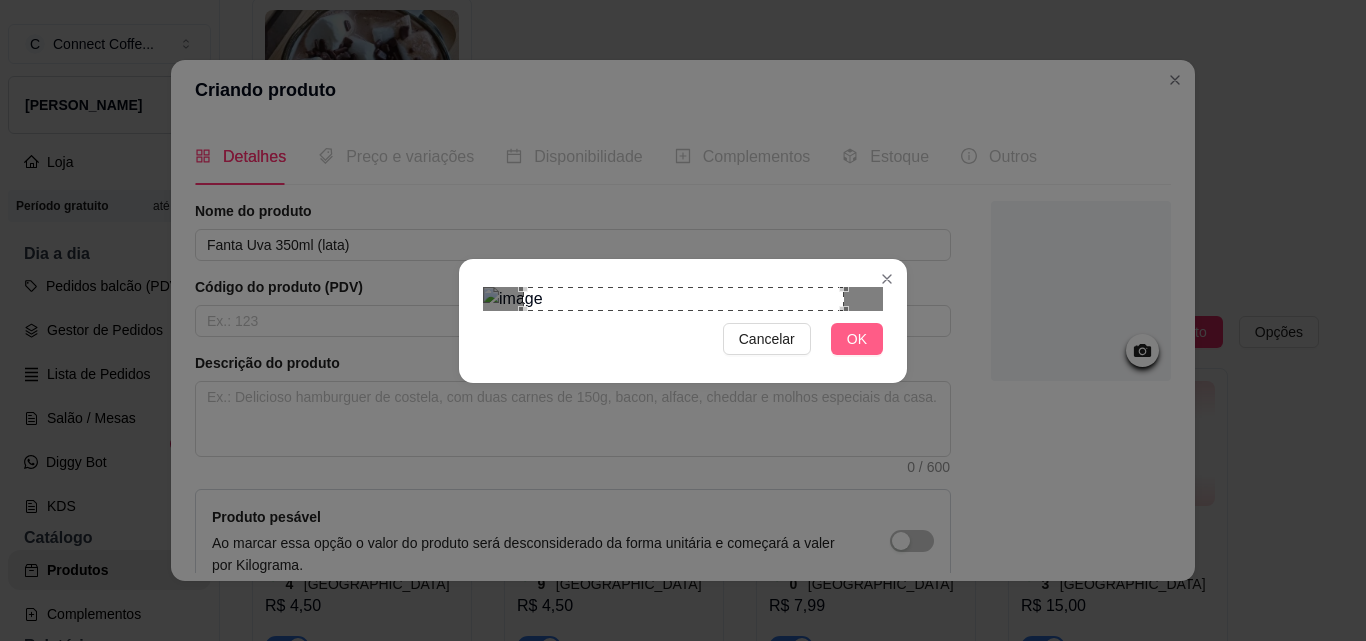 click on "OK" at bounding box center [857, 339] 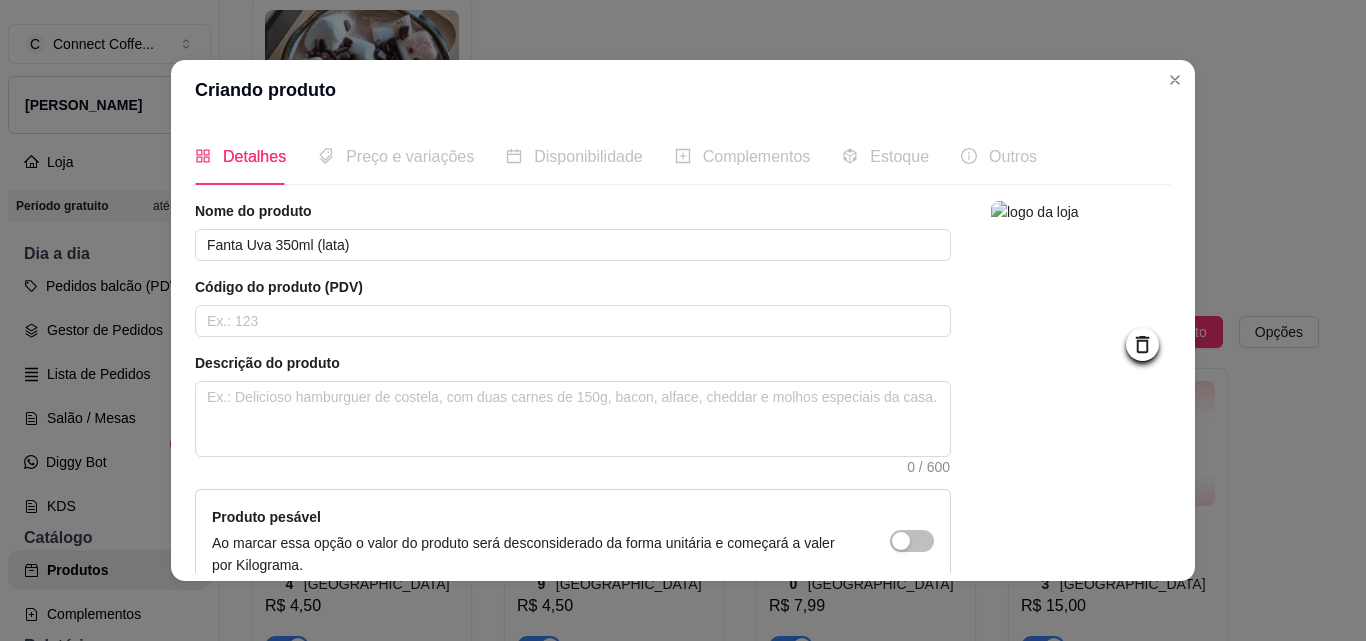 click 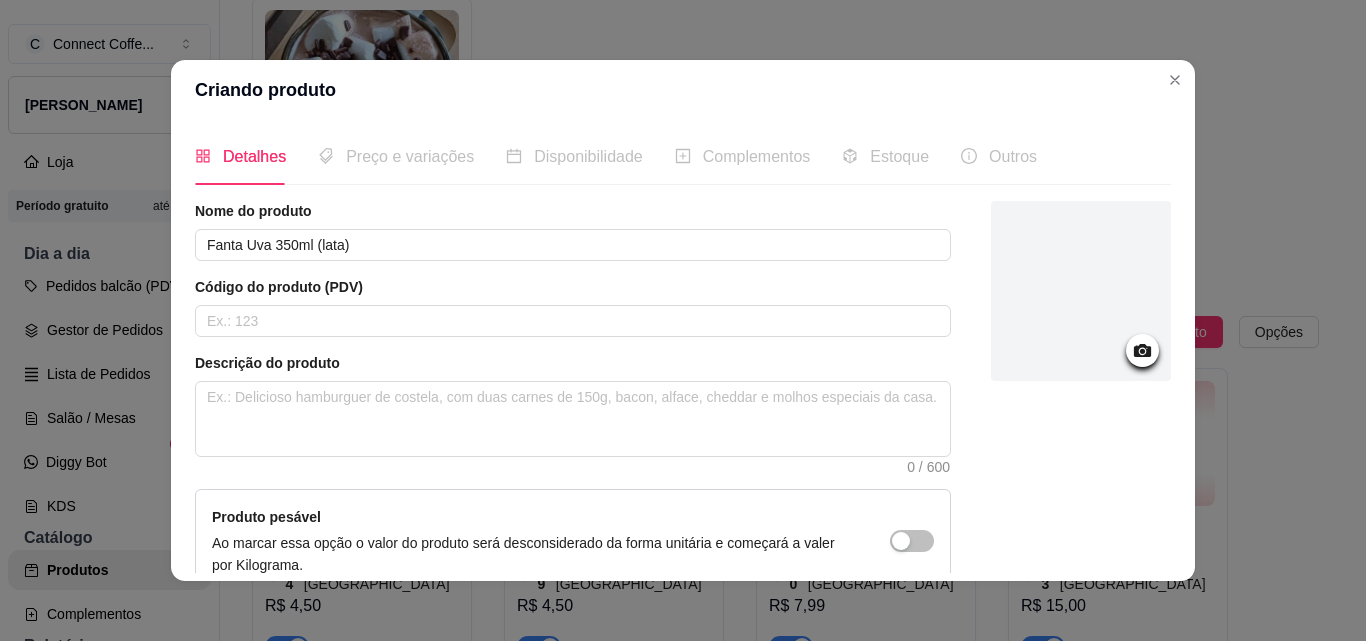 click 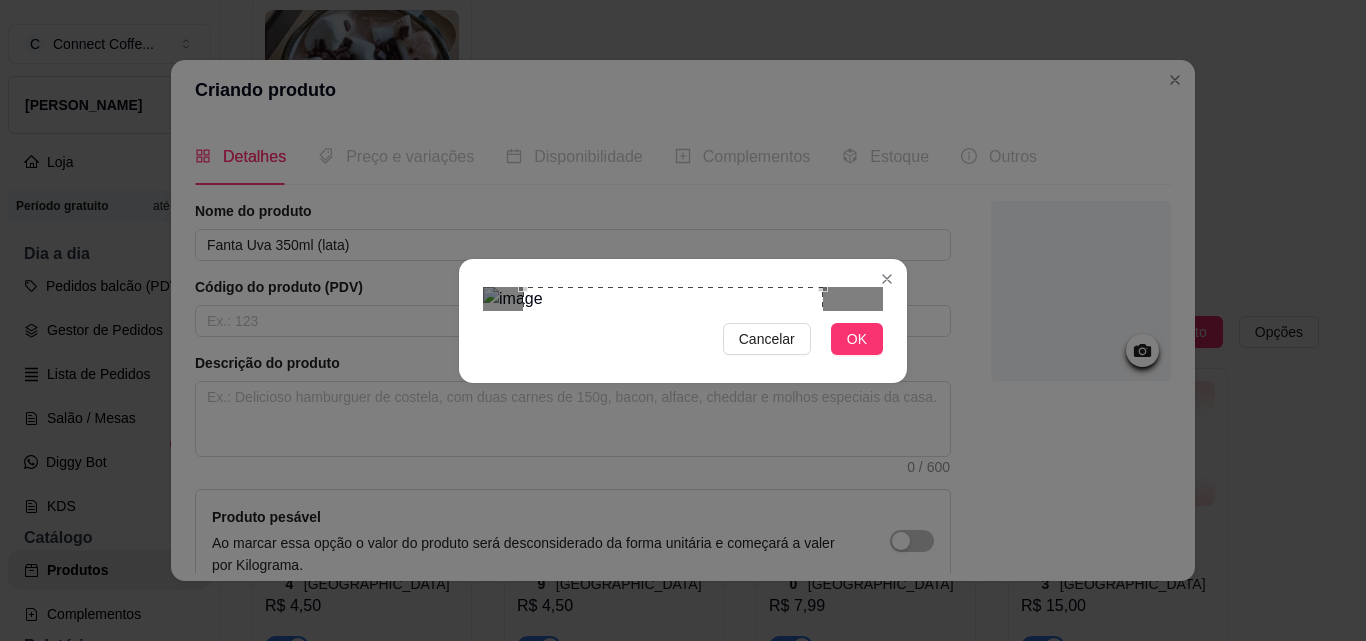 click at bounding box center [683, 299] 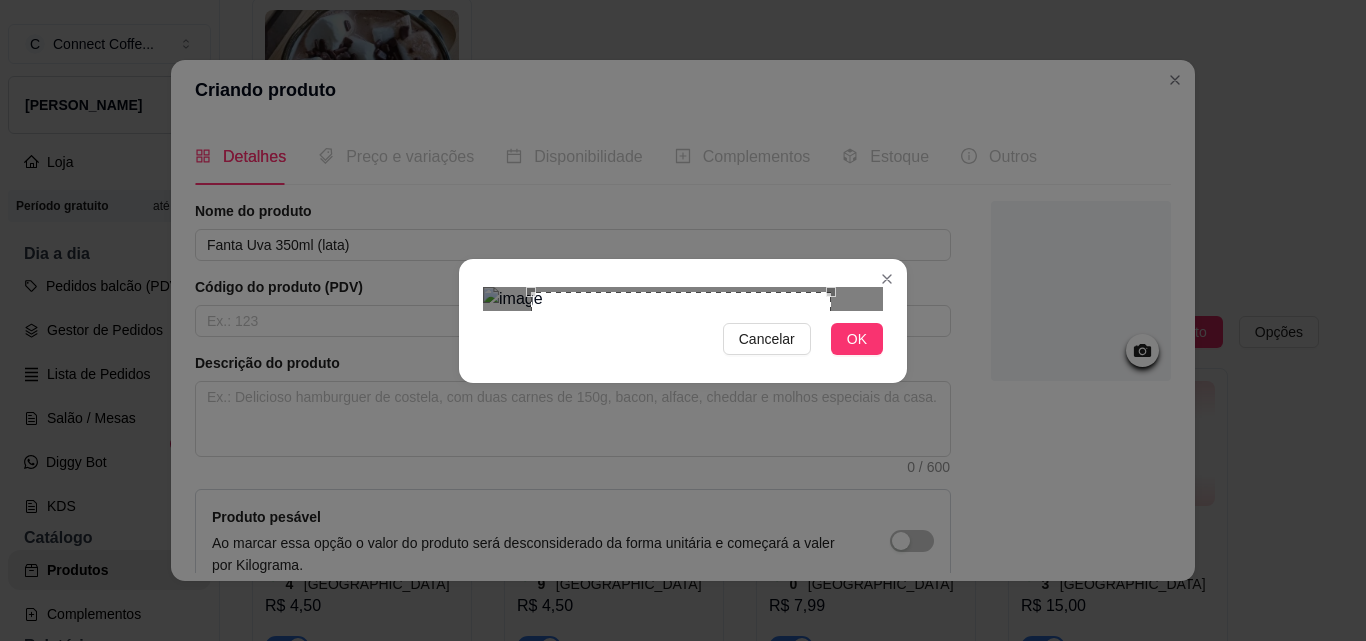 click at bounding box center [681, 442] 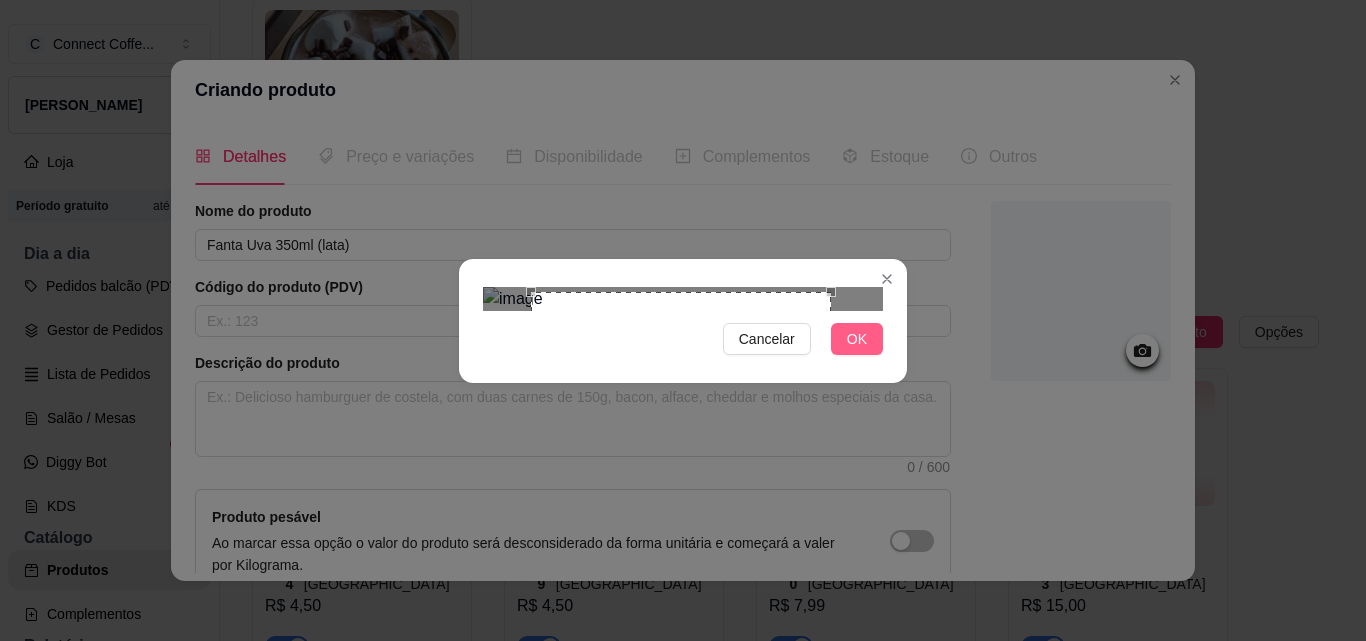click on "OK" at bounding box center (857, 339) 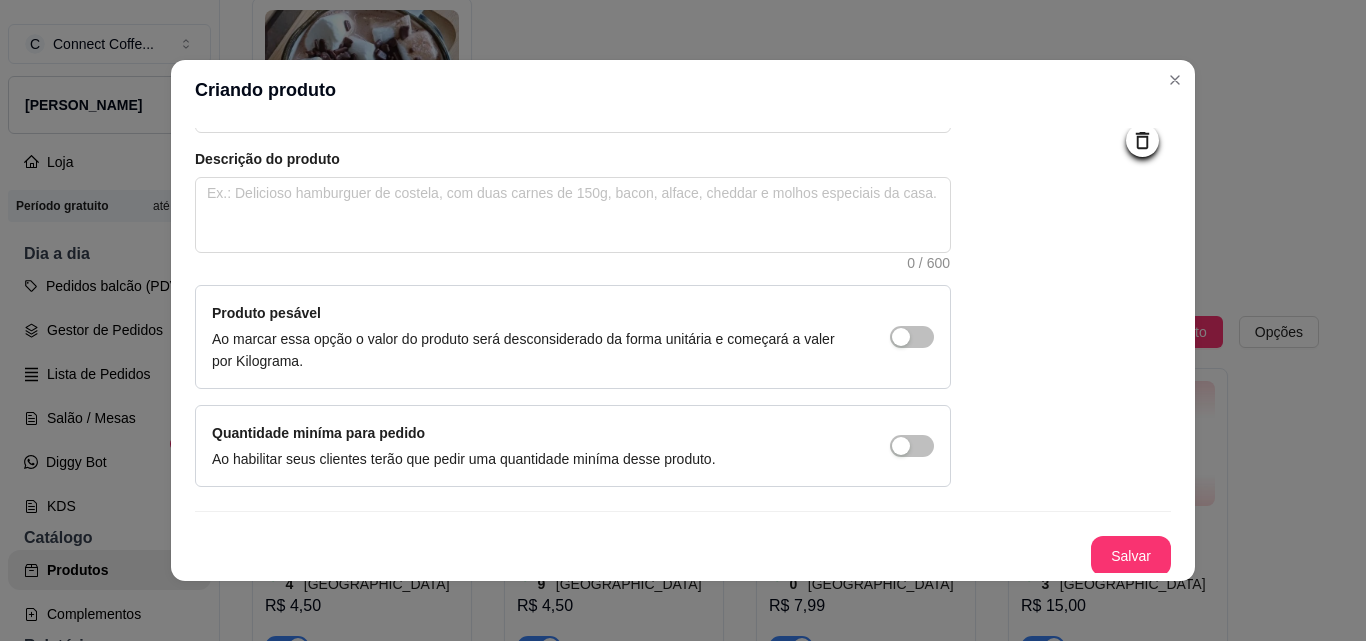 scroll, scrollTop: 207, scrollLeft: 0, axis: vertical 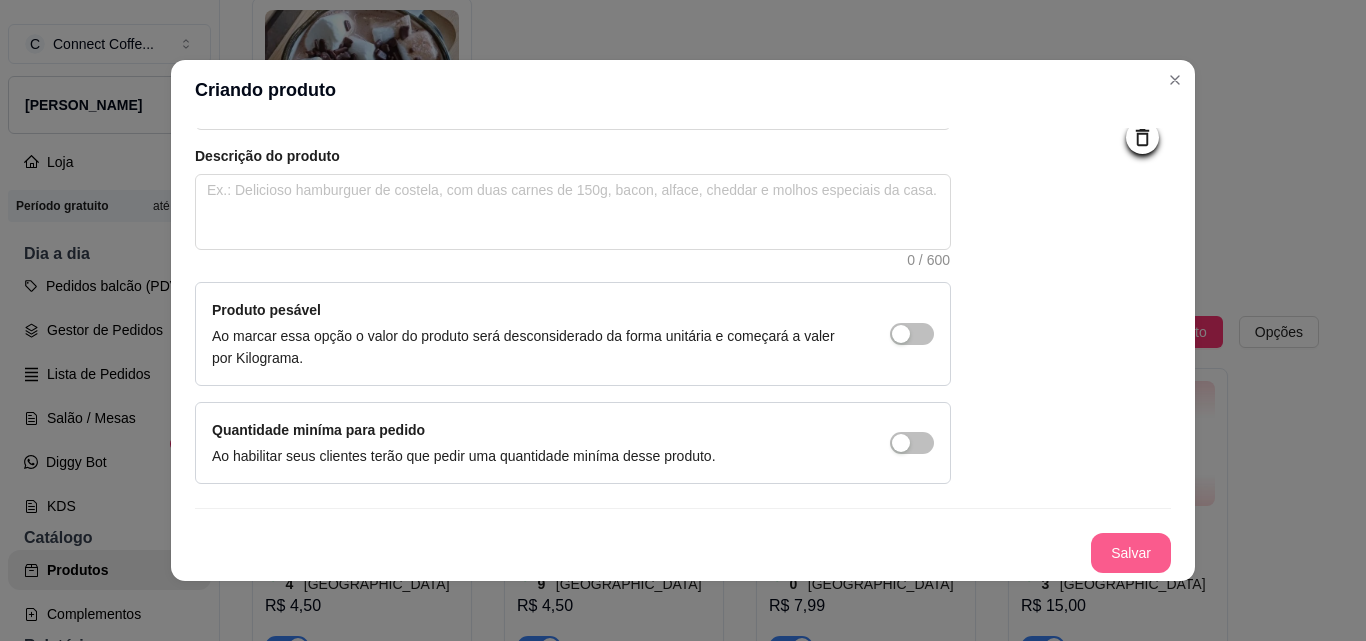 click on "Salvar" at bounding box center (1131, 553) 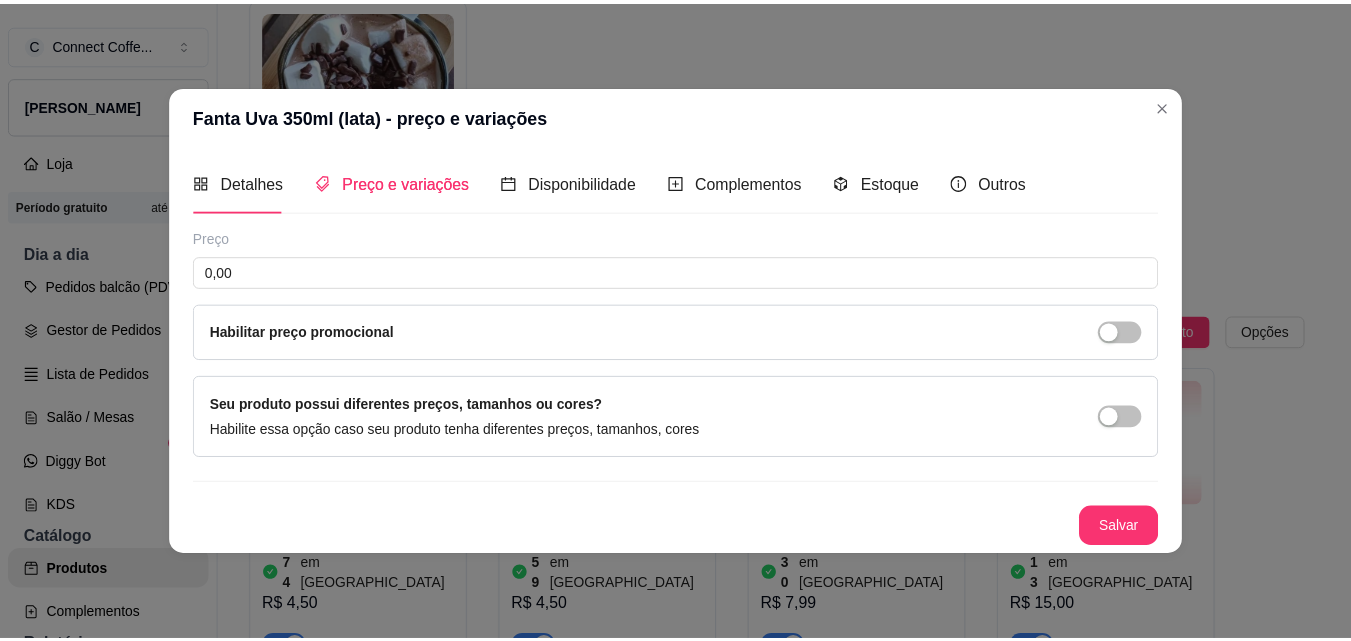 scroll, scrollTop: 0, scrollLeft: 0, axis: both 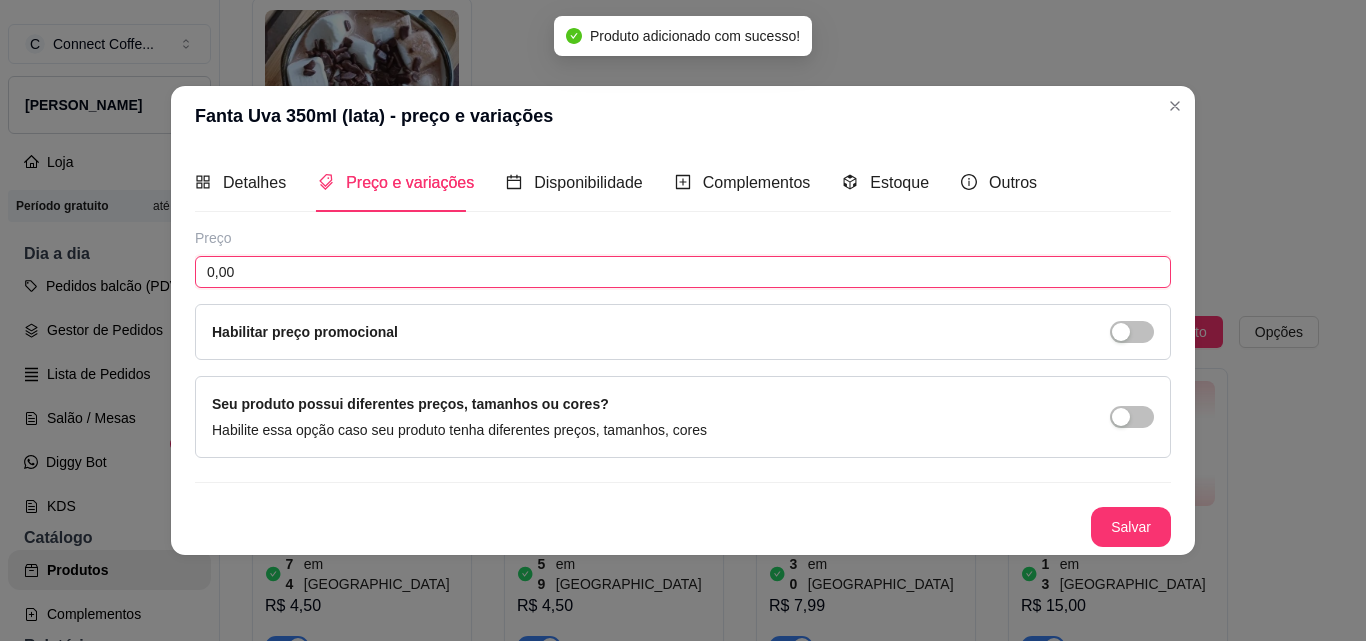 click on "0,00" at bounding box center (683, 272) 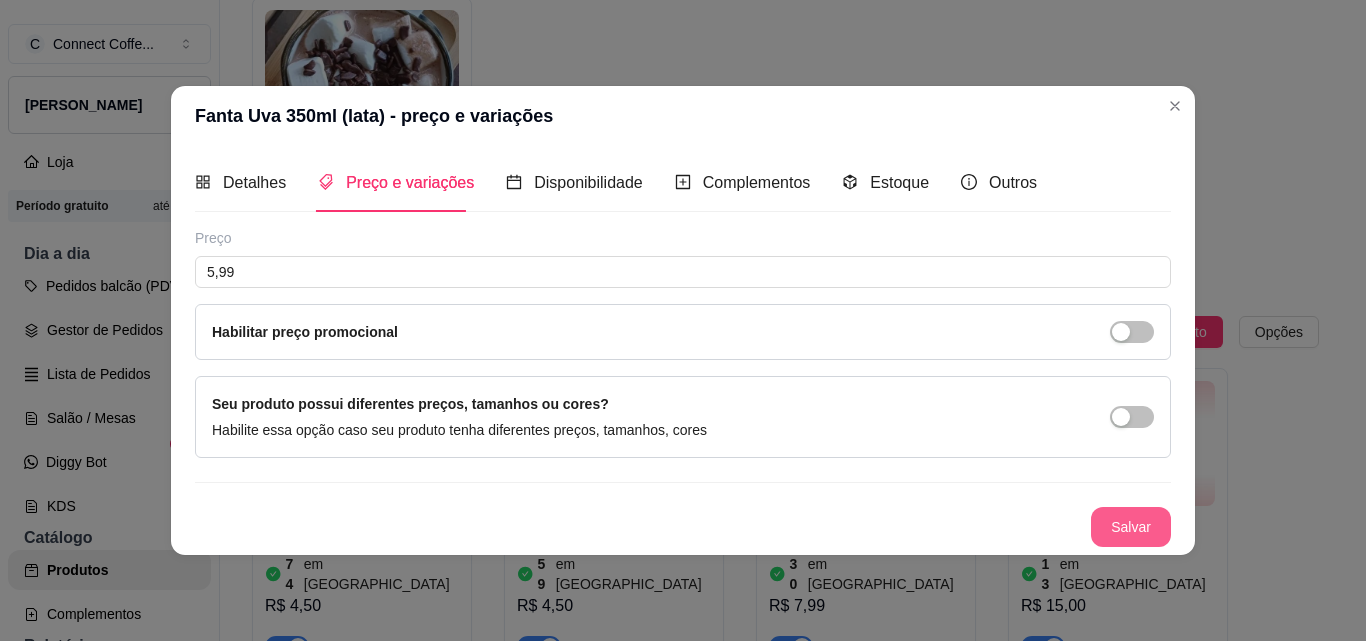 click on "Salvar" at bounding box center [1131, 527] 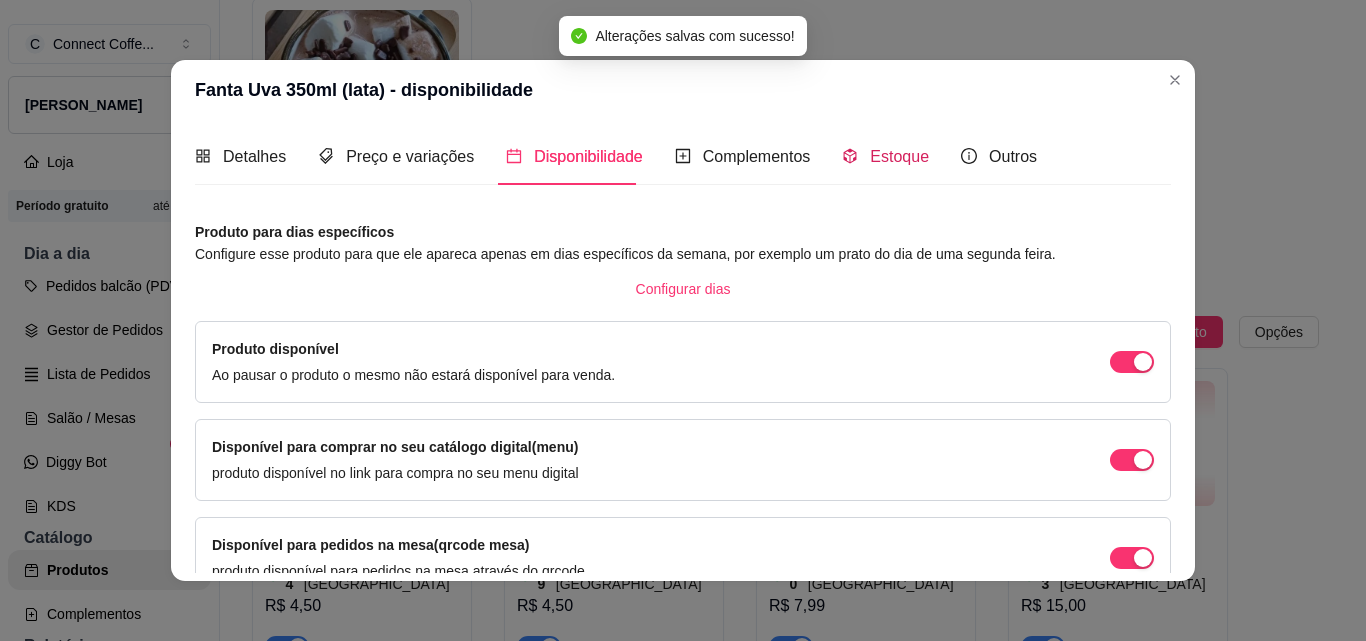 click on "Estoque" at bounding box center [899, 156] 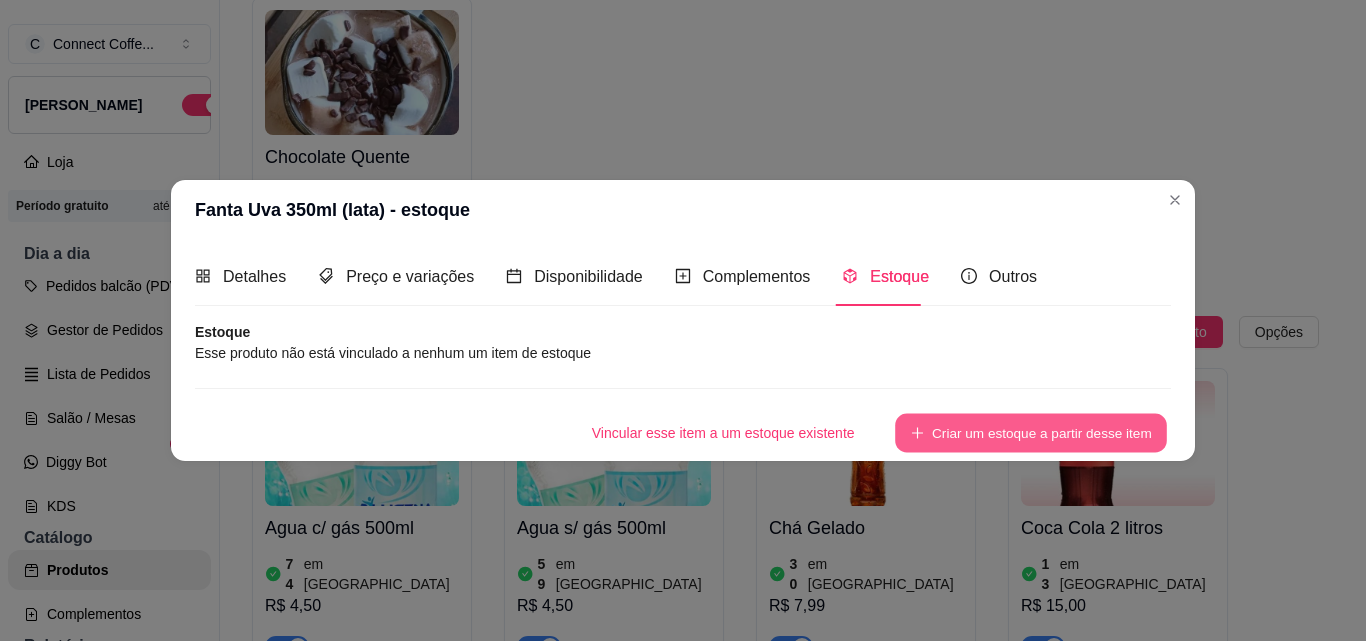click on "Criar um estoque a partir desse item" at bounding box center [1031, 432] 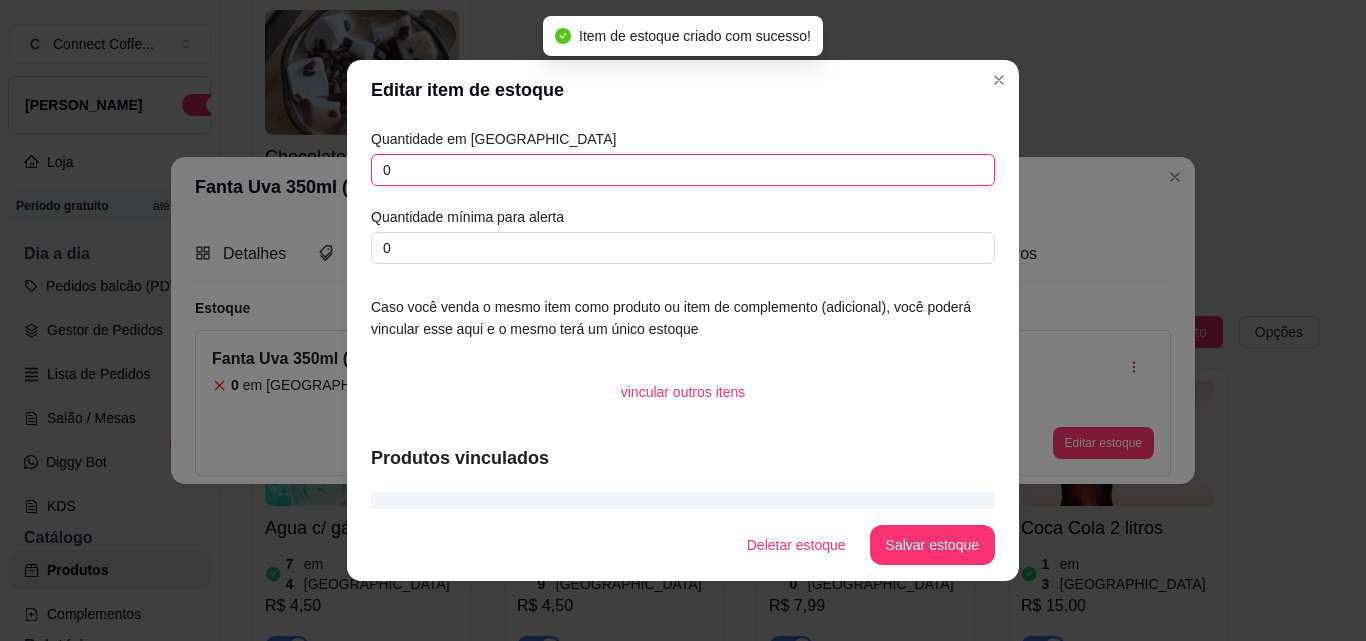 drag, startPoint x: 401, startPoint y: 174, endPoint x: 310, endPoint y: 162, distance: 91.787796 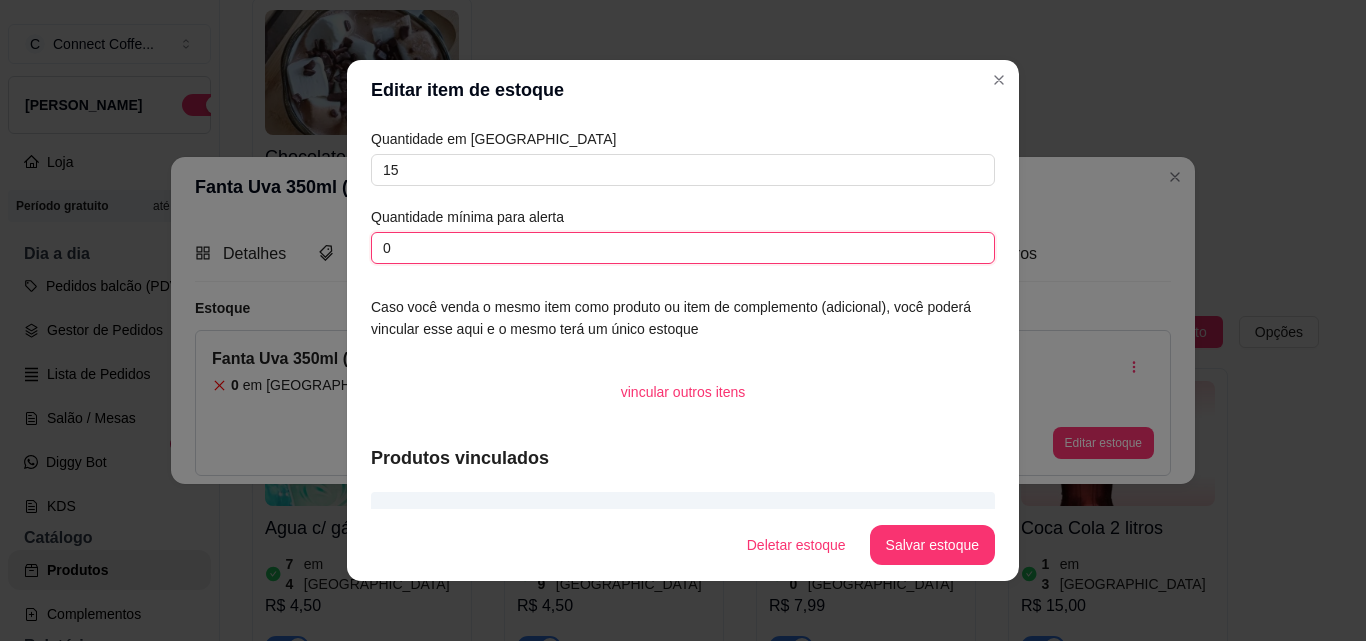 drag, startPoint x: 392, startPoint y: 249, endPoint x: 312, endPoint y: 249, distance: 80 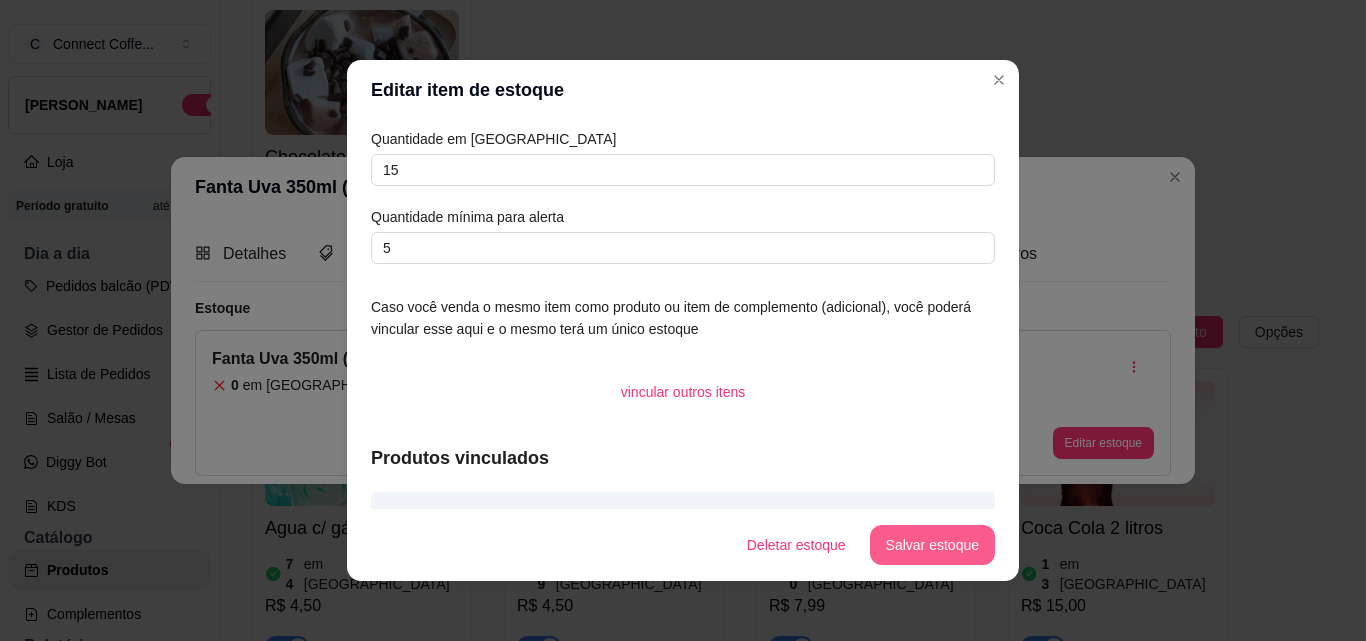 click on "Salvar estoque" at bounding box center (932, 545) 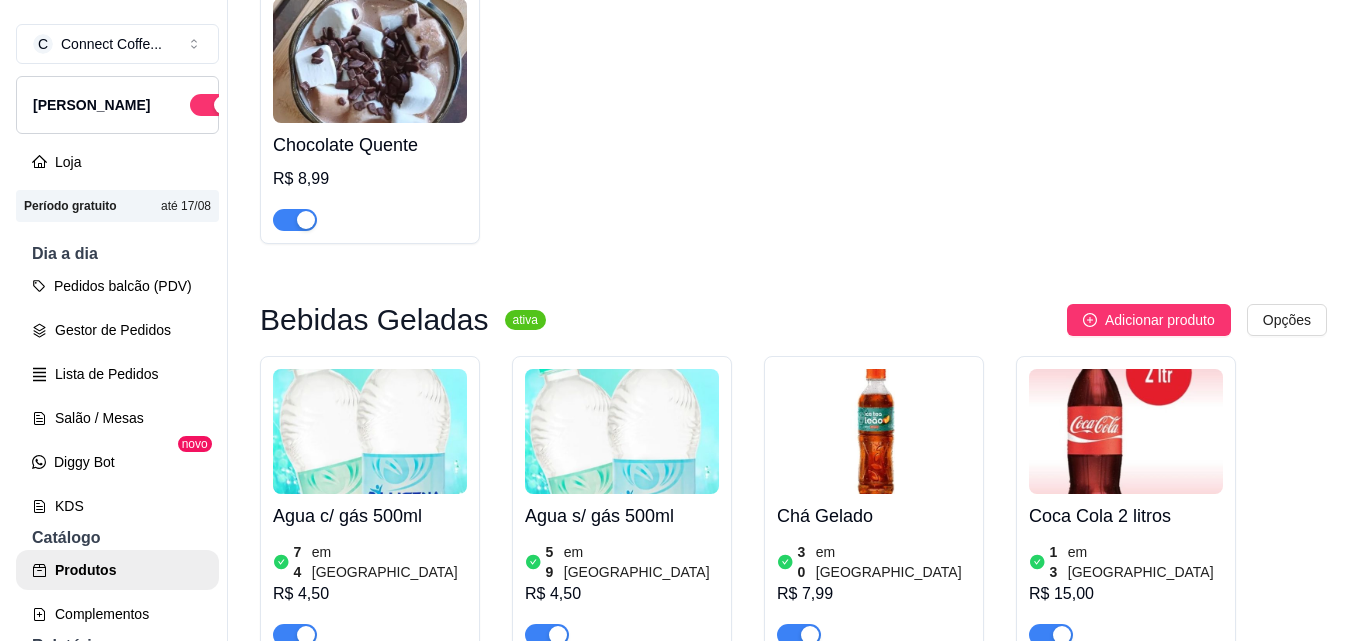 scroll, scrollTop: 2226, scrollLeft: 0, axis: vertical 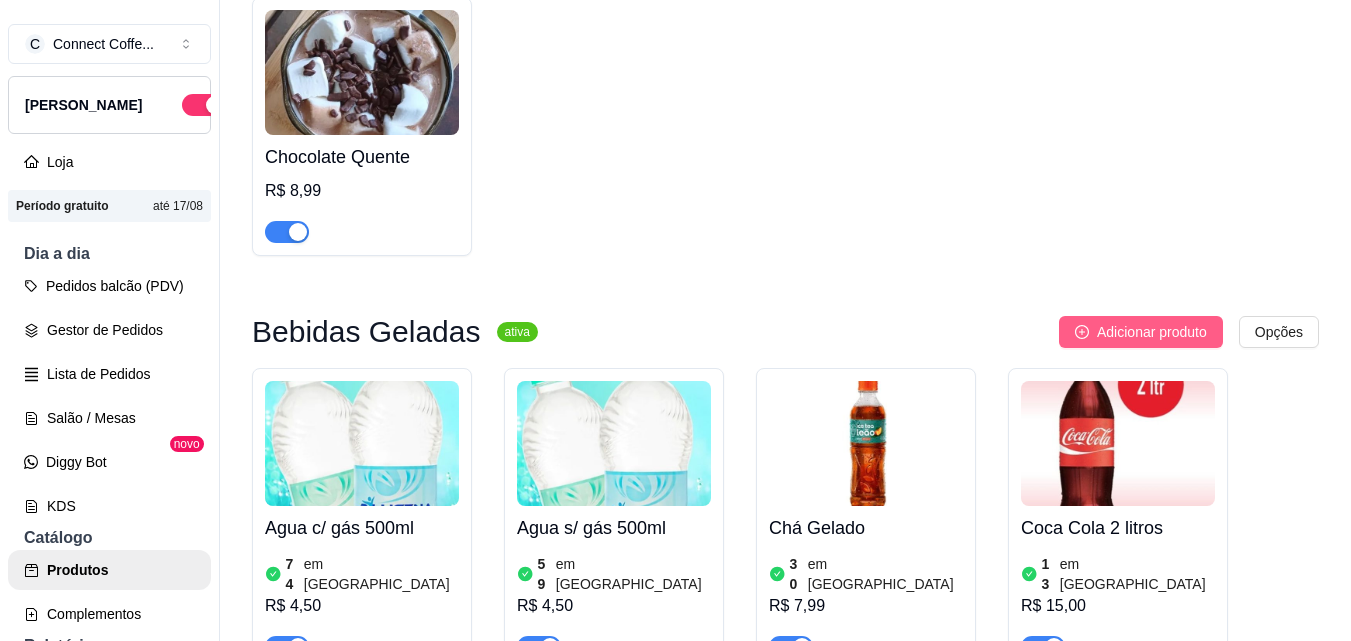 click on "Adicionar produto" at bounding box center [1152, 332] 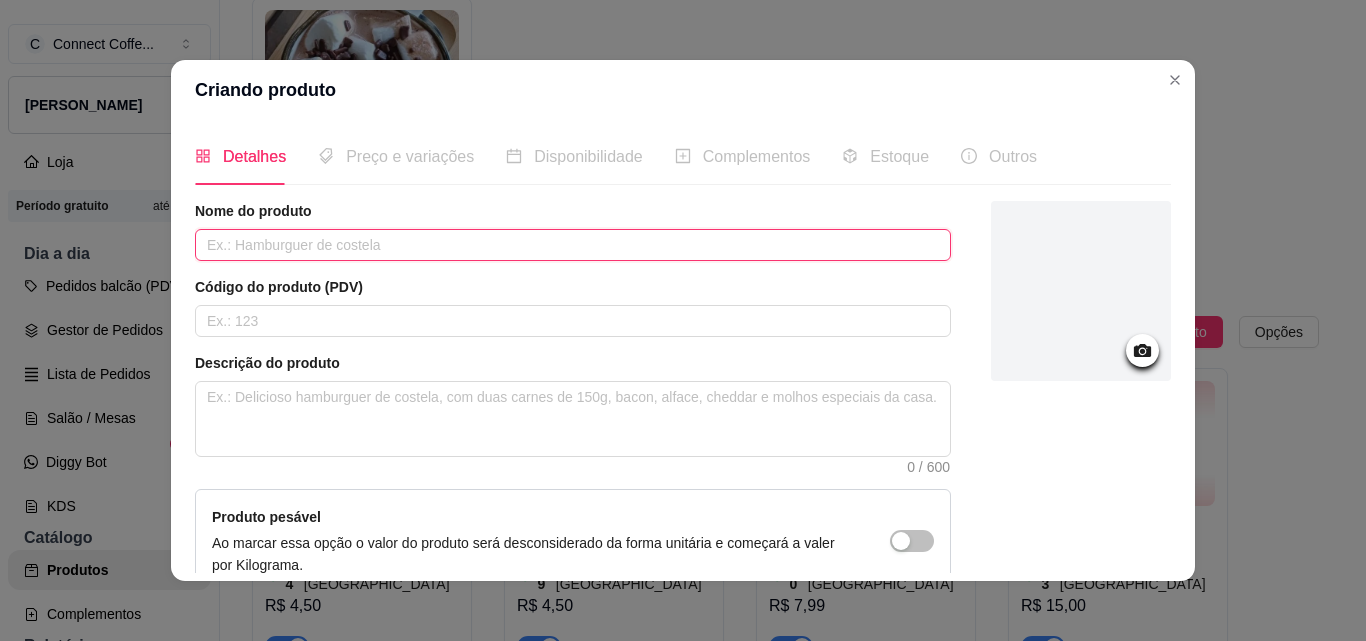 click at bounding box center [573, 245] 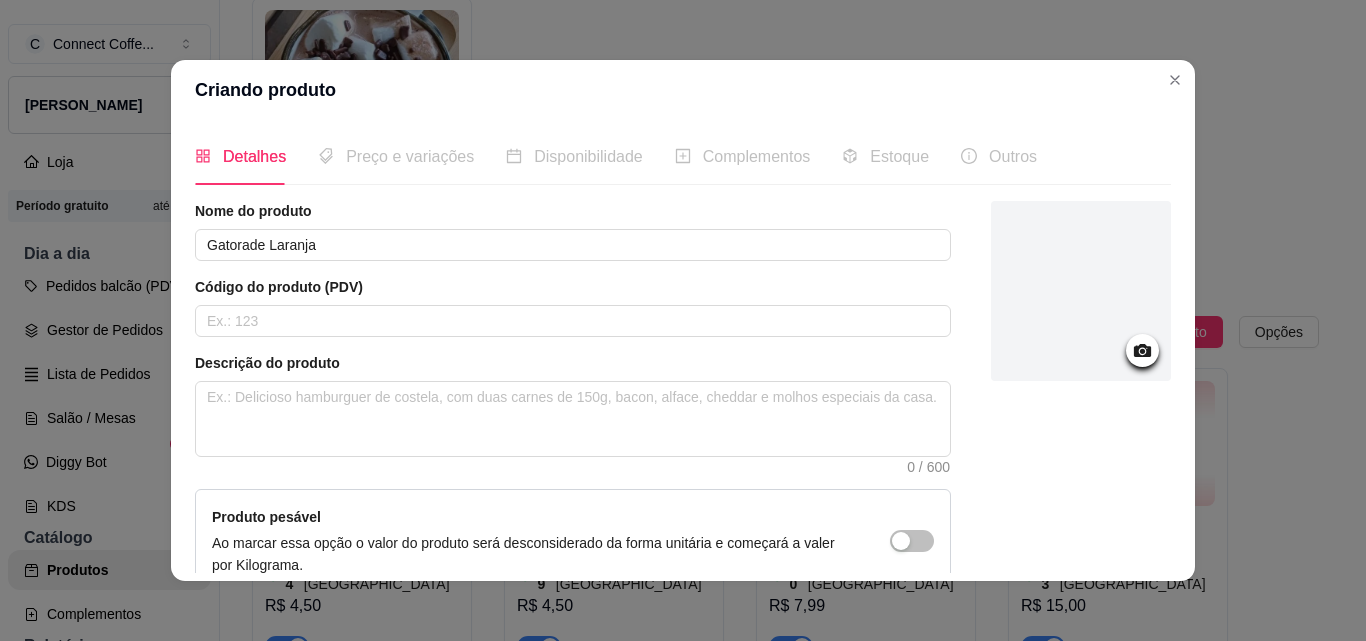 click 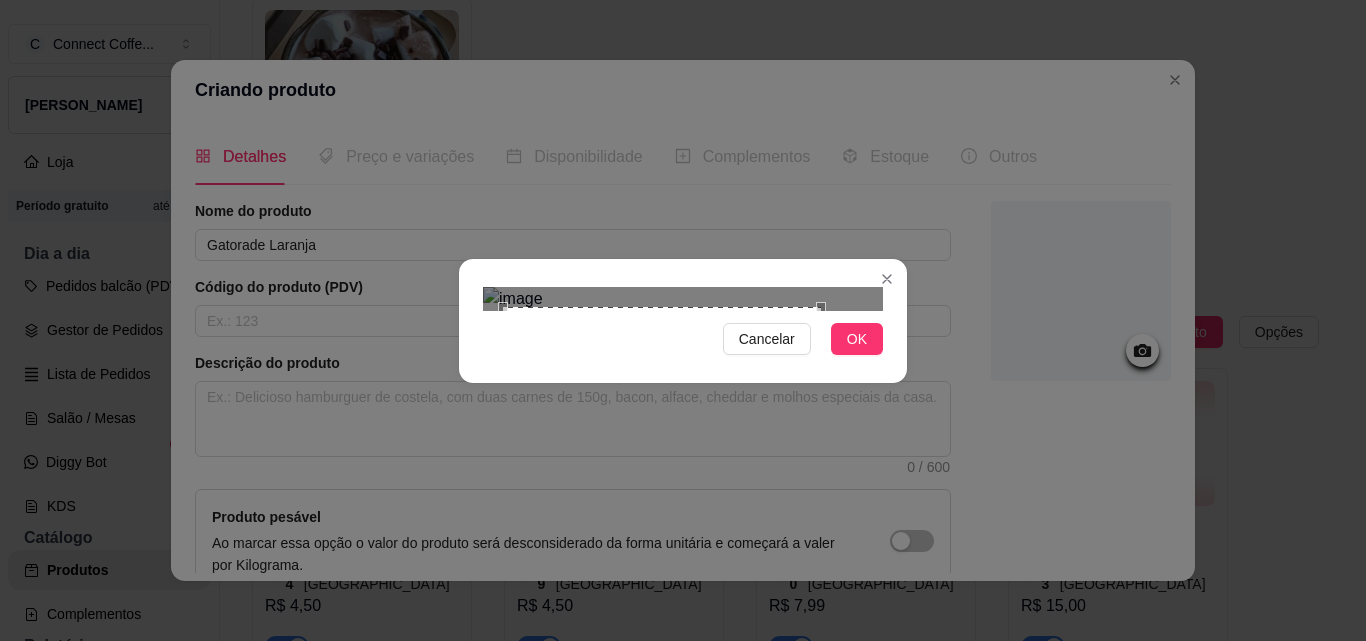 click at bounding box center [683, 299] 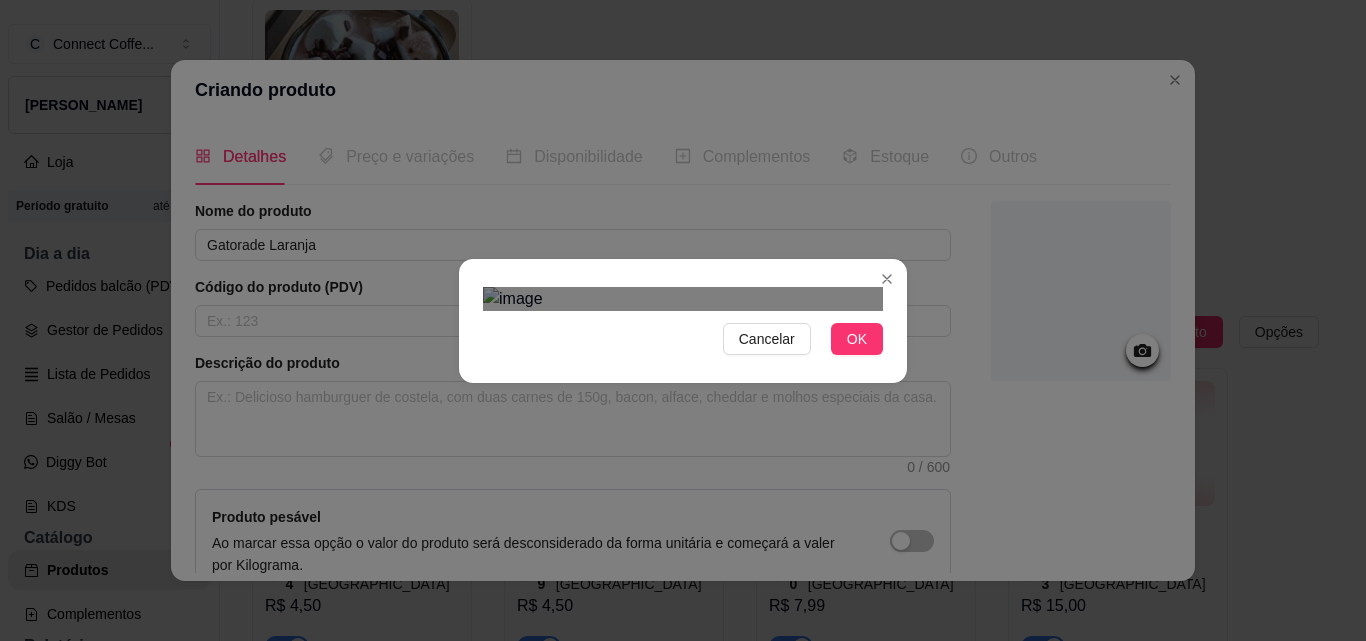 click at bounding box center [659, 484] 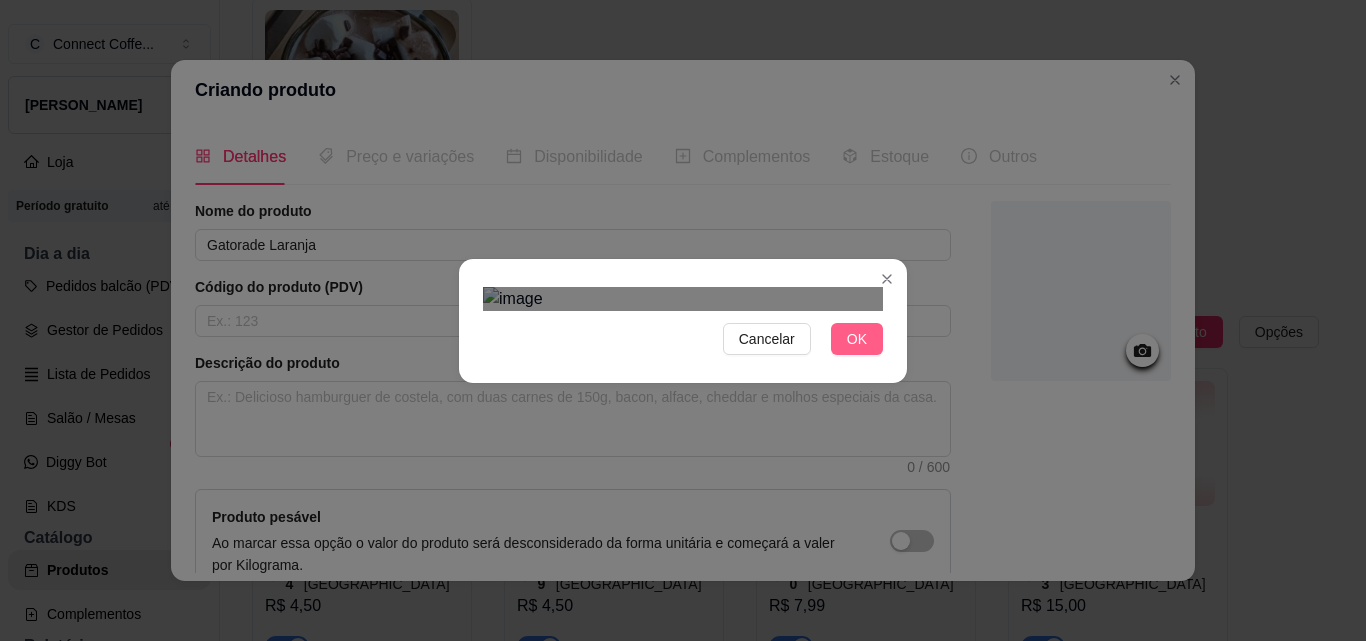 click on "OK" at bounding box center [857, 339] 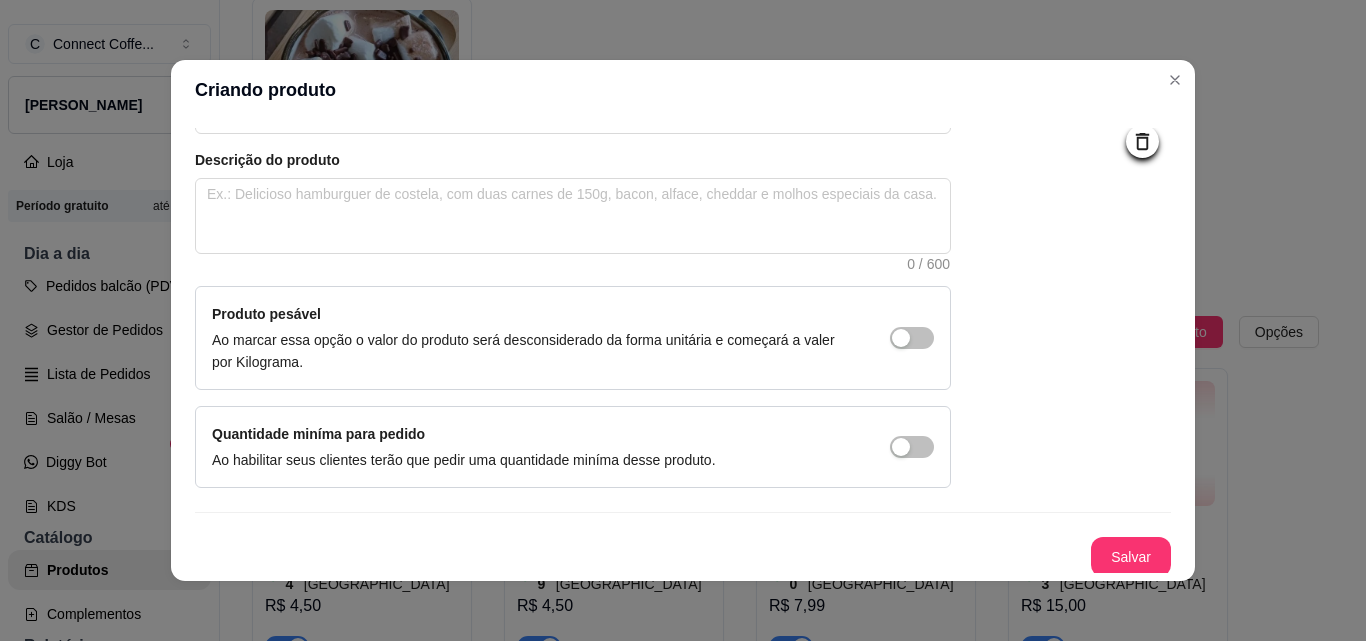scroll, scrollTop: 207, scrollLeft: 0, axis: vertical 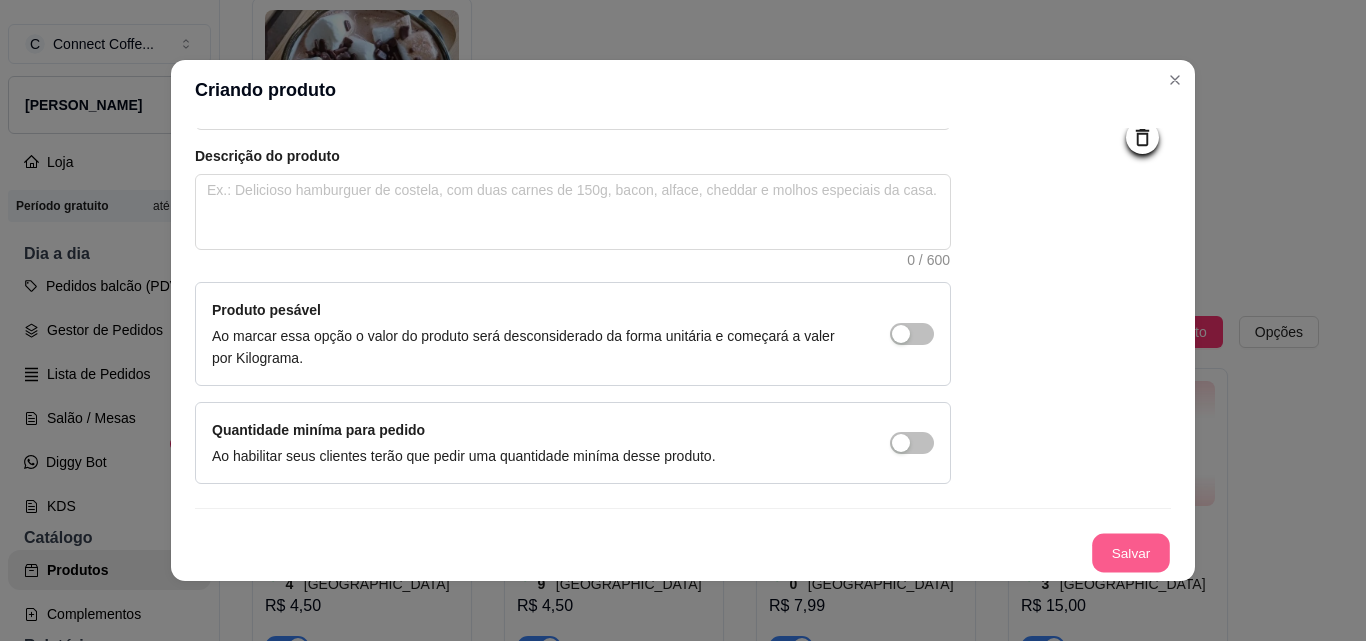 click on "Salvar" at bounding box center [1131, 553] 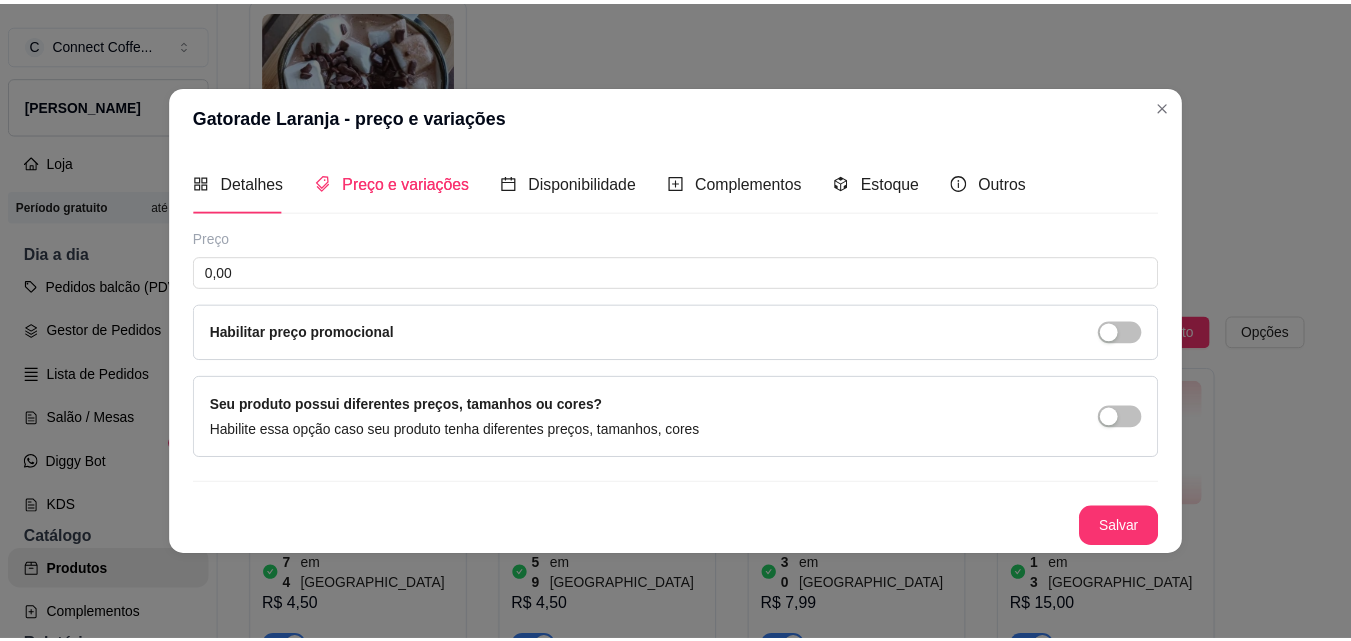 scroll, scrollTop: 0, scrollLeft: 0, axis: both 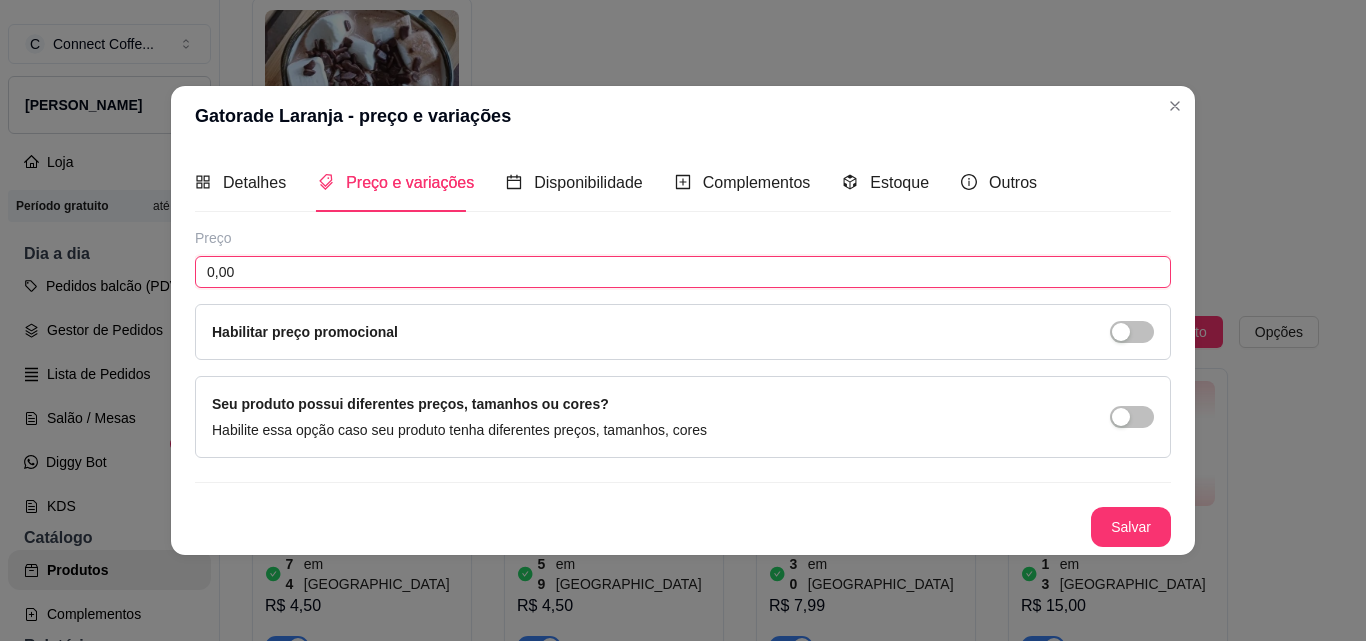 click on "0,00" at bounding box center [683, 272] 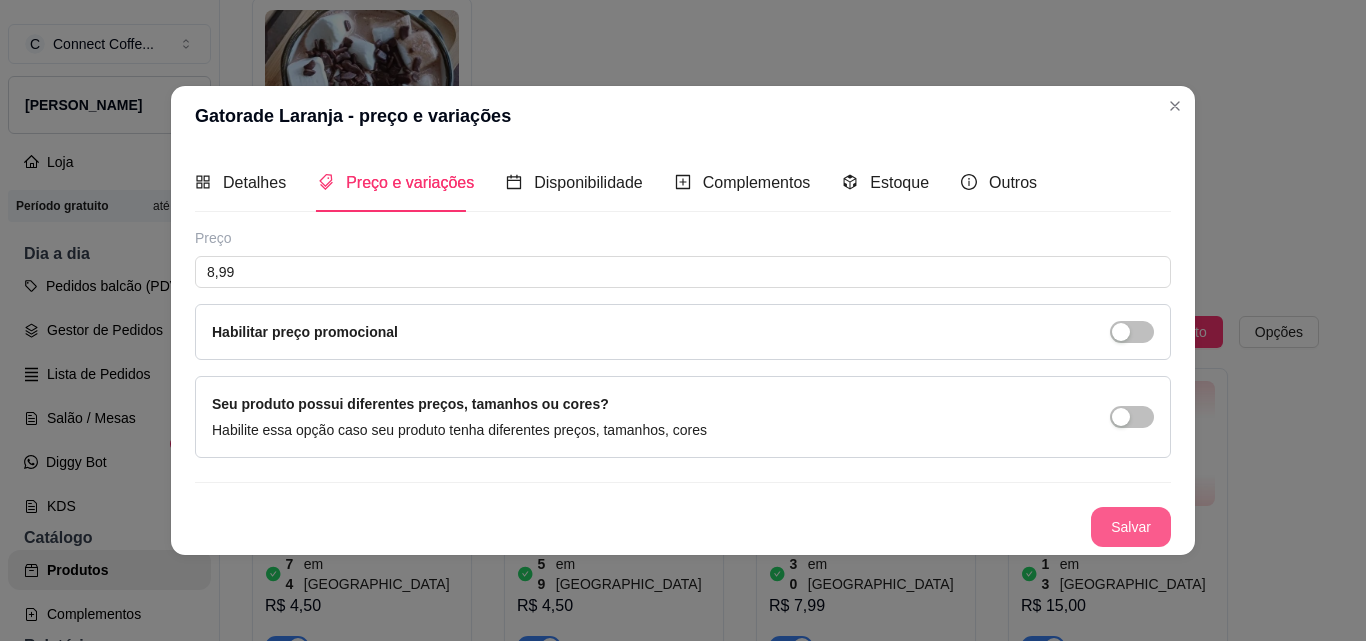 click on "Salvar" at bounding box center (1131, 527) 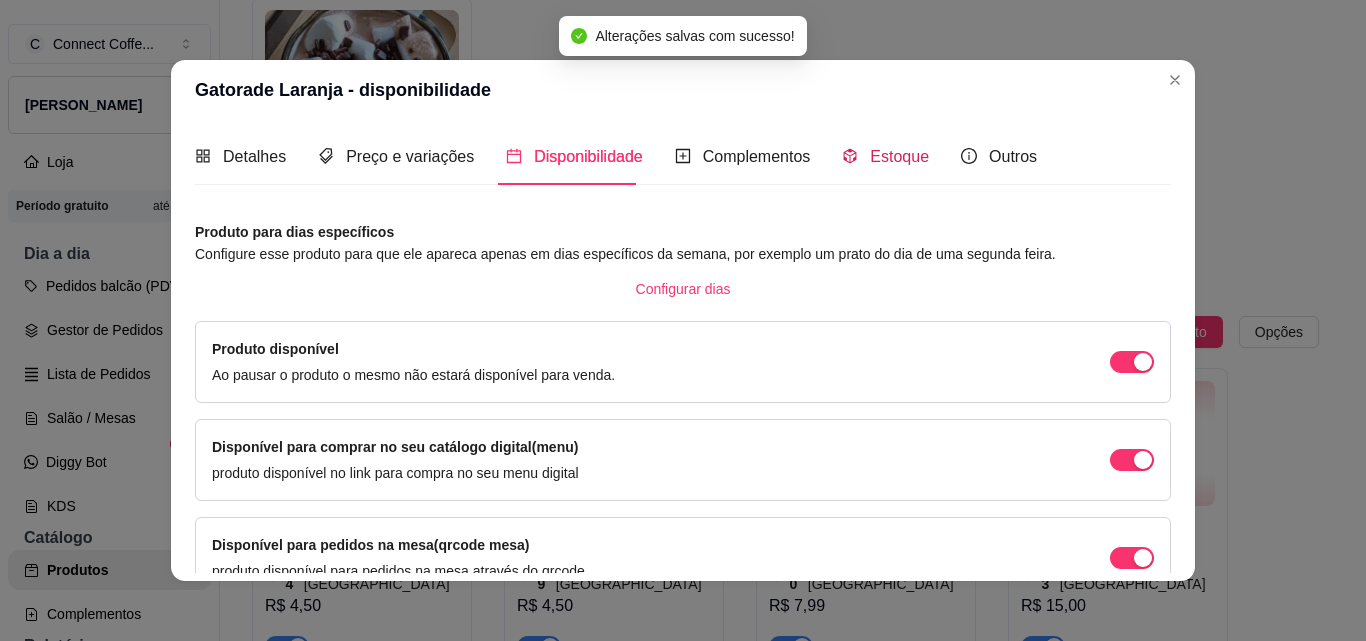 click on "Estoque" at bounding box center [899, 156] 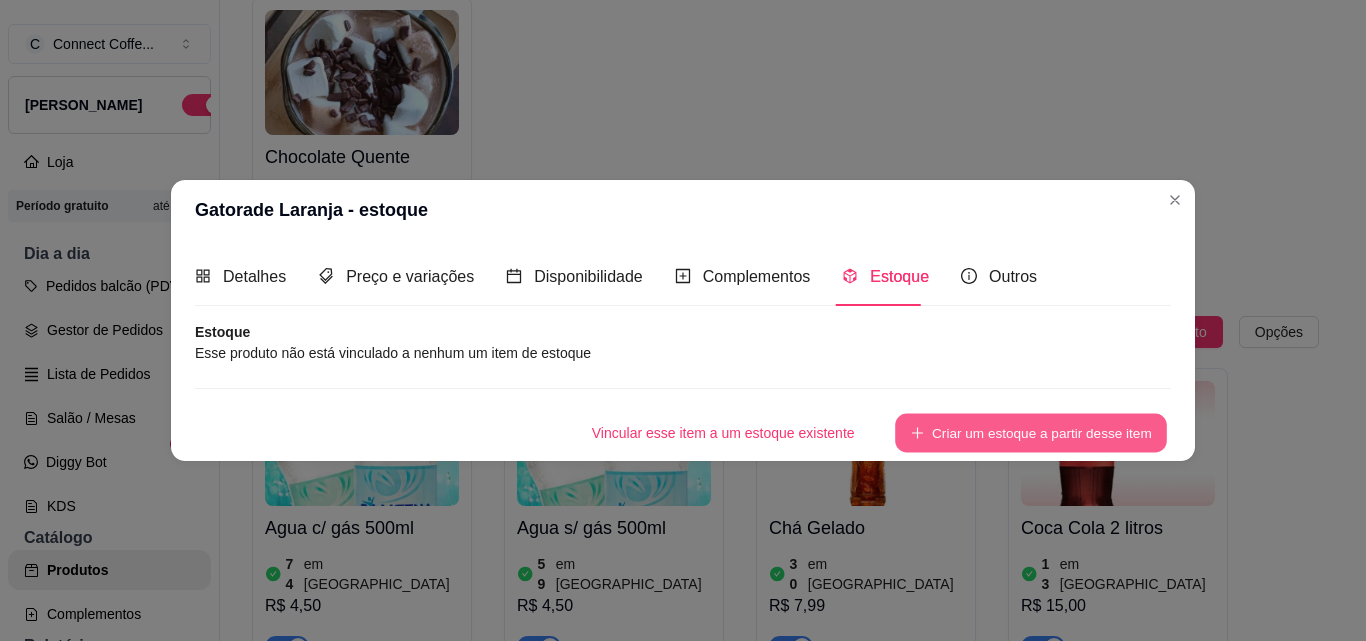 click on "Criar um estoque a partir desse item" at bounding box center (1031, 432) 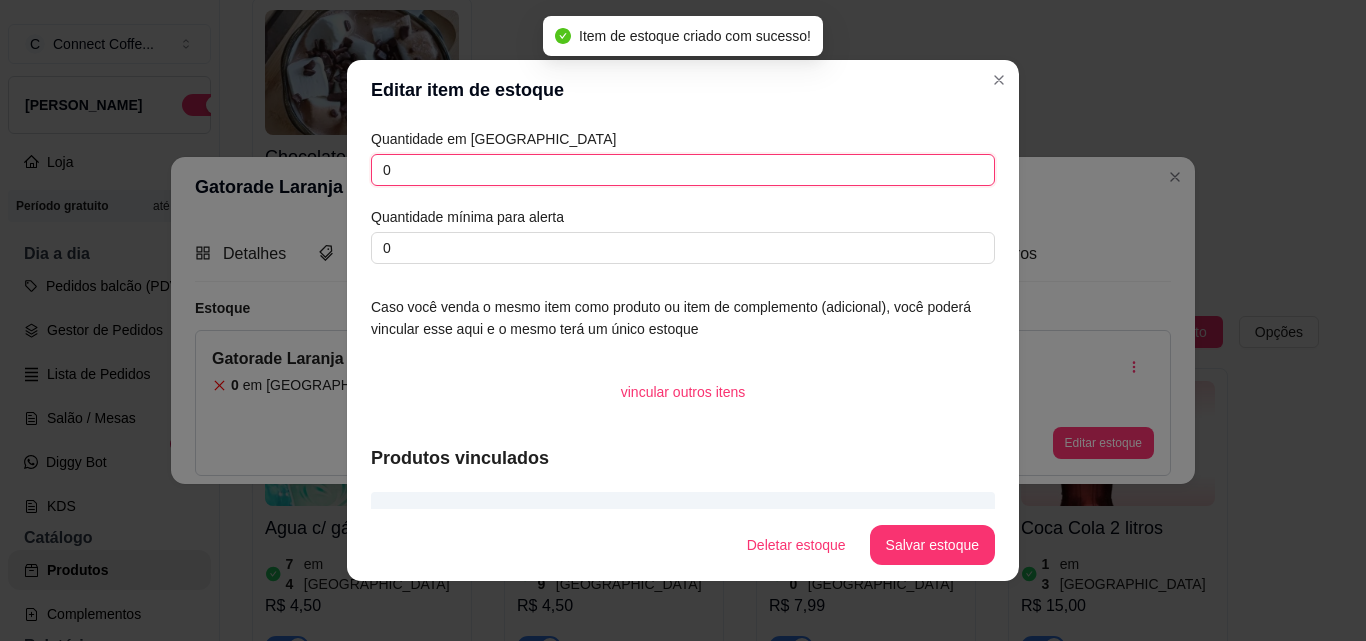 drag, startPoint x: 400, startPoint y: 172, endPoint x: 341, endPoint y: 166, distance: 59.3043 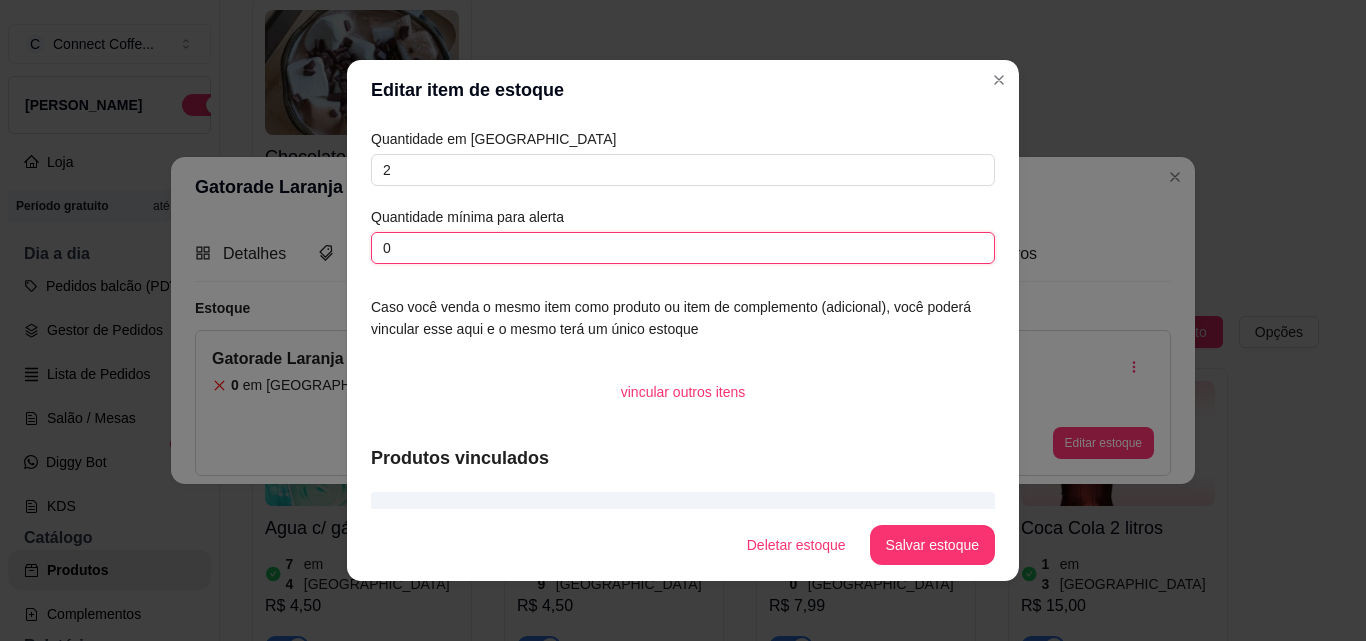 drag, startPoint x: 355, startPoint y: 248, endPoint x: 338, endPoint y: 248, distance: 17 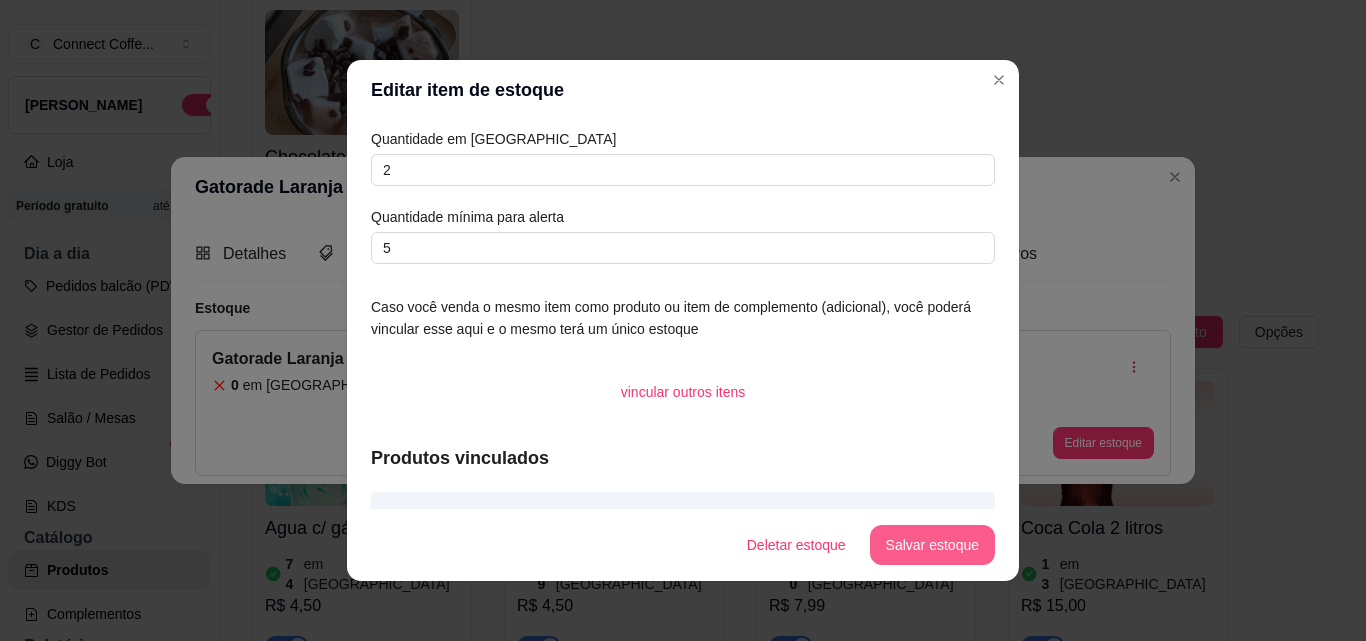 click on "Salvar estoque" at bounding box center [932, 545] 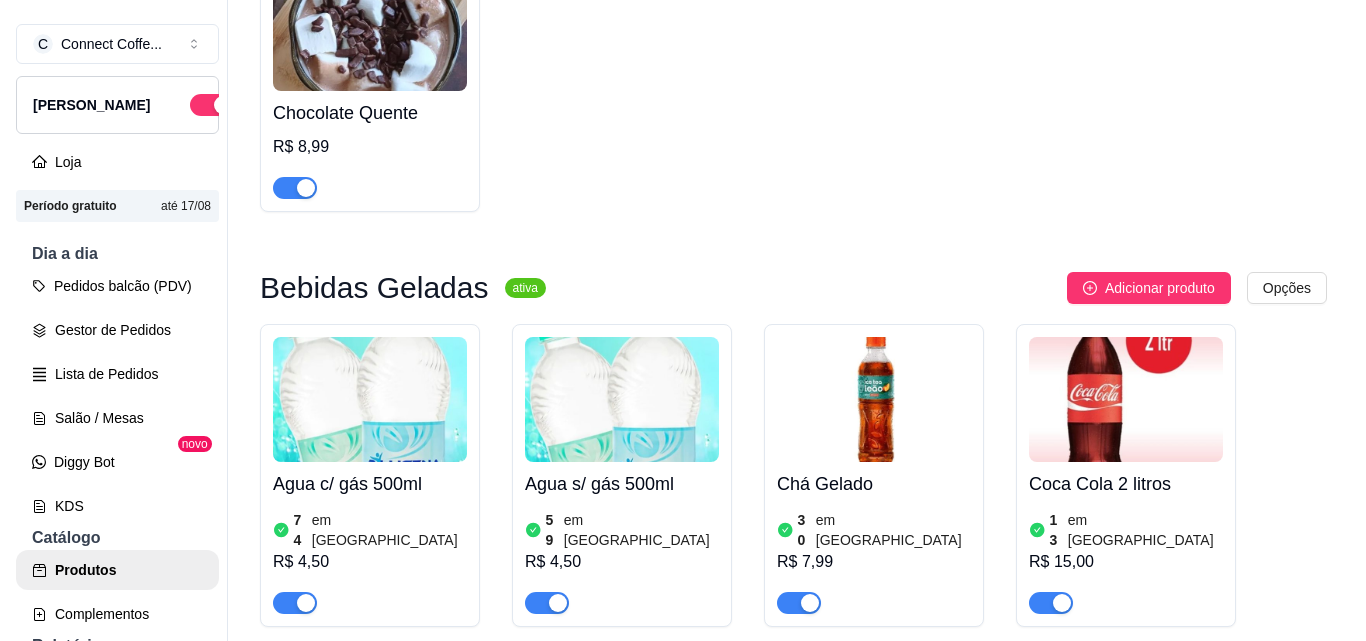 scroll, scrollTop: 2226, scrollLeft: 0, axis: vertical 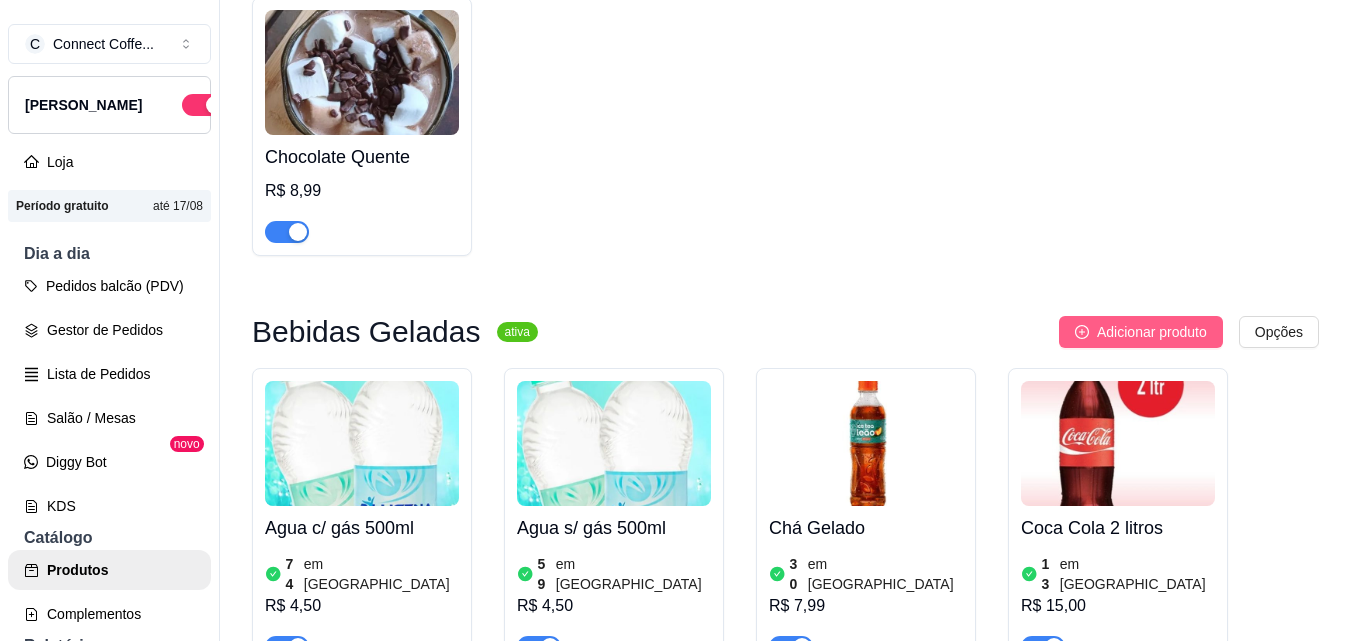 click on "Adicionar produto" at bounding box center [1152, 332] 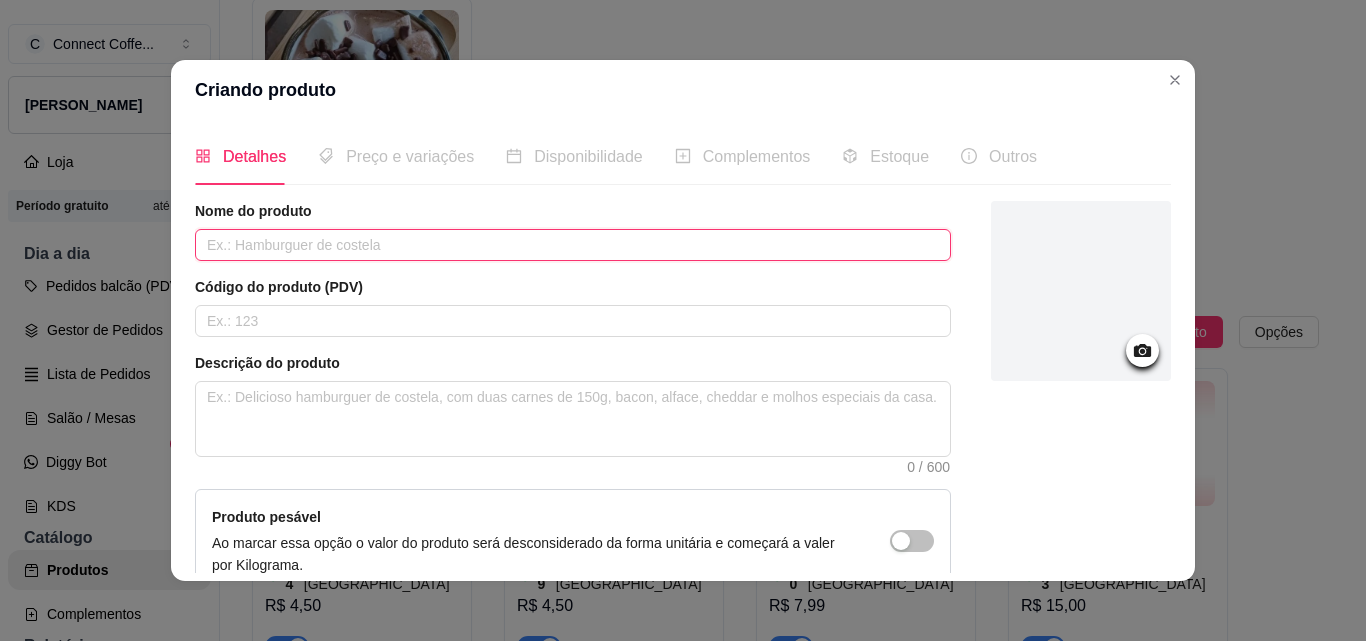 click at bounding box center [573, 245] 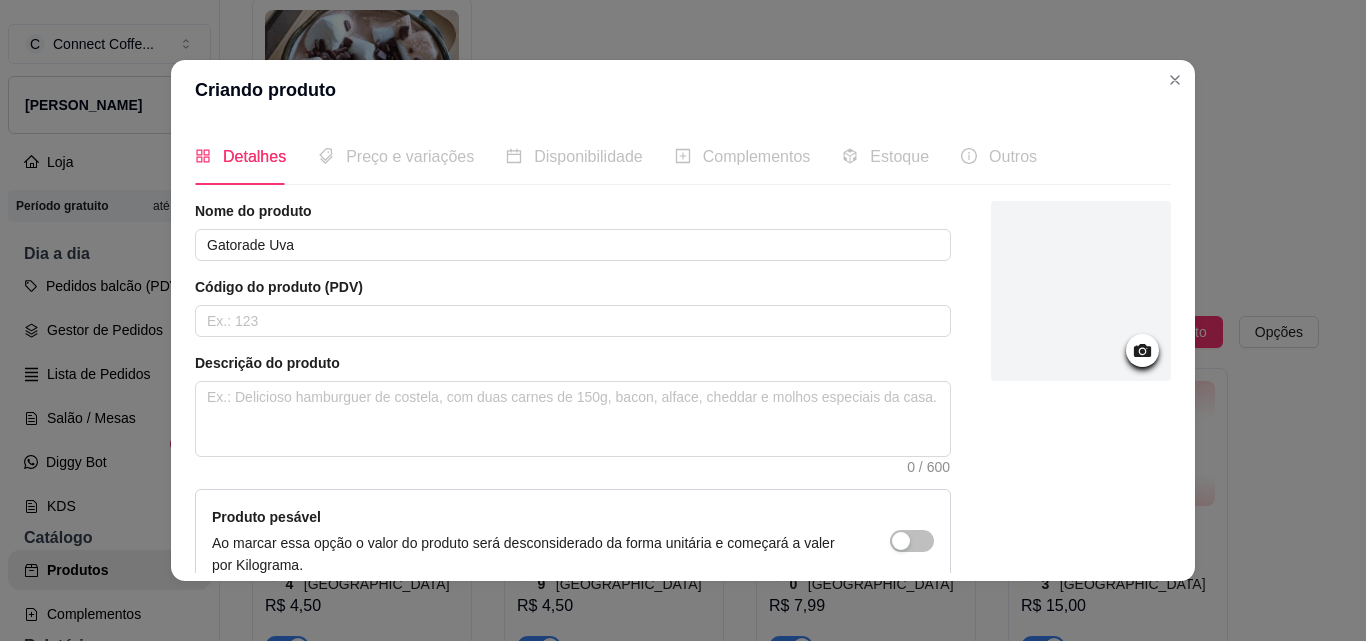 click 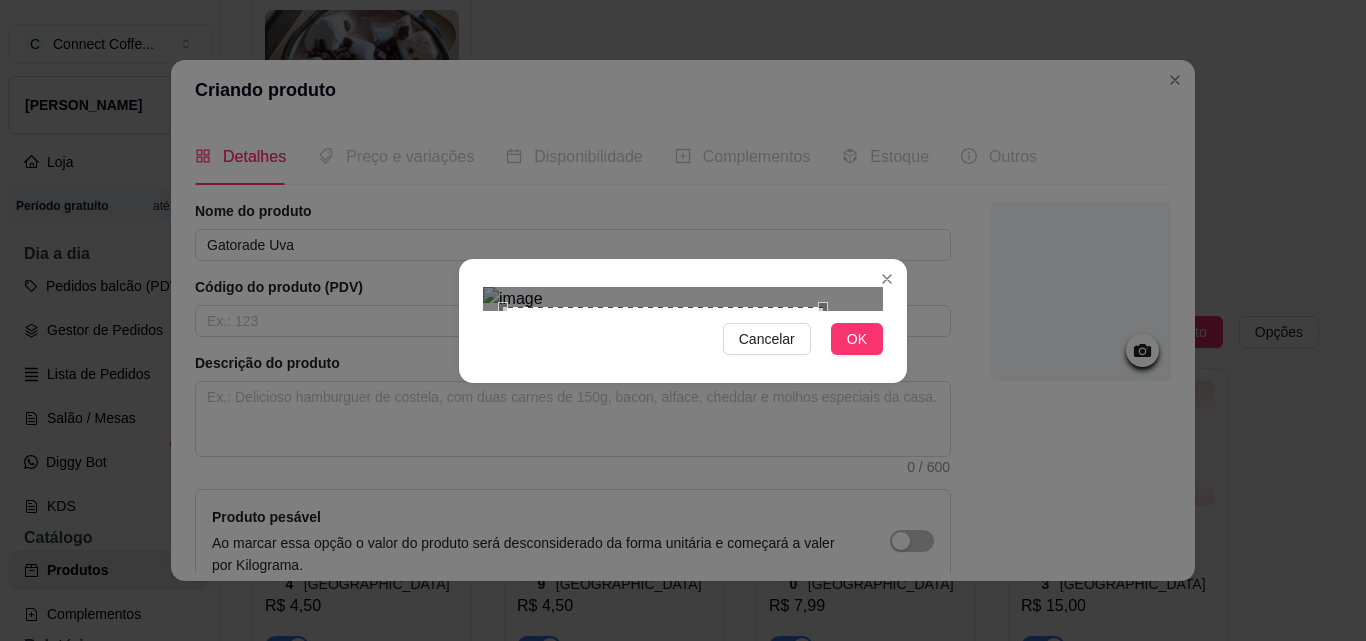 click at bounding box center (683, 299) 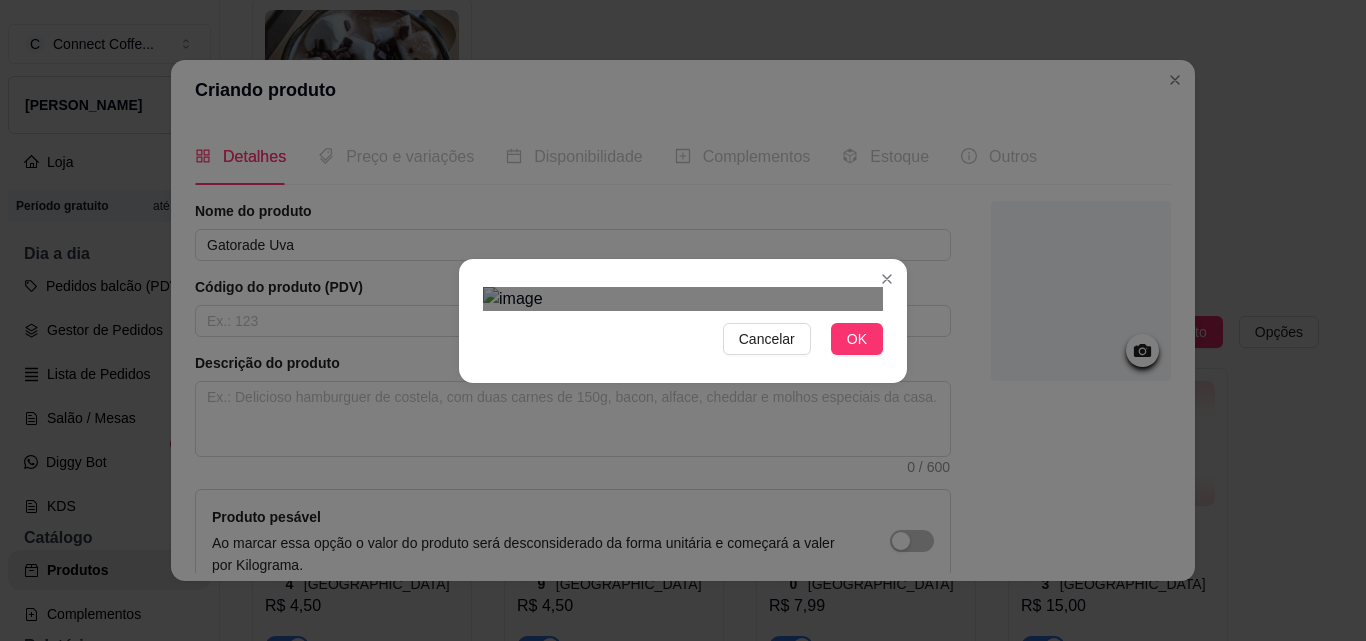 click at bounding box center [674, 482] 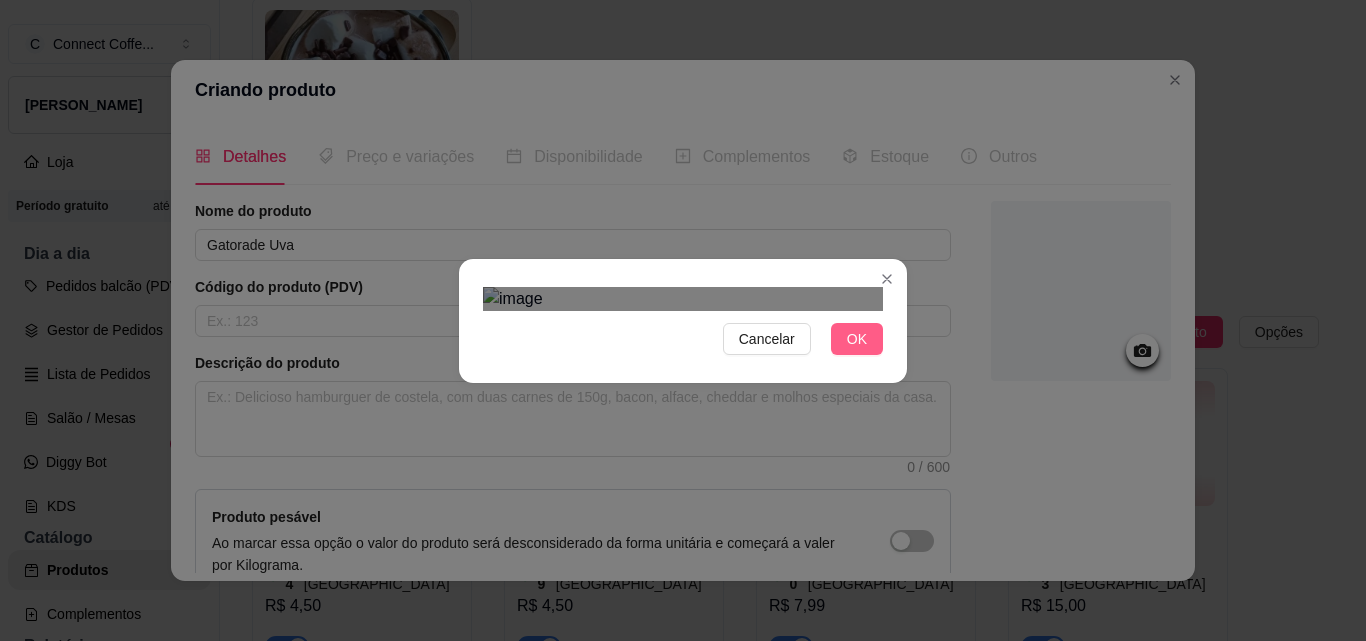click on "OK" at bounding box center [857, 339] 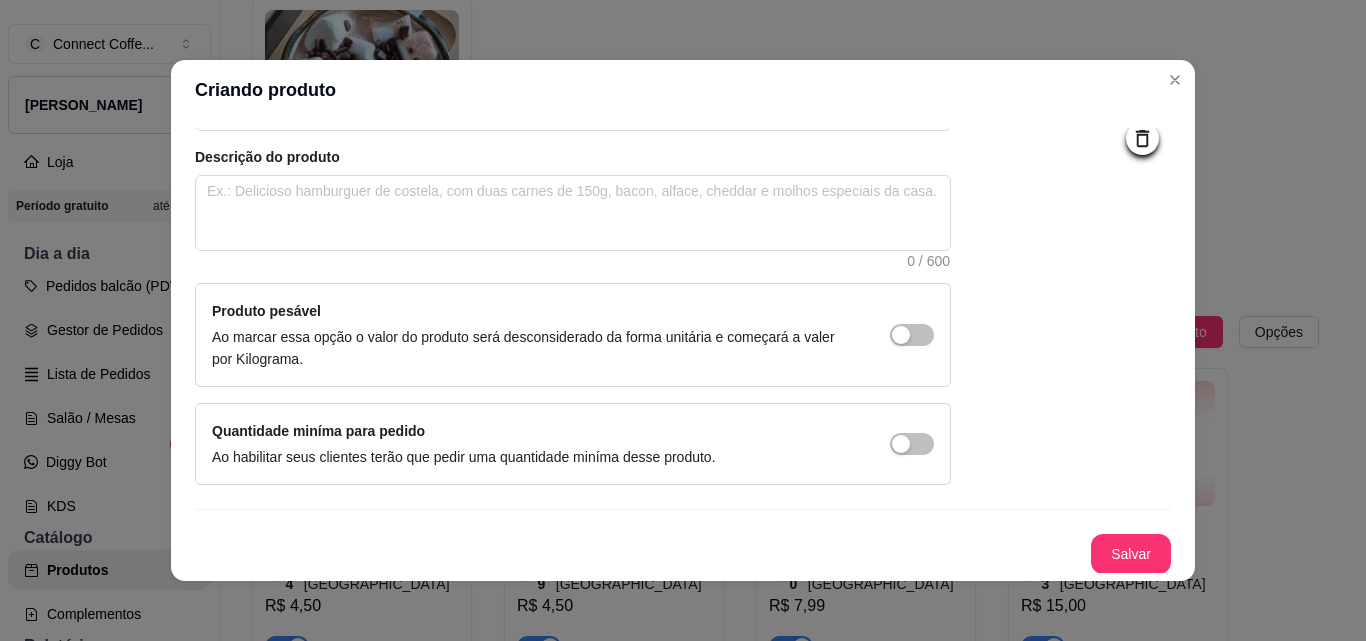 scroll, scrollTop: 207, scrollLeft: 0, axis: vertical 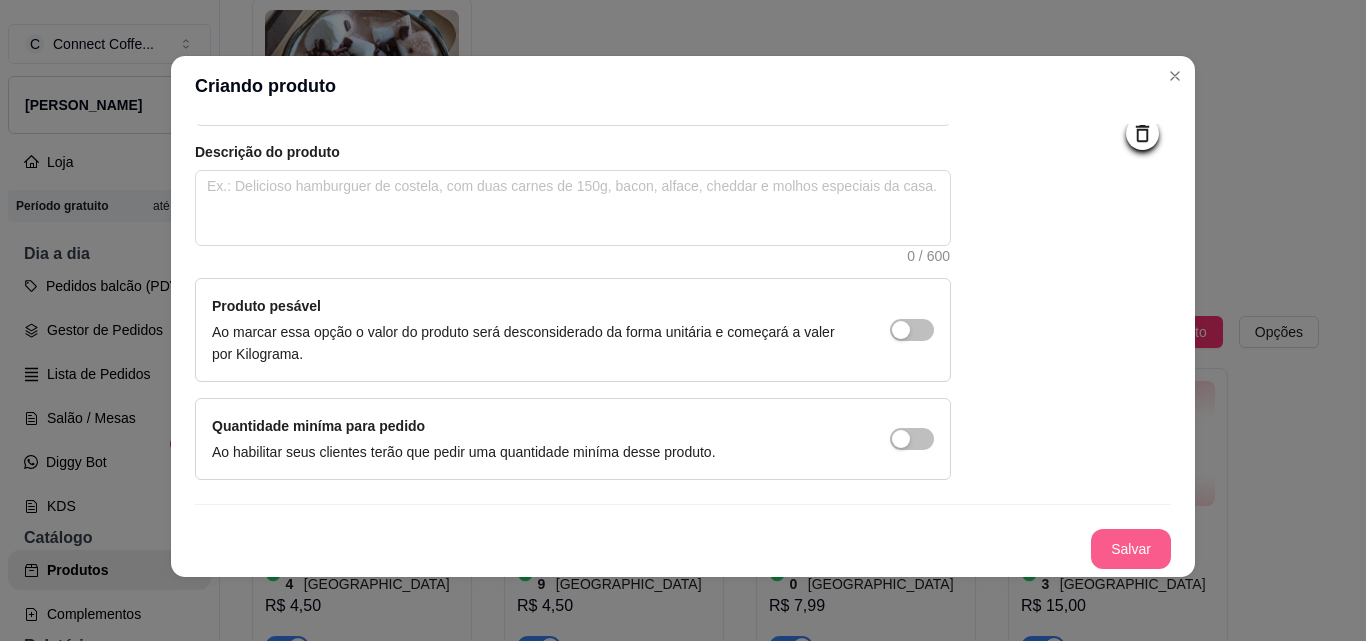 click on "Salvar" at bounding box center [1131, 549] 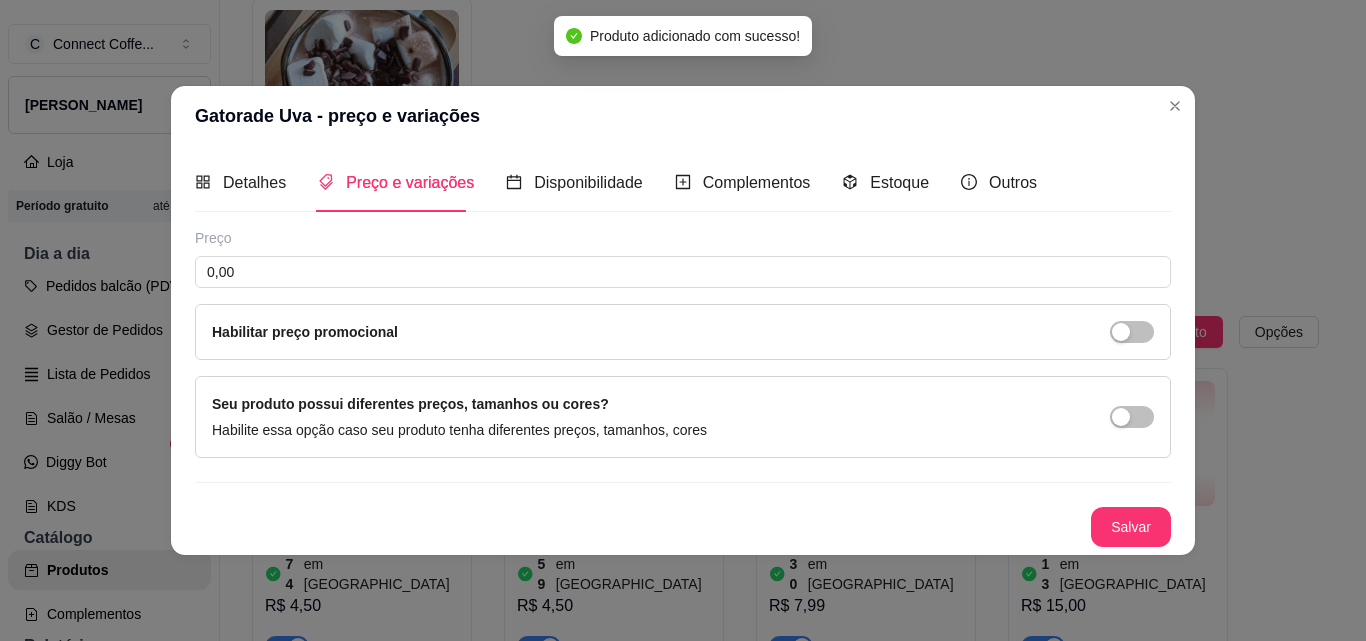 scroll, scrollTop: 0, scrollLeft: 0, axis: both 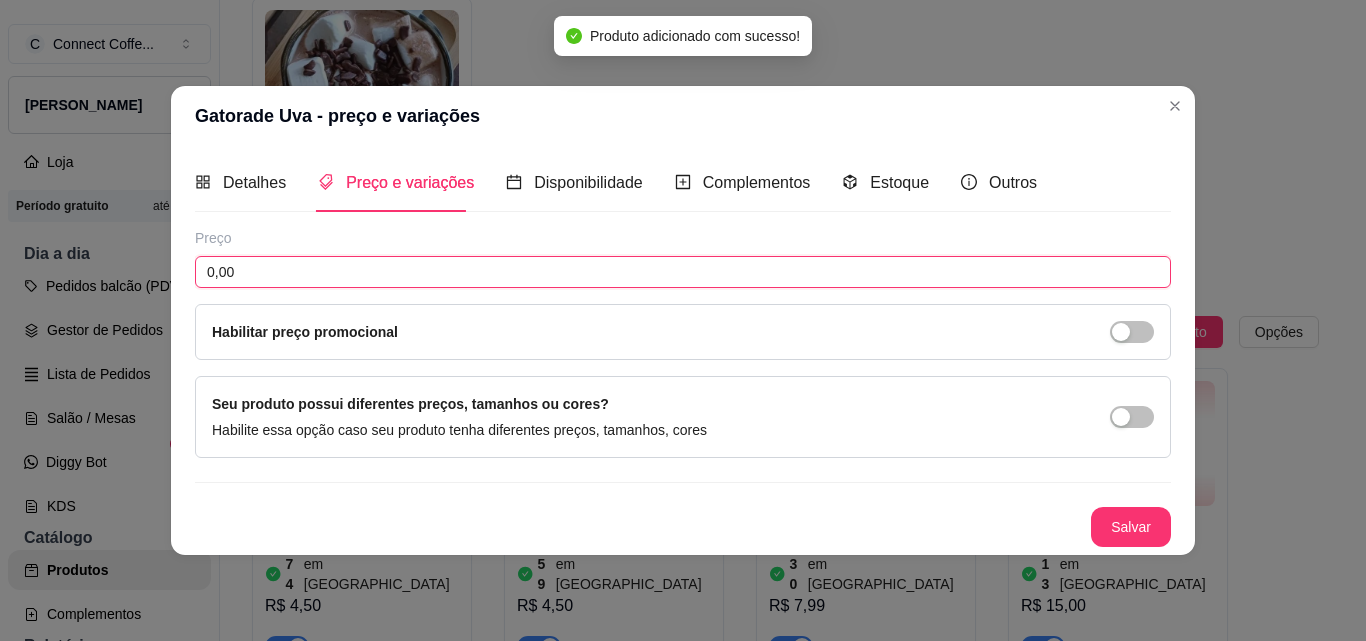 click on "0,00" at bounding box center (683, 272) 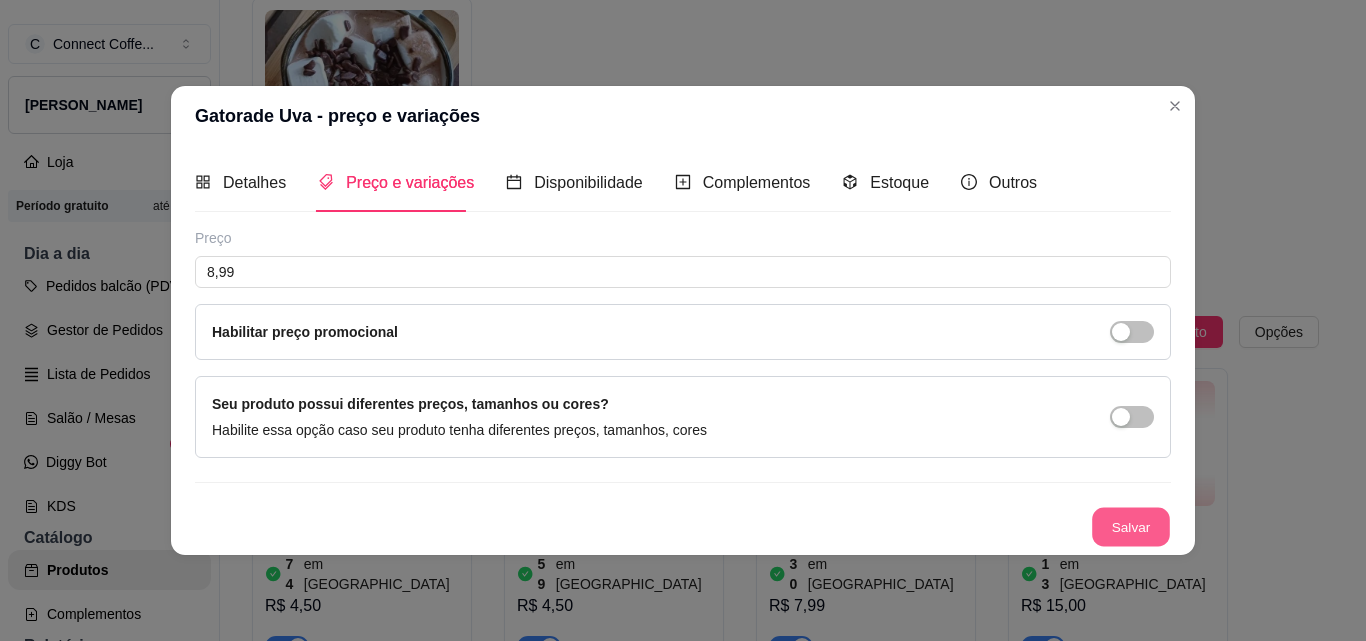 click on "Salvar" at bounding box center (1131, 526) 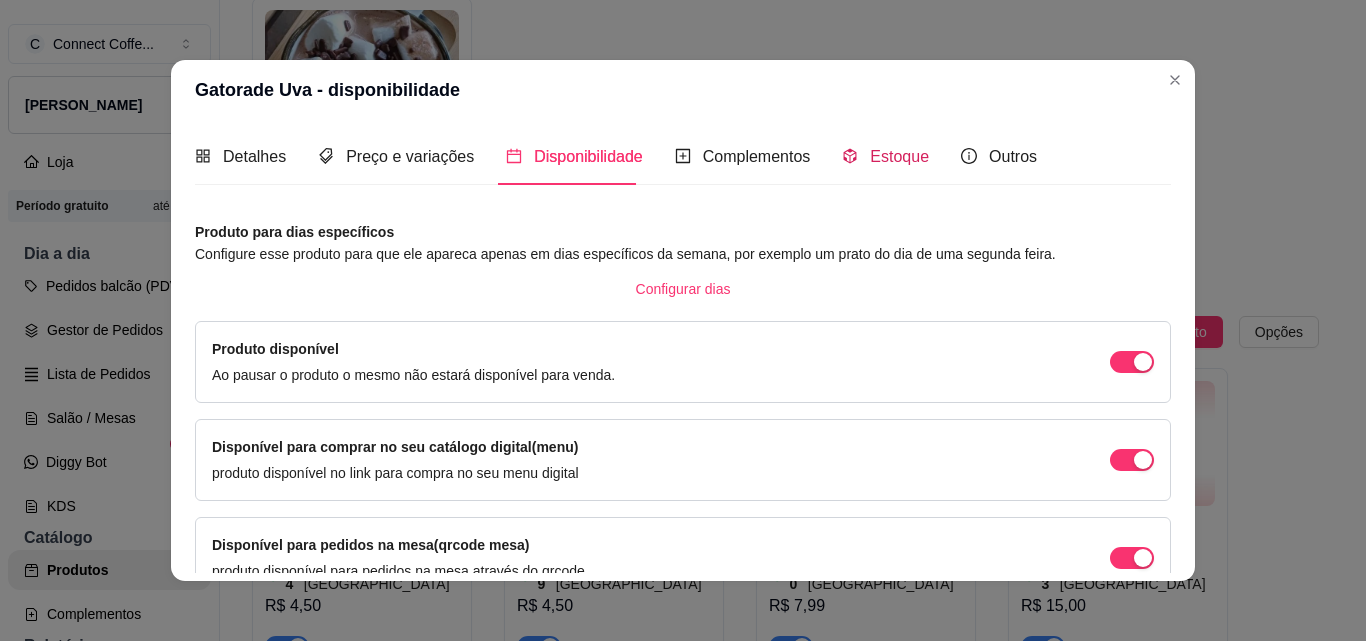 click on "Estoque" at bounding box center (899, 156) 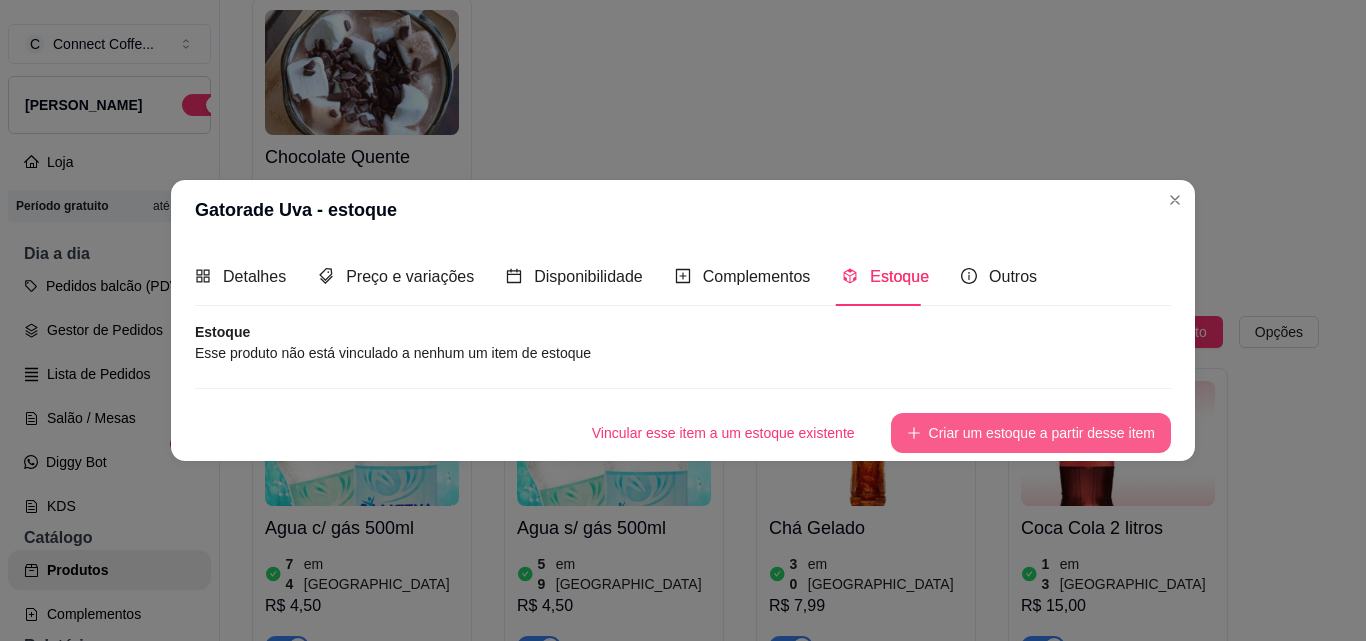 click on "Criar um estoque a partir desse item" at bounding box center [1031, 433] 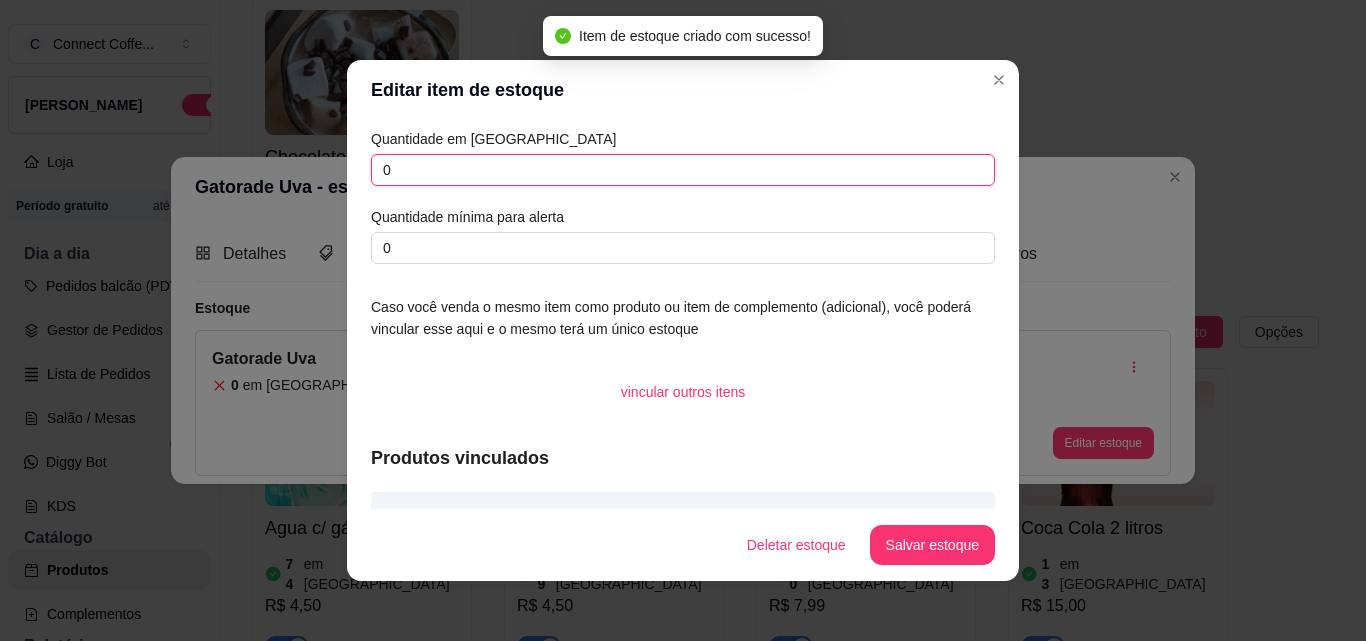 drag, startPoint x: 404, startPoint y: 171, endPoint x: 292, endPoint y: 160, distance: 112.53888 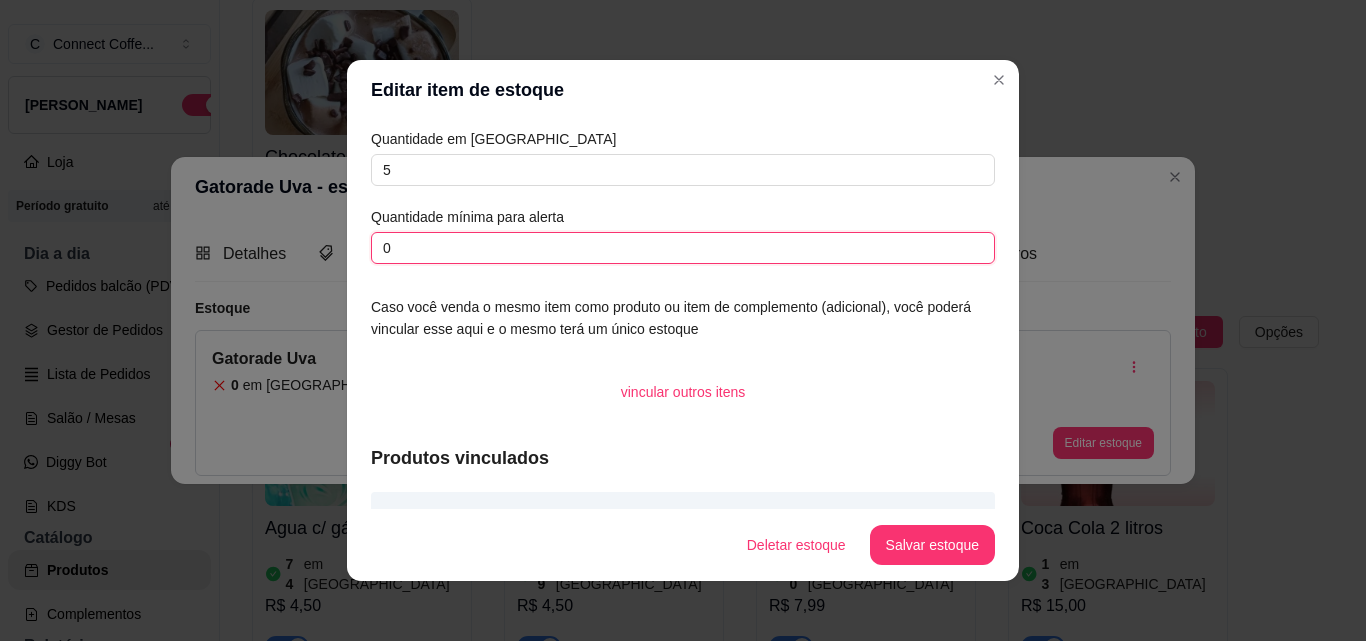 drag, startPoint x: 385, startPoint y: 239, endPoint x: 340, endPoint y: 241, distance: 45.044422 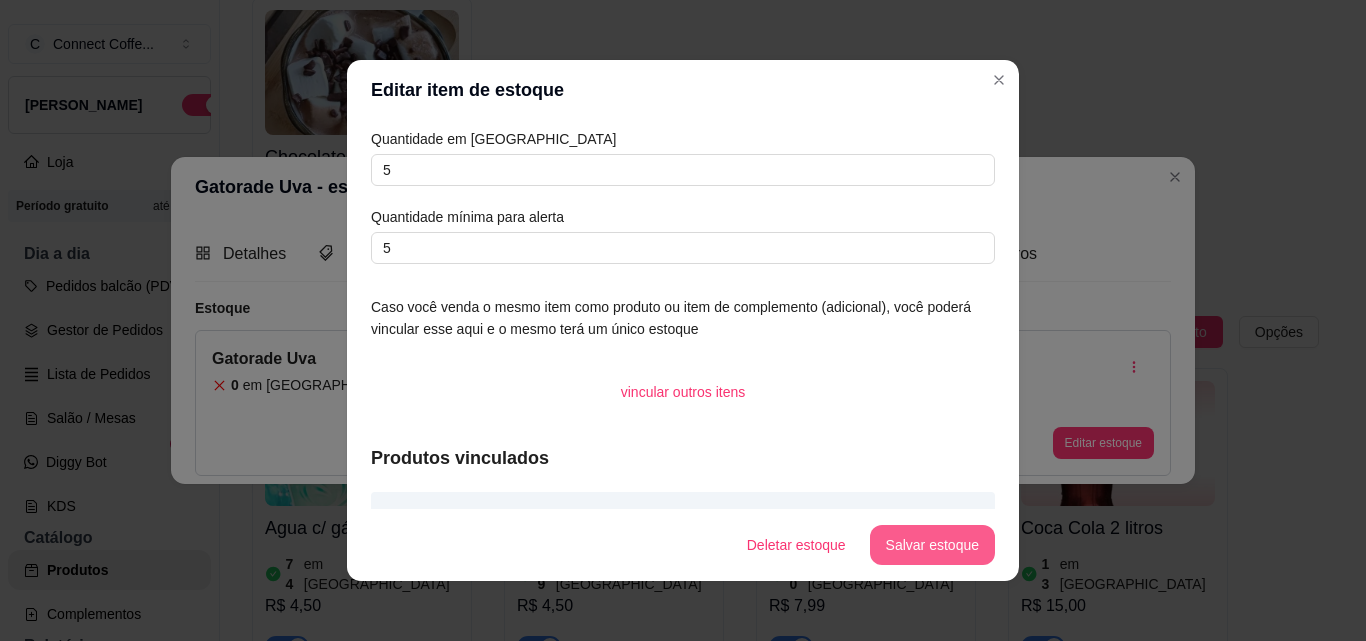 click on "Salvar estoque" at bounding box center (932, 545) 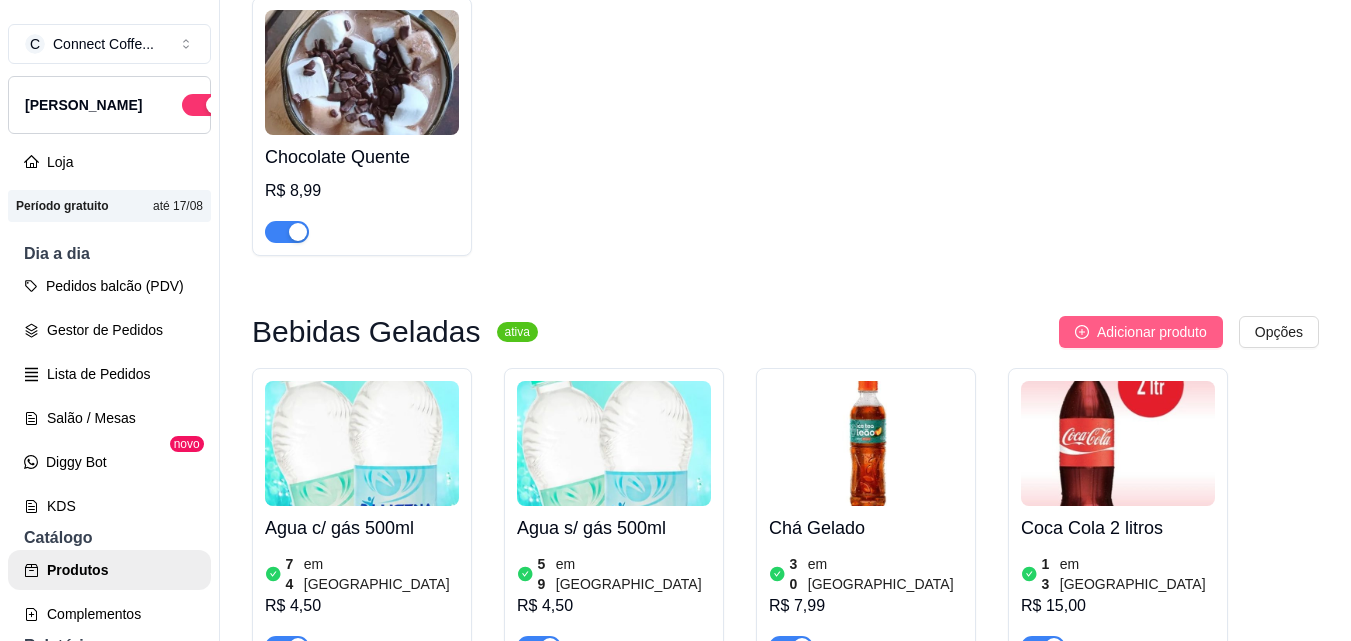 click on "Adicionar produto" at bounding box center (1152, 332) 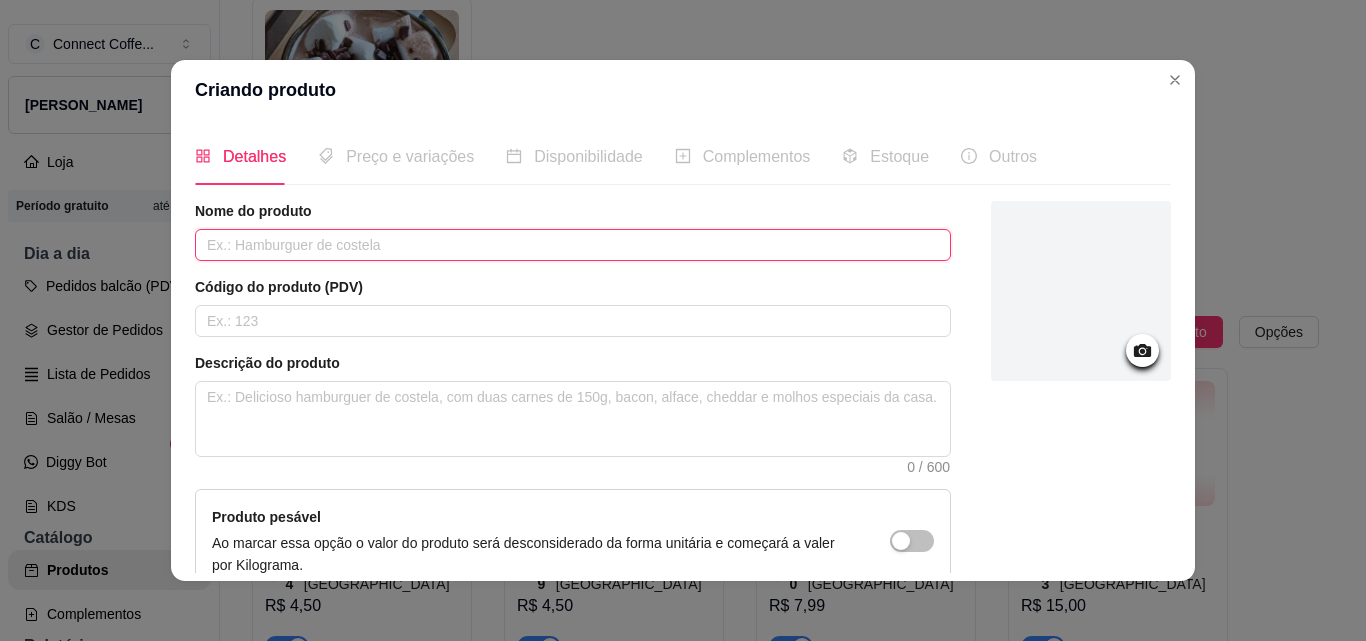 click at bounding box center (573, 245) 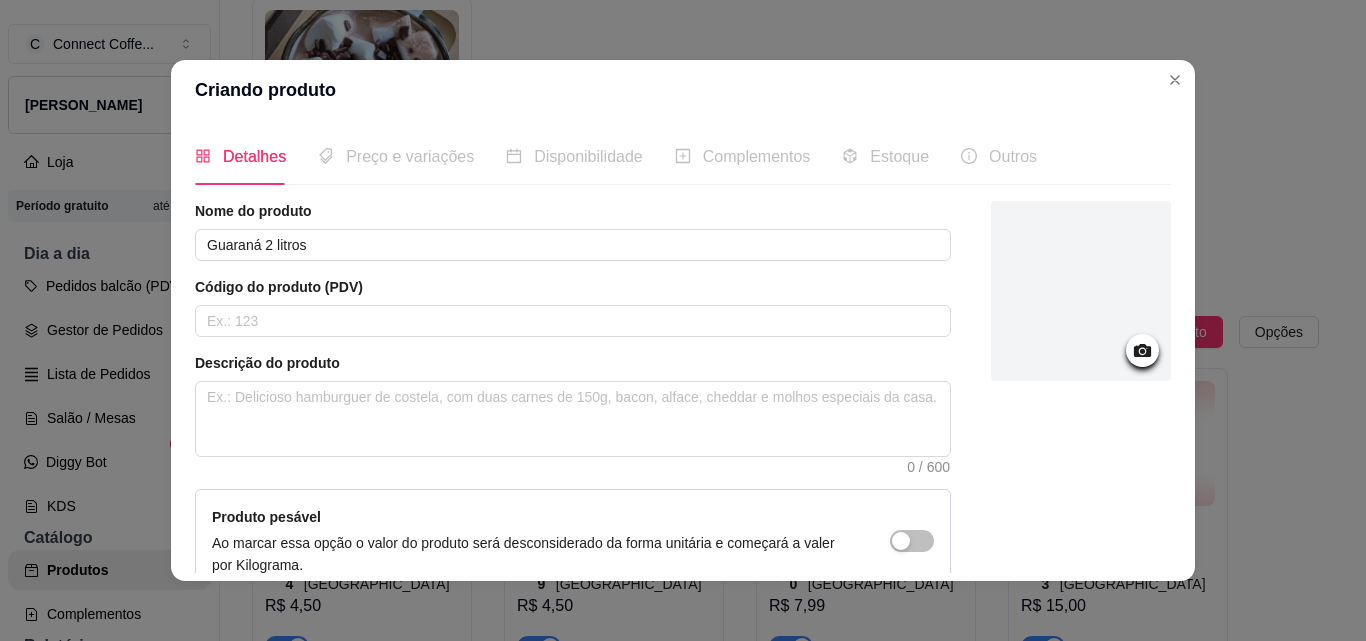 click 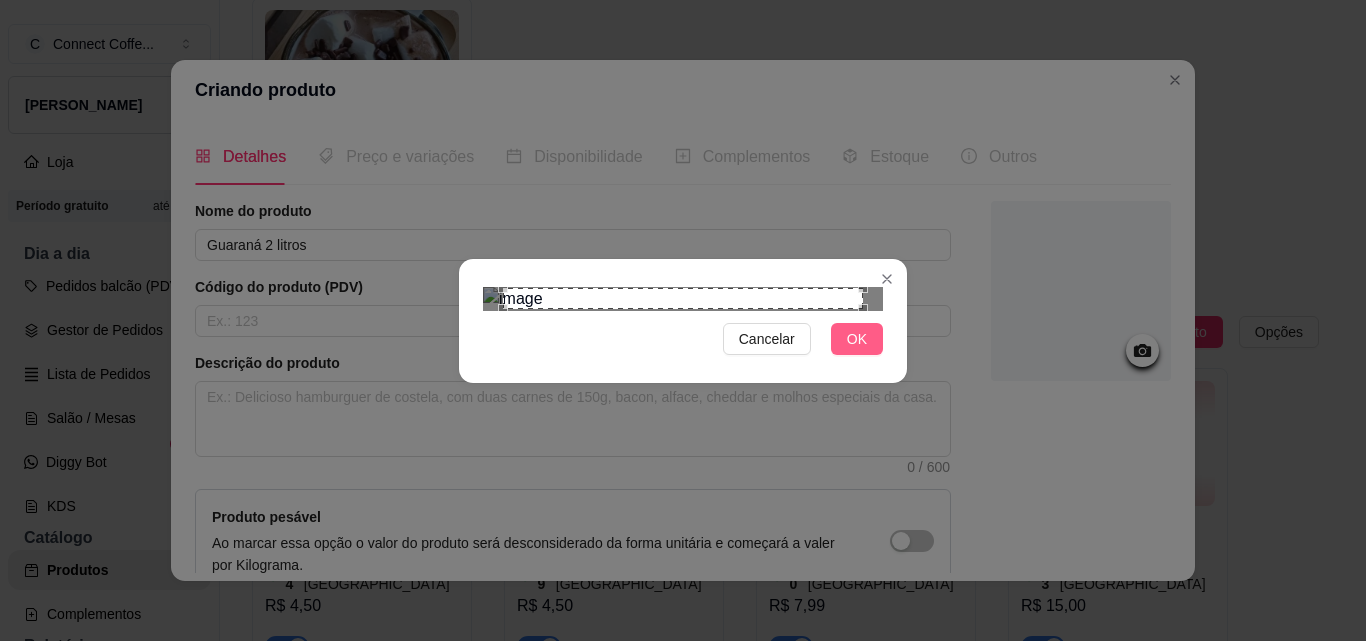 click on "OK" at bounding box center (857, 339) 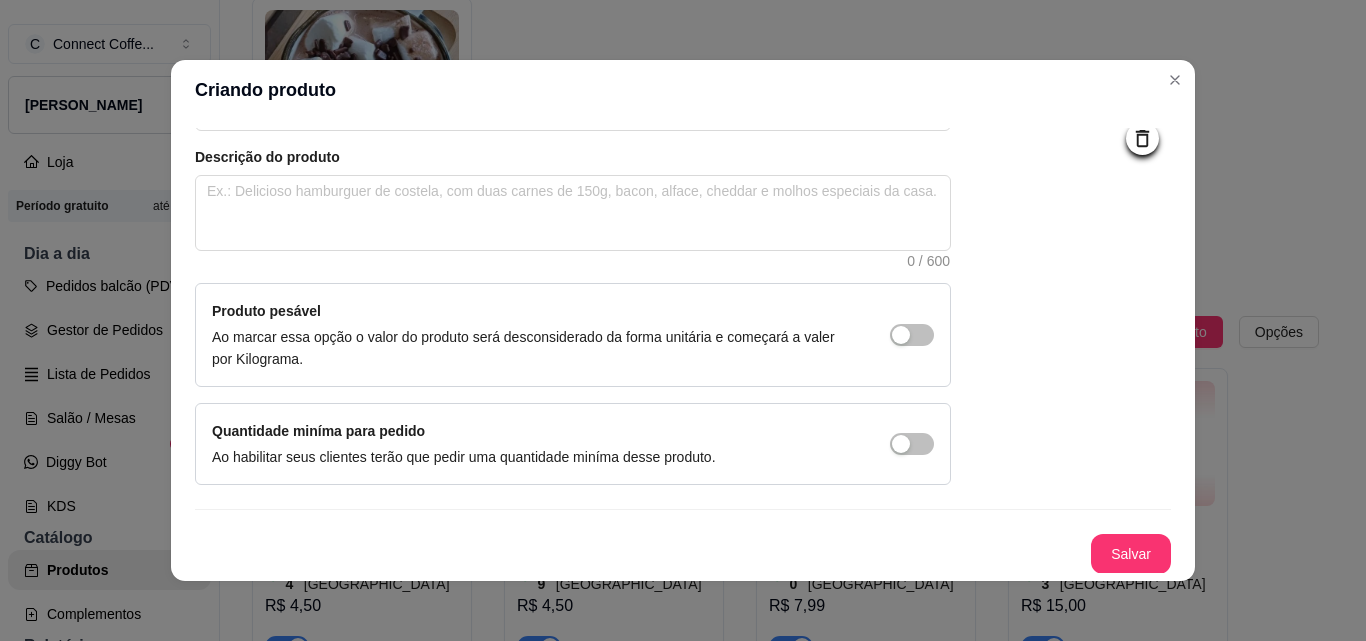 scroll, scrollTop: 207, scrollLeft: 0, axis: vertical 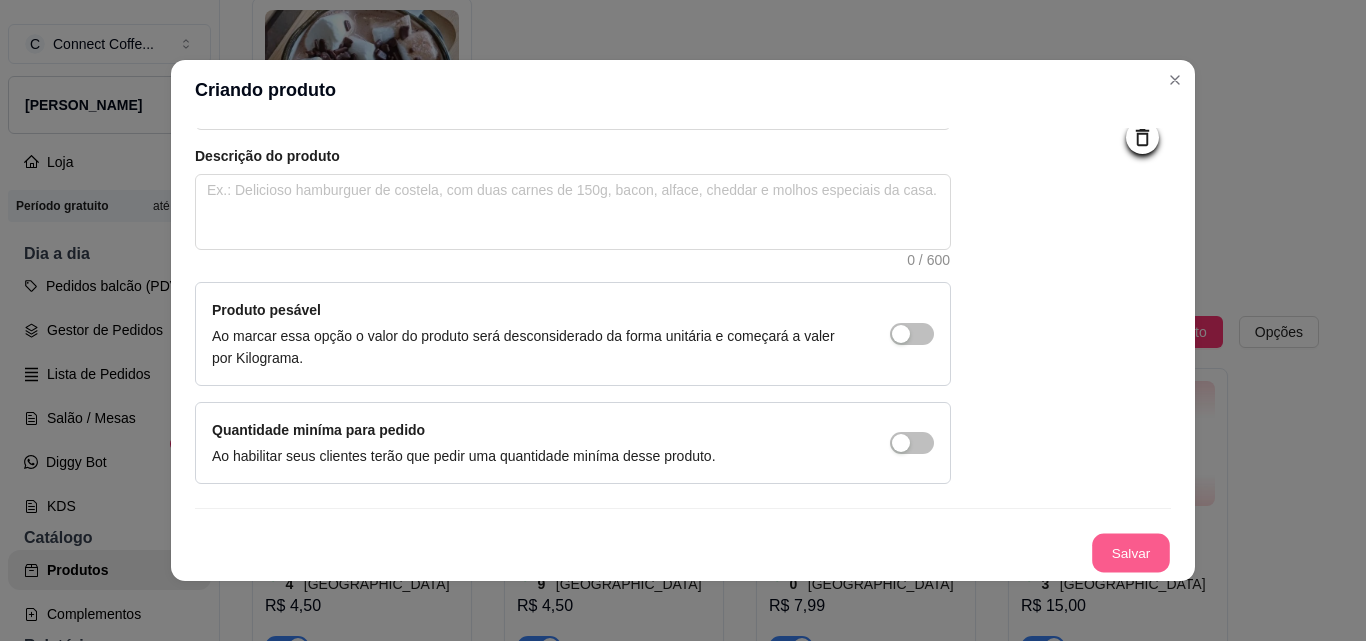 click on "Salvar" at bounding box center [1131, 553] 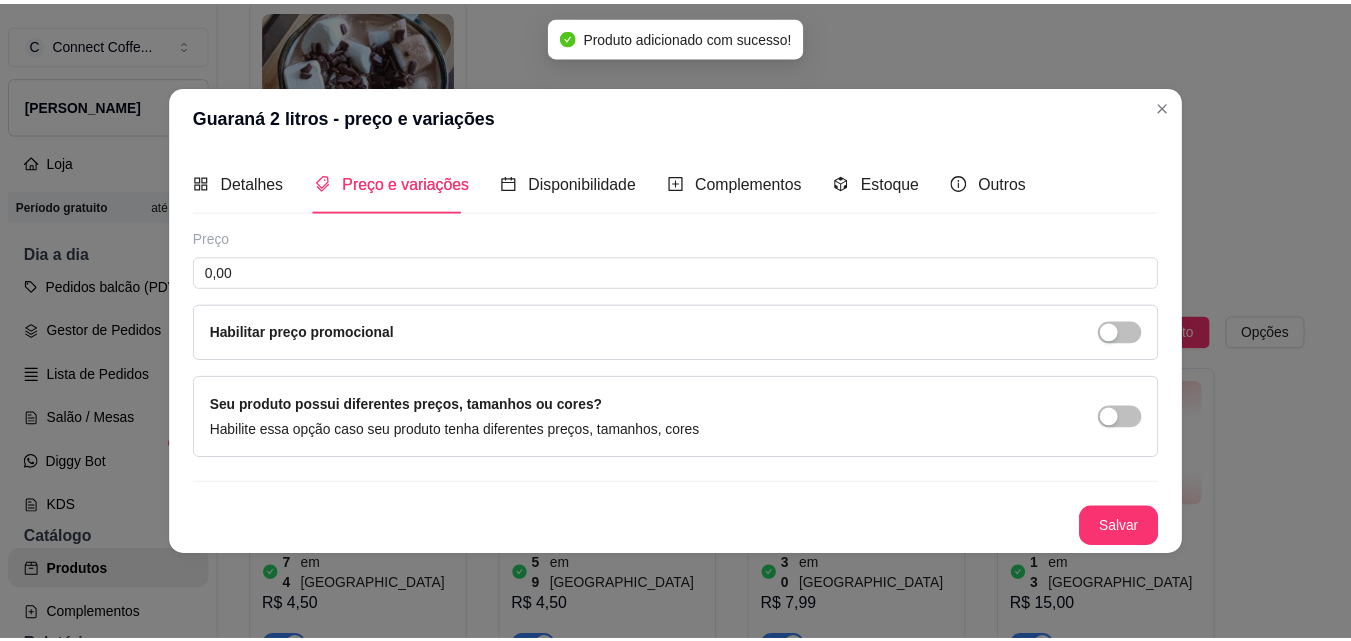 scroll, scrollTop: 0, scrollLeft: 0, axis: both 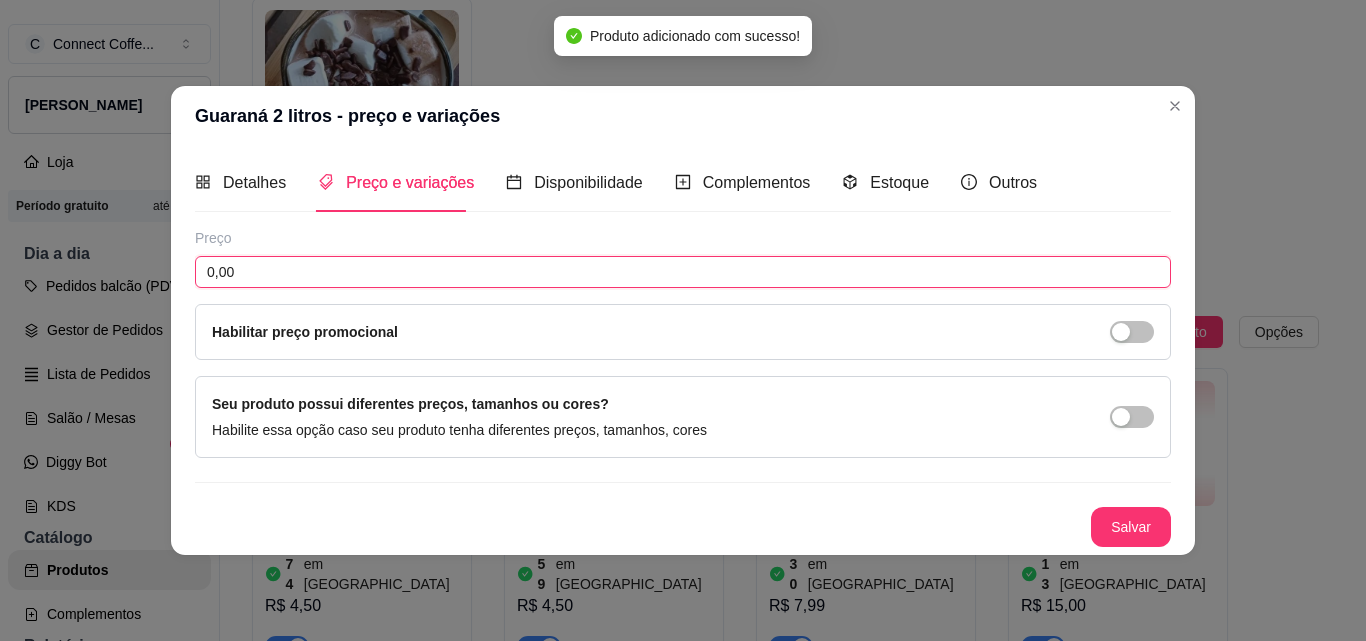 click on "0,00" at bounding box center [683, 272] 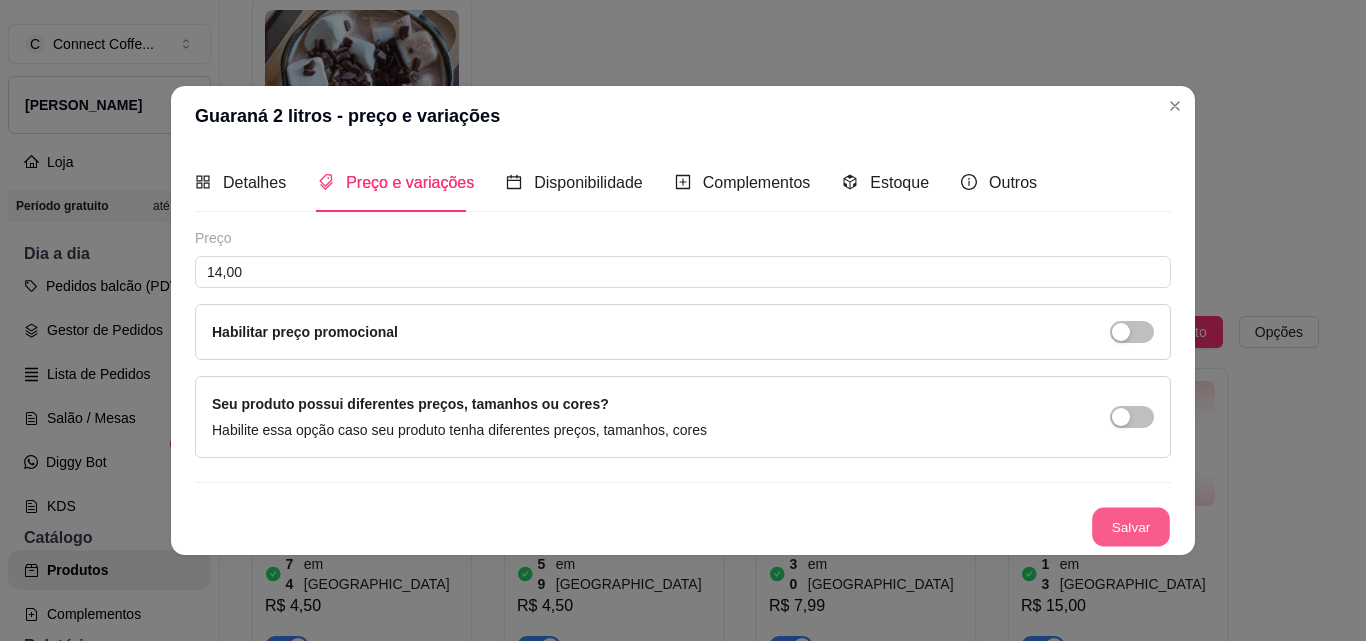 click on "Salvar" at bounding box center (1131, 526) 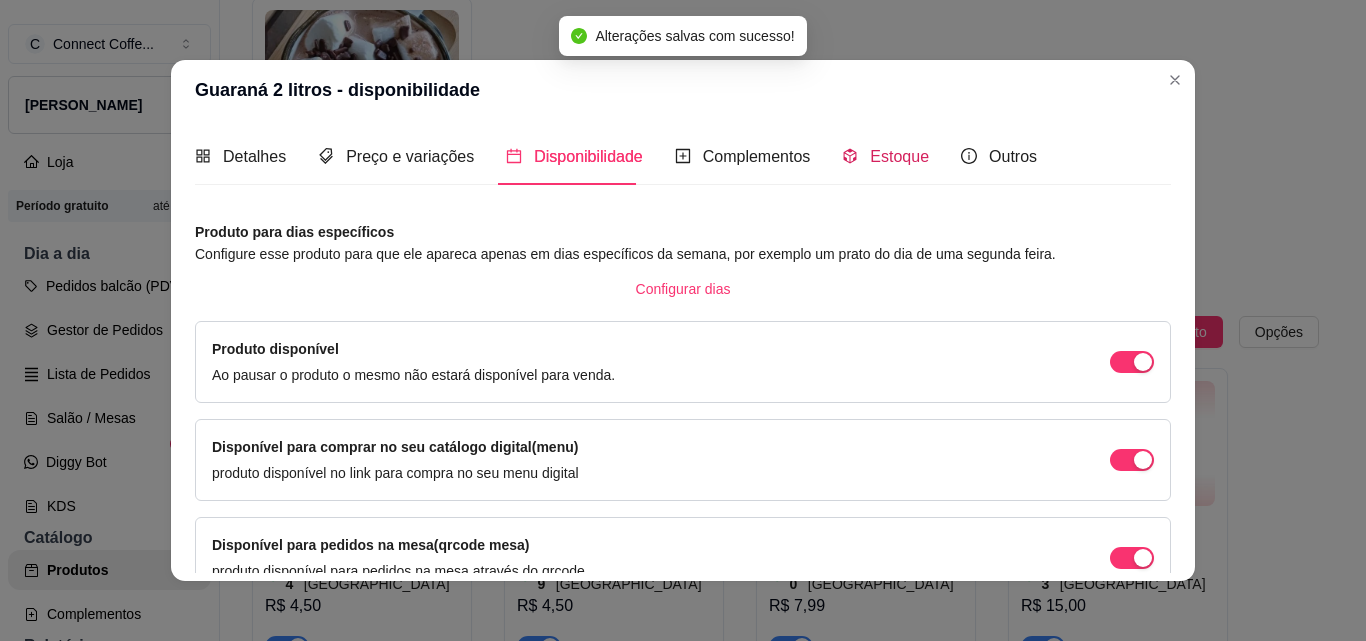 click on "Estoque" at bounding box center (899, 156) 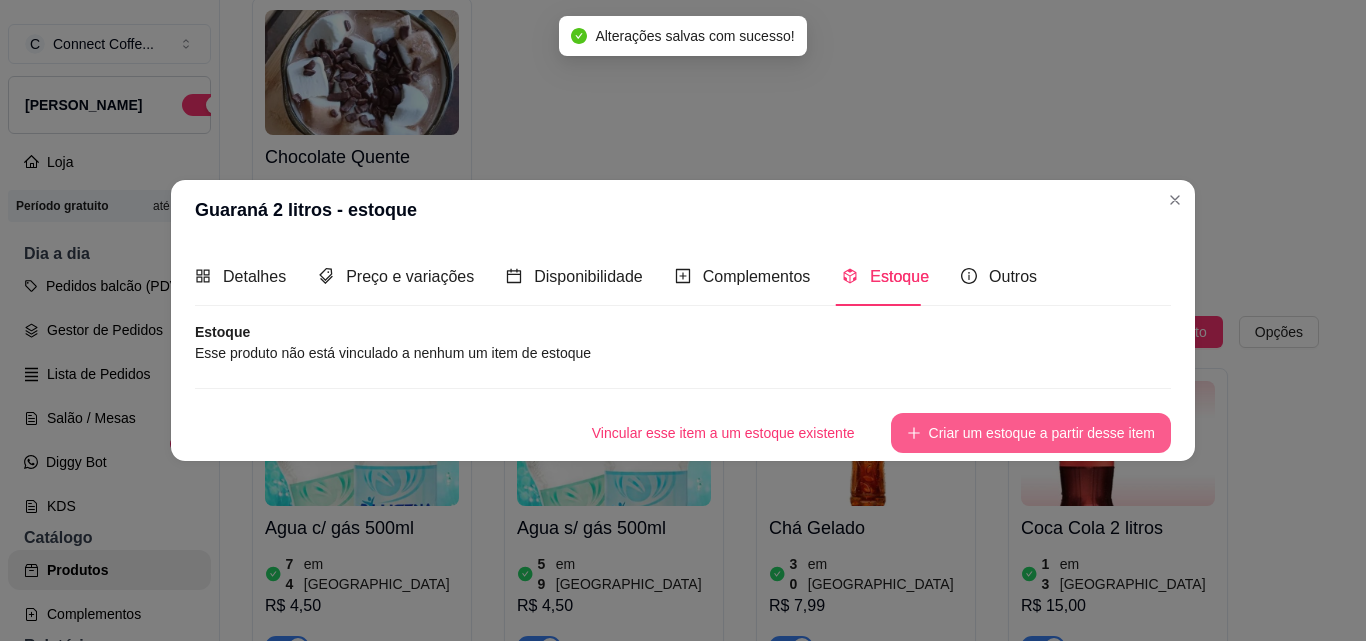 click on "Criar um estoque a partir desse item" at bounding box center [1031, 433] 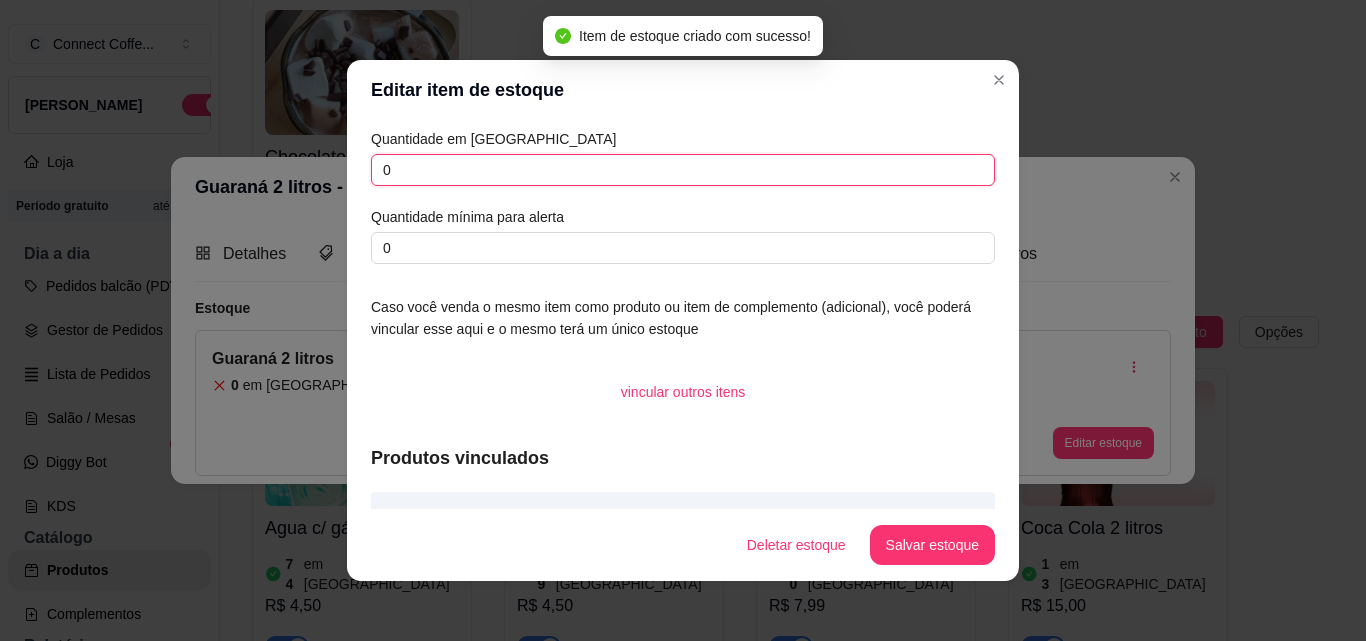 drag, startPoint x: 391, startPoint y: 168, endPoint x: 329, endPoint y: 167, distance: 62.008064 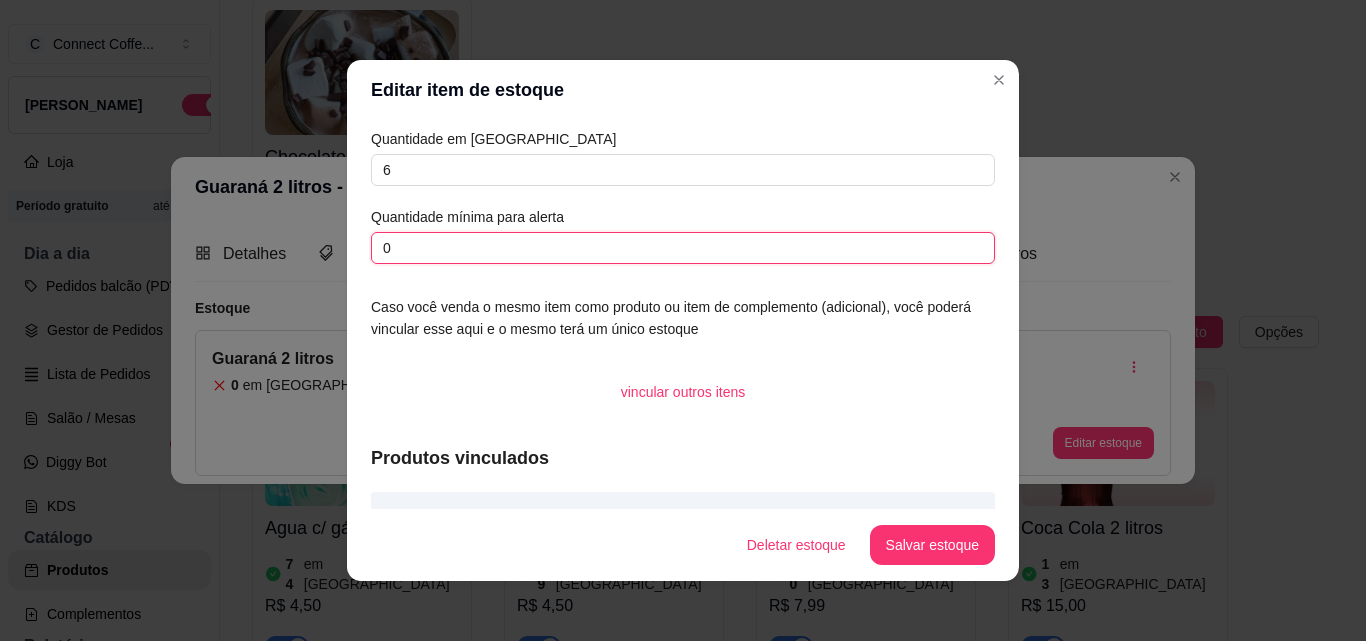 drag, startPoint x: 395, startPoint y: 244, endPoint x: 324, endPoint y: 241, distance: 71.063354 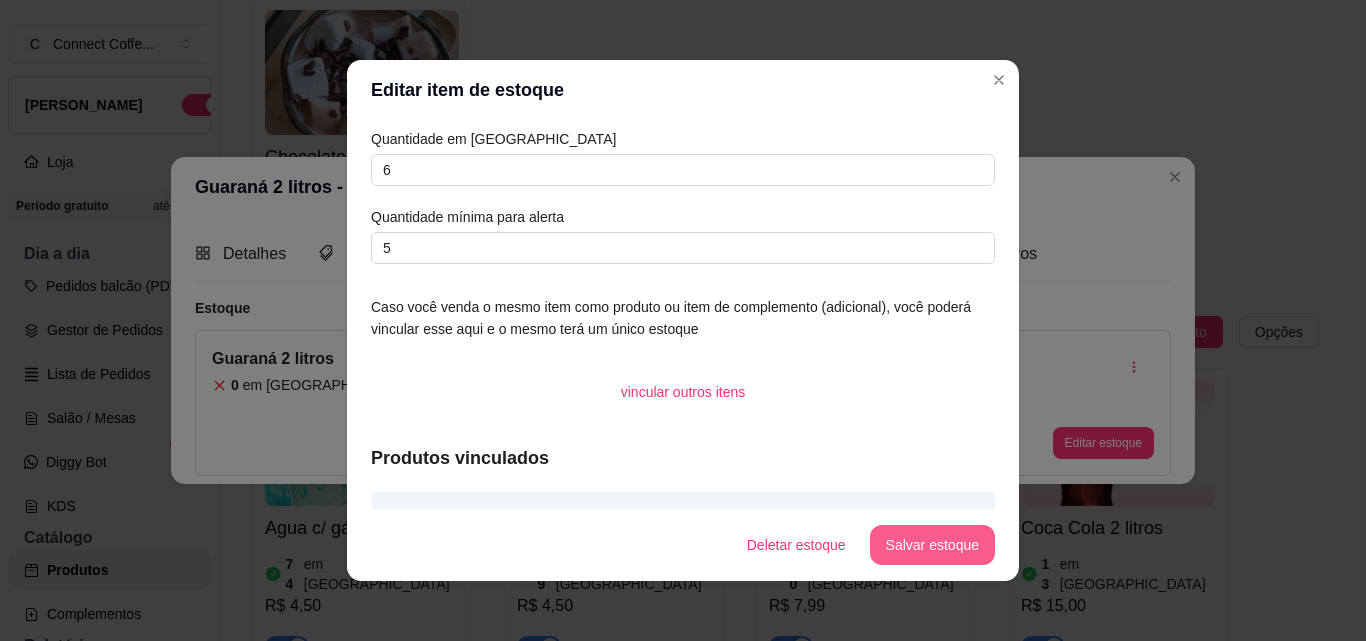 click on "Salvar estoque" at bounding box center [932, 545] 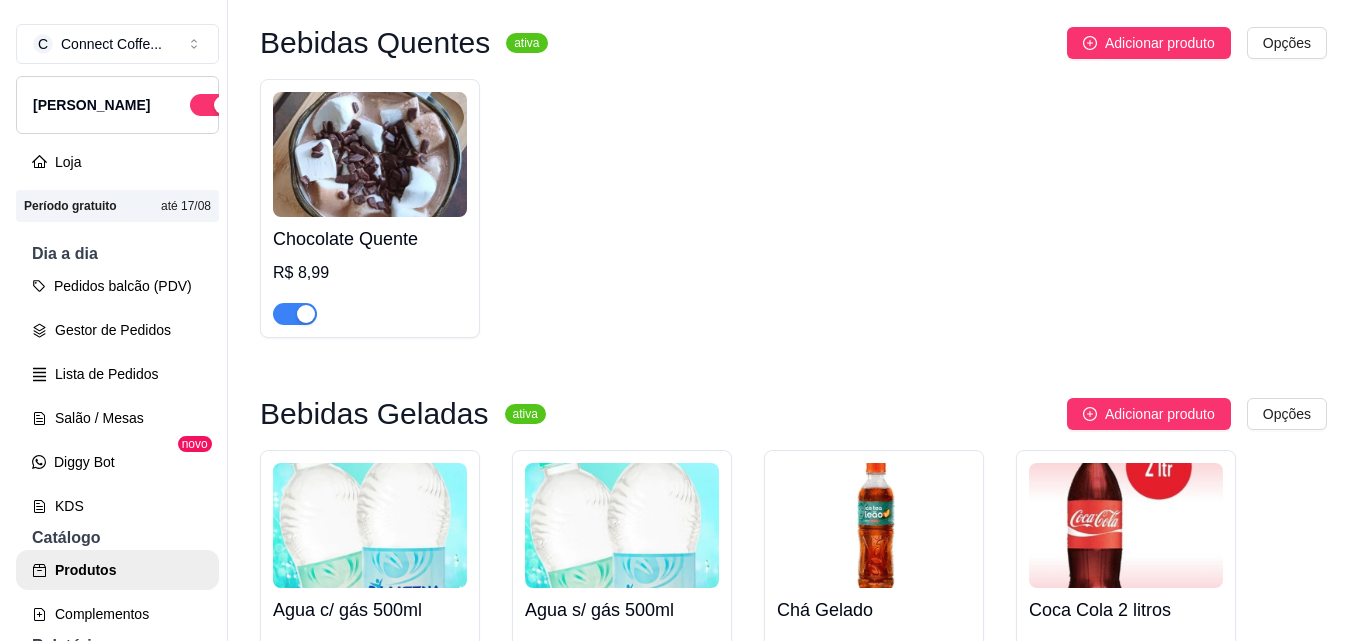 scroll, scrollTop: 2126, scrollLeft: 0, axis: vertical 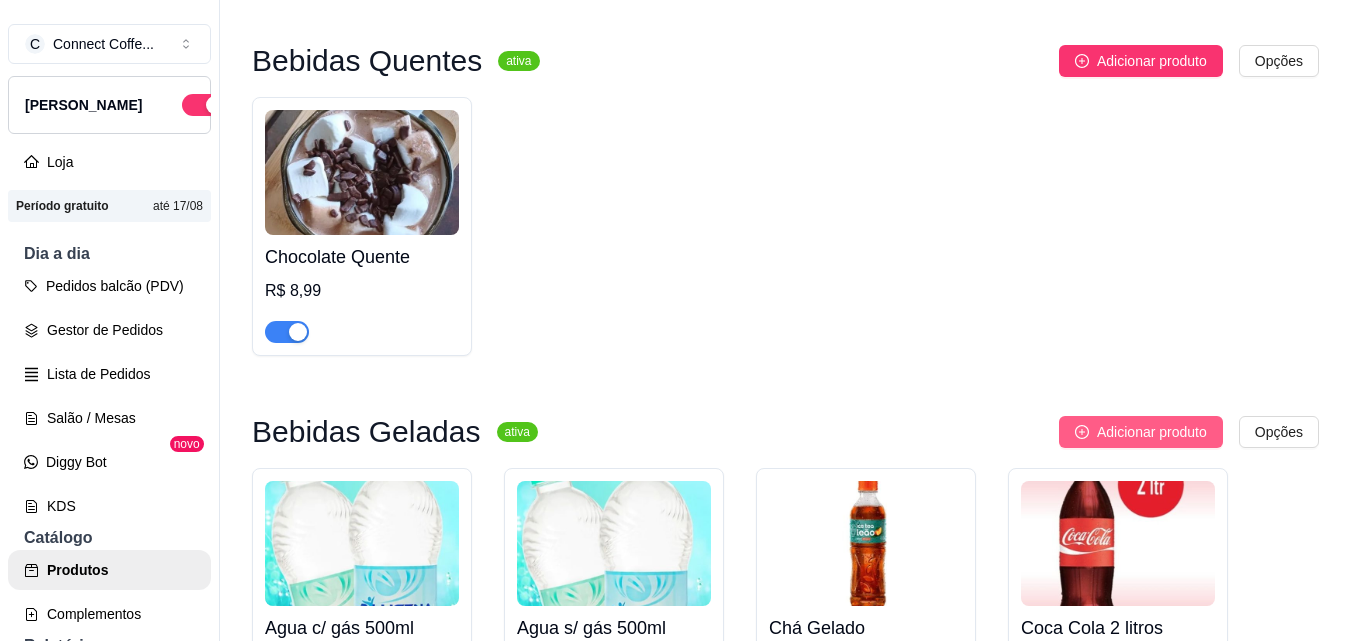 click on "Adicionar produto" at bounding box center [1152, 432] 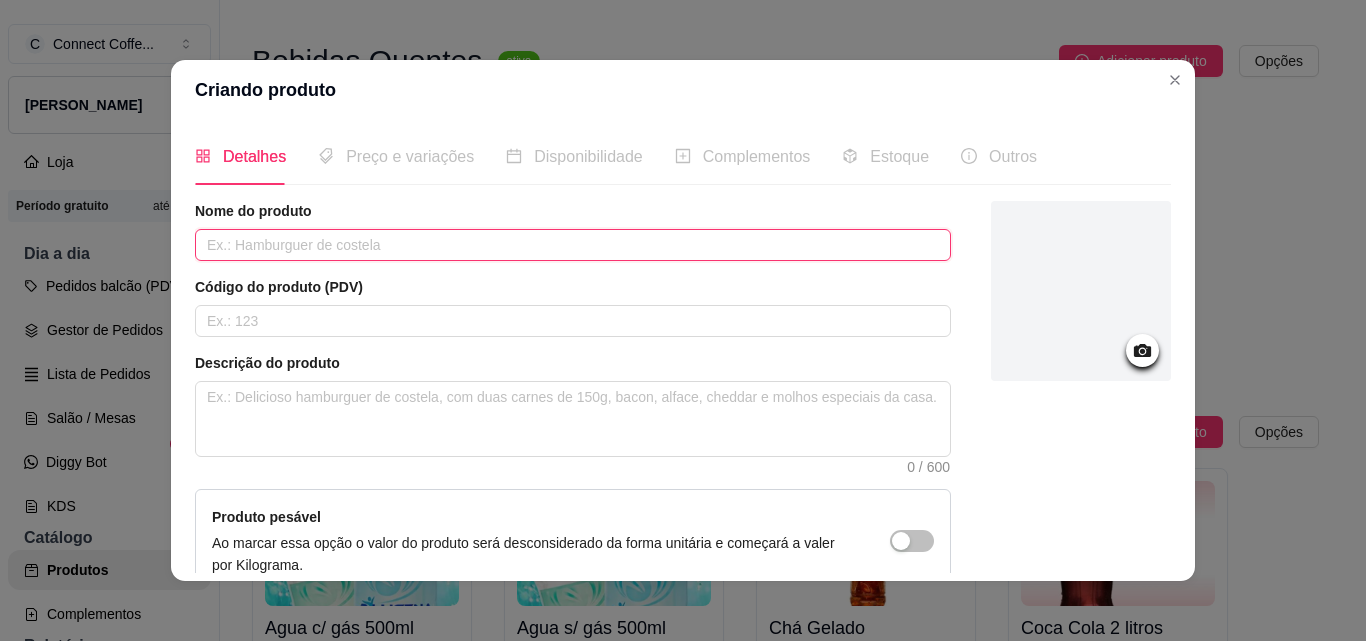 click at bounding box center [573, 245] 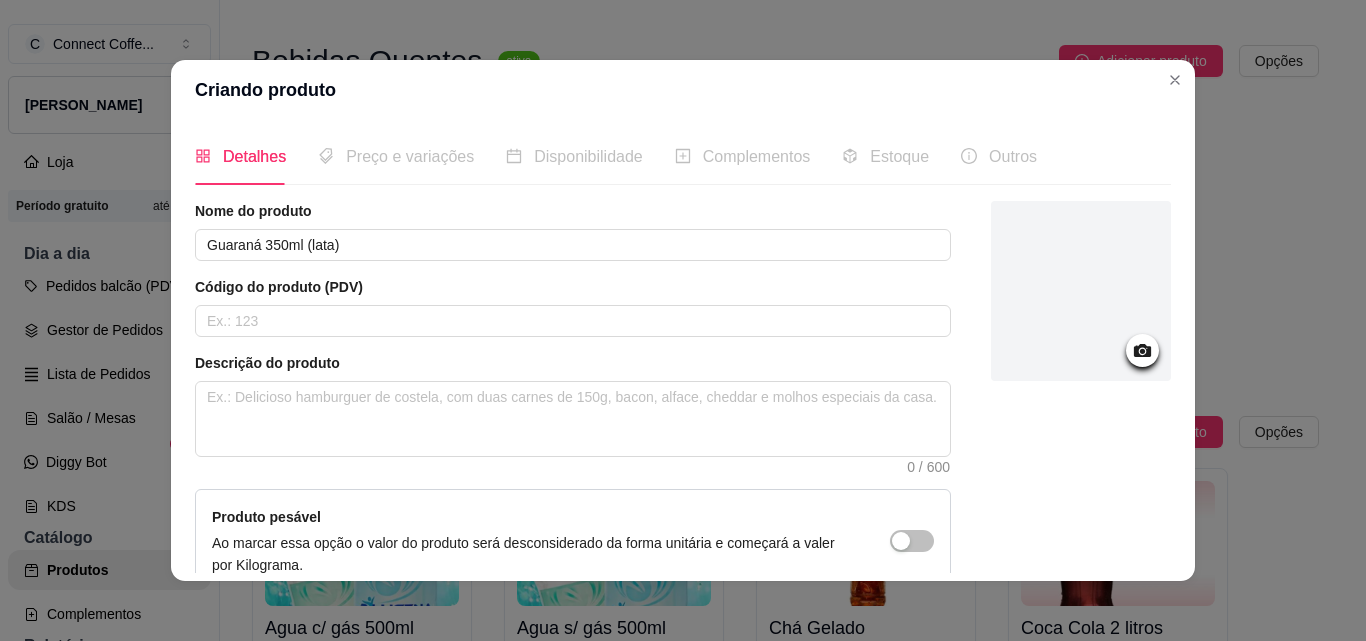 click 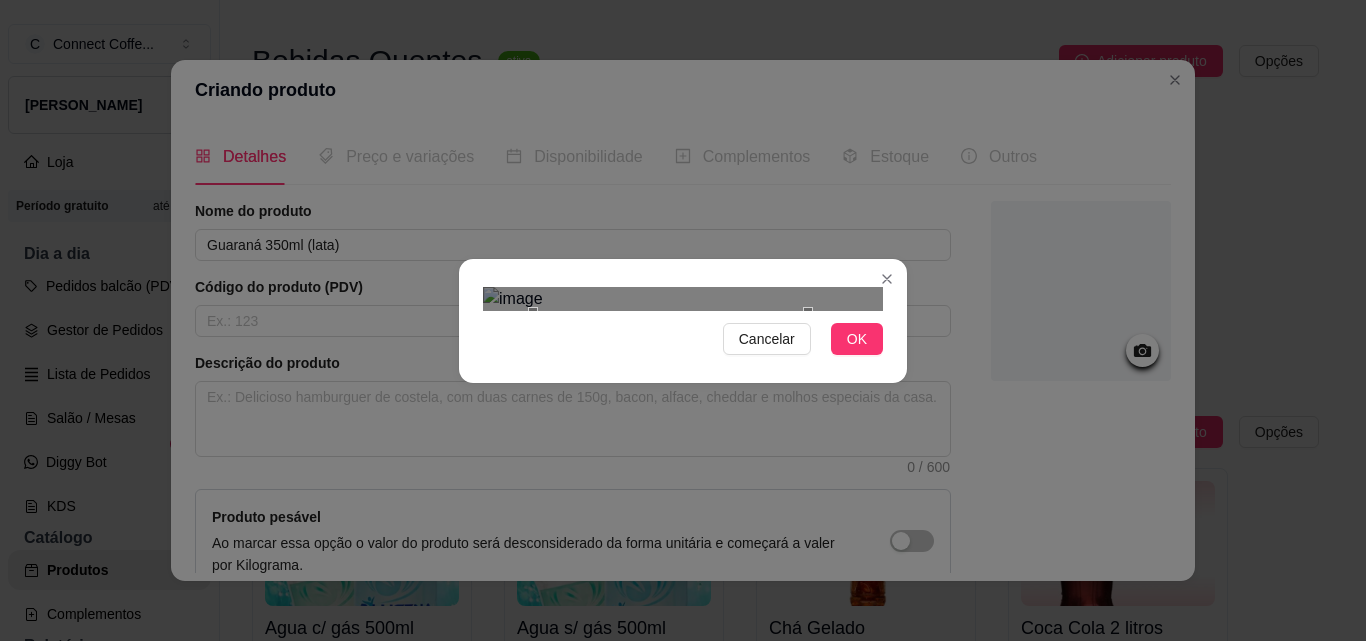 click at bounding box center [683, 299] 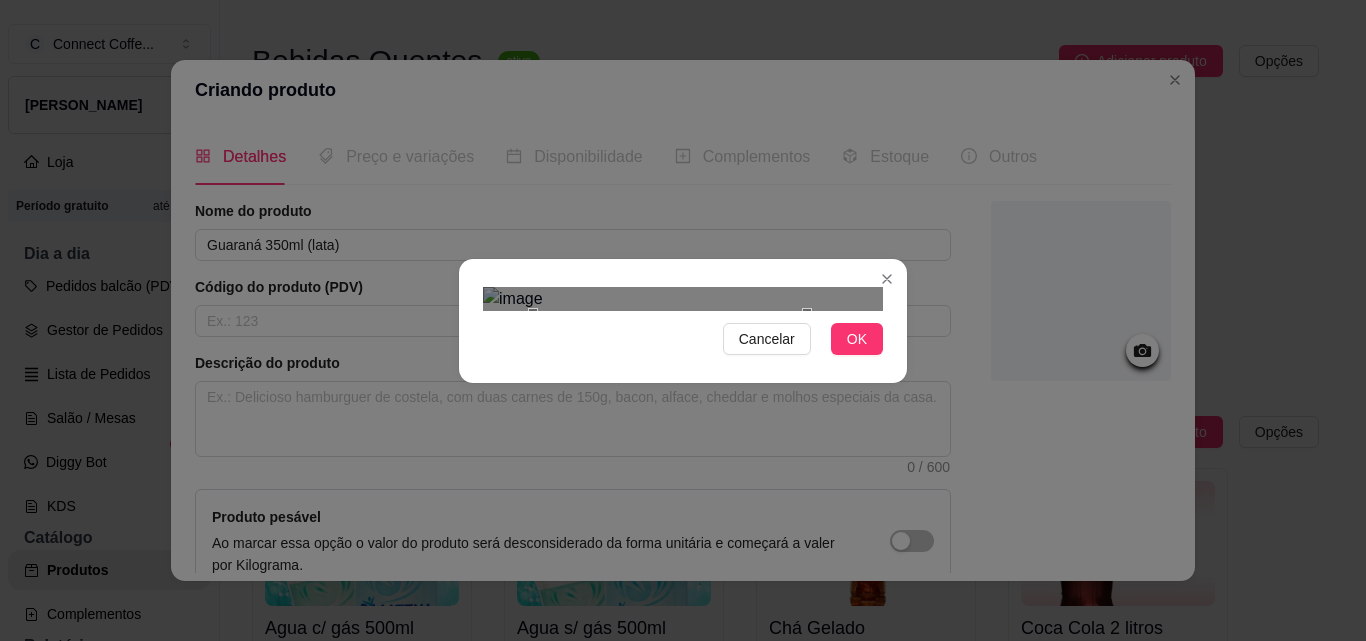 click at bounding box center [670, 450] 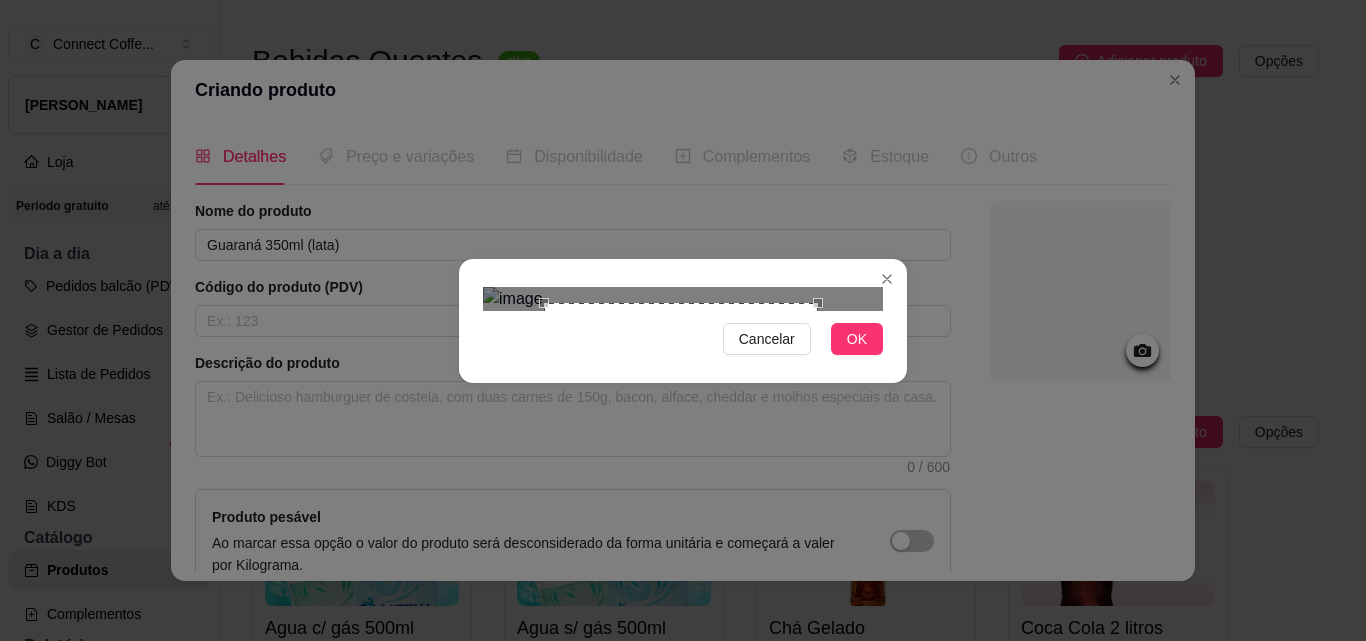click at bounding box center (681, 440) 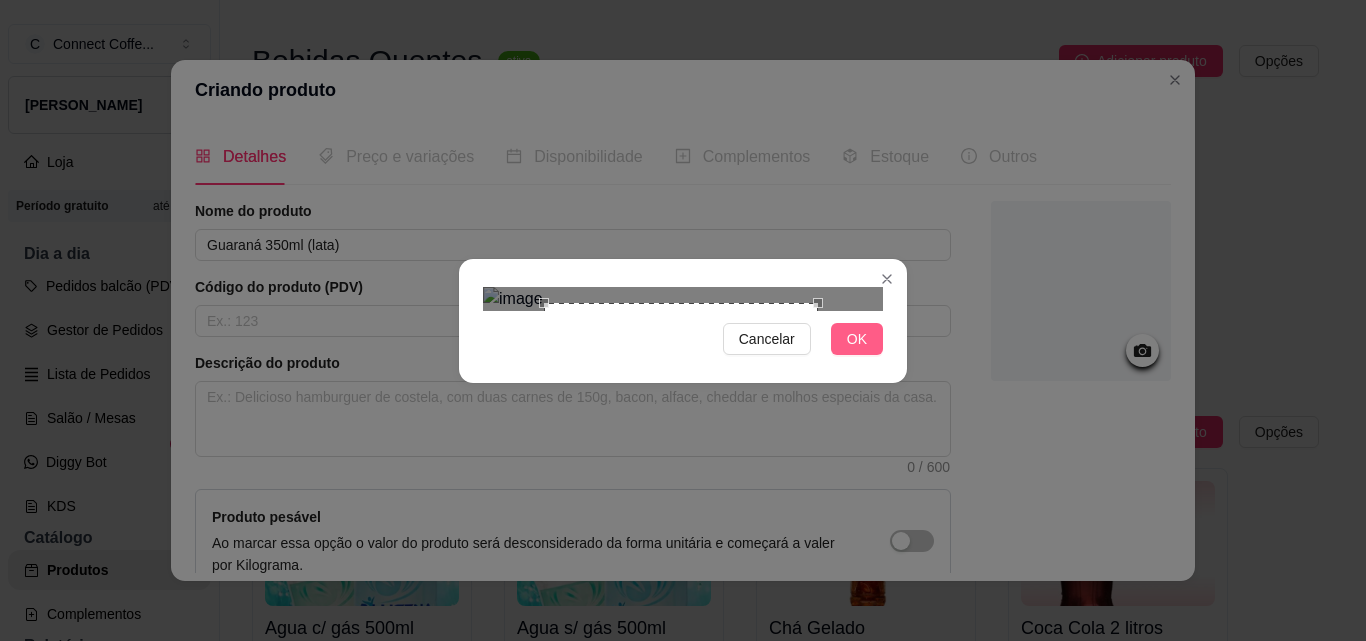 click on "OK" at bounding box center [857, 339] 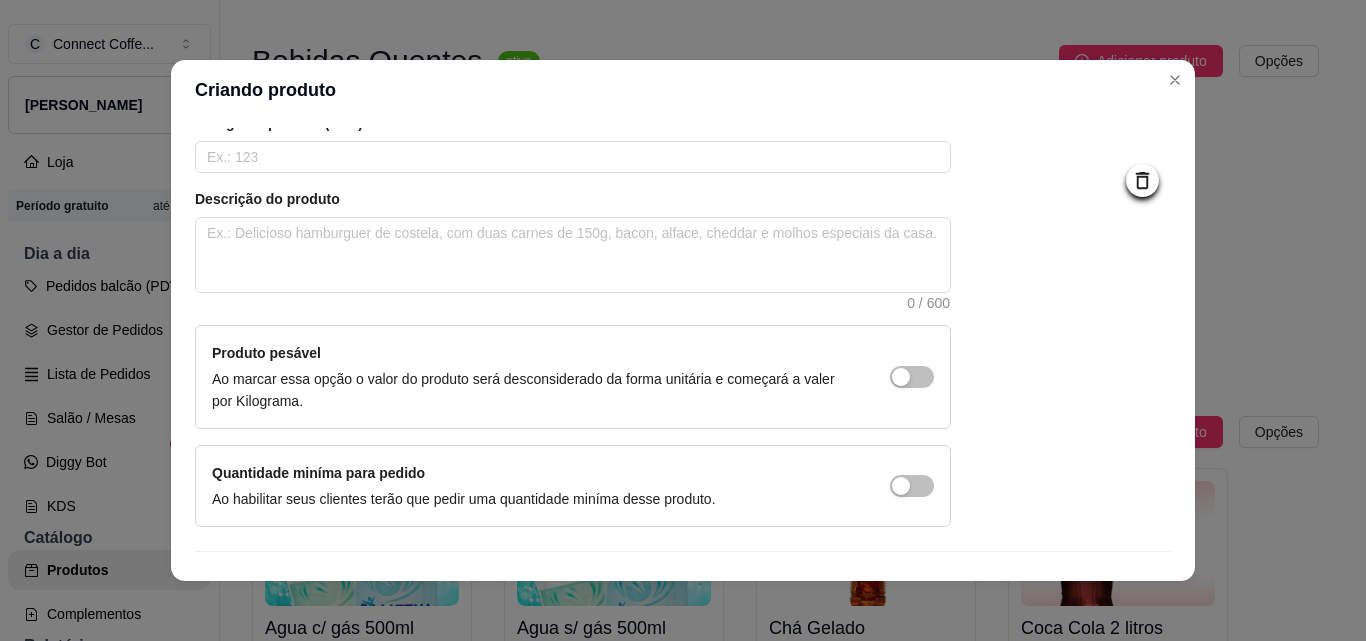 scroll, scrollTop: 207, scrollLeft: 0, axis: vertical 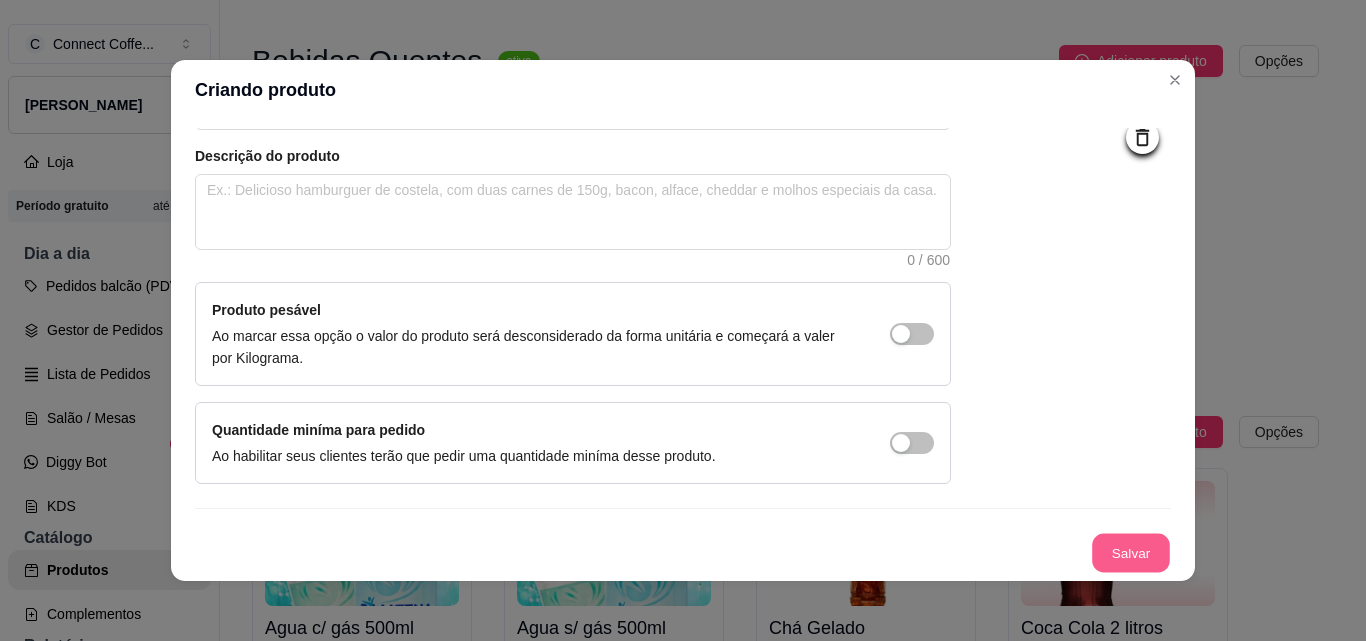 click on "Salvar" at bounding box center (1131, 553) 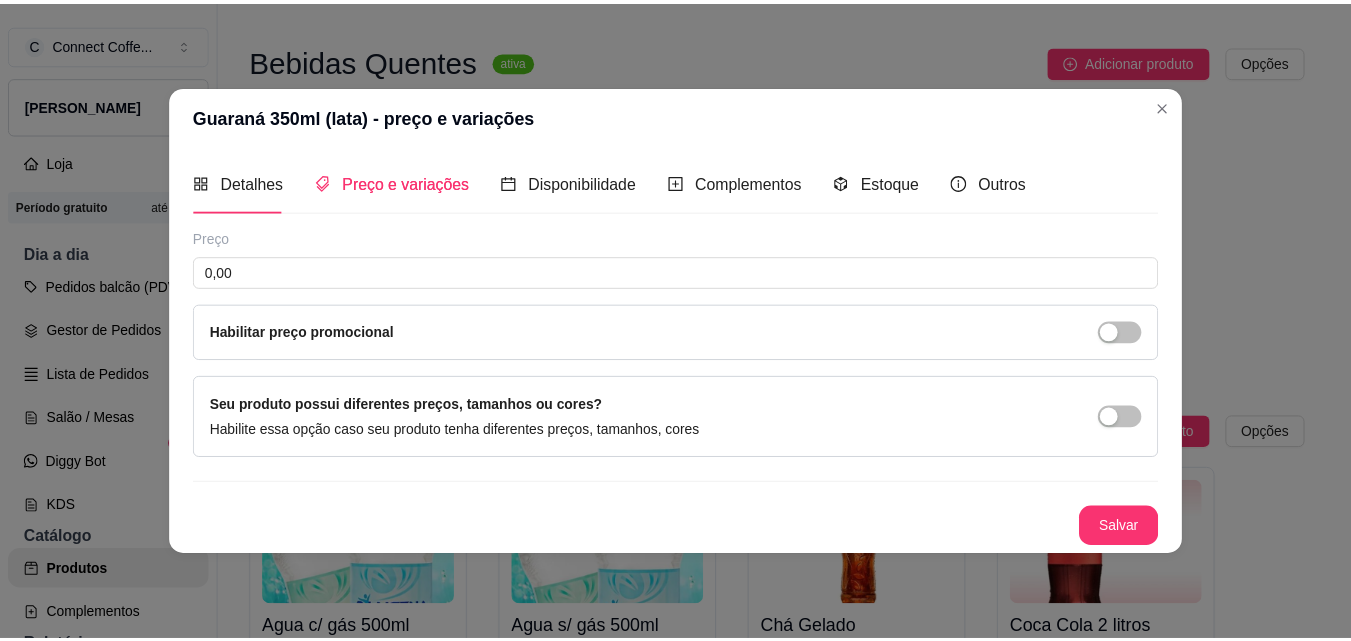 scroll, scrollTop: 0, scrollLeft: 0, axis: both 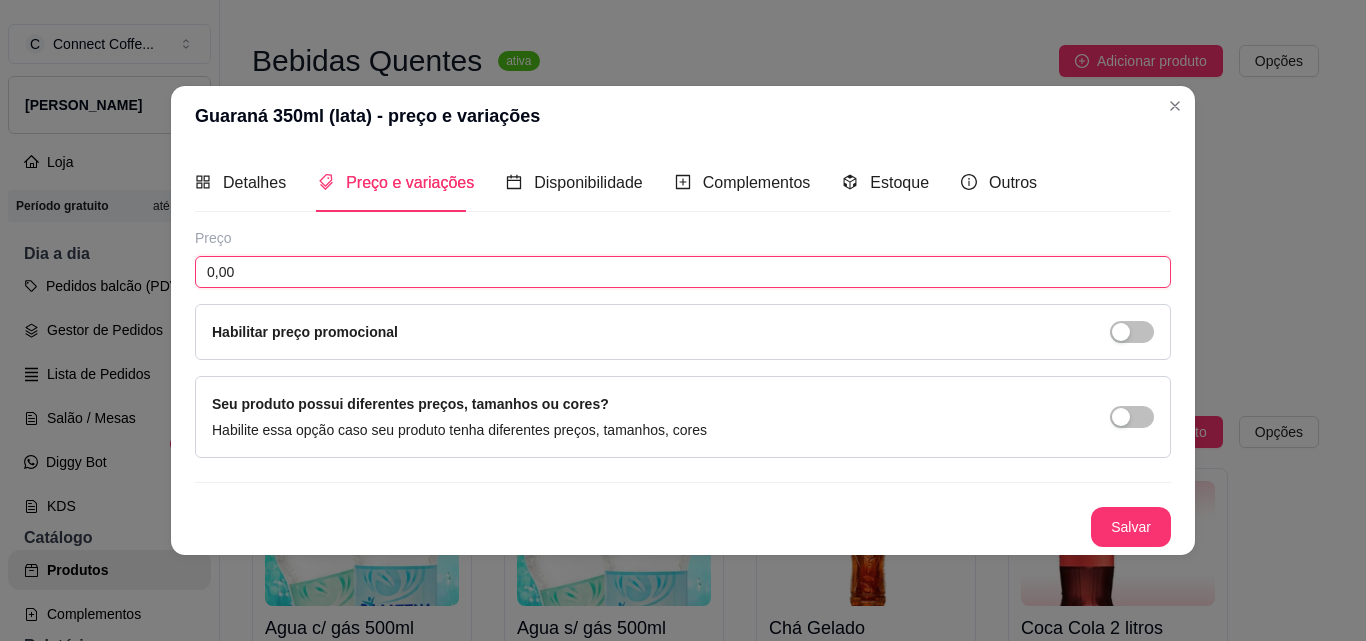 click on "0,00" at bounding box center [683, 272] 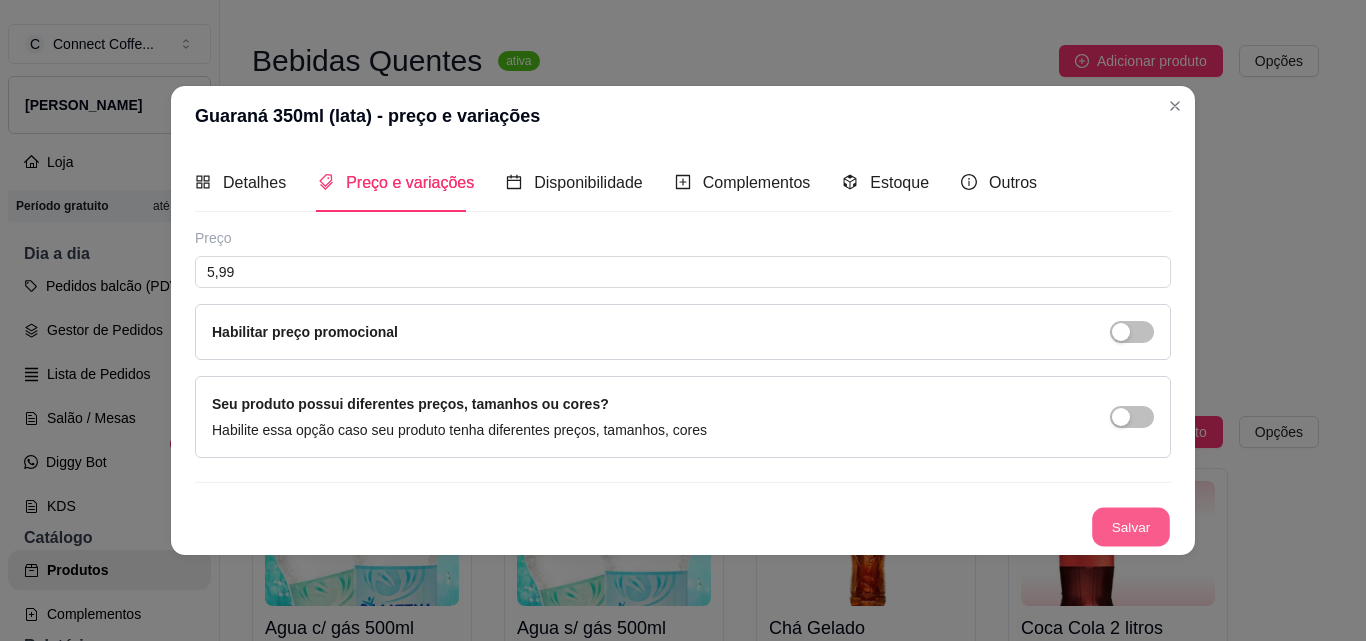 click on "Salvar" at bounding box center (1131, 526) 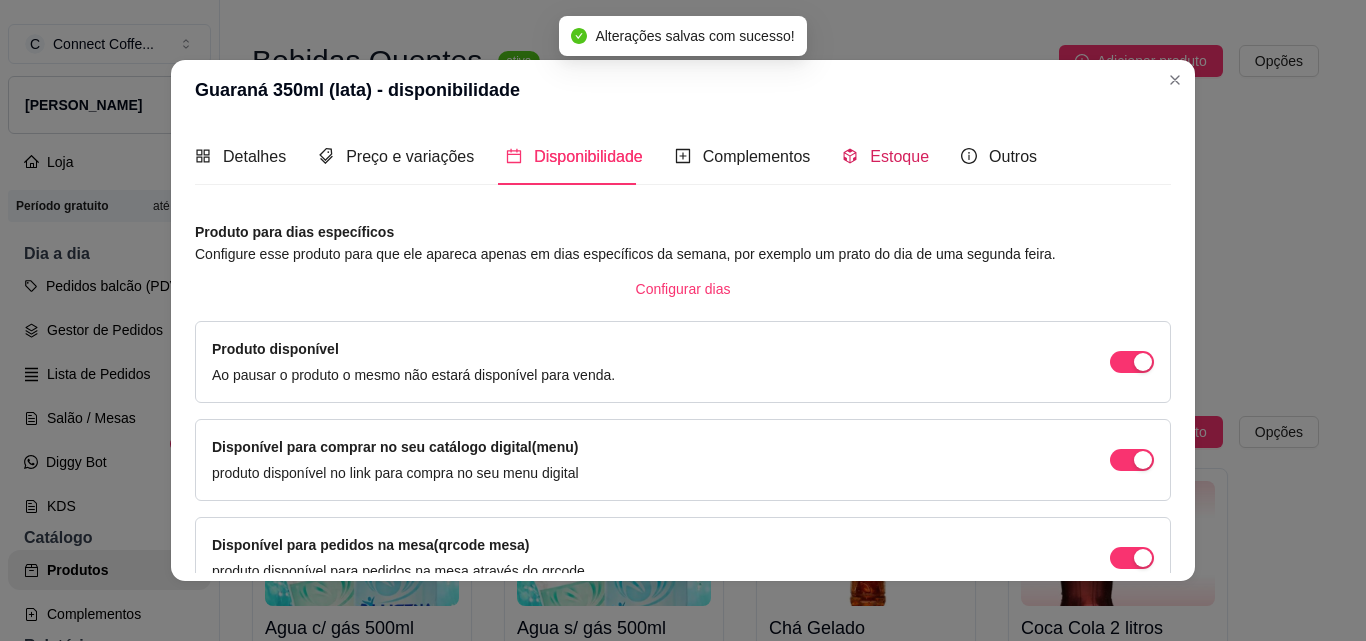 click on "Estoque" at bounding box center [899, 156] 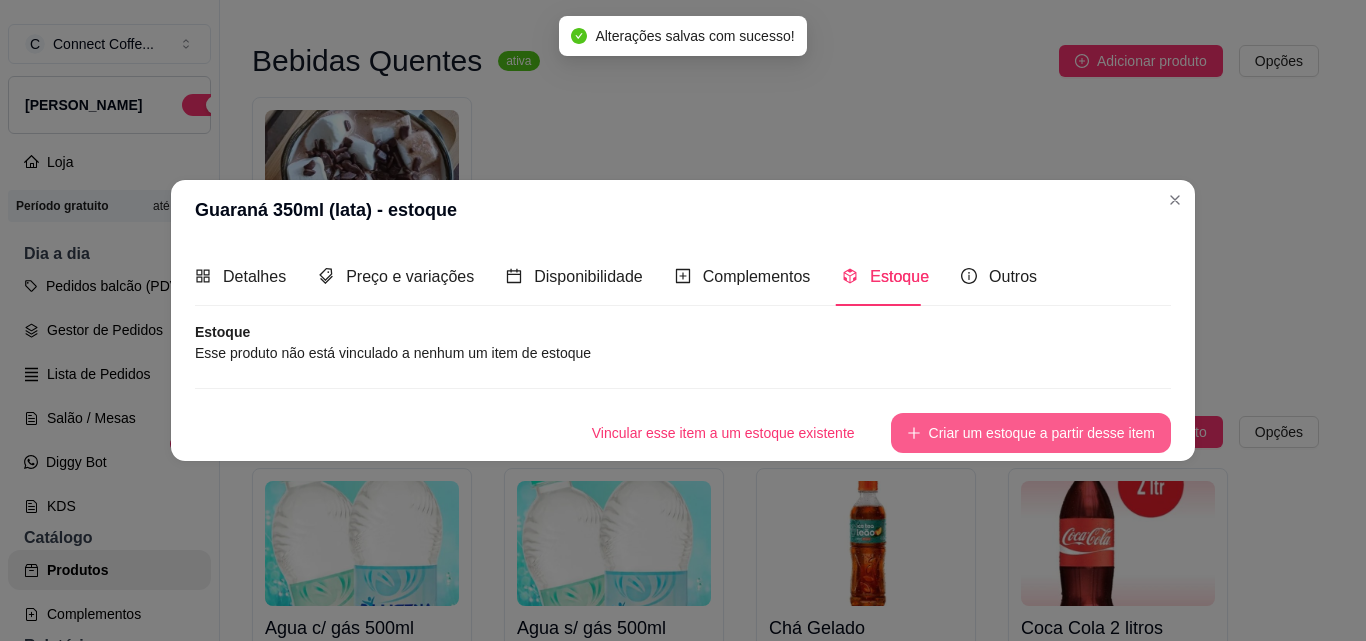click on "Criar um estoque a partir desse item" at bounding box center [1031, 433] 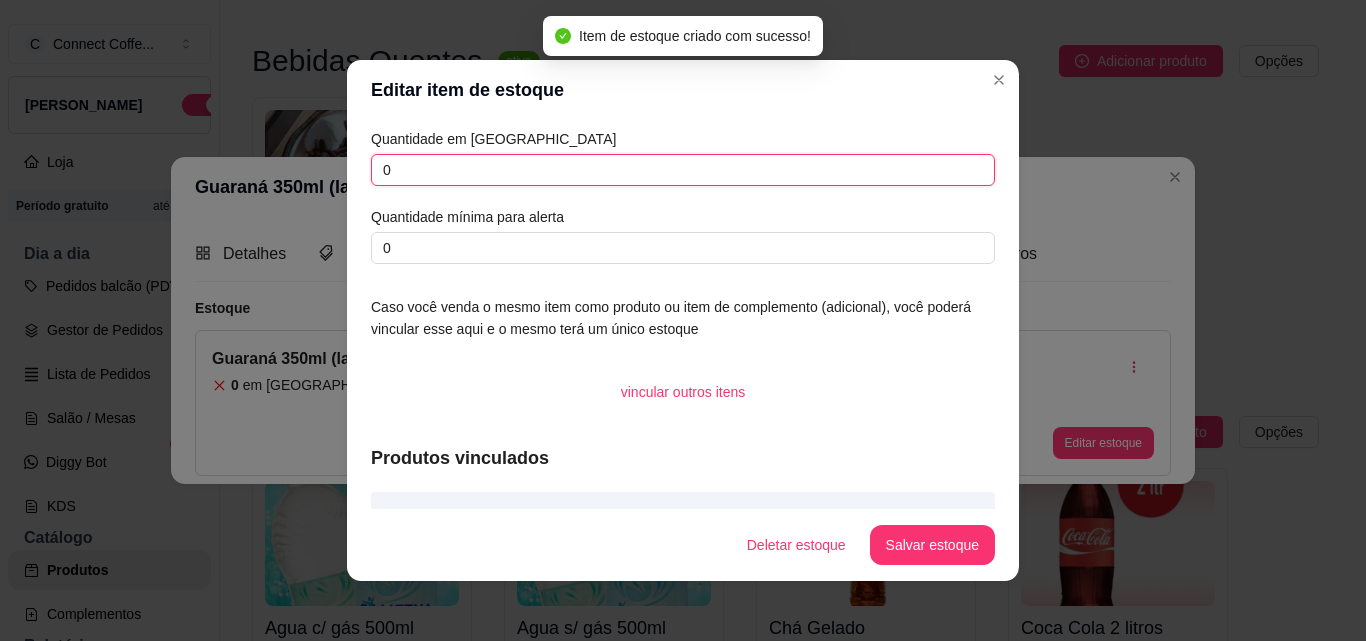 drag, startPoint x: 411, startPoint y: 176, endPoint x: 337, endPoint y: 169, distance: 74.330345 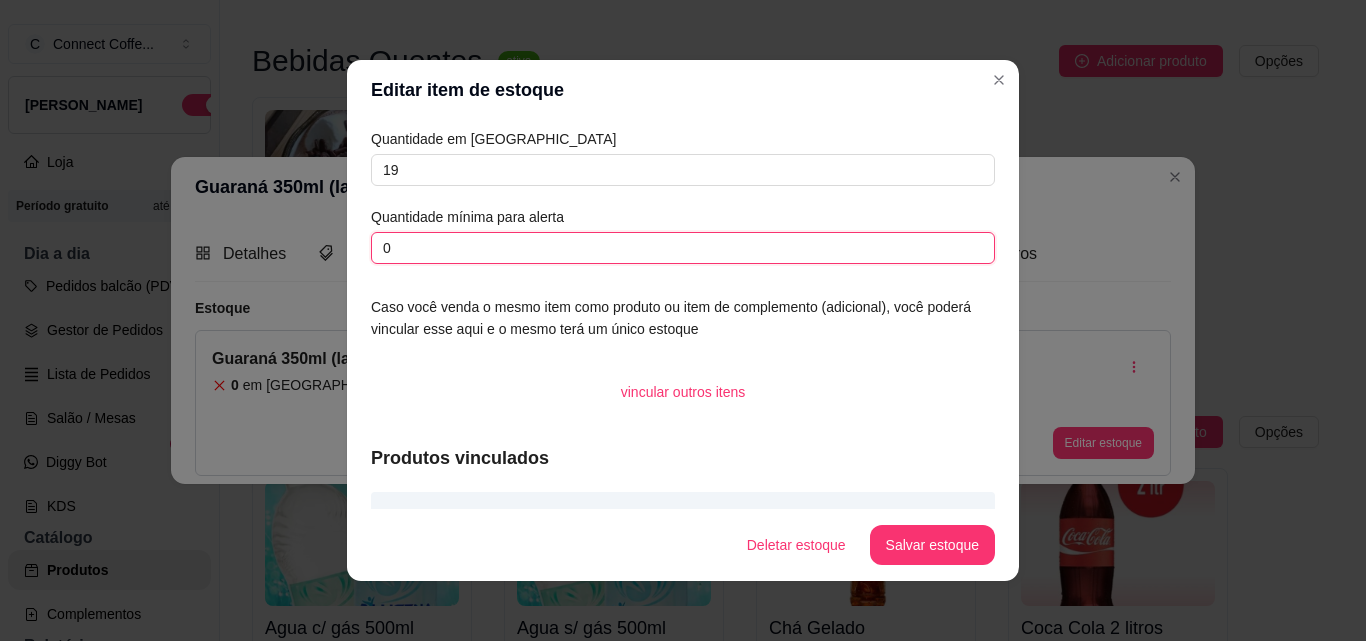 drag, startPoint x: 376, startPoint y: 241, endPoint x: 312, endPoint y: 236, distance: 64.195015 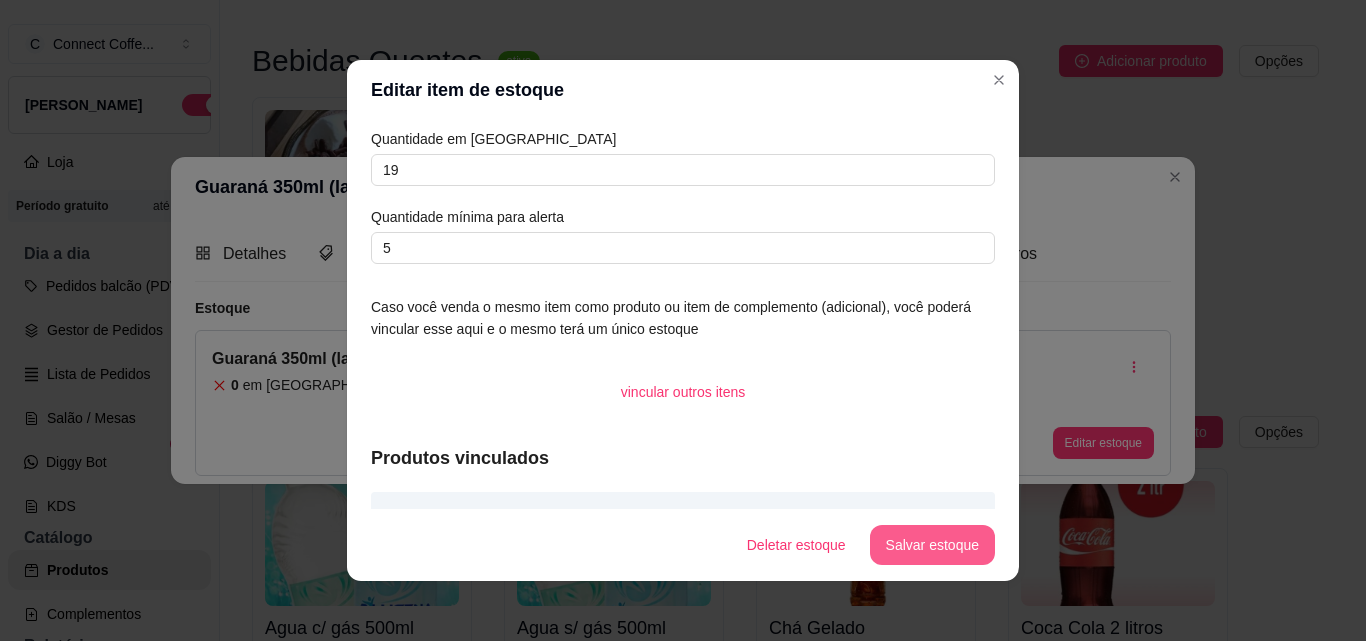 click on "Salvar estoque" at bounding box center (932, 545) 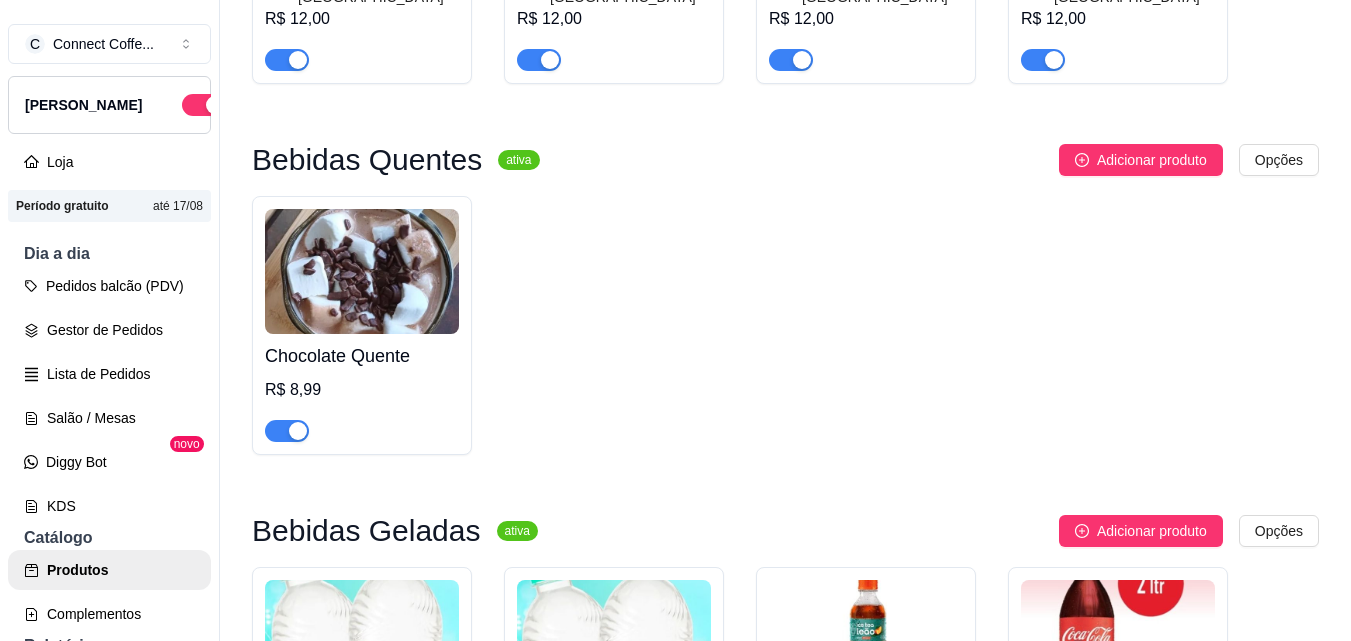 scroll, scrollTop: 2026, scrollLeft: 0, axis: vertical 